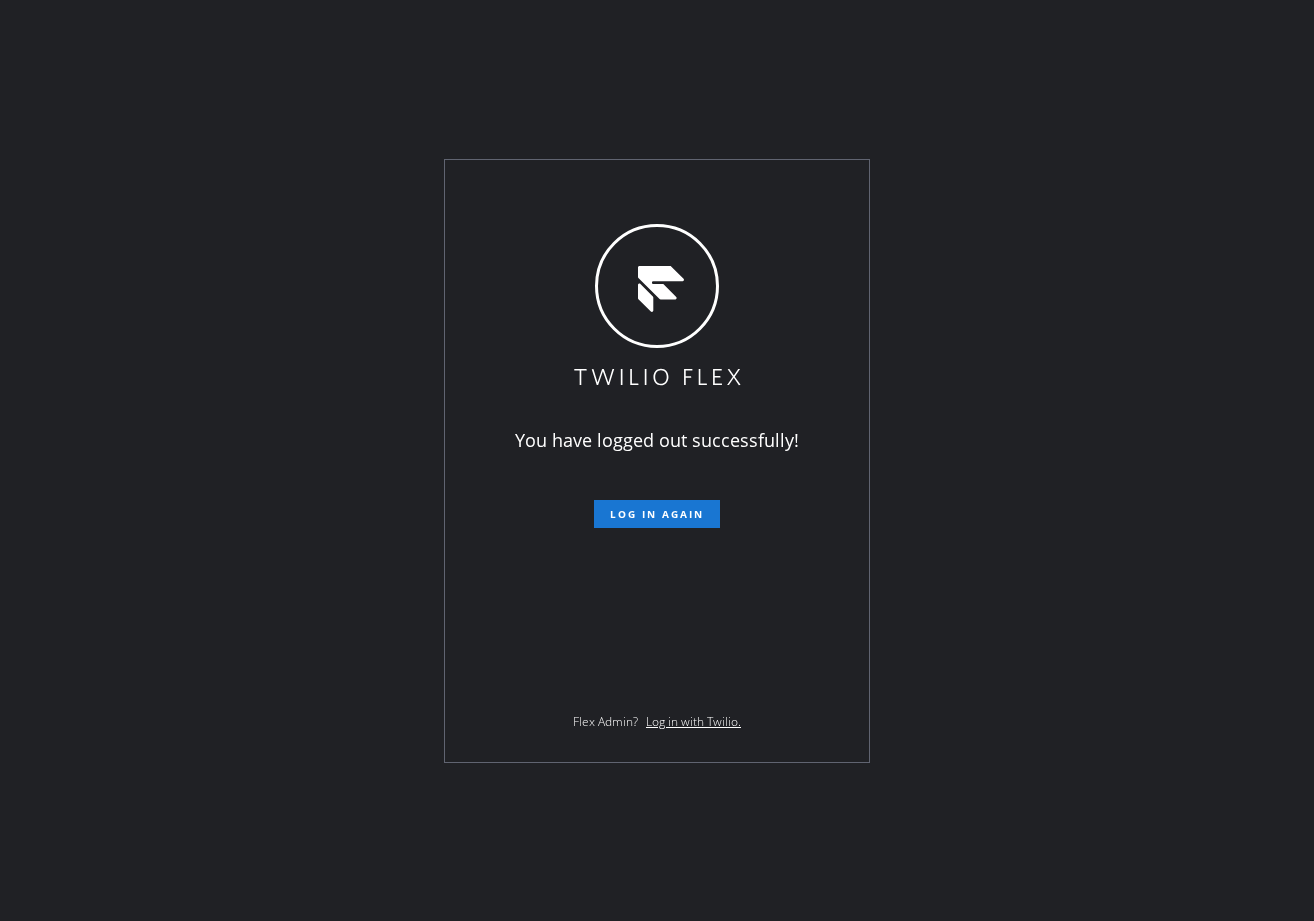 scroll, scrollTop: 0, scrollLeft: 0, axis: both 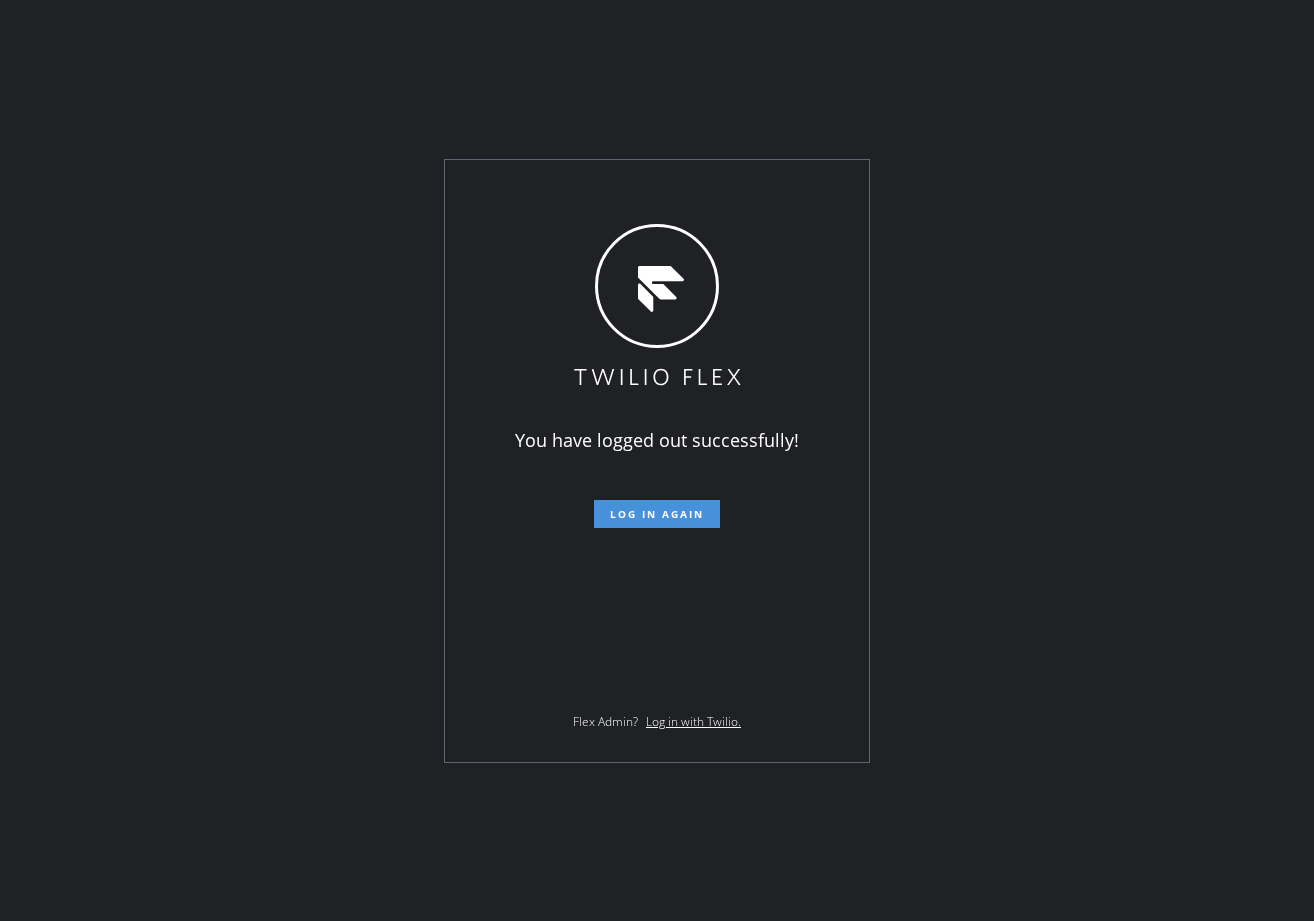 click on "Log in again" at bounding box center (657, 514) 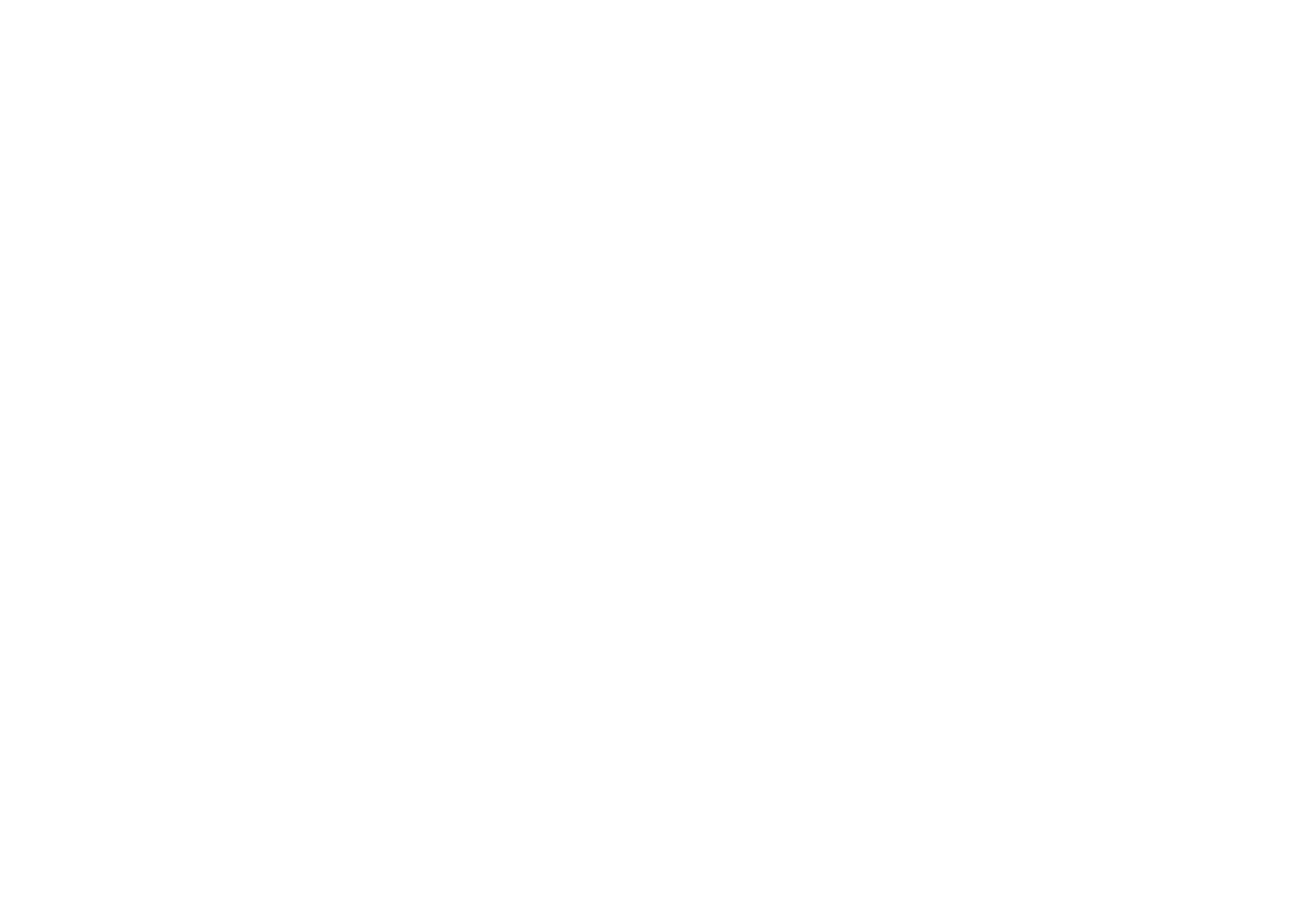 scroll, scrollTop: 0, scrollLeft: 0, axis: both 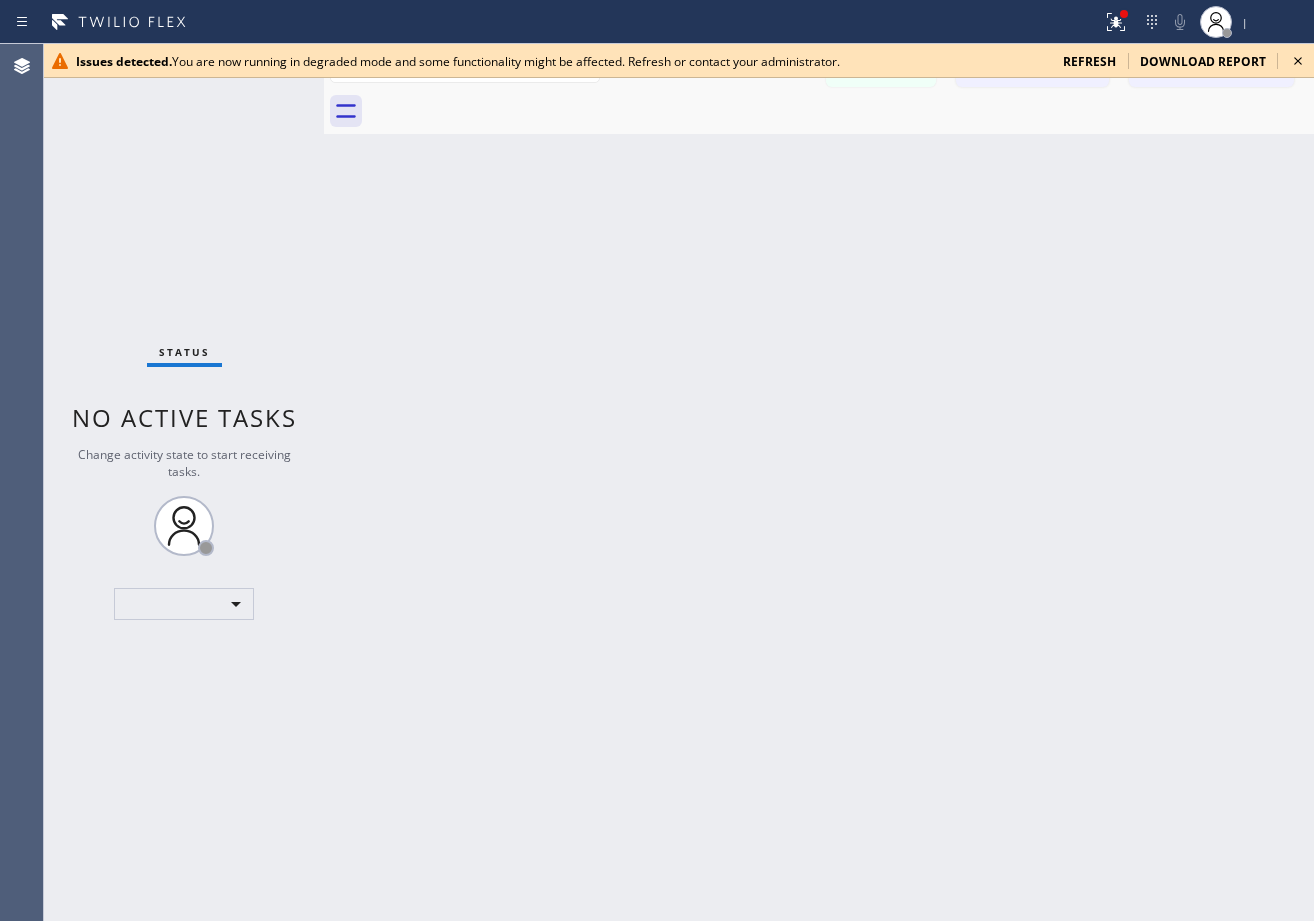 click on "refresh" at bounding box center (1089, 61) 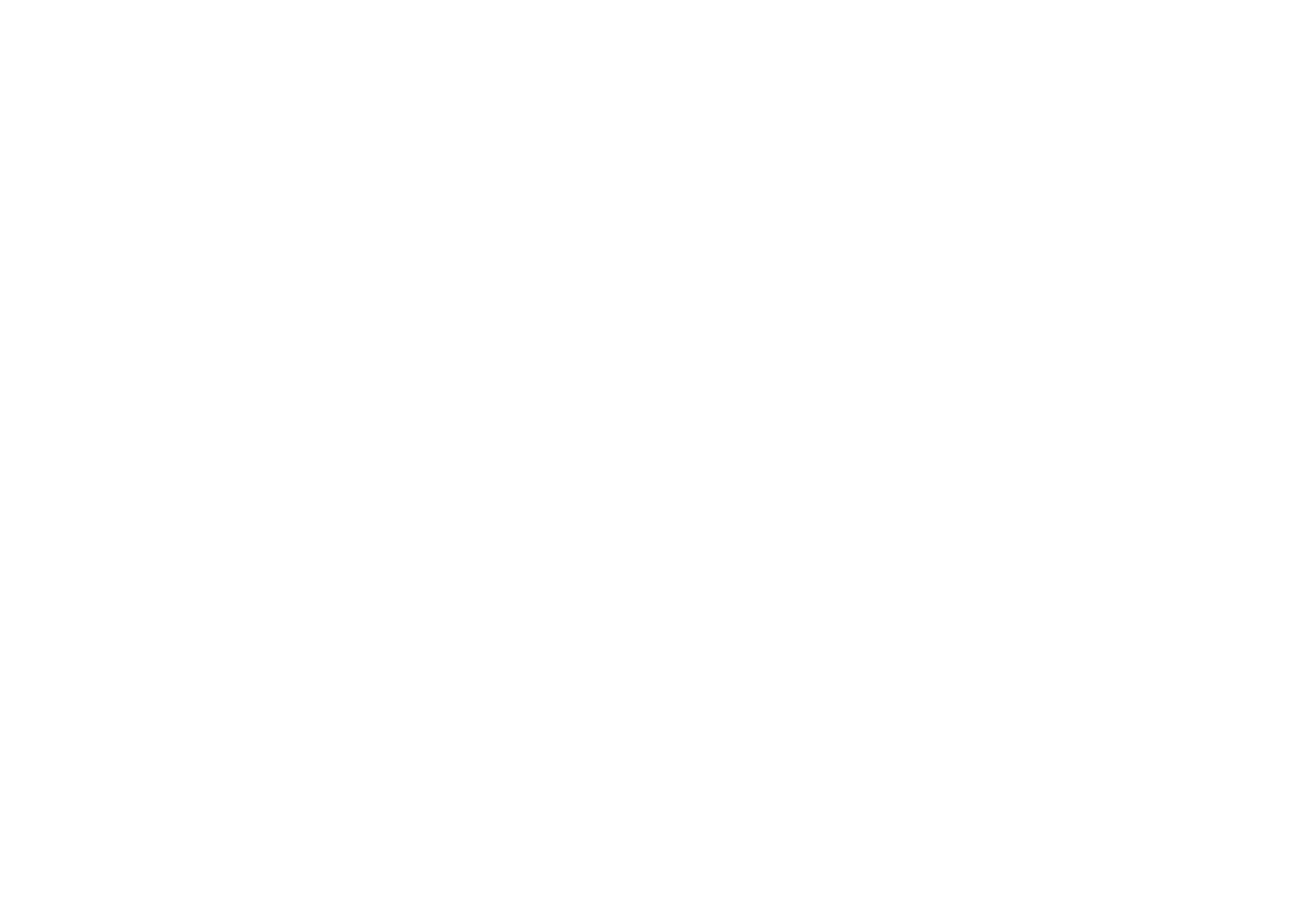 scroll, scrollTop: 0, scrollLeft: 0, axis: both 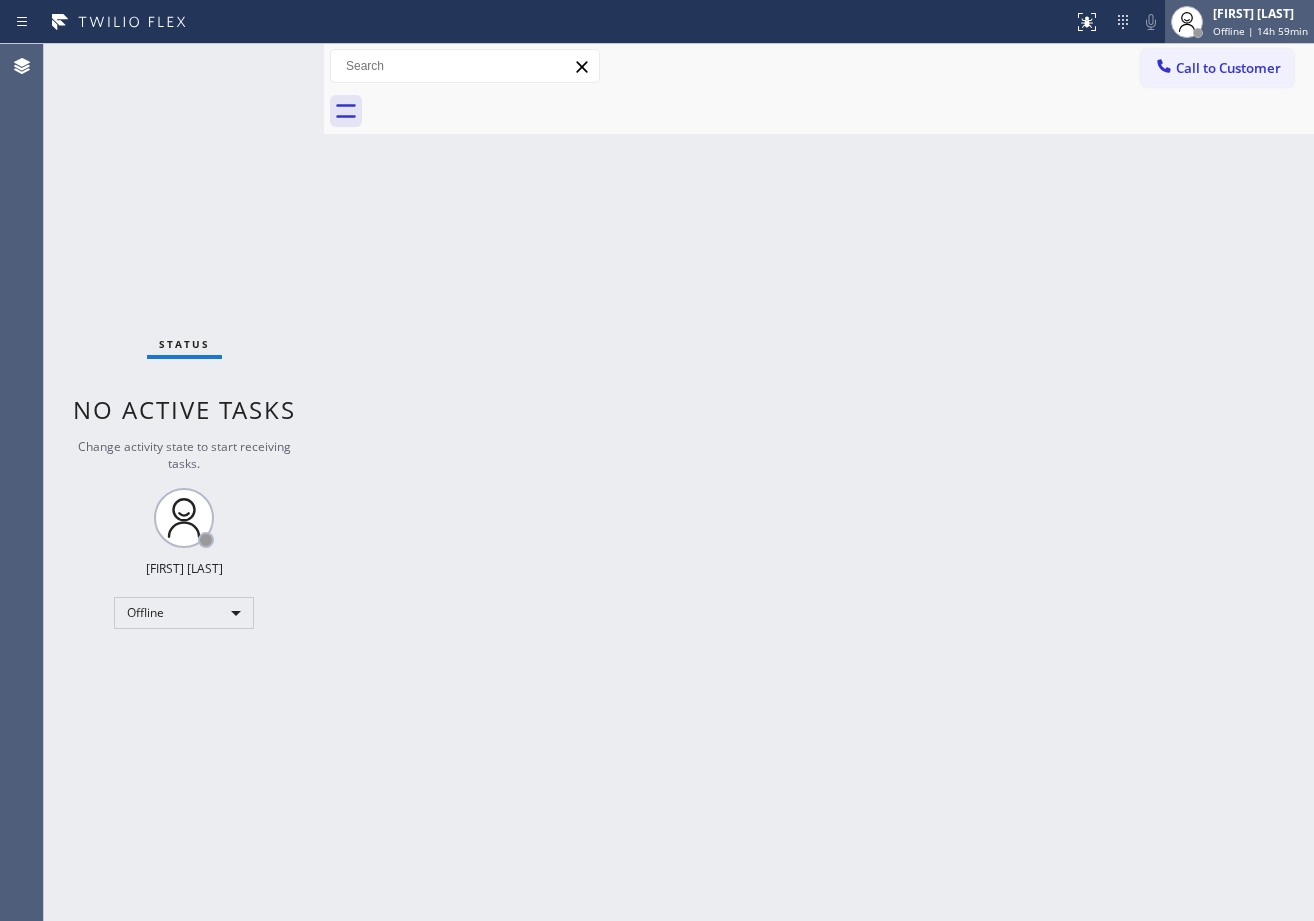 click on "[FIRST] [LAST]" at bounding box center (1260, 13) 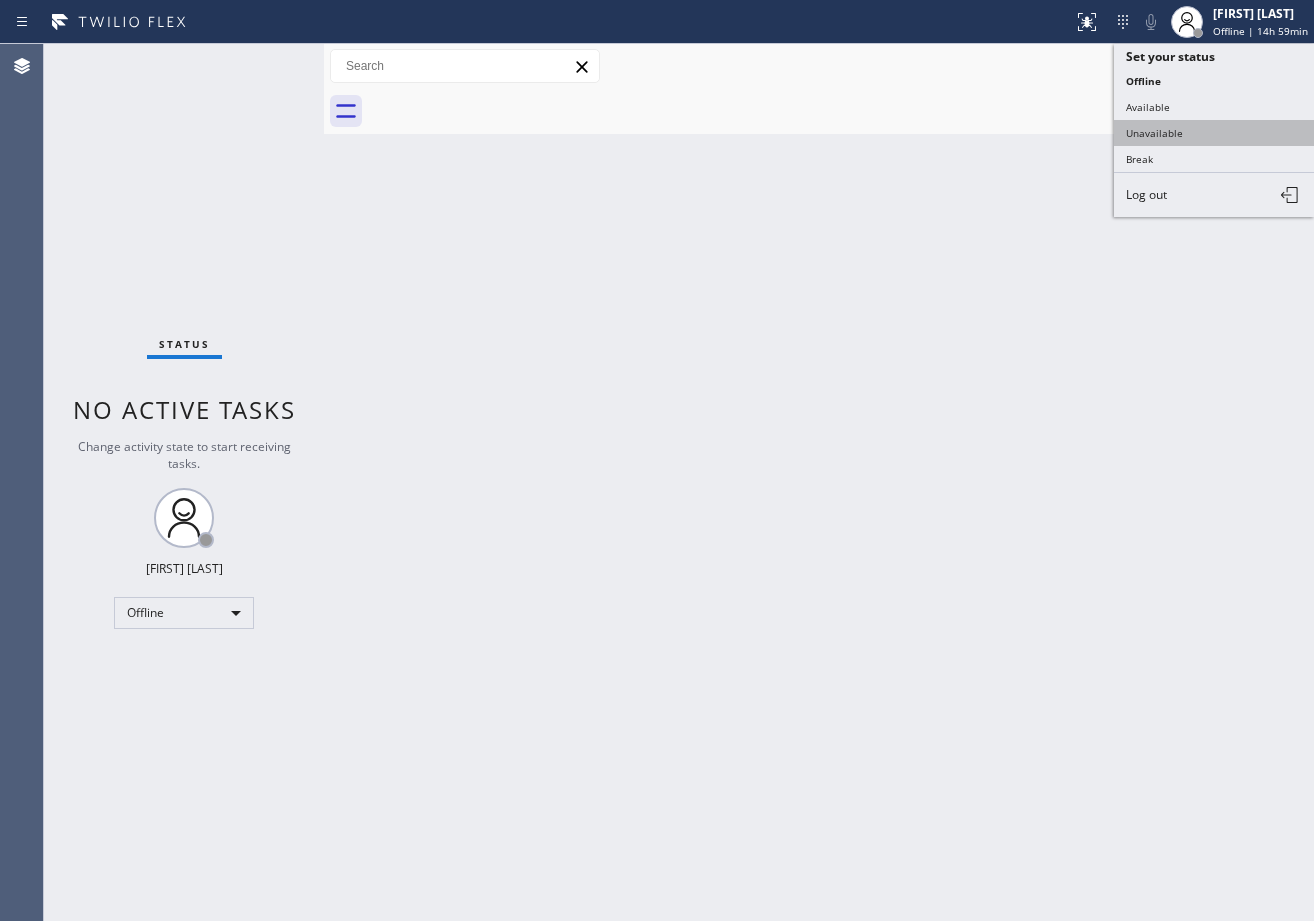 click on "Unavailable" at bounding box center (1214, 133) 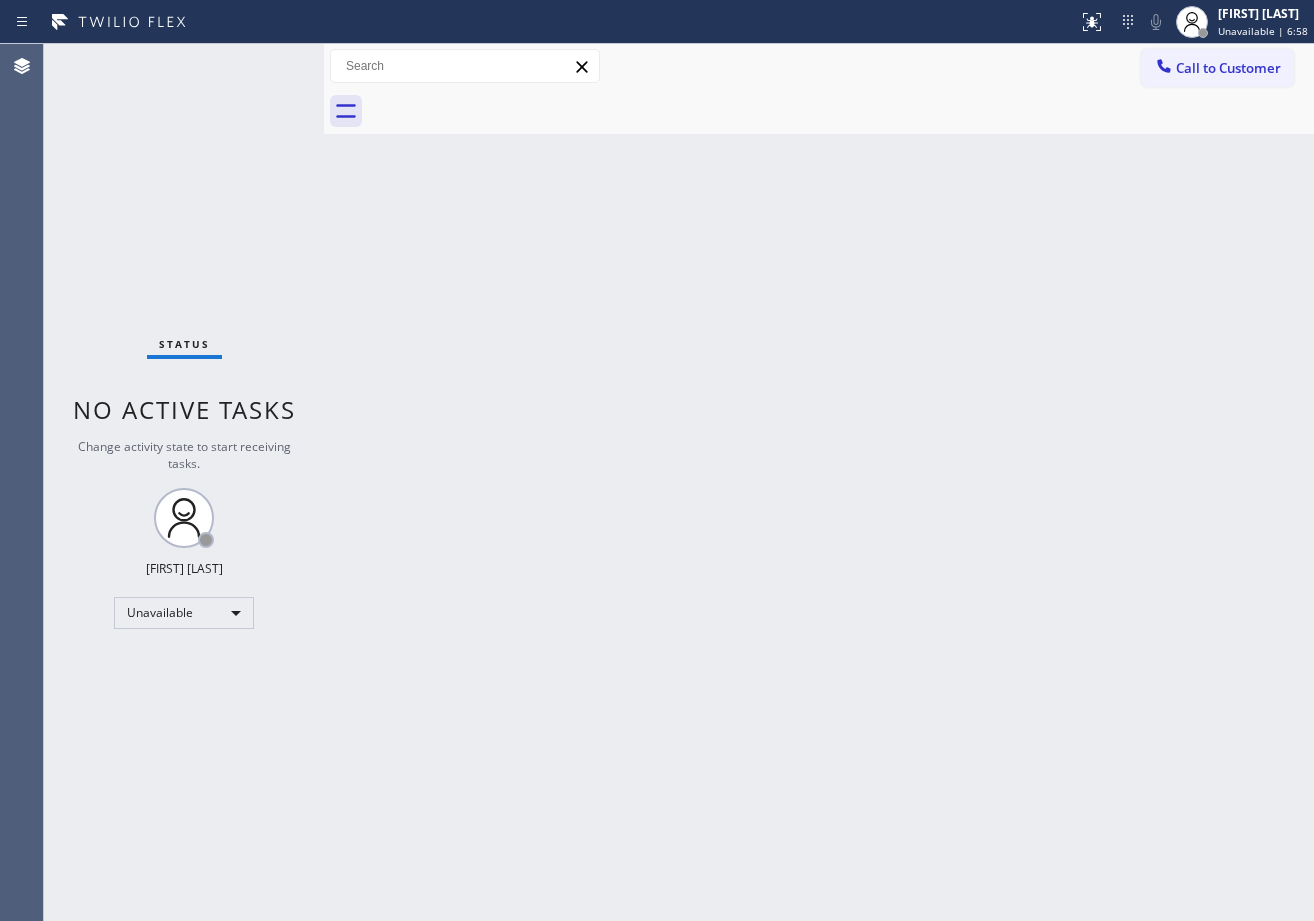click on "Status   No active tasks     Change activity state to start receiving tasks.   [FIRST] [LAST] Unavailable" at bounding box center [184, 482] 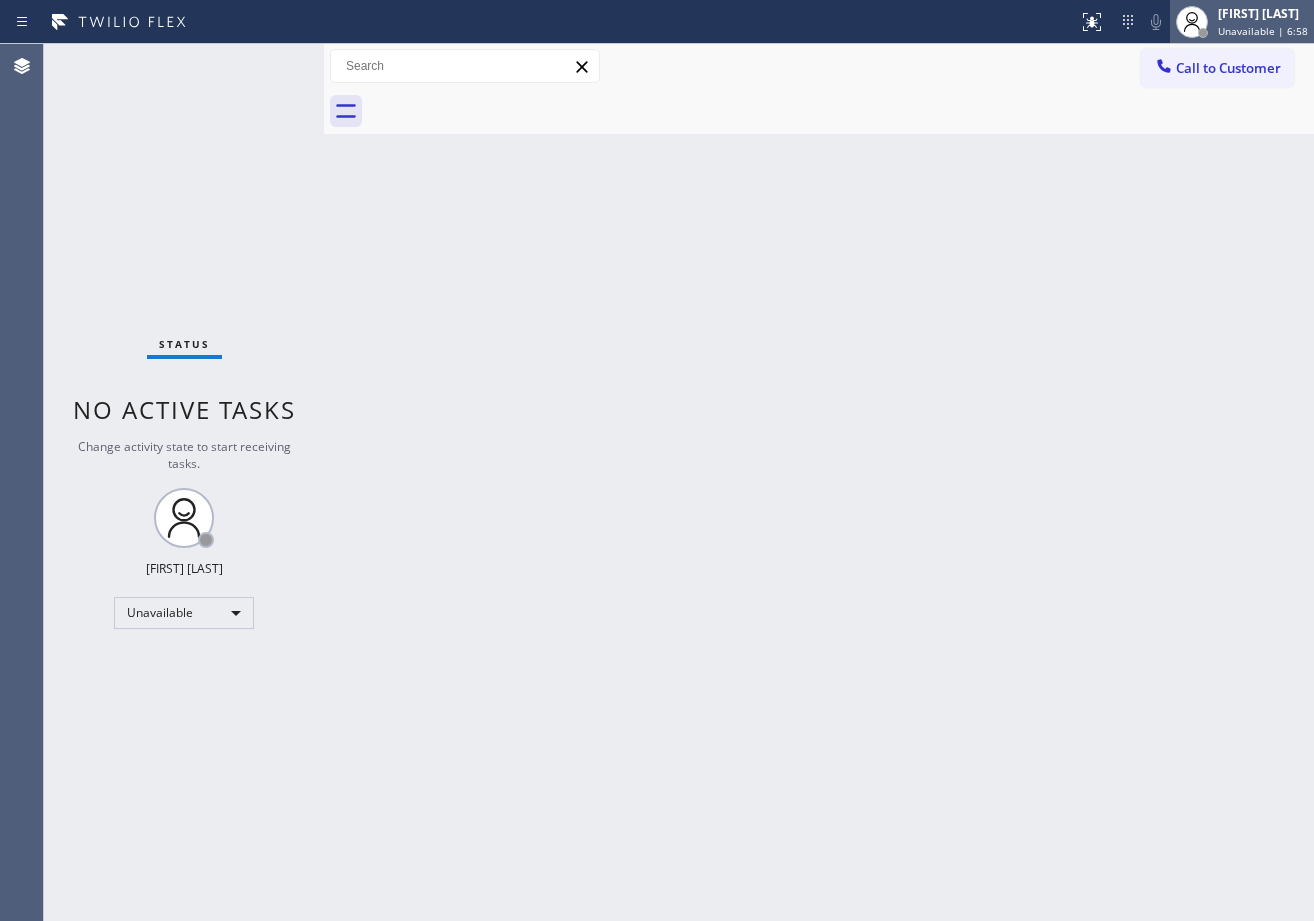 click on "Unavailable | 6:58" at bounding box center (1263, 31) 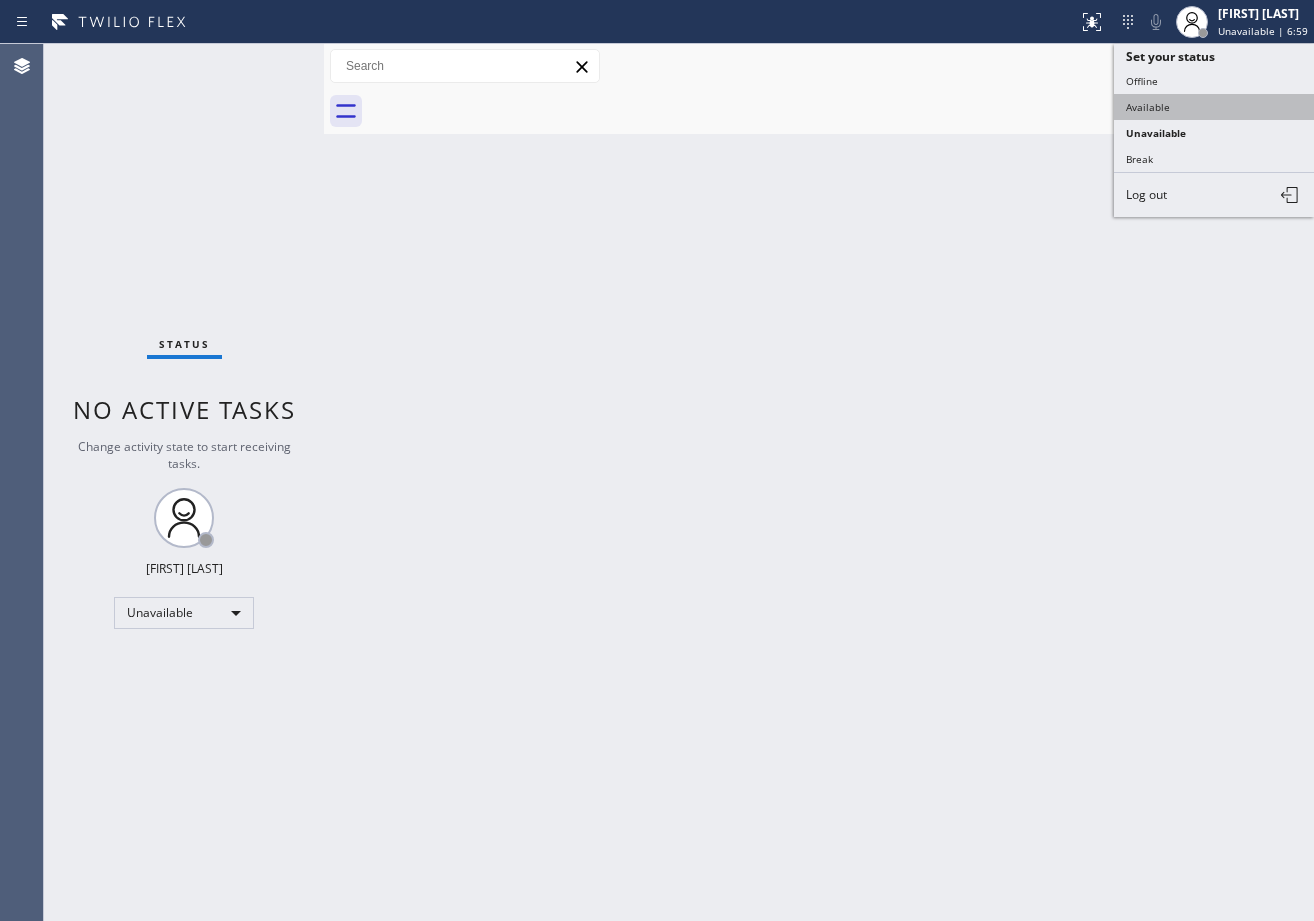 drag, startPoint x: 1184, startPoint y: 106, endPoint x: 832, endPoint y: 120, distance: 352.2783 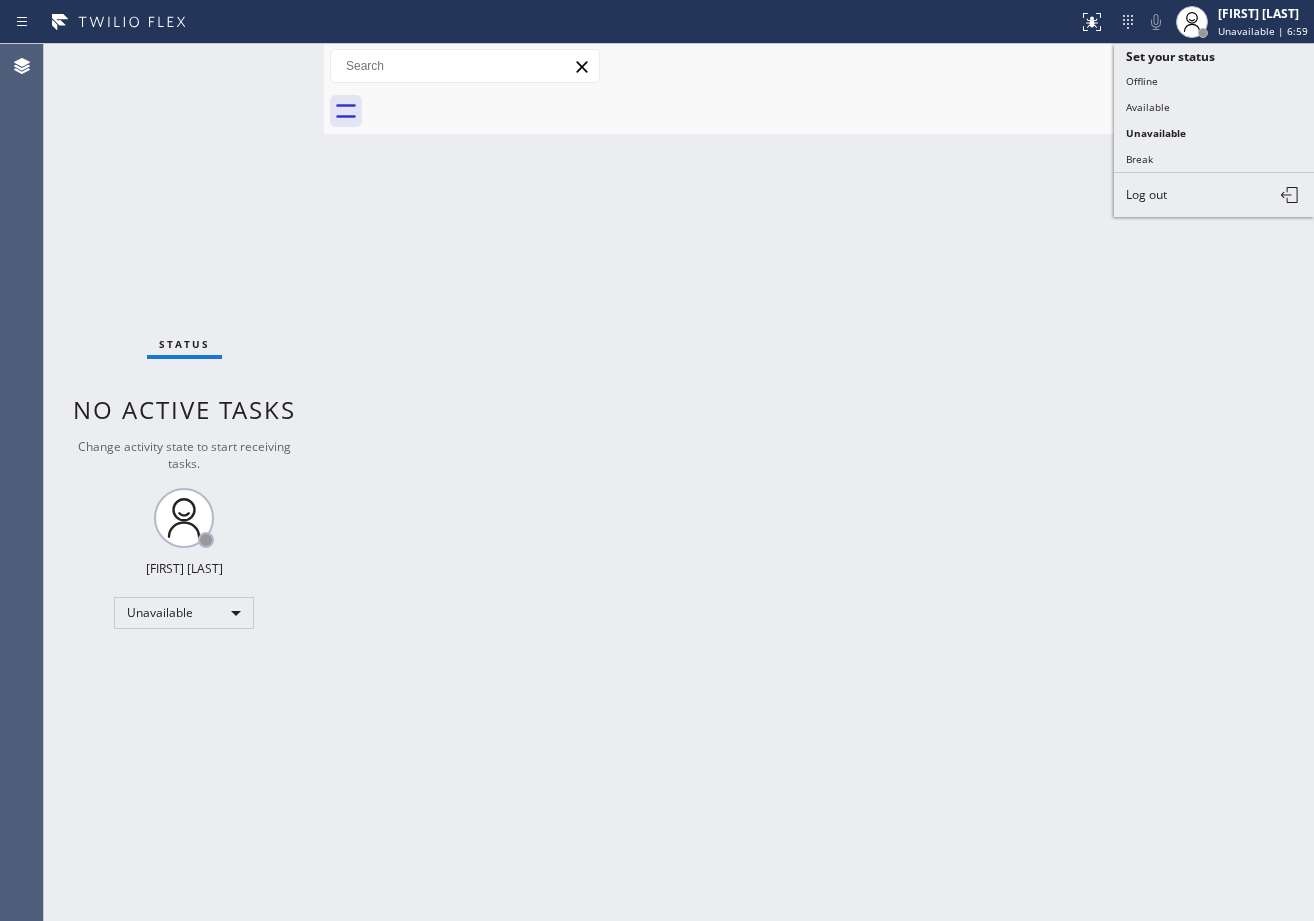 click on "Available" at bounding box center [1214, 107] 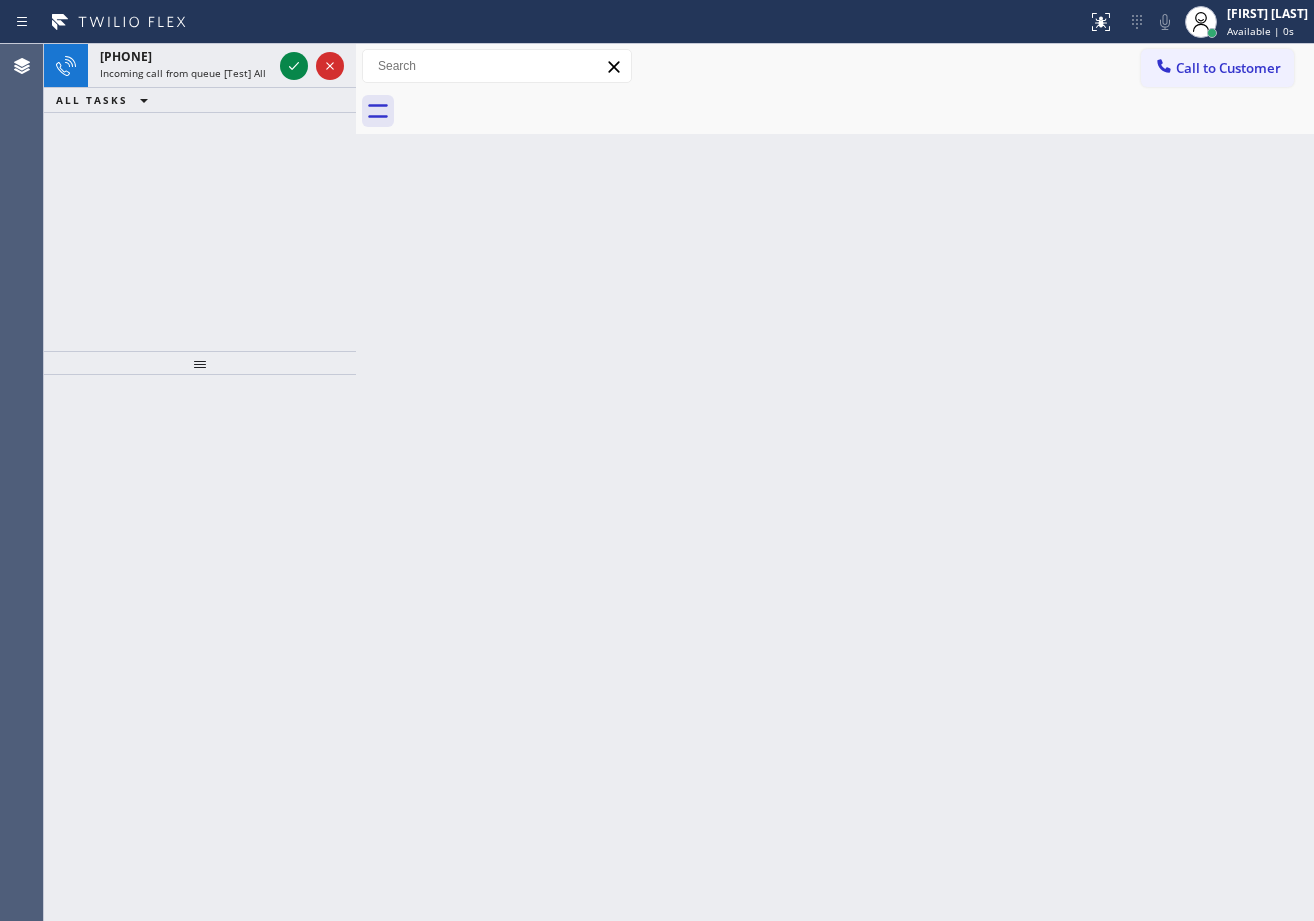 drag, startPoint x: 323, startPoint y: 60, endPoint x: 423, endPoint y: 150, distance: 134.53624 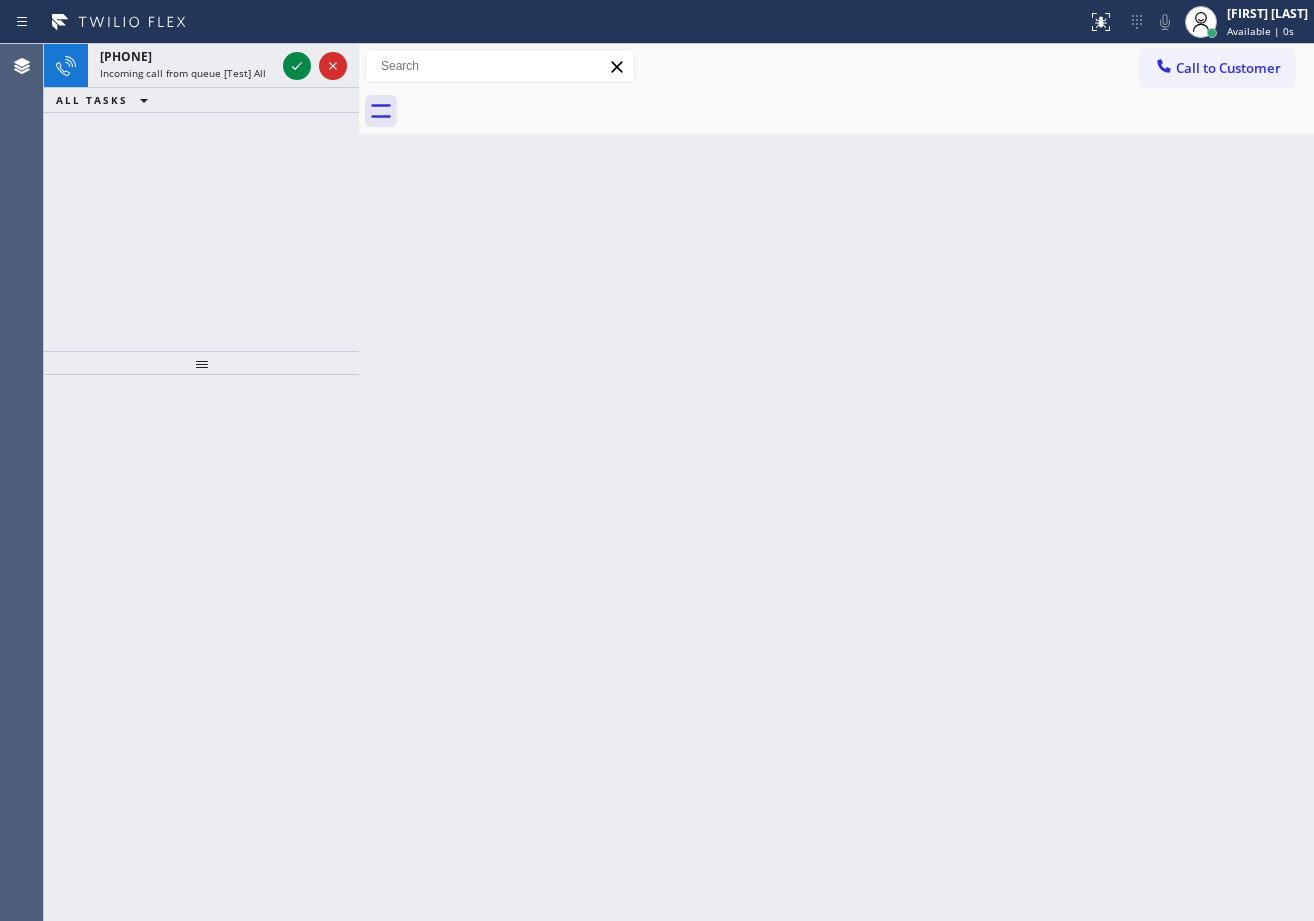 click on "Back to Dashboard Change Sender ID Customers Technicians Select a contact Outbound call Technician Search Technician Your caller id phone number Your caller id phone number Call Technician info Name   Phone none Address none Change Sender ID HVAC +18559994417 5 Star Appliance +18557314952 Appliance Repair +18554611149 Plumbing +18889090120 Air Duct Cleaning +18006865038  Electricians +18005688664 Cancel Change Check personal SMS Reset Change No tabs Call to Customer Outbound call Location Search location Your caller id phone number Customer number Call Outbound call Technician Search Technician Your caller id phone number Your caller id phone number Call" at bounding box center (836, 482) 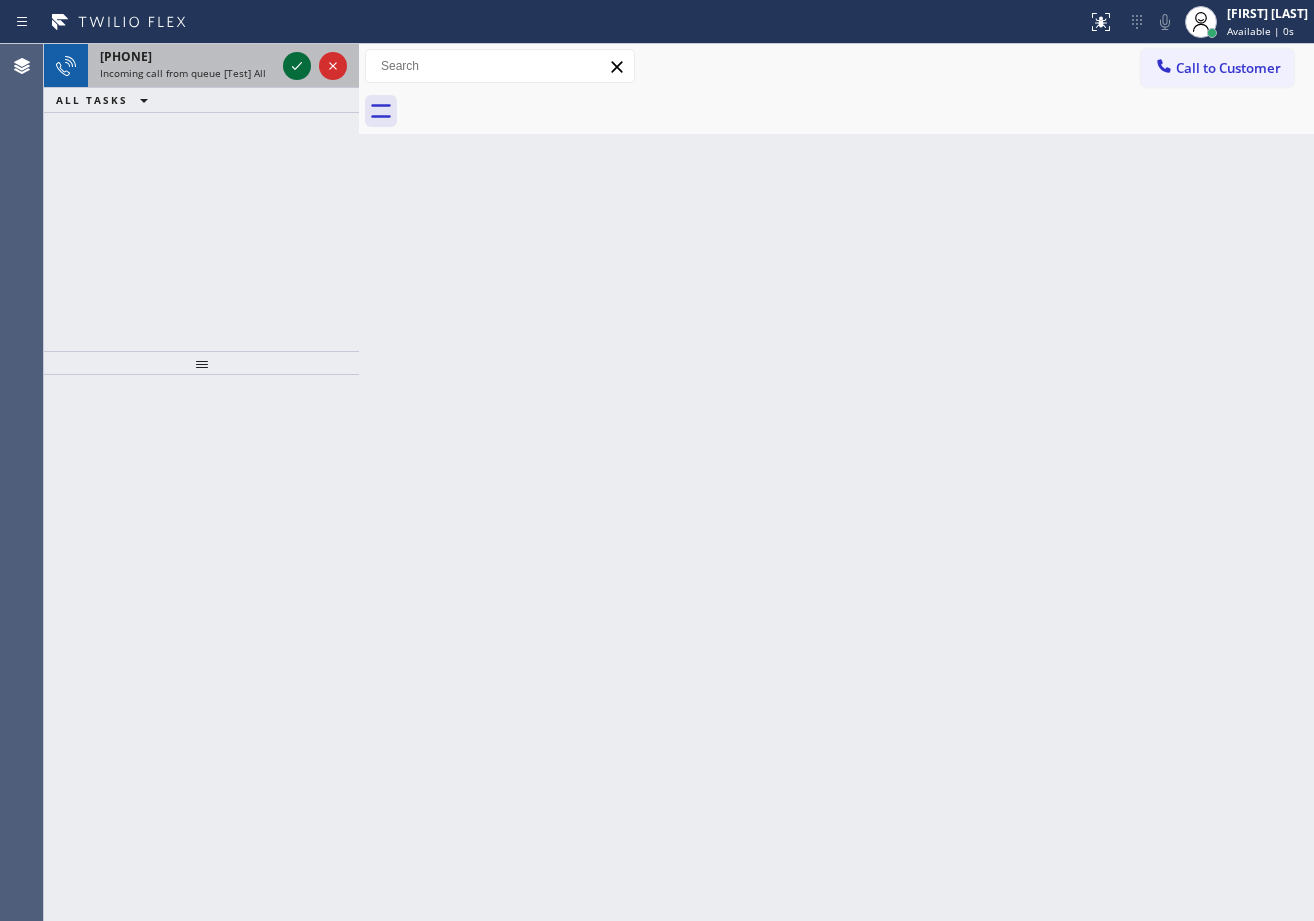 click 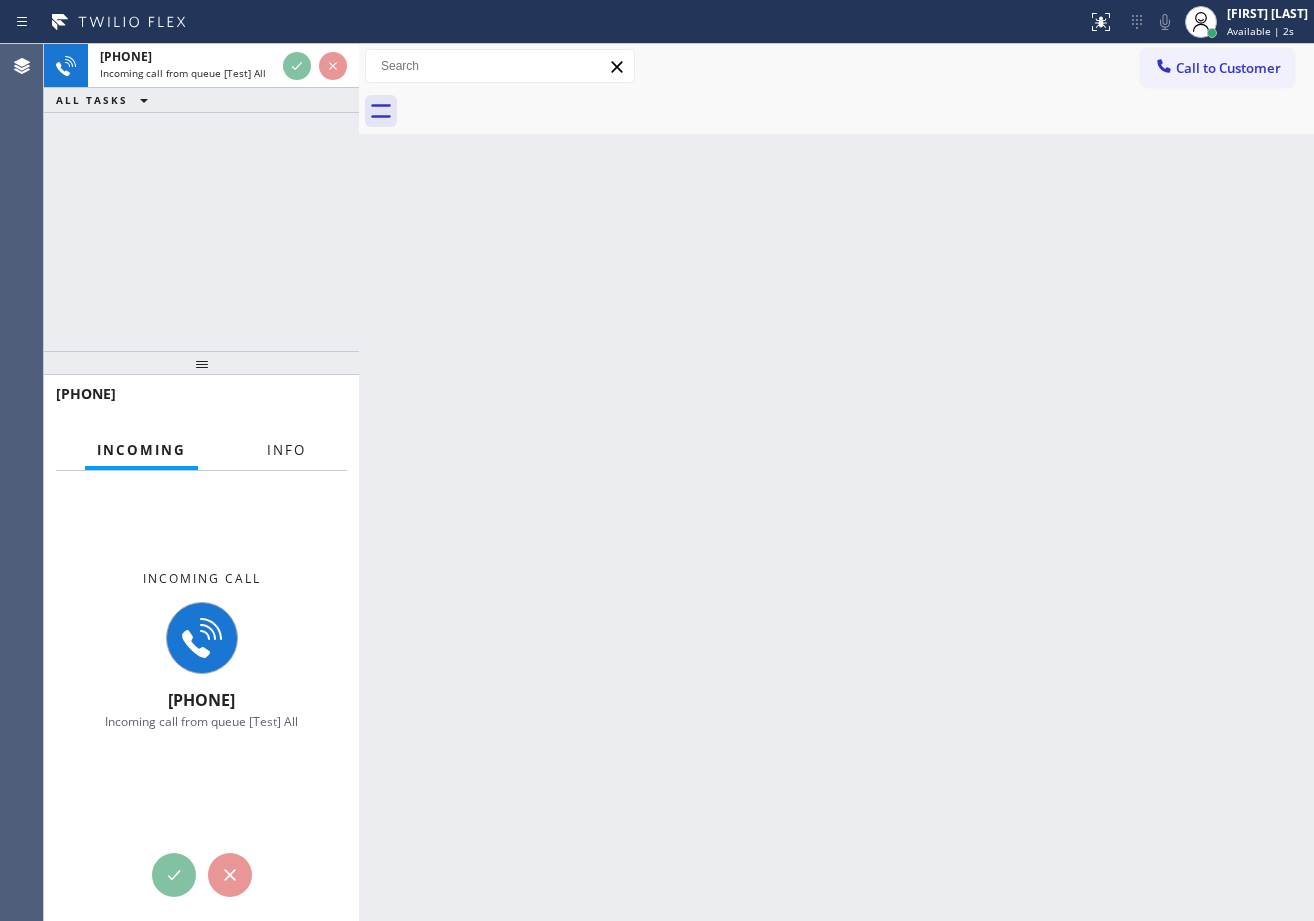 click on "Info" at bounding box center [286, 450] 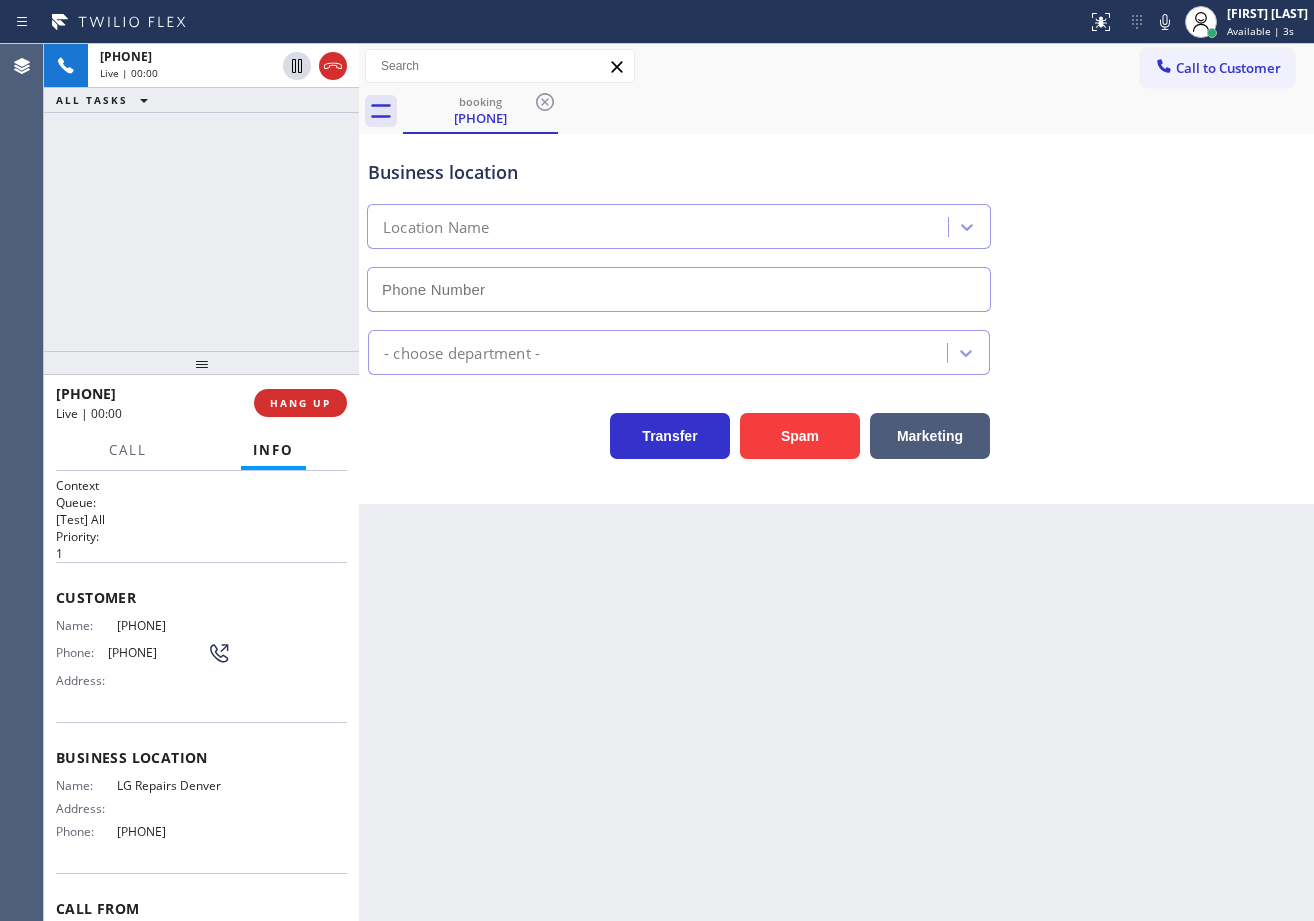 type on "[PHONE]" 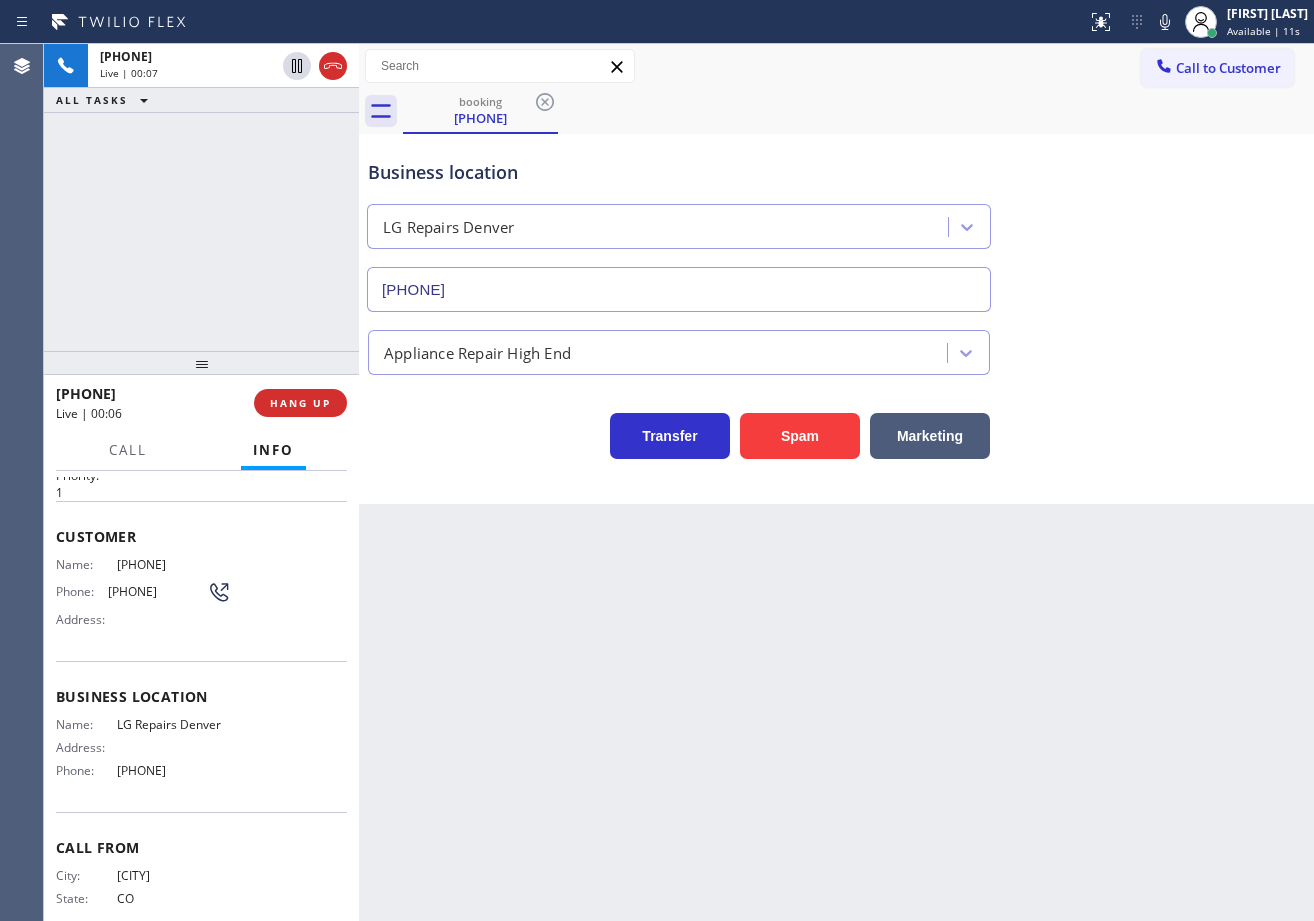 scroll, scrollTop: 0, scrollLeft: 0, axis: both 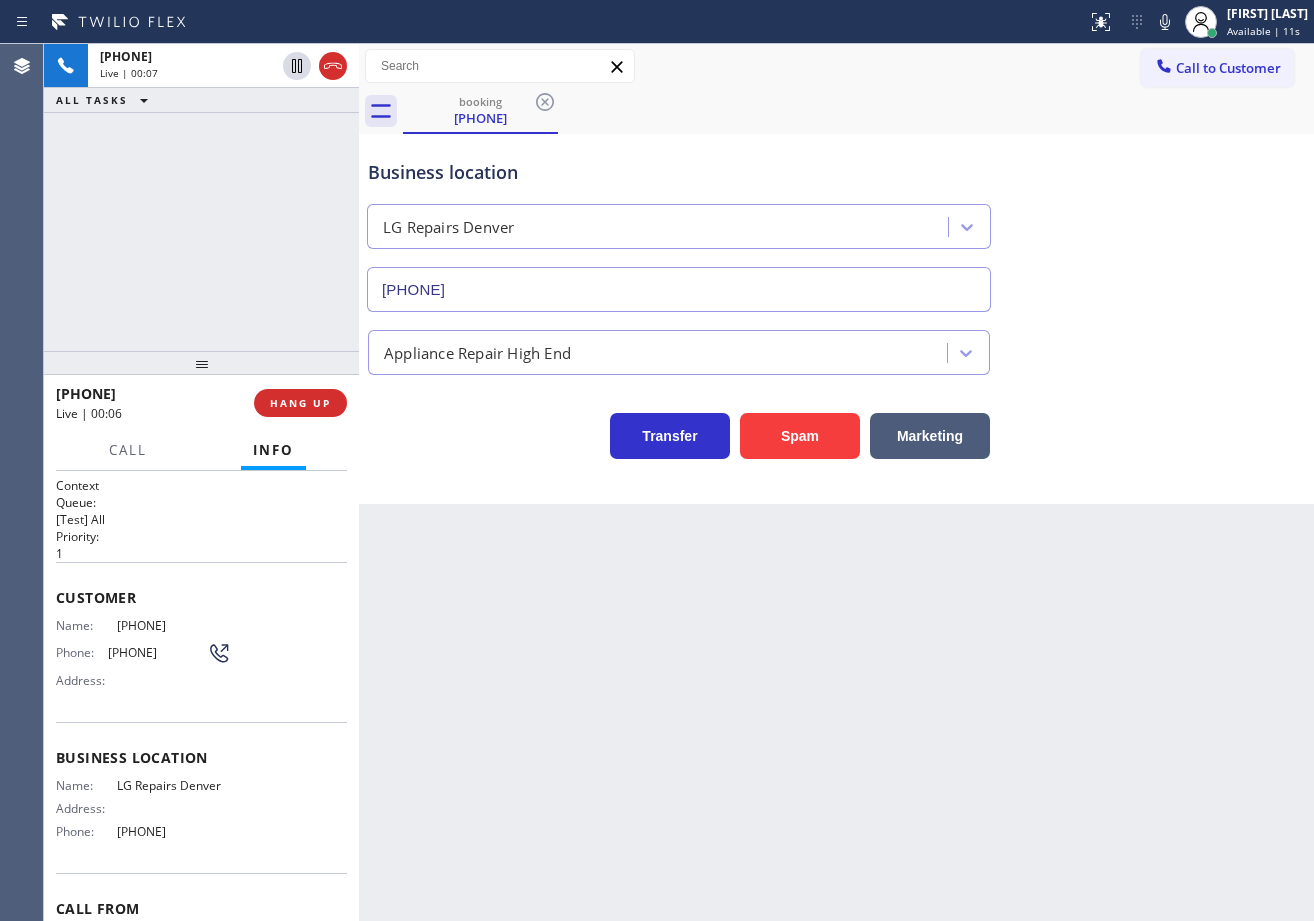 drag, startPoint x: 818, startPoint y: 700, endPoint x: 349, endPoint y: 672, distance: 469.83508 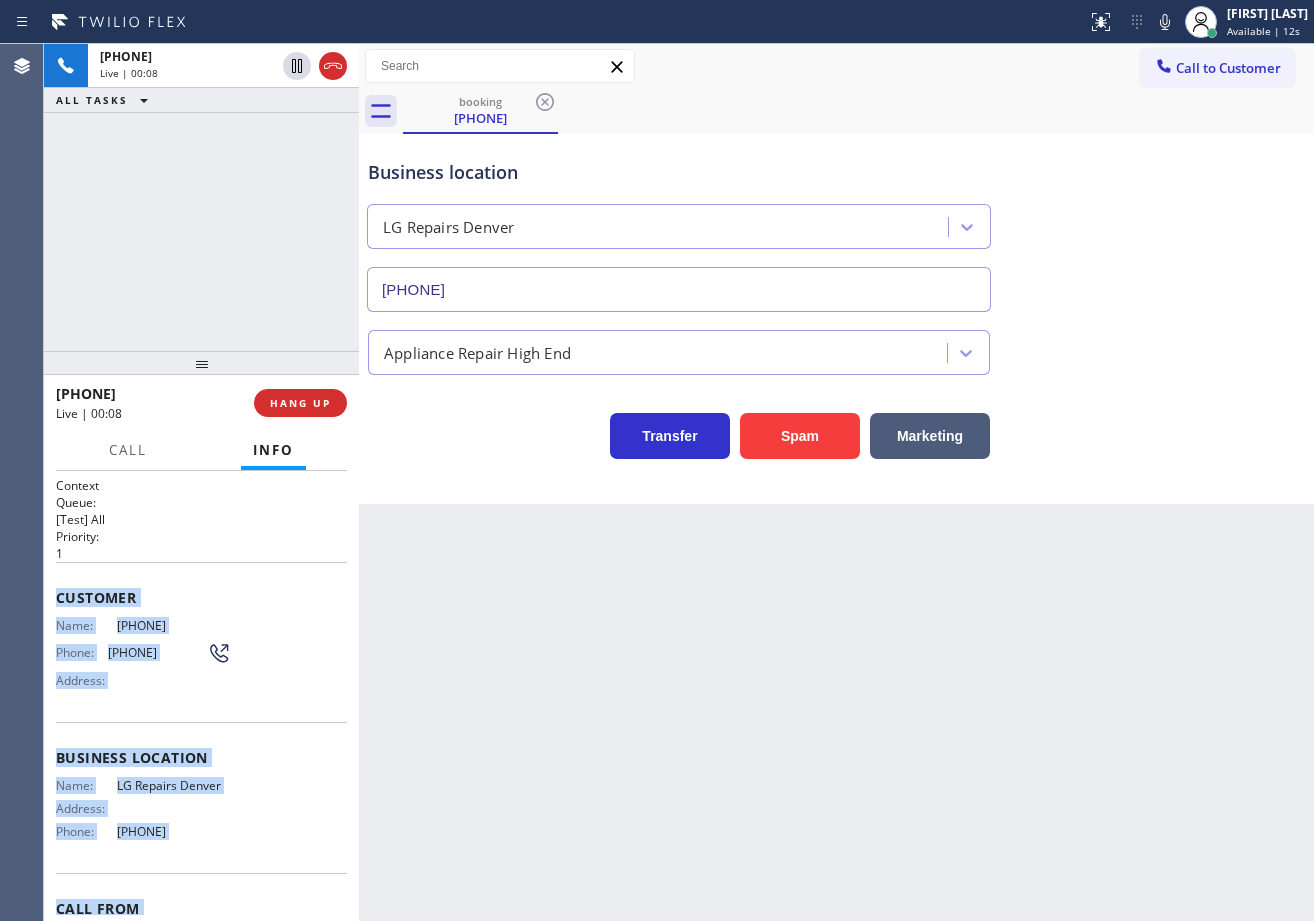 scroll, scrollTop: 125, scrollLeft: 0, axis: vertical 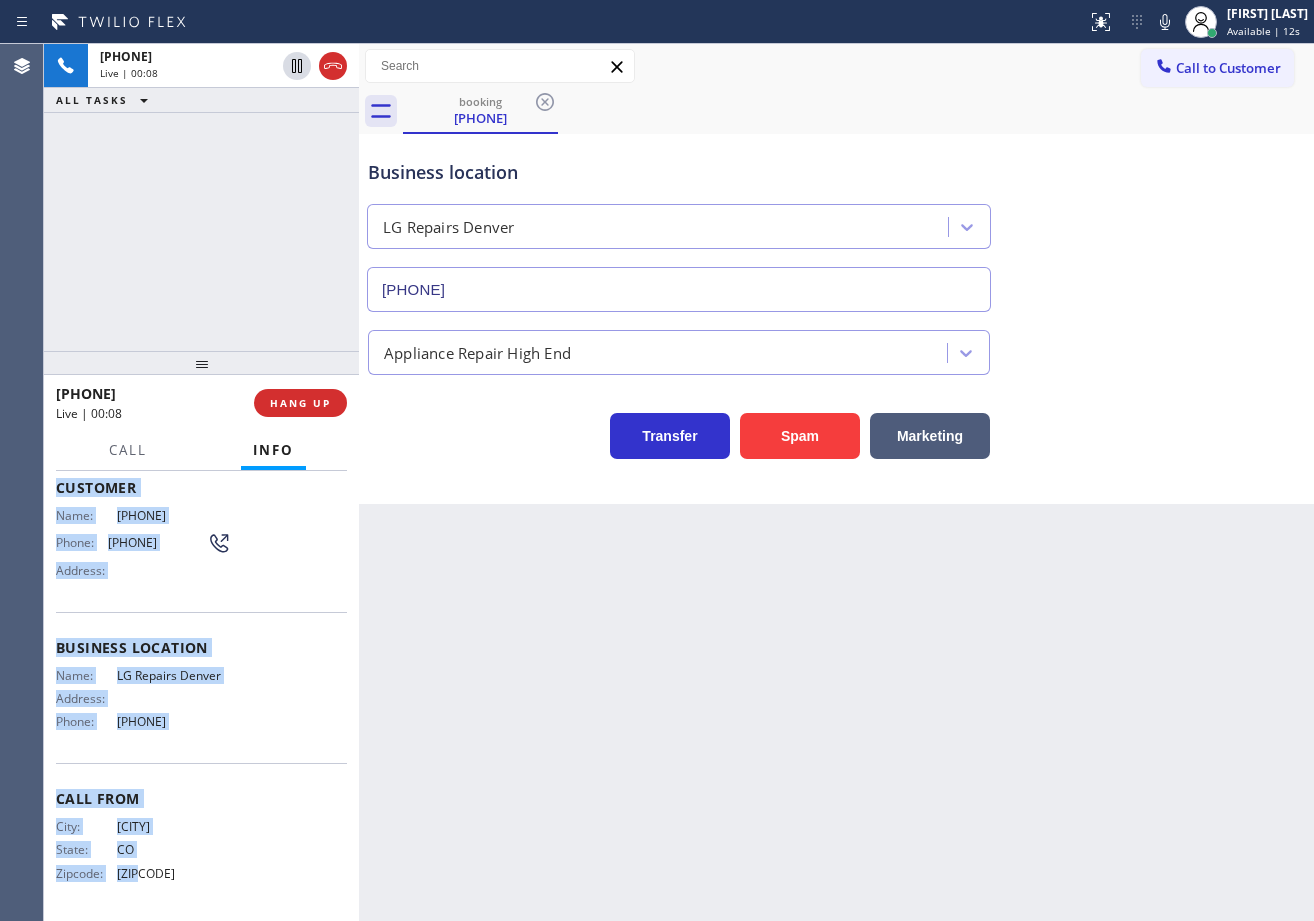 drag, startPoint x: 50, startPoint y: 590, endPoint x: 250, endPoint y: 700, distance: 228.25424 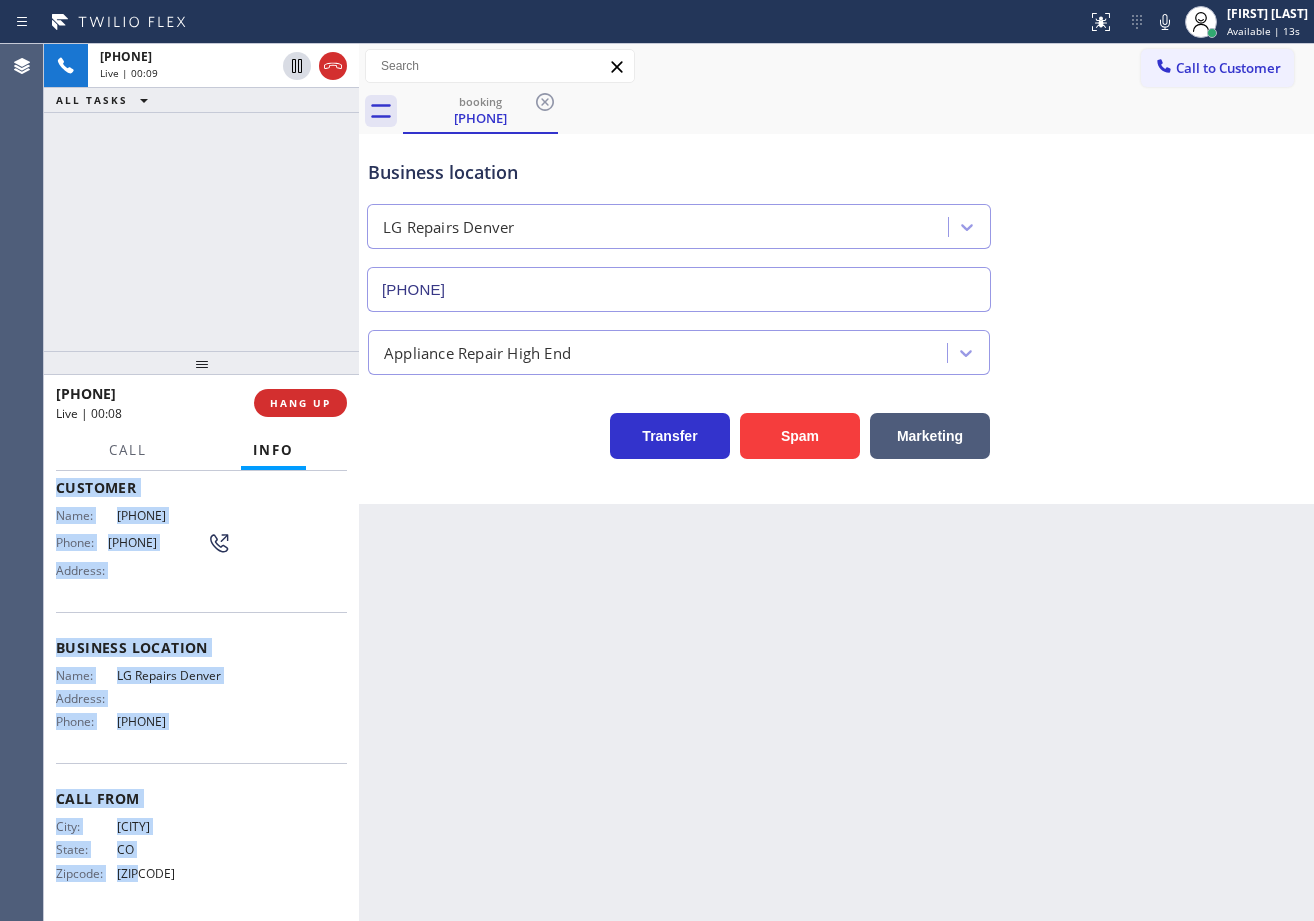 copy on "Customer Name: [PHONE] Phone: [PHONE] Address: Business location Name: LG Repairs Denver Address:   Phone: [PHONE]" 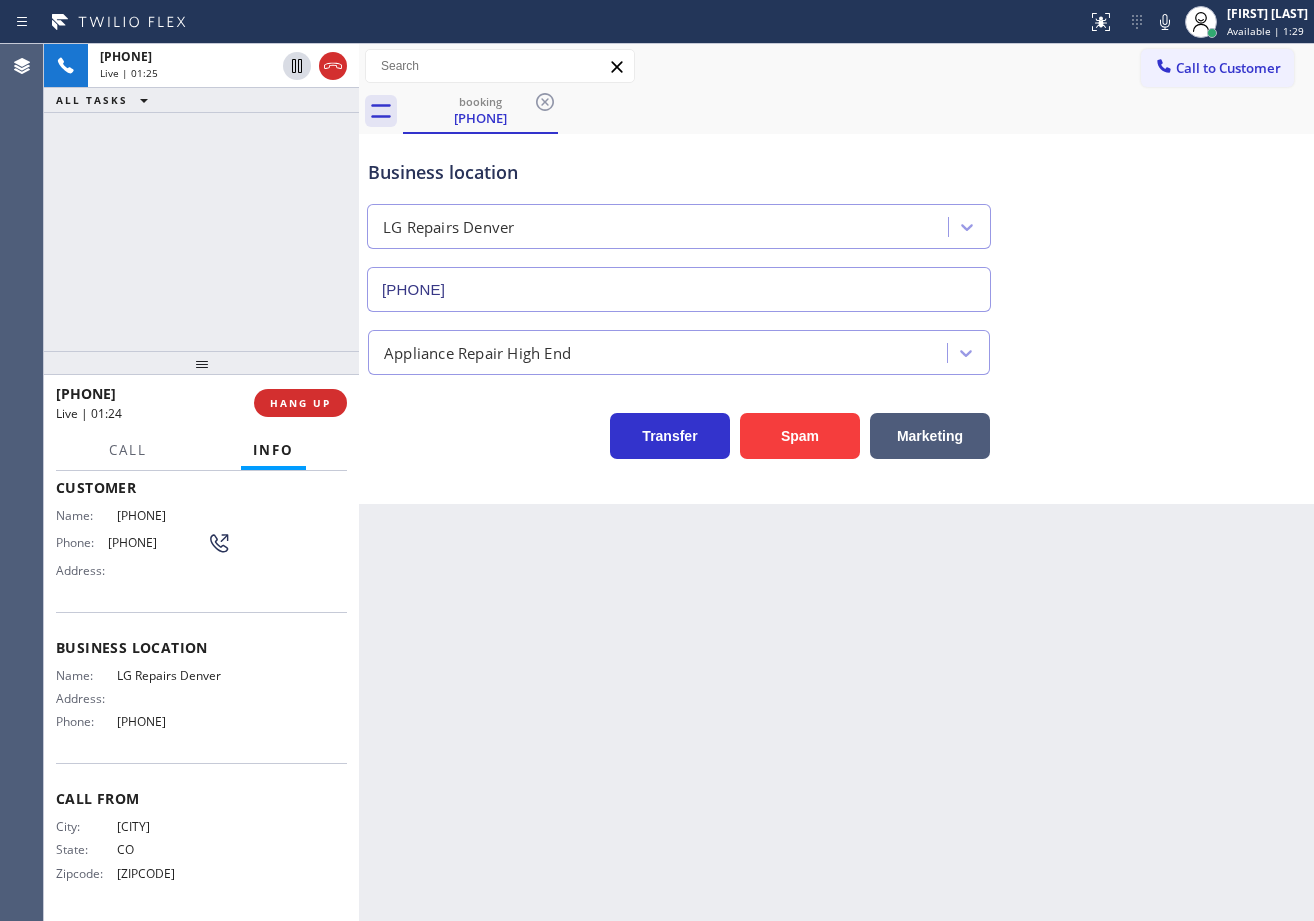 click on "Back to Dashboard Change Sender ID Customers Technicians Select a contact Outbound call Technician Search Technician Your caller id phone number Your caller id phone number Call Technician info Name   Phone none Address none Change Sender ID HVAC [PHONE] 5 Star Appliance [PHONE] Appliance Repair [PHONE] Plumbing [PHONE] Air Duct Cleaning [PHONE]  Electricians [PHONE] Cancel Change Check personal SMS Reset Change booking ([PHONE]) Call to Customer Outbound call Location Search location Your caller id phone number Customer number Call Outbound call Technician Search Technician Your caller id phone number Your caller id phone number Call booking ([PHONE]) Business location LG Repairs Denver ([PHONE]) Appliance Repair High End Transfer Spam Marketing" at bounding box center [836, 482] 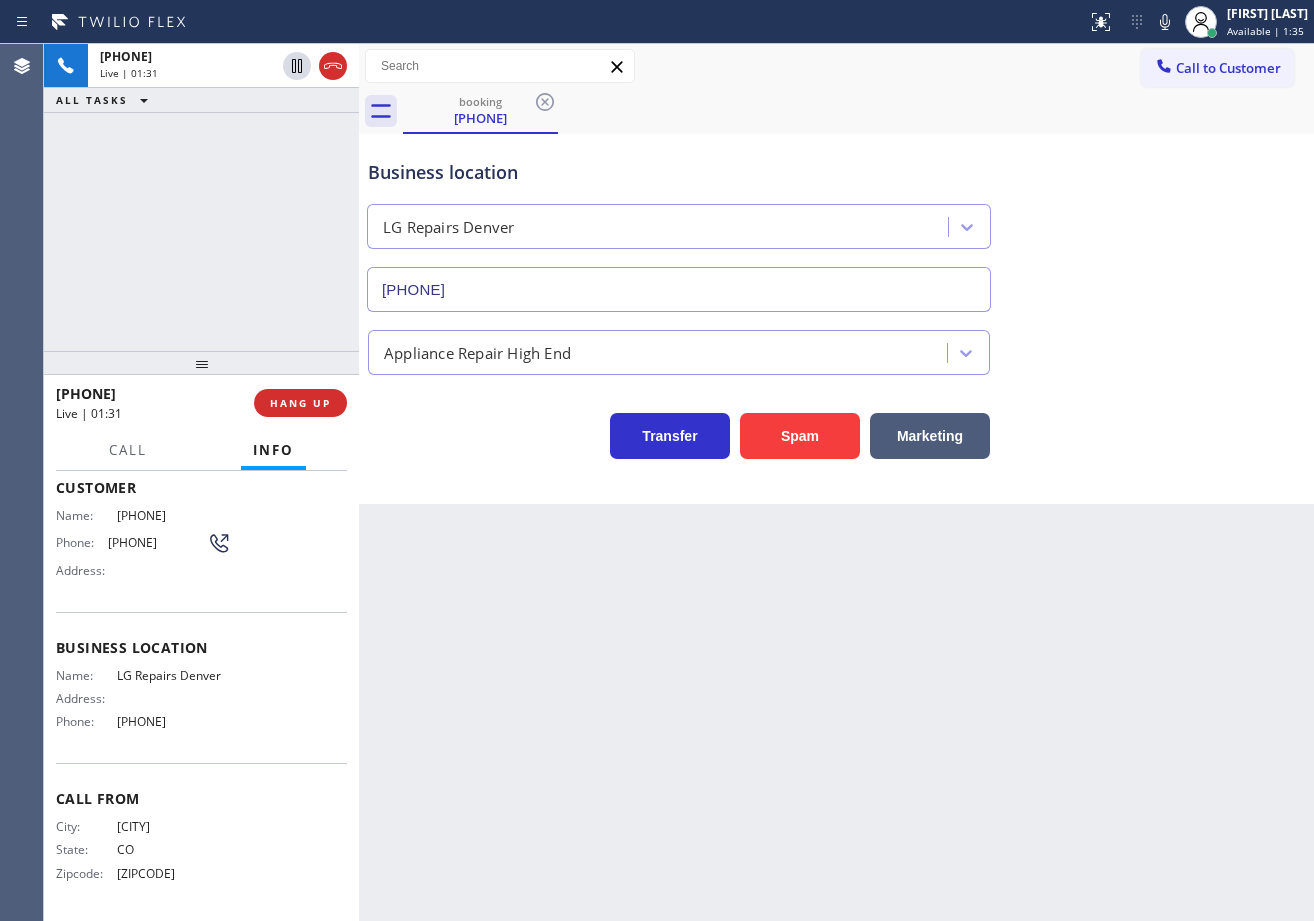 drag, startPoint x: 1098, startPoint y: 405, endPoint x: 1120, endPoint y: 460, distance: 59.236813 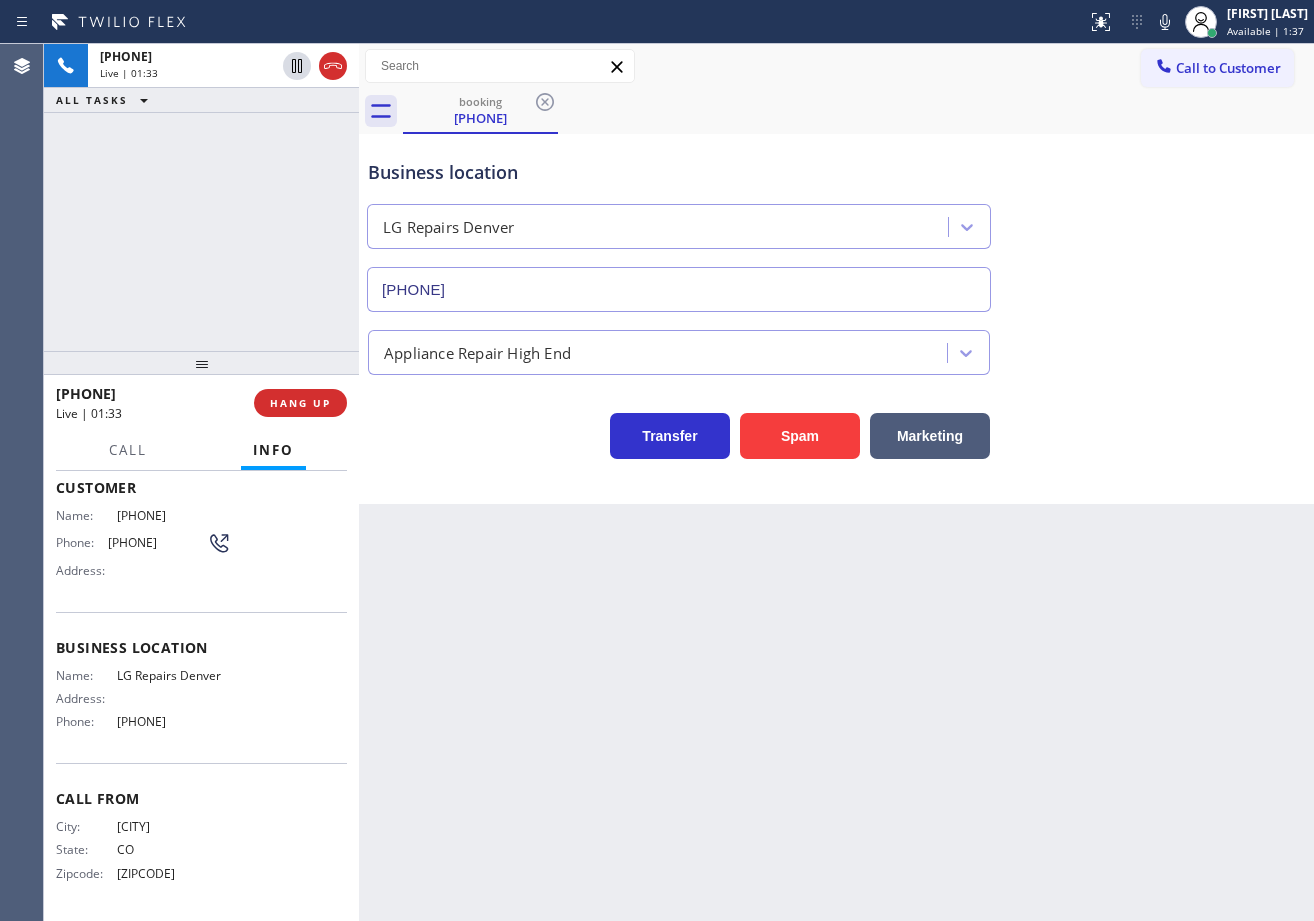 click on "Appliance Repair High End" at bounding box center [836, 348] 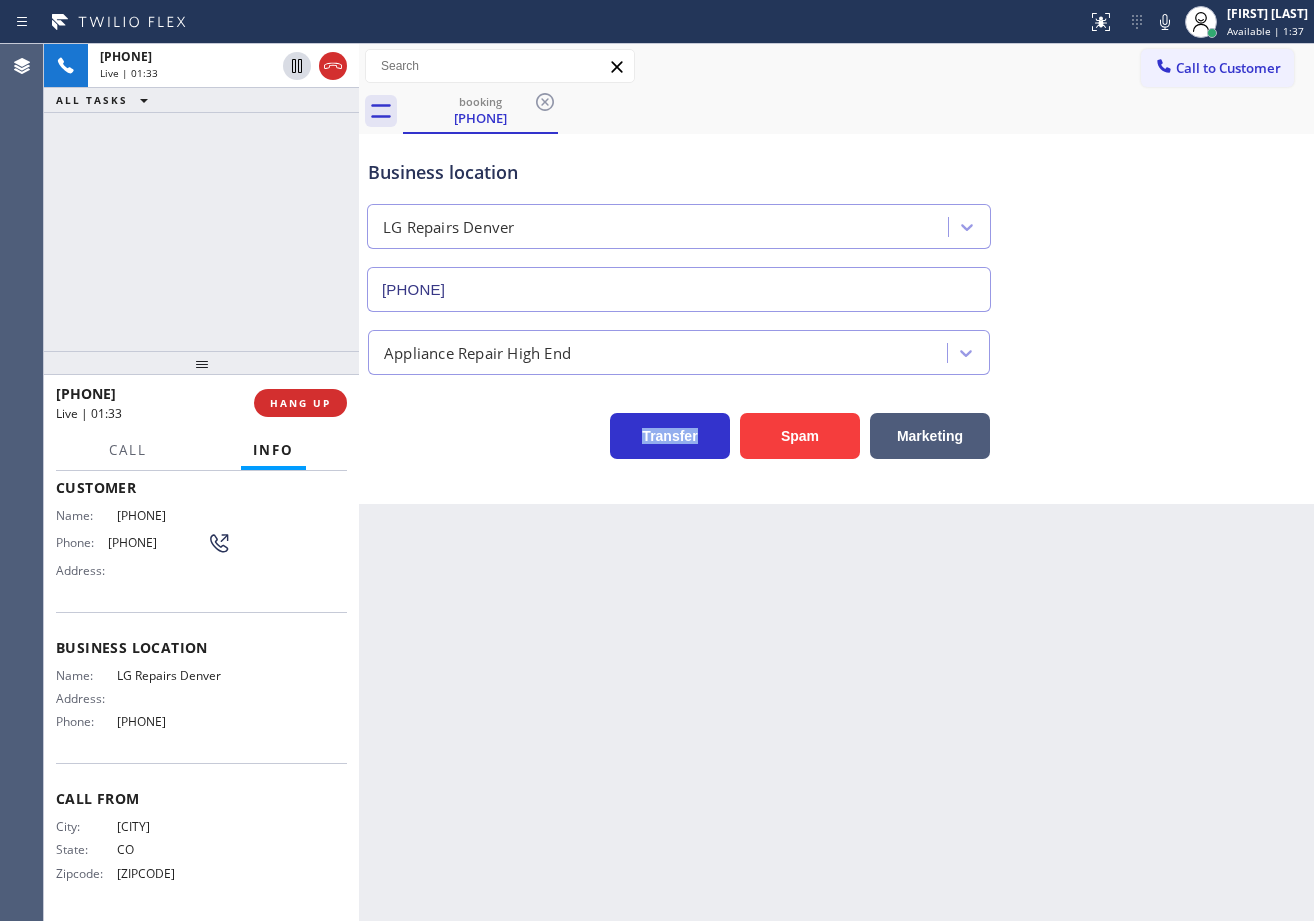 click on "Appliance Repair High End" at bounding box center (836, 348) 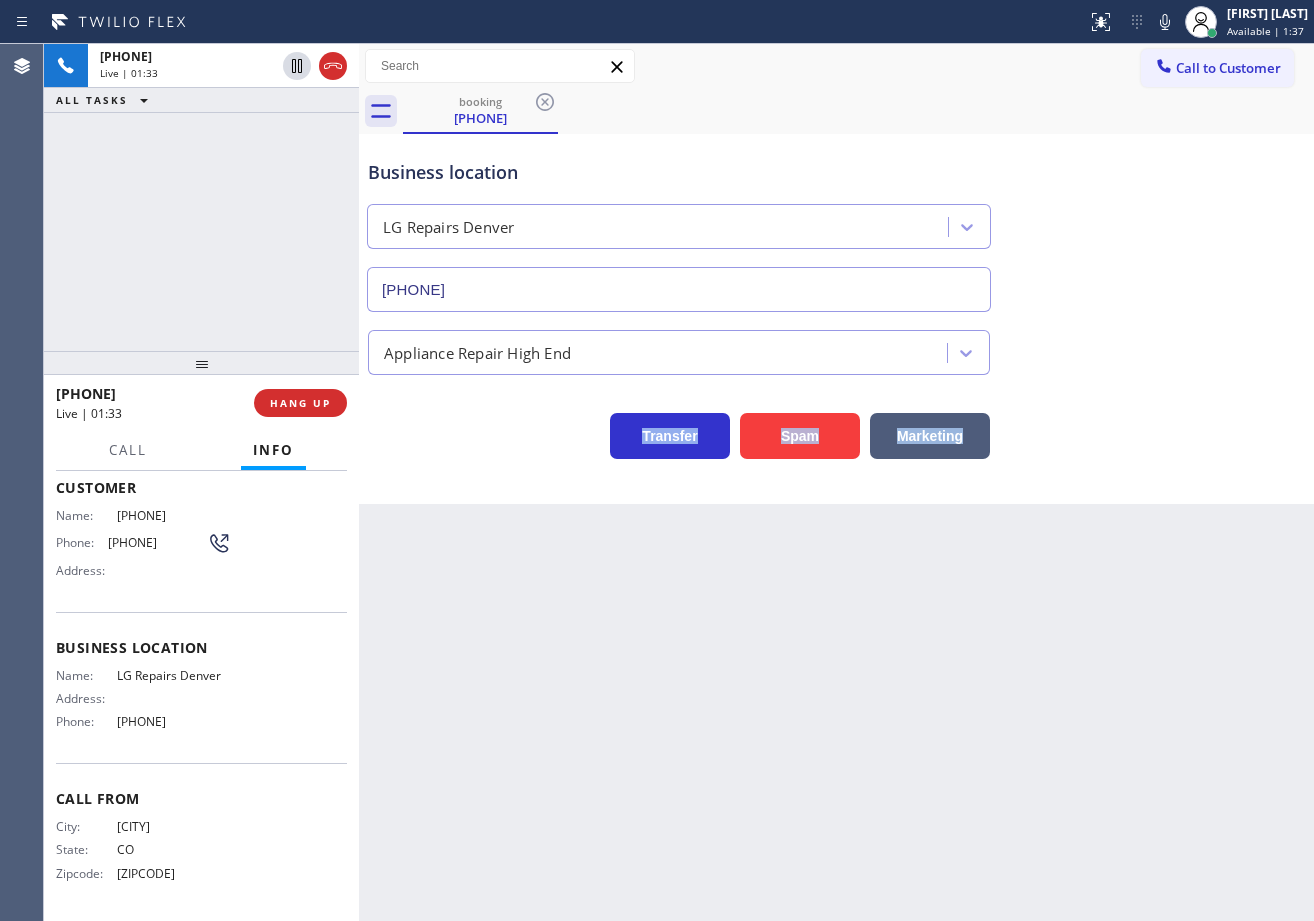 click on "Appliance Repair High End" at bounding box center [836, 348] 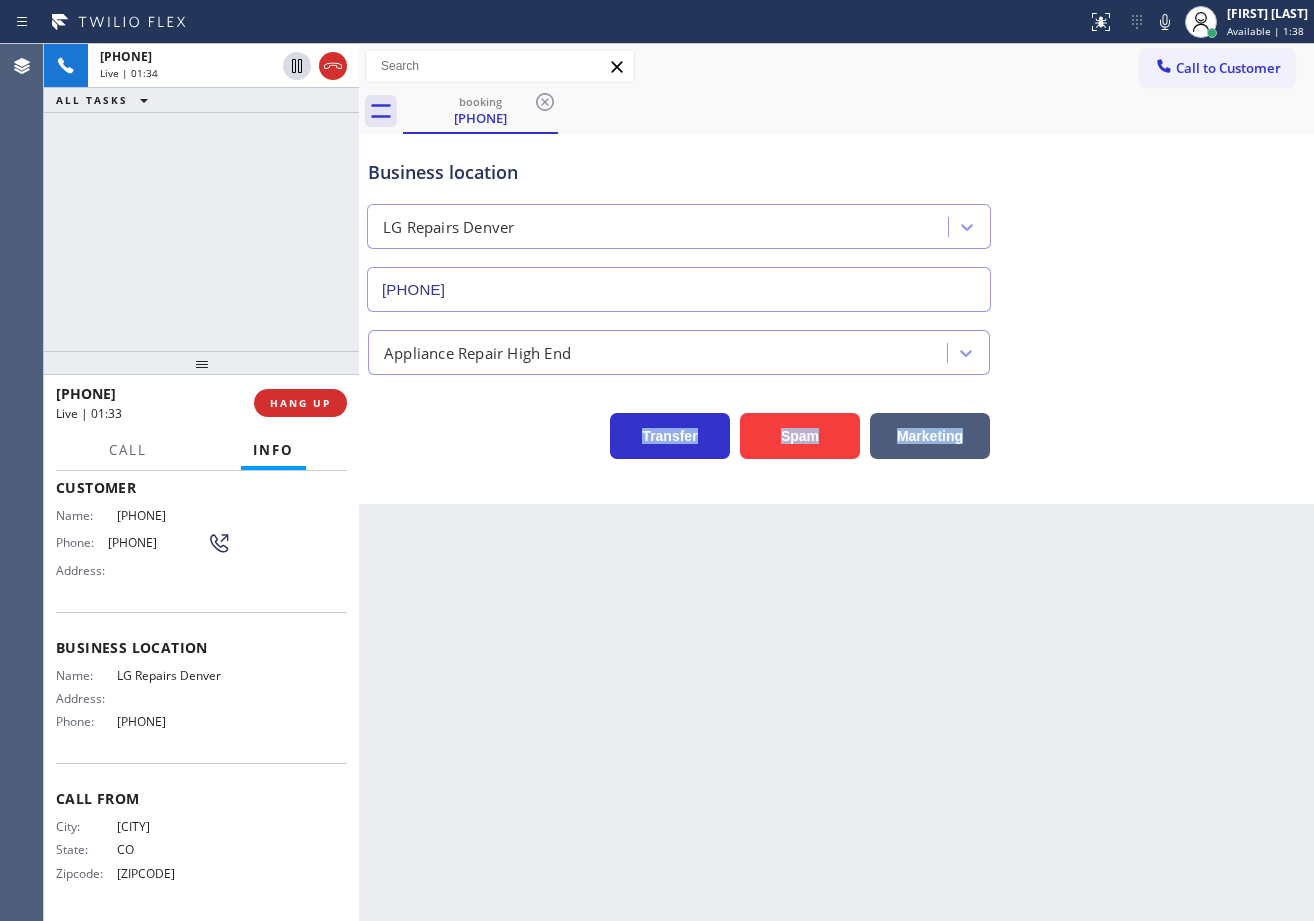 click on "Appliance Repair High End" at bounding box center [836, 348] 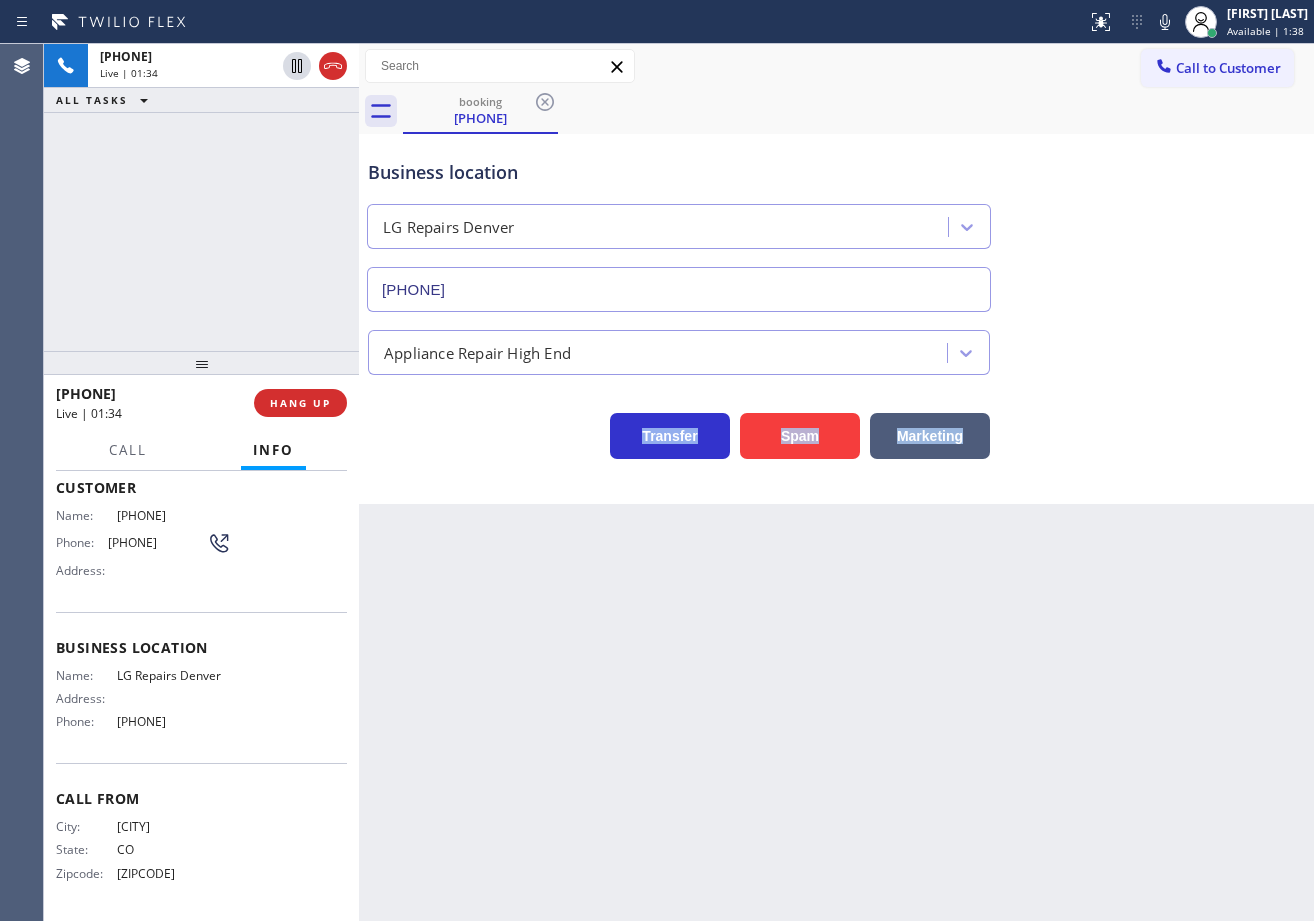 click on "Appliance Repair High End" at bounding box center (836, 348) 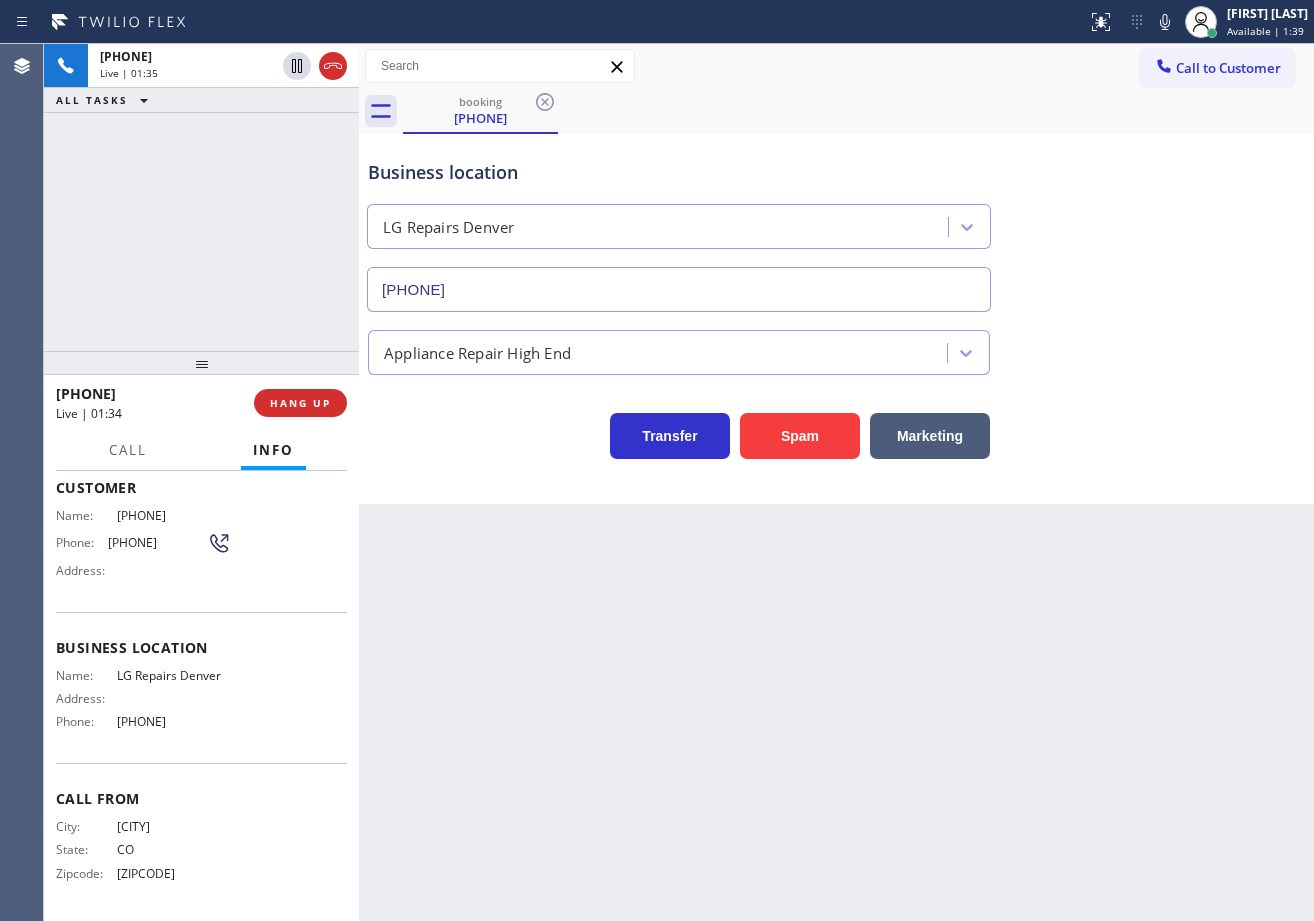 drag, startPoint x: 1170, startPoint y: 355, endPoint x: 1169, endPoint y: 380, distance: 25.019993 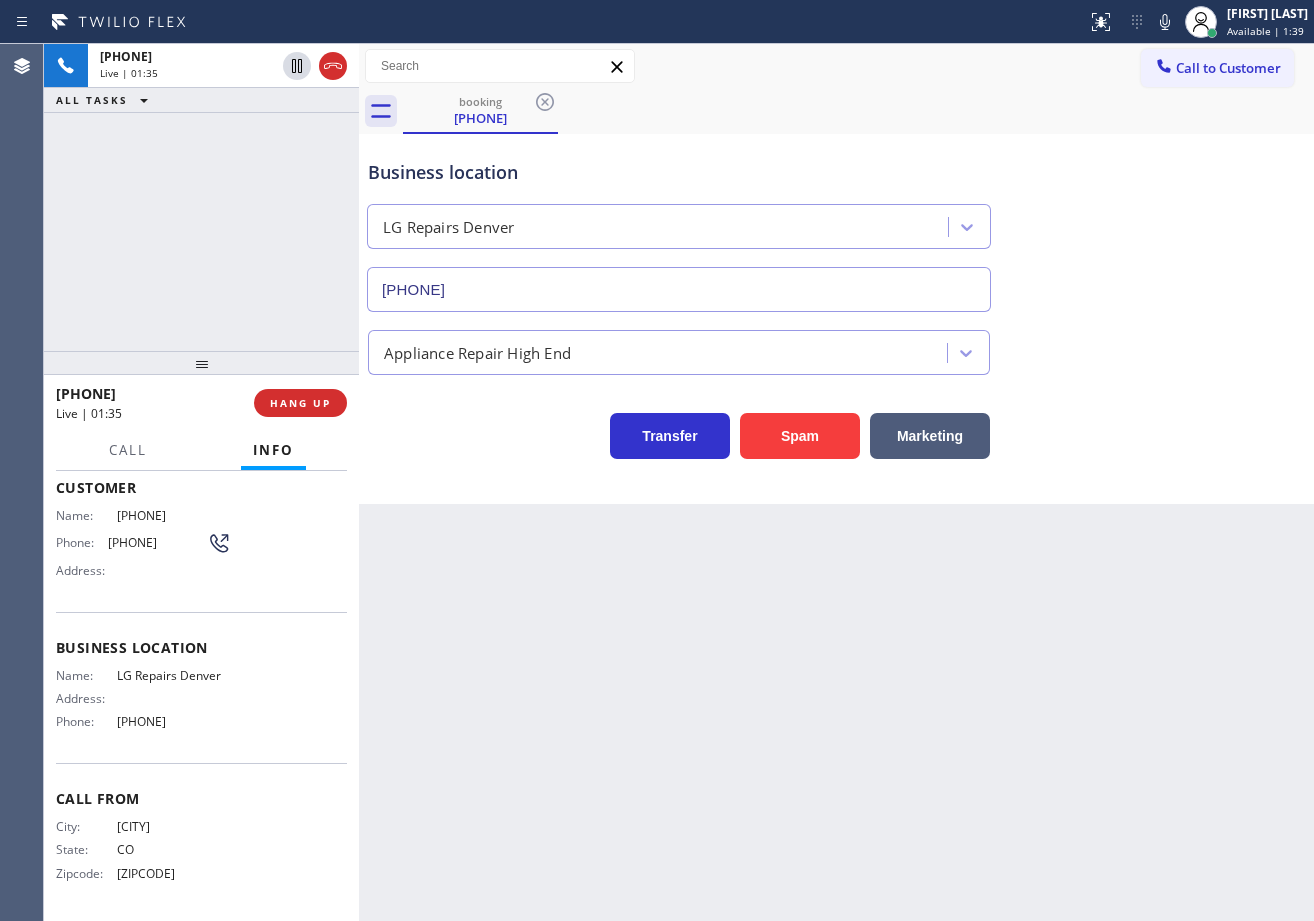 click on "Business location LG Repairs Denver ([PHONE]) Appliance Repair High End Transfer Spam Marketing" at bounding box center (836, 319) 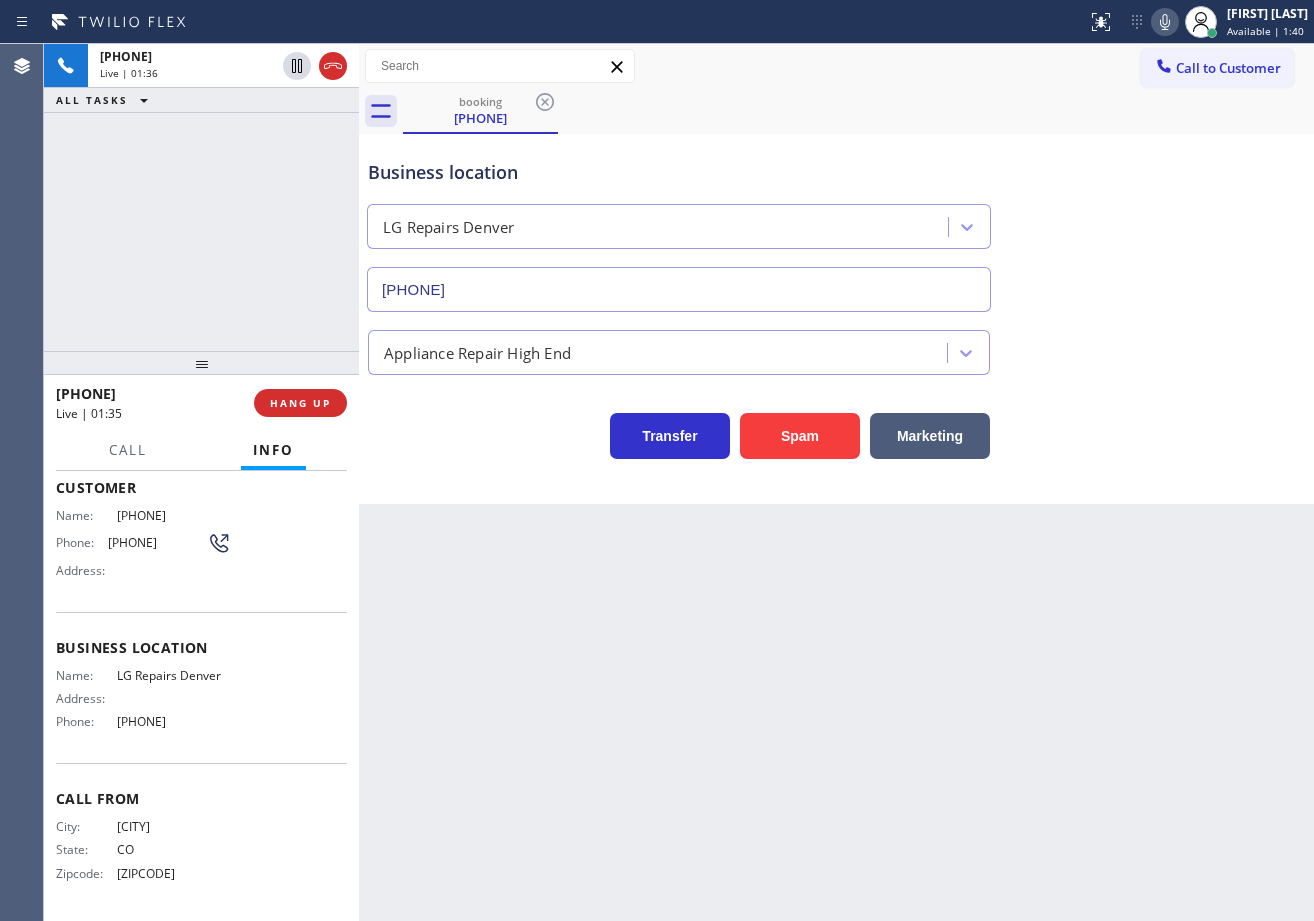 click 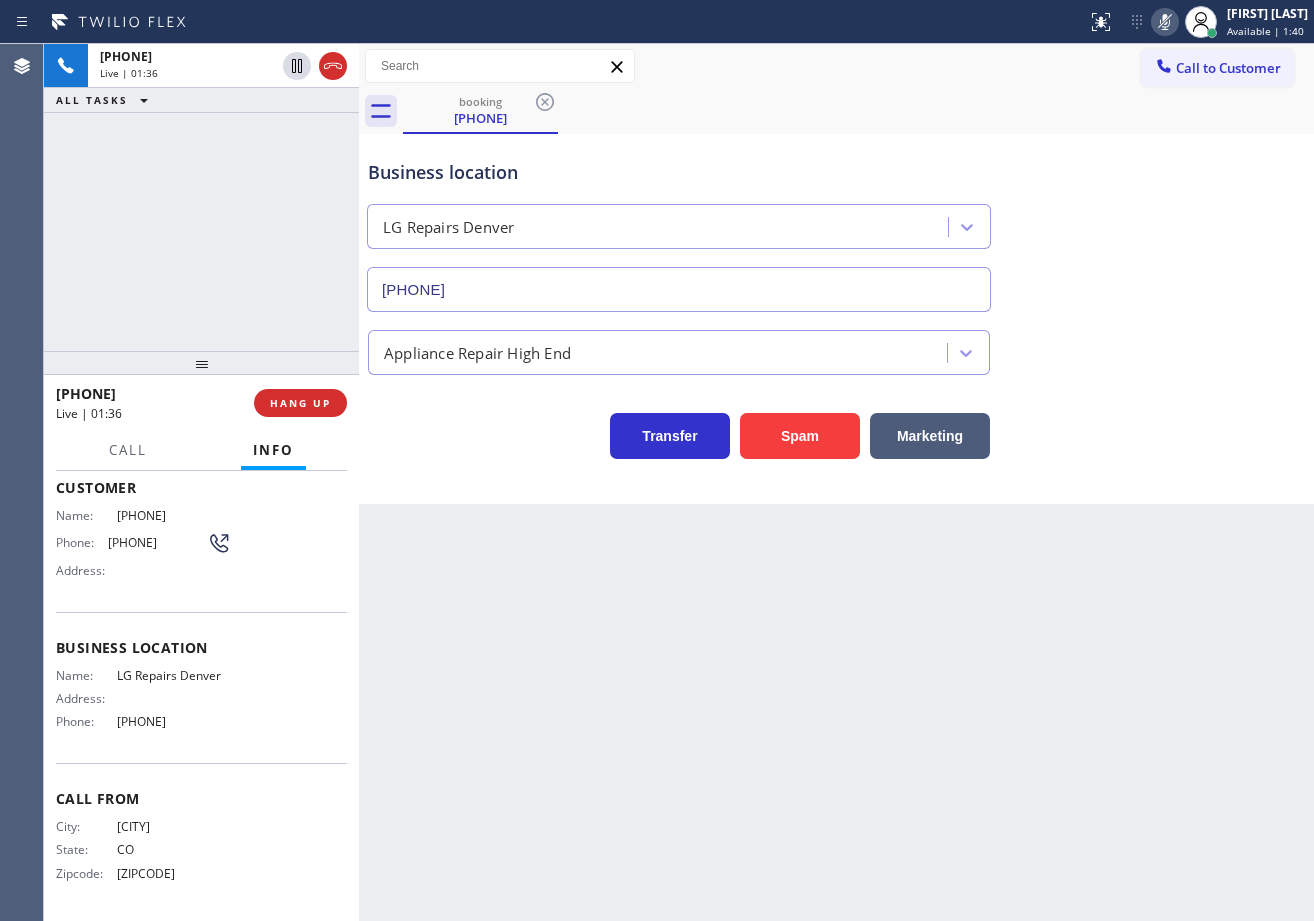 click on "Business location LG Repairs Denver [PHONE]" at bounding box center (836, 221) 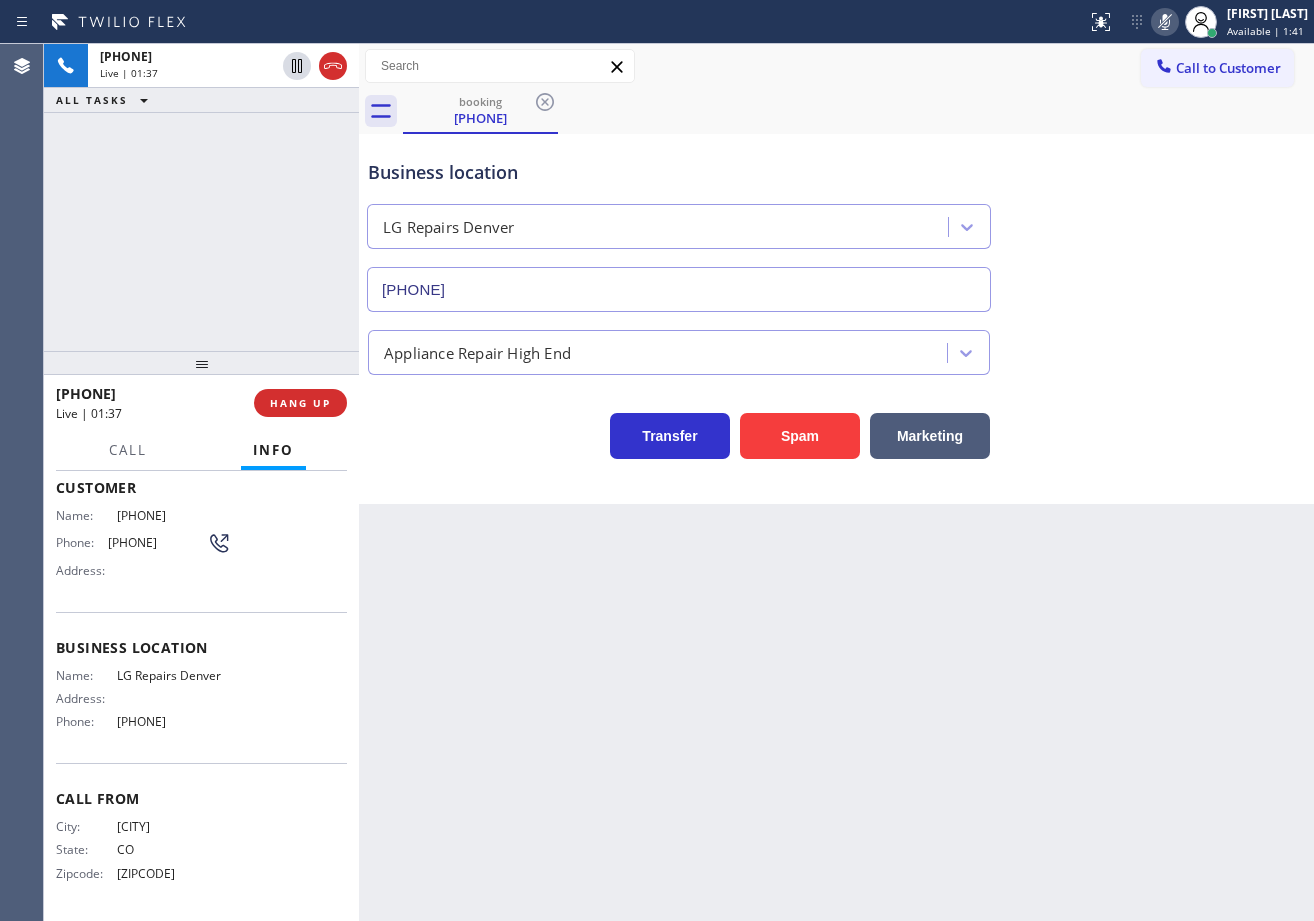 drag, startPoint x: 302, startPoint y: 73, endPoint x: 284, endPoint y: 181, distance: 109.48972 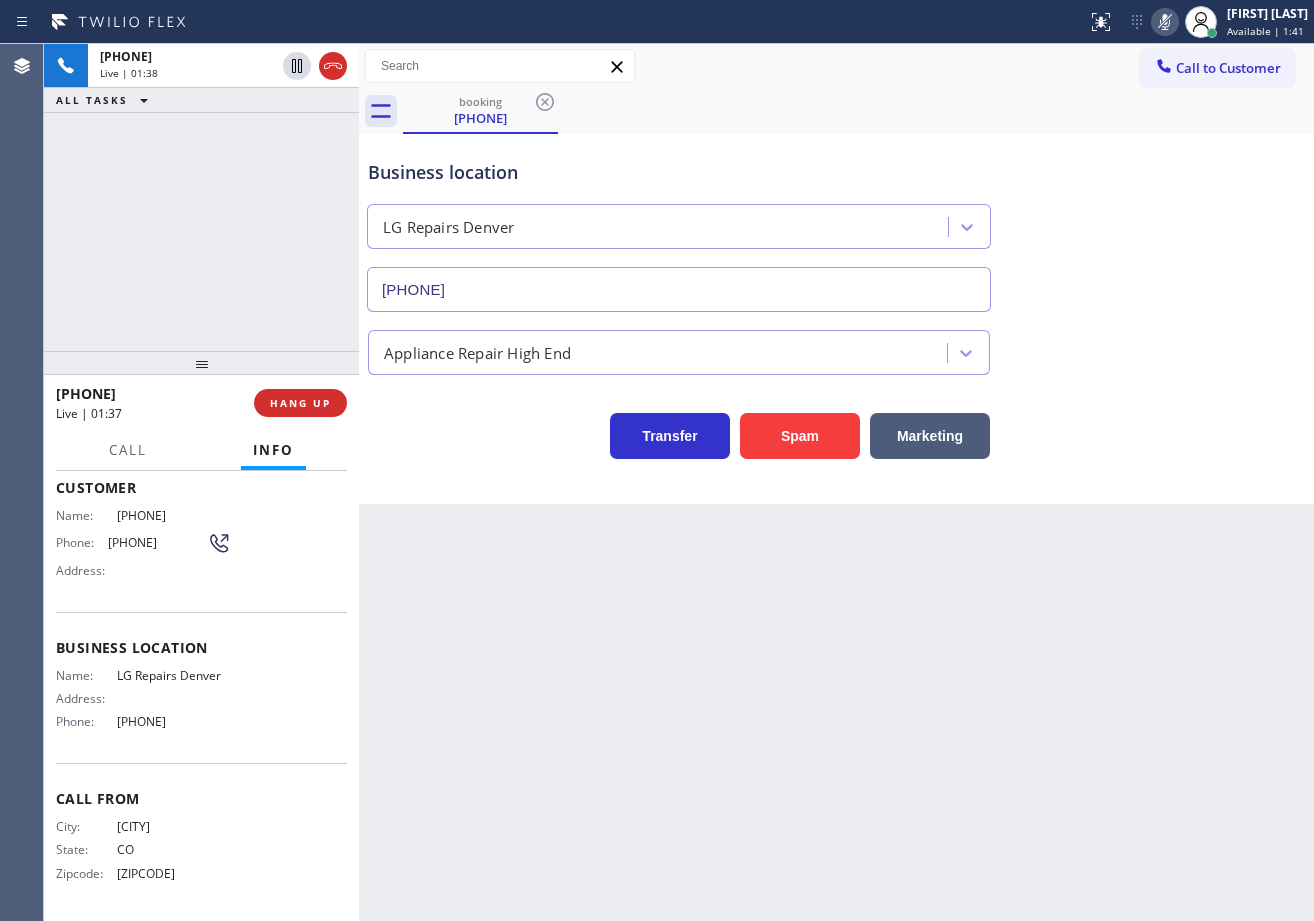 drag, startPoint x: 284, startPoint y: 181, endPoint x: 949, endPoint y: 462, distance: 721.9321 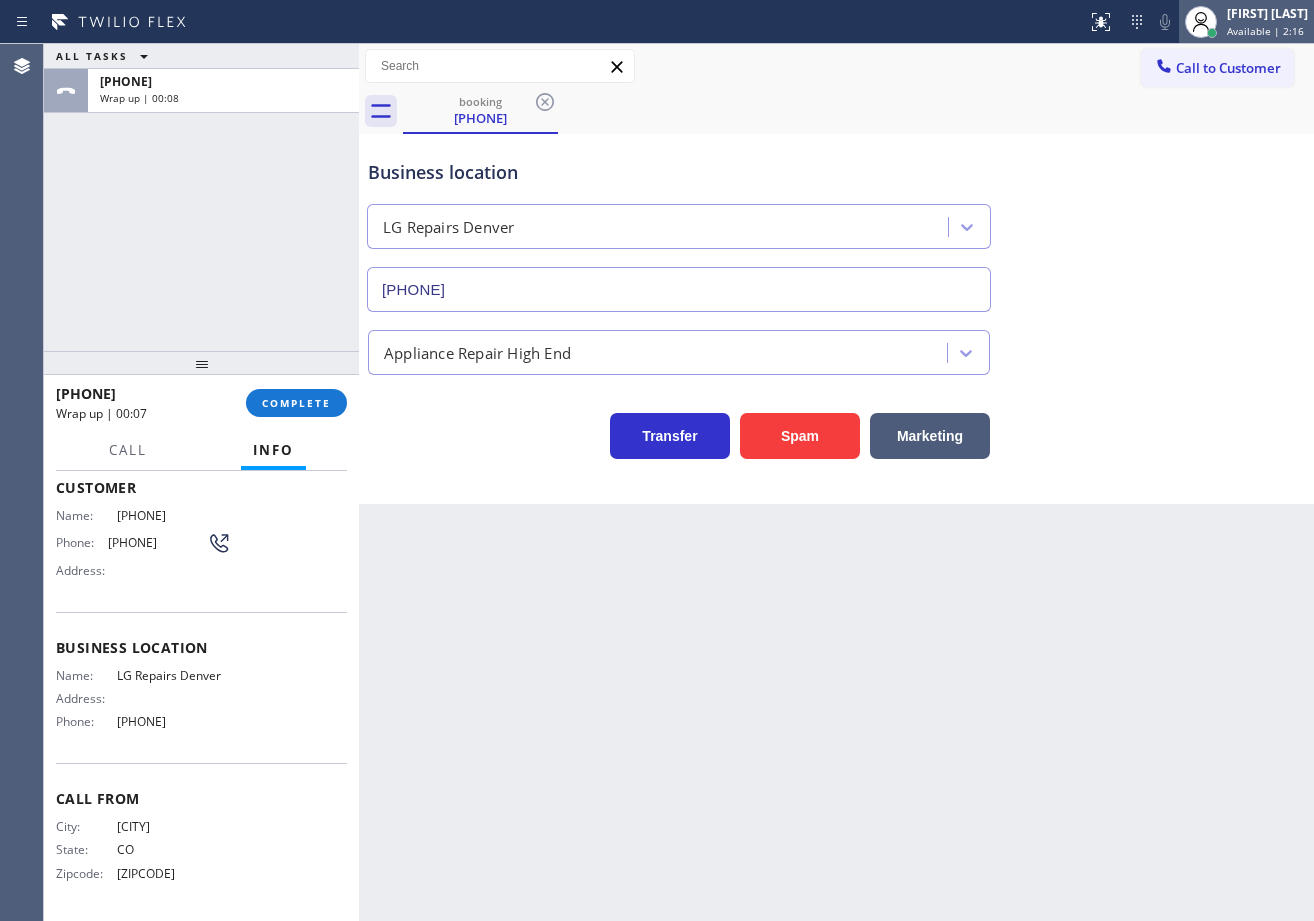 click on "Available | 2:16" at bounding box center [1265, 31] 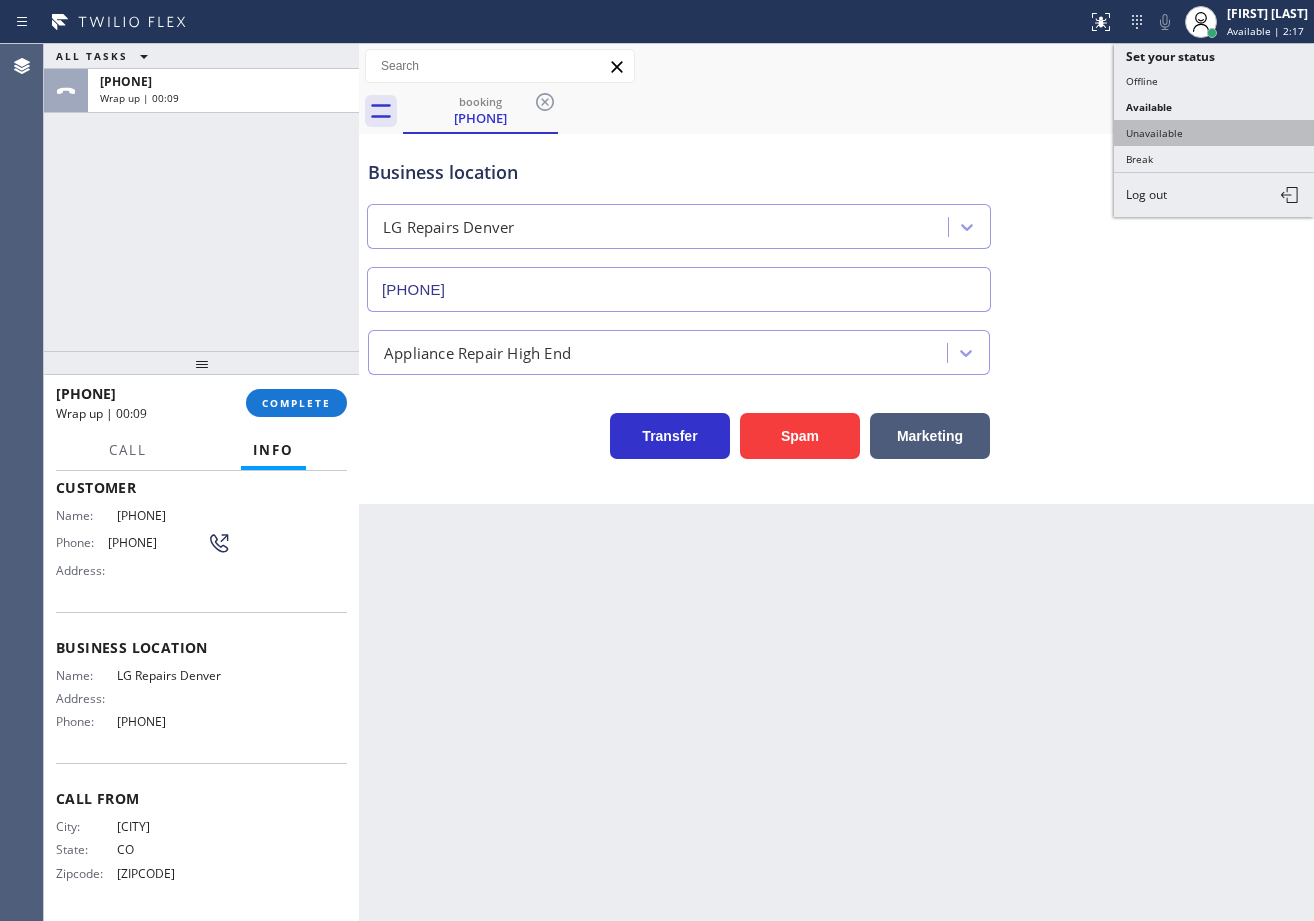 click on "Unavailable" at bounding box center [1214, 133] 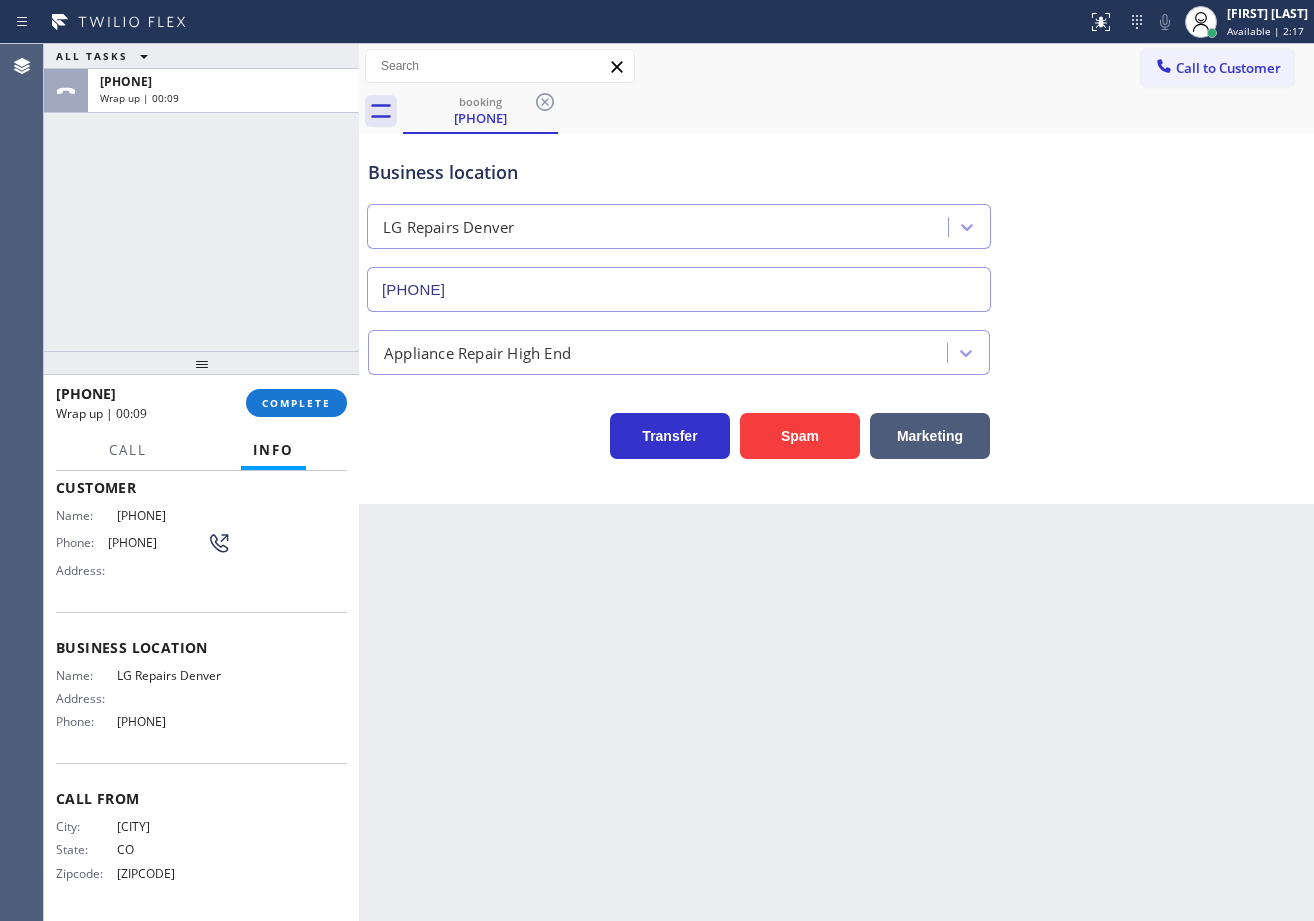 click on "Business location LG Repairs Denver [PHONE]" at bounding box center (836, 221) 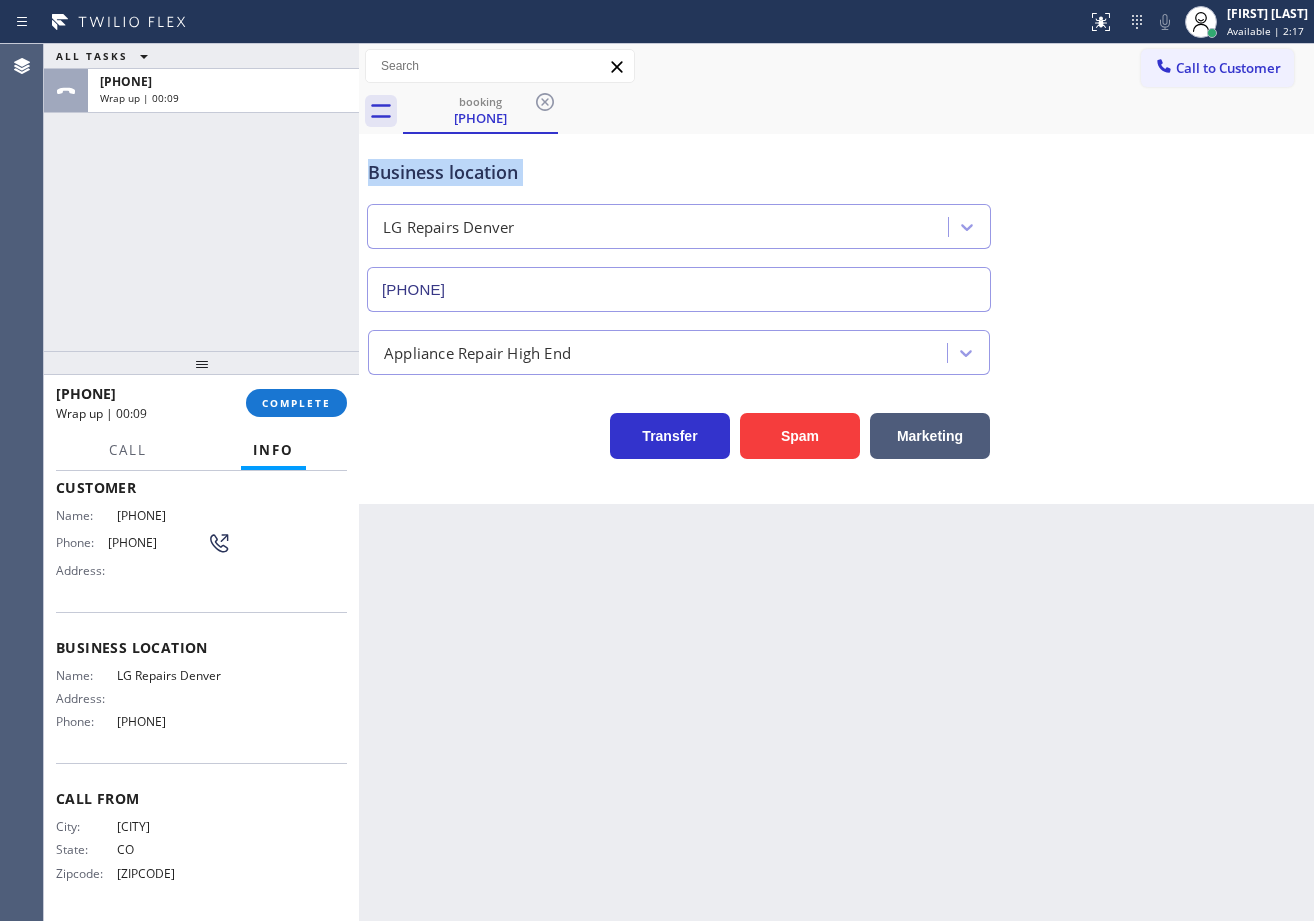 click on "Business location LG Repairs Denver [PHONE]" at bounding box center [836, 221] 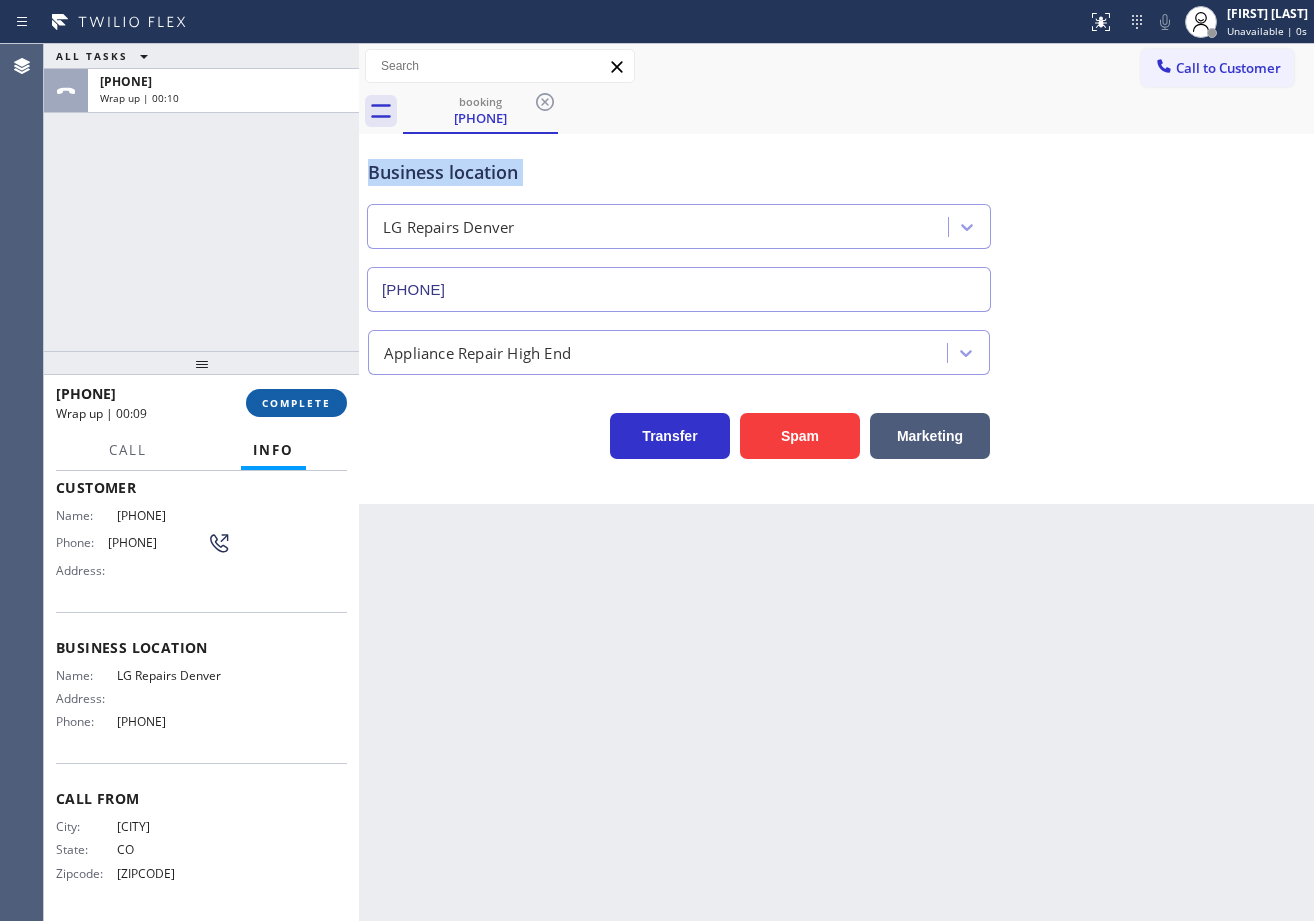 click on "COMPLETE" at bounding box center (296, 403) 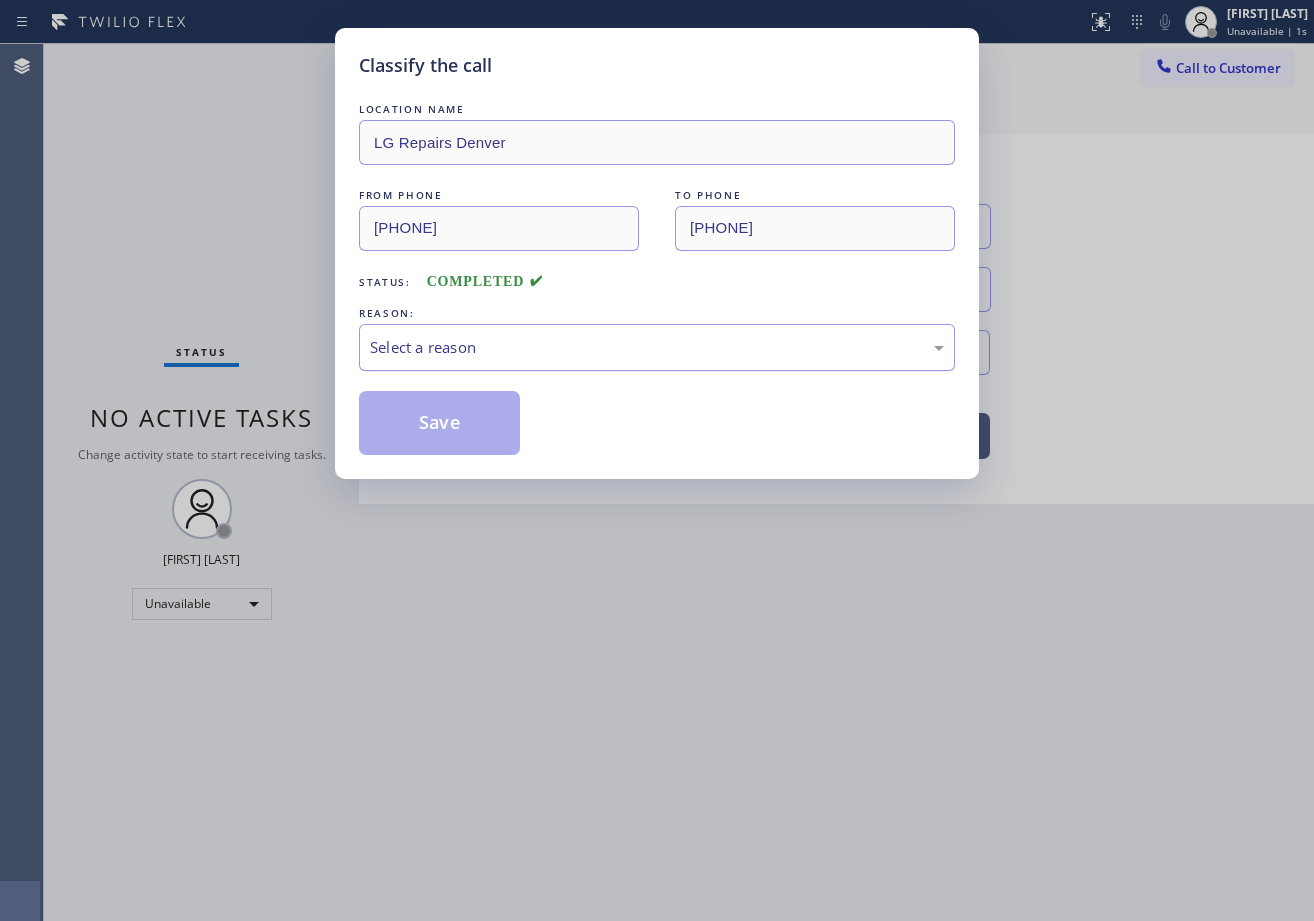 click on "Select a reason" at bounding box center (657, 347) 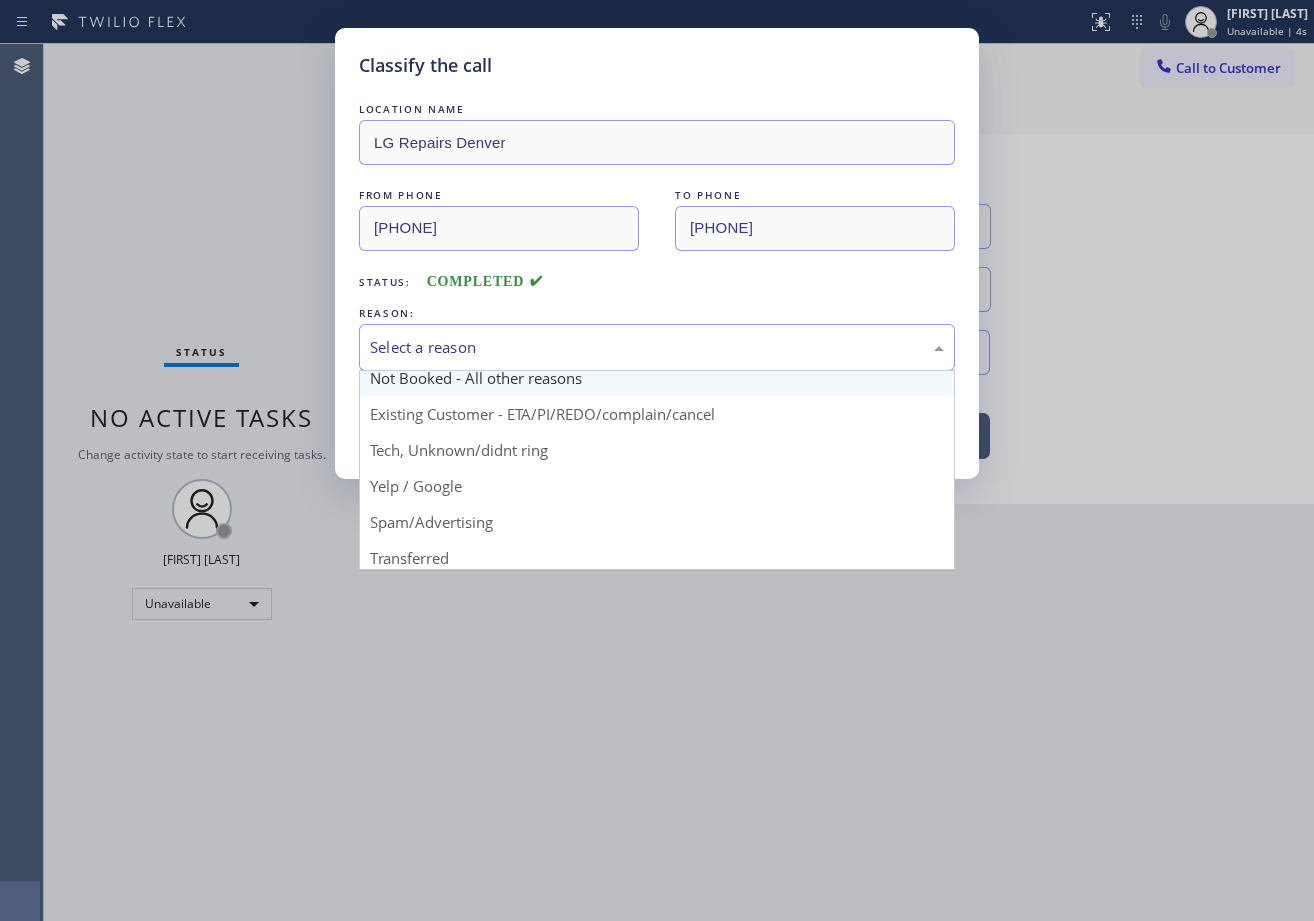 scroll, scrollTop: 0, scrollLeft: 0, axis: both 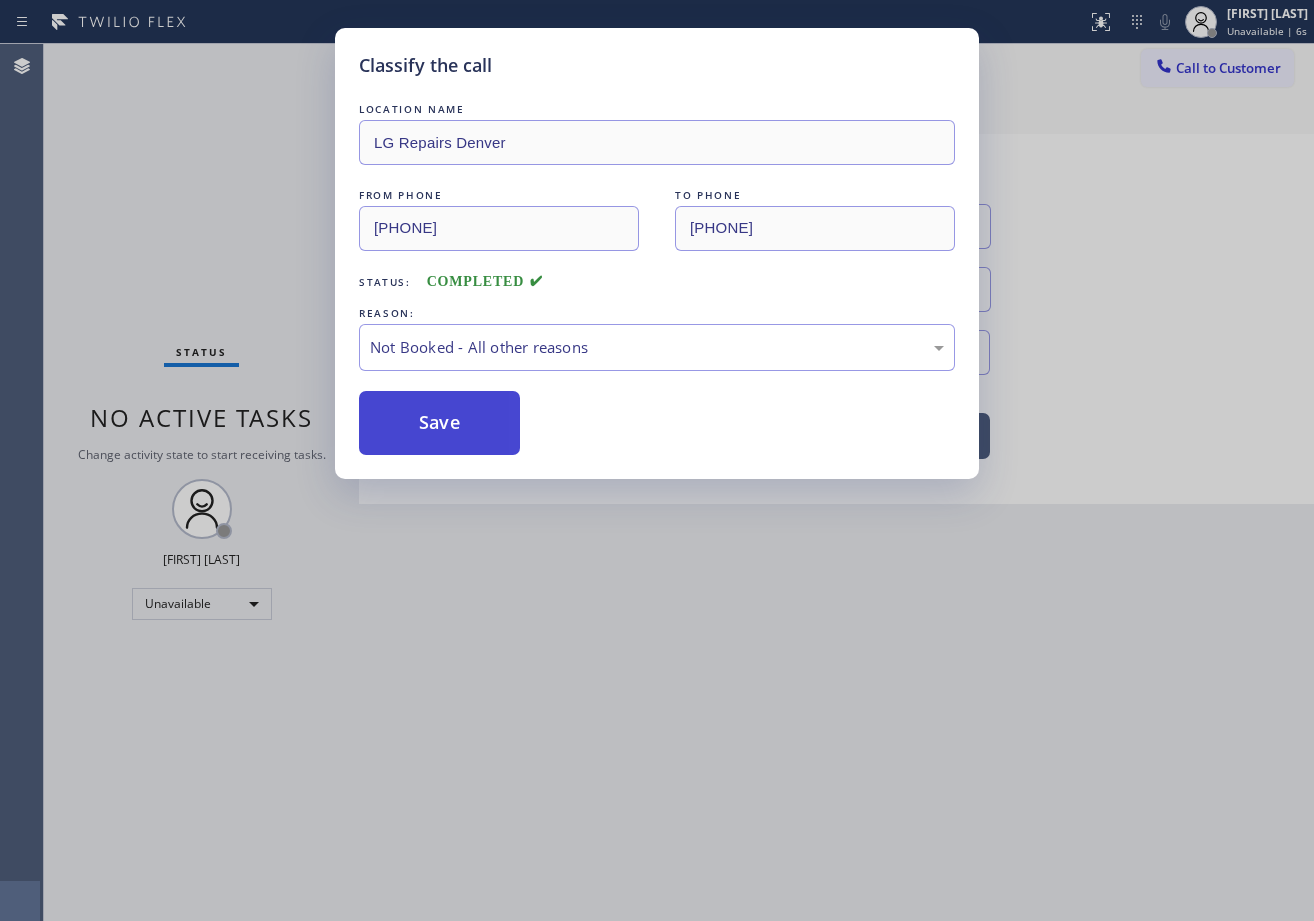 click on "Save" at bounding box center (439, 423) 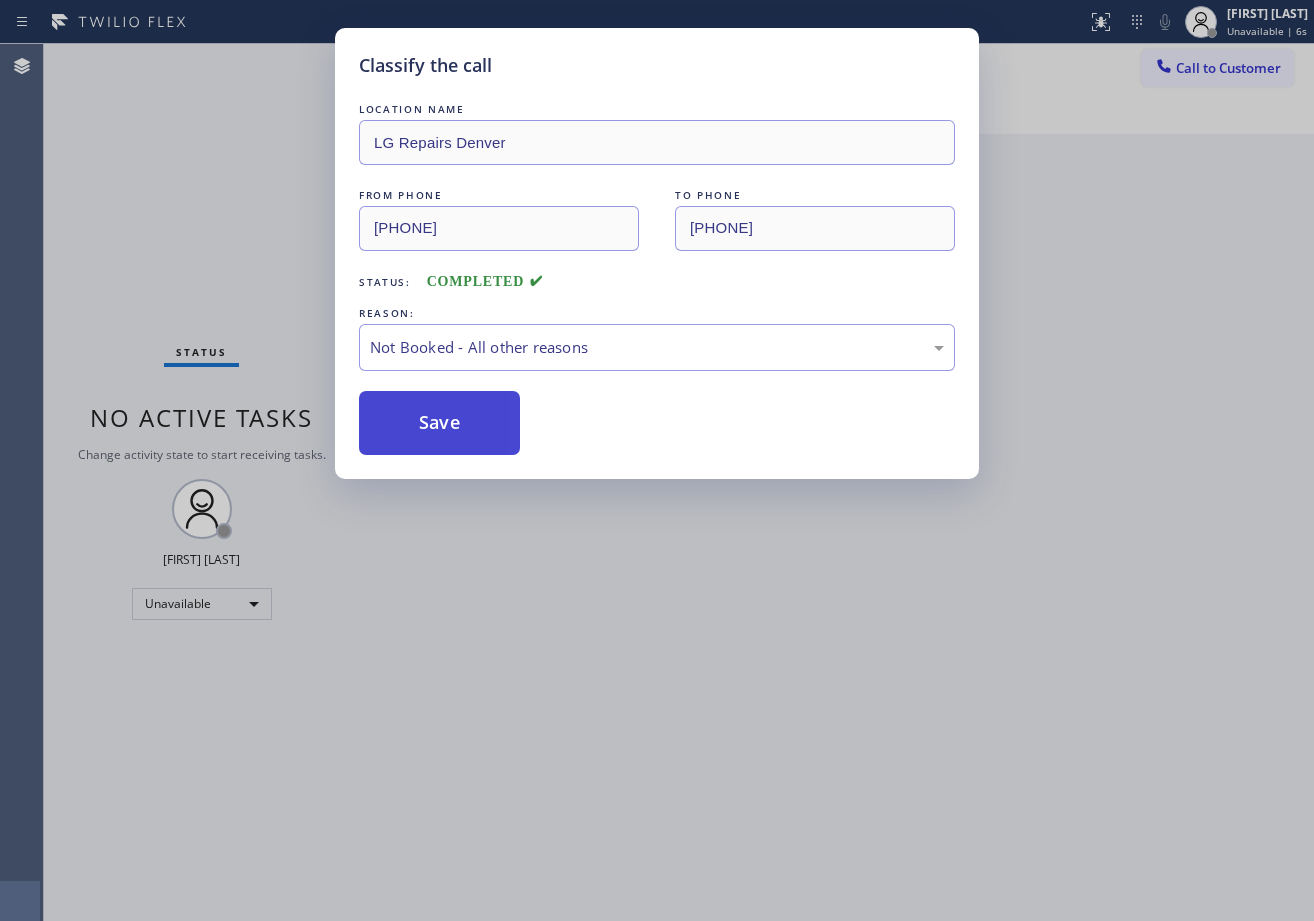 click on "Save" at bounding box center (439, 423) 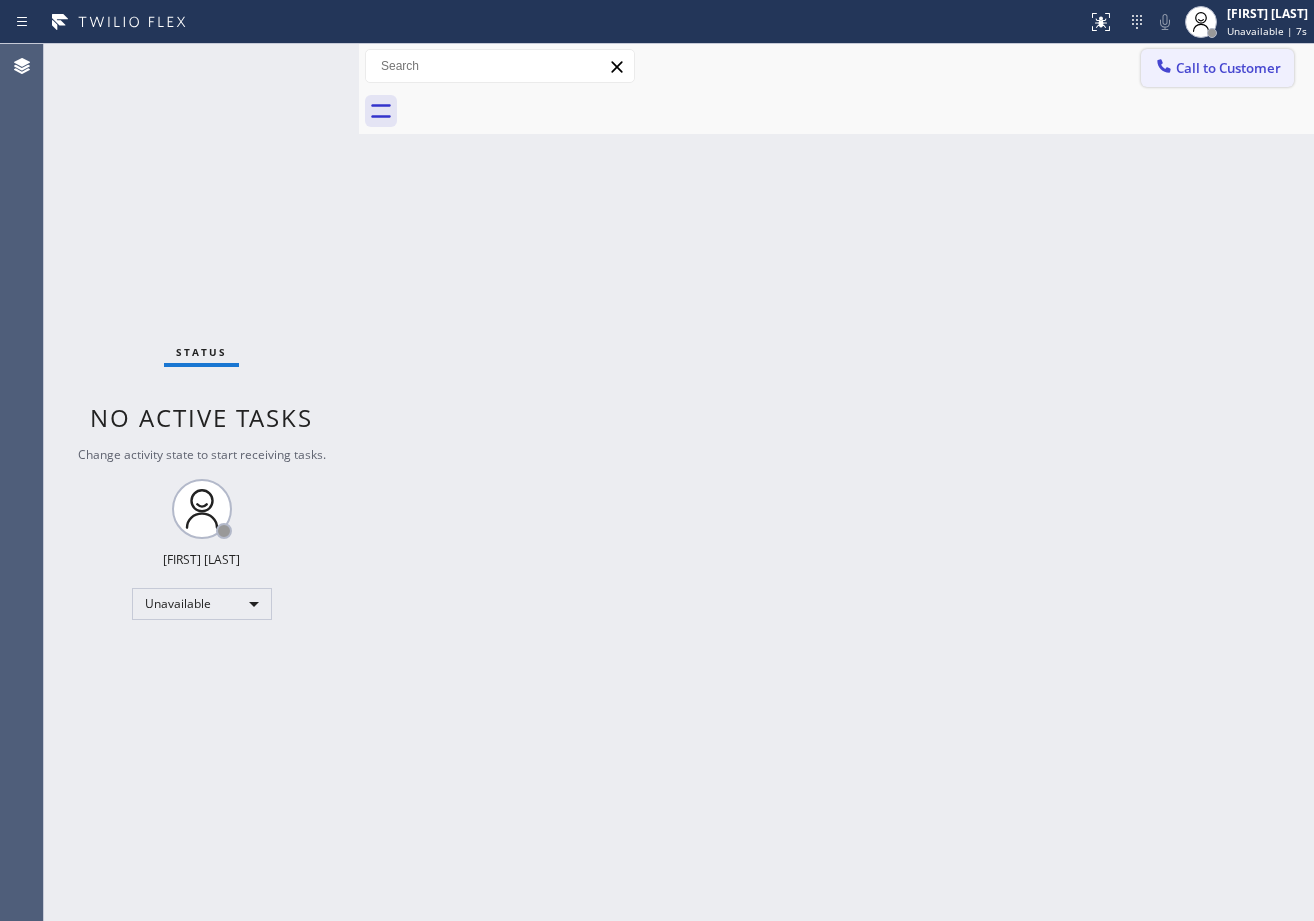 click on "Call to Customer" at bounding box center [1228, 68] 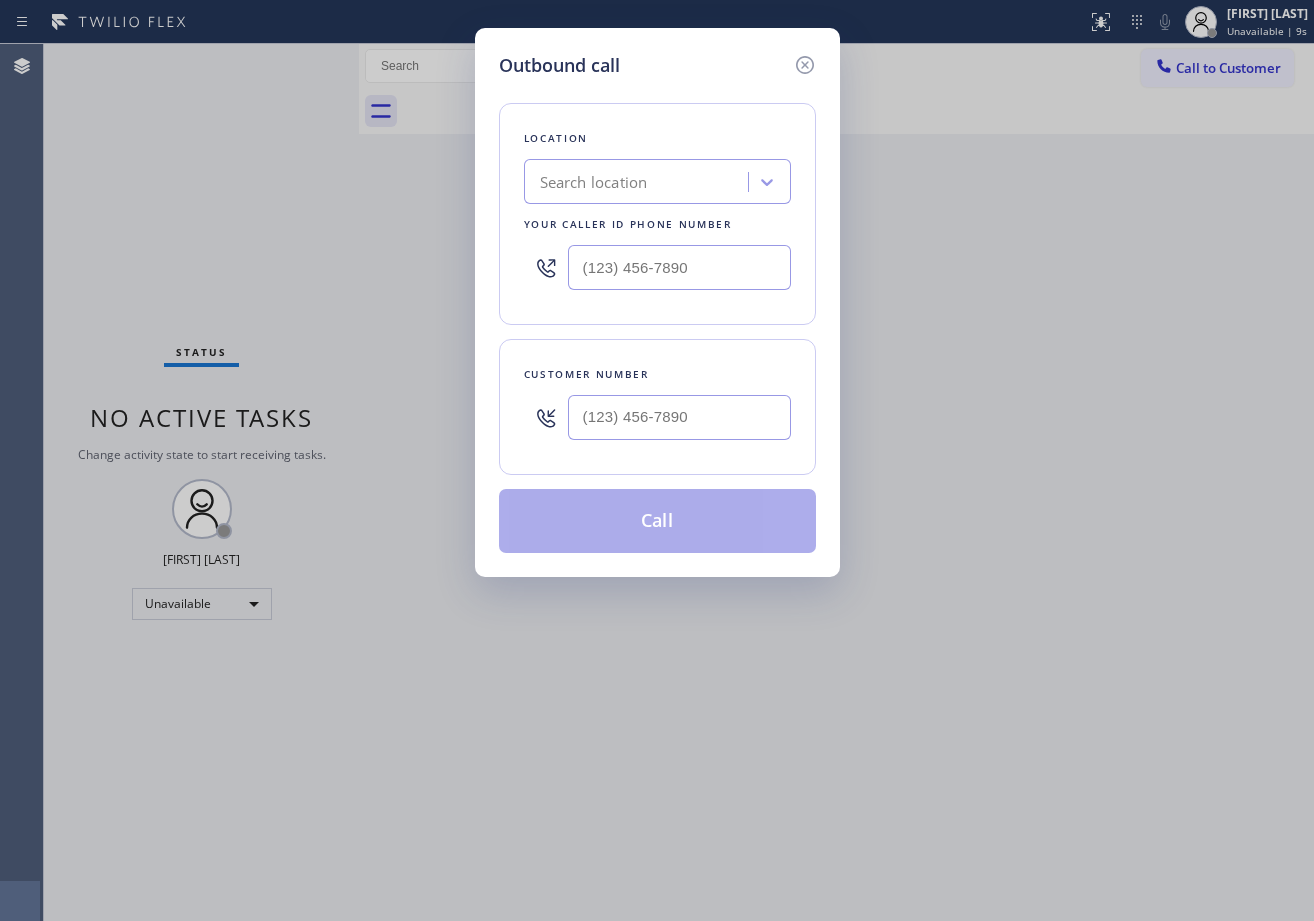 click at bounding box center (679, 417) 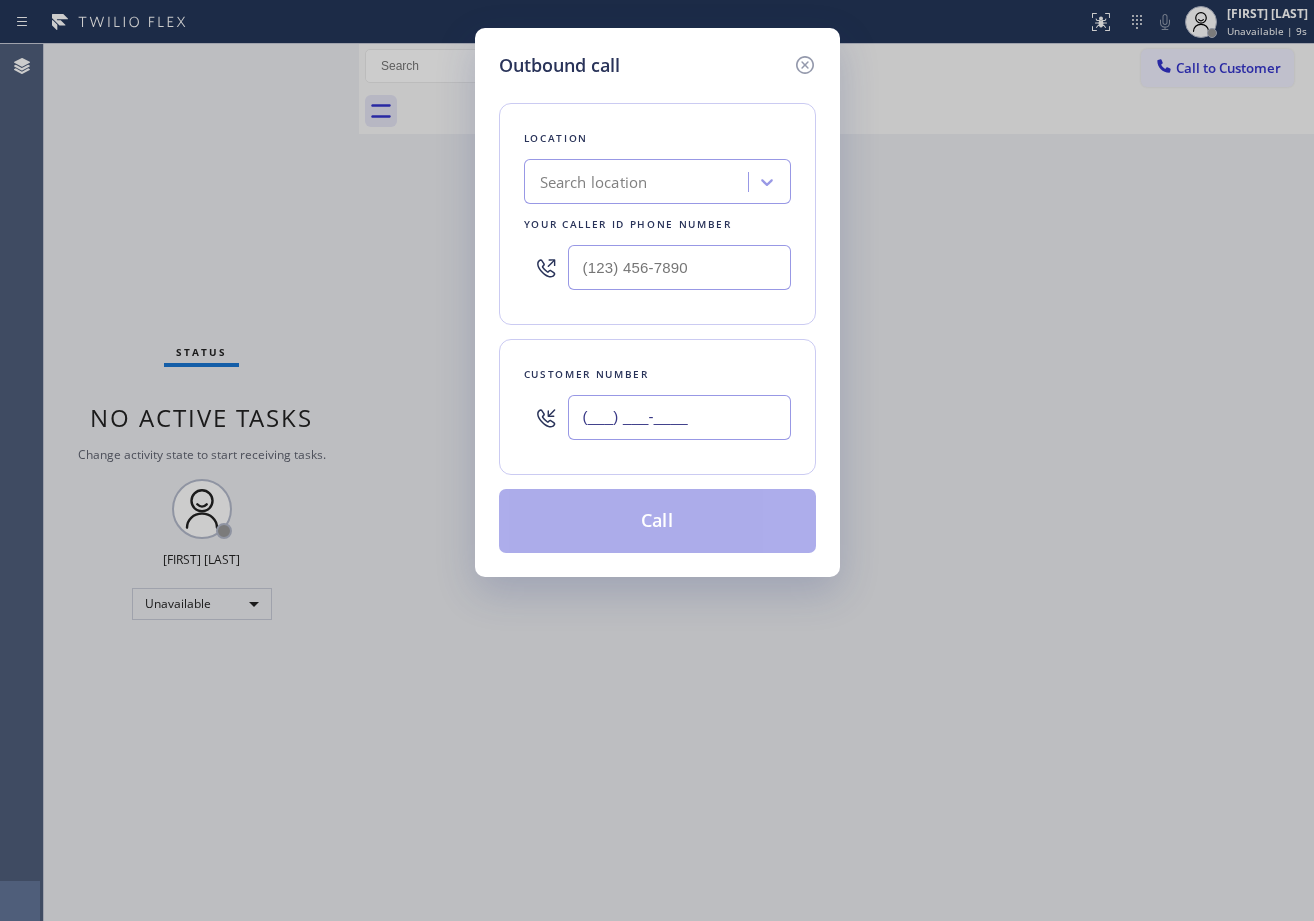 paste on "[PHONE]" 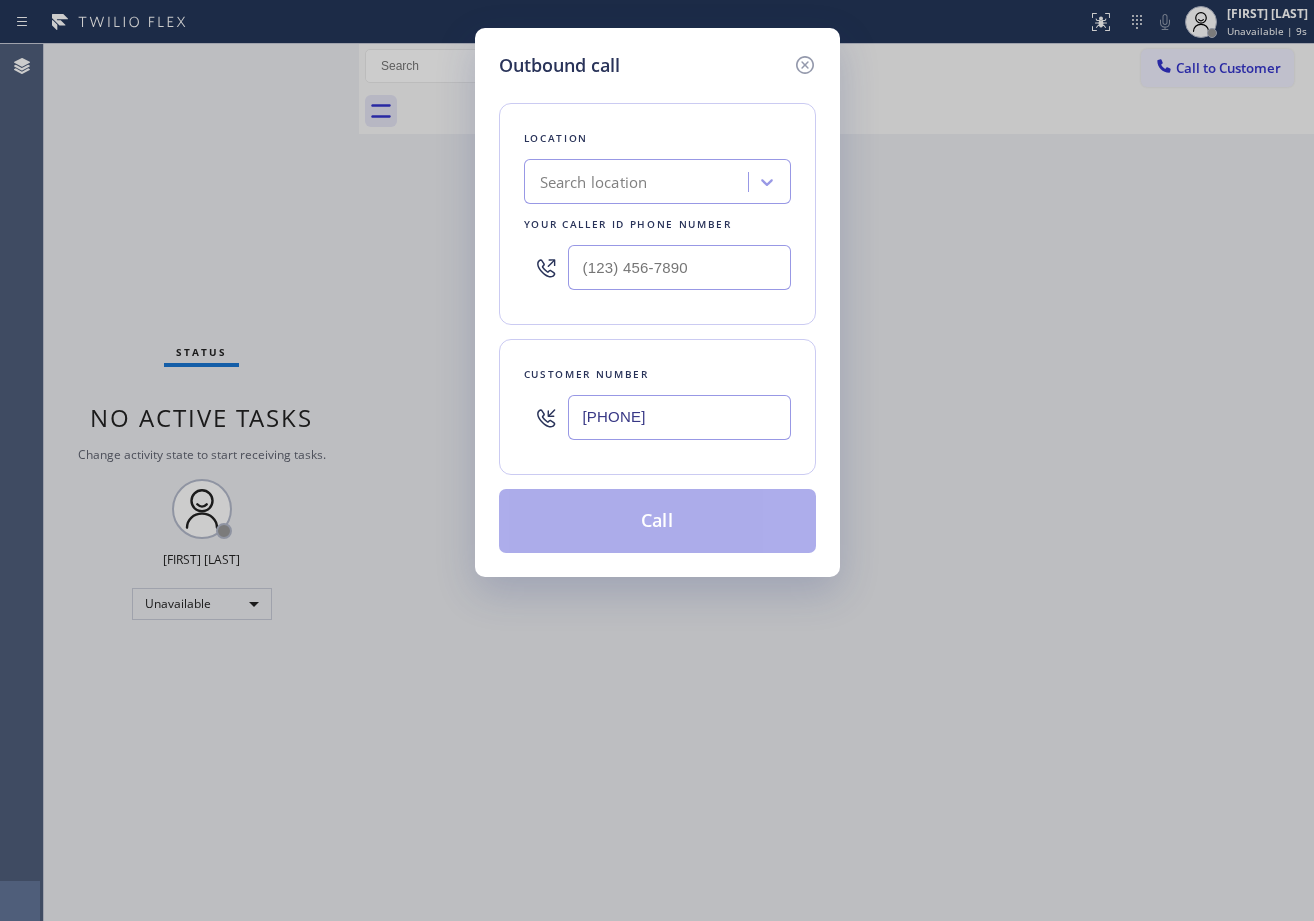 type on "[PHONE]" 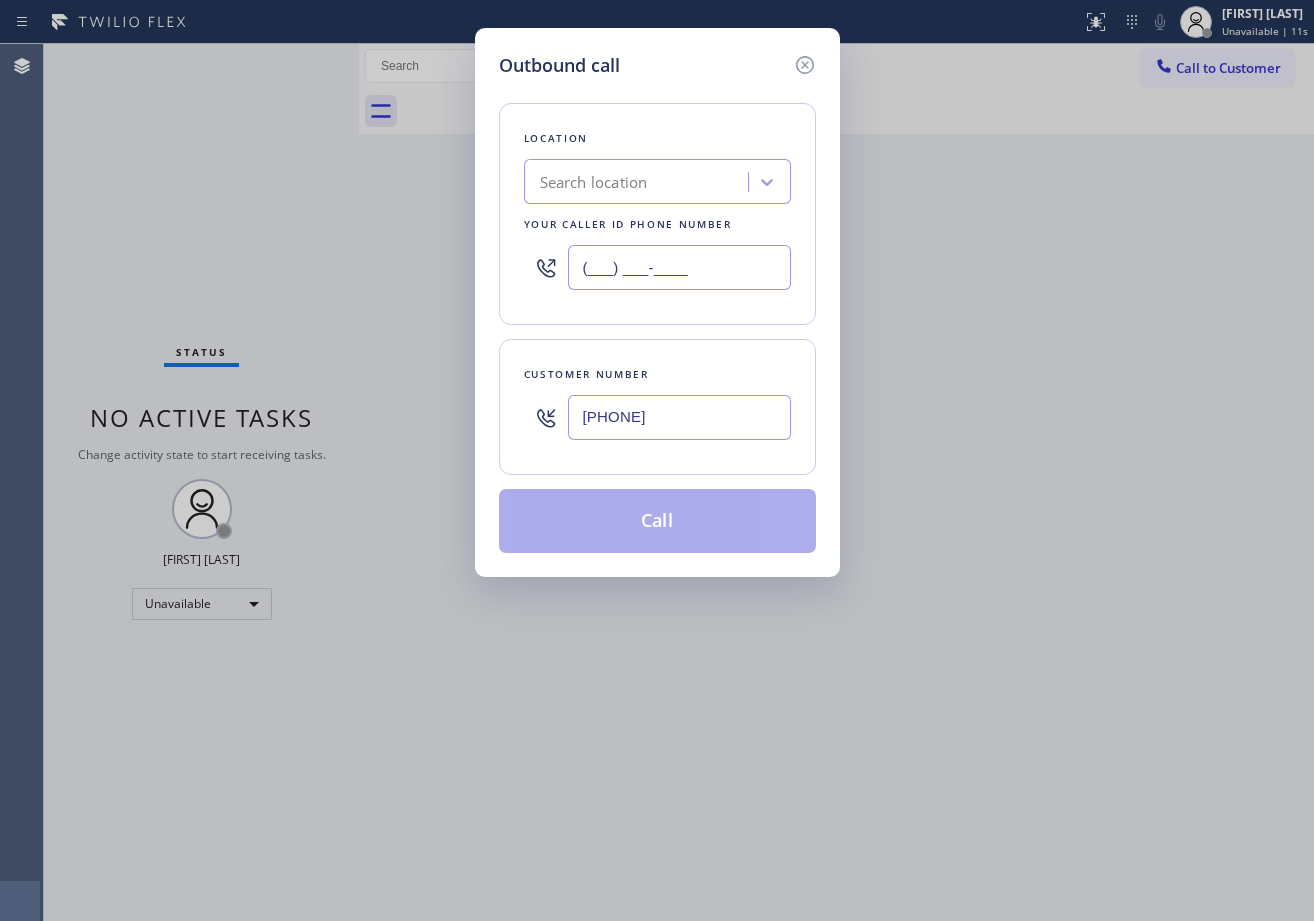 click on "(___) ___-____" at bounding box center (679, 267) 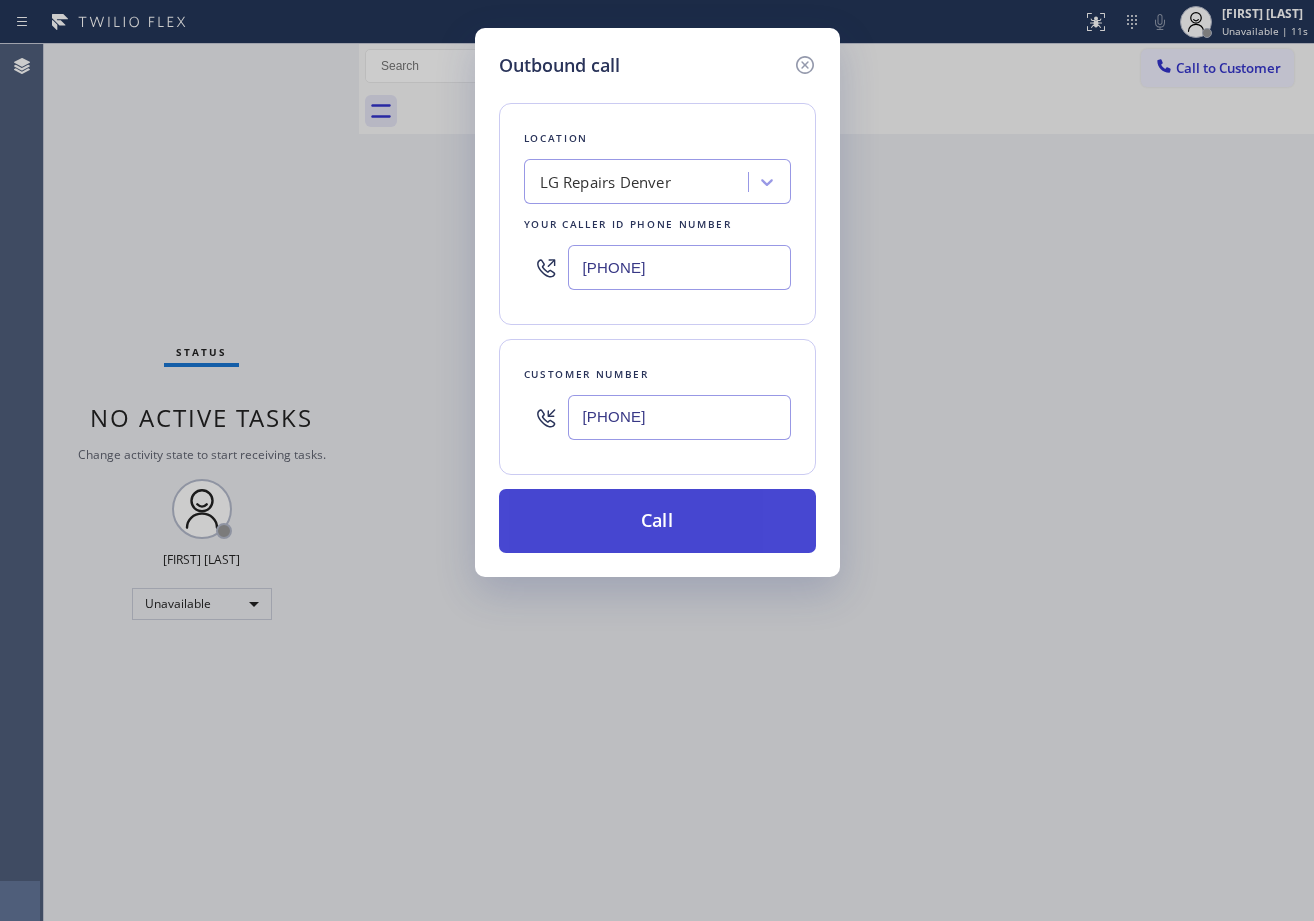 type on "[PHONE]" 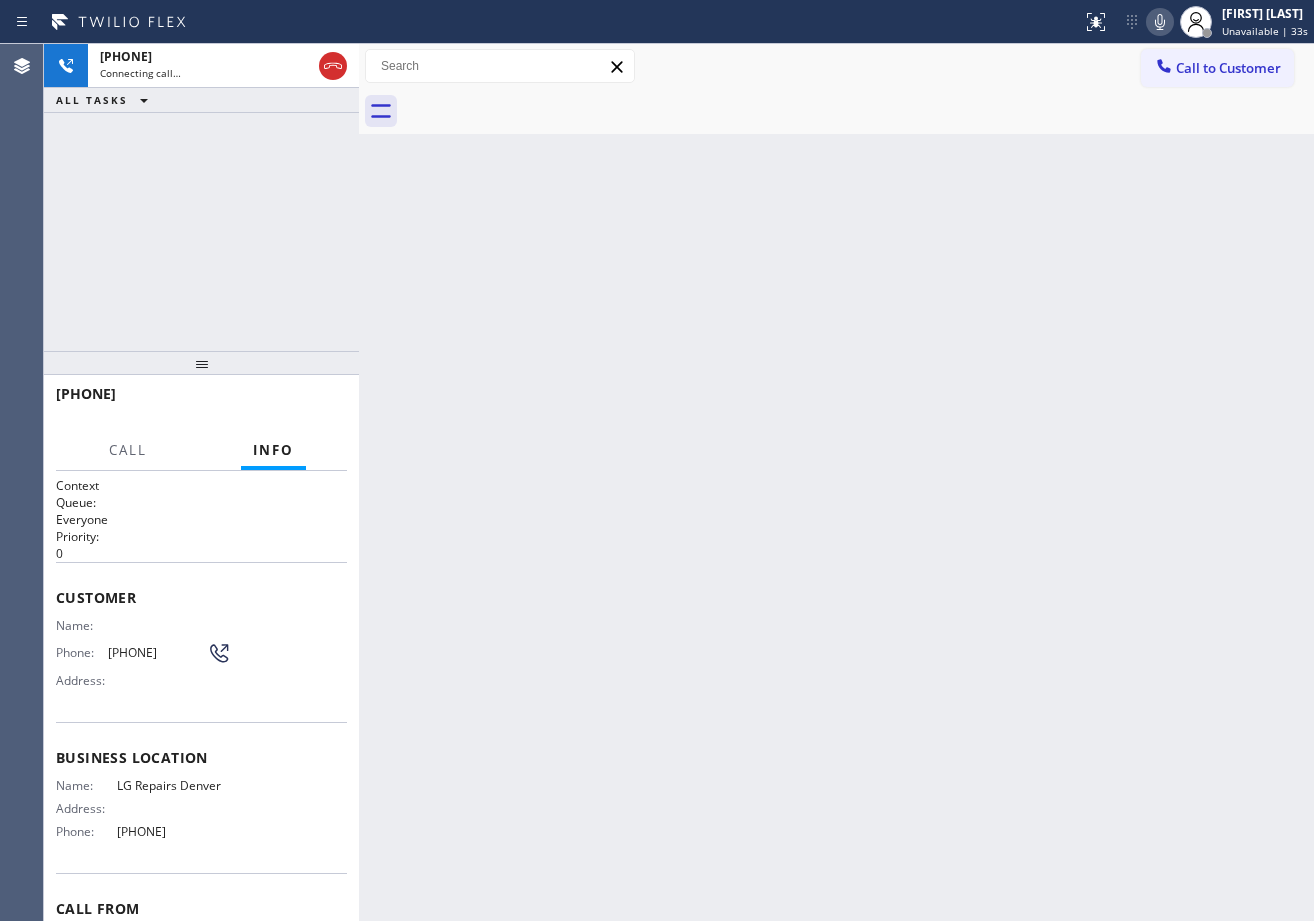 click on "[PHONE] Connecting call… ALL TASKS ALL TASKS ACTIVE TASKS TASKS IN WRAP UP" at bounding box center (201, 197) 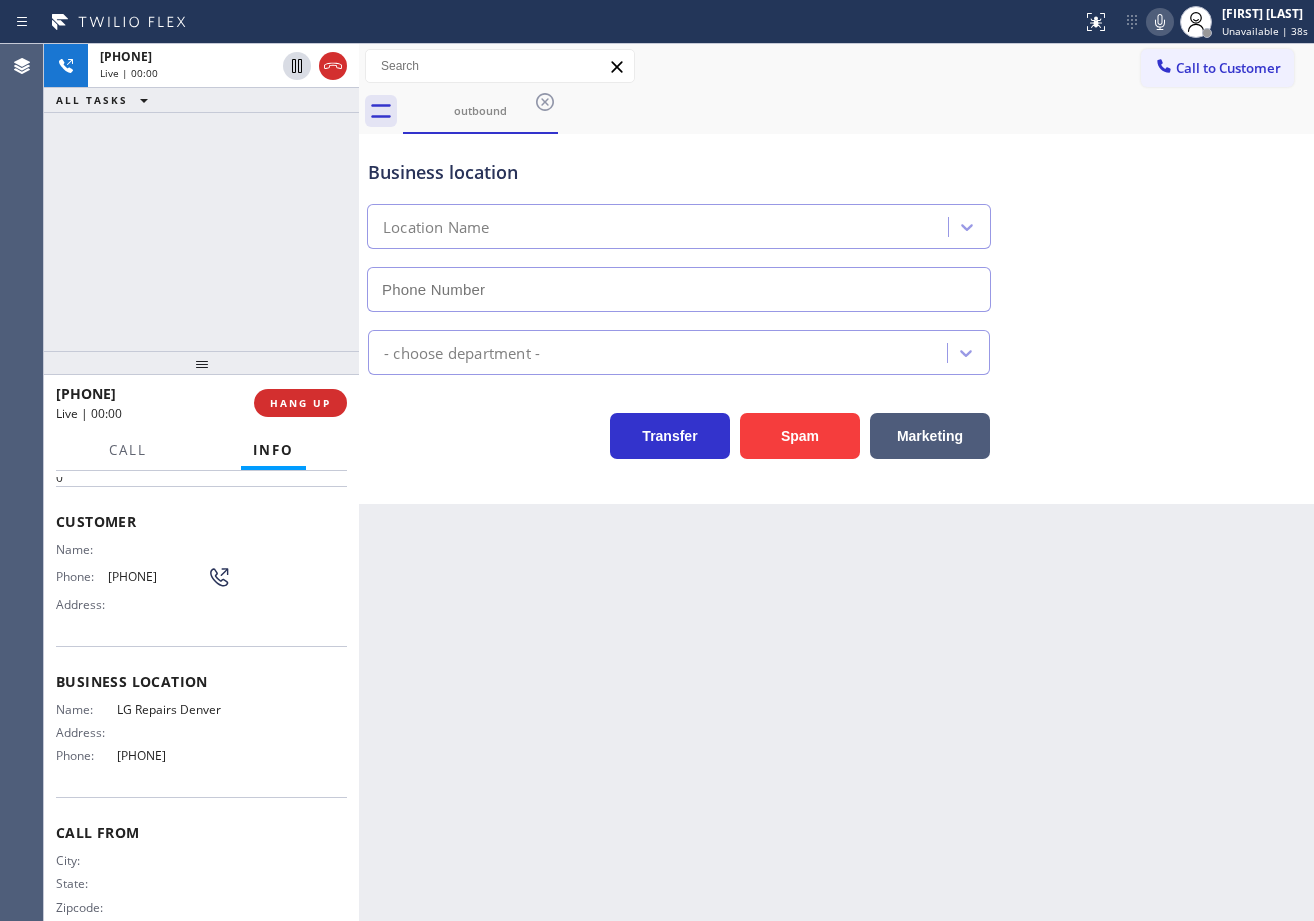 scroll, scrollTop: 42, scrollLeft: 0, axis: vertical 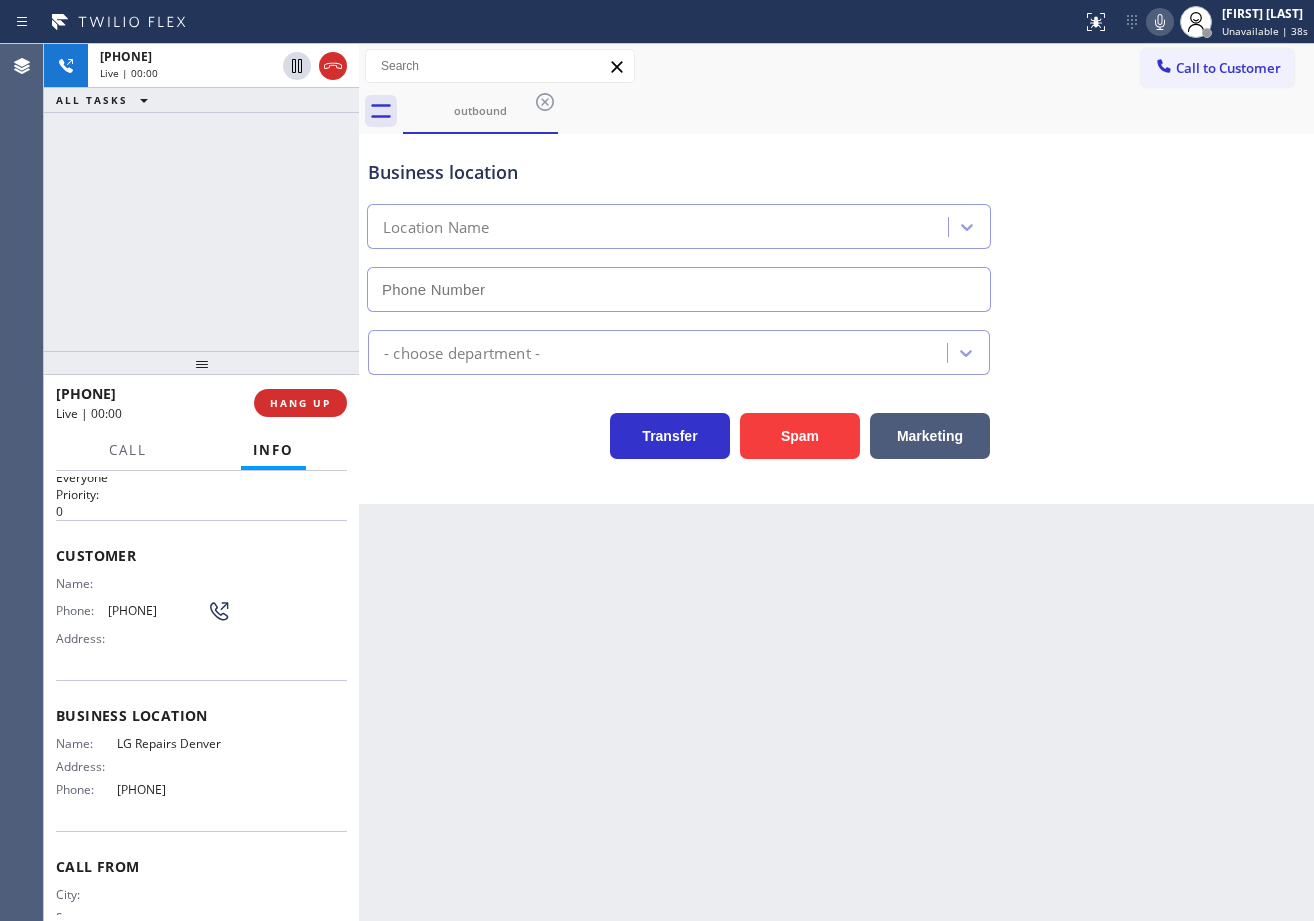 type on "[PHONE]" 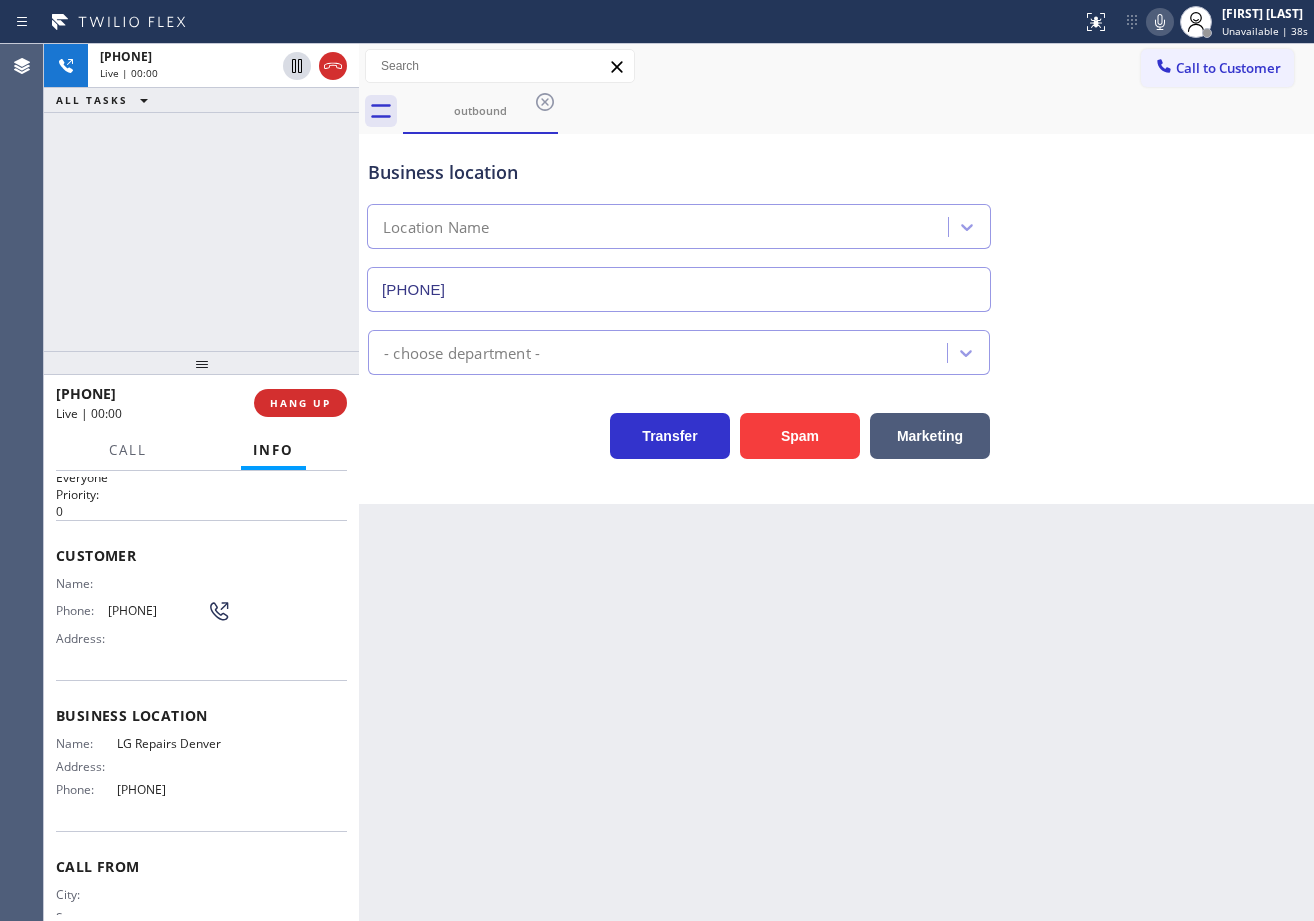 scroll, scrollTop: 0, scrollLeft: 0, axis: both 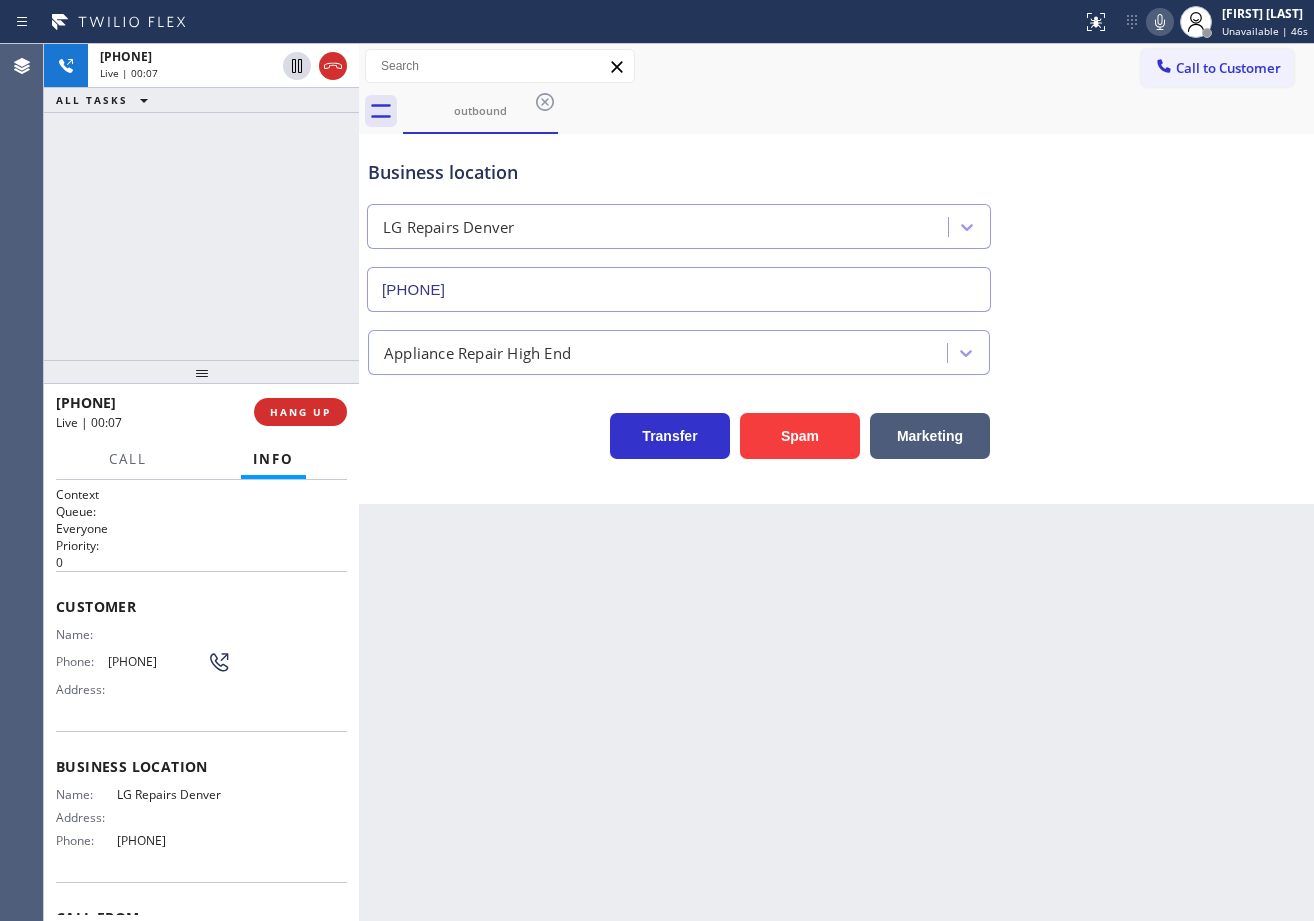 drag, startPoint x: 205, startPoint y: 365, endPoint x: 212, endPoint y: 374, distance: 11.401754 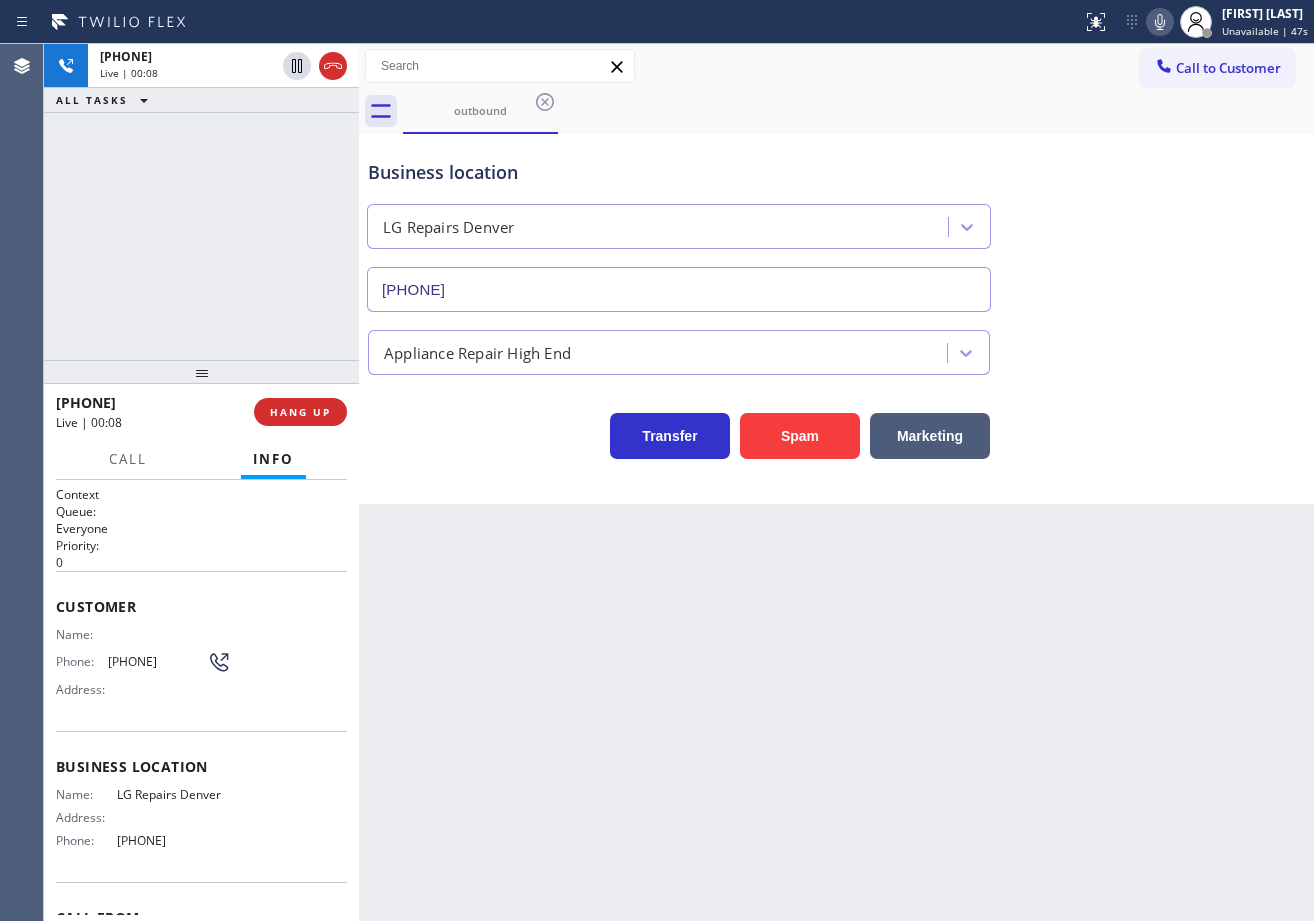 click on "Back to Dashboard Change Sender ID Customers Technicians Select a contact Outbound call Technician Search Technician Your caller id phone number Your caller id phone number Call Technician info Name   Phone none Address none Change Sender ID HVAC +[PHONE] 5 Star Appliance +[PHONE] Appliance Repair +[PHONE] Plumbing +[PHONE] Air Duct Cleaning +[PHONE]  Electricians +[PHONE]  Cancel Change Check personal SMS Reset Change outbound Call to Customer Outbound call Location LG Repairs Denver Your caller id phone number [PHONE] Customer number Call Outbound call Technician Search Technician Your caller id phone number Your caller id phone number Call outbound Business location LG Repairs Denver [PHONE] Appliance Repair High End Transfer Spam Marketing" at bounding box center [836, 482] 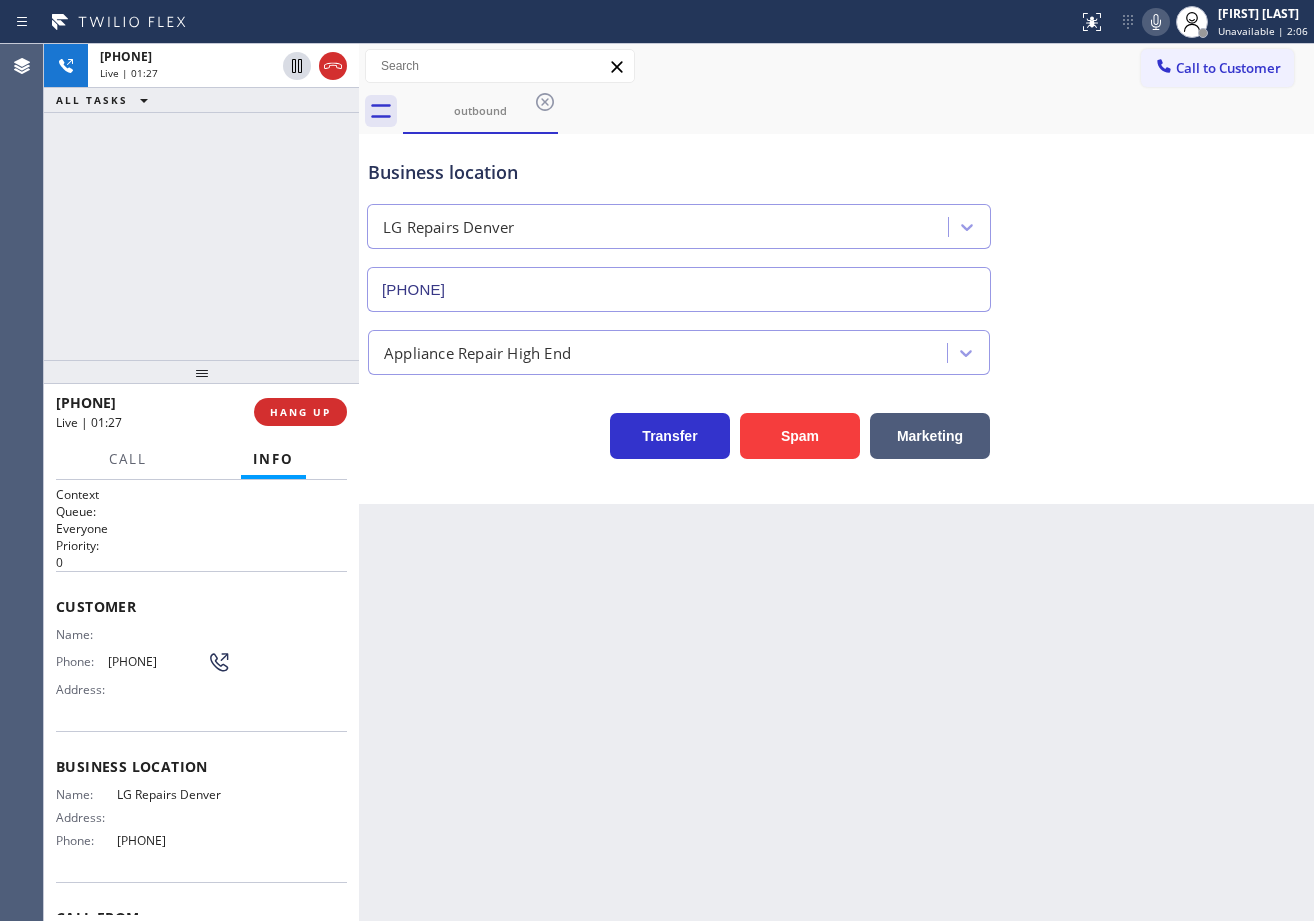 click on "Business location LG Repairs Denver [PHONE]" at bounding box center (836, 221) 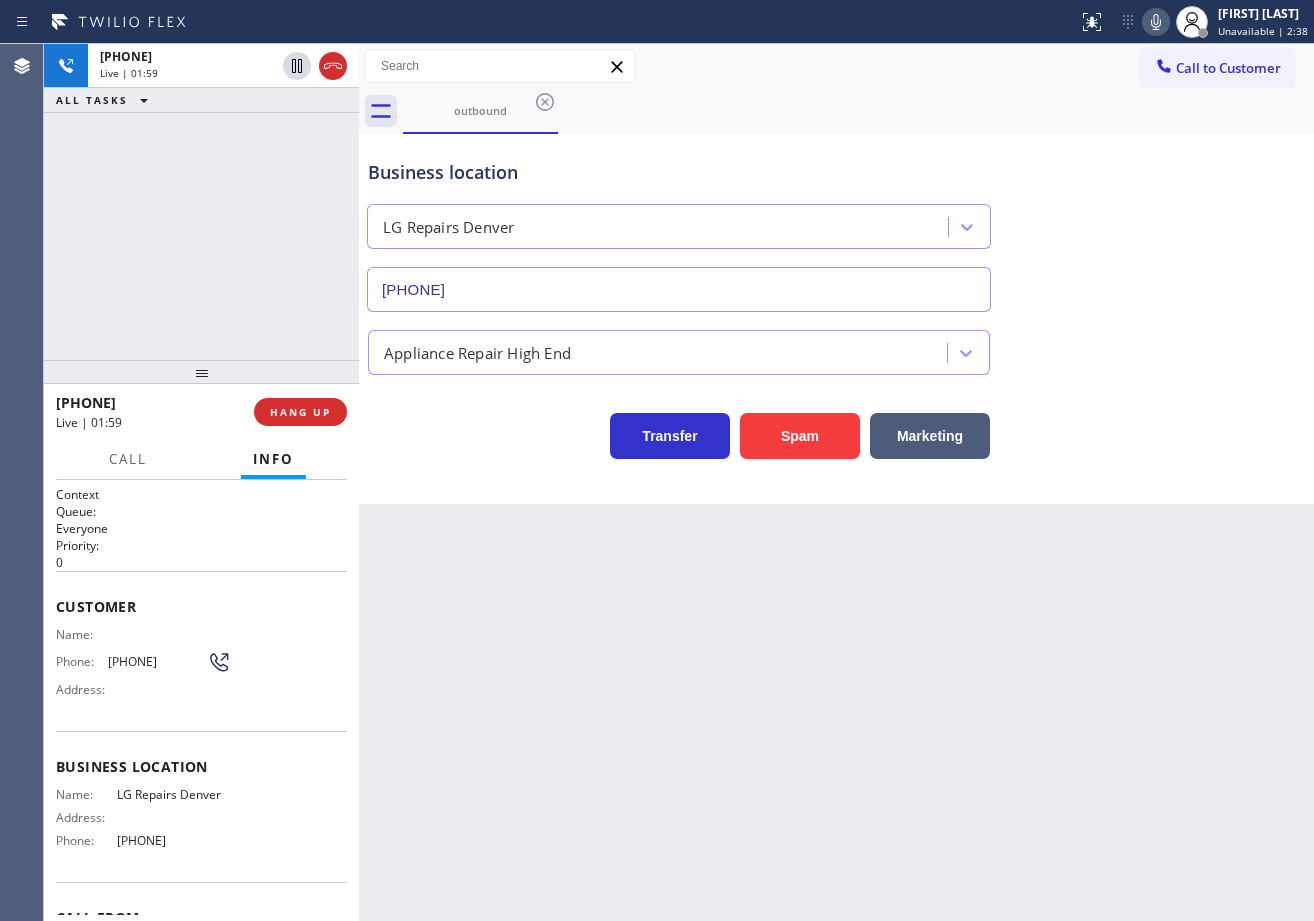 click on "Back to Dashboard Change Sender ID Customers Technicians Select a contact Outbound call Technician Search Technician Your caller id phone number Your caller id phone number Call Technician info Name   Phone none Address none Change Sender ID HVAC +[PHONE] 5 Star Appliance +[PHONE] Appliance Repair +[PHONE] Plumbing +[PHONE] Air Duct Cleaning +[PHONE]  Electricians +[PHONE]  Cancel Change Check personal SMS Reset Change outbound Call to Customer Outbound call Location LG Repairs Denver Your caller id phone number [PHONE] Customer number Call Outbound call Technician Search Technician Your caller id phone number Your caller id phone number Call outbound Business location LG Repairs Denver [PHONE] Appliance Repair High End Transfer Spam Marketing" at bounding box center [836, 482] 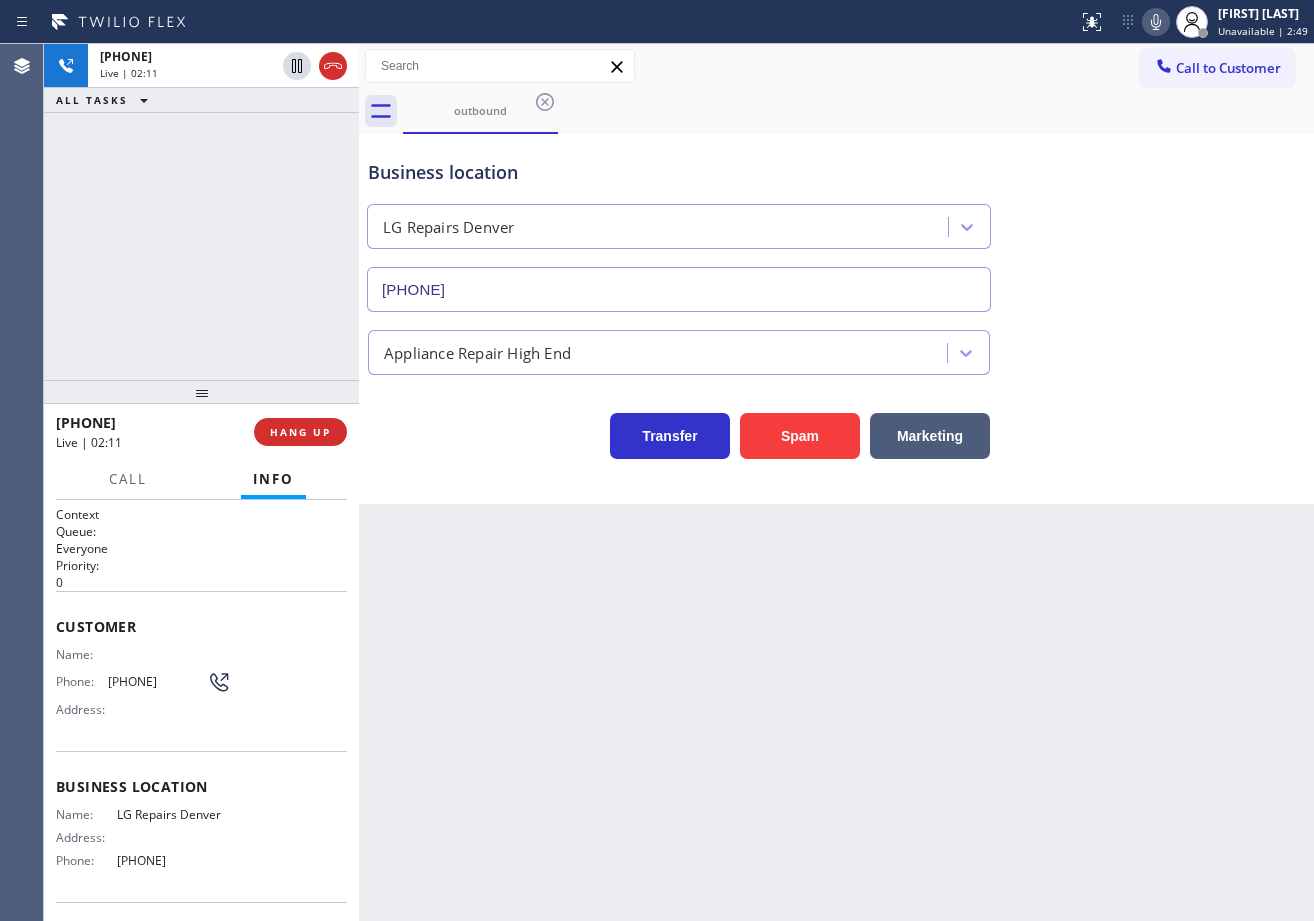 drag, startPoint x: 203, startPoint y: 376, endPoint x: 203, endPoint y: 396, distance: 20 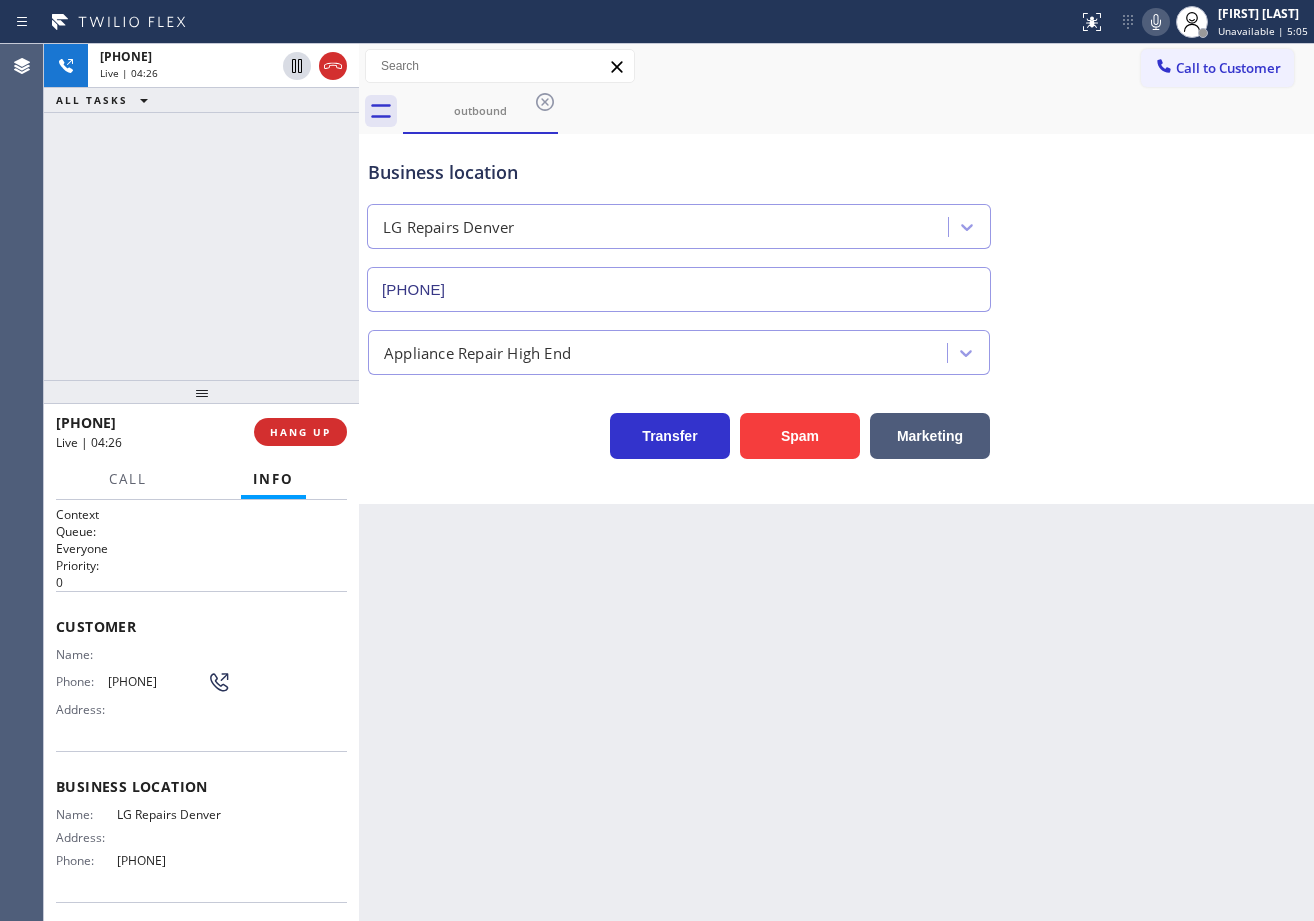 click 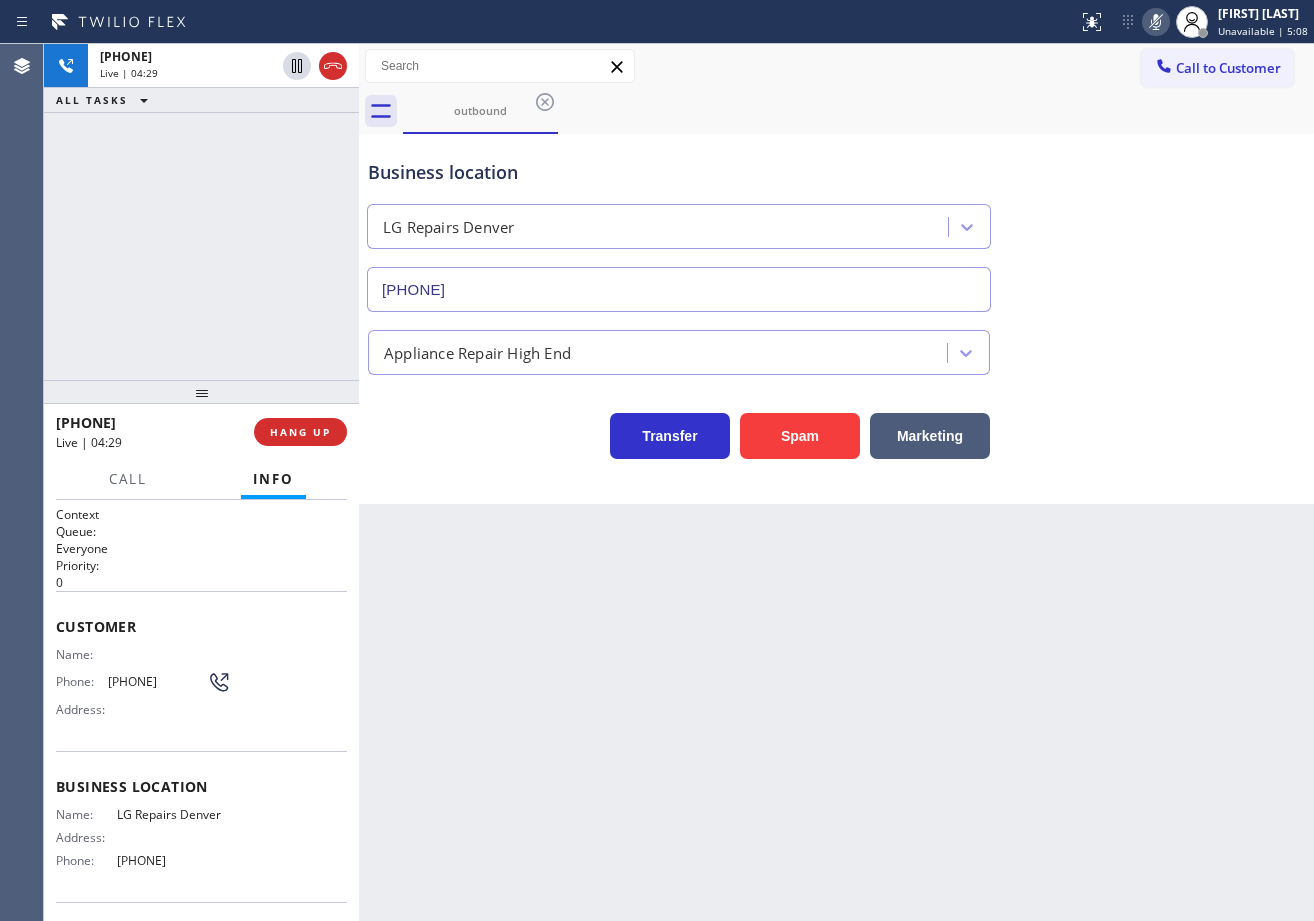 click 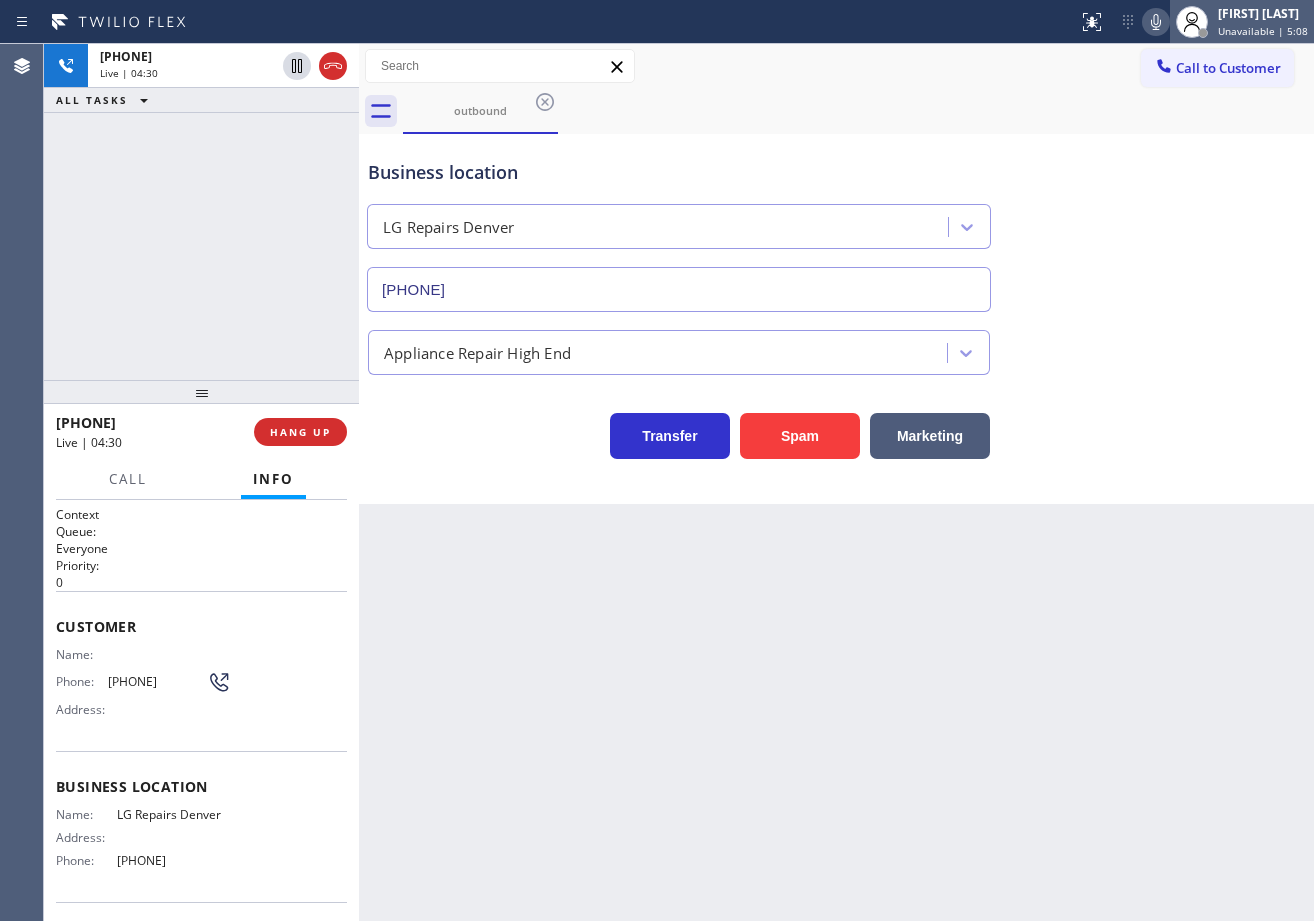 click on "[FIRST] [LAST]" at bounding box center [1263, 13] 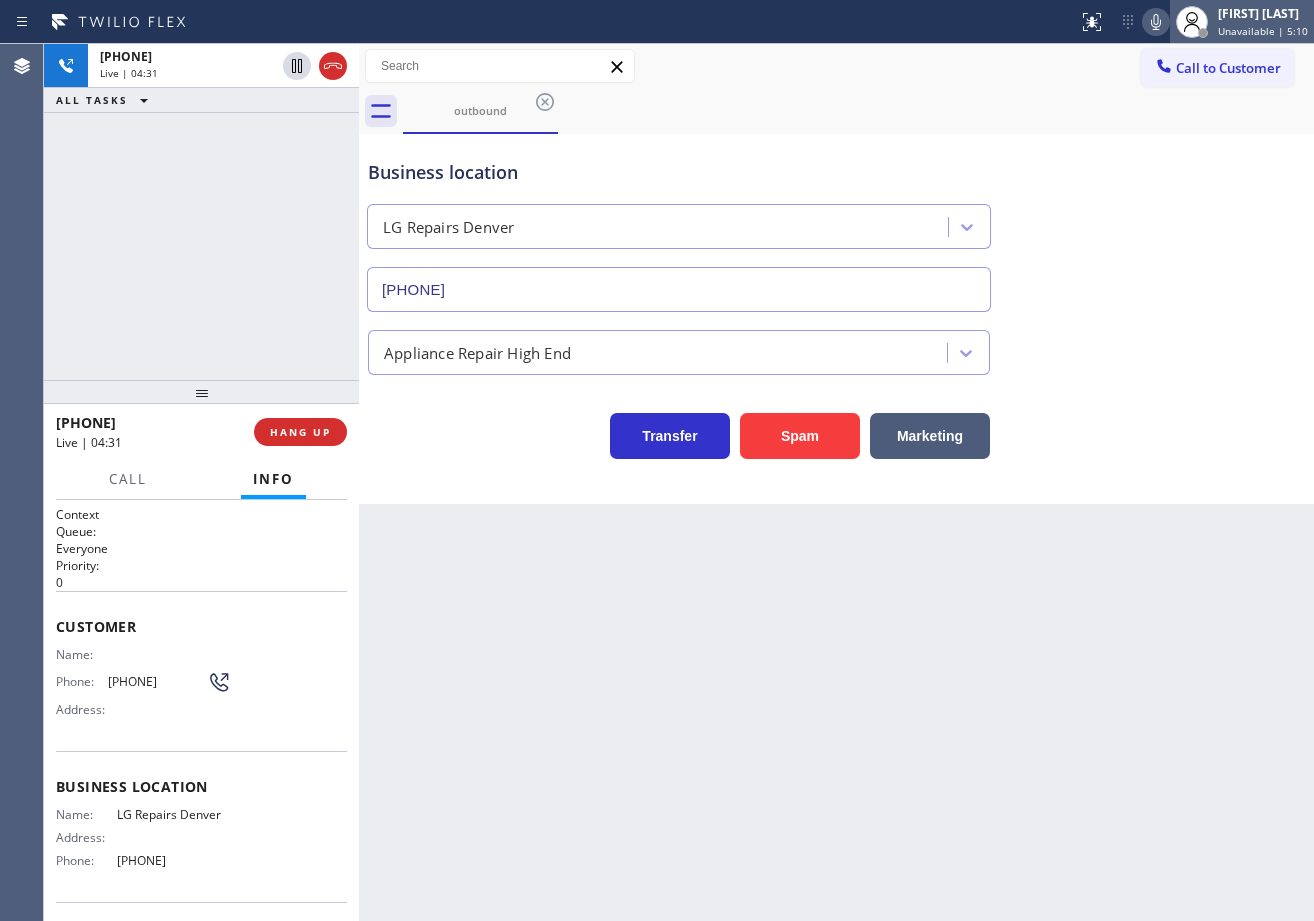 click on "Unavailable | 5:10" at bounding box center [1263, 31] 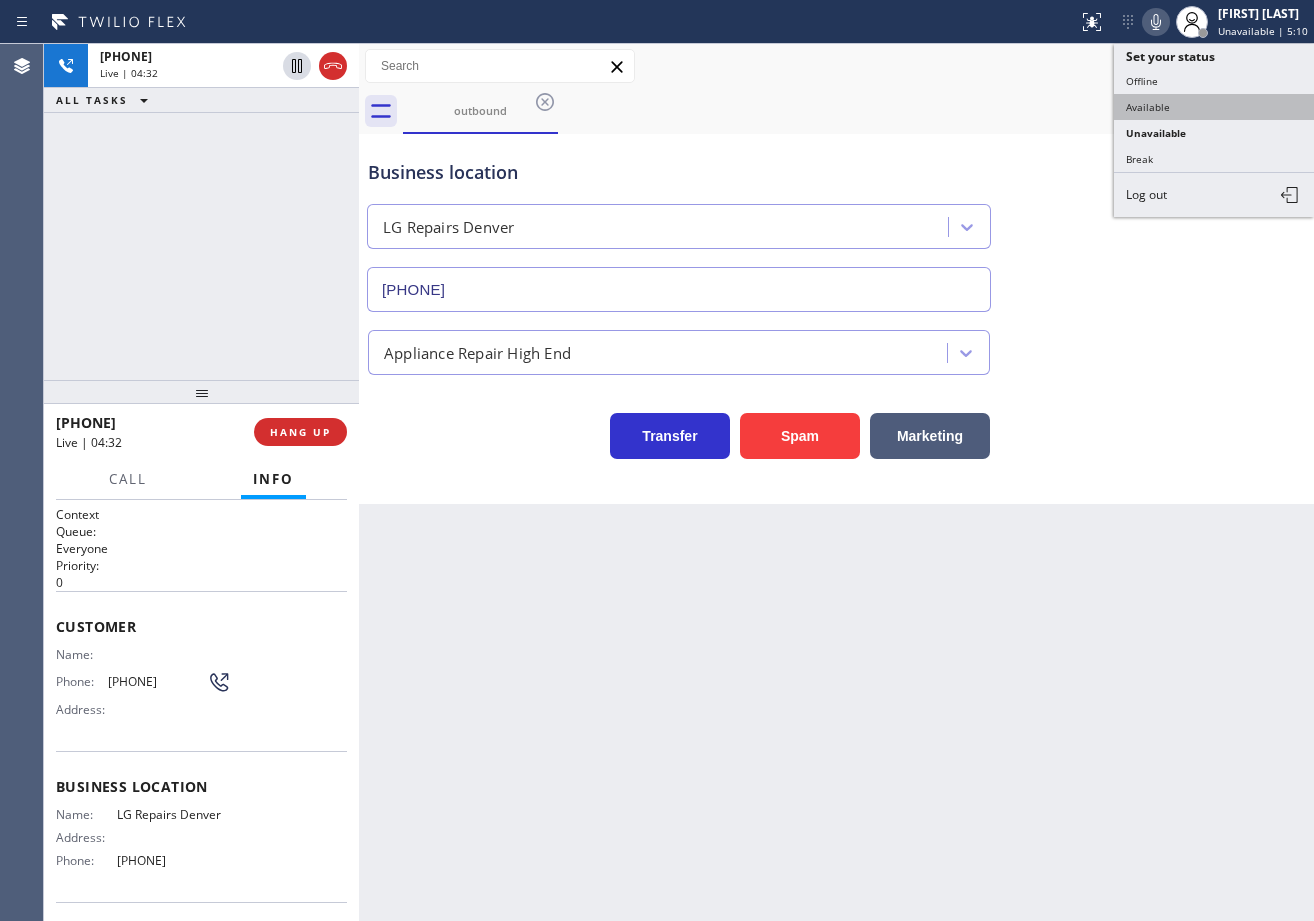 click on "Available" at bounding box center (1214, 107) 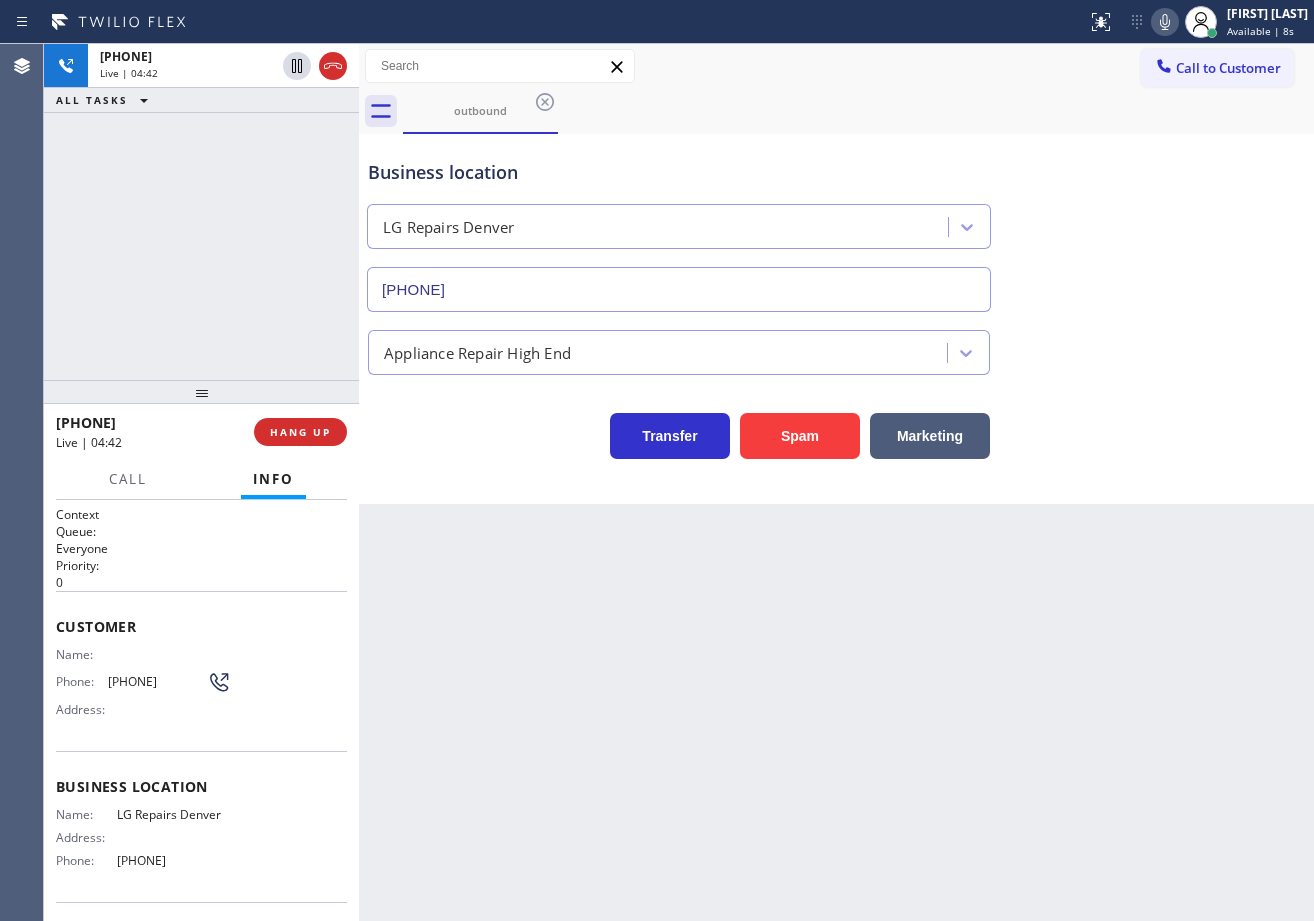 click 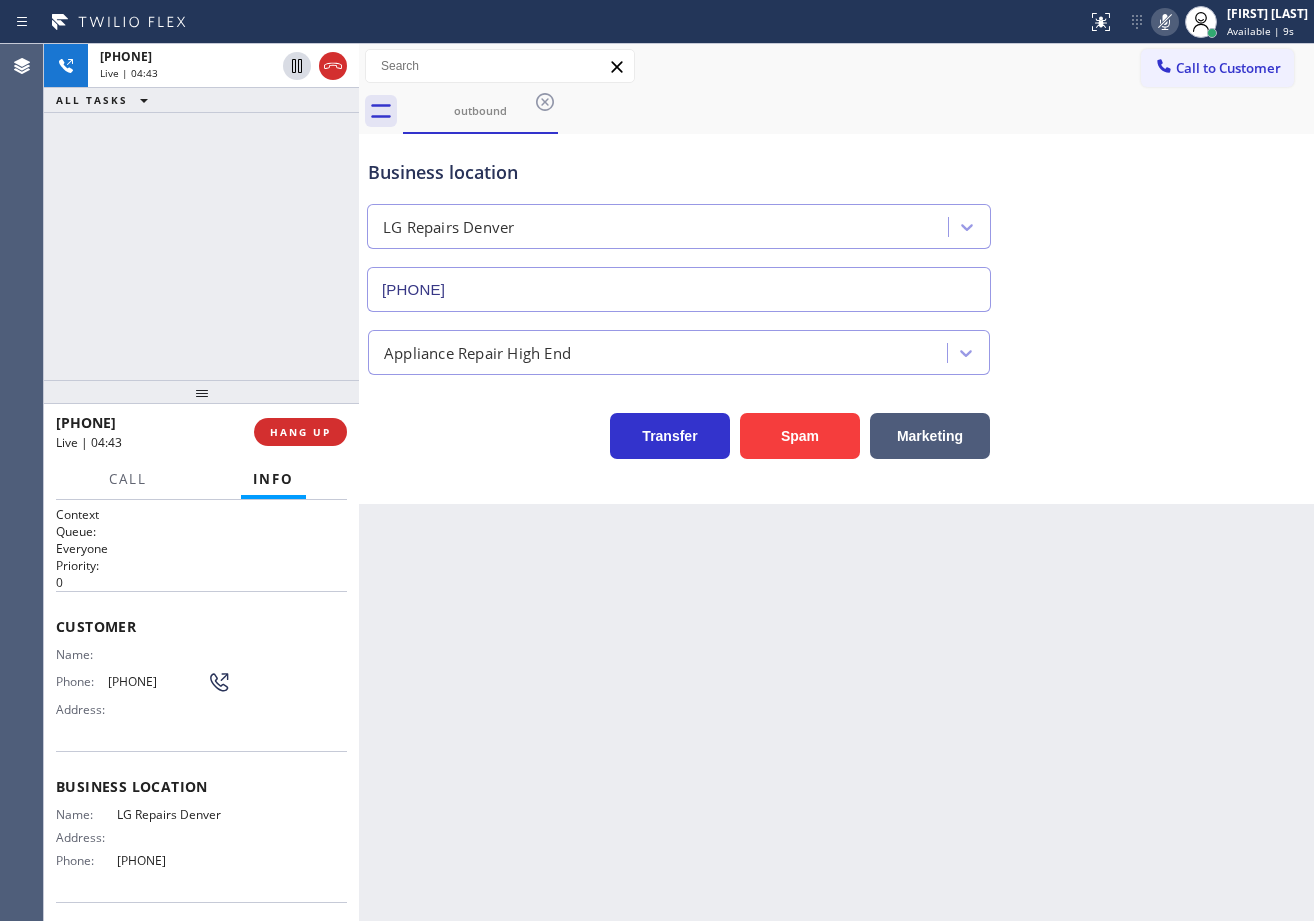 click 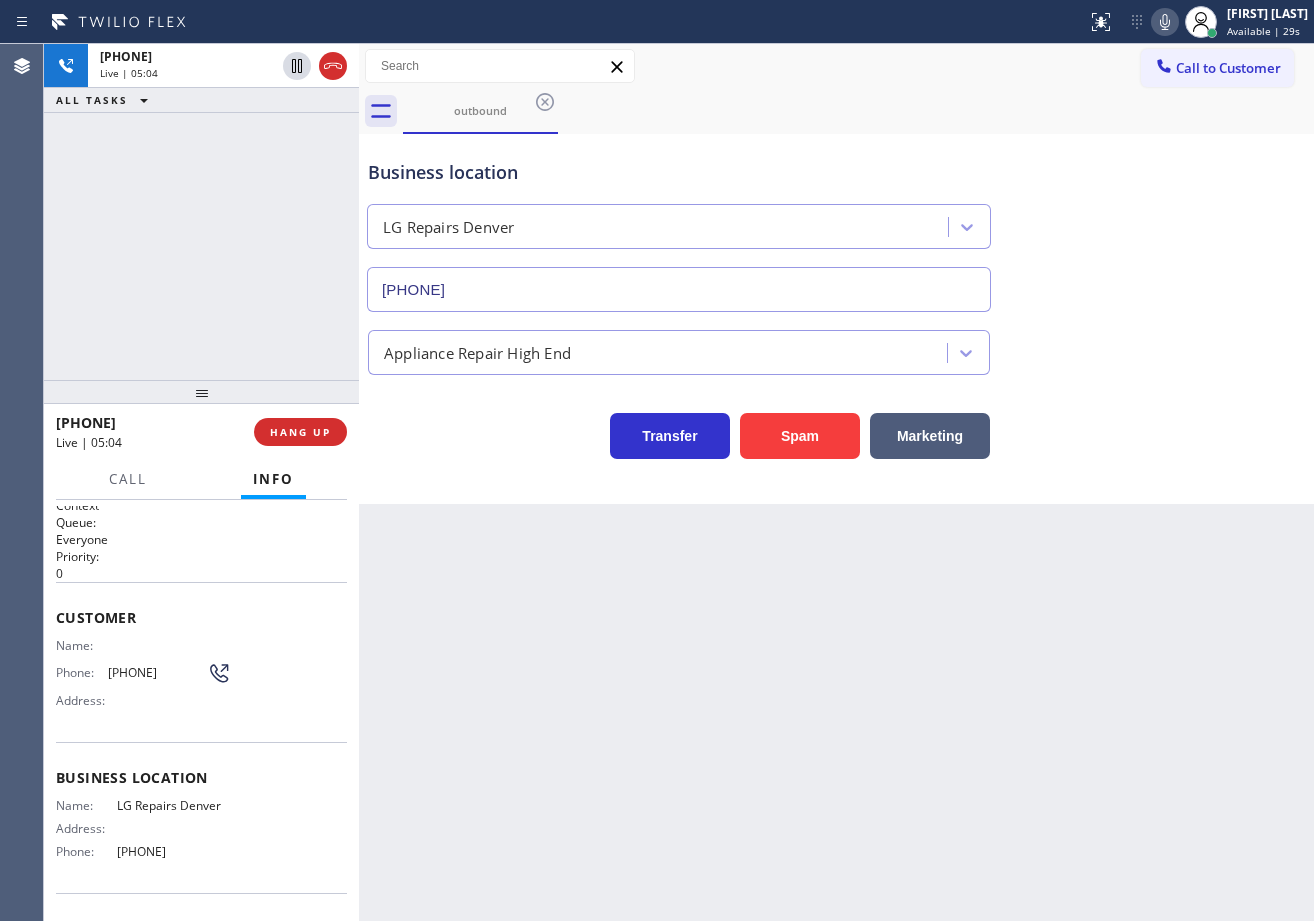 scroll, scrollTop: 0, scrollLeft: 0, axis: both 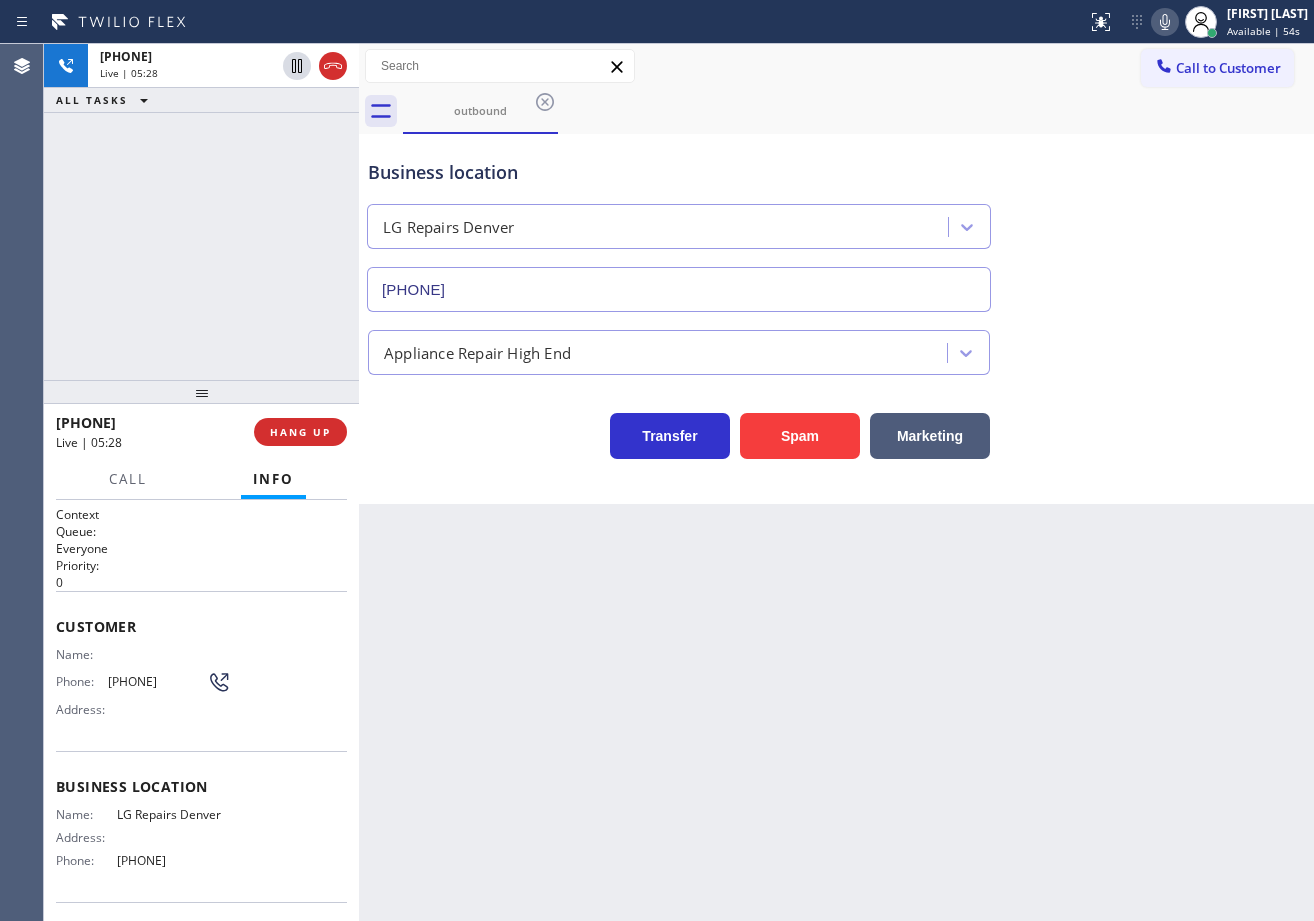 click on "Back to Dashboard Change Sender ID Customers Technicians Select a contact Outbound call Technician Search Technician Your caller id phone number Your caller id phone number Call Technician info Name   Phone none Address none Change Sender ID HVAC +[PHONE] 5 Star Appliance +[PHONE] Appliance Repair +[PHONE] Plumbing +[PHONE] Air Duct Cleaning +[PHONE]  Electricians +[PHONE]  Cancel Change Check personal SMS Reset Change outbound Call to Customer Outbound call Location LG Repairs Denver Your caller id phone number [PHONE] Customer number Call Outbound call Technician Search Technician Your caller id phone number Your caller id phone number Call outbound Business location LG Repairs Denver [PHONE] Appliance Repair High End Transfer Spam Marketing" at bounding box center [836, 482] 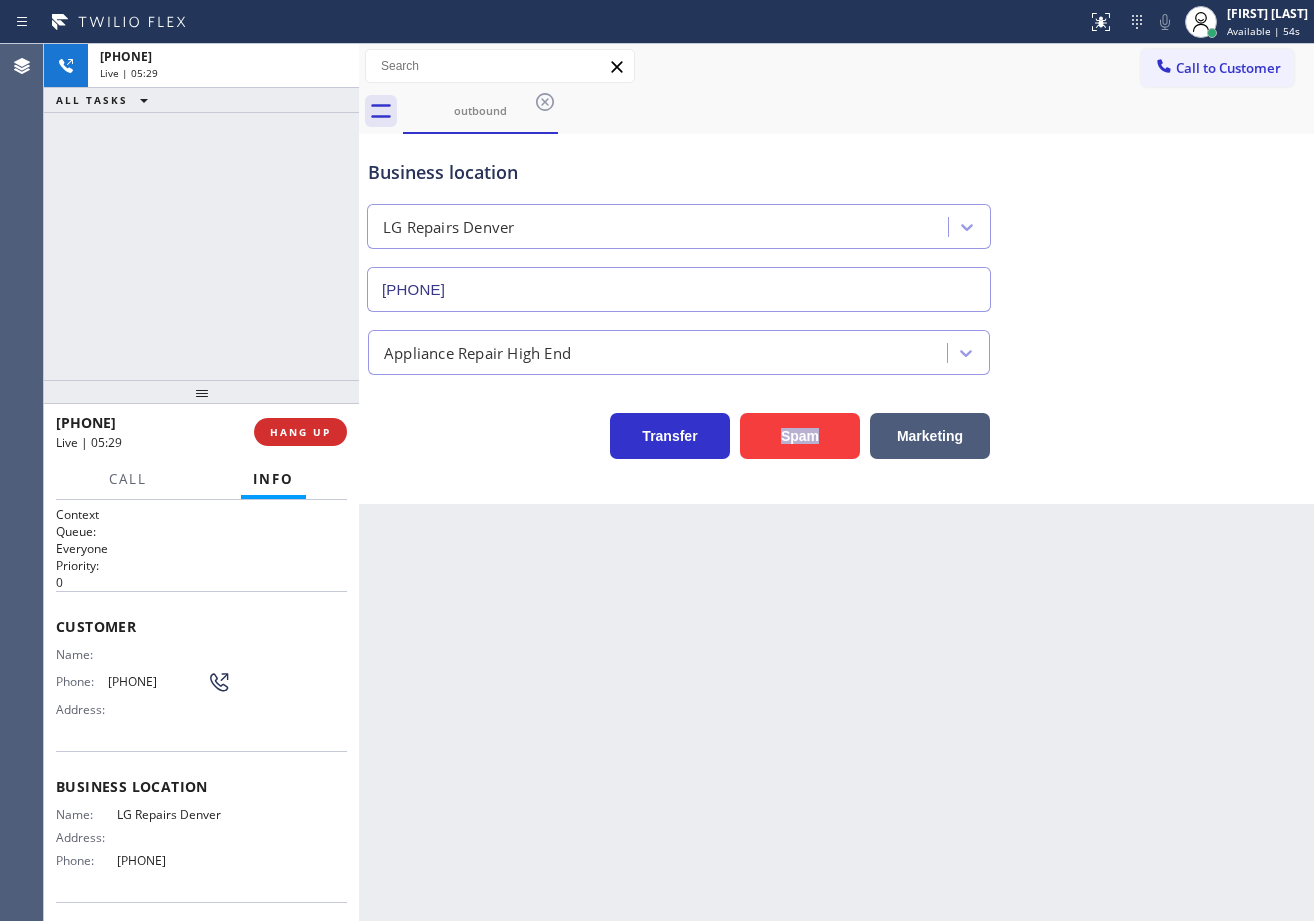 click on "Back to Dashboard Change Sender ID Customers Technicians Select a contact Outbound call Technician Search Technician Your caller id phone number Your caller id phone number Call Technician info Name   Phone none Address none Change Sender ID HVAC +[PHONE] 5 Star Appliance +[PHONE] Appliance Repair +[PHONE] Plumbing +[PHONE] Air Duct Cleaning +[PHONE]  Electricians +[PHONE]  Cancel Change Check personal SMS Reset Change outbound Call to Customer Outbound call Location LG Repairs Denver Your caller id phone number [PHONE] Customer number Call Outbound call Technician Search Technician Your caller id phone number Your caller id phone number Call outbound Business location LG Repairs Denver [PHONE] Appliance Repair High End Transfer Spam Marketing" at bounding box center (836, 482) 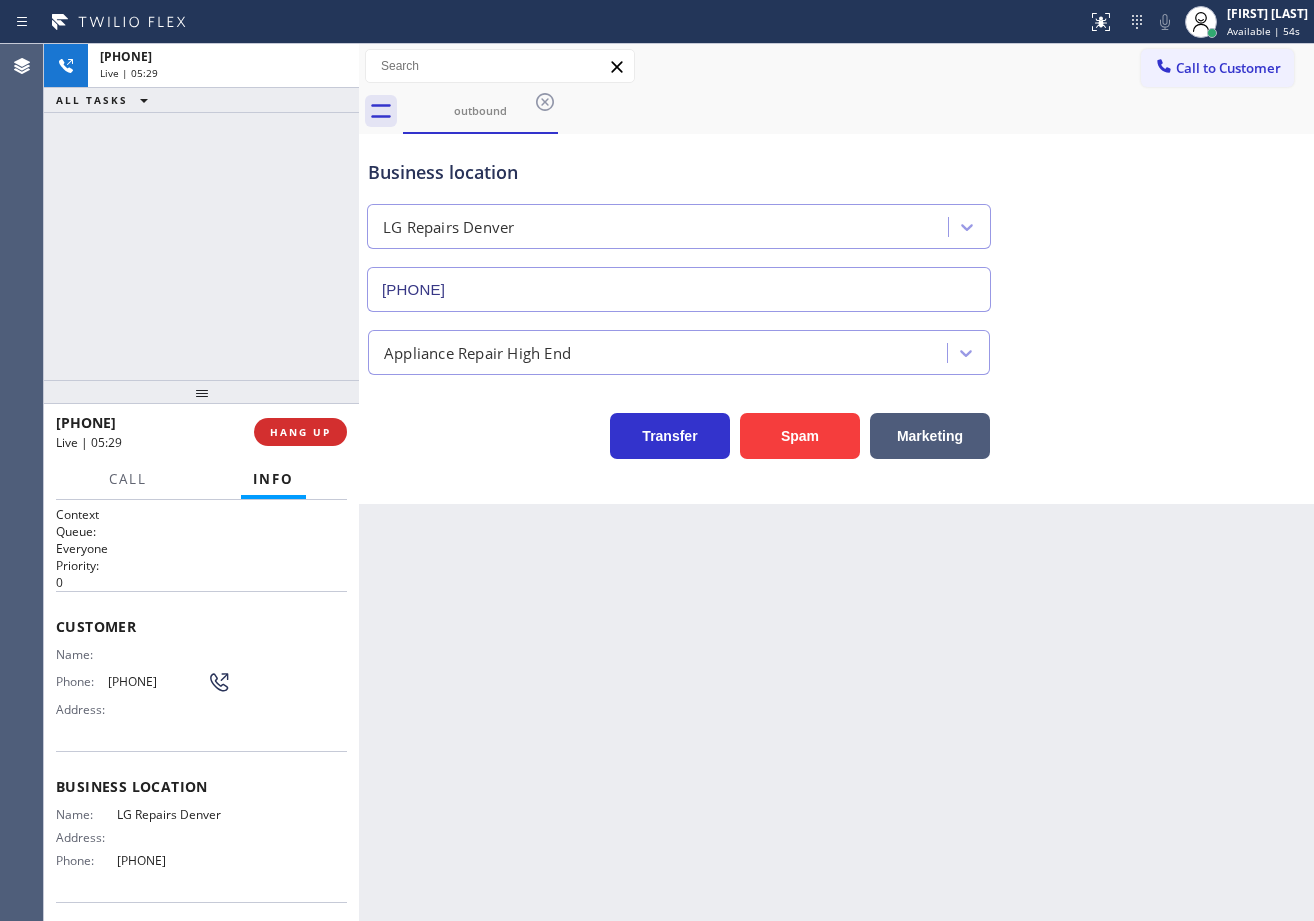 click on "Back to Dashboard Change Sender ID Customers Technicians Select a contact Outbound call Technician Search Technician Your caller id phone number Your caller id phone number Call Technician info Name   Phone none Address none Change Sender ID HVAC +[PHONE] 5 Star Appliance +[PHONE] Appliance Repair +[PHONE] Plumbing +[PHONE] Air Duct Cleaning +[PHONE]  Electricians +[PHONE]  Cancel Change Check personal SMS Reset Change outbound Call to Customer Outbound call Location LG Repairs Denver Your caller id phone number [PHONE] Customer number Call Outbound call Technician Search Technician Your caller id phone number Your caller id phone number Call outbound Business location LG Repairs Denver [PHONE] Appliance Repair High End Transfer Spam Marketing" at bounding box center (836, 482) 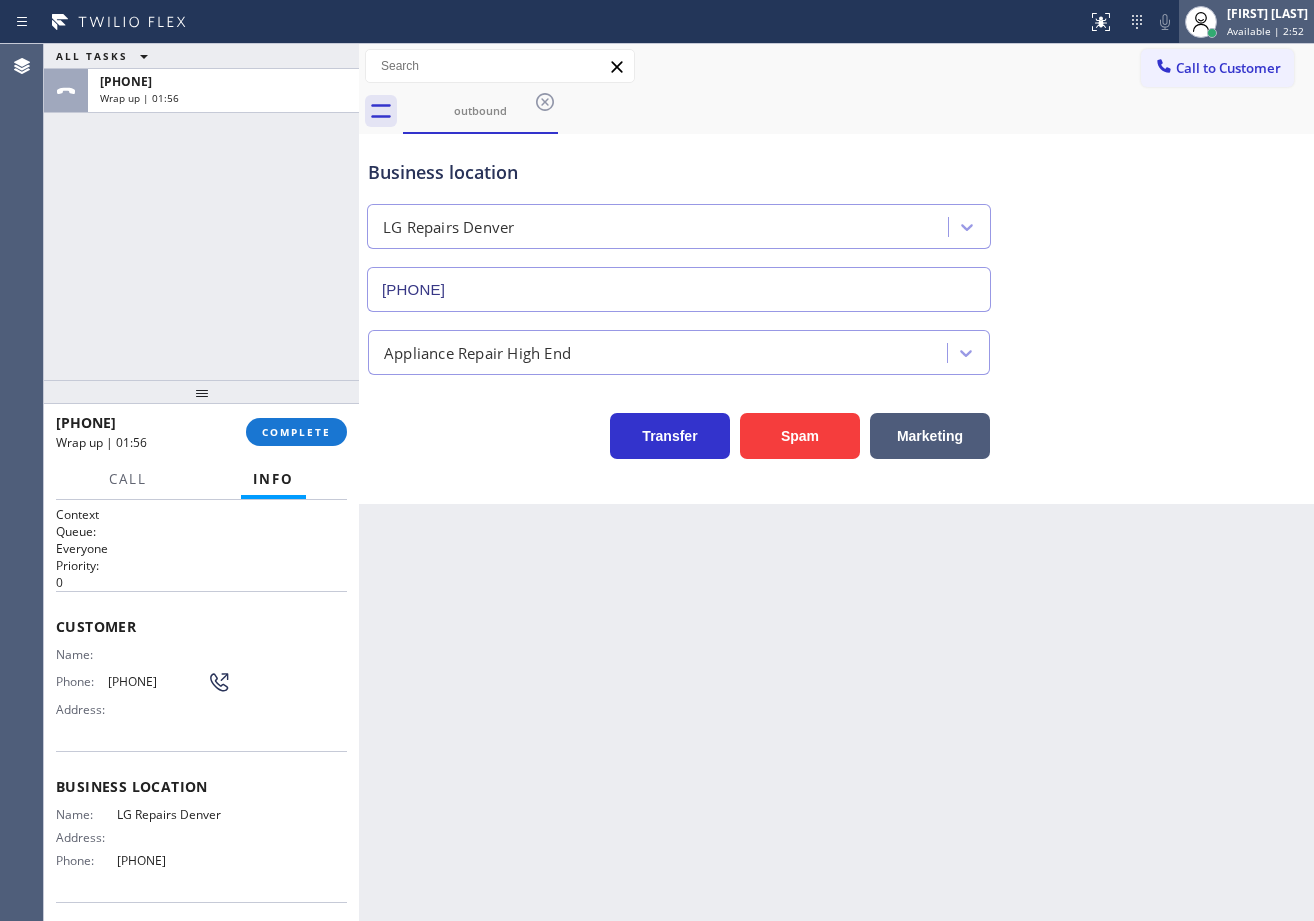 click on "Available | 2:52" at bounding box center (1265, 31) 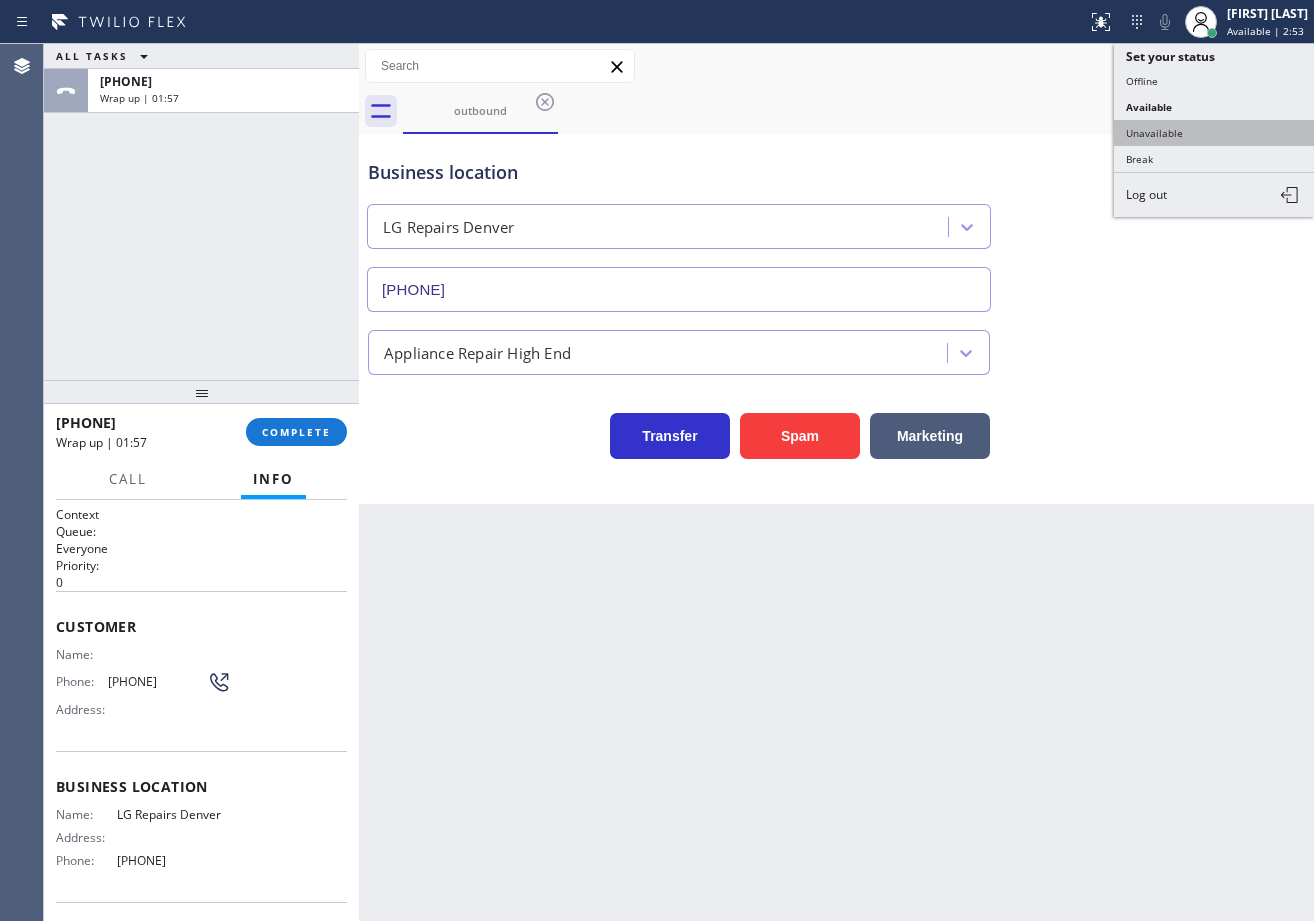 click on "Unavailable" at bounding box center (1214, 133) 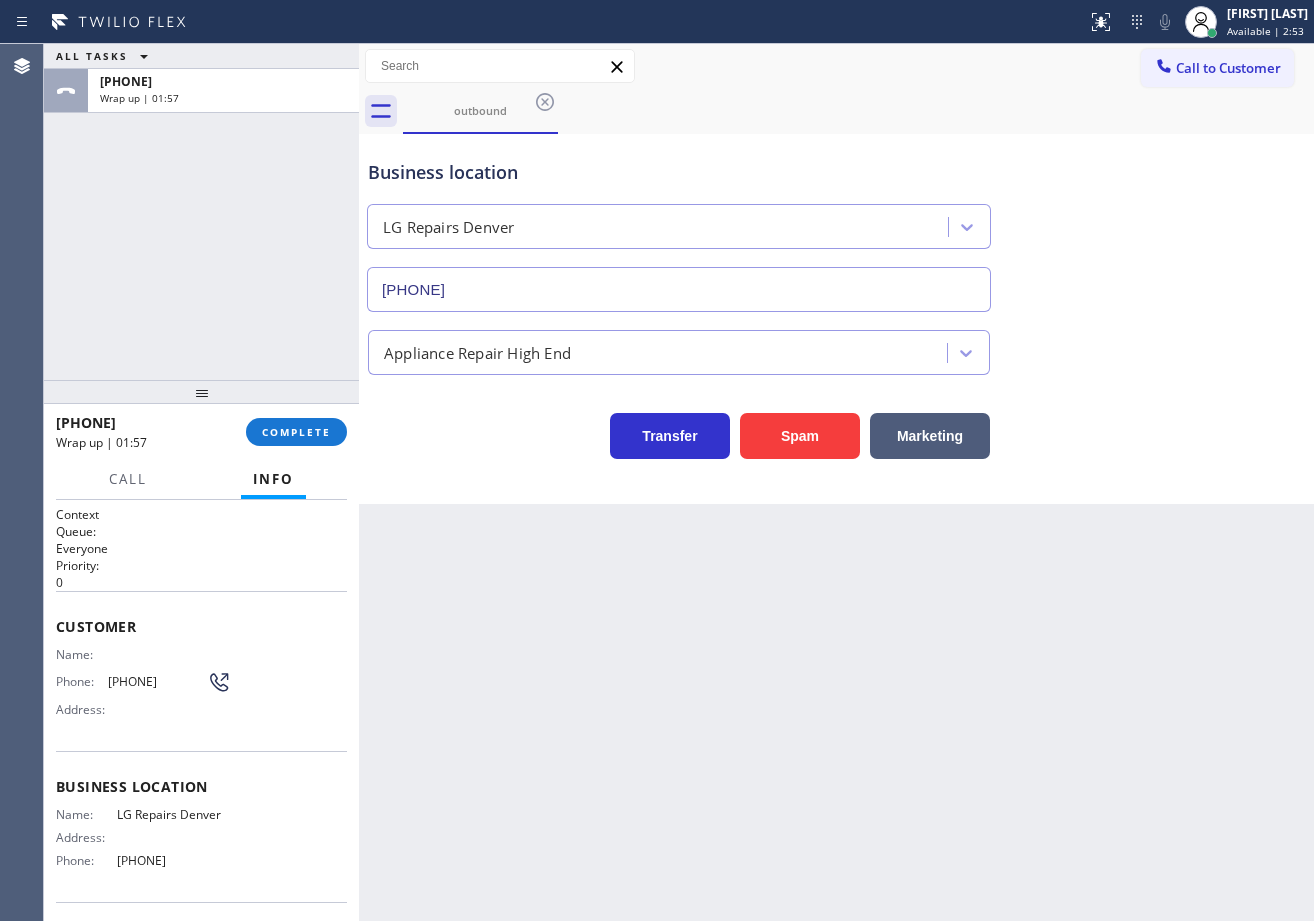 drag, startPoint x: 1175, startPoint y: 143, endPoint x: 1125, endPoint y: 174, distance: 58.830265 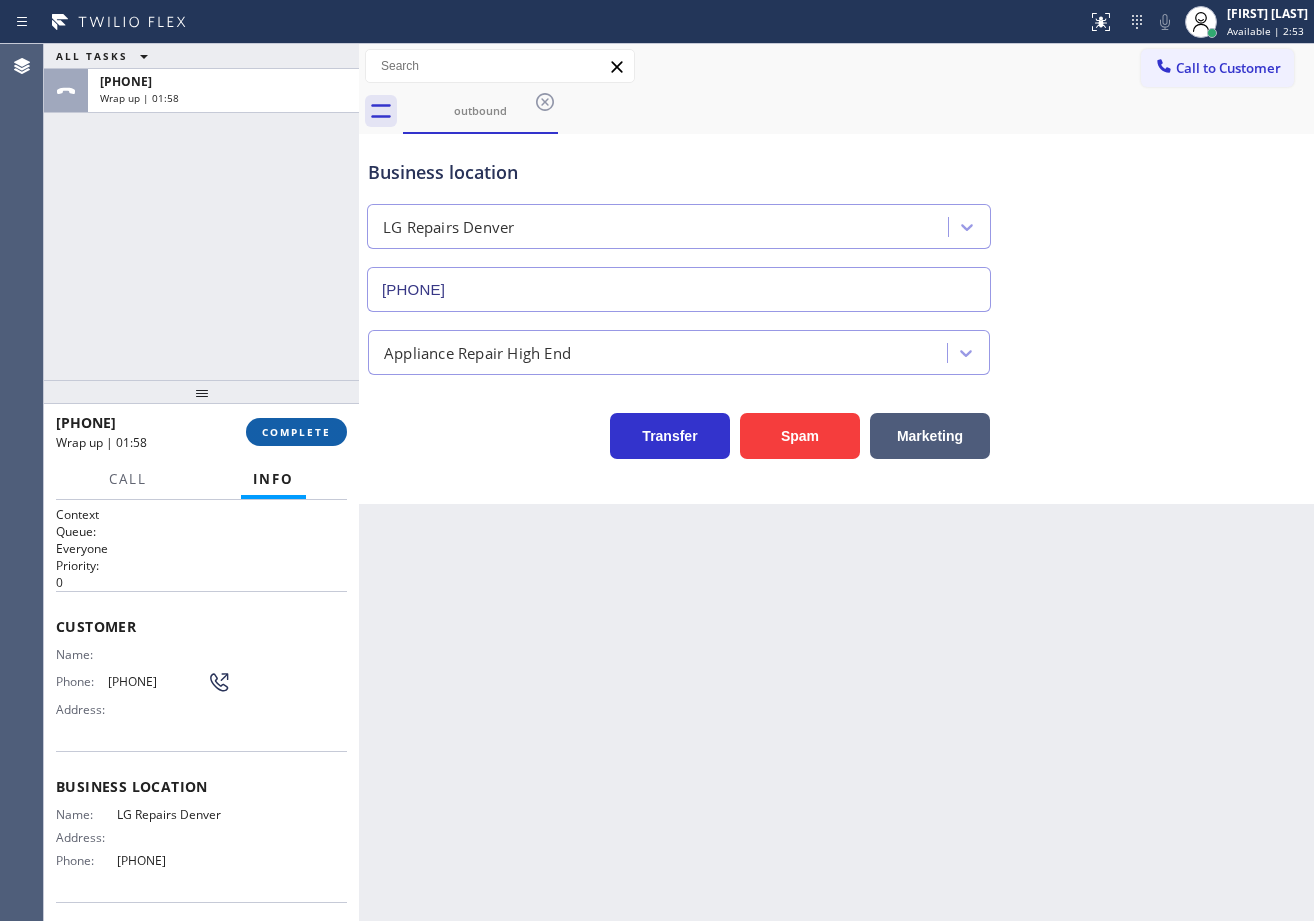 click on "COMPLETE" at bounding box center [296, 432] 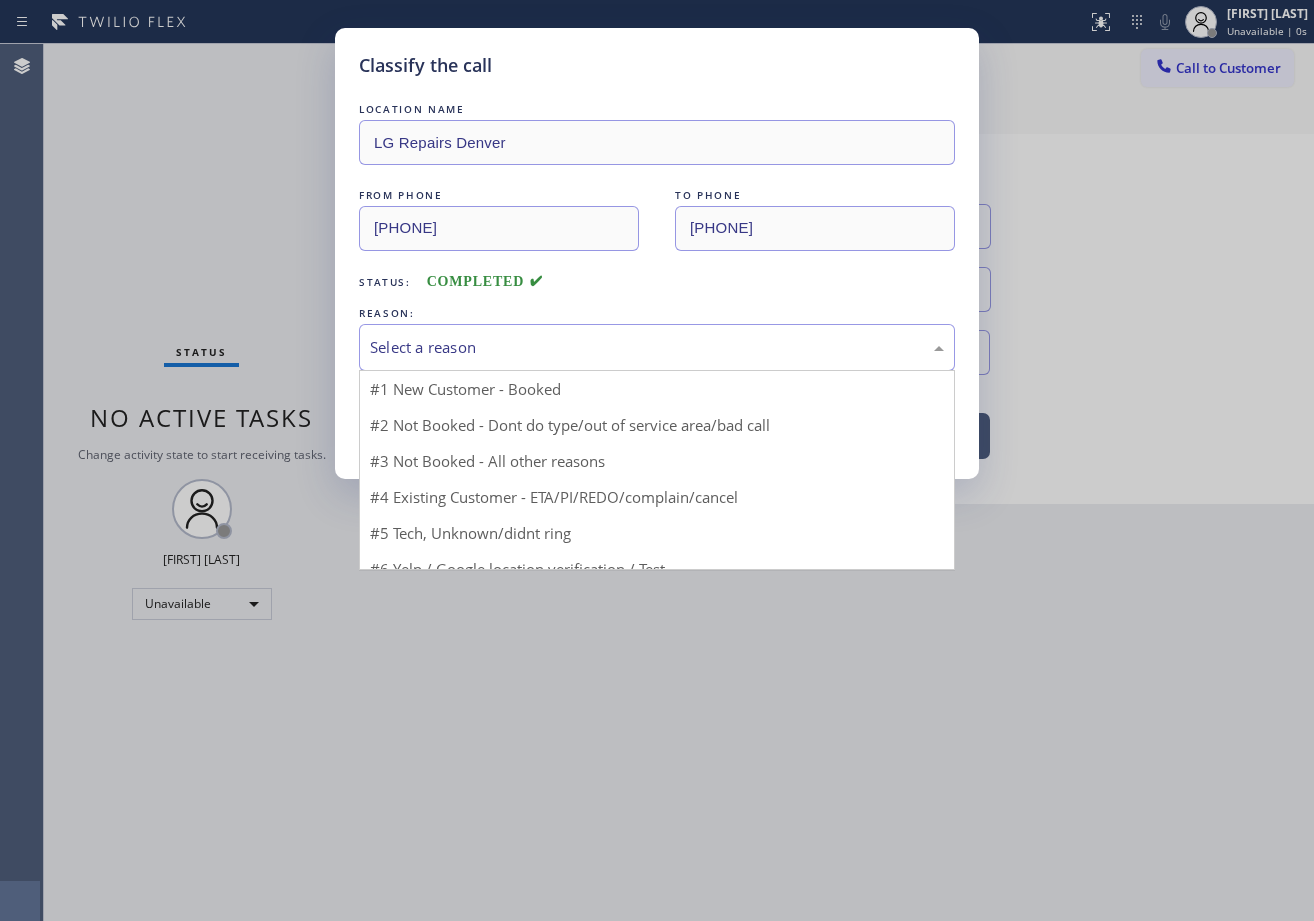 click on "Select a reason" at bounding box center [657, 347] 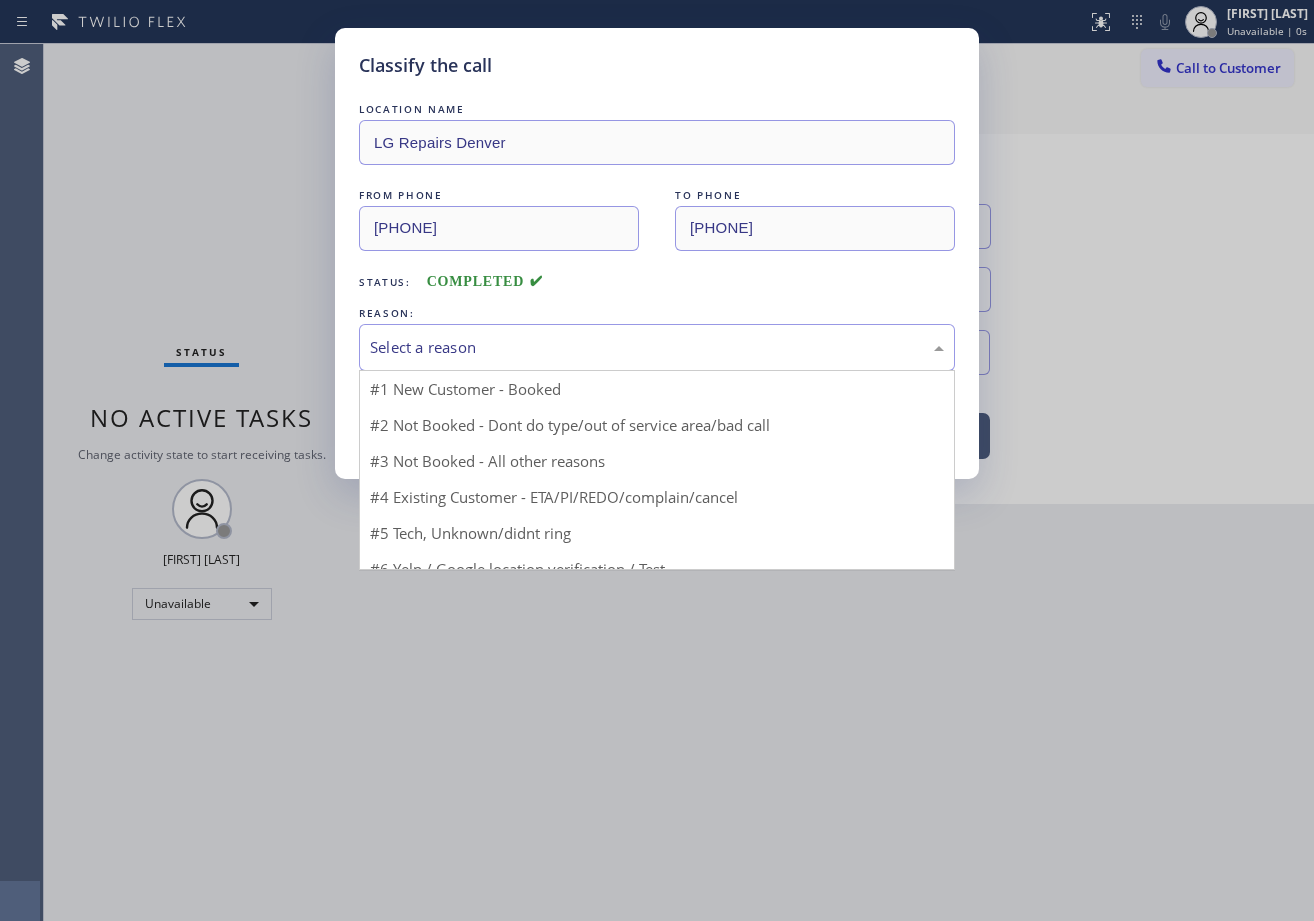 drag, startPoint x: 455, startPoint y: 390, endPoint x: 452, endPoint y: 400, distance: 10.440307 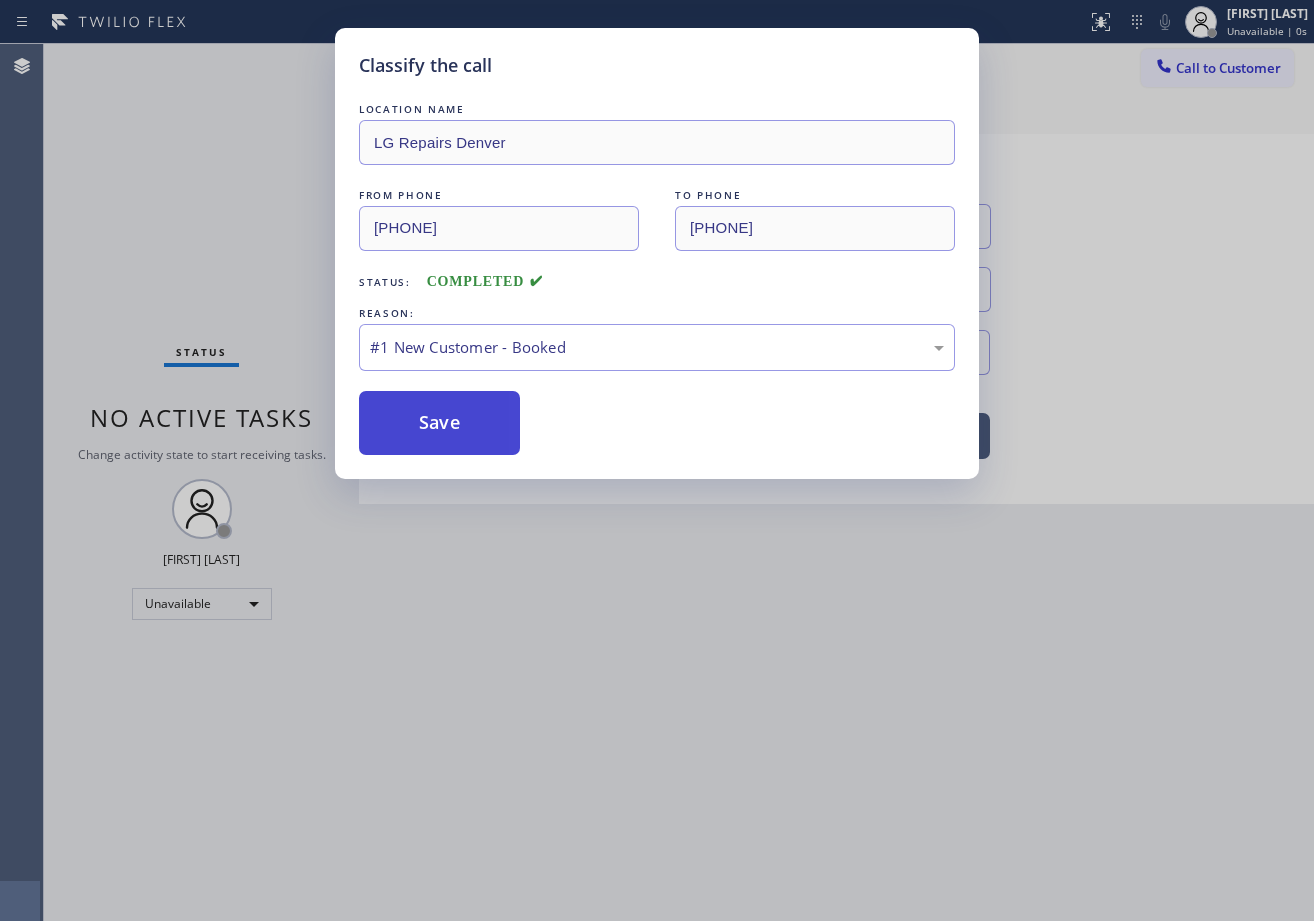 click on "Save" at bounding box center (439, 423) 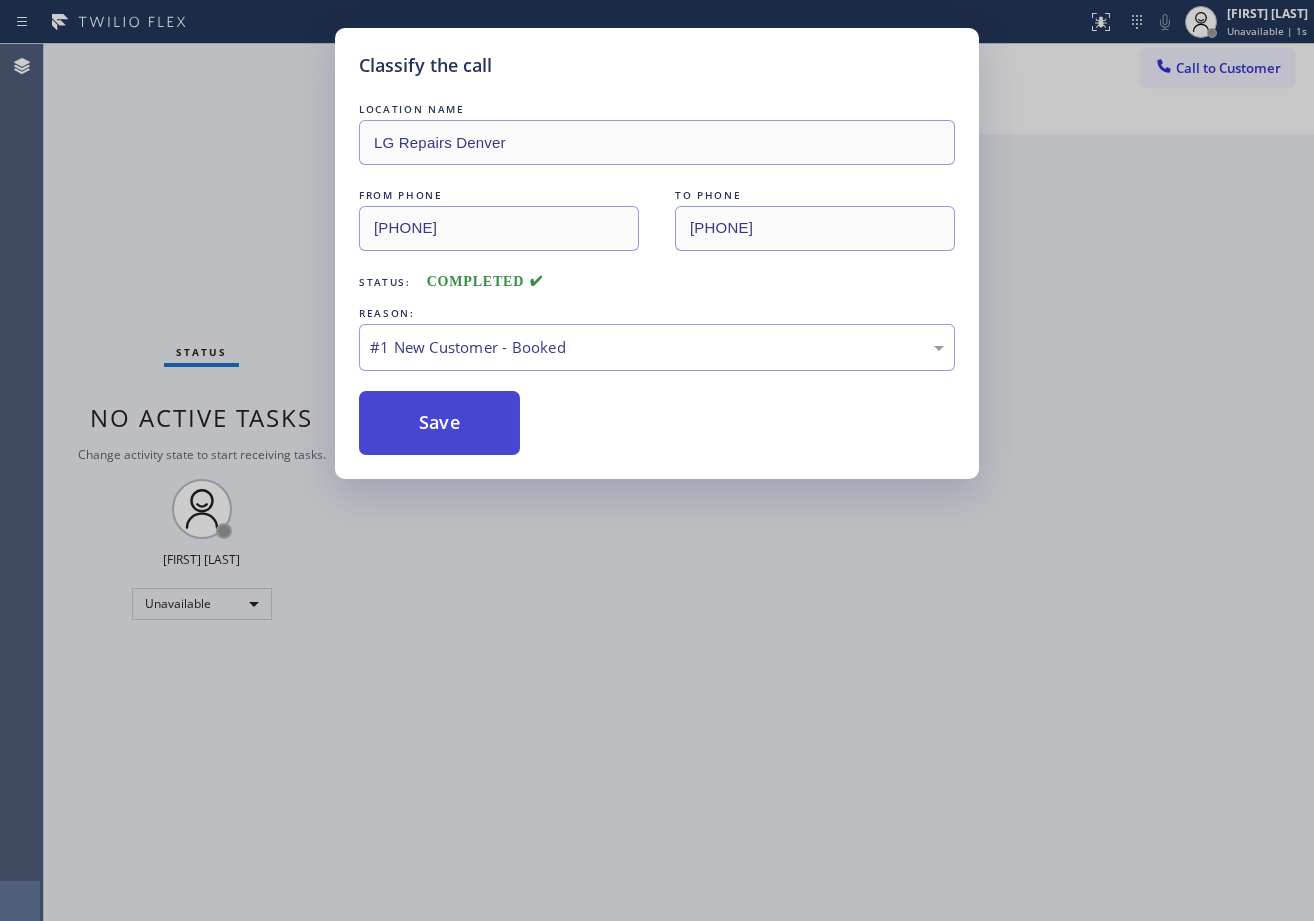 click on "Save" at bounding box center (439, 423) 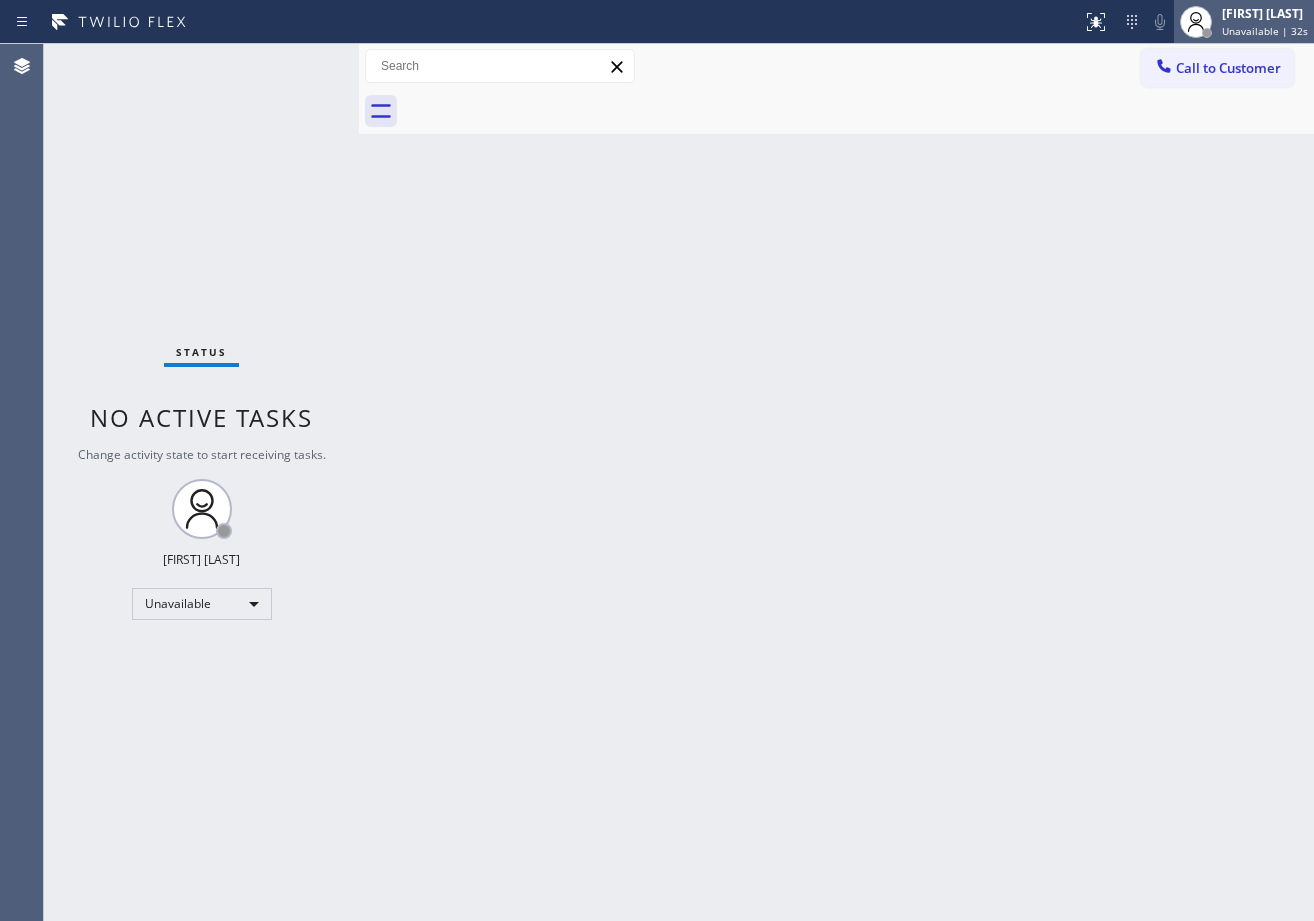 click on "[FIRST] [LAST]" at bounding box center (1265, 13) 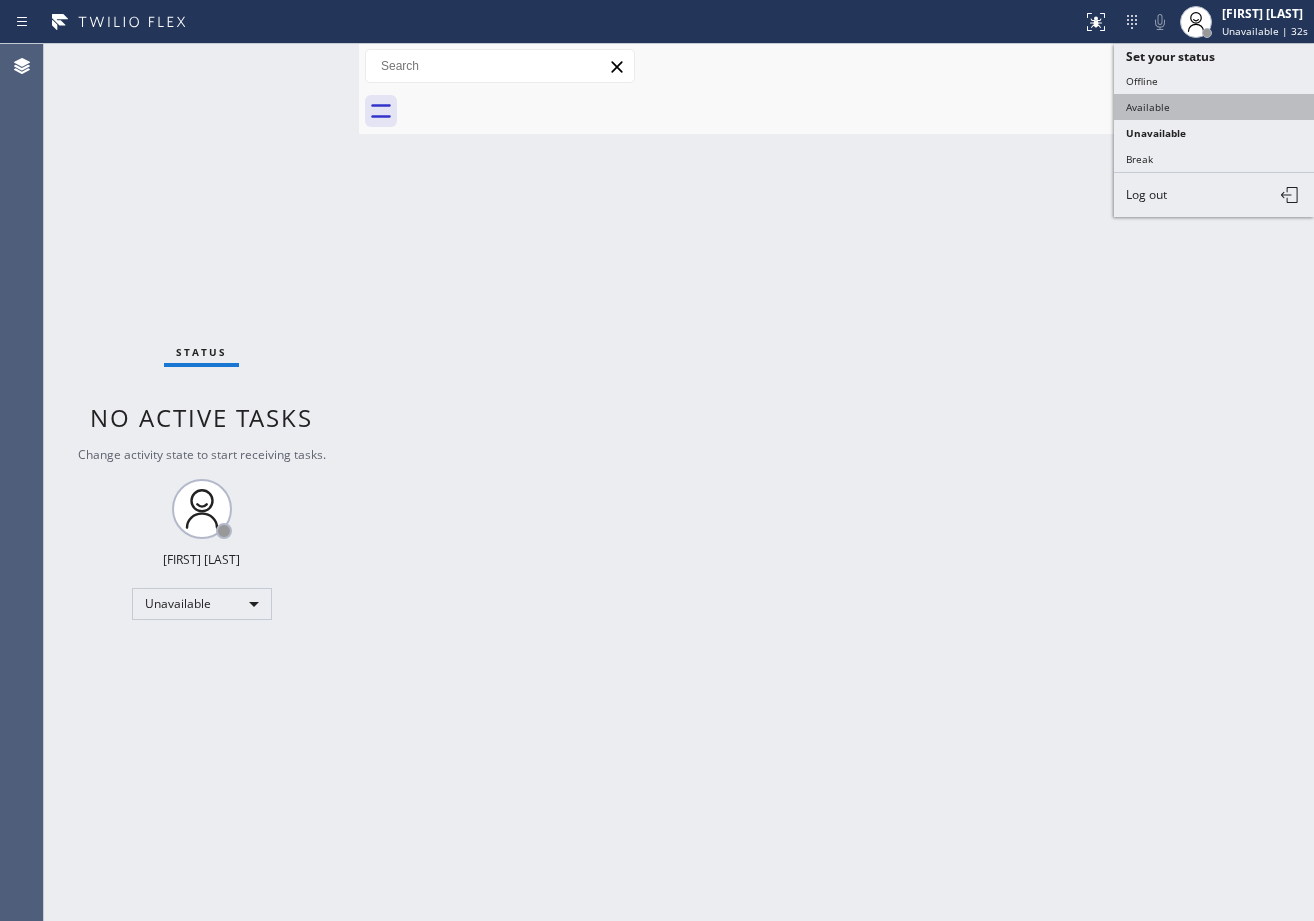 click on "Available" at bounding box center [1214, 107] 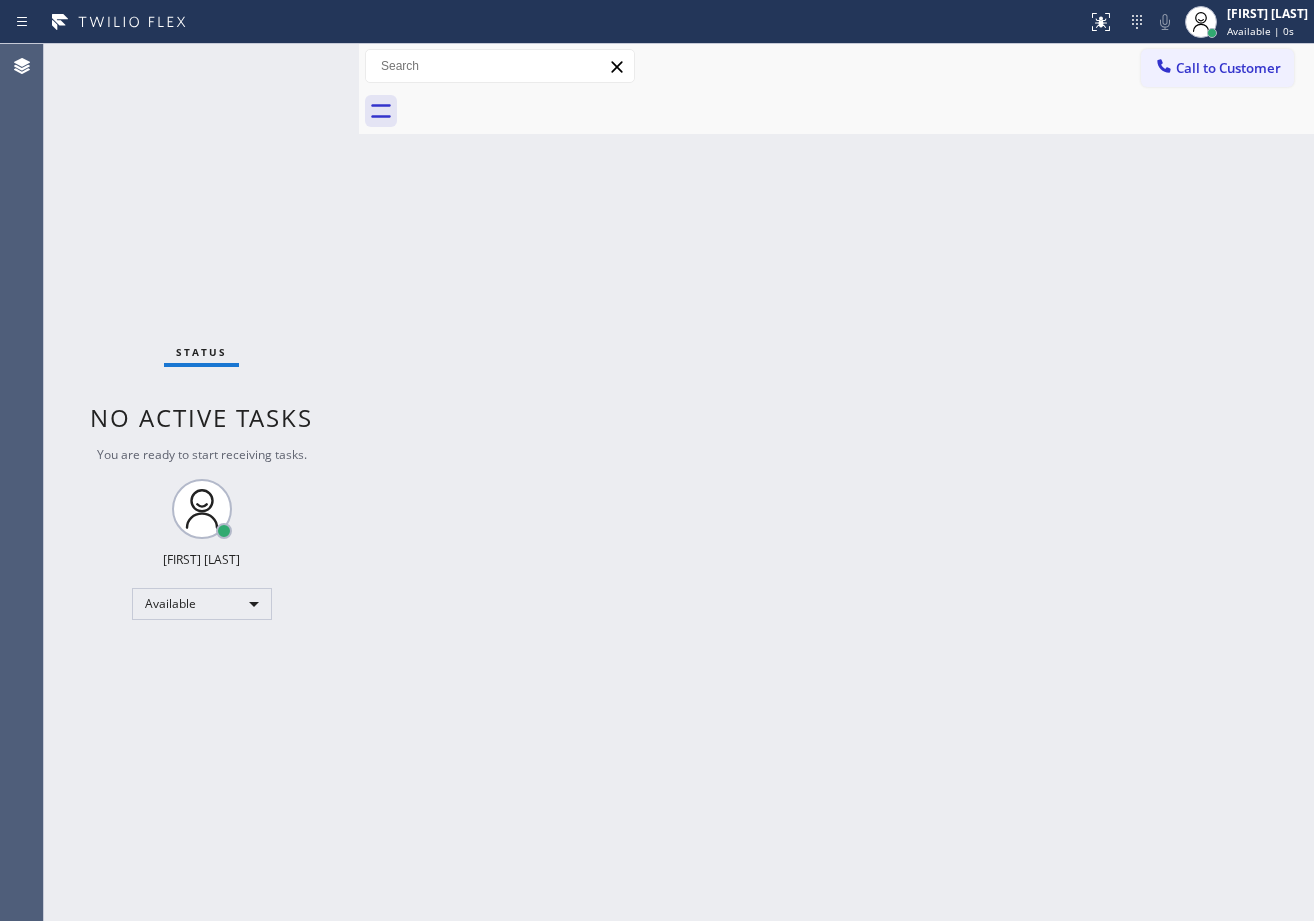 click on "Back to Dashboard Change Sender ID Customers Technicians Select a contact Outbound call Technician Search Technician Your caller id phone number Your caller id phone number Call Technician info Name   Phone none Address none Change Sender ID HVAC +[PHONE] 5 Star Appliance +[PHONE] Appliance Repair +[PHONE] Plumbing +[PHONE] Air Duct Cleaning +[PHONE]  Electricians +[PHONE]  Cancel Change Check personal SMS Reset Change No tabs Call to Customer Outbound call Location LG Repairs Denver Your caller id phone number [PHONE] Customer number Call Outbound call Technician Search Technician Your caller id phone number Your caller id phone number Call" at bounding box center [836, 482] 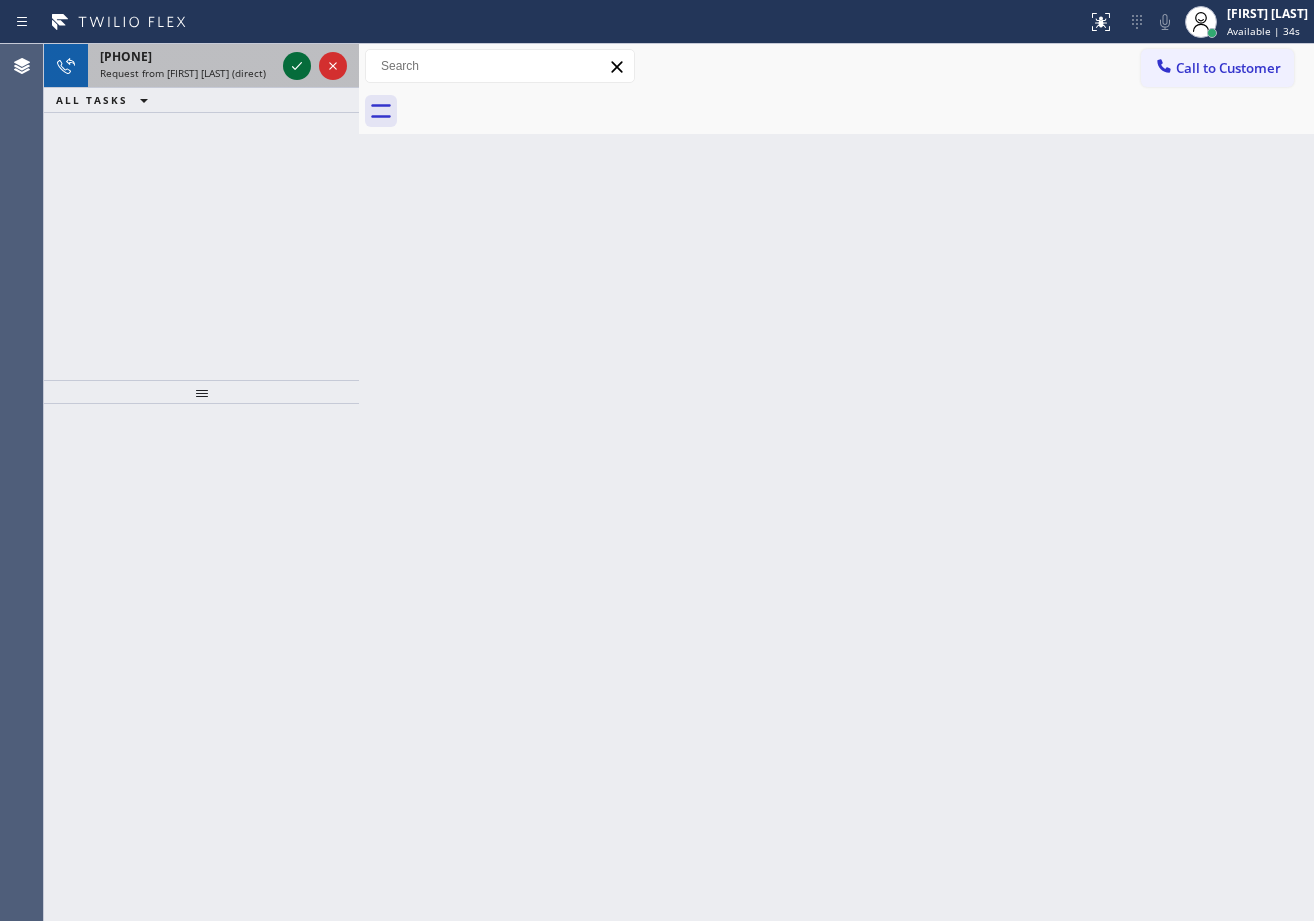click on "Request from [FIRST] [LAST] (direct)" at bounding box center [183, 73] 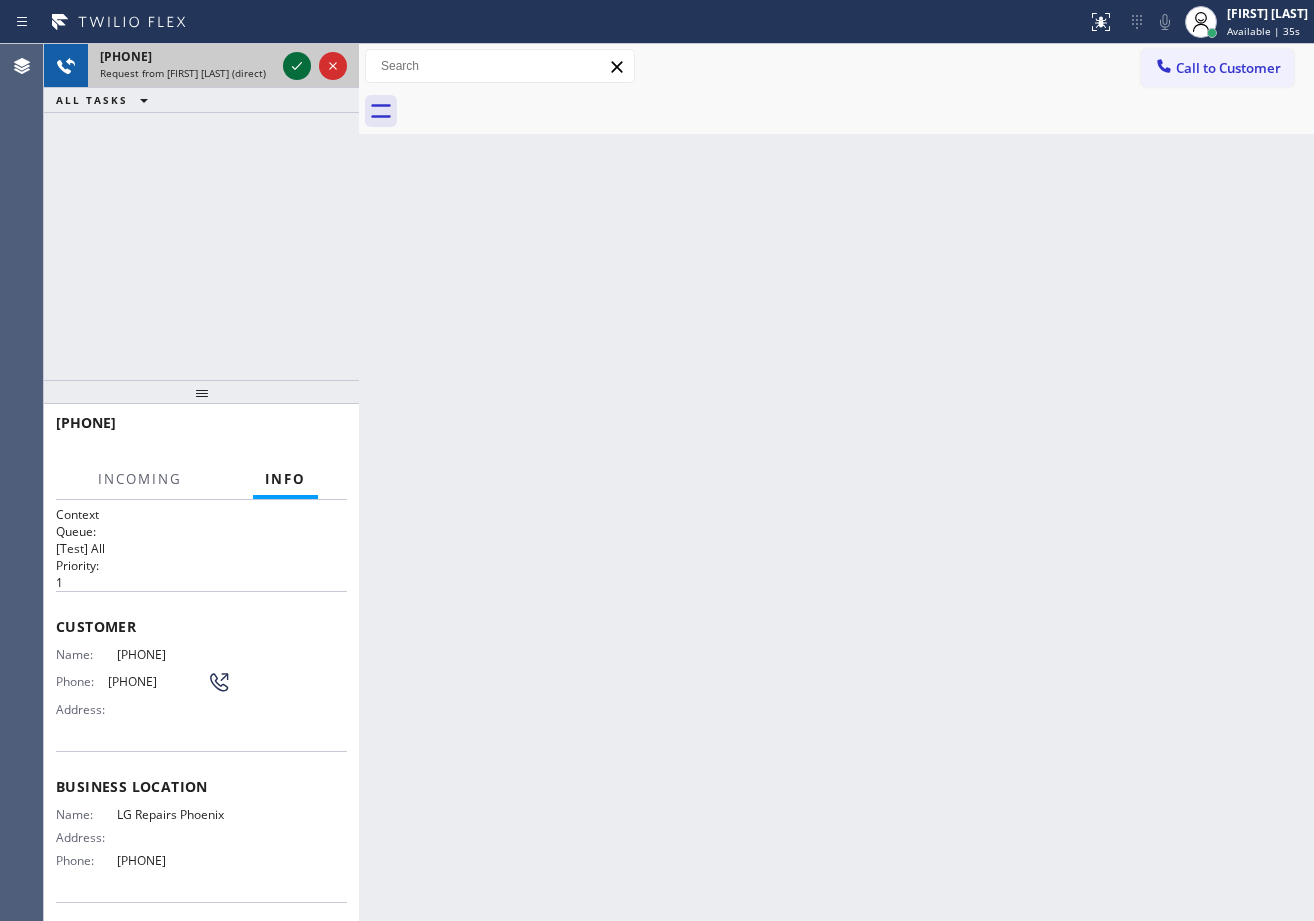click 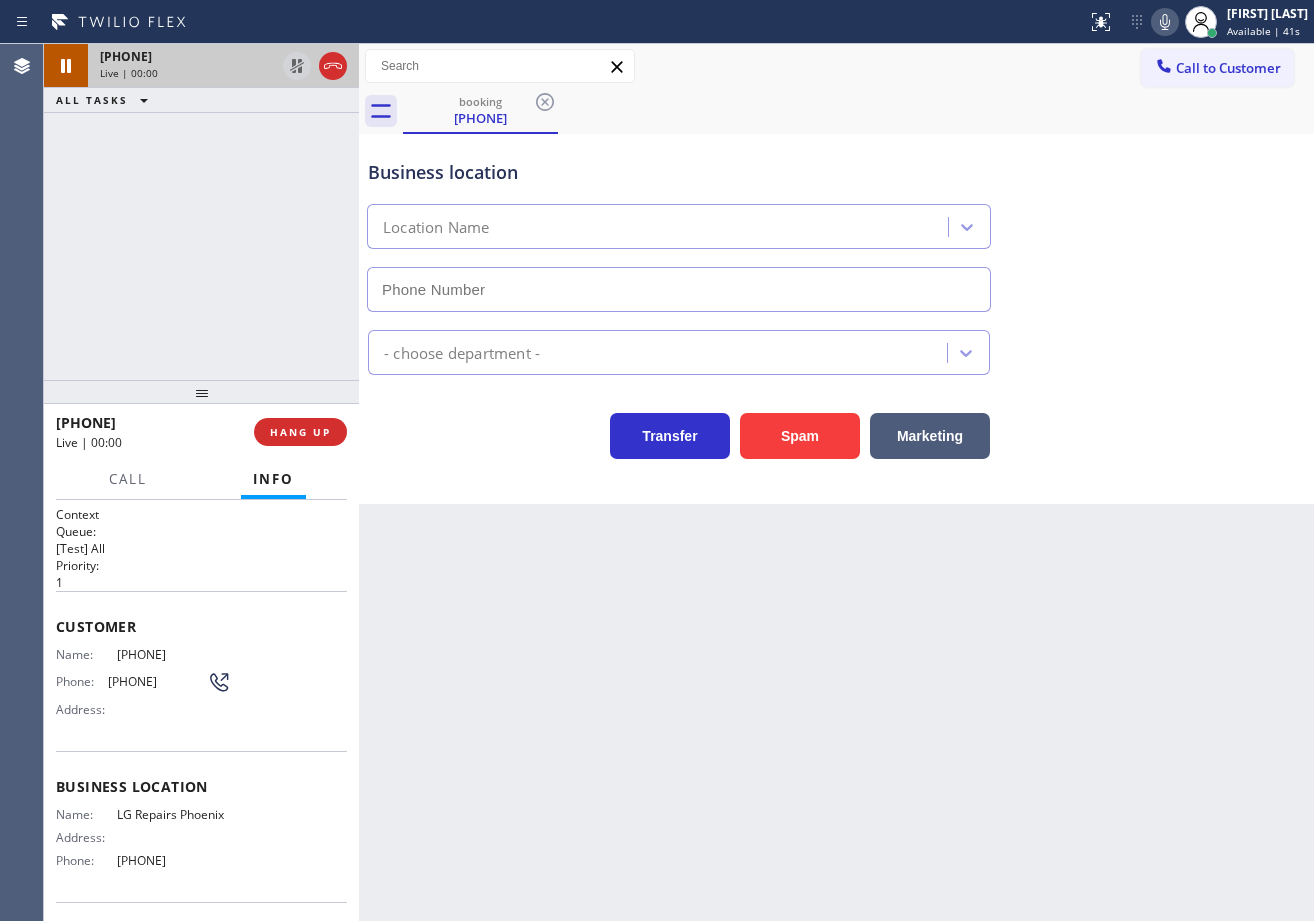 type on "[PHONE]" 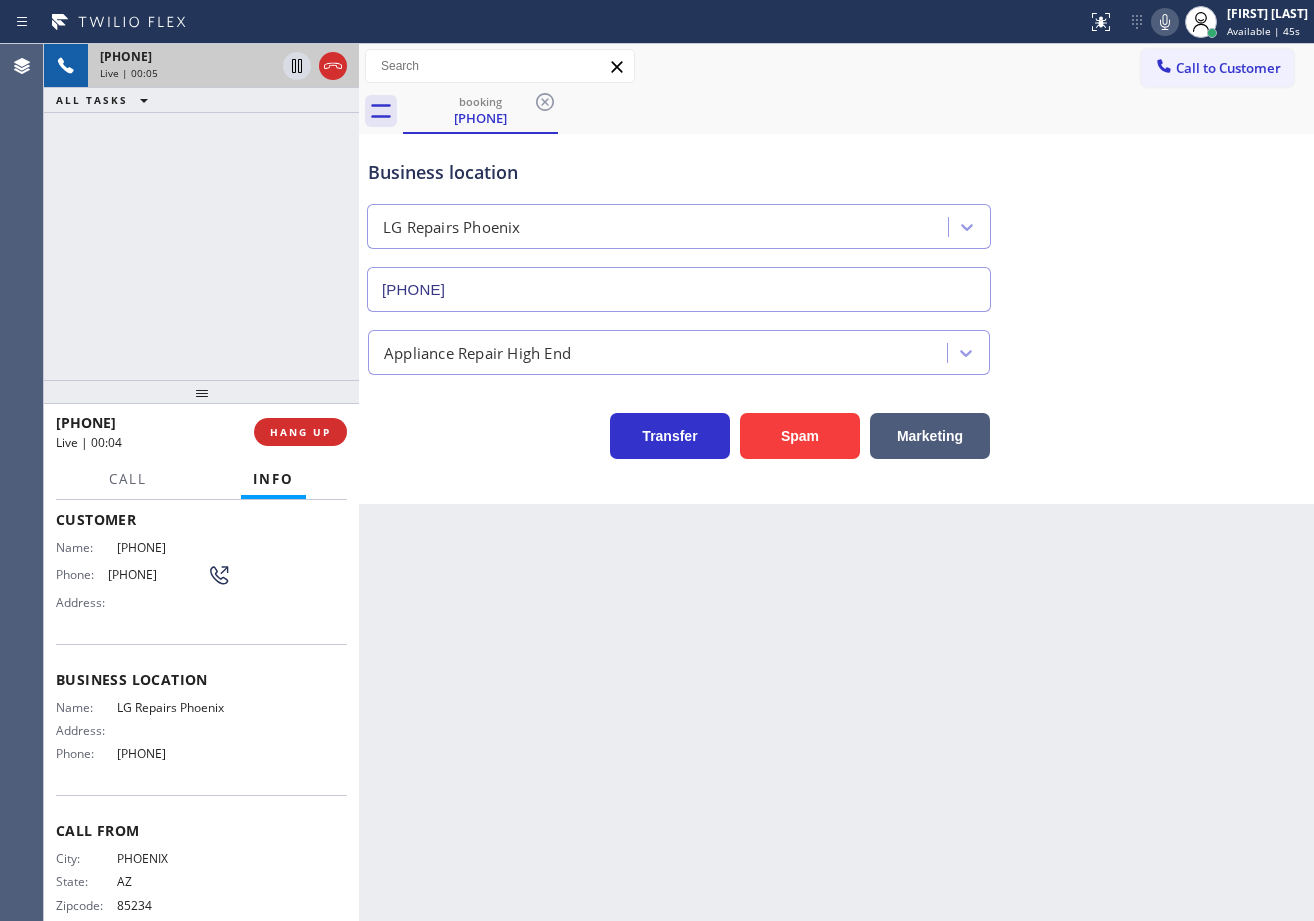 scroll, scrollTop: 0, scrollLeft: 0, axis: both 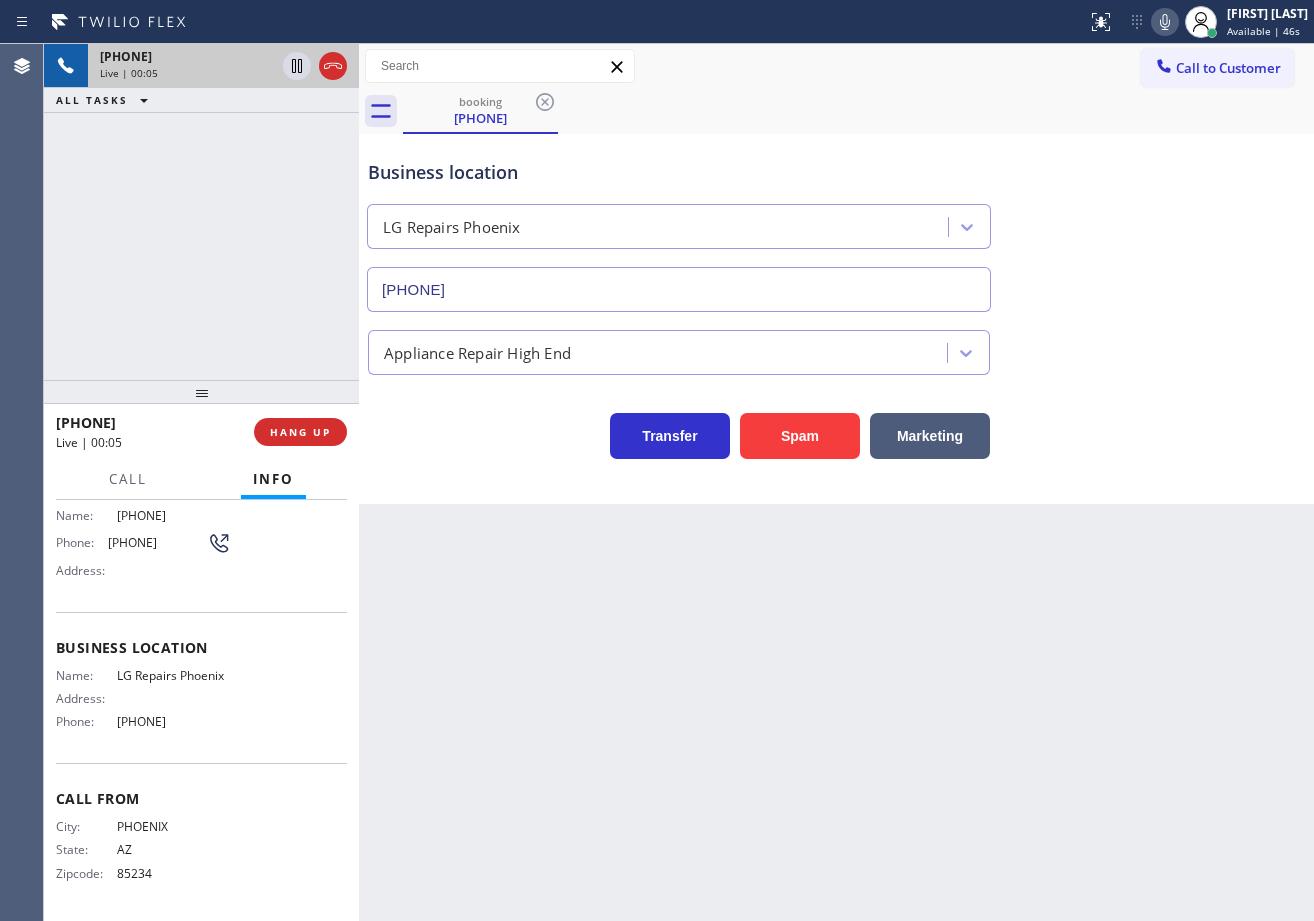 click on "Back to Dashboard Change Sender ID Customers Technicians Select a contact Outbound call Technician Search Technician Your caller id phone number Your caller id phone number Call Technician info Name   Phone none Address none Change Sender ID HVAC +[PHONE] 5 Star Appliance +[PHONE] Appliance Repair +[PHONE] Plumbing +[PHONE] Air Duct Cleaning +[PHONE]  Electricians +[PHONE]  Cancel Change Check personal SMS Reset Change booking [PHONE] Call to Customer Outbound call Location LG Repairs Denver Your caller id phone number [PHONE] Customer number Call Outbound call Technician Search Technician Your caller id phone number Your caller id phone number Call booking [PHONE] Business location LG Repairs Phoenix [PHONE] Appliance Repair High End Transfer Spam Marketing" at bounding box center [836, 482] 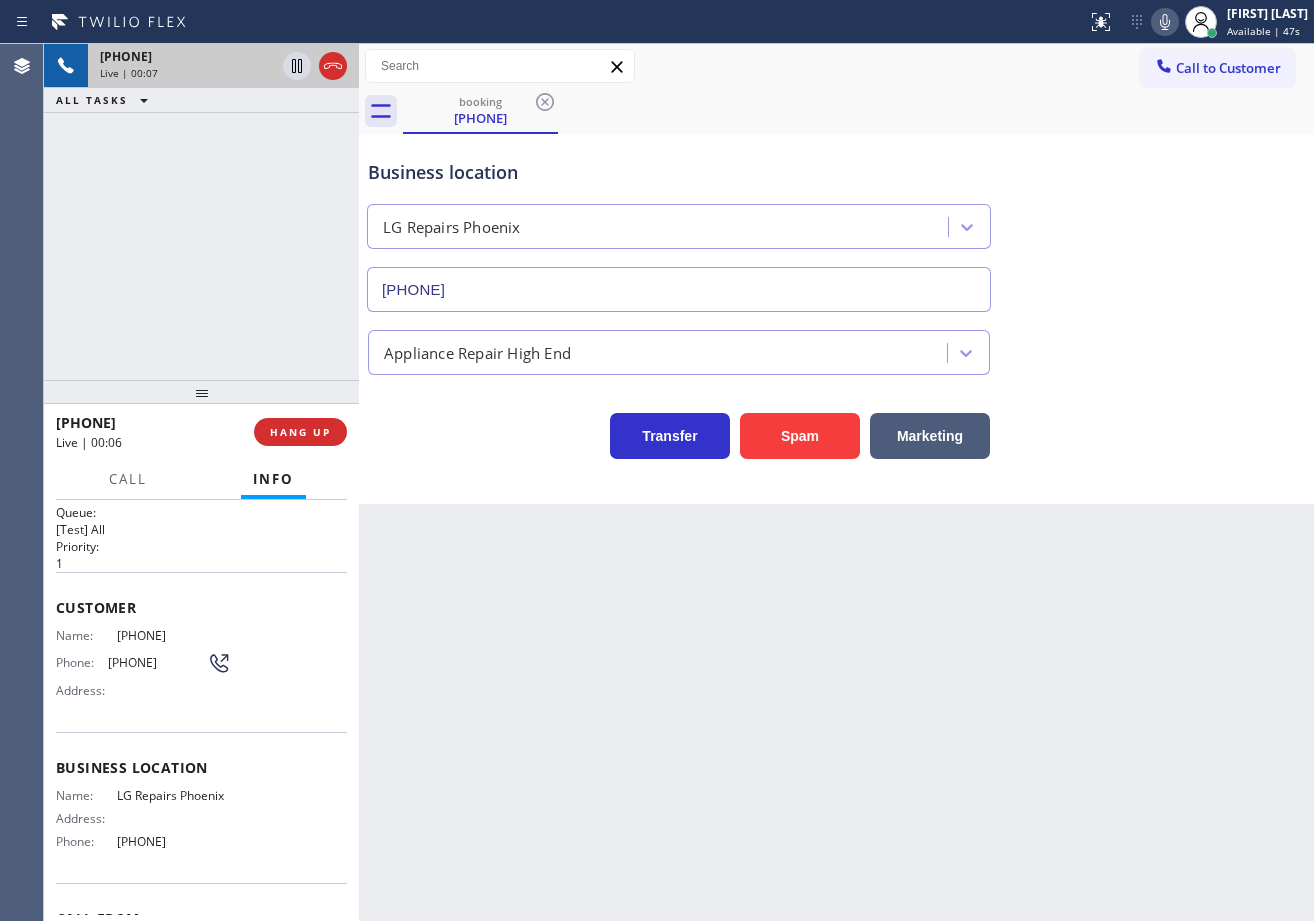 scroll, scrollTop: 0, scrollLeft: 0, axis: both 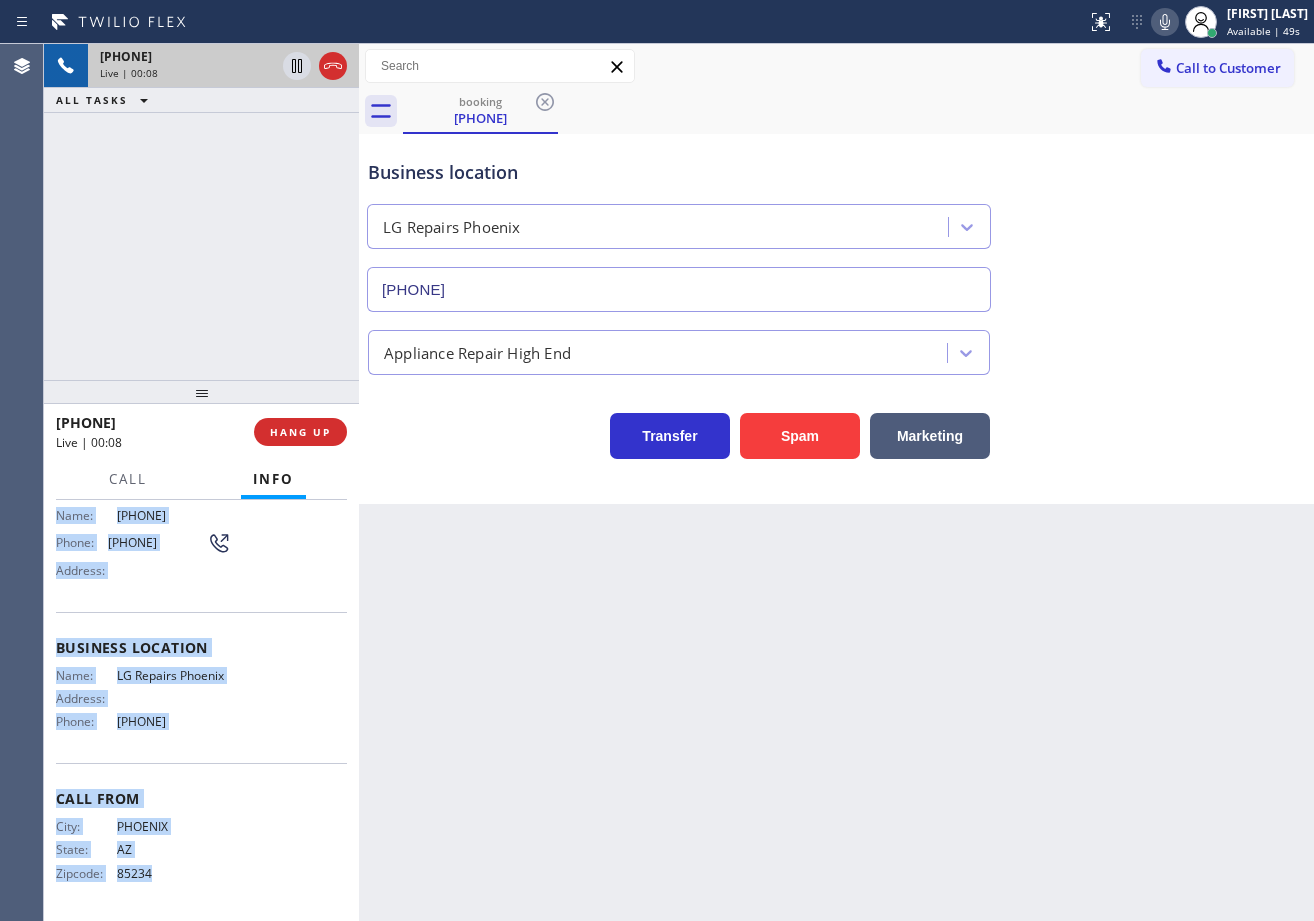 drag, startPoint x: 225, startPoint y: 960, endPoint x: 243, endPoint y: 729, distance: 231.70024 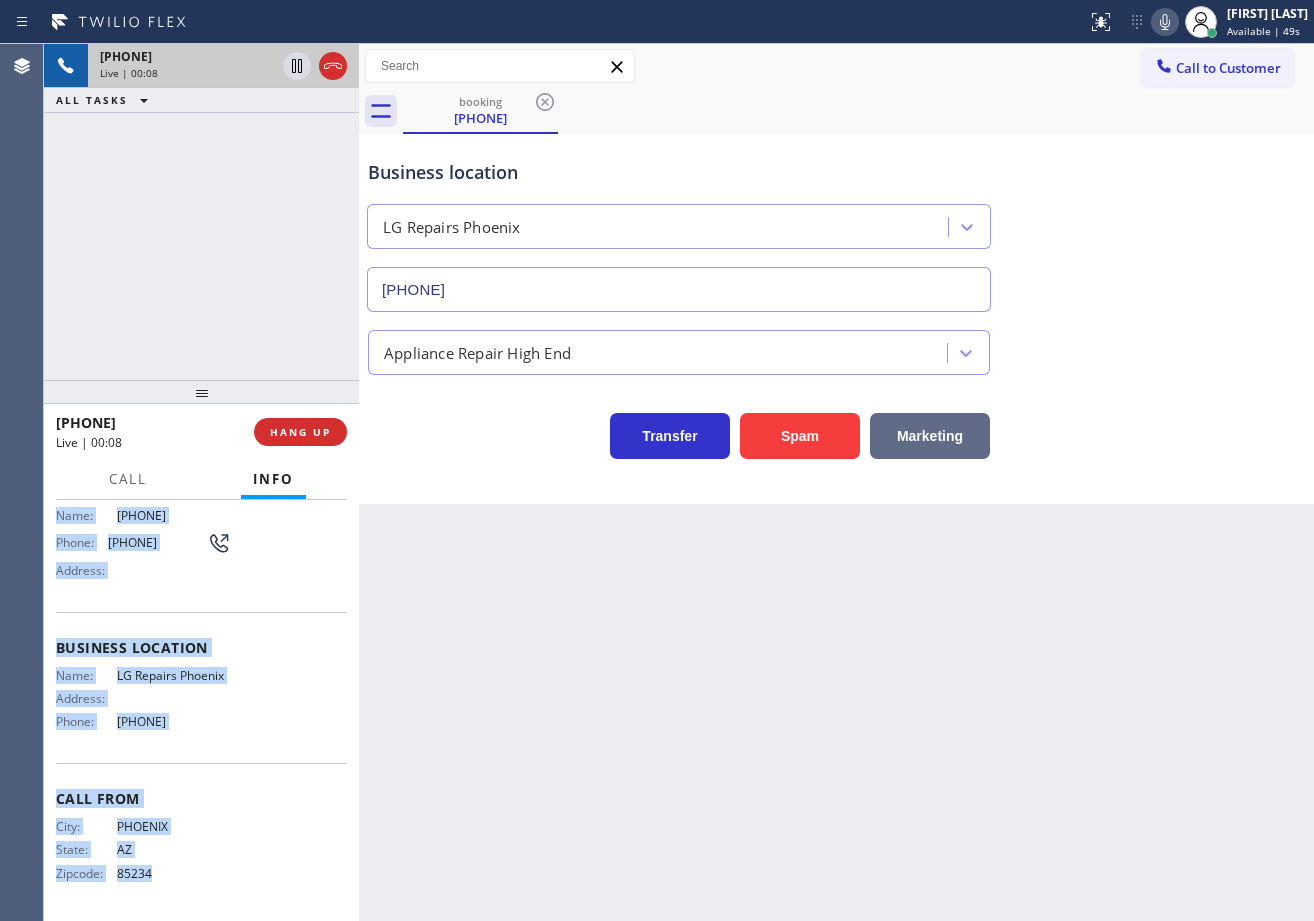 copy on "Customer Name: [PHONE] Phone: [PHONE] Address: Business location Name: LG Repairs Phoenix Address:   Phone: [PHONE]" 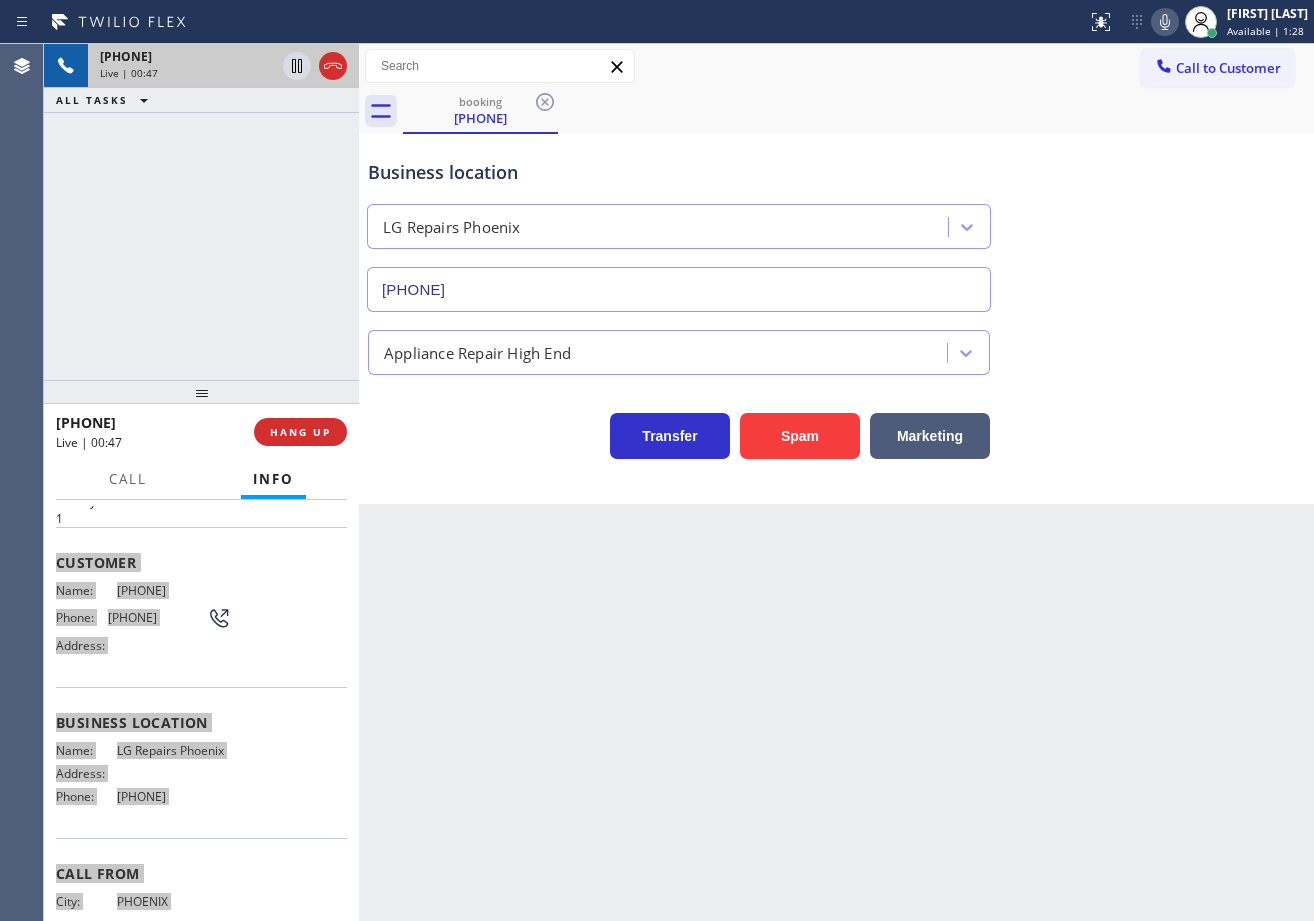 scroll, scrollTop: 0, scrollLeft: 0, axis: both 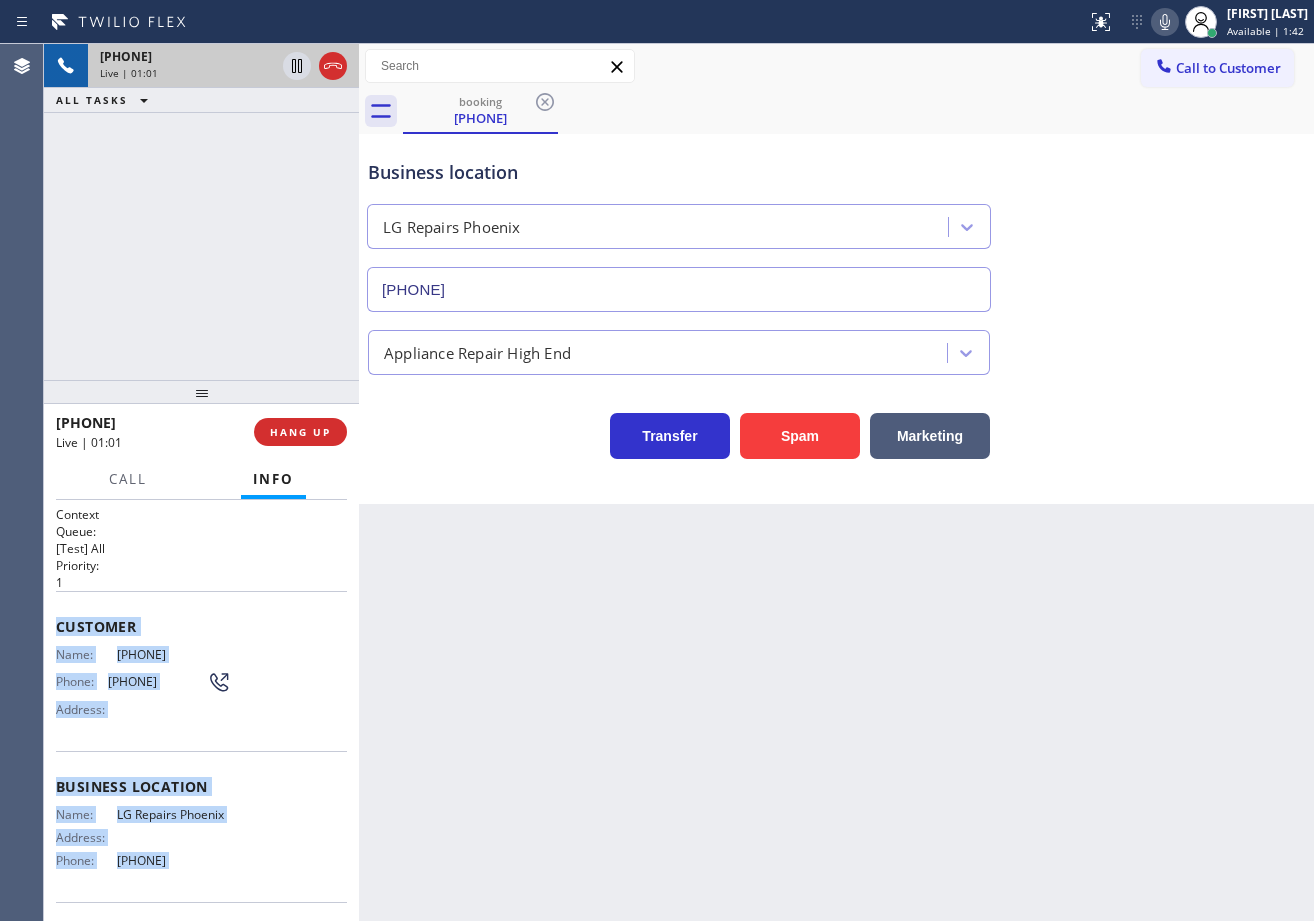 click 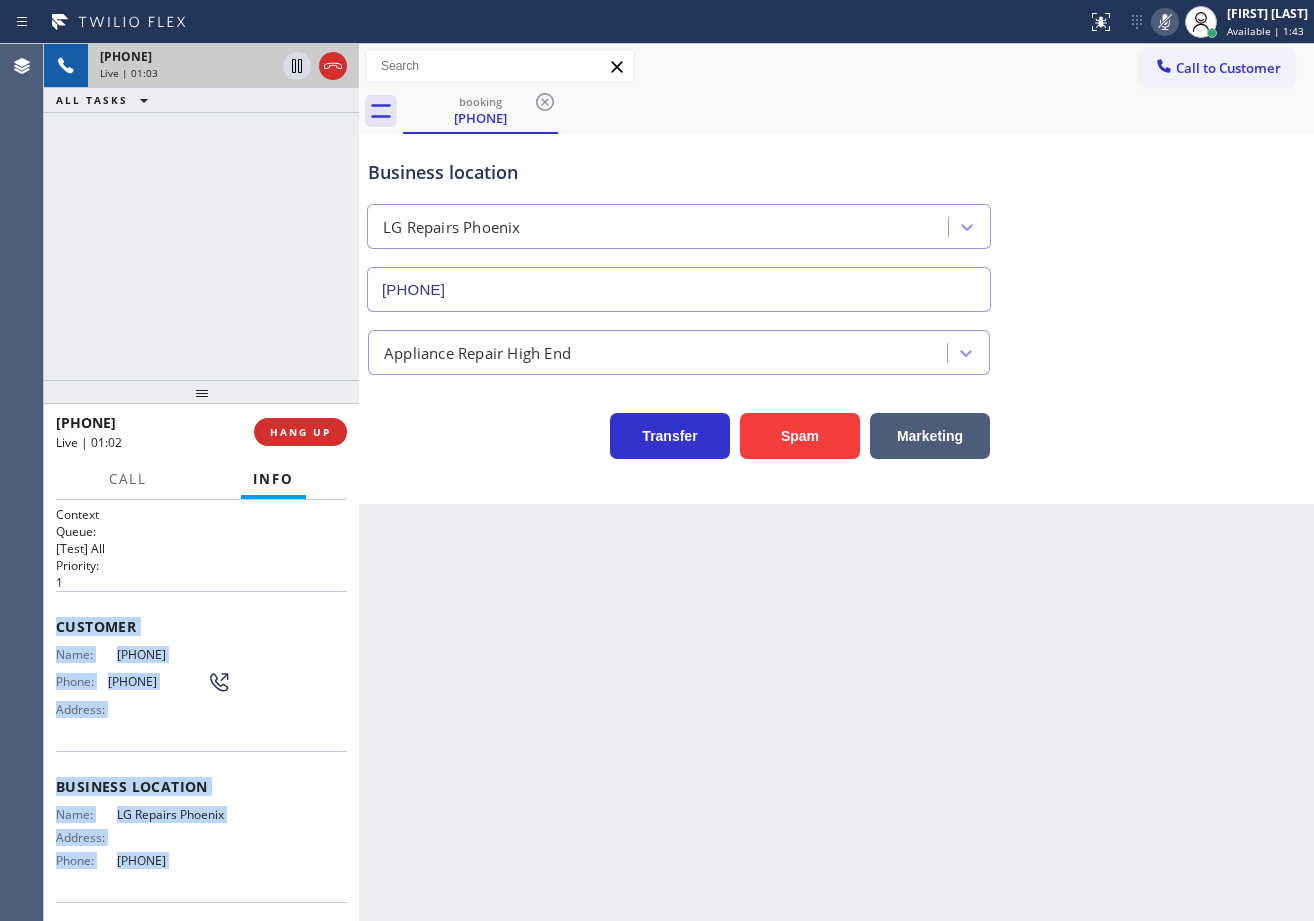click 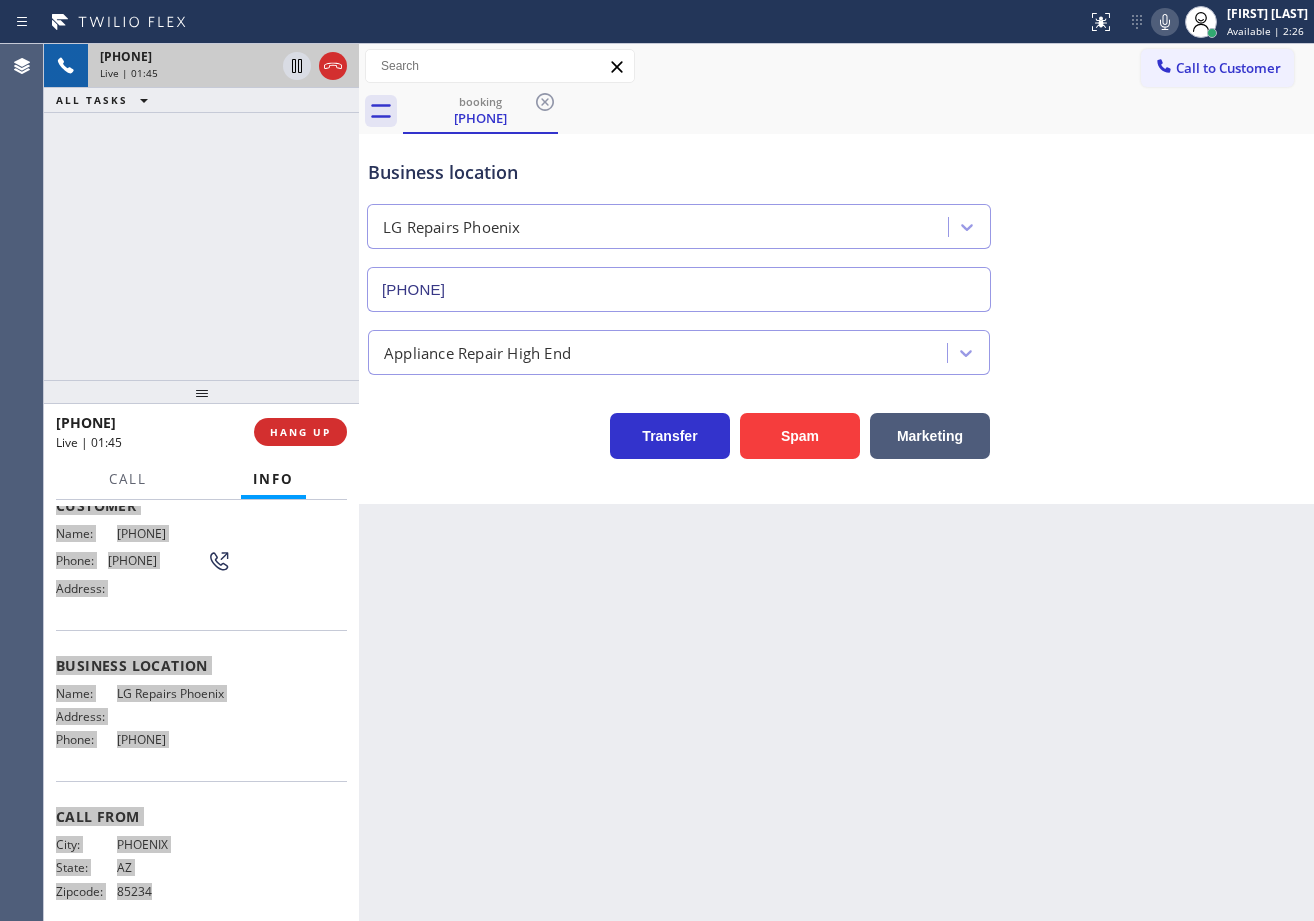 scroll, scrollTop: 154, scrollLeft: 0, axis: vertical 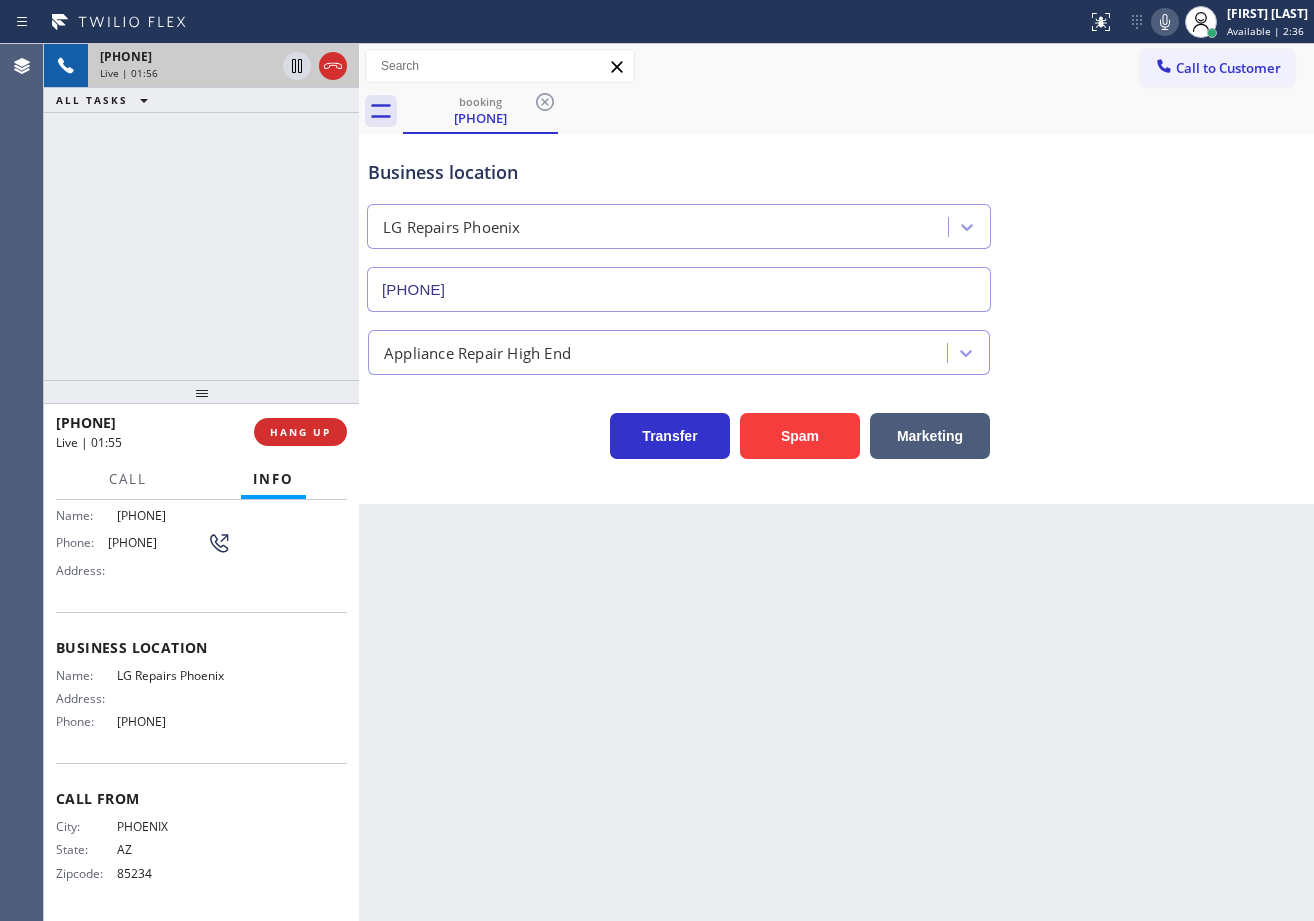 click on "Business location LG Repairs Phoenix [PHONE]" at bounding box center (836, 221) 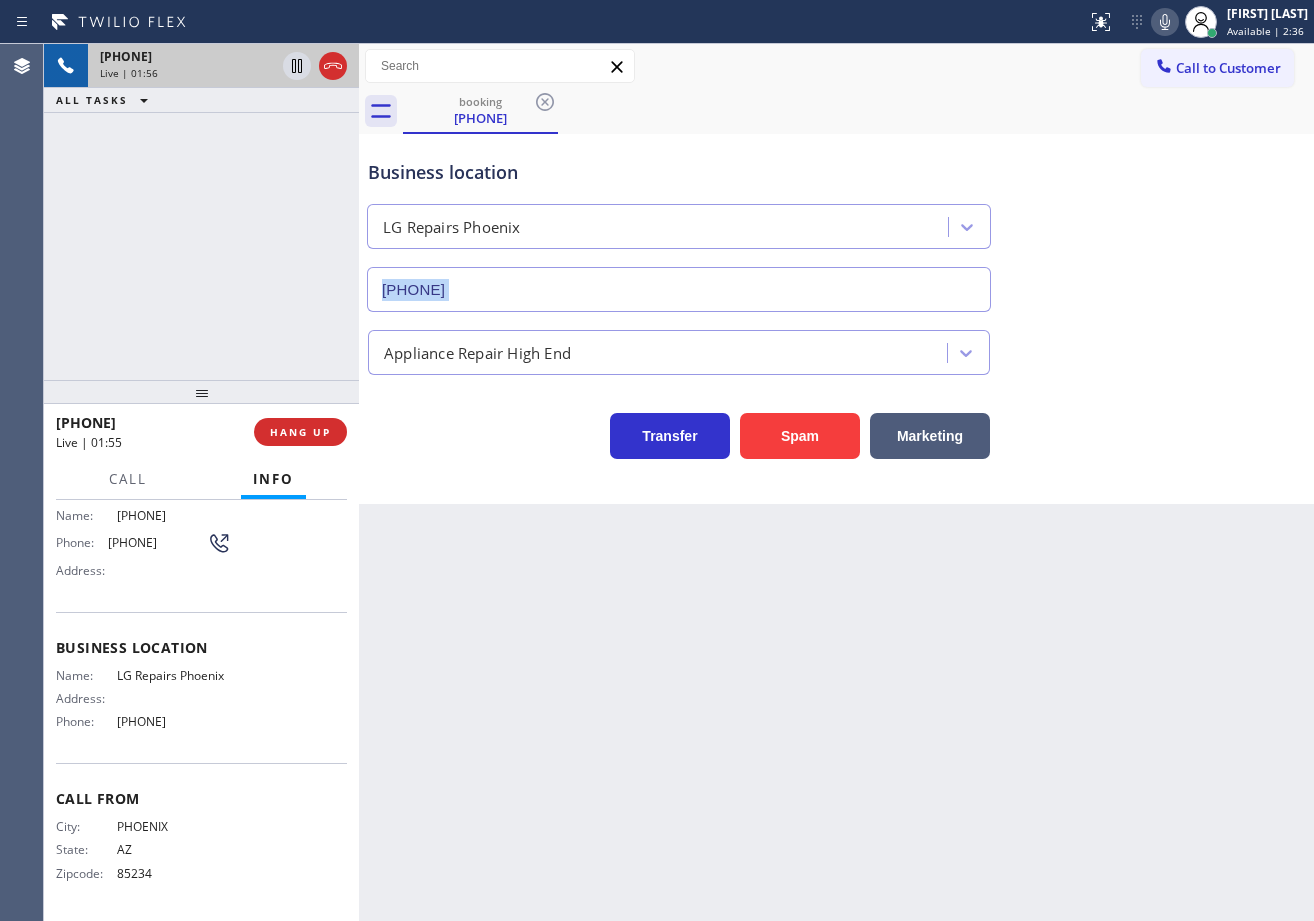 click on "Business location LG Repairs Phoenix [PHONE]" at bounding box center (836, 221) 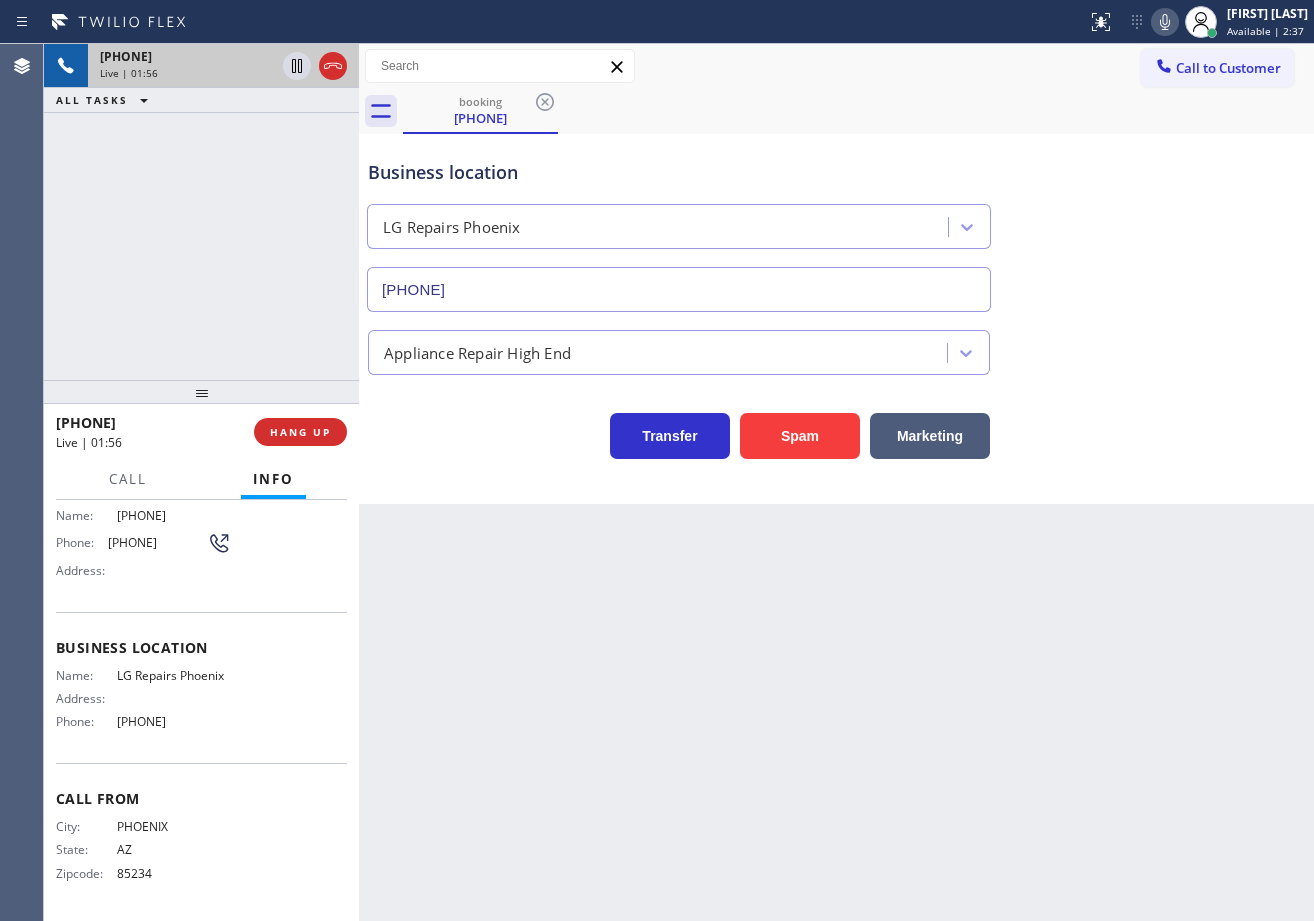 drag, startPoint x: 1192, startPoint y: 406, endPoint x: 1195, endPoint y: 455, distance: 49.09175 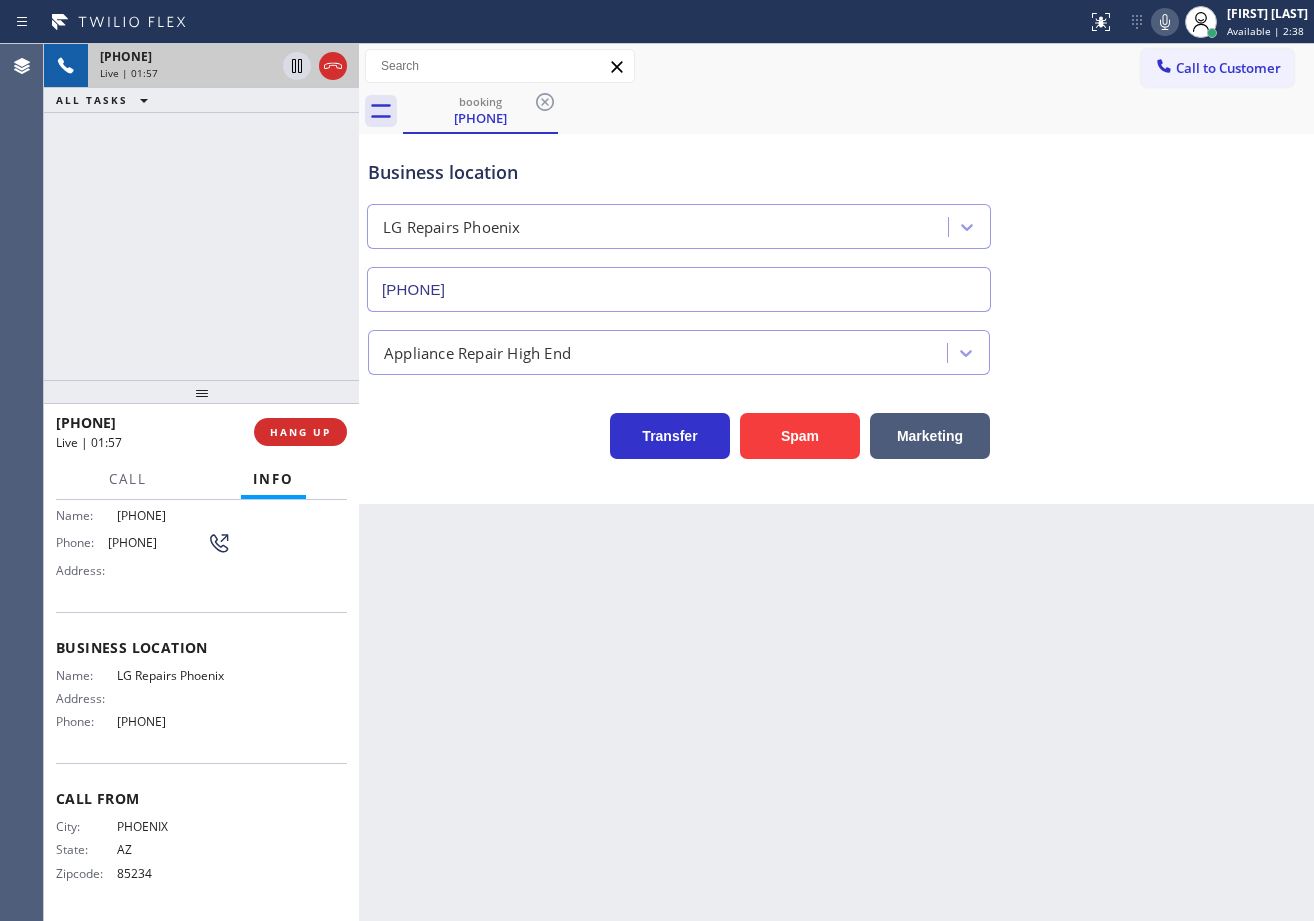 drag, startPoint x: 1143, startPoint y: 19, endPoint x: 1154, endPoint y: 98, distance: 79.762146 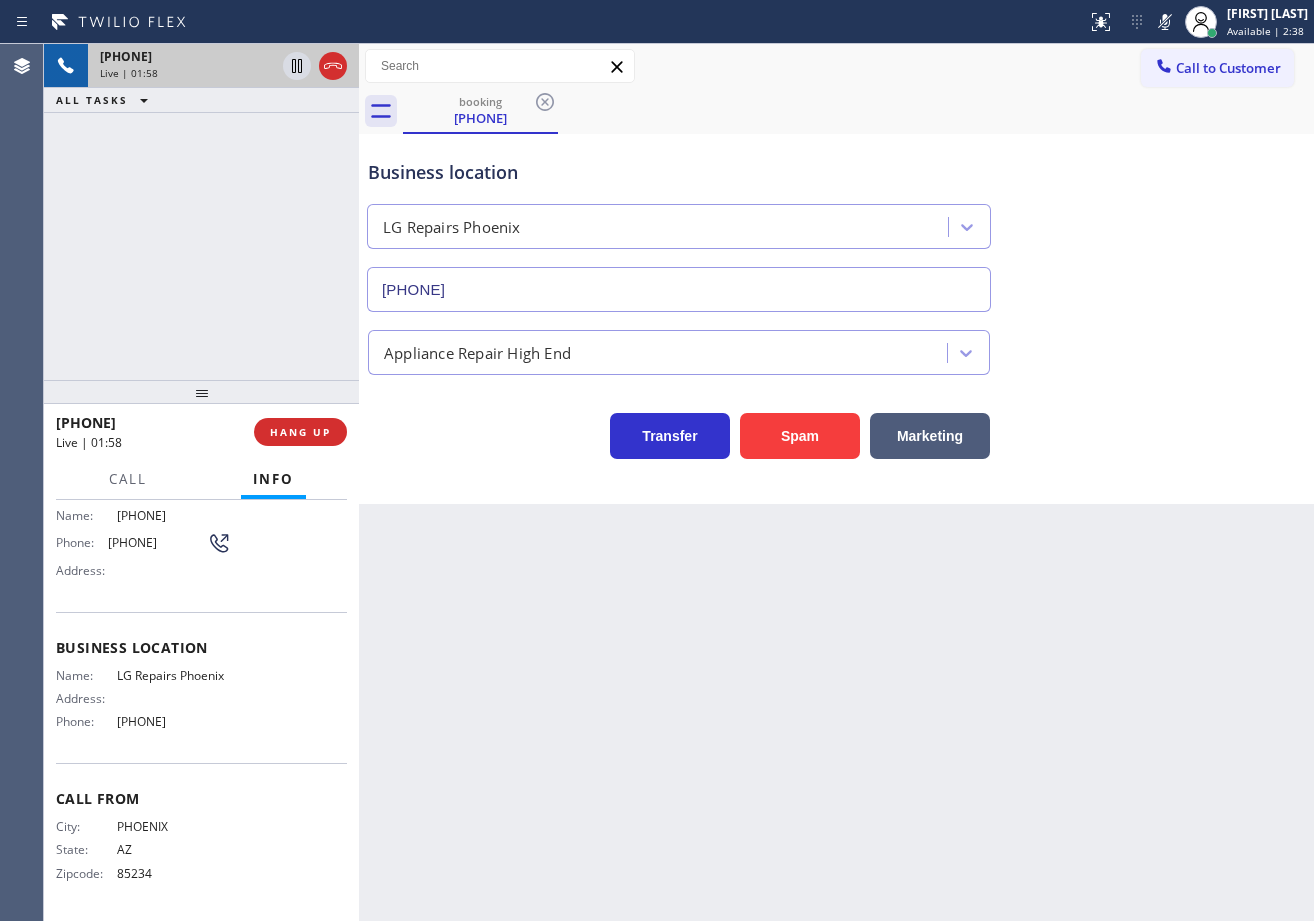 drag, startPoint x: 1154, startPoint y: 98, endPoint x: 1009, endPoint y: 145, distance: 152.42703 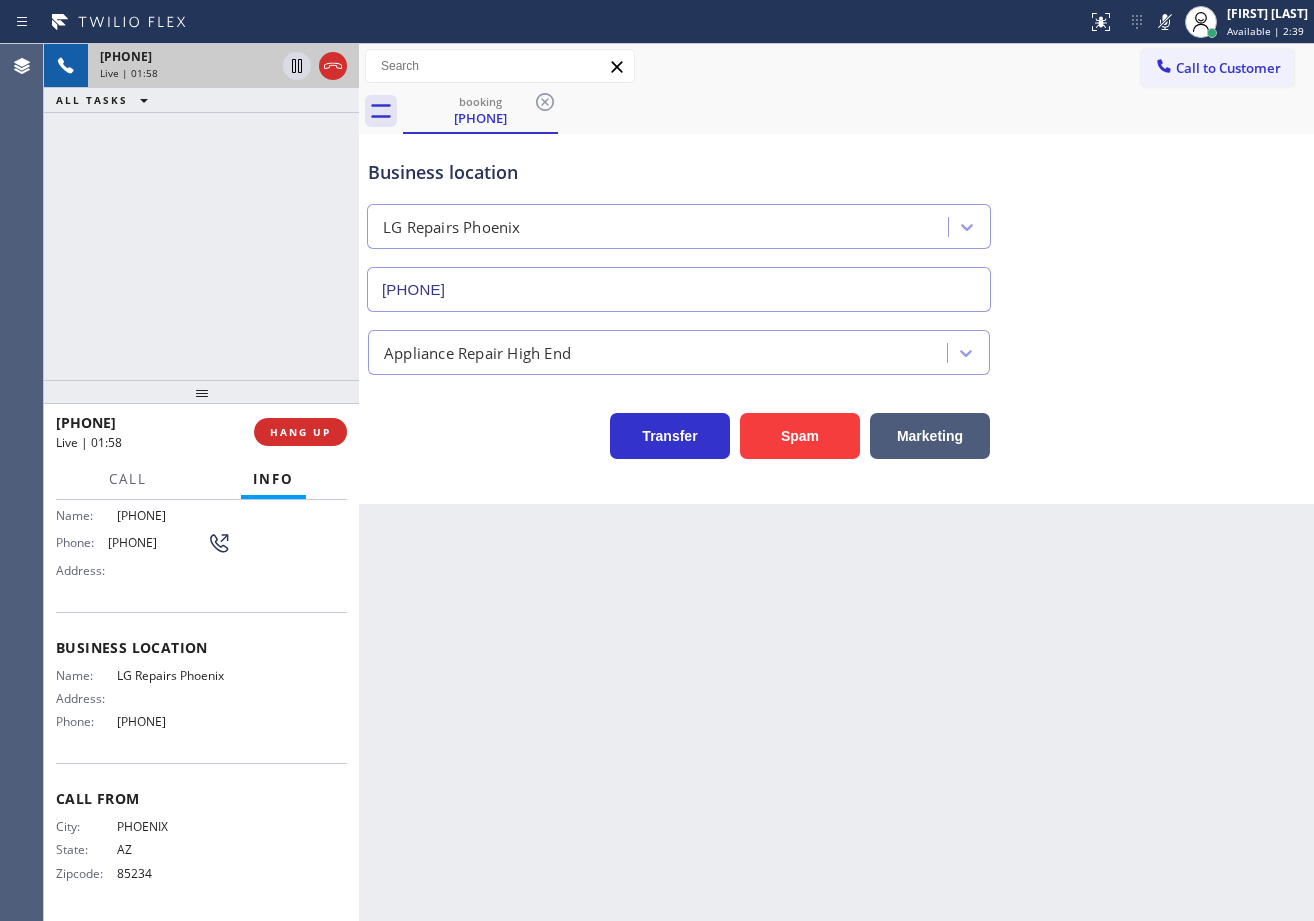 click on "[PHONE] Live | 01:58 ALL TASKS ALL TASKS ACTIVE TASKS TASKS IN WRAP UP" at bounding box center [201, 212] 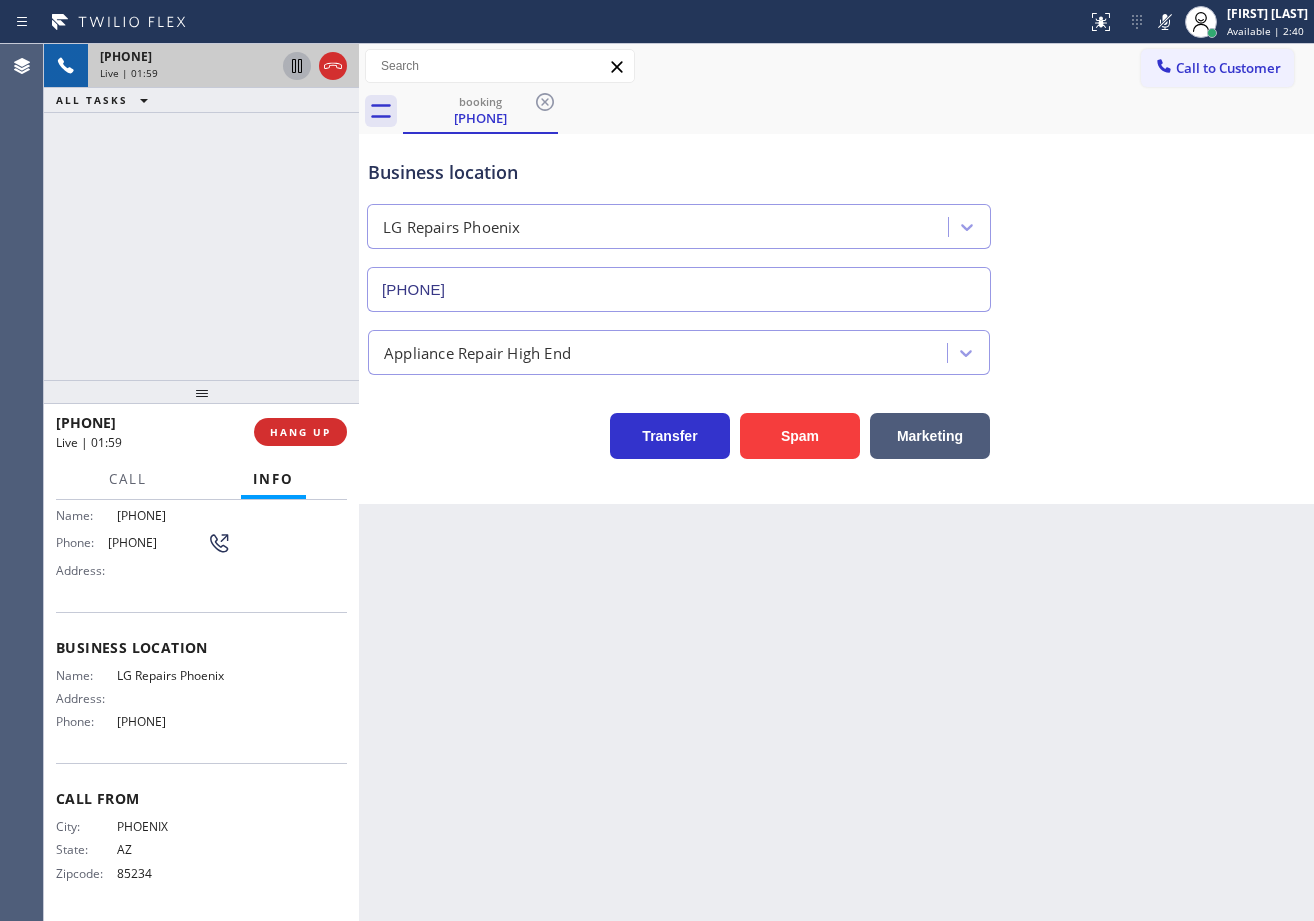 click 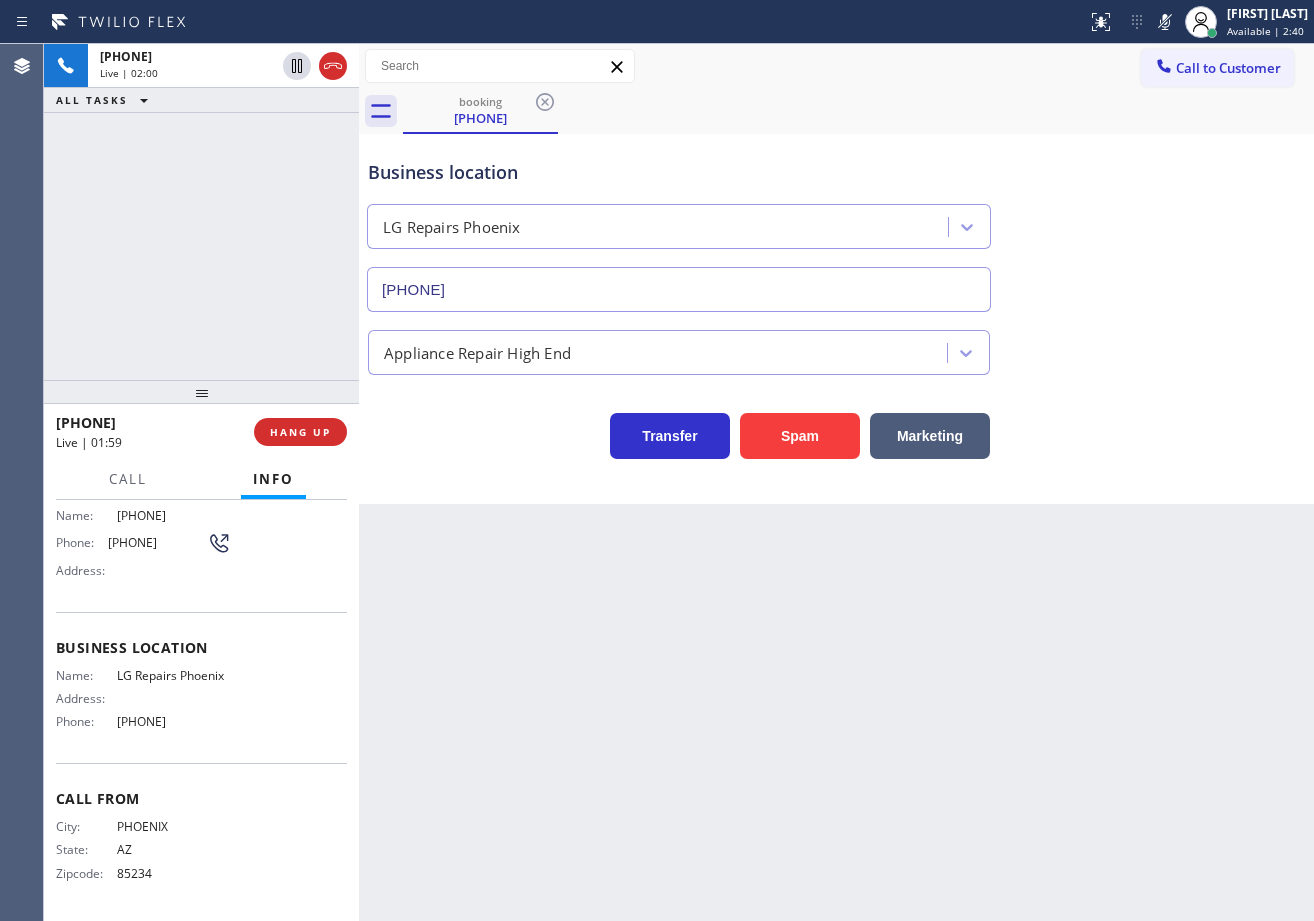 click on "[PHONE] Live | 02:00 ALL TASKS ALL TASKS ACTIVE TASKS TASKS IN WRAP UP" at bounding box center [201, 212] 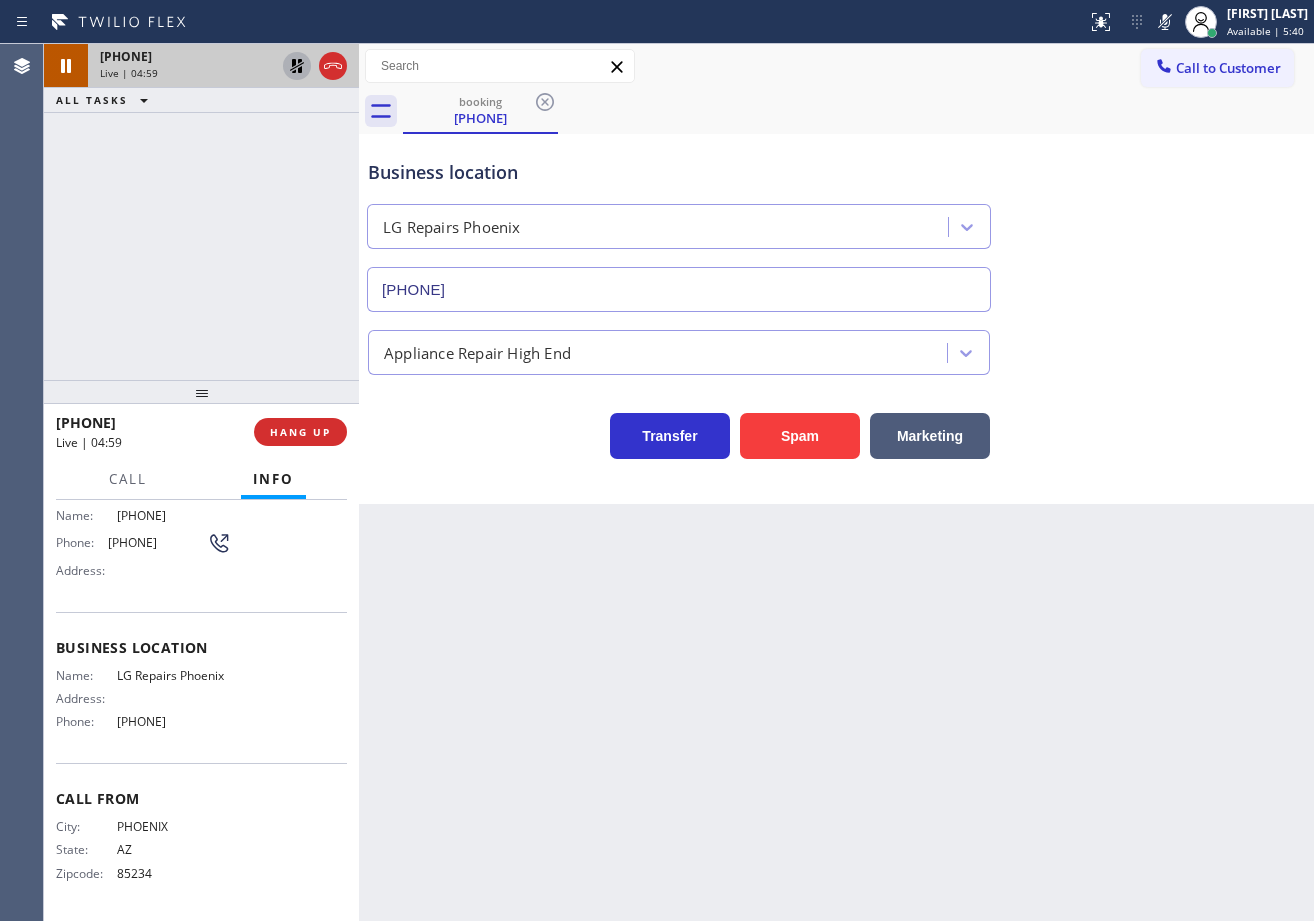 click 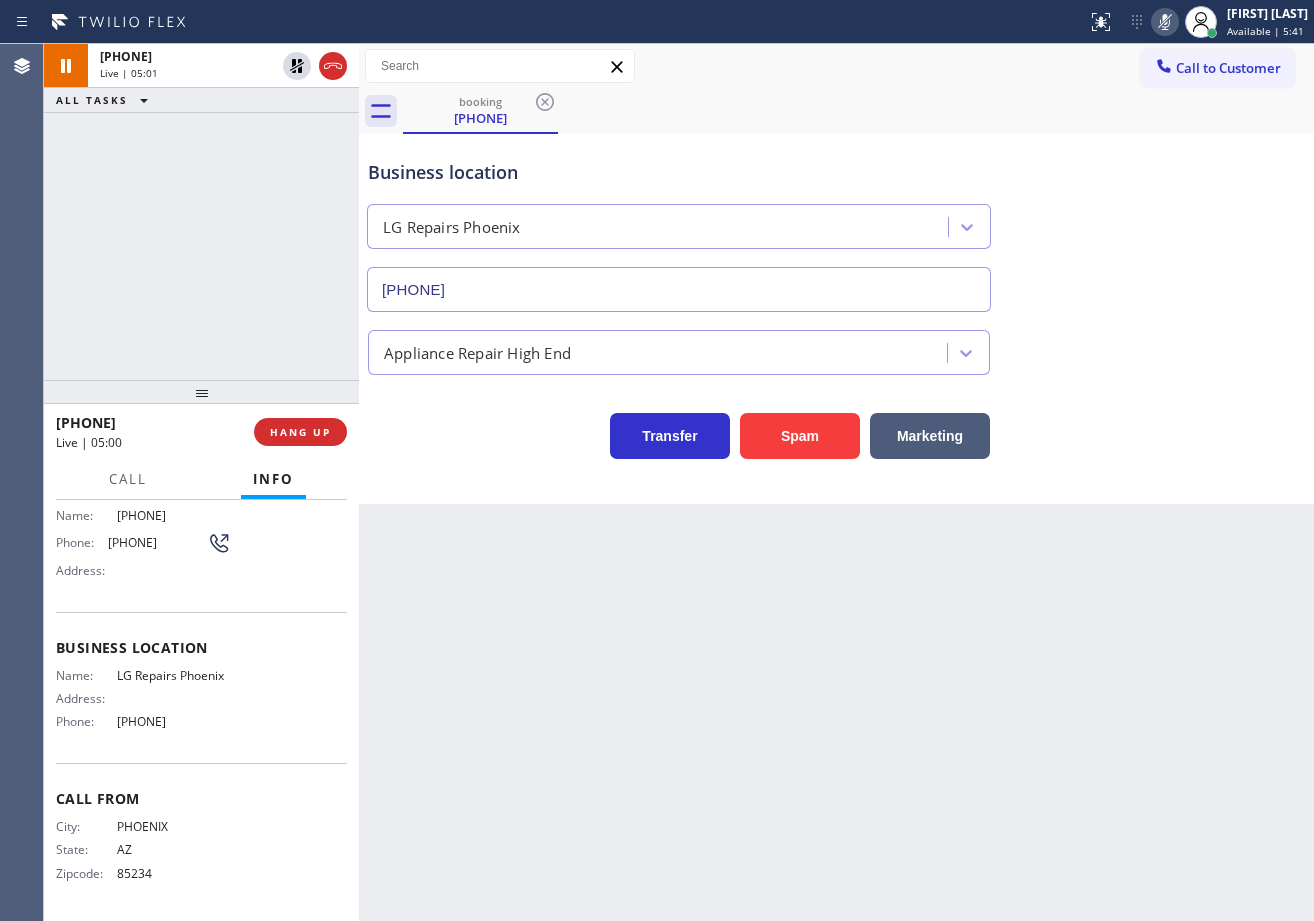click 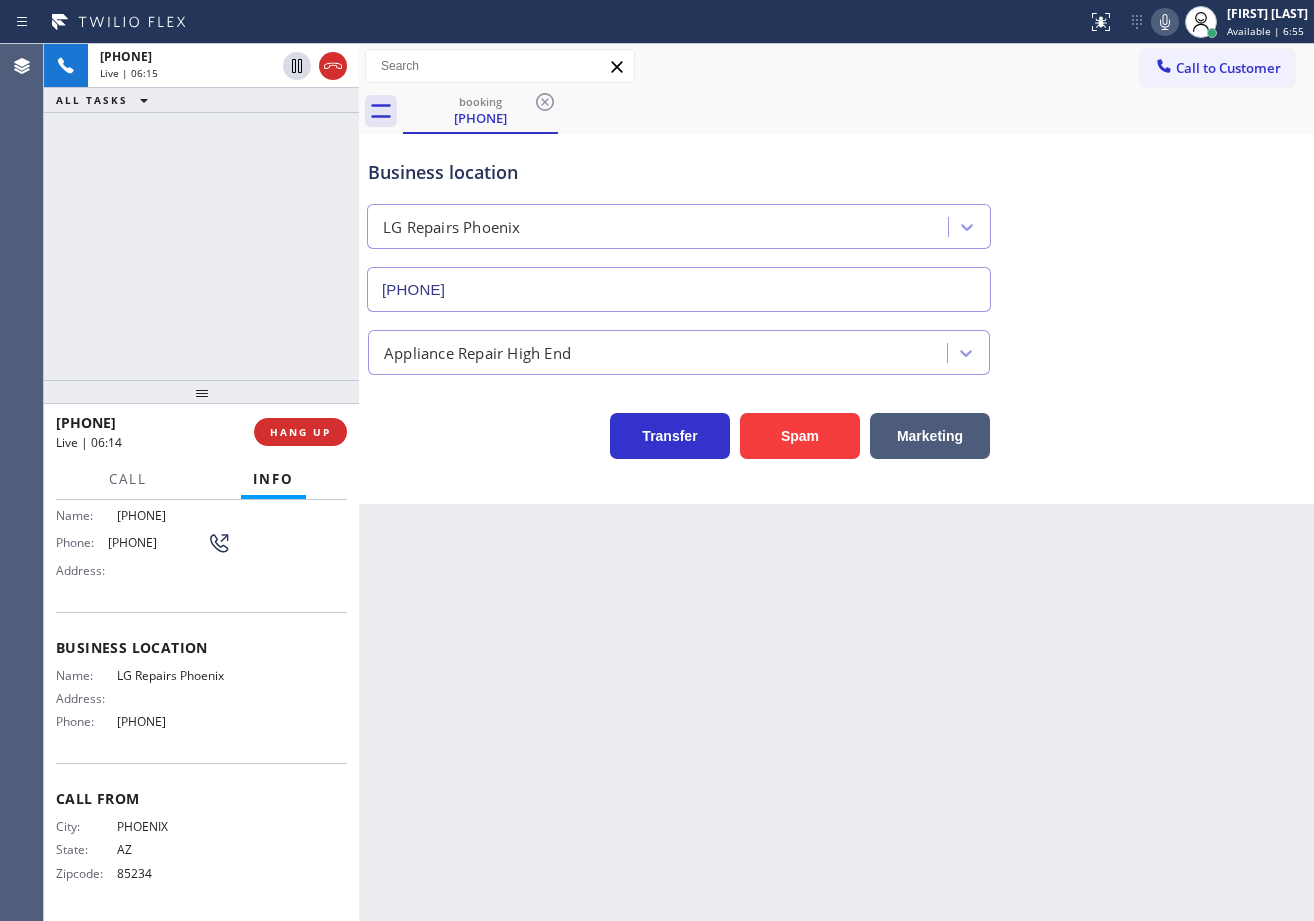 click 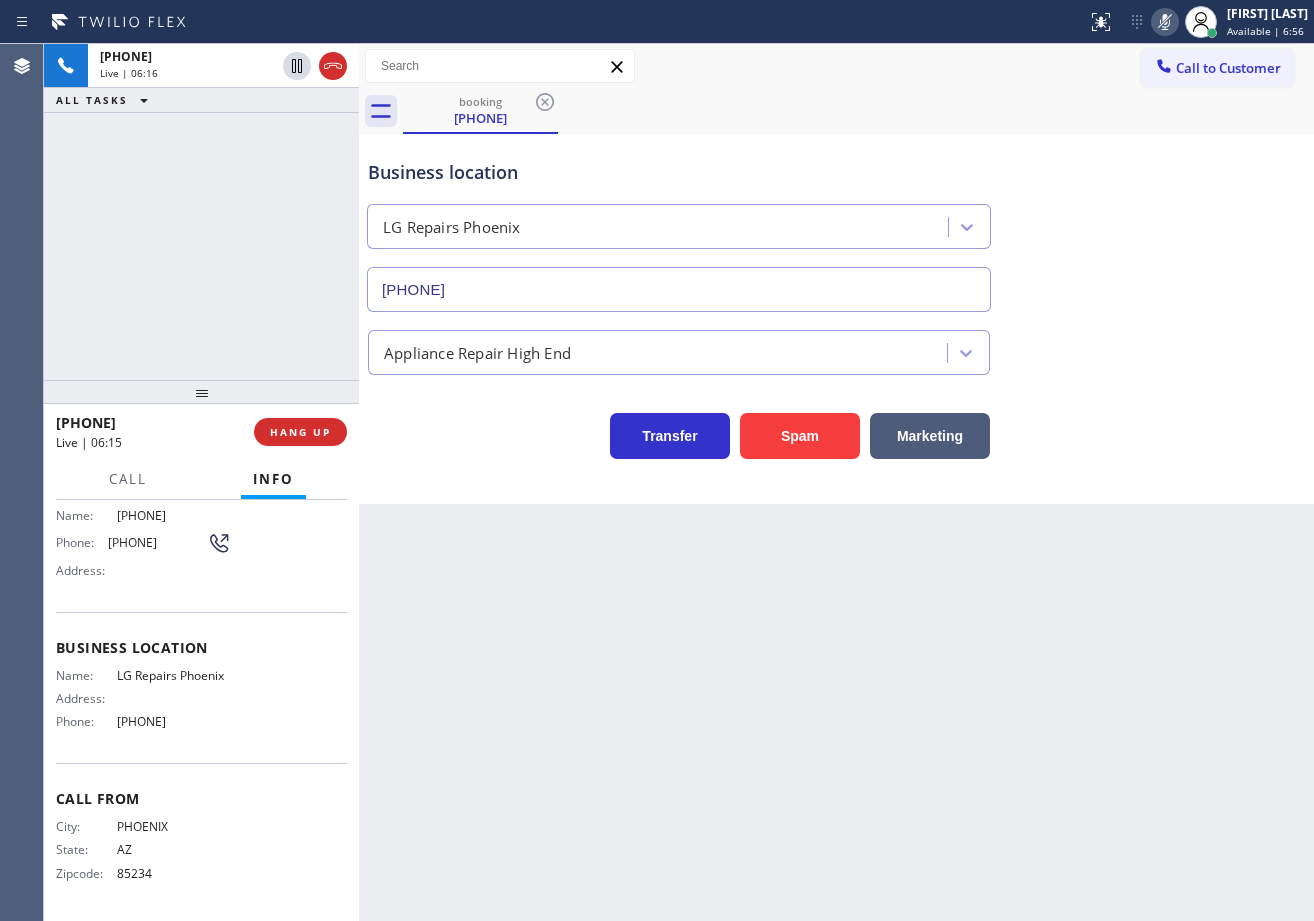 click 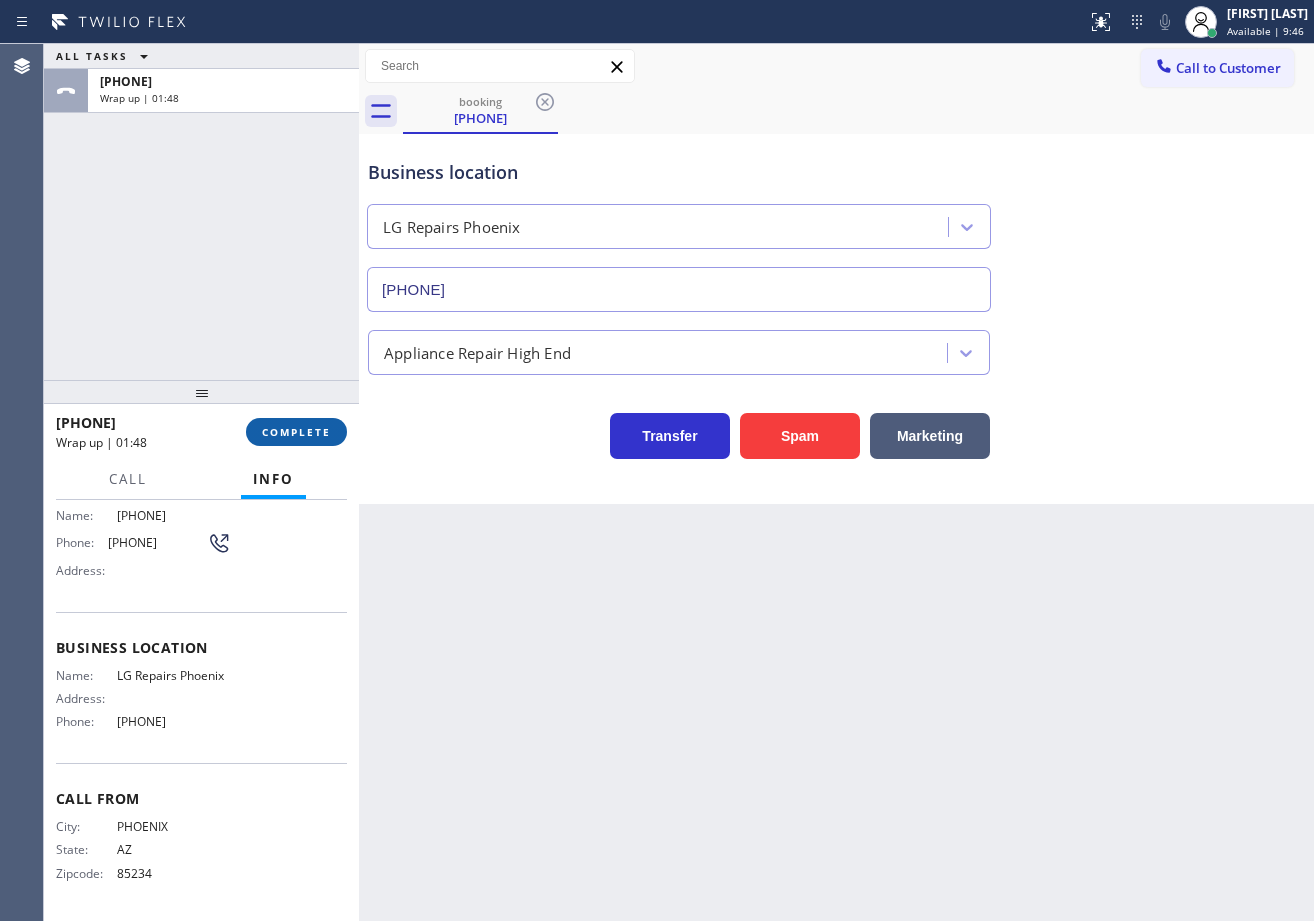 click on "COMPLETE" at bounding box center [296, 432] 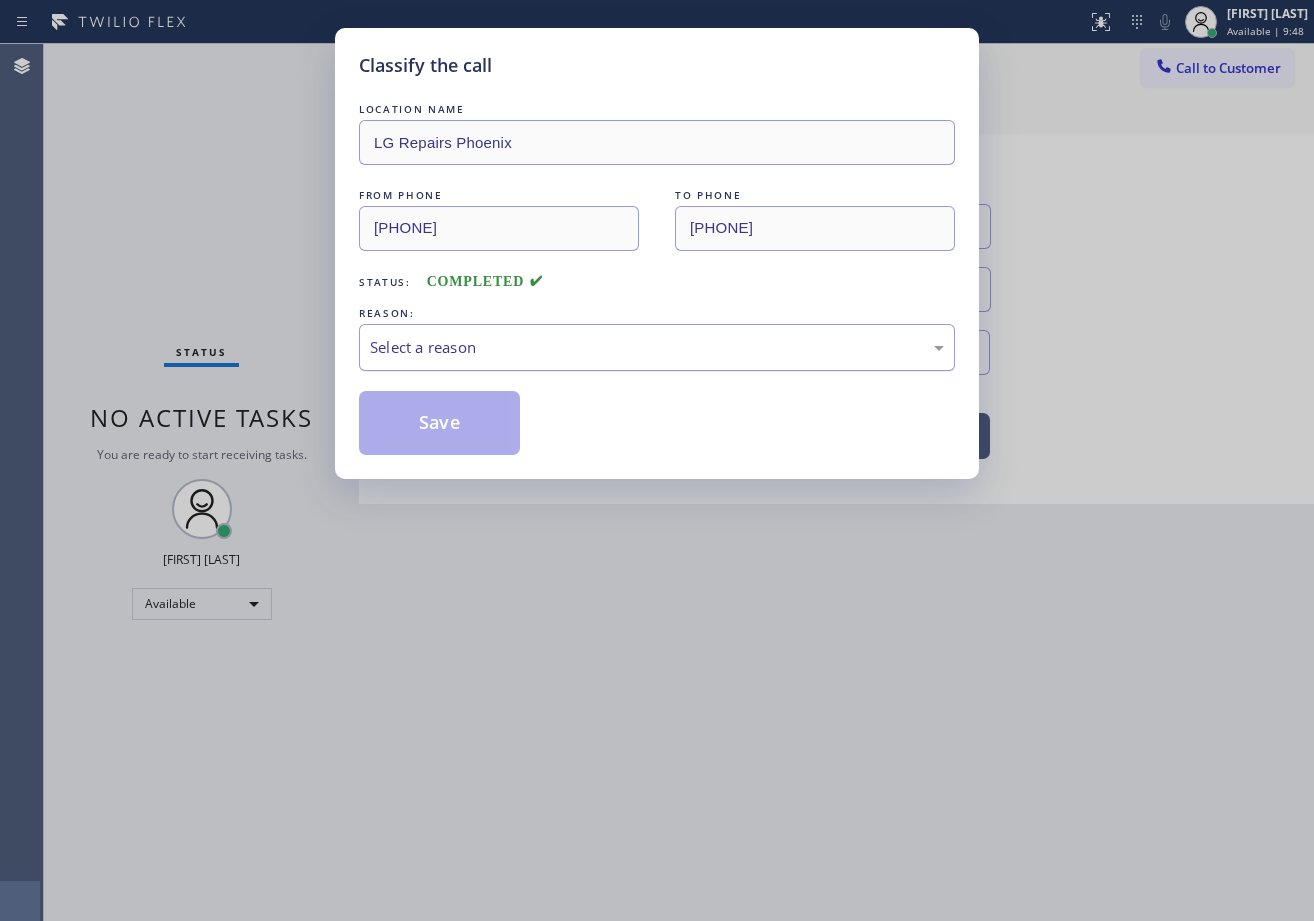 click on "Select a reason" at bounding box center [657, 347] 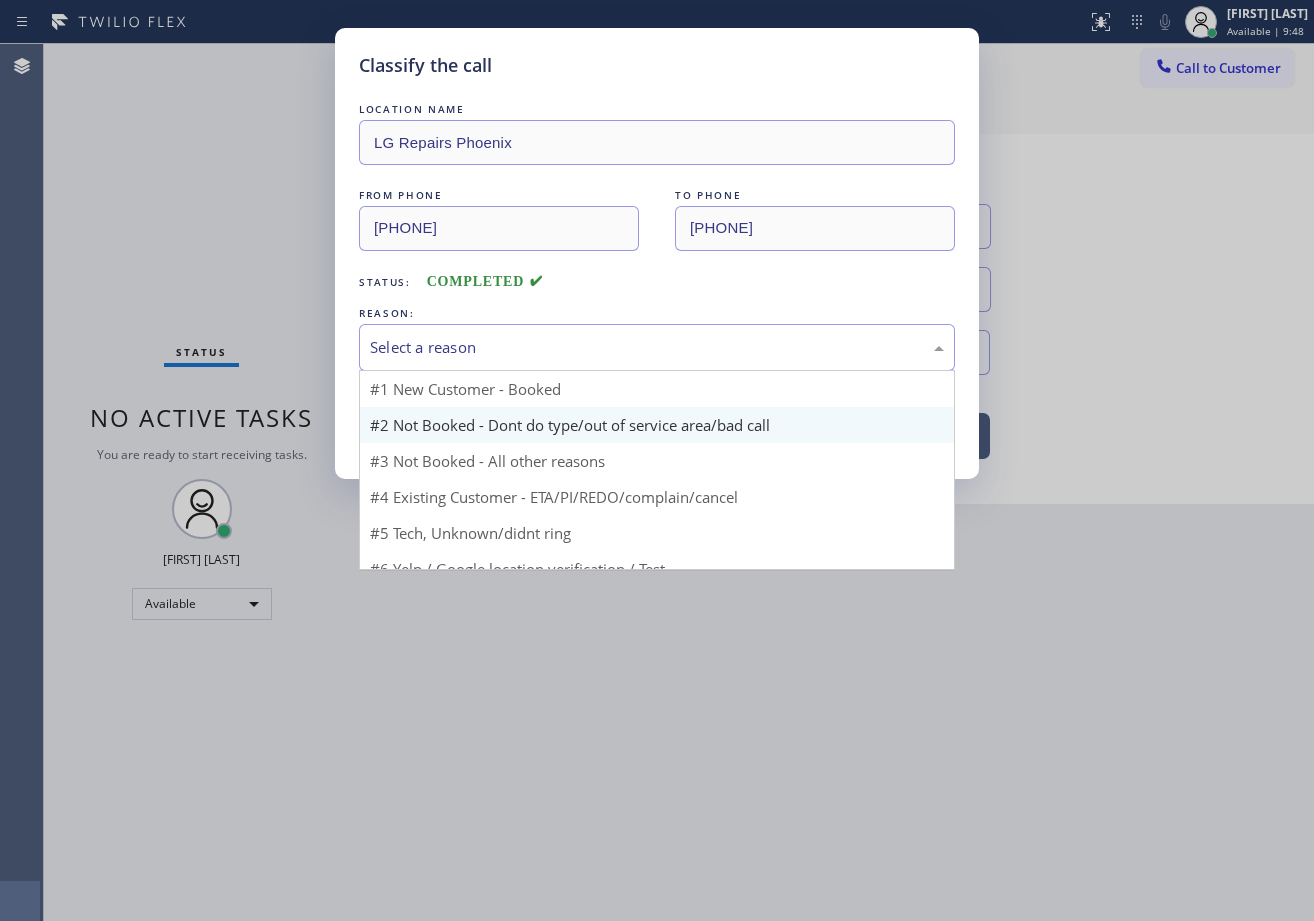 click on "Save" at bounding box center [439, 423] 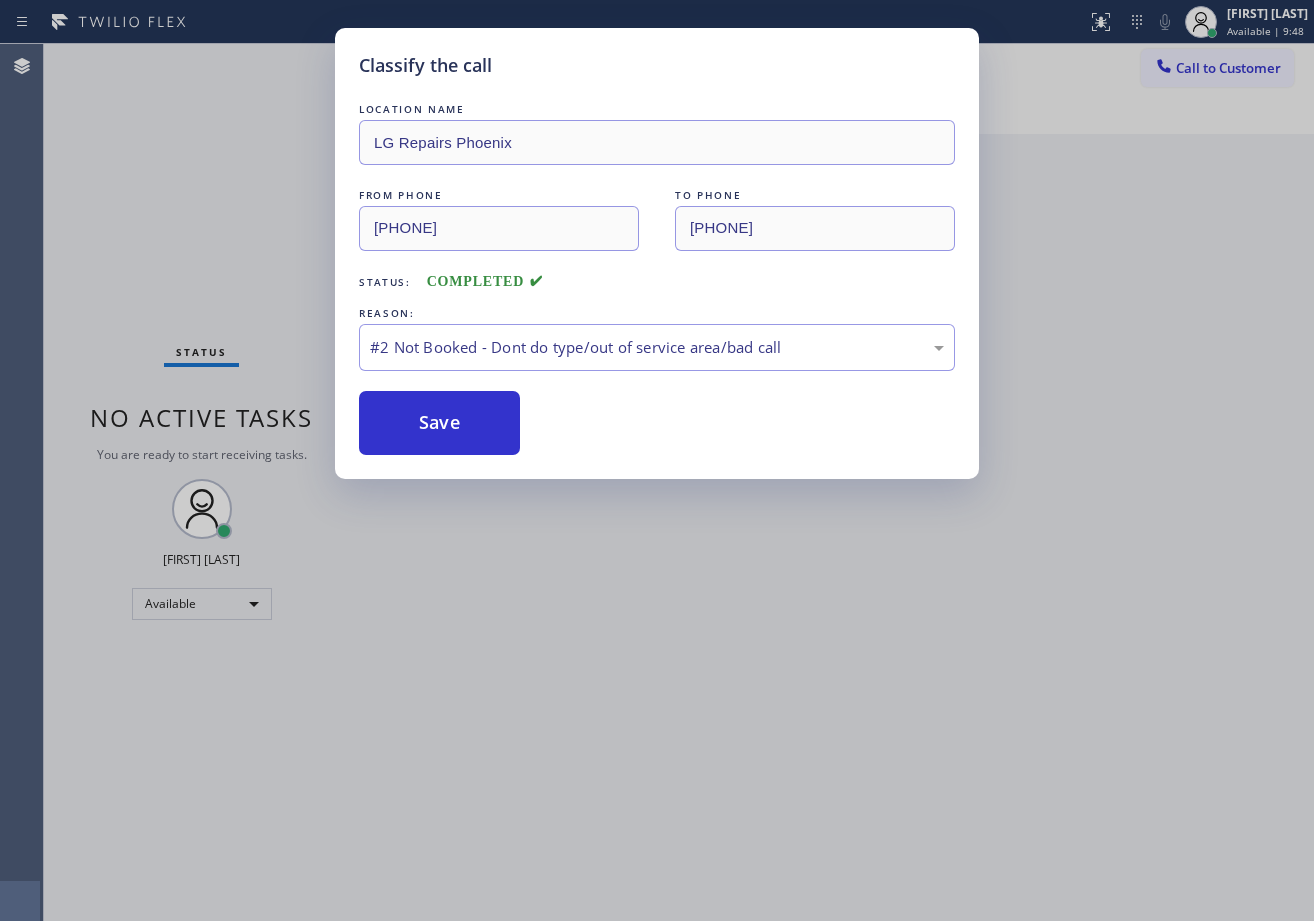 click on "Save" at bounding box center [439, 423] 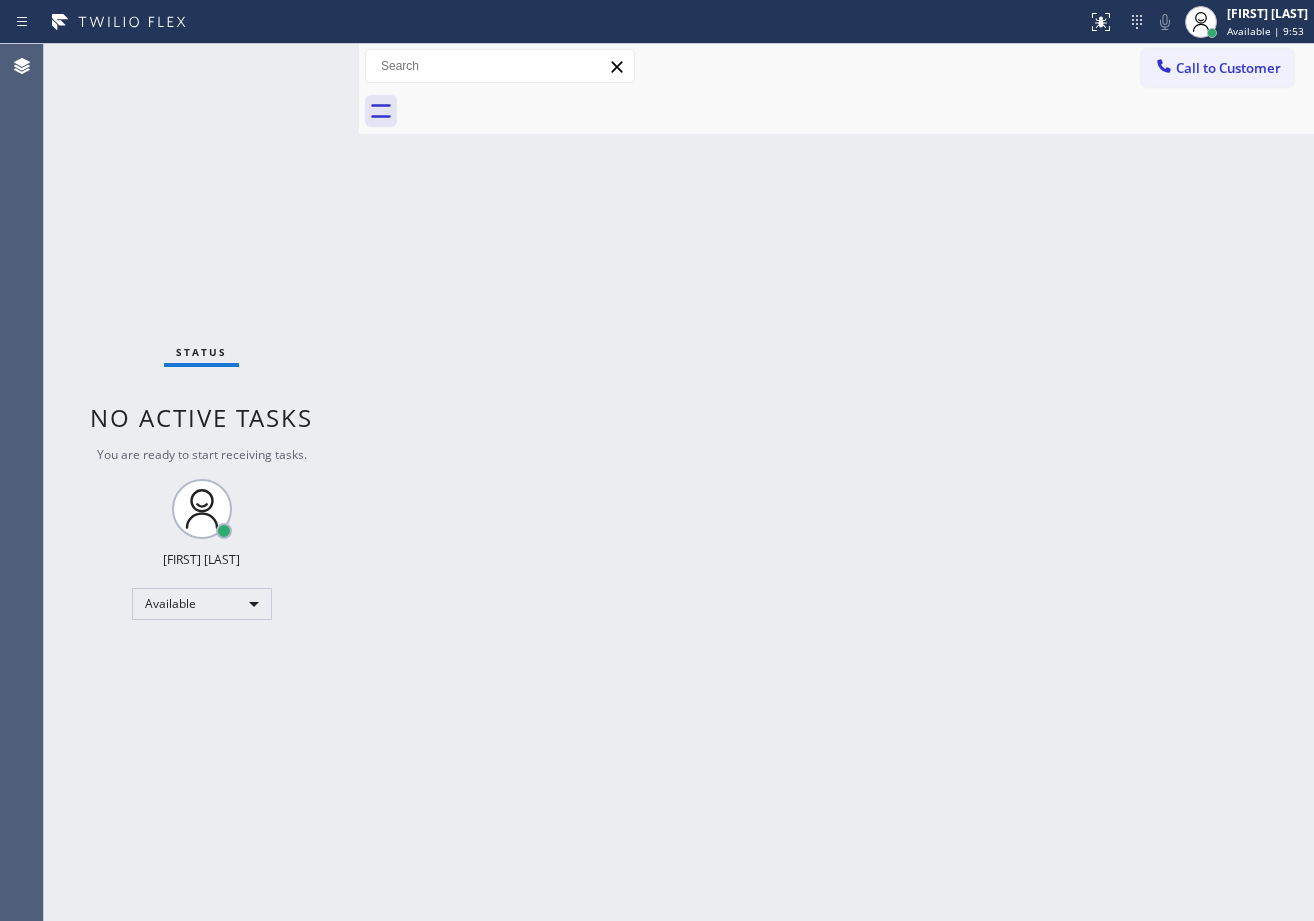 drag, startPoint x: 888, startPoint y: 458, endPoint x: 667, endPoint y: 307, distance: 267.66022 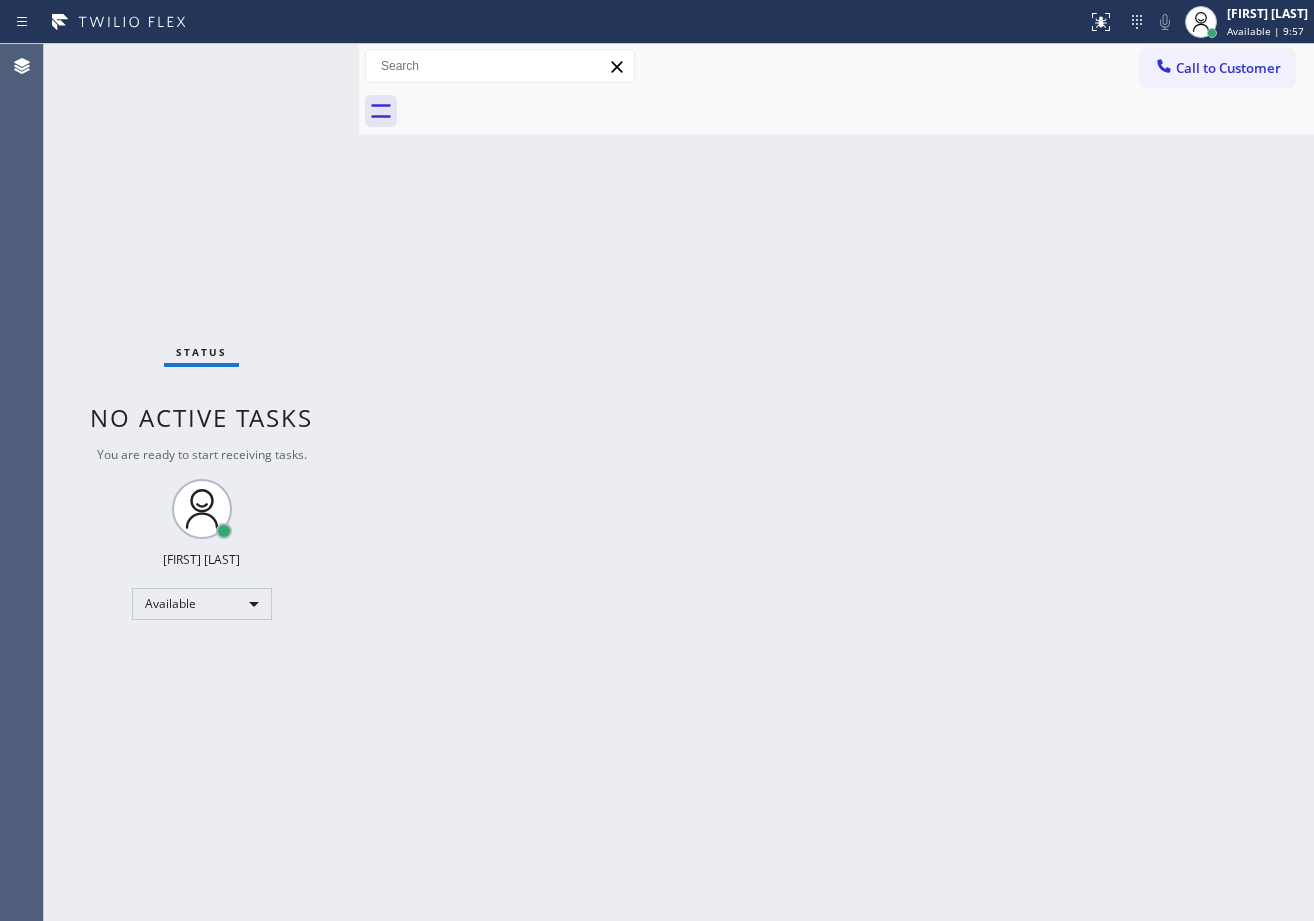 drag, startPoint x: 688, startPoint y: 406, endPoint x: 849, endPoint y: 519, distance: 196.69774 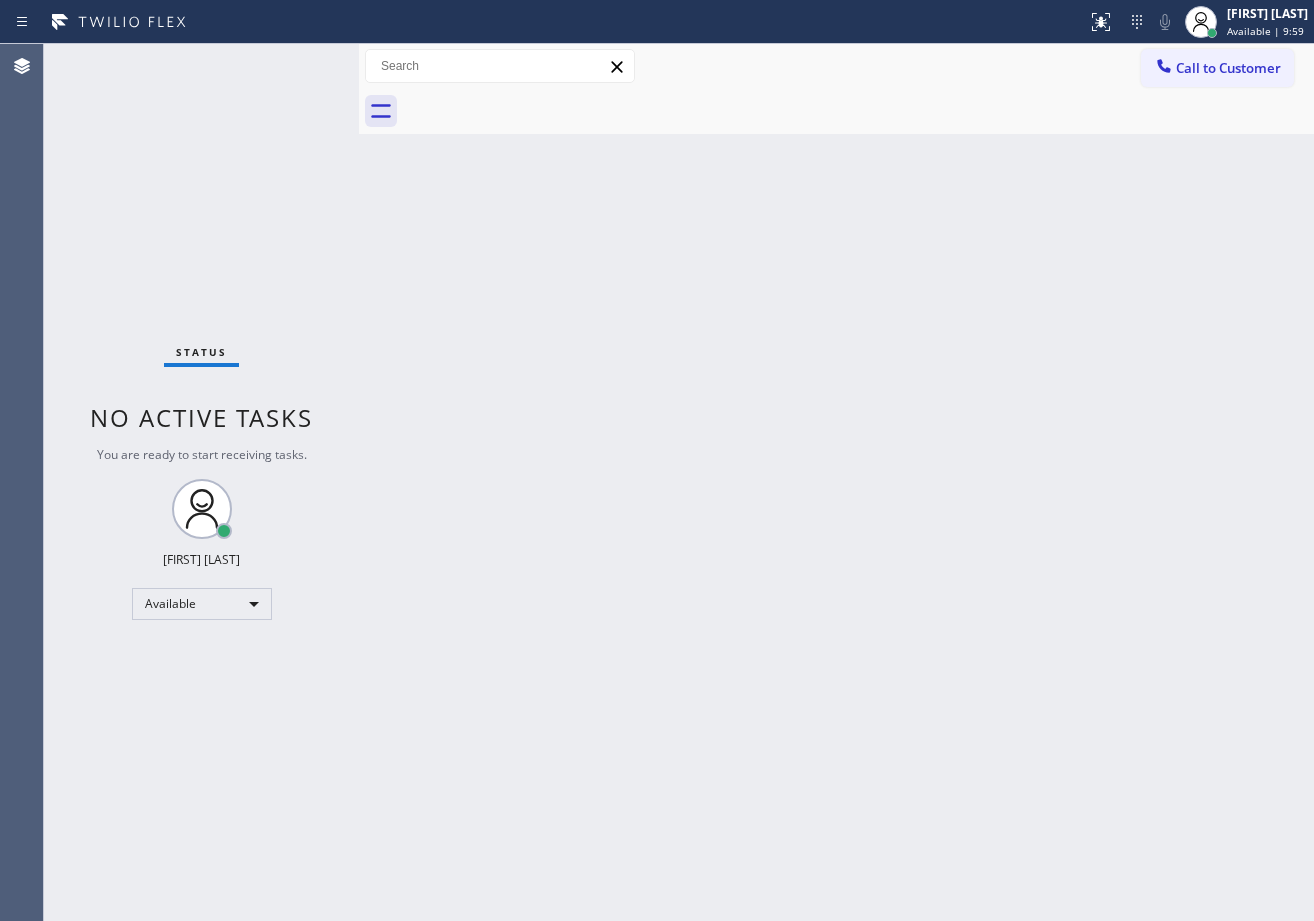 click on "Back to Dashboard Change Sender ID Customers Technicians Select a contact Outbound call Technician Search Technician Your caller id phone number Your caller id phone number Call Technician info Name   Phone none Address none Change Sender ID HVAC +[PHONE] 5 Star Appliance +[PHONE] Appliance Repair +[PHONE] Plumbing +[PHONE] Air Duct Cleaning +[PHONE]  Electricians +[PHONE]  Cancel Change Check personal SMS Reset Change No tabs Call to Customer Outbound call Location LG Repairs Denver Your caller id phone number [PHONE] Customer number Call Outbound call Technician Search Technician Your caller id phone number Your caller id phone number Call" at bounding box center [836, 482] 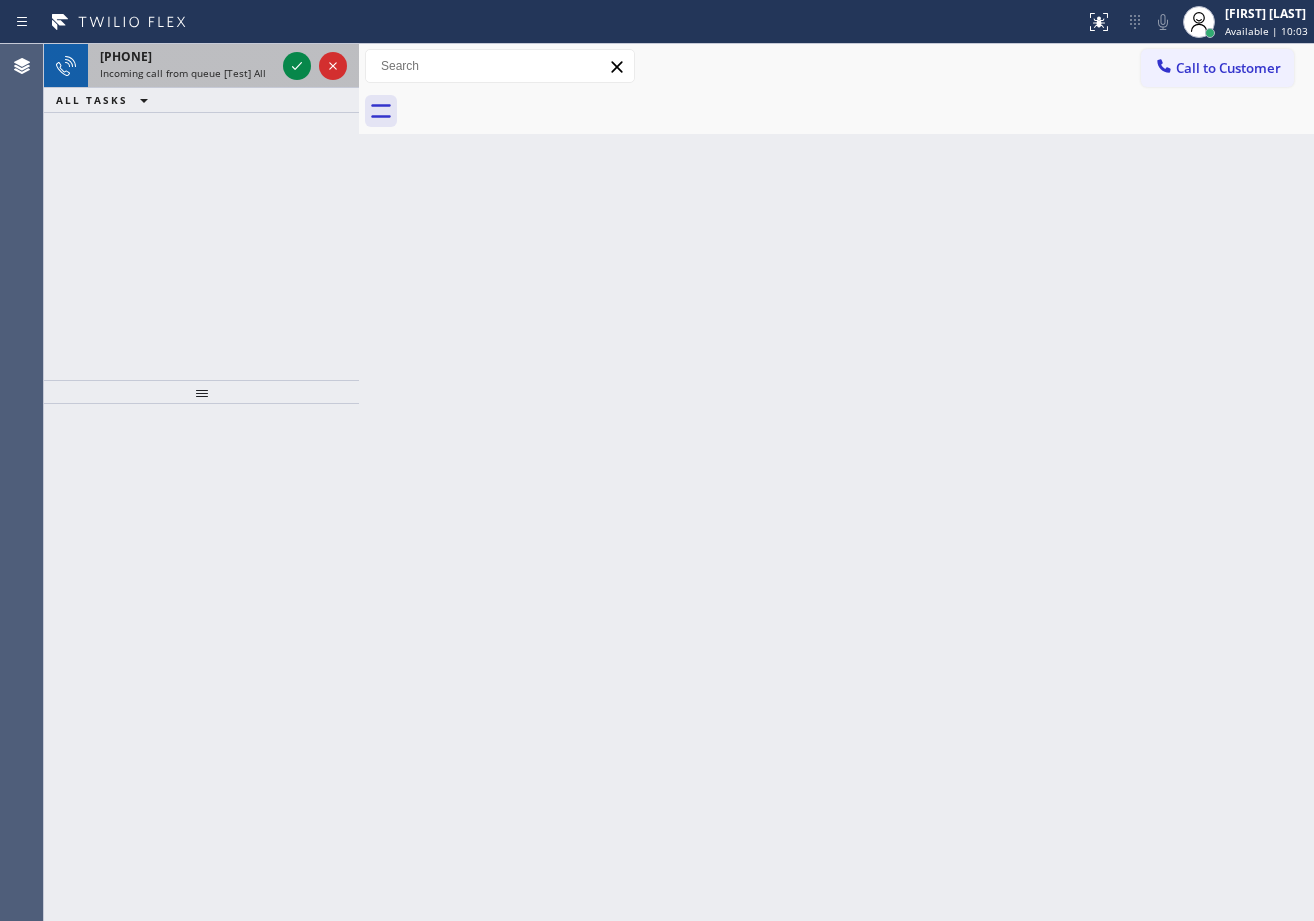click on "Incoming call from queue [Test] All" at bounding box center (183, 73) 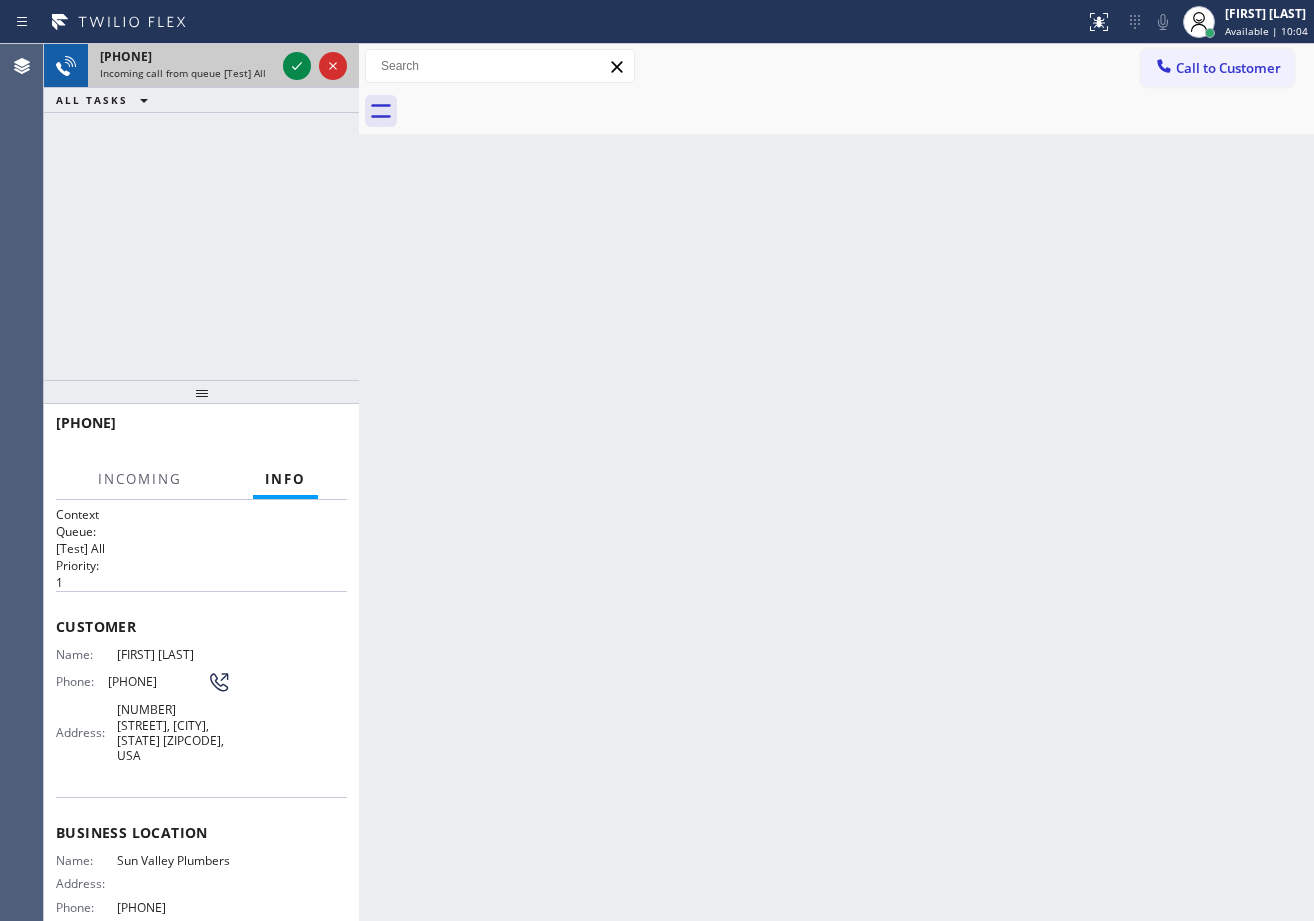 click on "Incoming call from queue [Test] All" at bounding box center (183, 73) 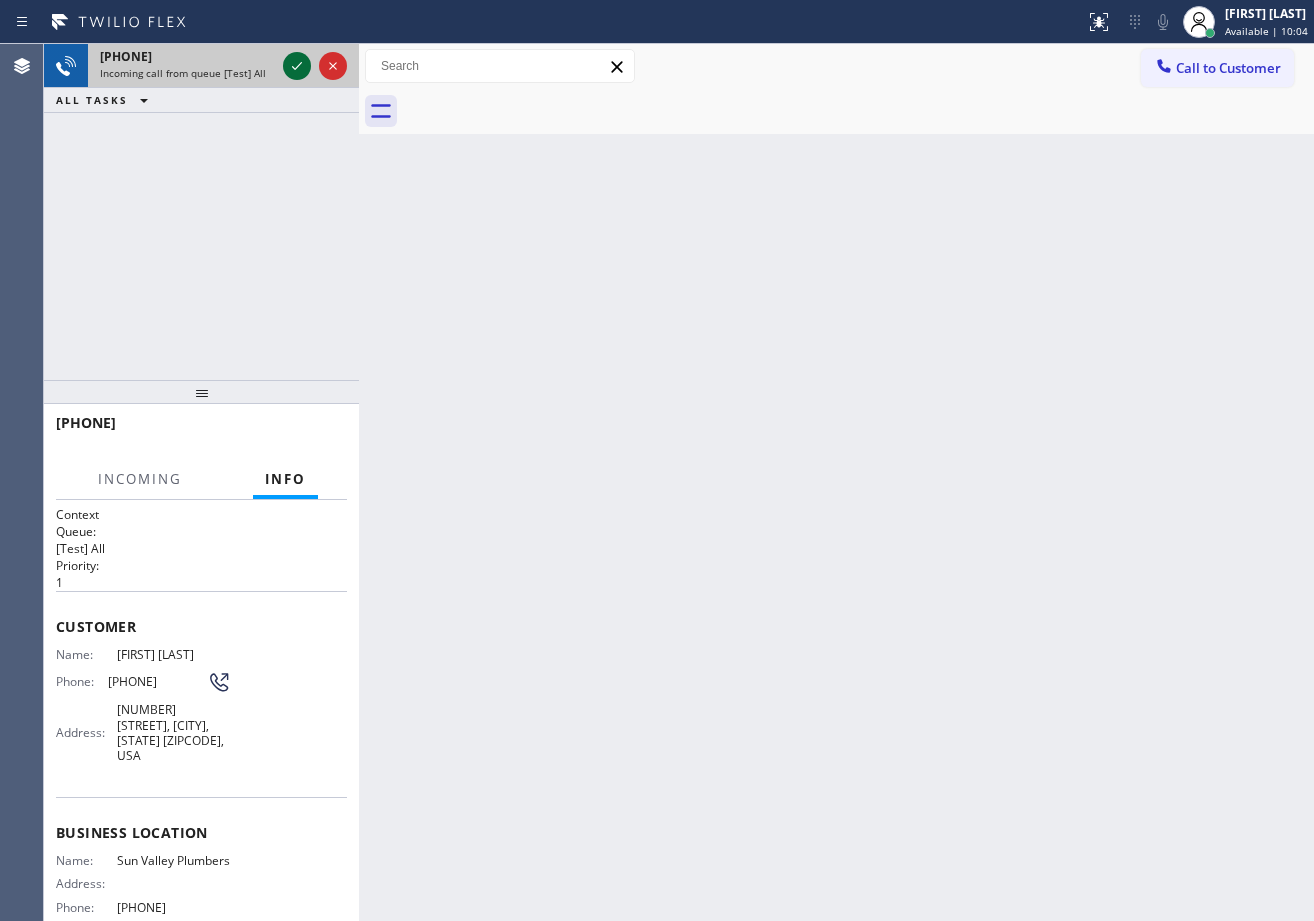 click 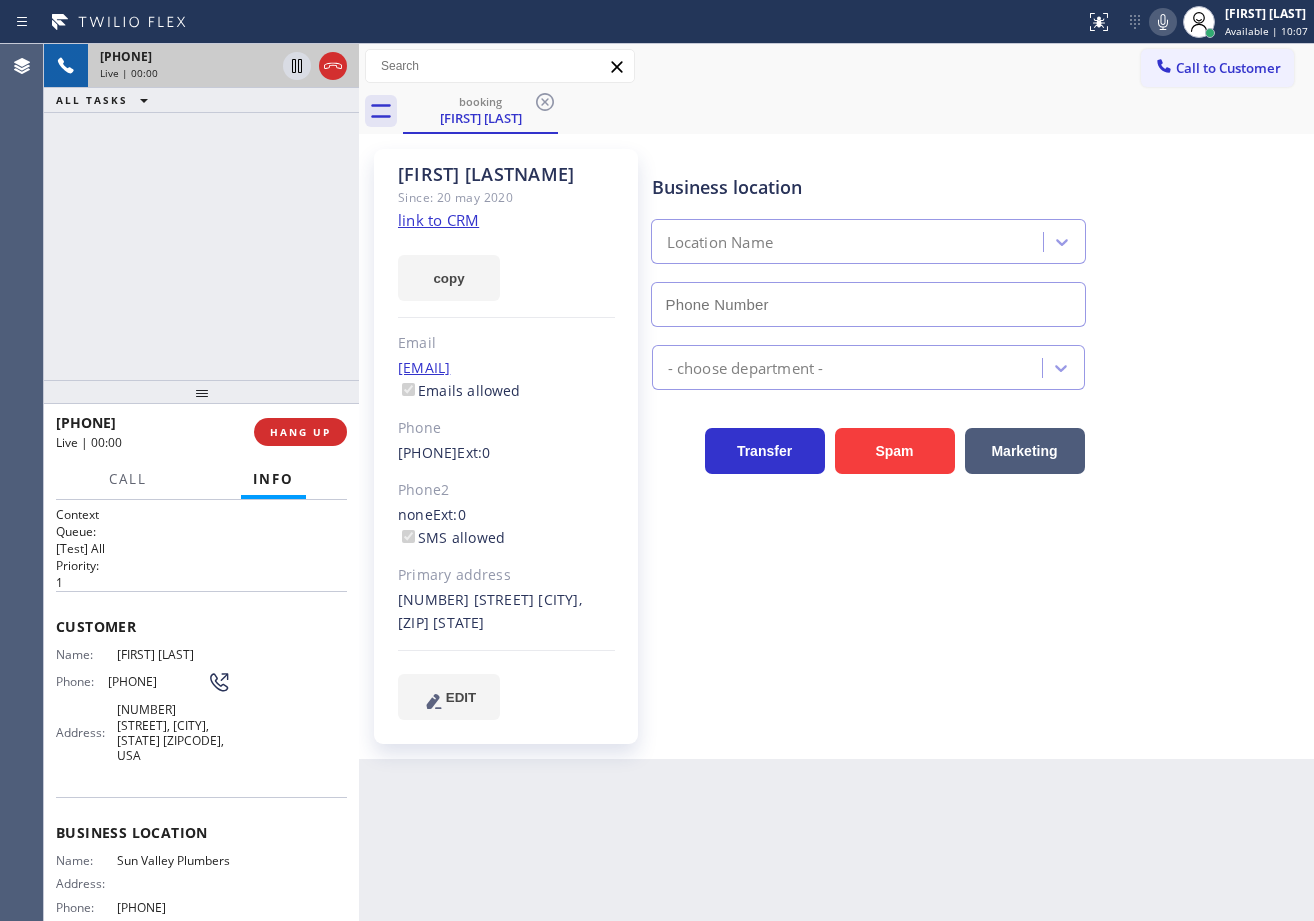type on "[PHONE]" 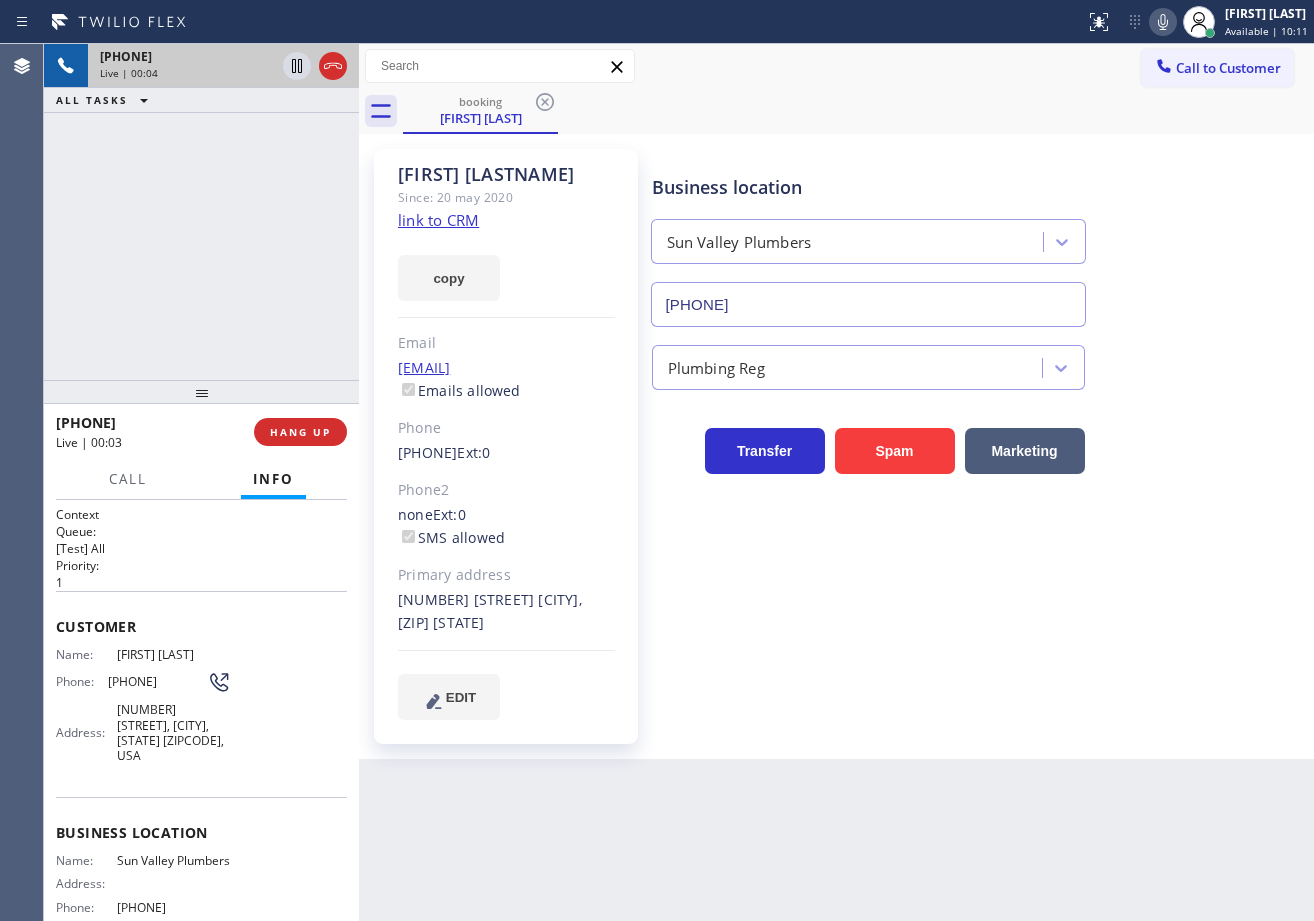 click on "link to CRM" 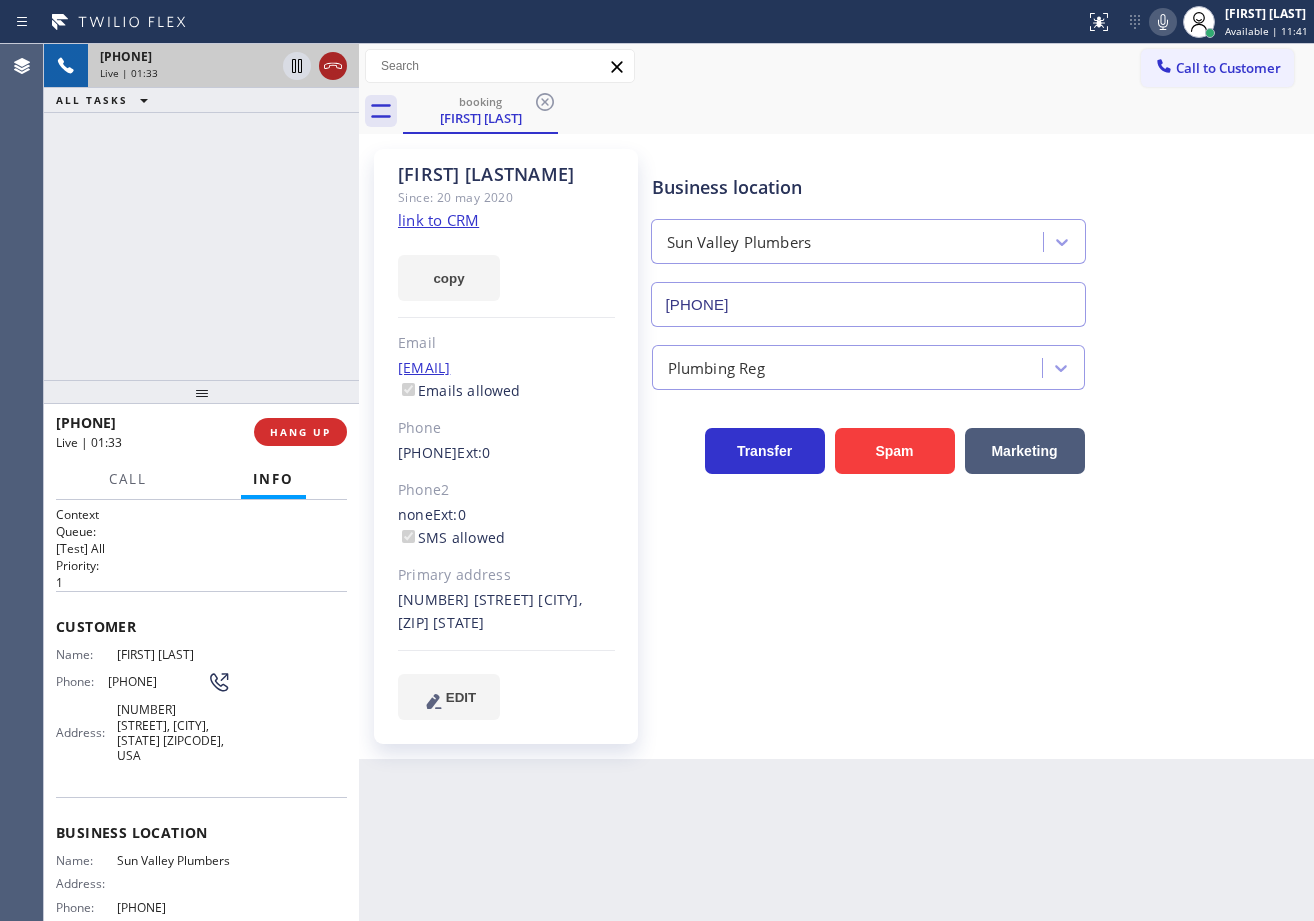 click 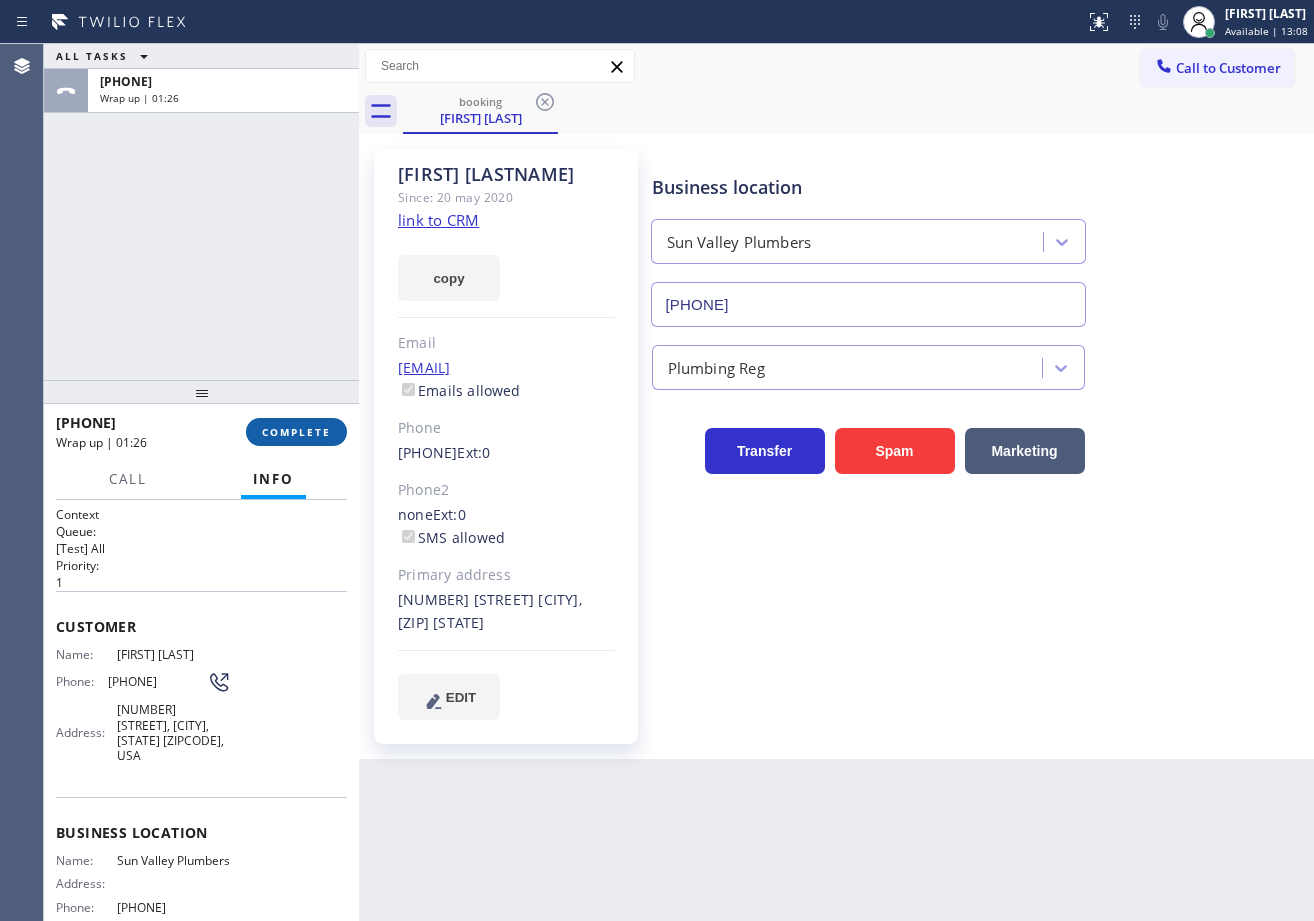 click on "COMPLETE" at bounding box center [296, 432] 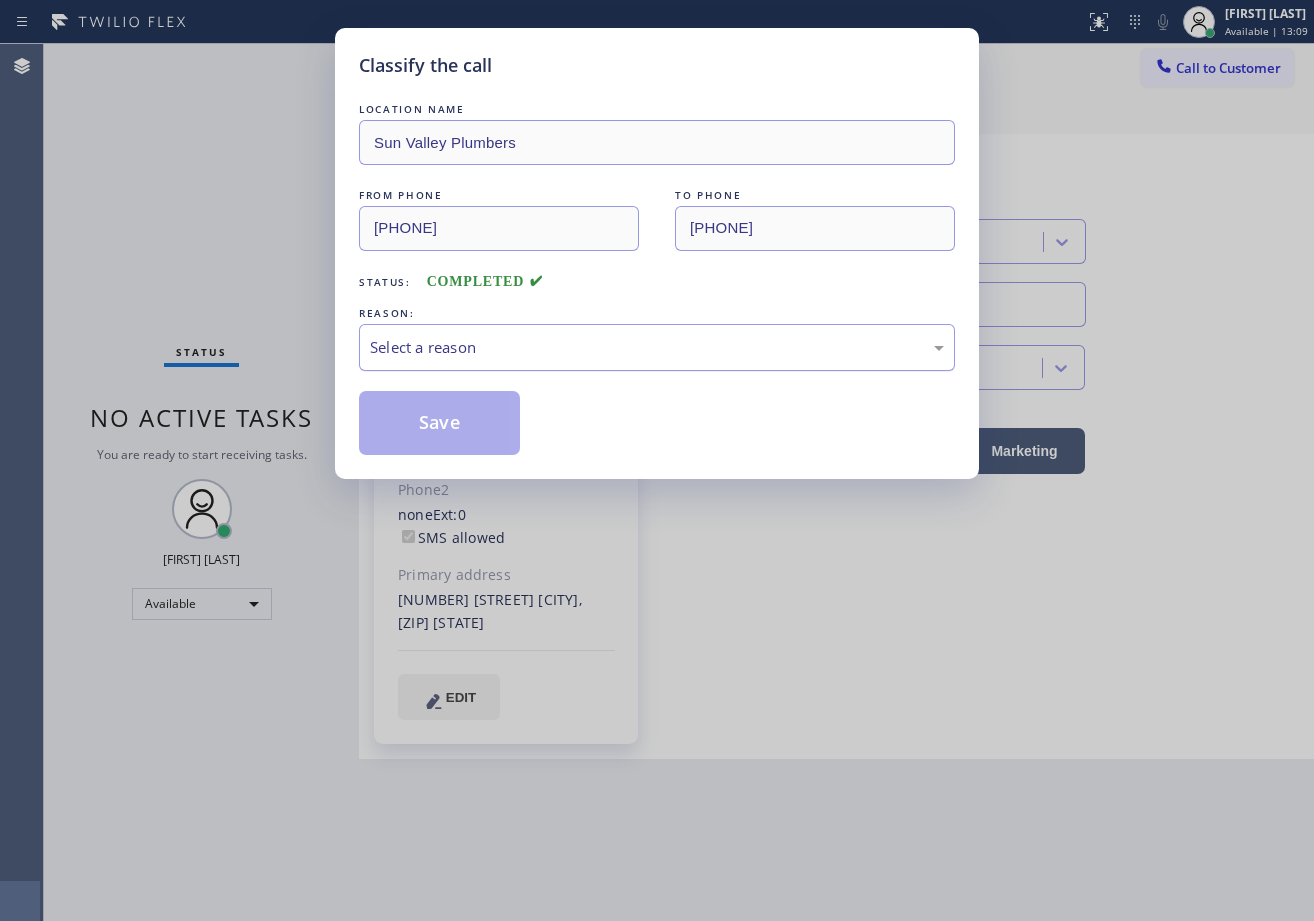 click on "Select a reason" at bounding box center (657, 347) 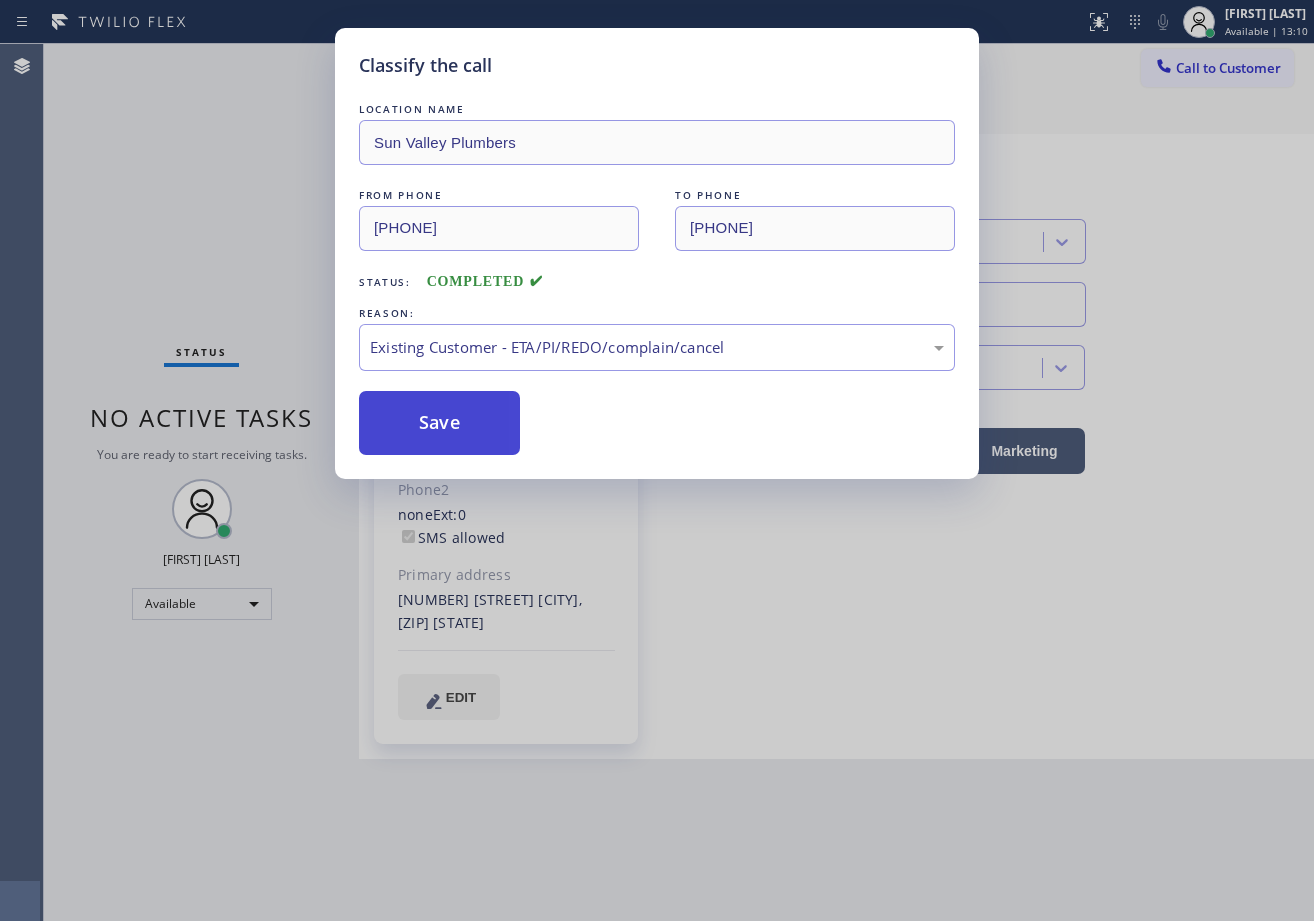 click on "Save" at bounding box center (439, 423) 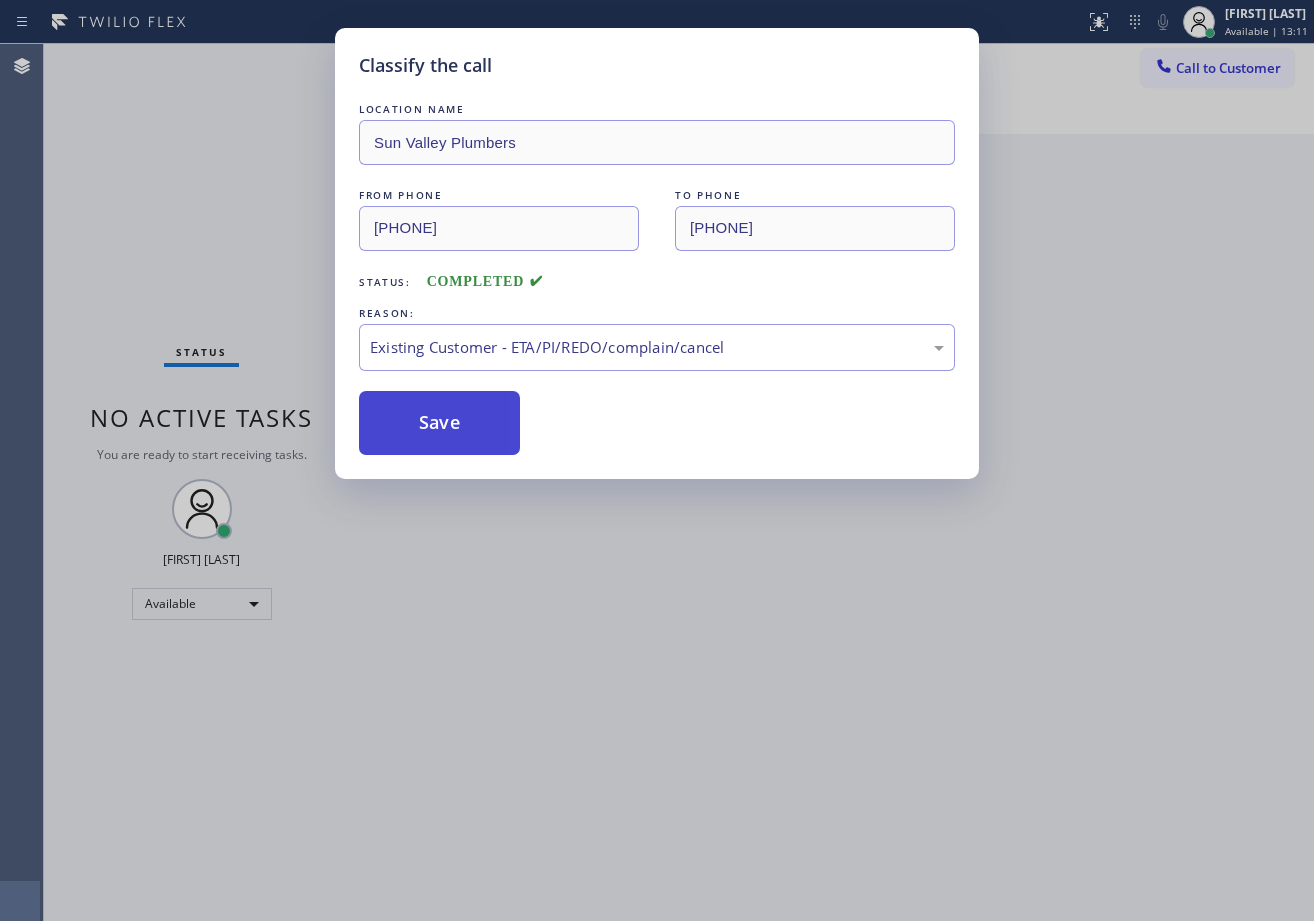 click on "Save" at bounding box center (439, 423) 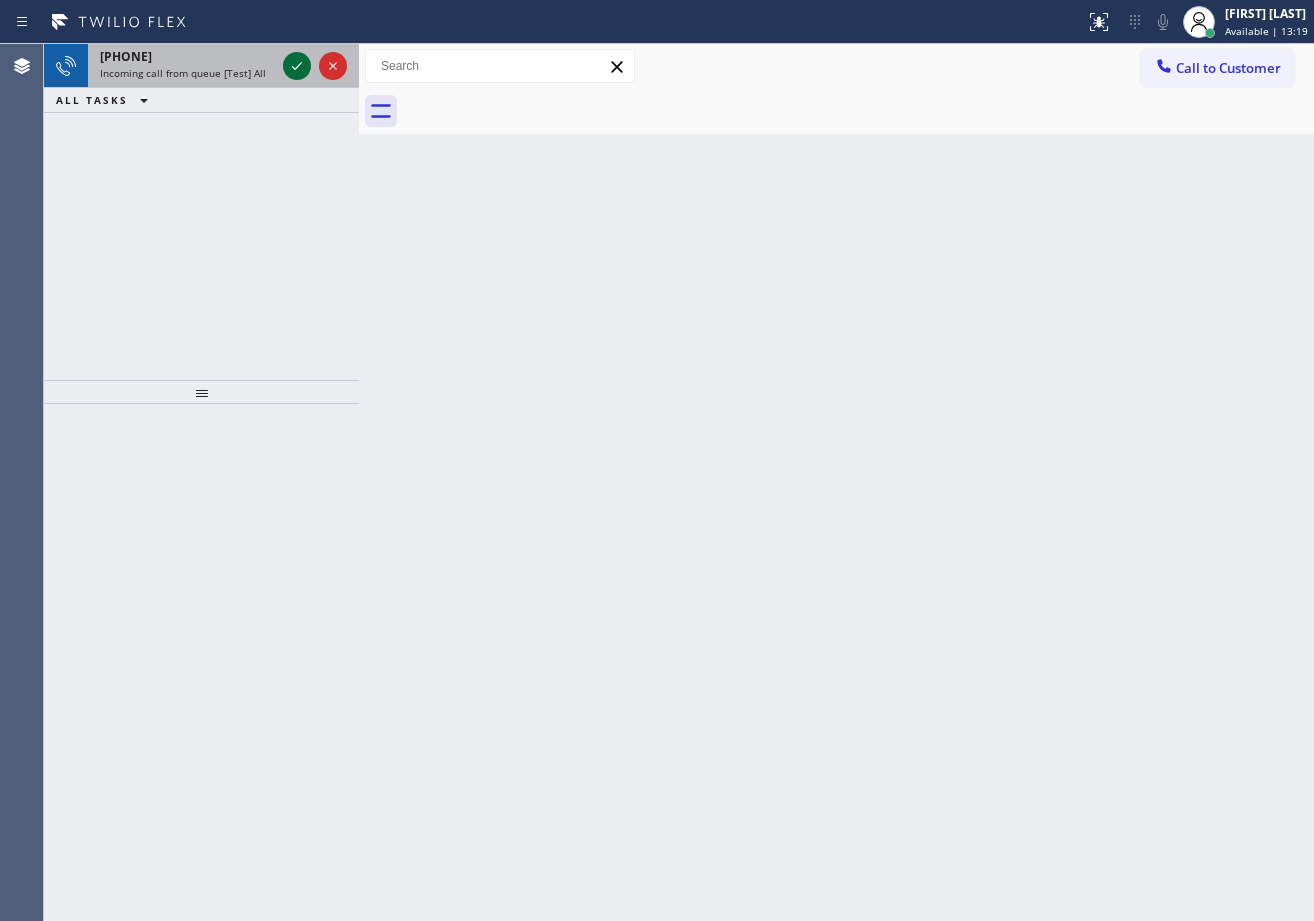 click 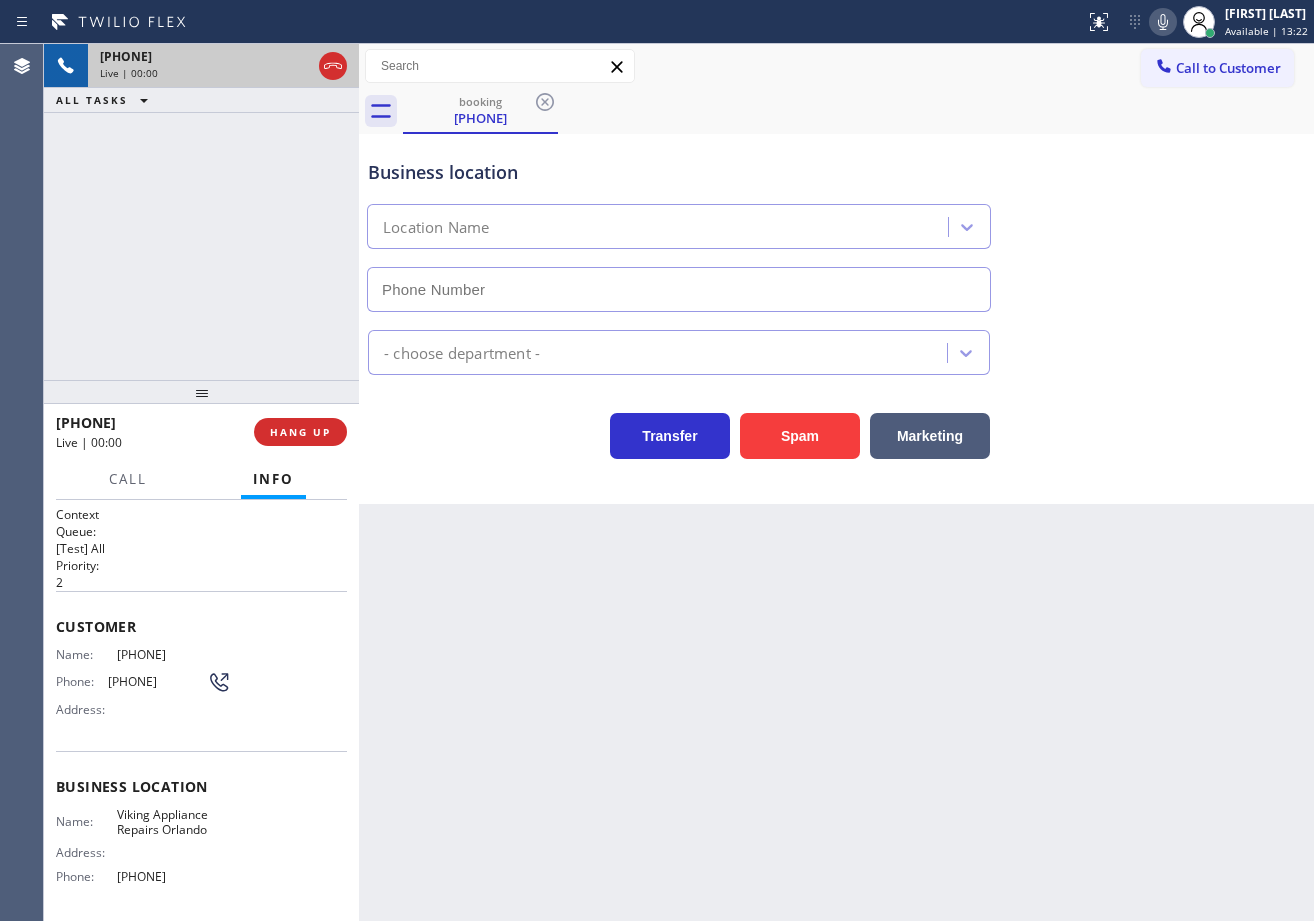 type on "[PHONE]" 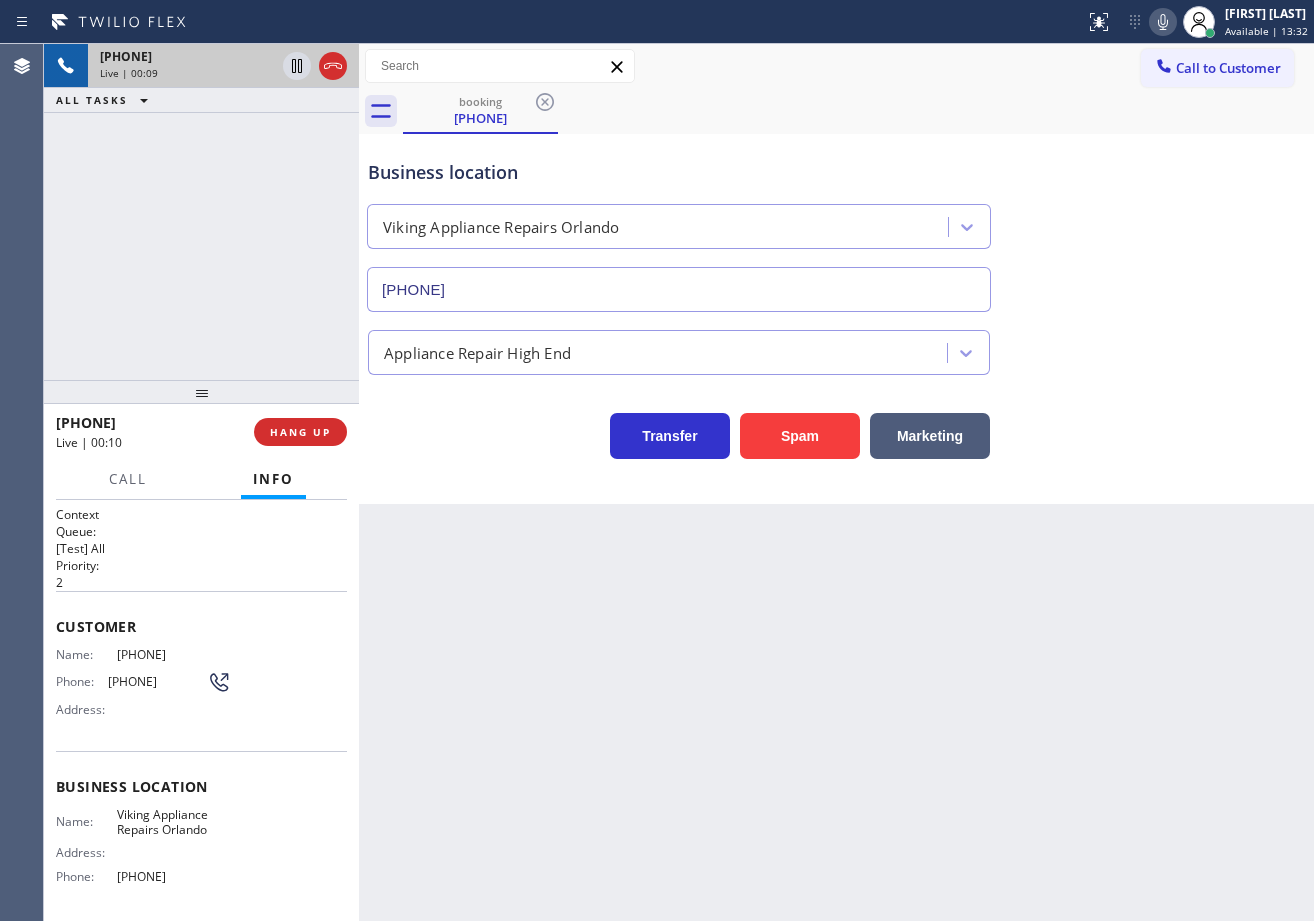 click on "[PHONE] Live | 00:09 ALL TASKS ALL TASKS ACTIVE TASKS TASKS IN WRAP UP" at bounding box center (201, 212) 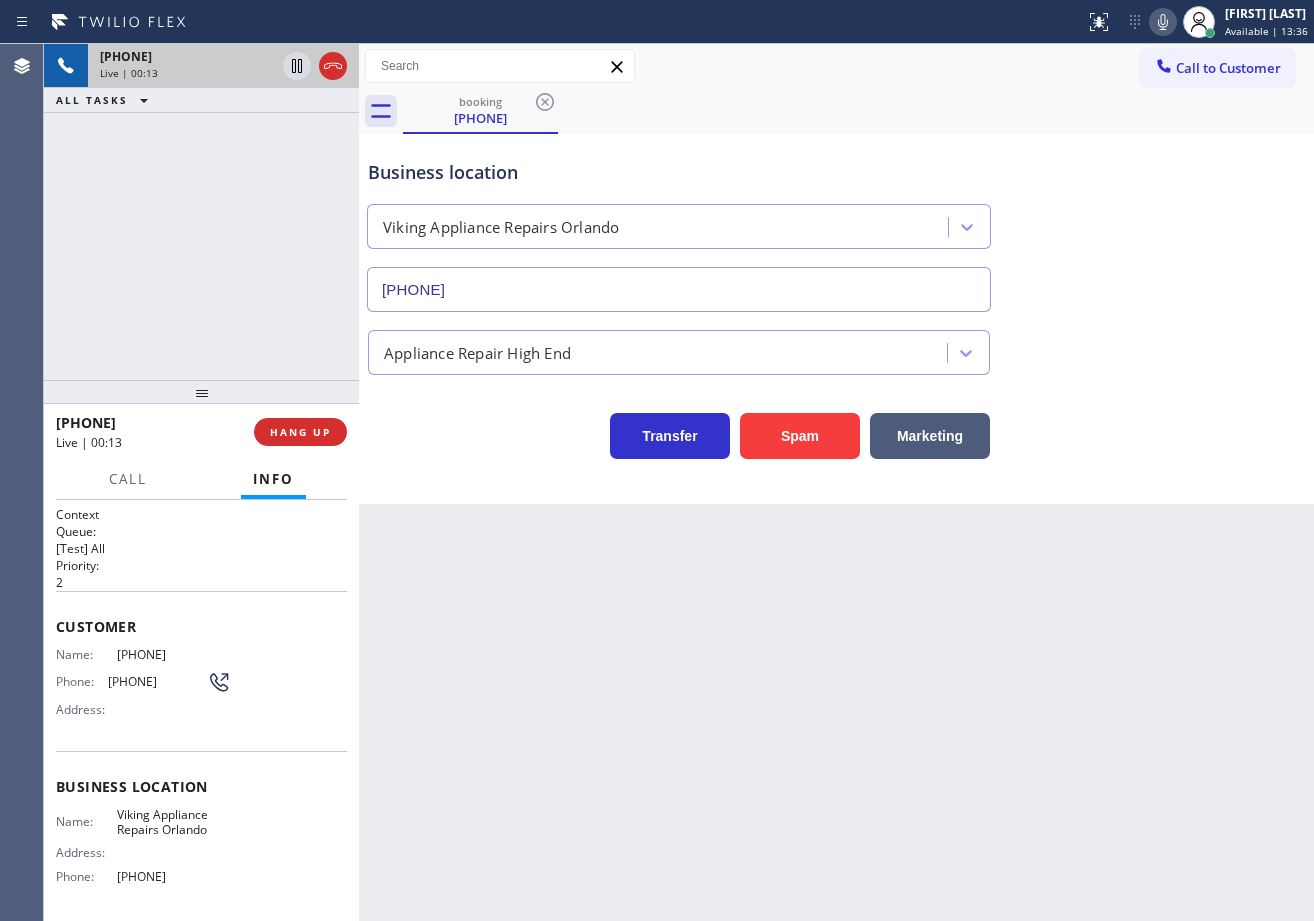 scroll, scrollTop: 154, scrollLeft: 0, axis: vertical 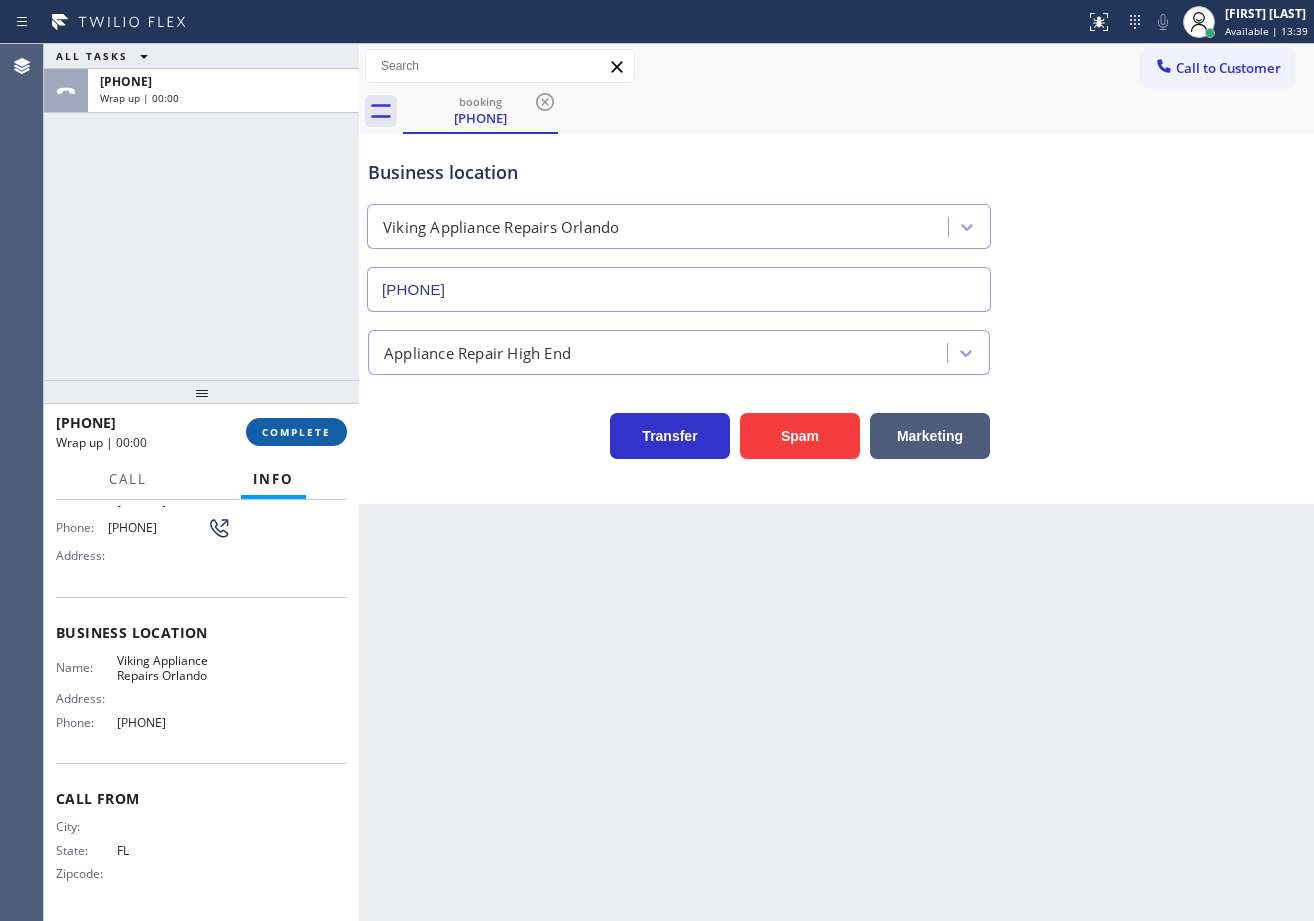 click on "COMPLETE" at bounding box center [296, 432] 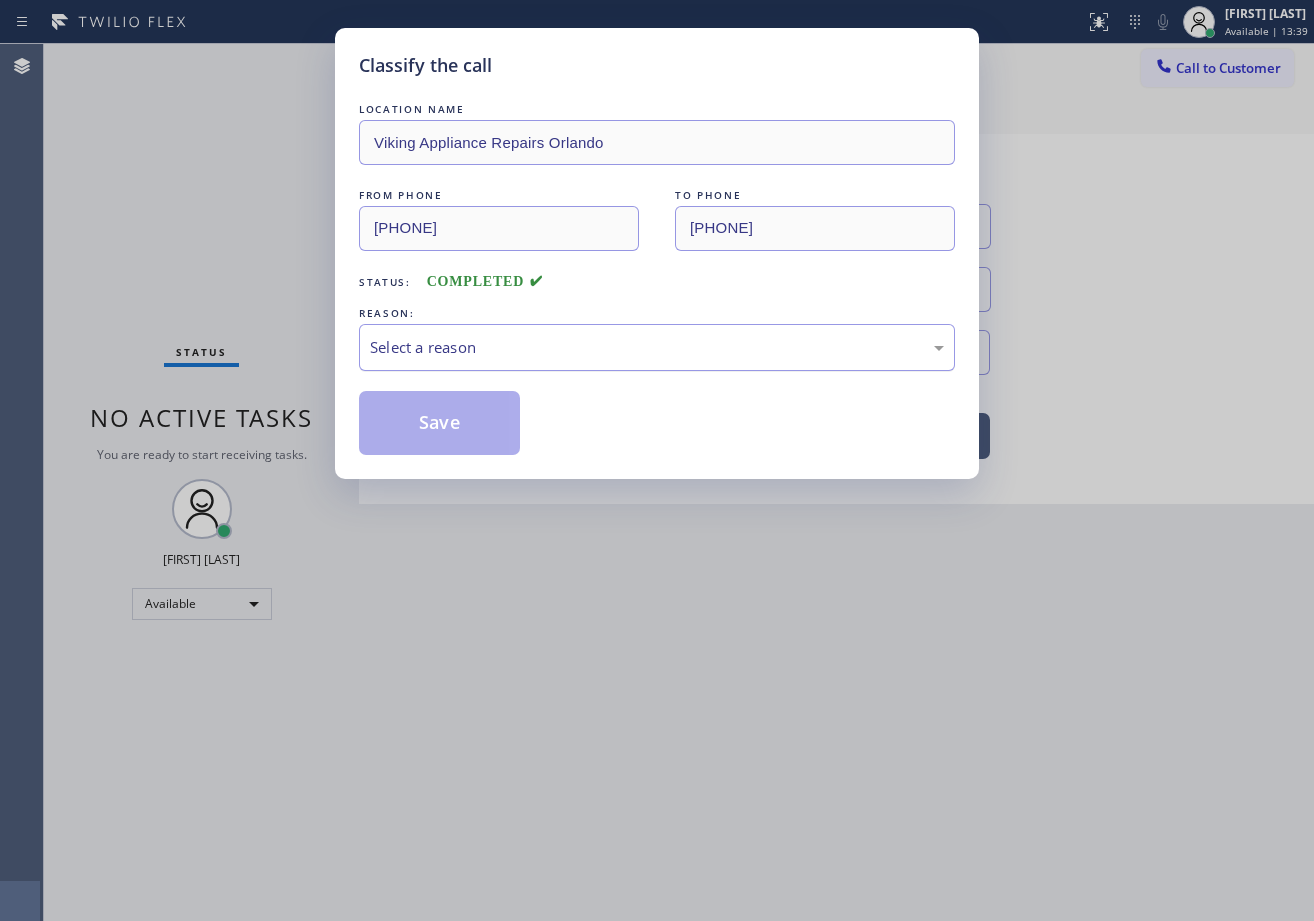 click on "Select a reason" at bounding box center [657, 347] 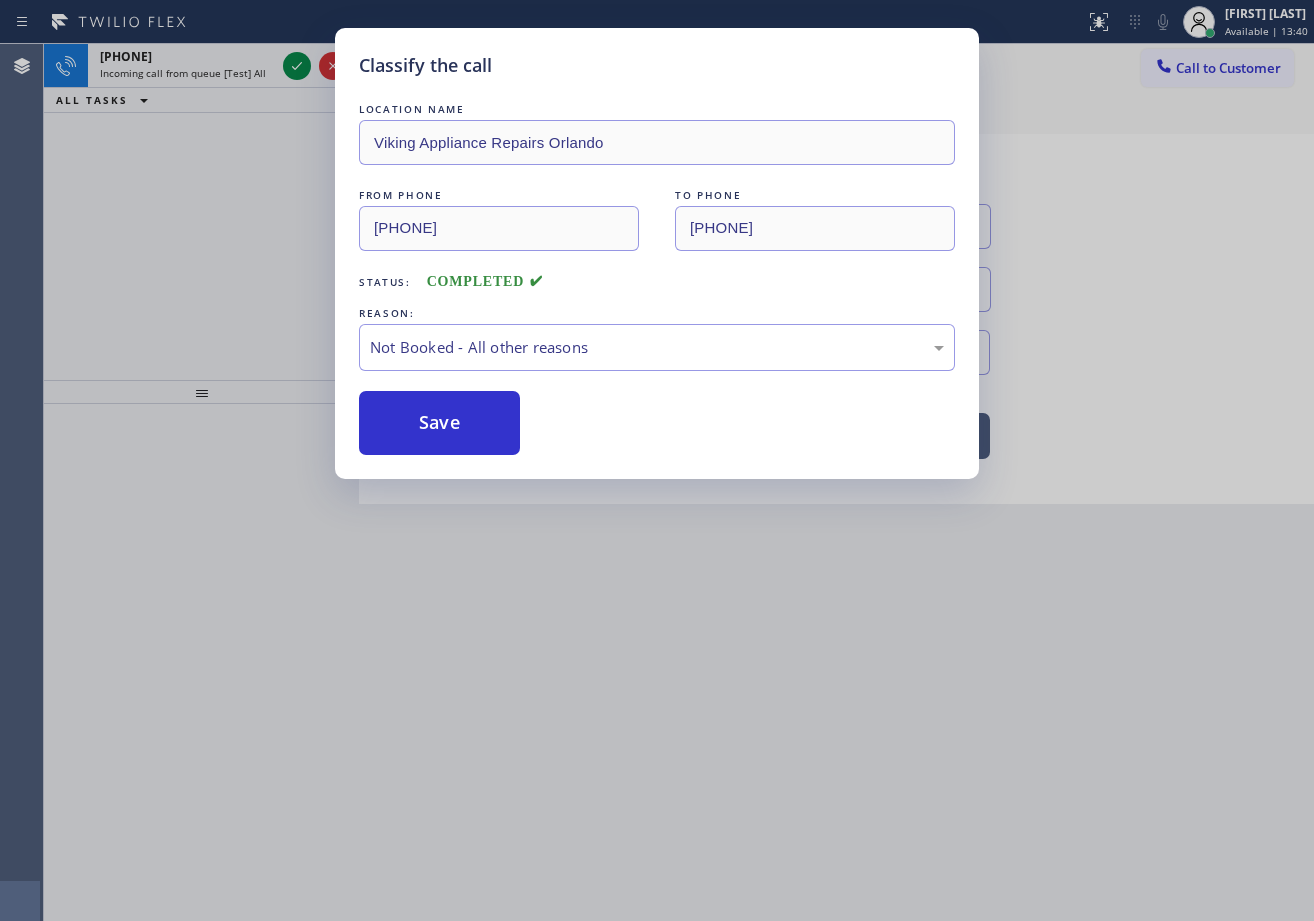 click on "Save" at bounding box center (439, 423) 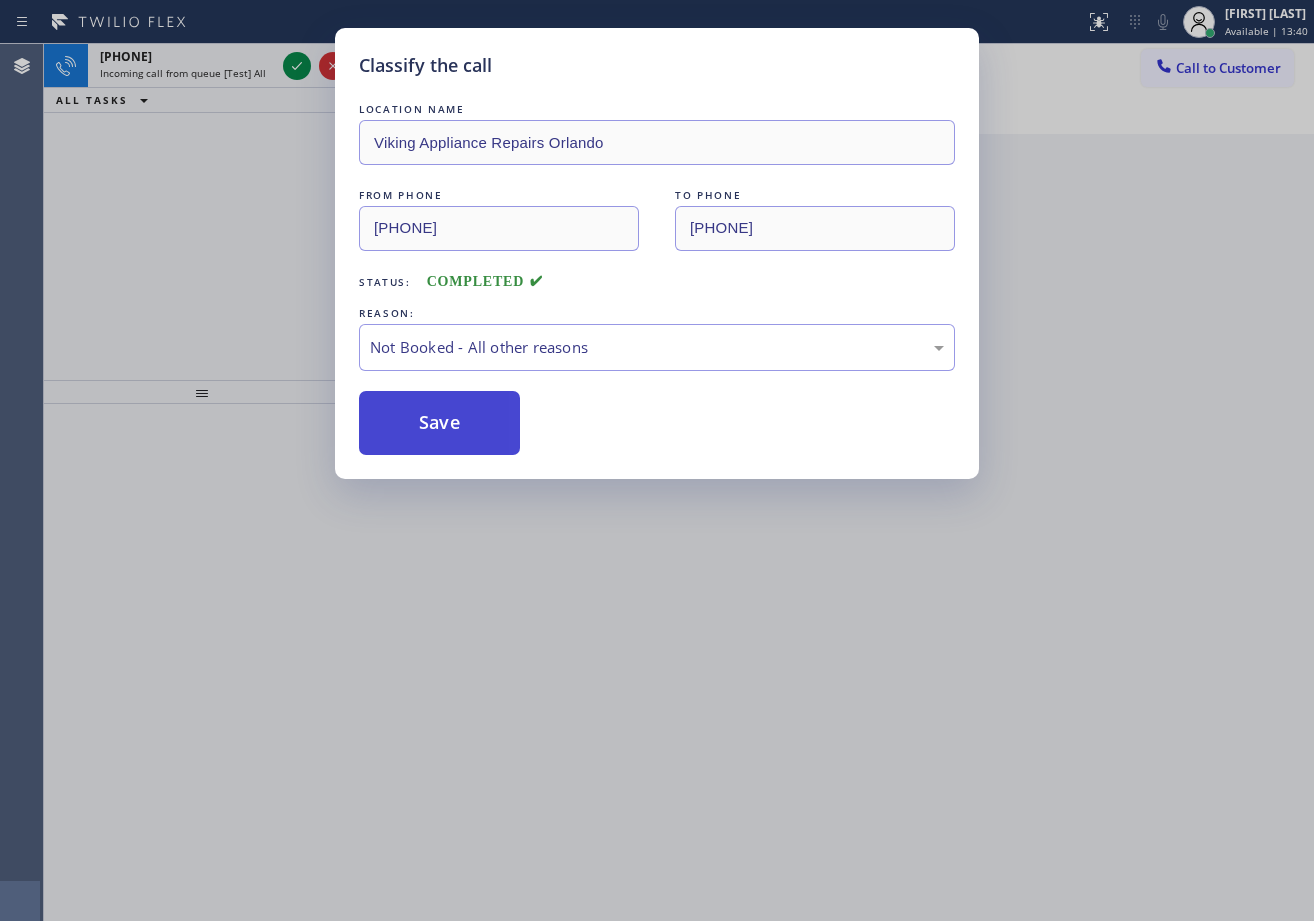 click on "Save" at bounding box center (439, 423) 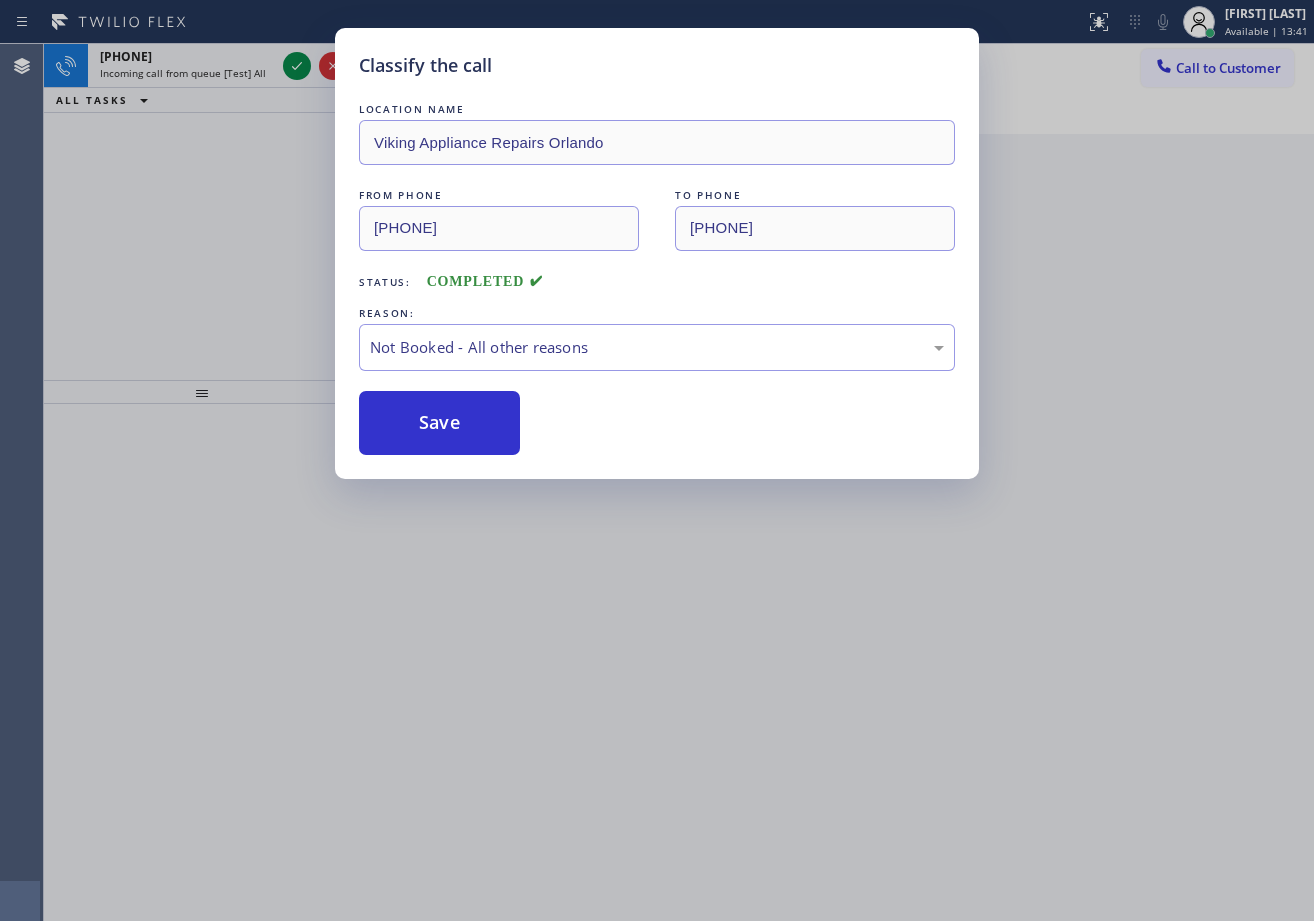 click on "Classify the call LOCATION NAME Viking Appliance Repairs Orlando FROM PHONE [PHONE] TO PHONE [PHONE] Status: COMPLETED REASON: Not Booked - All other reasons Save" at bounding box center [657, 460] 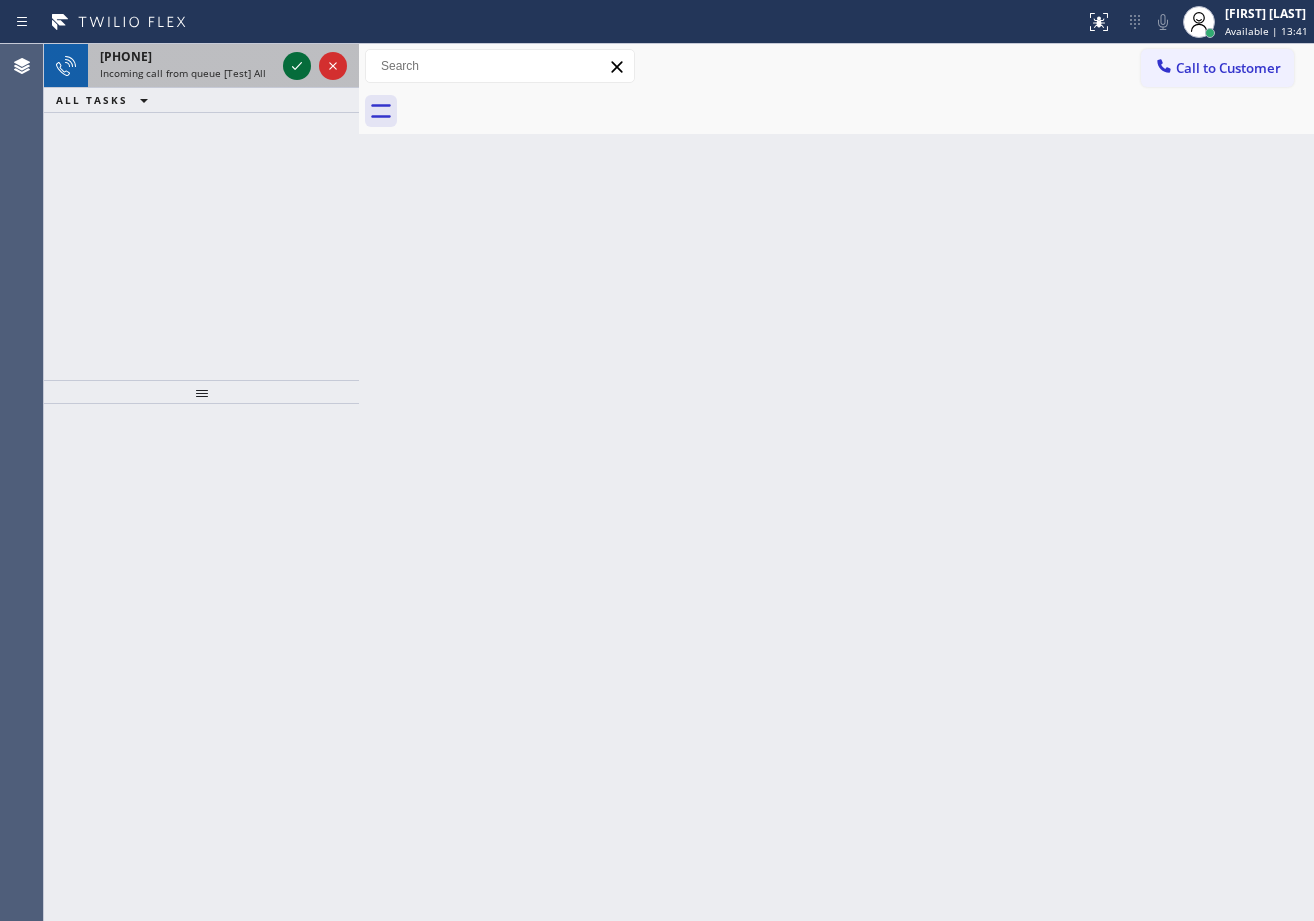 click 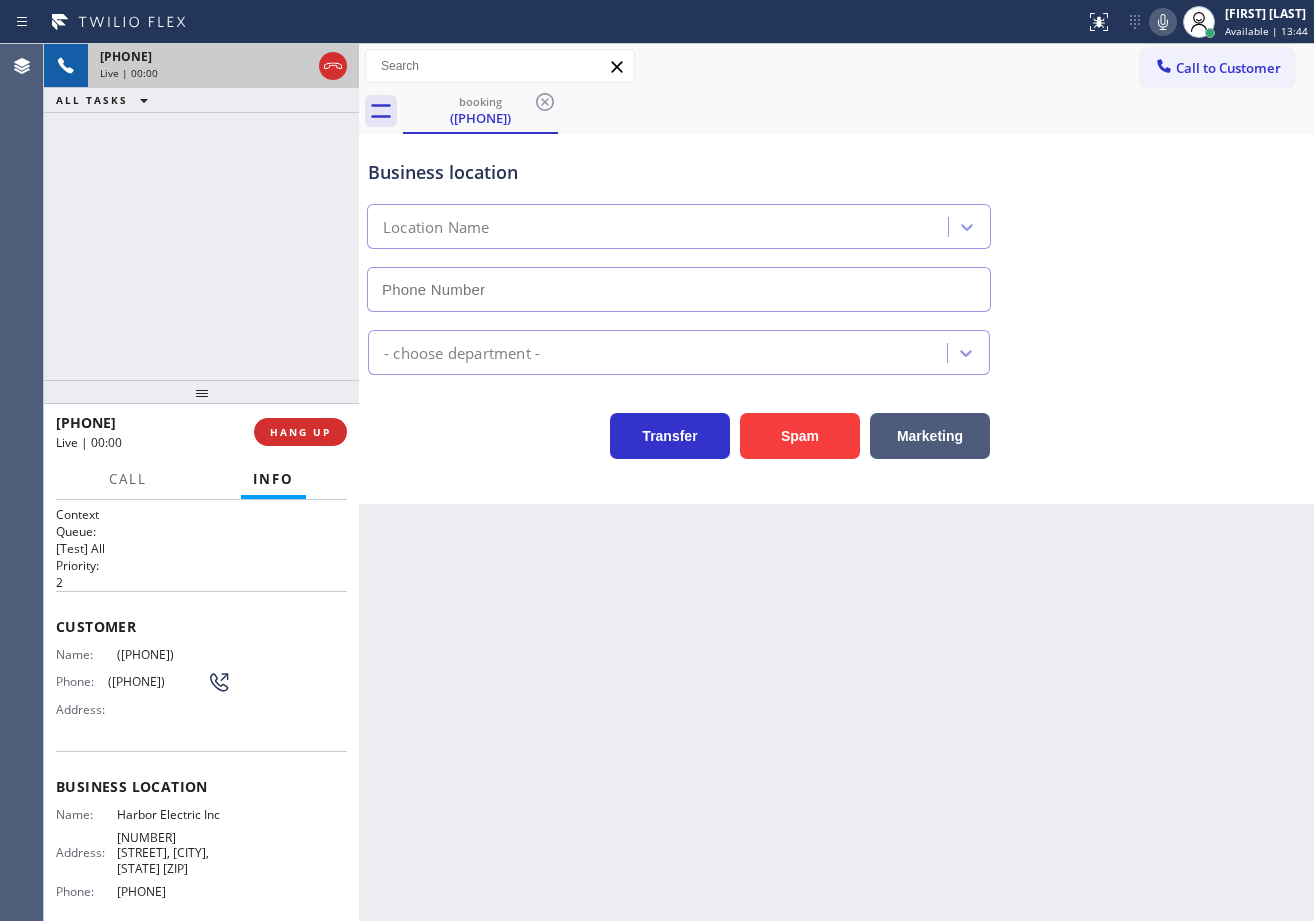 type on "[PHONE]" 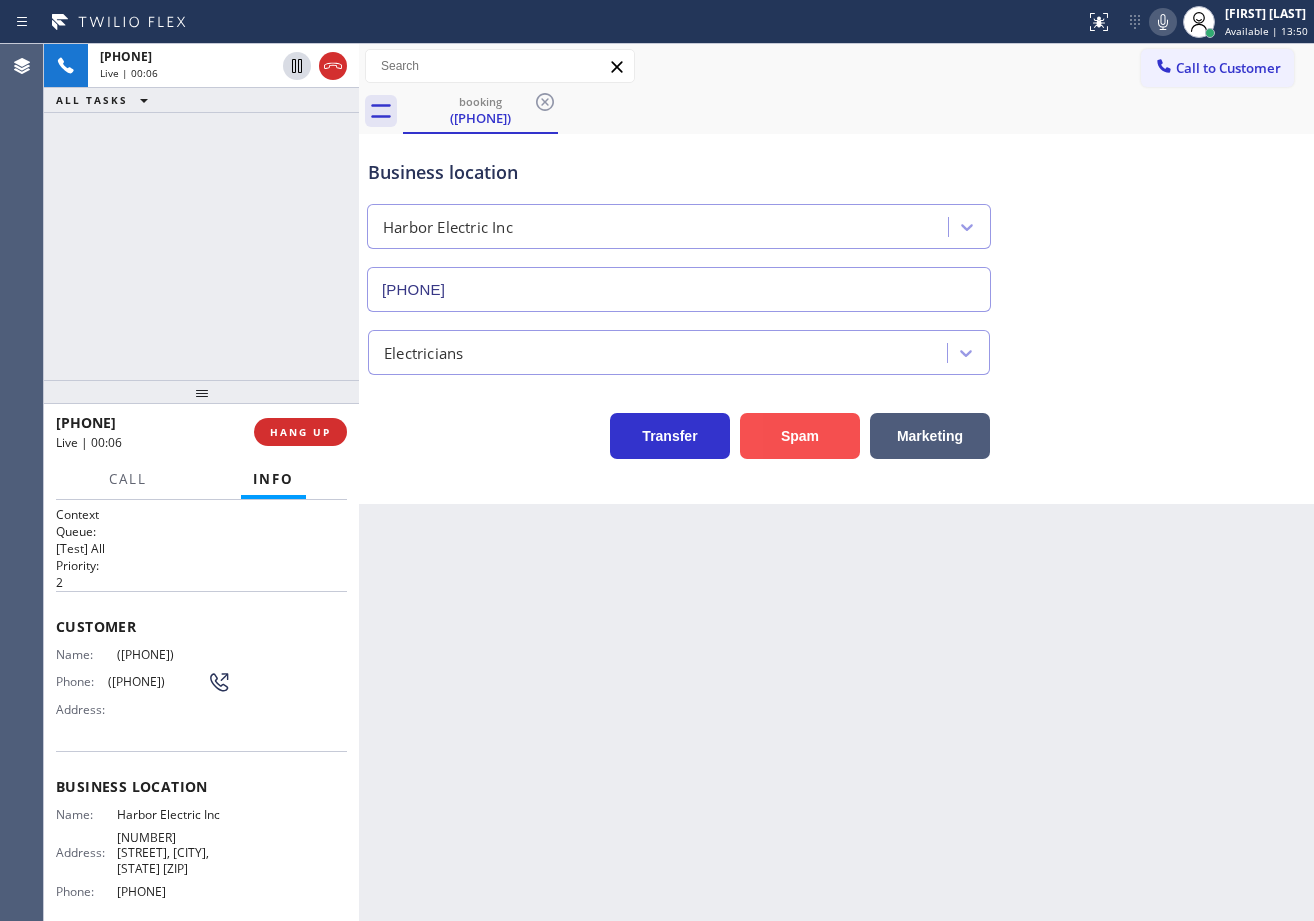 click on "Spam" at bounding box center (800, 436) 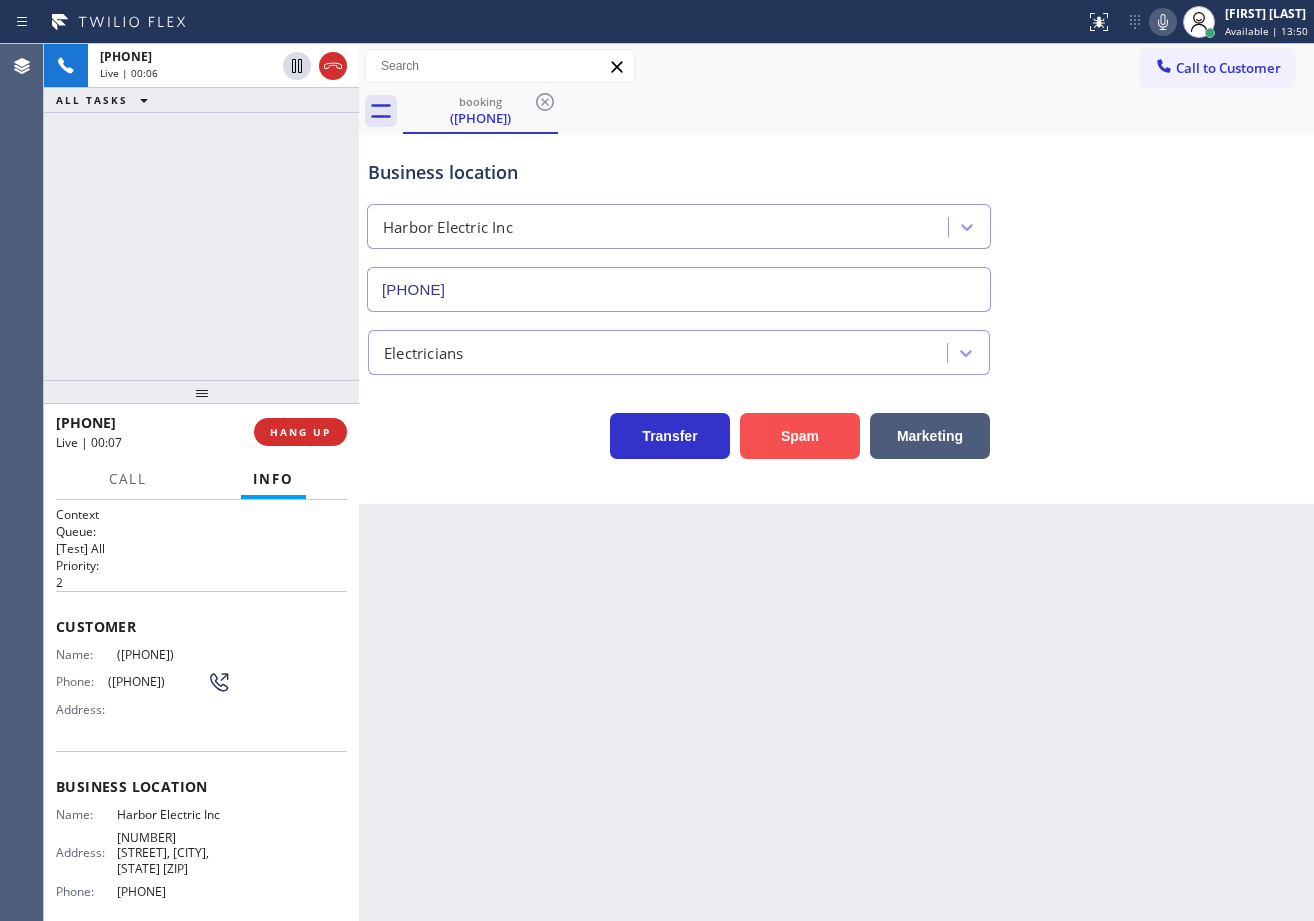click on "Spam" at bounding box center (800, 436) 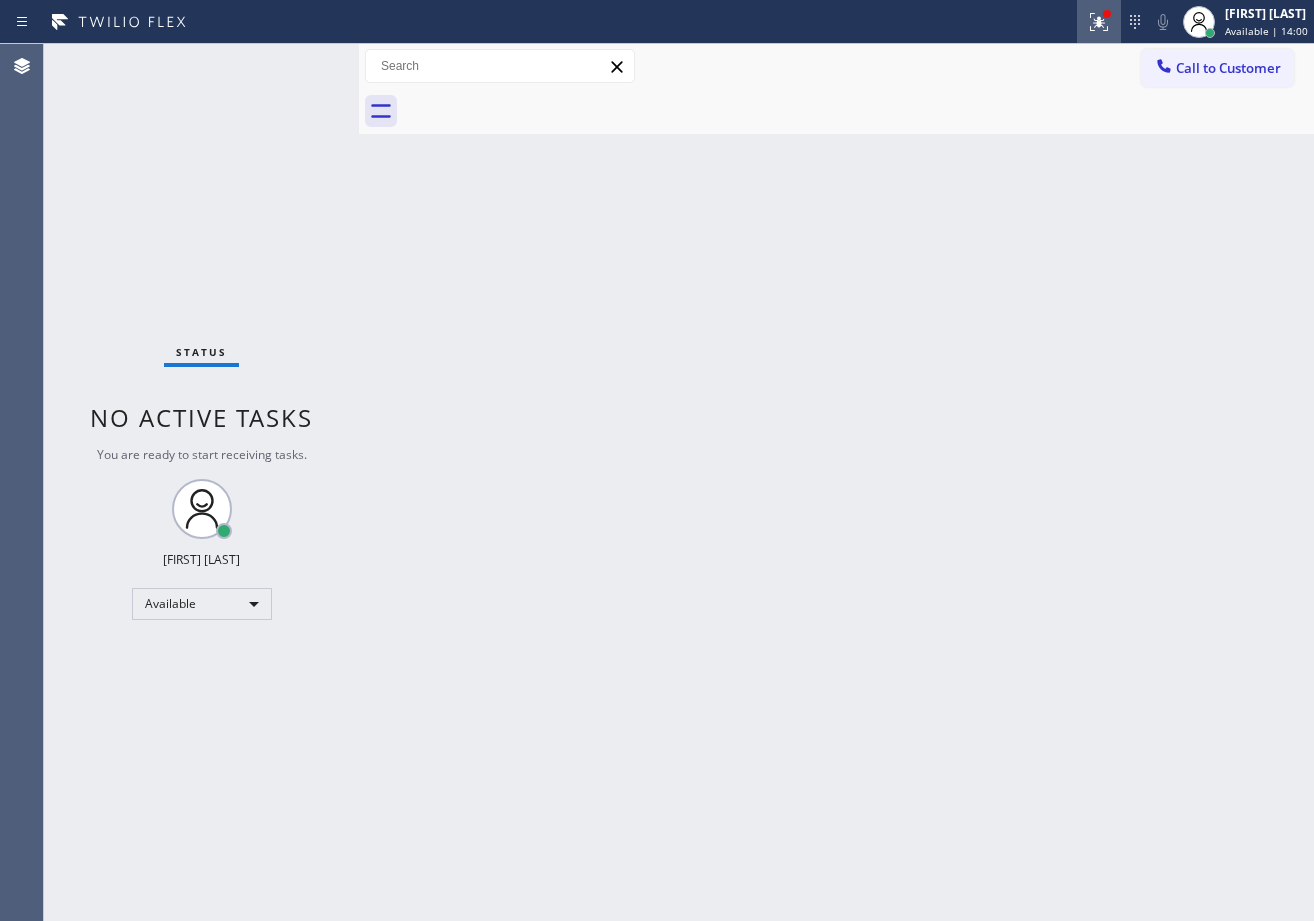 click 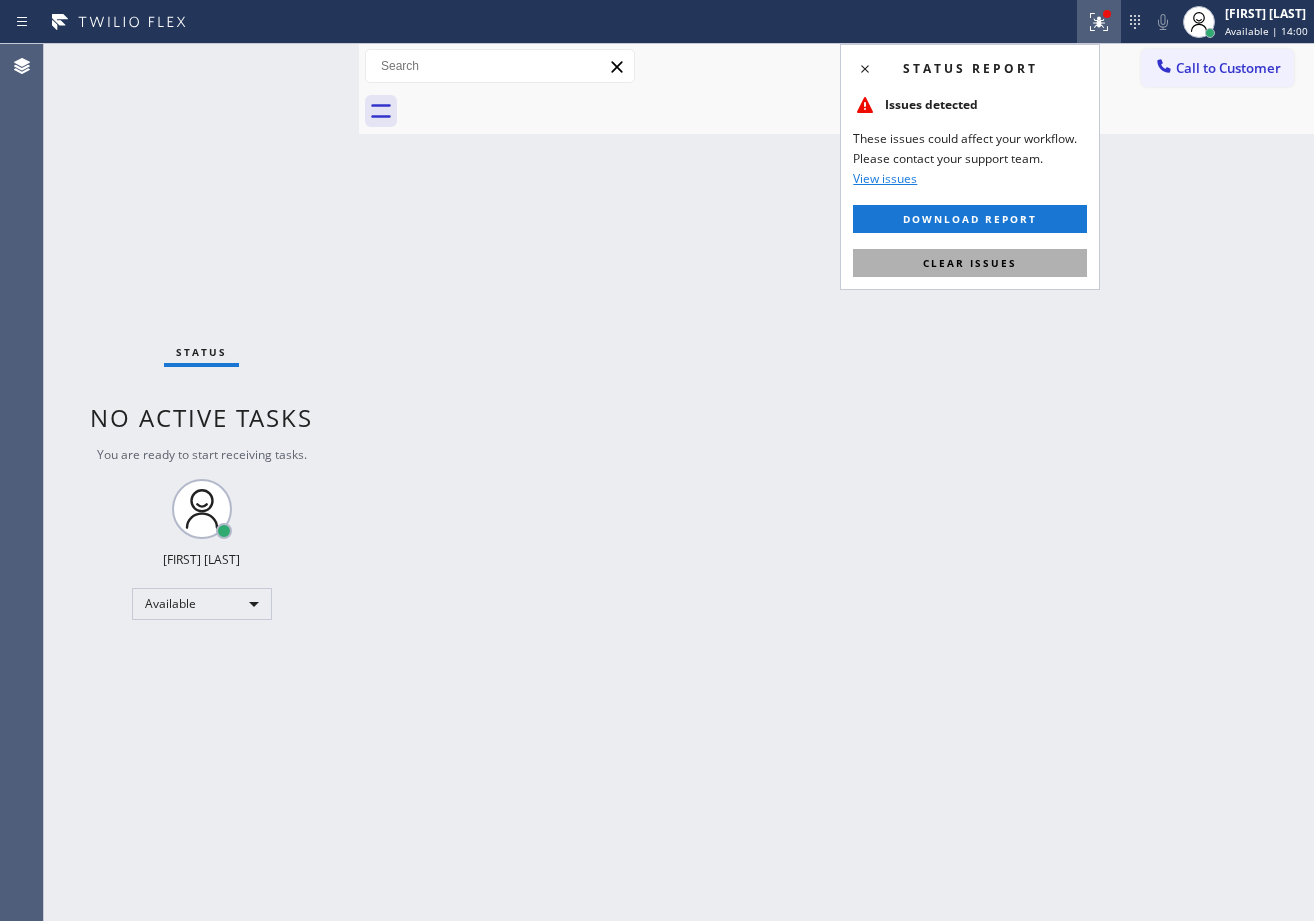 click on "Clear issues" at bounding box center [970, 263] 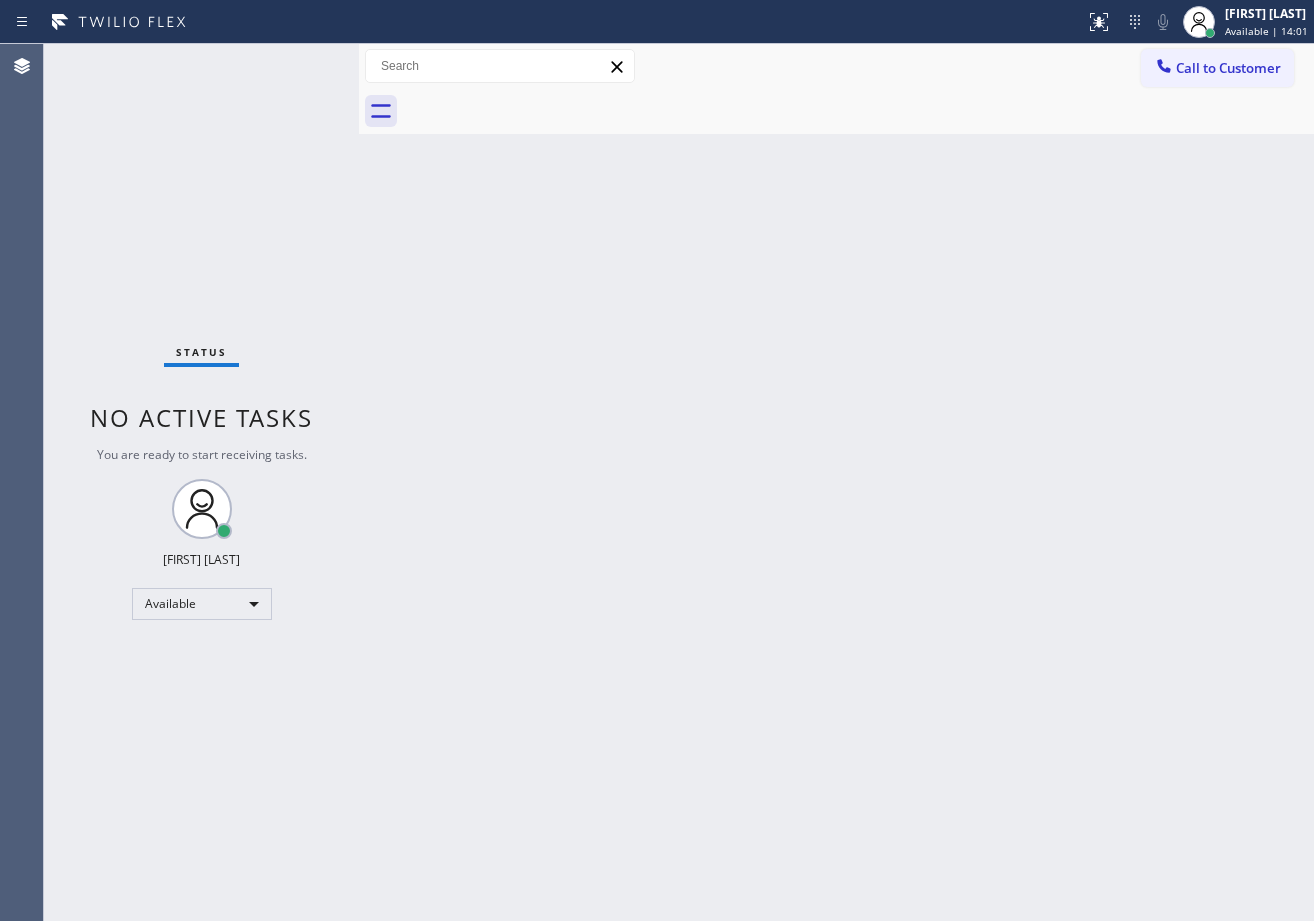 click on "Back to Dashboard Change Sender ID Customers Technicians Select a contact Outbound call Technician Search Technician Your caller id phone number Your caller id phone number Call Technician info Name   Phone none Address none Change Sender ID HVAC +[PHONE] 5 Star Appliance +[PHONE] Appliance Repair +[PHONE] Plumbing +[PHONE] Air Duct Cleaning +[PHONE]  Electricians +[PHONE]  Cancel Change Check personal SMS Reset Change No tabs Call to Customer Outbound call Location LG Repairs Denver Your caller id phone number [PHONE] Customer number Call Outbound call Technician Search Technician Your caller id phone number Your caller id phone number Call" at bounding box center [836, 482] 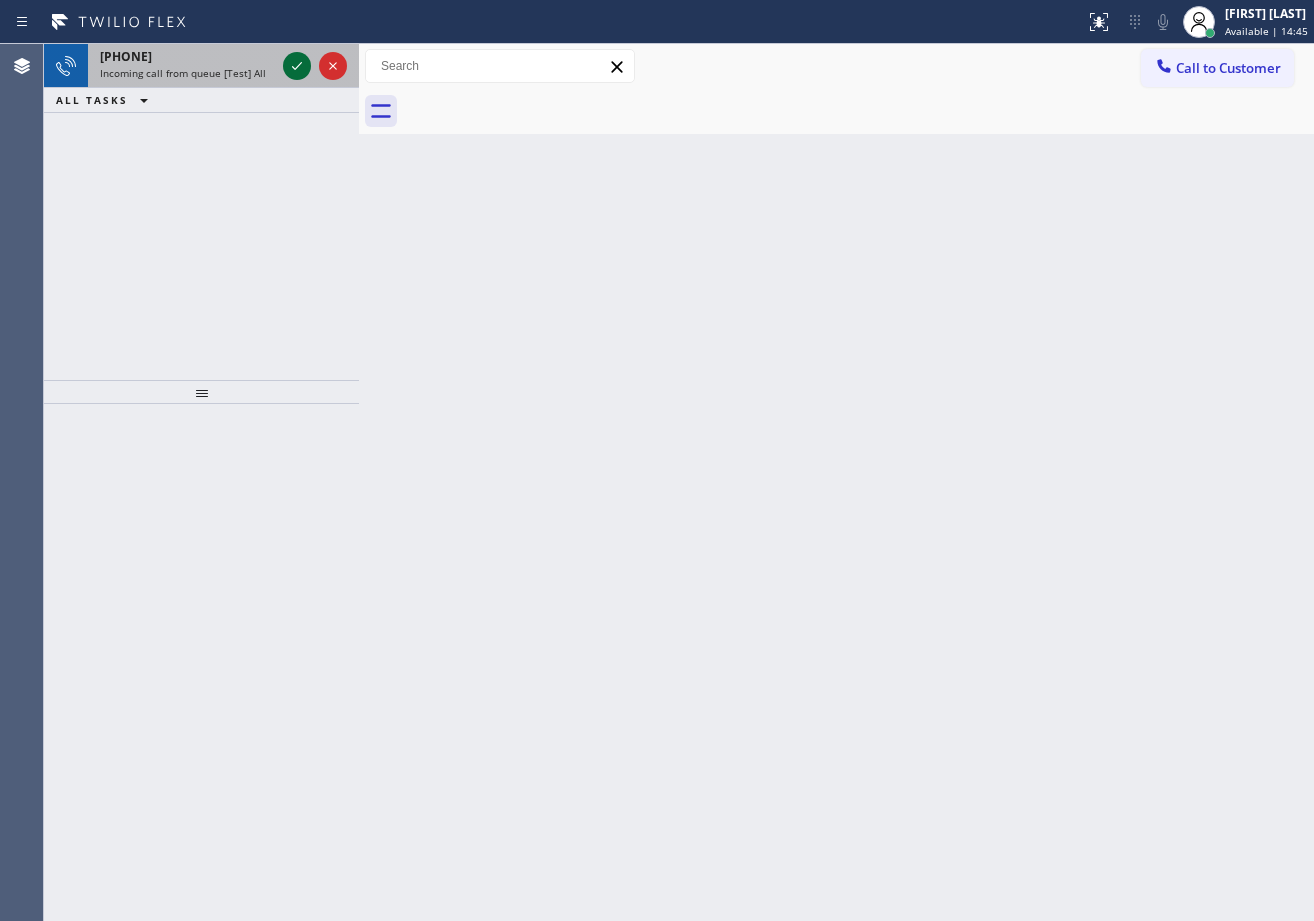 click 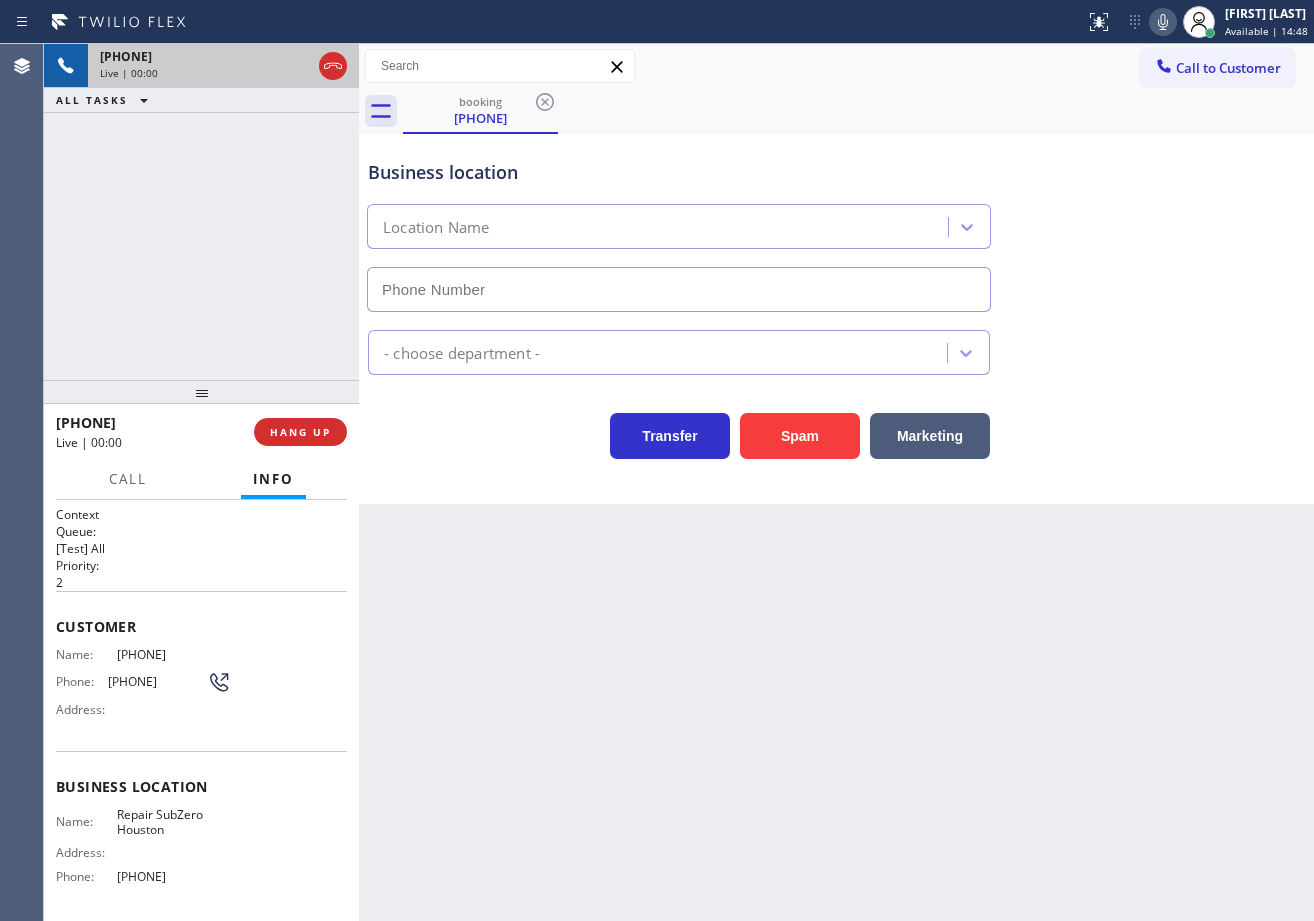 type on "[PHONE]" 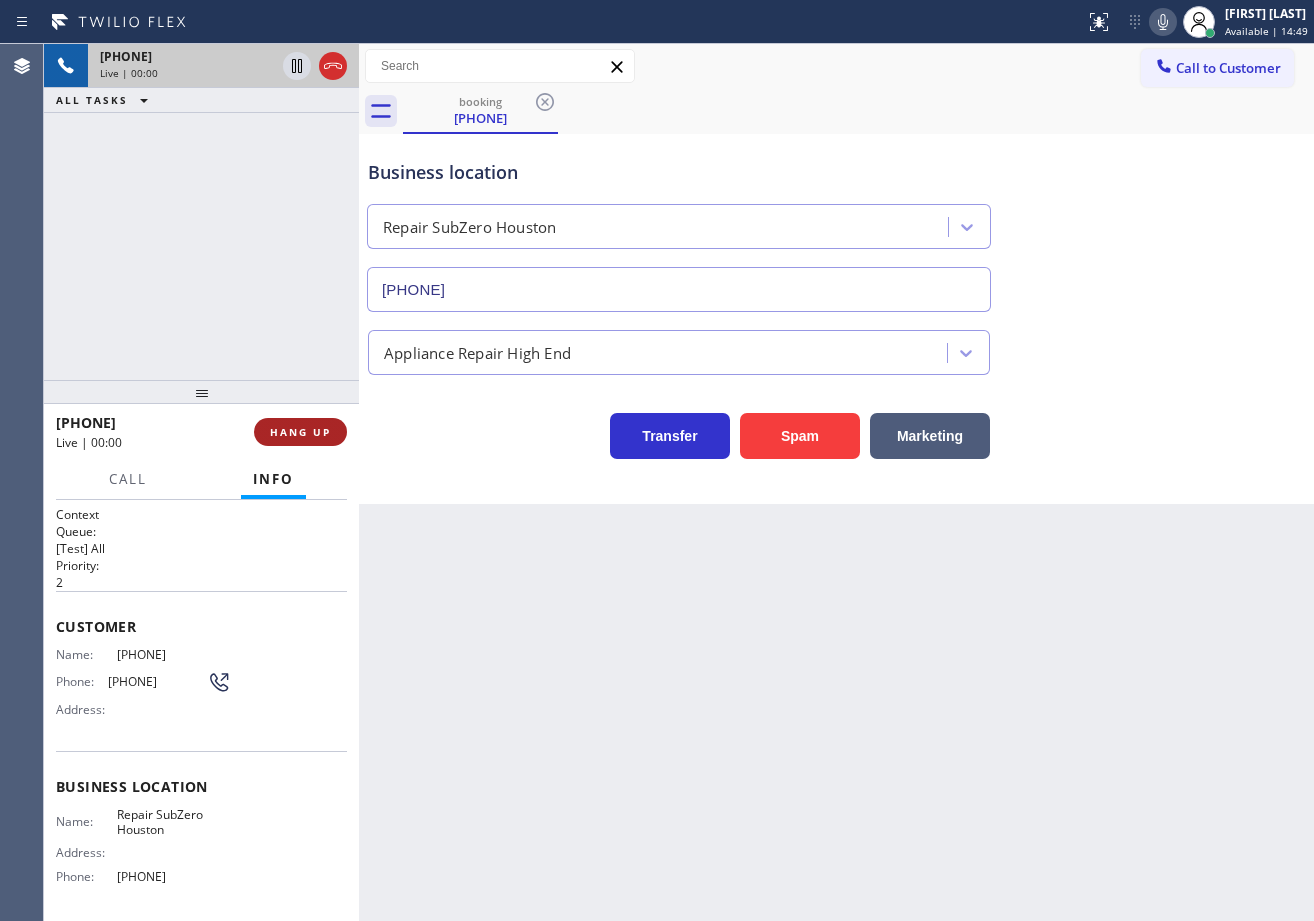 click on "HANG UP" at bounding box center (300, 432) 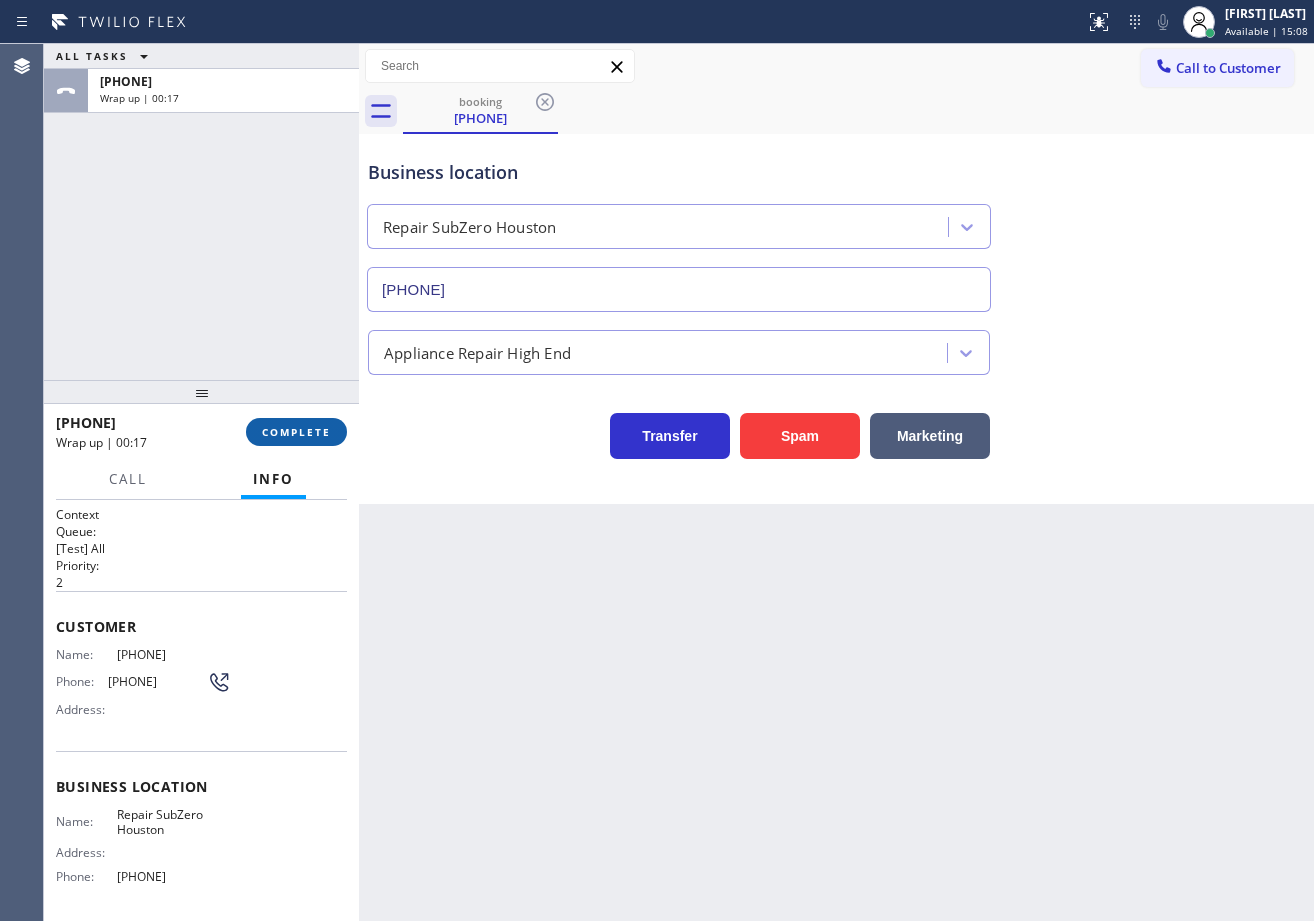 click on "COMPLETE" at bounding box center (296, 432) 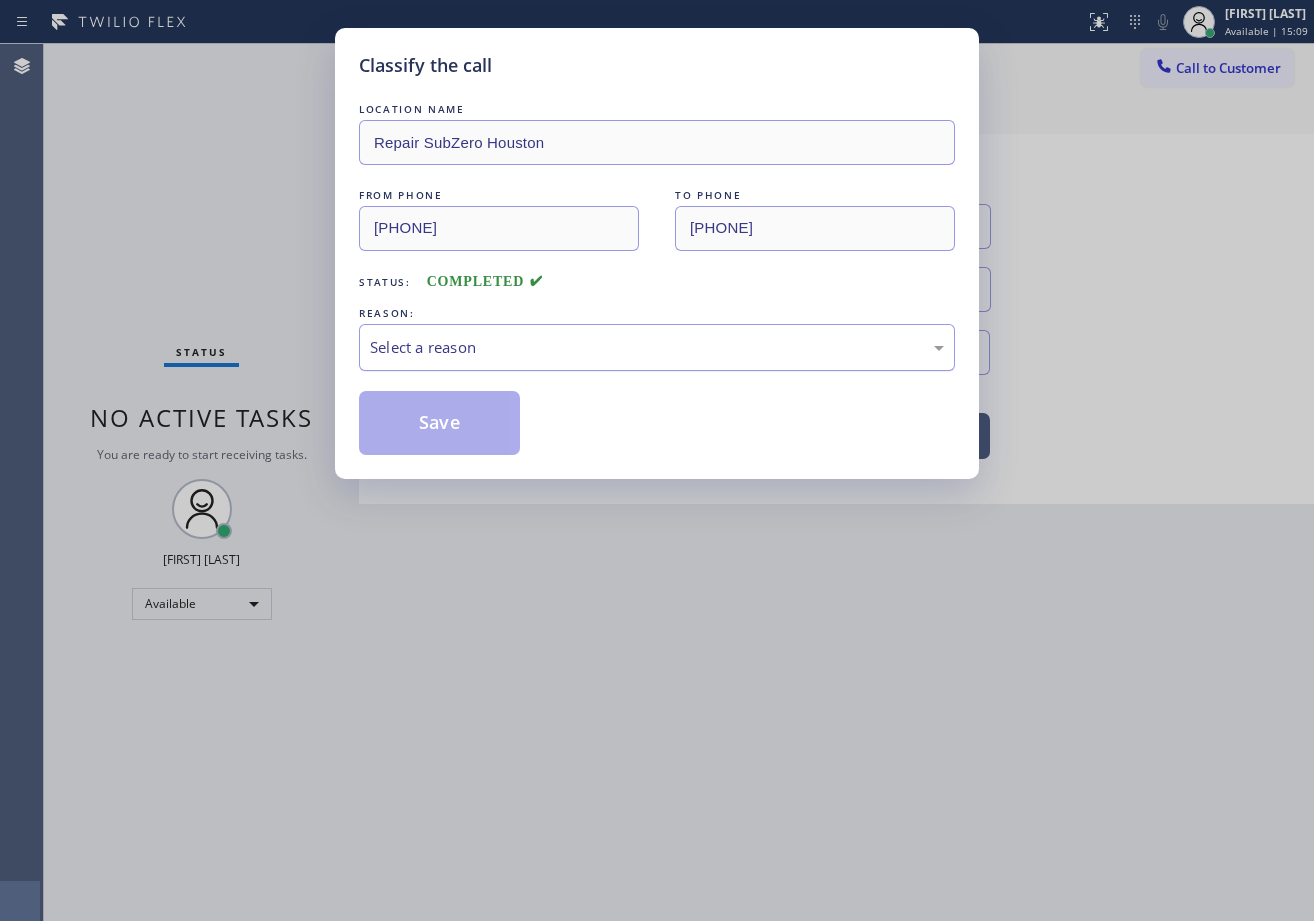 drag, startPoint x: 504, startPoint y: 349, endPoint x: 501, endPoint y: 361, distance: 12.369317 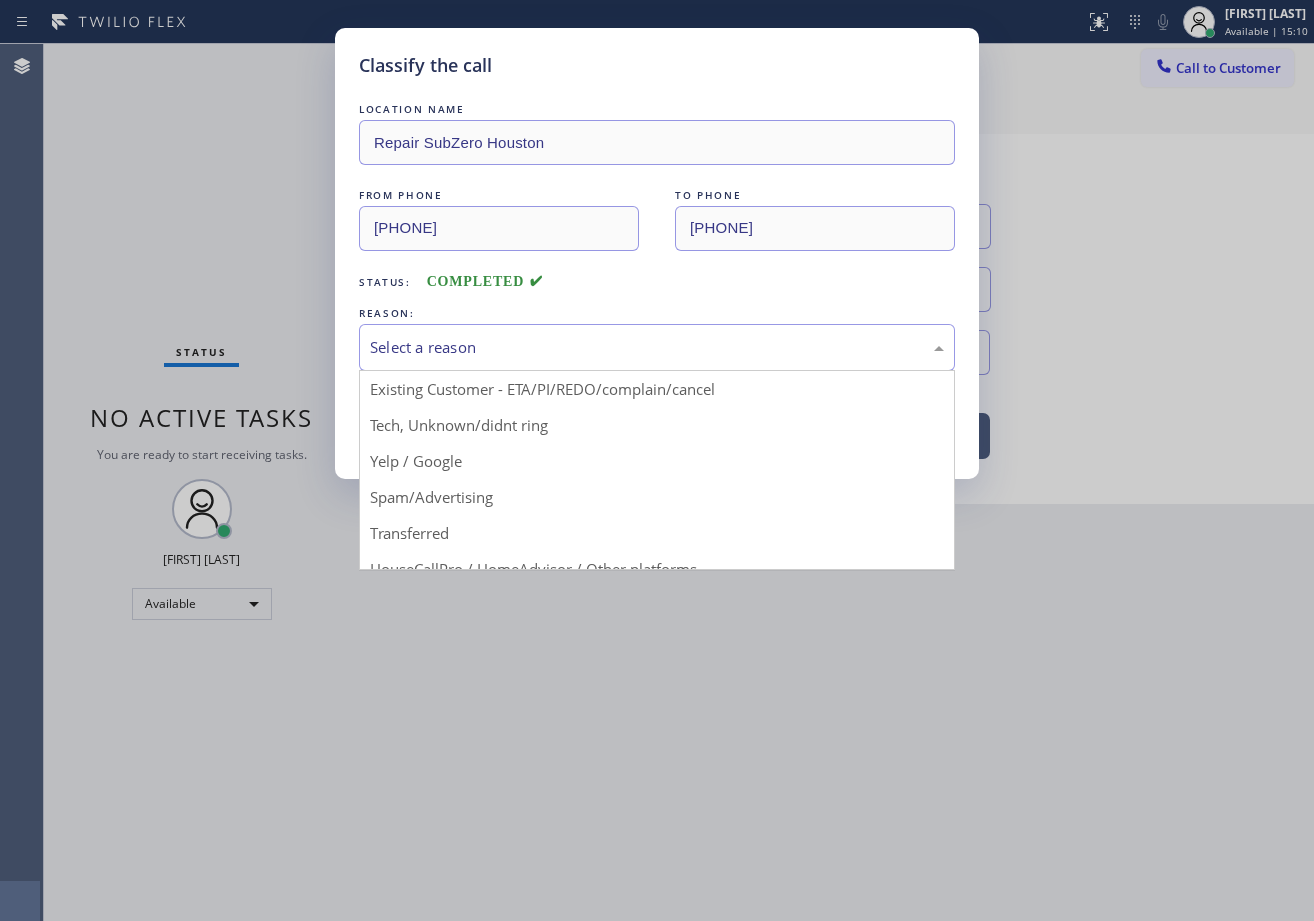 scroll, scrollTop: 126, scrollLeft: 0, axis: vertical 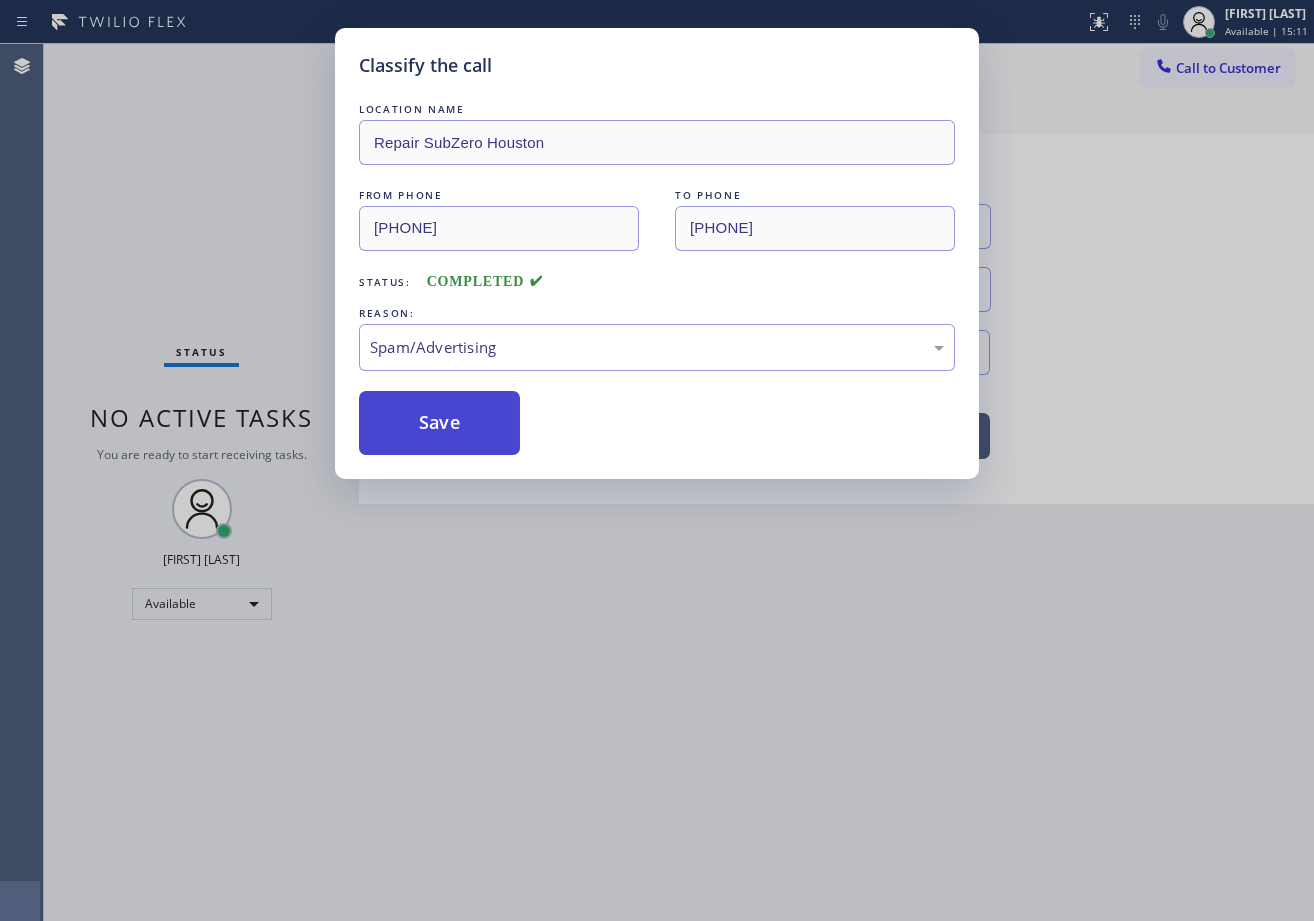 click on "Save" at bounding box center (439, 423) 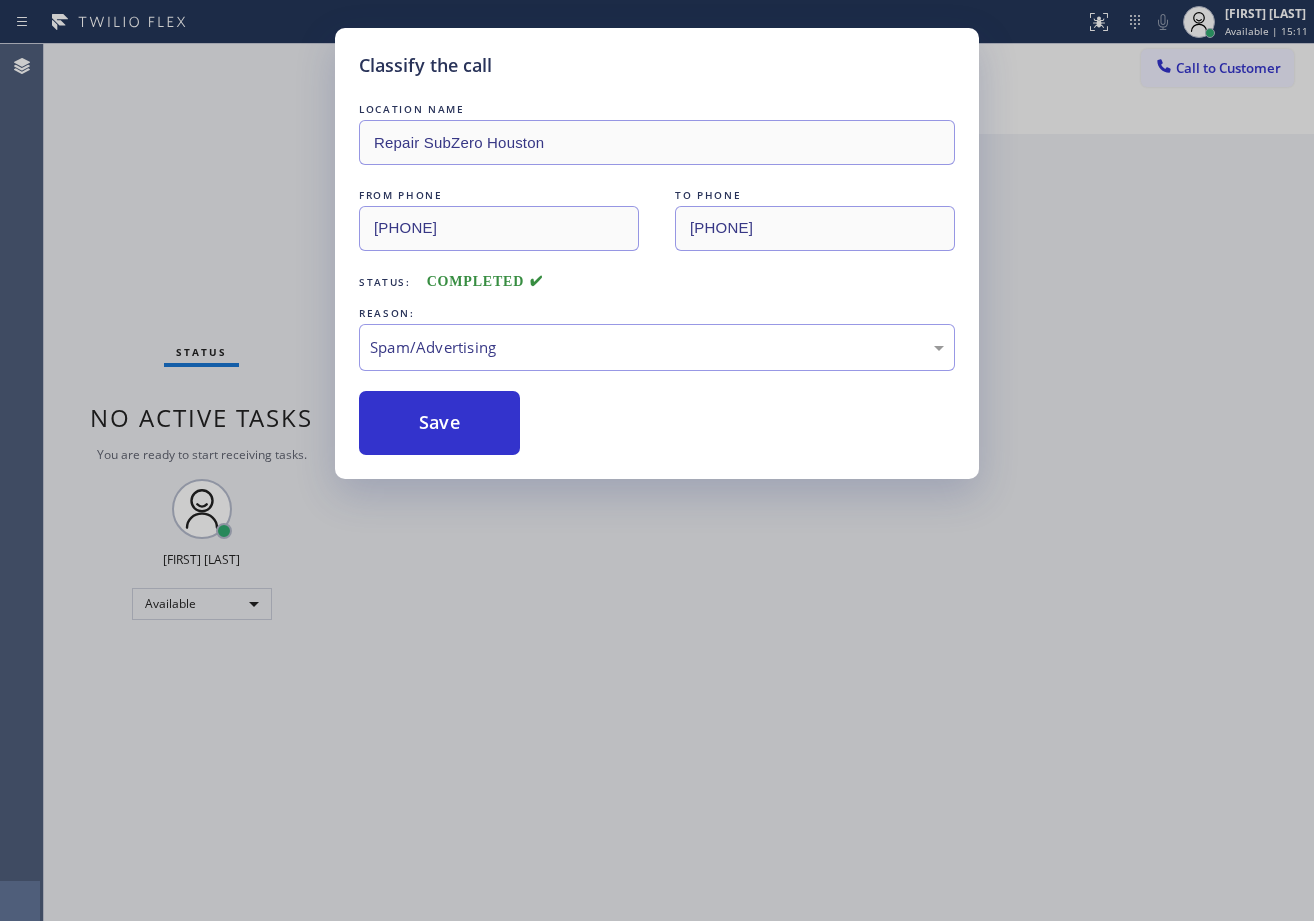 click on "Classify the call LOCATION NAME Repair SubZero Houston FROM PHONE [PHONE] TO PHONE [PHONE] Status: COMPLETED REASON: Spam/Advertising Save" at bounding box center (657, 460) 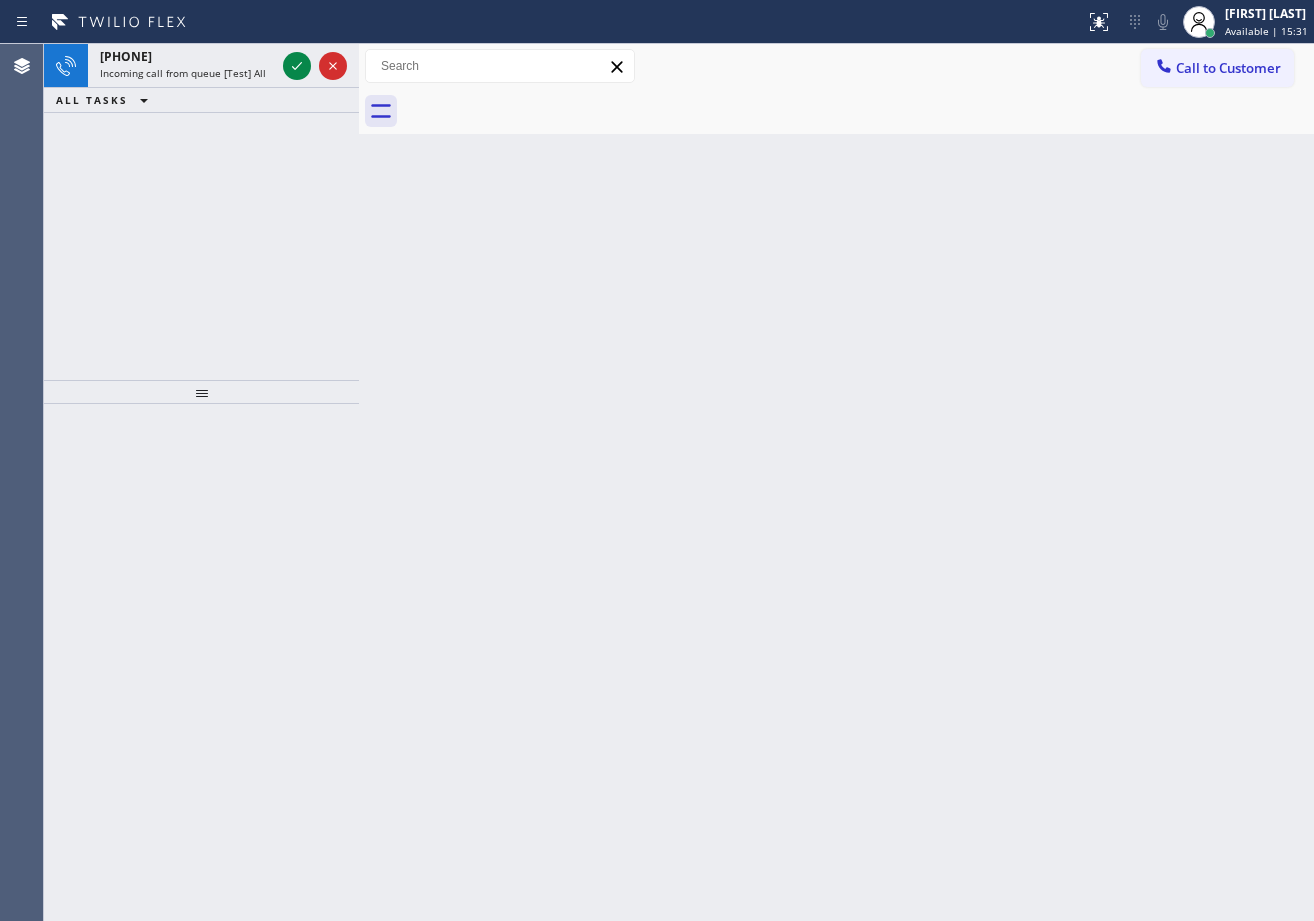 click at bounding box center (542, 22) 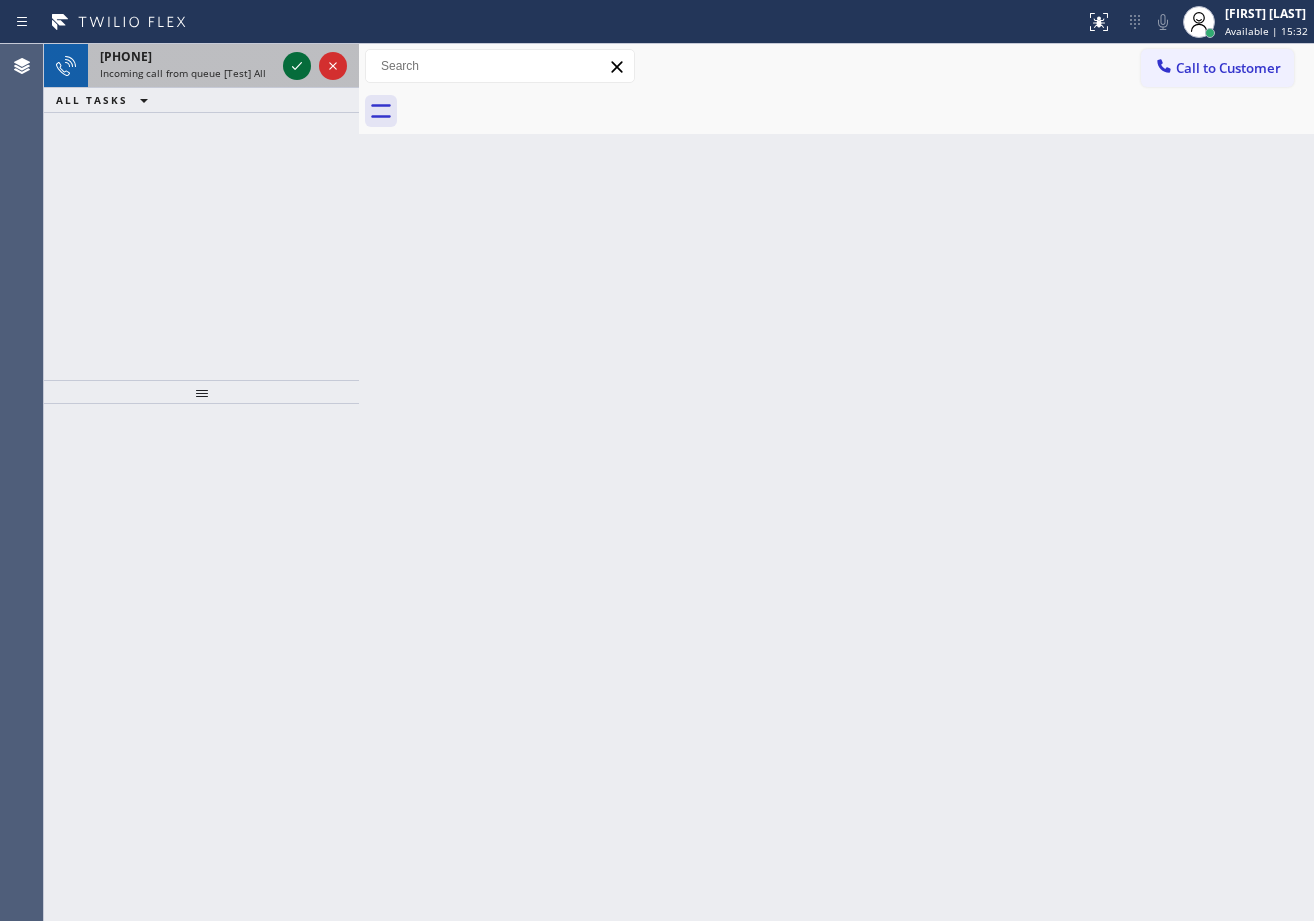 click 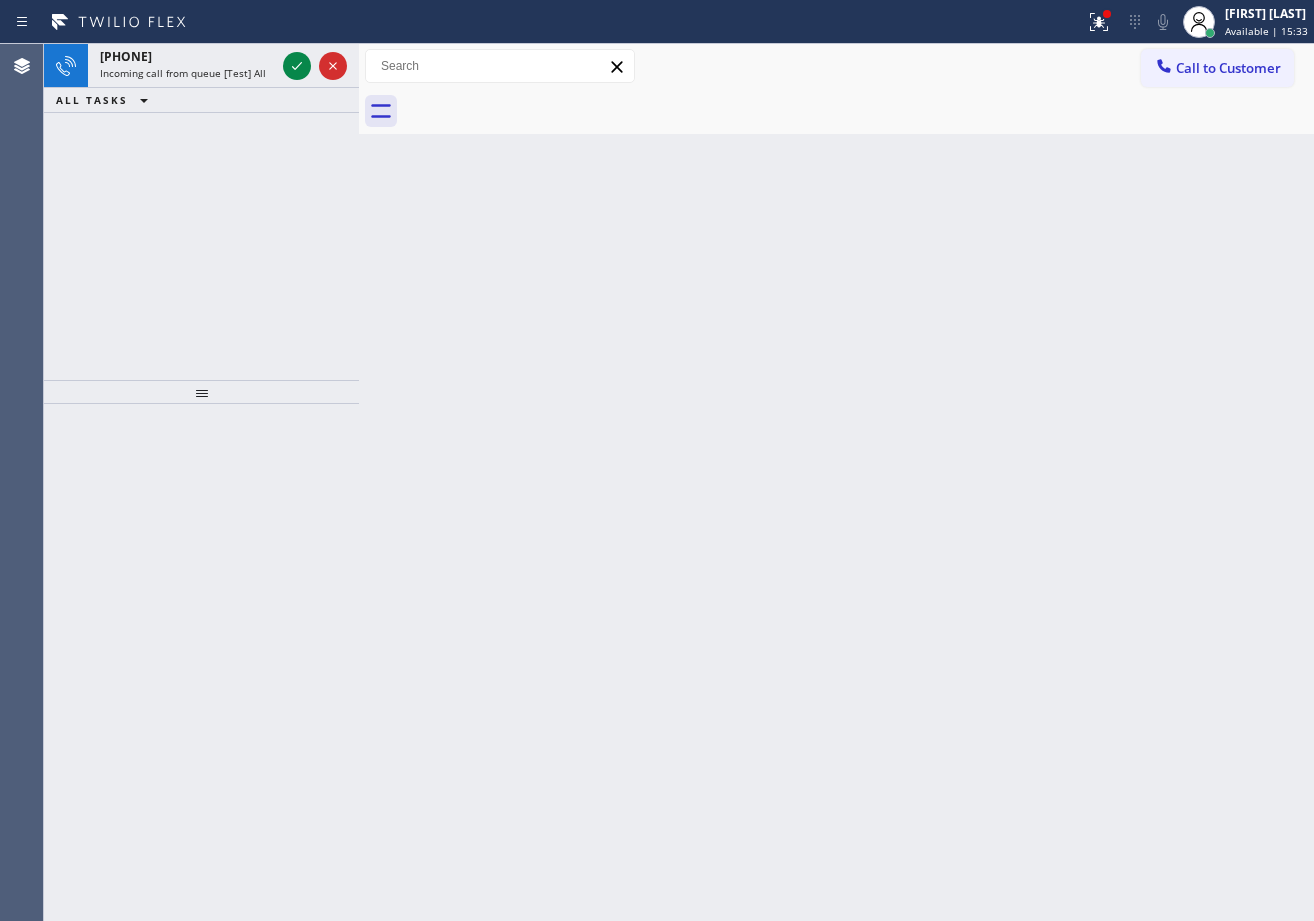 click 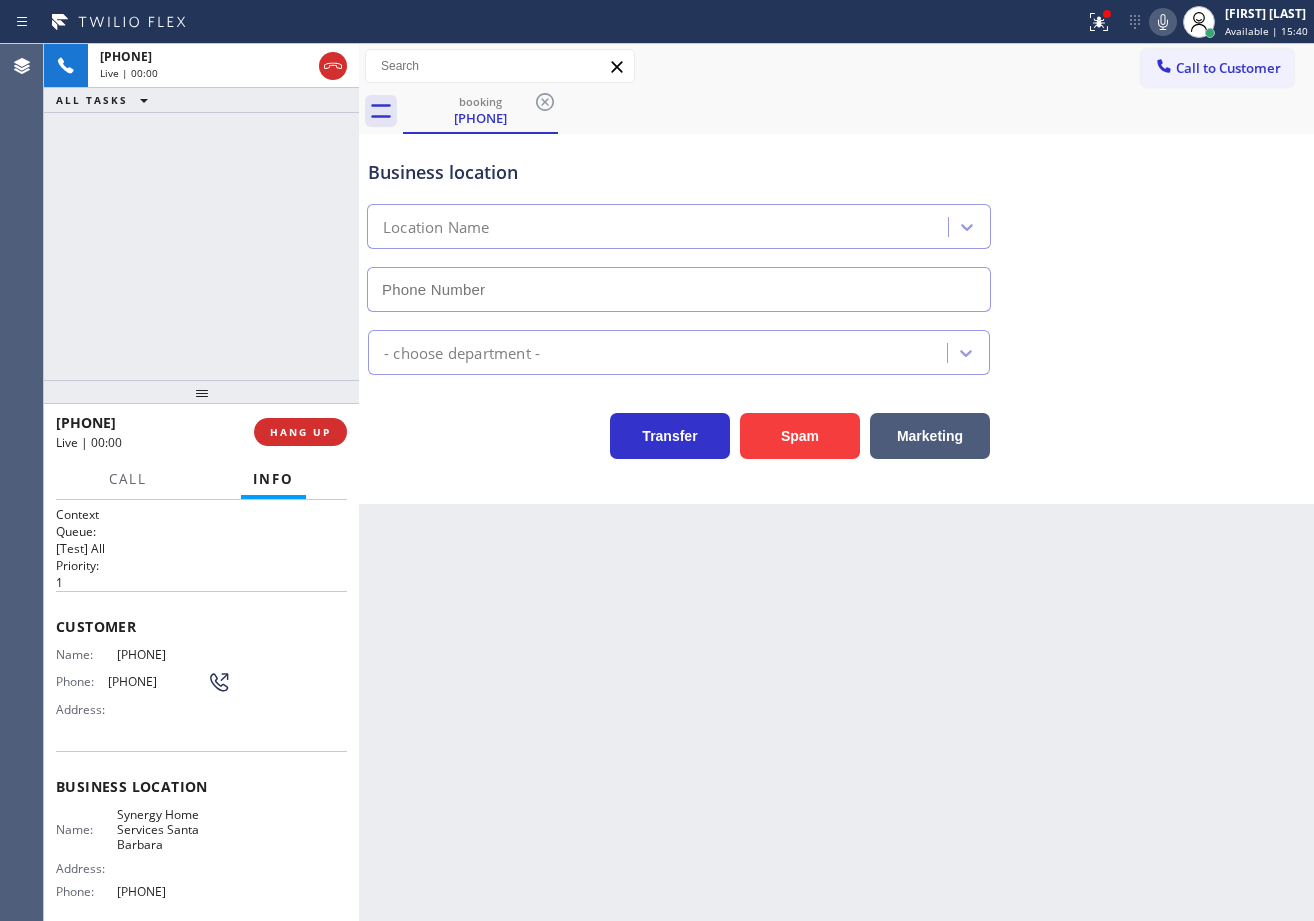 type on "[PHONE]" 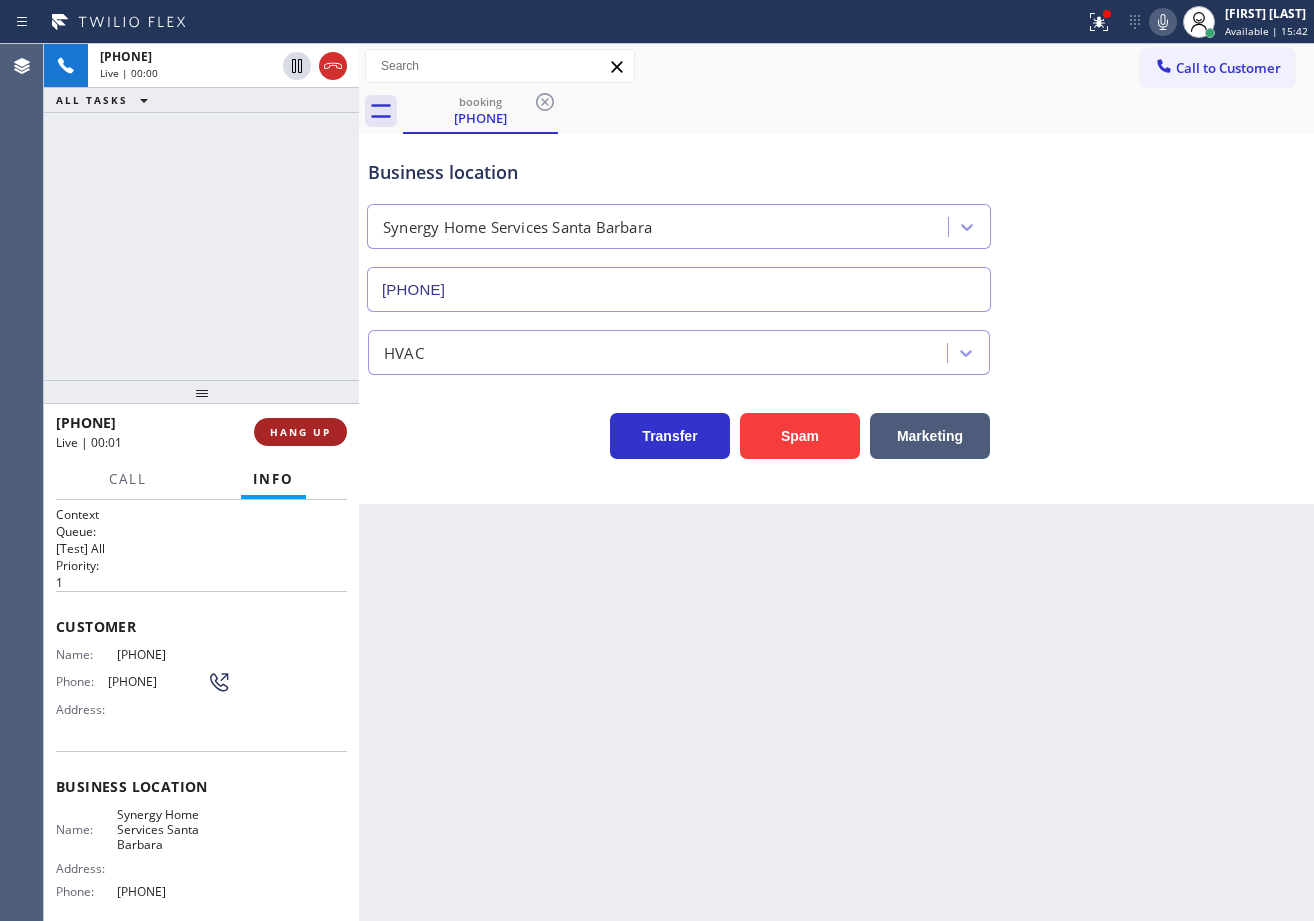 click on "HANG UP" at bounding box center (300, 432) 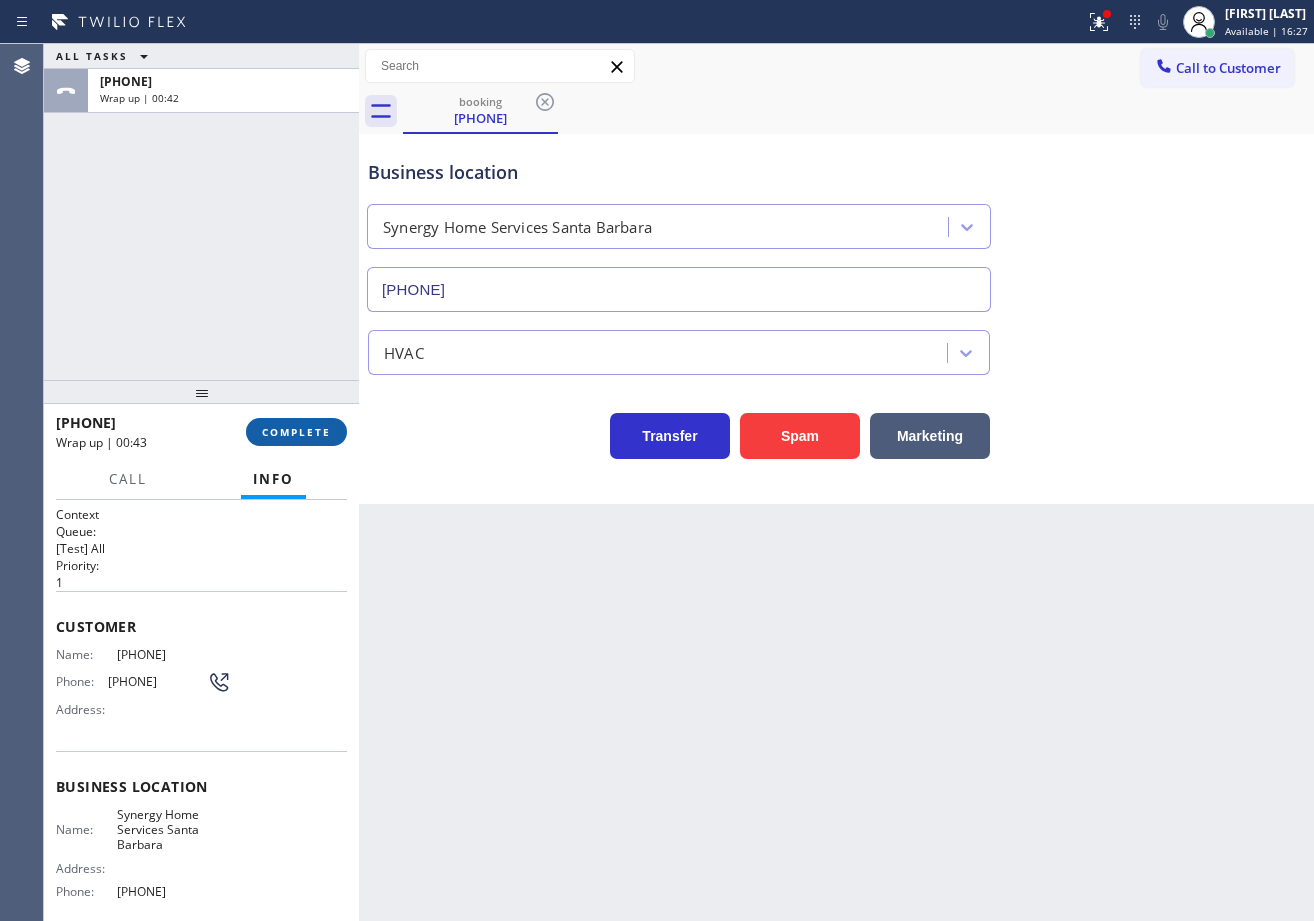 click on "COMPLETE" at bounding box center (296, 432) 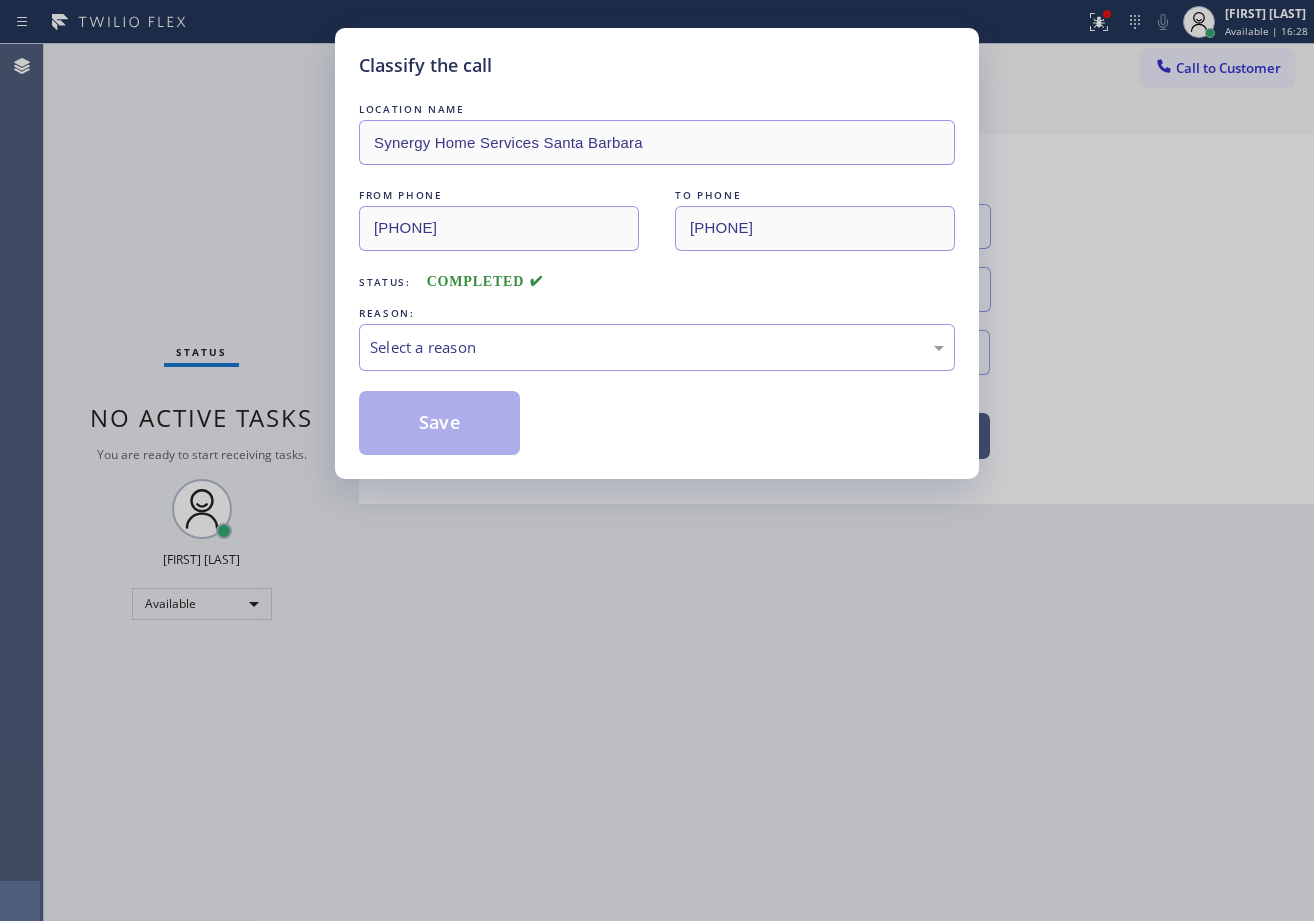 click on "REASON:" at bounding box center [657, 313] 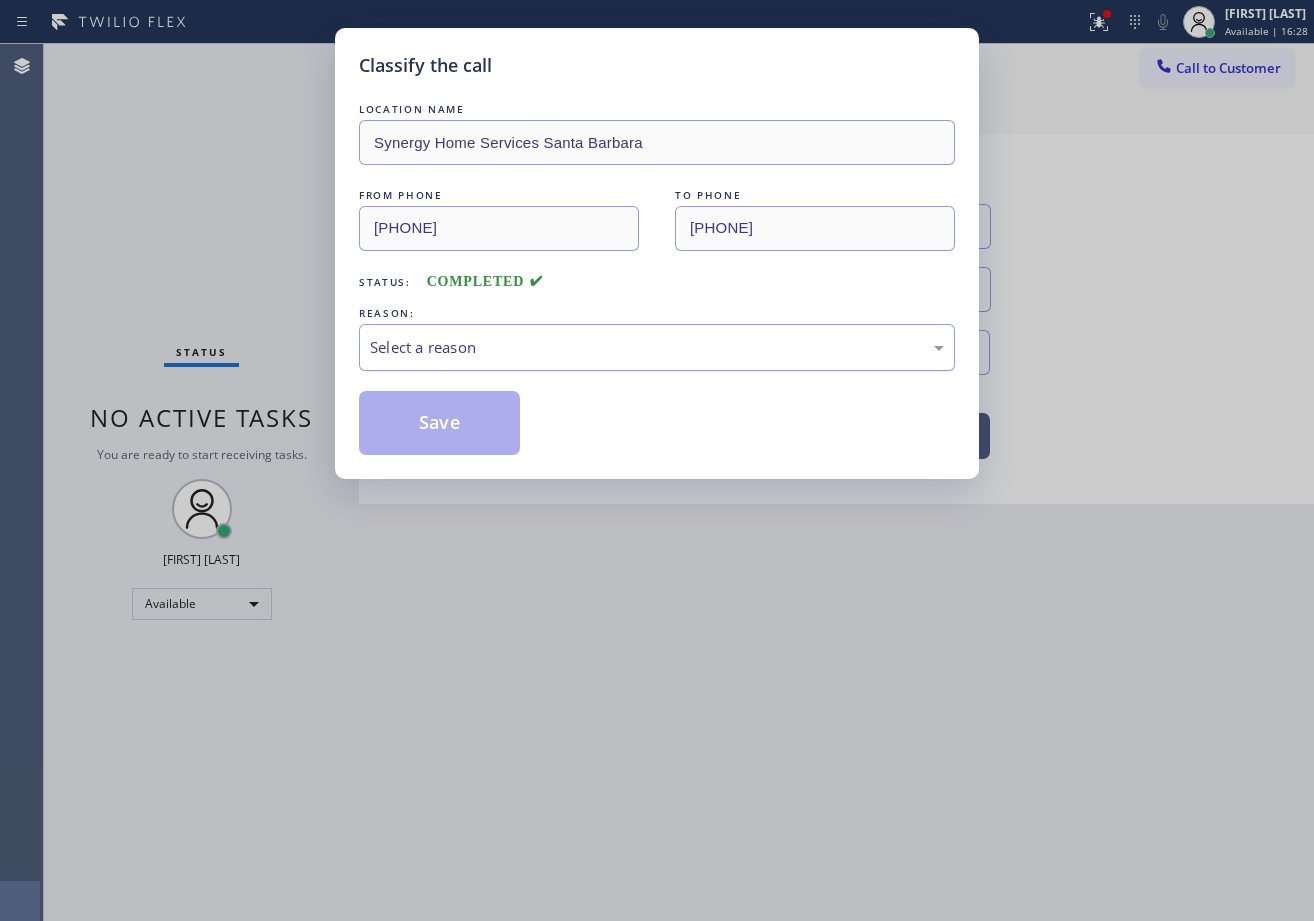 click on "Select a reason" at bounding box center [657, 347] 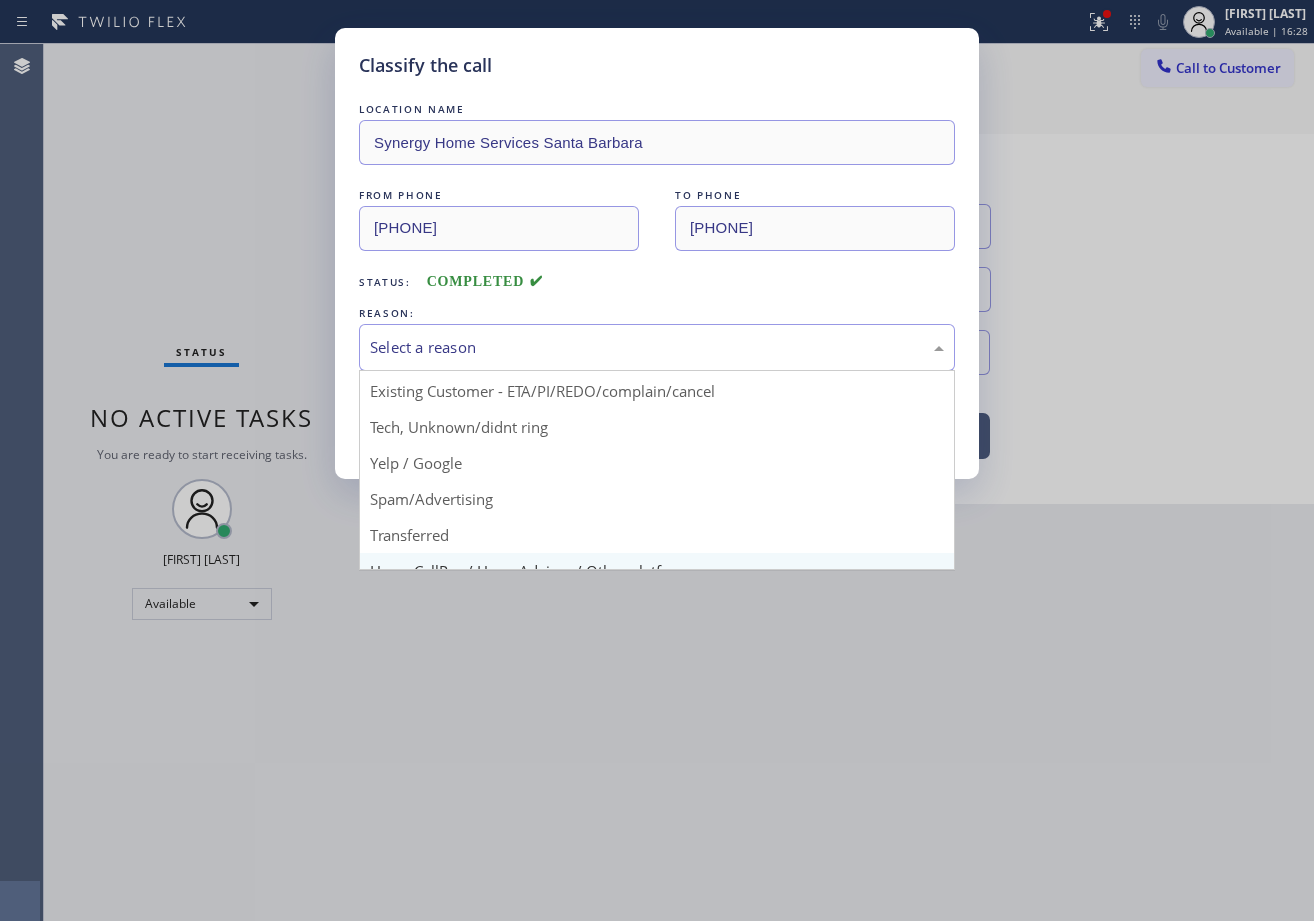 scroll, scrollTop: 126, scrollLeft: 0, axis: vertical 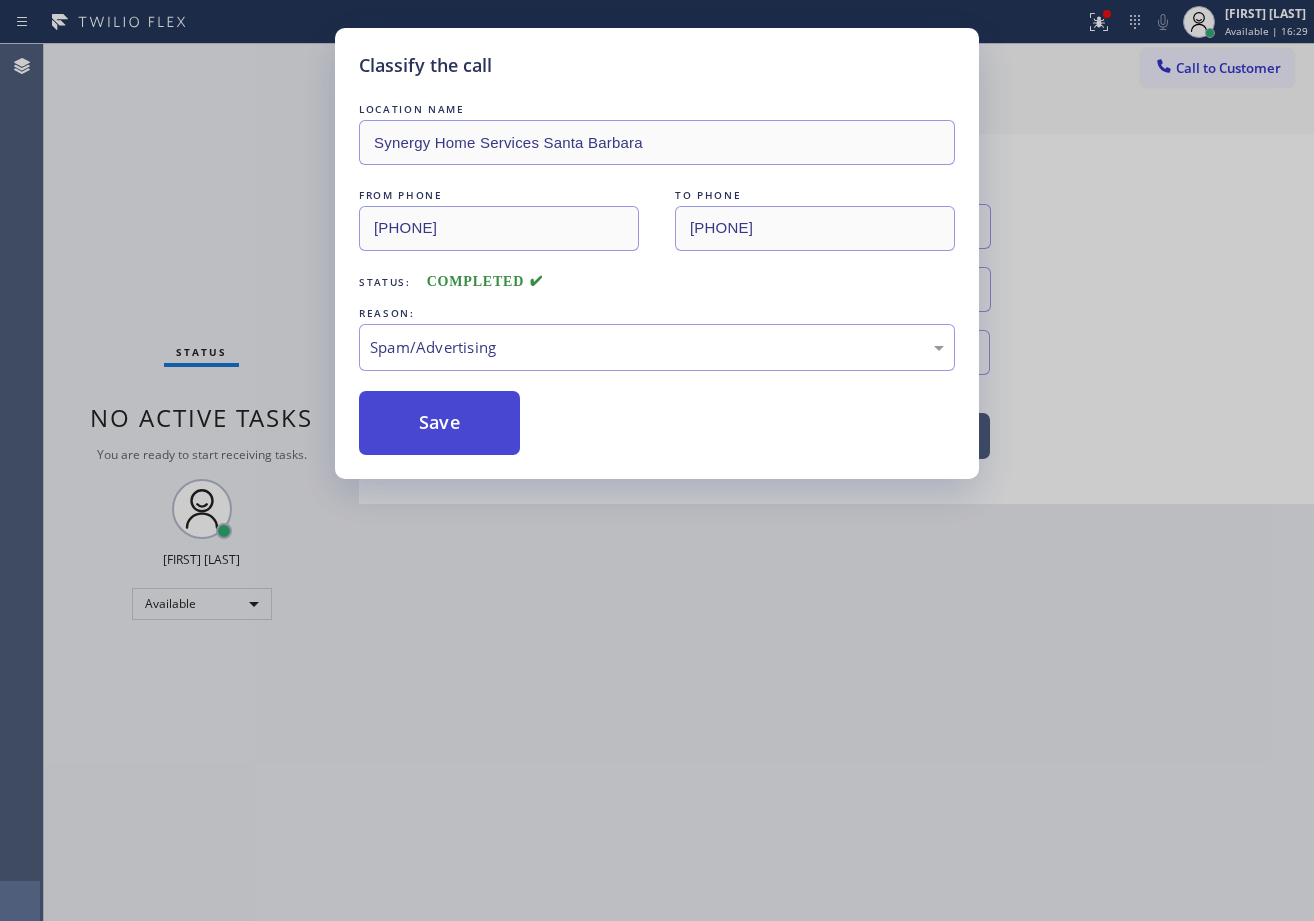 click on "Save" at bounding box center (439, 423) 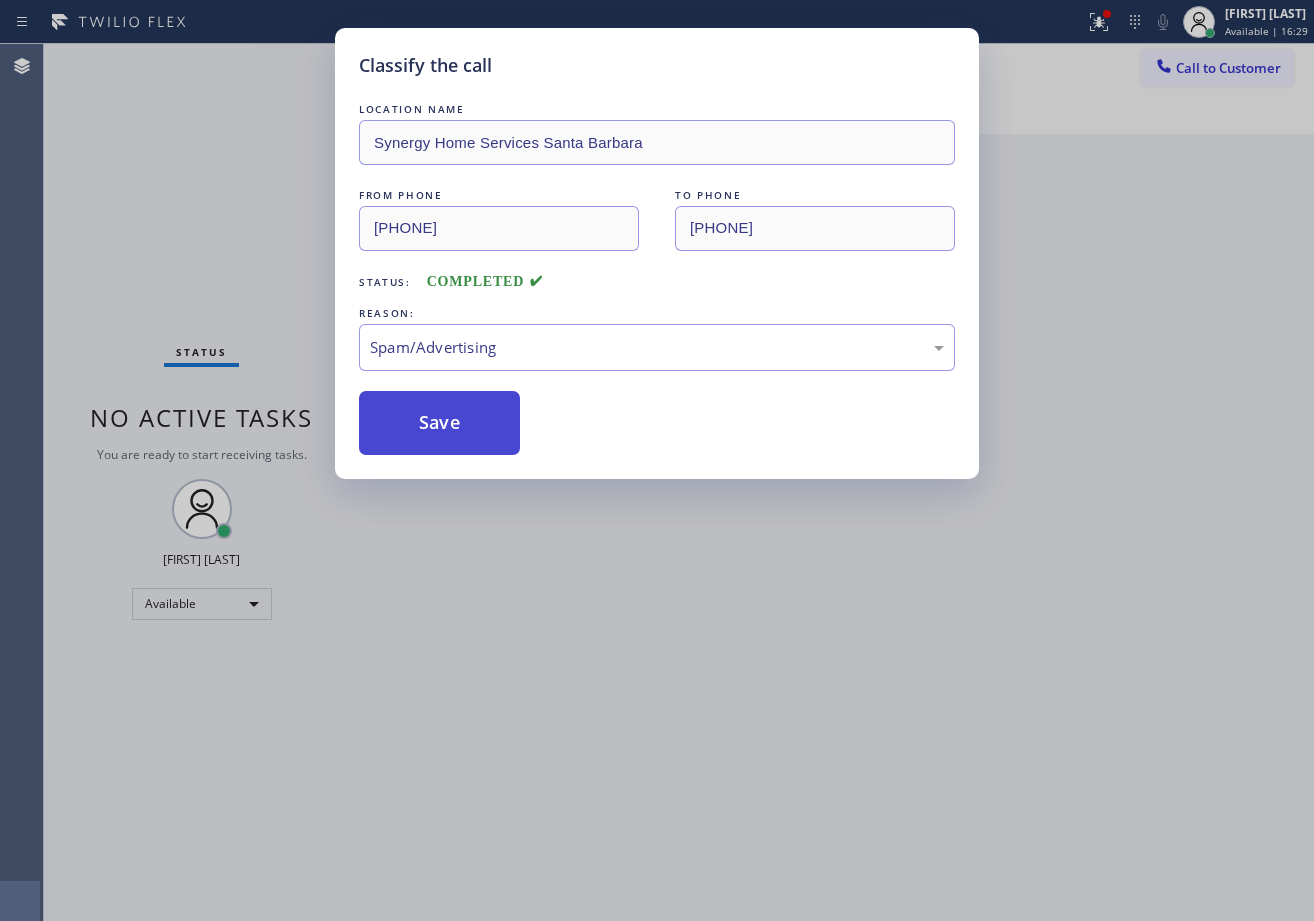 click on "Save" at bounding box center [439, 423] 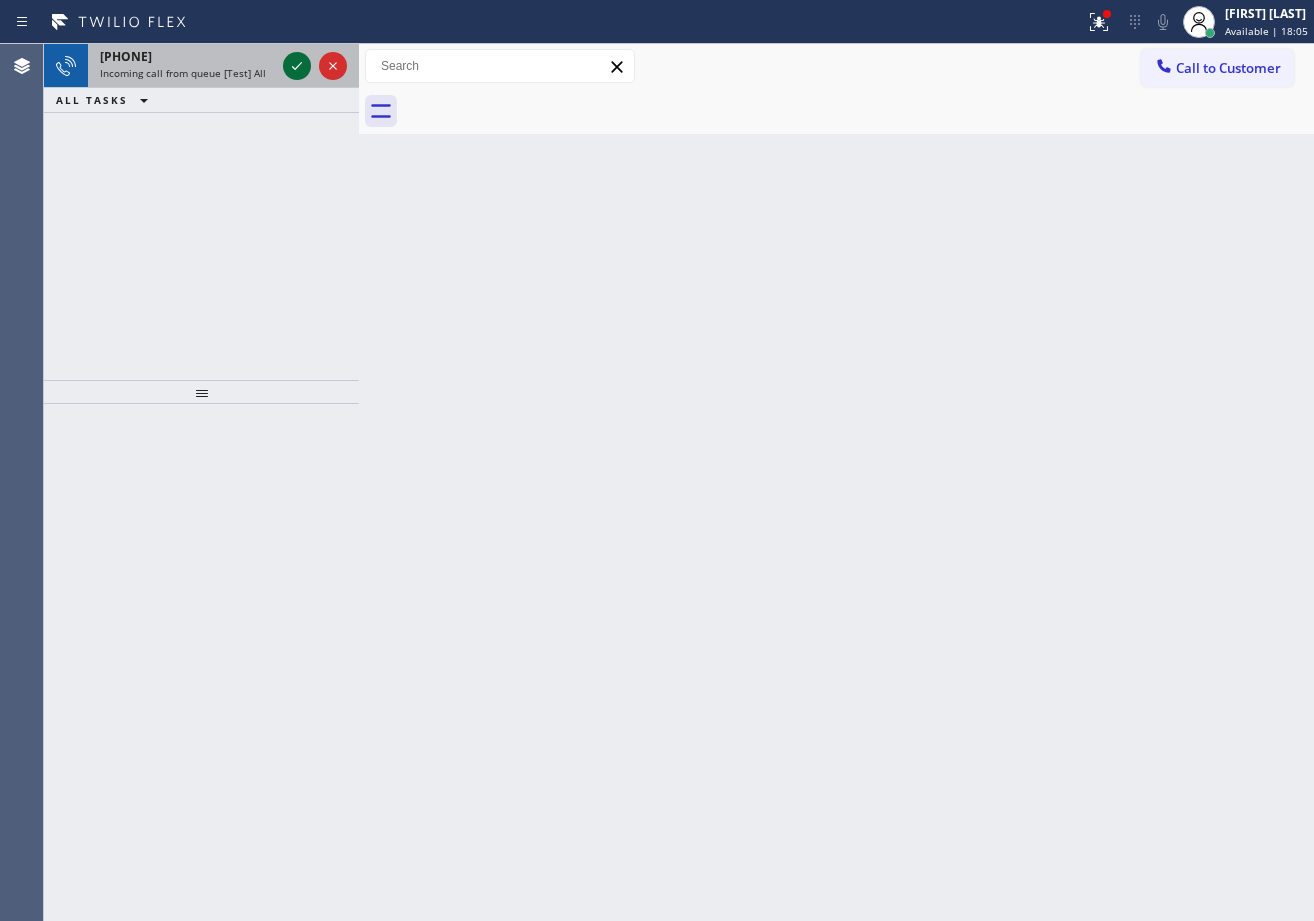 click 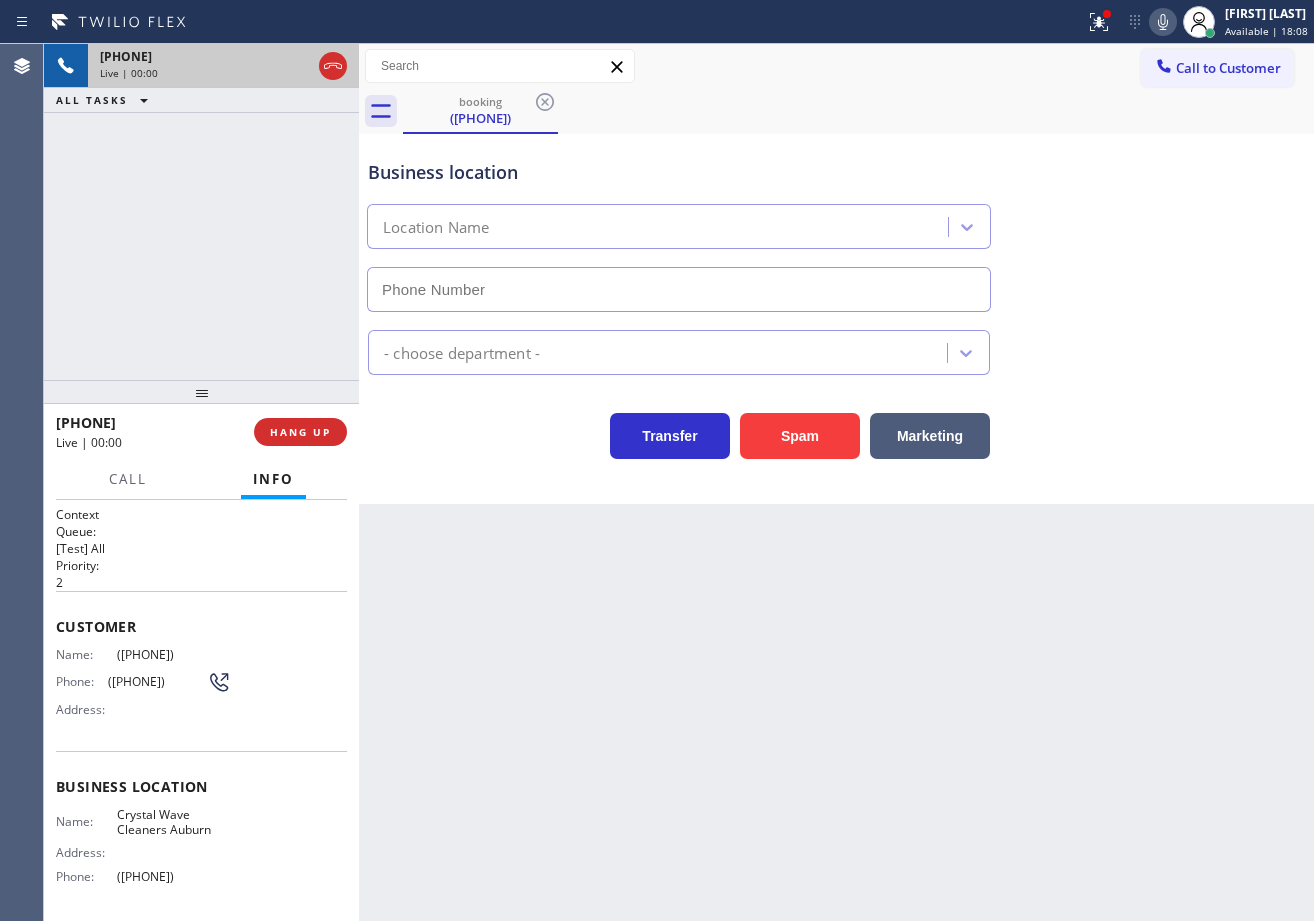 type on "([PHONE])" 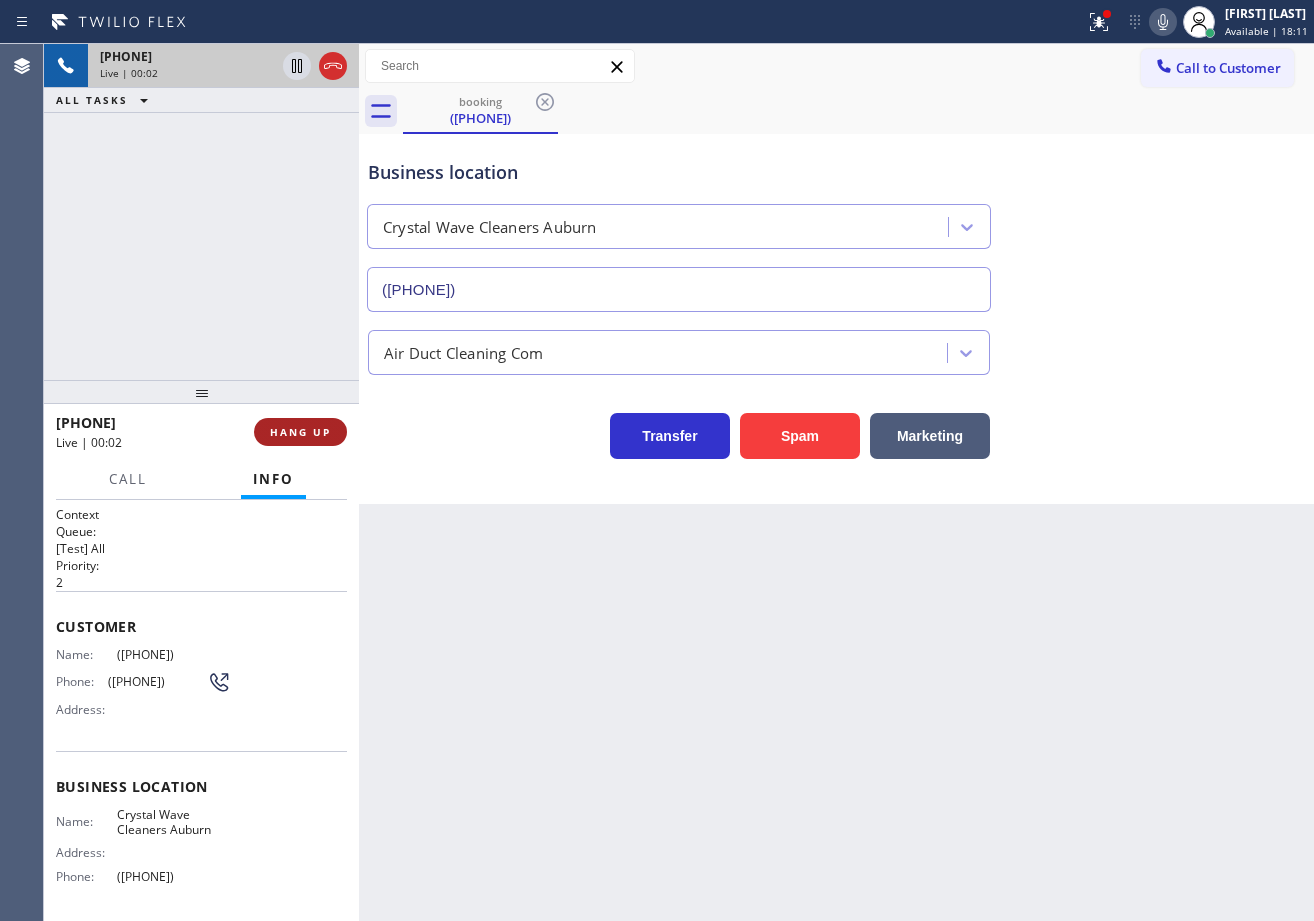 click on "HANG UP" at bounding box center (300, 432) 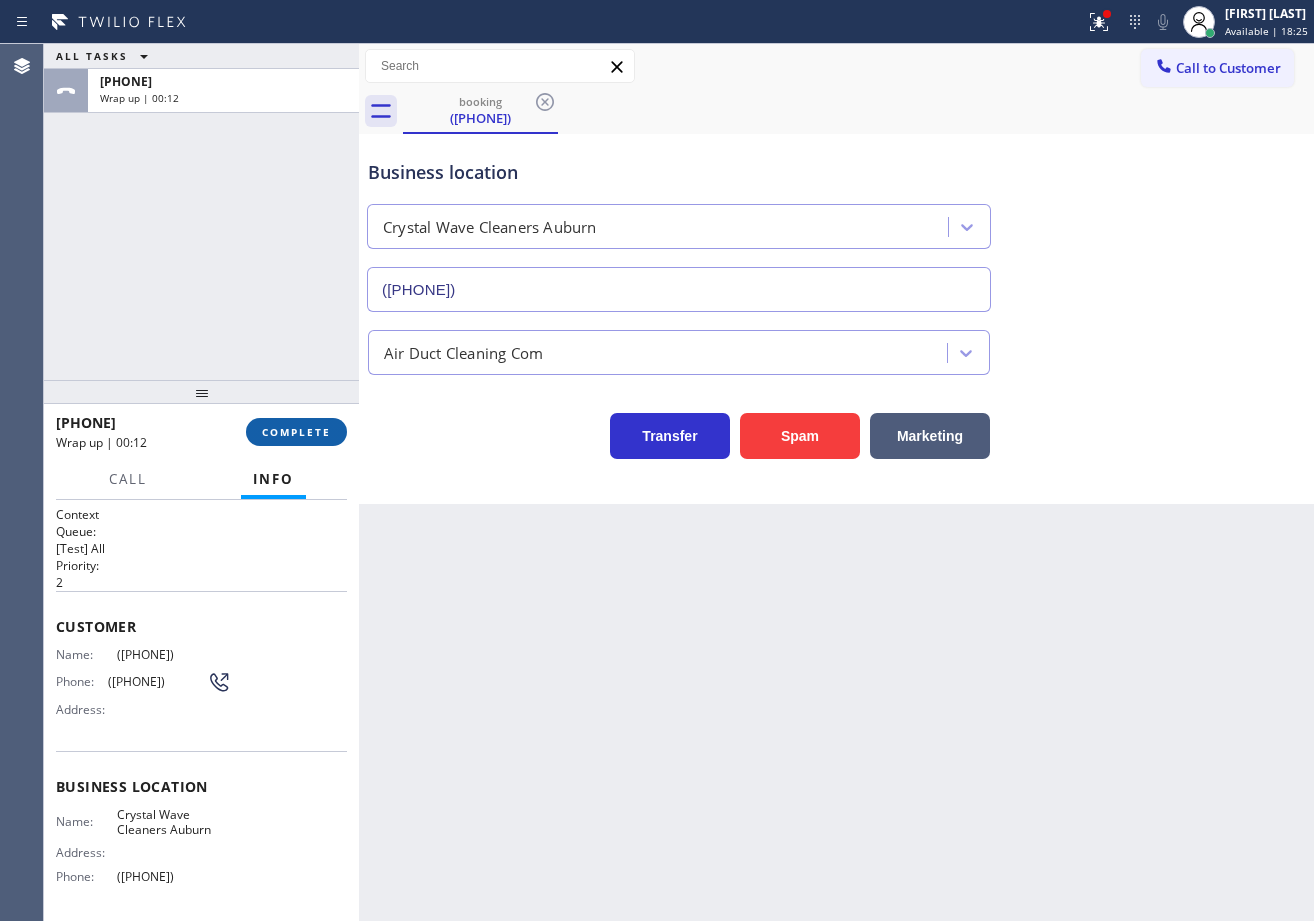 click on "COMPLETE" at bounding box center (296, 432) 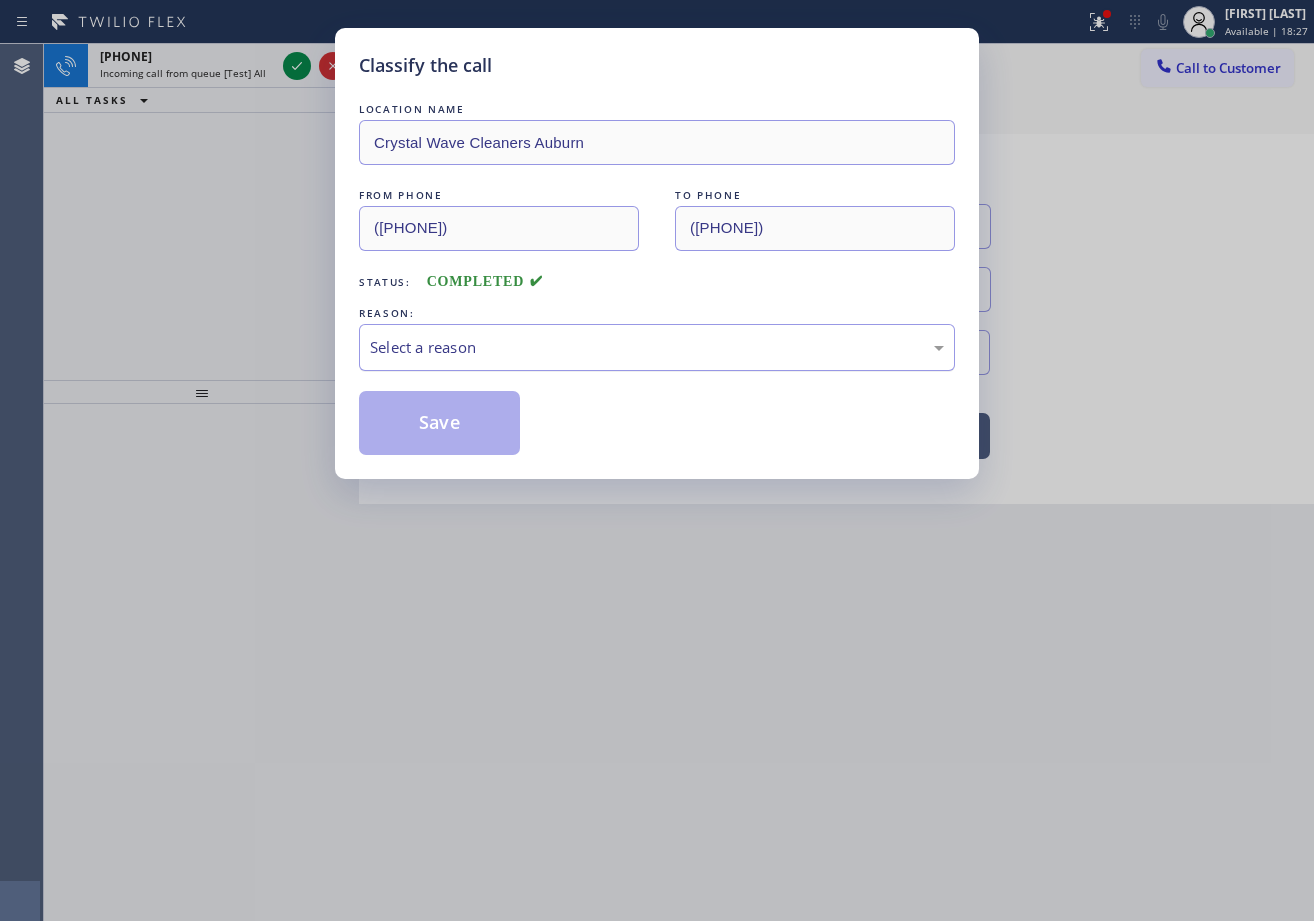 click on "Select a reason" at bounding box center (657, 347) 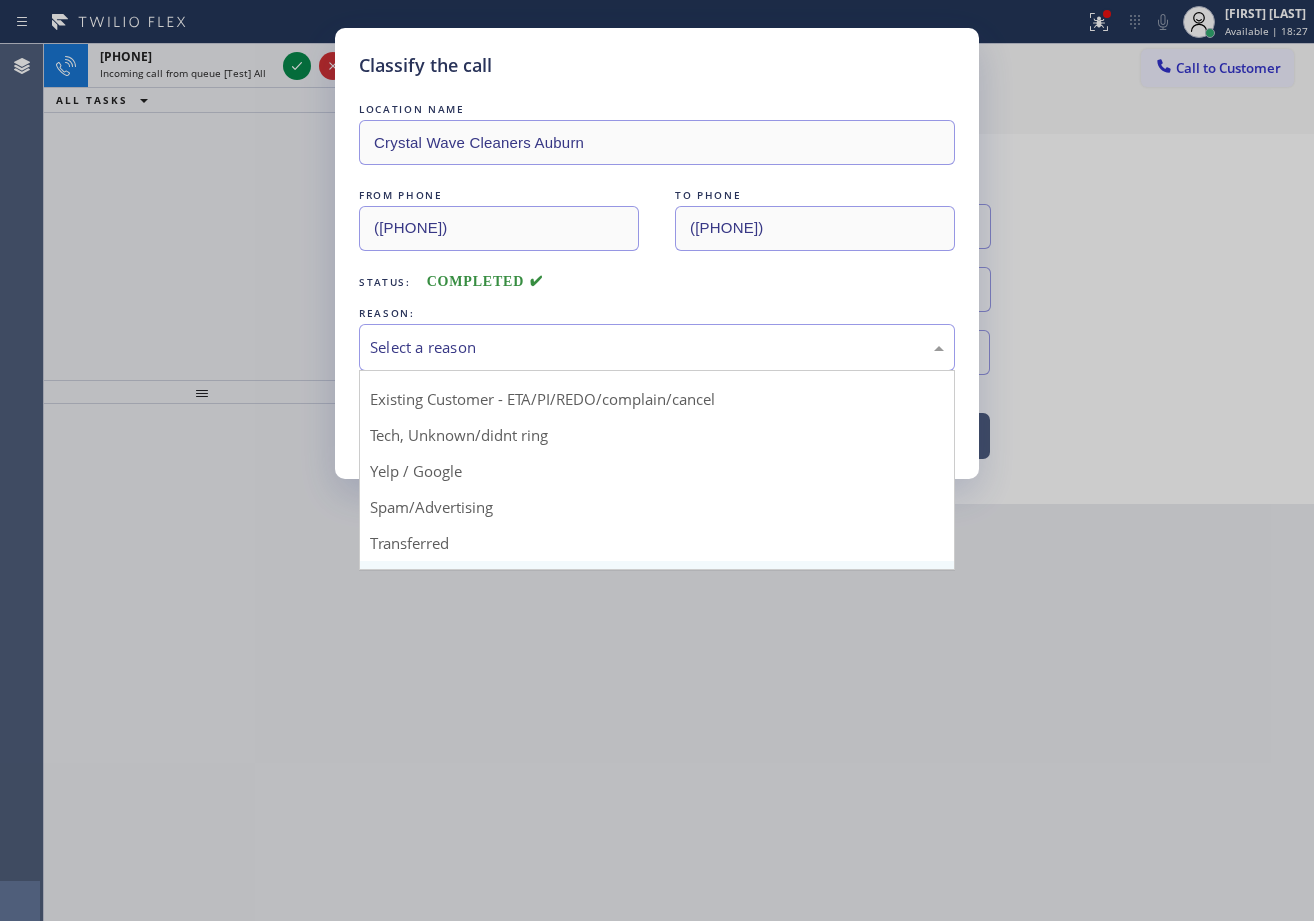 scroll, scrollTop: 126, scrollLeft: 0, axis: vertical 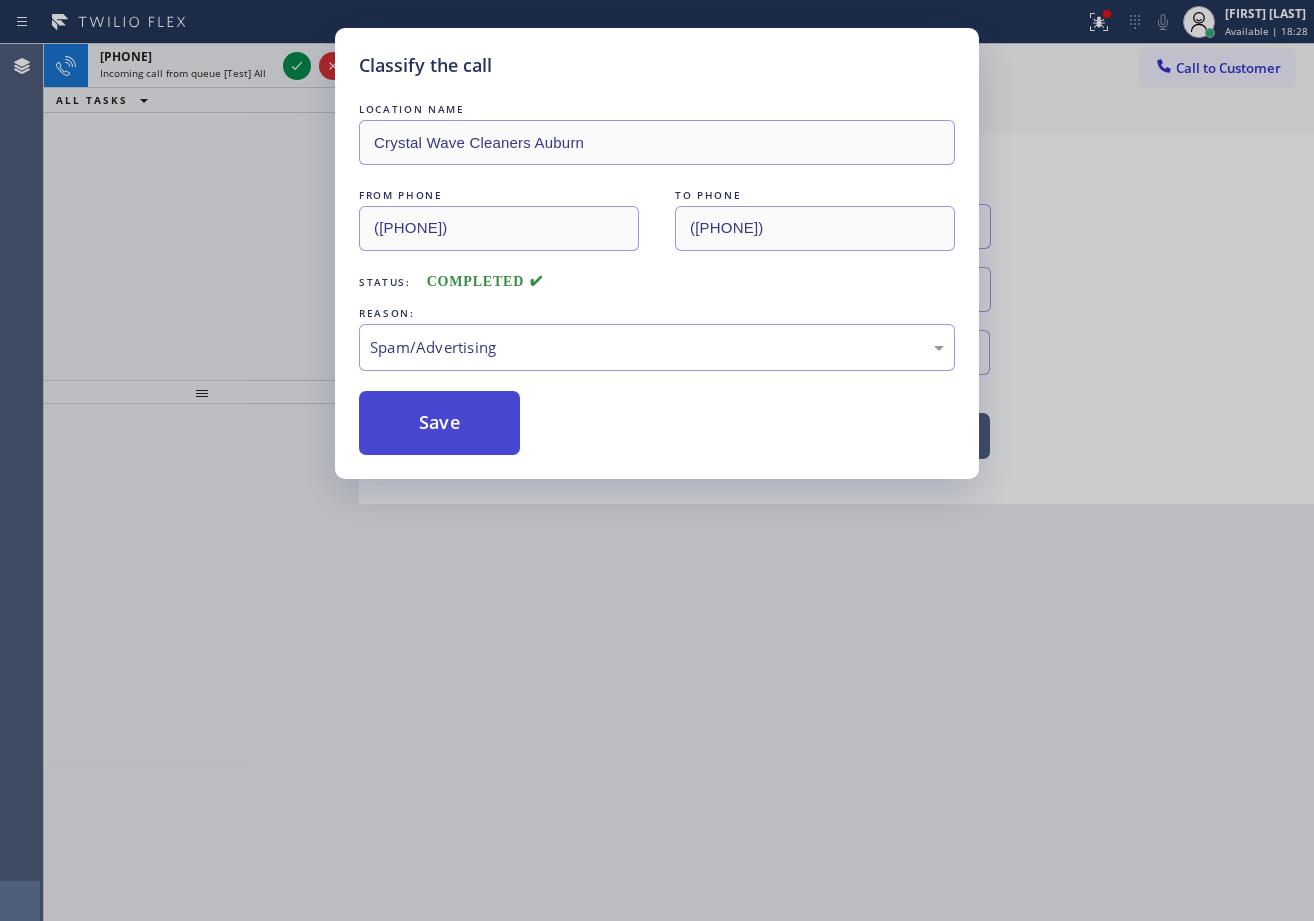 click on "Save" at bounding box center (439, 423) 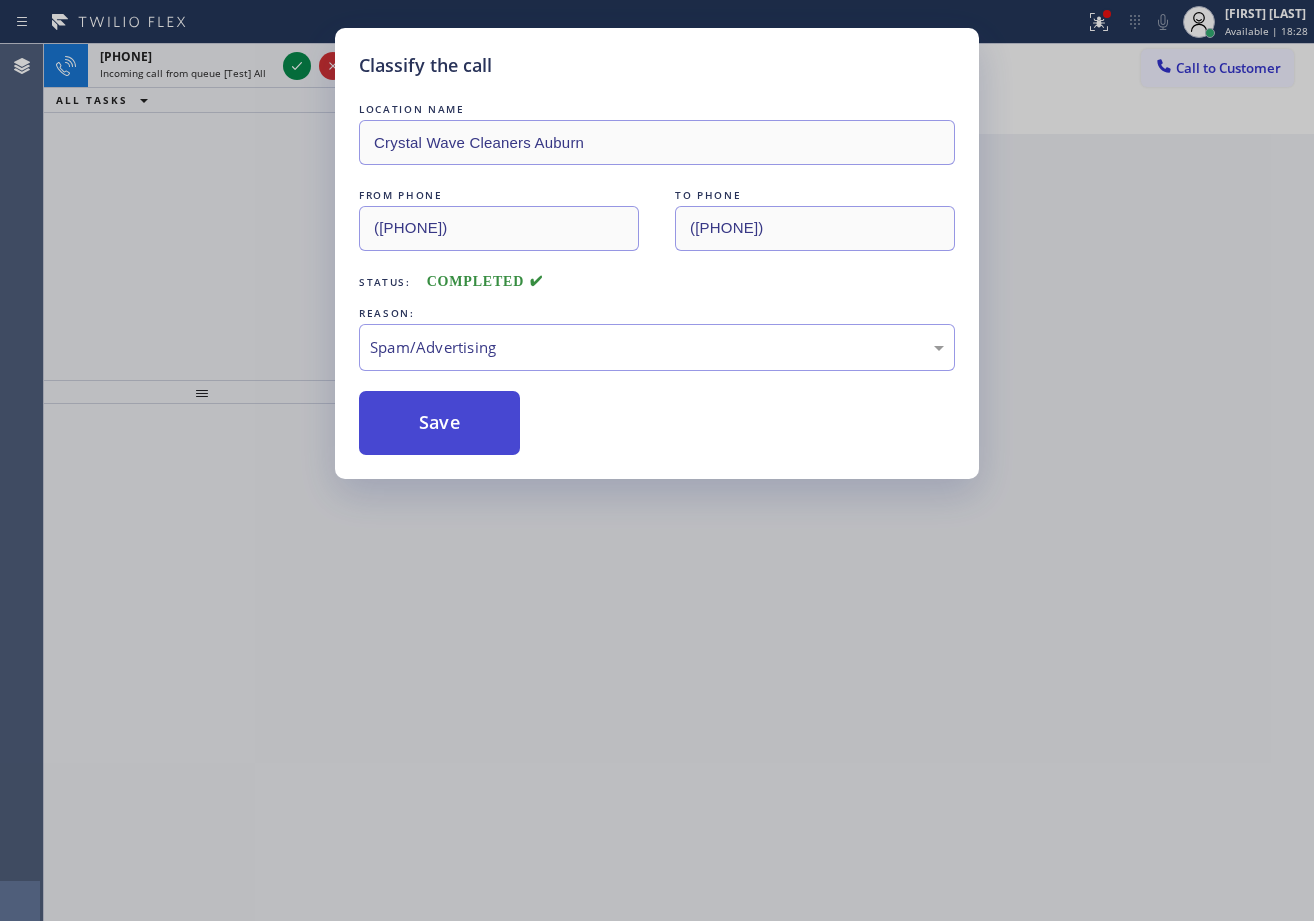 click on "Save" at bounding box center [439, 423] 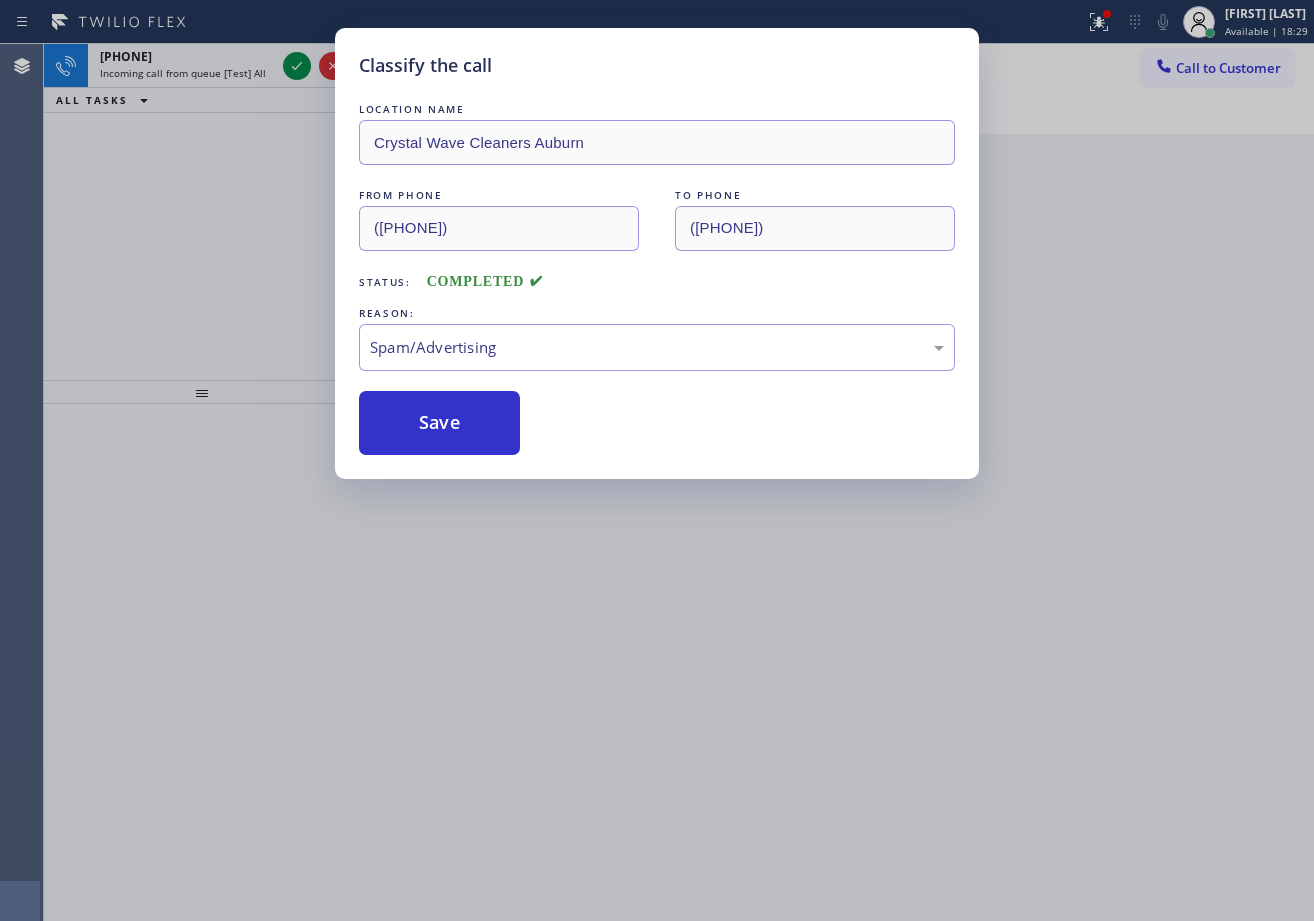 click on "Classify the call LOCATION NAME LG Repairs Denver FROM PHONE [PHONE] TO PHONE [PHONE] Status: COMPLETED REASON: Not Booked - All other reasons Save Classify the call LOCATION NAME LG Repairs Denver FROM PHONE [PHONE] TO PHONE [PHONE] Status: COMPLETED REASON: #1 New Customer - Booked Save Classify the call LOCATION NAME LG Repairs Phoenix FROM PHONE [PHONE] TO PHONE [PHONE] Status: COMPLETED REASON: #2 Not Booked - Dont do type/out of service area/bad call Save Classify the call LOCATION NAME Sun Valley Plumbers FROM PHONE [PHONE] TO PHONE [PHONE] Status: COMPLETED REASON: Existing Customer - ETA/PI/REDO/complain/cancel Save Classify the call LOCATION NAME Viking Appliance Repairs Orlando FROM PHONE [PHONE] TO PHONE [PHONE] Status: COMPLETED REASON: Not Booked - All other reasons Save Classify the call LOCATION NAME Repair SubZero Houston FROM PHONE [PHONE] TO PHONE [PHONE] Status: COMPLETED REASON: Spam/Advertising Save Save" at bounding box center (679, 482) 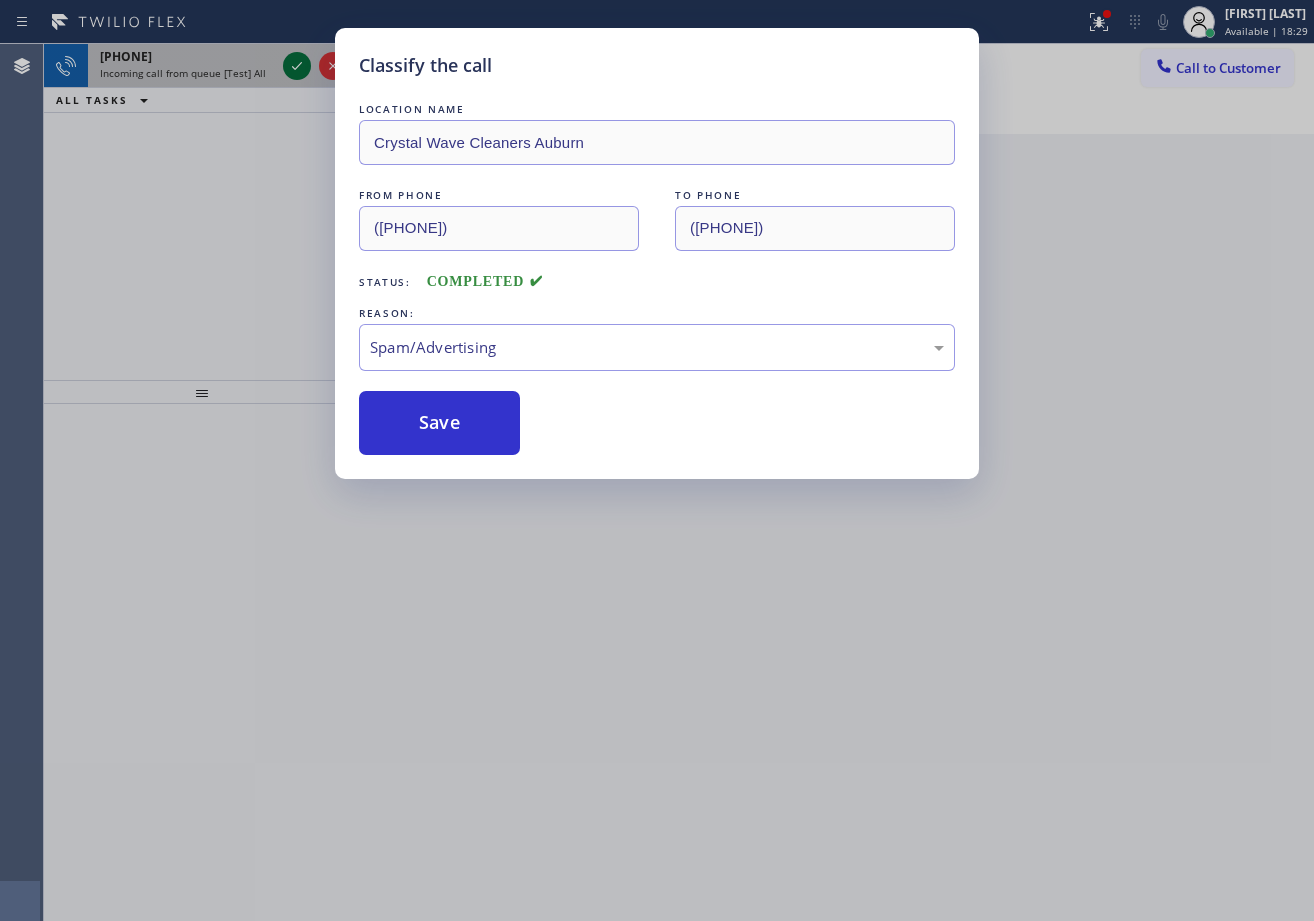 click 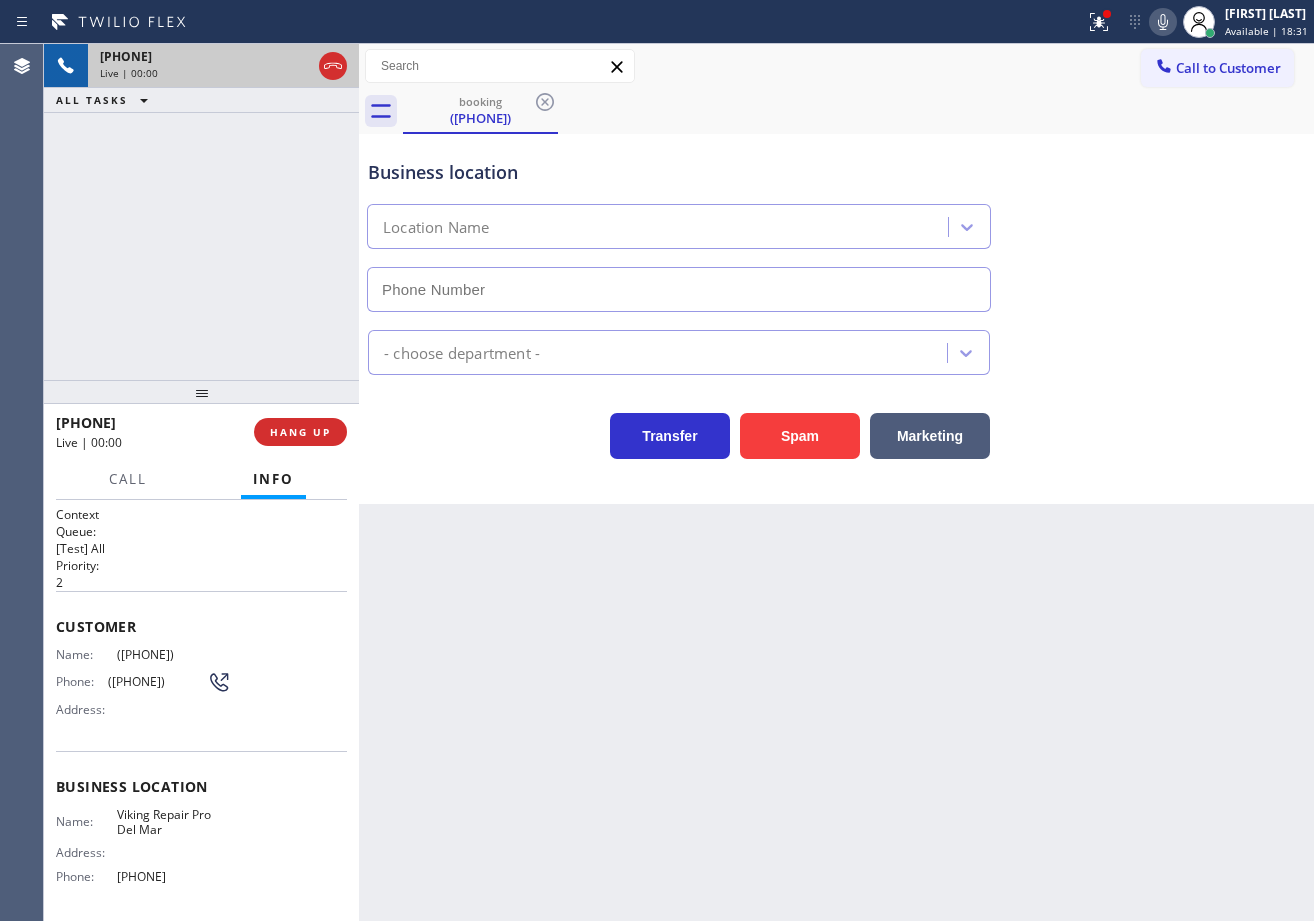 type on "[PHONE]" 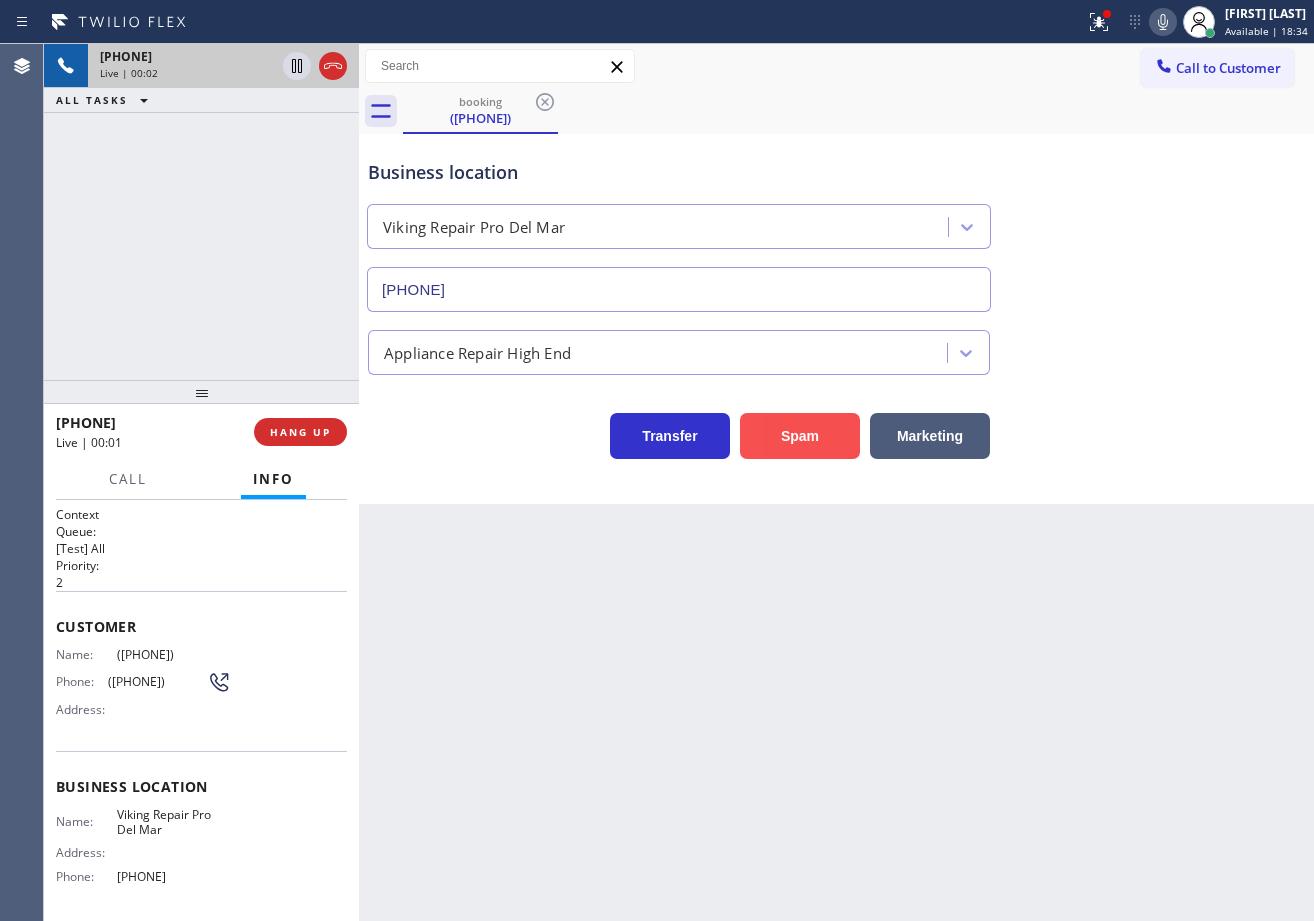 click on "Spam" at bounding box center [800, 436] 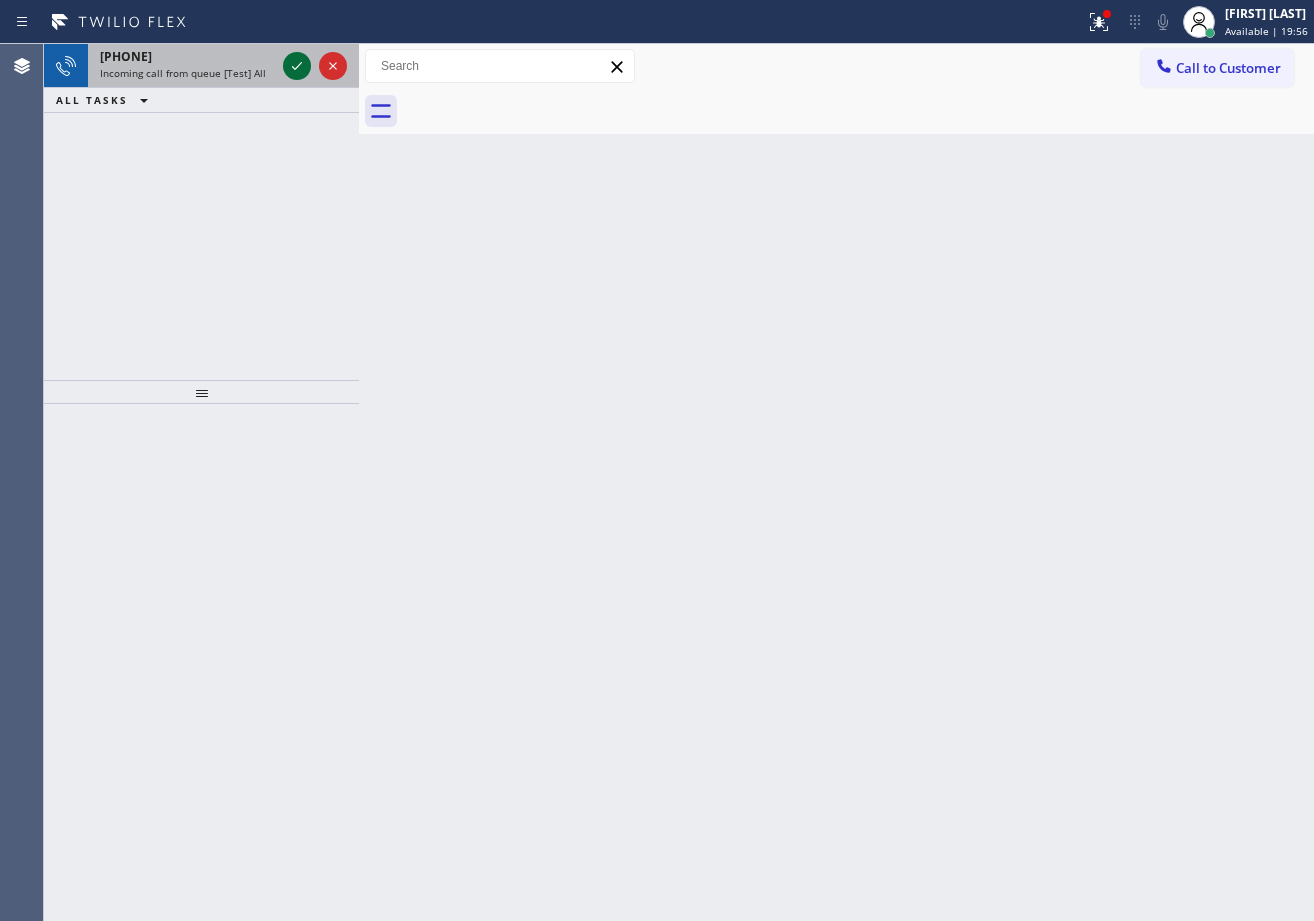 click 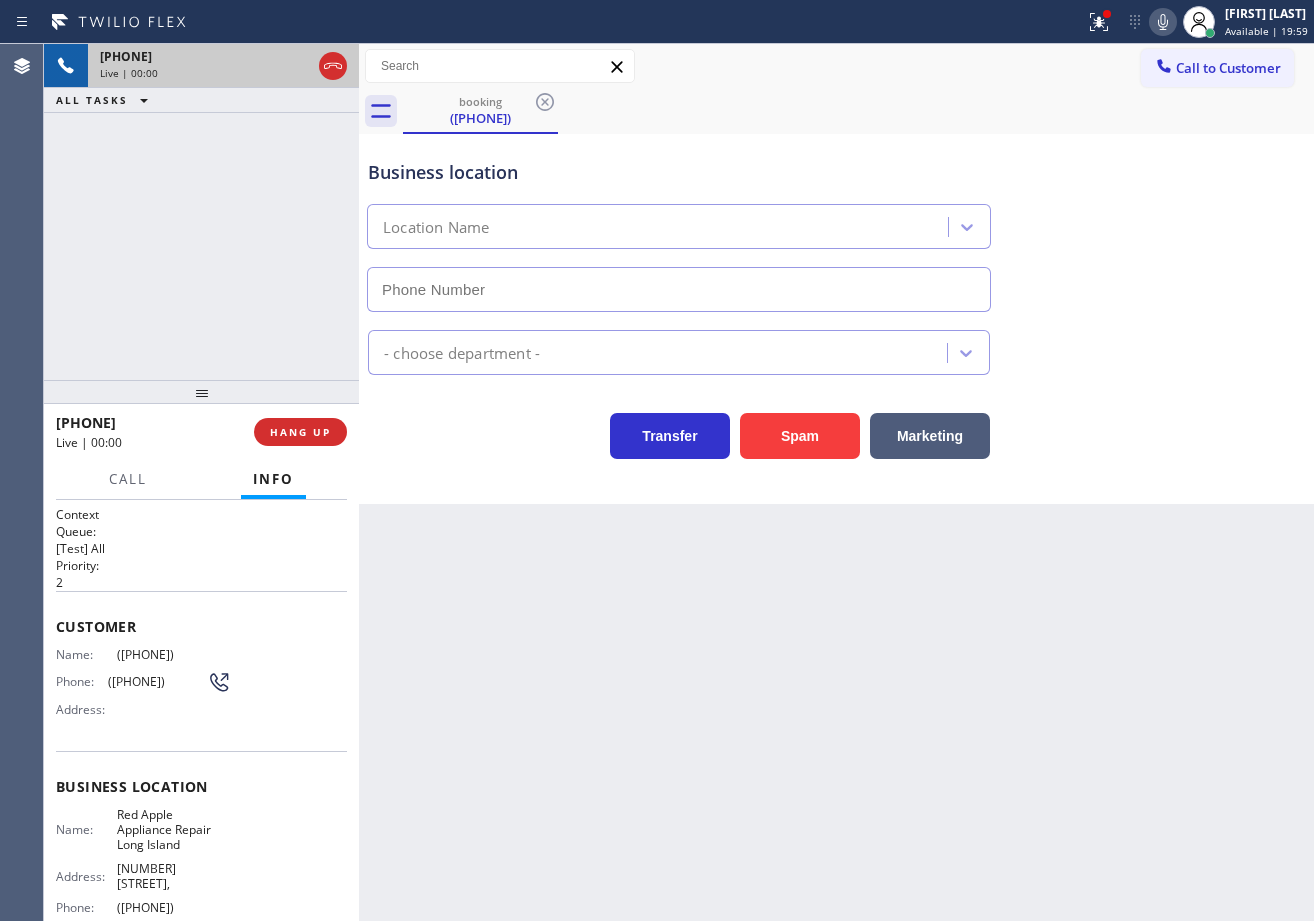 type on "([PHONE])" 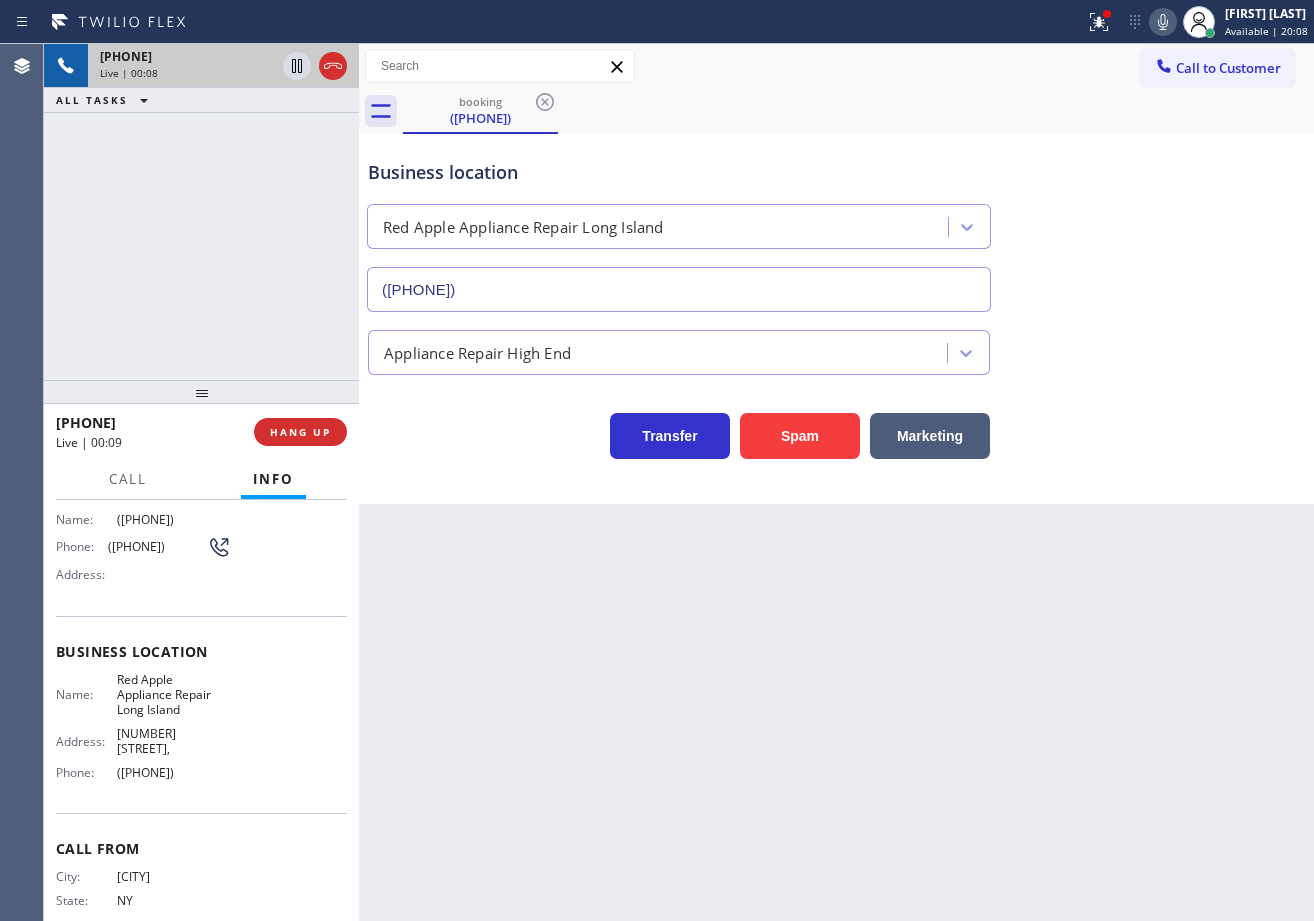 scroll, scrollTop: 0, scrollLeft: 0, axis: both 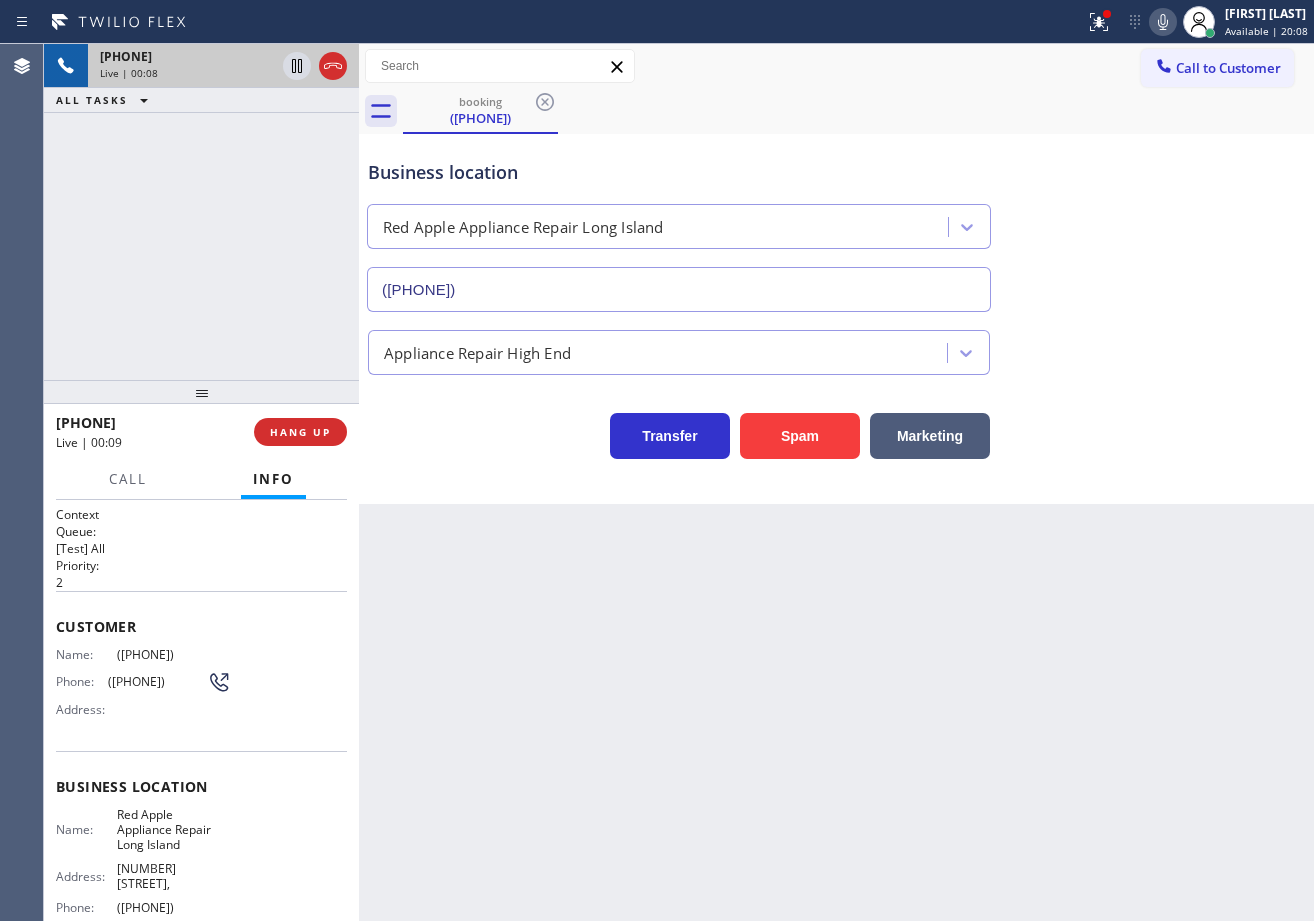 click on "Back to Dashboard Change Sender ID Customers Technicians Select a contact Outbound call Technician Search Technician Your caller id phone number Your caller id phone number Call Technician info Name   Phone none Address none Change Sender ID HVAC [PHONE] 5 Star Appliance [PHONE] Appliance Repair [PHONE] Plumbing [PHONE] Air Duct Cleaning [PHONE]  Electricians [PHONE] Cancel Change Check personal SMS Reset Change booking ([PHONE]) Call to Customer Outbound call Location LG Repairs Denver Your caller id phone number ([PHONE]) Customer number Call Outbound call Technician Search Technician Your caller id phone number Your caller id phone number Call booking ([PHONE]) Business location Red Apple Appliance Repair Long Island ([PHONE]) Appliance Repair High End Transfer Spam Marketing" at bounding box center (836, 482) 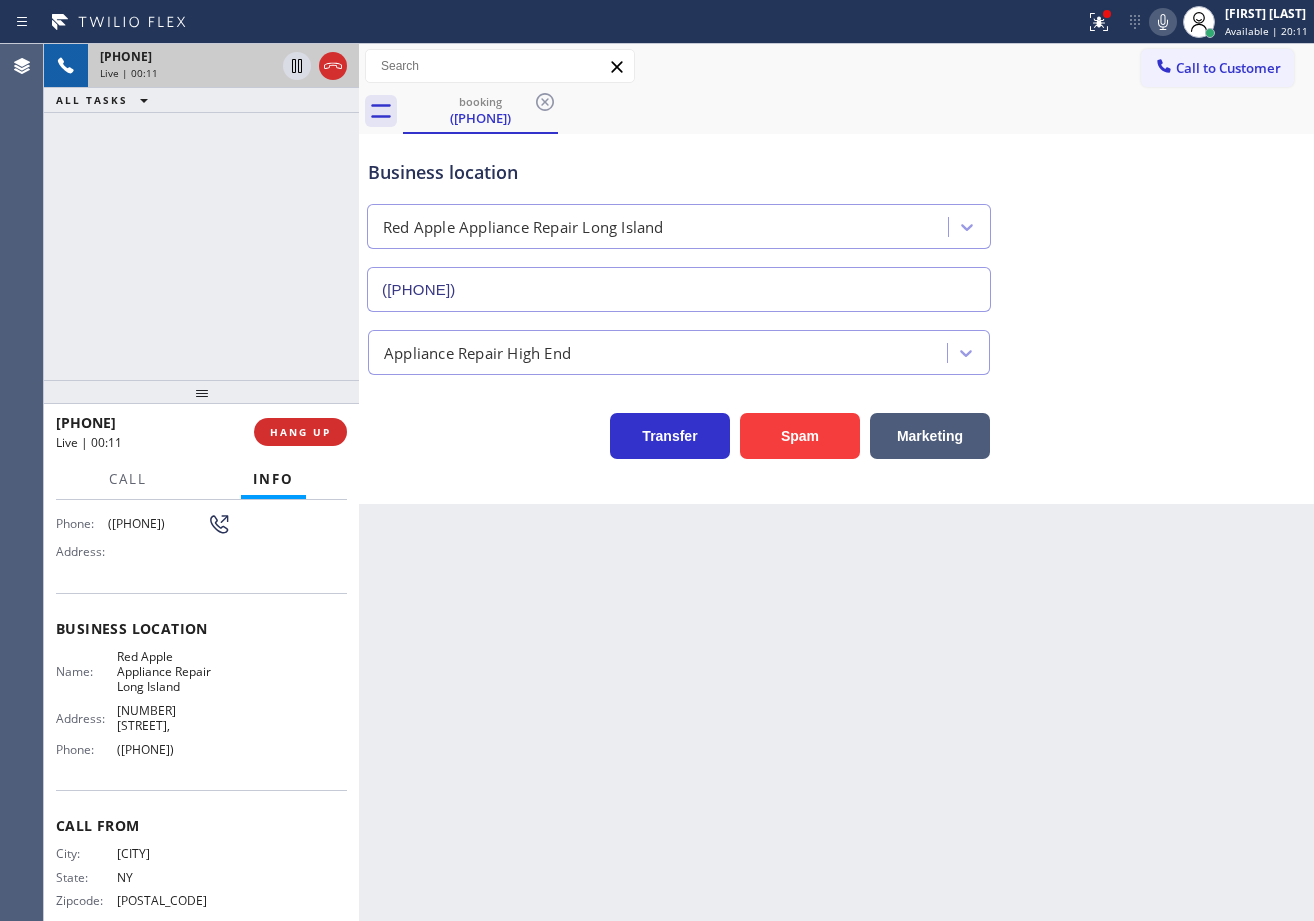 scroll, scrollTop: 0, scrollLeft: 0, axis: both 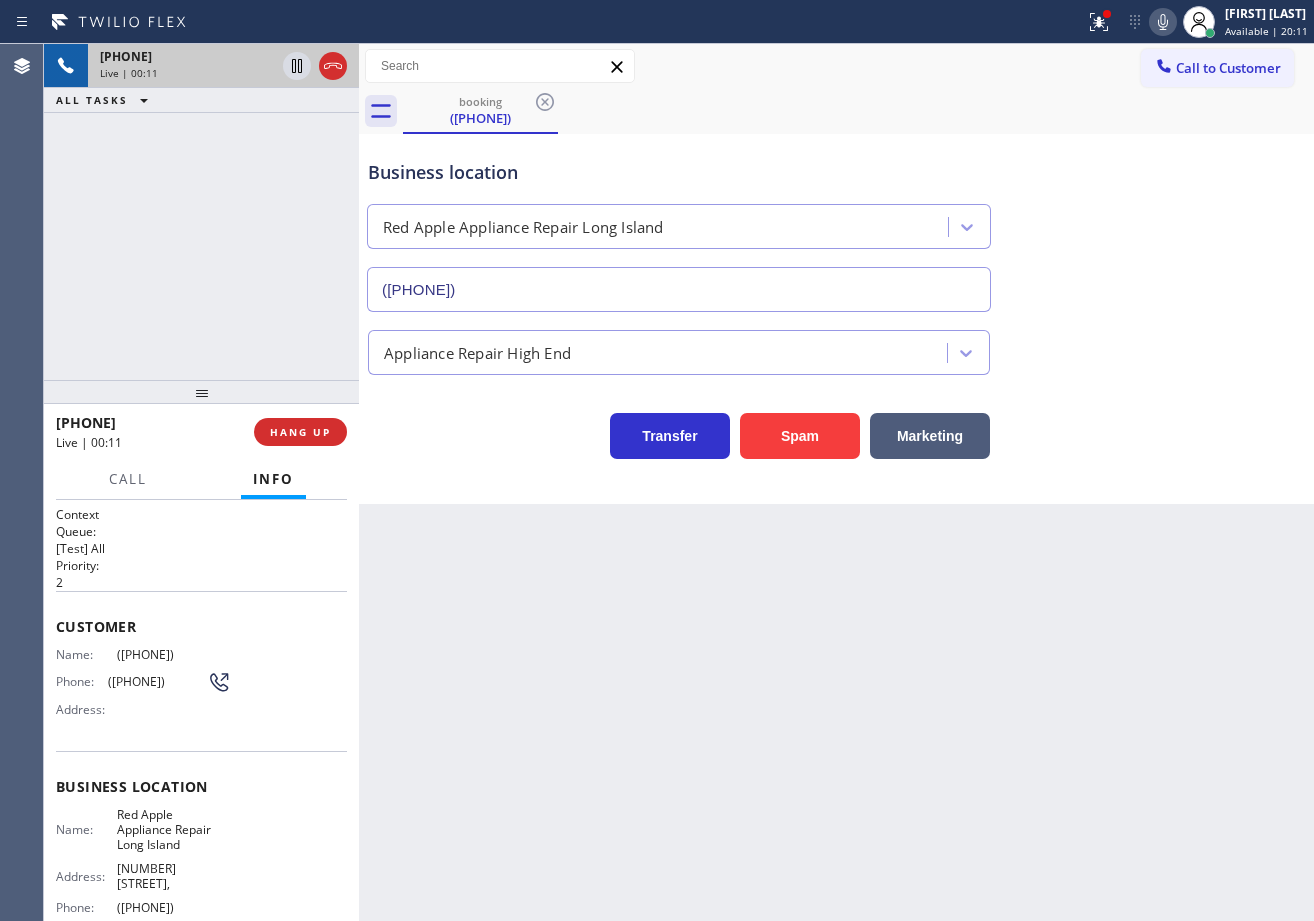 click on "Back to Dashboard Change Sender ID Customers Technicians Select a contact Outbound call Technician Search Technician Your caller id phone number Your caller id phone number Call Technician info Name   Phone none Address none Change Sender ID HVAC [PHONE] 5 Star Appliance [PHONE] Appliance Repair [PHONE] Plumbing [PHONE] Air Duct Cleaning [PHONE]  Electricians [PHONE] Cancel Change Check personal SMS Reset Change booking ([PHONE]) Call to Customer Outbound call Location LG Repairs Denver Your caller id phone number ([PHONE]) Customer number Call Outbound call Technician Search Technician Your caller id phone number Your caller id phone number Call booking ([PHONE]) Business location Red Apple Appliance Repair Long Island ([PHONE]) Appliance Repair High End Transfer Spam Marketing" at bounding box center [836, 482] 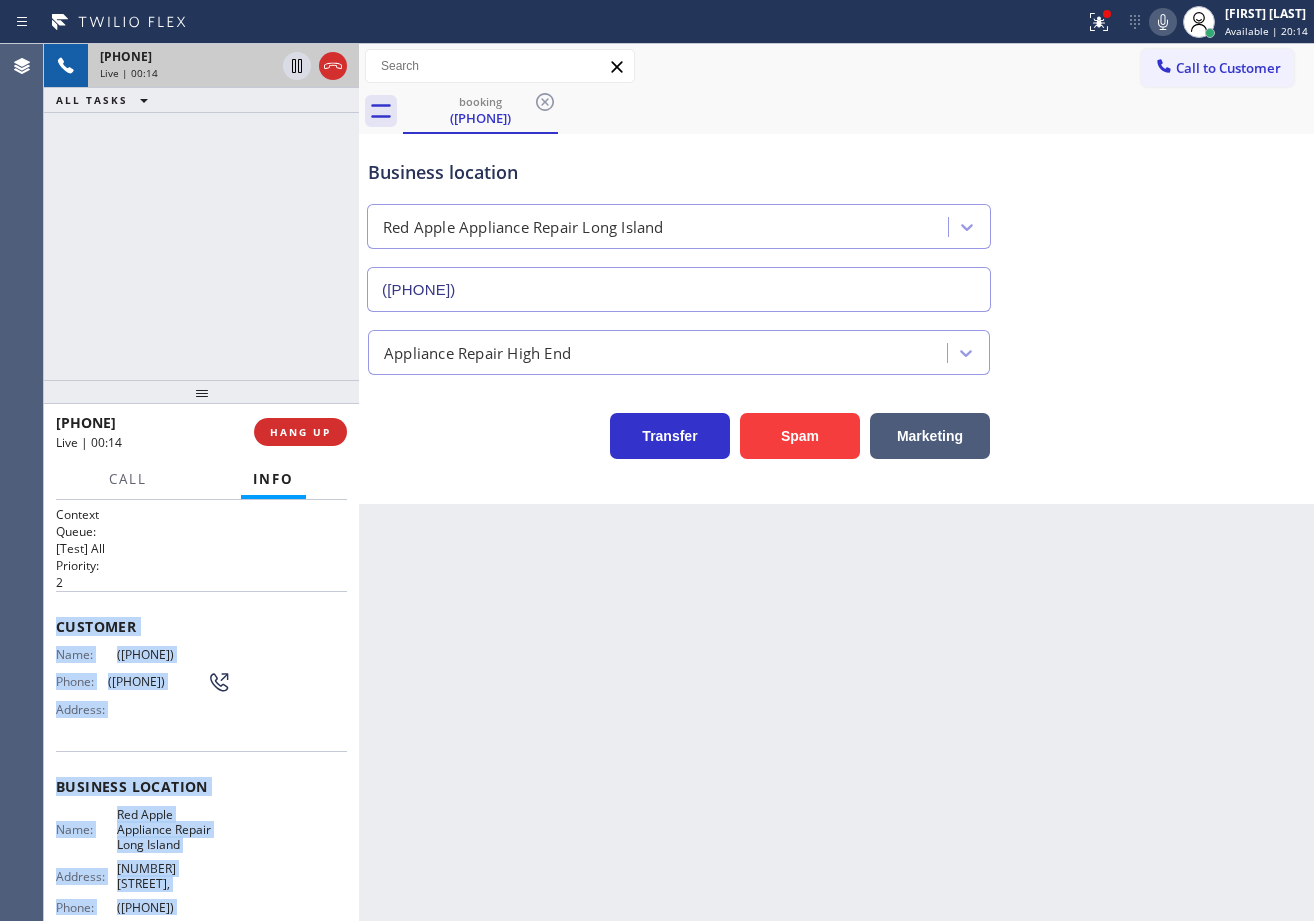 scroll, scrollTop: 170, scrollLeft: 0, axis: vertical 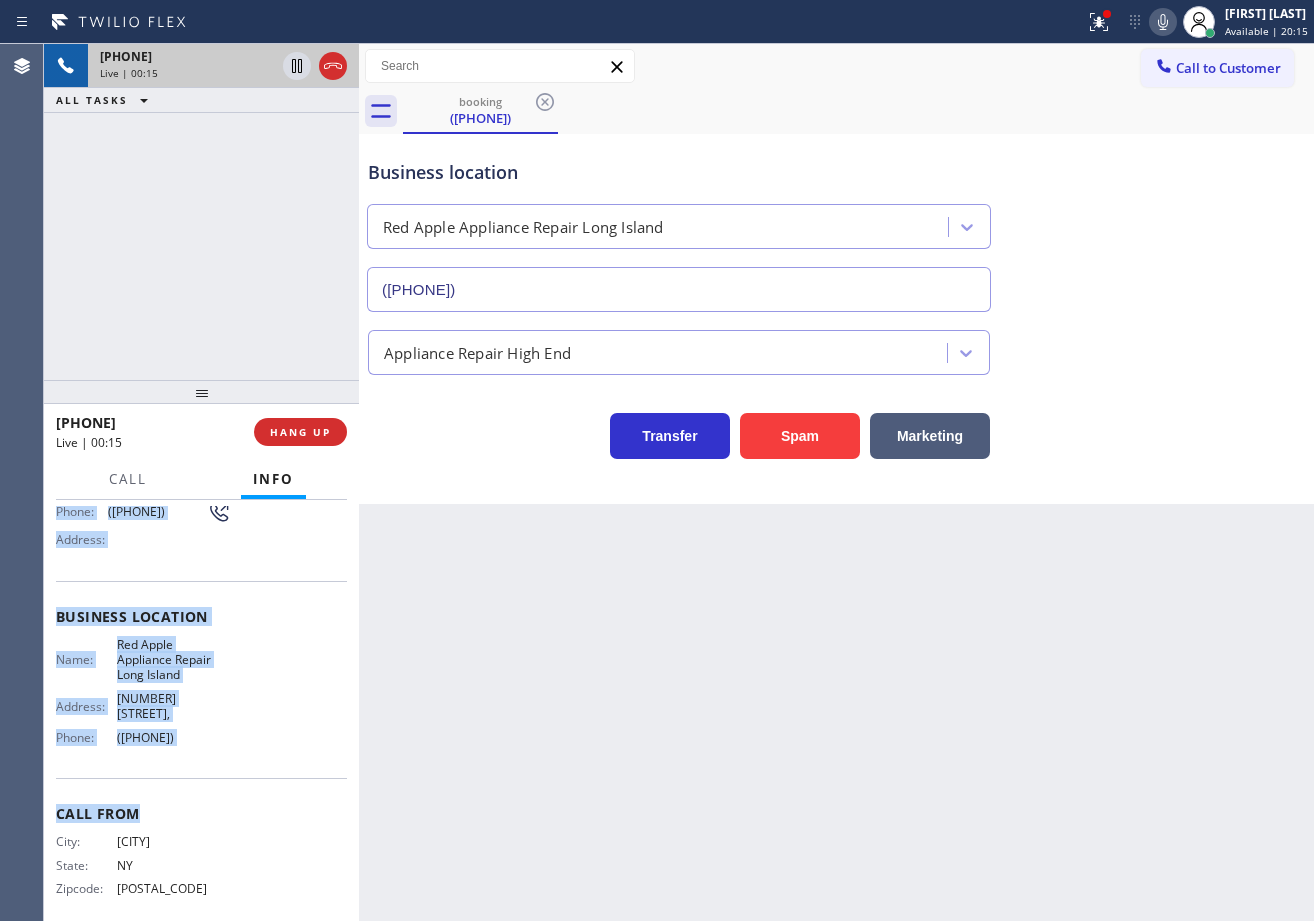 drag, startPoint x: 52, startPoint y: 617, endPoint x: 206, endPoint y: 726, distance: 188.67168 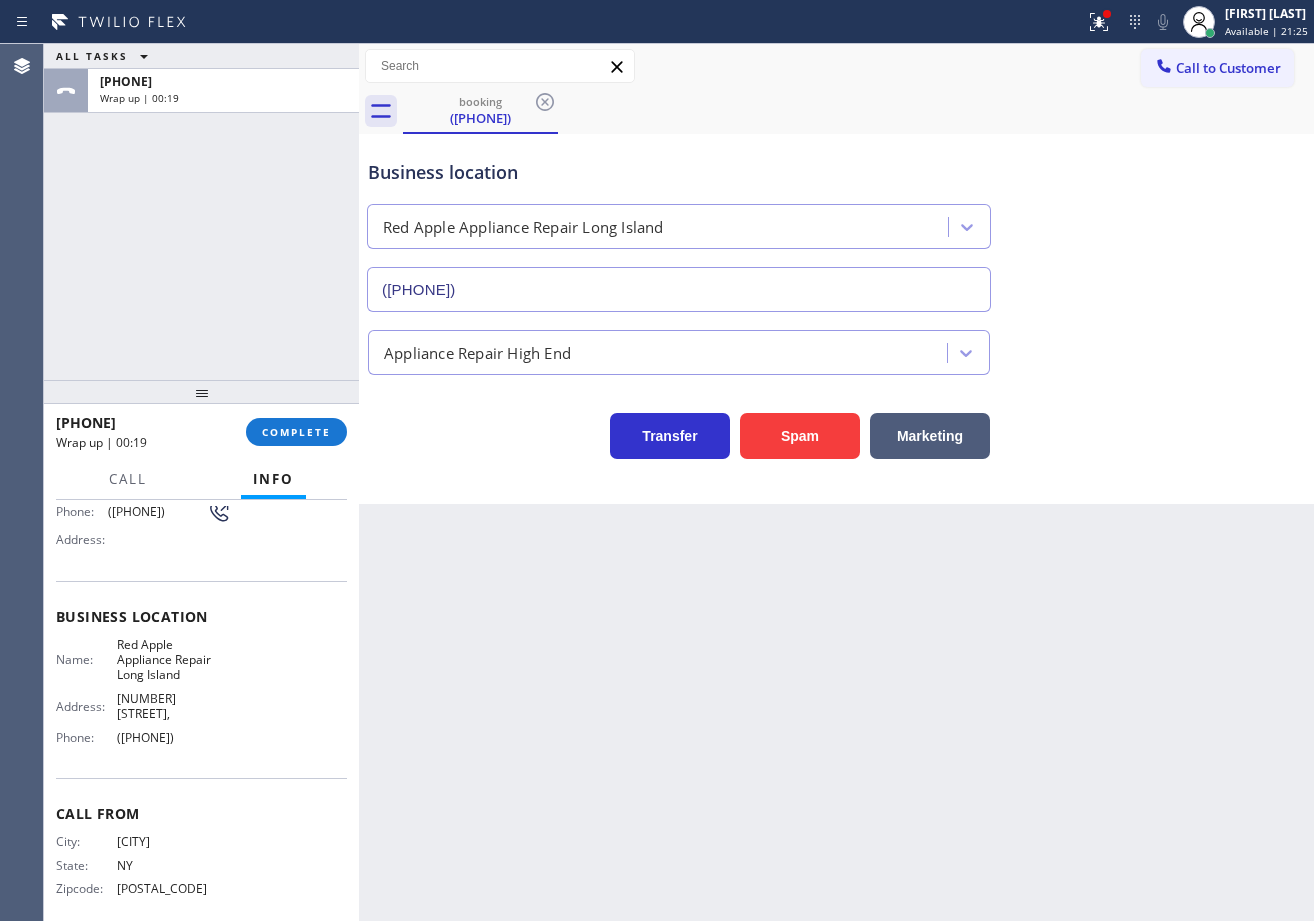 click on "Back to Dashboard Change Sender ID Customers Technicians Select a contact Outbound call Technician Search Technician Your caller id phone number Your caller id phone number Call Technician info Name   Phone none Address none Change Sender ID HVAC [PHONE] 5 Star Appliance [PHONE] Appliance Repair [PHONE] Plumbing [PHONE] Air Duct Cleaning [PHONE]  Electricians [PHONE] Cancel Change Check personal SMS Reset Change booking ([PHONE]) Call to Customer Outbound call Location LG Repairs Denver Your caller id phone number ([PHONE]) Customer number Call Outbound call Technician Search Technician Your caller id phone number Your caller id phone number Call booking ([PHONE]) Business location Red Apple Appliance Repair Long Island ([PHONE]) Appliance Repair High End Transfer Spam Marketing" at bounding box center [836, 482] 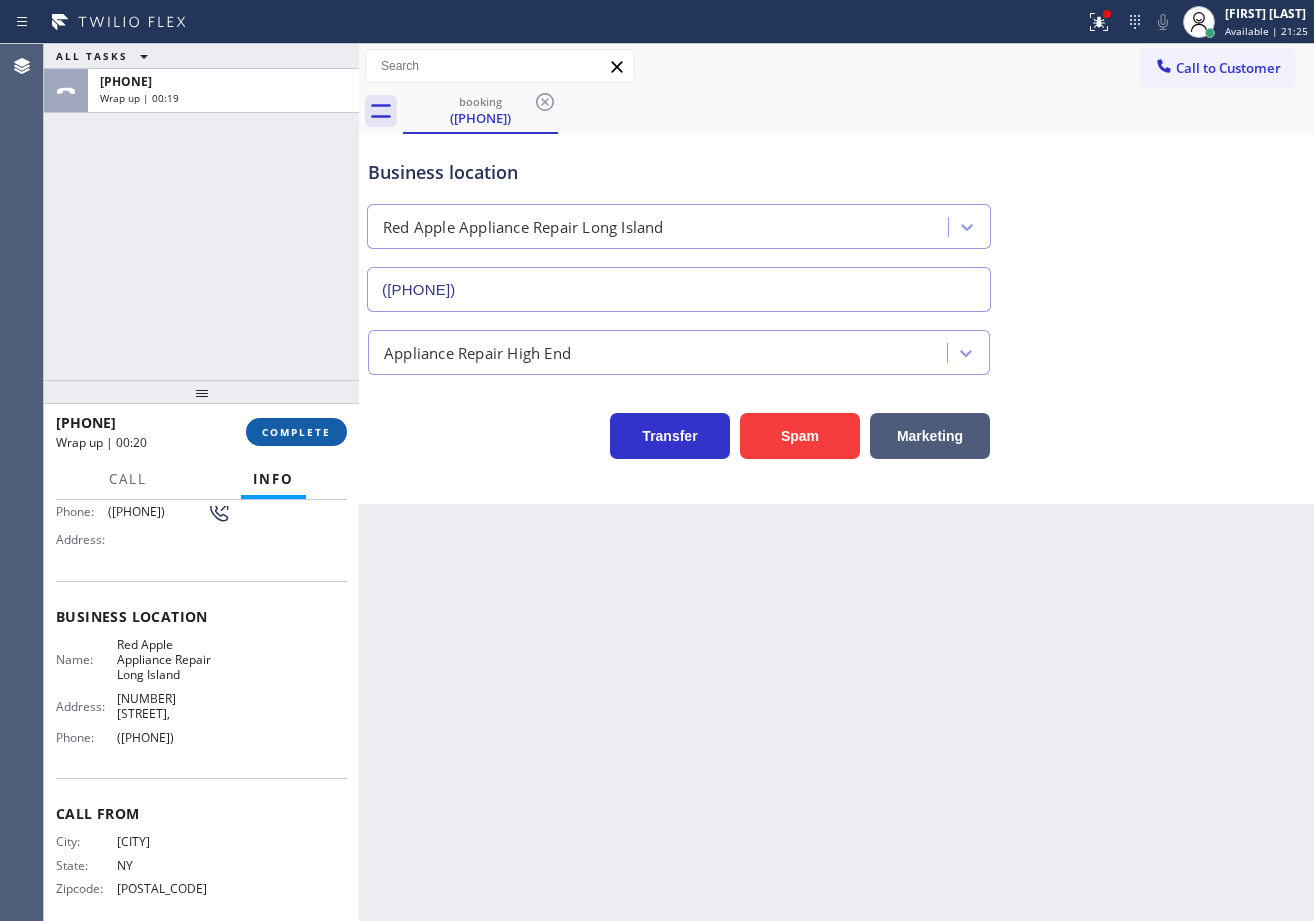 click on "COMPLETE" at bounding box center (296, 432) 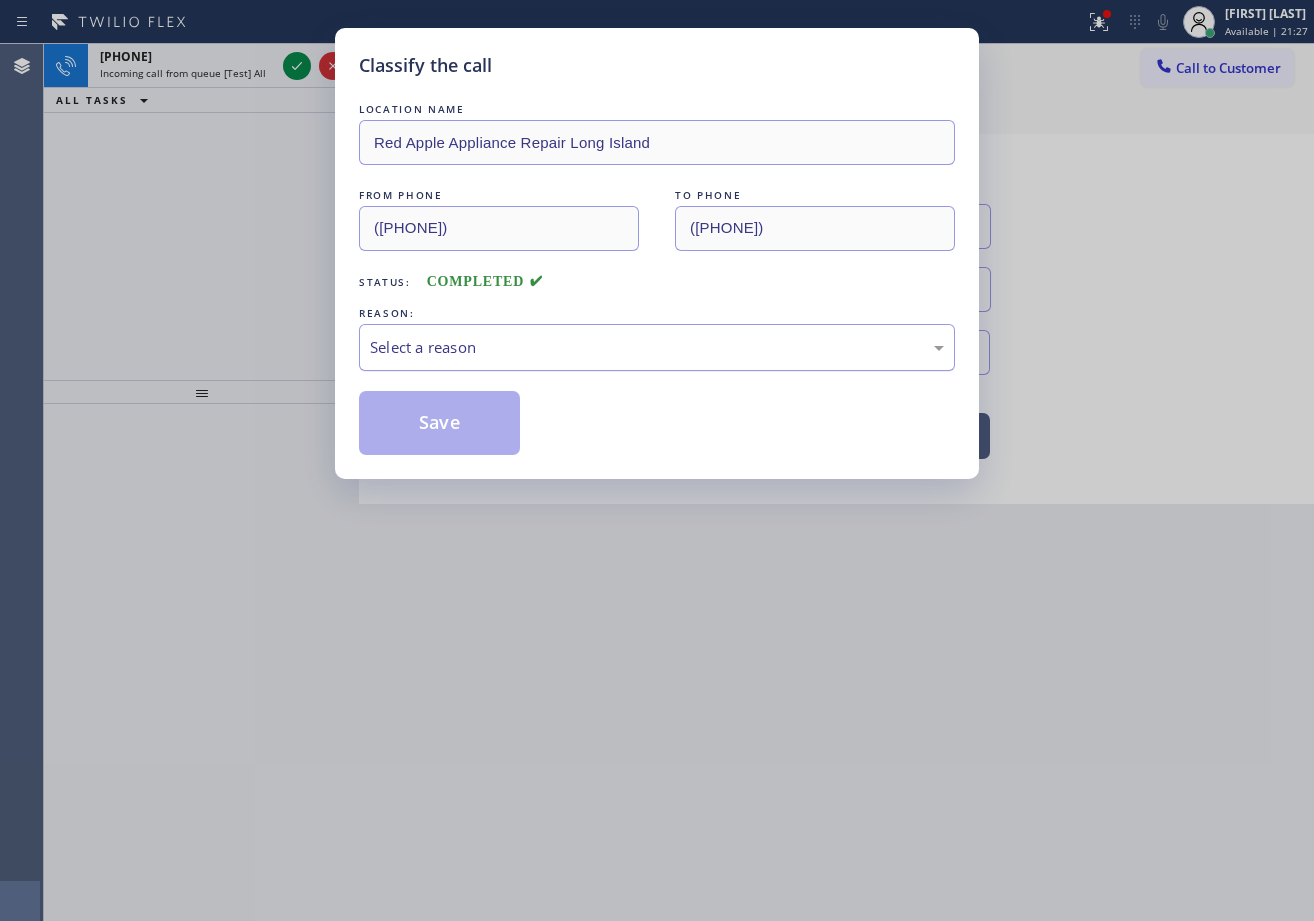 click on "Select a reason" at bounding box center (657, 347) 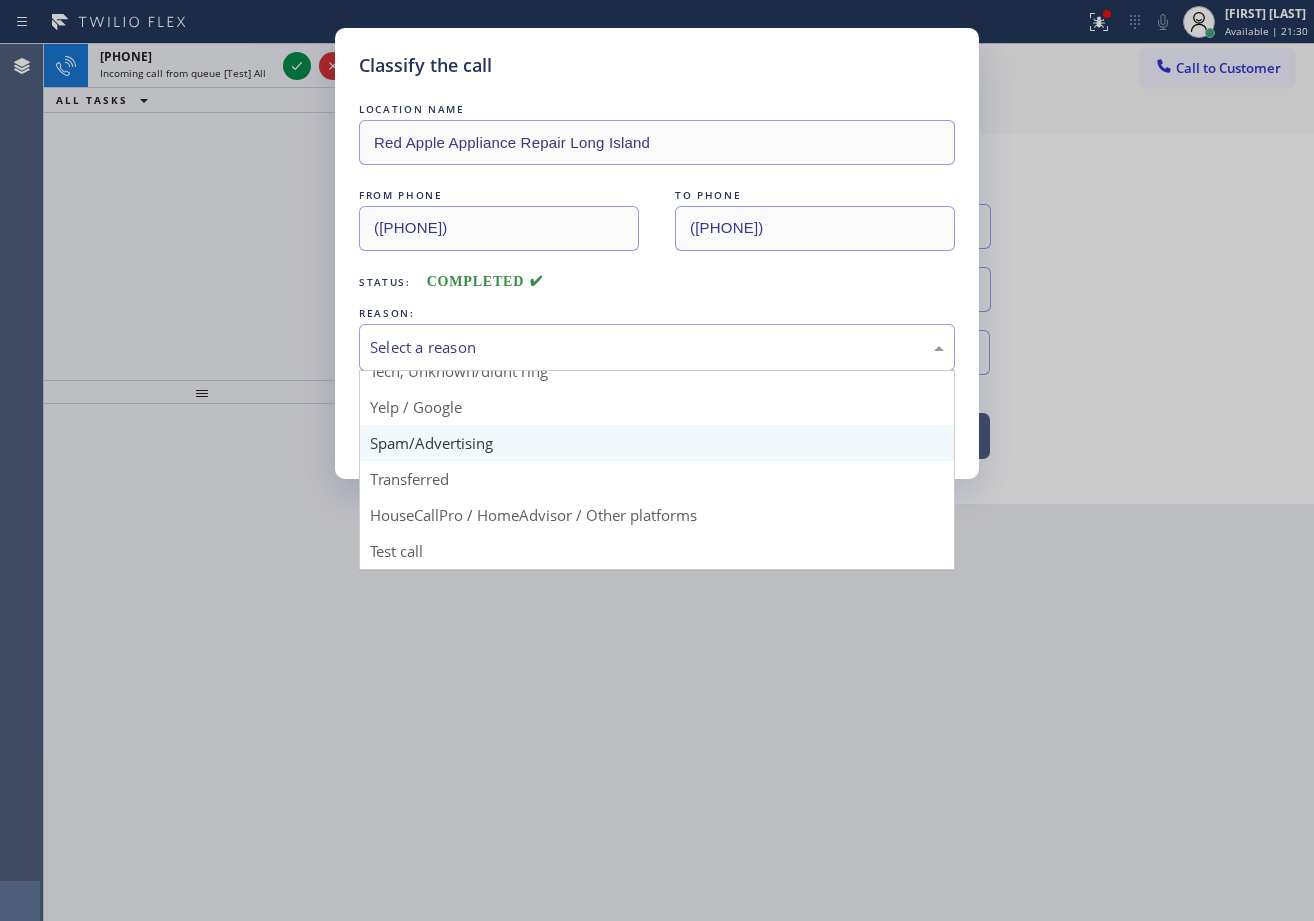 scroll, scrollTop: 0, scrollLeft: 0, axis: both 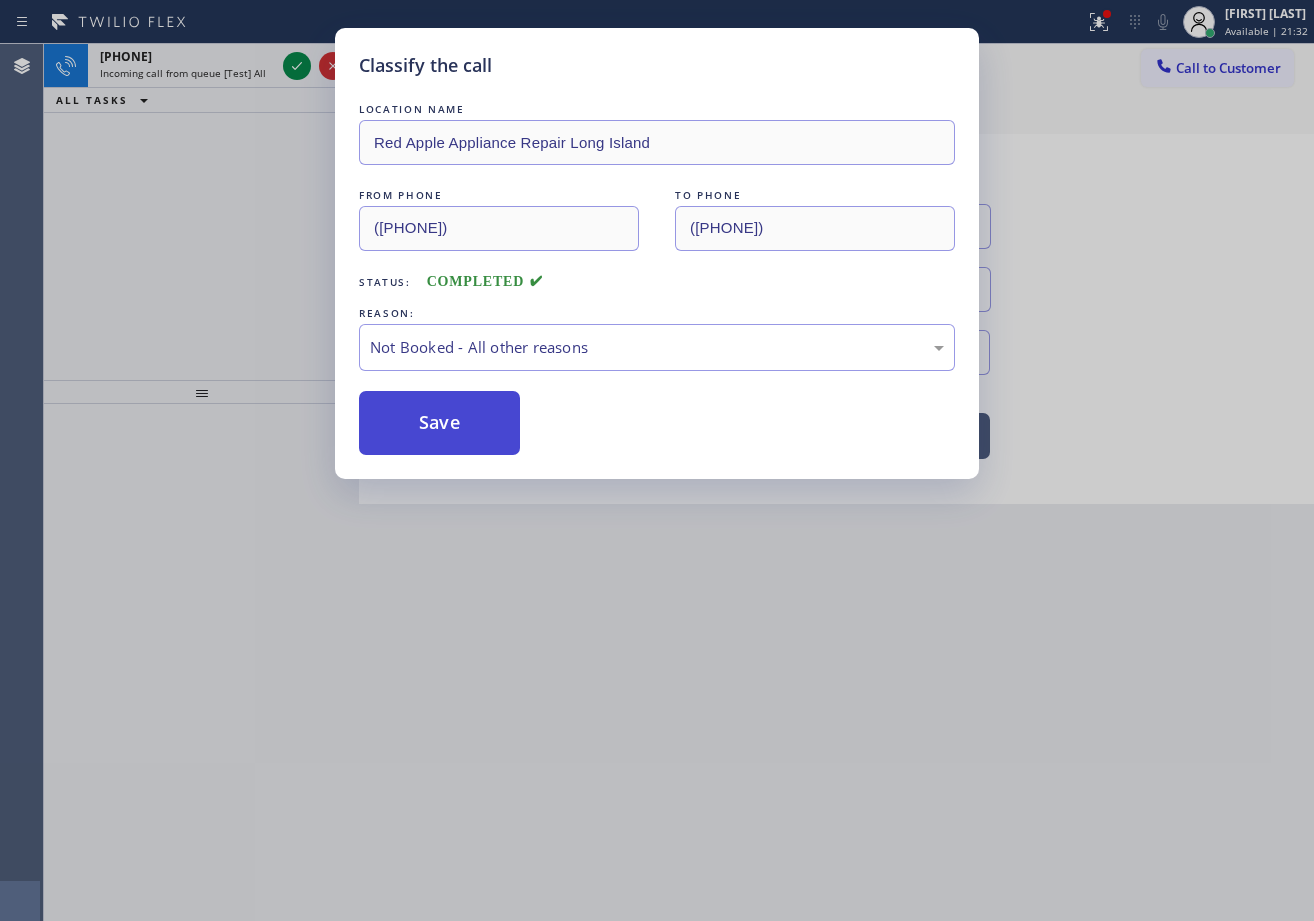 click on "Save" at bounding box center (439, 423) 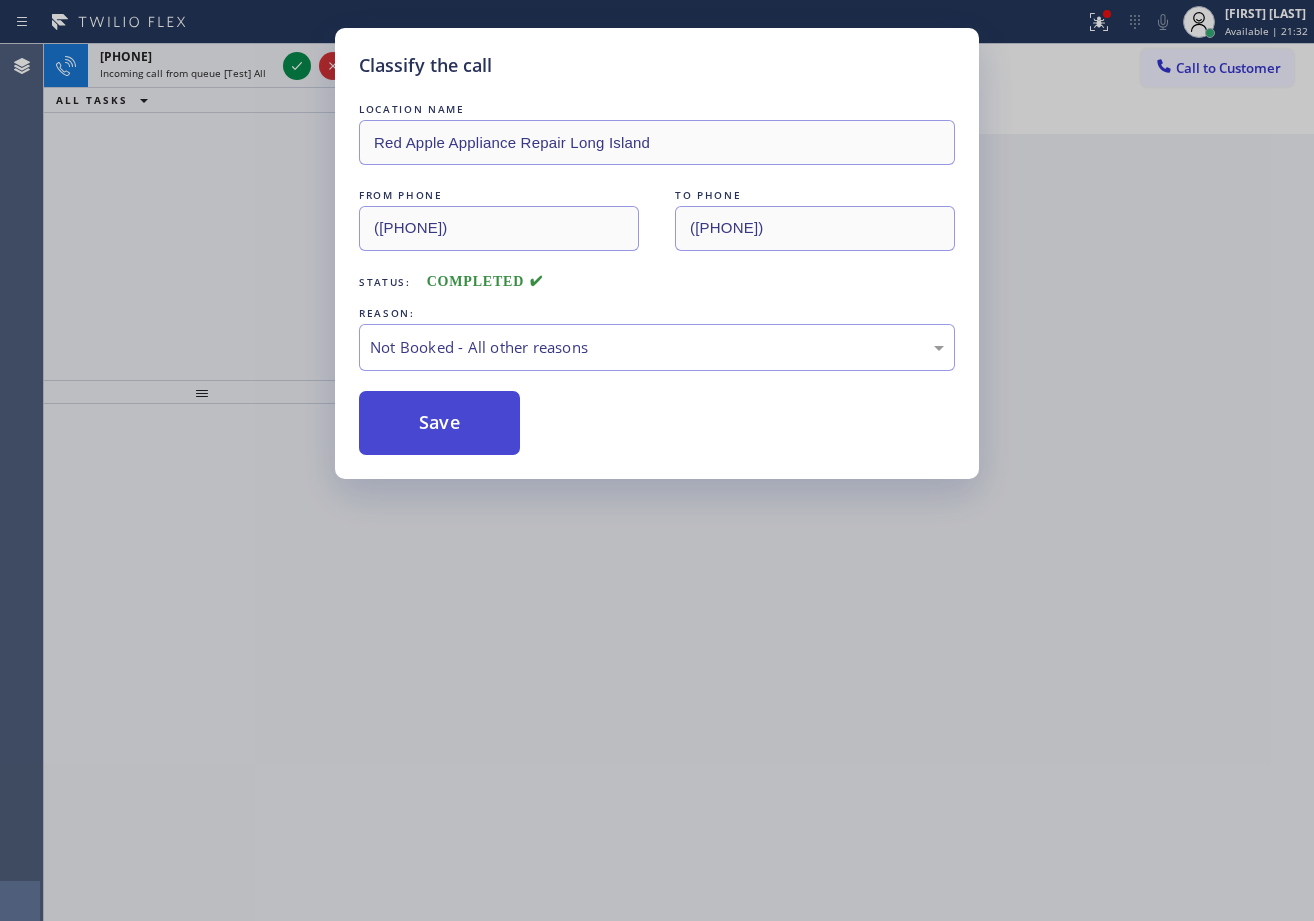 click on "Save" at bounding box center [439, 423] 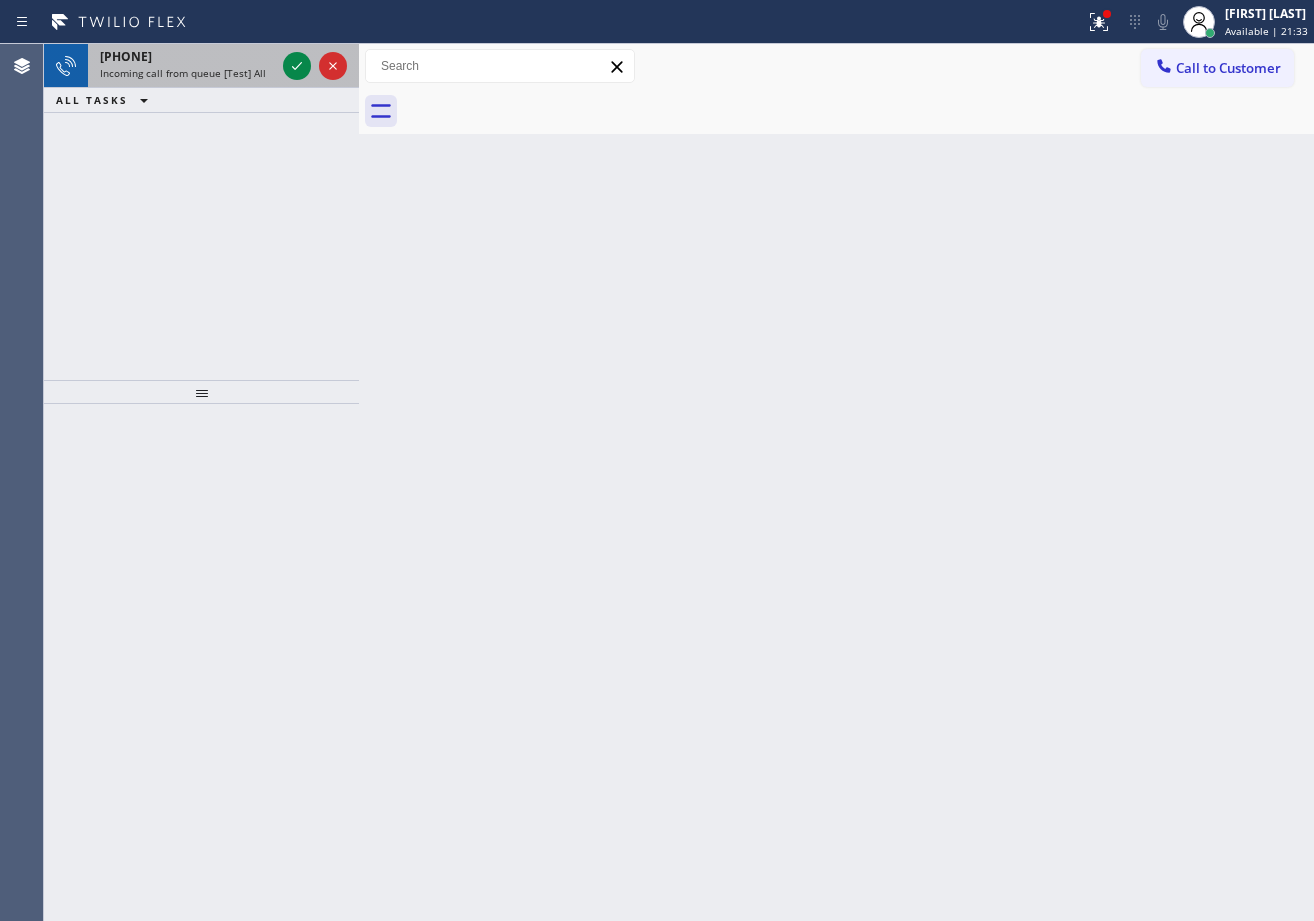 click on "[PHONE] Incoming call from queue [Test] All" at bounding box center [183, 66] 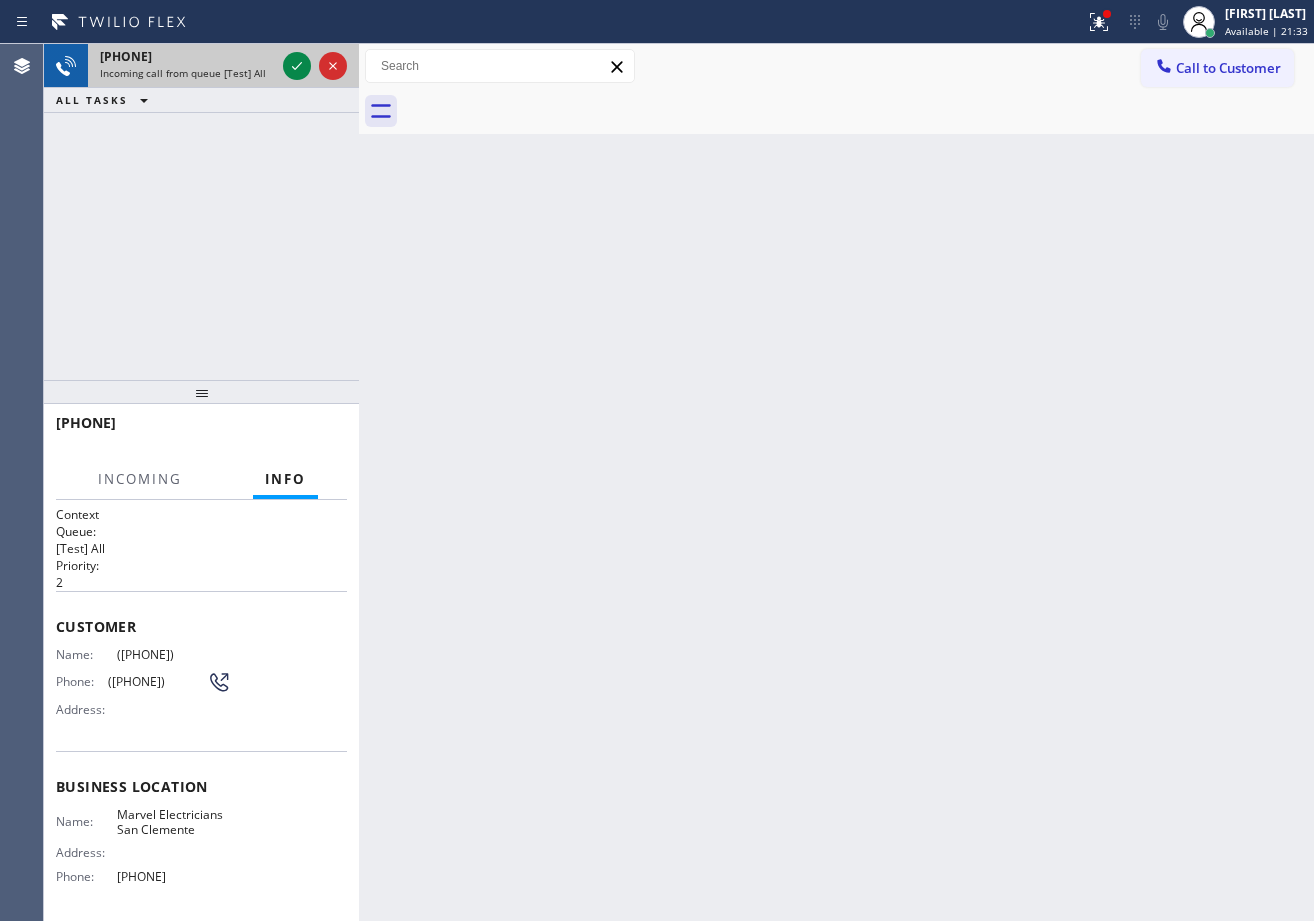 click on "[PHONE] Incoming call from queue [Test] All" at bounding box center (183, 66) 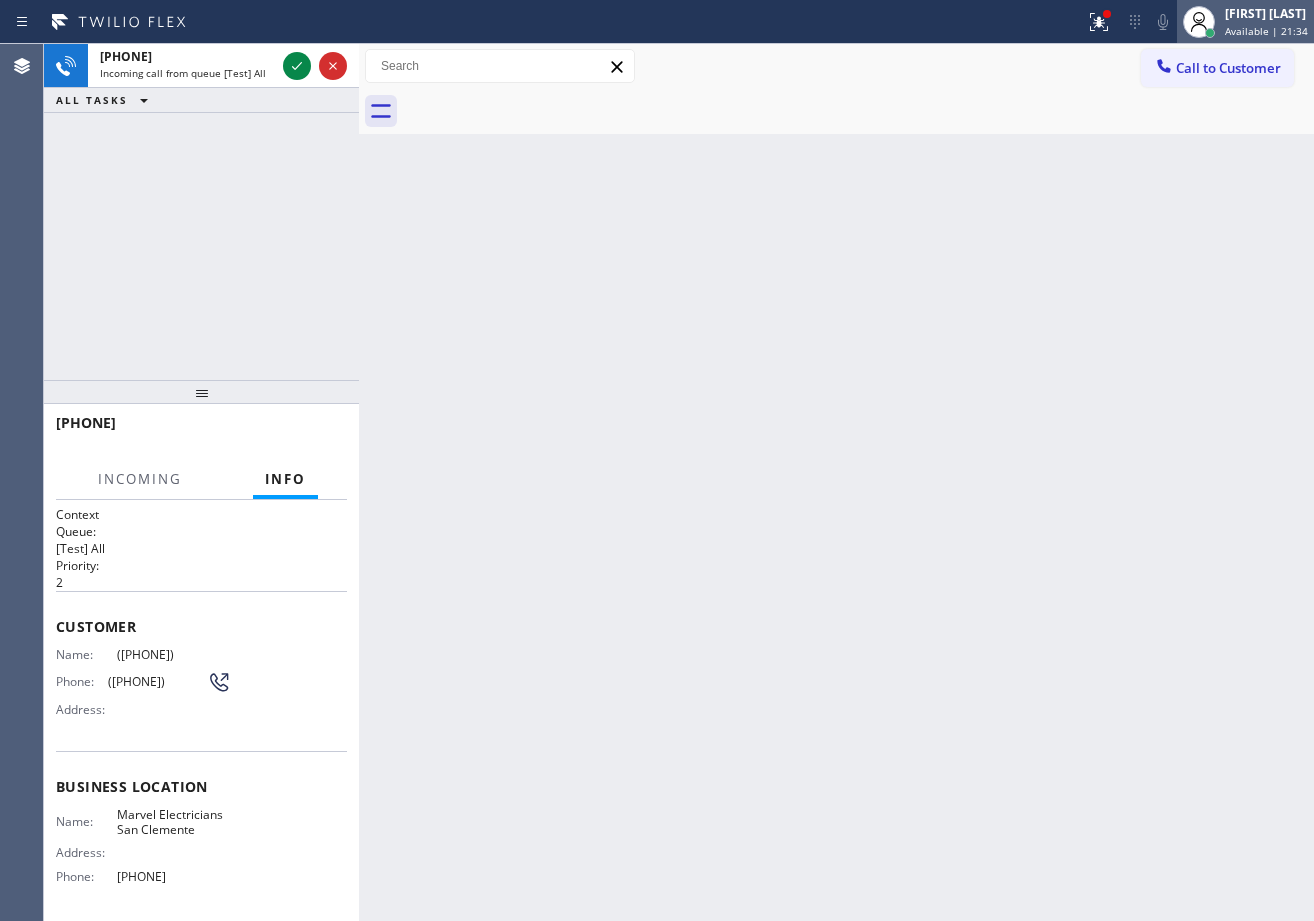 click on "[FIRST] [LAST]" at bounding box center [1266, 13] 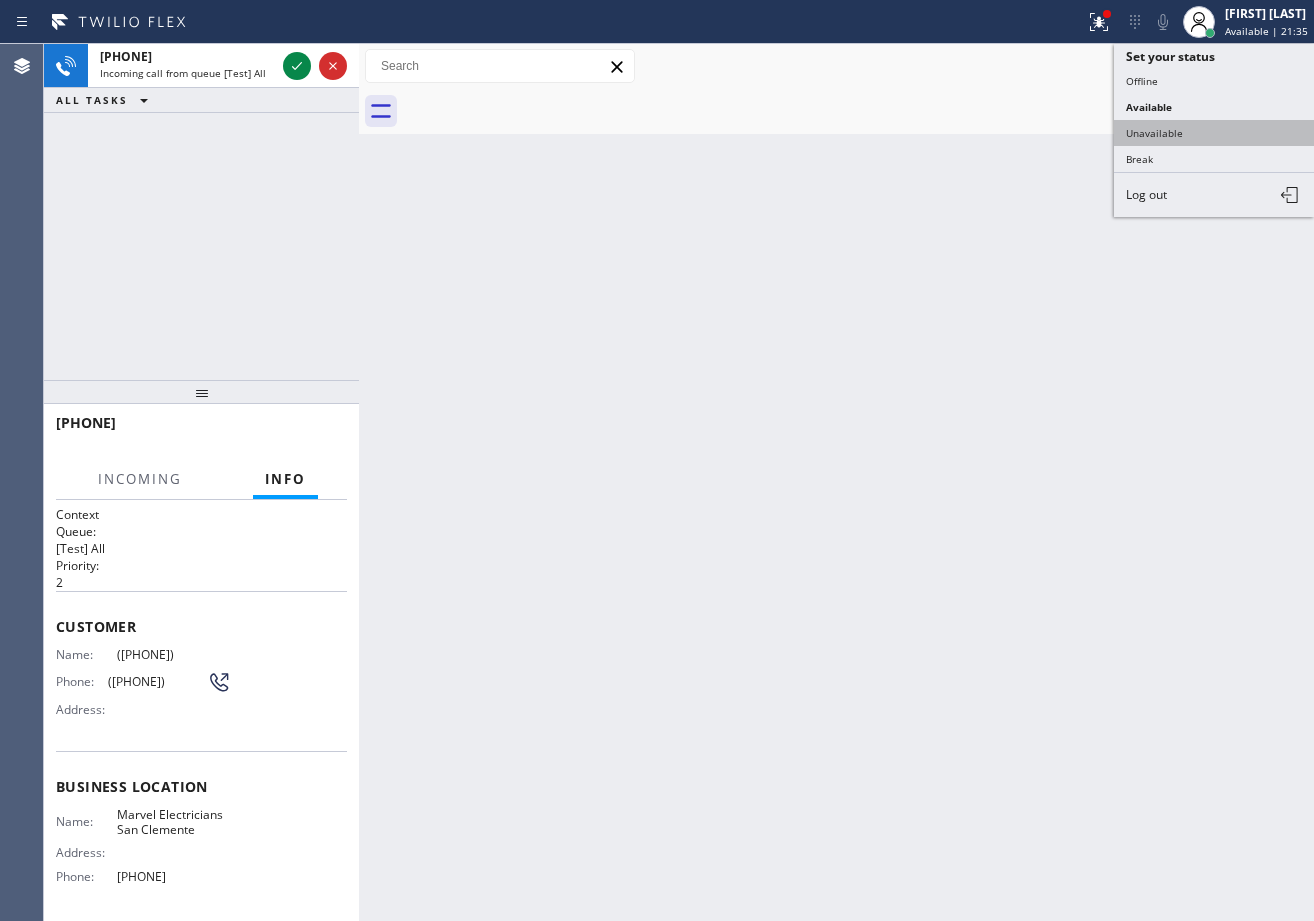 click on "Unavailable" at bounding box center (1214, 133) 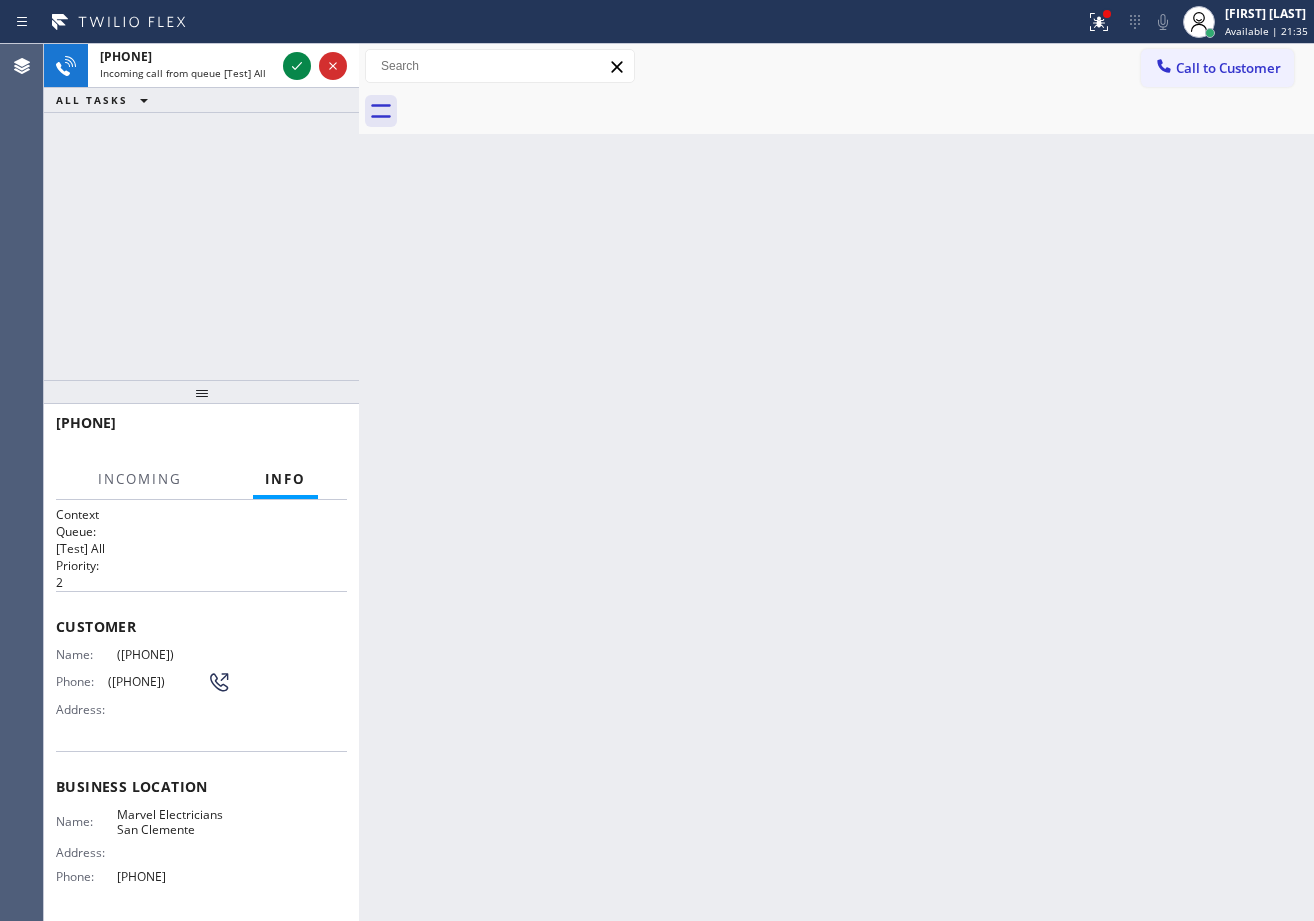 click on "Call to Customer" at bounding box center [1228, 68] 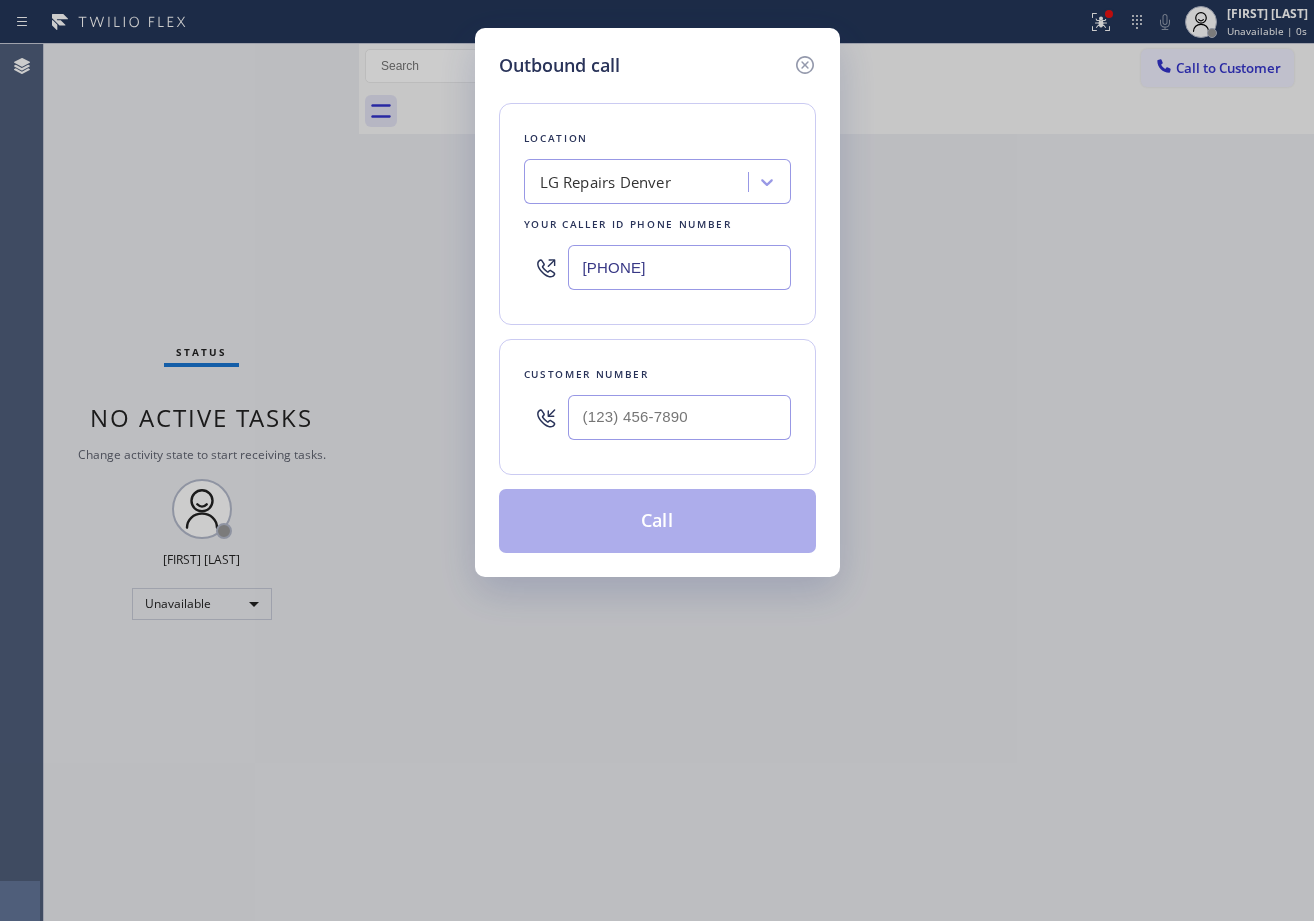 drag, startPoint x: 719, startPoint y: 417, endPoint x: 1200, endPoint y: 373, distance: 483.00827 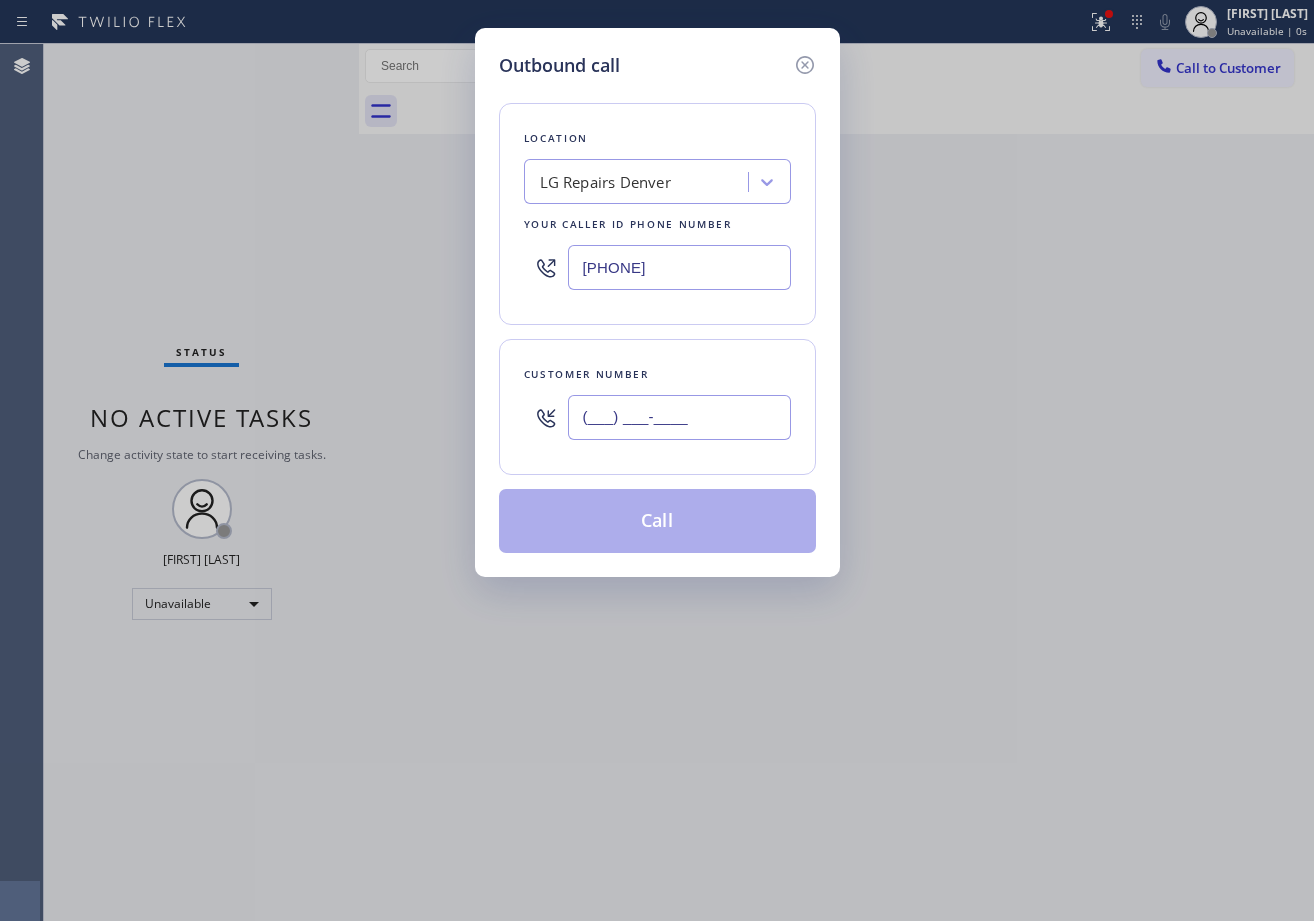 paste on "[PHONE]" 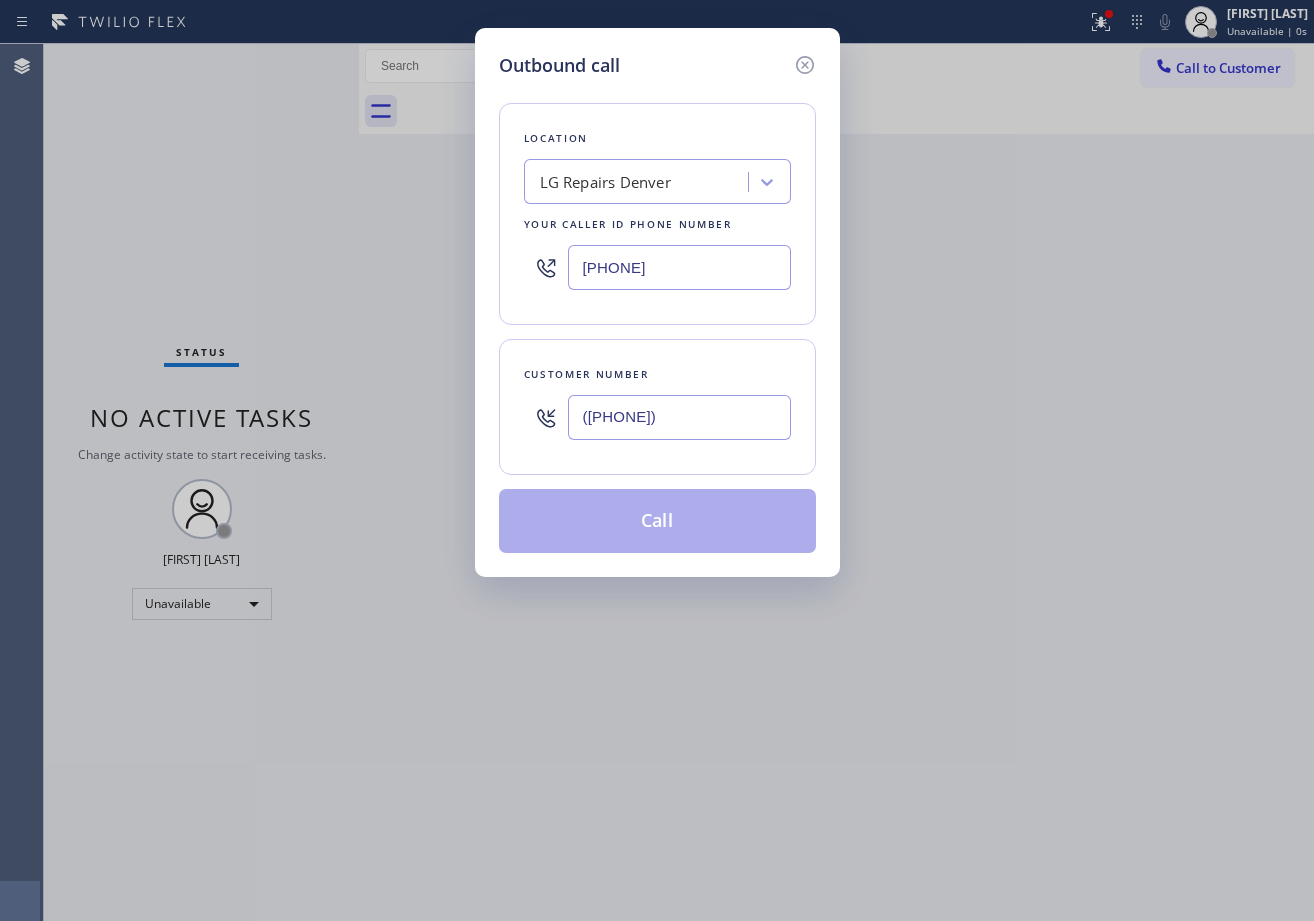 type on "([PHONE])" 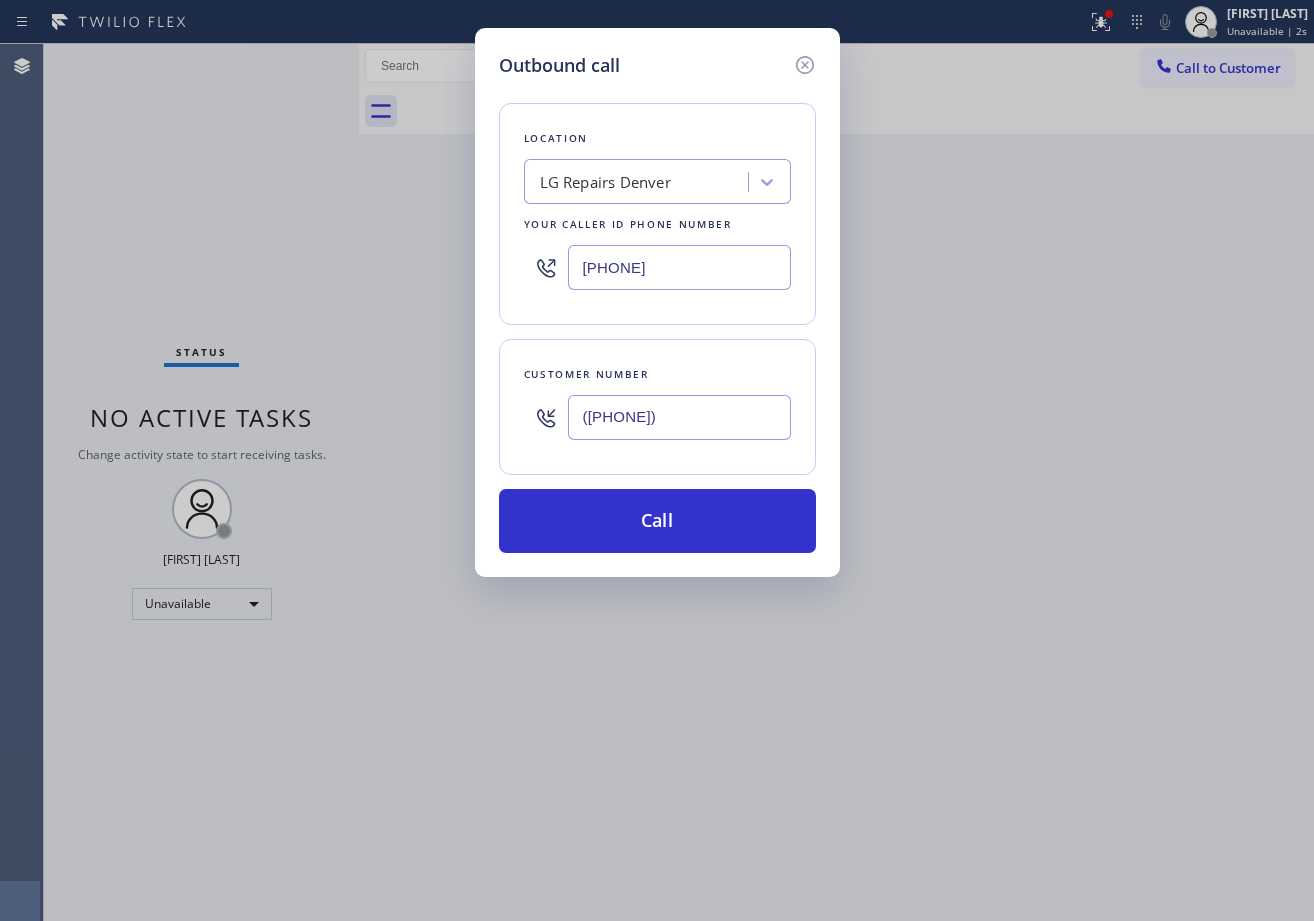 click on "[PHONE]" at bounding box center [657, 267] 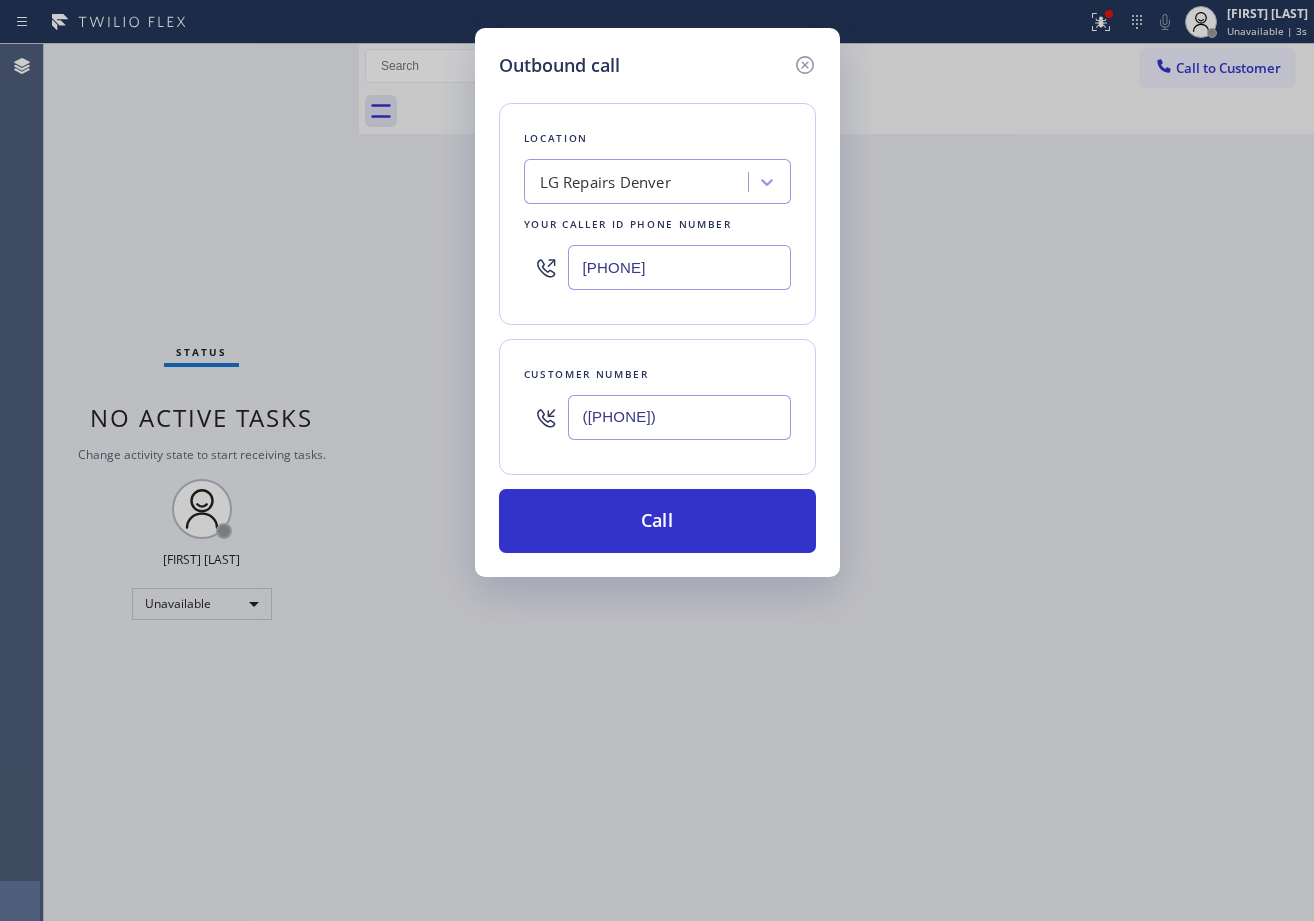 click on "[PHONE]" at bounding box center [657, 267] 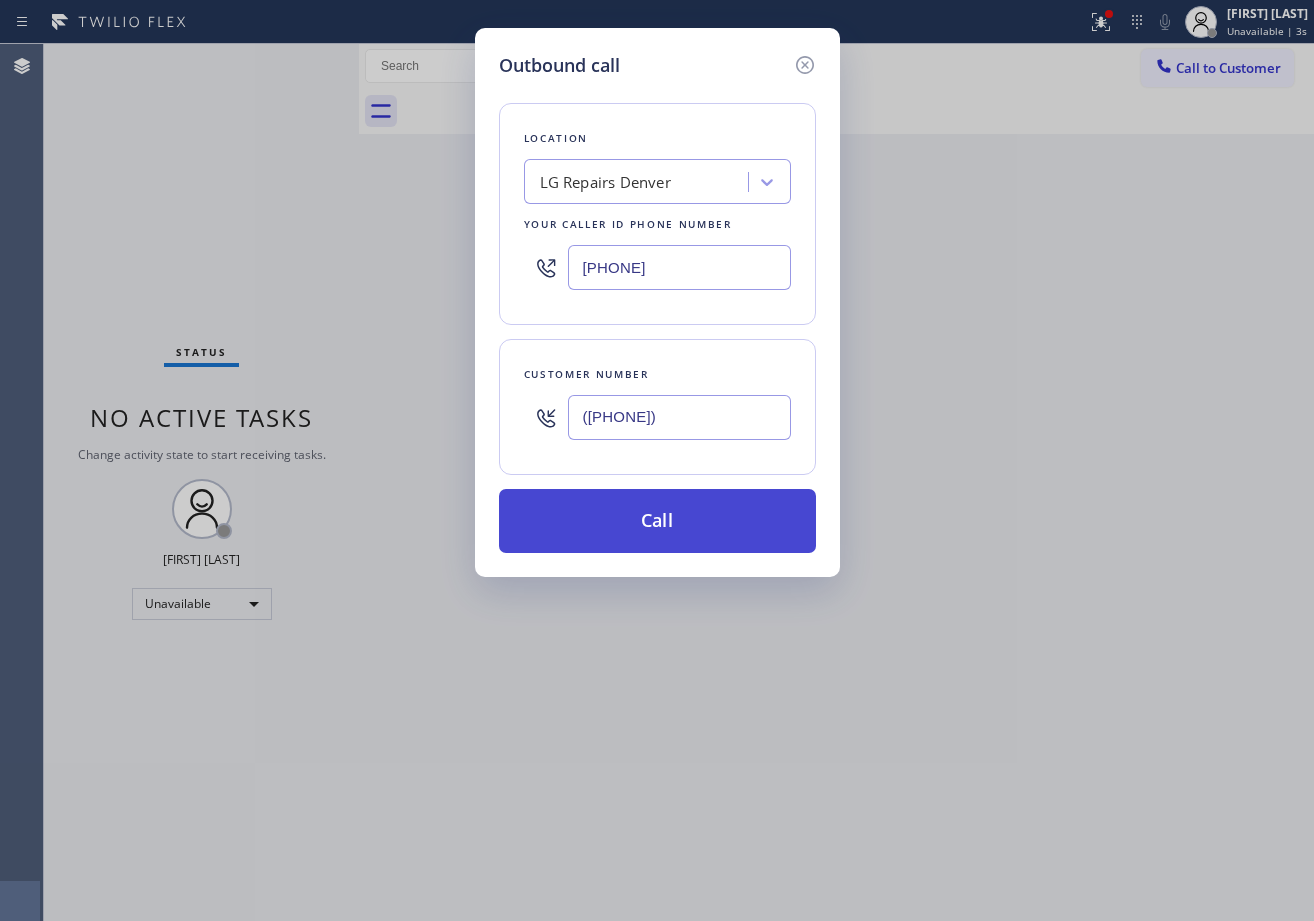 paste on "[PHONE]" 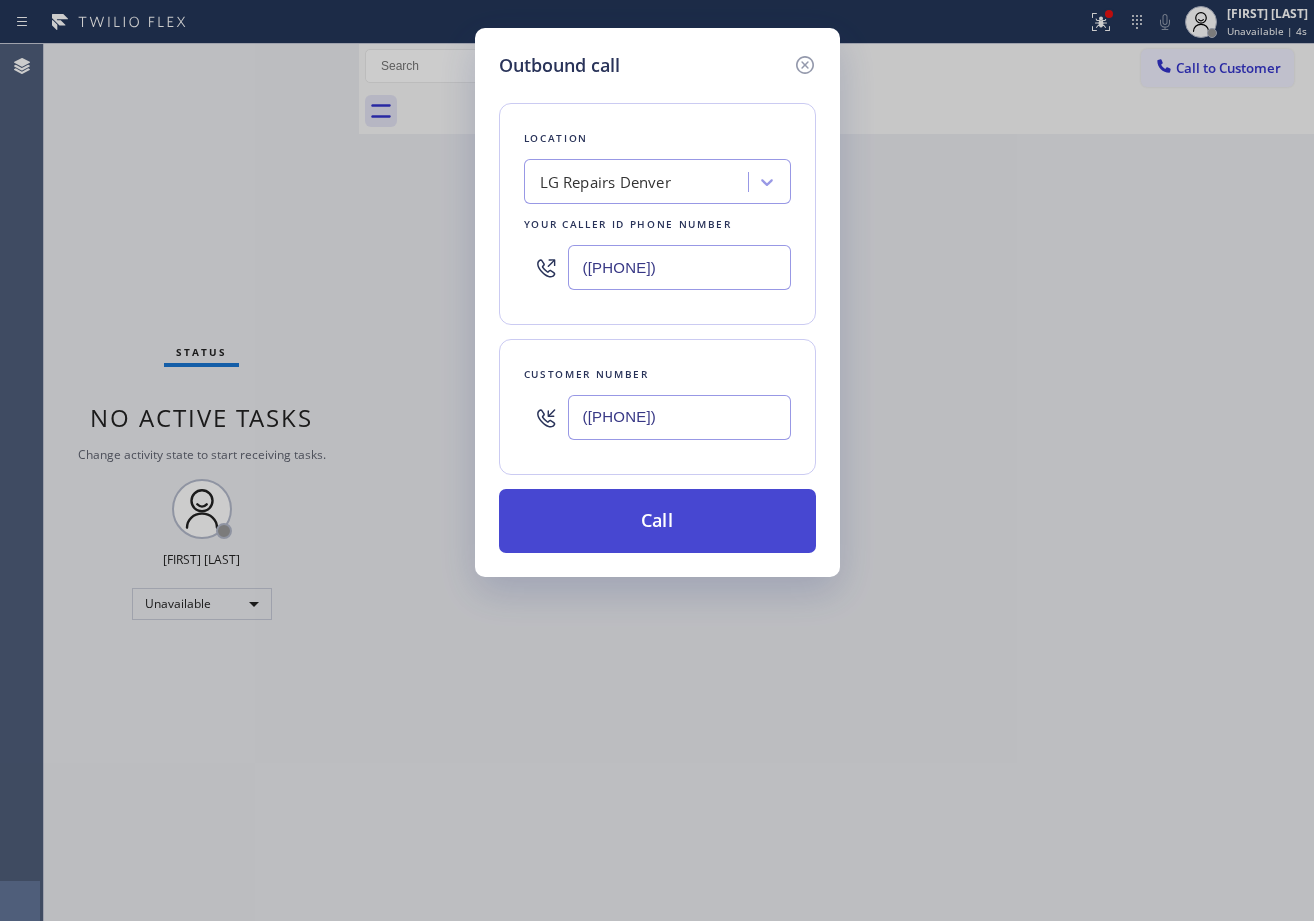 type on "([PHONE])" 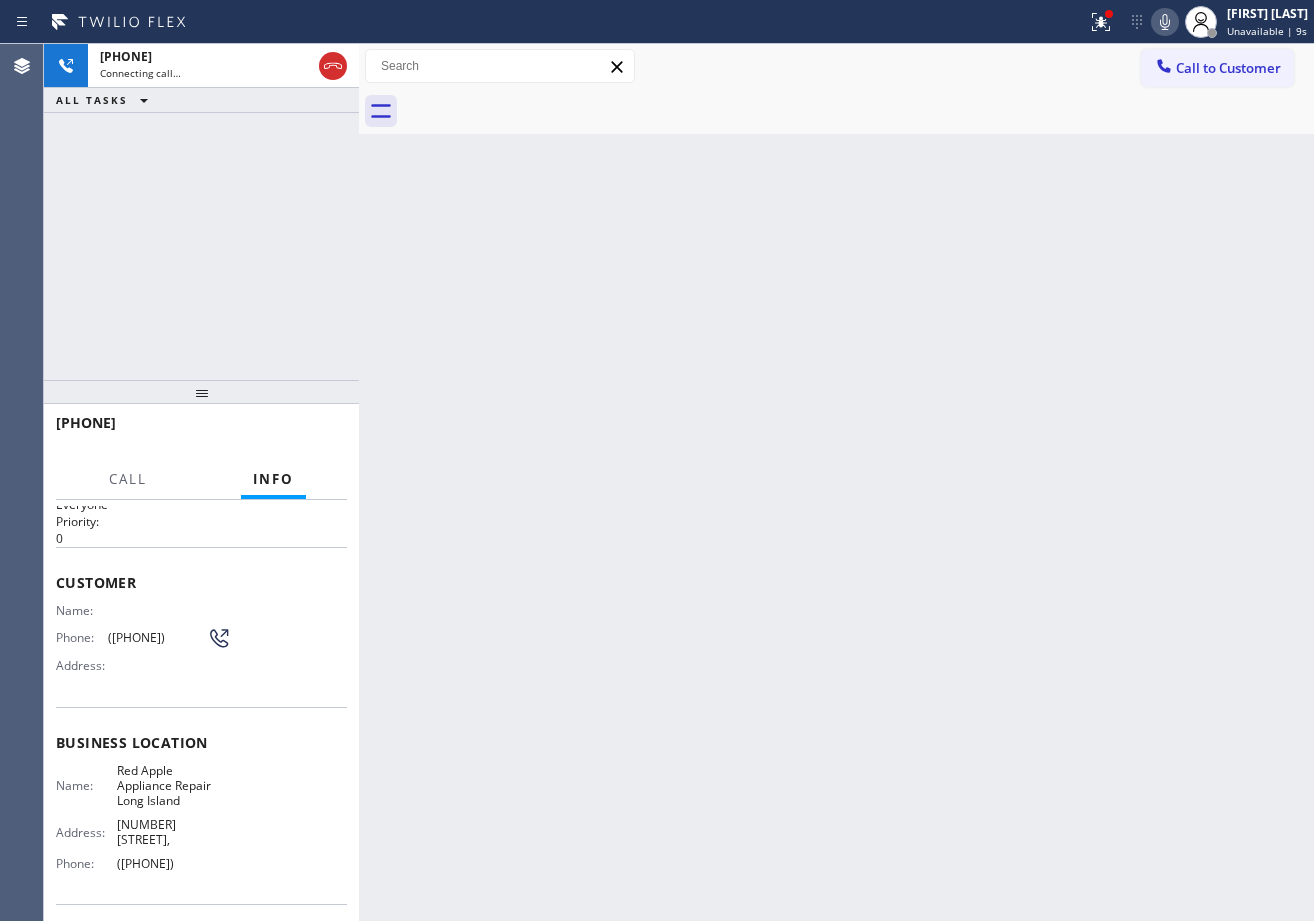 scroll, scrollTop: 0, scrollLeft: 0, axis: both 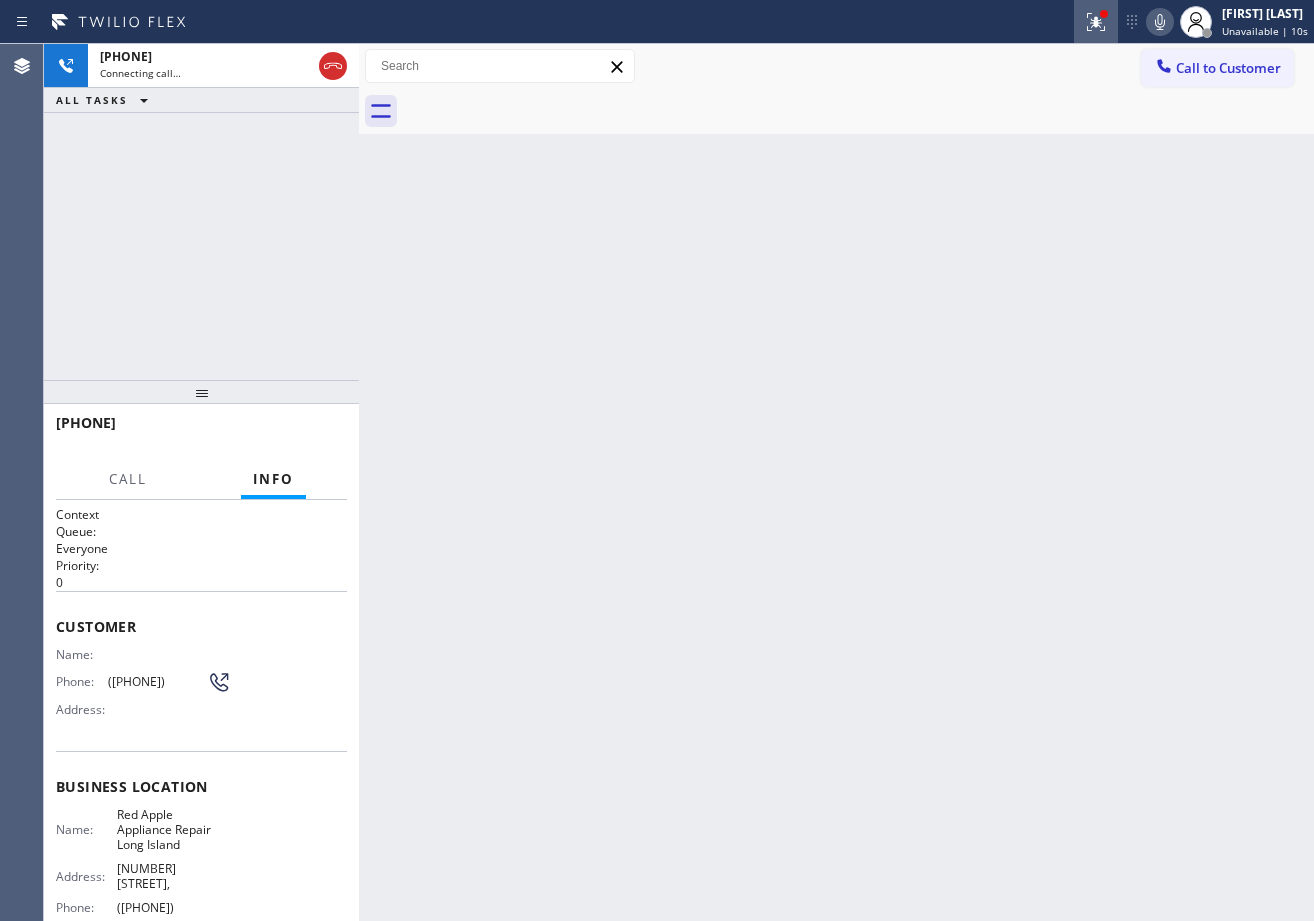 click 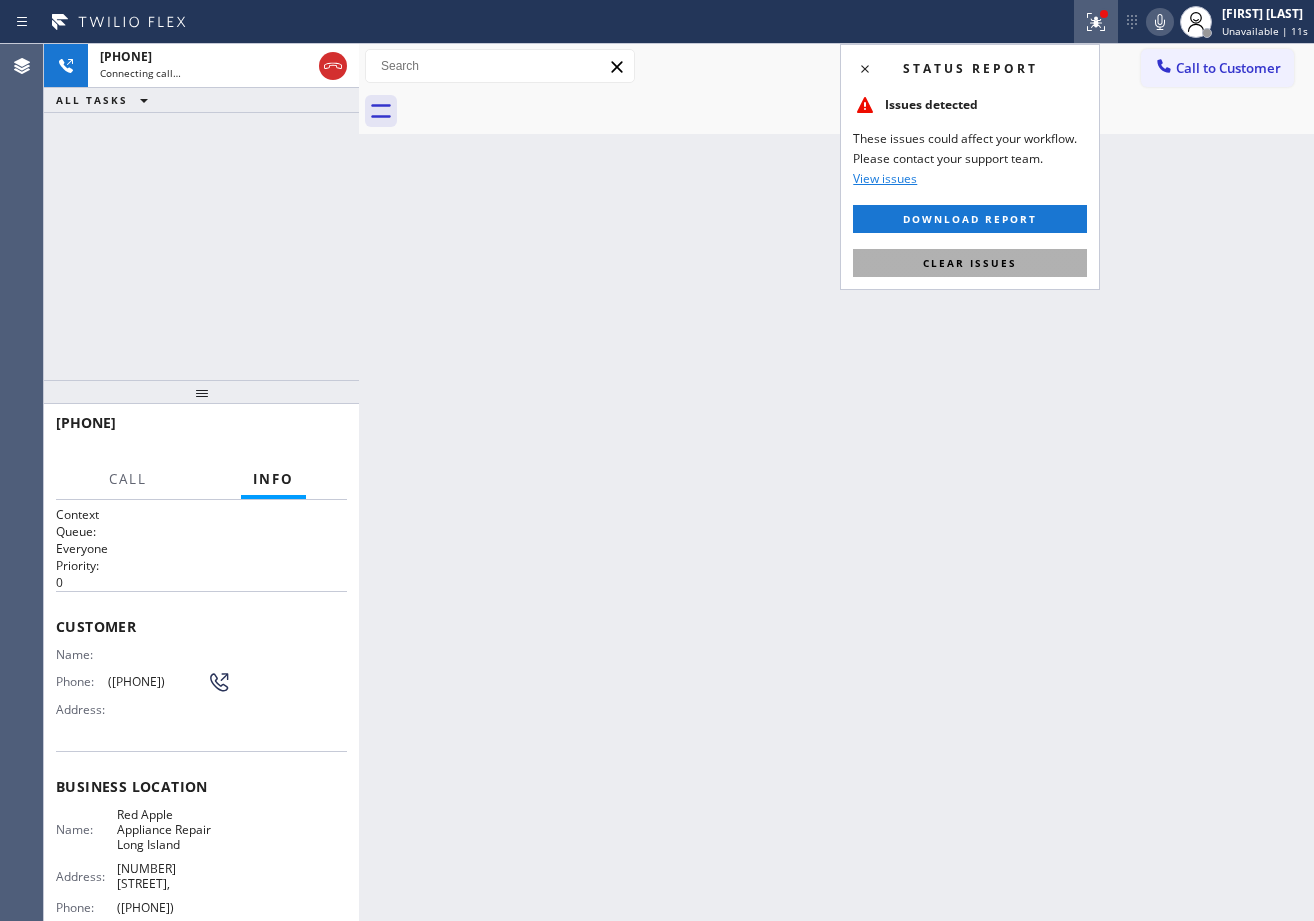 click on "Clear issues" at bounding box center [970, 263] 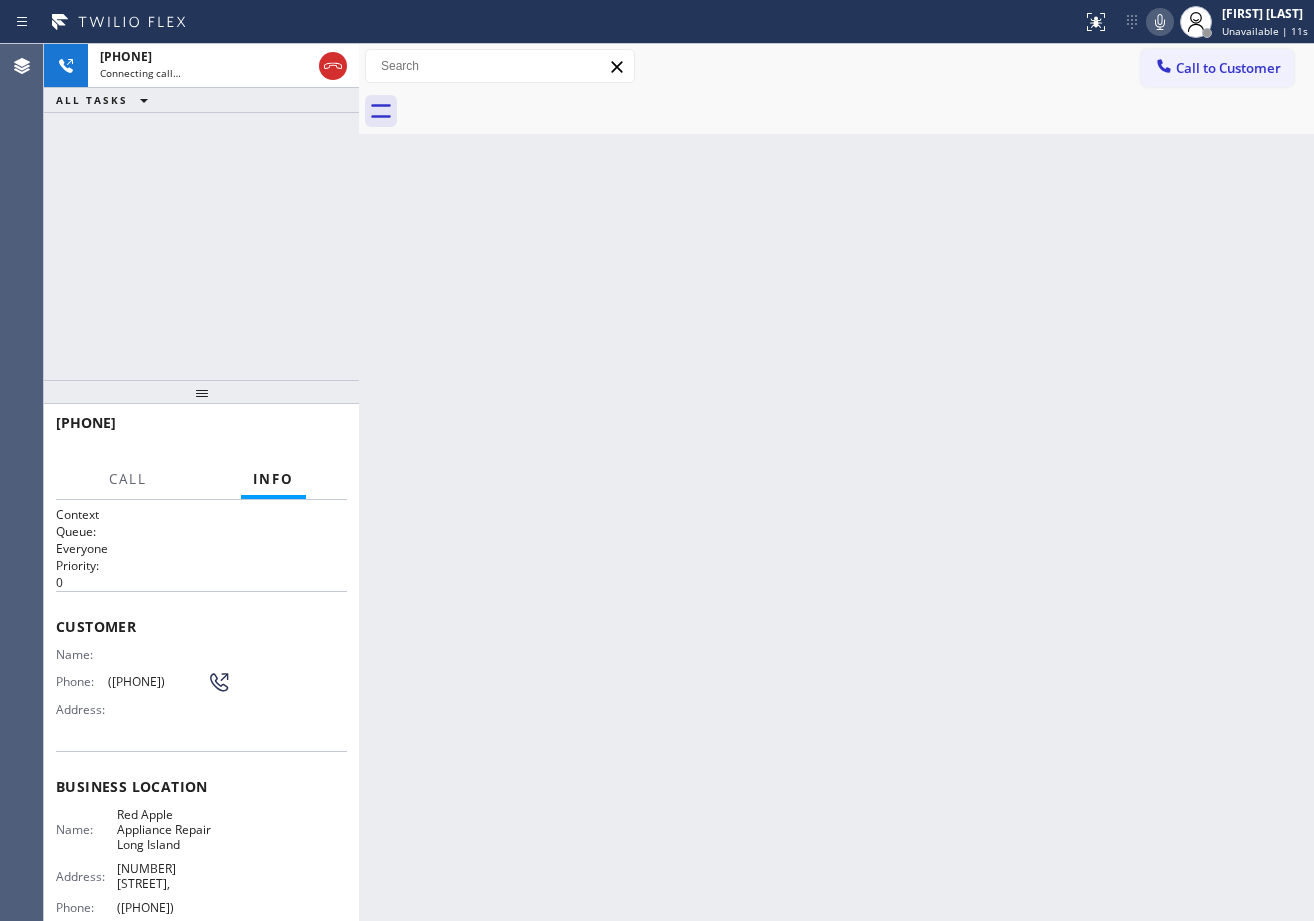click on "Back to Dashboard Change Sender ID Customers Technicians Select a contact Outbound call Technician Search Technician Your caller id phone number Your caller id phone number Call Technician info Name   Phone none Address none Change Sender ID HVAC [PHONE] 5 Star Appliance [PHONE] Appliance Repair [PHONE] Plumbing [PHONE] Air Duct Cleaning [PHONE]  Electricians [PHONE] Cancel Change Check personal SMS Reset Change No tabs Call to Customer Outbound call Location Red Apple Appliance Repair Long Island Your caller id phone number ([PHONE]) Customer number Call Outbound call Technician Search Technician Your caller id phone number Your caller id phone number Call" at bounding box center [836, 482] 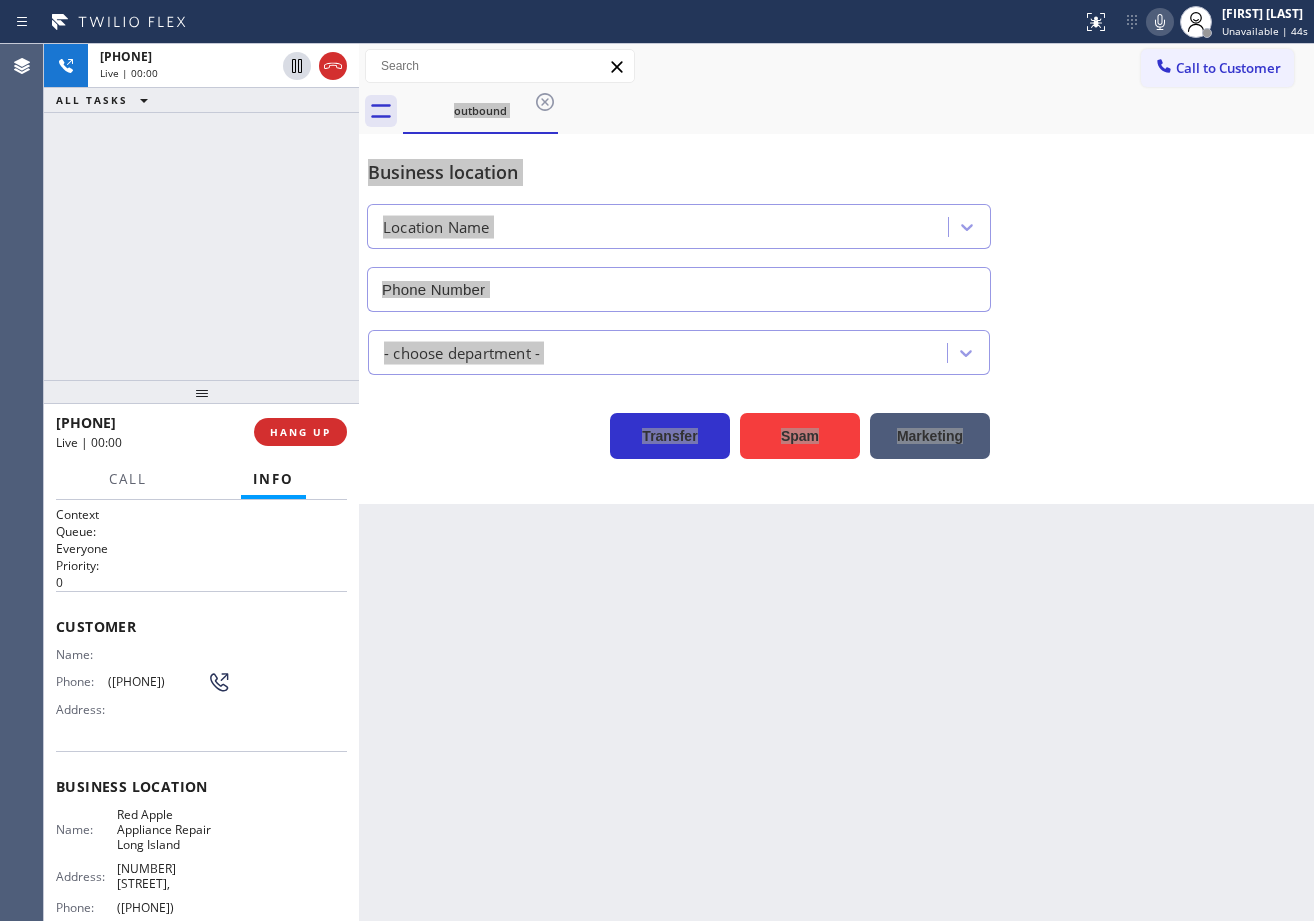 type on "([PHONE])" 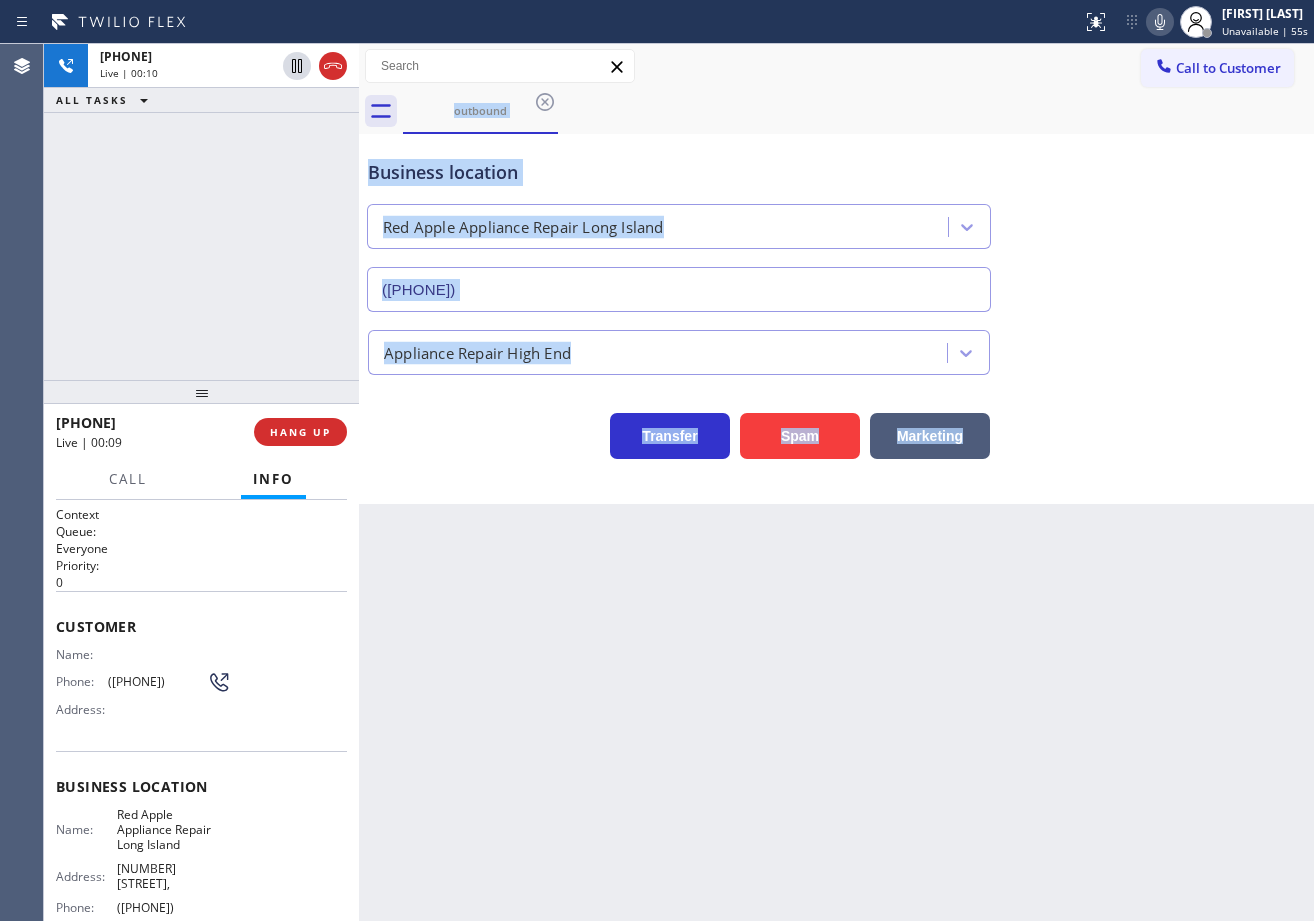 click on "[PHONE] Live | 00:10 ALL TASKS ALL TASKS ACTIVE TASKS TASKS IN WRAP UP" at bounding box center [201, 212] 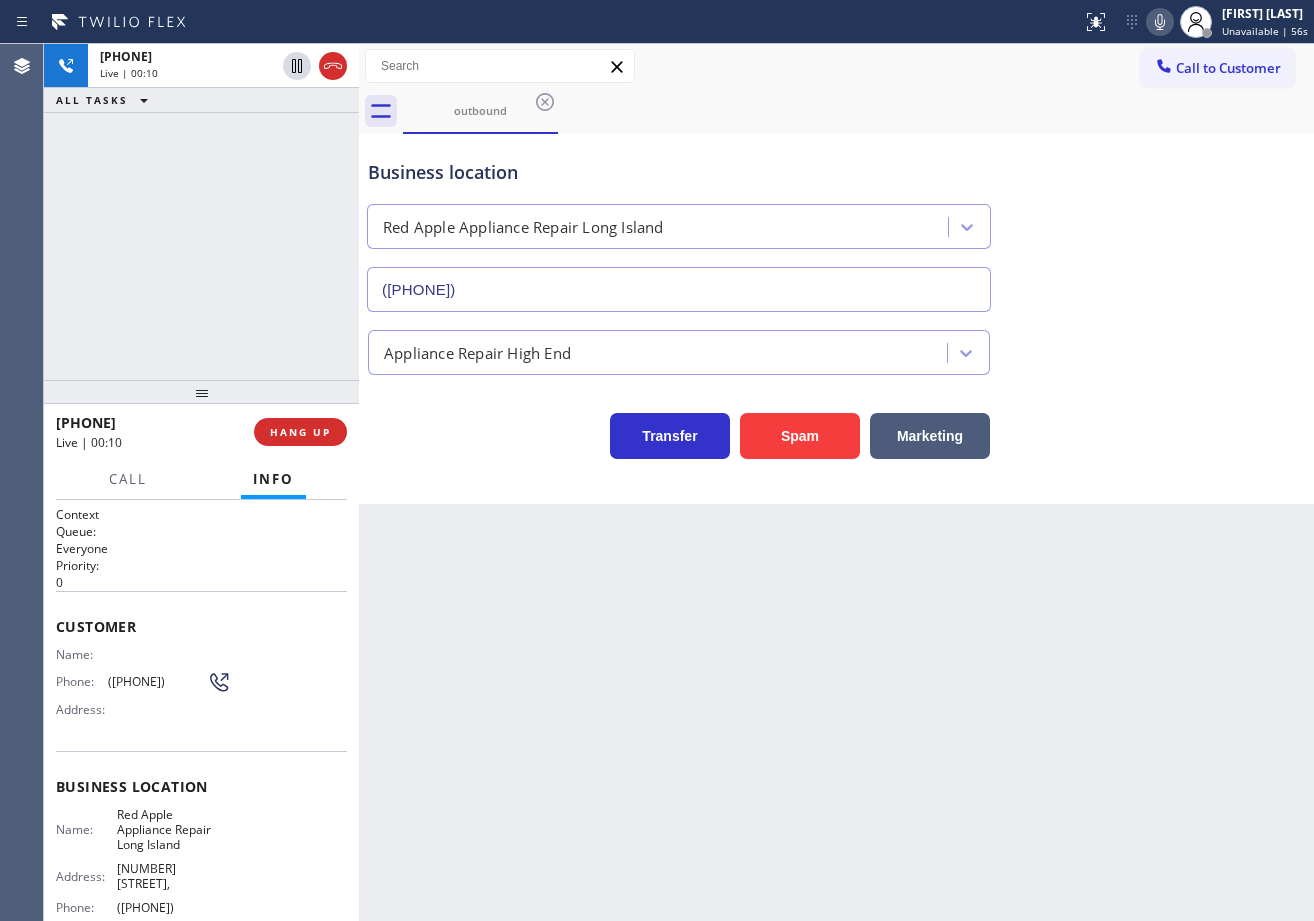 click on "[PHONE] Live | 00:10 ALL TASKS ALL TASKS ACTIVE TASKS TASKS IN WRAP UP" at bounding box center [201, 212] 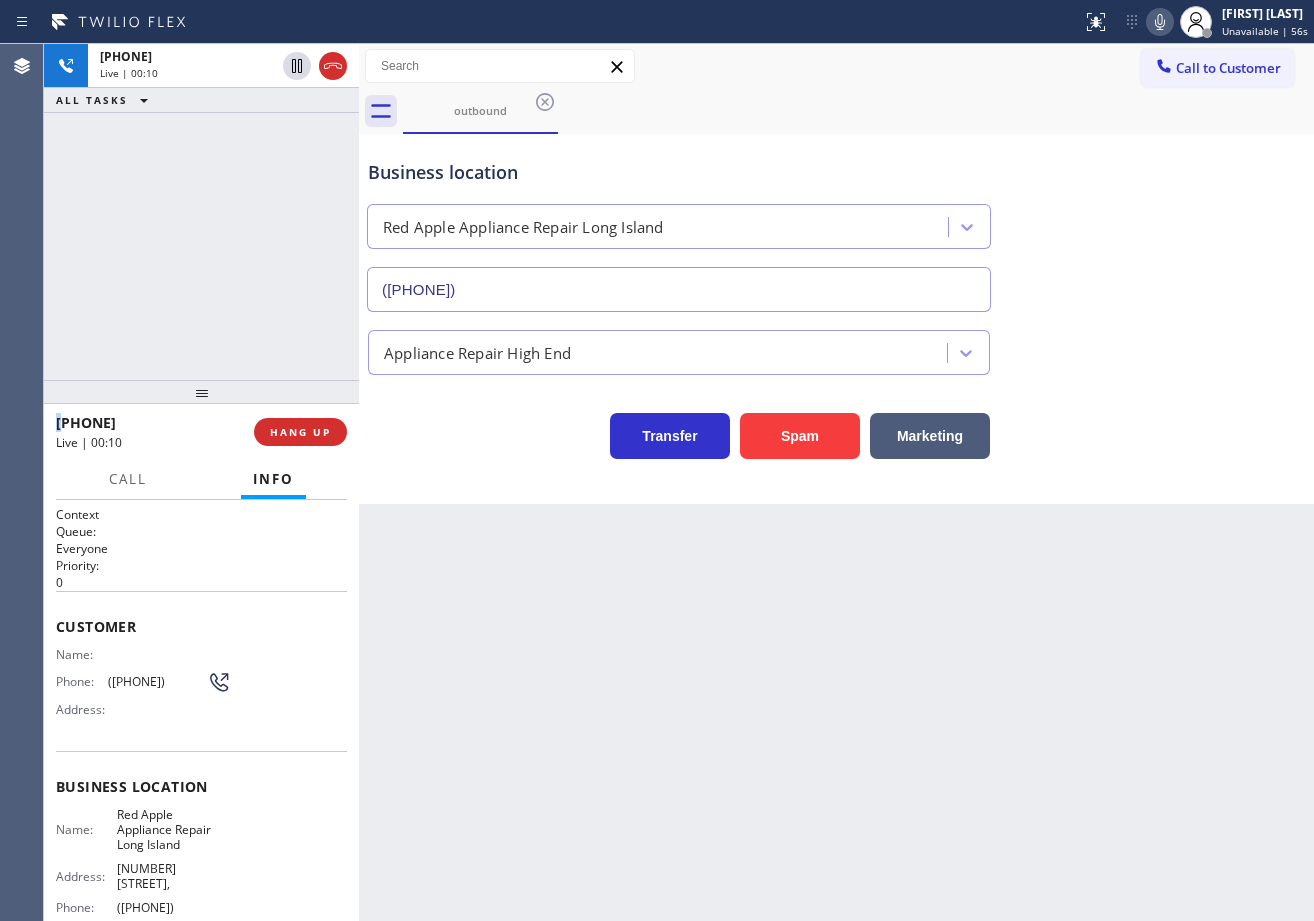 click on "[PHONE] Live | 00:10 ALL TASKS ALL TASKS ACTIVE TASKS TASKS IN WRAP UP" at bounding box center [201, 212] 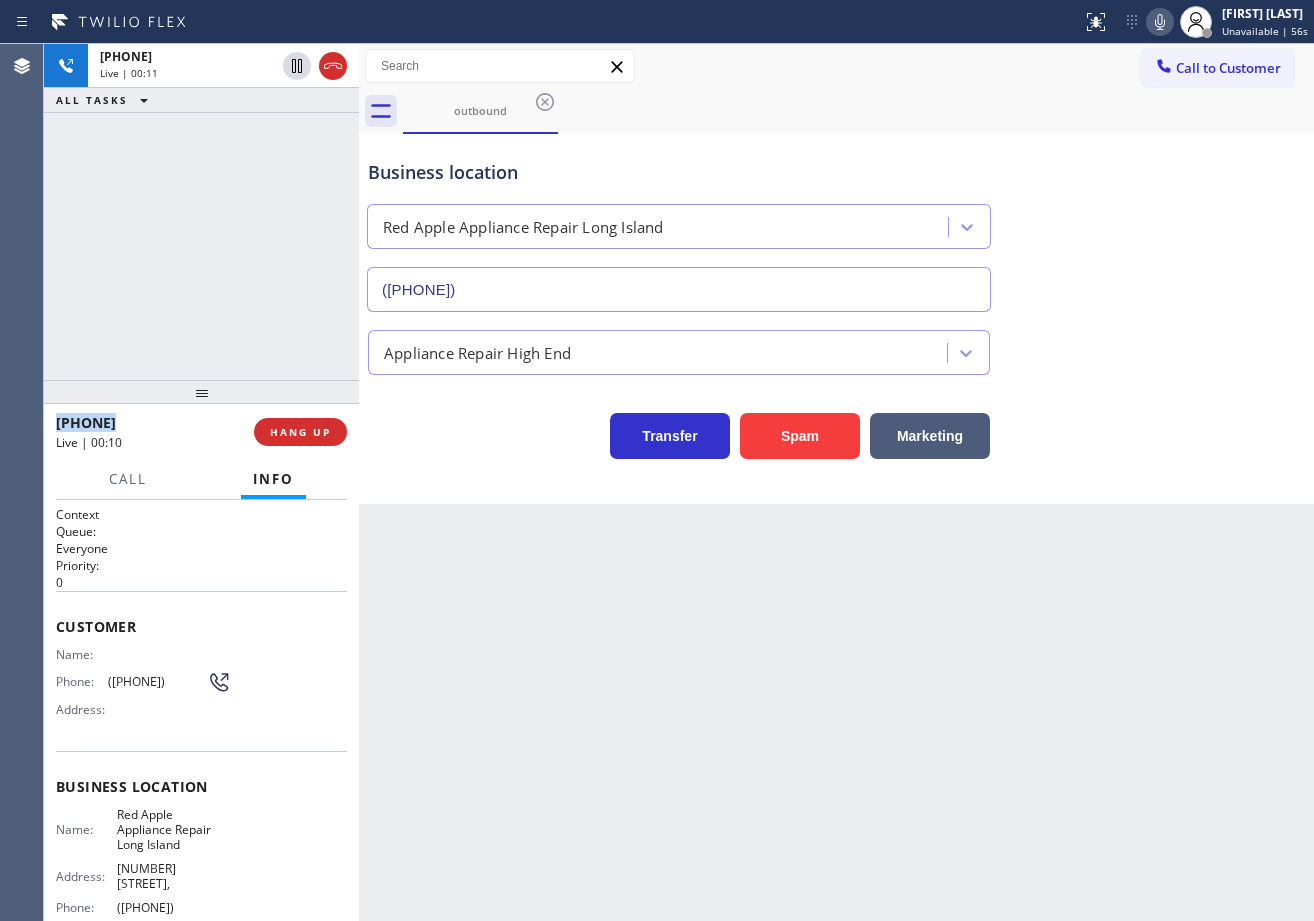click on "[PHONE] Live | 00:11 ALL TASKS ALL TASKS ACTIVE TASKS TASKS IN WRAP UP" at bounding box center [201, 212] 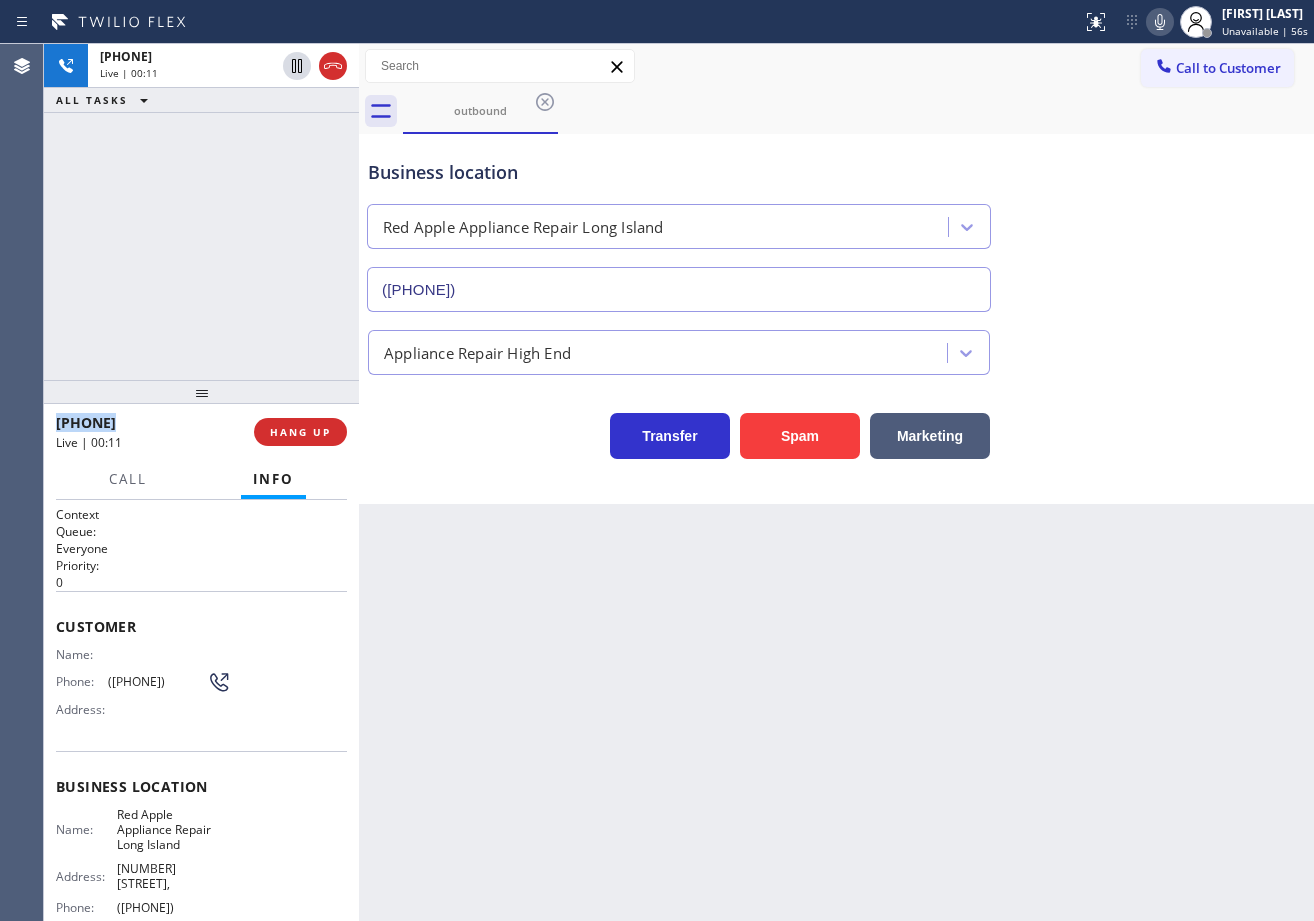 click on "[PHONE] Live | 00:11 ALL TASKS ALL TASKS ACTIVE TASKS TASKS IN WRAP UP" at bounding box center [201, 212] 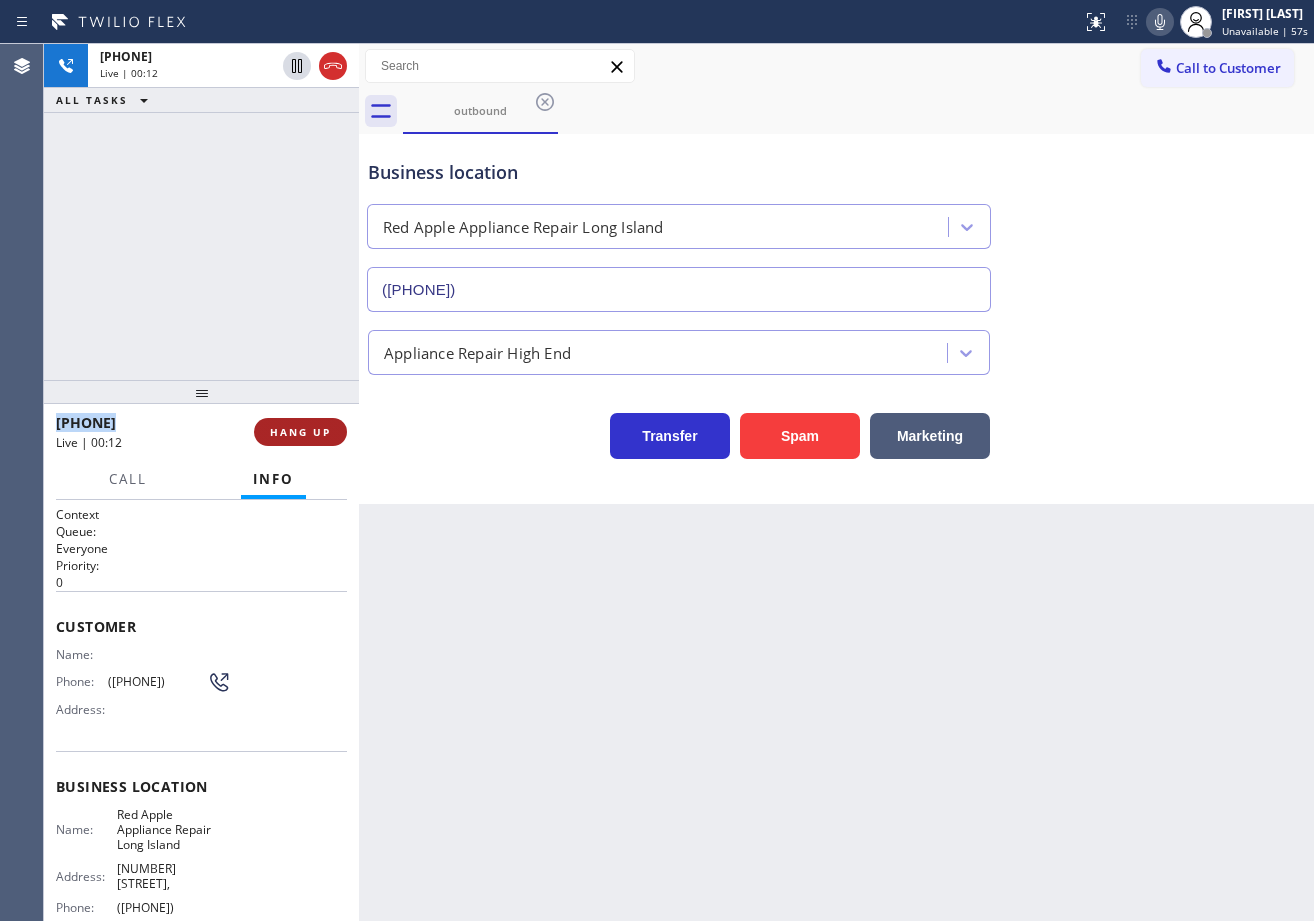 click on "HANG UP" at bounding box center [300, 432] 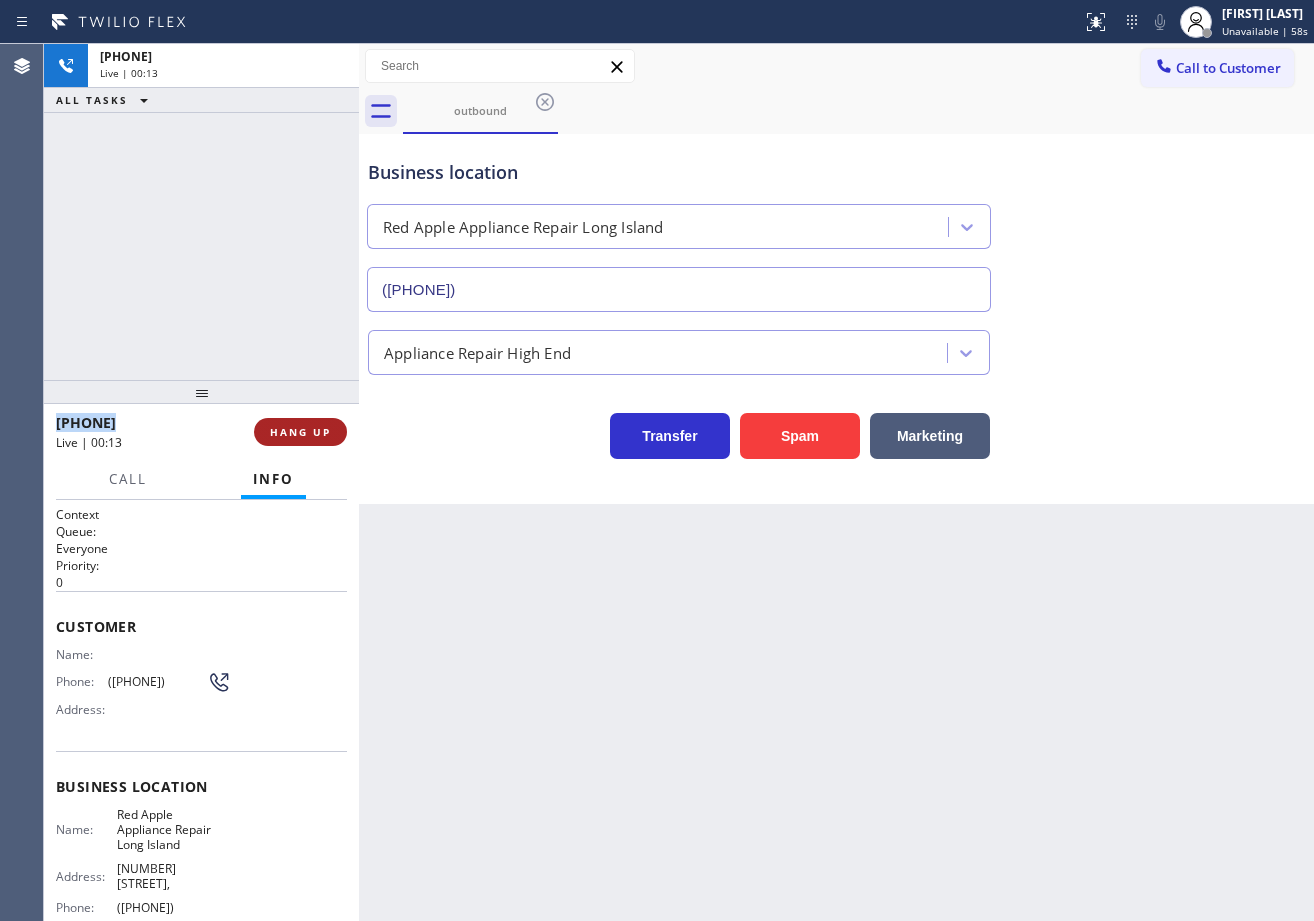 click on "HANG UP" at bounding box center (300, 432) 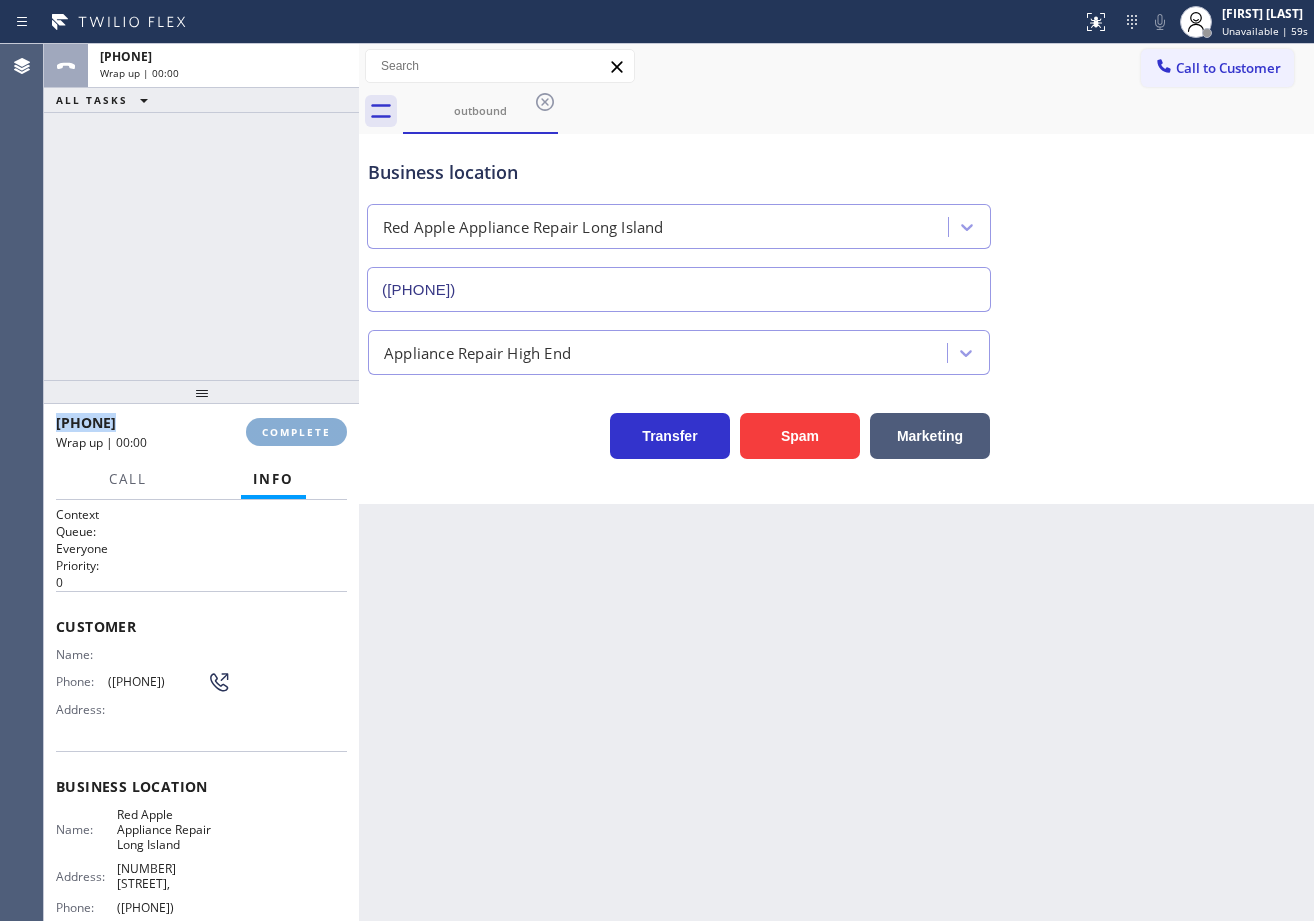 click on "COMPLETE" at bounding box center [296, 432] 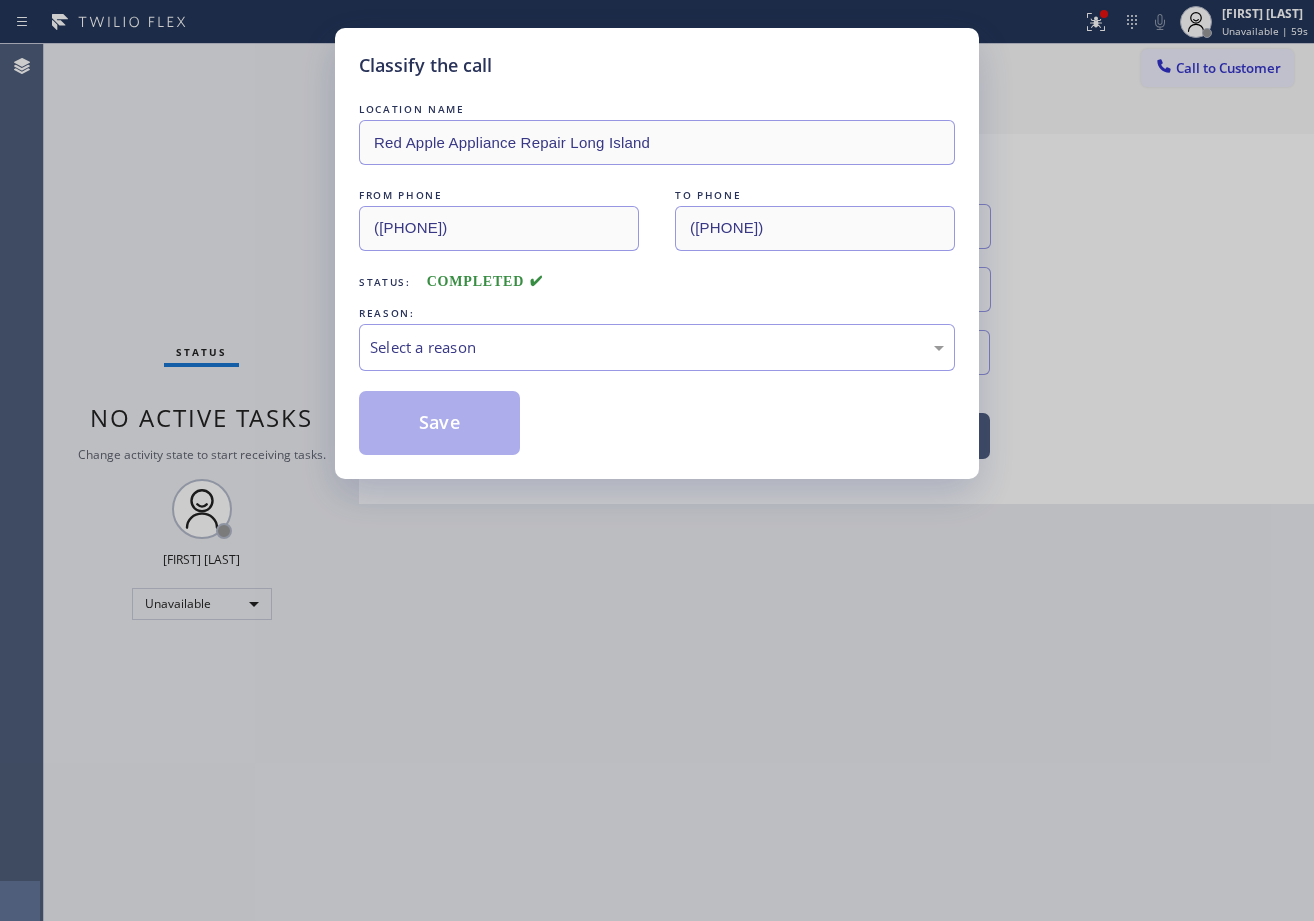 click on "LOCATION NAME Red Apple Appliance Repair Long Island FROM PHONE [PHONE] TO PHONE [PHONE] Status: COMPLETED REASON: Select a reason Save" at bounding box center (657, 277) 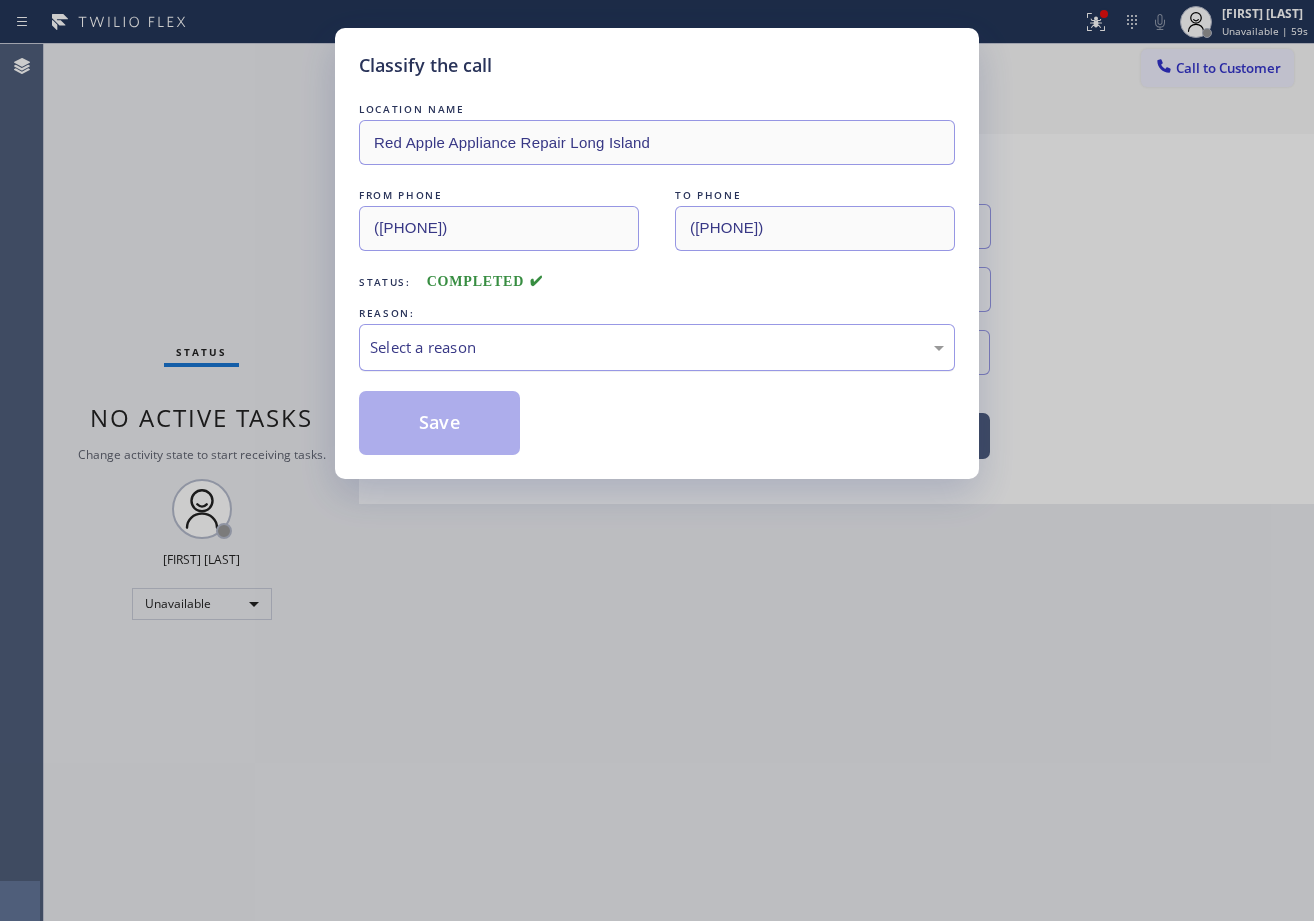 click on "Select a reason" at bounding box center (657, 347) 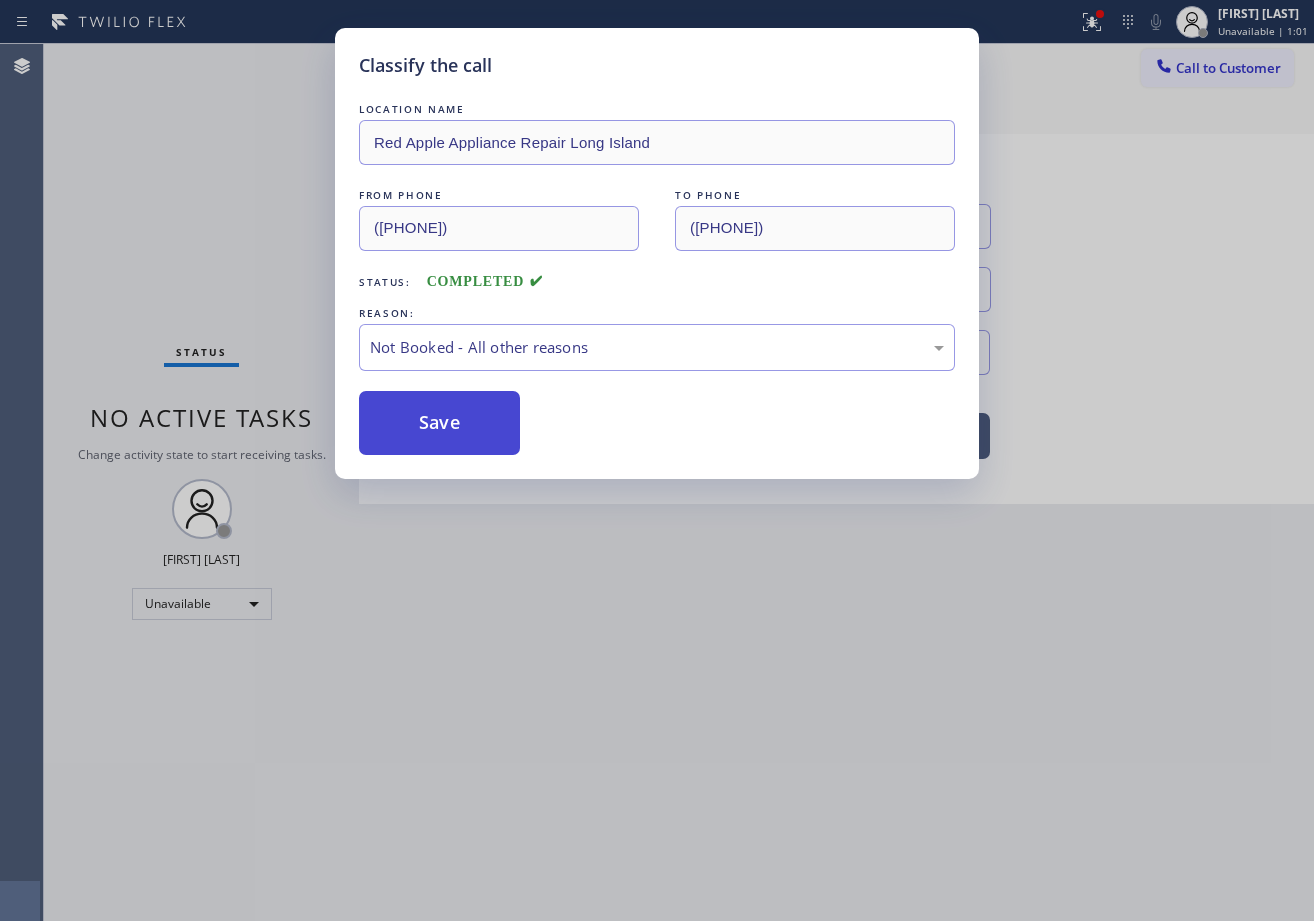 click on "Save" at bounding box center (439, 423) 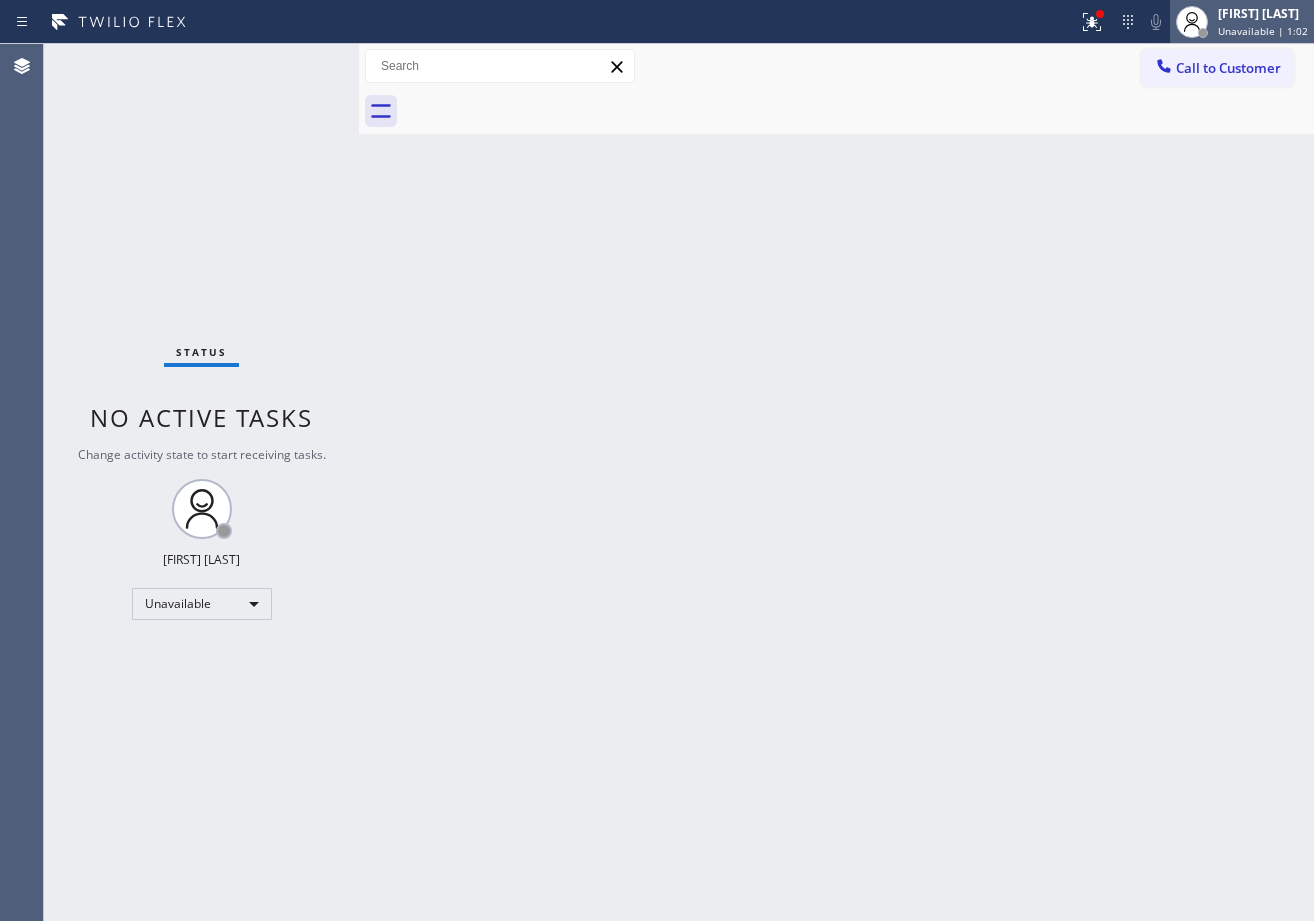 click on "[FIRST] [LAST]" at bounding box center [1263, 13] 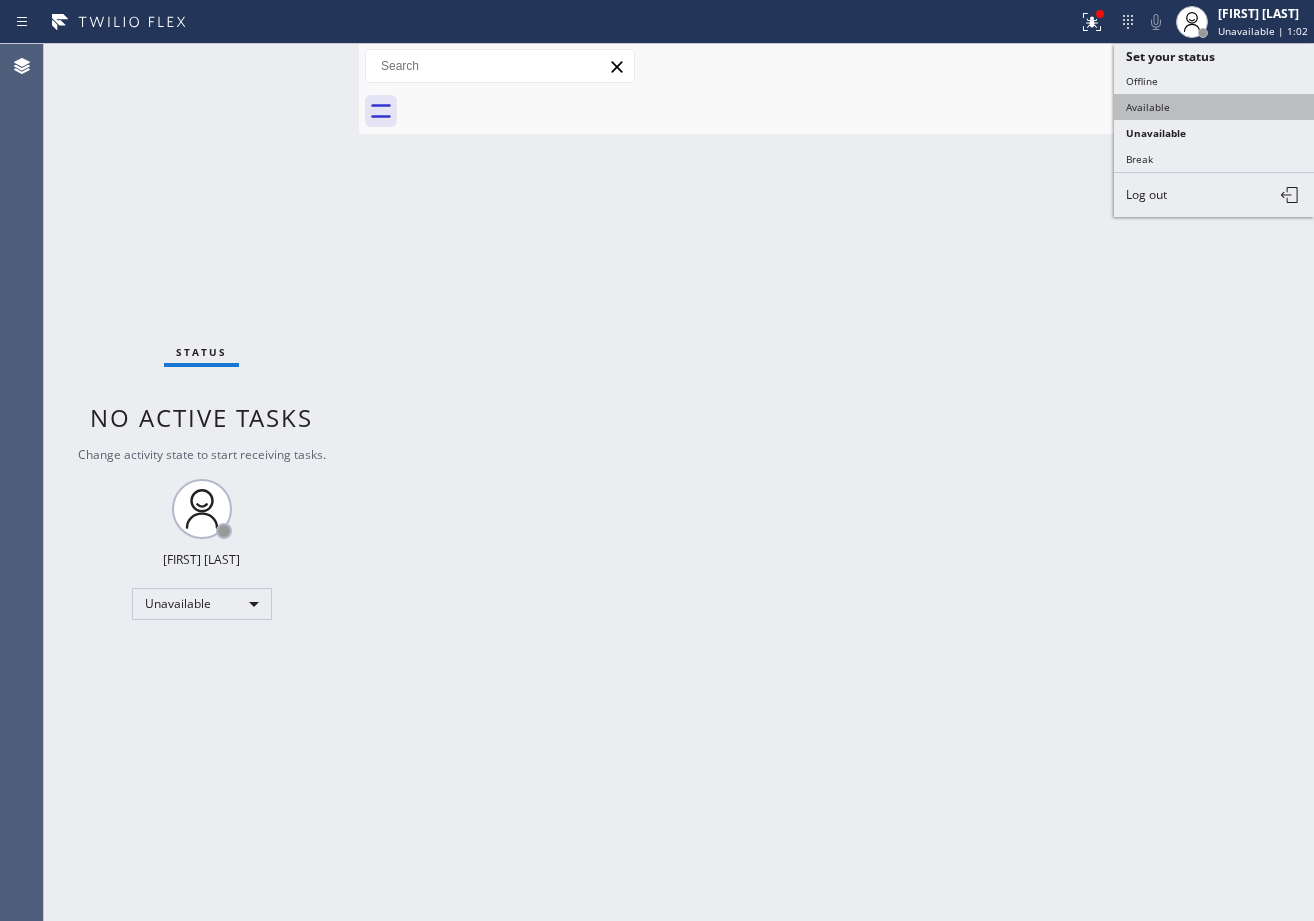 click on "Available" at bounding box center [1214, 107] 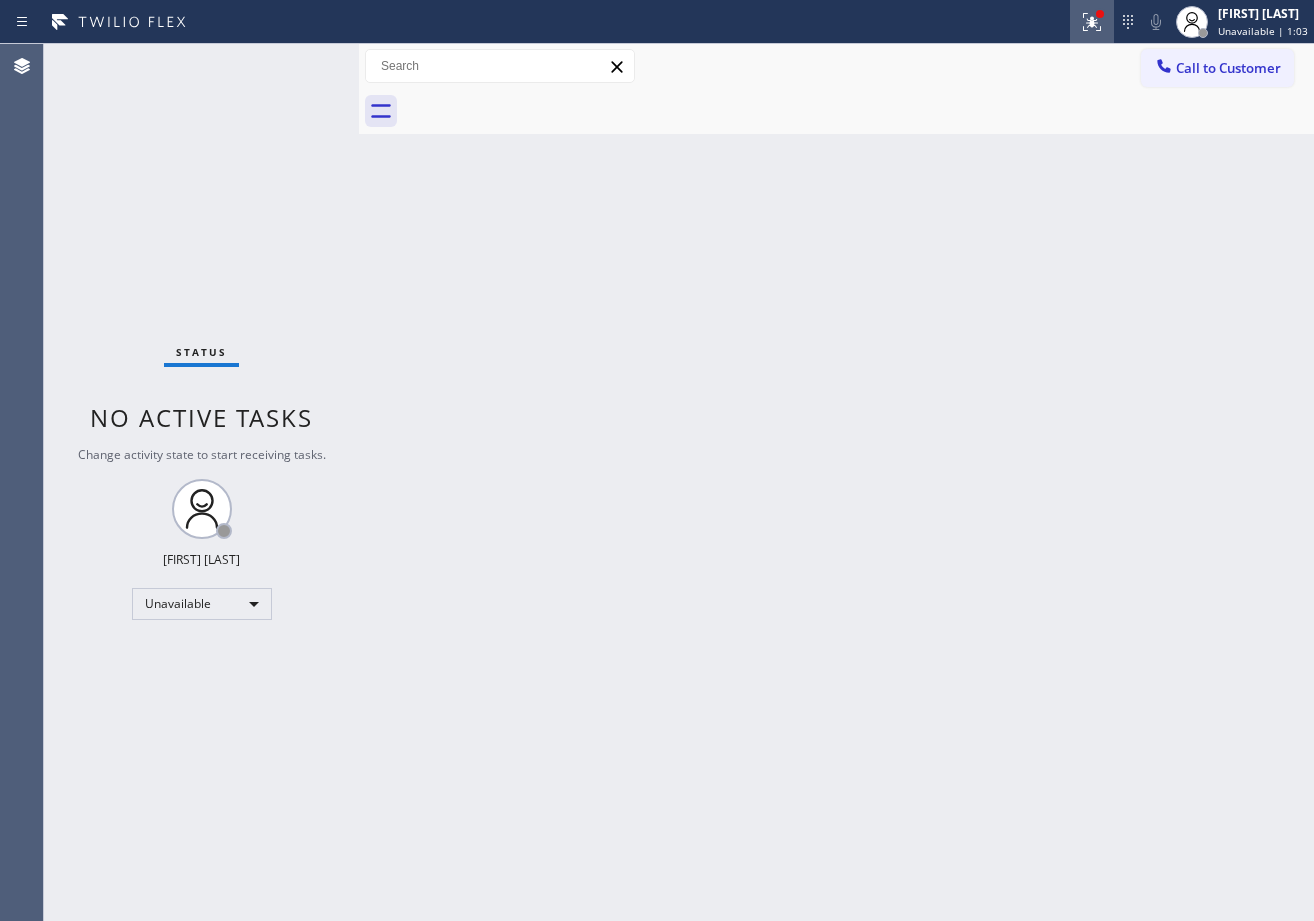 click at bounding box center [1100, 14] 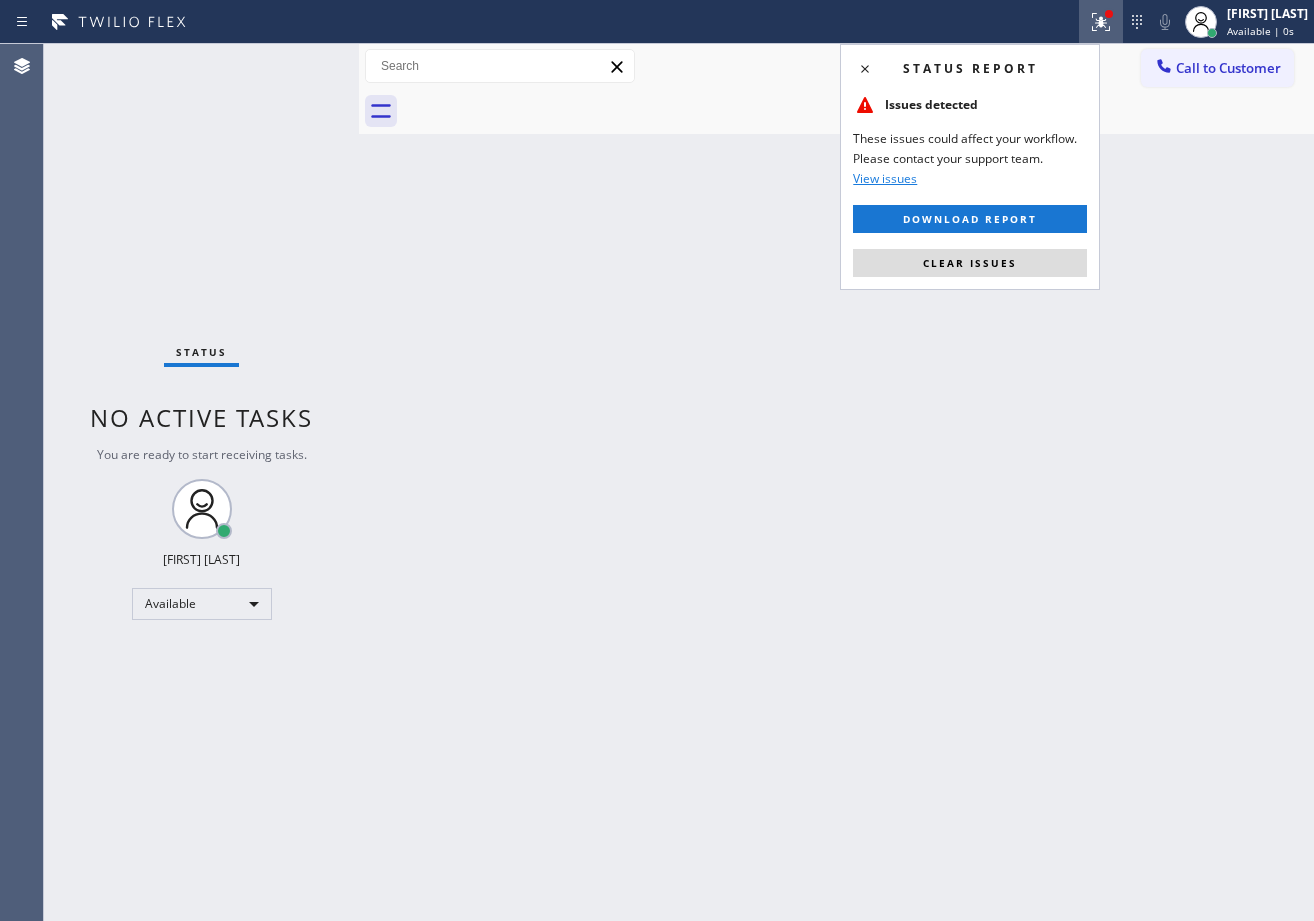 click on "Clear issues" at bounding box center (970, 263) 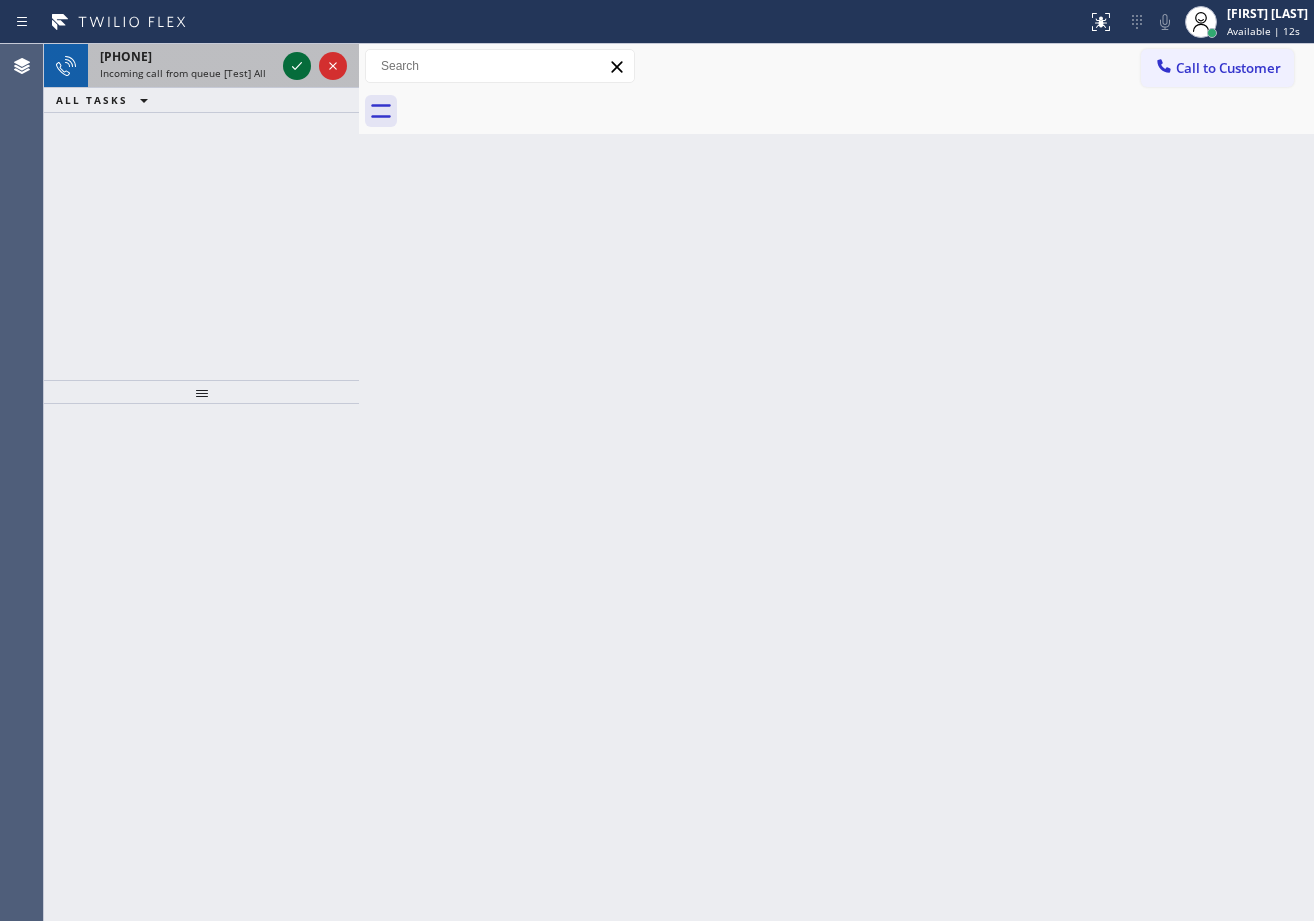 drag, startPoint x: 296, startPoint y: 53, endPoint x: 299, endPoint y: 65, distance: 12.369317 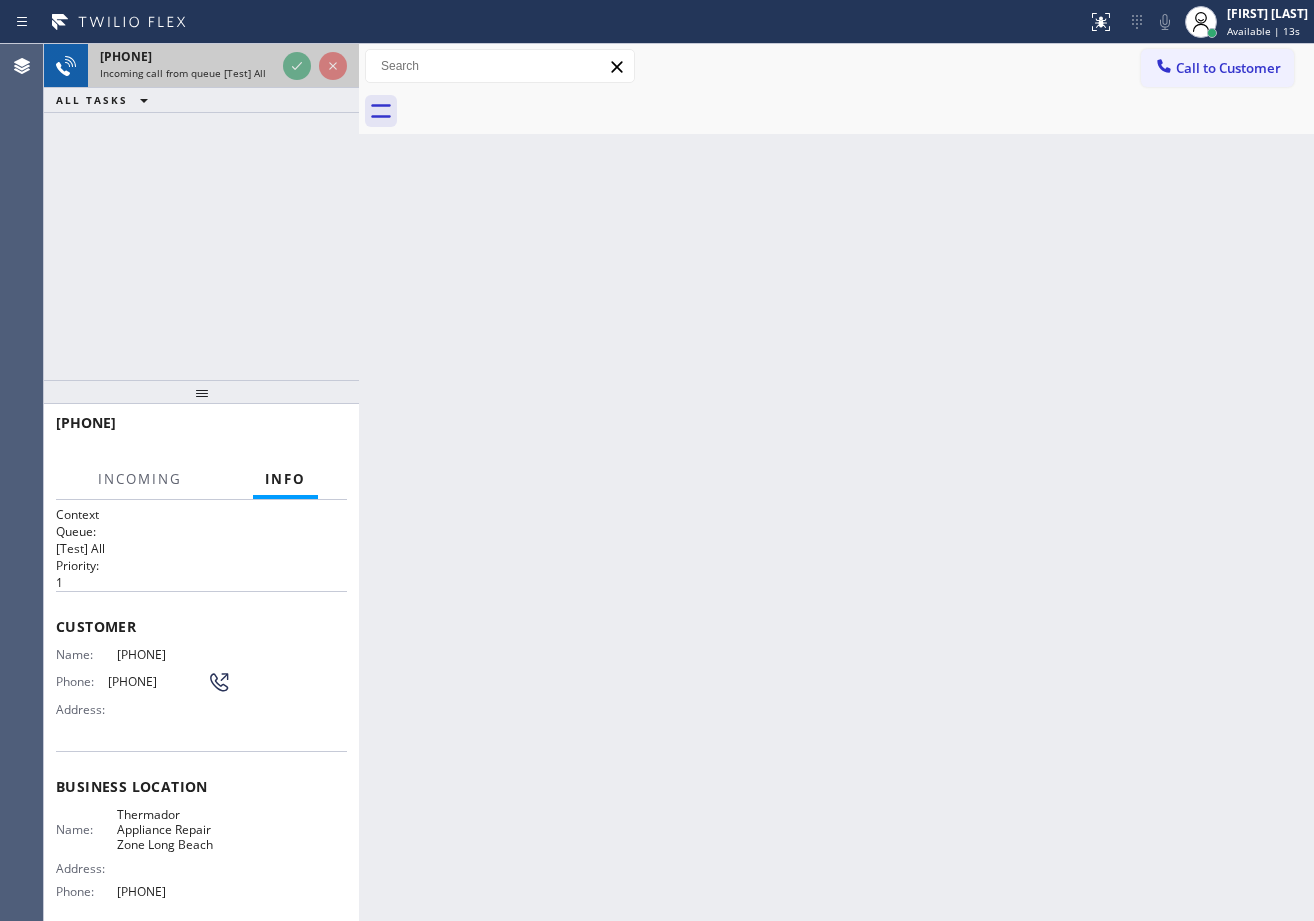 click 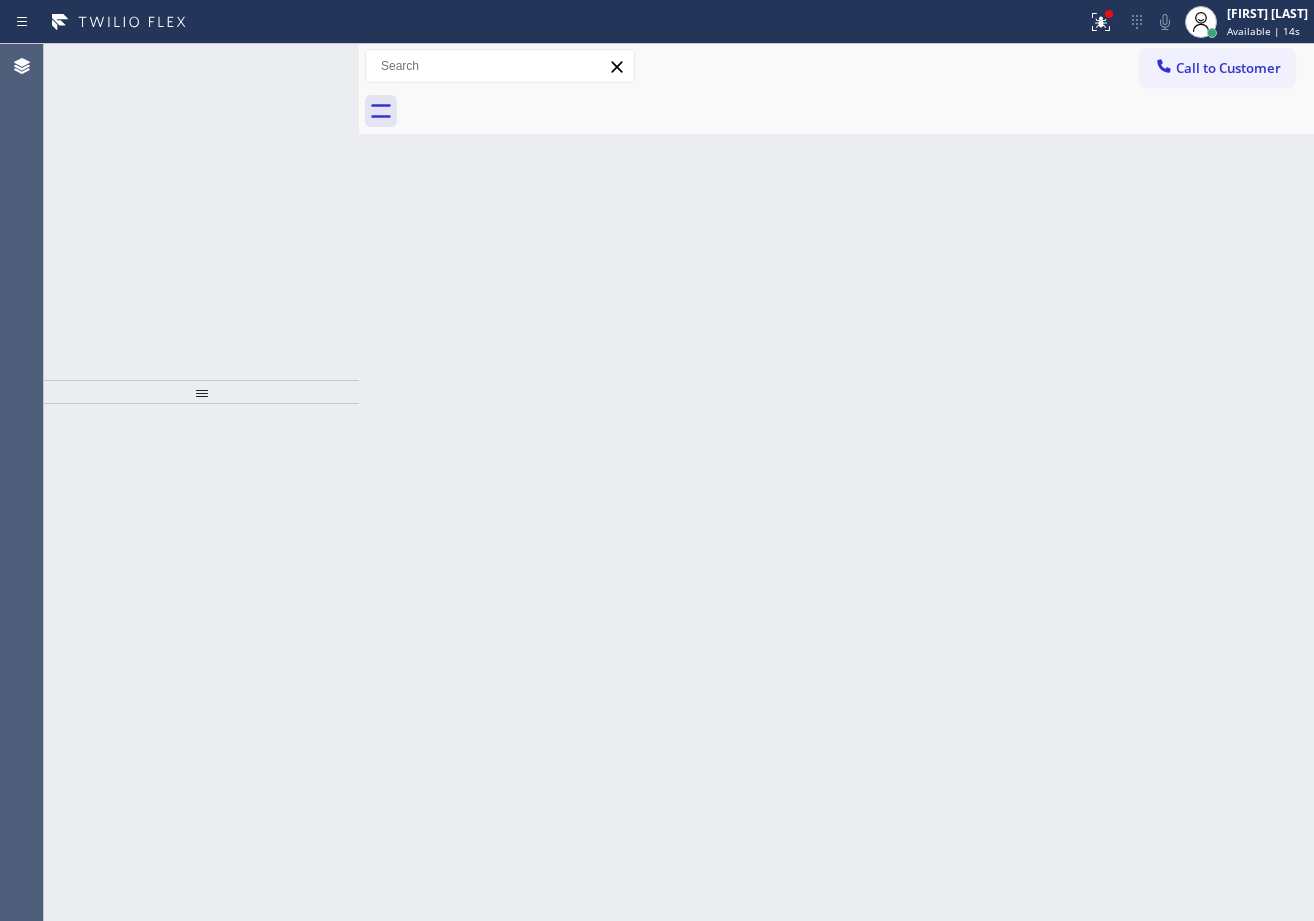 click 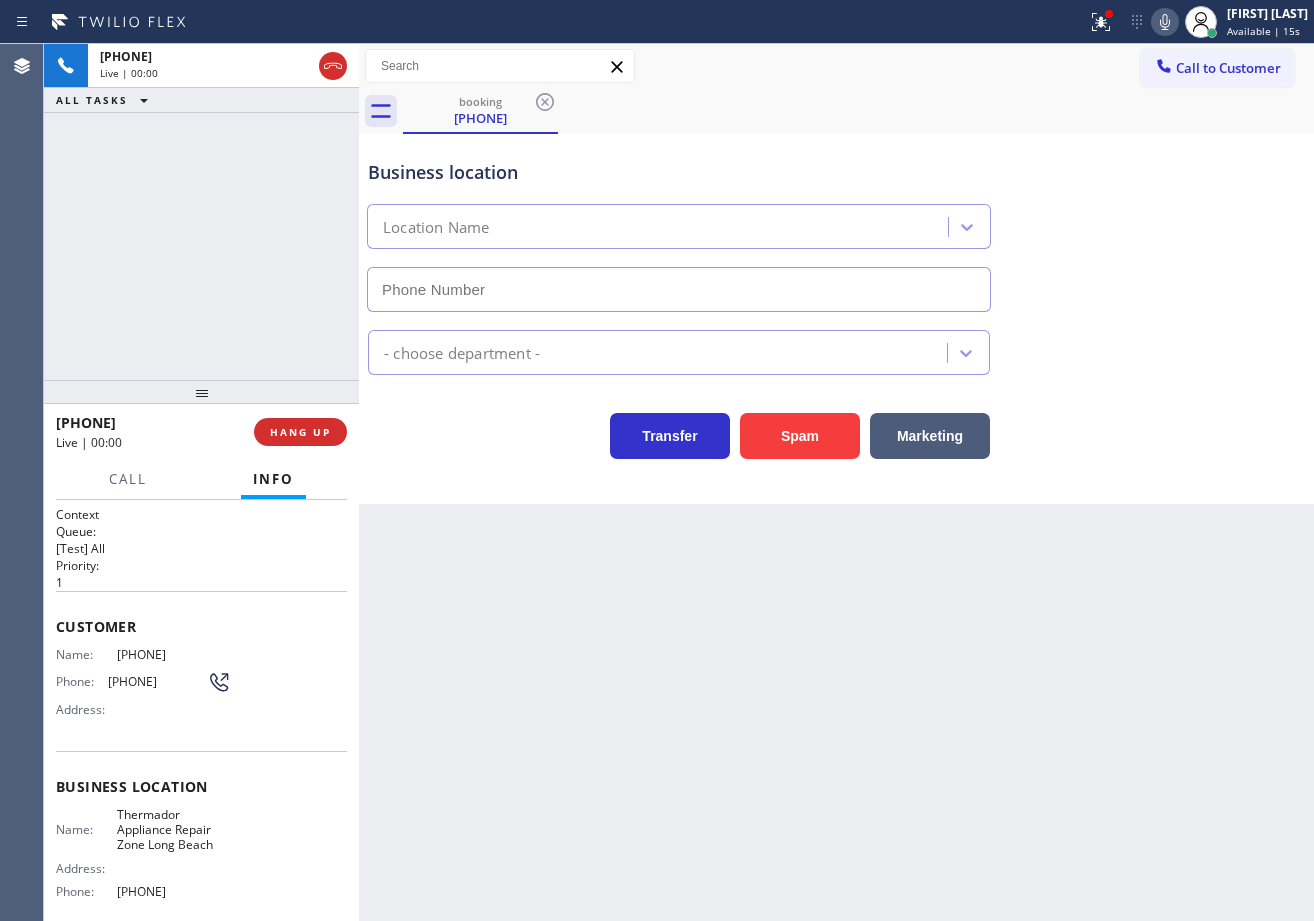 type on "[PHONE]" 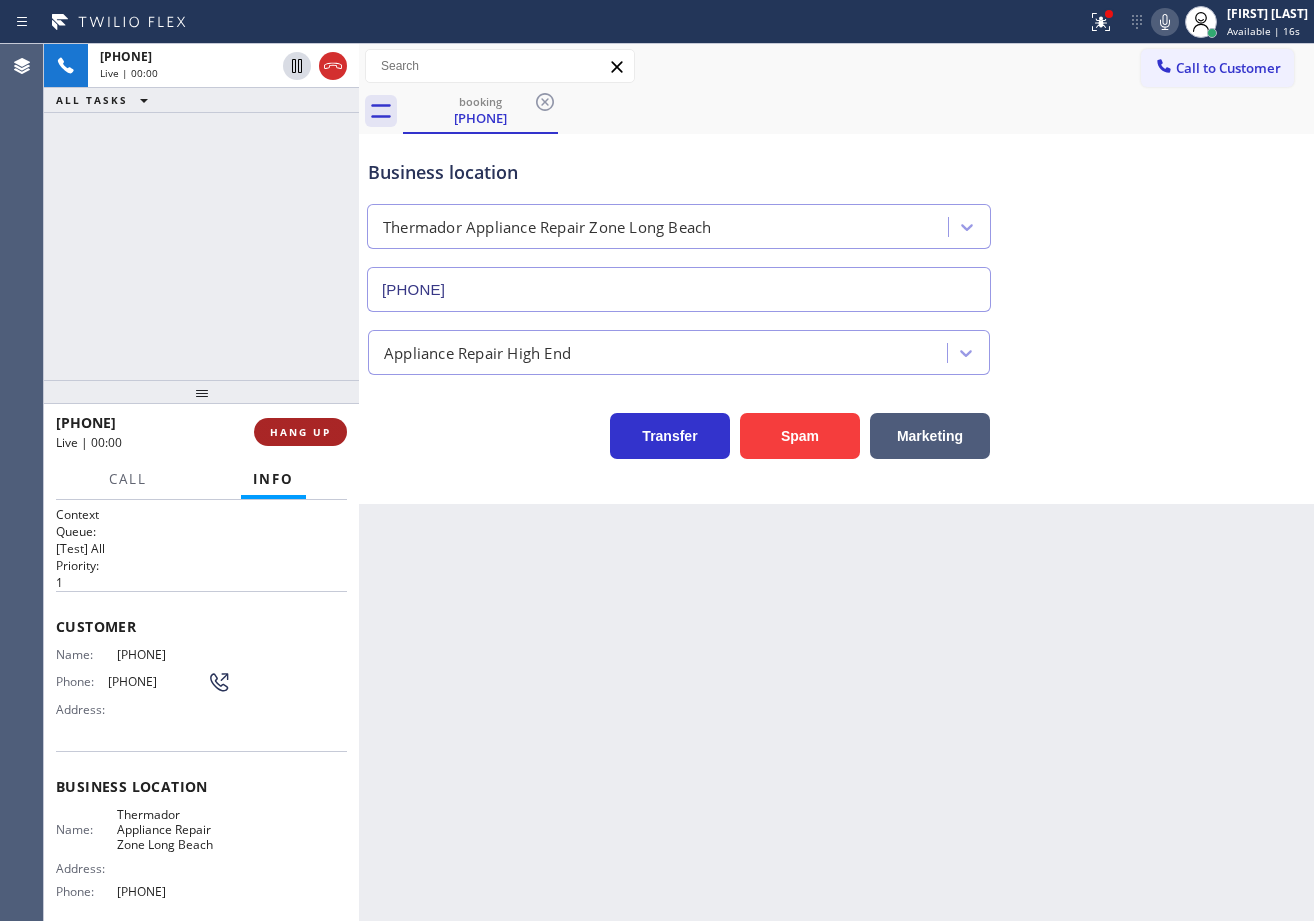 click on "HANG UP" at bounding box center [300, 432] 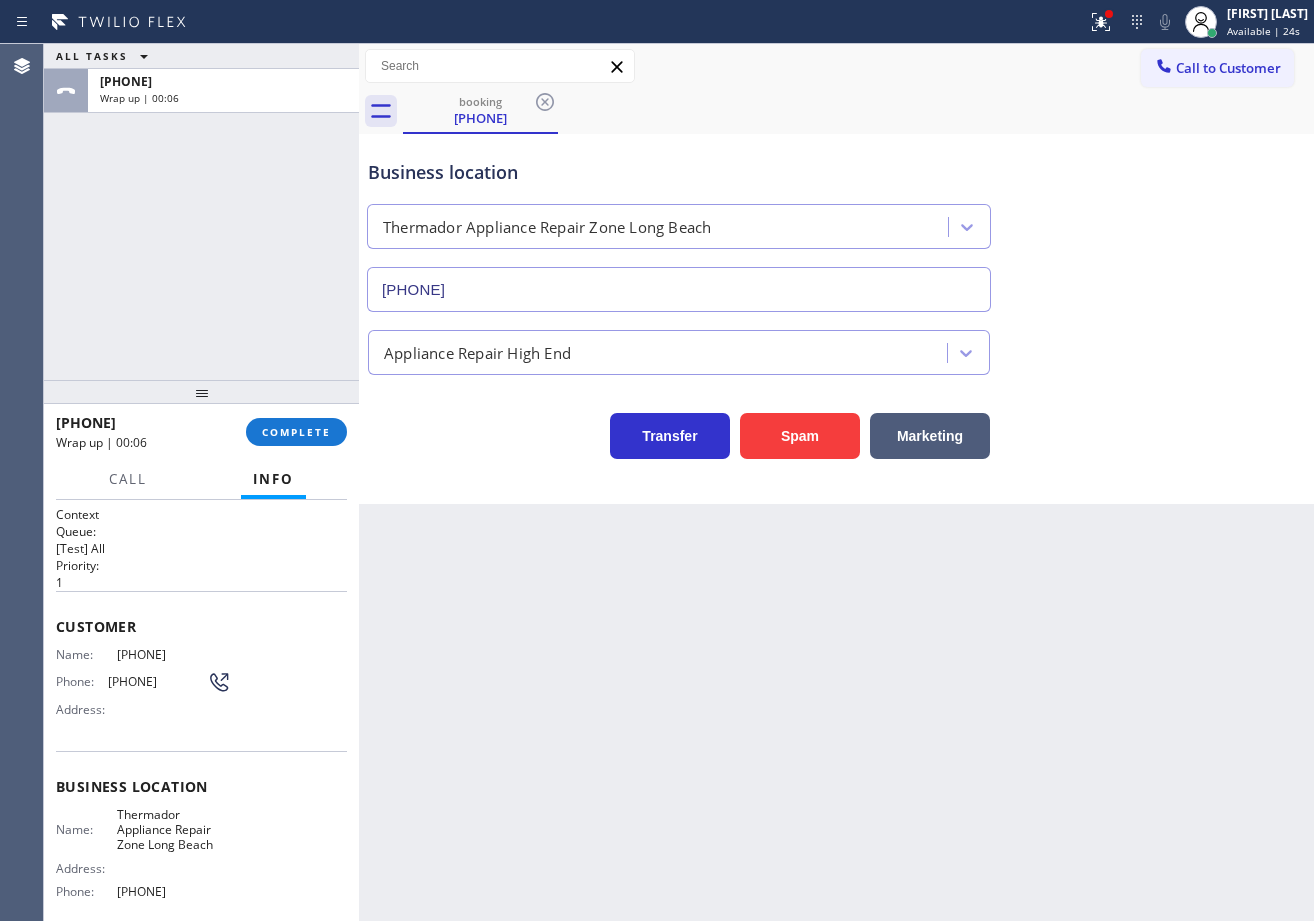 click on "ALL TASKS ALL TASKS ACTIVE TASKS TASKS IN WRAP UP [PHONE] Wrap up | 00:06" at bounding box center (201, 212) 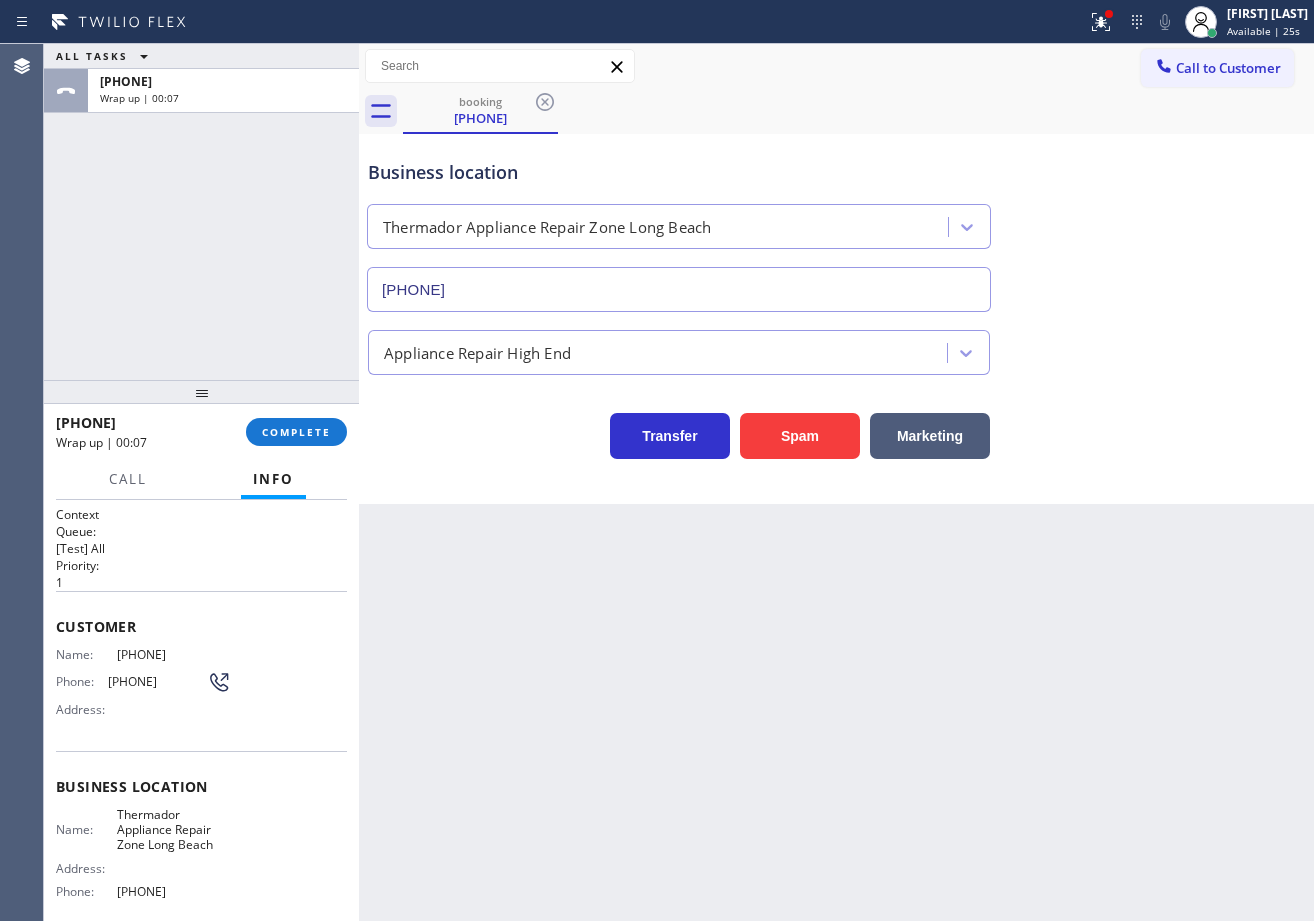 click on "[PHONE] Wrap up | 00:07 COMPLETE" at bounding box center [201, 432] 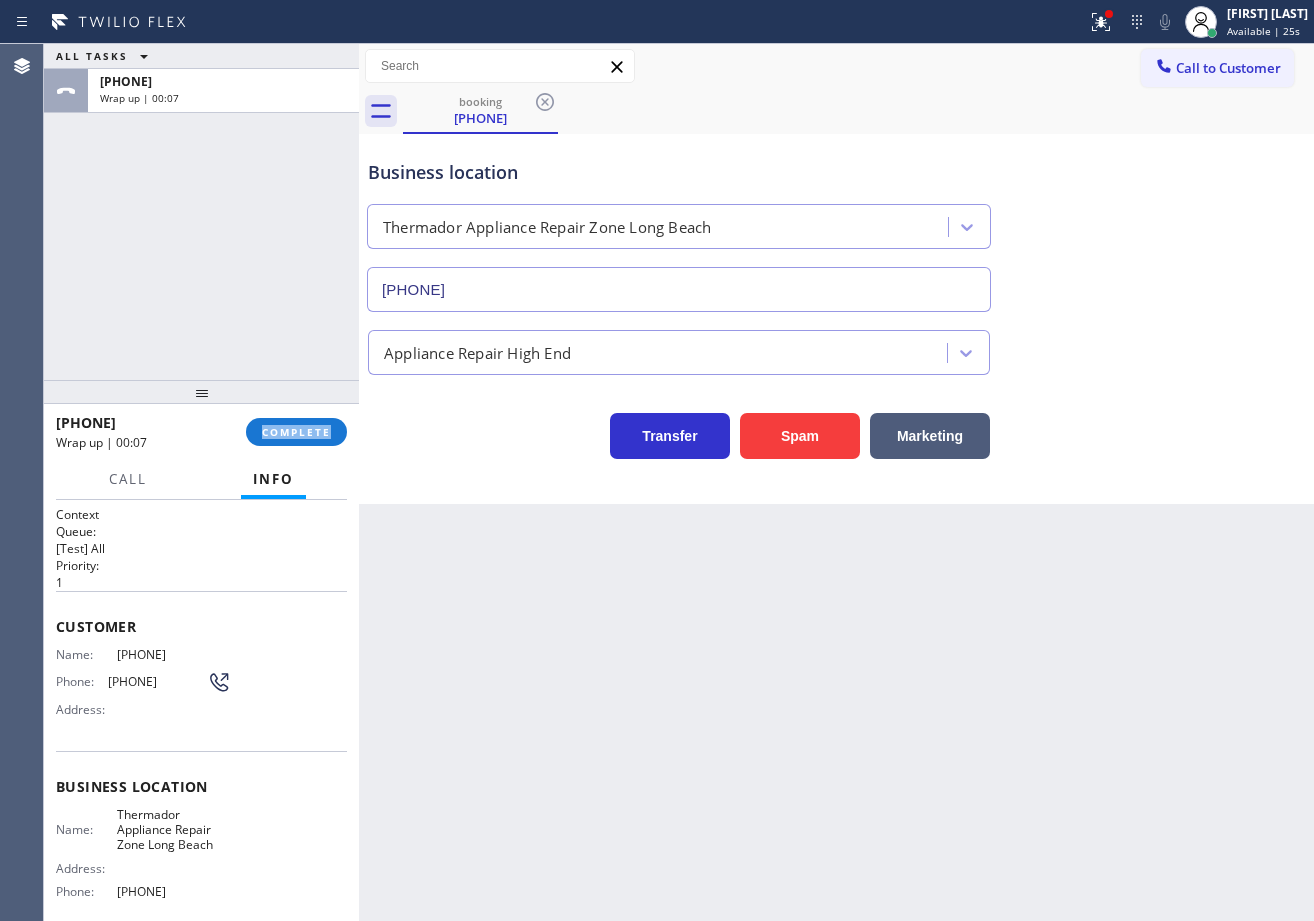 click on "[PHONE] Wrap up | 00:07 COMPLETE" at bounding box center [201, 432] 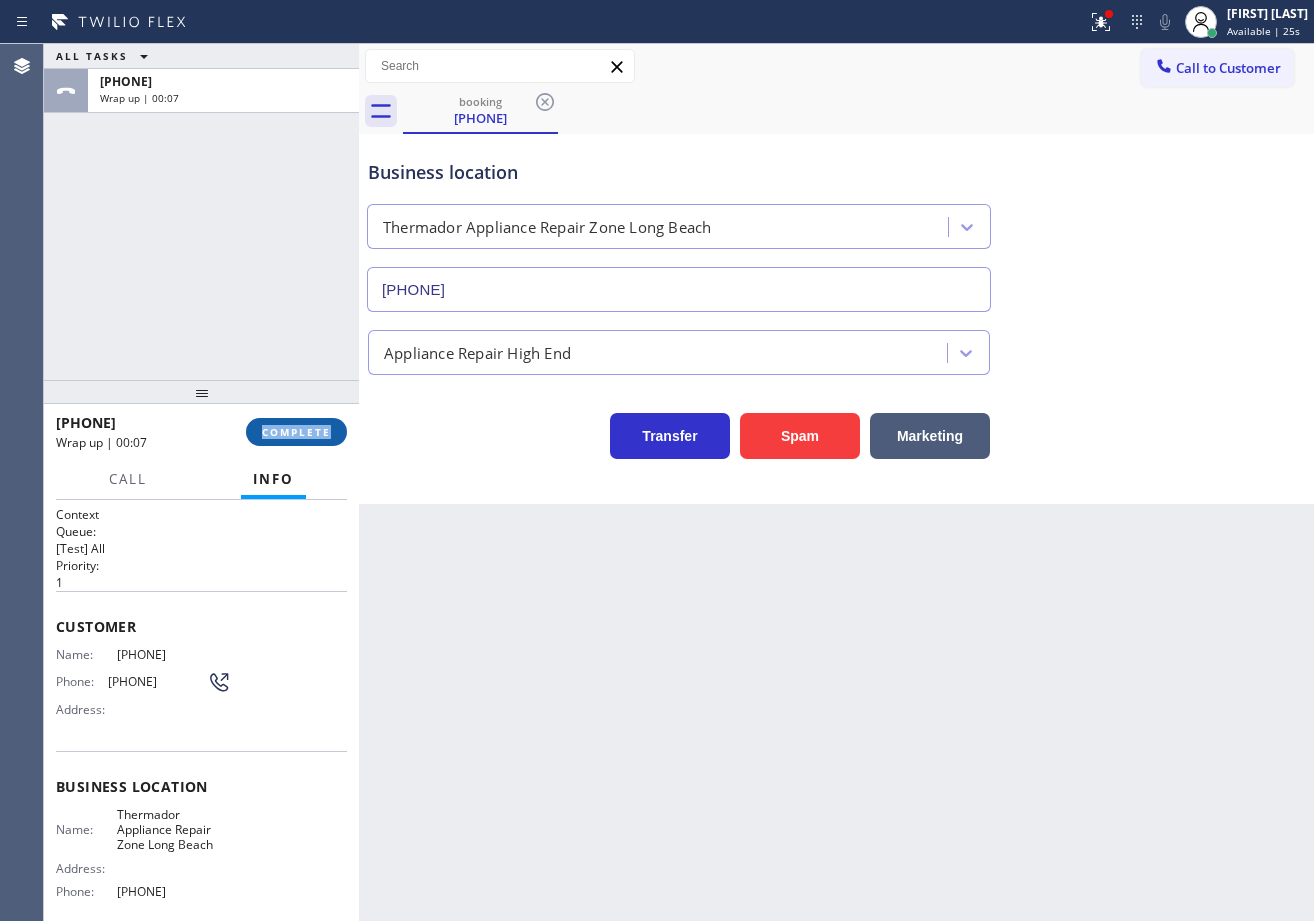 click on "COMPLETE" at bounding box center (296, 432) 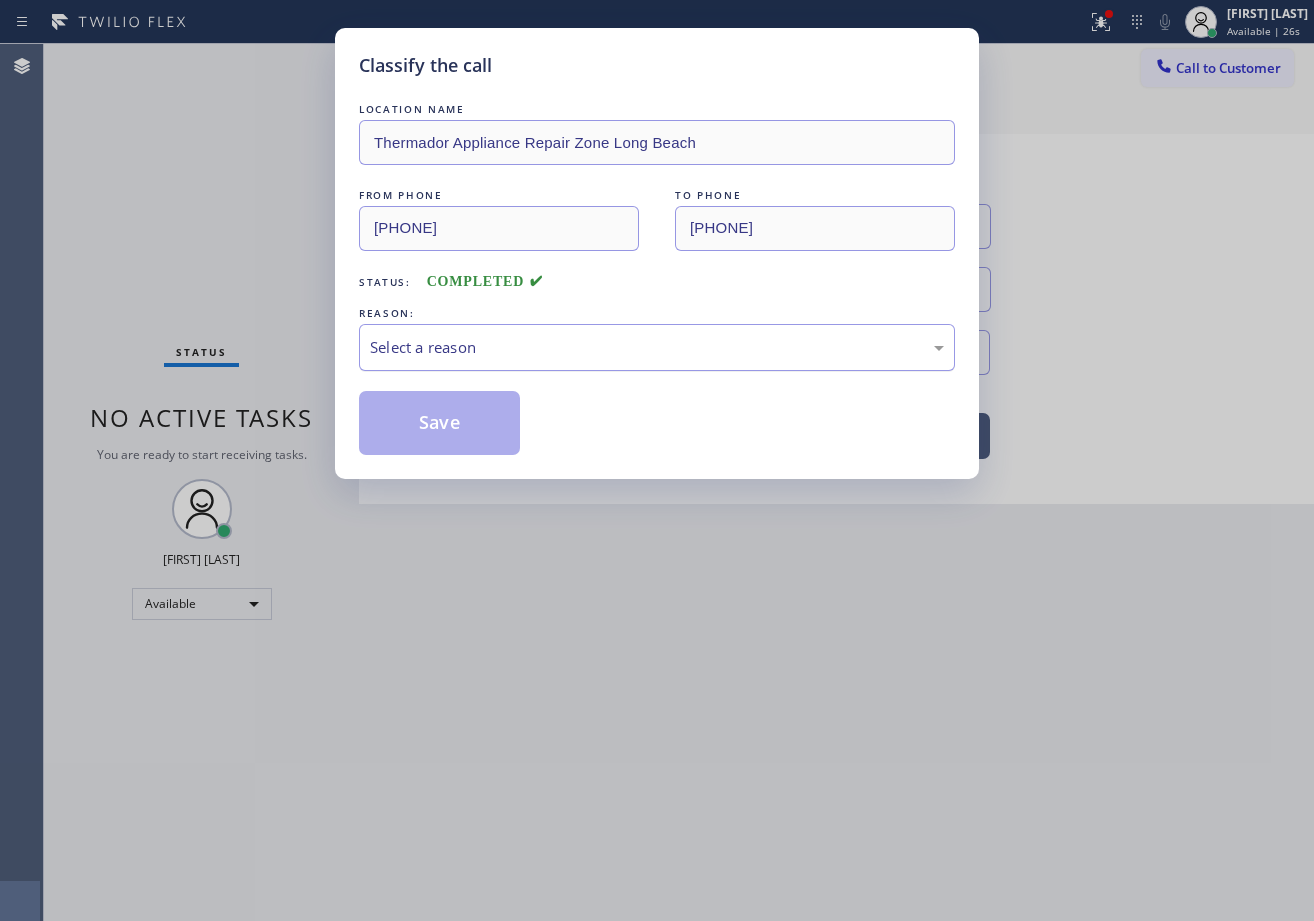 click on "Select a reason" at bounding box center (657, 347) 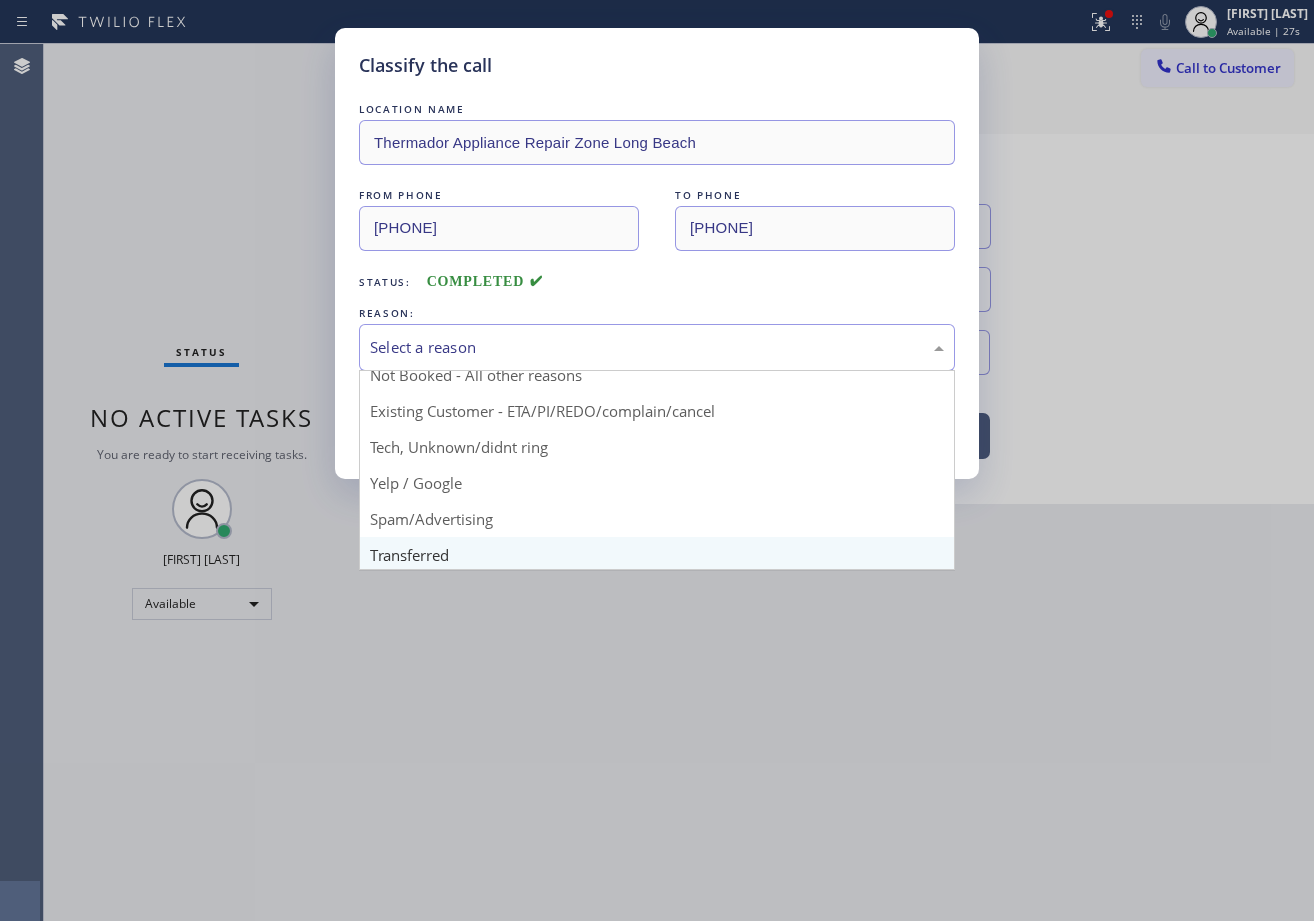 scroll, scrollTop: 126, scrollLeft: 0, axis: vertical 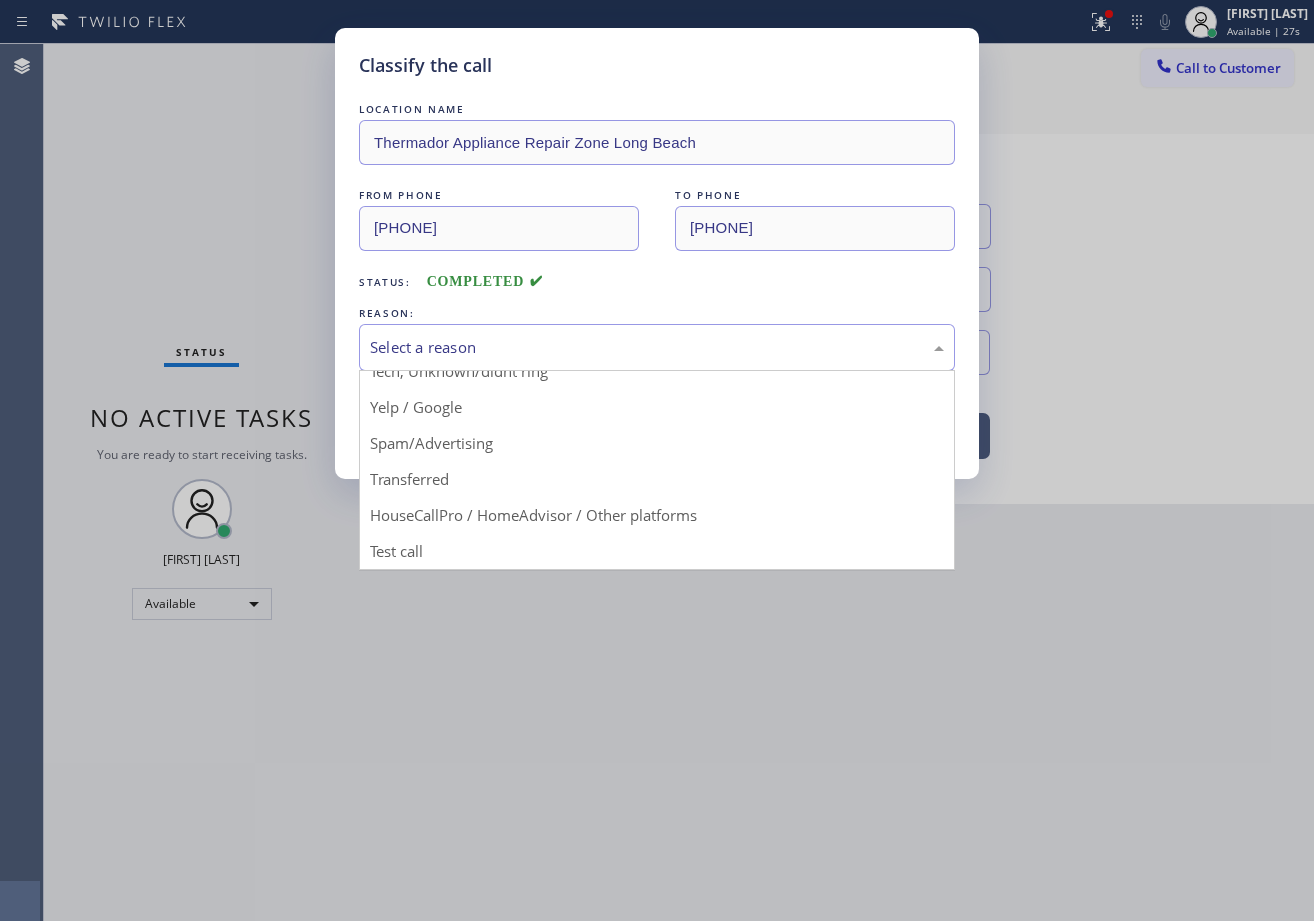 drag, startPoint x: 520, startPoint y: 442, endPoint x: 448, endPoint y: 423, distance: 74.46476 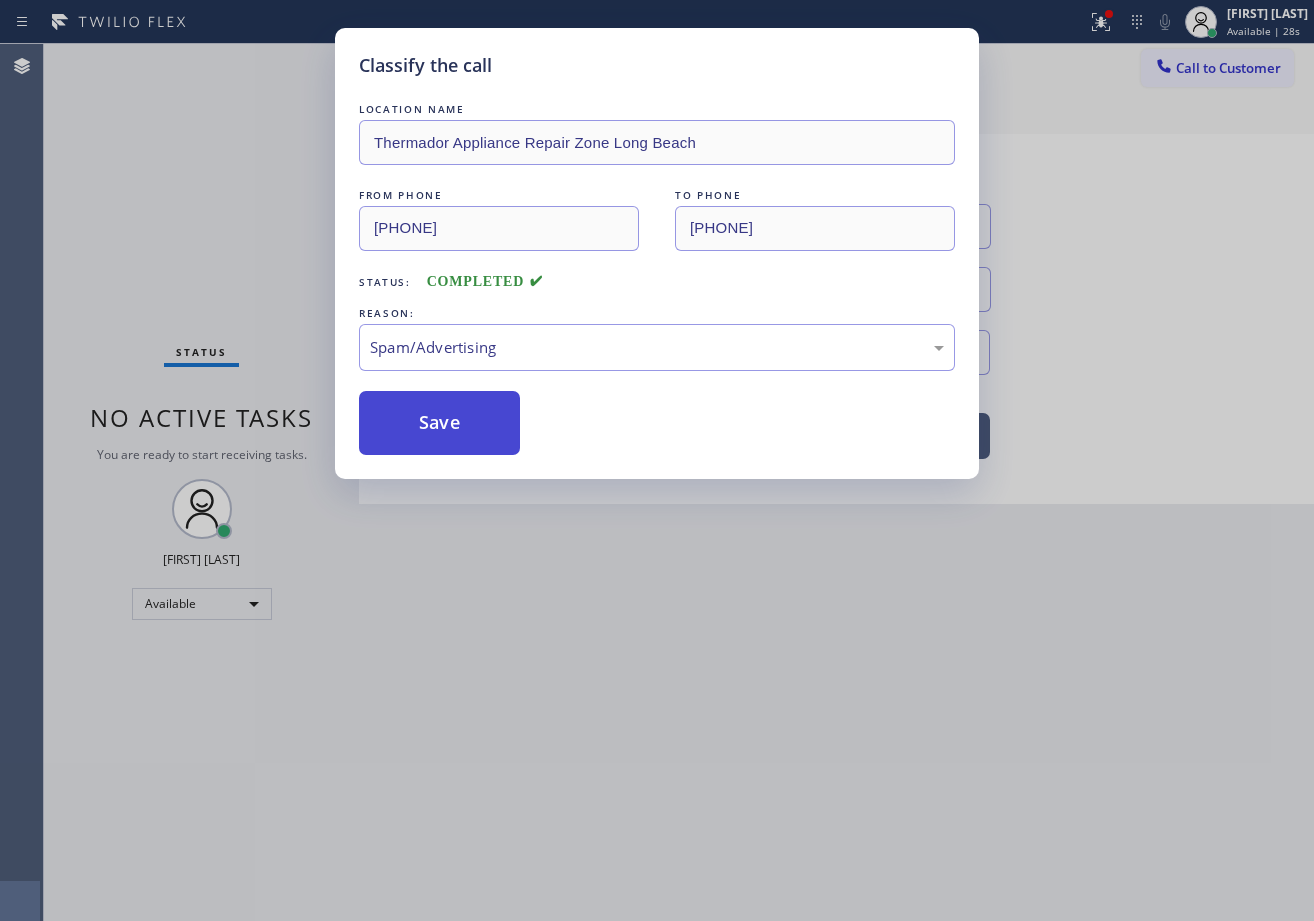 click on "Save" at bounding box center [439, 423] 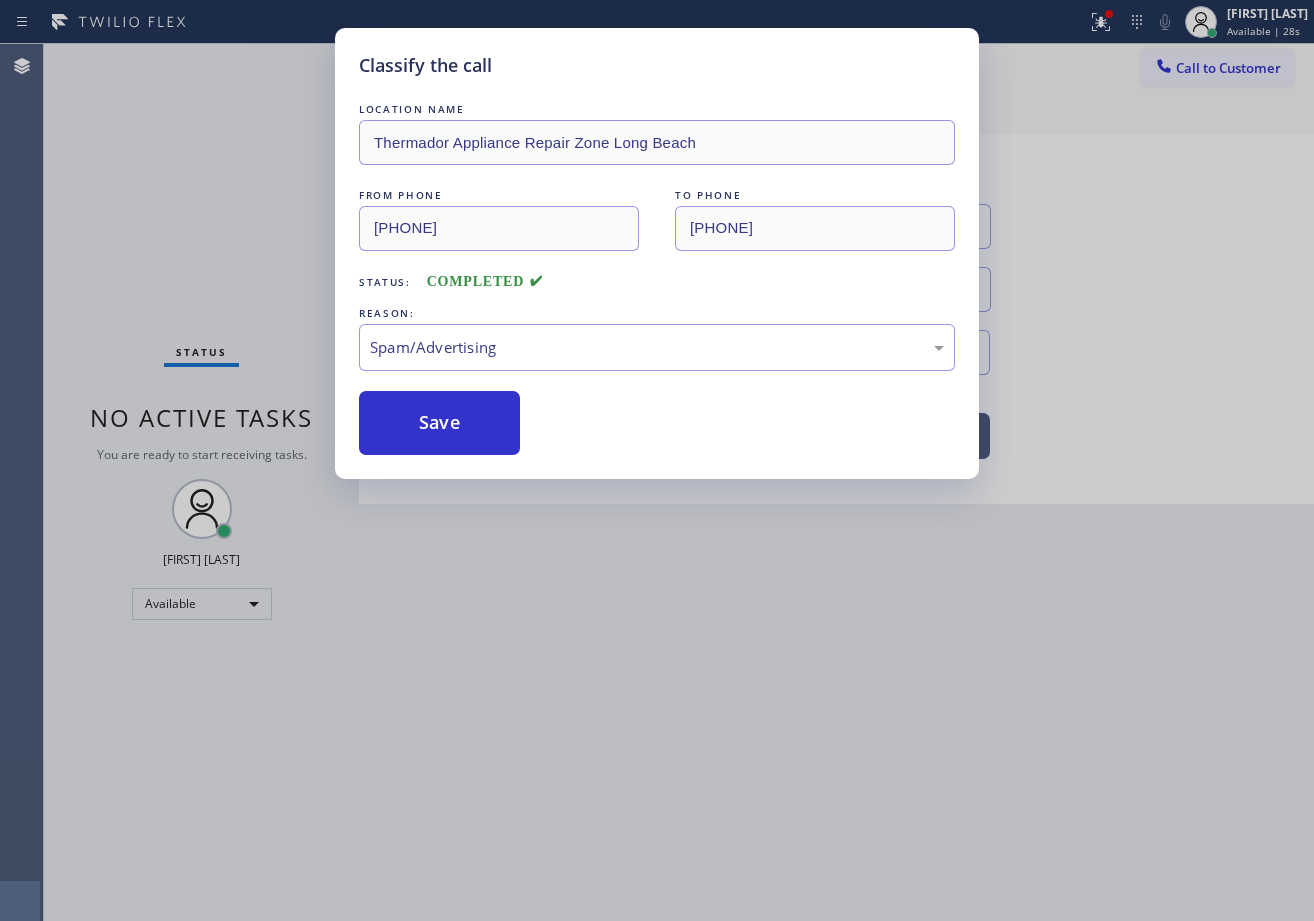 drag, startPoint x: 448, startPoint y: 423, endPoint x: 629, endPoint y: 391, distance: 183.80696 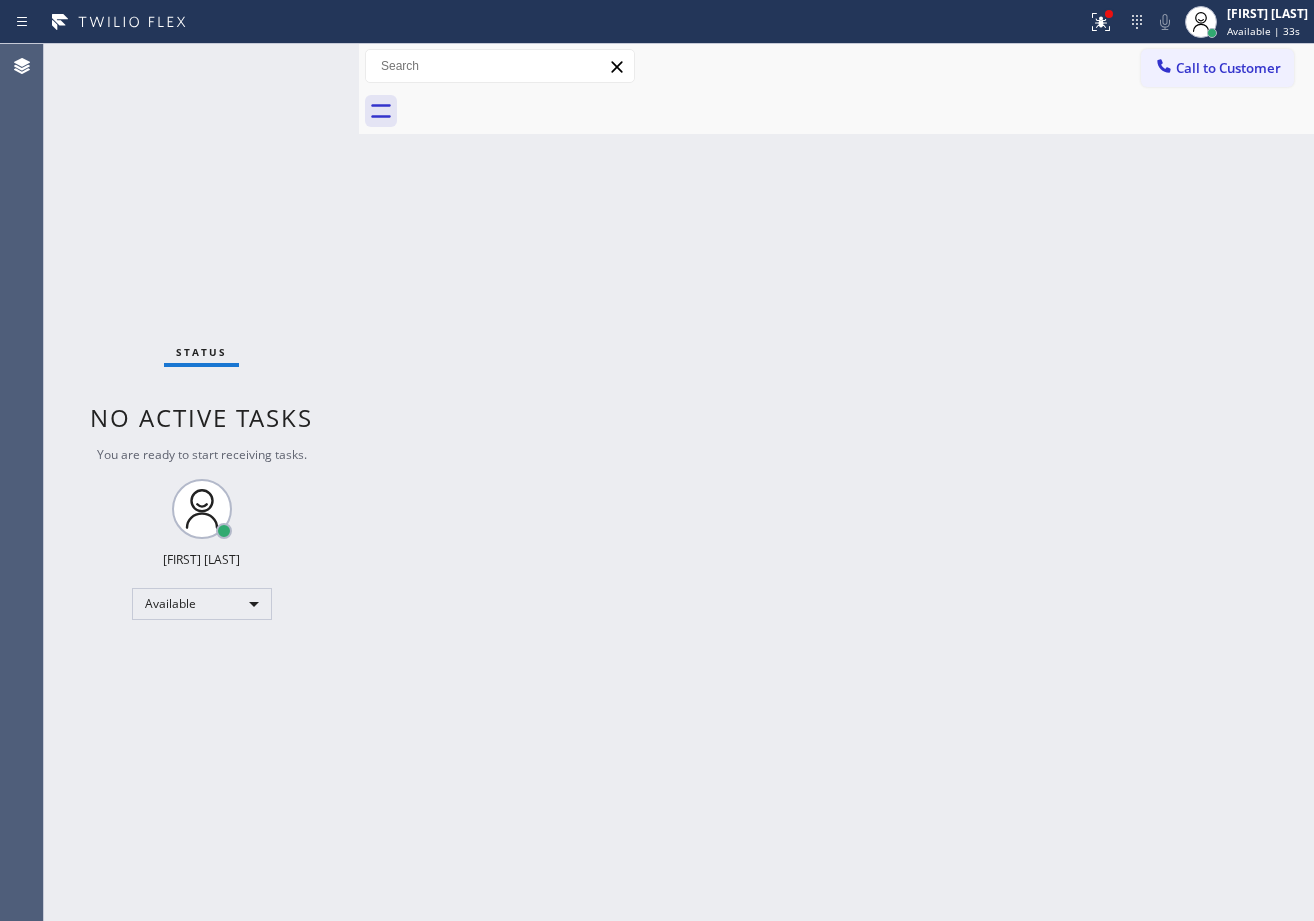 click 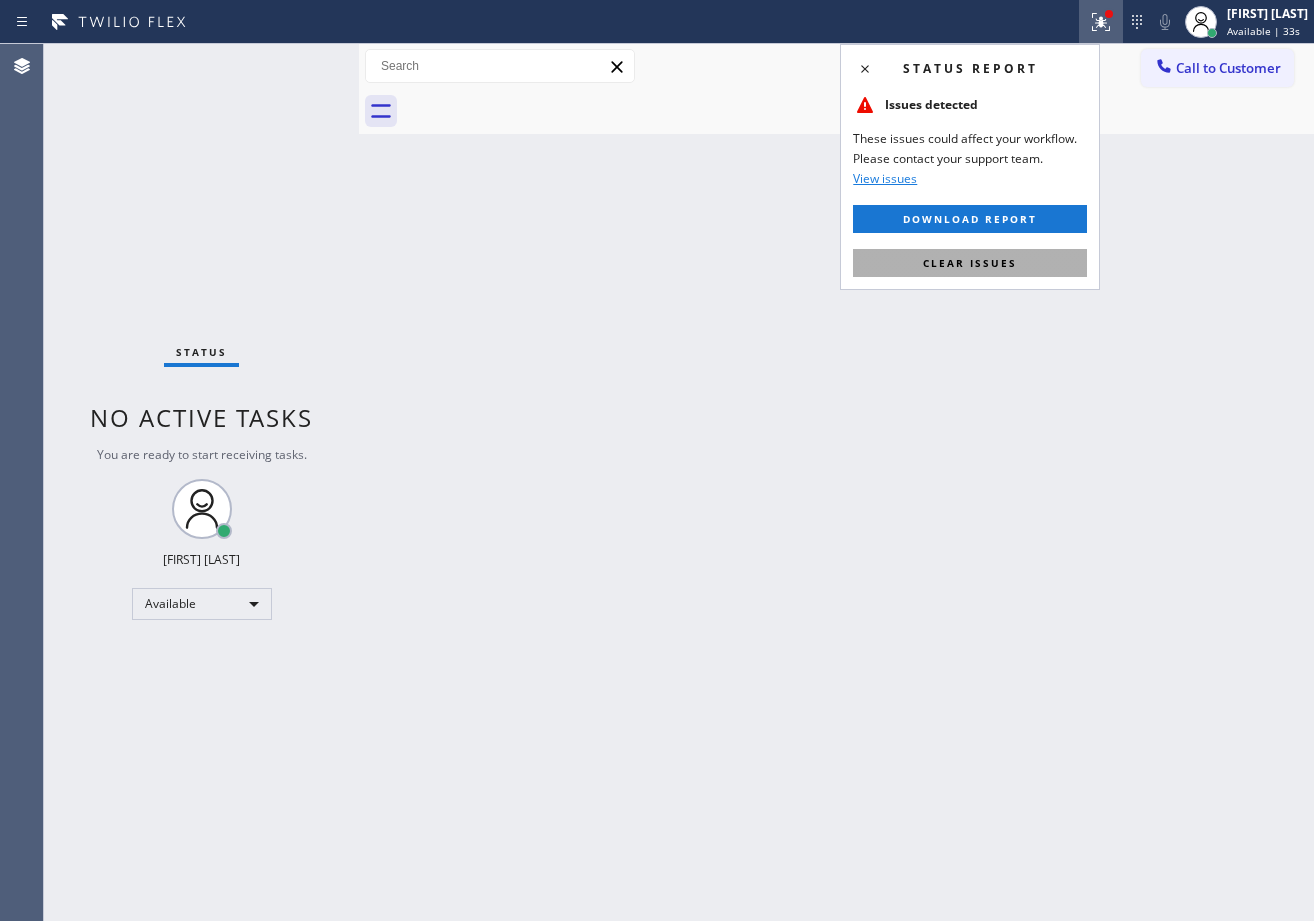 click on "Clear issues" at bounding box center [970, 263] 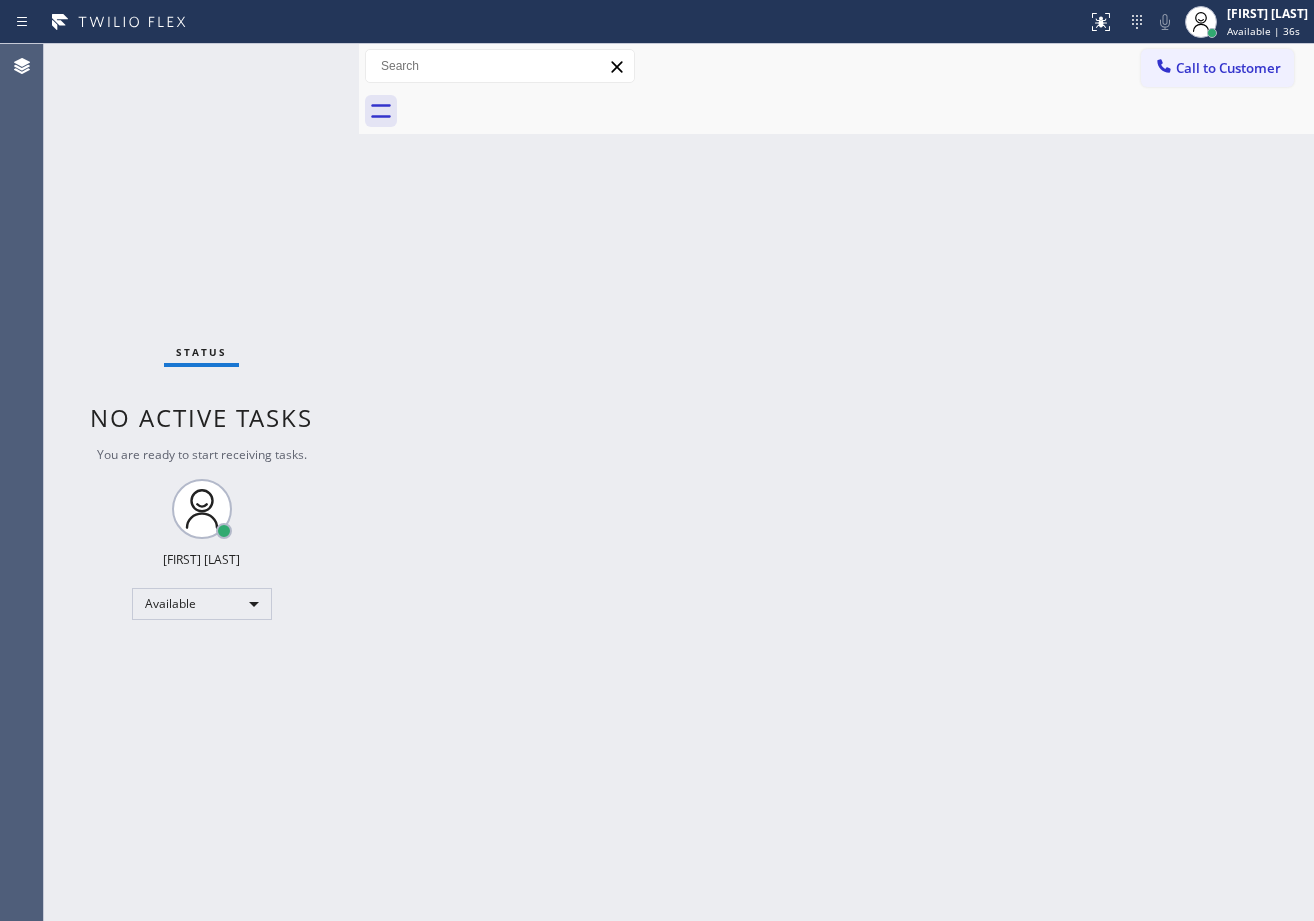 click on "Back to Dashboard Change Sender ID Customers Technicians Select a contact Outbound call Technician Search Technician Your caller id phone number Your caller id phone number Call Technician info Name   Phone none Address none Change Sender ID HVAC [PHONE] 5 Star Appliance [PHONE] Appliance Repair [PHONE] Plumbing [PHONE] Air Duct Cleaning [PHONE]  Electricians [PHONE] Cancel Change Check personal SMS Reset Change No tabs Call to Customer Outbound call Location Red Apple Appliance Repair Long Island Your caller id phone number ([PHONE]) Customer number Call Outbound call Technician Search Technician Your caller id phone number Your caller id phone number Call" at bounding box center [836, 482] 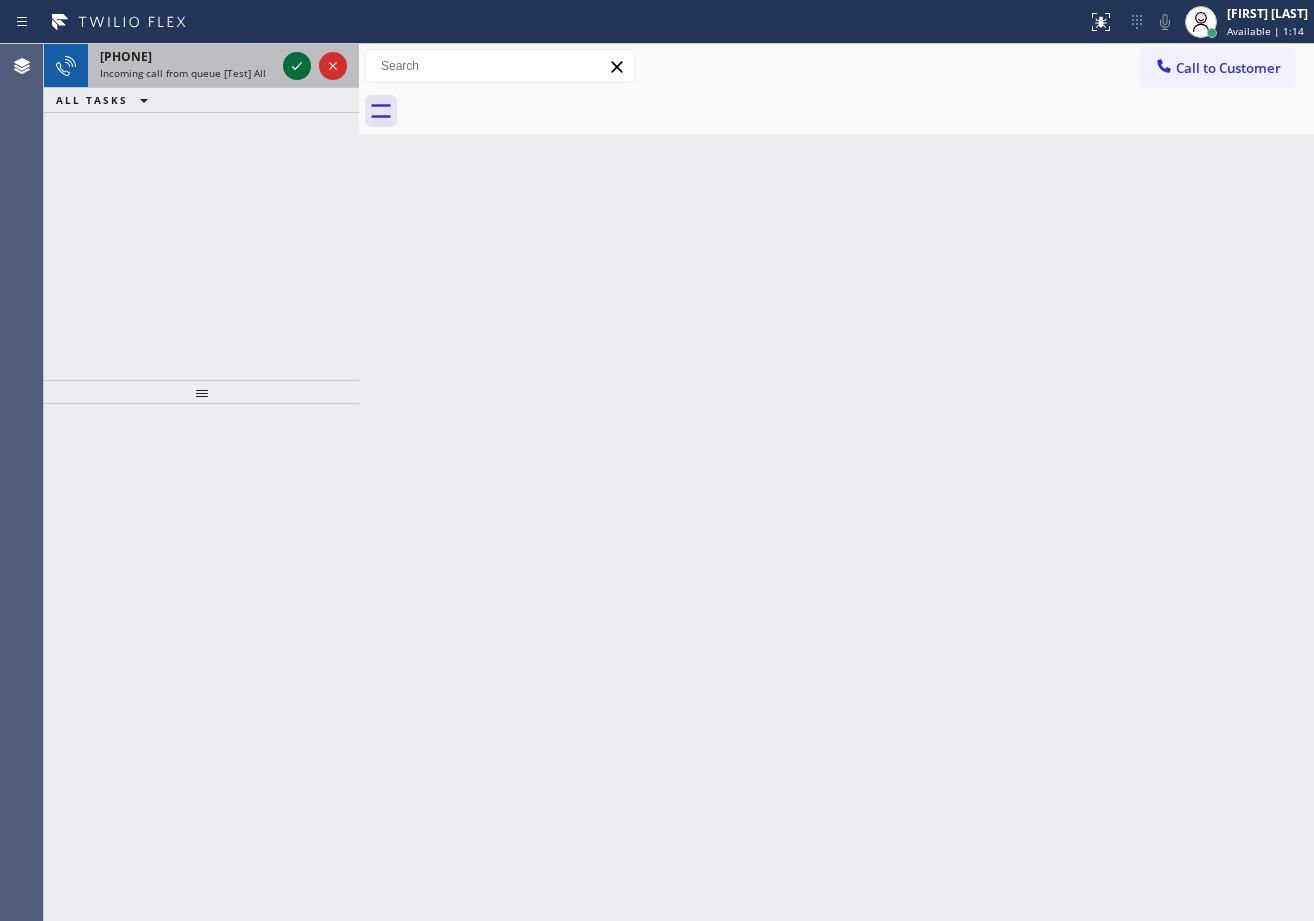 click 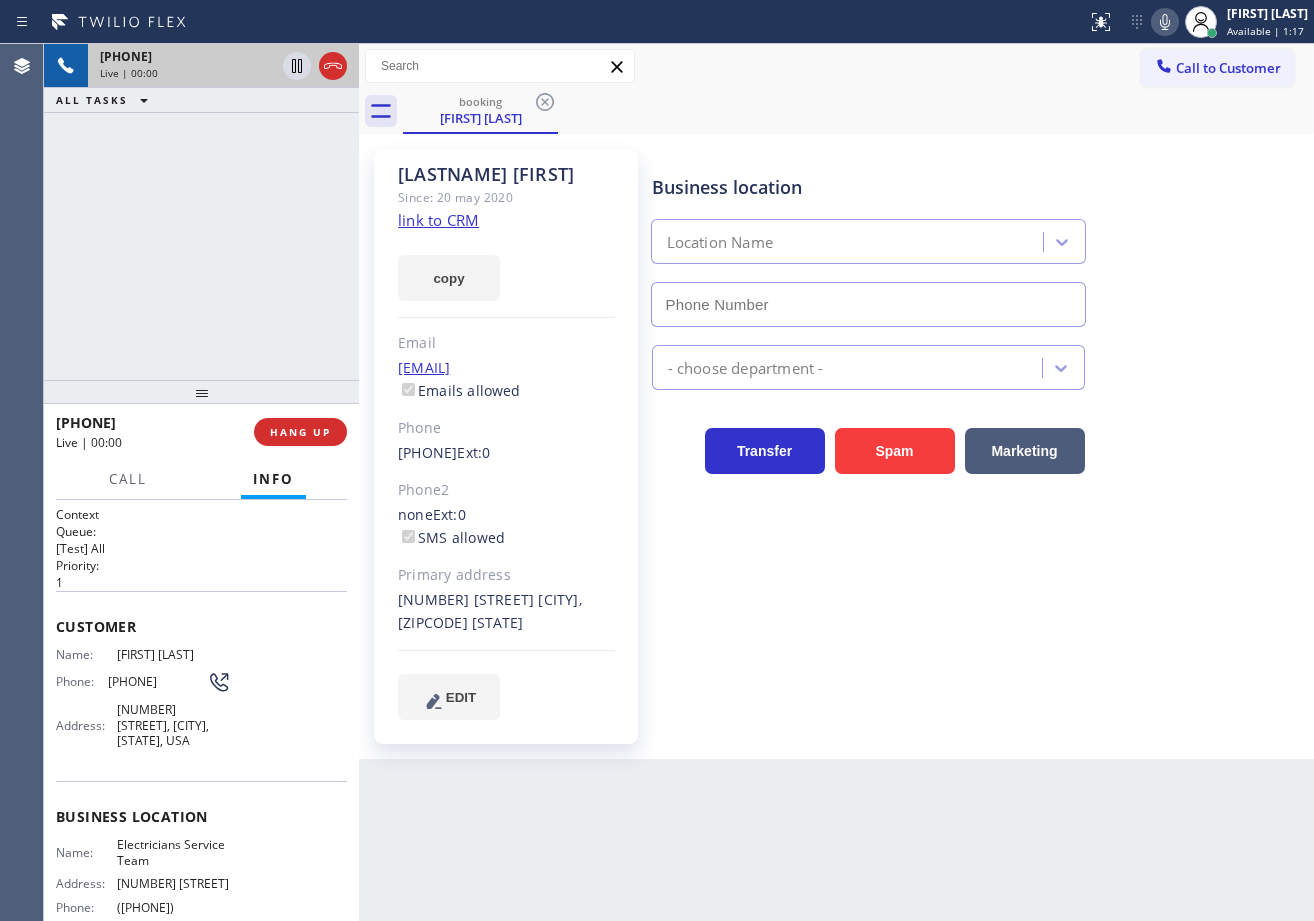 type on "([PHONE])" 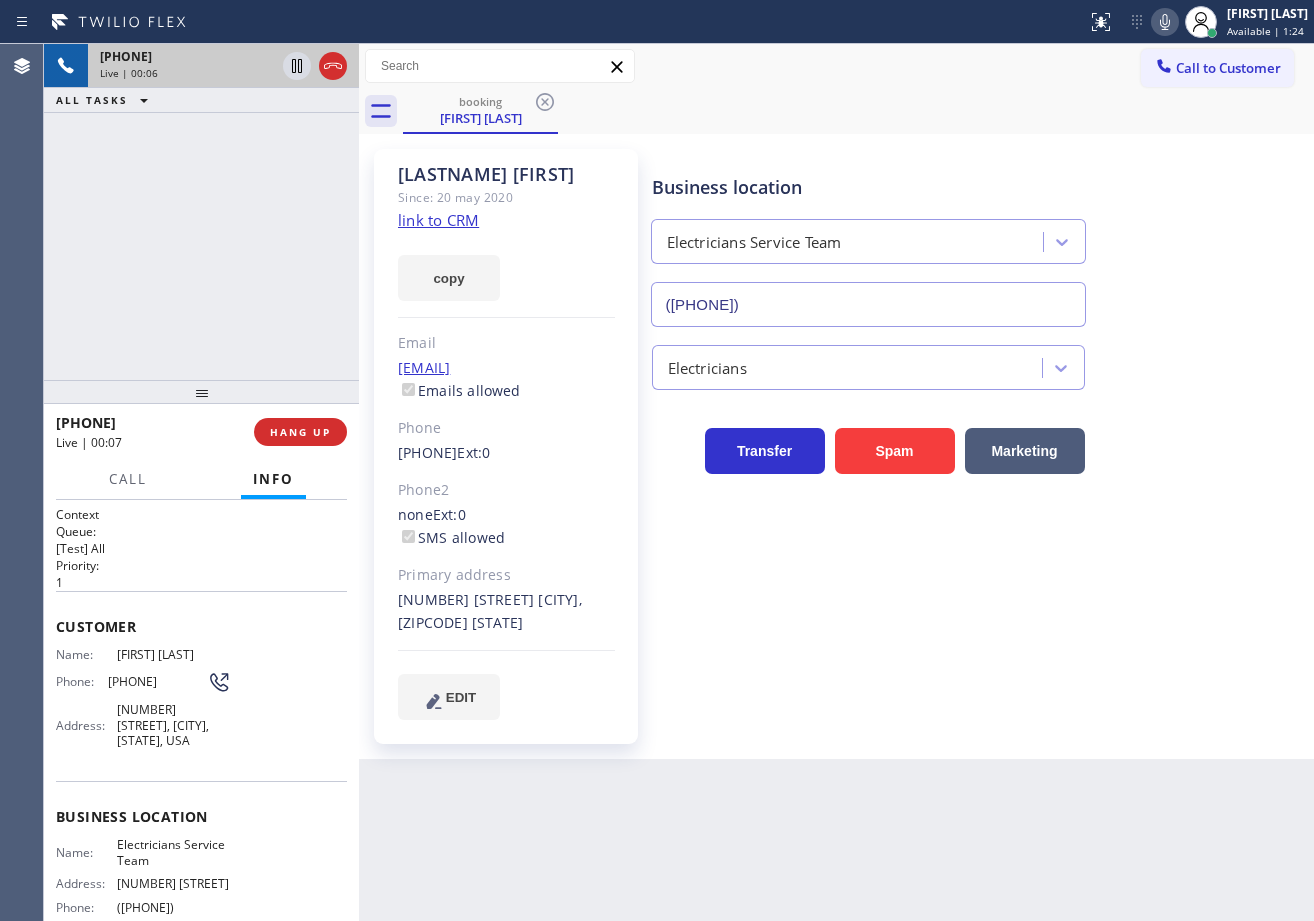 click on "[PHONE] Live | 00:06 ALL TASKS ALL TASKS ACTIVE TASKS TASKS IN WRAP UP" at bounding box center [201, 212] 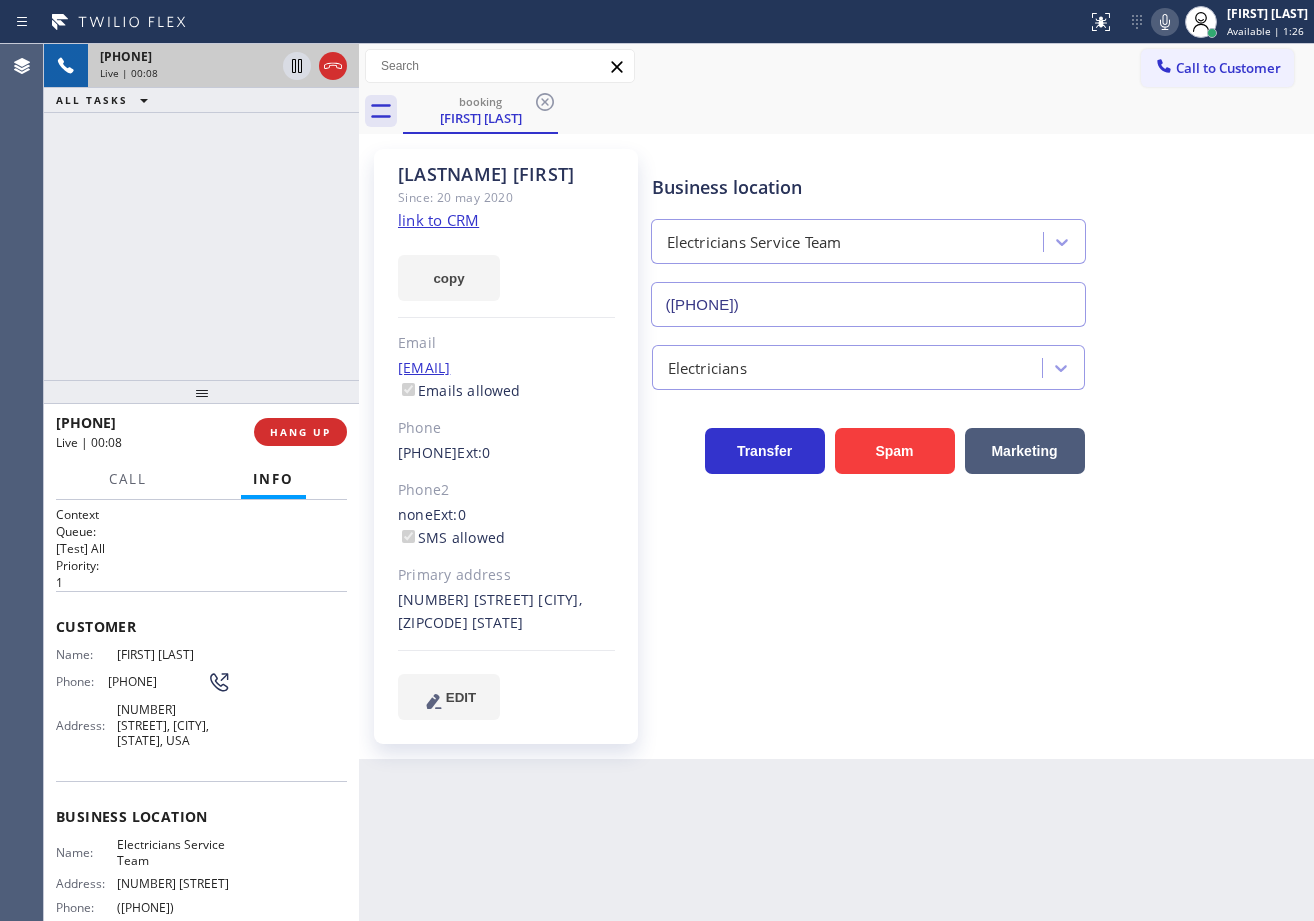 click on "link to CRM" 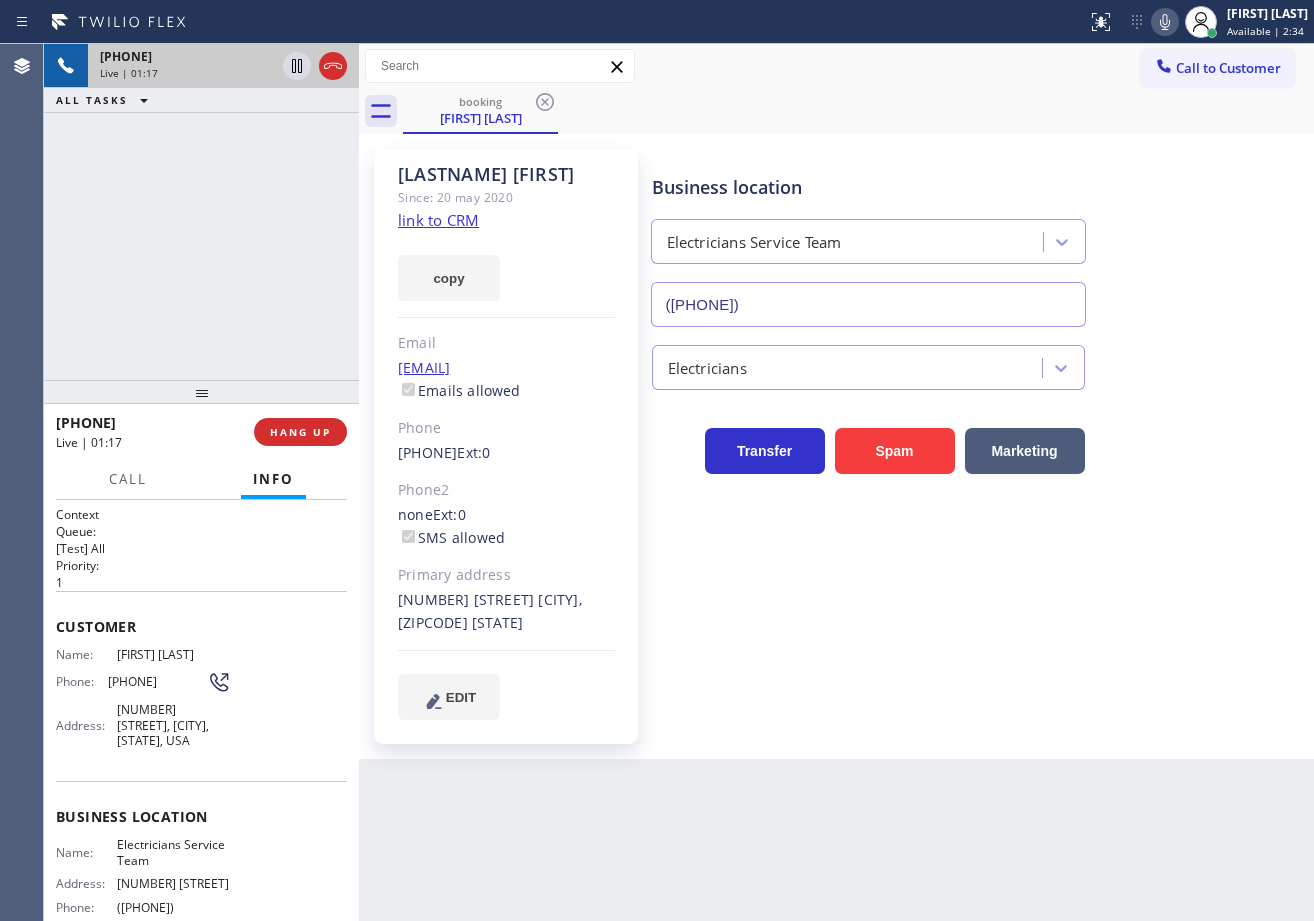 click on "[PHONE] Live | 01:17 ALL TASKS ALL TASKS ACTIVE TASKS TASKS IN WRAP UP" at bounding box center (201, 212) 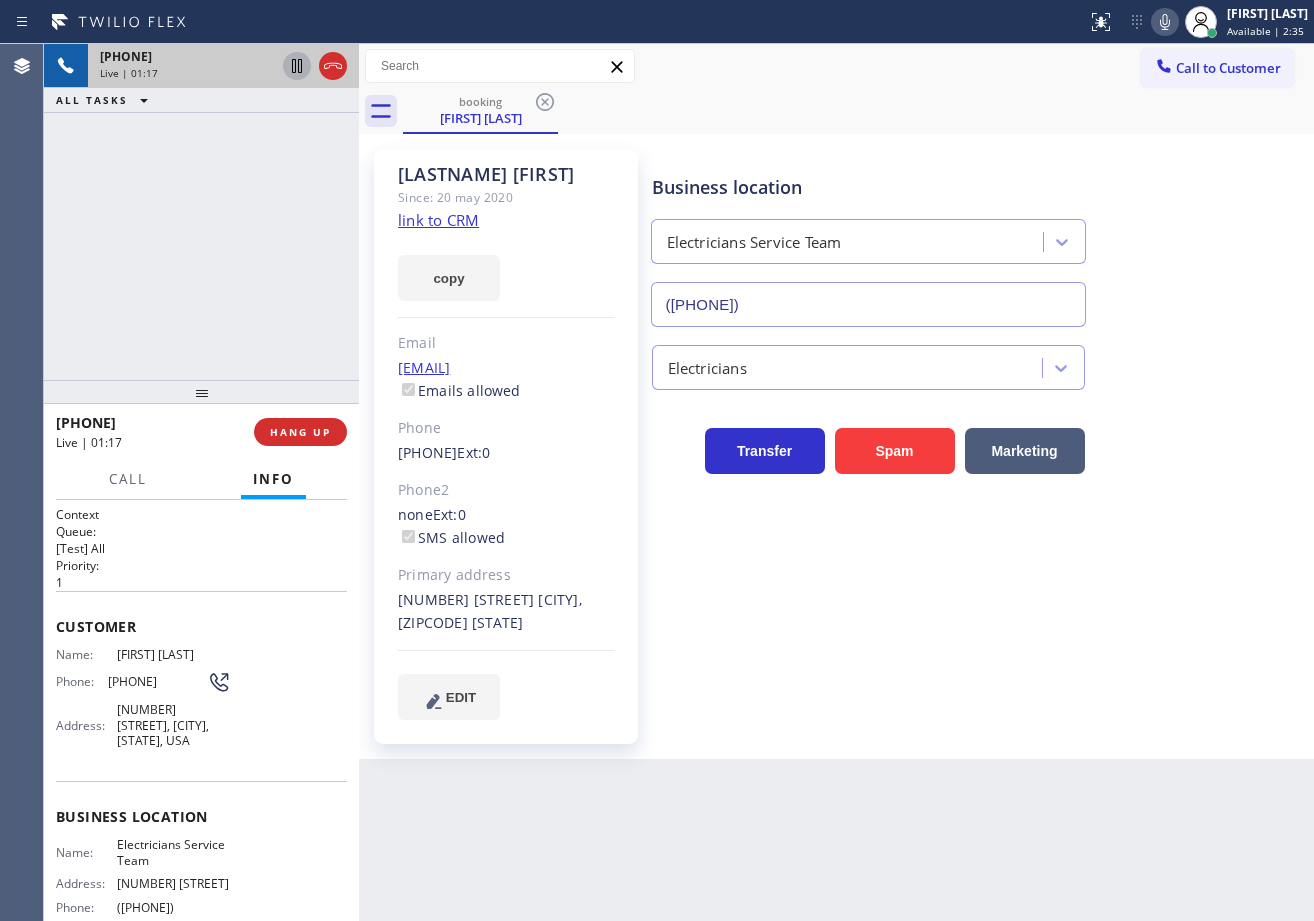 click 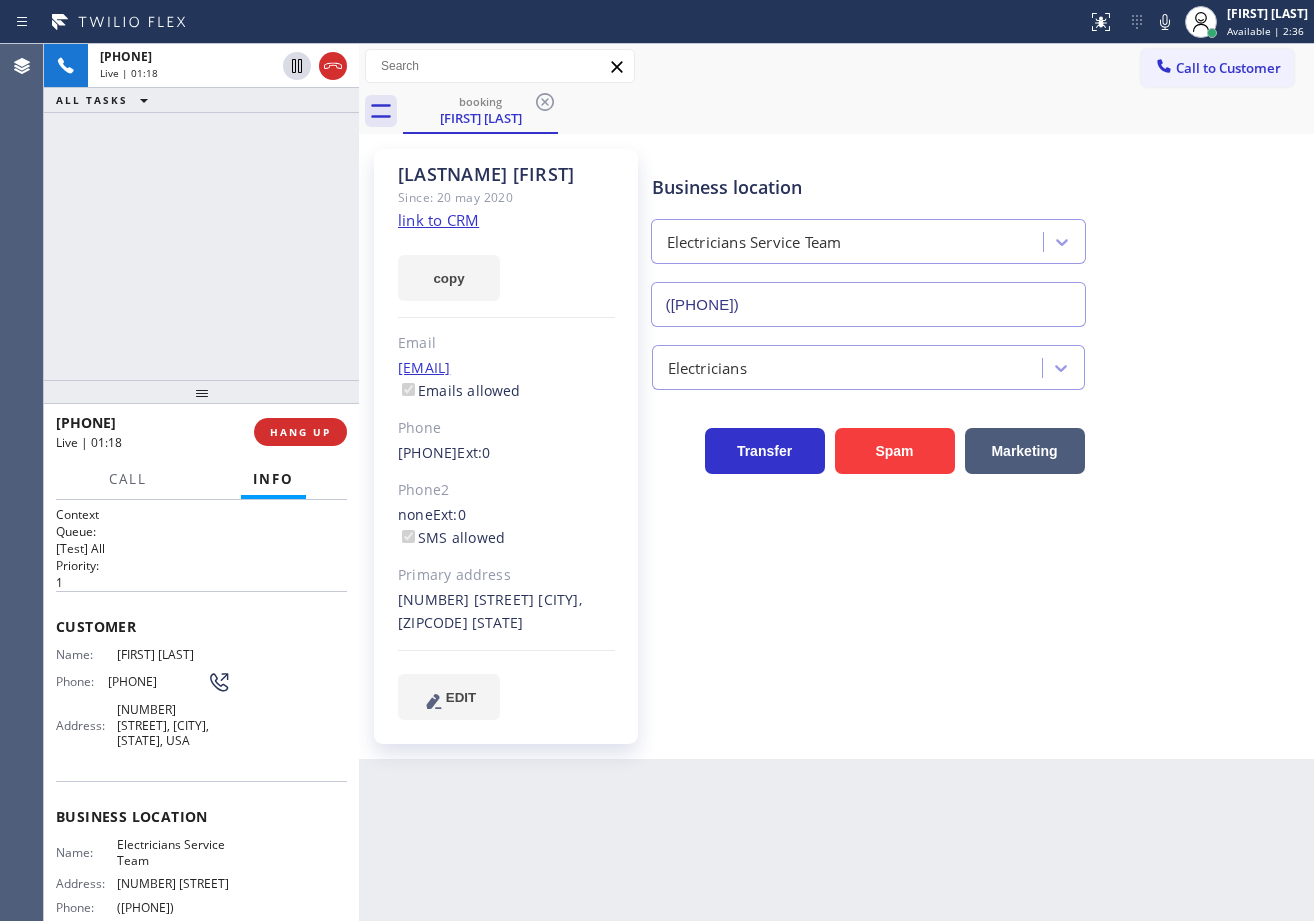 drag, startPoint x: 1137, startPoint y: 21, endPoint x: 1117, endPoint y: 57, distance: 41.18252 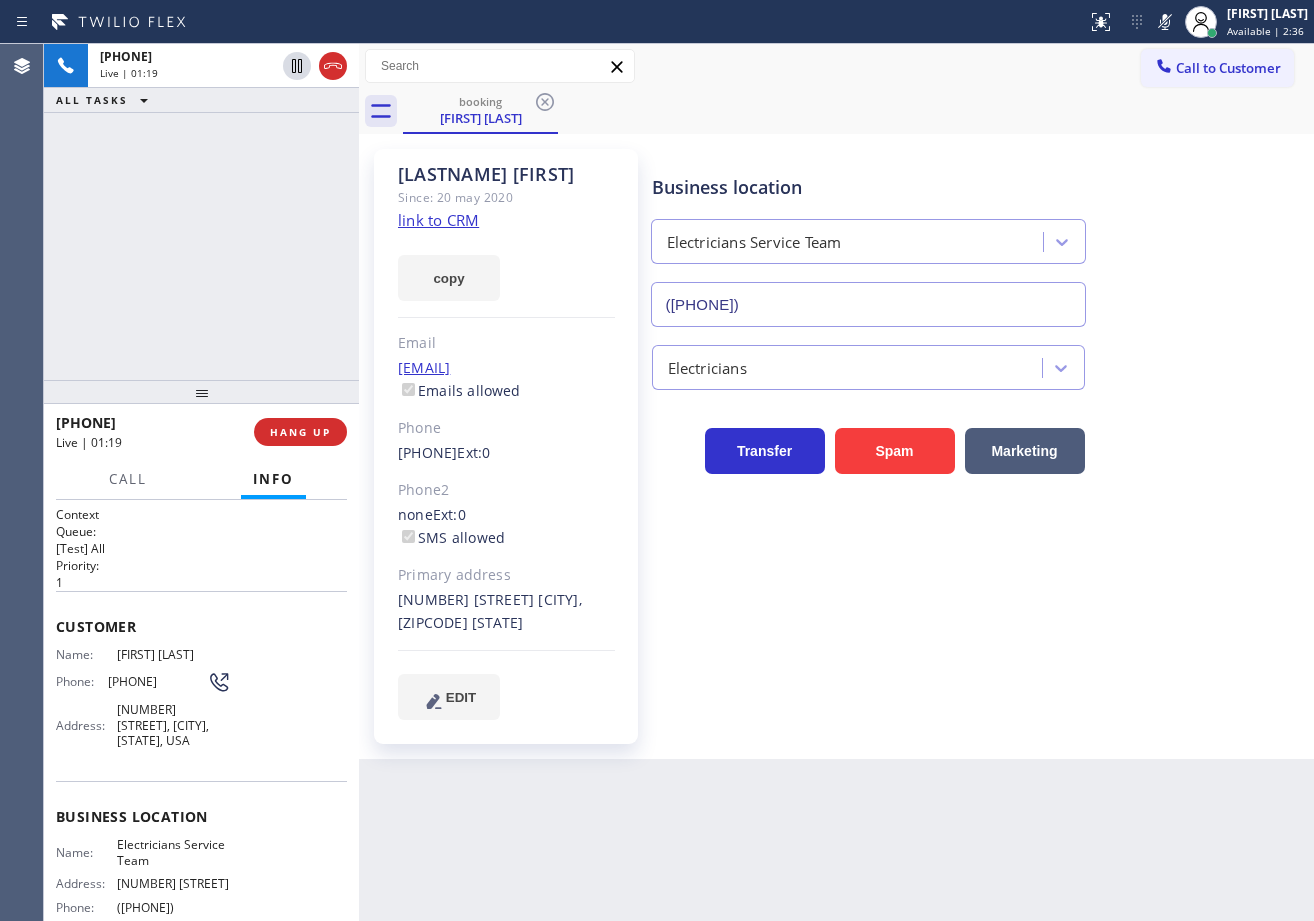 drag, startPoint x: 1070, startPoint y: 110, endPoint x: 745, endPoint y: 64, distance: 328.23923 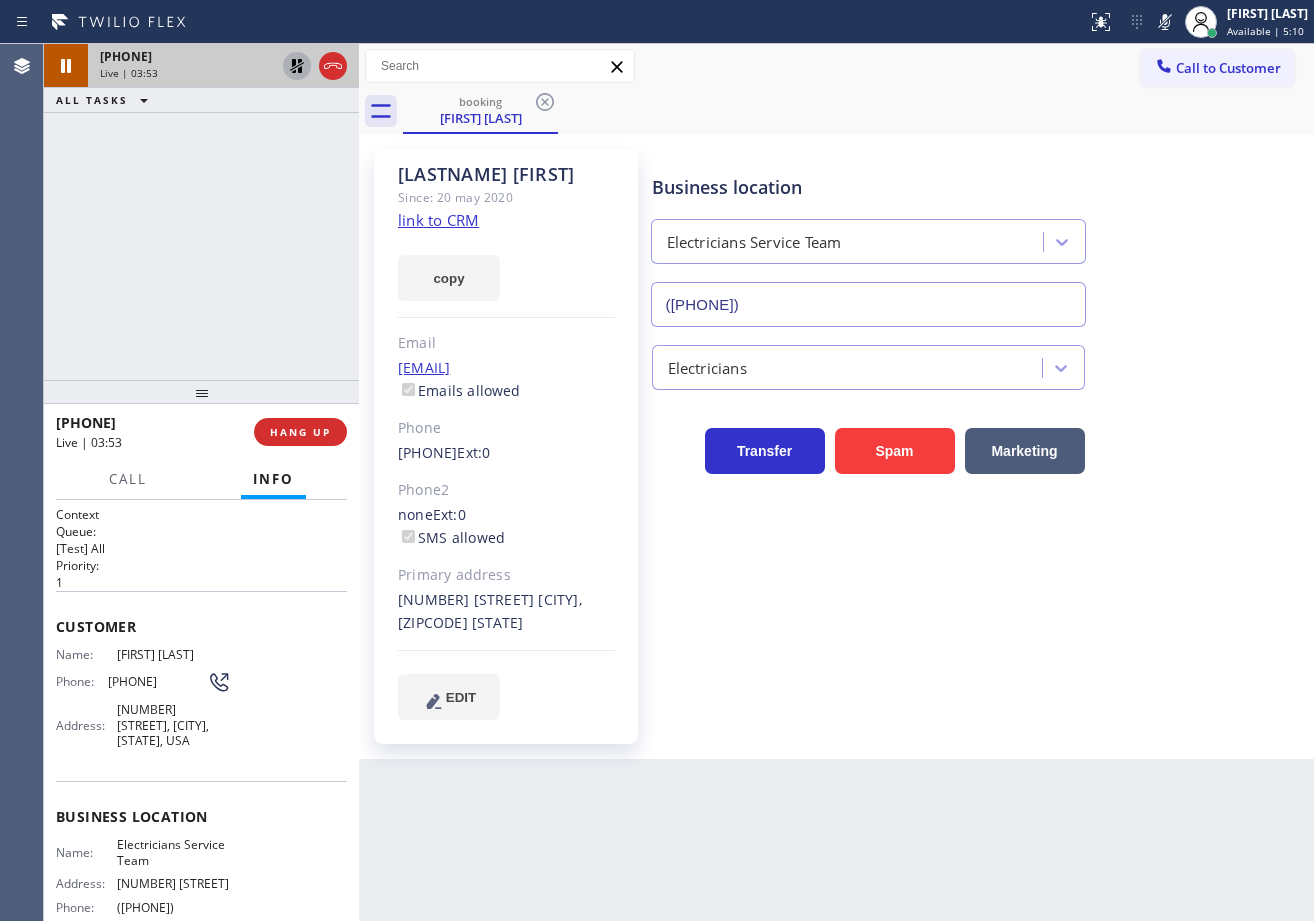 click 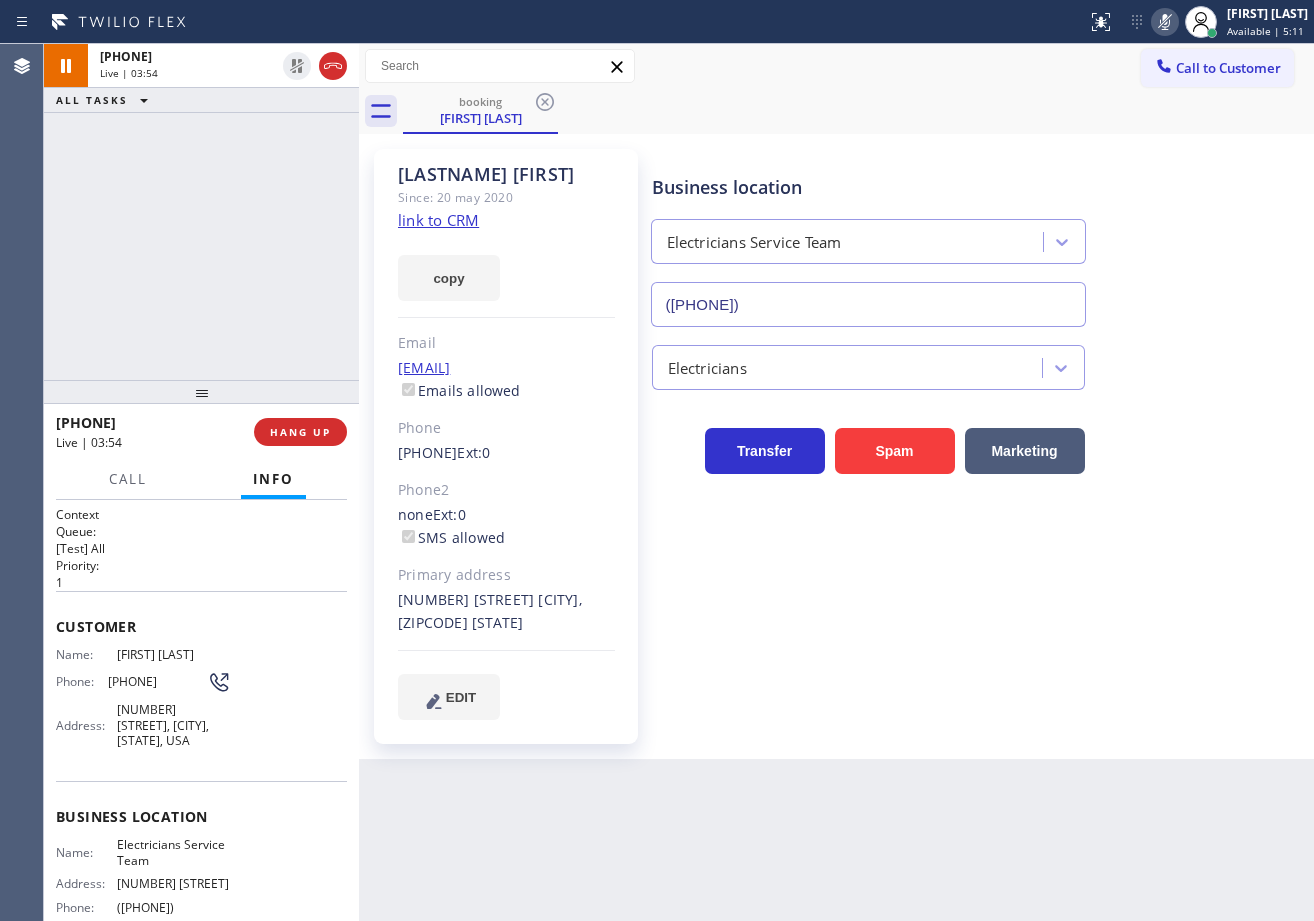click 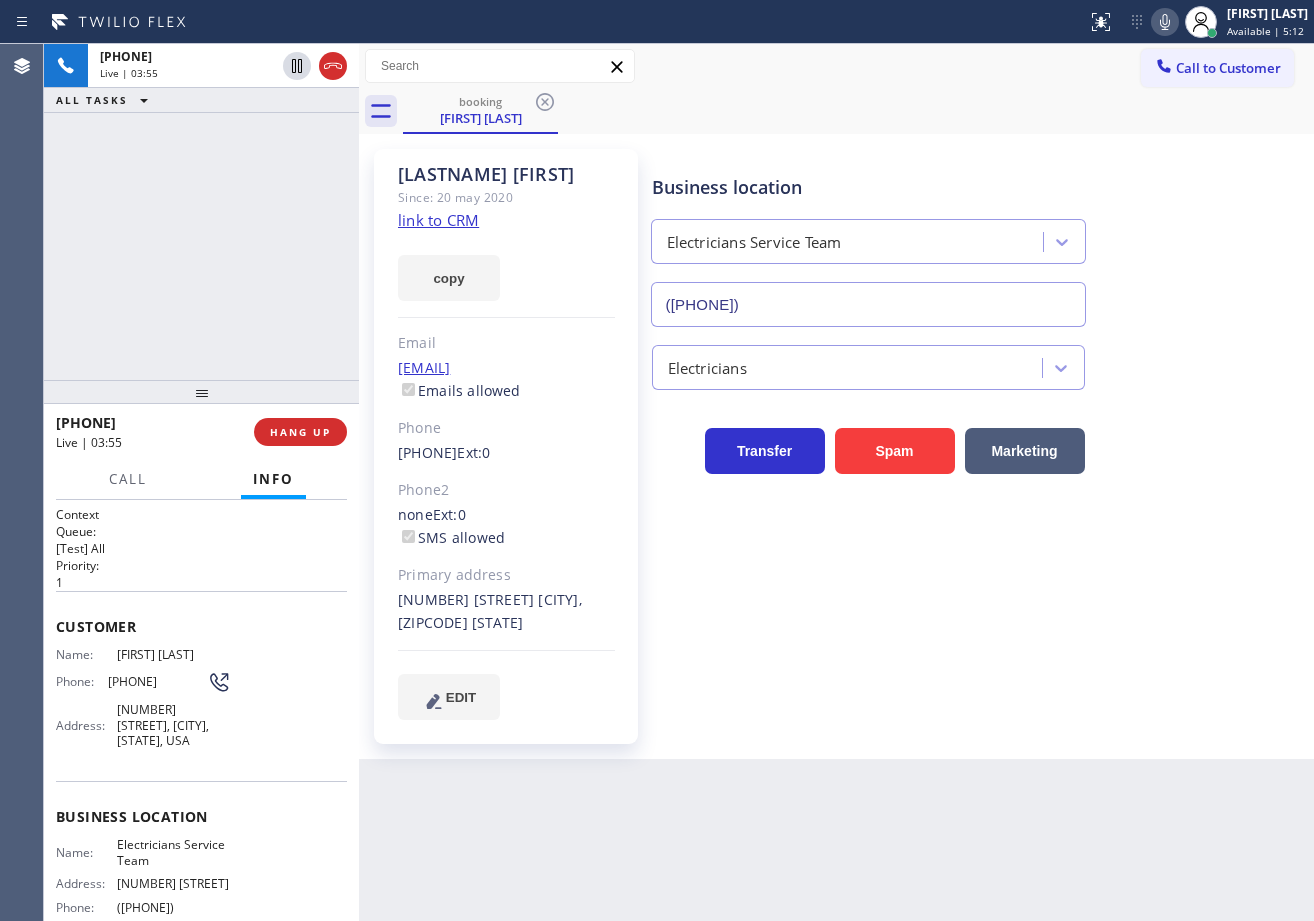 click on "Call to Customer Outbound call Location Red Apple Appliance Repair Long Island Your caller id phone number [PHONE] Customer number Call Outbound call Technician Search Technician Your caller id phone number Your caller id phone number Call" at bounding box center [836, 66] 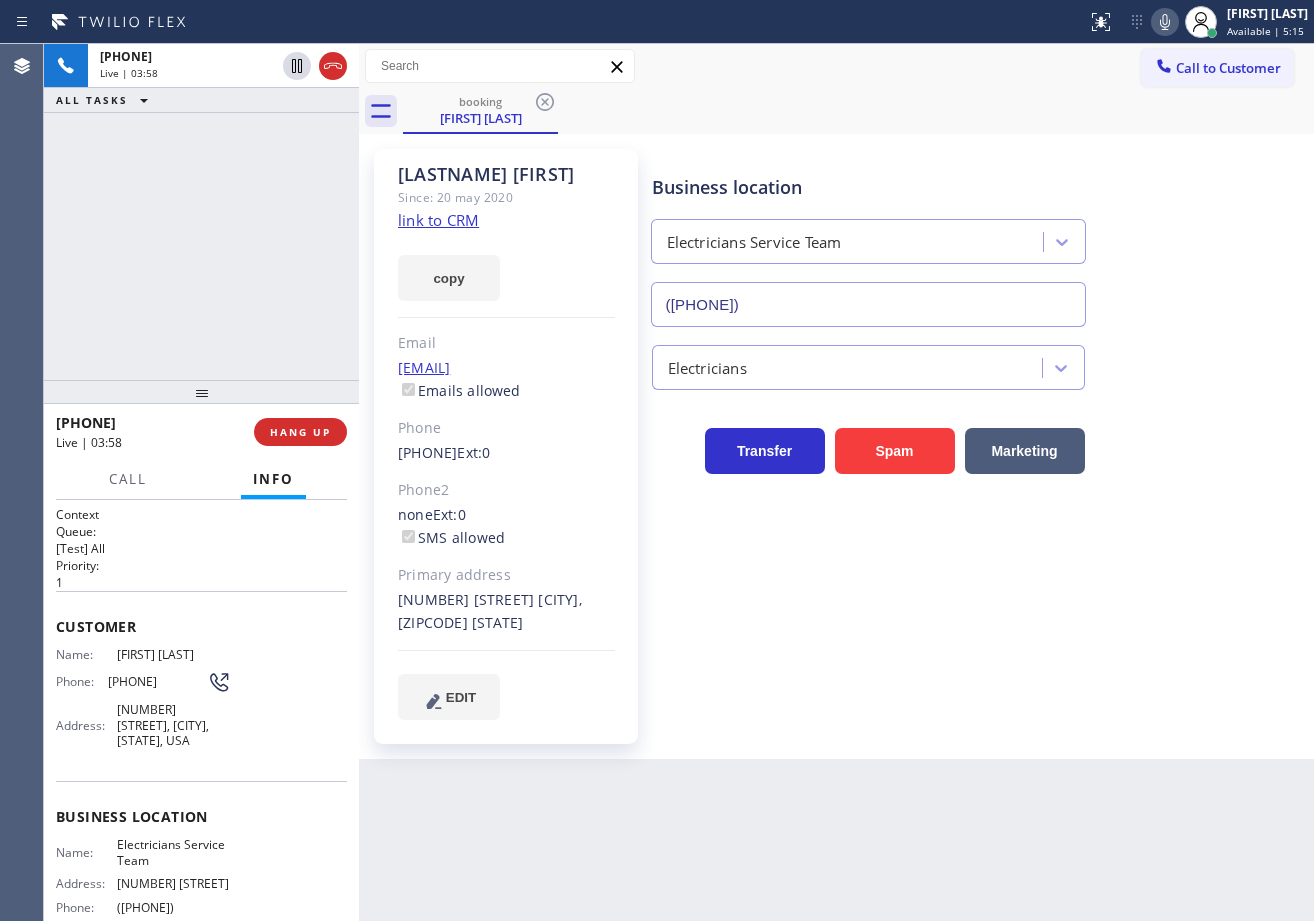 drag, startPoint x: 222, startPoint y: 176, endPoint x: 234, endPoint y: 168, distance: 14.422205 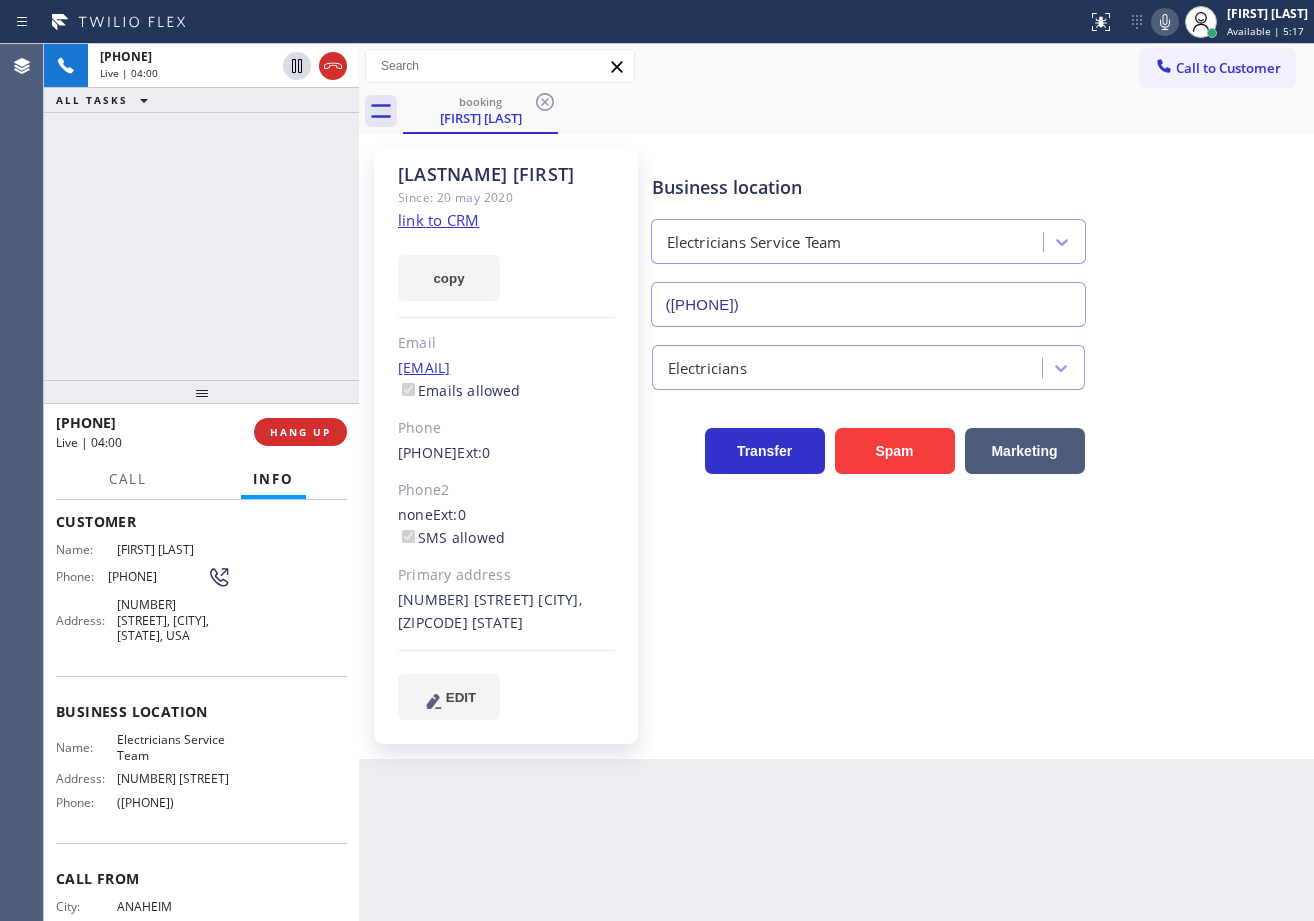 scroll, scrollTop: 0, scrollLeft: 0, axis: both 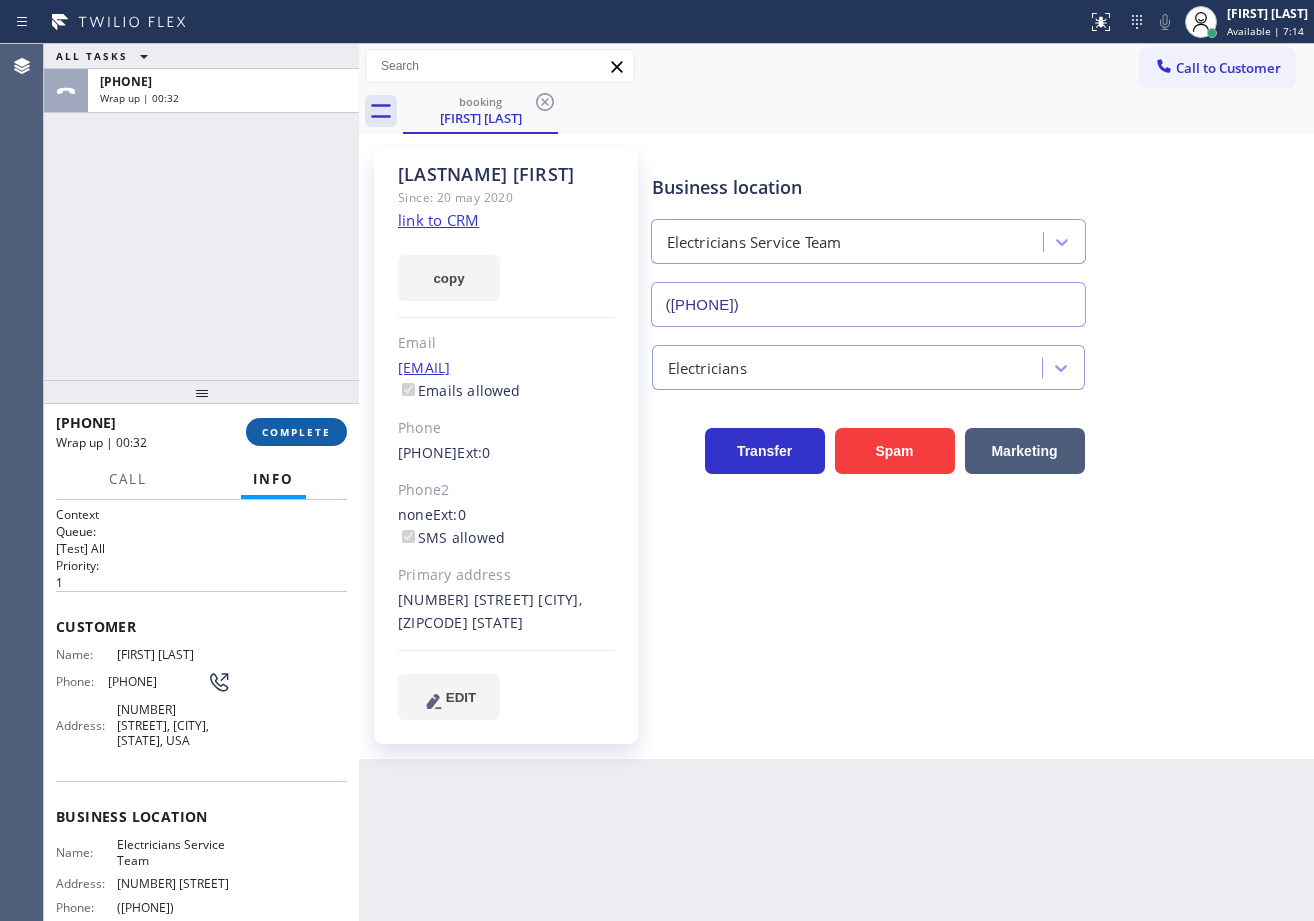 click on "ALL TASKS ALL TASKS ACTIVE TASKS TASKS IN WRAP UP [PHONE] Wrap up | 00:32" at bounding box center [201, 212] 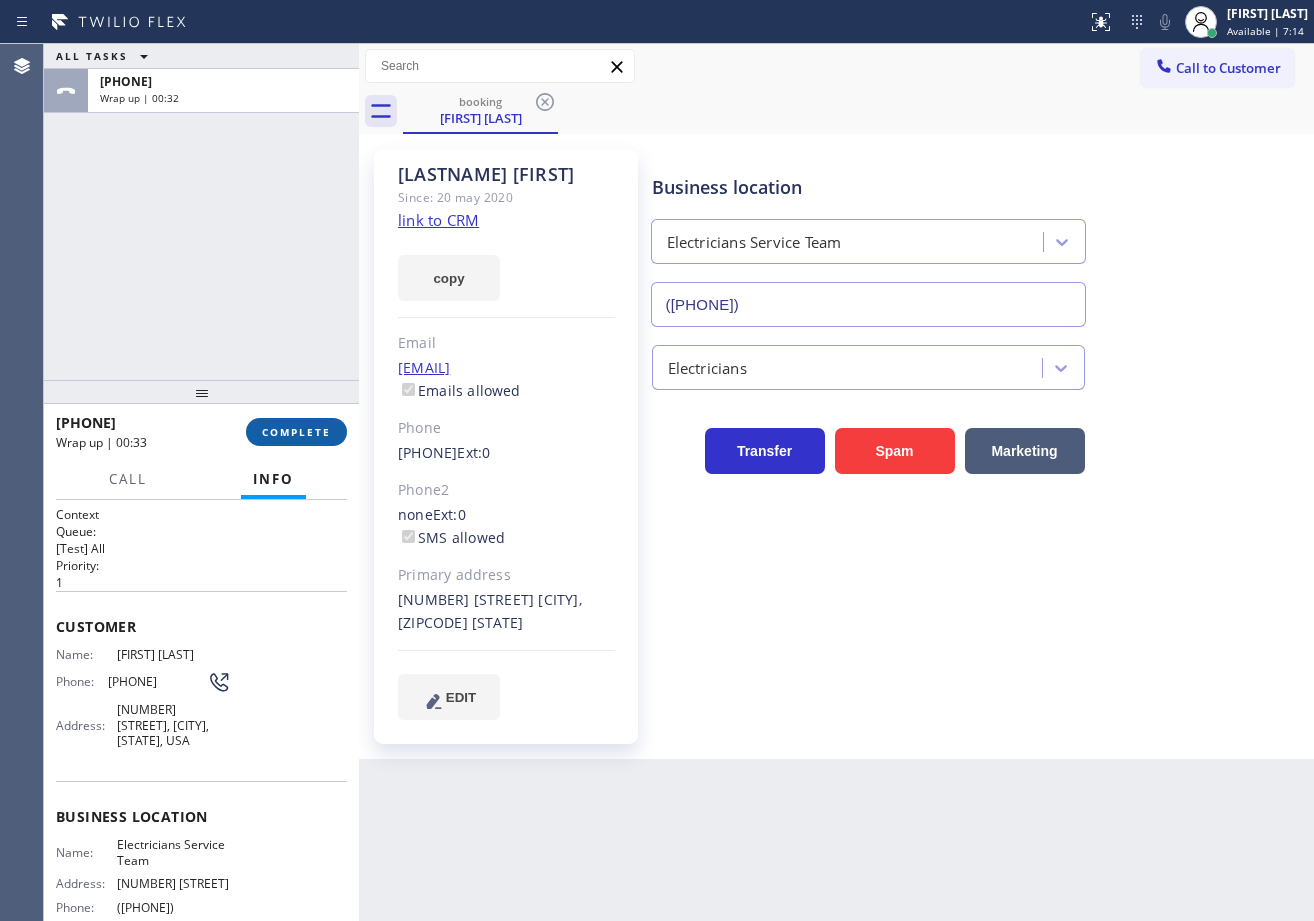 click on "COMPLETE" at bounding box center (296, 432) 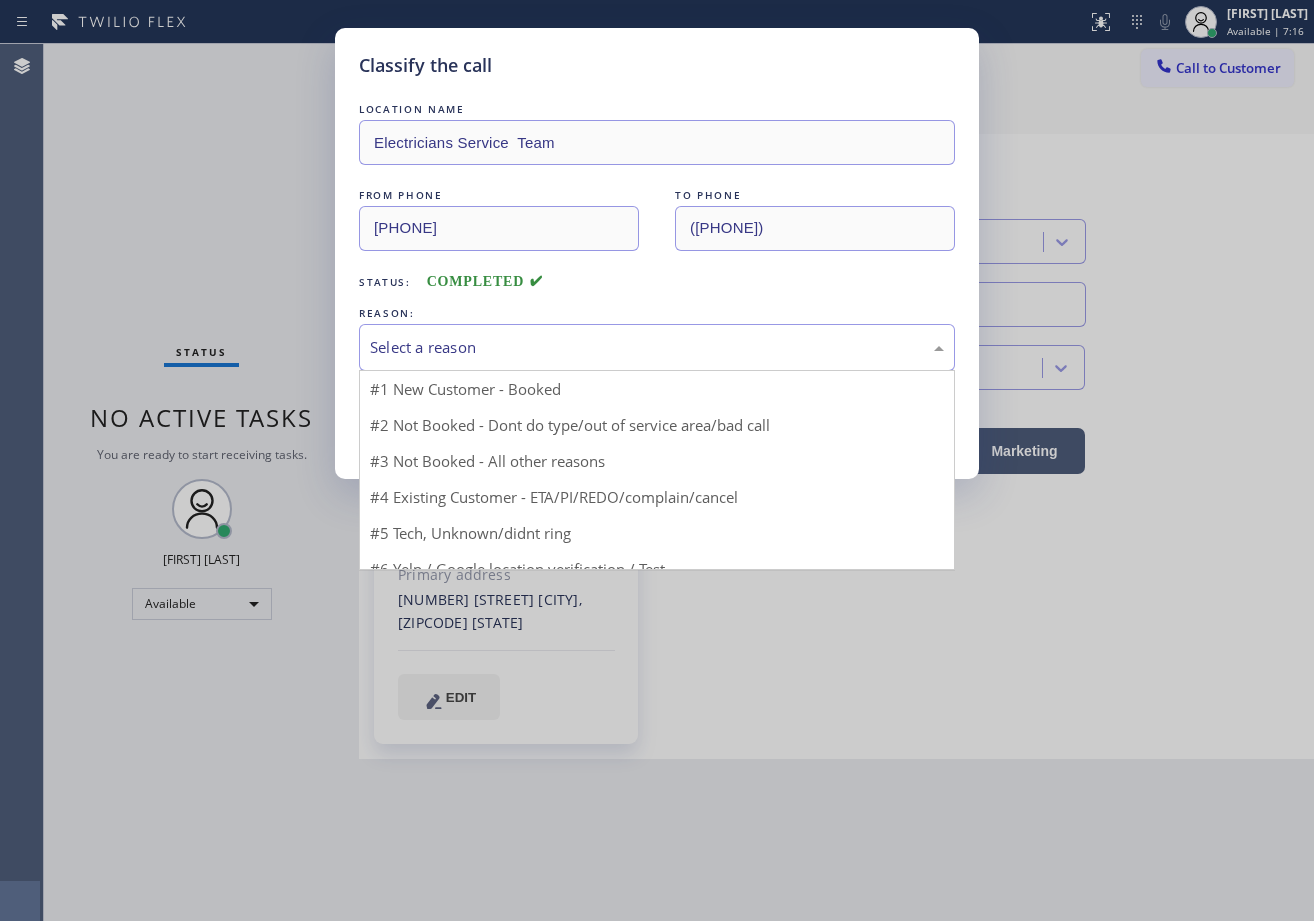 click on "Select a reason" at bounding box center (657, 347) 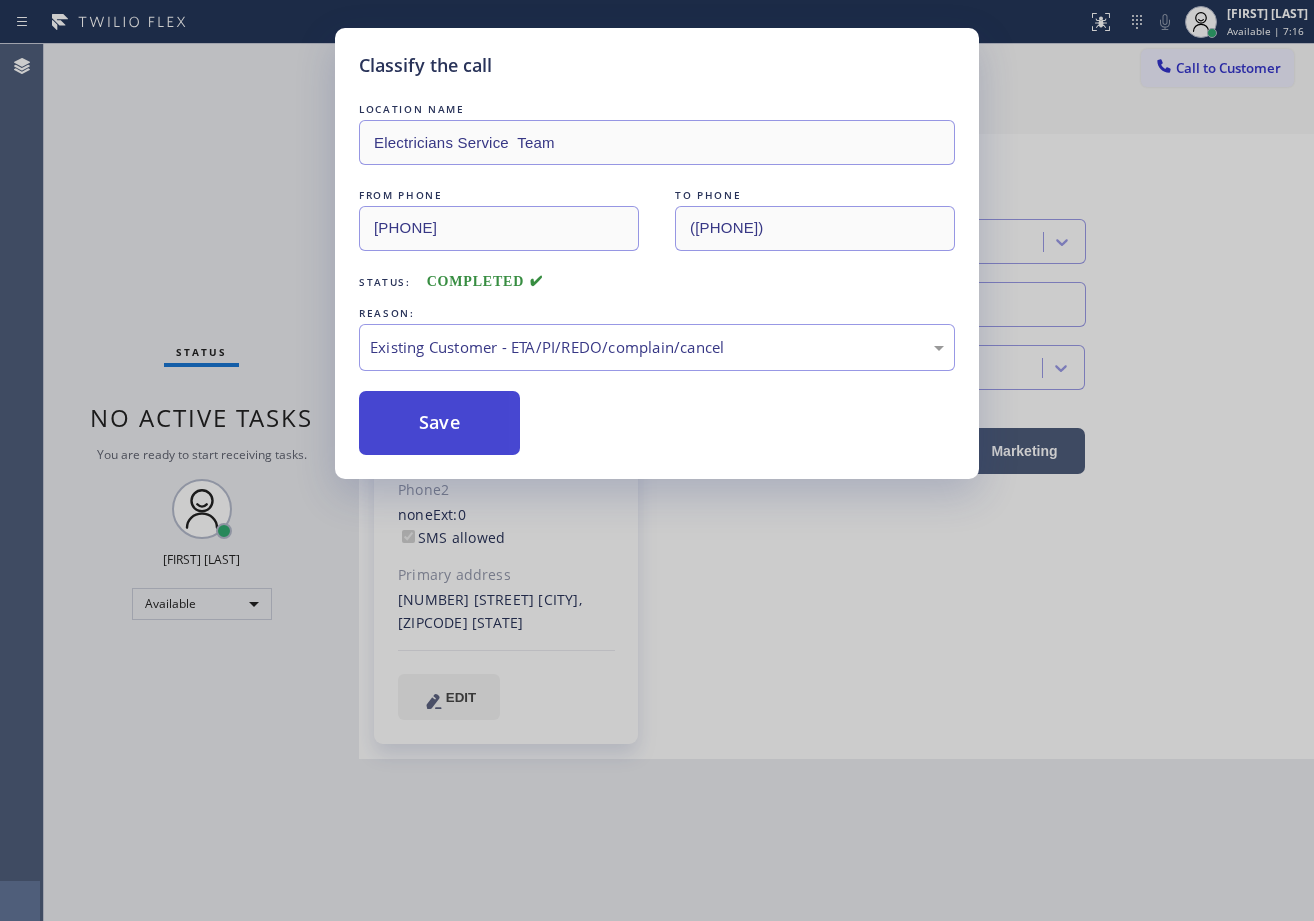 click on "Save" at bounding box center [439, 423] 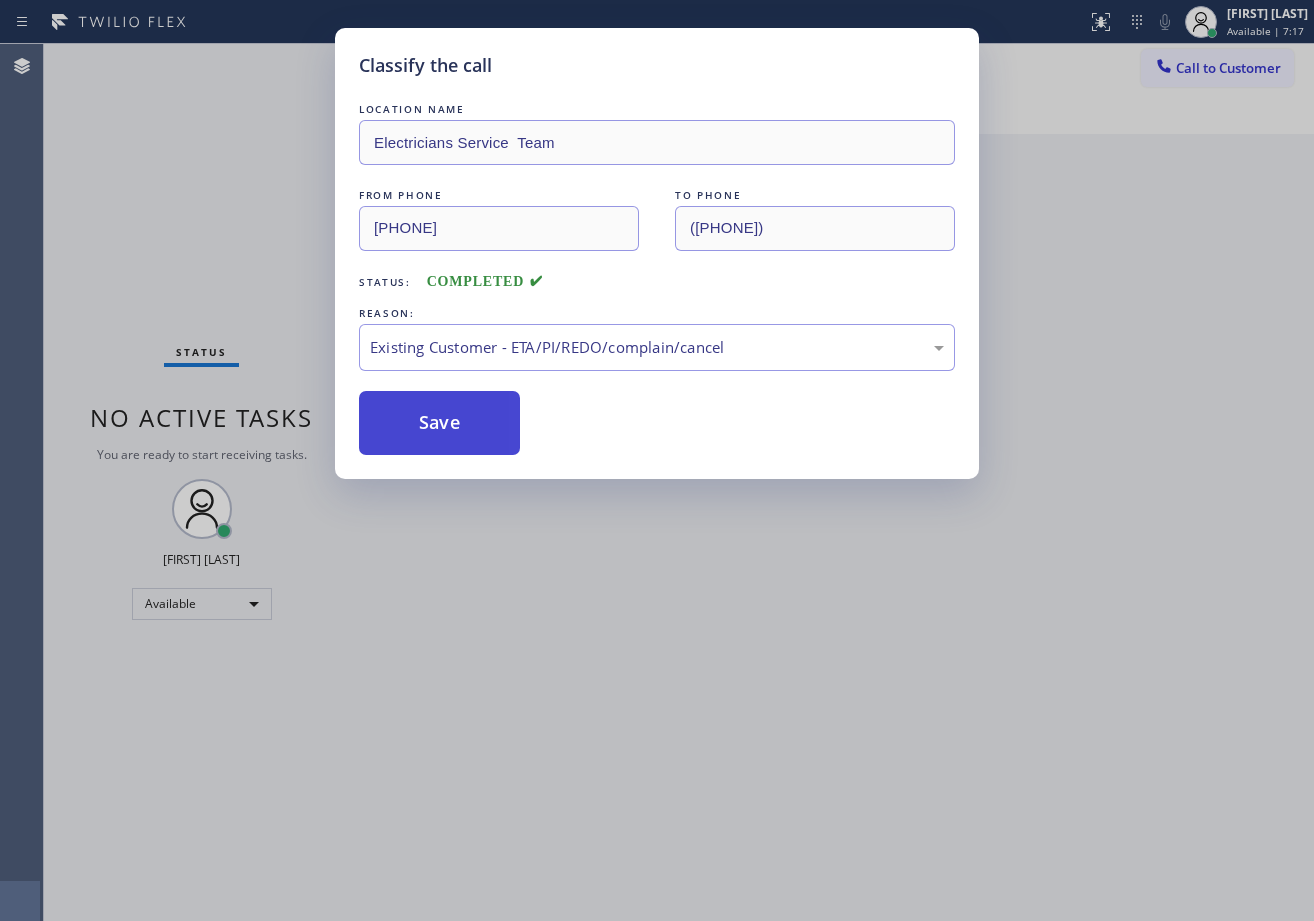 click on "Save" at bounding box center [439, 423] 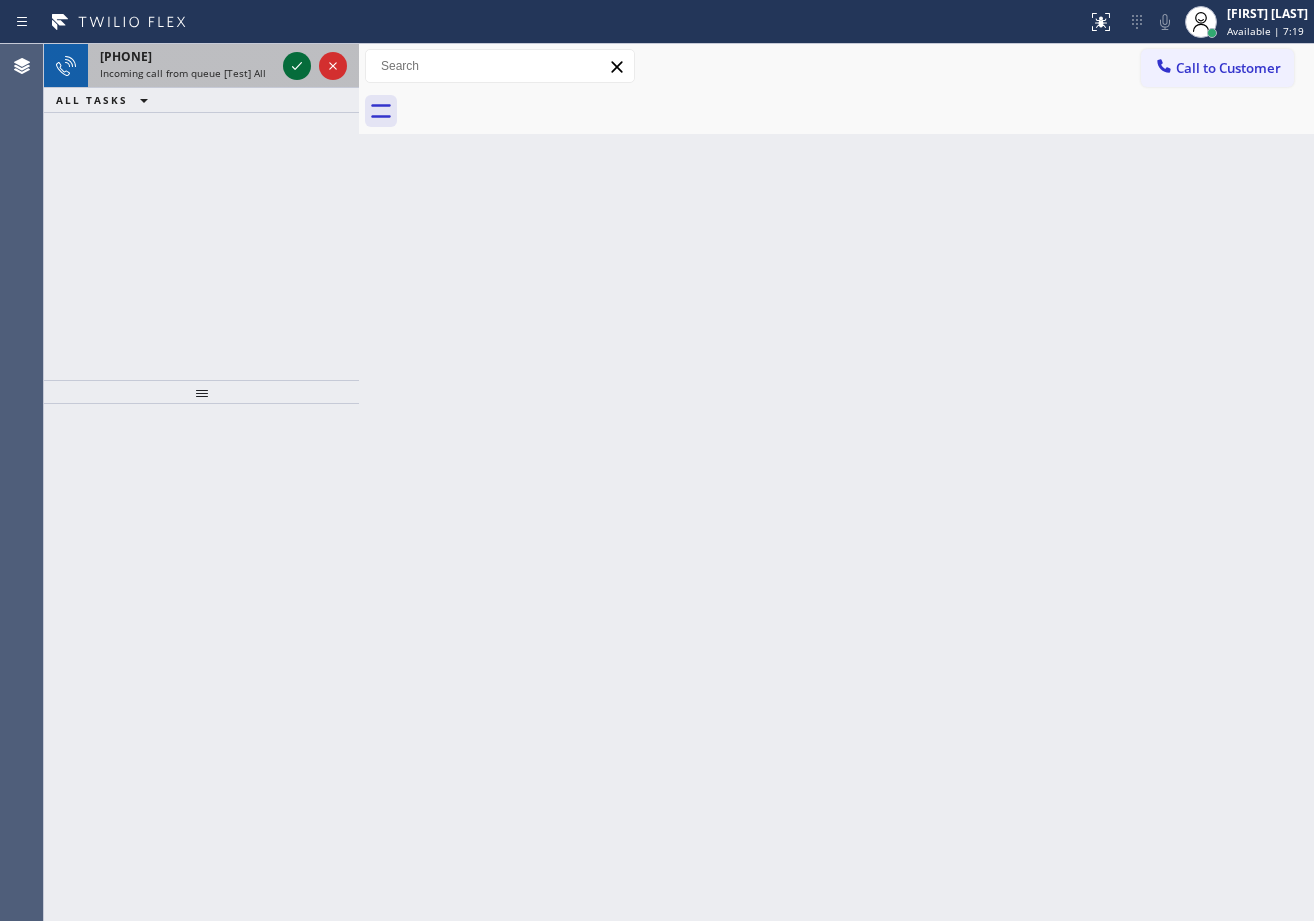 click 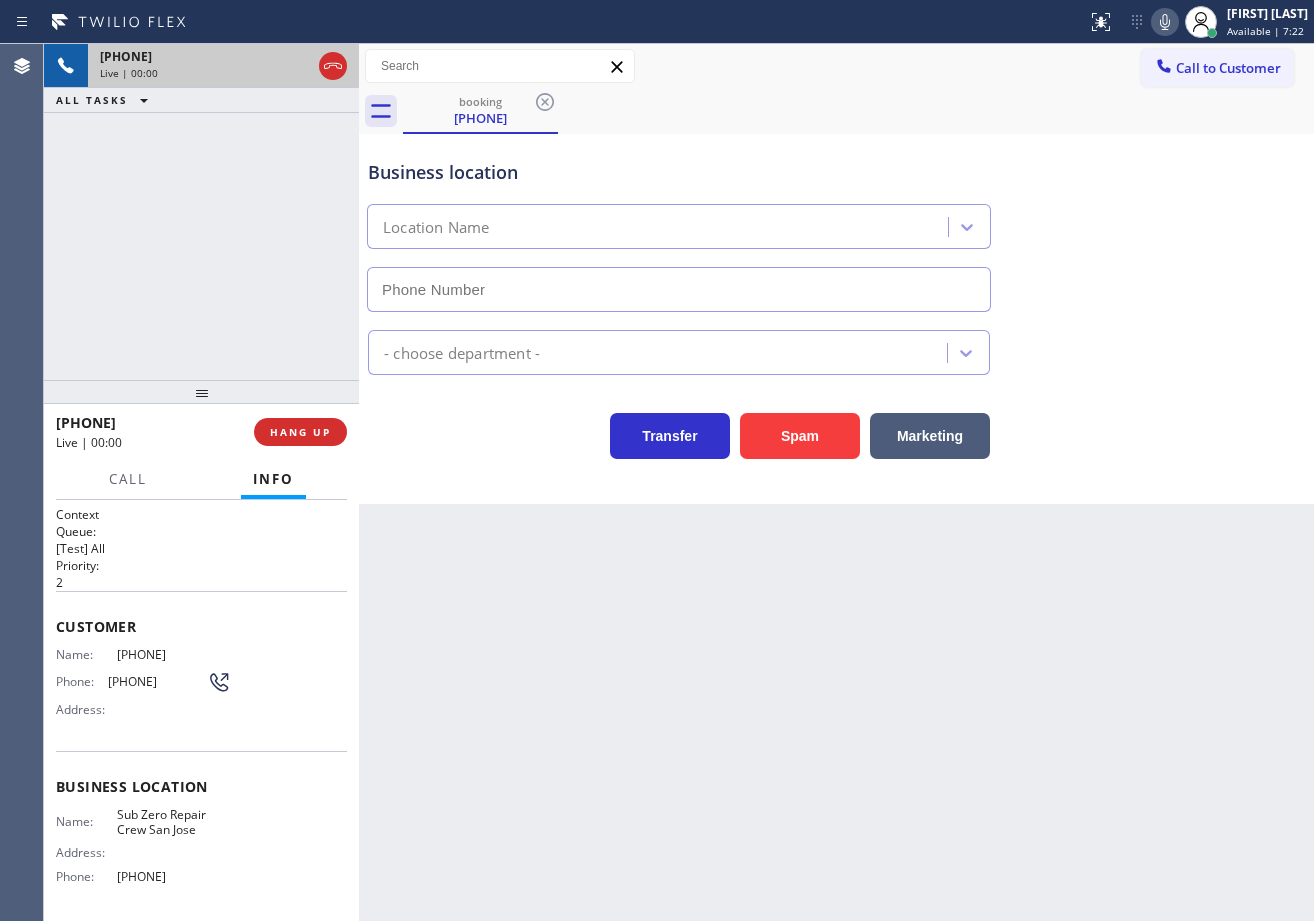 type on "[PHONE]" 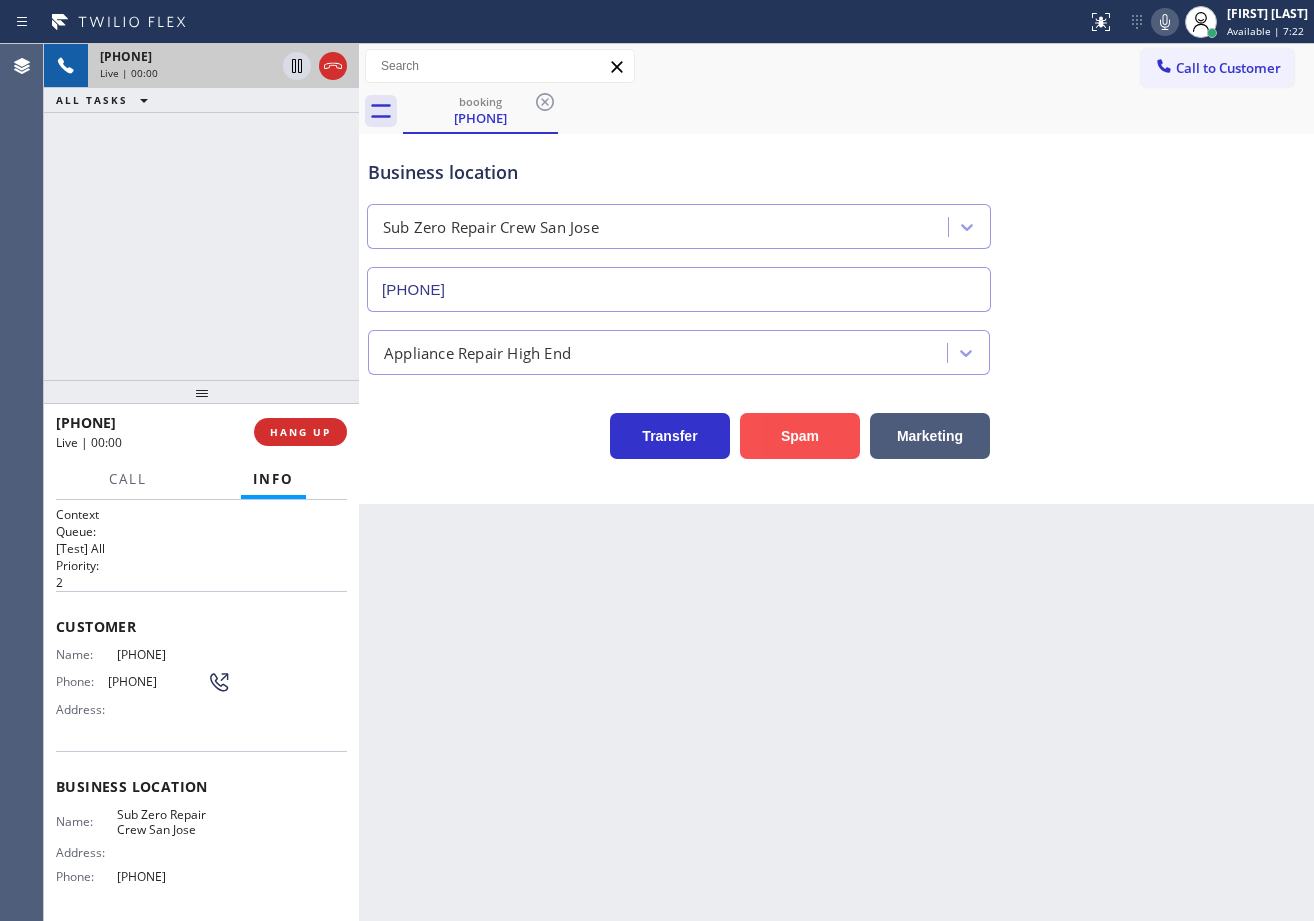 click on "Spam" at bounding box center (800, 436) 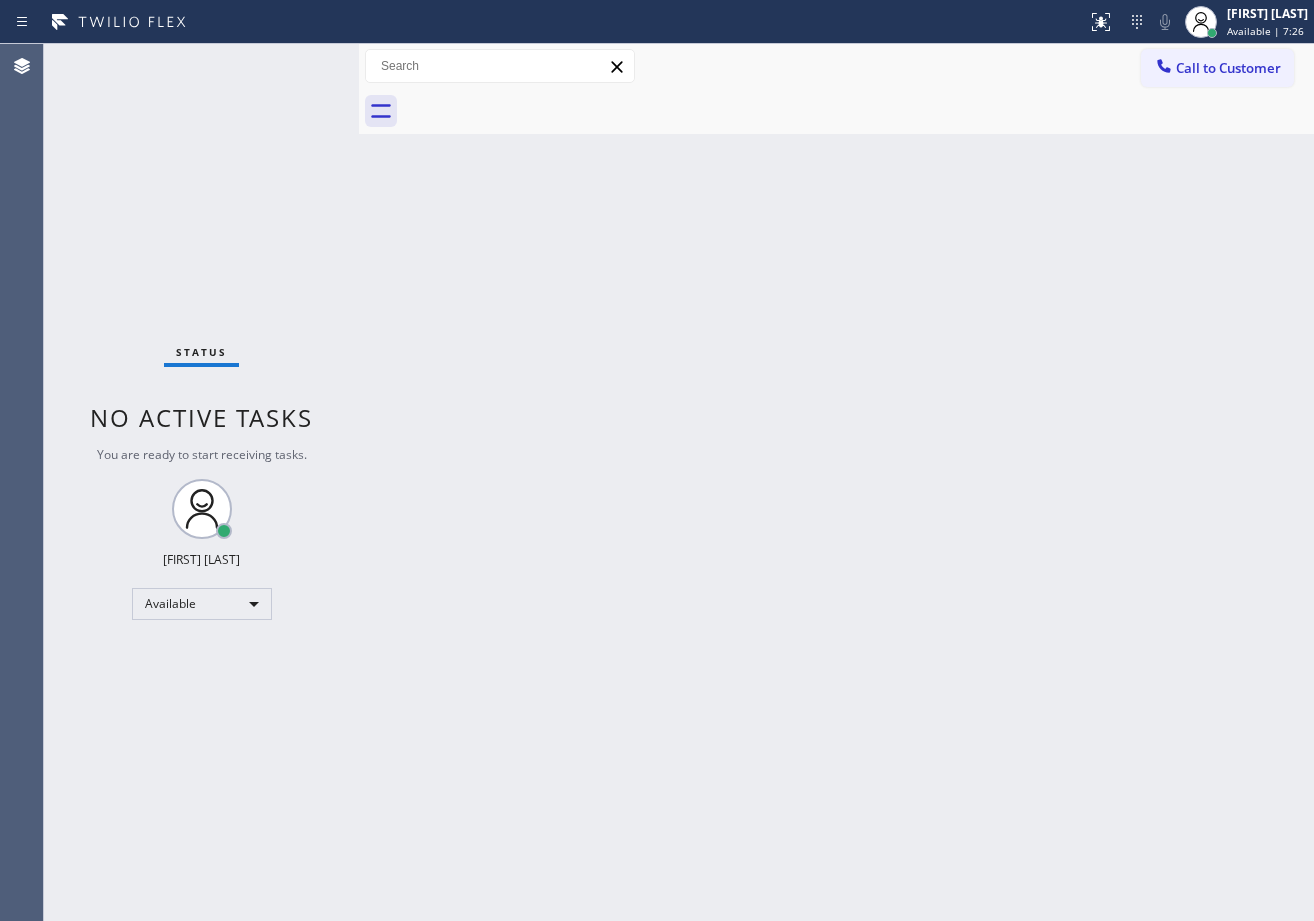 click on "Back to Dashboard Change Sender ID Customers Technicians Select a contact Outbound call Technician Search Technician Your caller id phone number Your caller id phone number Call Technician info Name   Phone none Address none Change Sender ID HVAC [PHONE] 5 Star Appliance [PHONE] Appliance Repair [PHONE] Plumbing [PHONE] Air Duct Cleaning [PHONE]  Electricians [PHONE] Cancel Change Check personal SMS Reset Change No tabs Call to Customer Outbound call Location Red Apple Appliance Repair Long Island Your caller id phone number ([PHONE]) Customer number Call Outbound call Technician Search Technician Your caller id phone number Your caller id phone number Call" at bounding box center [836, 482] 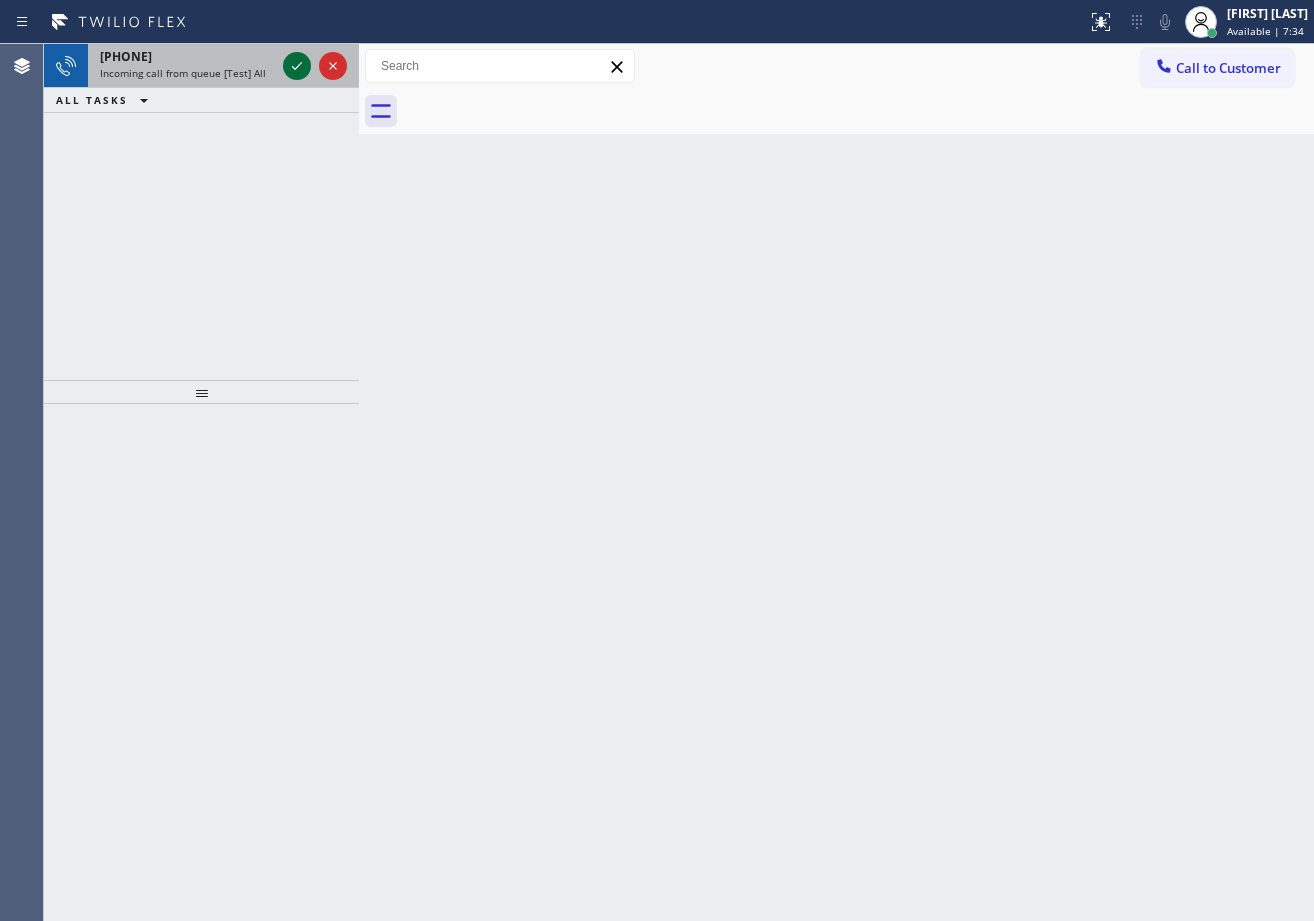 click 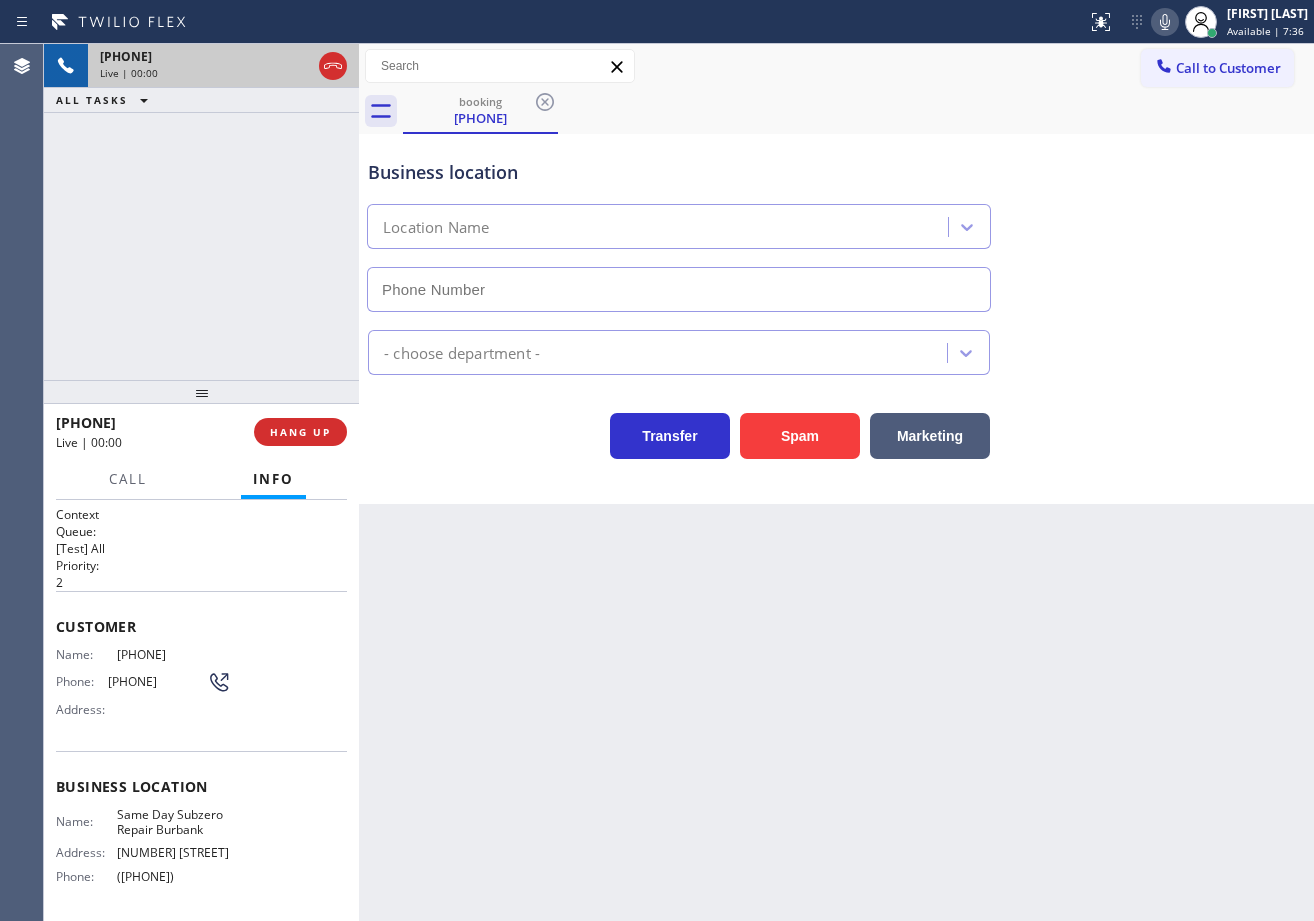 type on "([PHONE])" 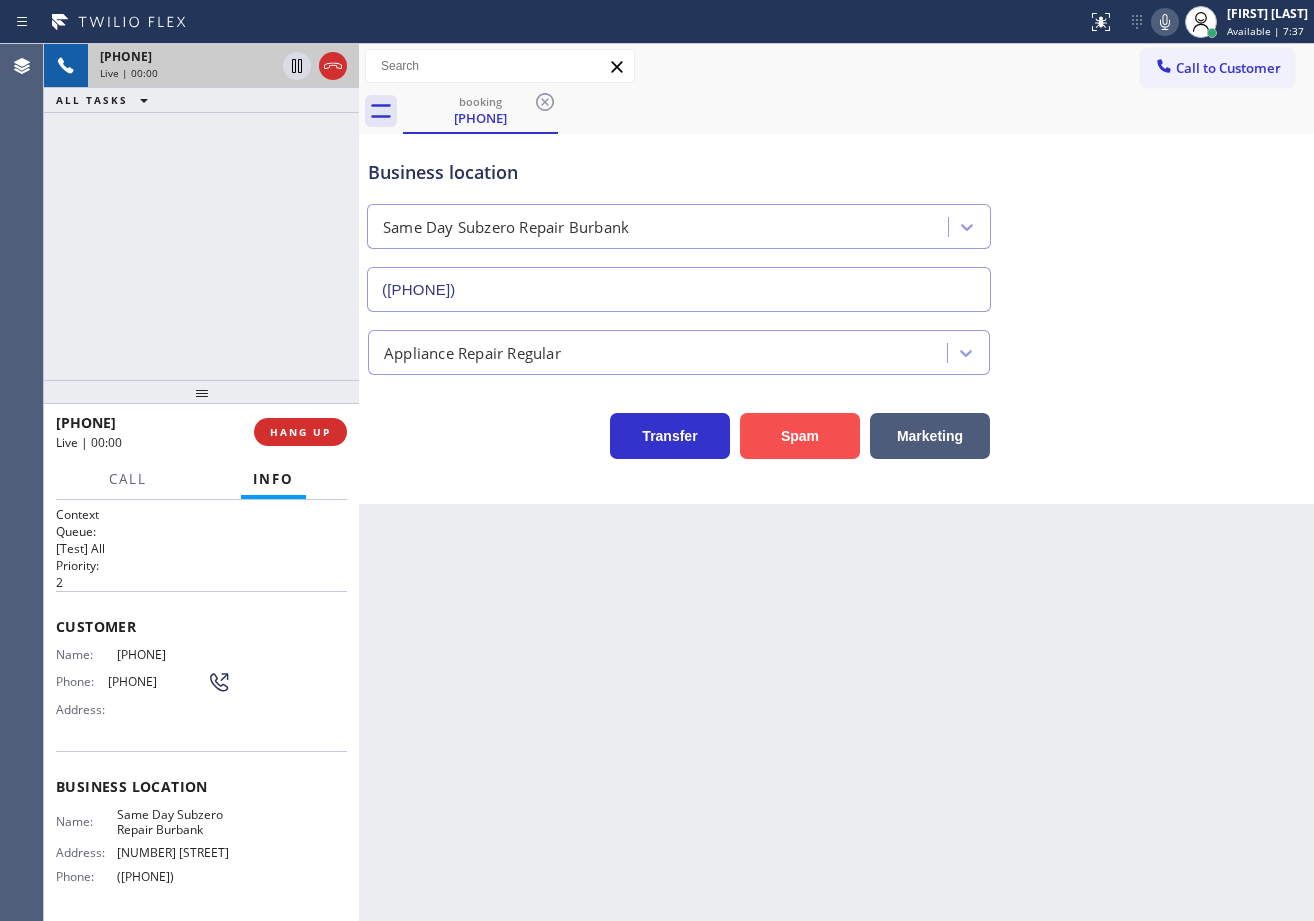 click on "Spam" at bounding box center [800, 436] 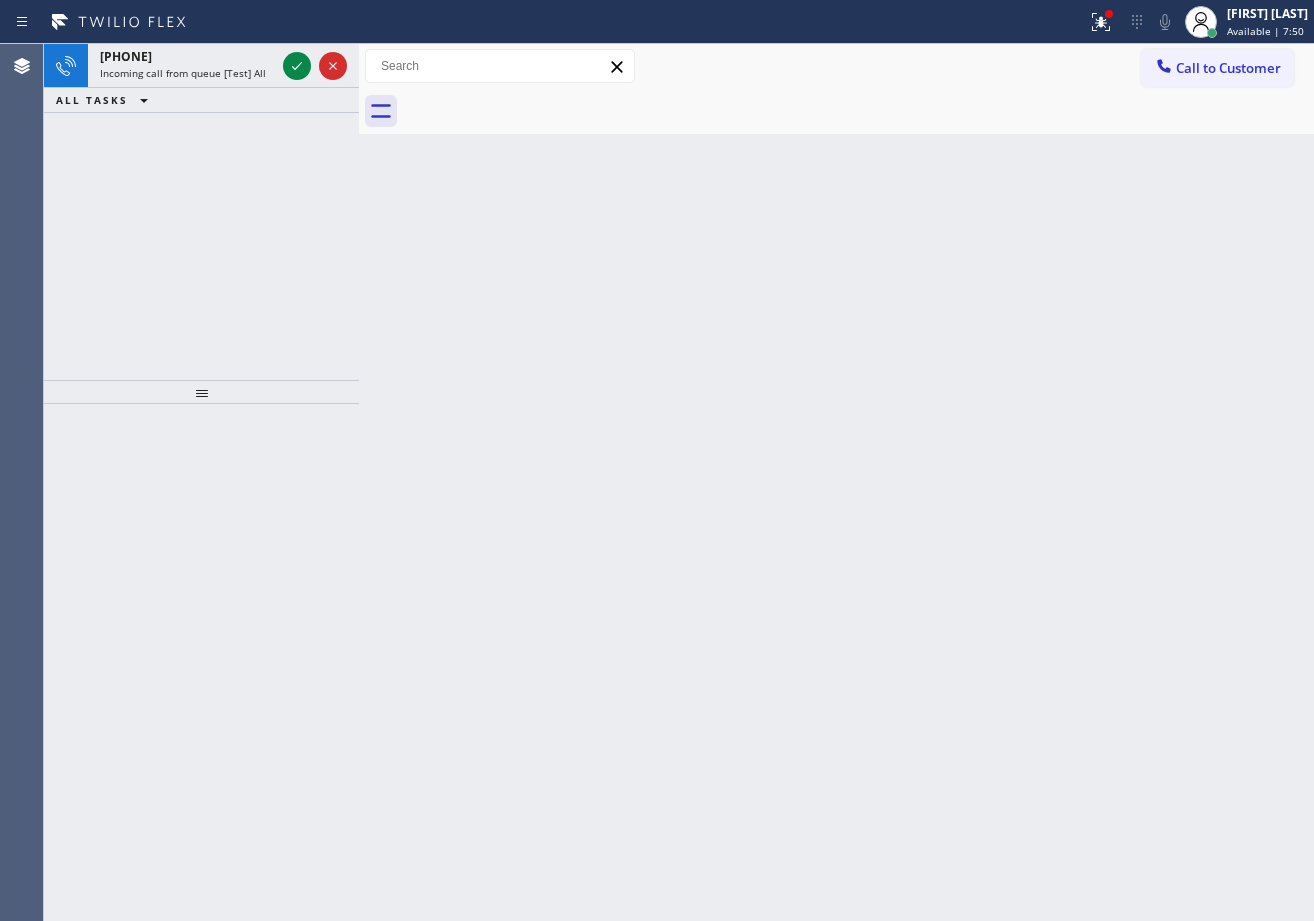click at bounding box center (858, 111) 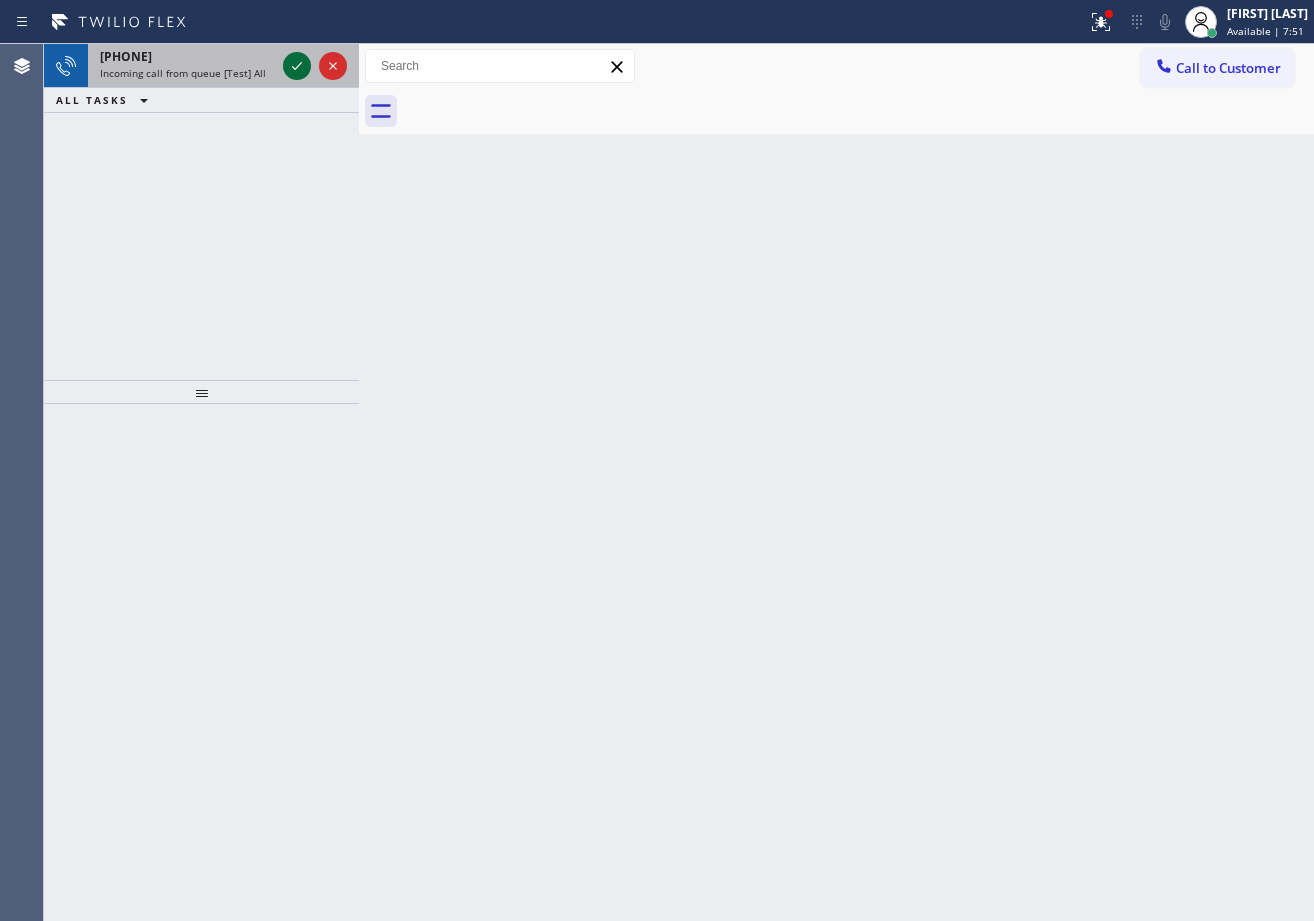 click 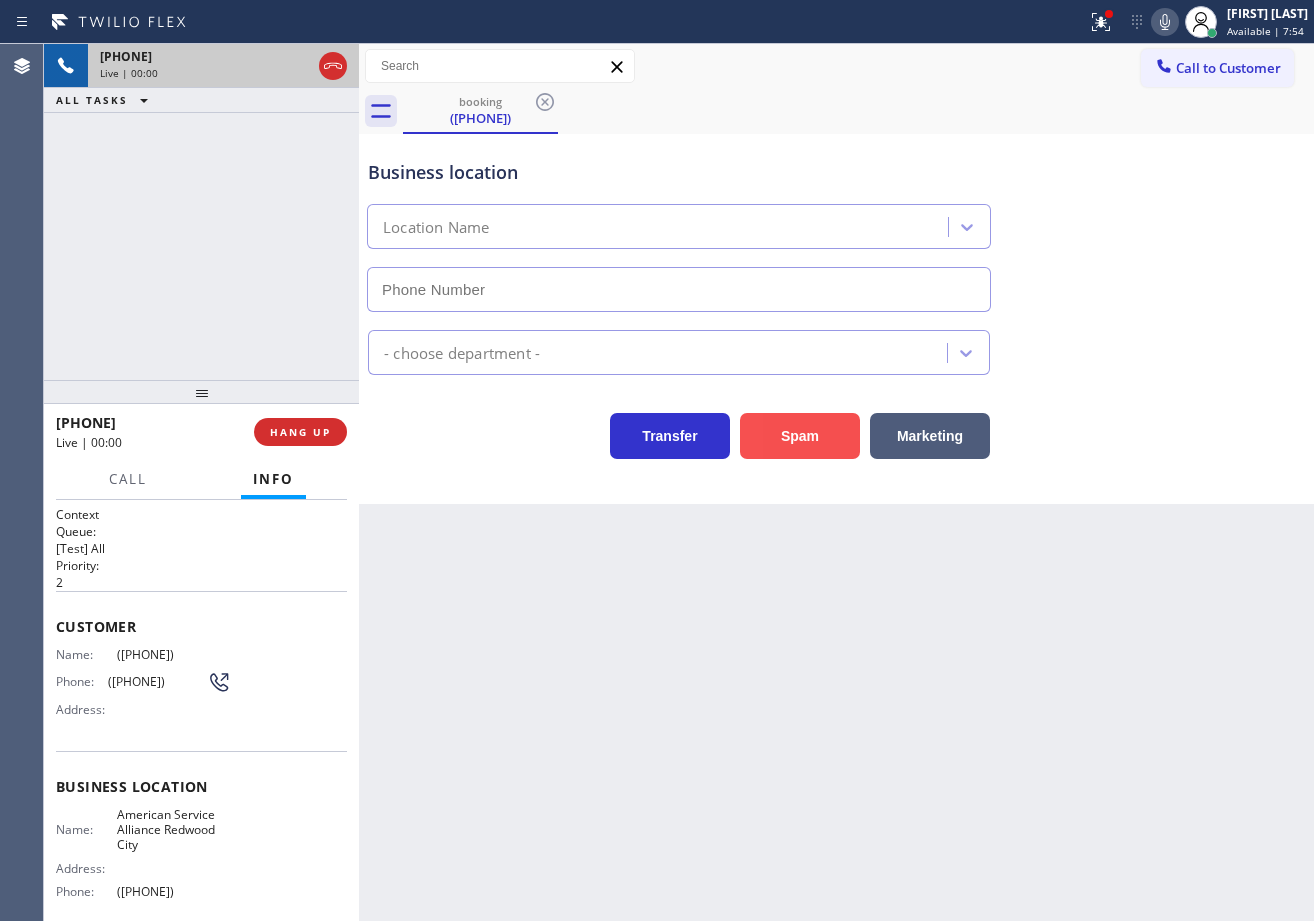 type on "([PHONE])" 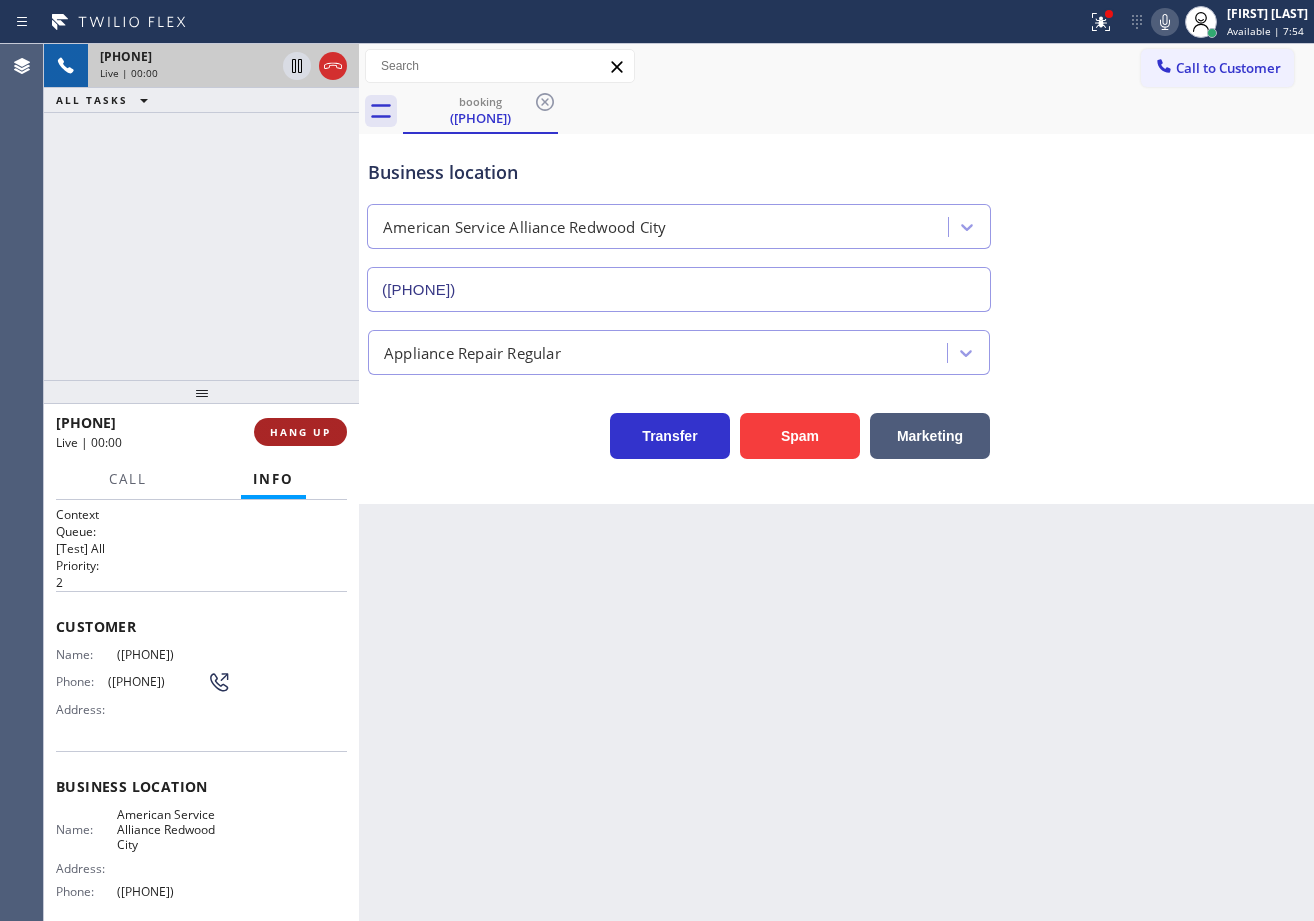click on "HANG UP" at bounding box center [300, 432] 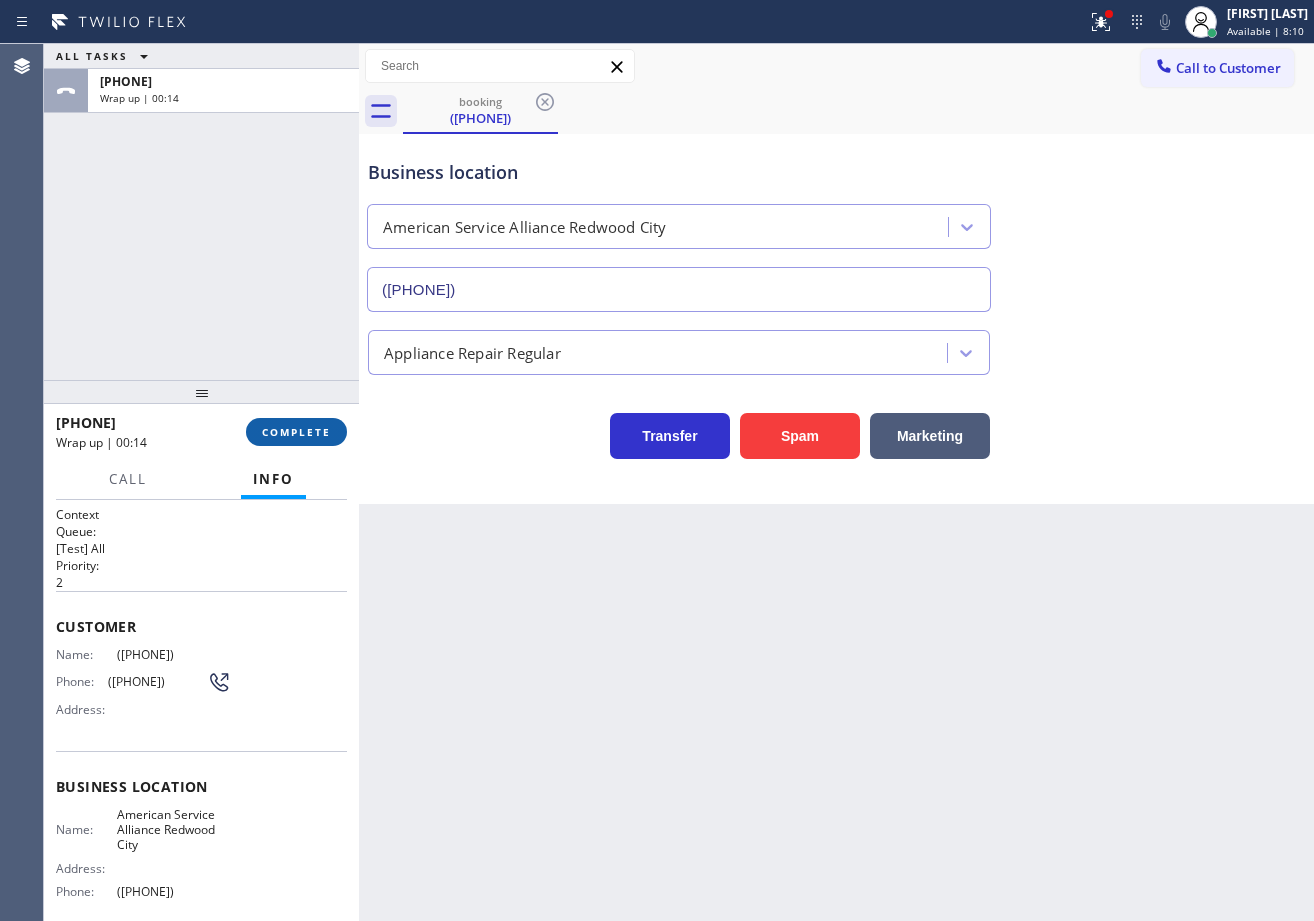 click on "COMPLETE" at bounding box center (296, 432) 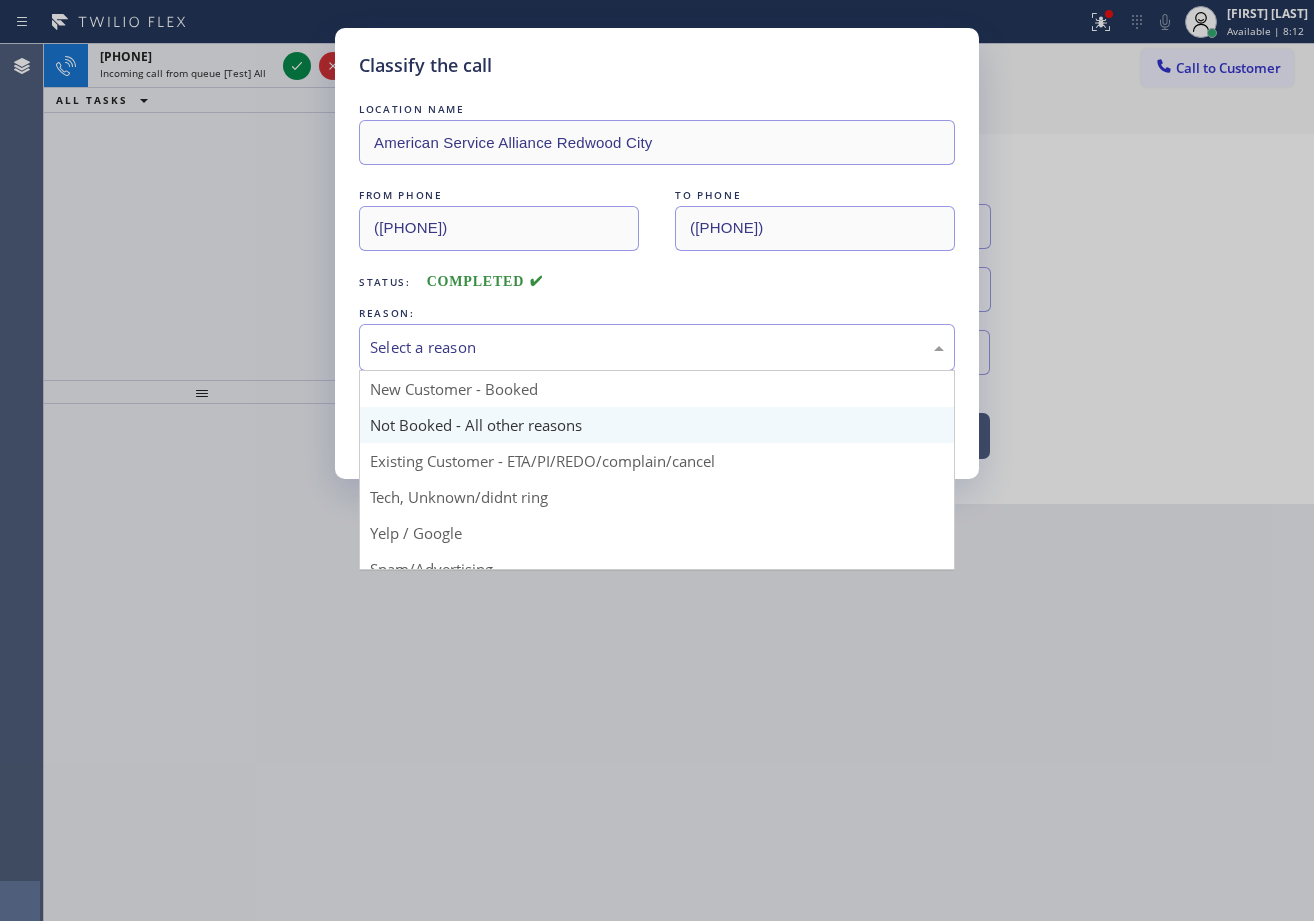 drag, startPoint x: 552, startPoint y: 347, endPoint x: 580, endPoint y: 429, distance: 86.64872 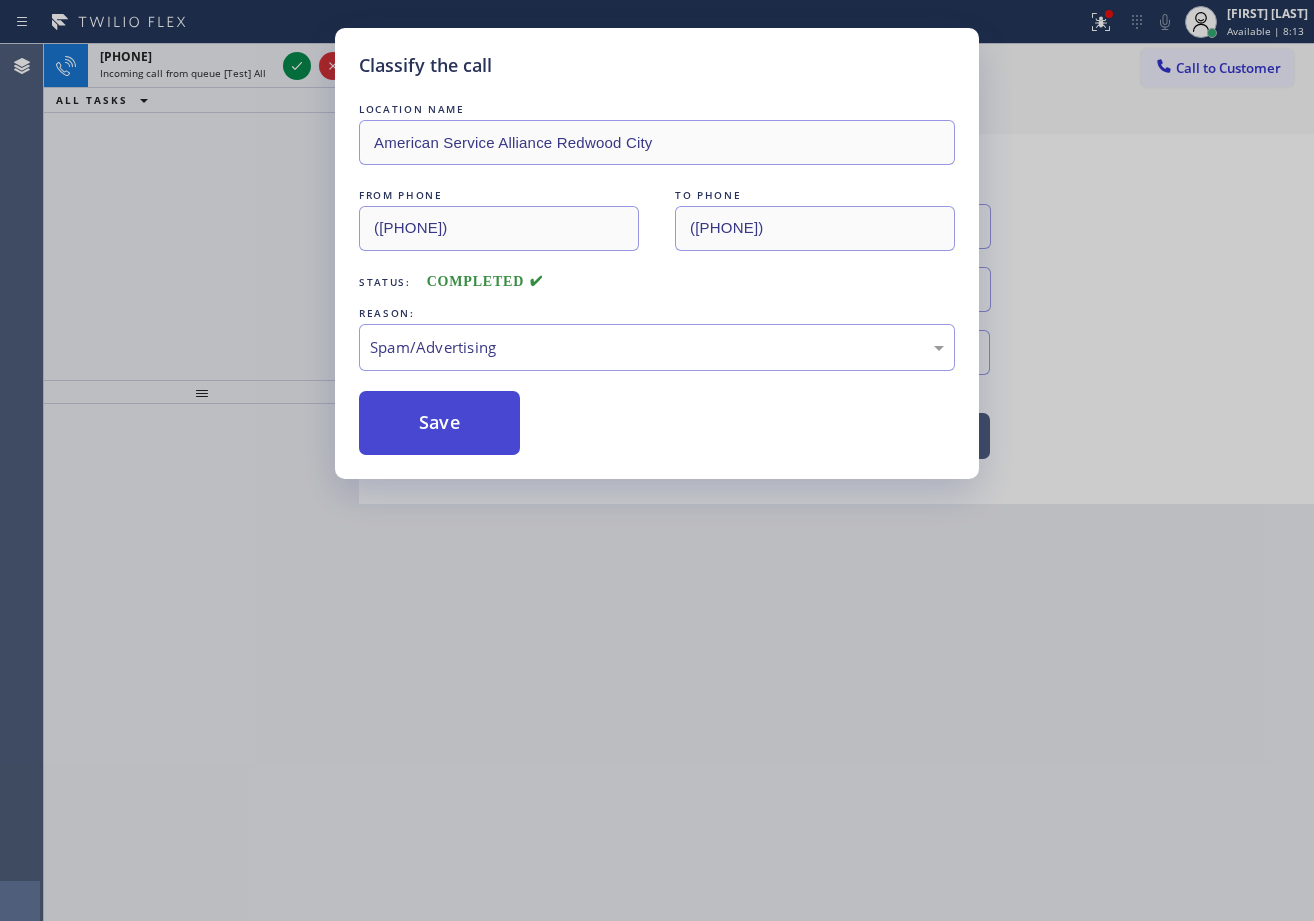 click on "Save" at bounding box center (439, 423) 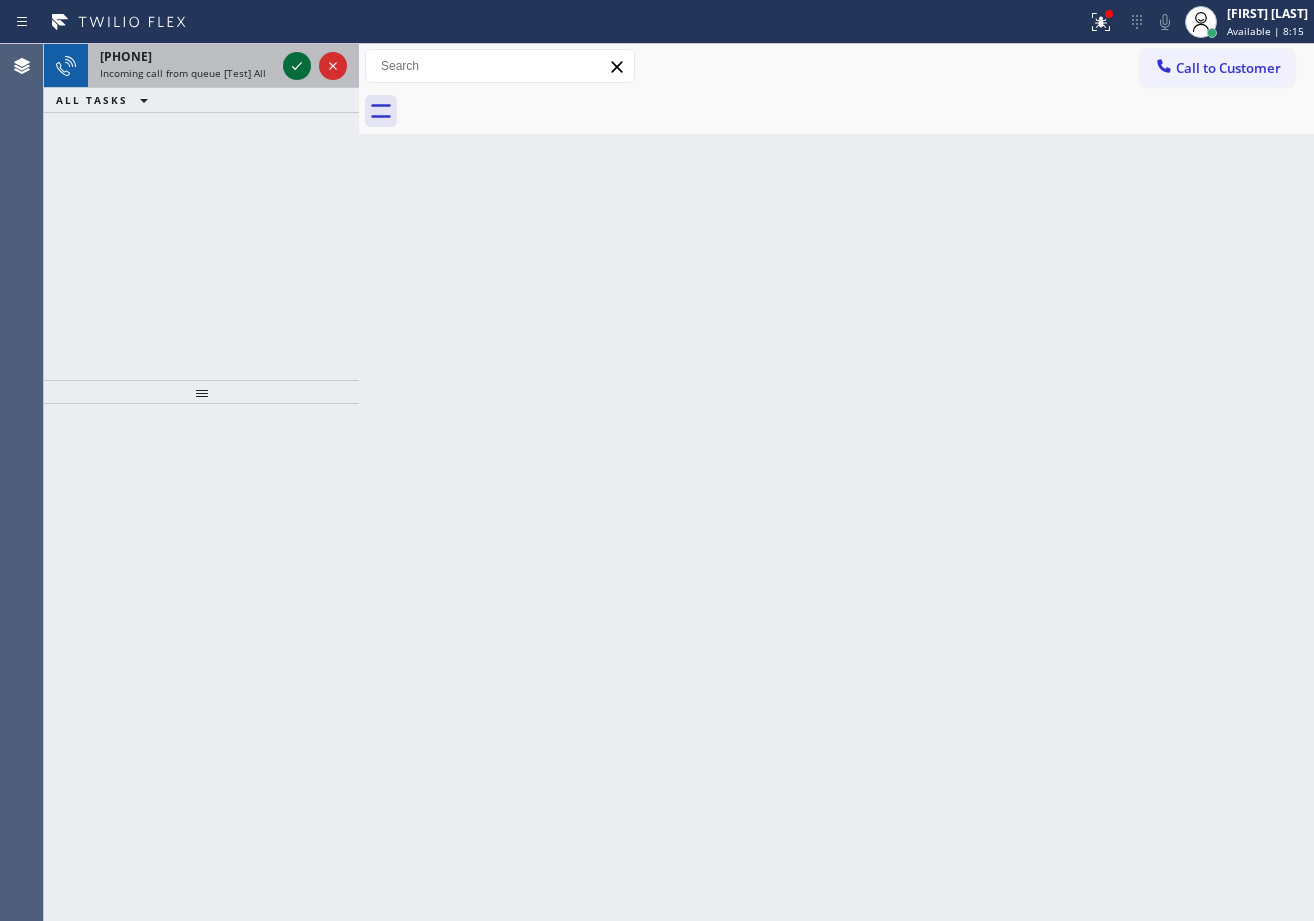 click 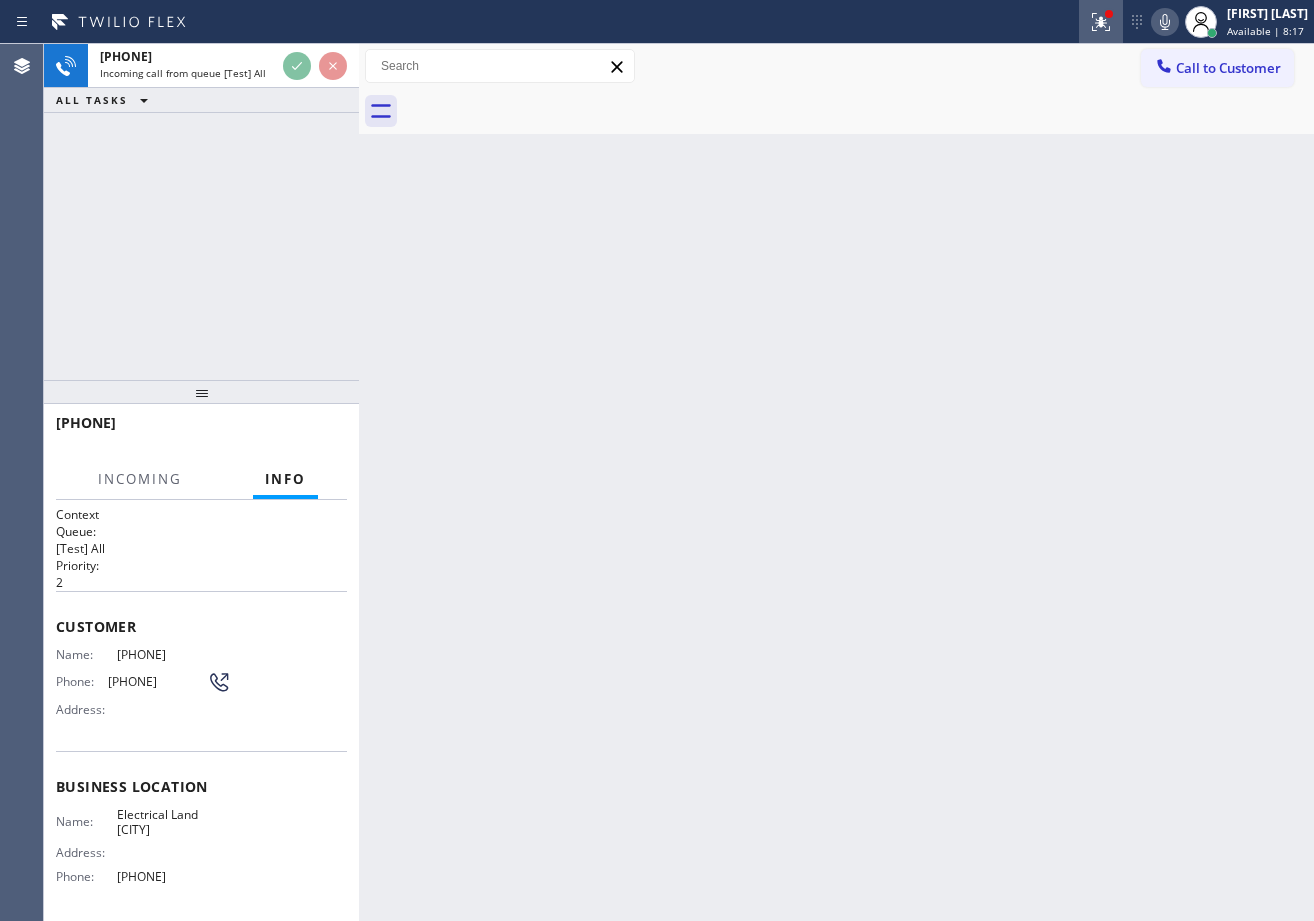 click 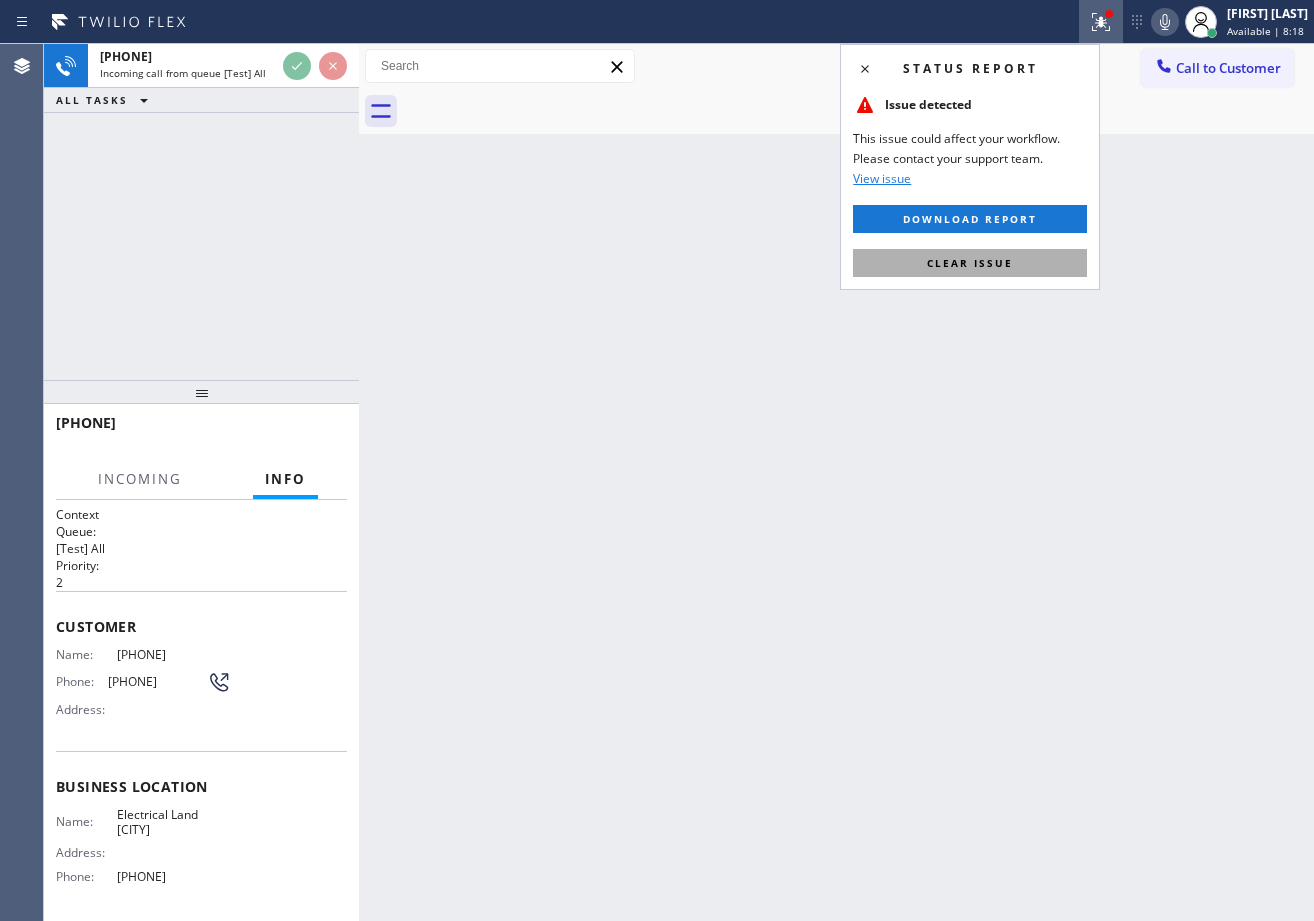 click on "Clear issue" at bounding box center (970, 263) 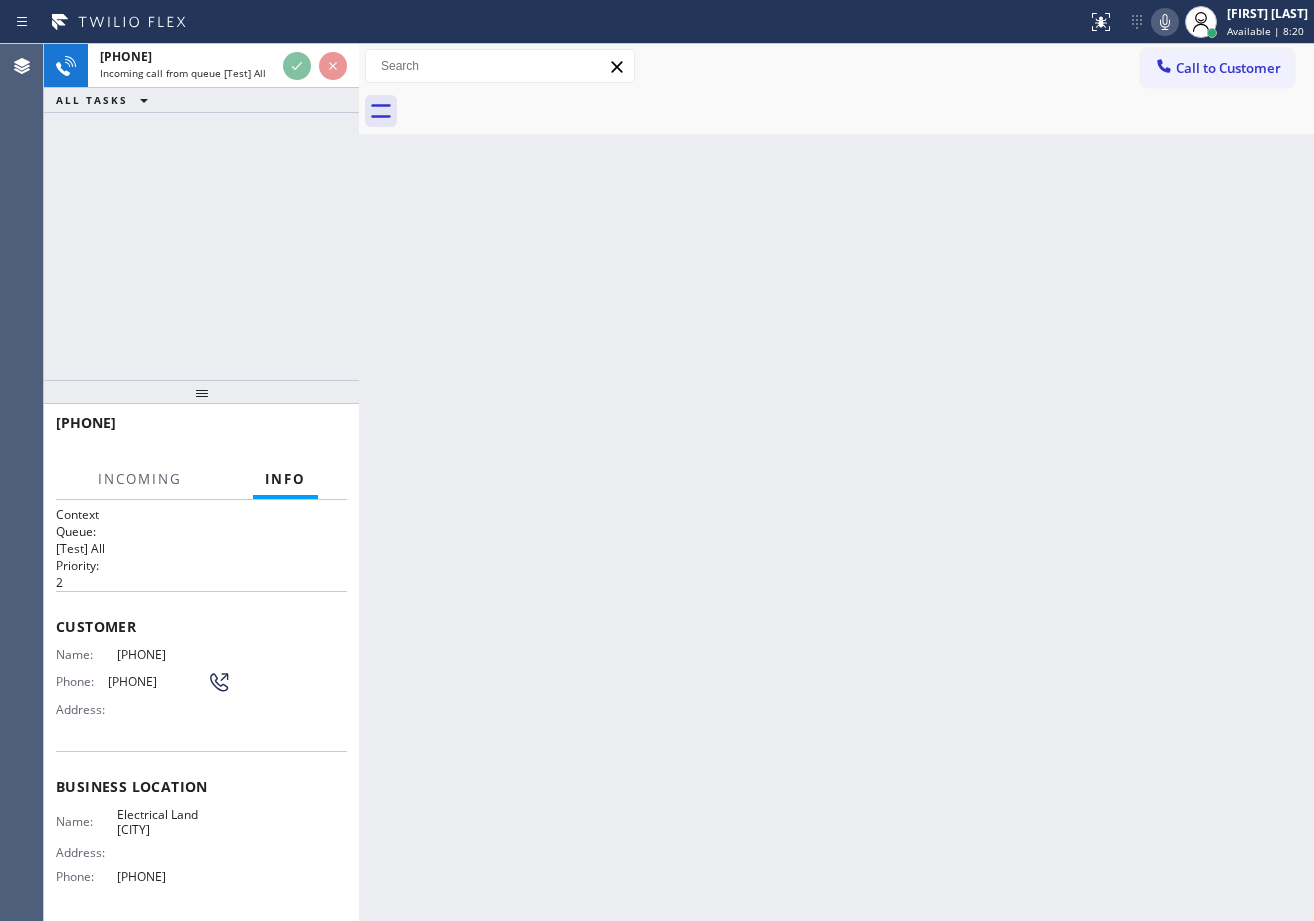 drag, startPoint x: 238, startPoint y: 201, endPoint x: 776, endPoint y: 7, distance: 571.90906 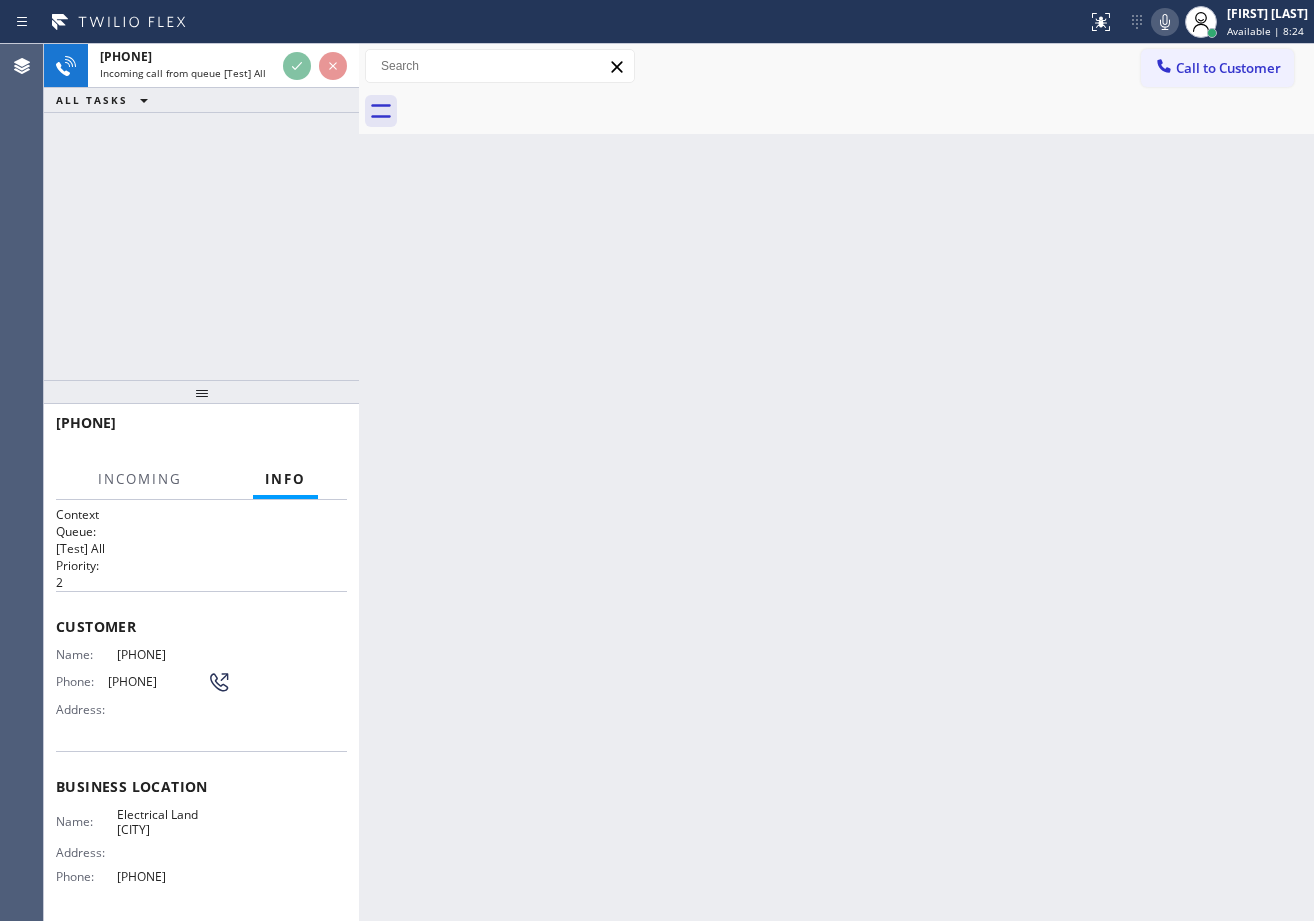 click on "[PHONE] Incoming call from queue [Test] All TASKS ALL TASKS ACTIVE TASKS TASKS IN WRAP UP" at bounding box center [201, 212] 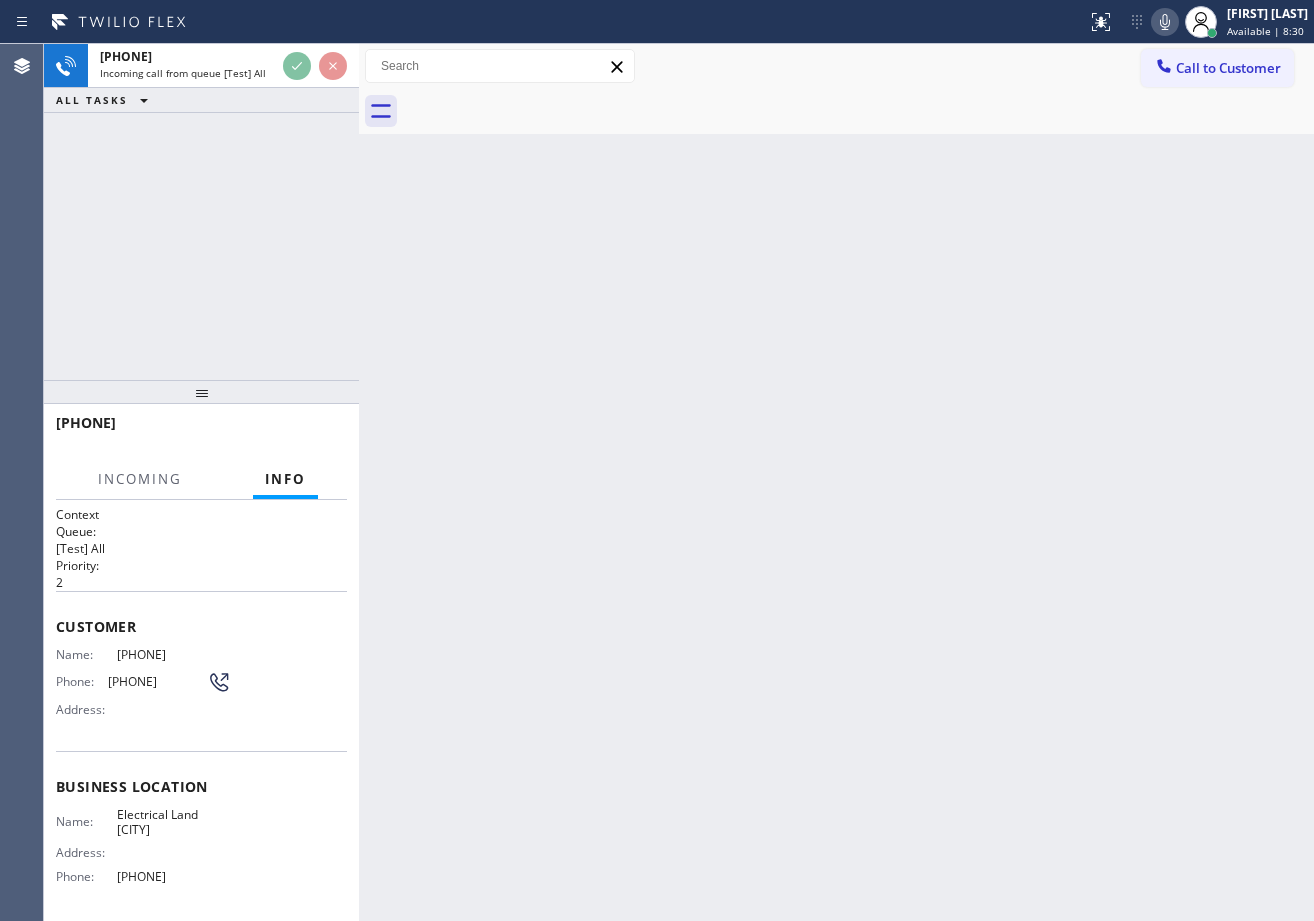 click on "[PHONE] Incoming call from queue [Test] All TASKS ALL TASKS ACTIVE TASKS TASKS IN WRAP UP" at bounding box center [201, 212] 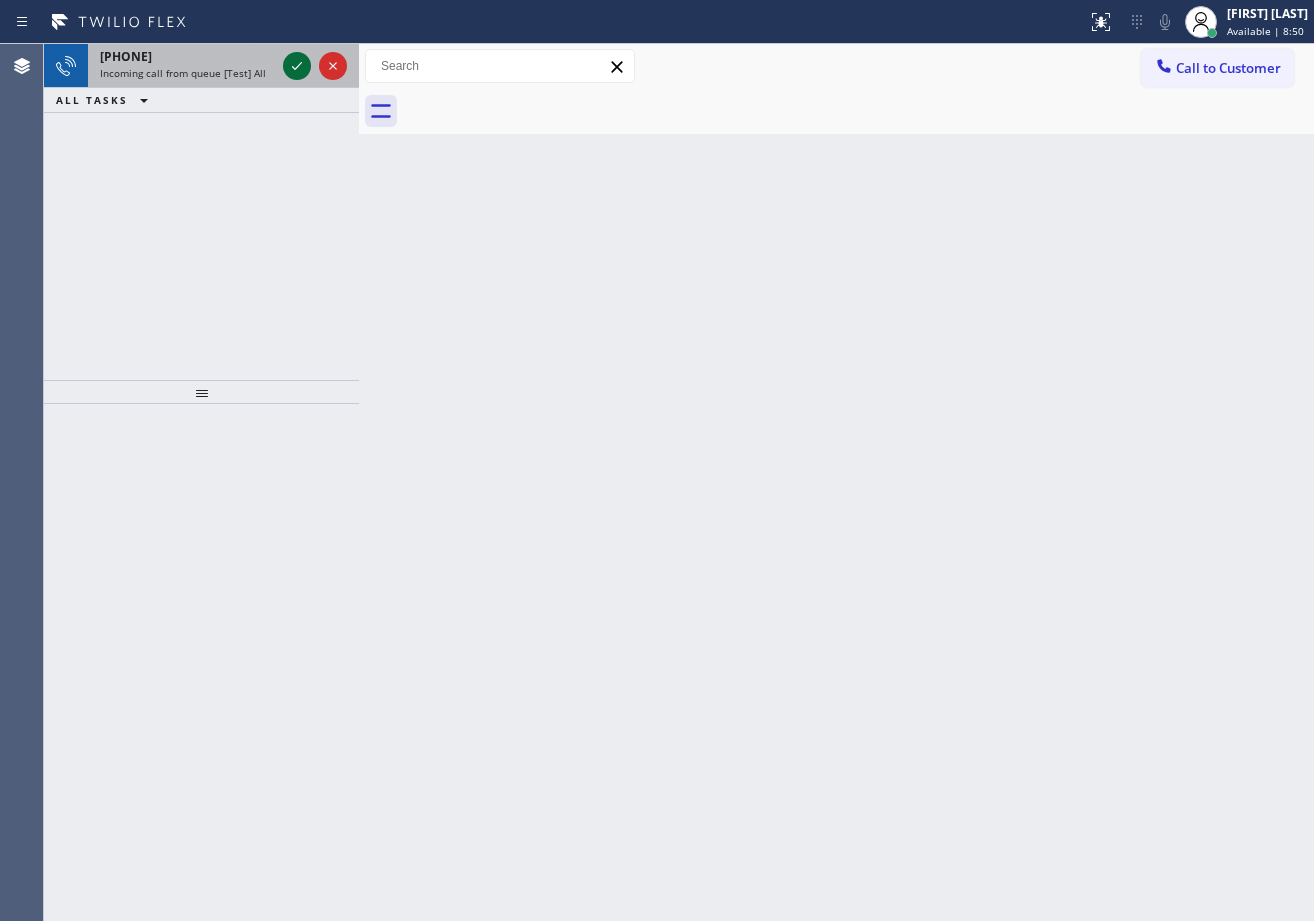 click 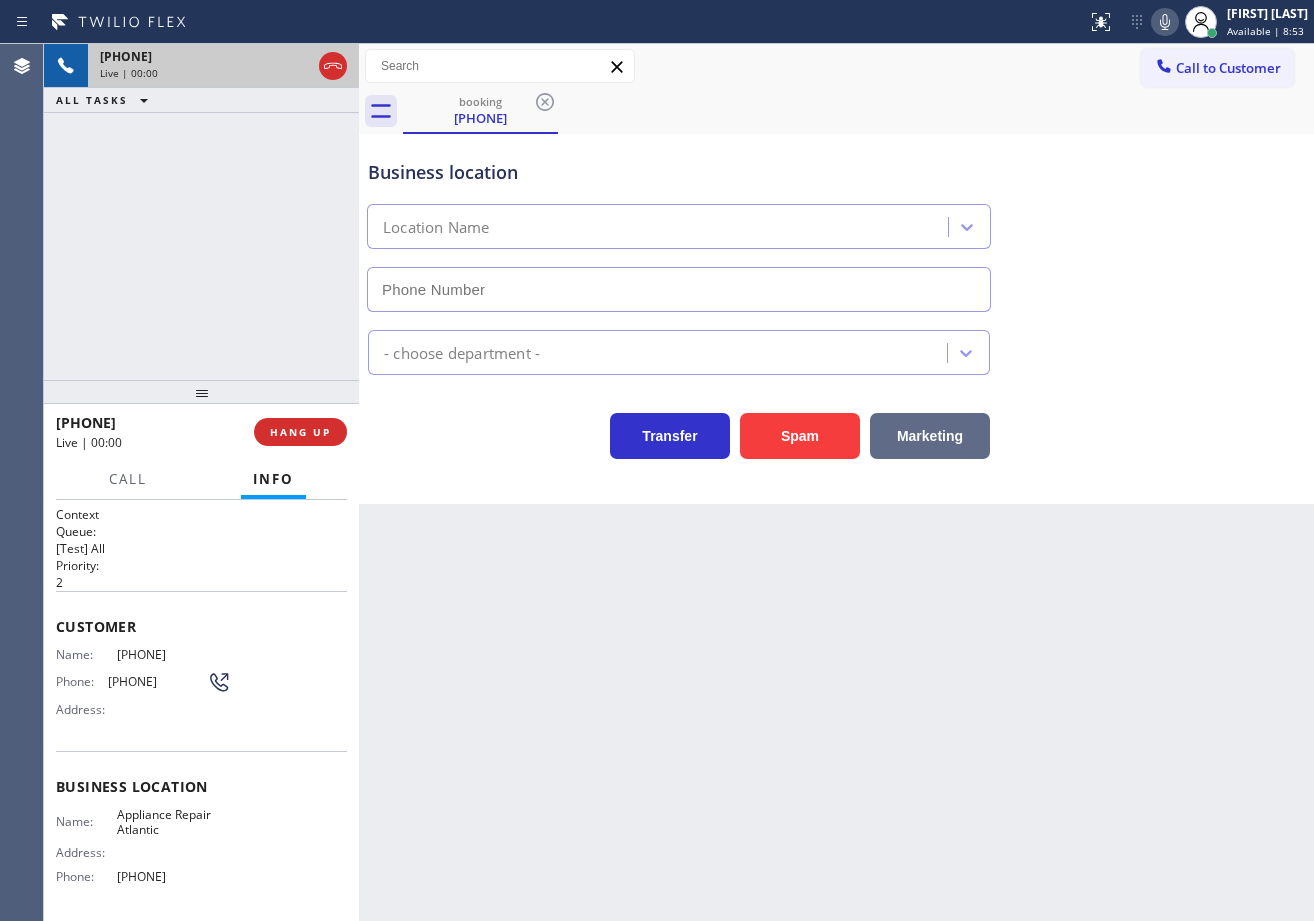type on "[PHONE]" 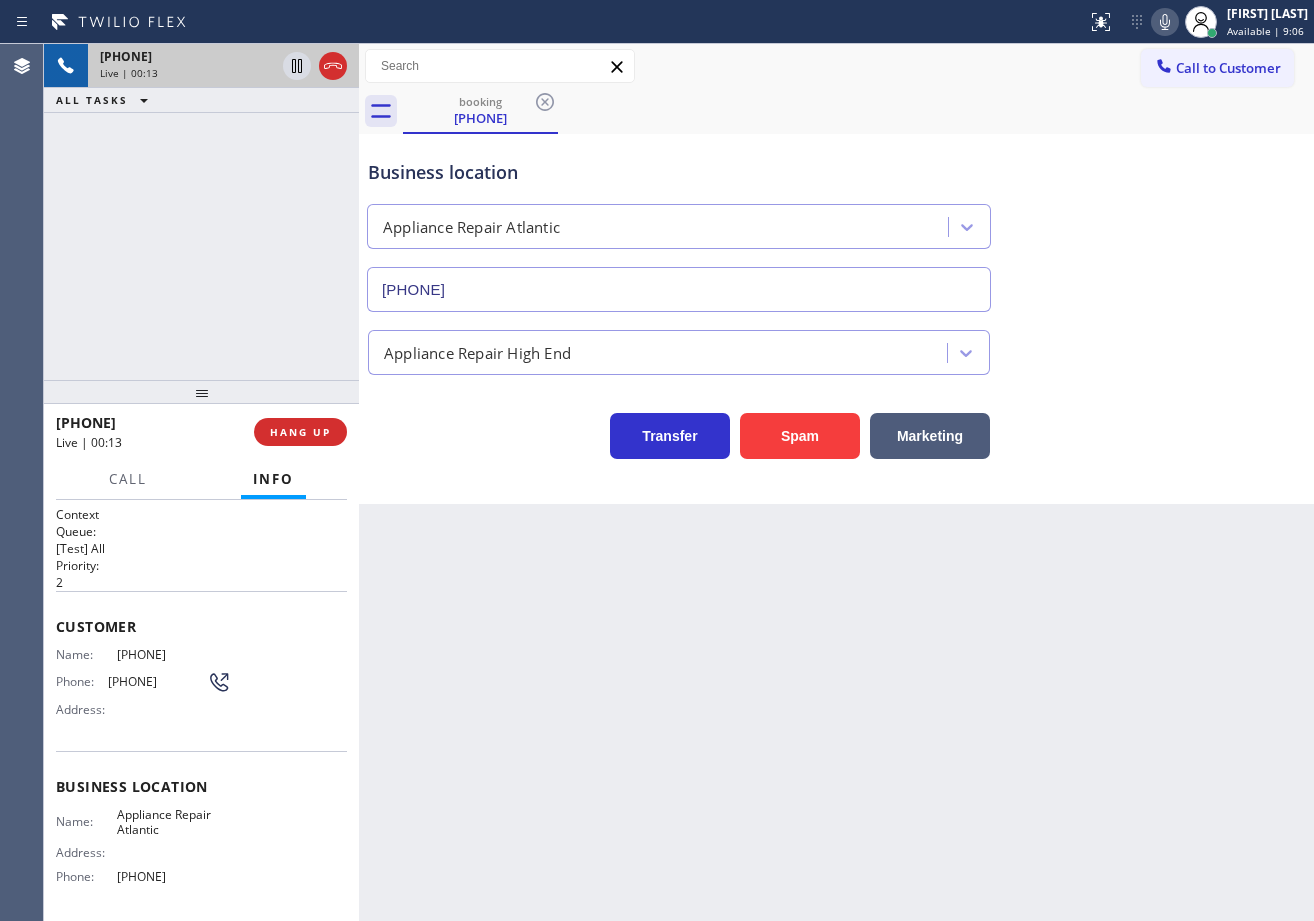 click on "Back to Dashboard Change Sender ID Customers Technicians Select a contact Outbound call Technician Search Technician Your caller id phone number Your caller id phone number Call Technician info Name   Phone none Address none Change Sender ID HVAC [PHONE] 5 Star Appliance [PHONE] Appliance Repair [PHONE] Plumbing [PHONE] Air Duct Cleaning [PHONE]  Electricians [PHONE] Cancel Change Check personal SMS Reset Change booking [PHONE] Call to Customer Outbound call Location Red Apple Appliance Repair Long Island Your caller id phone number [PHONE] Customer number Call Outbound call Technician Search Technician Your caller id phone number Your caller id phone number Call booking [PHONE] Business location Appliance Repair Atlantic [PHONE] Appliance Repair High End Transfer Spam Marketing" at bounding box center (836, 482) 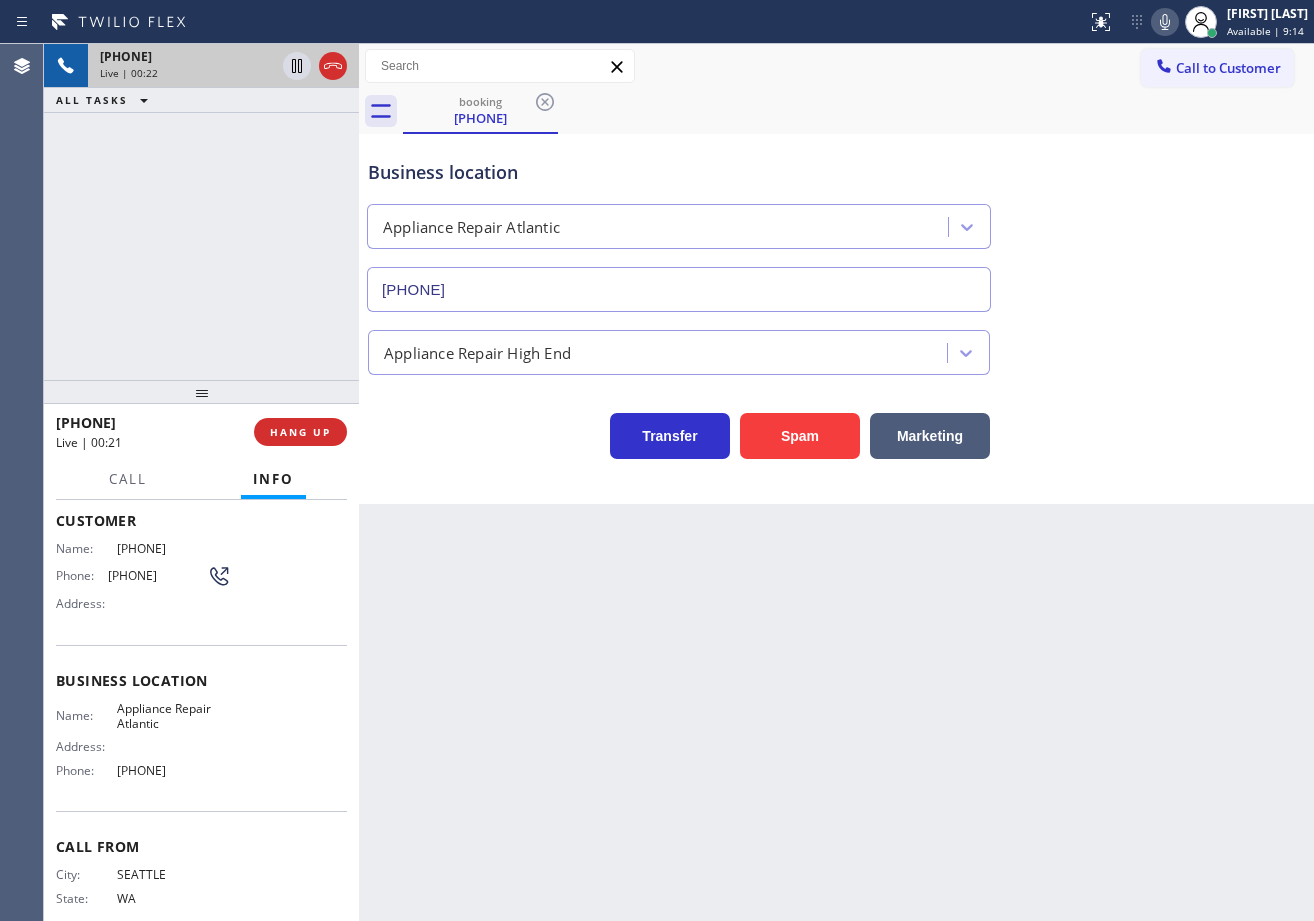 scroll, scrollTop: 0, scrollLeft: 0, axis: both 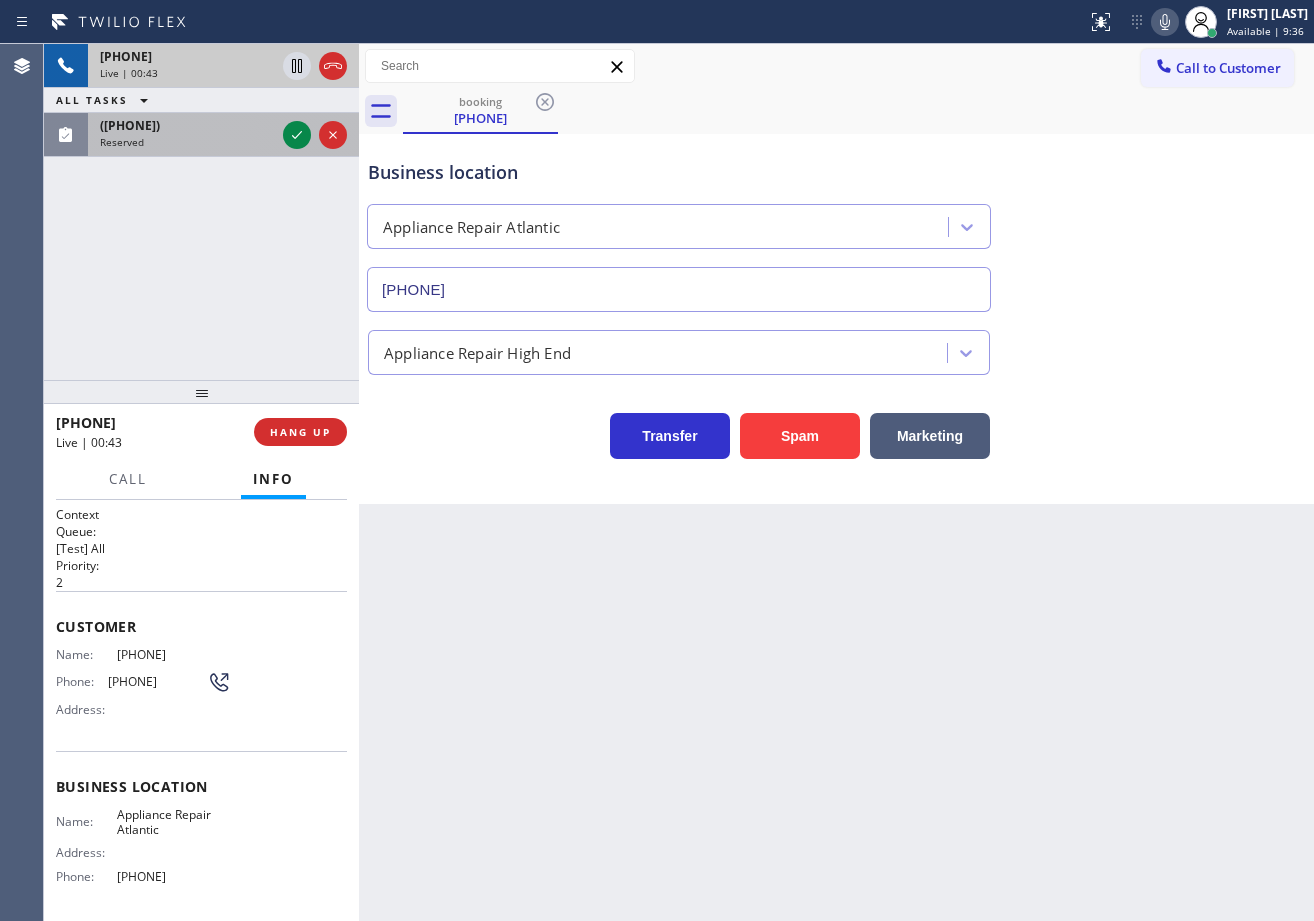 drag, startPoint x: 216, startPoint y: 177, endPoint x: 251, endPoint y: 122, distance: 65.192024 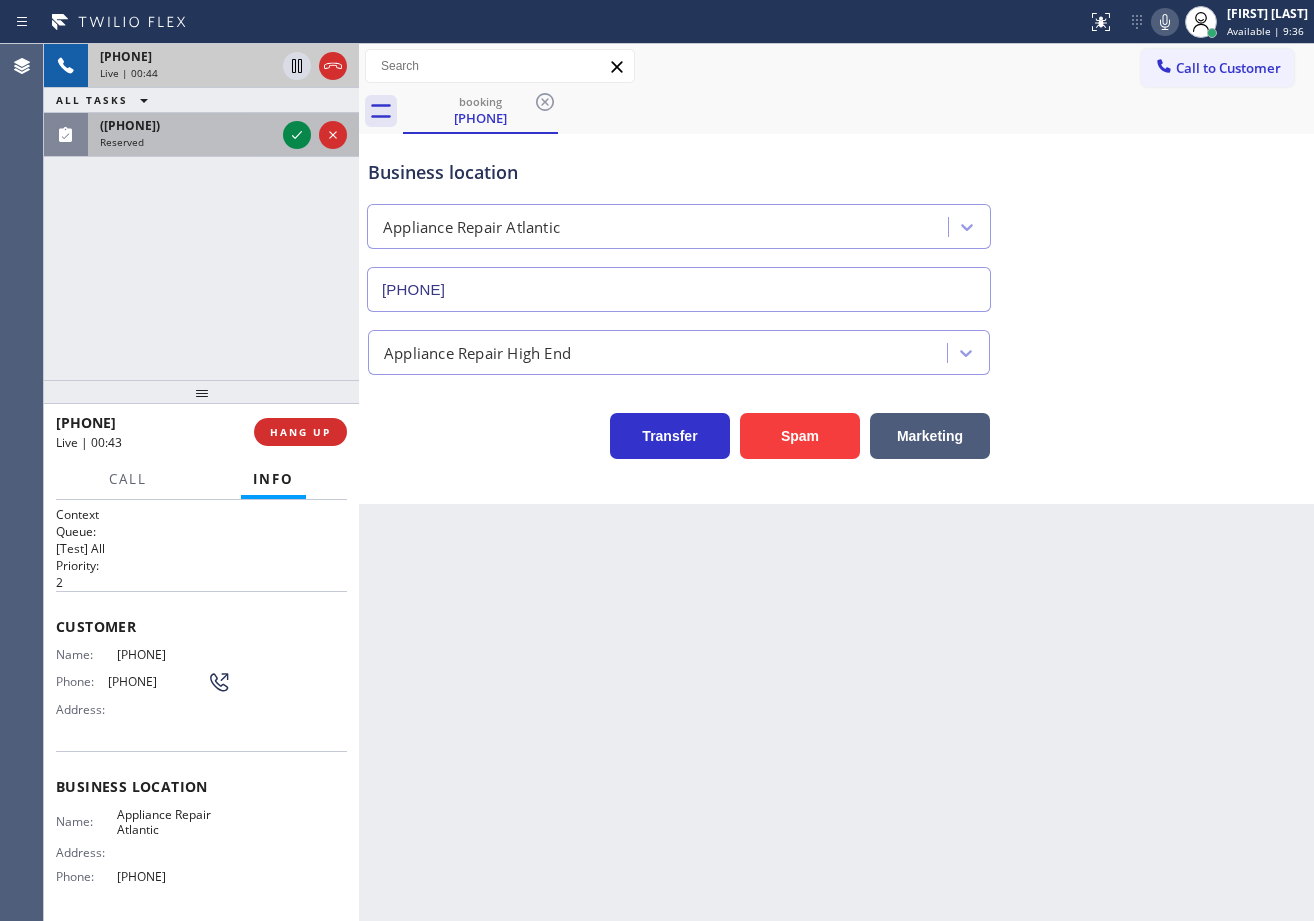 click on "([PHONE]) Reserved" at bounding box center [183, 135] 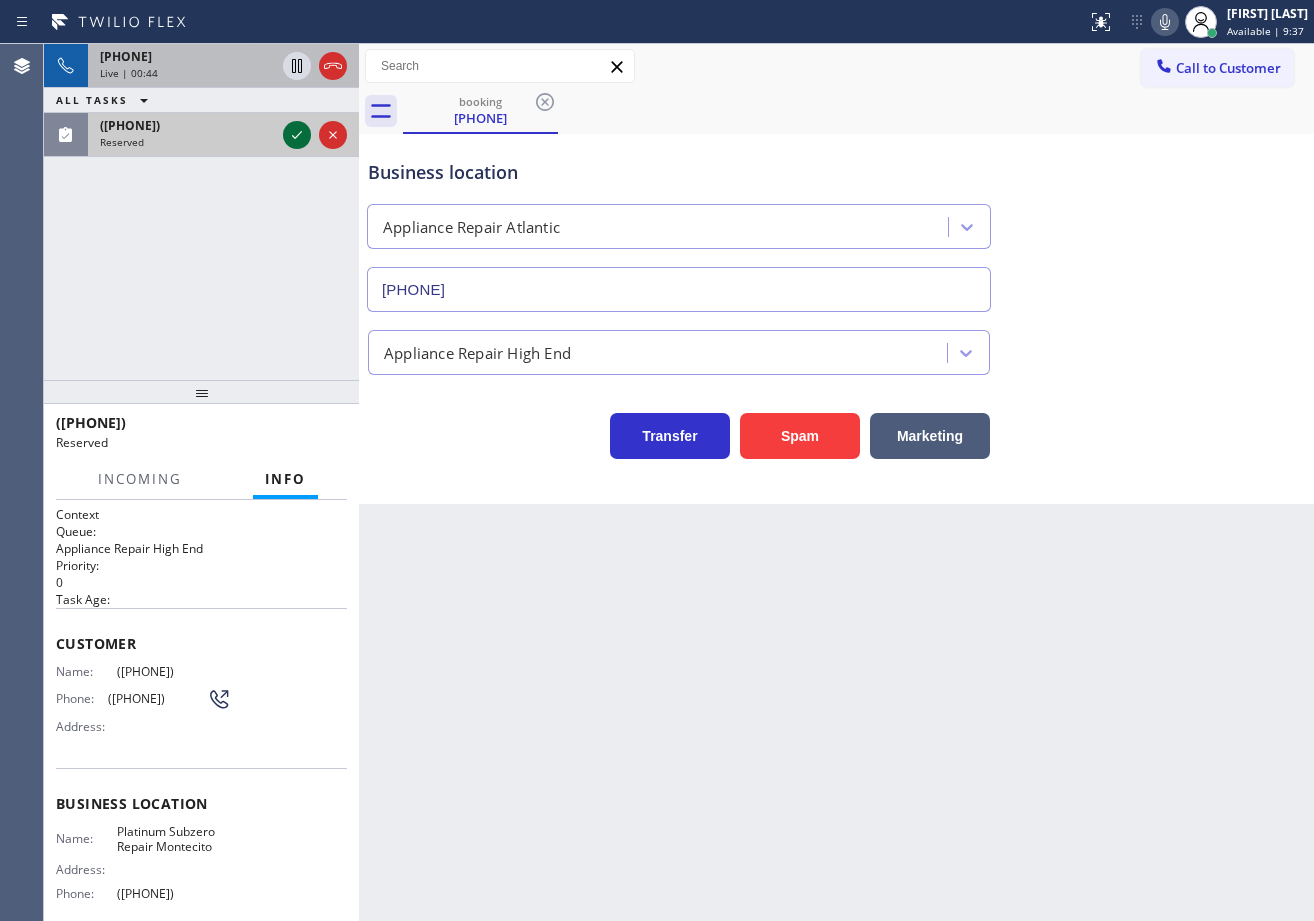click 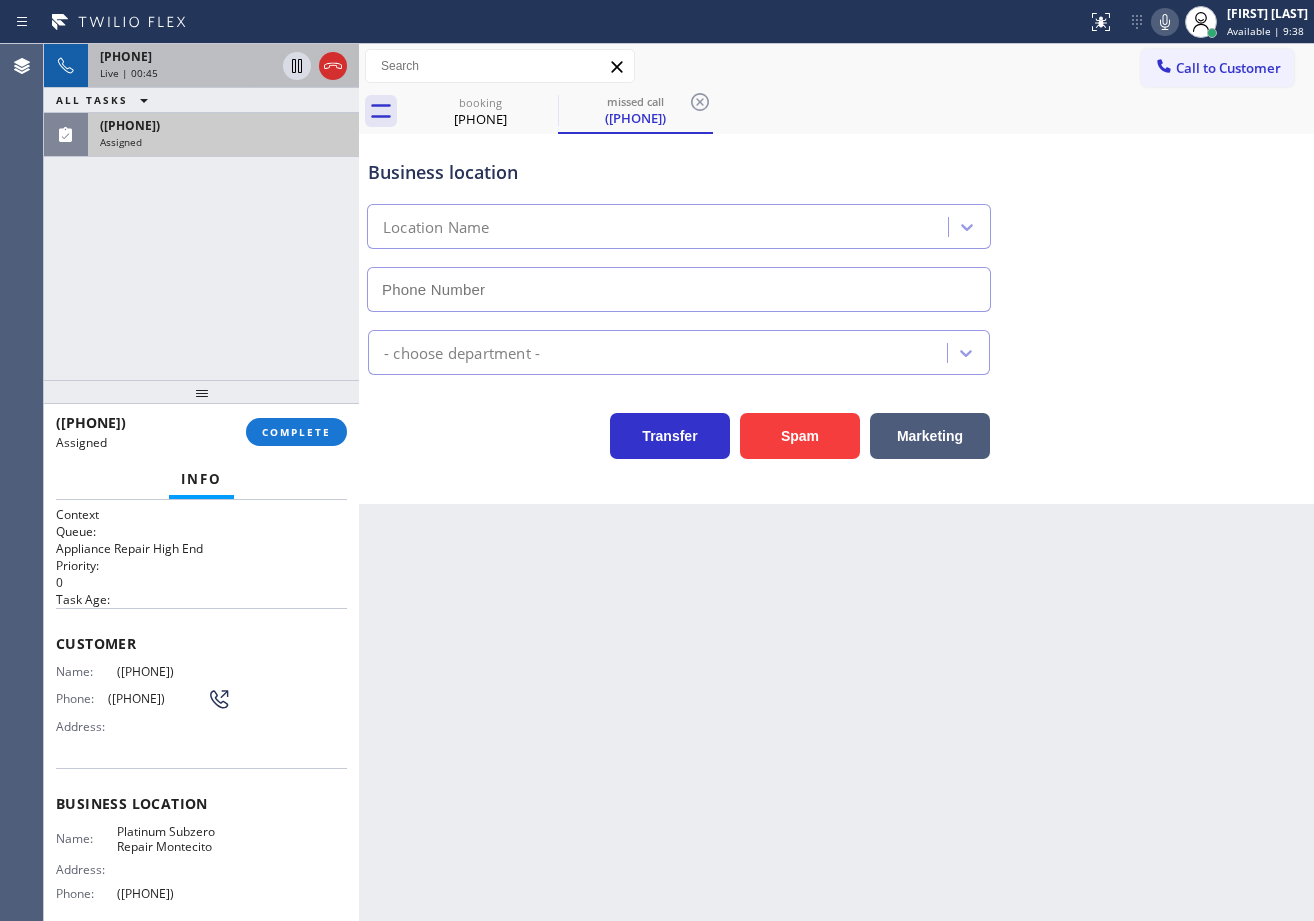 type on "([PHONE])" 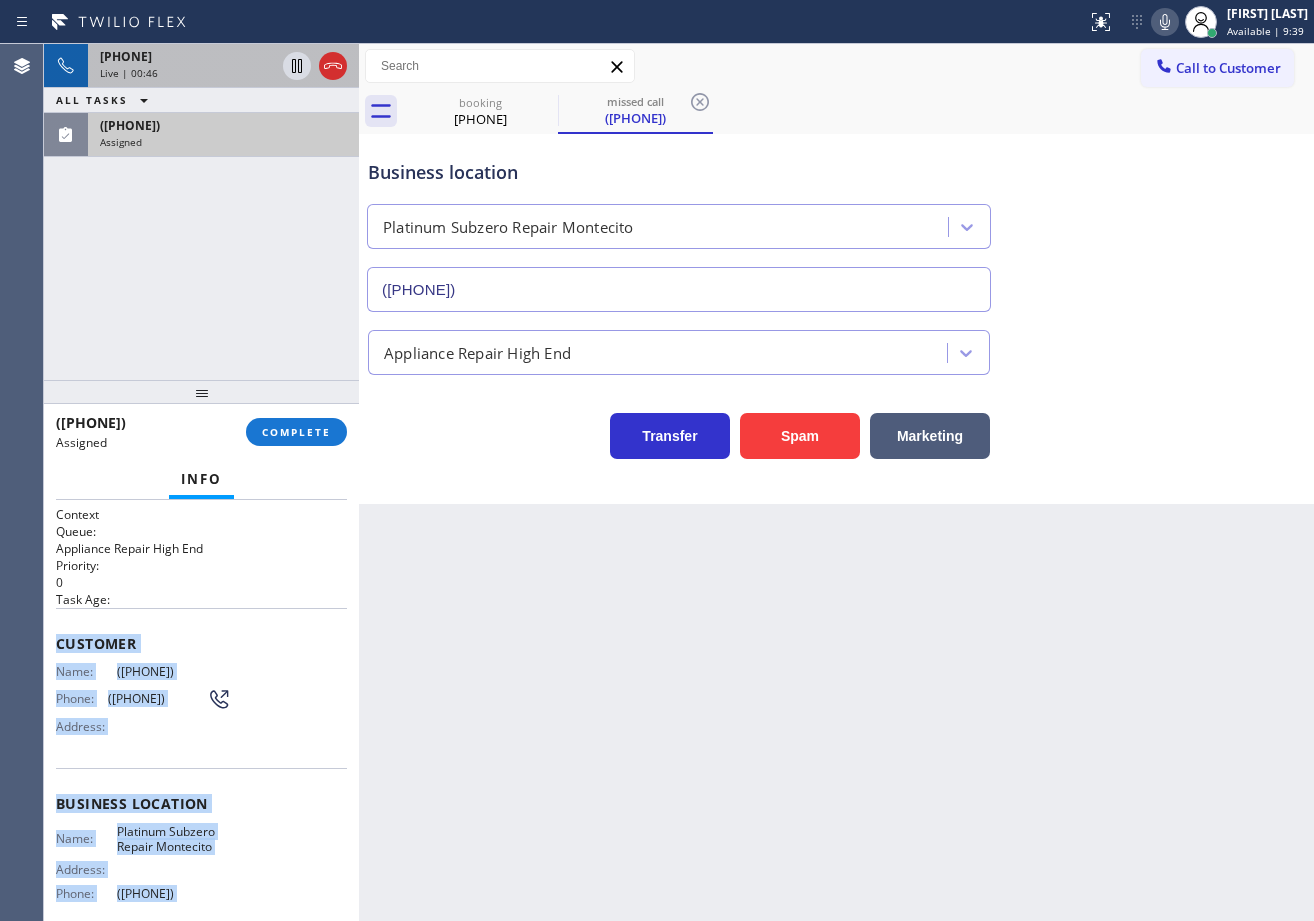 scroll, scrollTop: 171, scrollLeft: 0, axis: vertical 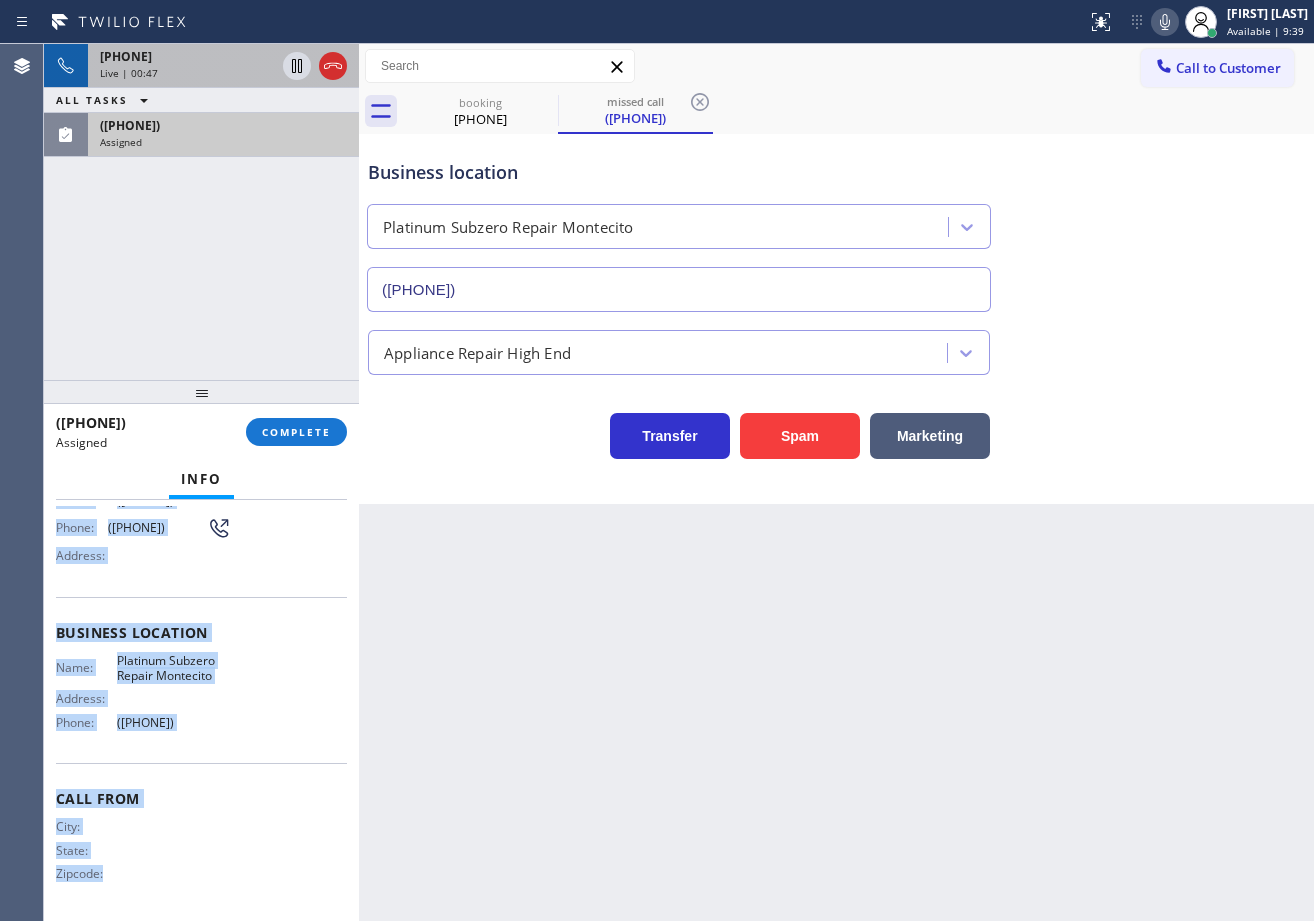 drag, startPoint x: 47, startPoint y: 643, endPoint x: 233, endPoint y: 690, distance: 191.8463 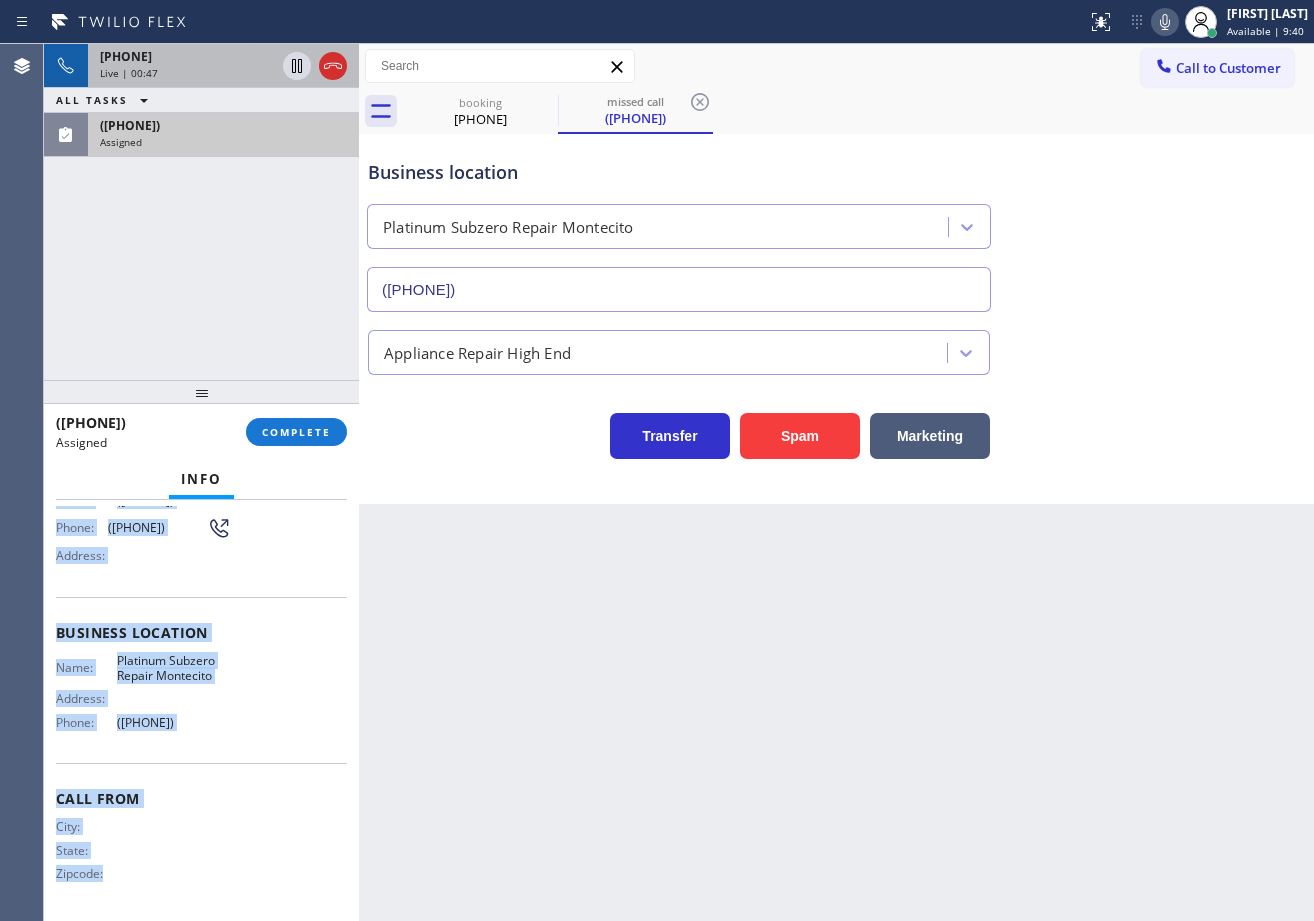 copy on "Customer Name: [PHONE] Phone: [PHONE] Address: Business location Name: Platinum Subzero Repair Montecito Address:   Phone: [PHONE]" 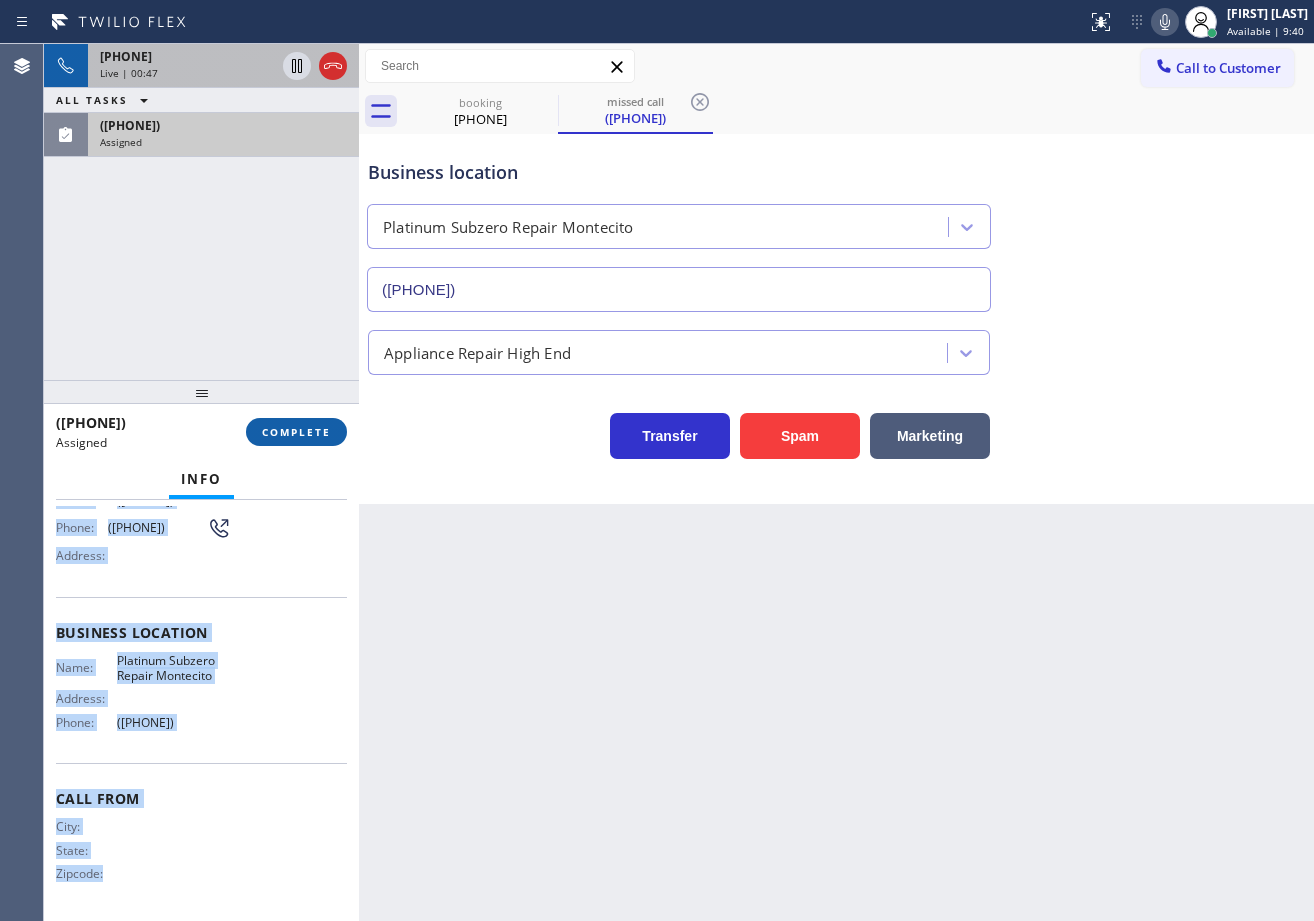 click on "COMPLETE" at bounding box center (296, 432) 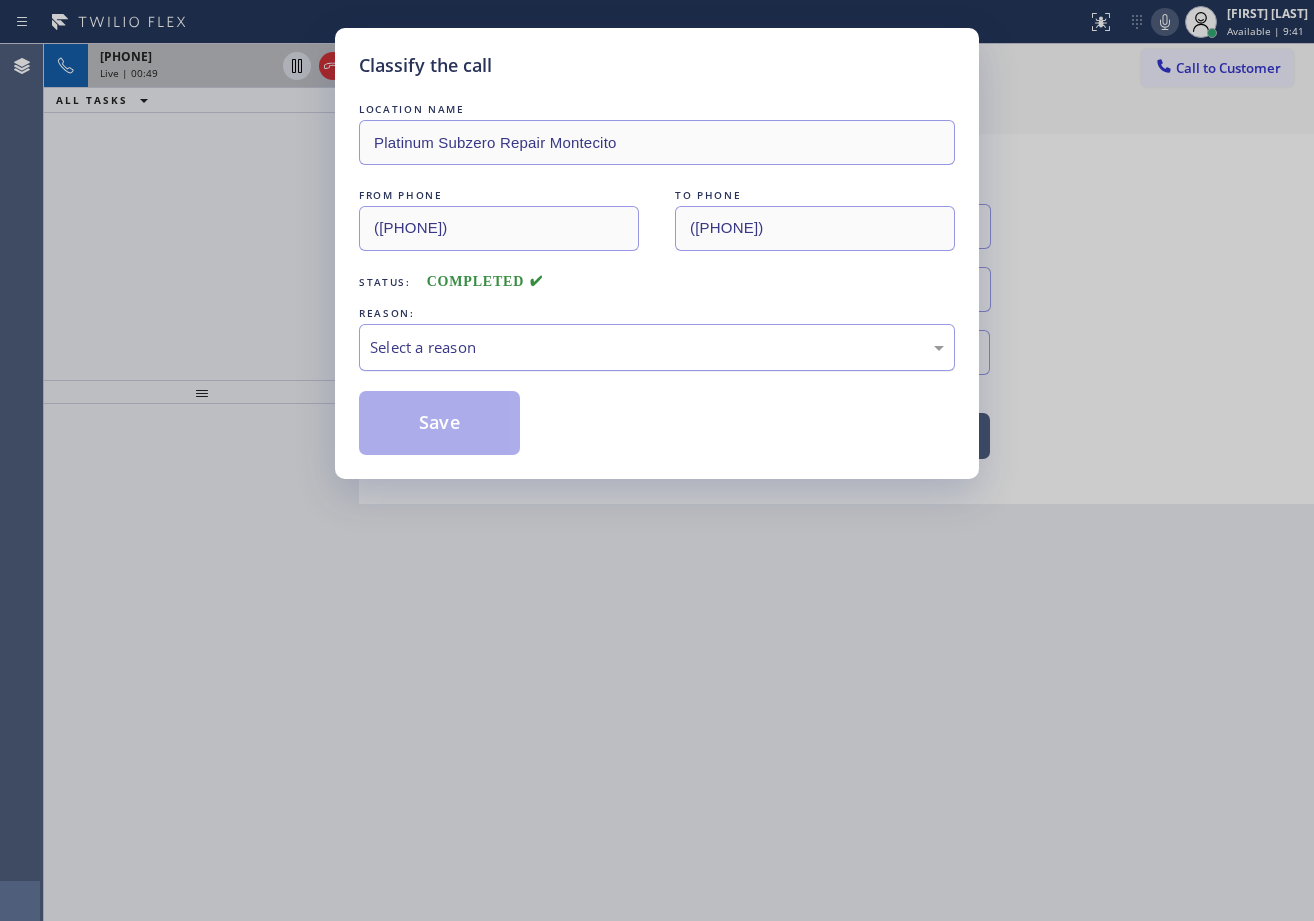 click on "Select a reason" at bounding box center (657, 347) 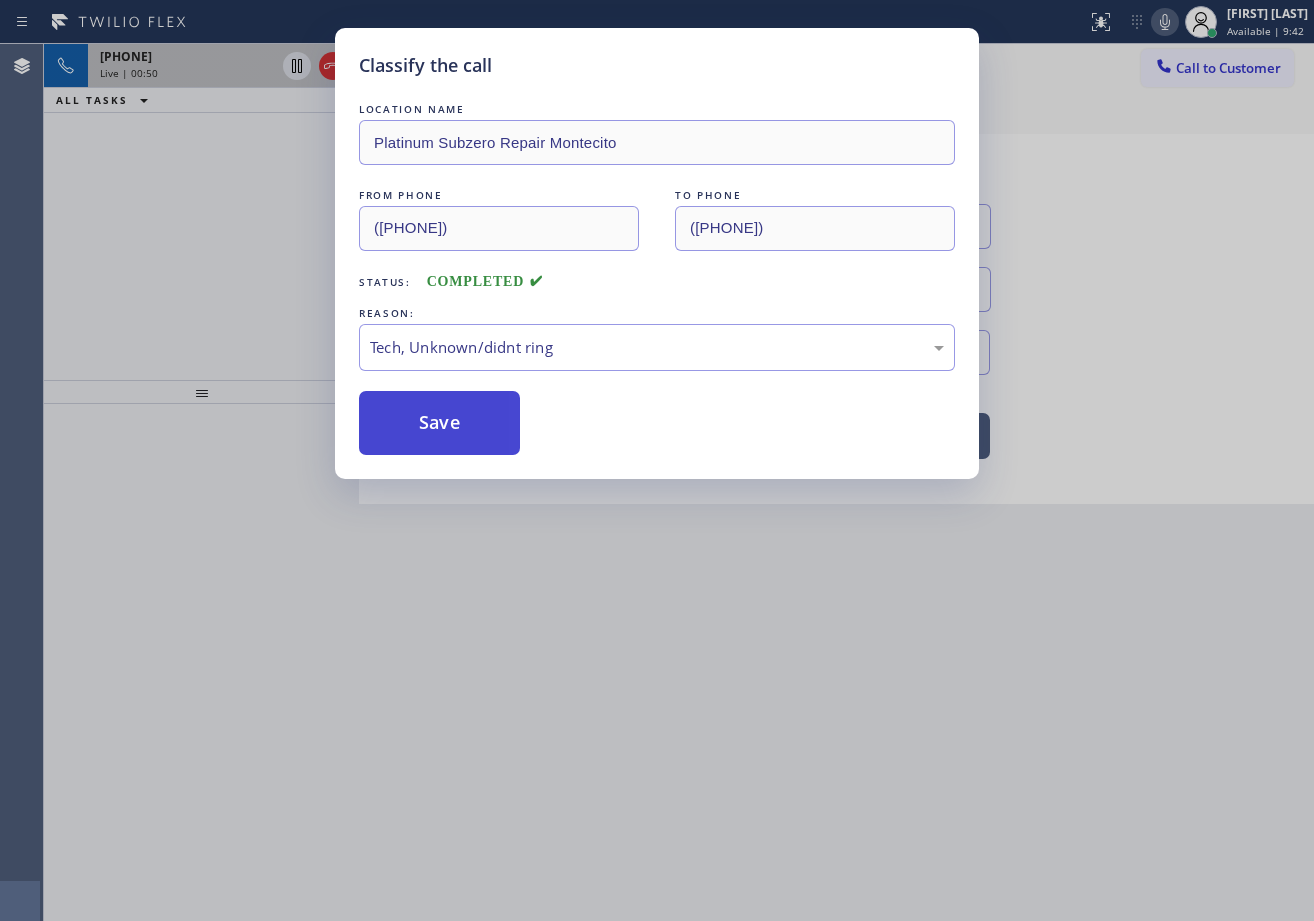click on "Save" at bounding box center [439, 423] 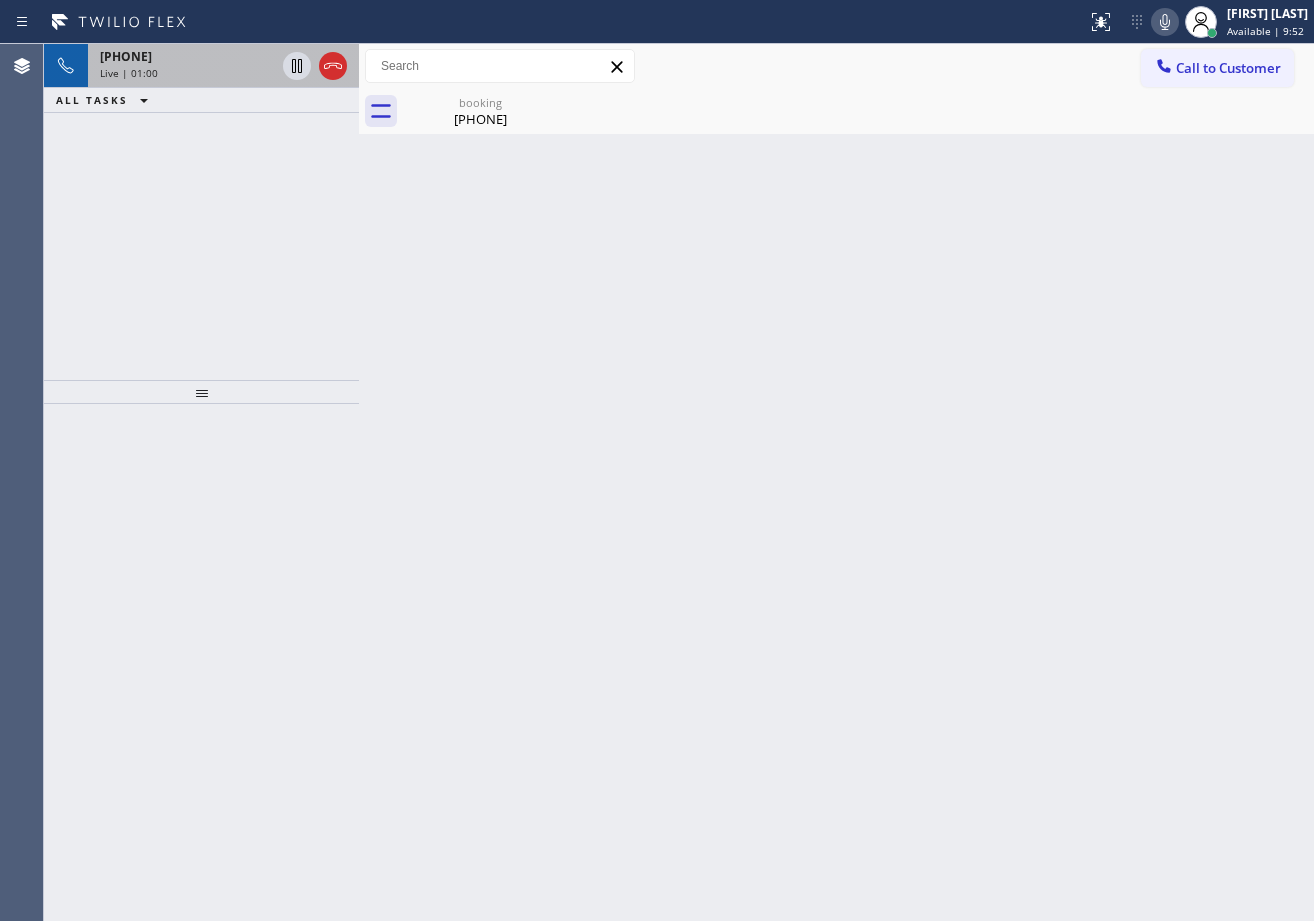 click 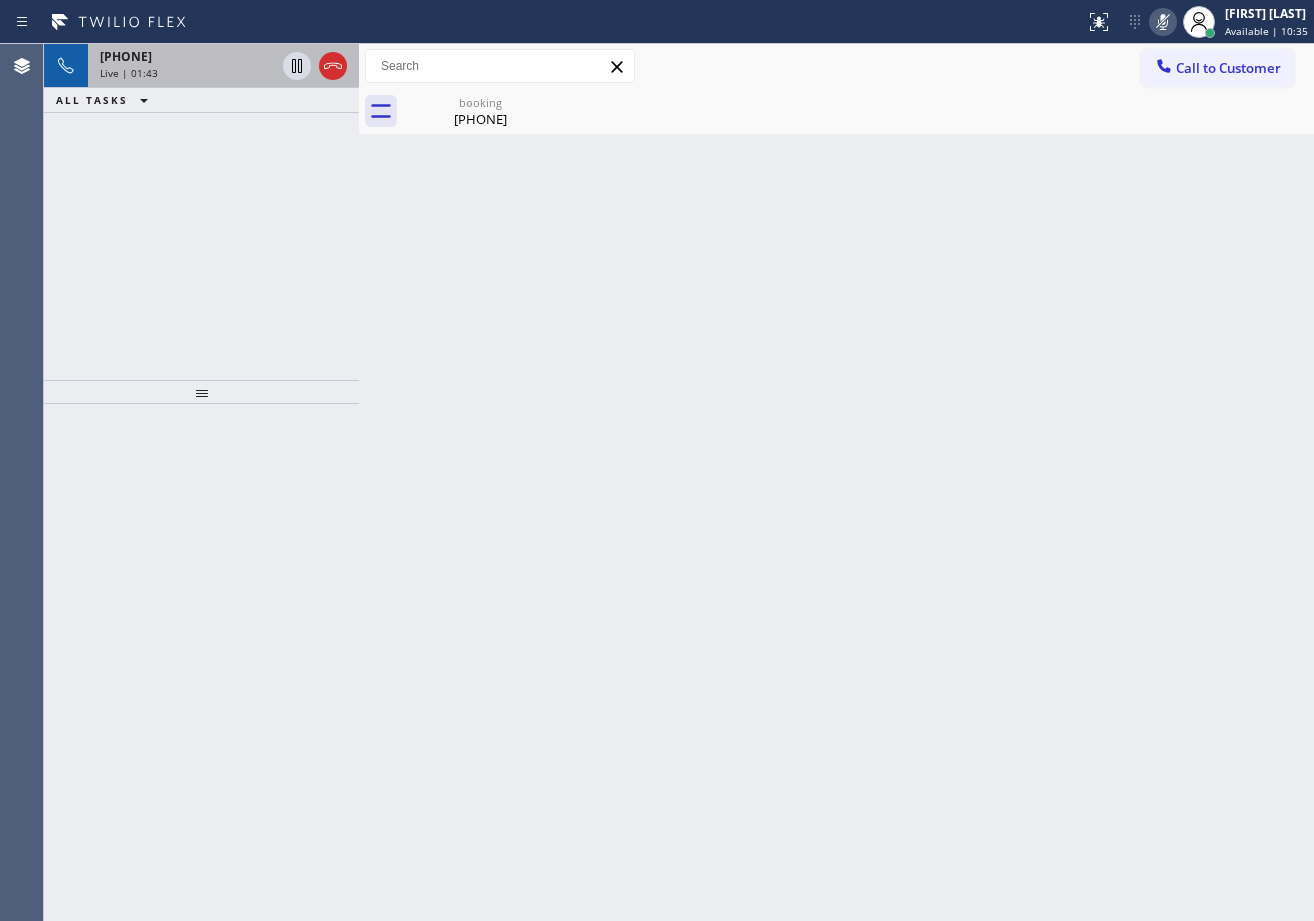 click 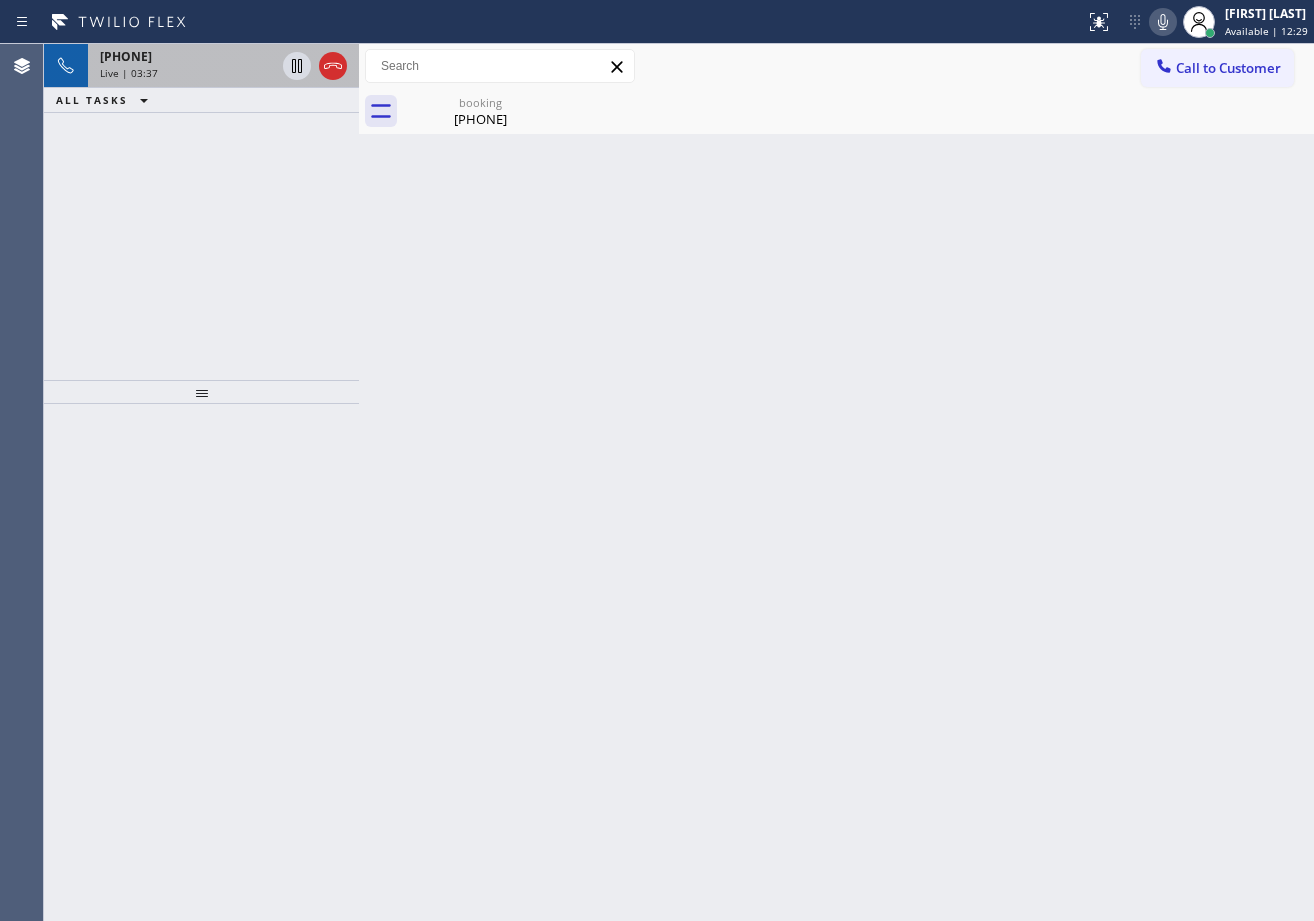 drag, startPoint x: 288, startPoint y: 248, endPoint x: 299, endPoint y: 245, distance: 11.401754 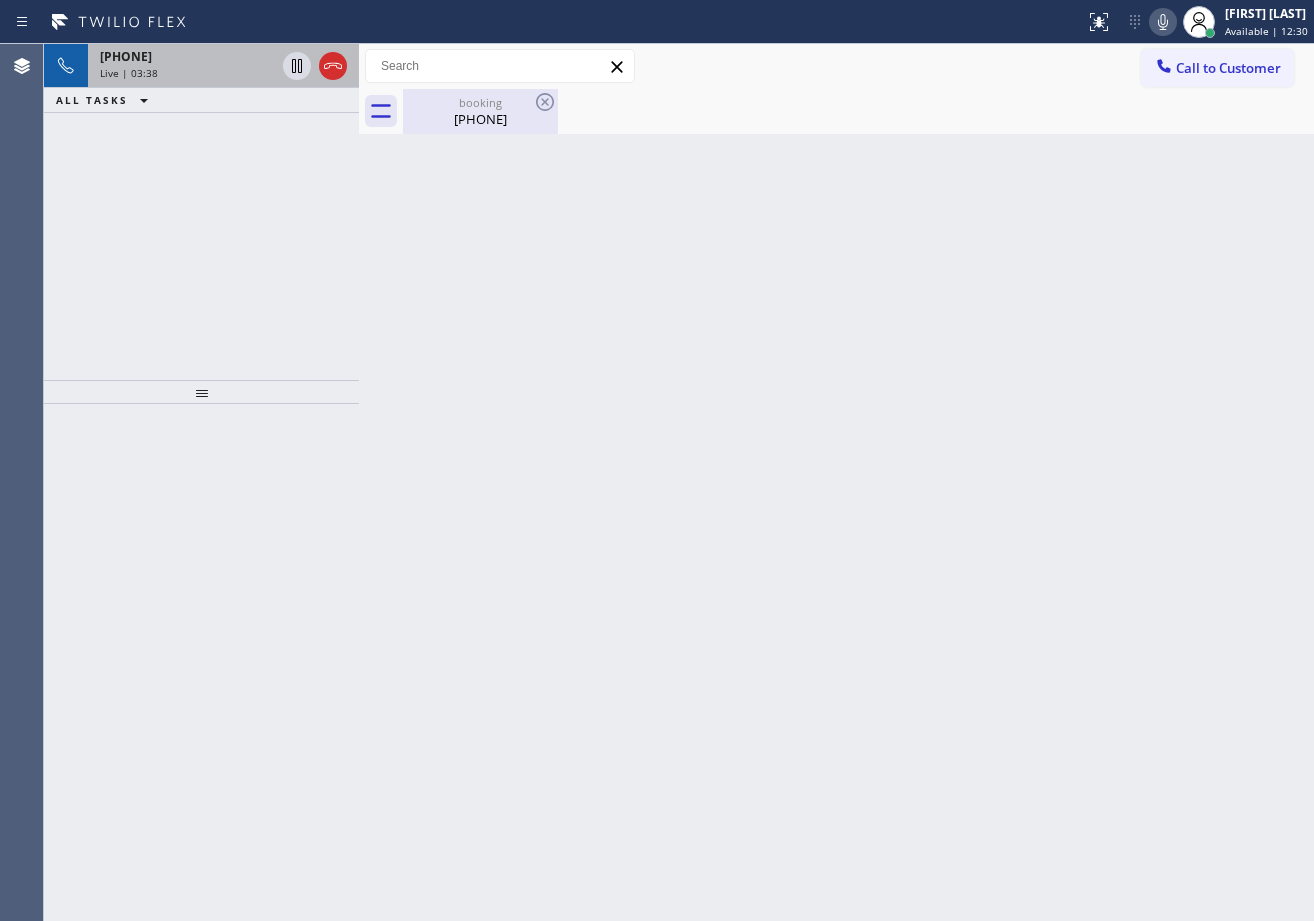click on "booking" at bounding box center (480, 102) 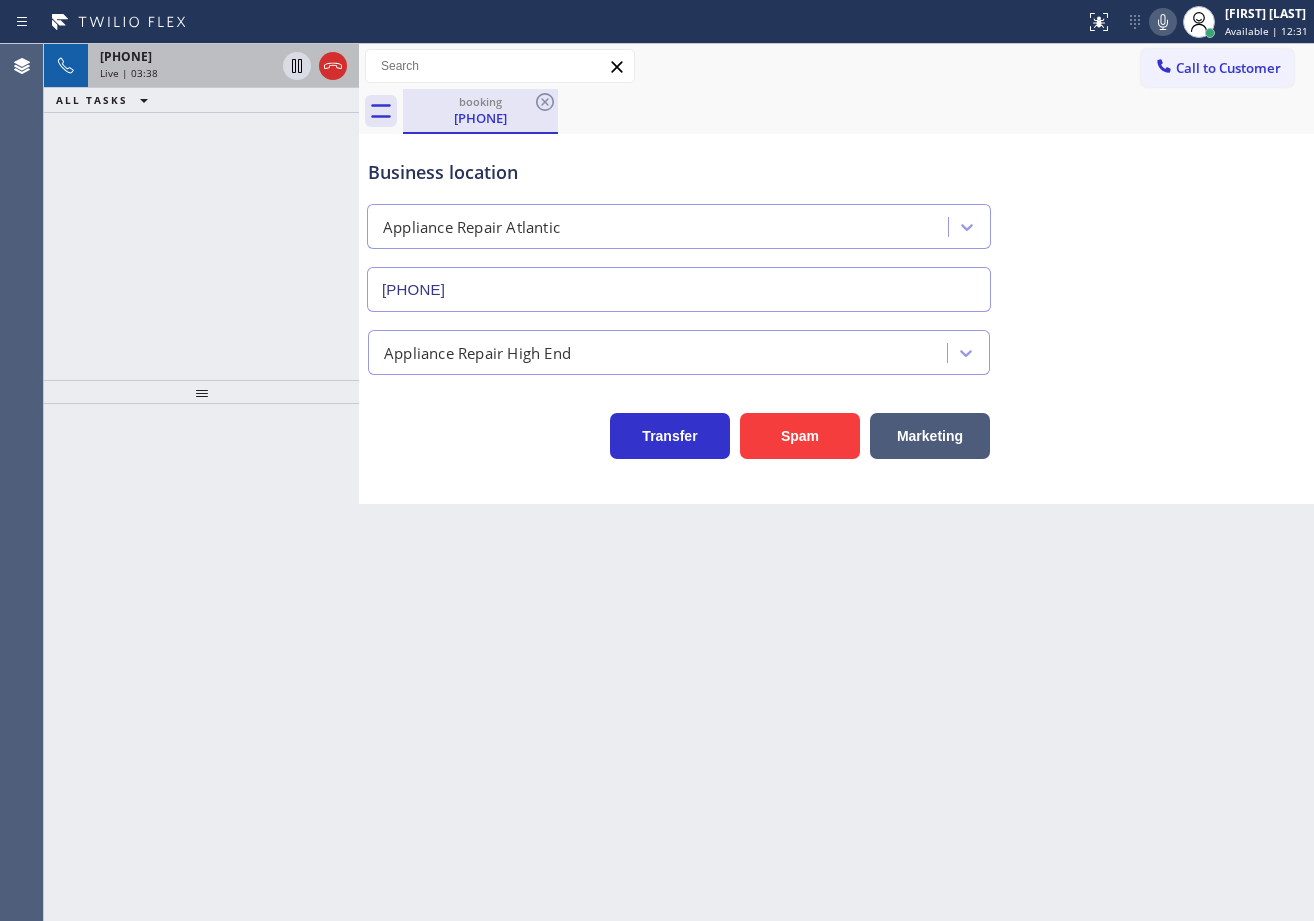 click on "Live | 03:38" at bounding box center [187, 73] 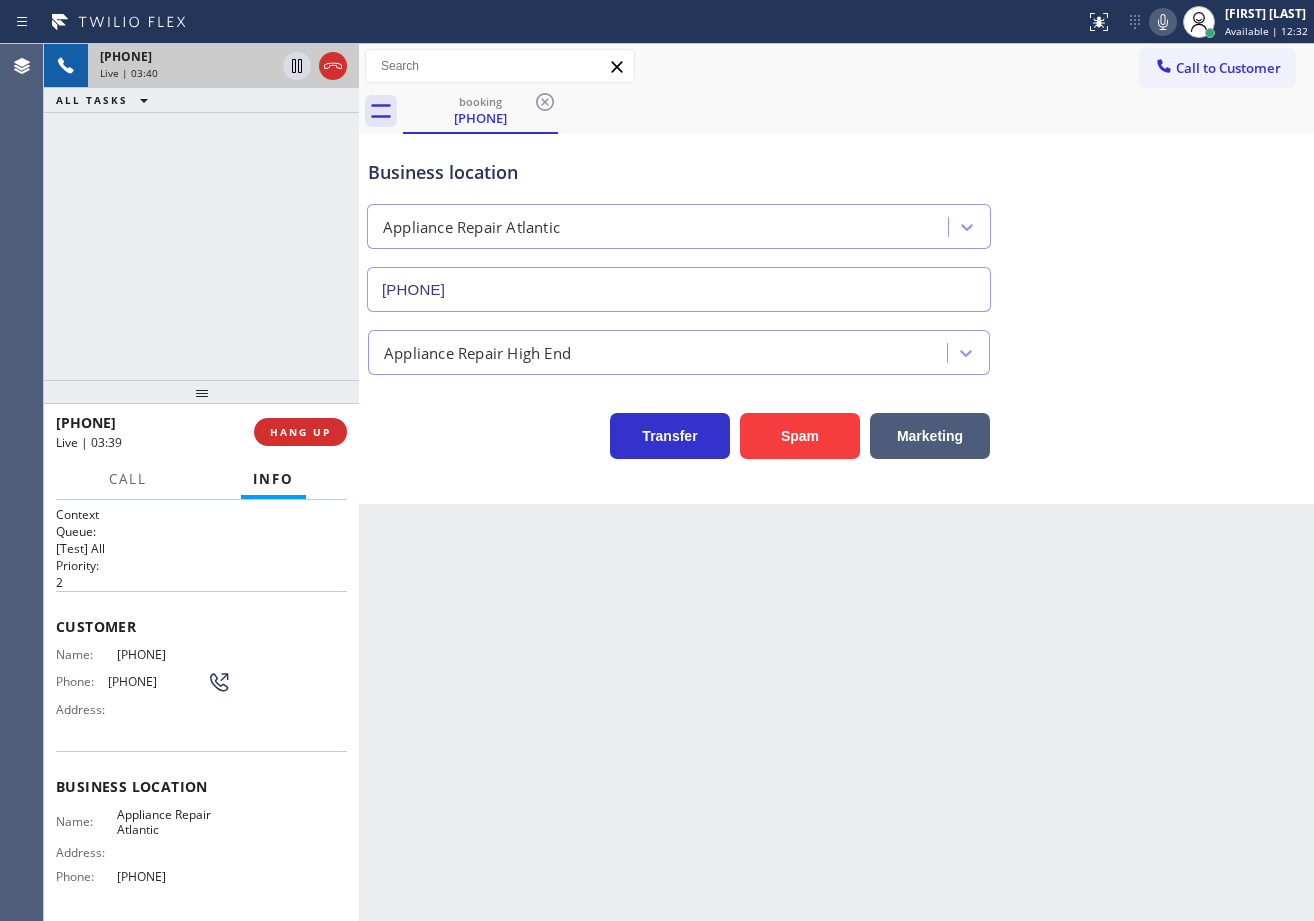 drag, startPoint x: 1153, startPoint y: 348, endPoint x: 987, endPoint y: 209, distance: 216.51097 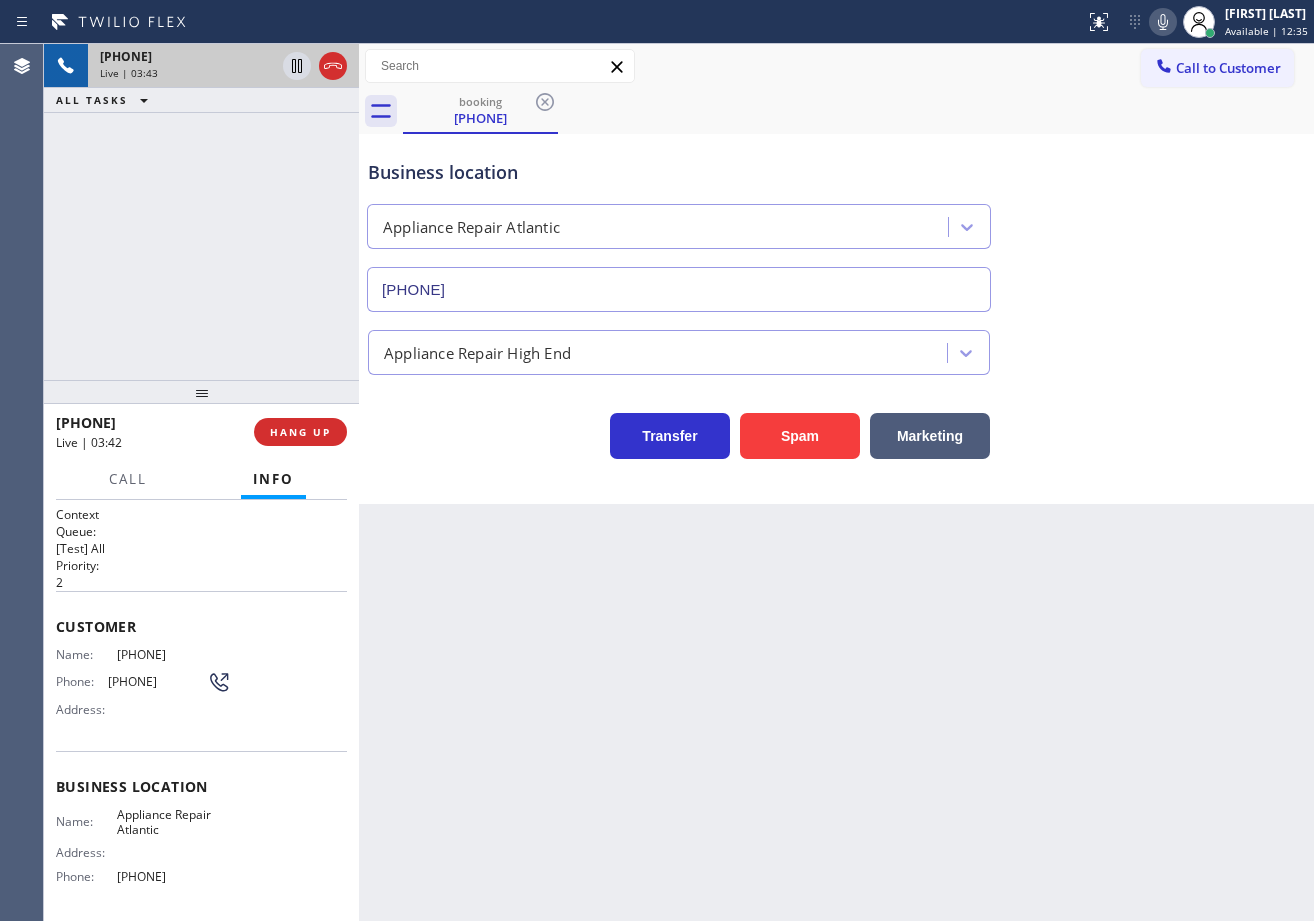 click on "[PHONE] Live | 03:43 ALL TASKS ALL TASKS ACTIVE TASKS TASKS IN WRAP UP" at bounding box center [201, 212] 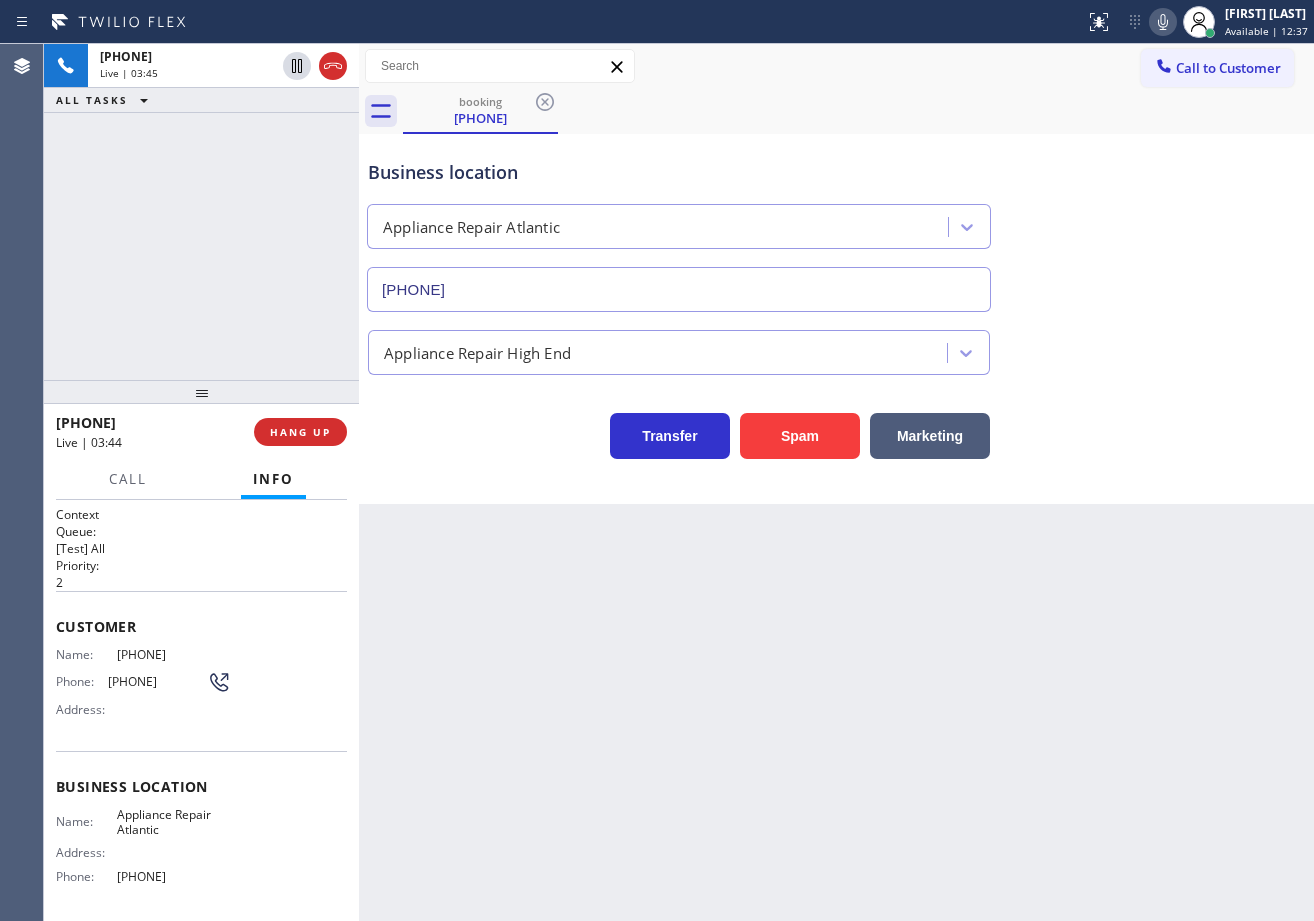 drag, startPoint x: 296, startPoint y: 67, endPoint x: 267, endPoint y: 212, distance: 147.87157 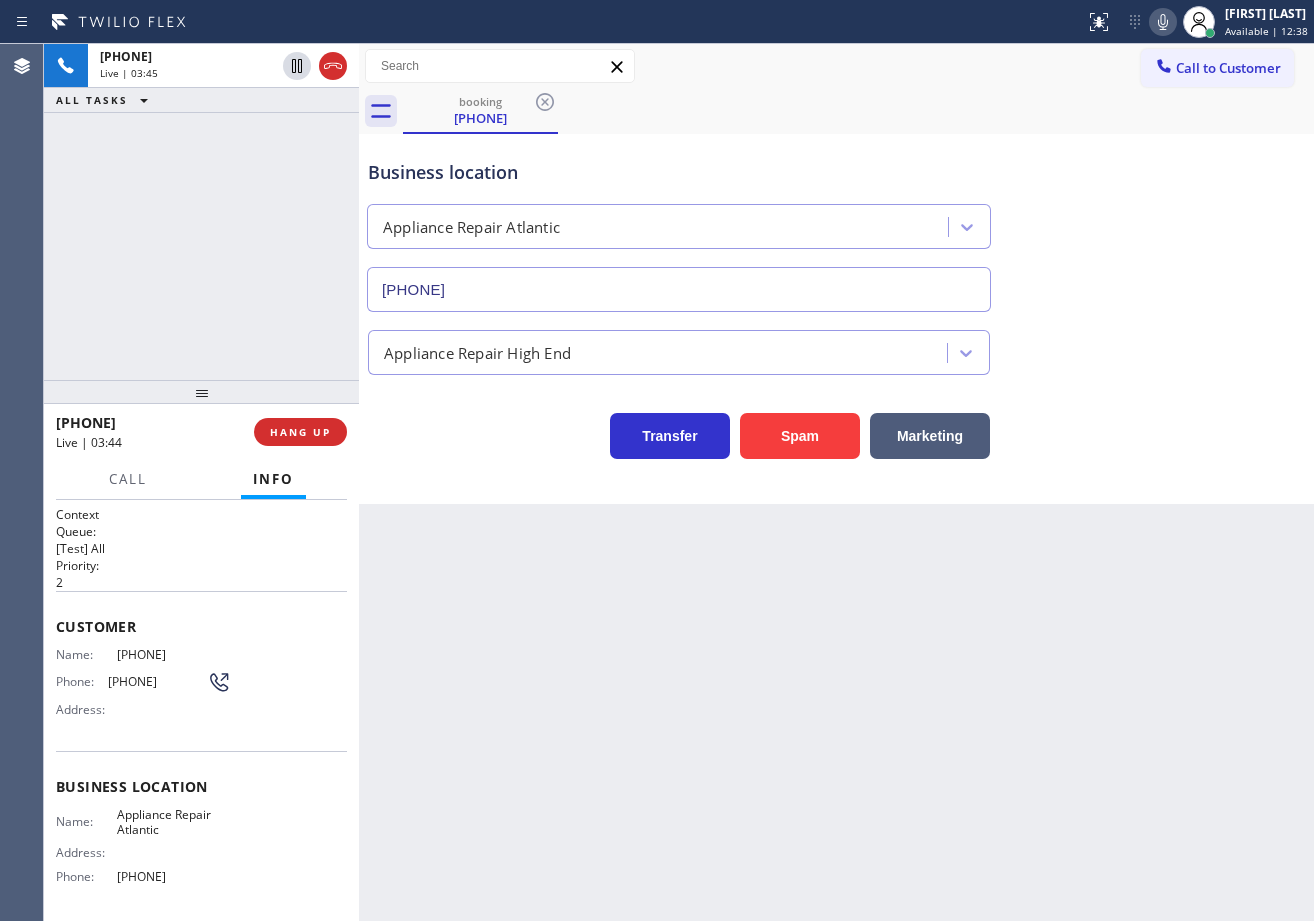 click on "[PHONE] Live | 03:45 ALL TASKS ALL TASKS ACTIVE TASKS TASKS IN WRAP UP" at bounding box center [201, 212] 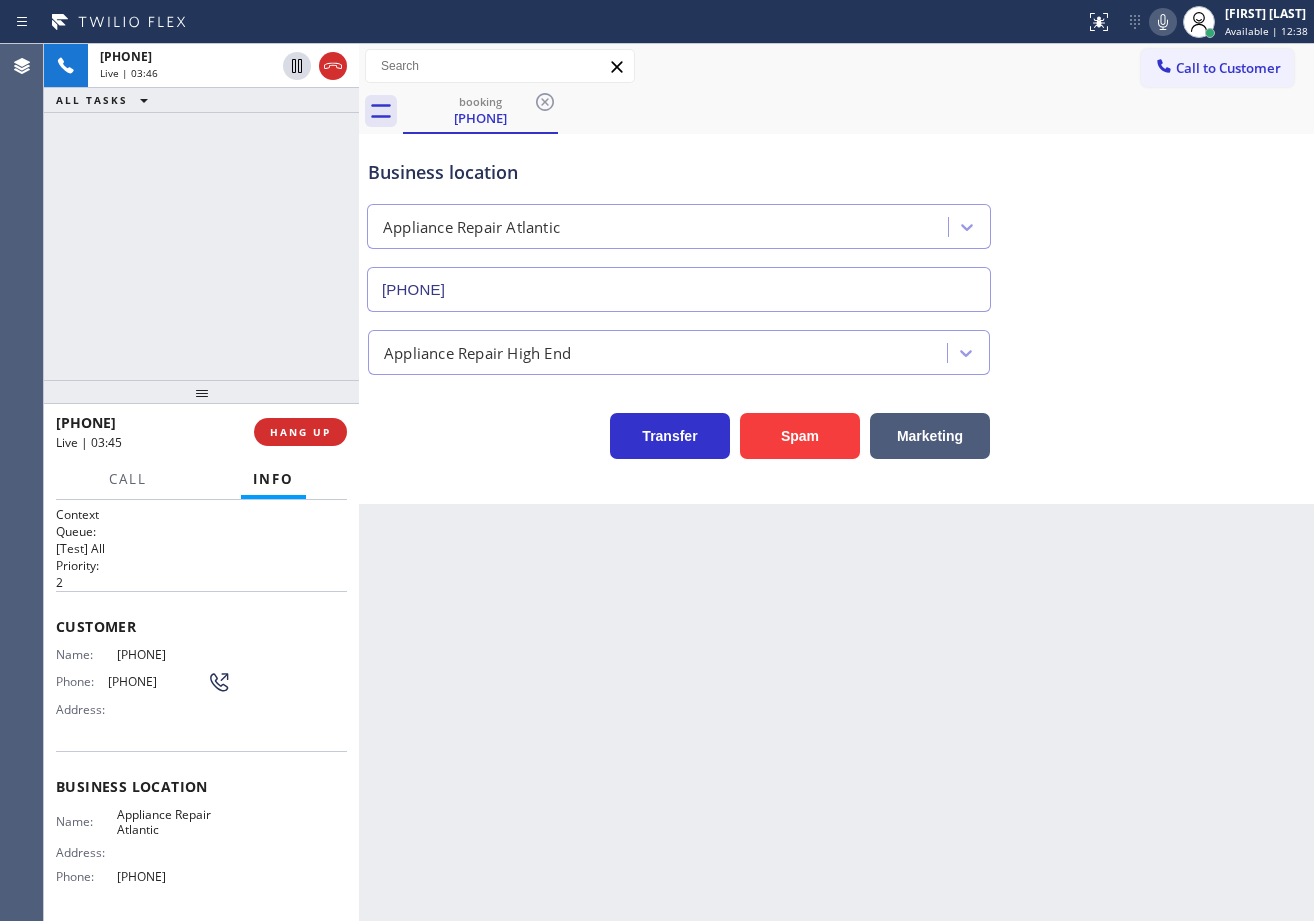 click 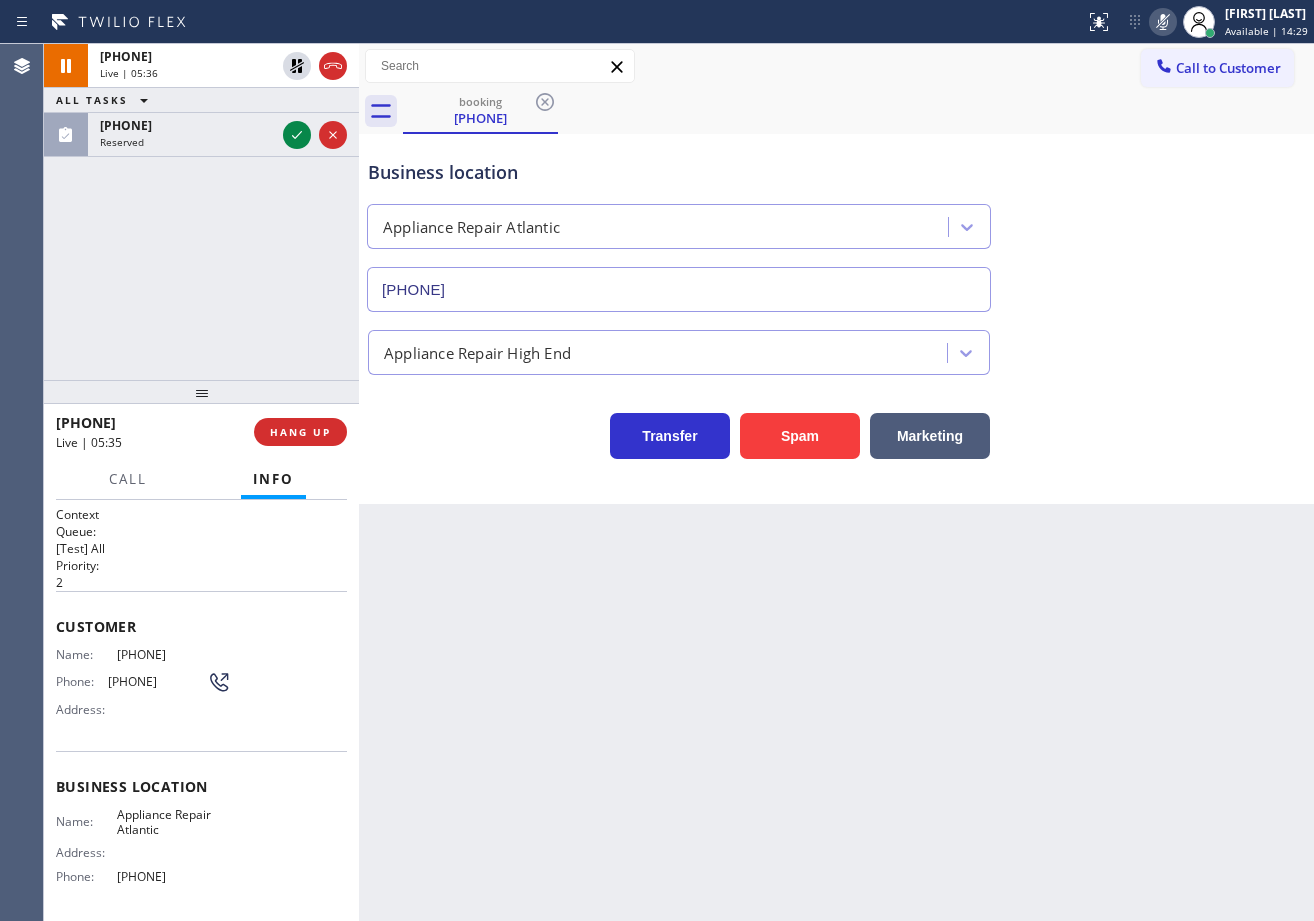 drag, startPoint x: 189, startPoint y: 216, endPoint x: 203, endPoint y: 197, distance: 23.600847 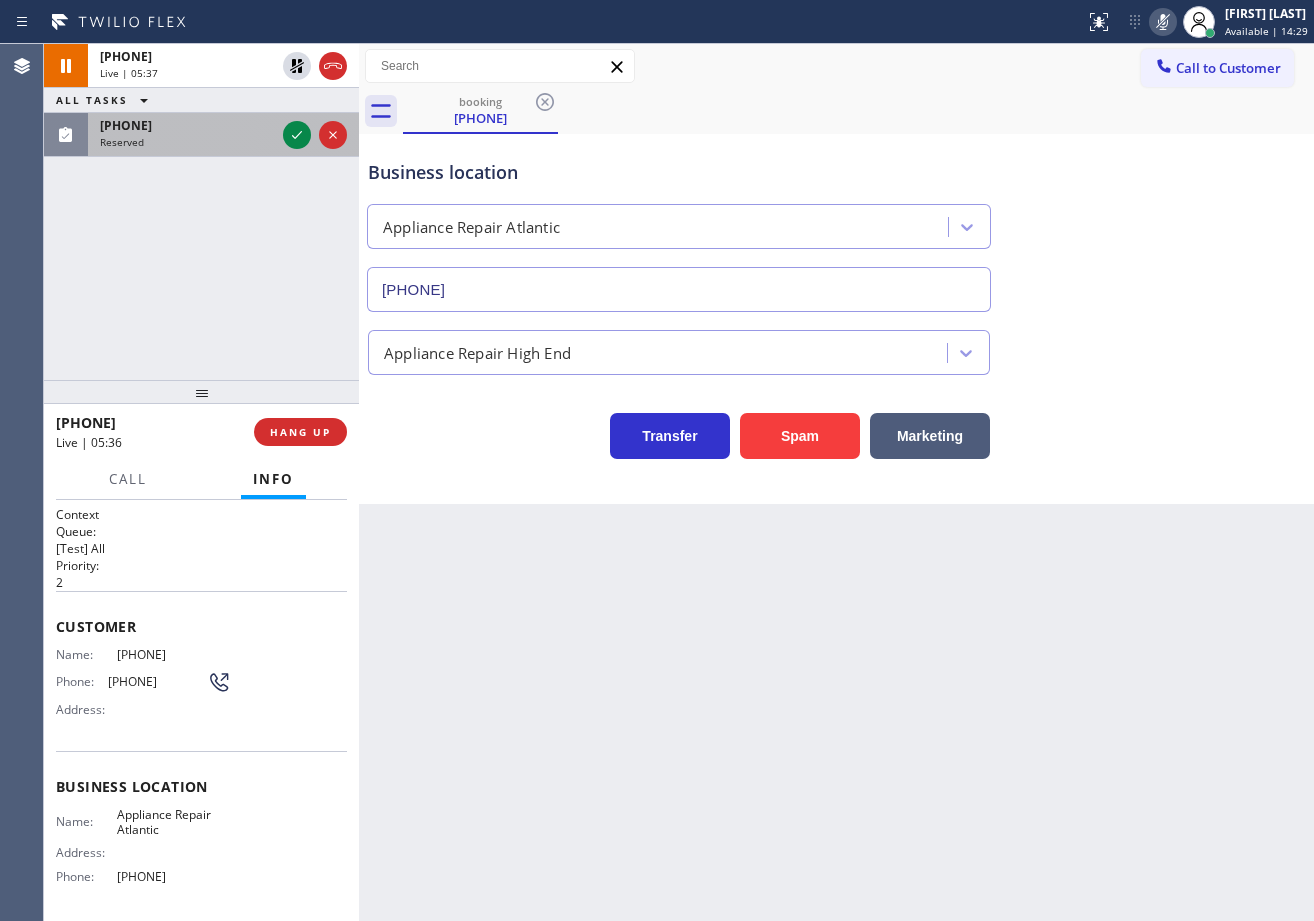 click at bounding box center [315, 135] 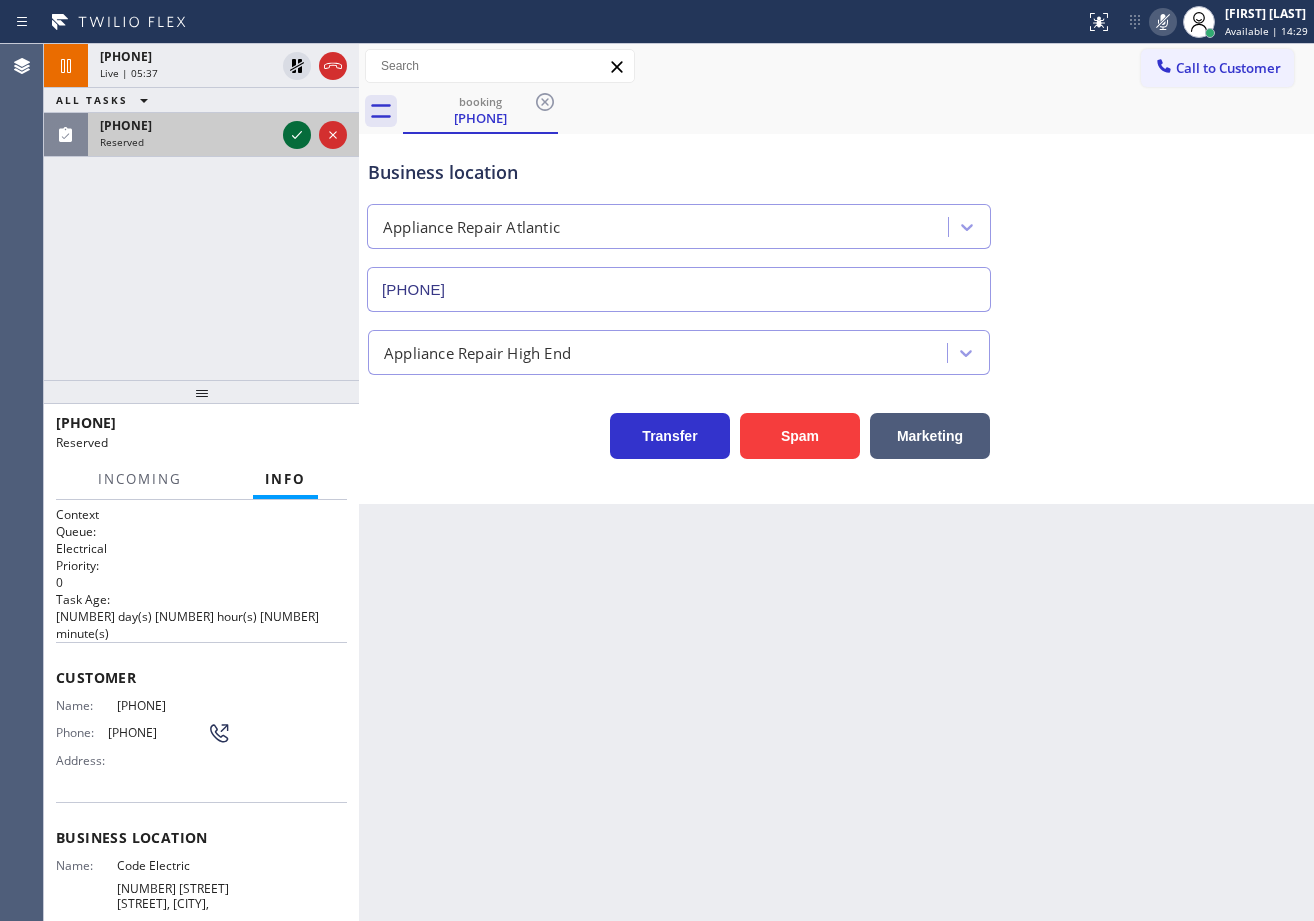 click 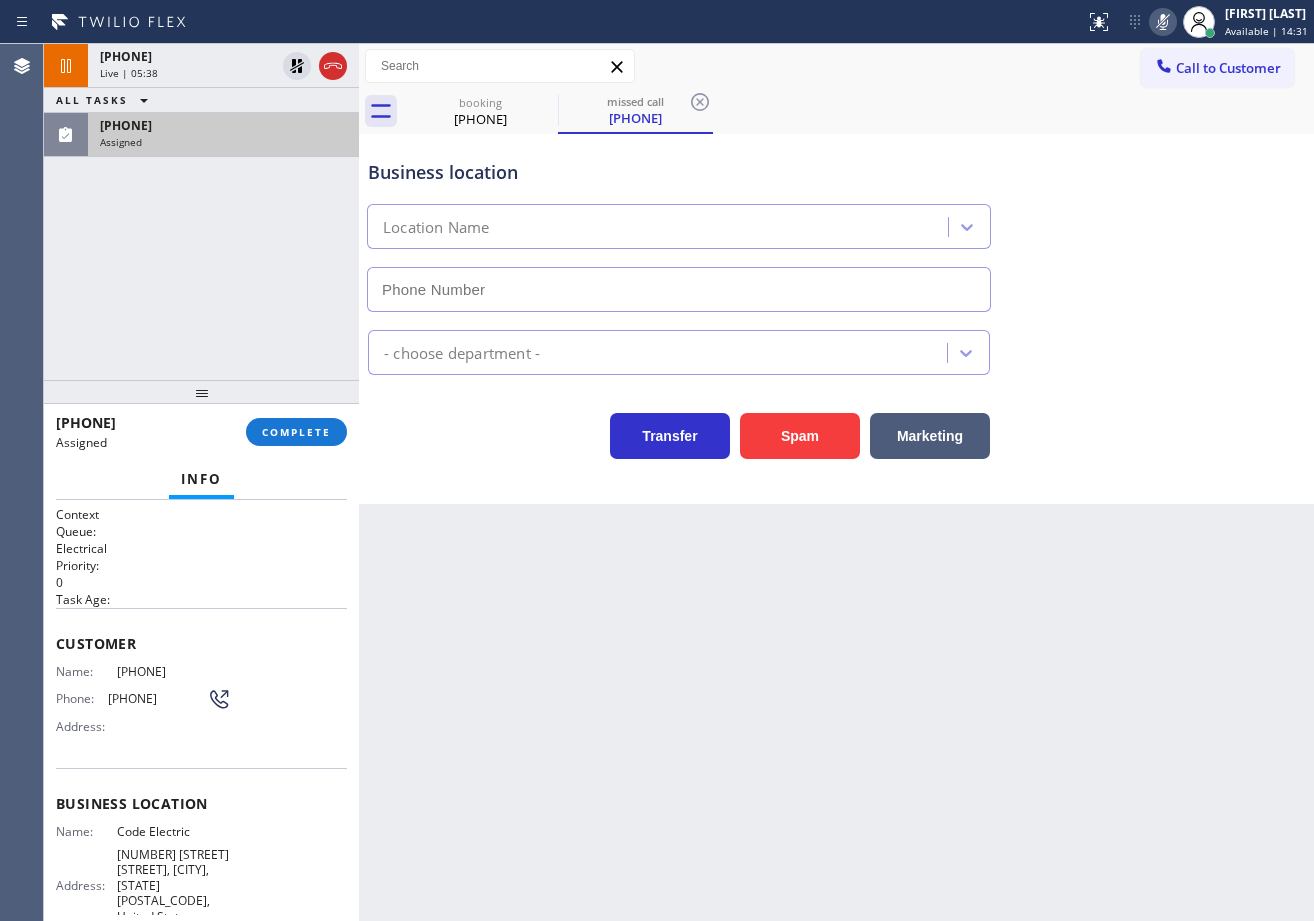 click on "([PHONE]) Assigned COMPLETE" at bounding box center (201, 432) 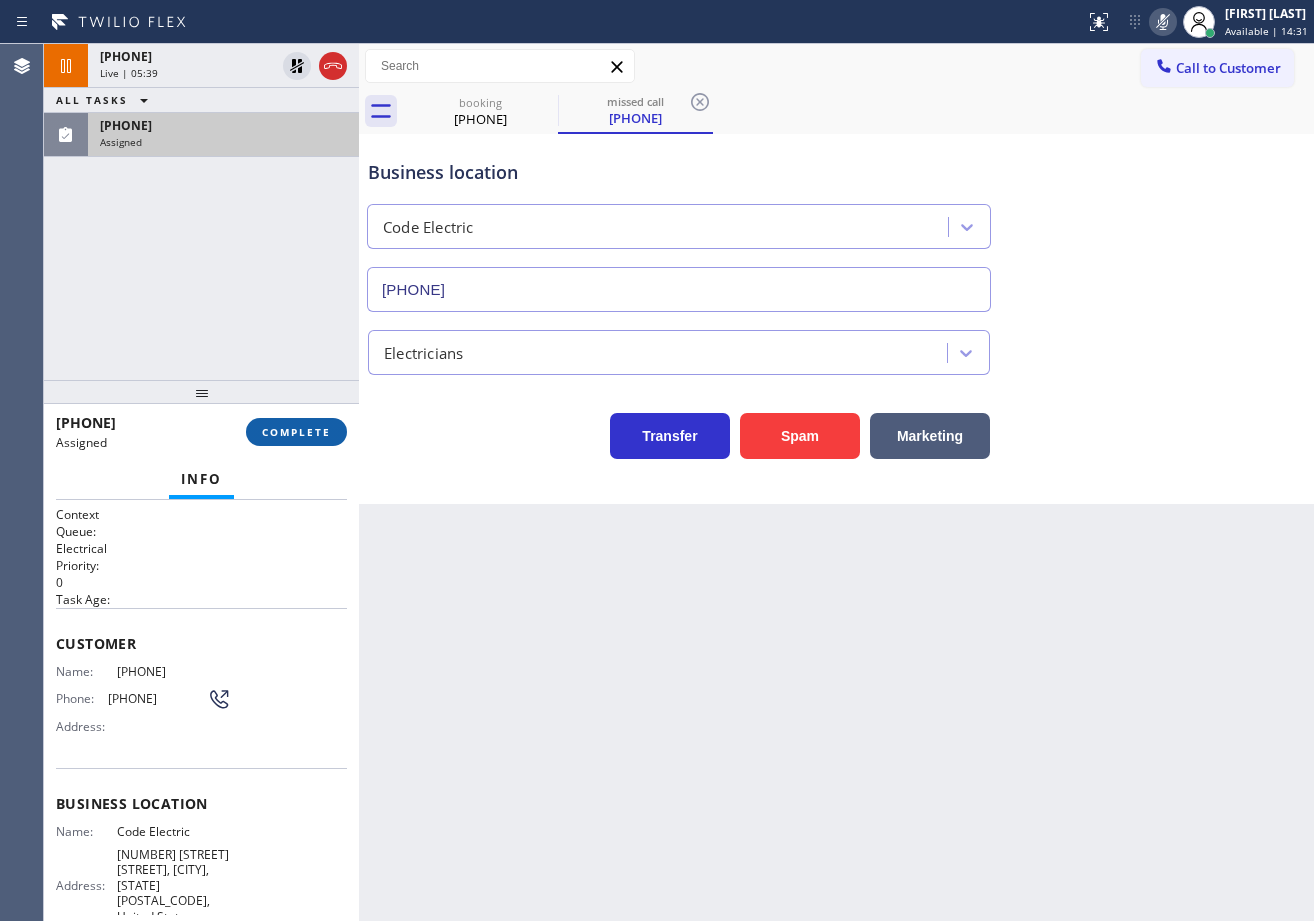 click on "COMPLETE" at bounding box center [296, 432] 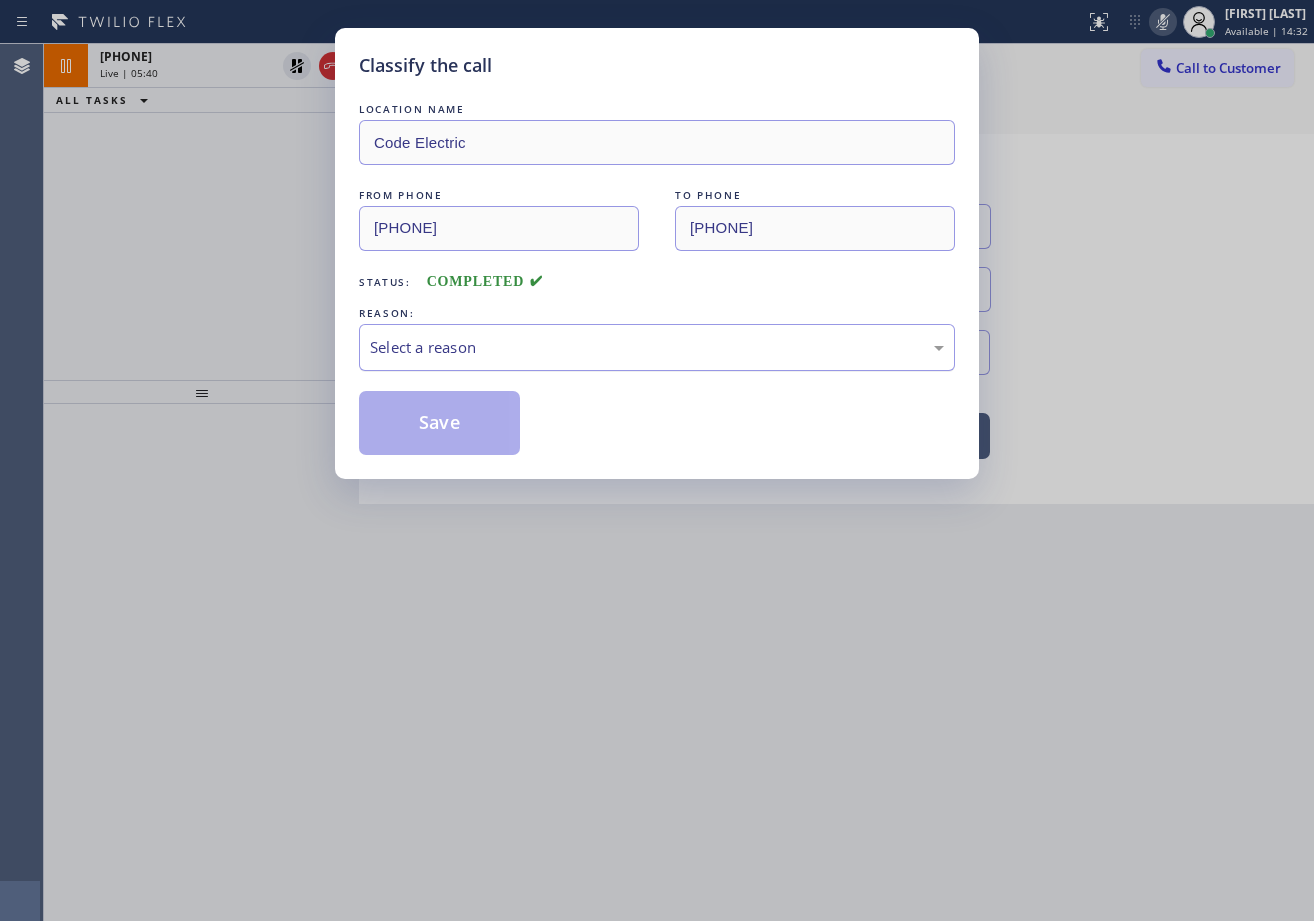 click on "Select a reason" at bounding box center (657, 347) 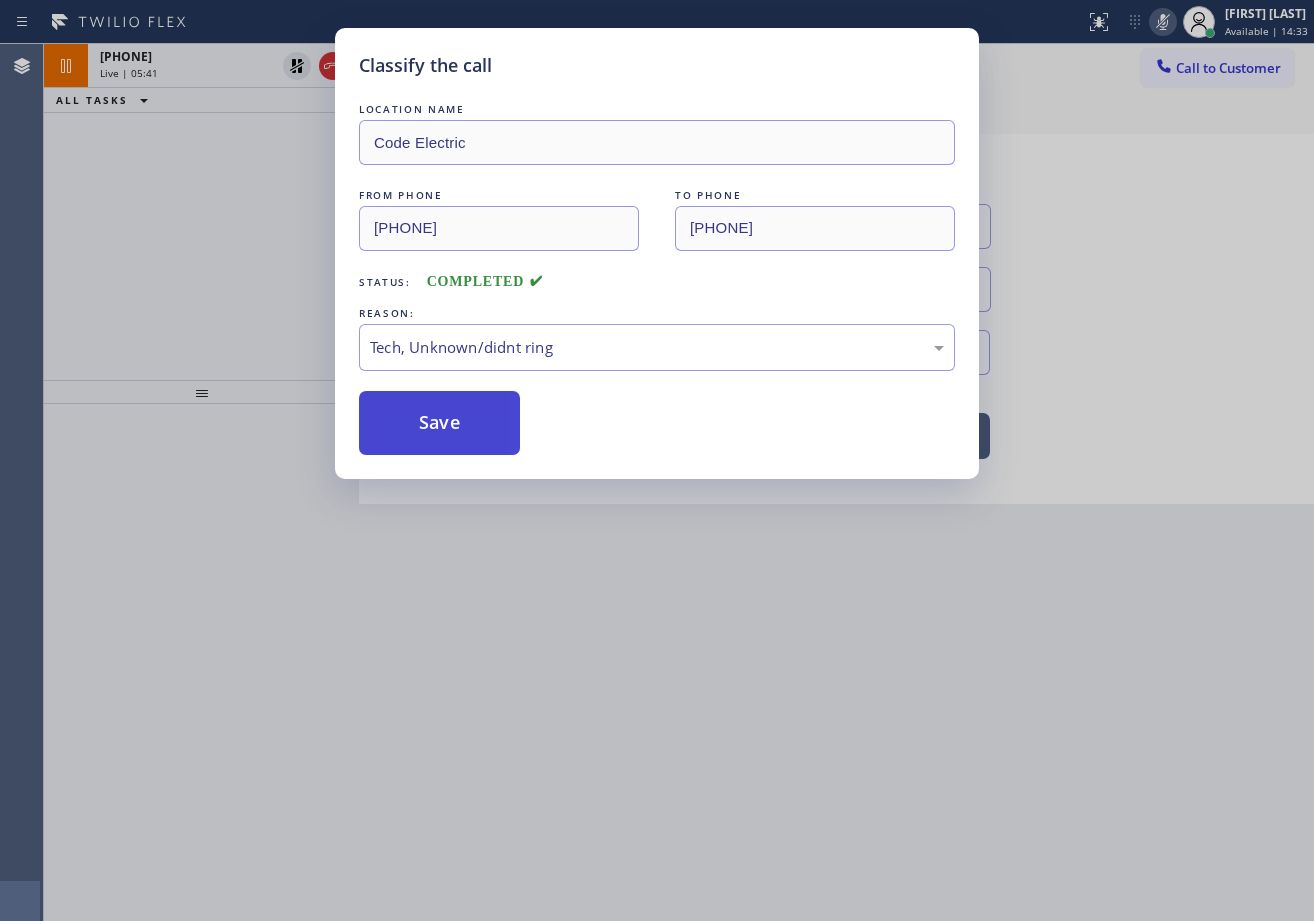 click on "Save" at bounding box center [439, 423] 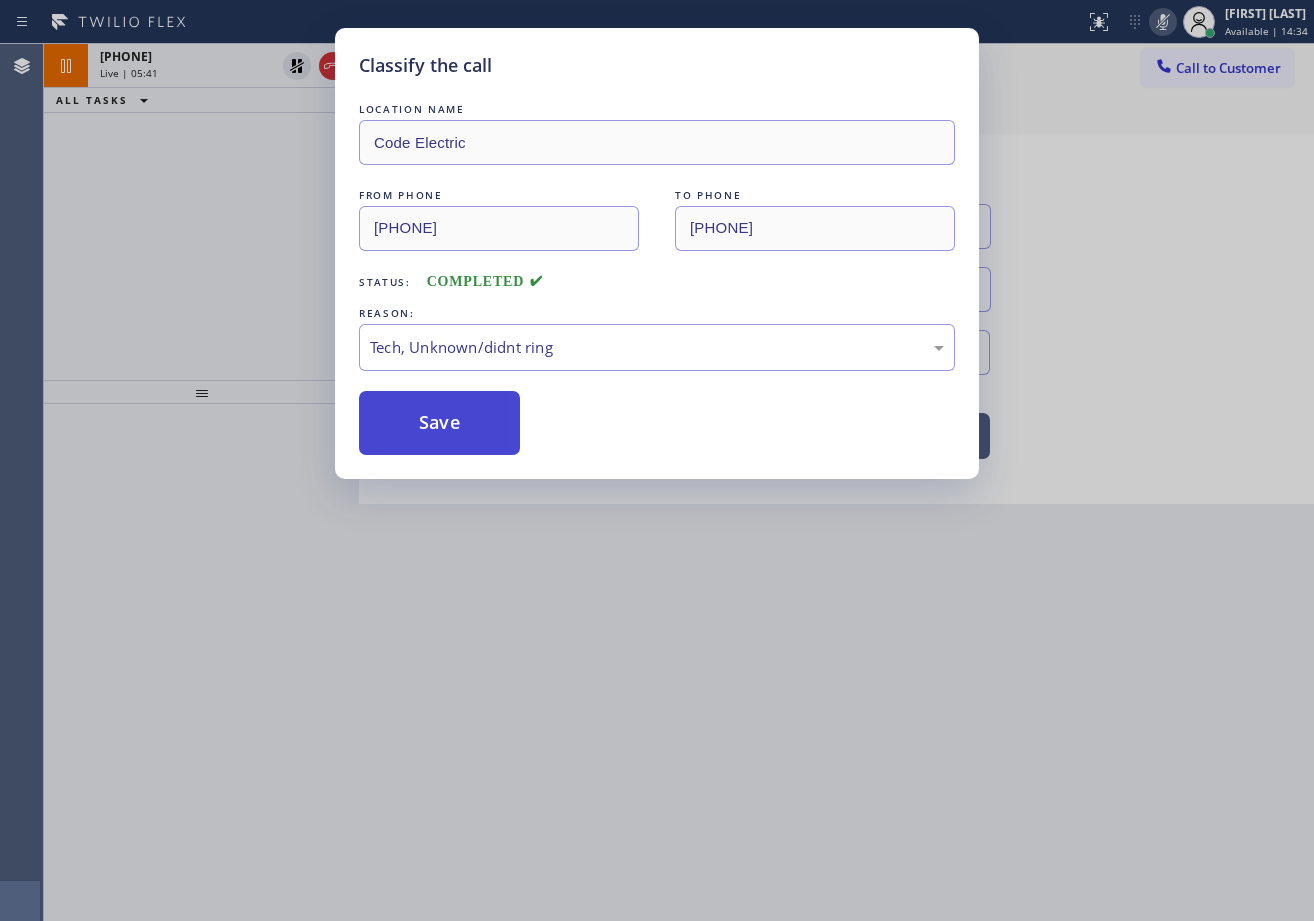 click on "Save" at bounding box center (439, 423) 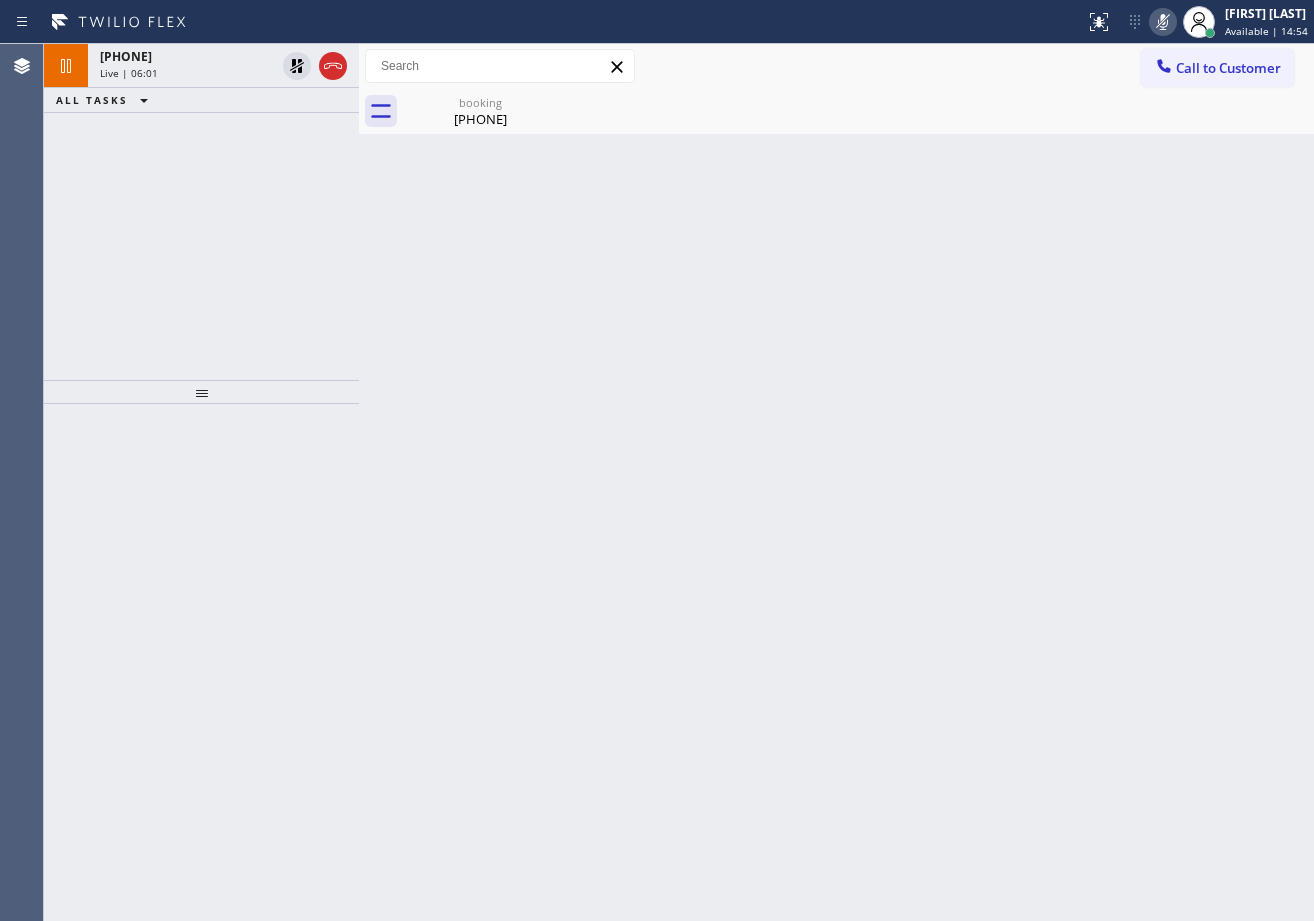 click 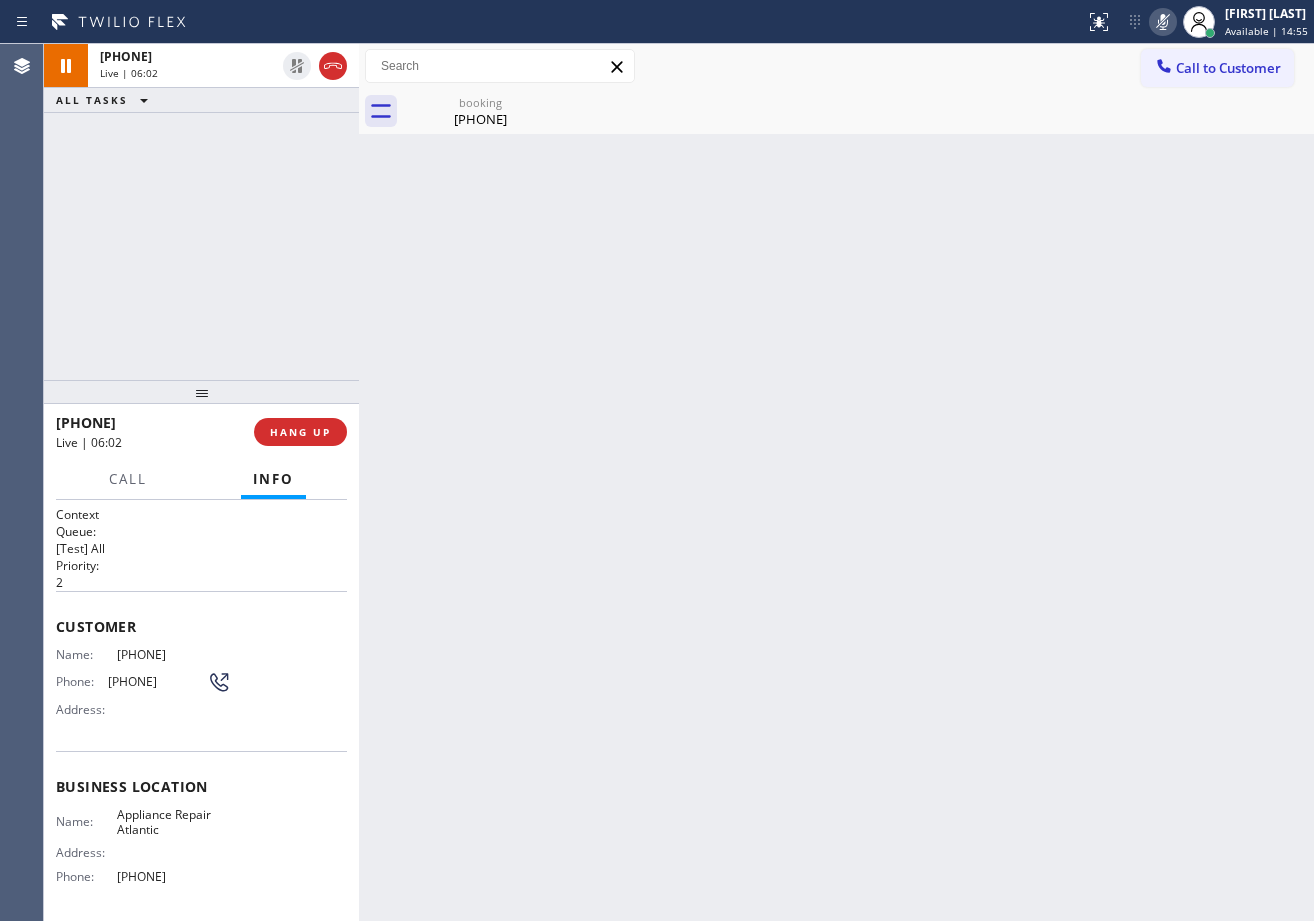 click 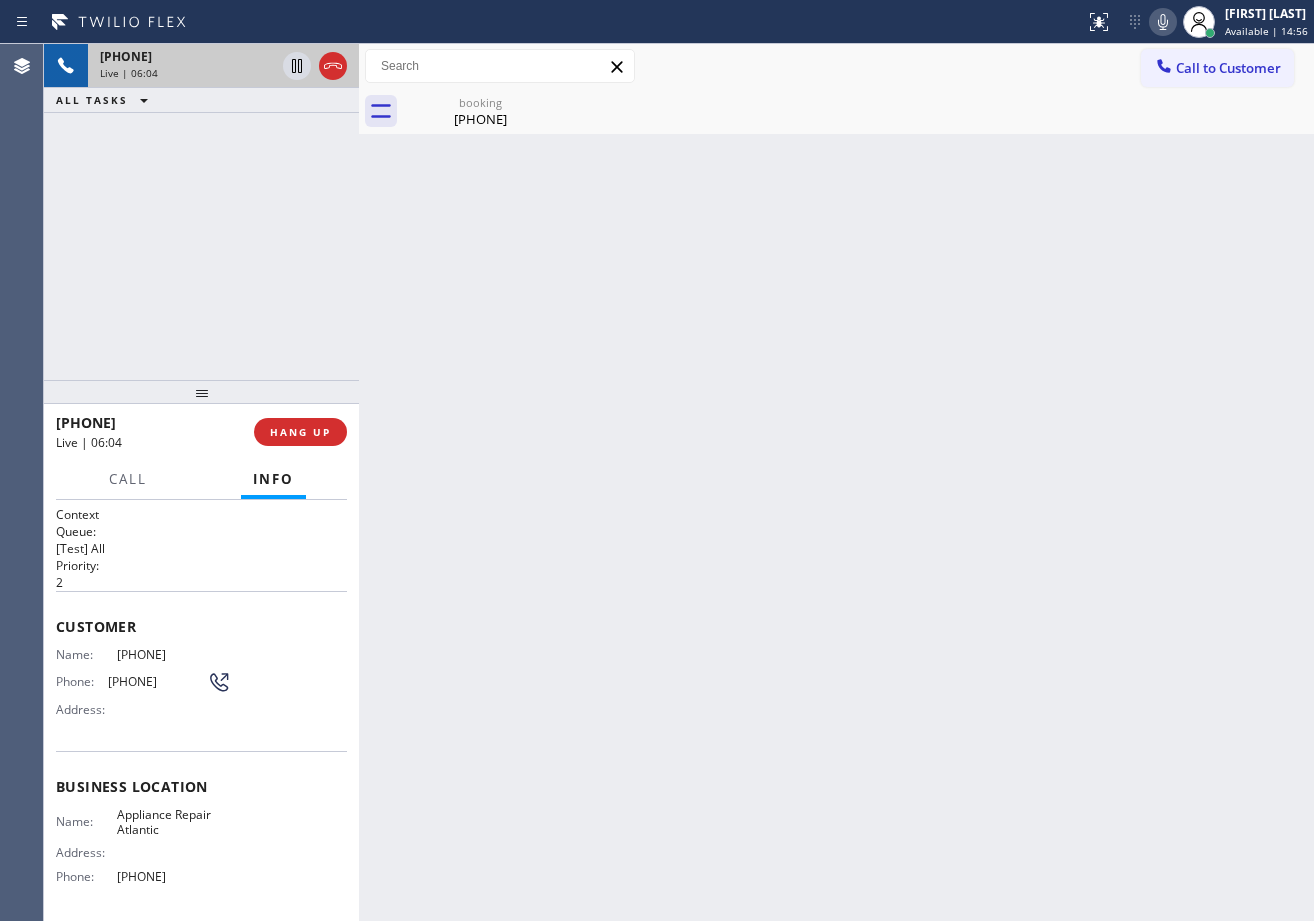 click on "Live | 06:04" at bounding box center [187, 73] 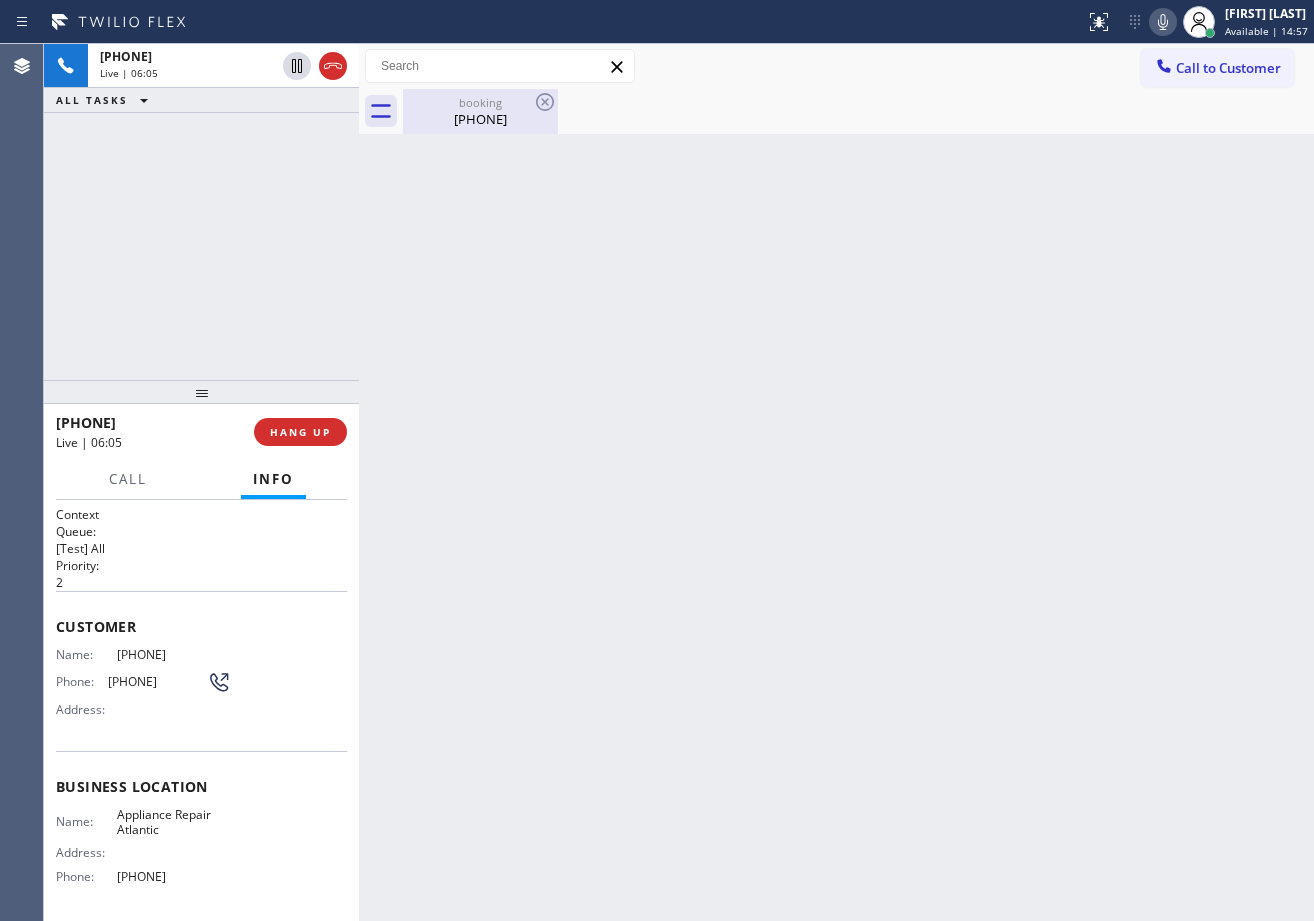 click on "[PHONE]" at bounding box center (480, 119) 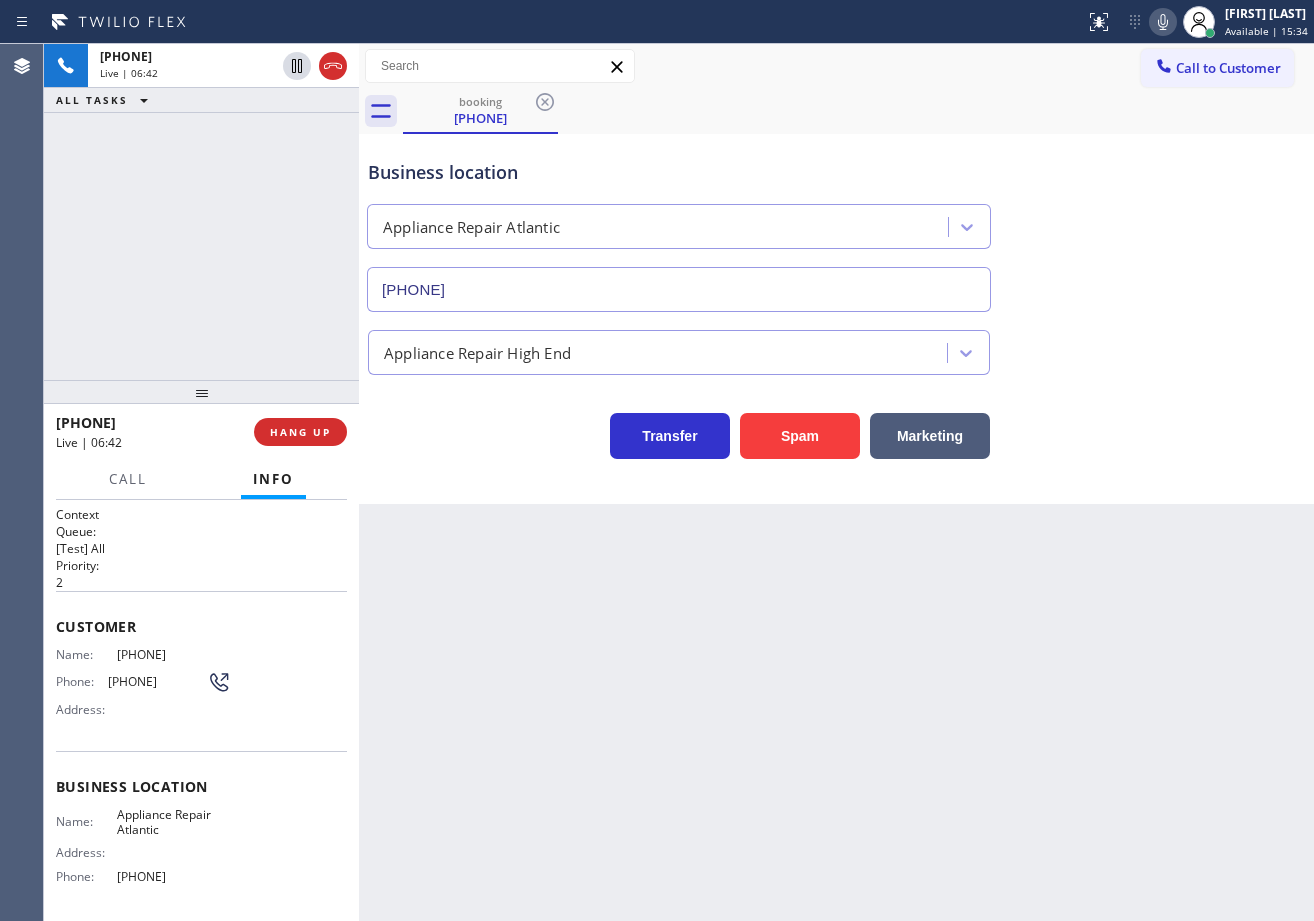 drag, startPoint x: 249, startPoint y: 647, endPoint x: 109, endPoint y: 656, distance: 140.28899 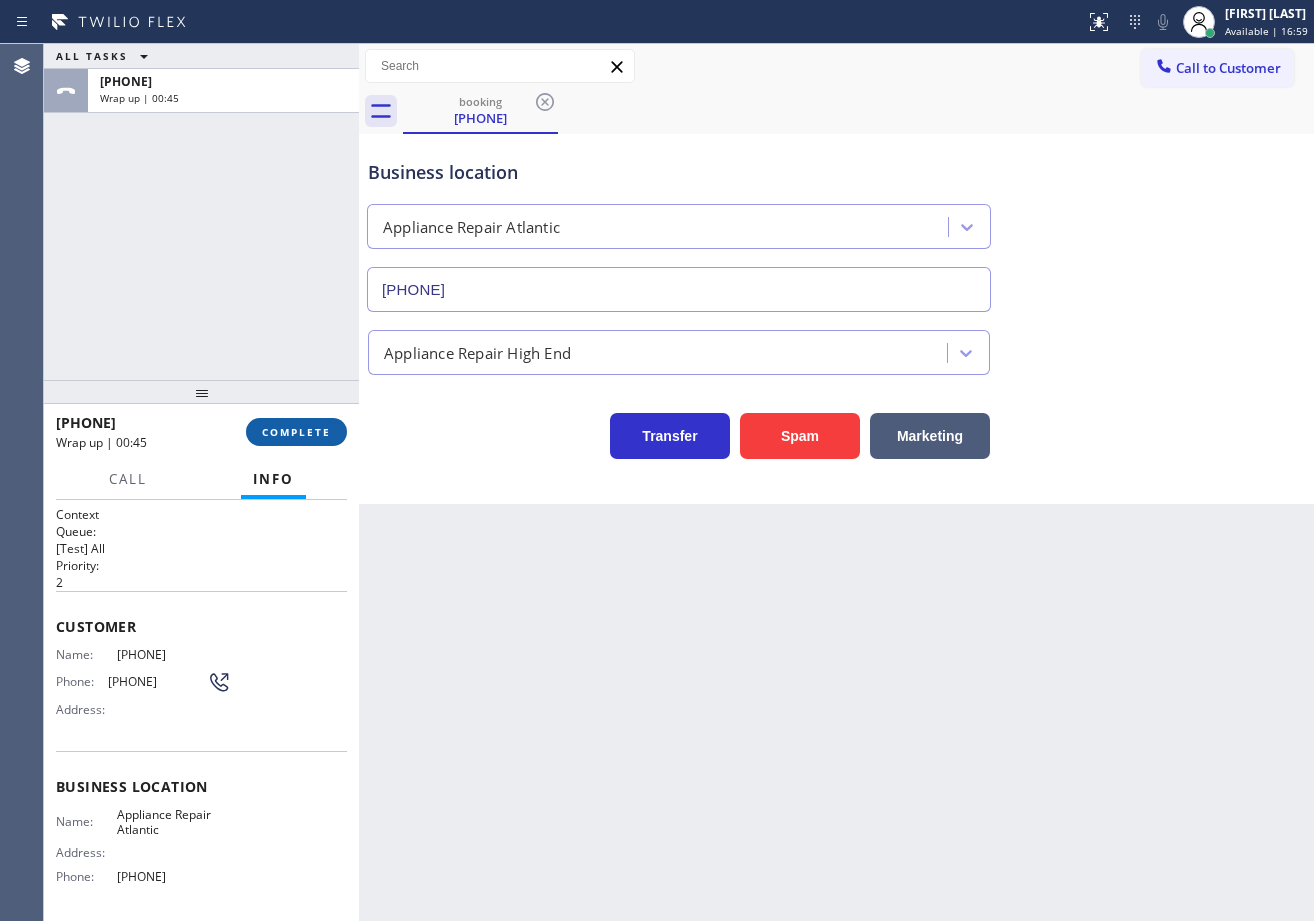 click on "COMPLETE" at bounding box center (296, 432) 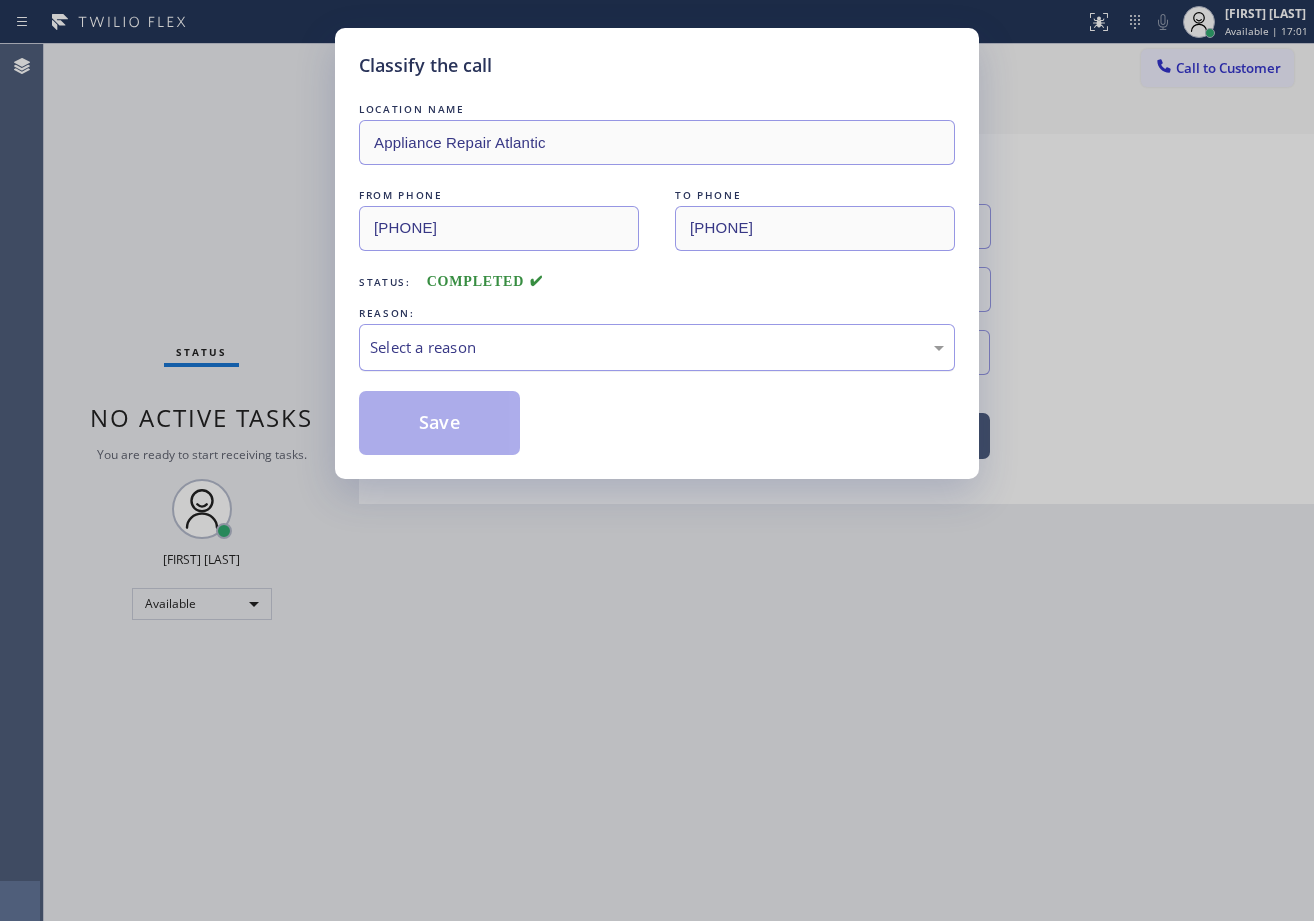 click on "Select a reason" at bounding box center [657, 347] 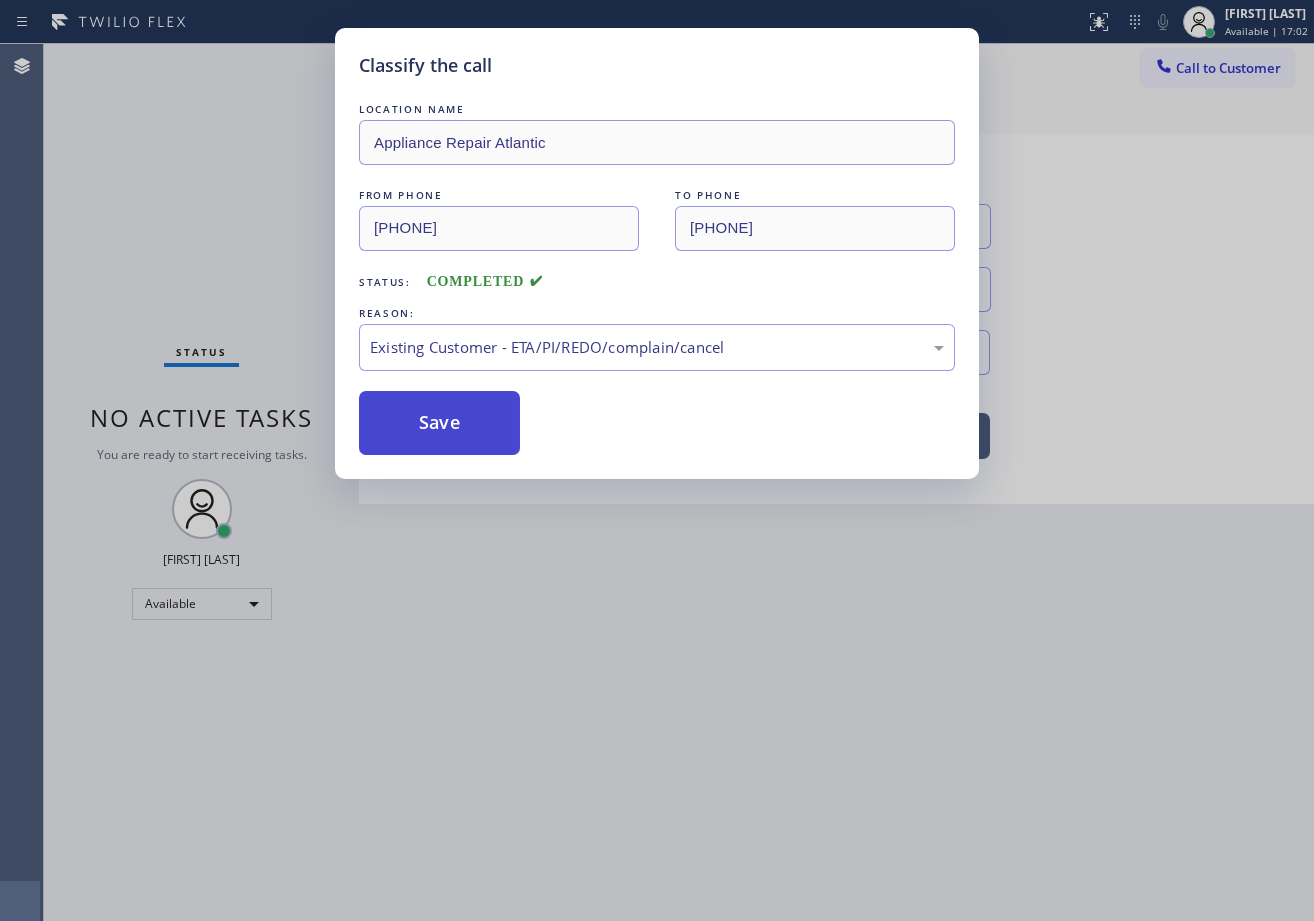 click on "Save" at bounding box center (439, 423) 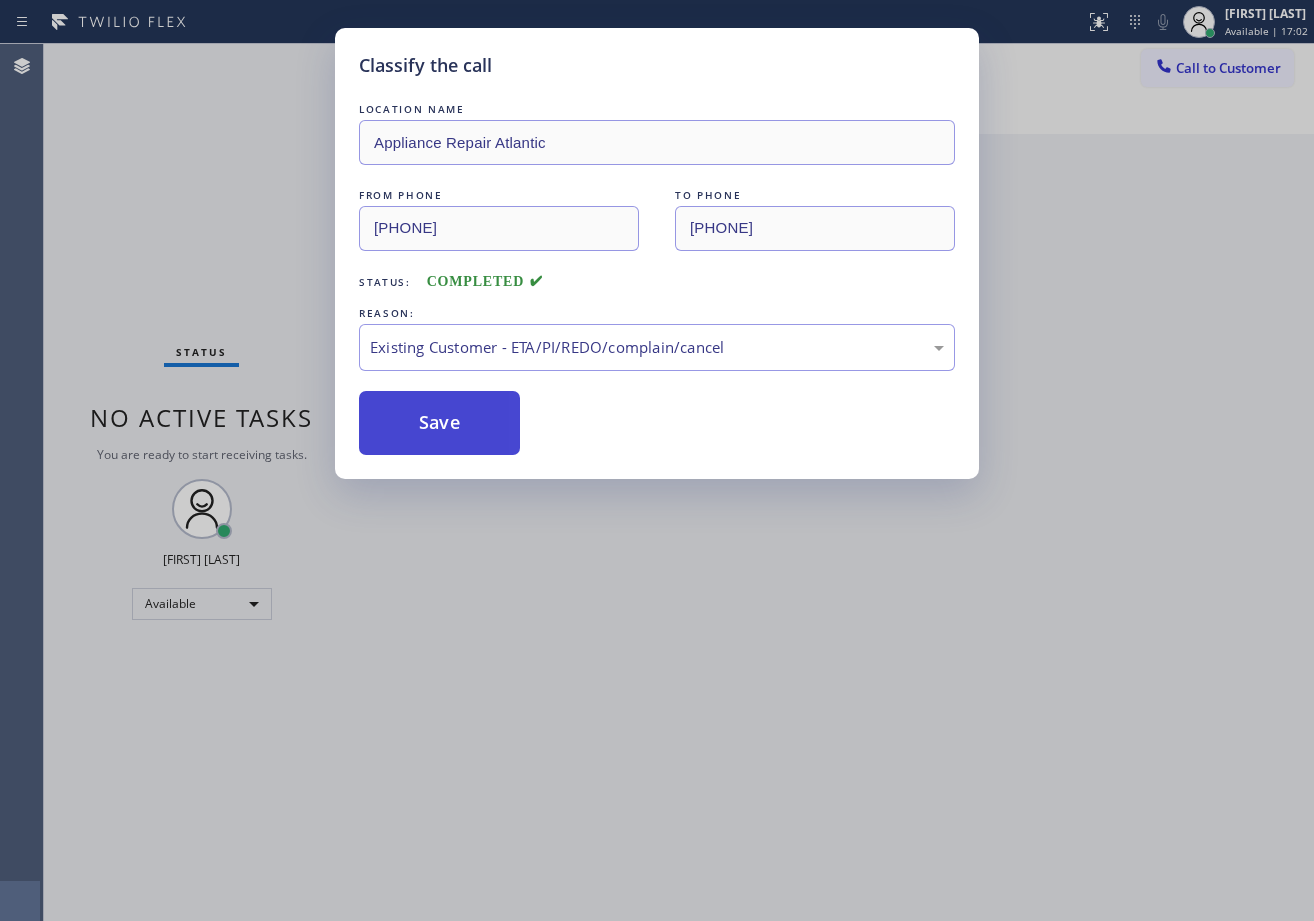 click on "Save" at bounding box center (439, 423) 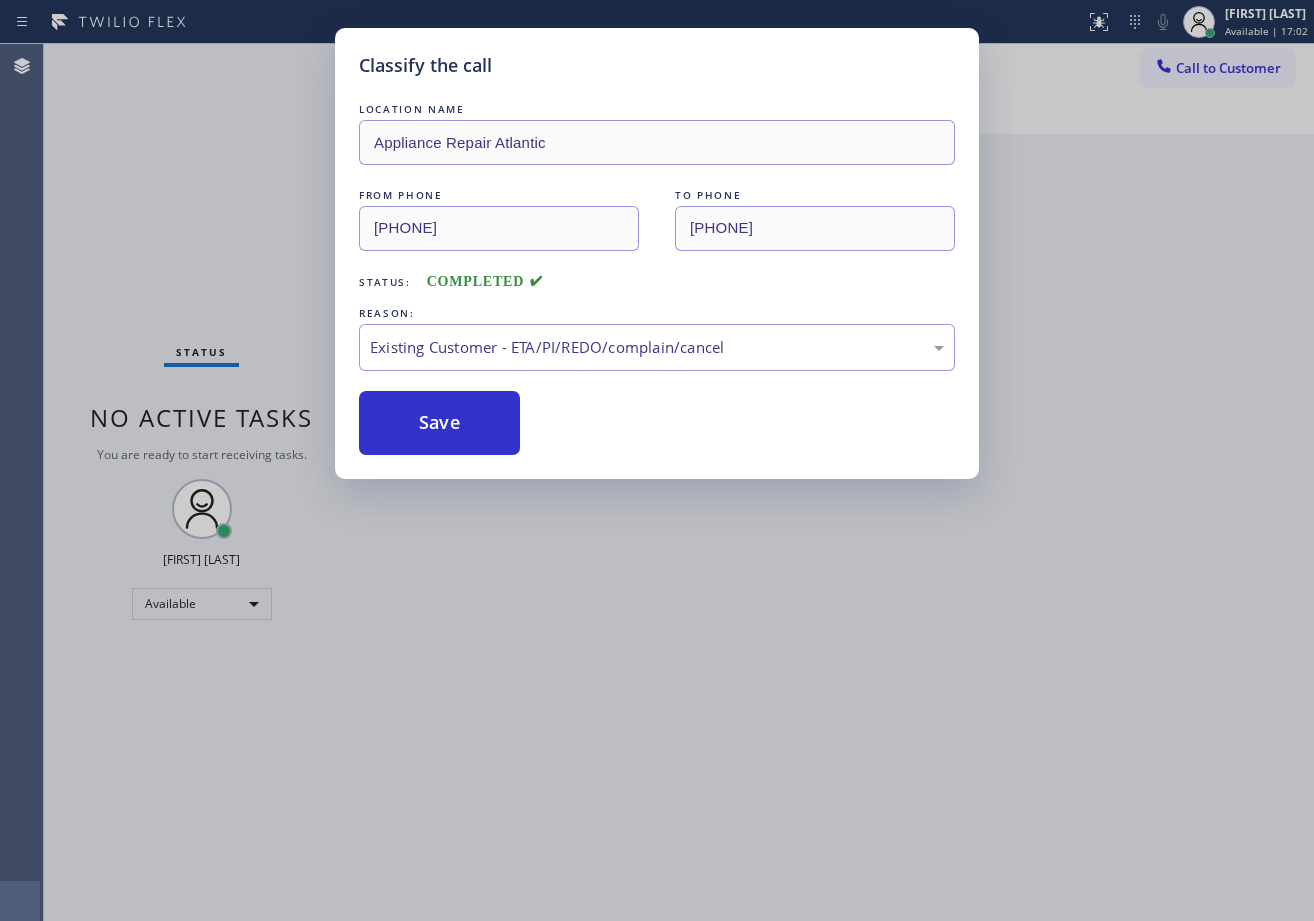 drag, startPoint x: 808, startPoint y: 647, endPoint x: 876, endPoint y: 659, distance: 69.050705 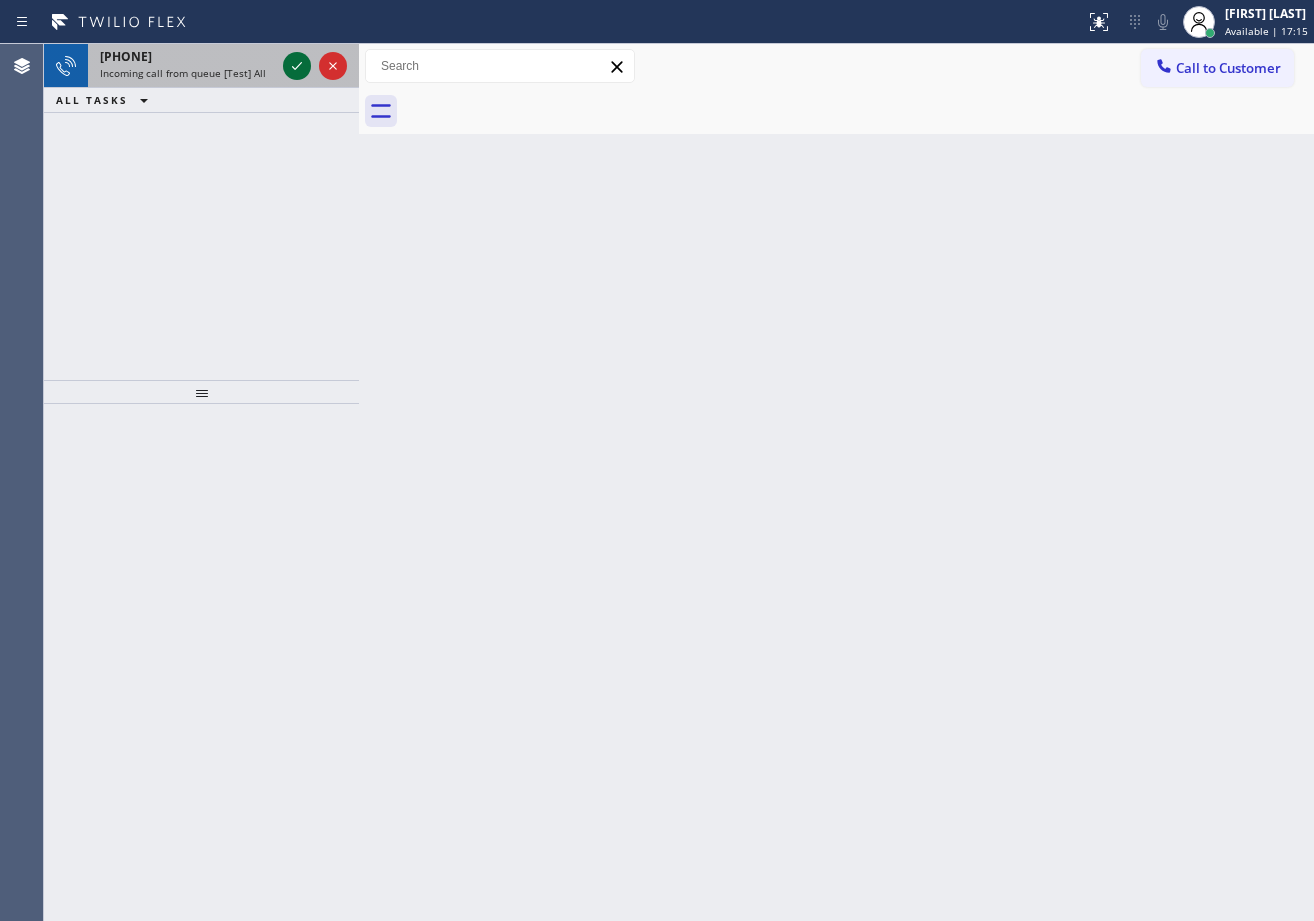 click at bounding box center [297, 66] 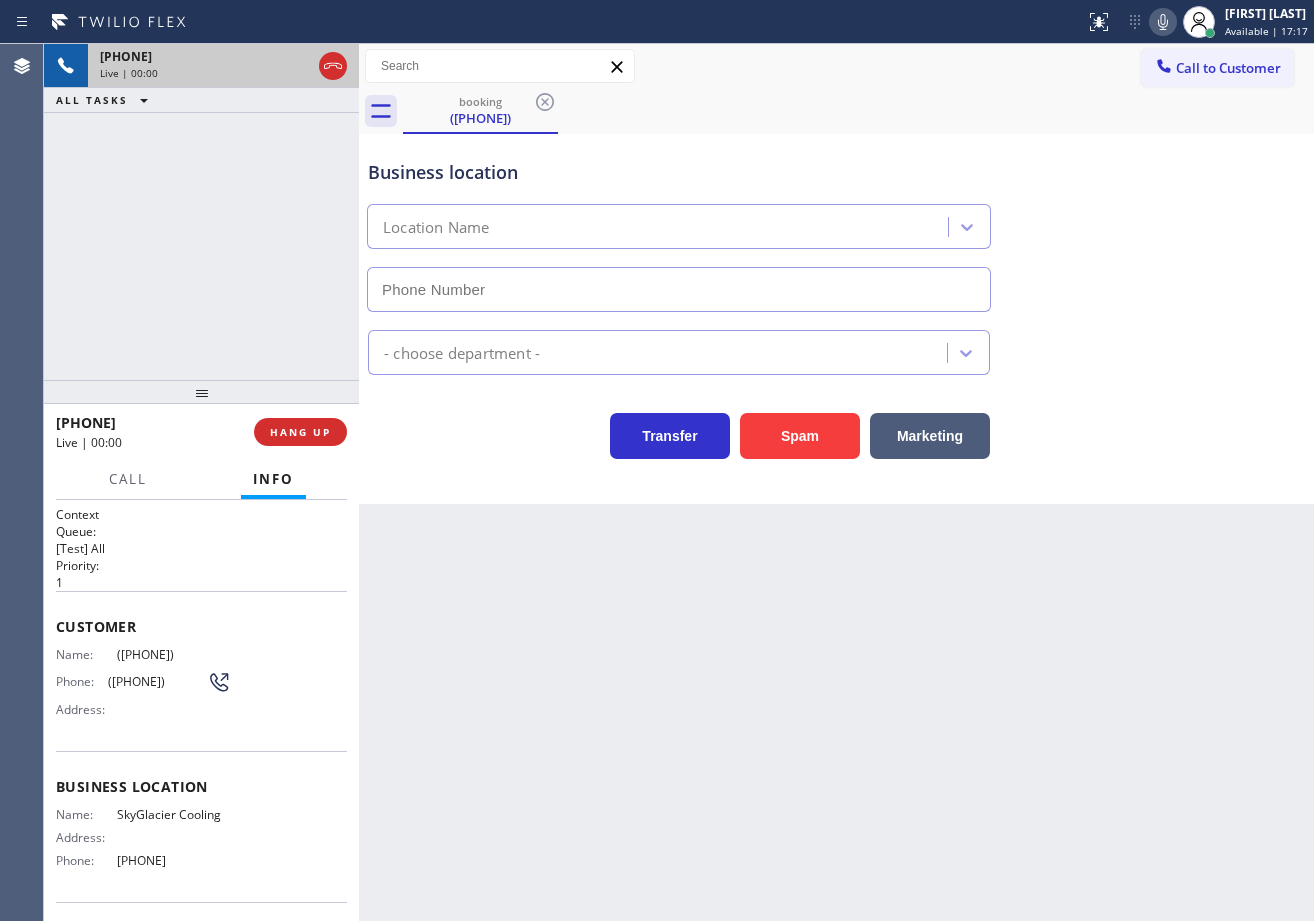 type on "[PHONE]" 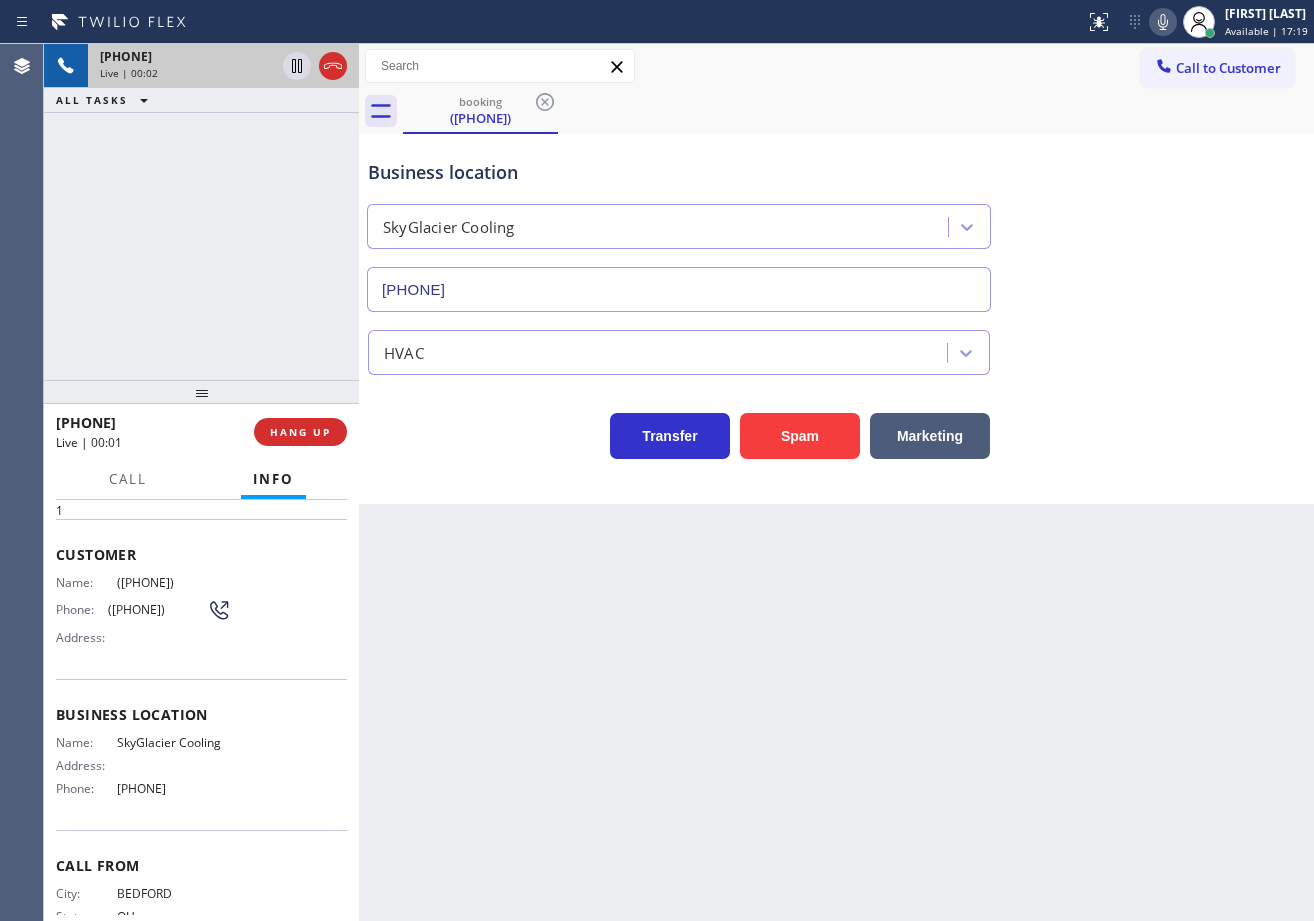 scroll, scrollTop: 138, scrollLeft: 0, axis: vertical 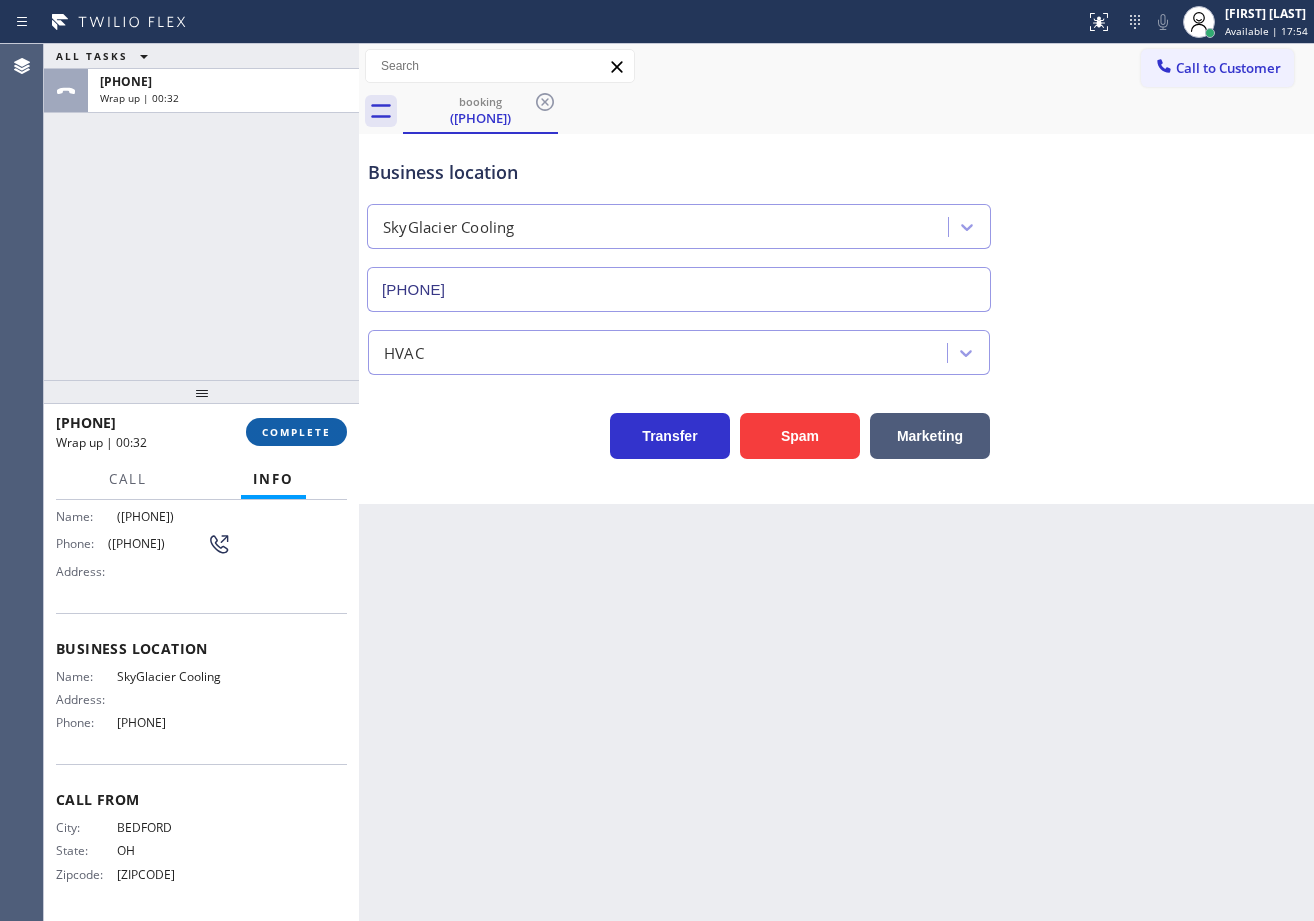 drag, startPoint x: 250, startPoint y: 329, endPoint x: 288, endPoint y: 424, distance: 102.31813 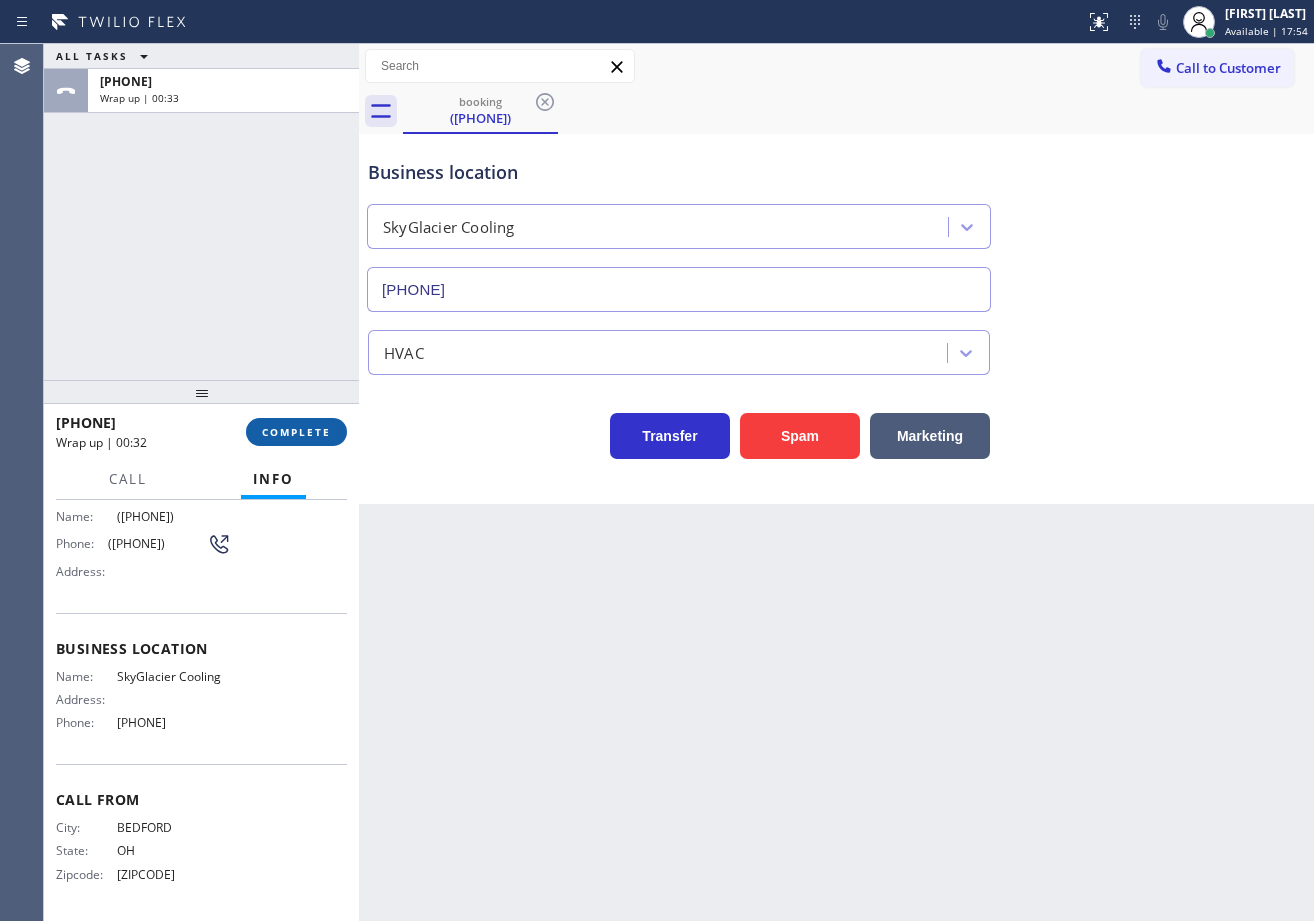 click on "COMPLETE" at bounding box center (296, 432) 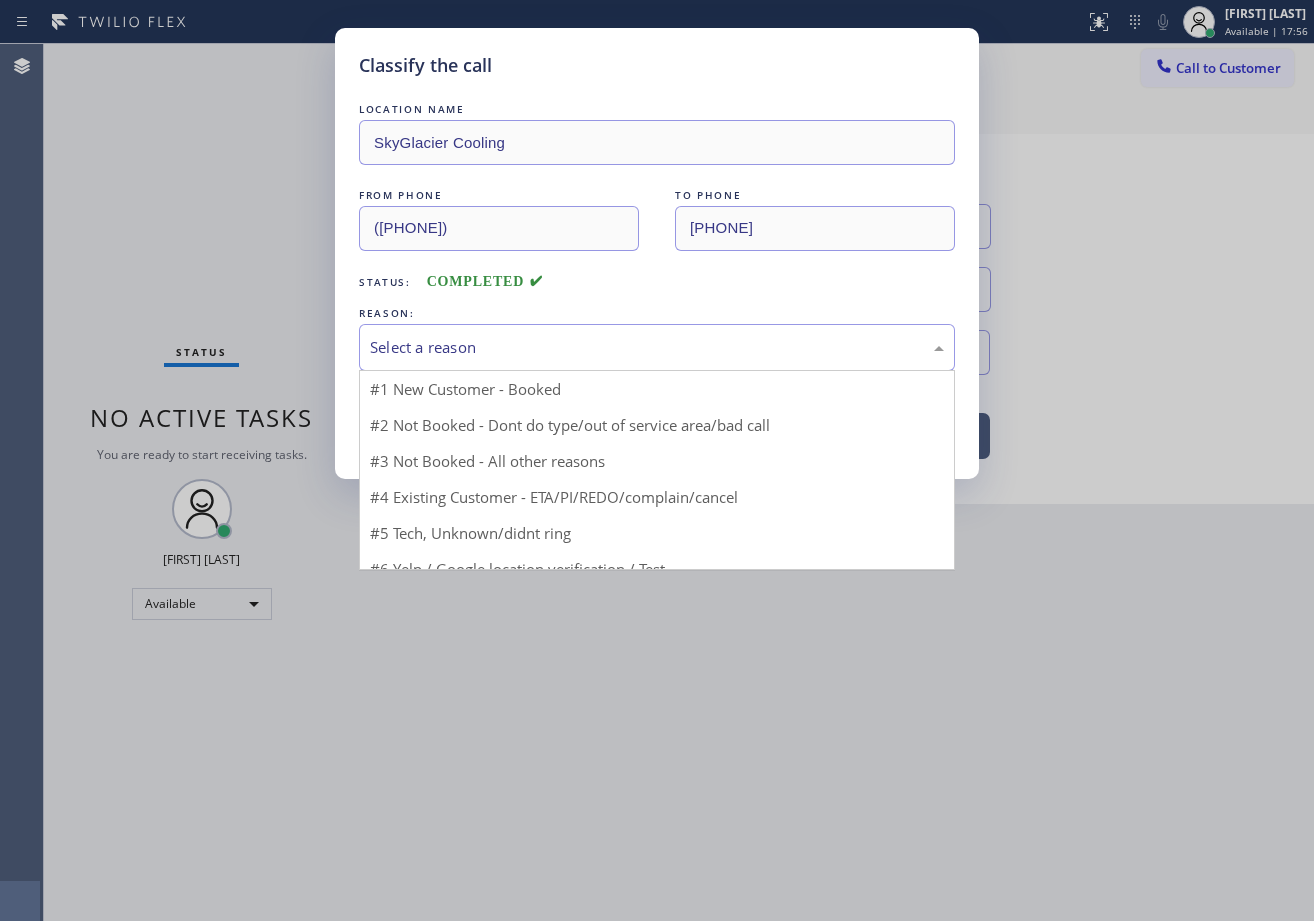 click on "Select a reason" at bounding box center [657, 347] 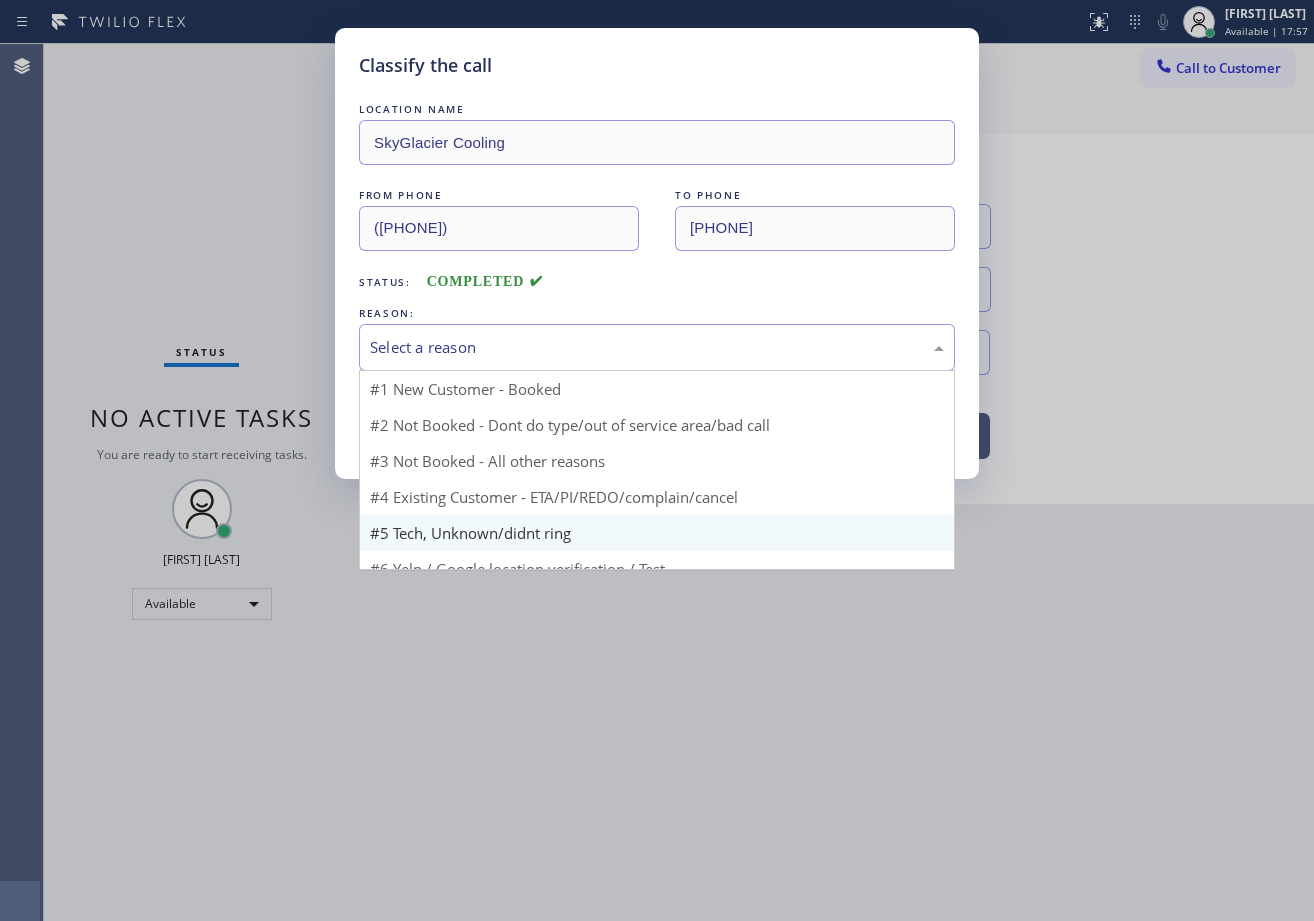 scroll, scrollTop: 54, scrollLeft: 0, axis: vertical 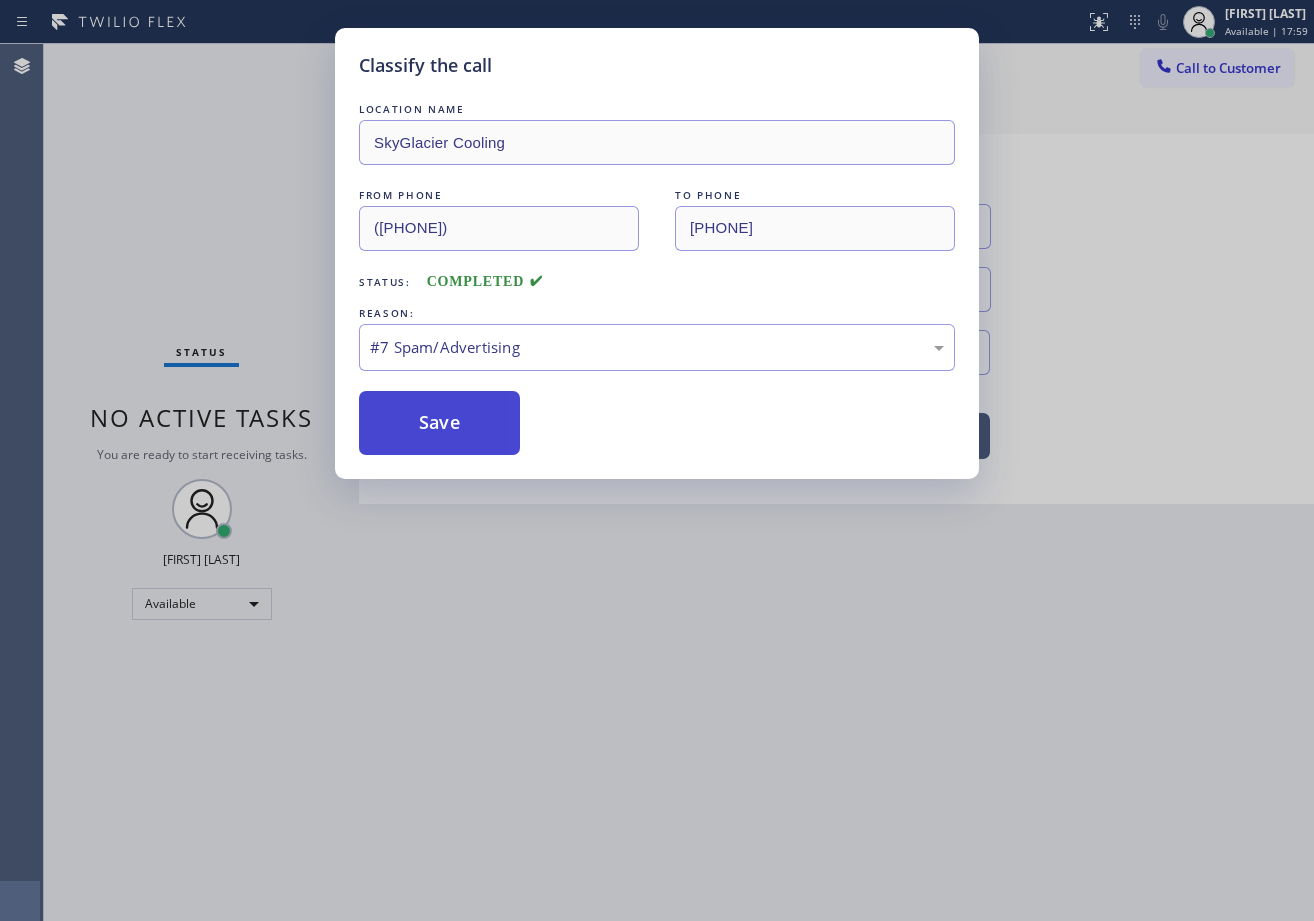 click on "Save" at bounding box center (439, 423) 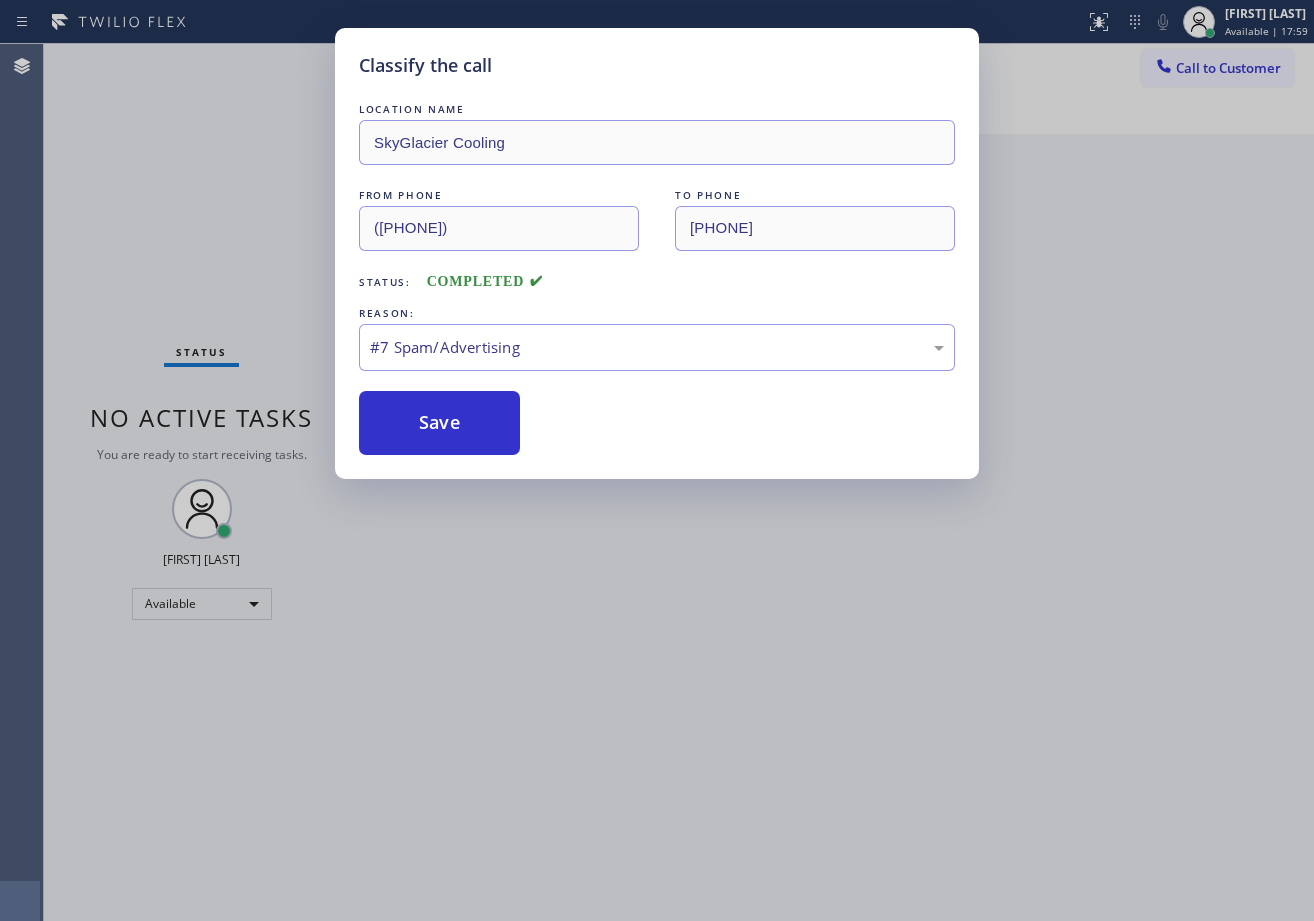 type 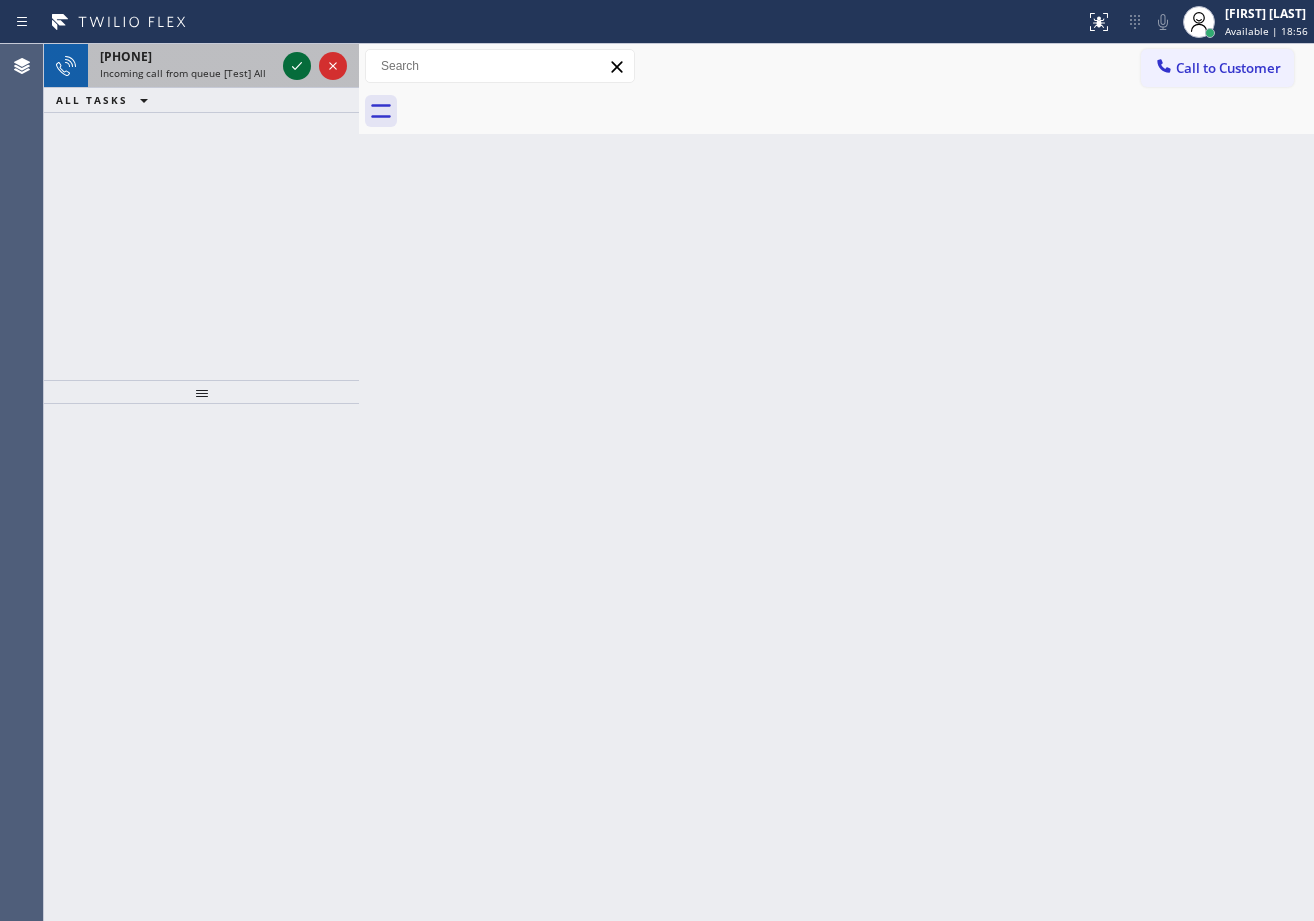 click 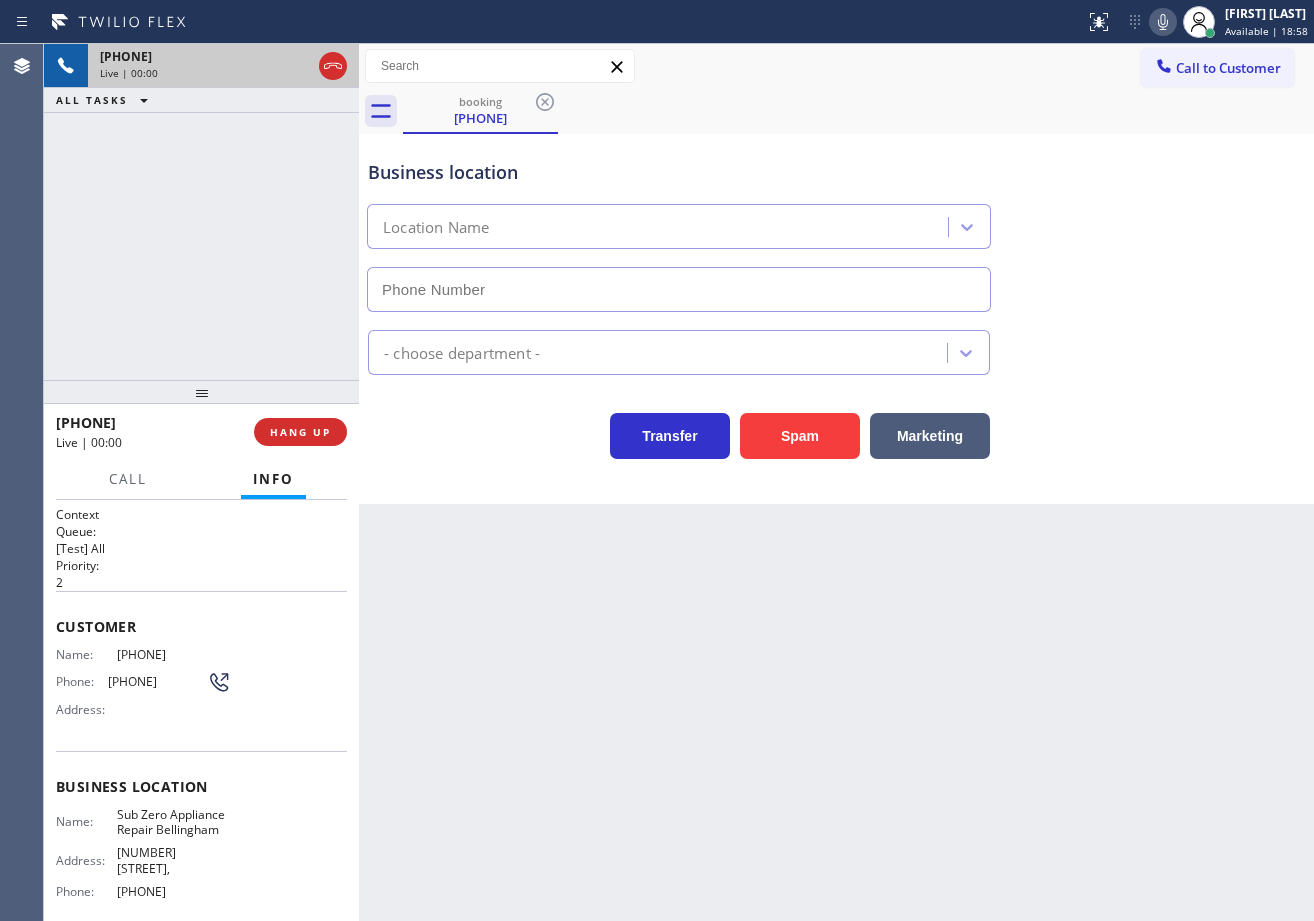 type on "[PHONE]" 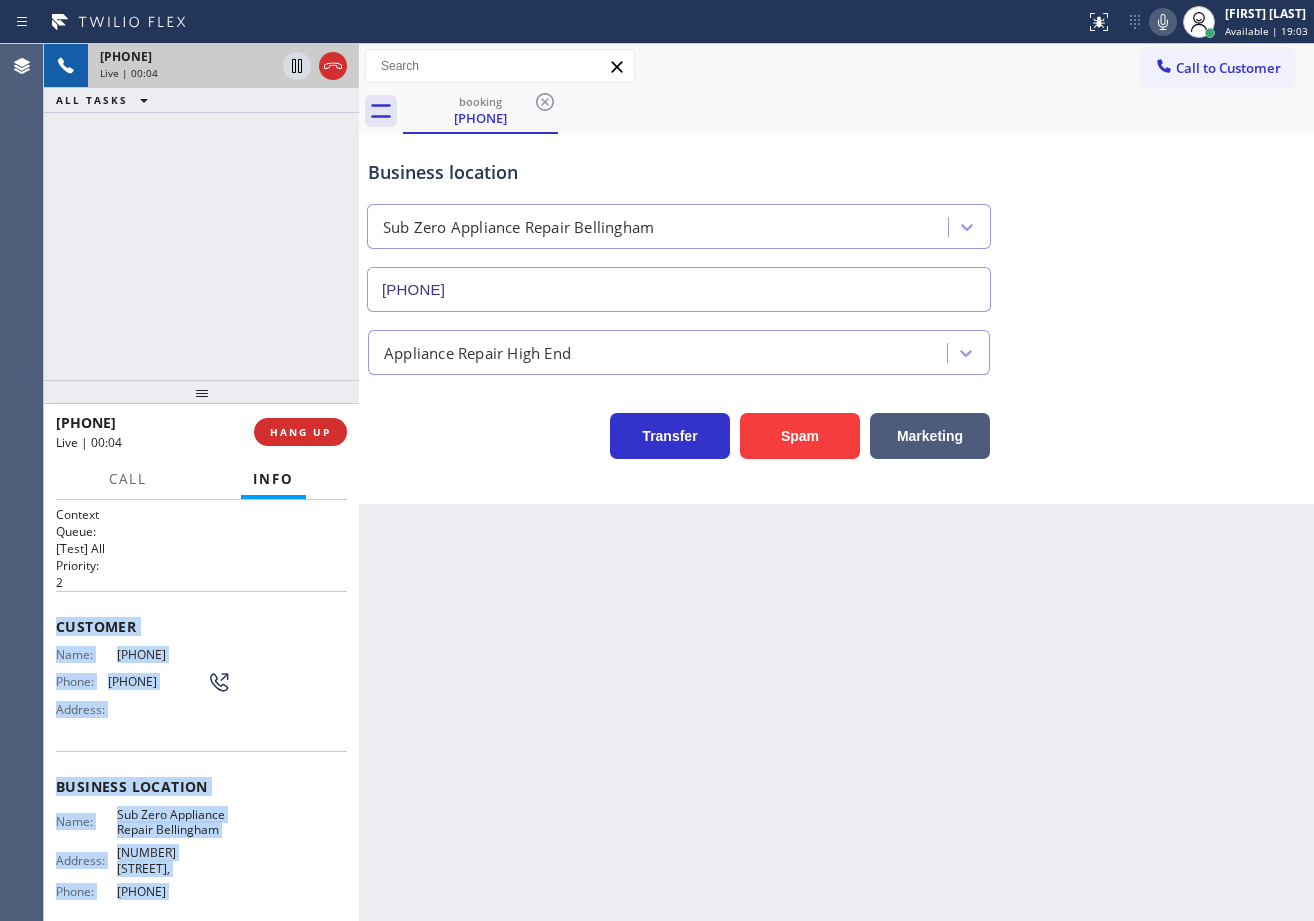 scroll, scrollTop: 154, scrollLeft: 0, axis: vertical 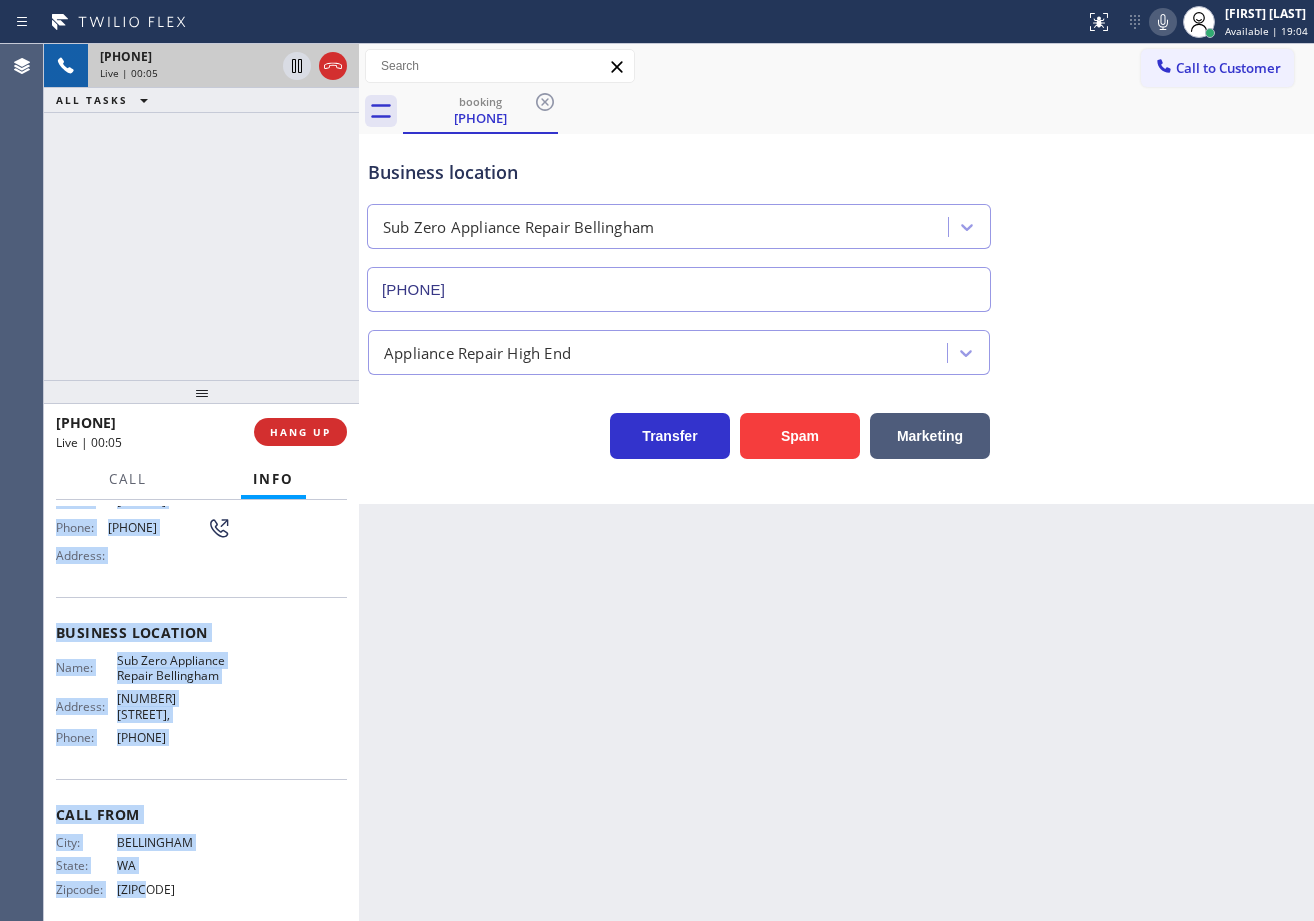 drag, startPoint x: 52, startPoint y: 618, endPoint x: 246, endPoint y: 744, distance: 231.32661 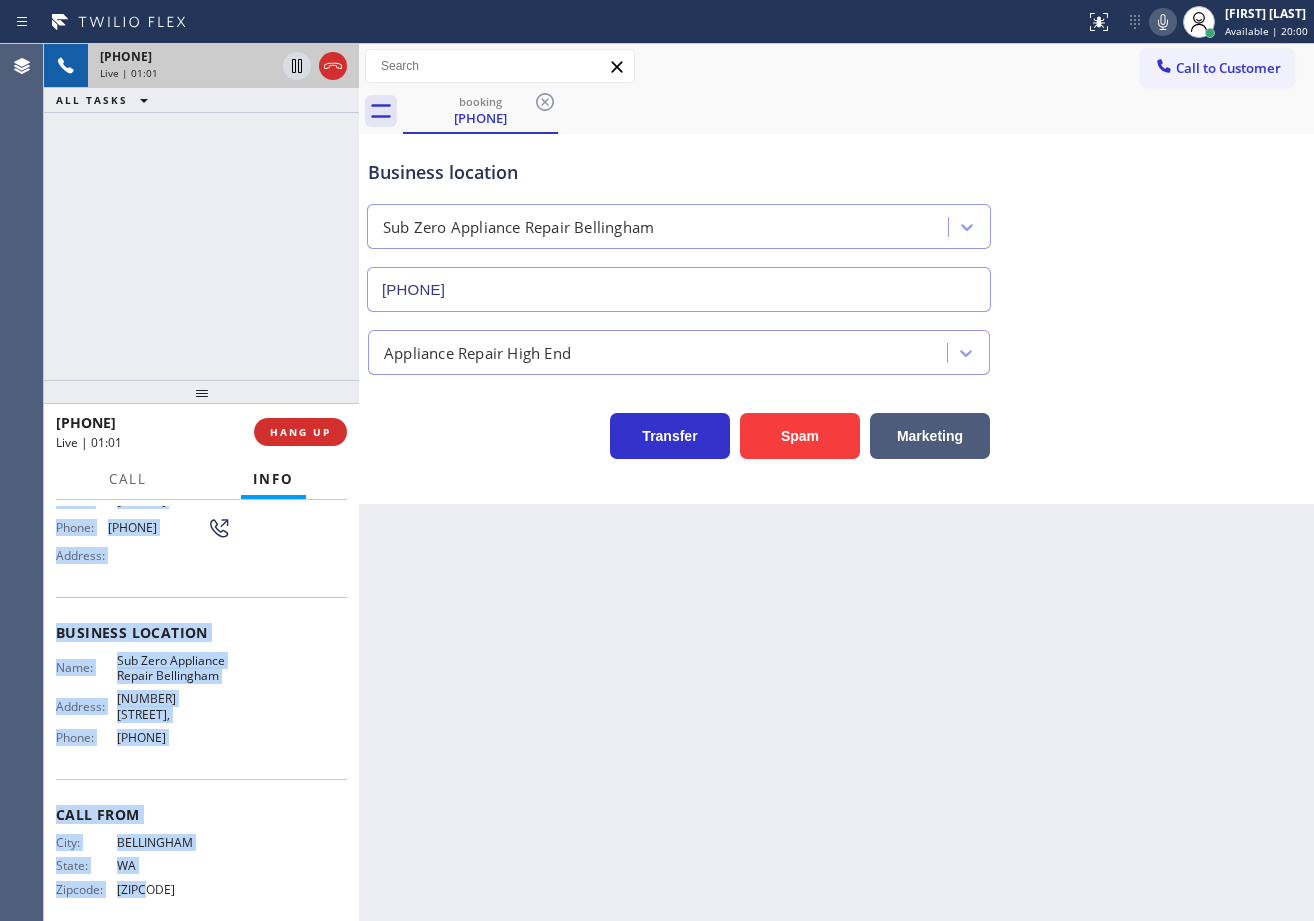 click on "Business location Sub Zero Appliance Repair Bellingham [PHONE]" at bounding box center (836, 221) 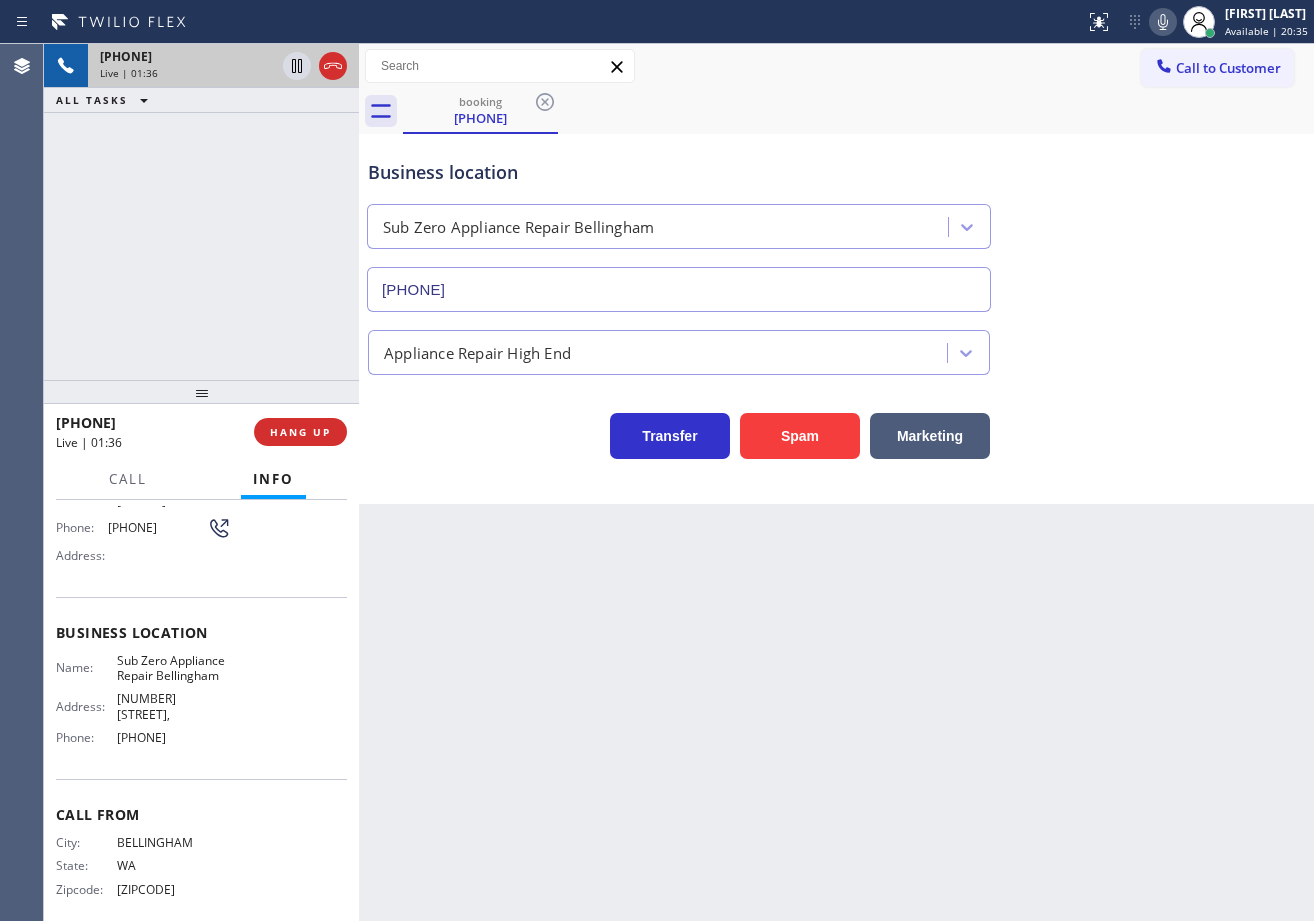 click on "Appliance Repair High End" at bounding box center [836, 343] 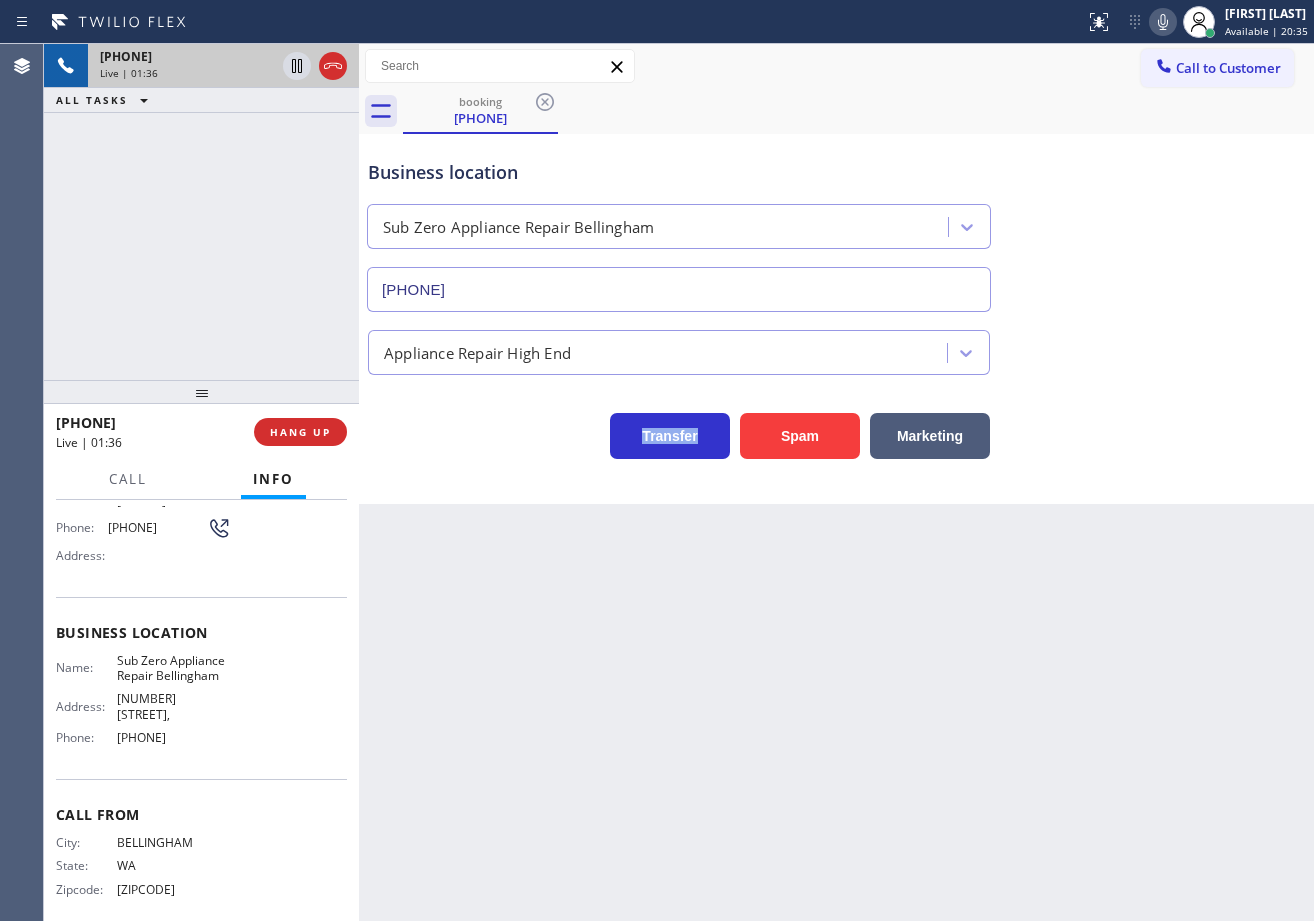 click on "Appliance Repair High End" at bounding box center (836, 343) 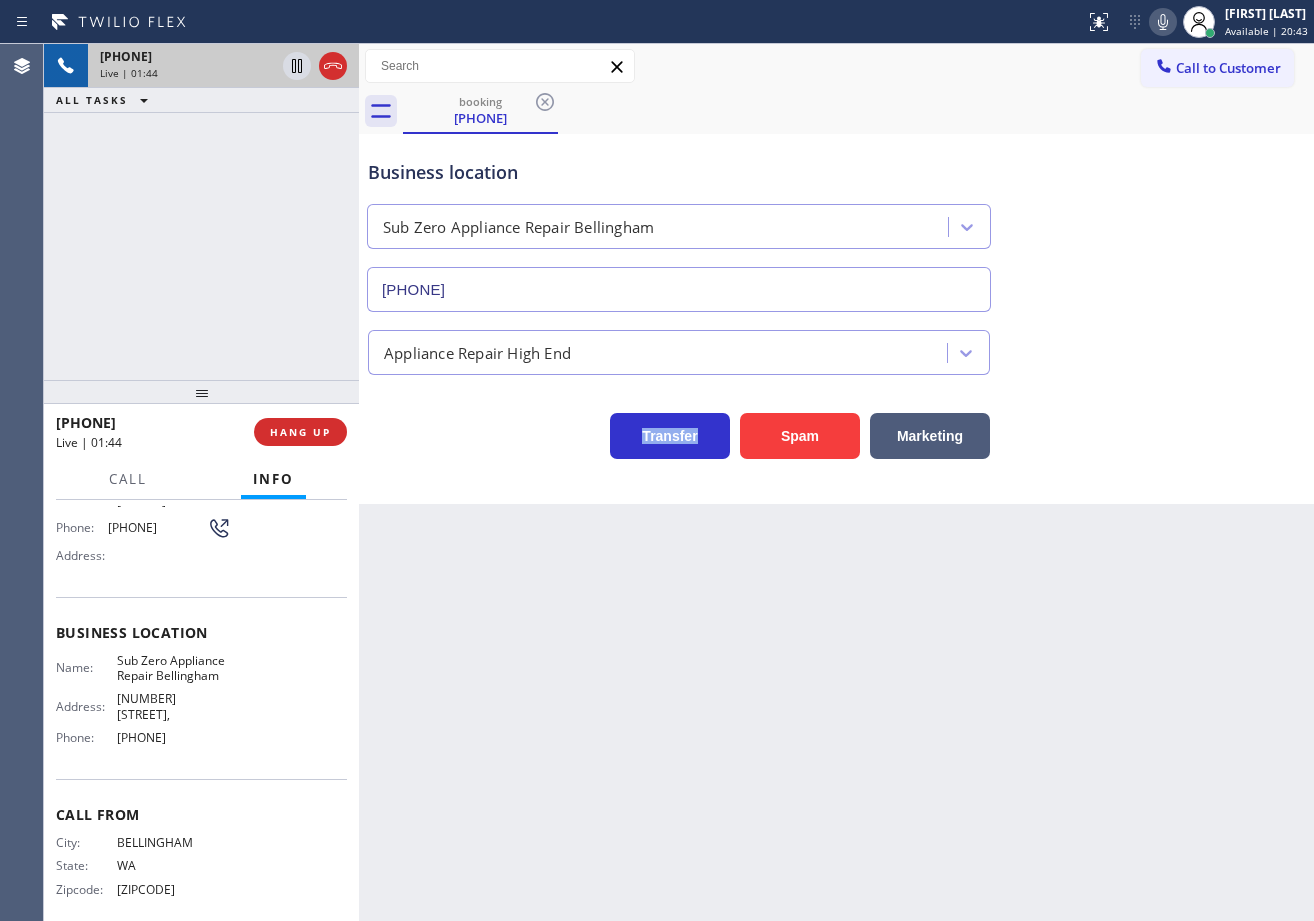 click 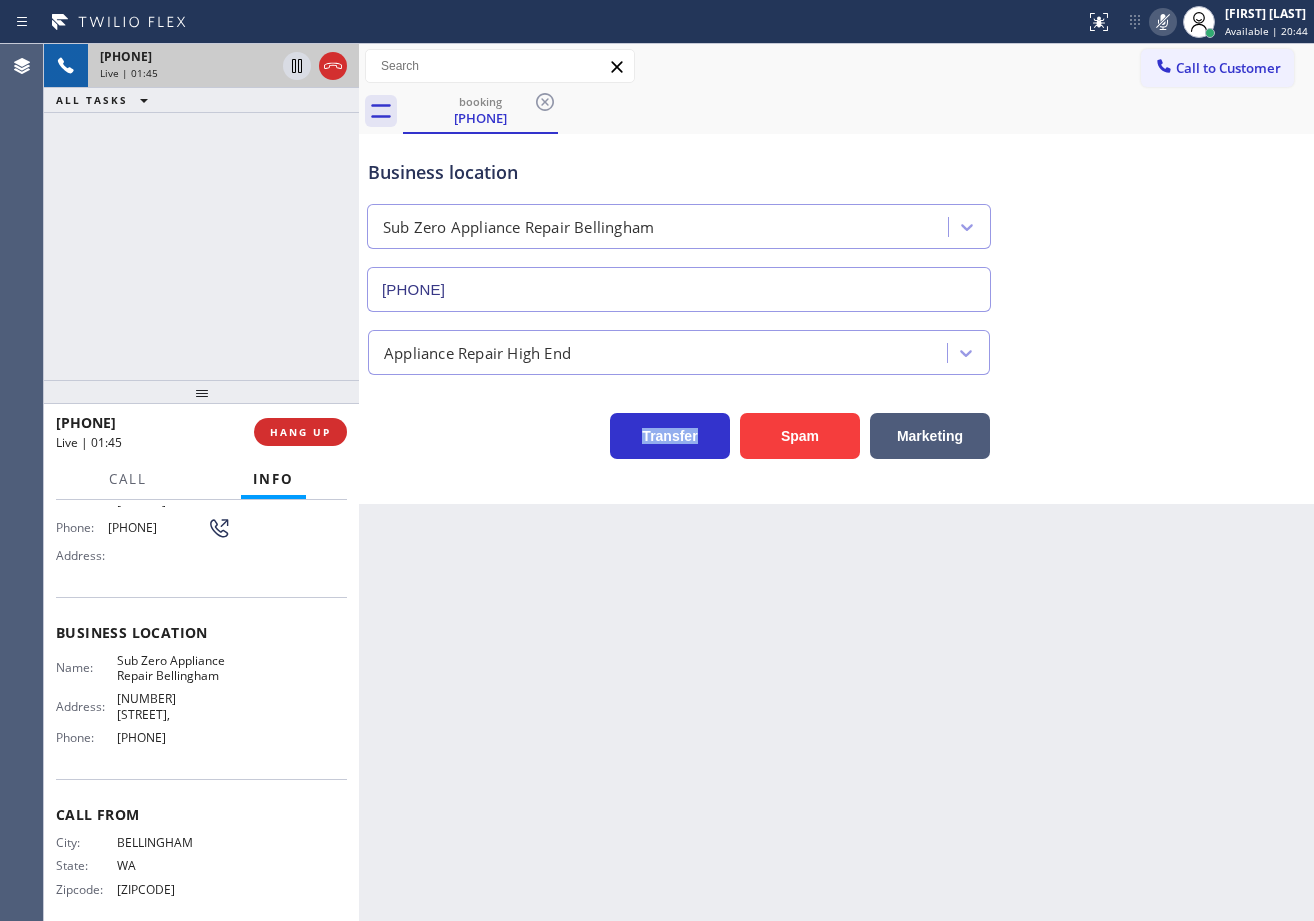 click 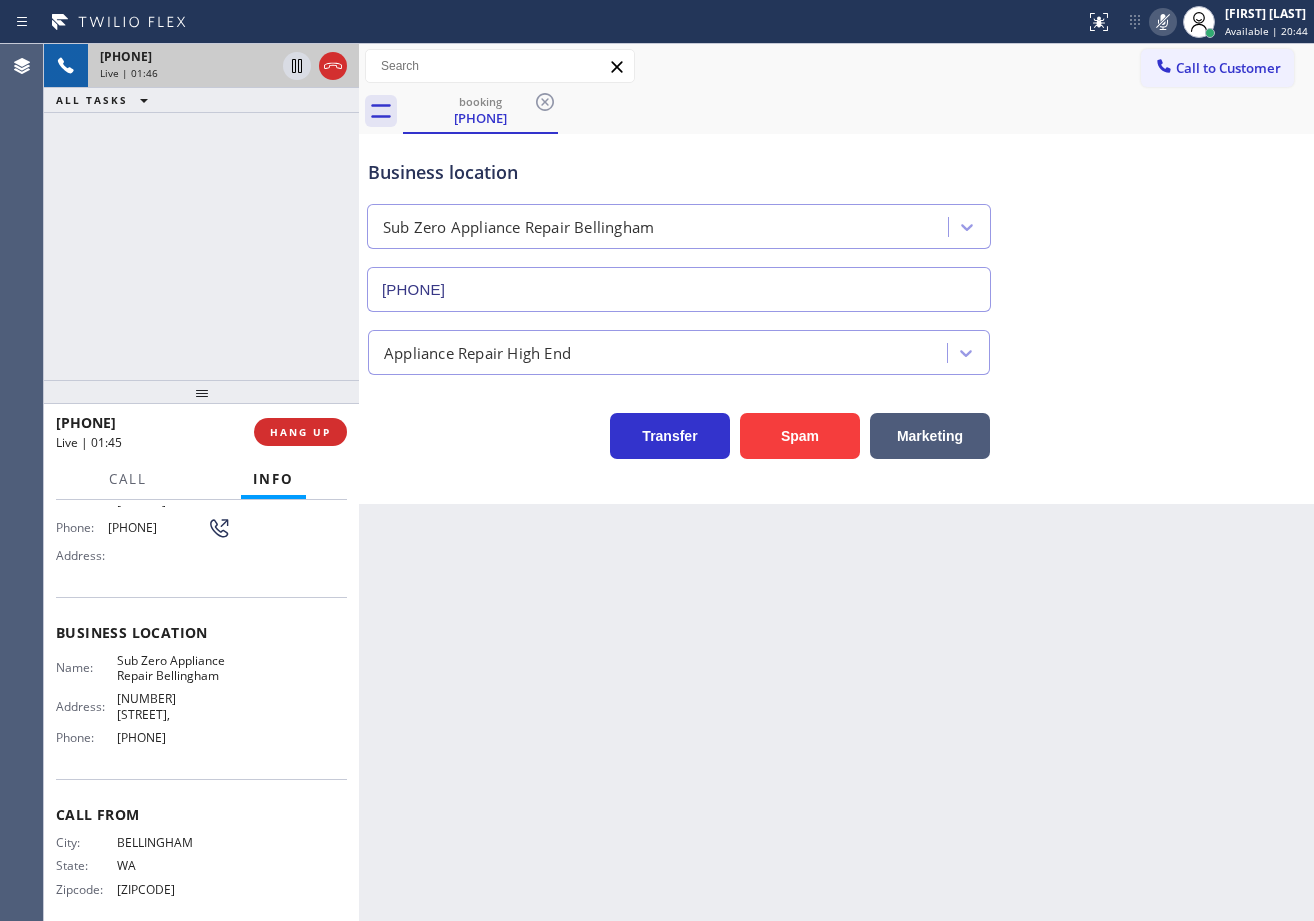 click on "[PHONE] Live | 01:46 ALL TASKS ALL TASKS ACTIVE TASKS TASKS IN WRAP UP" at bounding box center [201, 212] 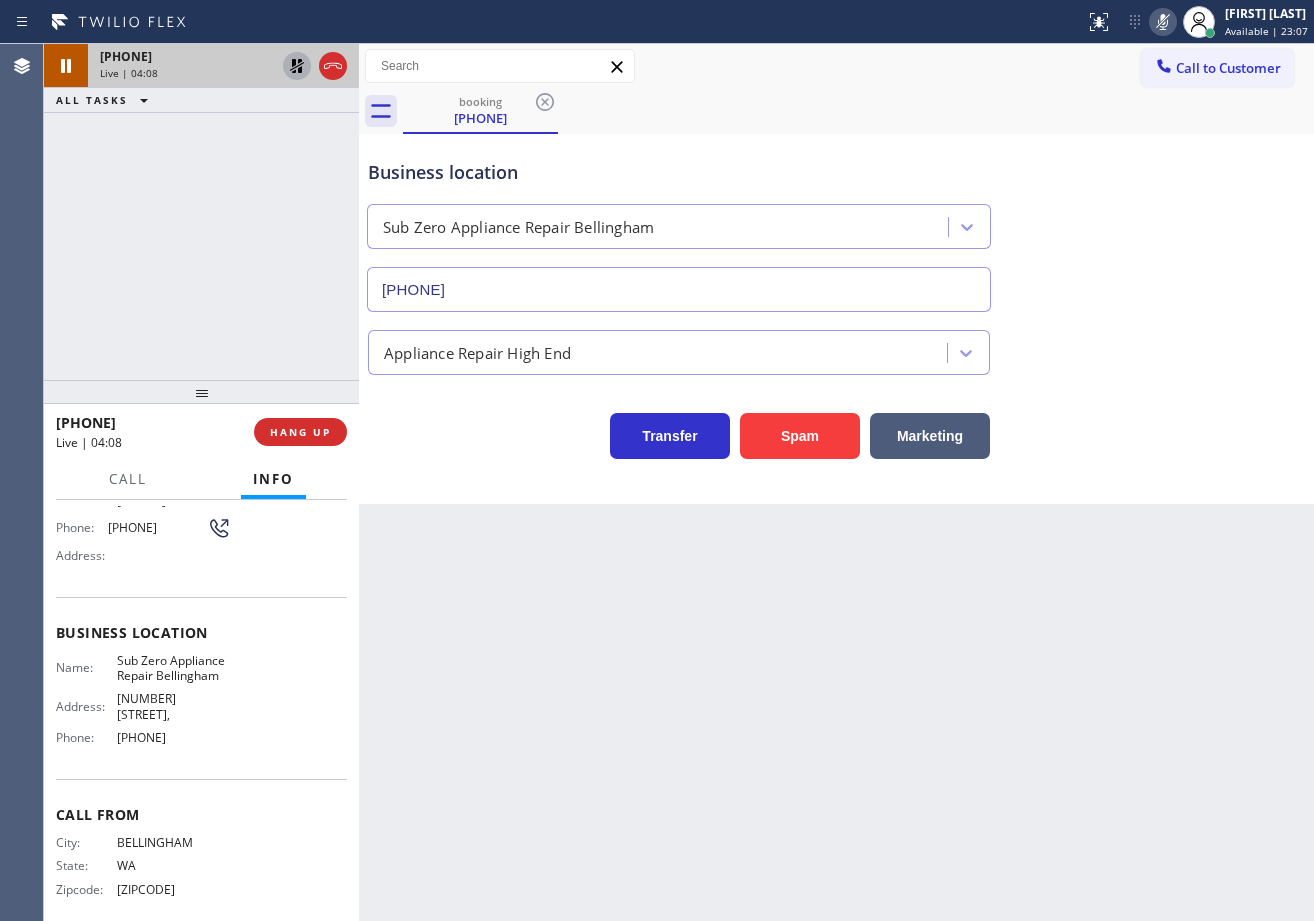 click 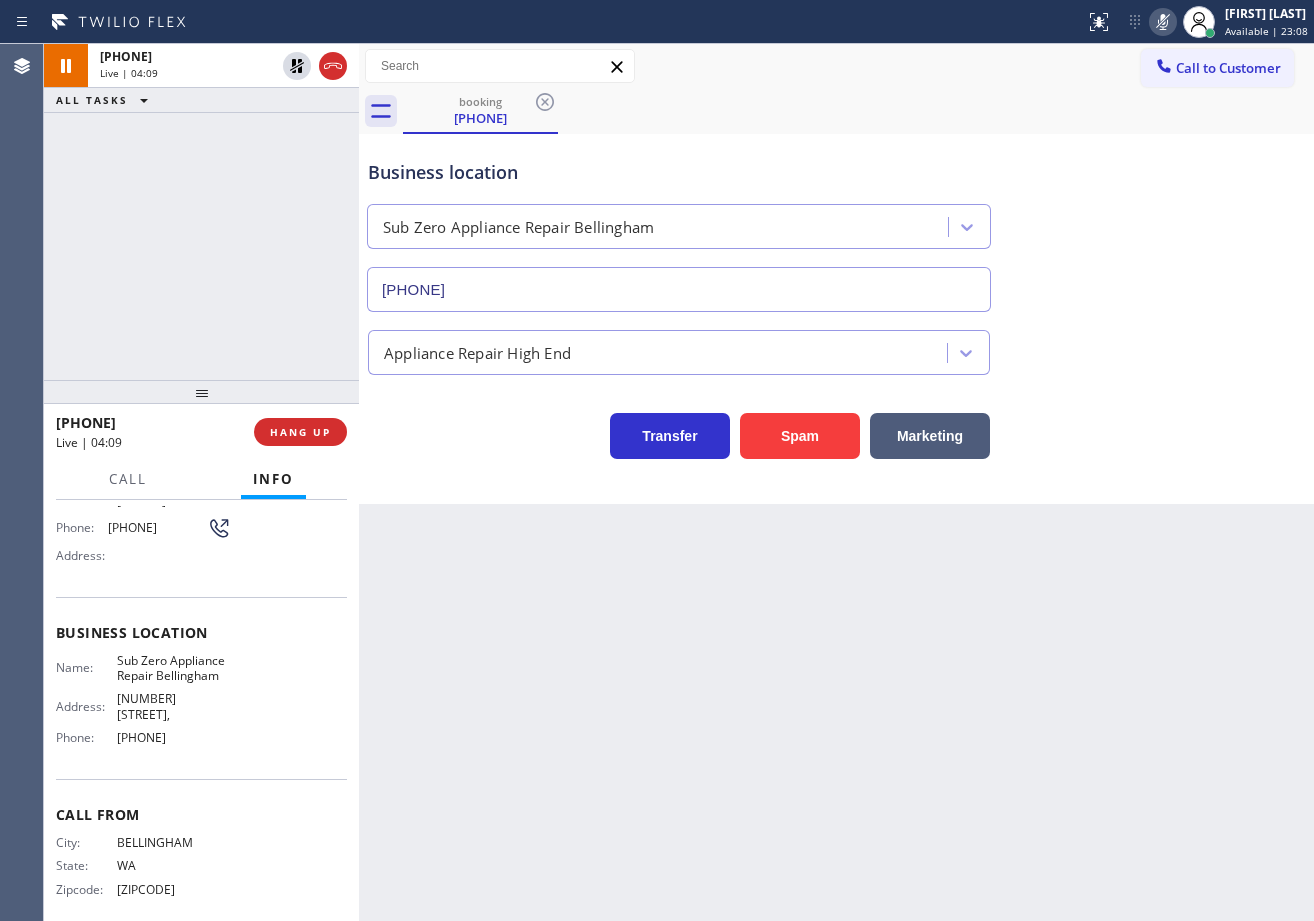 click 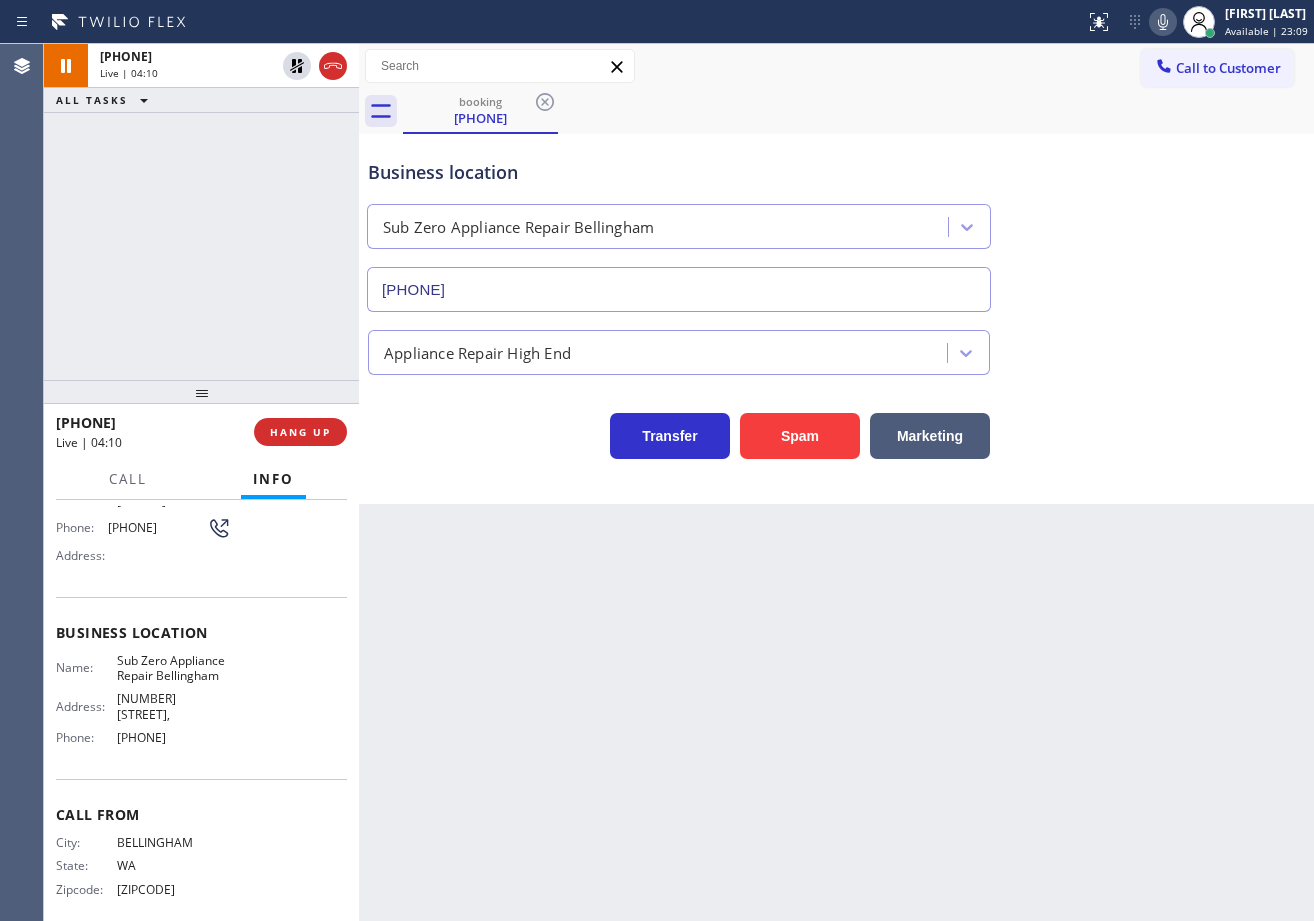 click on "Transfer Spam Marketing" at bounding box center (836, 427) 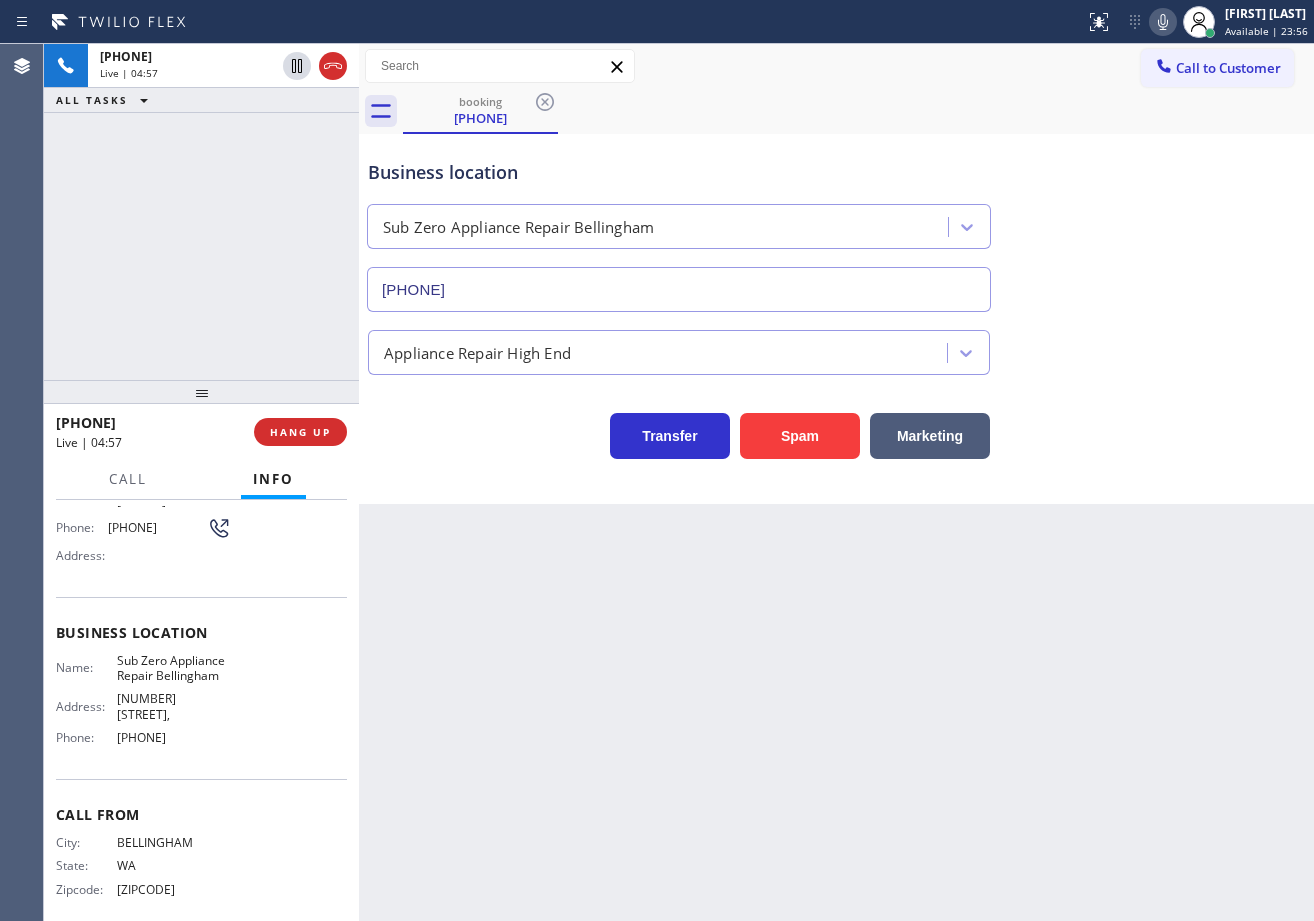 drag, startPoint x: 279, startPoint y: 150, endPoint x: 266, endPoint y: 149, distance: 13.038404 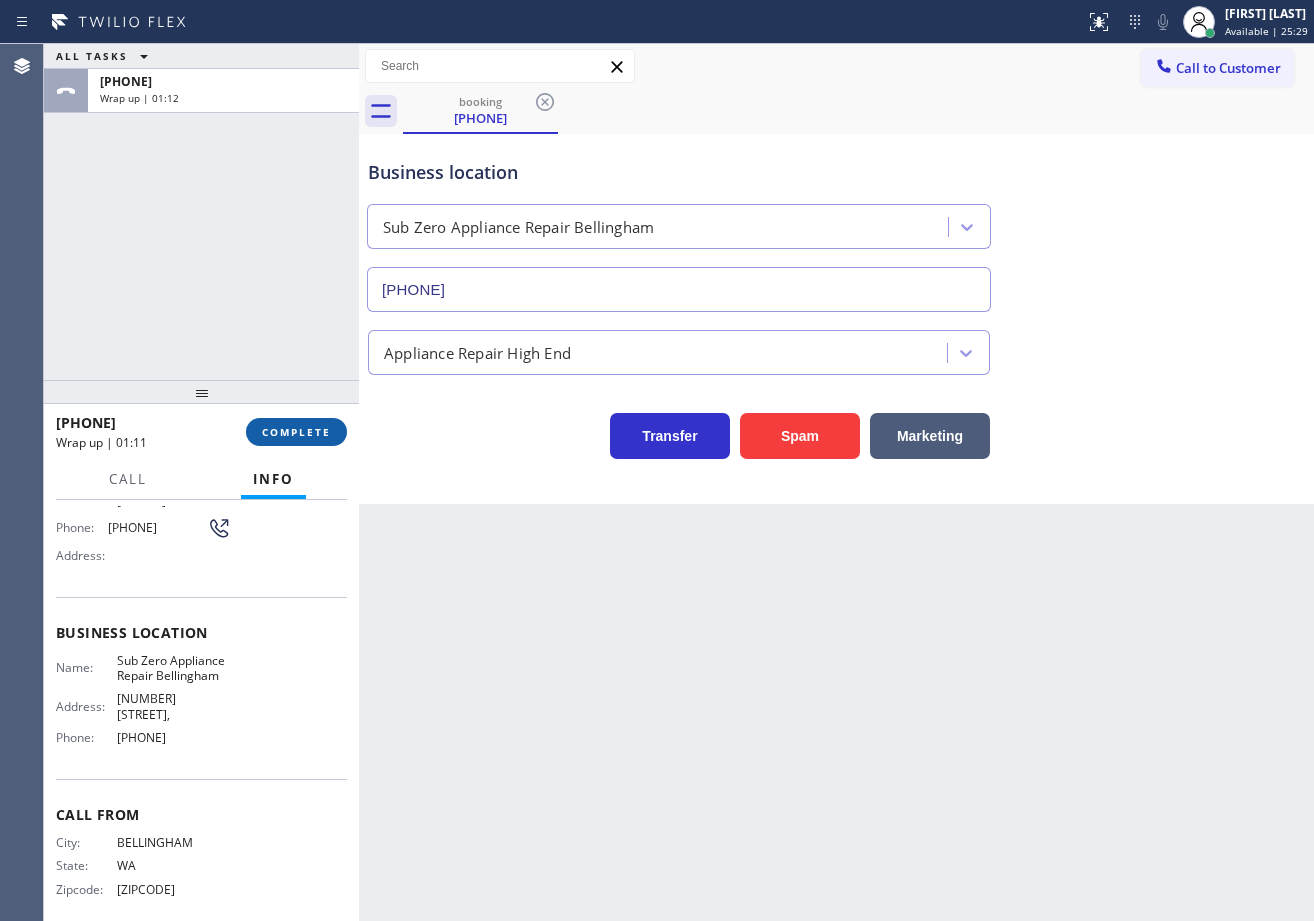 click on "COMPLETE" at bounding box center (296, 432) 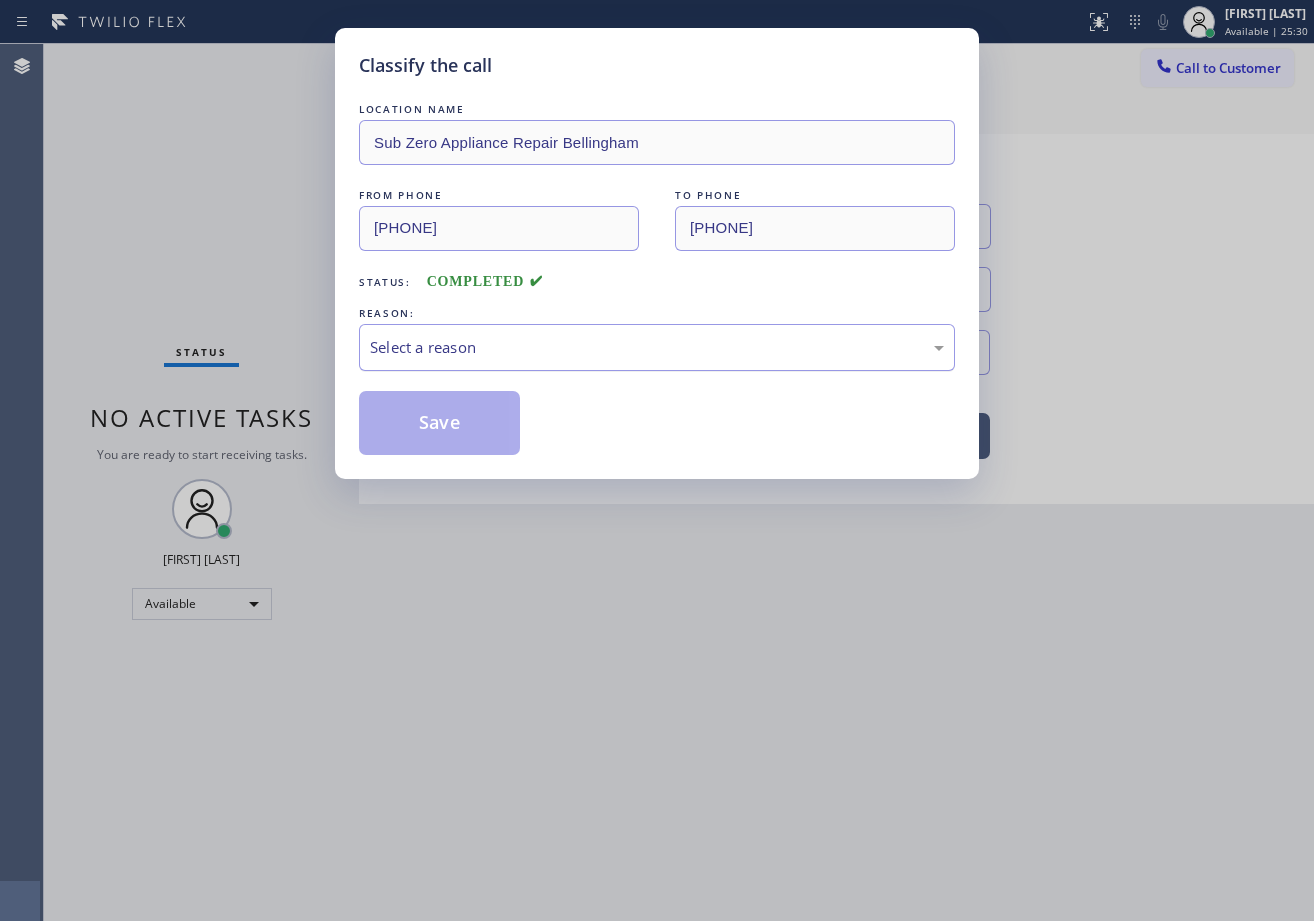 drag, startPoint x: 443, startPoint y: 354, endPoint x: 451, endPoint y: 368, distance: 16.124516 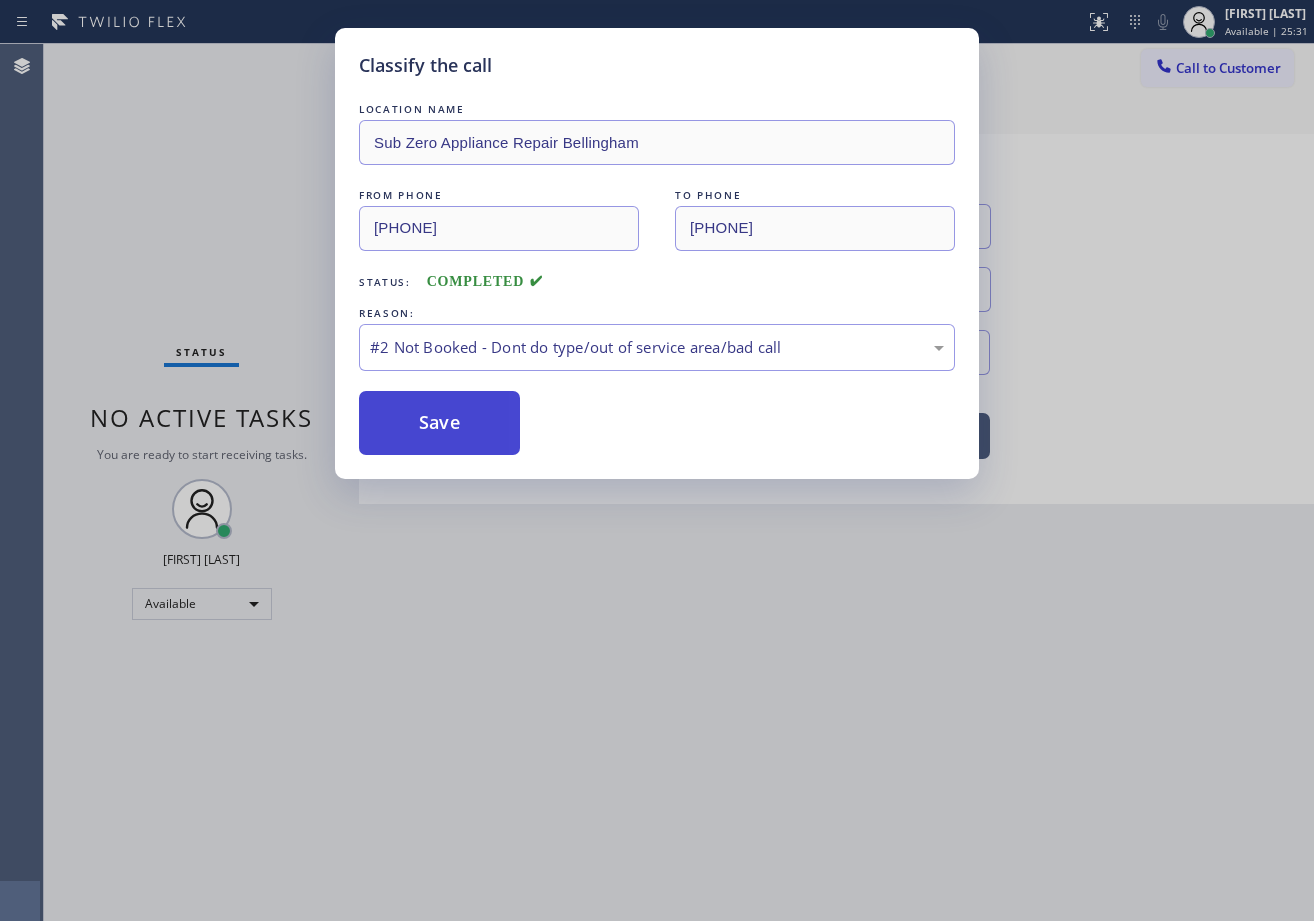 click on "Save" at bounding box center (439, 423) 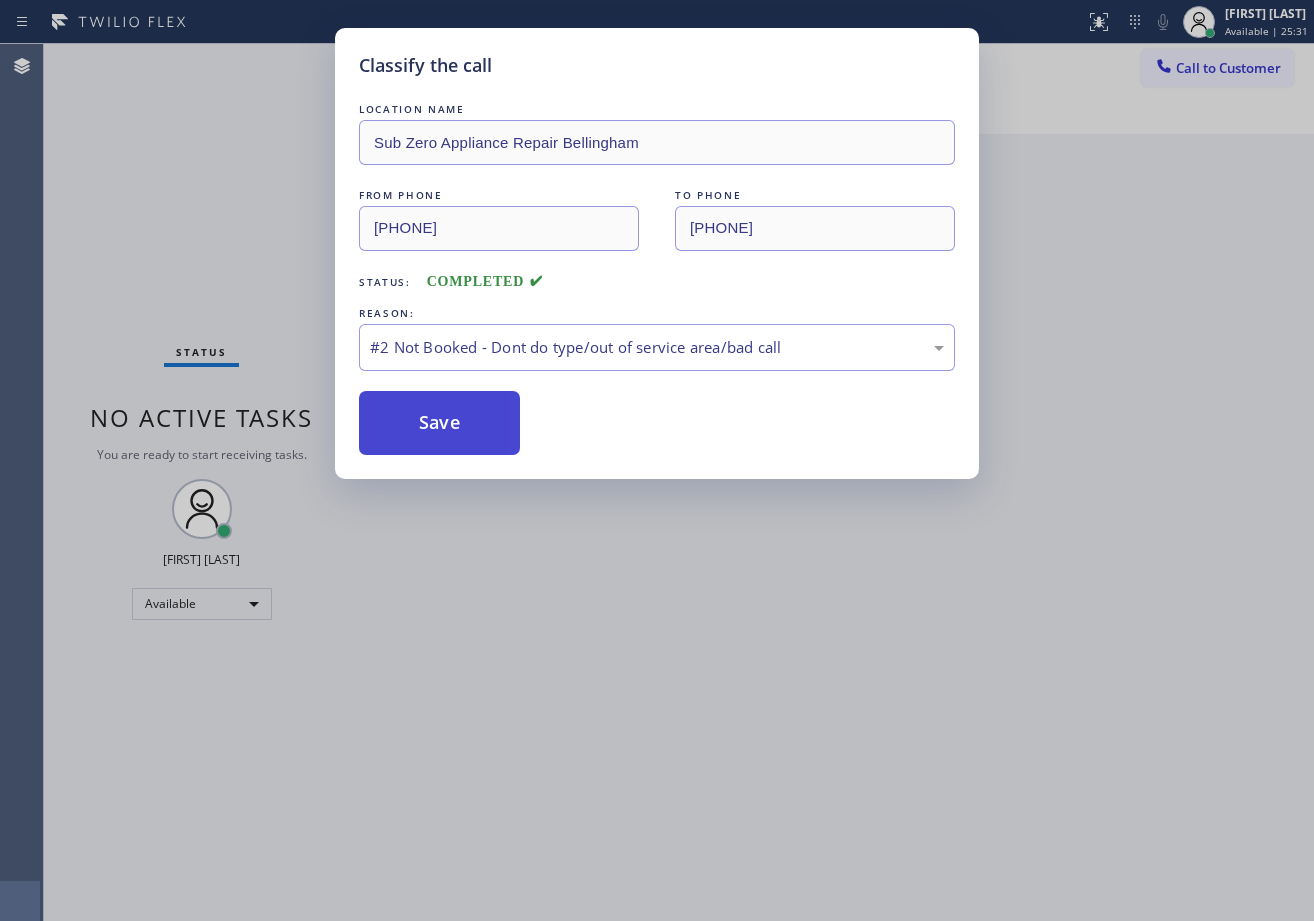 click on "Save" at bounding box center [439, 423] 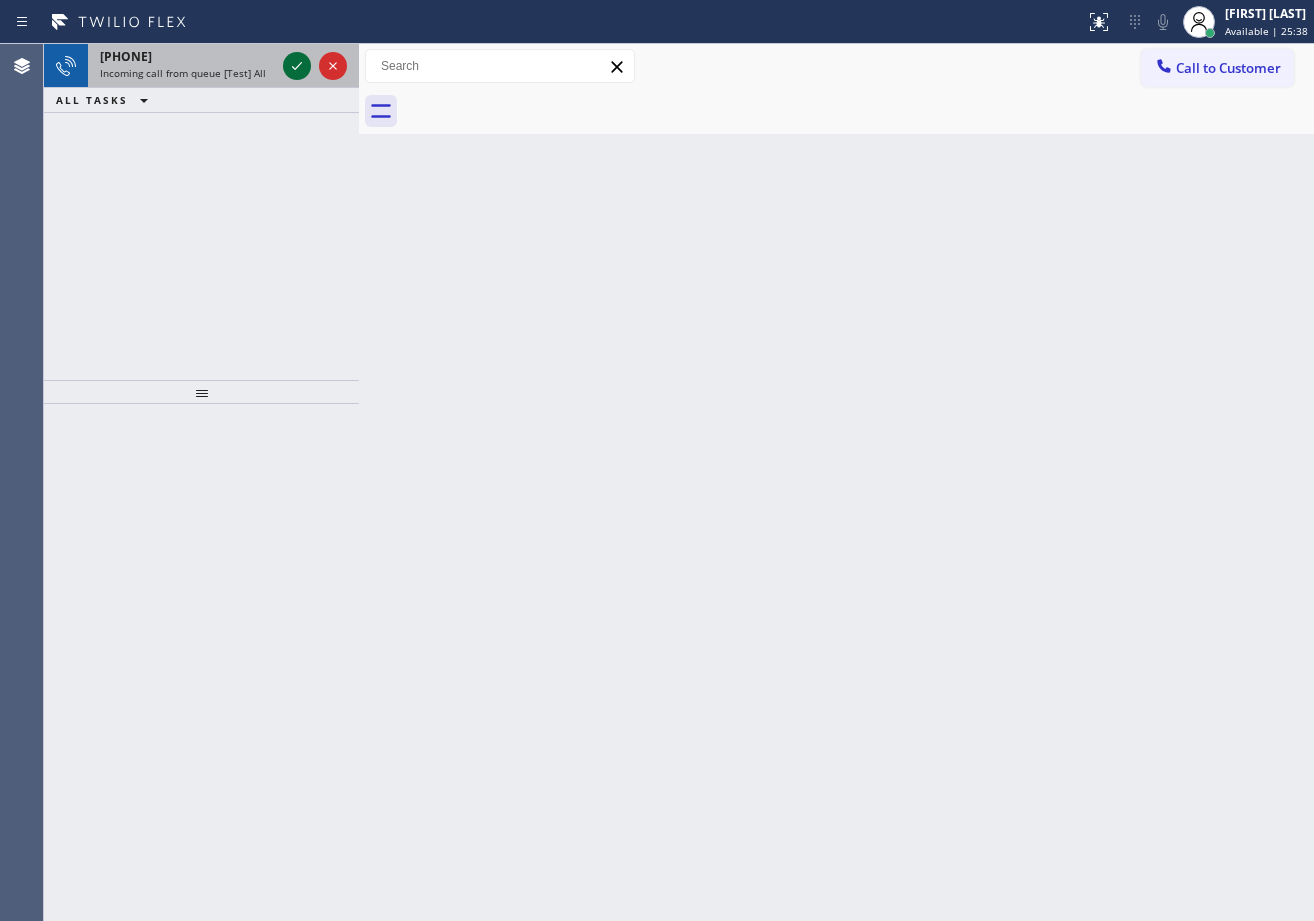 click 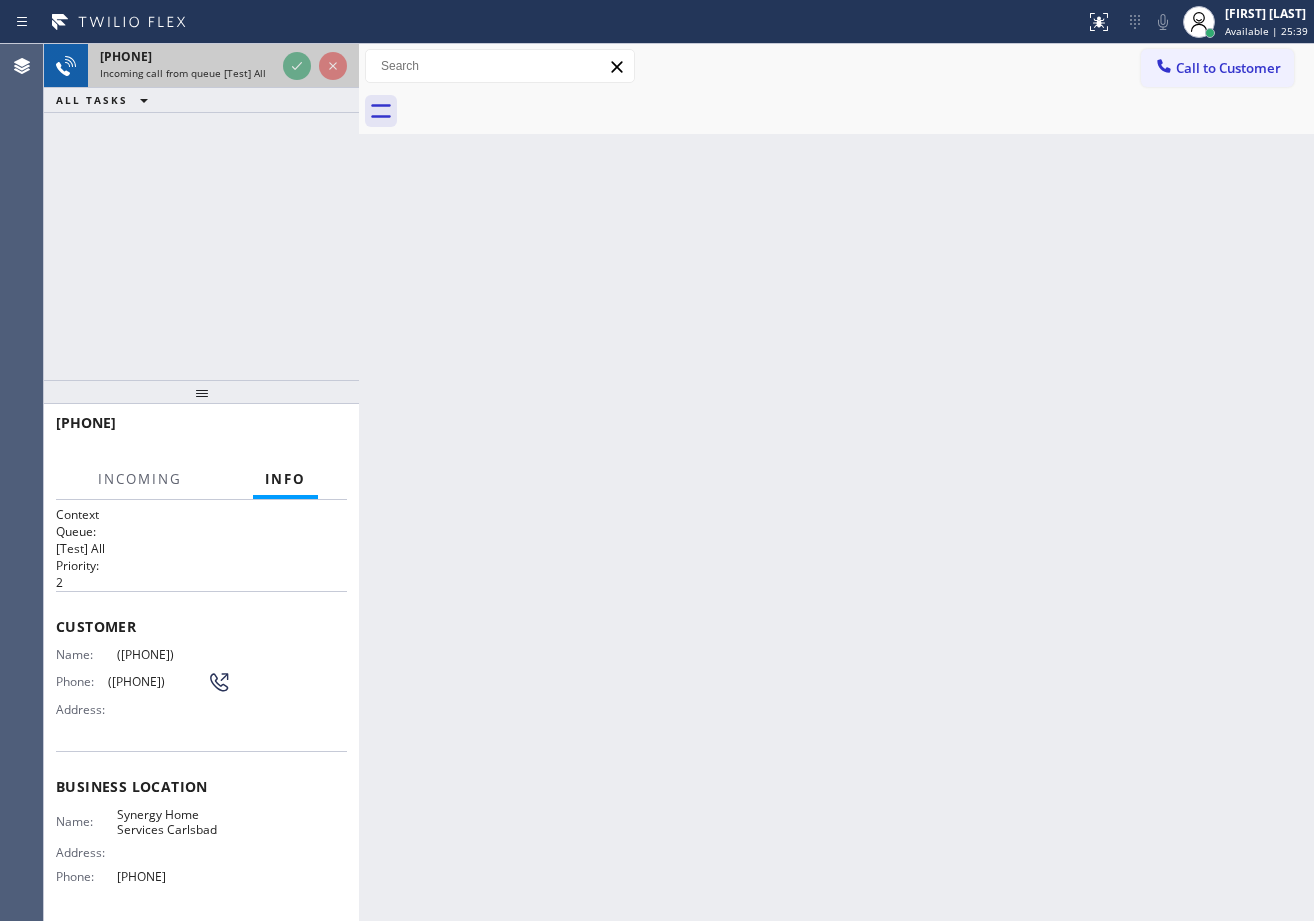 click at bounding box center (315, 66) 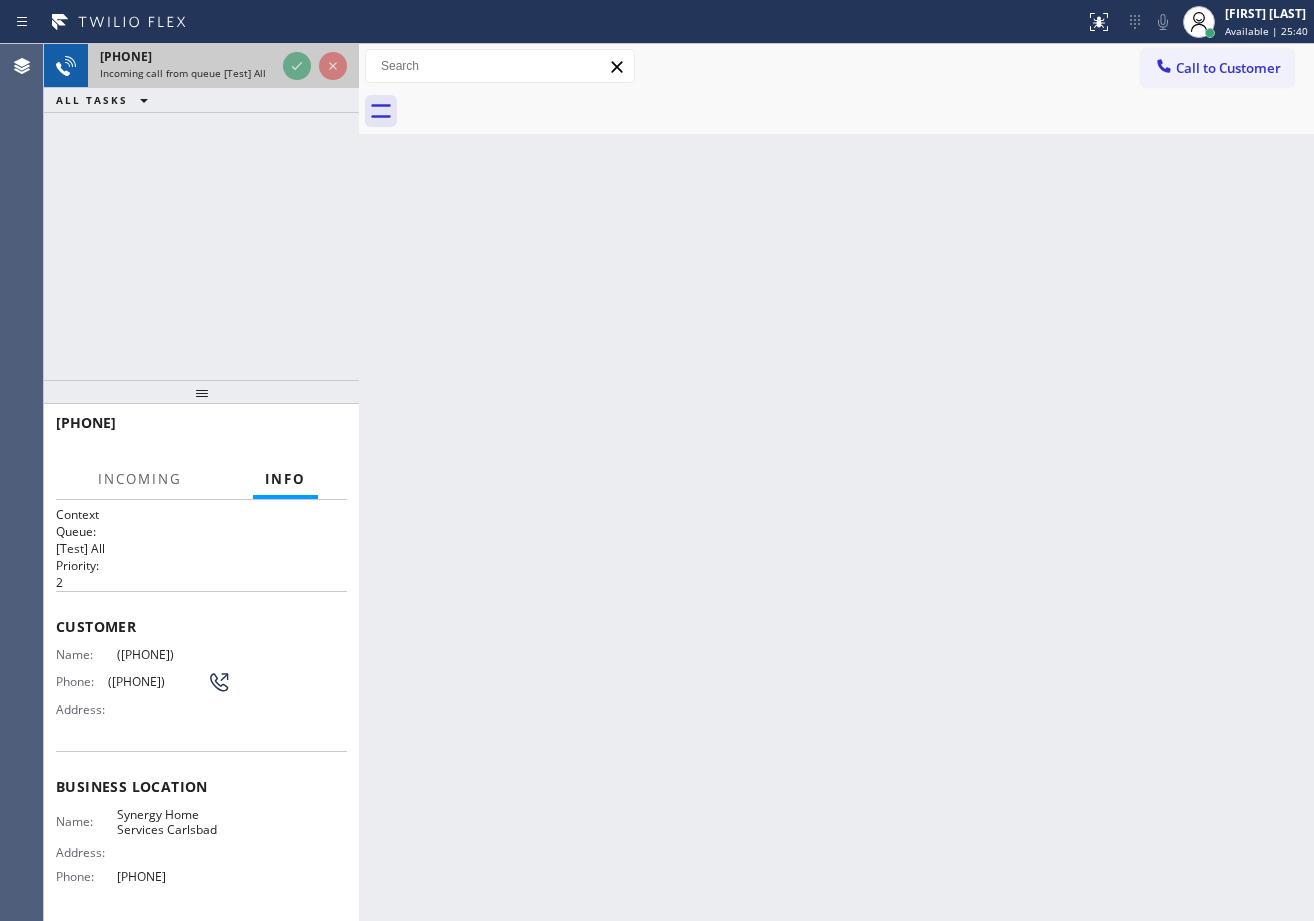 click at bounding box center [315, 66] 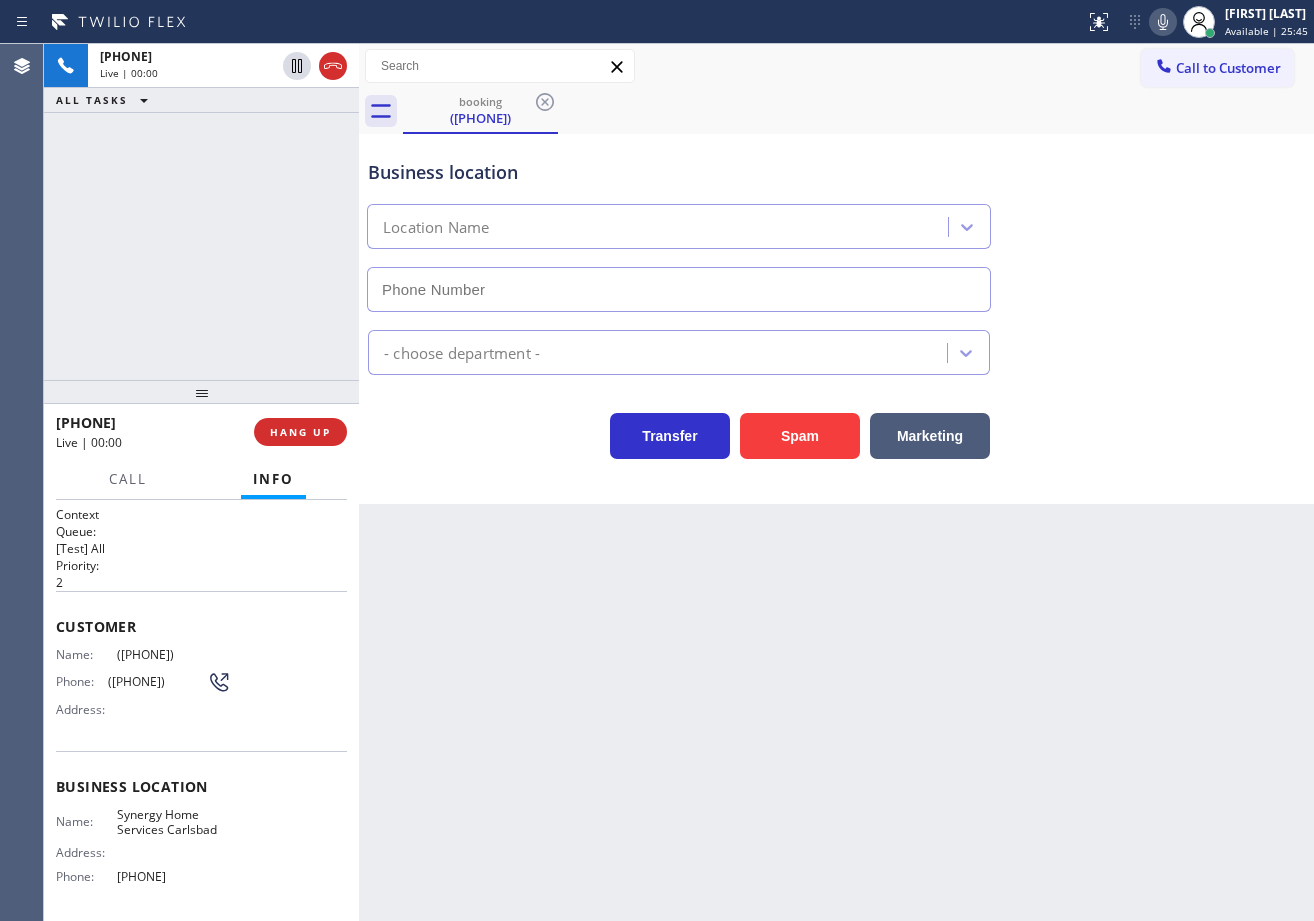 type on "[PHONE]" 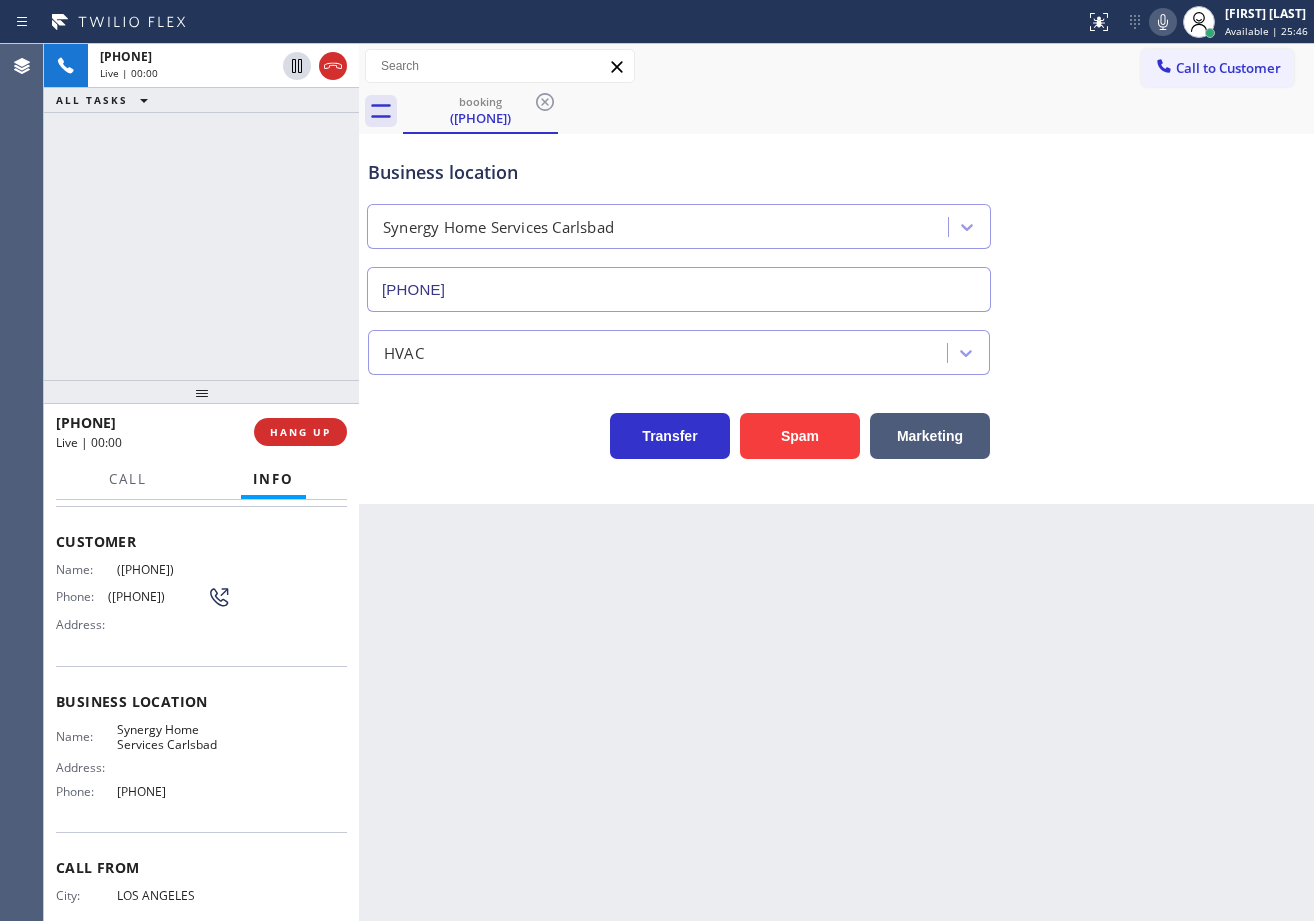scroll, scrollTop: 154, scrollLeft: 0, axis: vertical 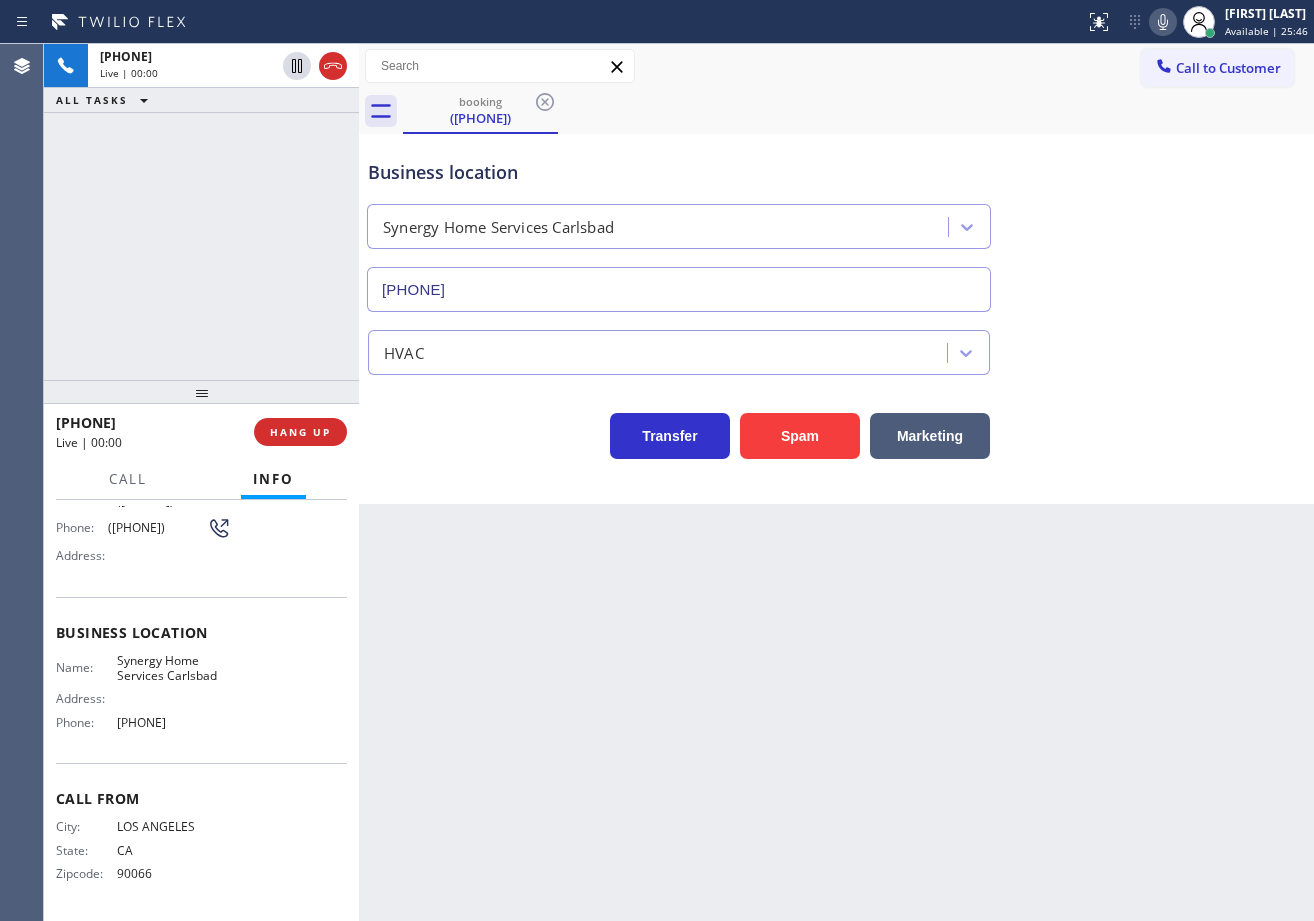 drag, startPoint x: 144, startPoint y: 298, endPoint x: 314, endPoint y: 399, distance: 197.73973 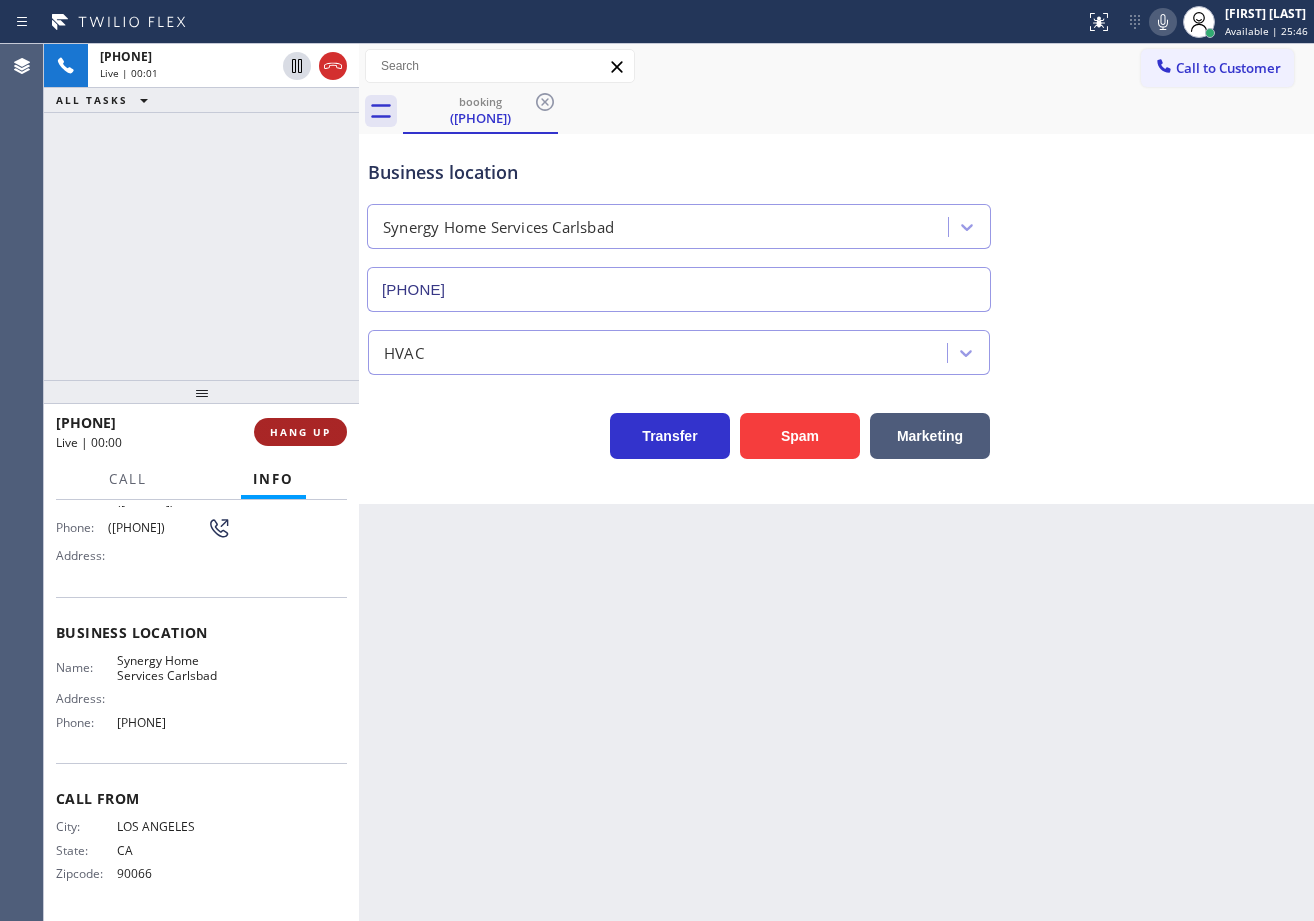 click on "HANG UP" at bounding box center (300, 432) 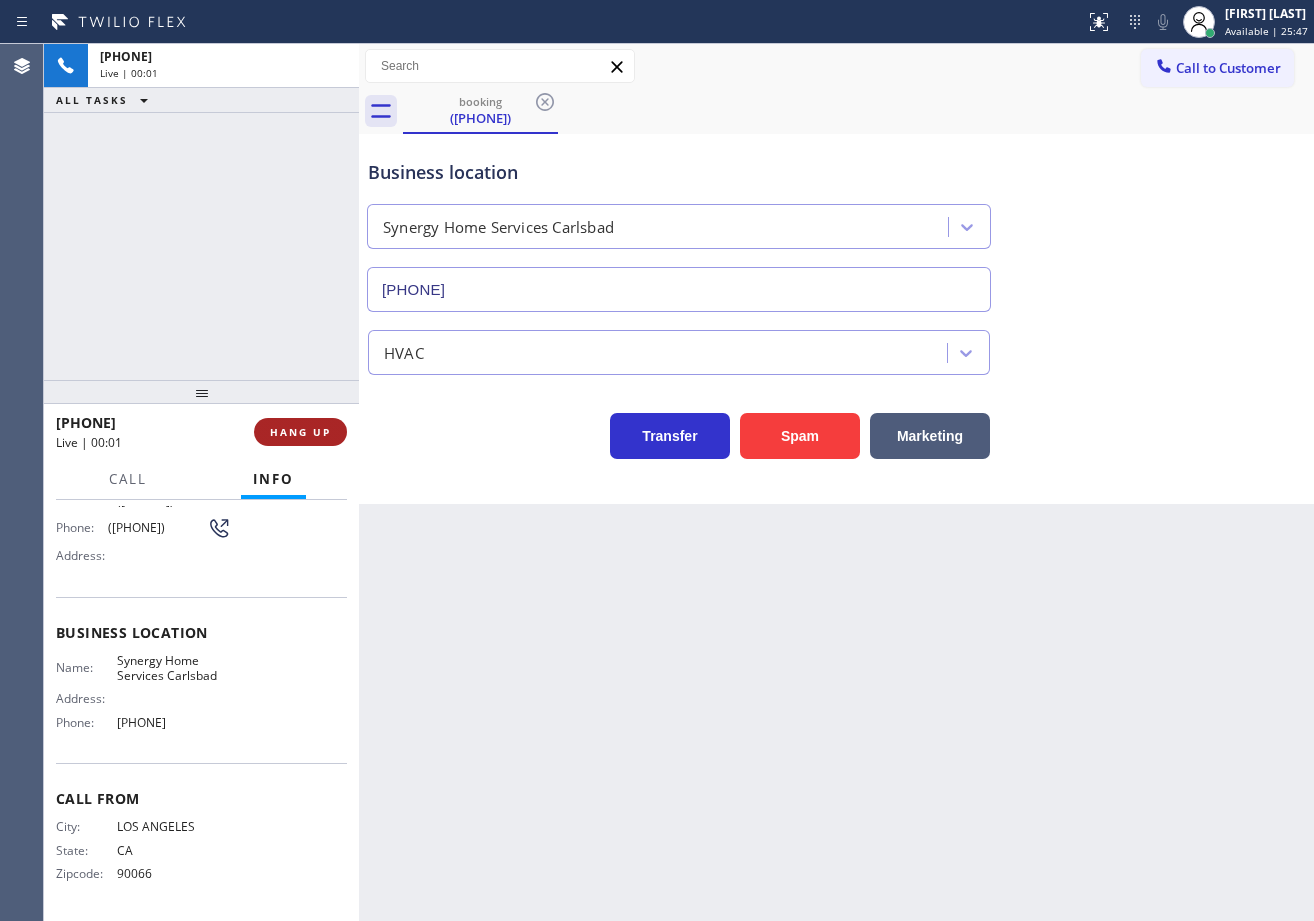 click on "HANG UP" at bounding box center [300, 432] 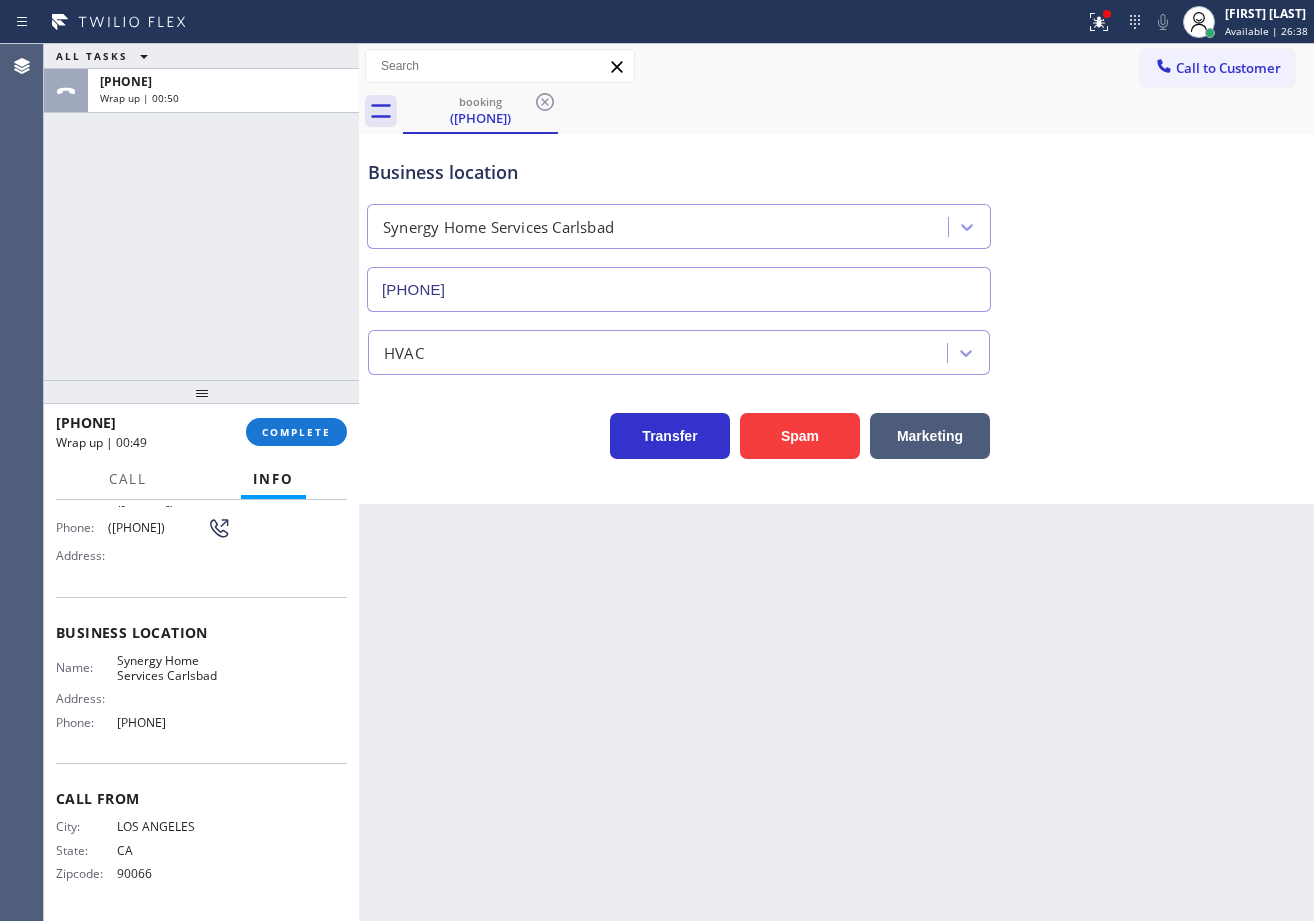 drag, startPoint x: 157, startPoint y: 206, endPoint x: 184, endPoint y: 234, distance: 38.8973 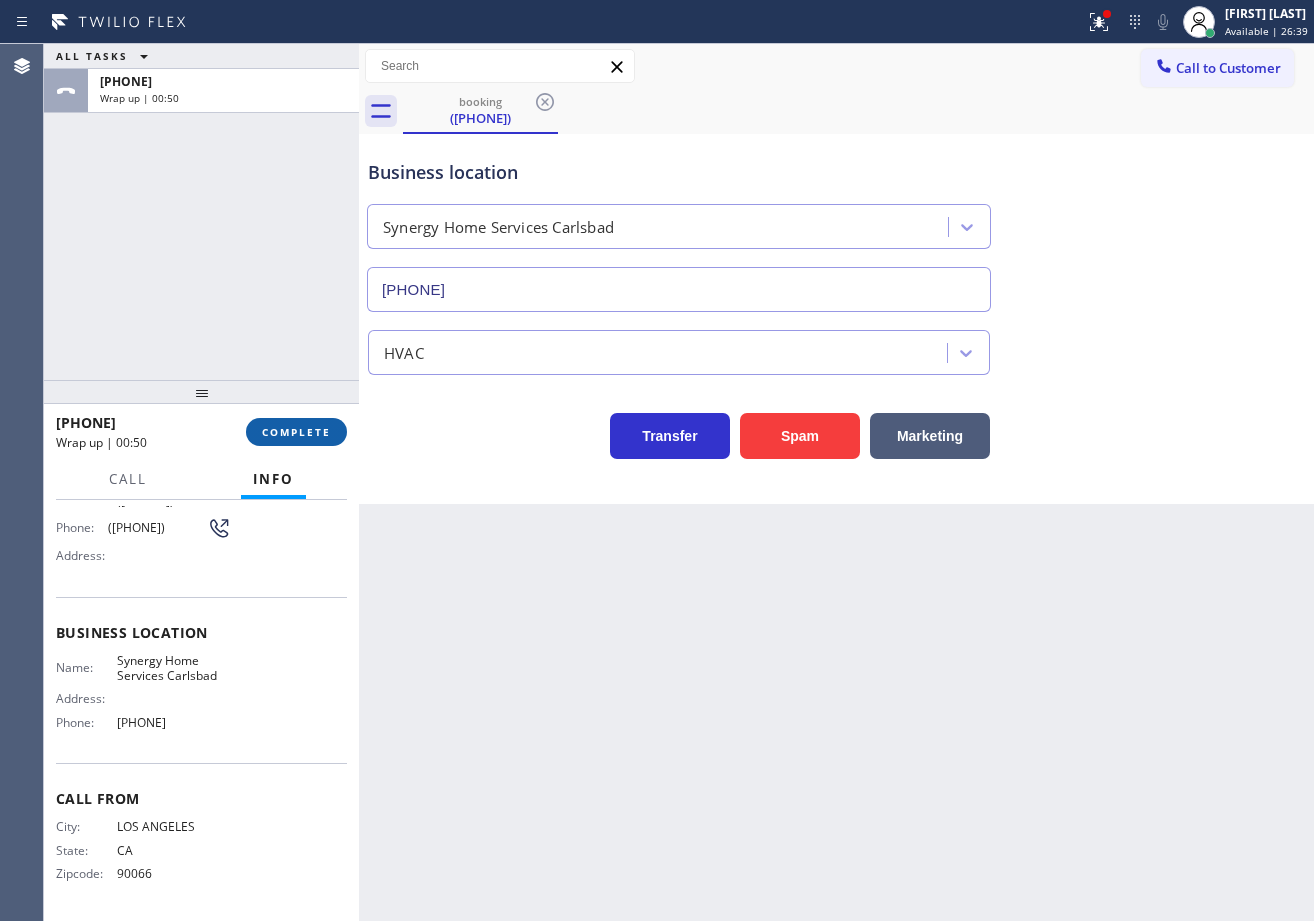 click on "COMPLETE" at bounding box center (296, 432) 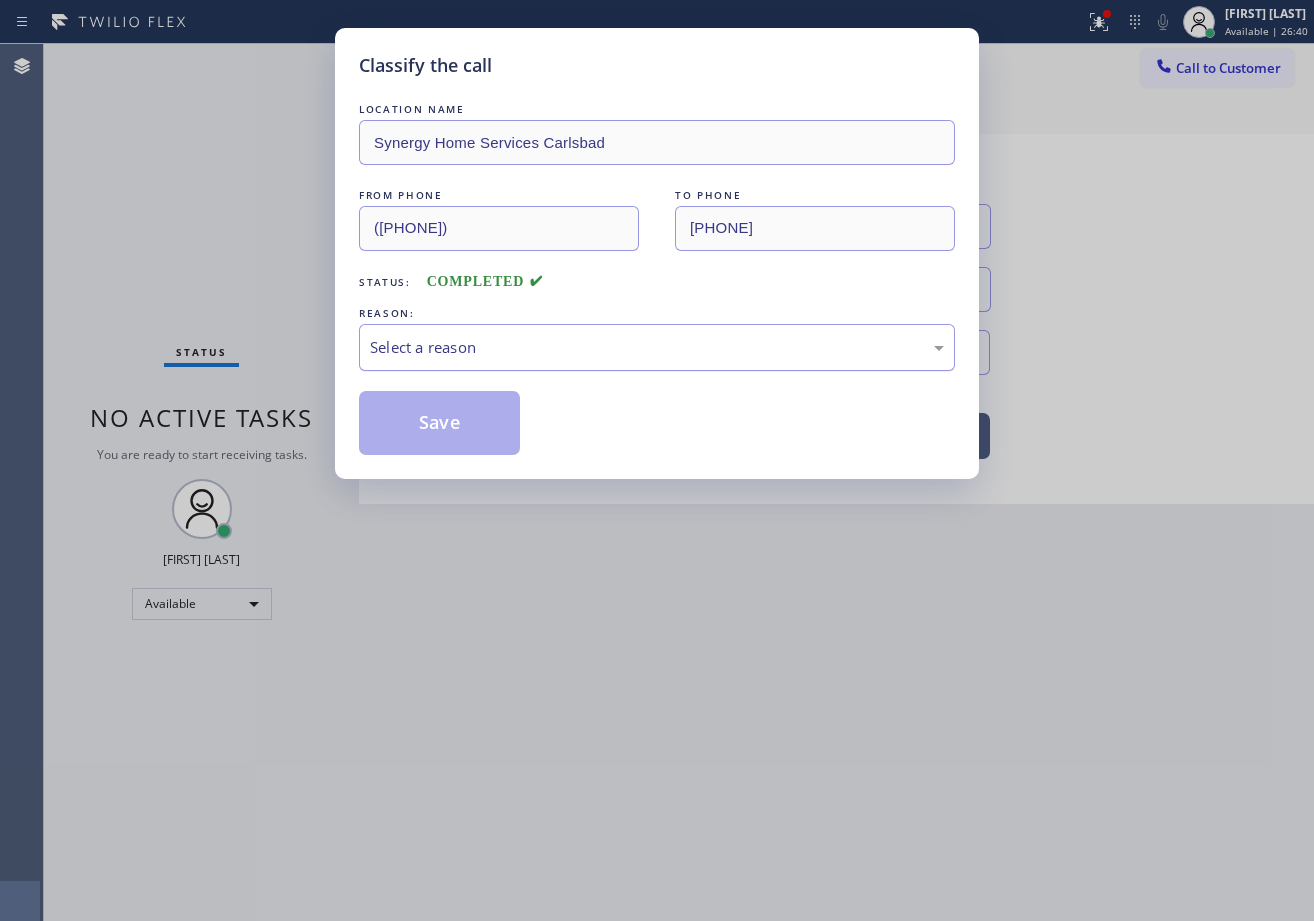 click on "Select a reason" at bounding box center (657, 347) 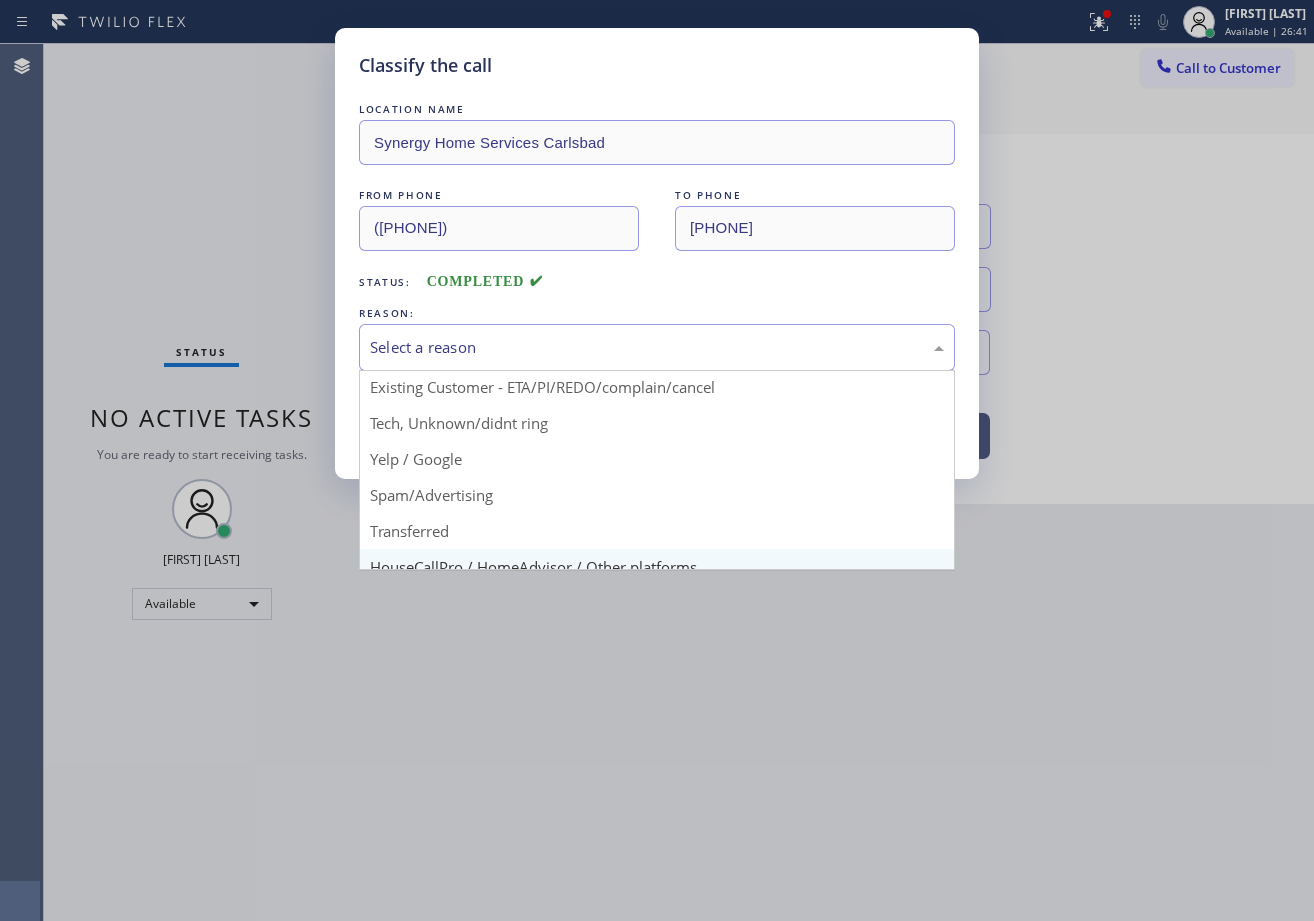 scroll, scrollTop: 126, scrollLeft: 0, axis: vertical 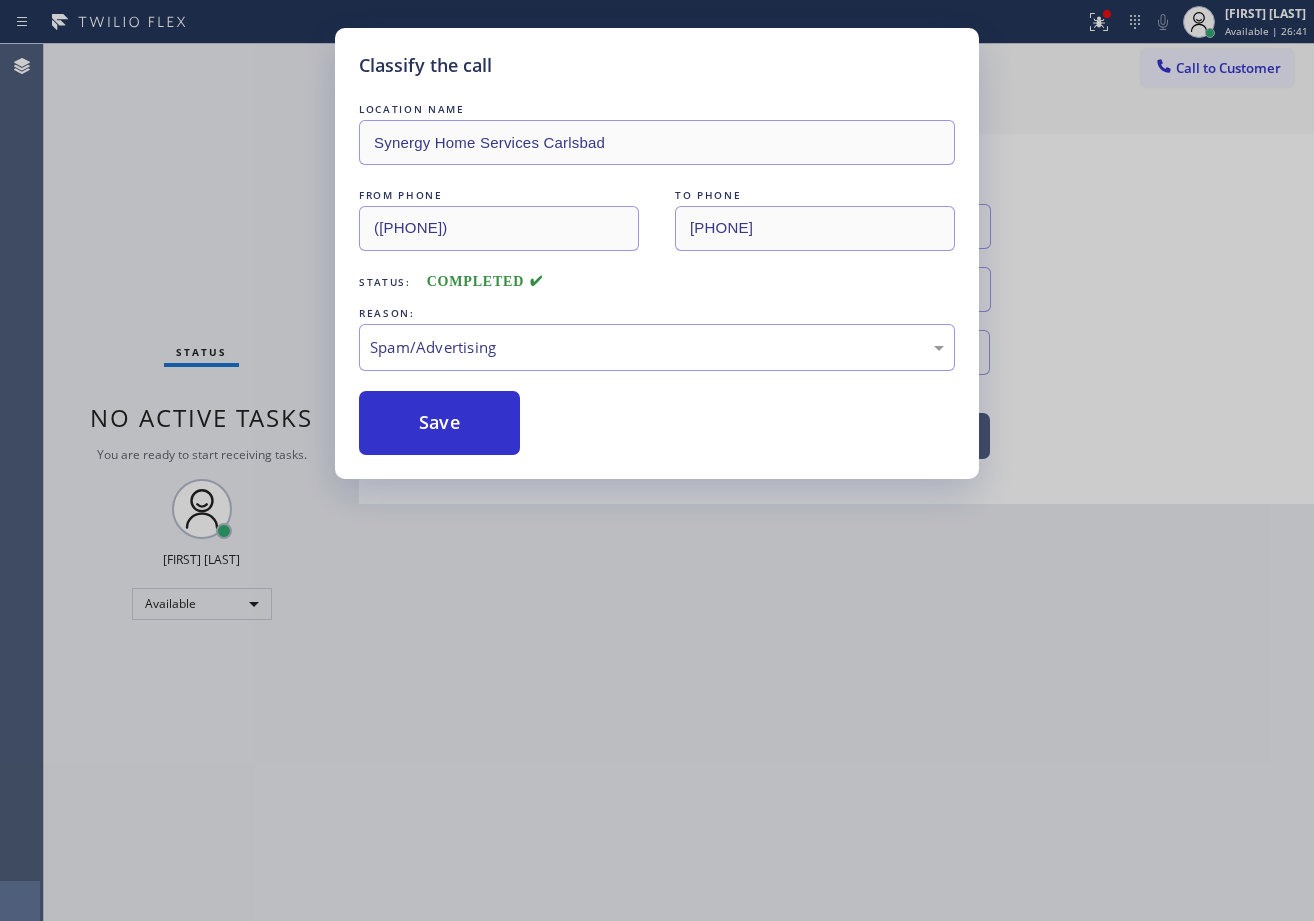 drag, startPoint x: 474, startPoint y: 441, endPoint x: 396, endPoint y: 413, distance: 82.8734 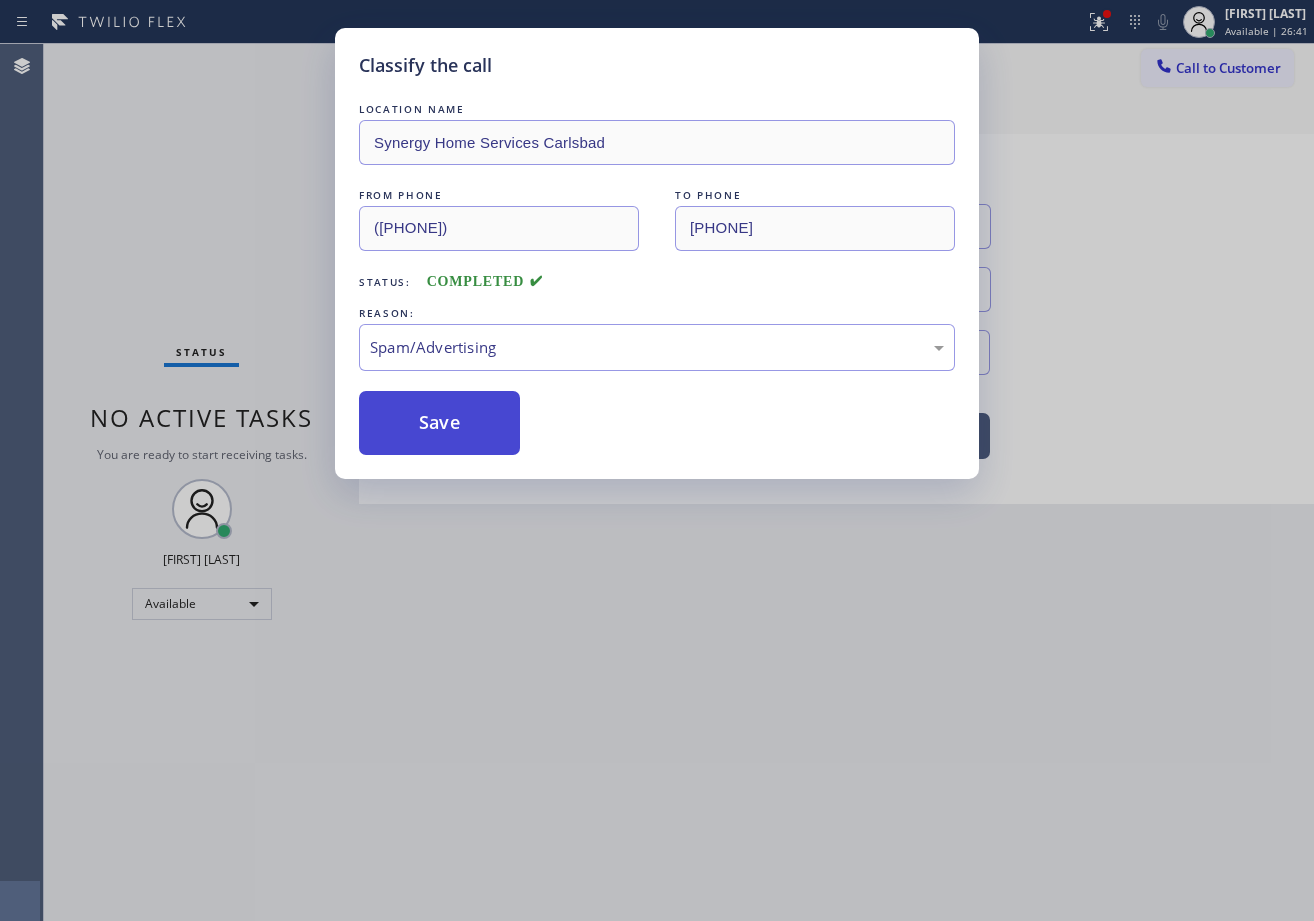 click on "Save" at bounding box center [439, 423] 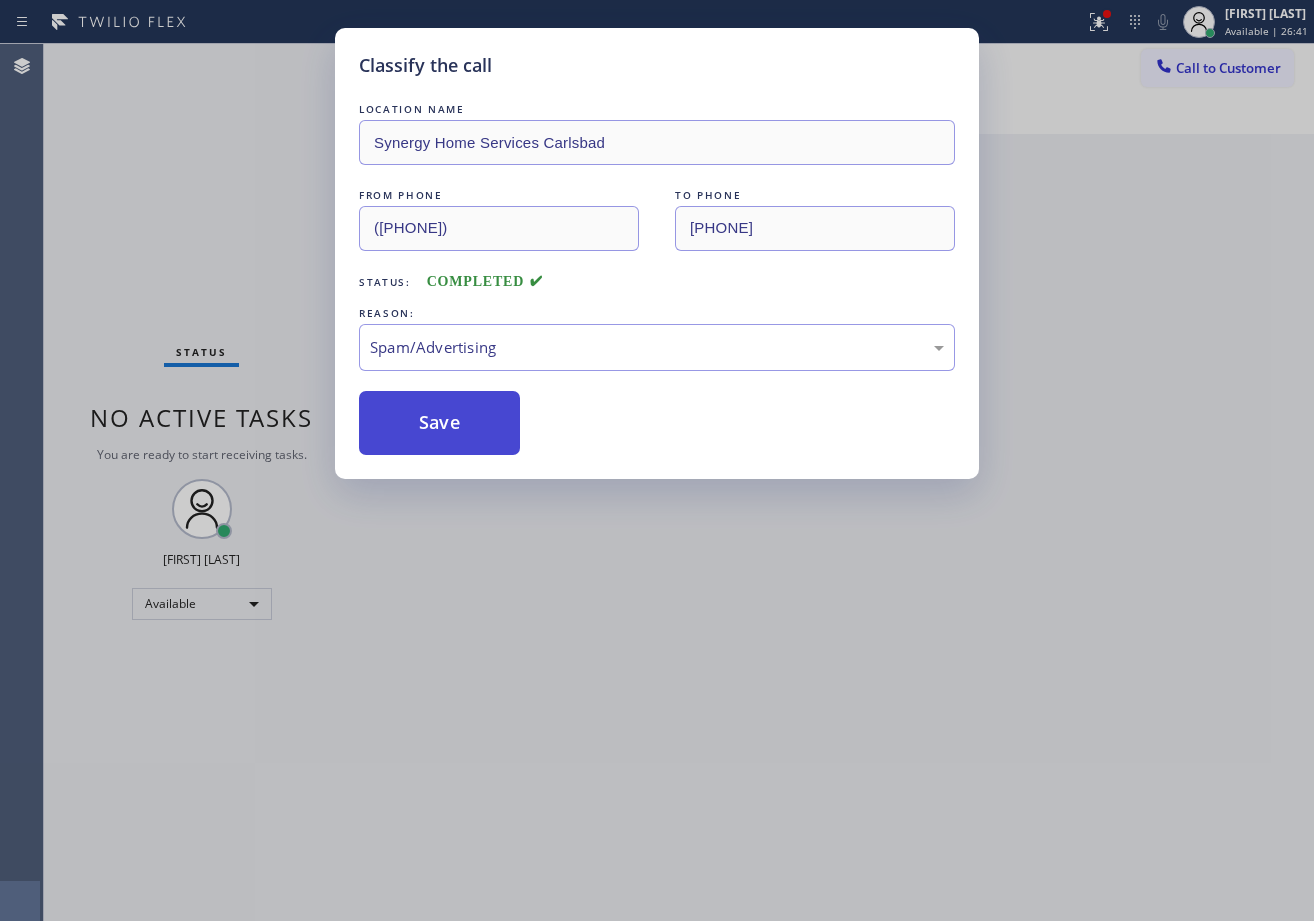 drag, startPoint x: 396, startPoint y: 412, endPoint x: 415, endPoint y: 411, distance: 19.026299 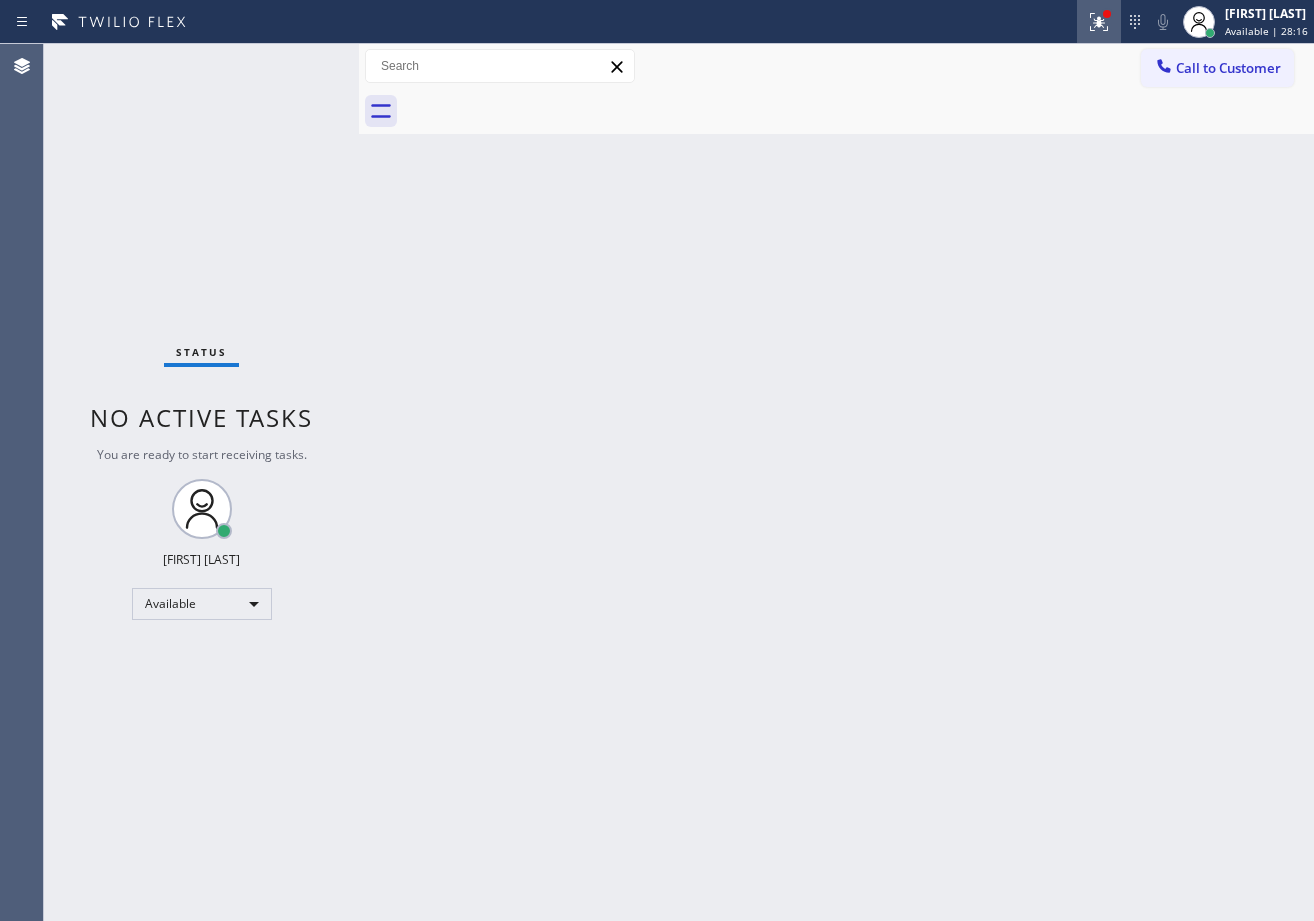click 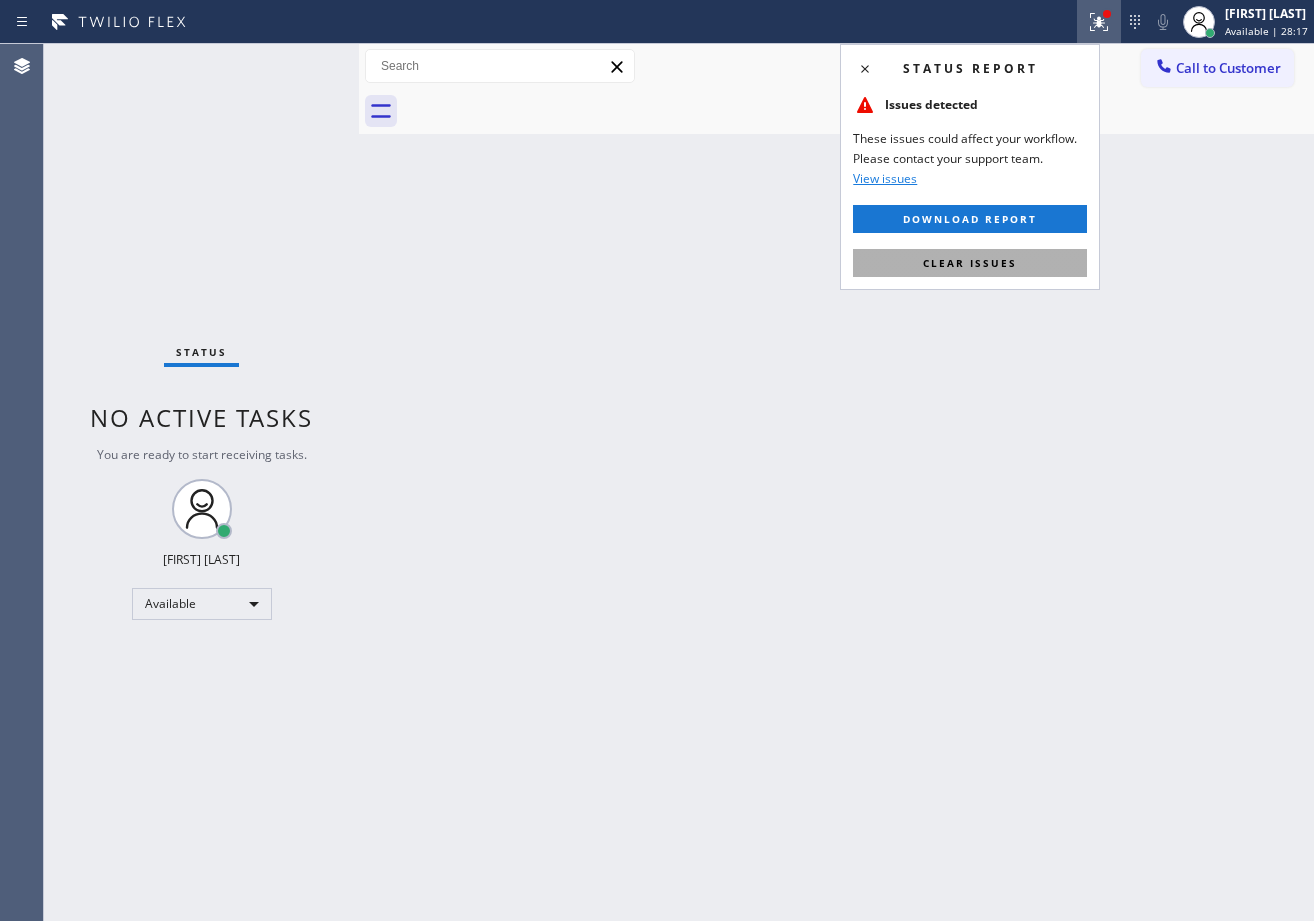 click on "Clear issues" at bounding box center (970, 263) 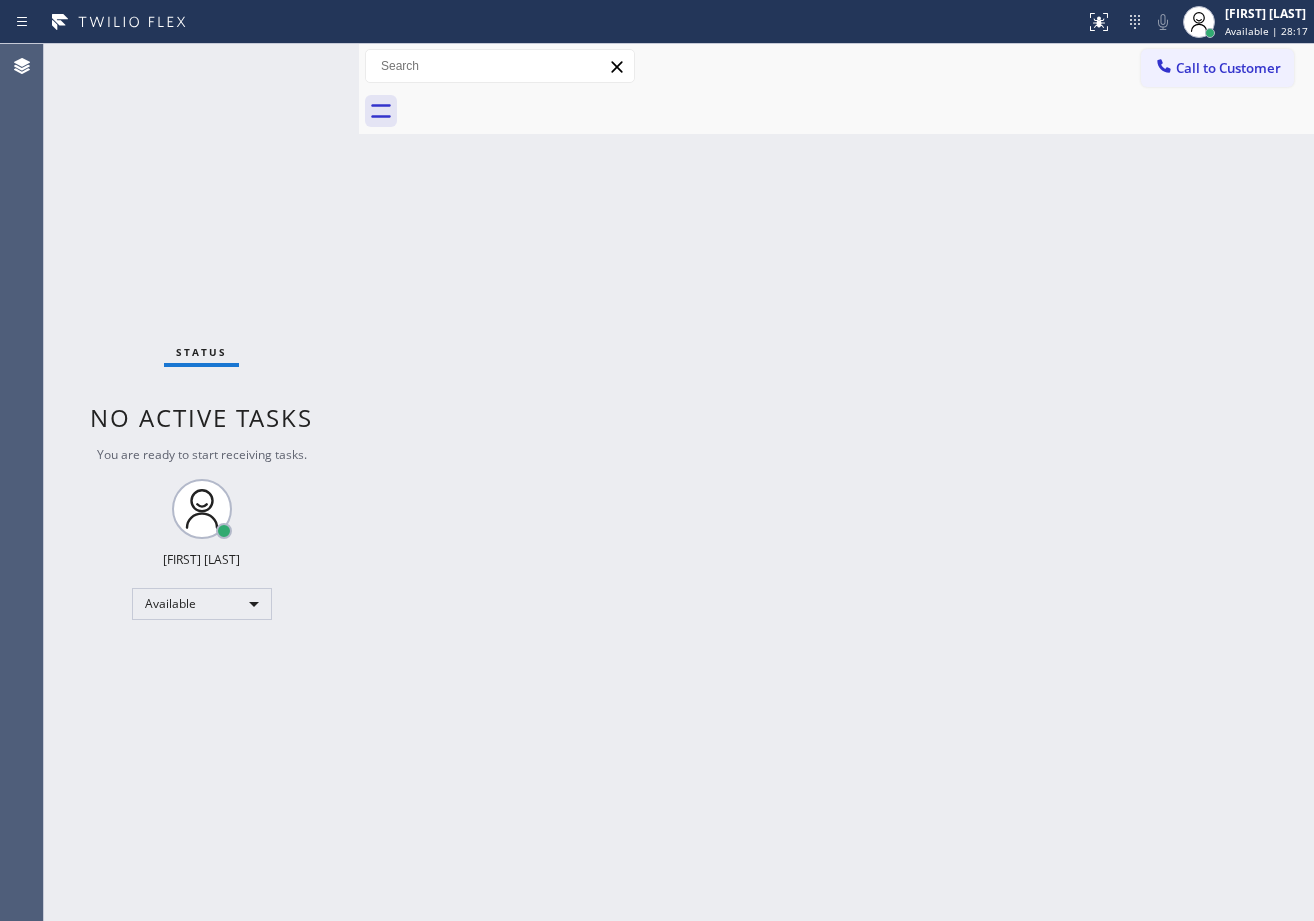 click on "Back to Dashboard Change Sender ID Customers Technicians Select a contact Outbound call Technician Search Technician Your caller id phone number Your caller id phone number Call Technician info Name   Phone none Address none Change Sender ID HVAC [PHONE] 5 Star Appliance [PHONE] Appliance Repair [PHONE] Plumbing [PHONE] Air Duct Cleaning [PHONE]  Electricians [PHONE] Cancel Change Check personal SMS Reset Change No tabs Call to Customer Outbound call Location Red Apple Appliance Repair Long Island Your caller id phone number ([PHONE]) Customer number Call Outbound call Technician Search Technician Your caller id phone number Your caller id phone number Call" at bounding box center (836, 482) 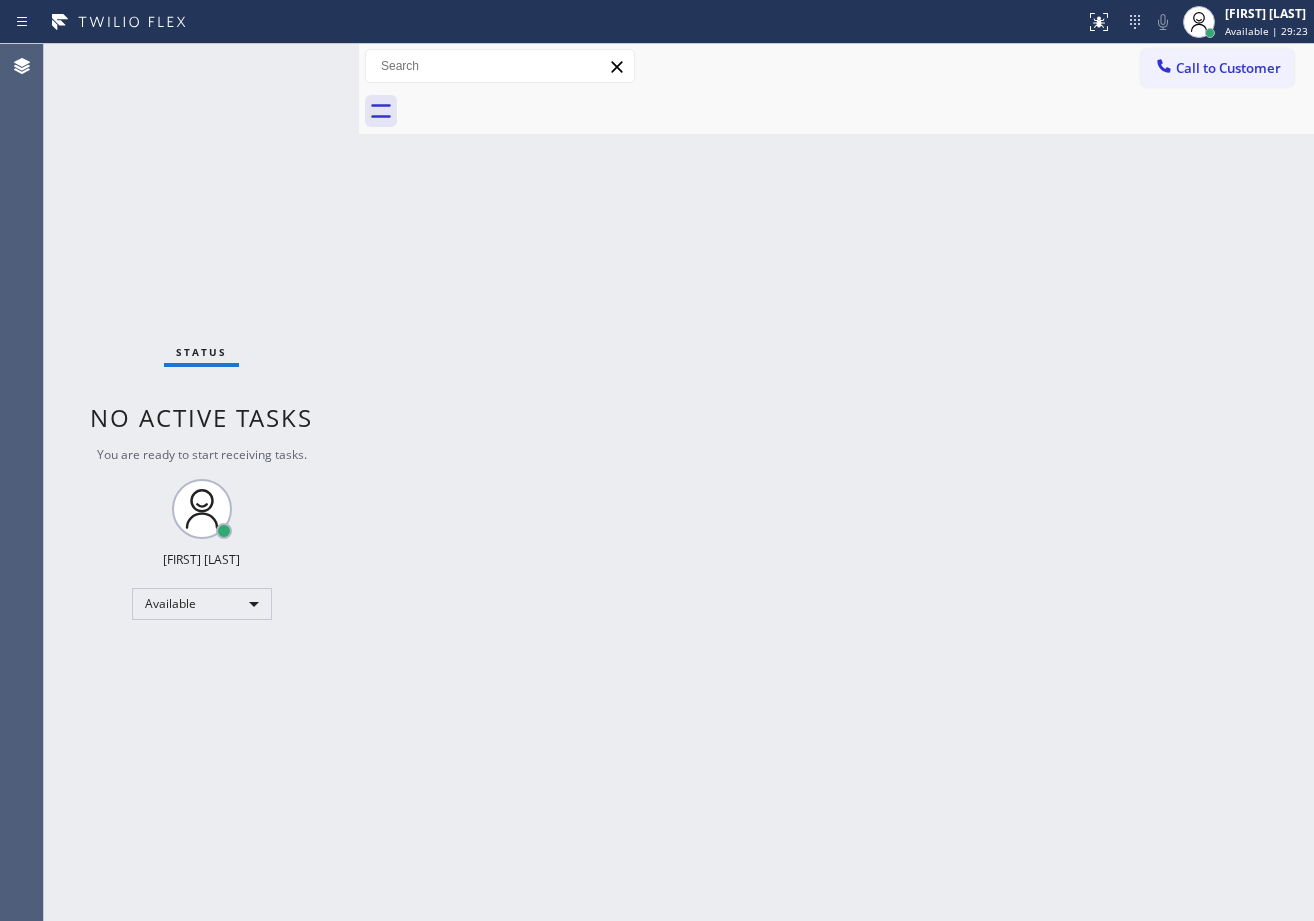 click on "Back to Dashboard Change Sender ID Customers Technicians Select a contact Outbound call Technician Search Technician Your caller id phone number Your caller id phone number Call Technician info Name   Phone none Address none Change Sender ID HVAC [PHONE] 5 Star Appliance [PHONE] Appliance Repair [PHONE] Plumbing [PHONE] Air Duct Cleaning [PHONE]  Electricians [PHONE] Cancel Change Check personal SMS Reset Change No tabs Call to Customer Outbound call Location Red Apple Appliance Repair Long Island Your caller id phone number ([PHONE]) Customer number Call Outbound call Technician Search Technician Your caller id phone number Your caller id phone number Call" at bounding box center (836, 482) 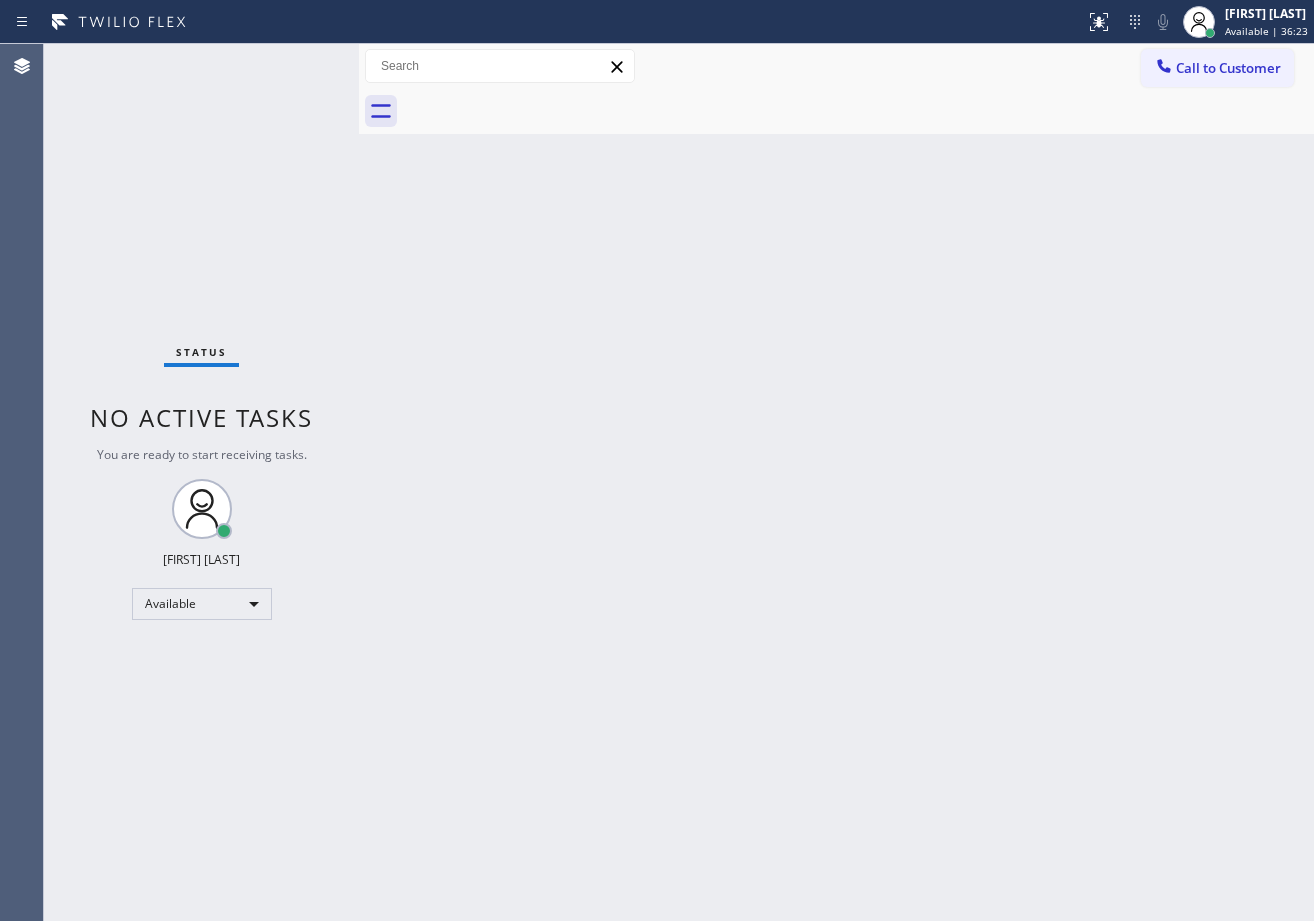 drag, startPoint x: 282, startPoint y: 70, endPoint x: 290, endPoint y: 63, distance: 10.630146 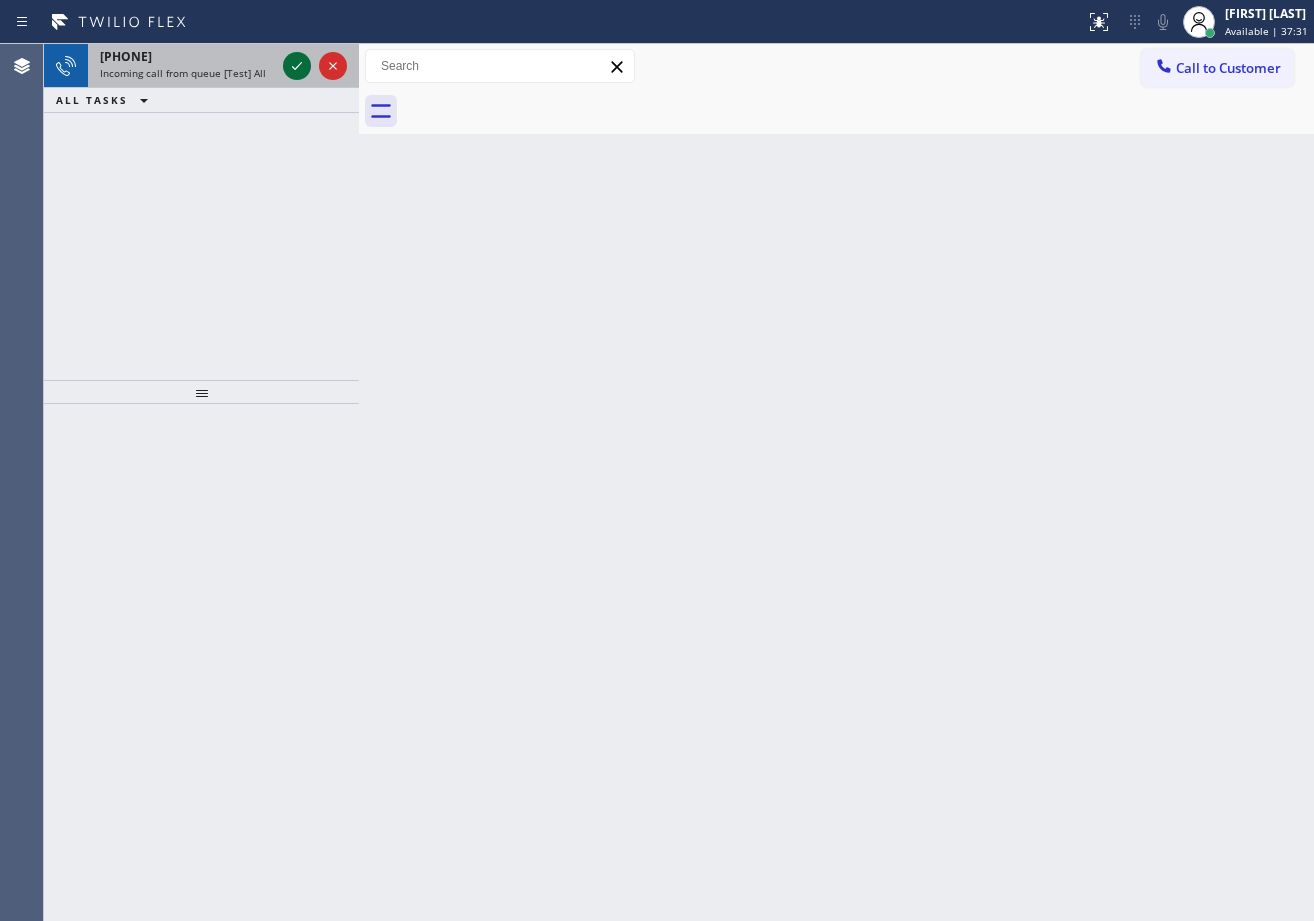 click 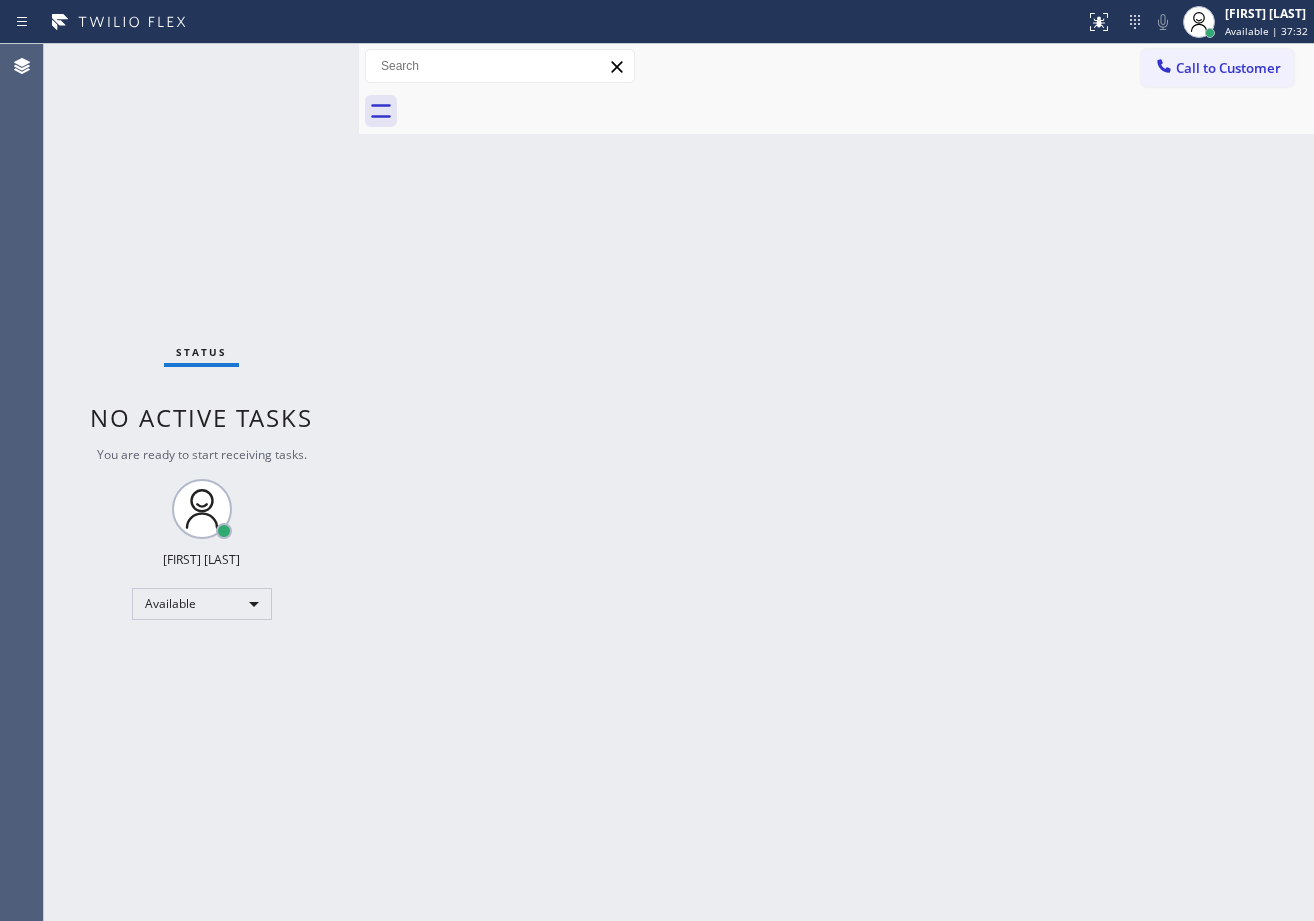 click on "Status   No active tasks     You are ready to start receiving tasks.   [FIRST] [LAST] Available" at bounding box center [201, 482] 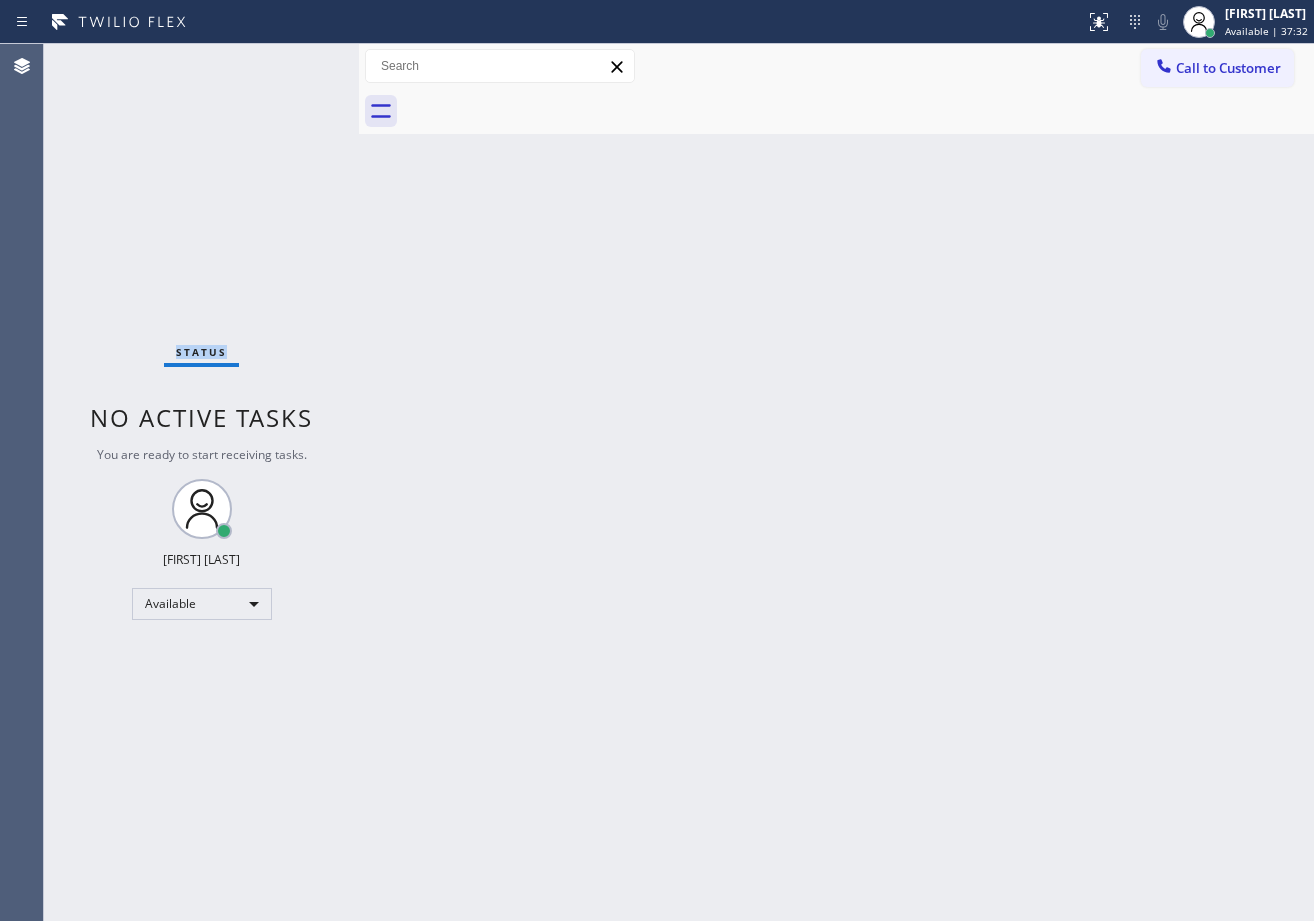 click on "Status   No active tasks     You are ready to start receiving tasks.   [FIRST] [LAST] Available" at bounding box center (201, 482) 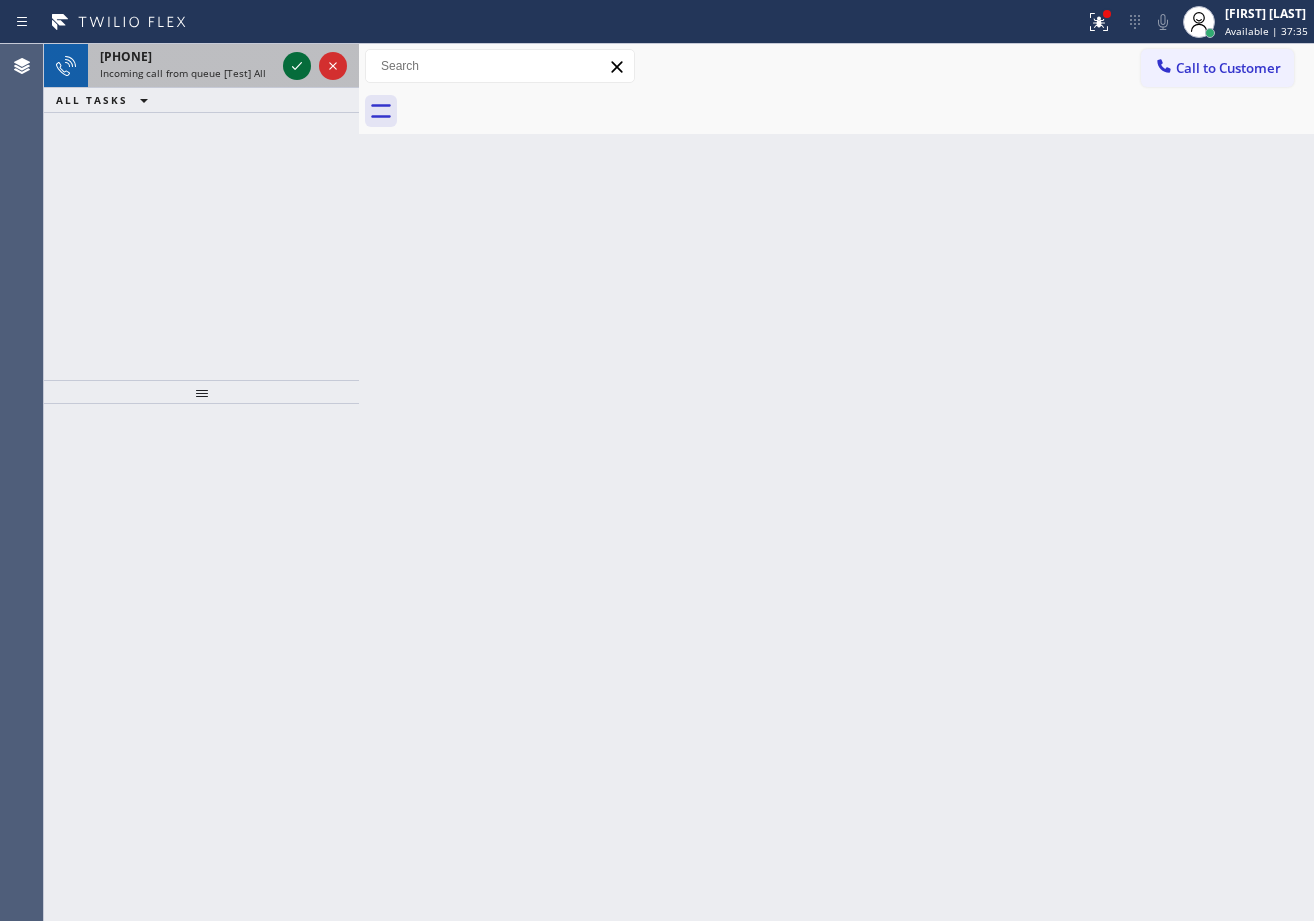 click 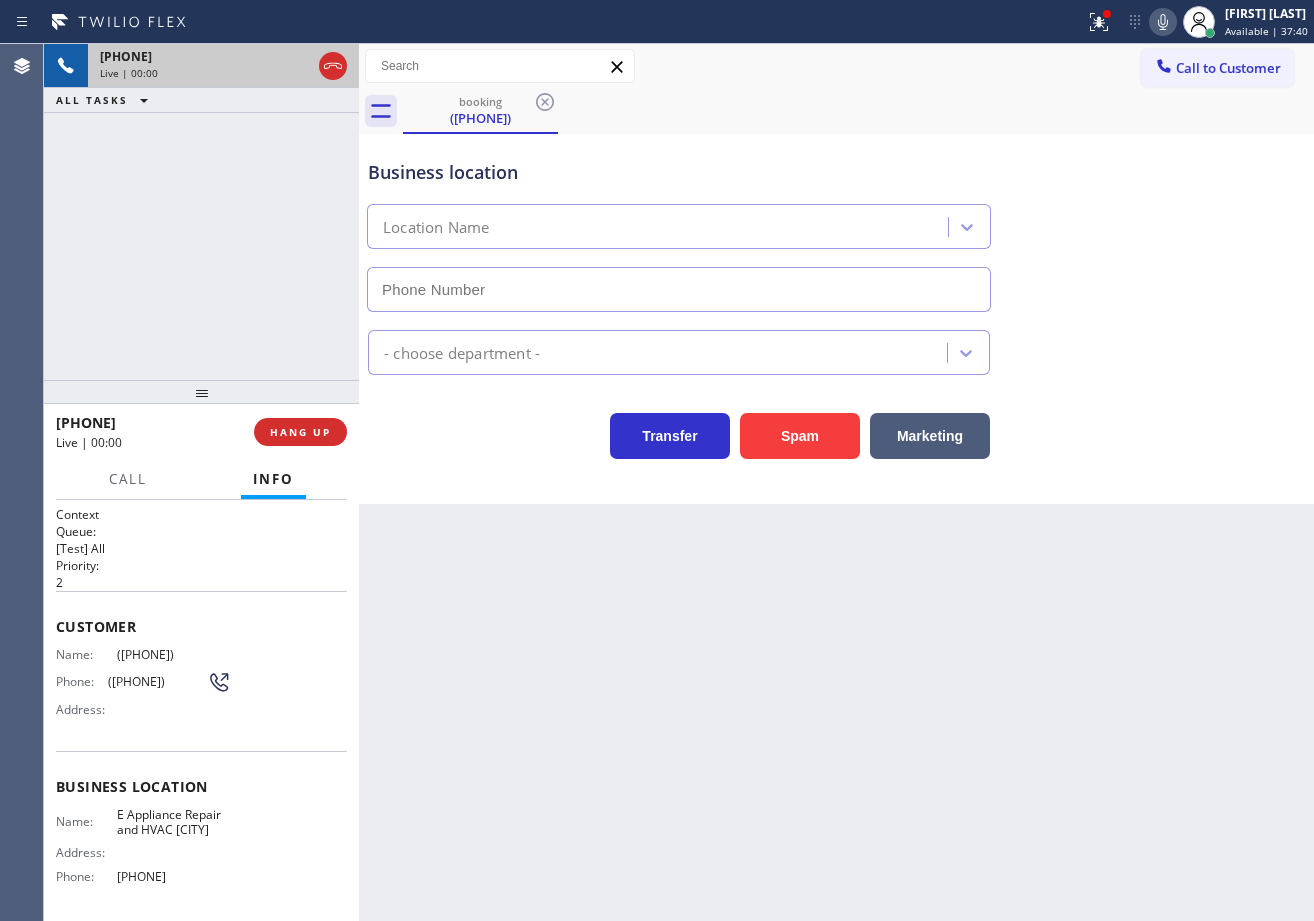 type on "[PHONE]" 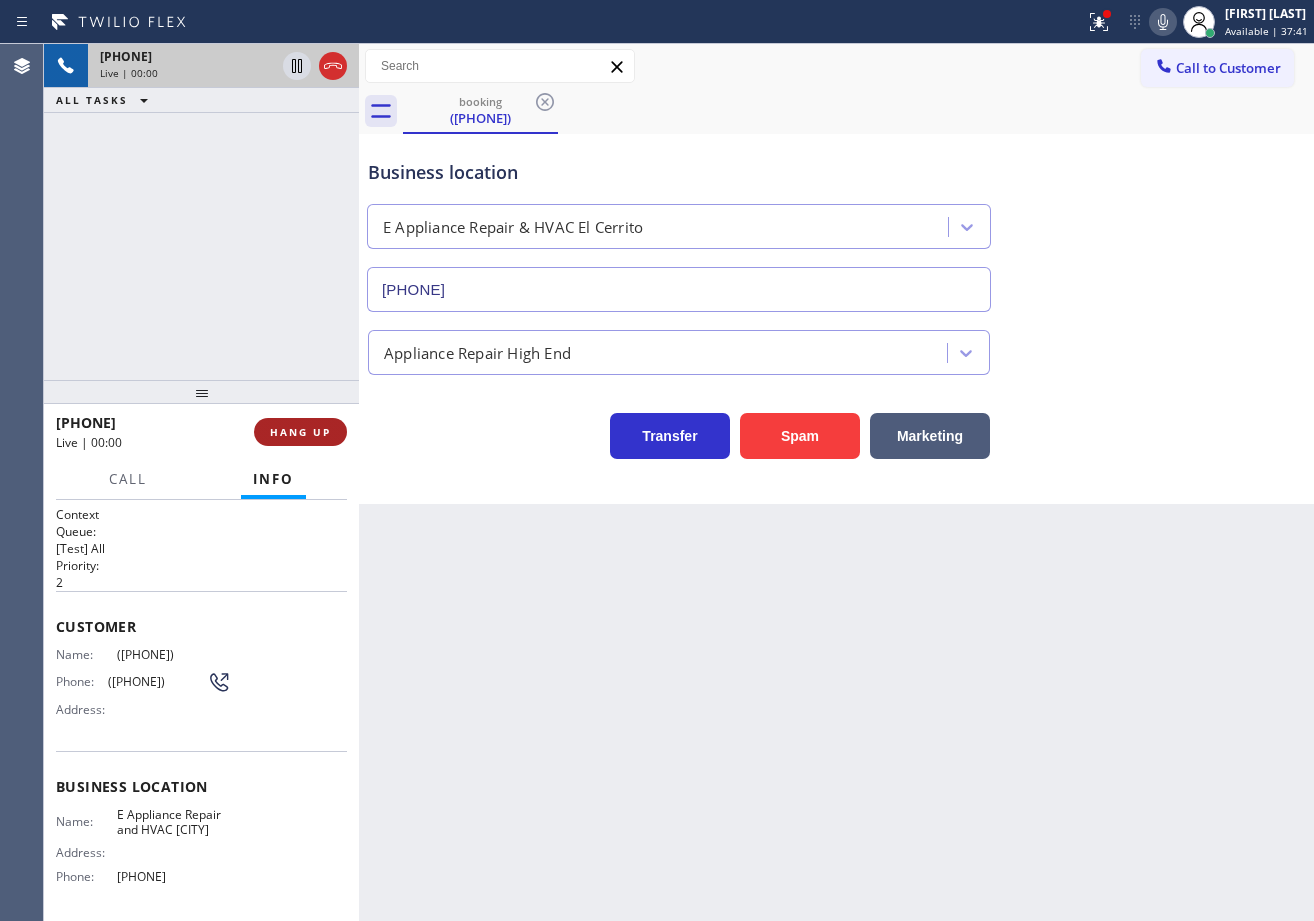 click on "HANG UP" at bounding box center (300, 432) 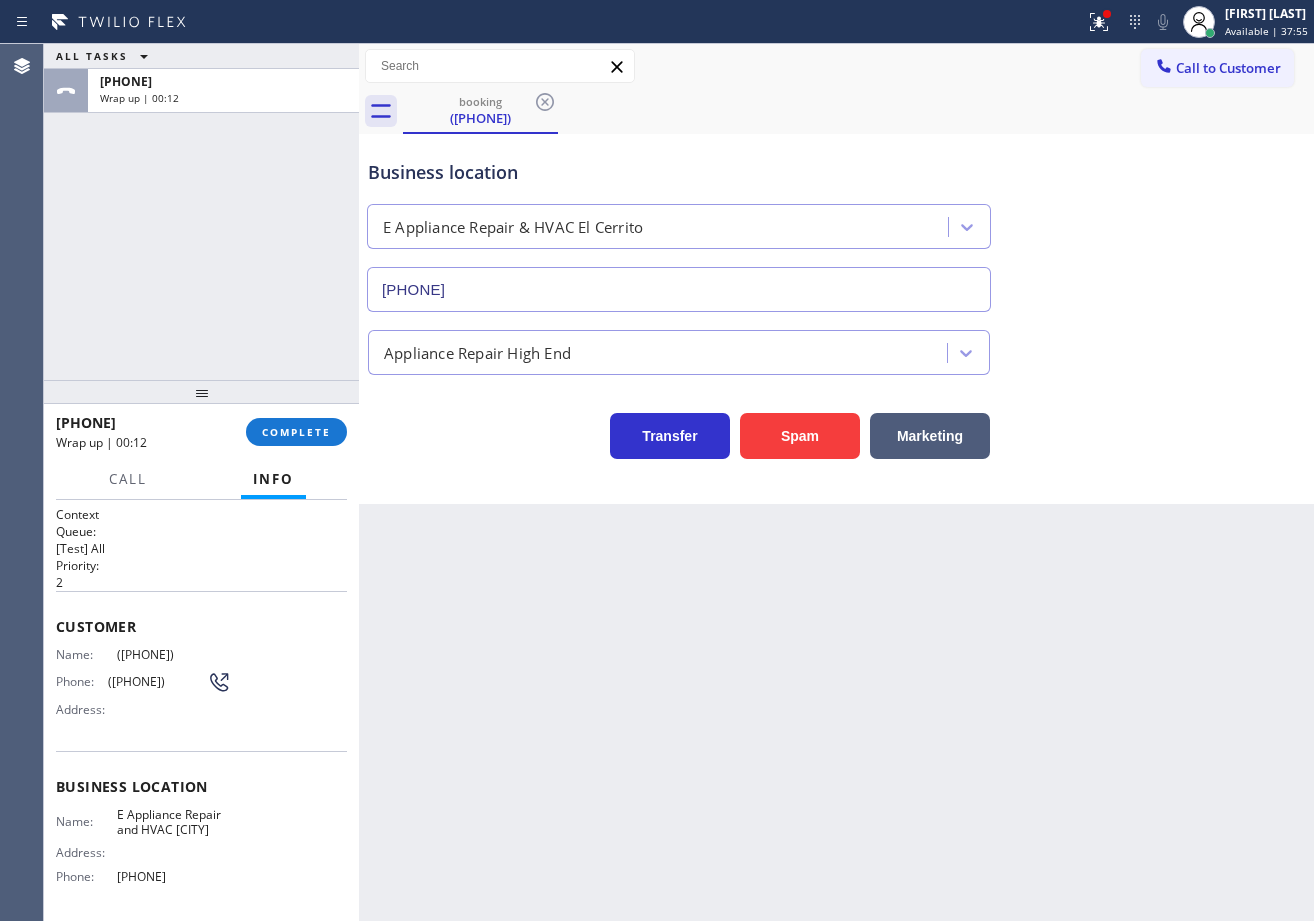 click on "ALL TASKS ALL TASKS ACTIVE TASKS TASKS IN WRAP UP [PHONE] Wrap up | 00:12" at bounding box center [201, 212] 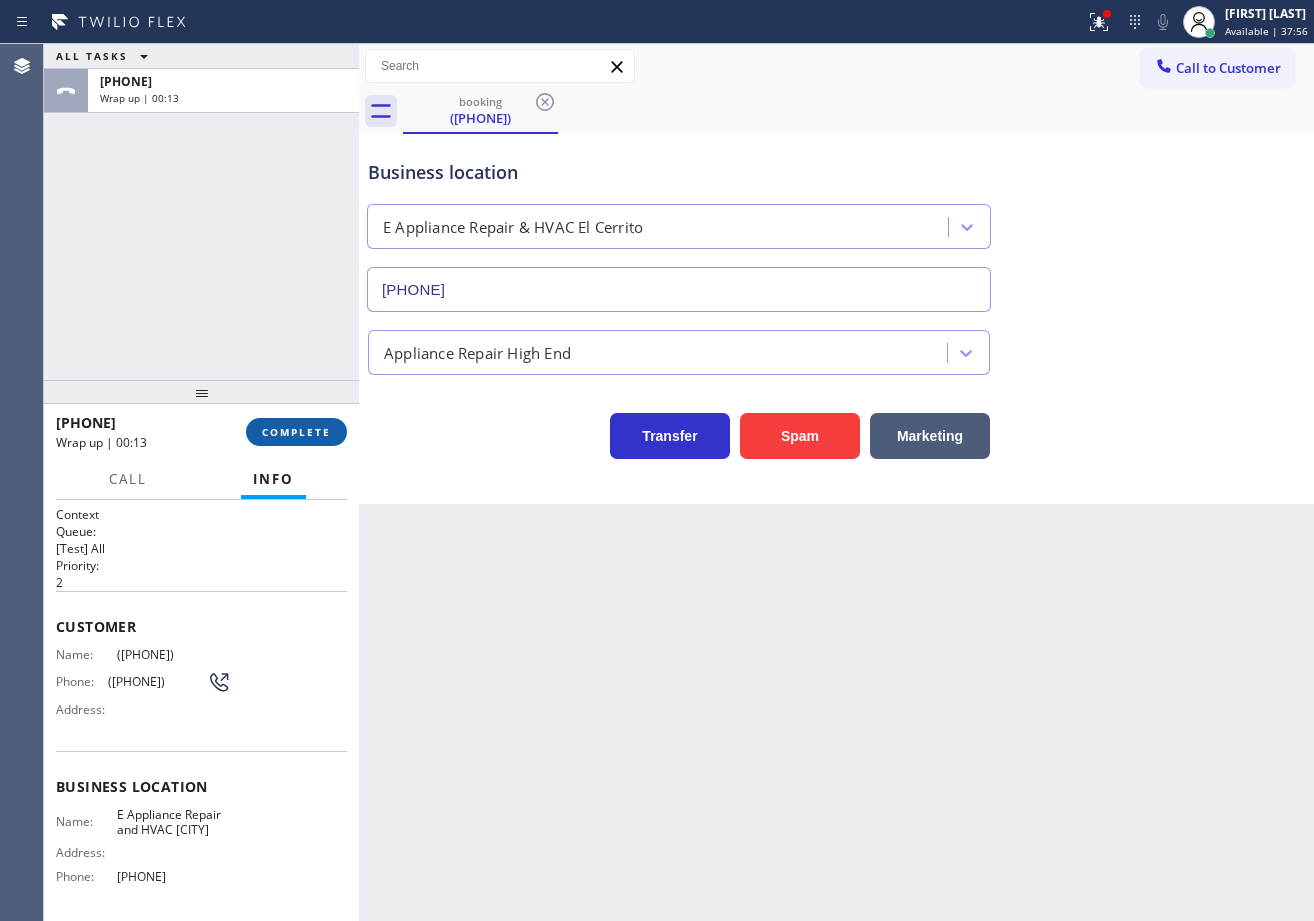 click on "COMPLETE" at bounding box center (296, 432) 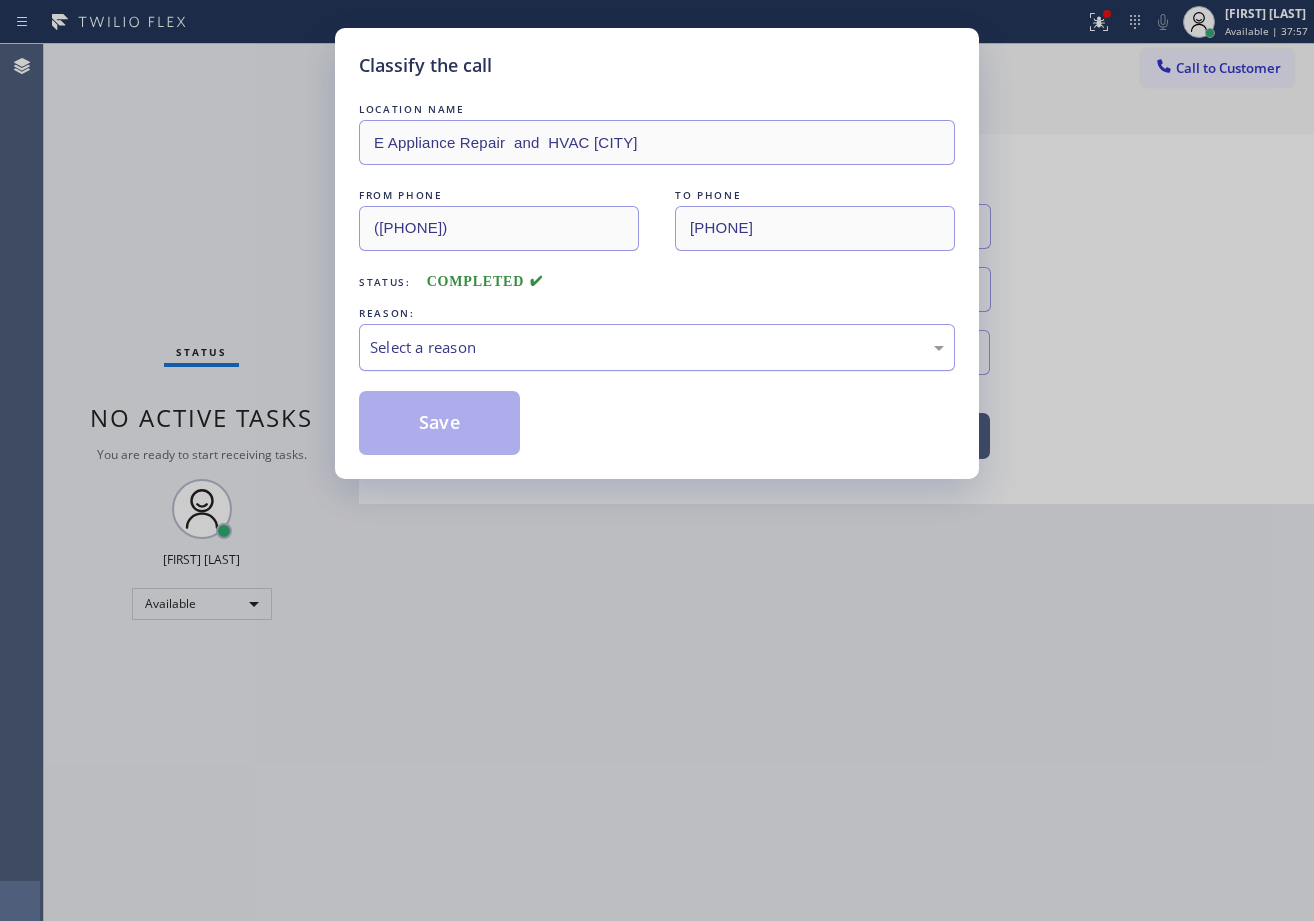 click on "Select a reason" at bounding box center [657, 347] 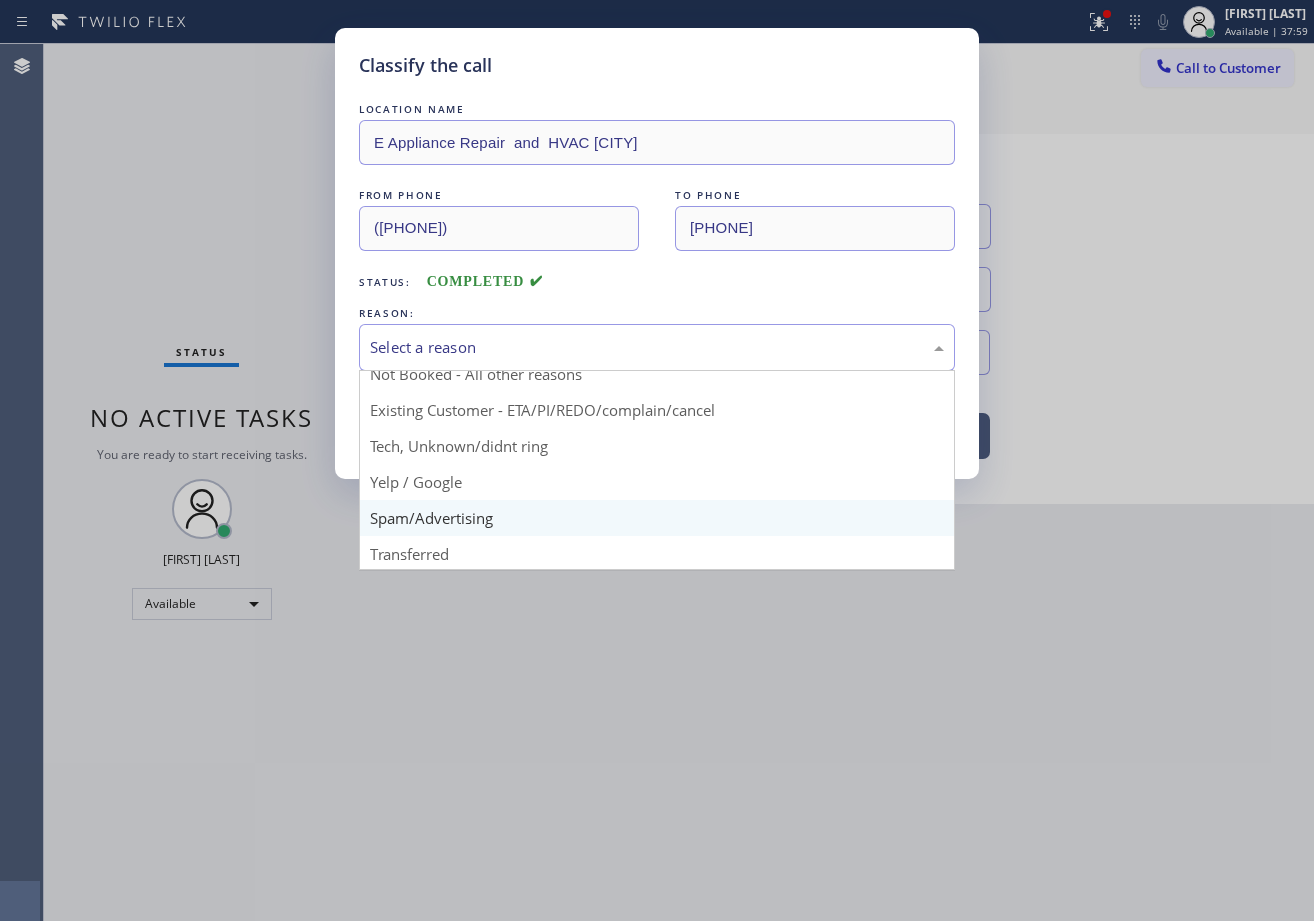 scroll, scrollTop: 100, scrollLeft: 0, axis: vertical 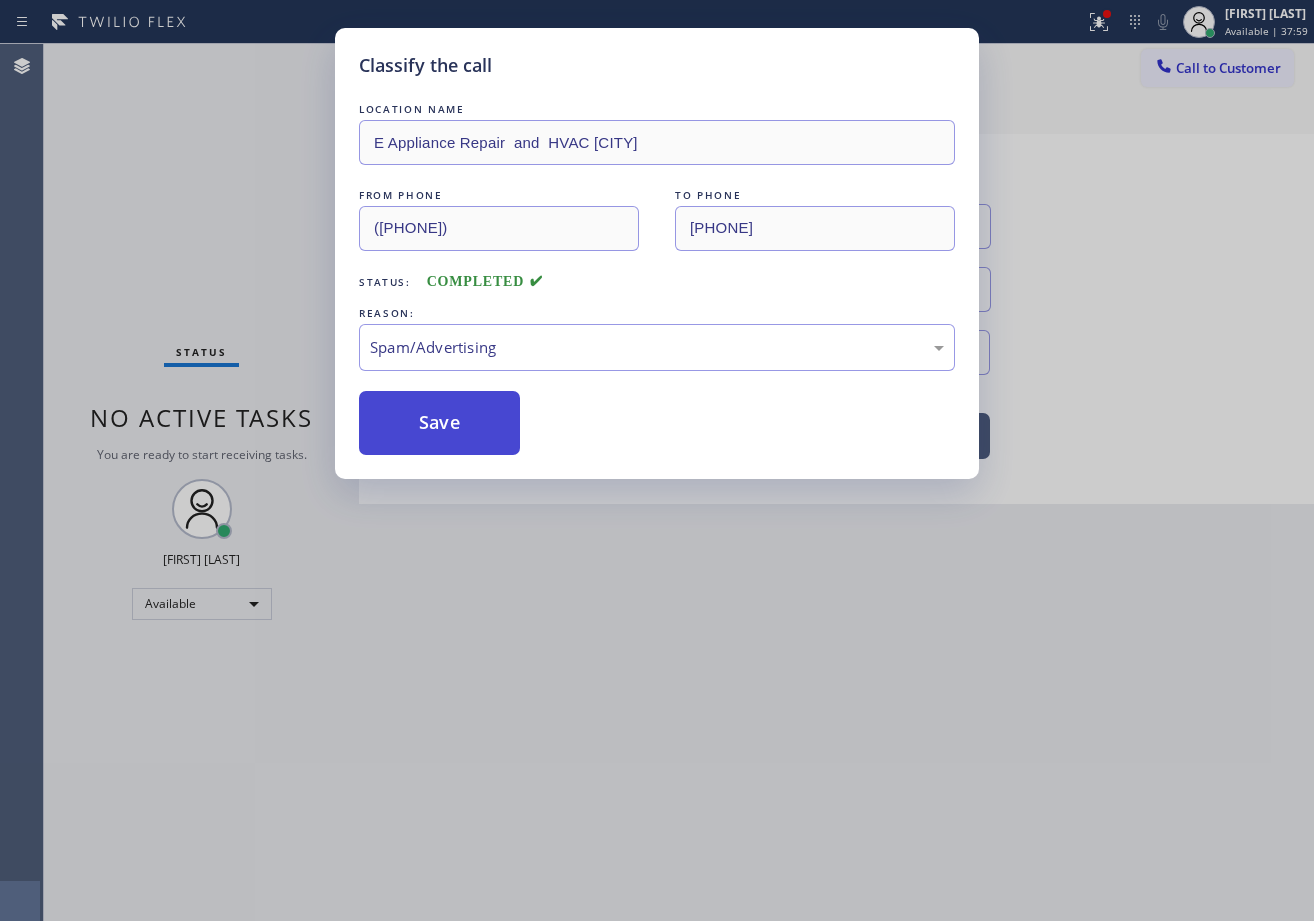 click on "Save" at bounding box center (439, 423) 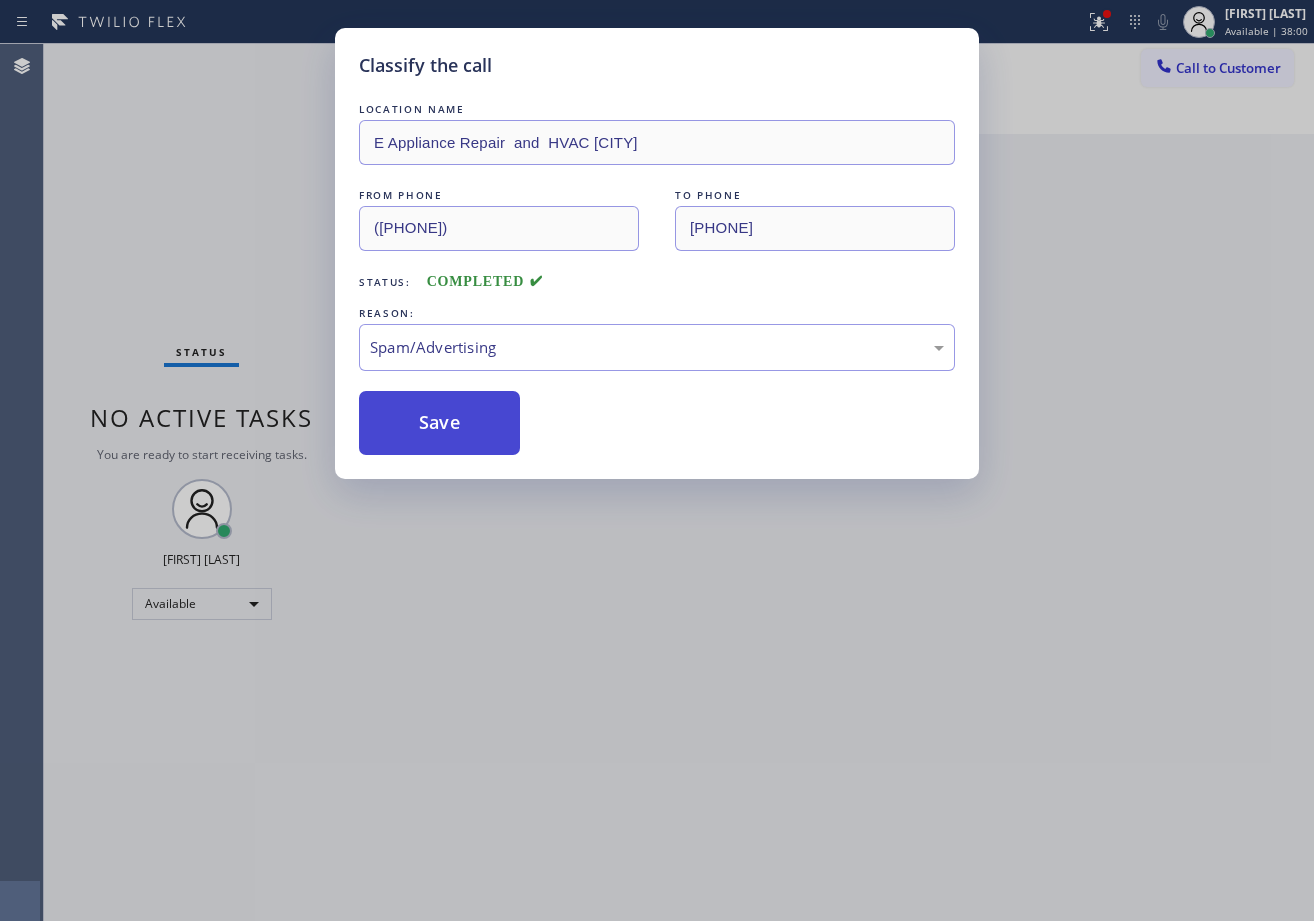 click on "Save" at bounding box center [439, 423] 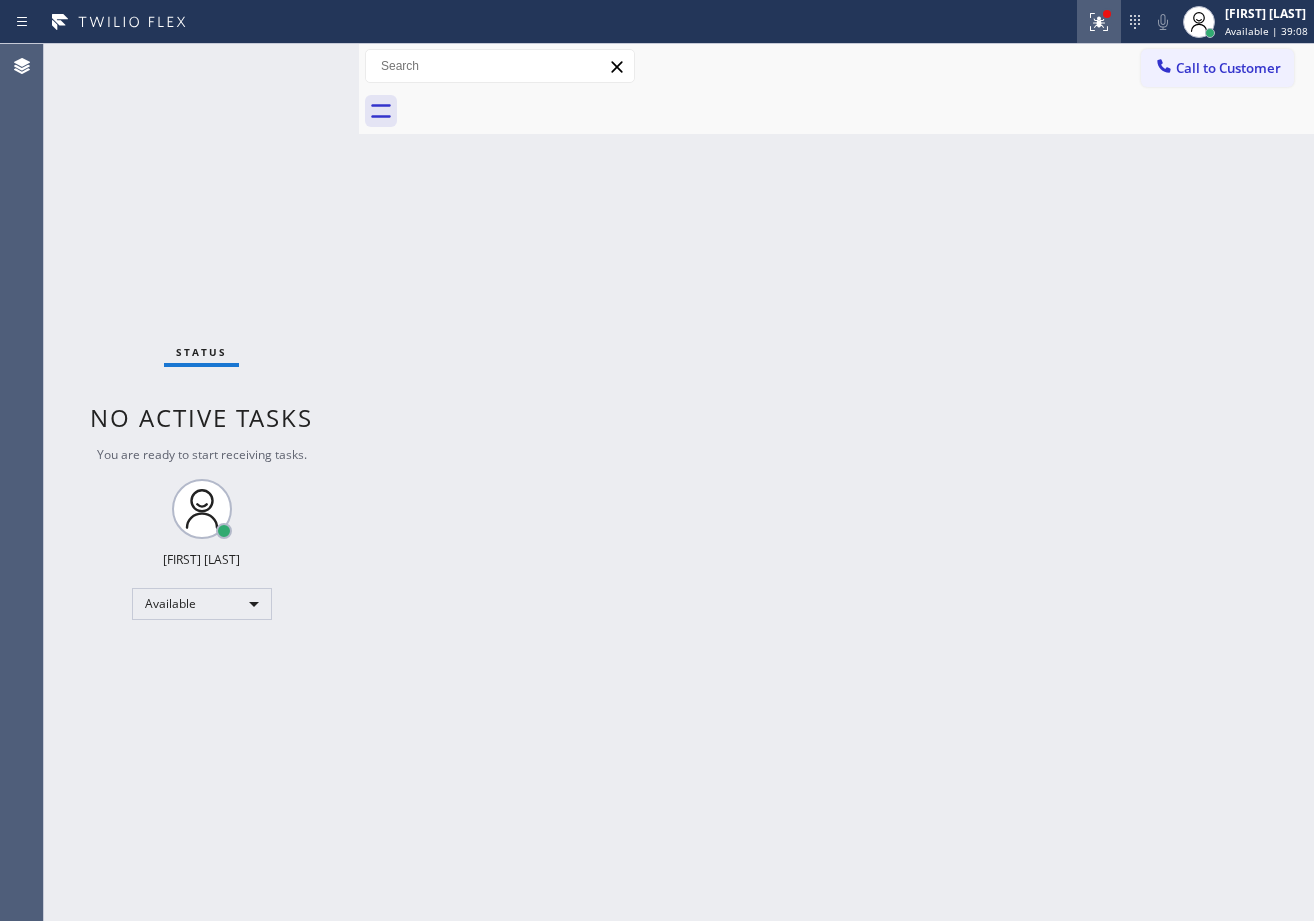 click 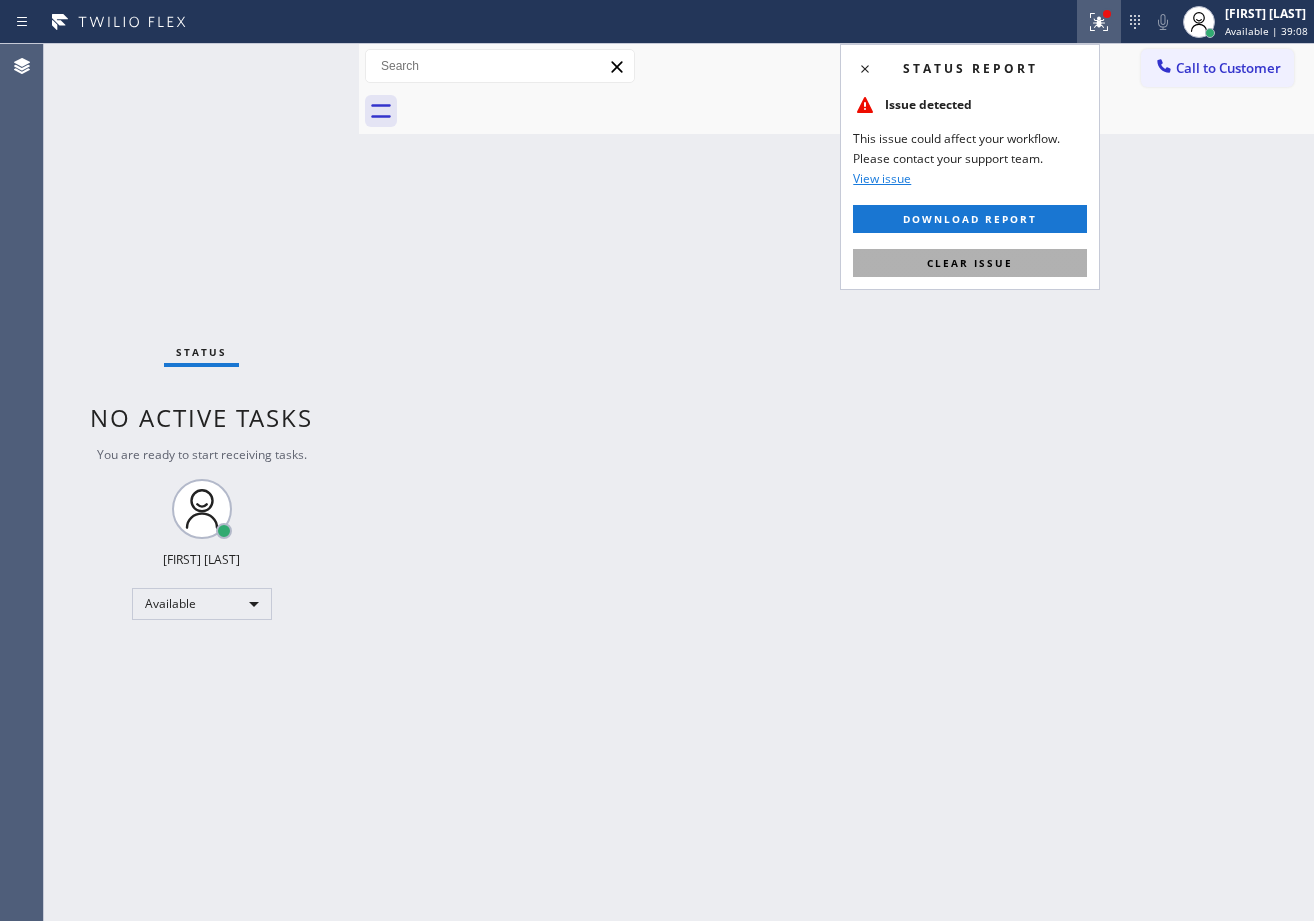 click on "Clear issue" at bounding box center [970, 263] 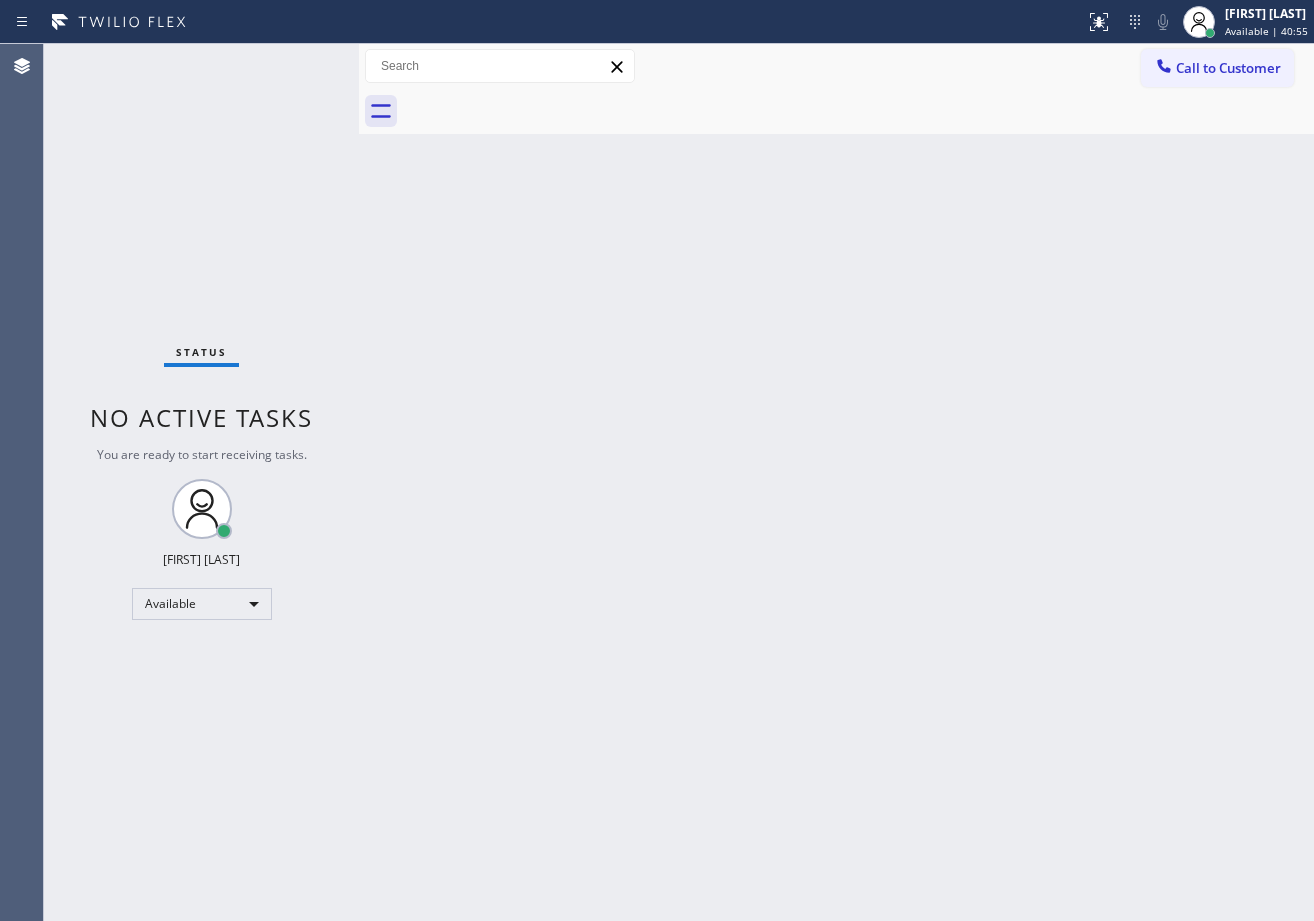 drag, startPoint x: 874, startPoint y: 157, endPoint x: 697, endPoint y: 93, distance: 188.2153 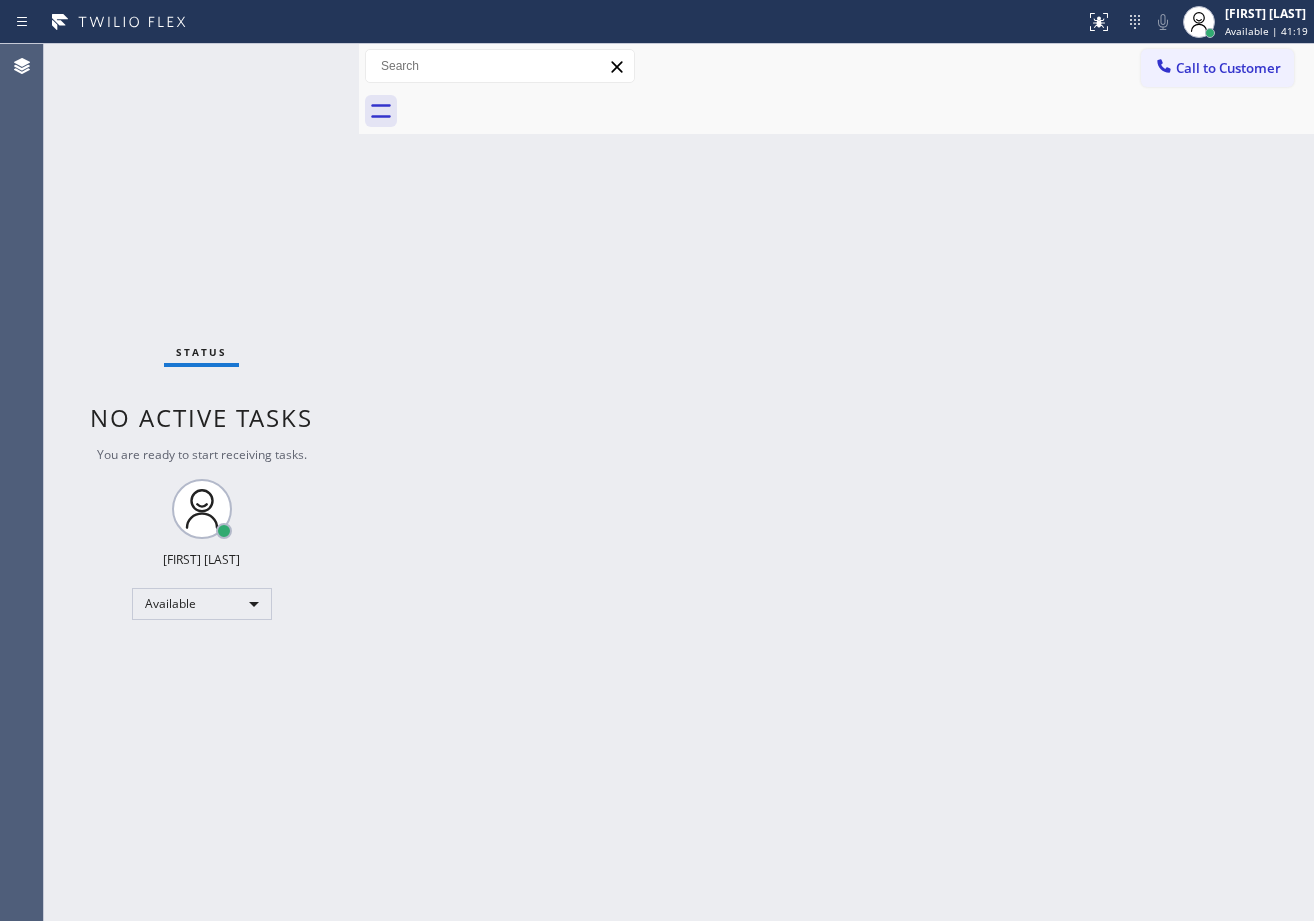 drag, startPoint x: 743, startPoint y: 357, endPoint x: 949, endPoint y: 582, distance: 305.05902 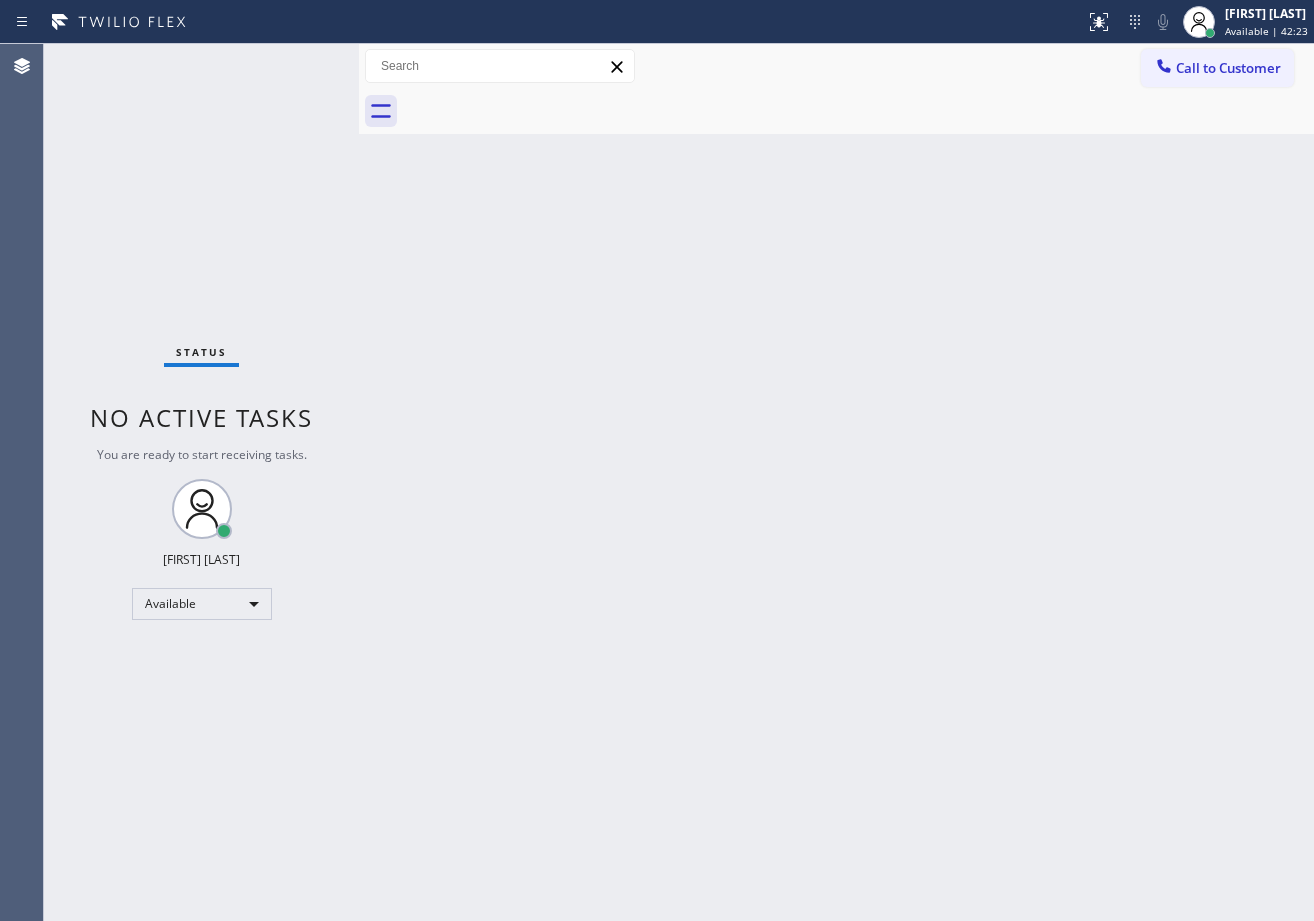 drag, startPoint x: 1079, startPoint y: 588, endPoint x: 1059, endPoint y: 641, distance: 56.648037 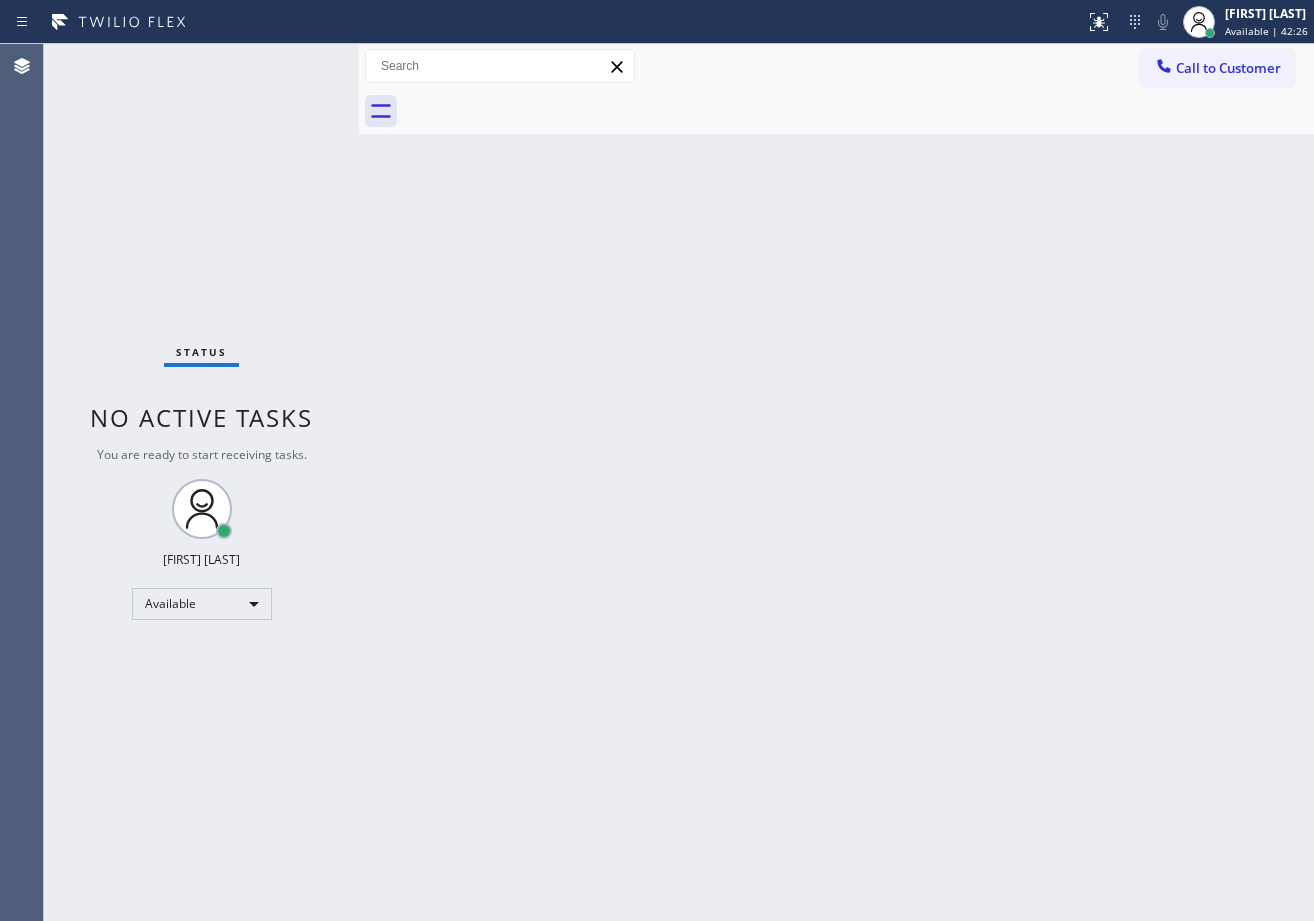 click on "Back to Dashboard Change Sender ID Customers Technicians Select a contact Outbound call Technician Search Technician Your caller id phone number Your caller id phone number Call Technician info Name   Phone none Address none Change Sender ID HVAC [PHONE] 5 Star Appliance [PHONE] Appliance Repair [PHONE] Plumbing [PHONE] Air Duct Cleaning [PHONE]  Electricians [PHONE] Cancel Change Check personal SMS Reset Change No tabs Call to Customer Outbound call Location Red Apple Appliance Repair Long Island Your caller id phone number ([PHONE]) Customer number Call Outbound call Technician Search Technician Your caller id phone number Your caller id phone number Call" at bounding box center [836, 482] 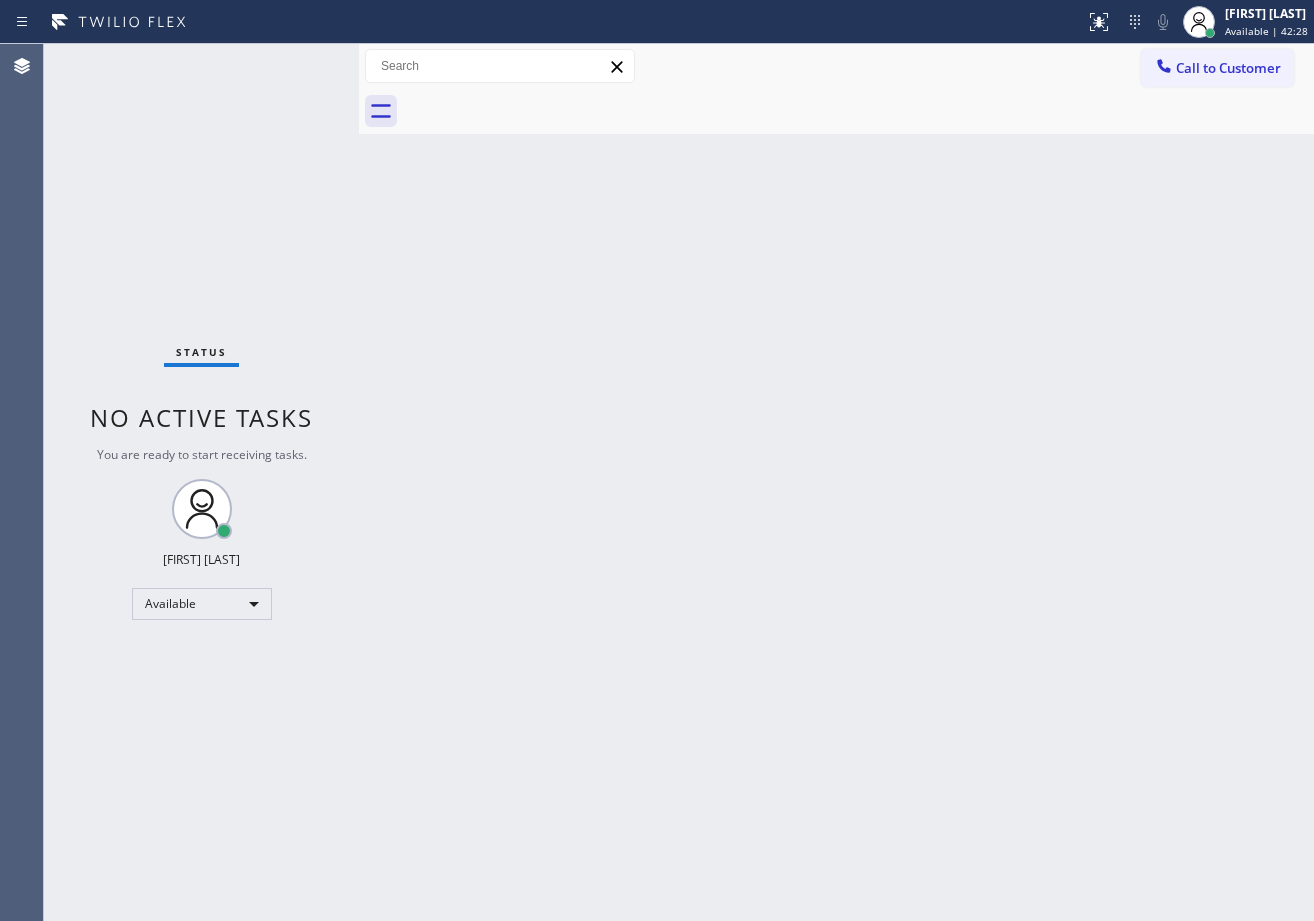 drag, startPoint x: 526, startPoint y: 515, endPoint x: 552, endPoint y: 534, distance: 32.202484 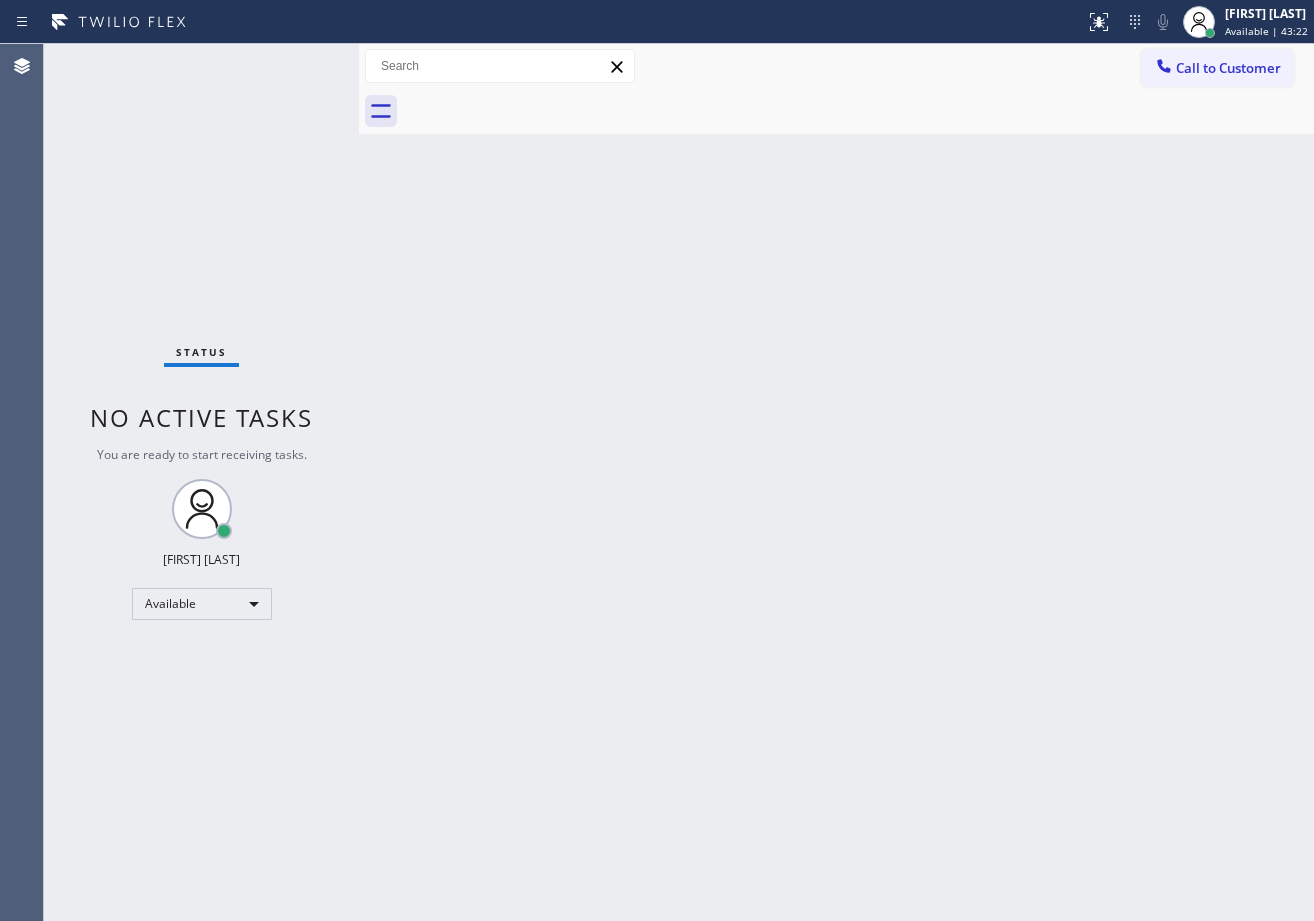 drag, startPoint x: 835, startPoint y: 152, endPoint x: 1011, endPoint y: 183, distance: 178.70926 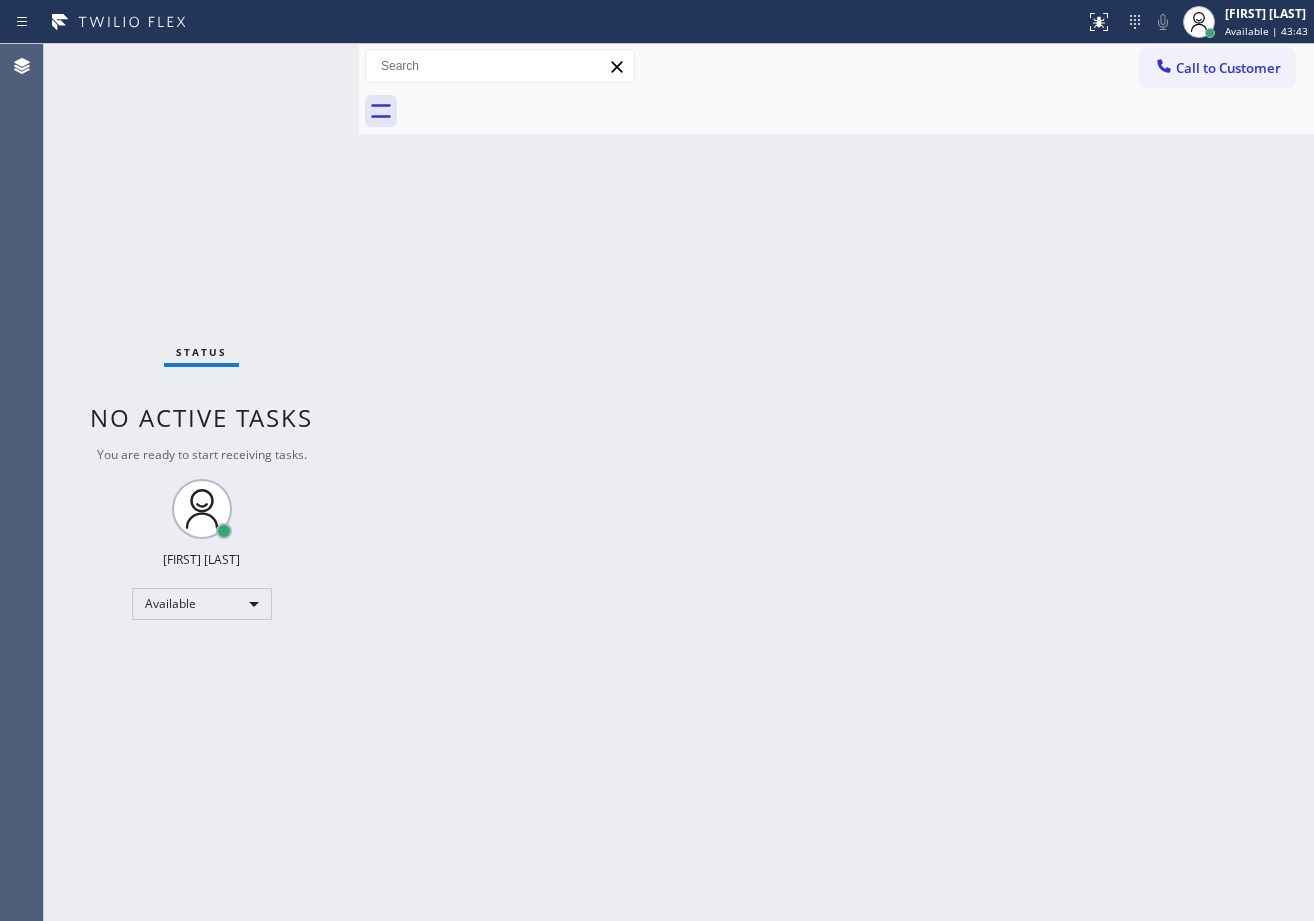 click on "Status   No active tasks     You are ready to start receiving tasks.   [FIRST] [LAST] Available" at bounding box center (201, 482) 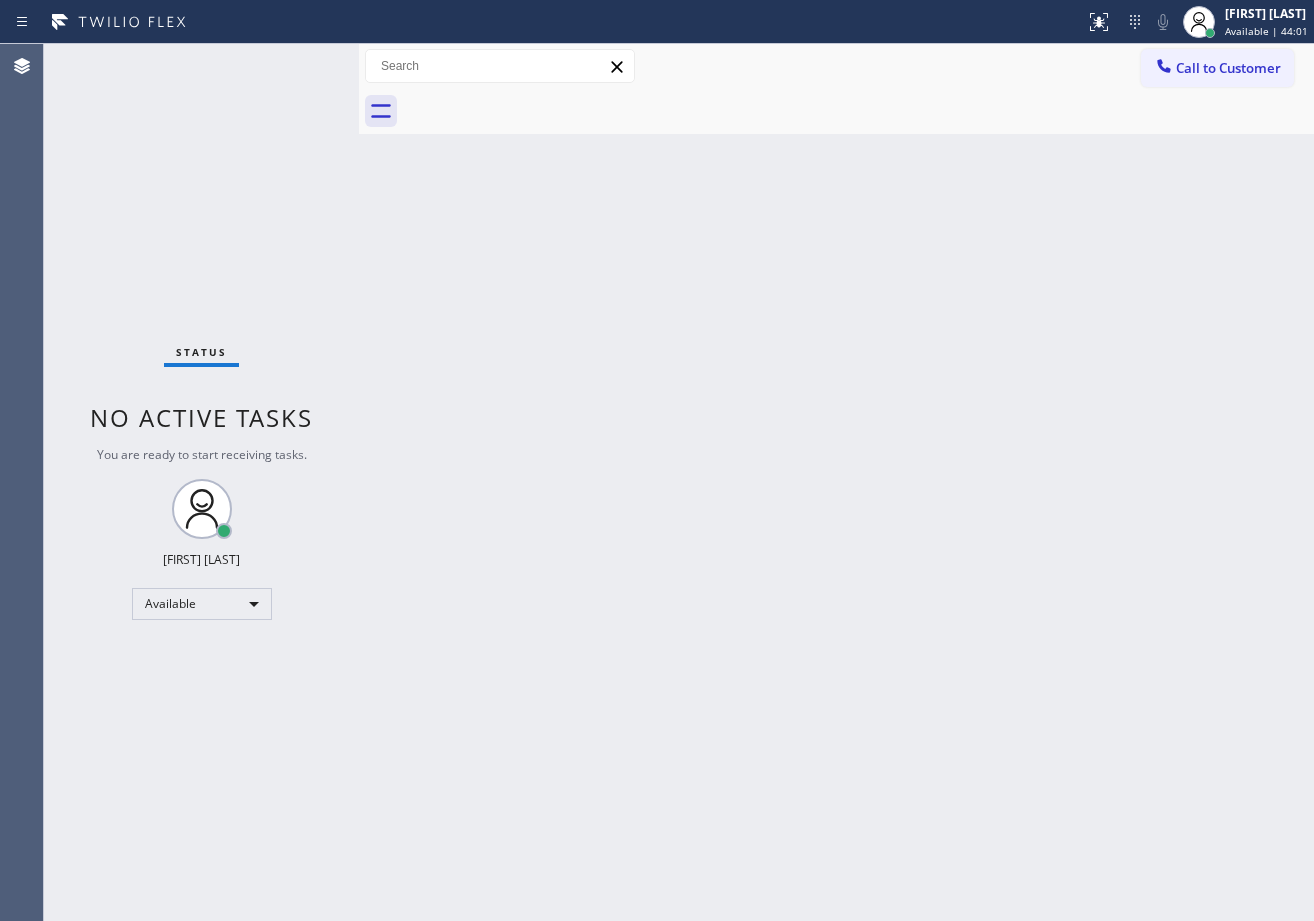 click on "Back to Dashboard Change Sender ID Customers Technicians Select a contact Outbound call Technician Search Technician Your caller id phone number Your caller id phone number Call Technician info Name   Phone none Address none Change Sender ID HVAC [PHONE] 5 Star Appliance [PHONE] Appliance Repair [PHONE] Plumbing [PHONE] Air Duct Cleaning [PHONE]  Electricians [PHONE] Cancel Change Check personal SMS Reset Change No tabs Call to Customer Outbound call Location Red Apple Appliance Repair Long Island Your caller id phone number ([PHONE]) Customer number Call Outbound call Technician Search Technician Your caller id phone number Your caller id phone number Call" at bounding box center [836, 482] 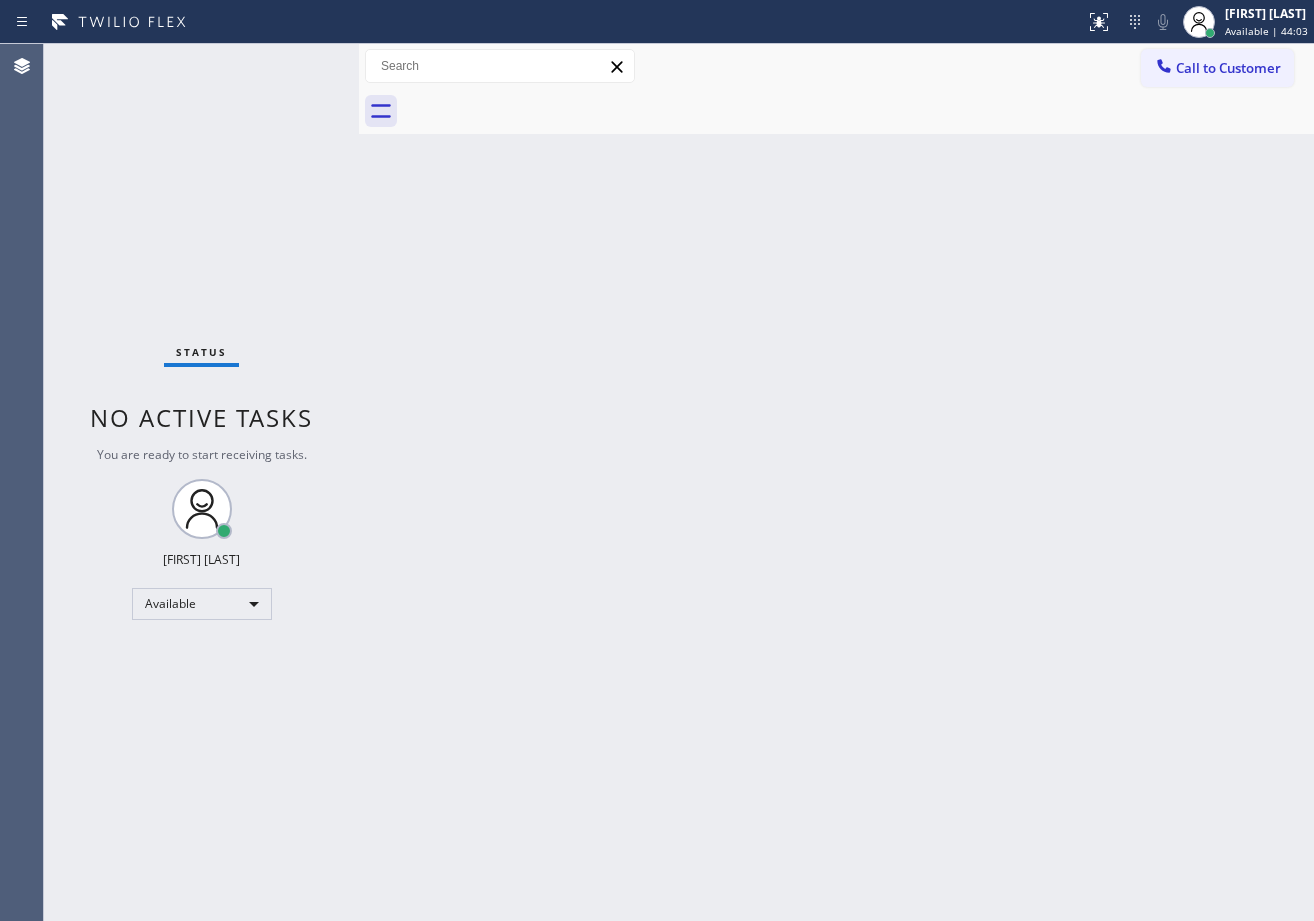 click on "Back to Dashboard Change Sender ID Customers Technicians Select a contact Outbound call Technician Search Technician Your caller id phone number Your caller id phone number Call Technician info Name   Phone none Address none Change Sender ID HVAC [PHONE] 5 Star Appliance [PHONE] Appliance Repair [PHONE] Plumbing [PHONE] Air Duct Cleaning [PHONE]  Electricians [PHONE] Cancel Change Check personal SMS Reset Change No tabs Call to Customer Outbound call Location Red Apple Appliance Repair Long Island Your caller id phone number ([PHONE]) Customer number Call Outbound call Technician Search Technician Your caller id phone number Your caller id phone number Call" at bounding box center (836, 482) 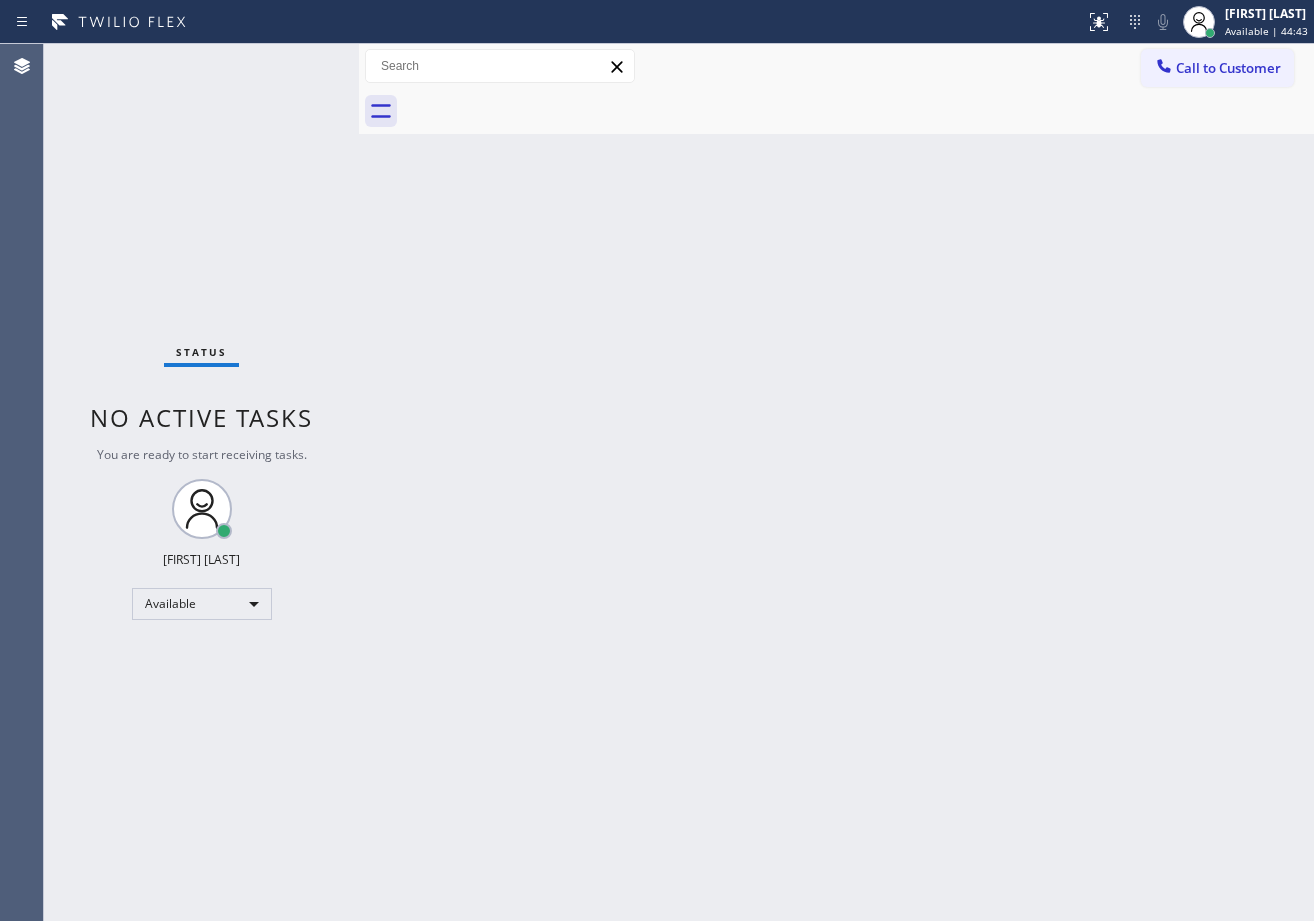 click on "Status   No active tasks     You are ready to start receiving tasks.   [FIRST] [LAST] Available" at bounding box center (201, 482) 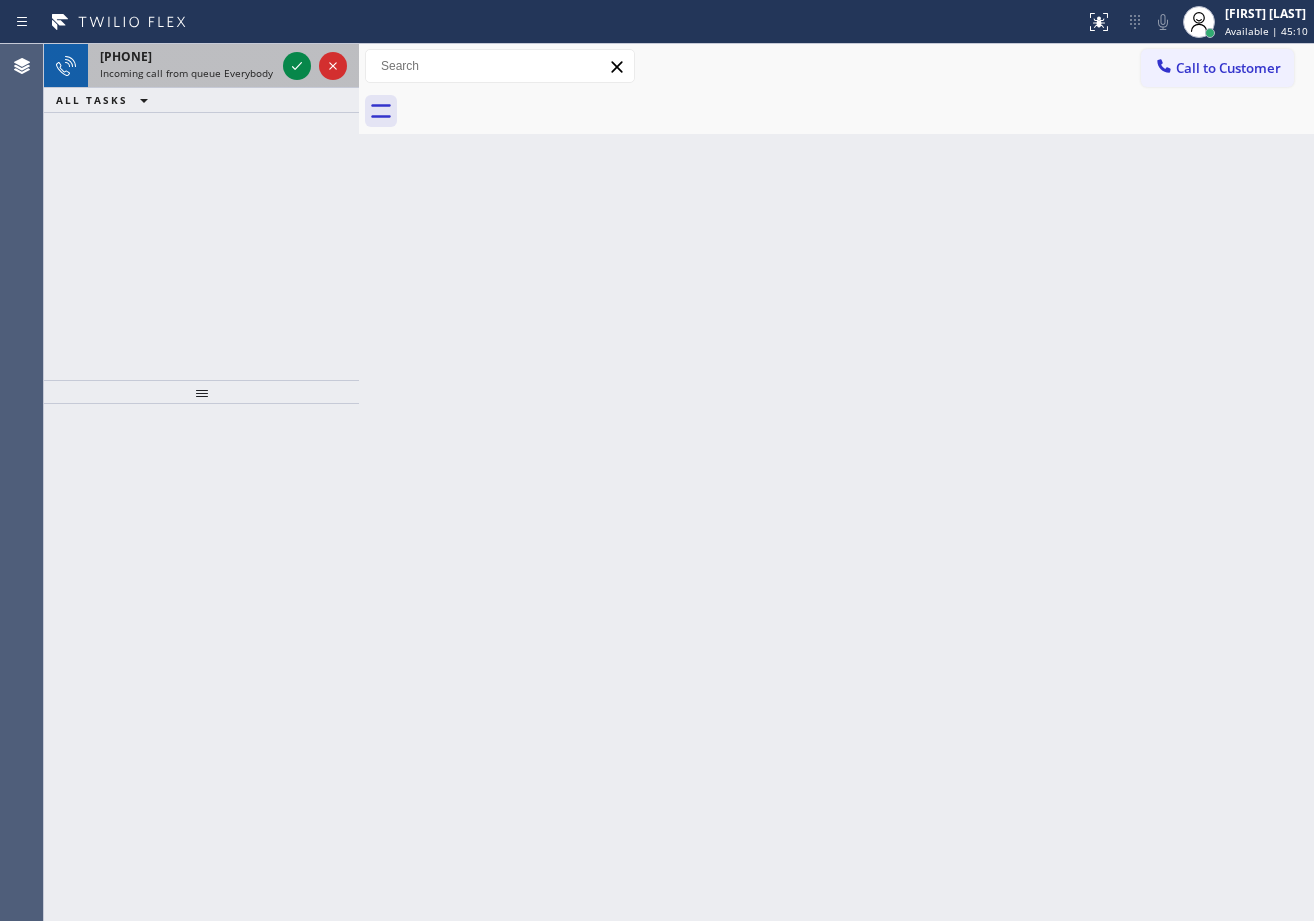 click on "[PHONE]" at bounding box center (187, 56) 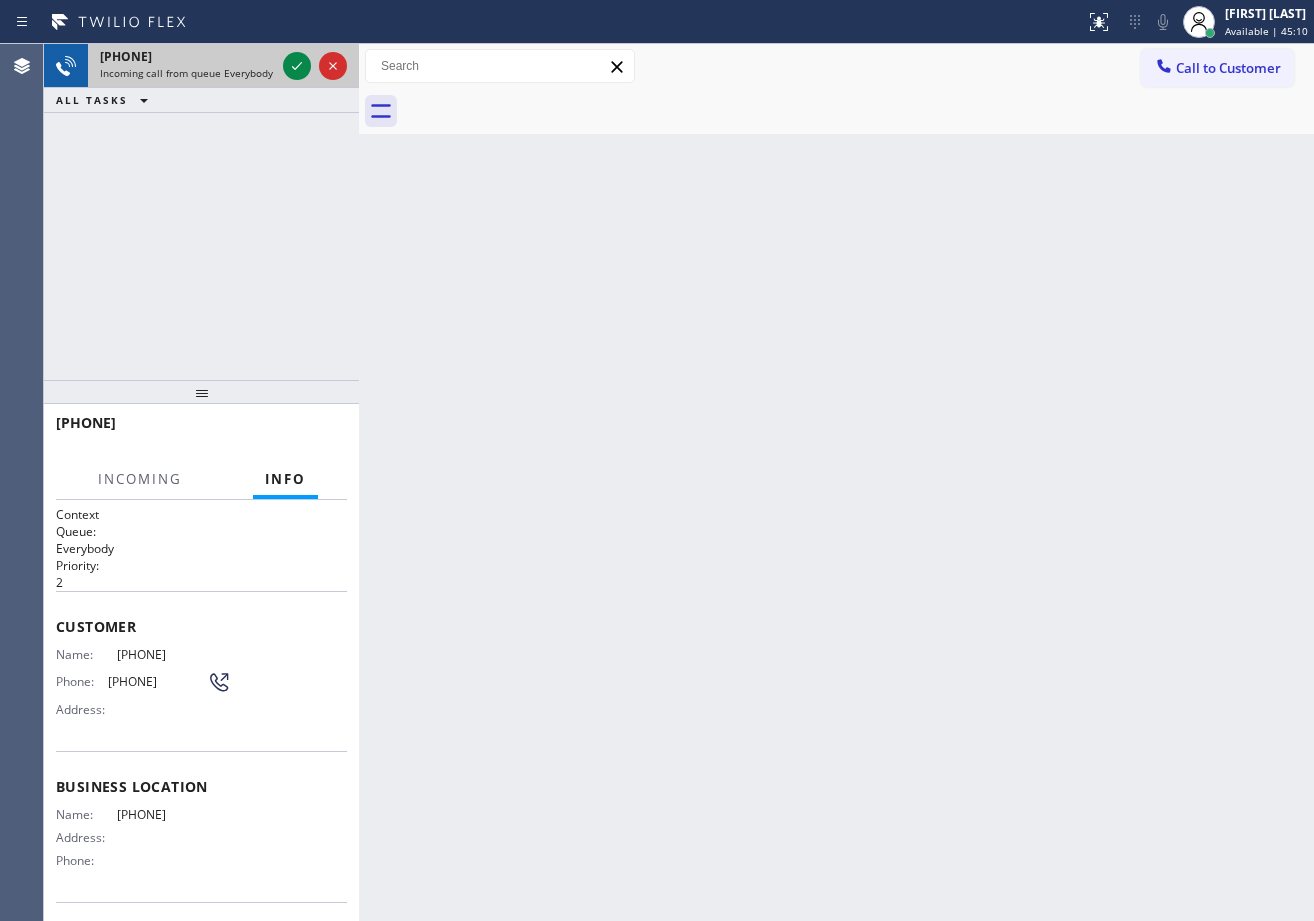 click on "[PHONE]" at bounding box center (187, 56) 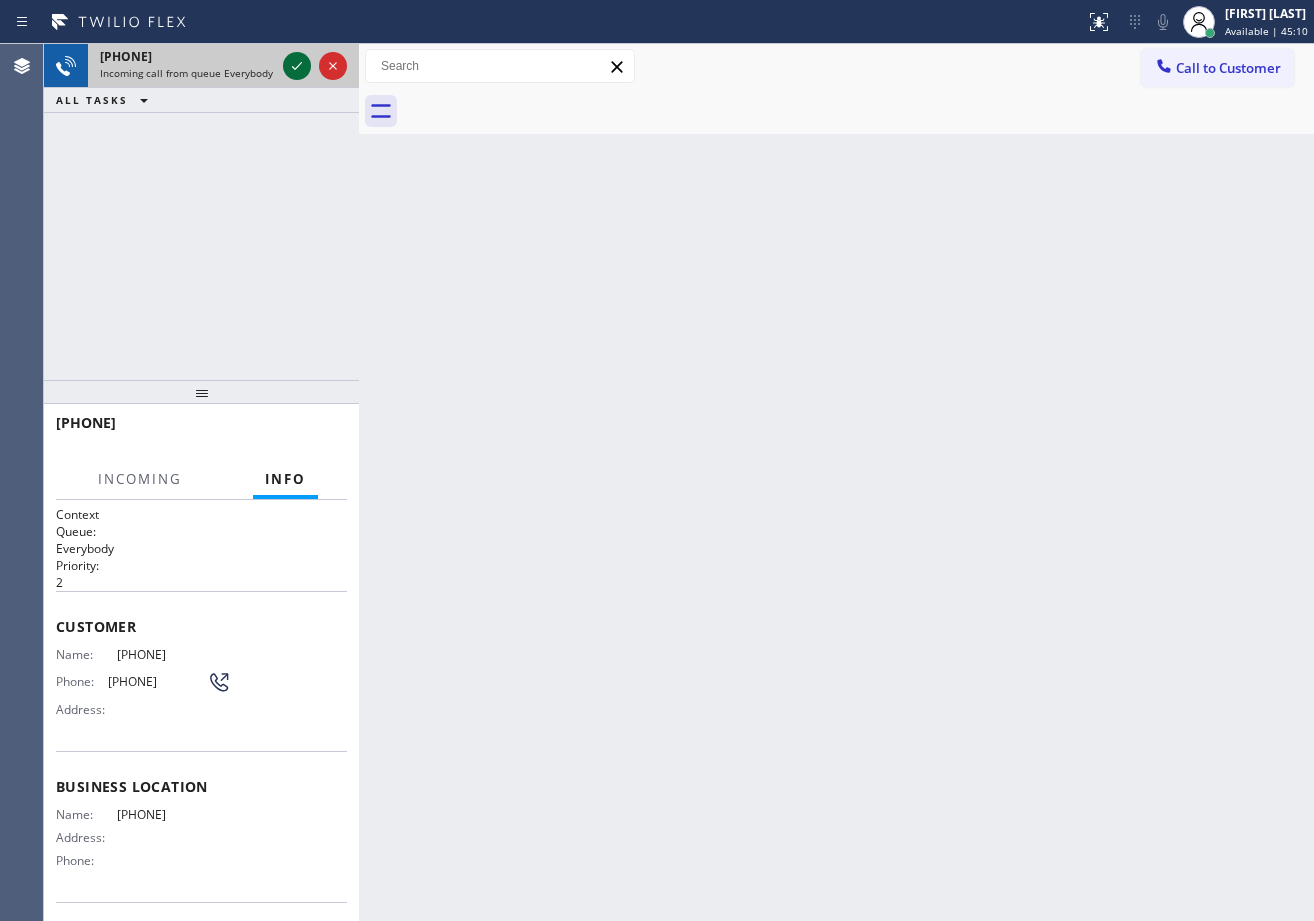 click 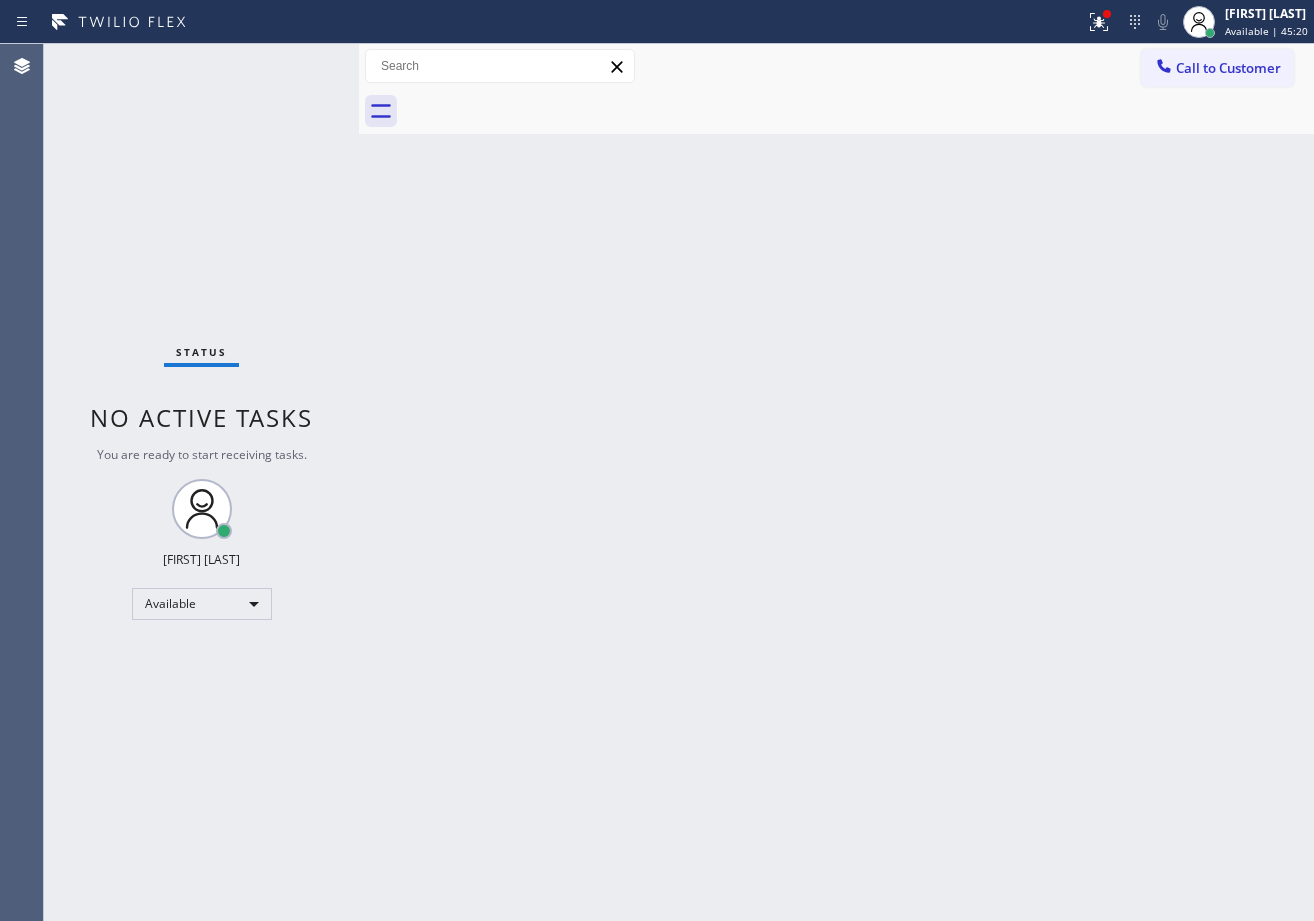 click on "Back to Dashboard Change Sender ID Customers Technicians Select a contact Outbound call Technician Search Technician Your caller id phone number Your caller id phone number Call Technician info Name   Phone none Address none Change Sender ID HVAC [PHONE] 5 Star Appliance [PHONE] Appliance Repair [PHONE] Plumbing [PHONE] Air Duct Cleaning [PHONE]  Electricians [PHONE] Cancel Change Check personal SMS Reset Change No tabs Call to Customer Outbound call Location Red Apple Appliance Repair Long Island Your caller id phone number ([PHONE]) Customer number Call Outbound call Technician Search Technician Your caller id phone number Your caller id phone number Call" at bounding box center [836, 482] 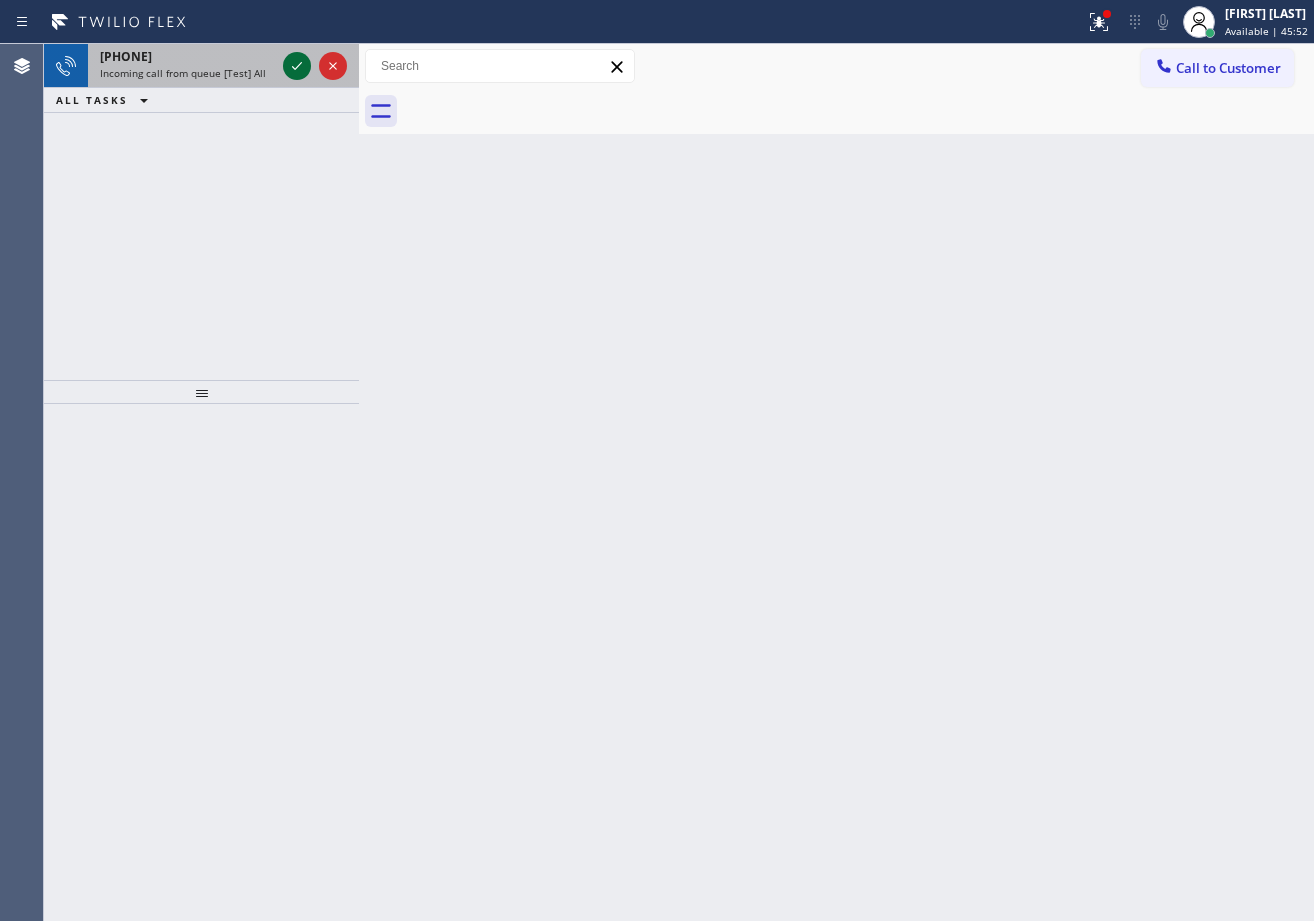 click 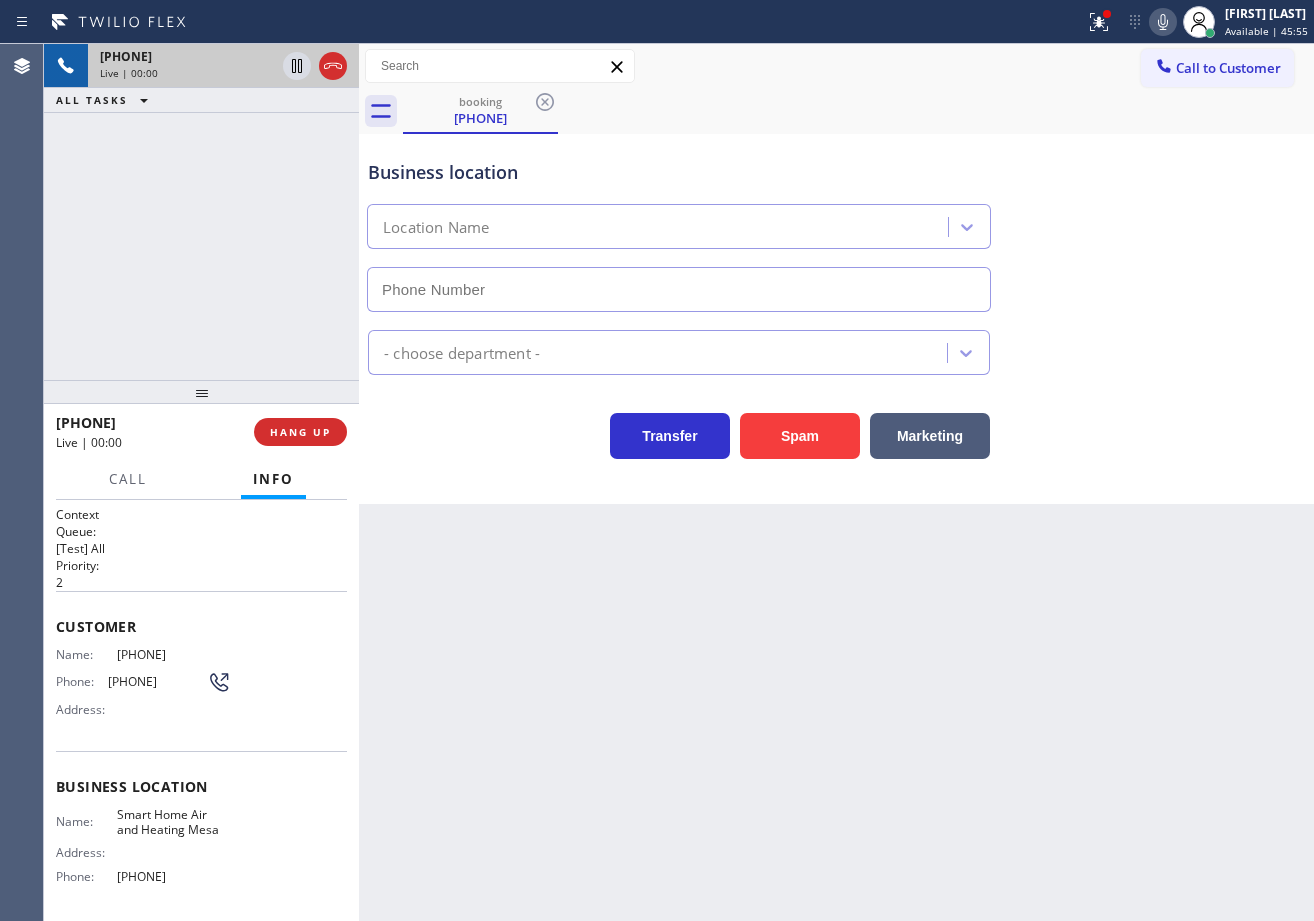 type on "[PHONE]" 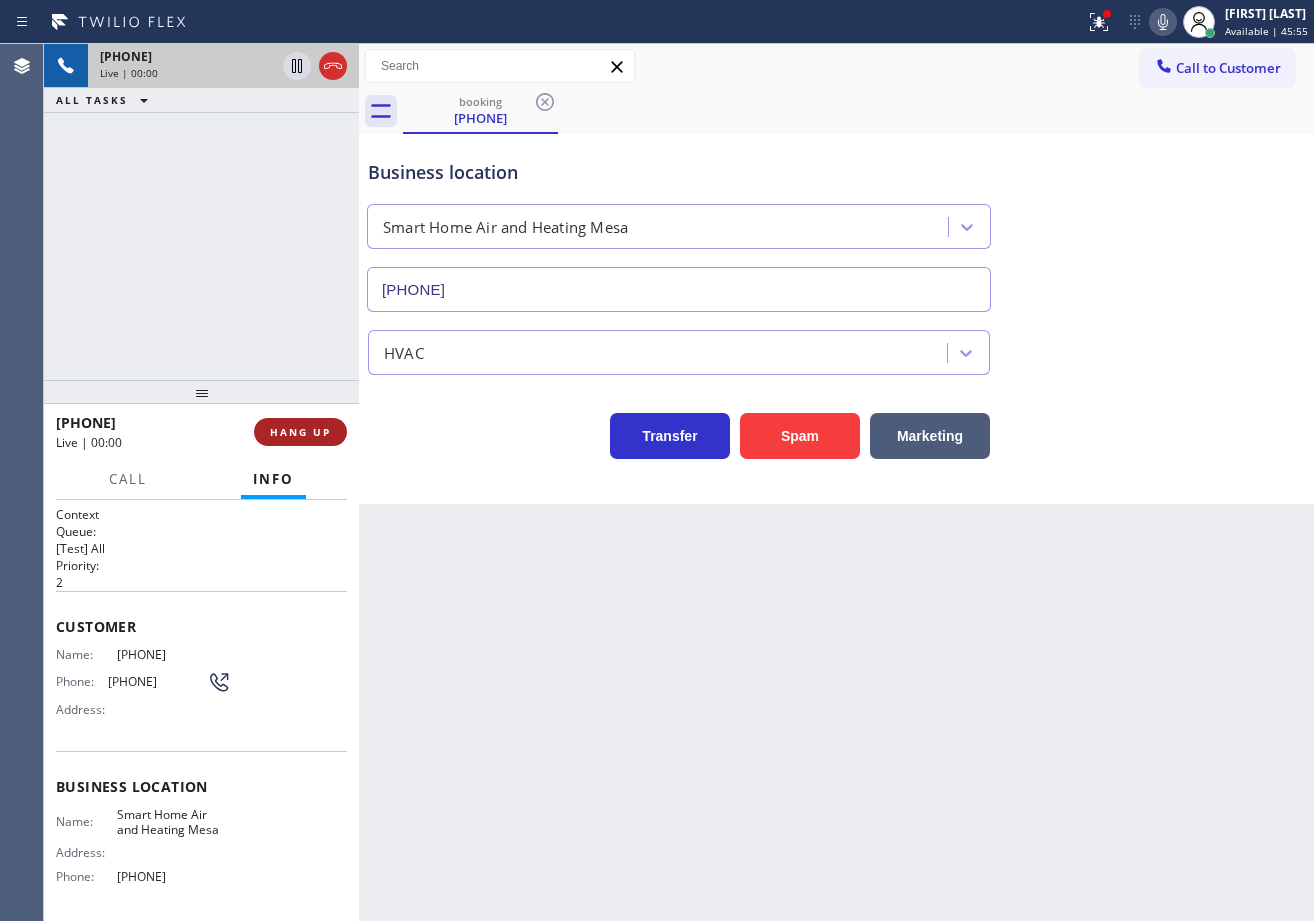 click on "HANG UP" at bounding box center [300, 432] 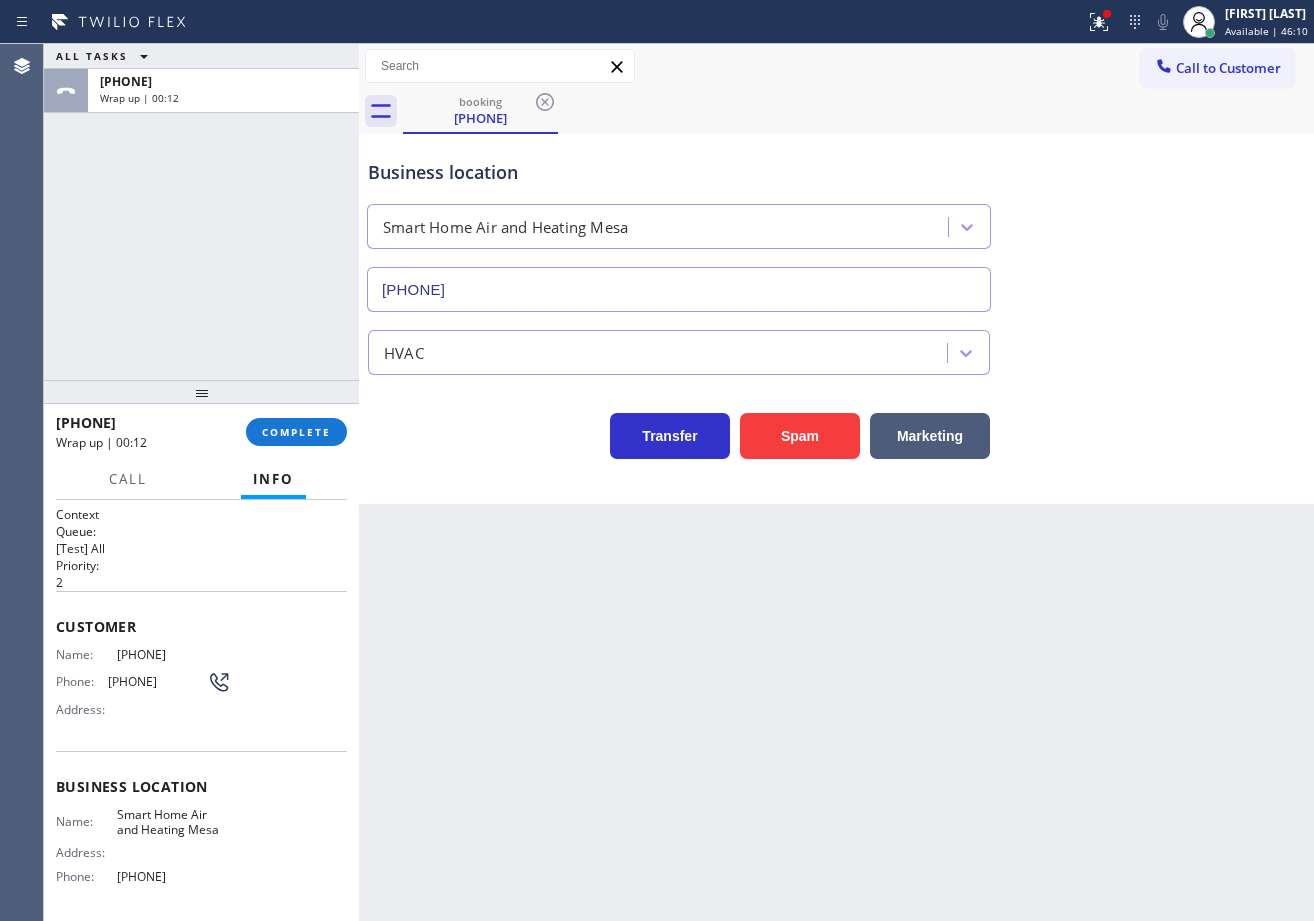 drag, startPoint x: 772, startPoint y: 656, endPoint x: 761, endPoint y: 635, distance: 23.70654 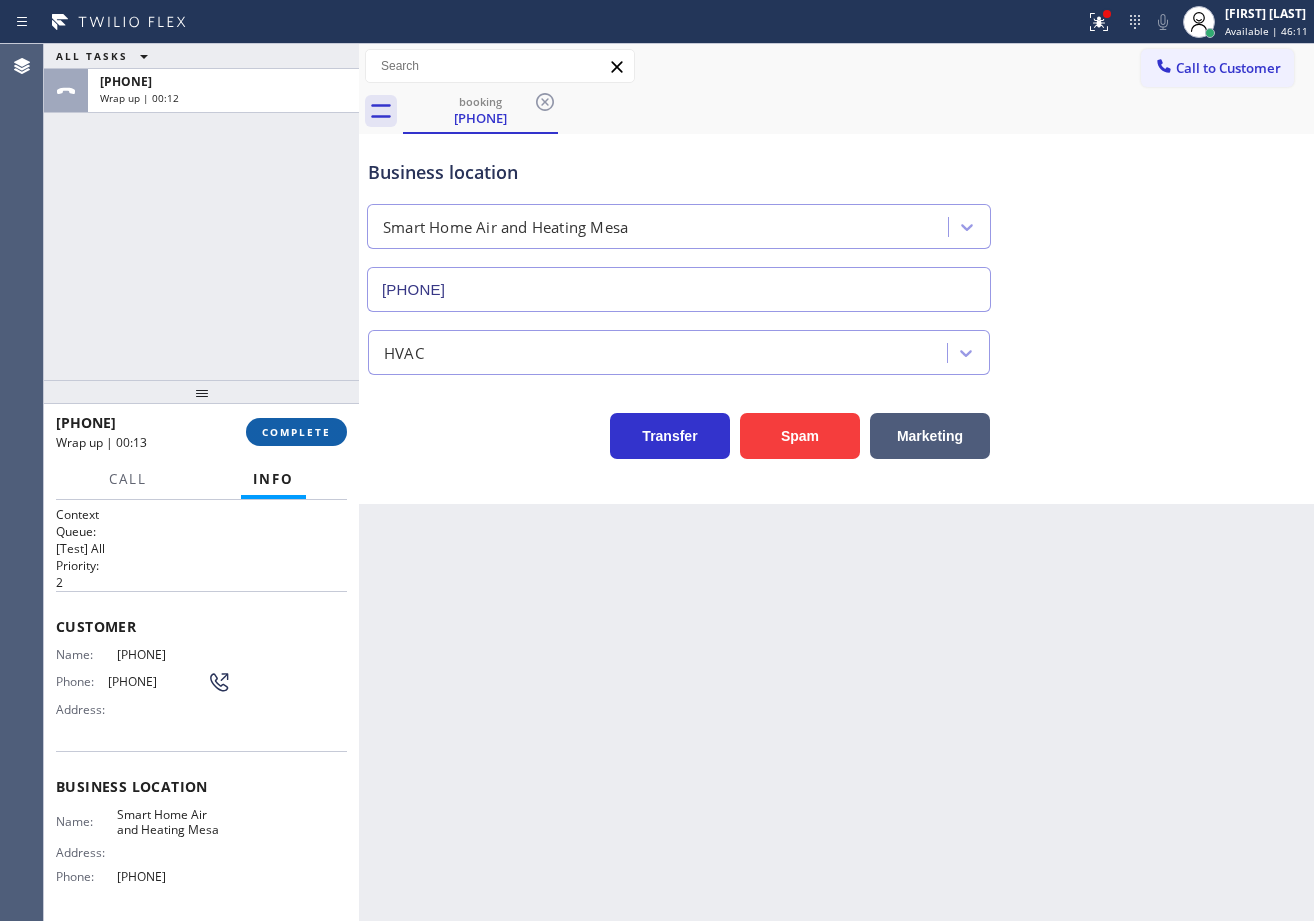 drag, startPoint x: 209, startPoint y: 297, endPoint x: 308, endPoint y: 435, distance: 169.83817 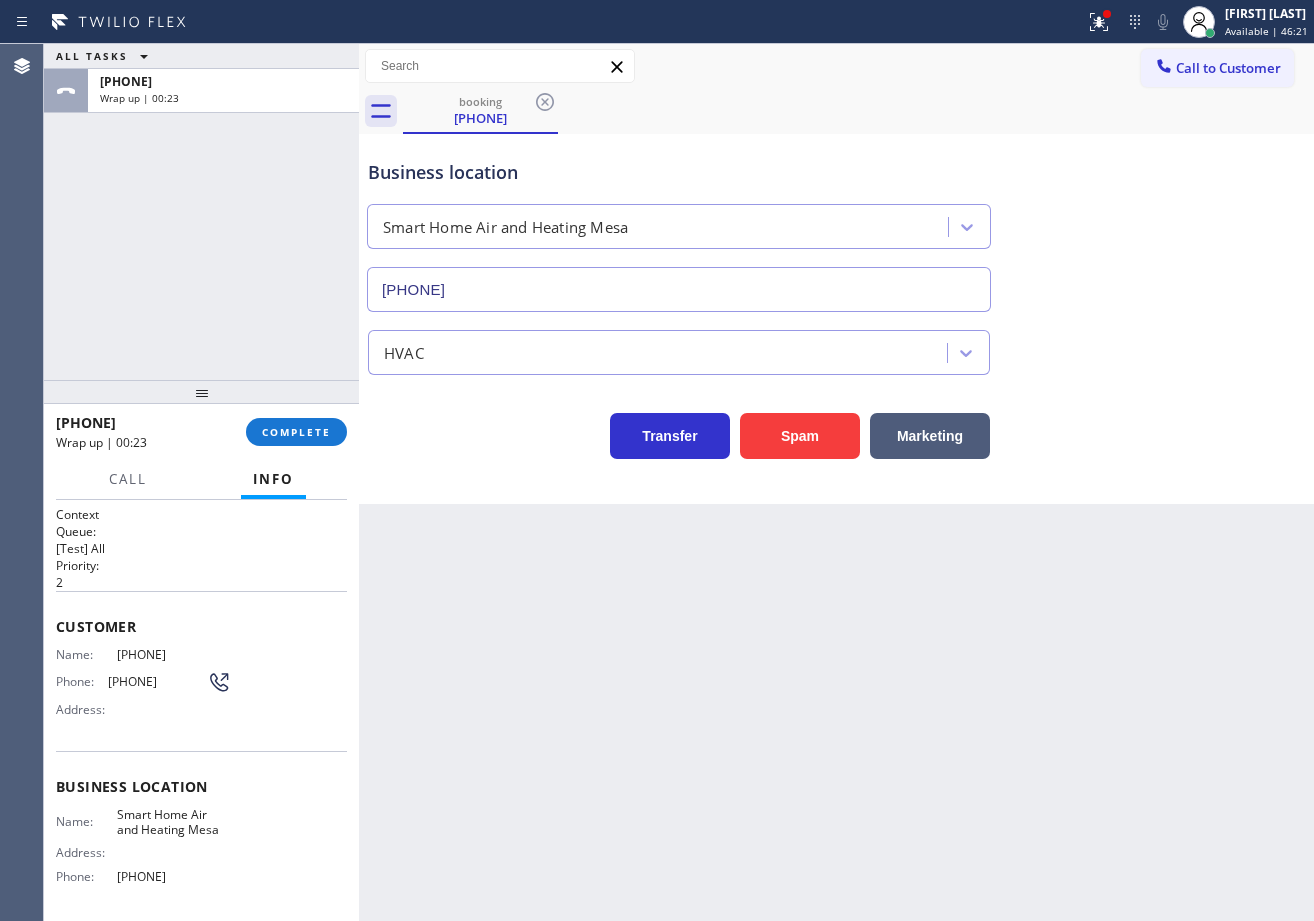 click on "ALL TASKS ALL TASKS ACTIVE TASKS TASKS IN WRAP UP [PHONE] Wrap up | 00:23" at bounding box center [201, 212] 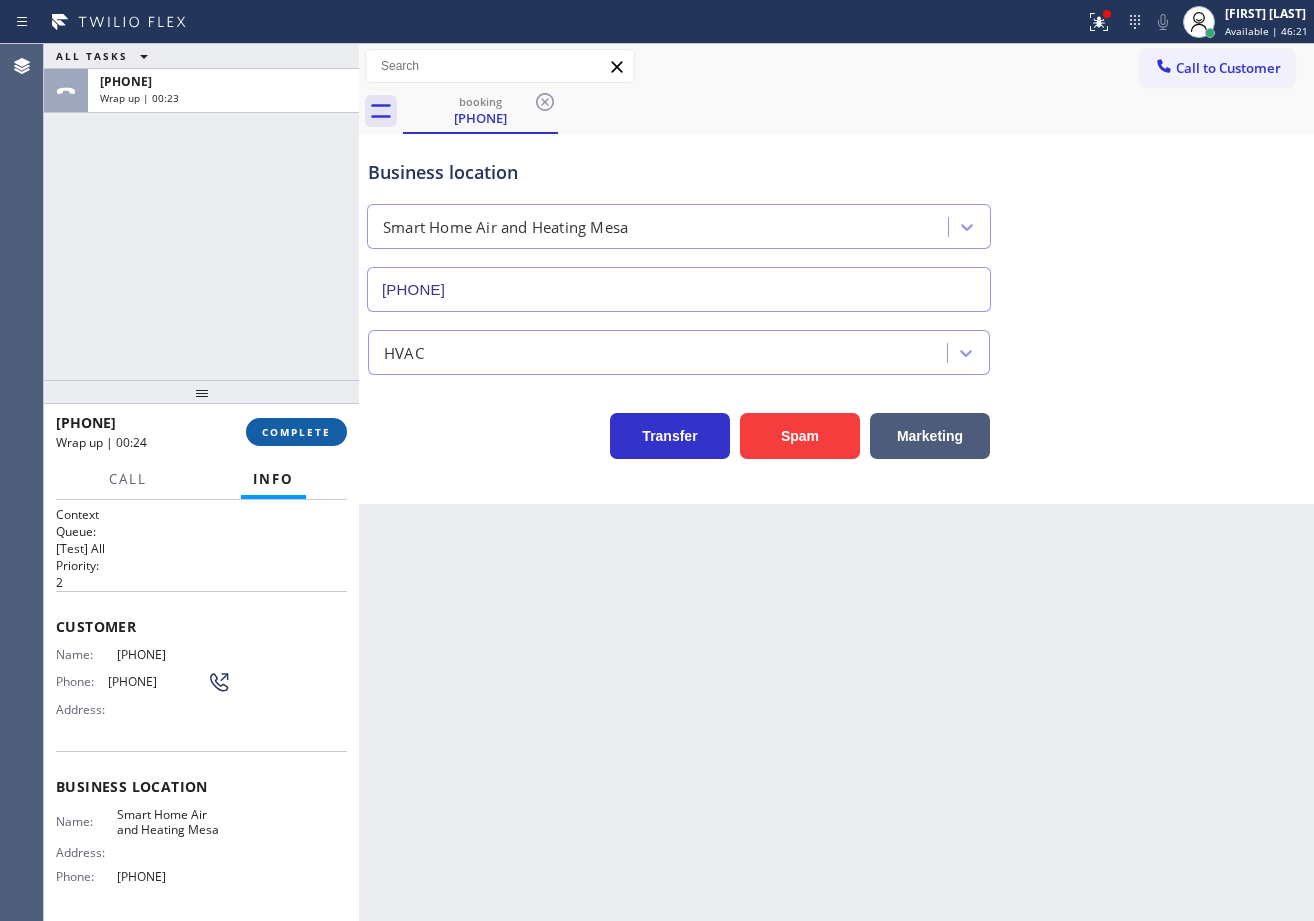 click on "COMPLETE" at bounding box center [296, 432] 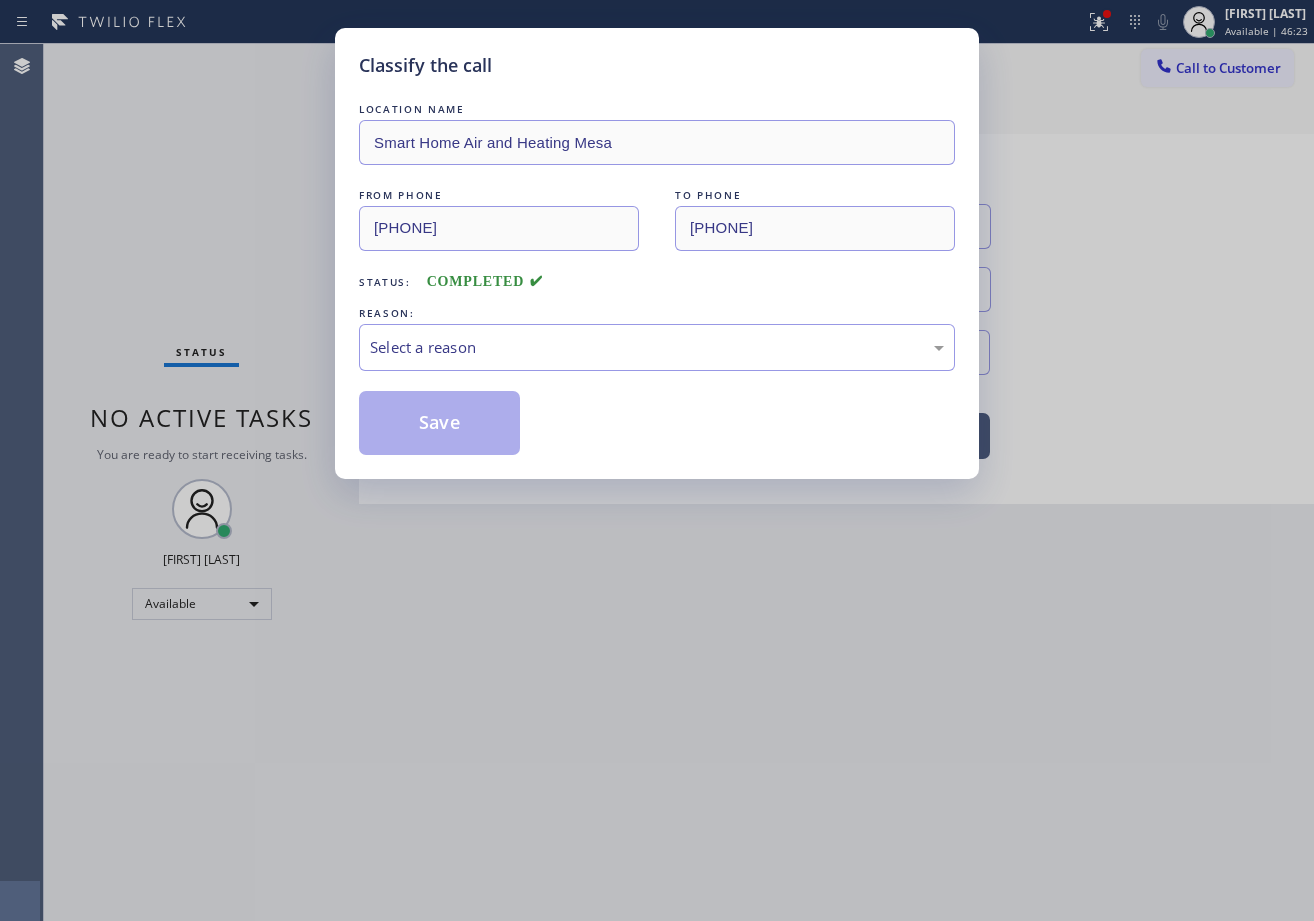 click on "LOCATION NAME Smart Home Air and Heating Mesa FROM PHONE [PHONE] TO PHONE [PHONE] Status: COMPLETED REASON: Select a reason Save" at bounding box center [657, 277] 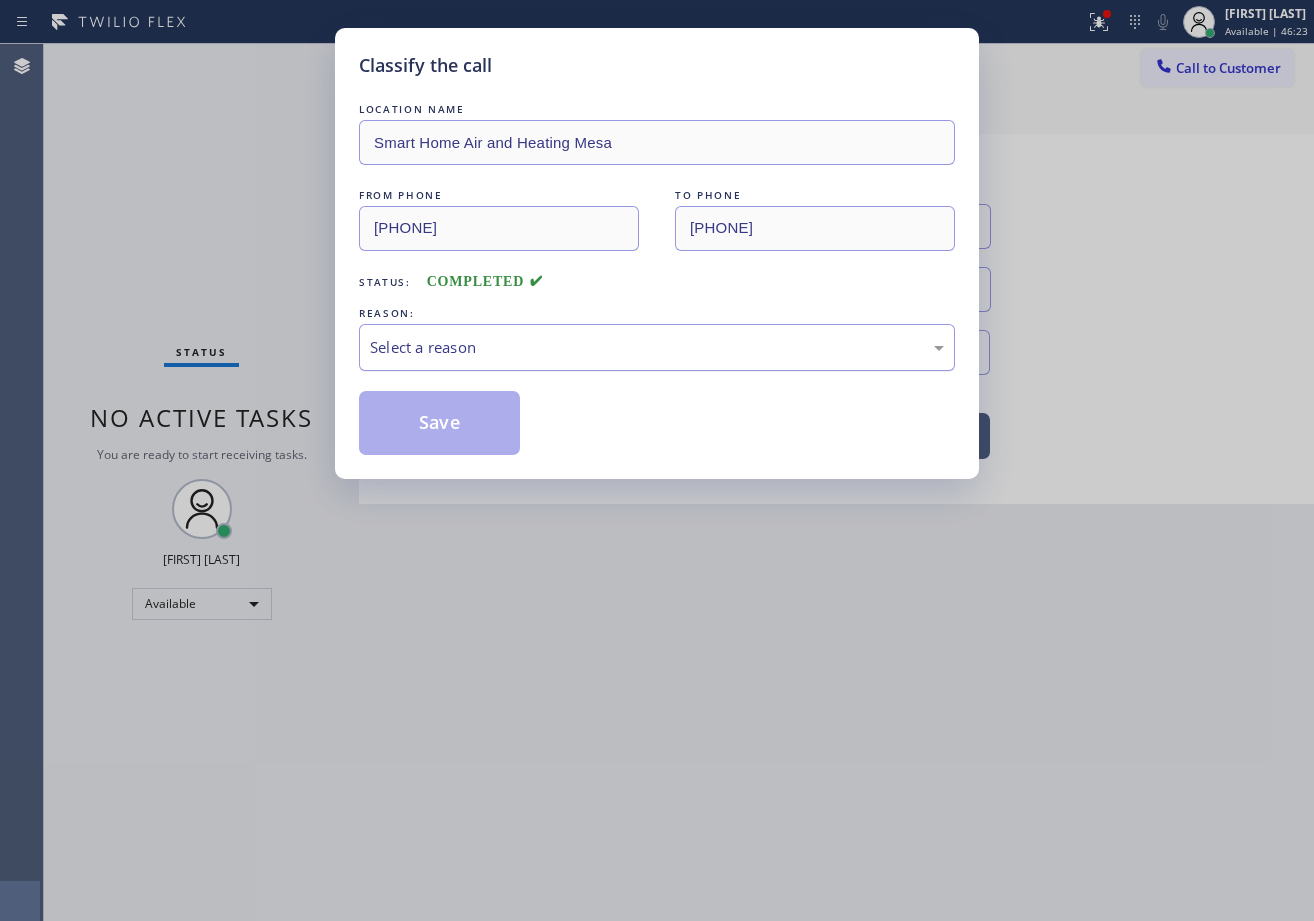 click on "Select a reason" at bounding box center (657, 347) 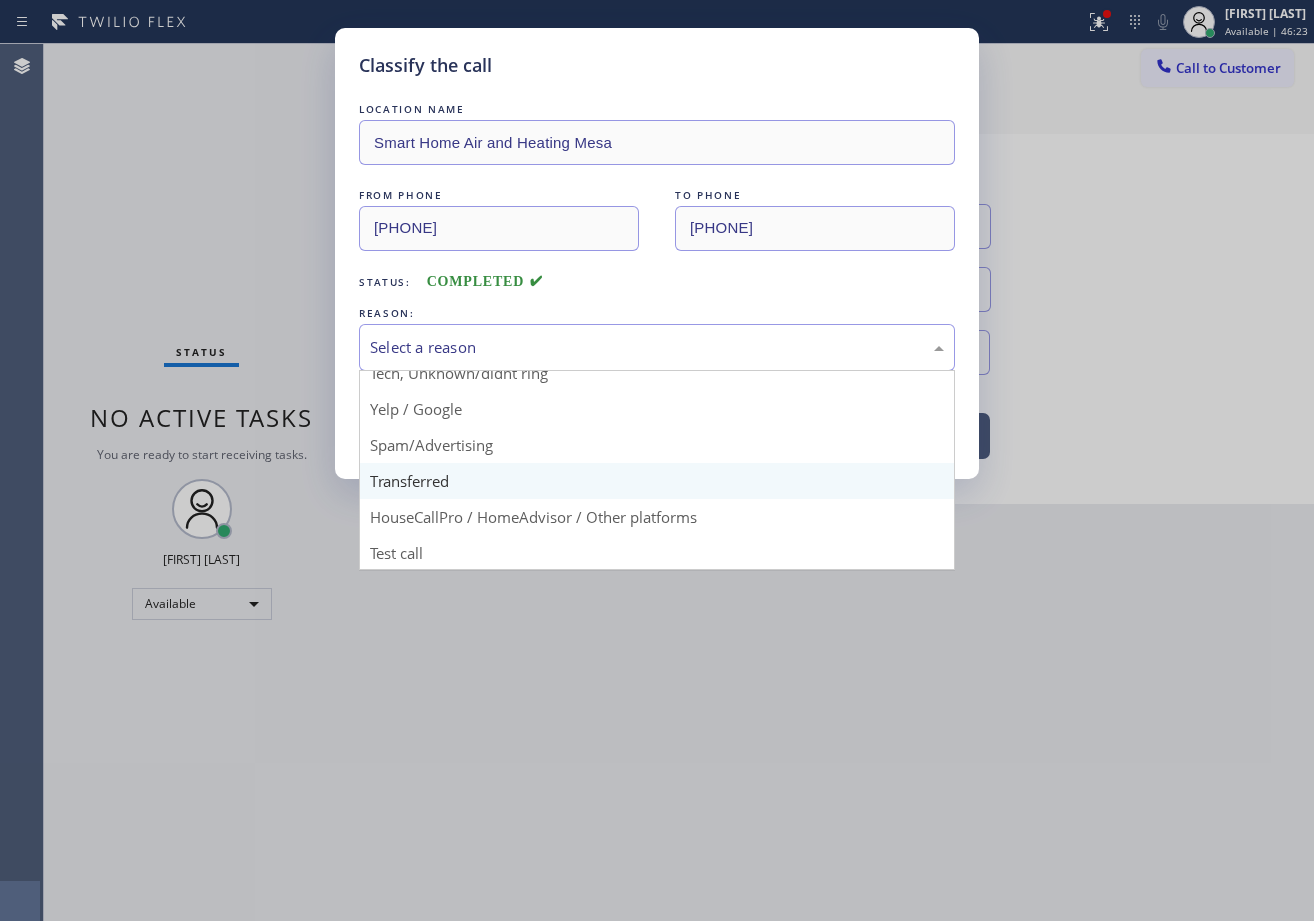 scroll, scrollTop: 126, scrollLeft: 0, axis: vertical 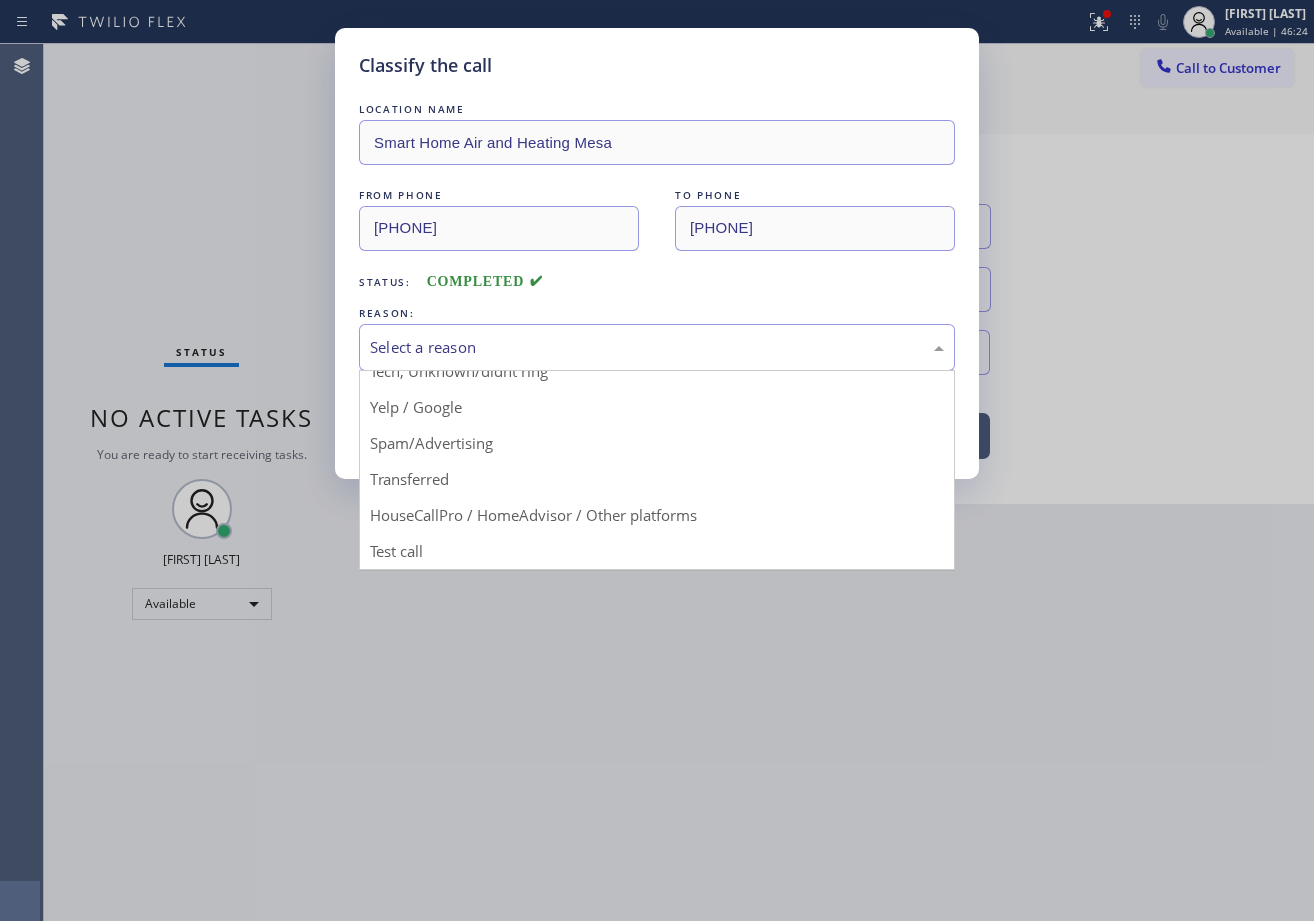 click on "Save" at bounding box center (439, 423) 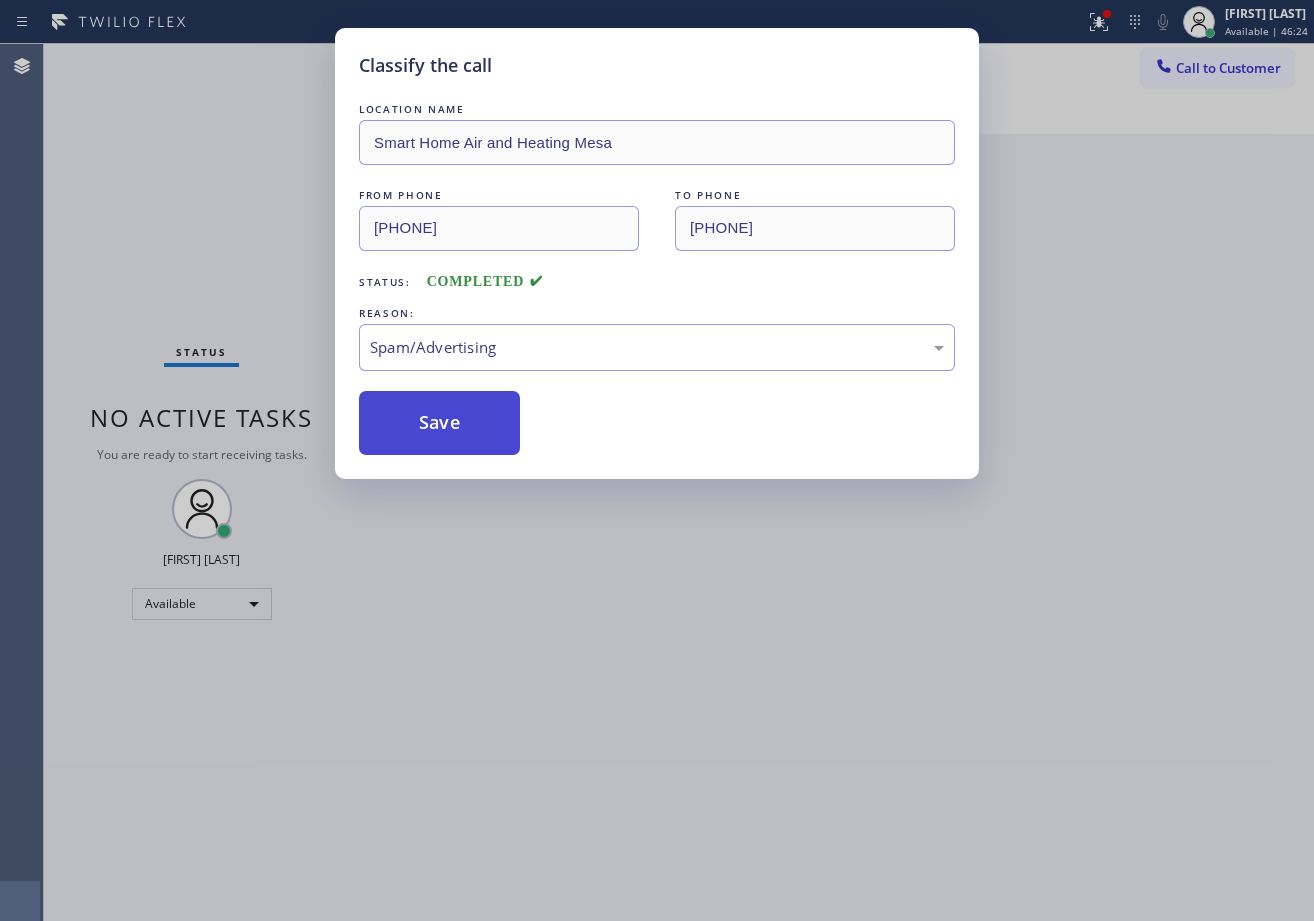 click on "Save" at bounding box center (439, 423) 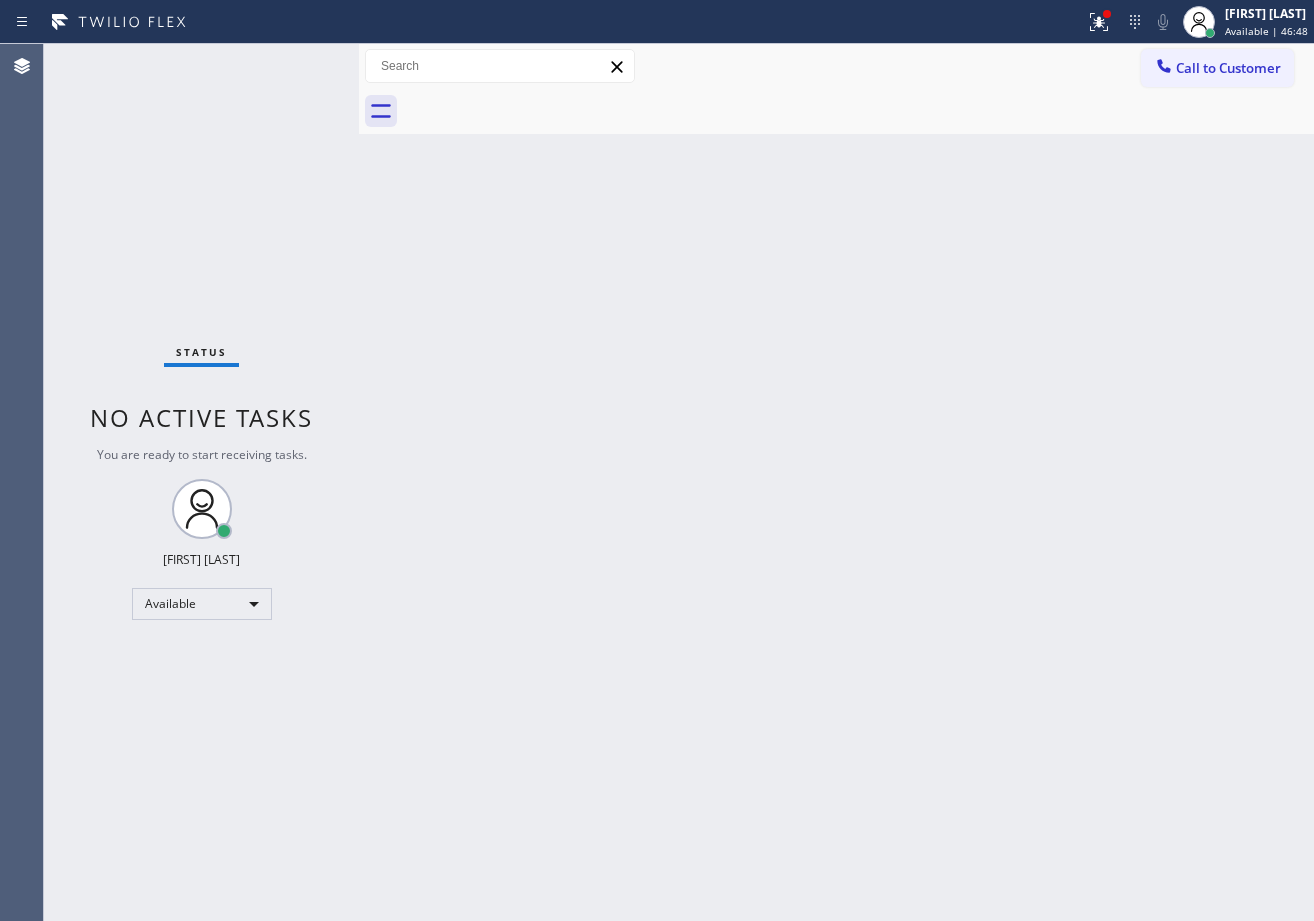 click at bounding box center [858, 111] 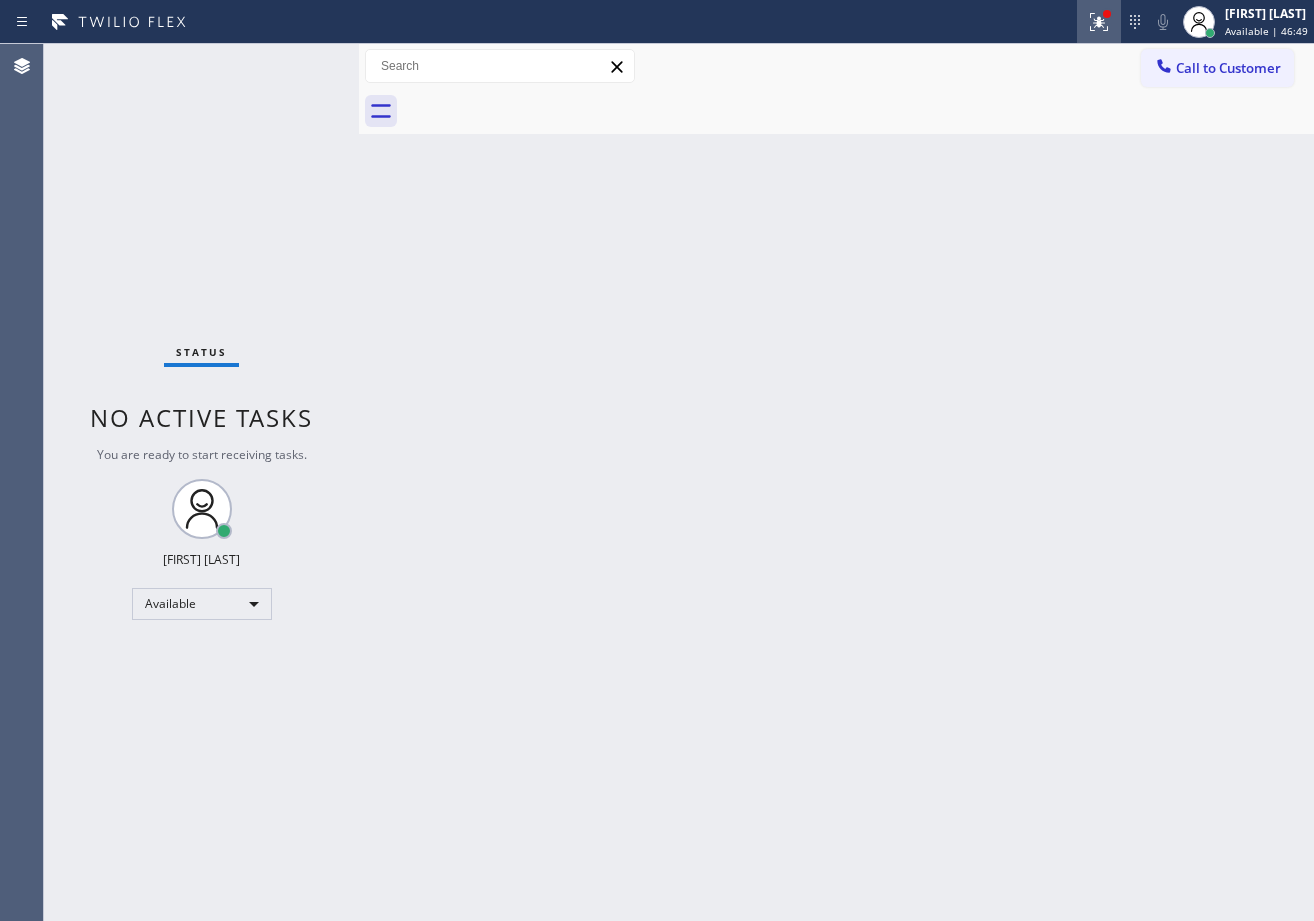 click at bounding box center (1099, 22) 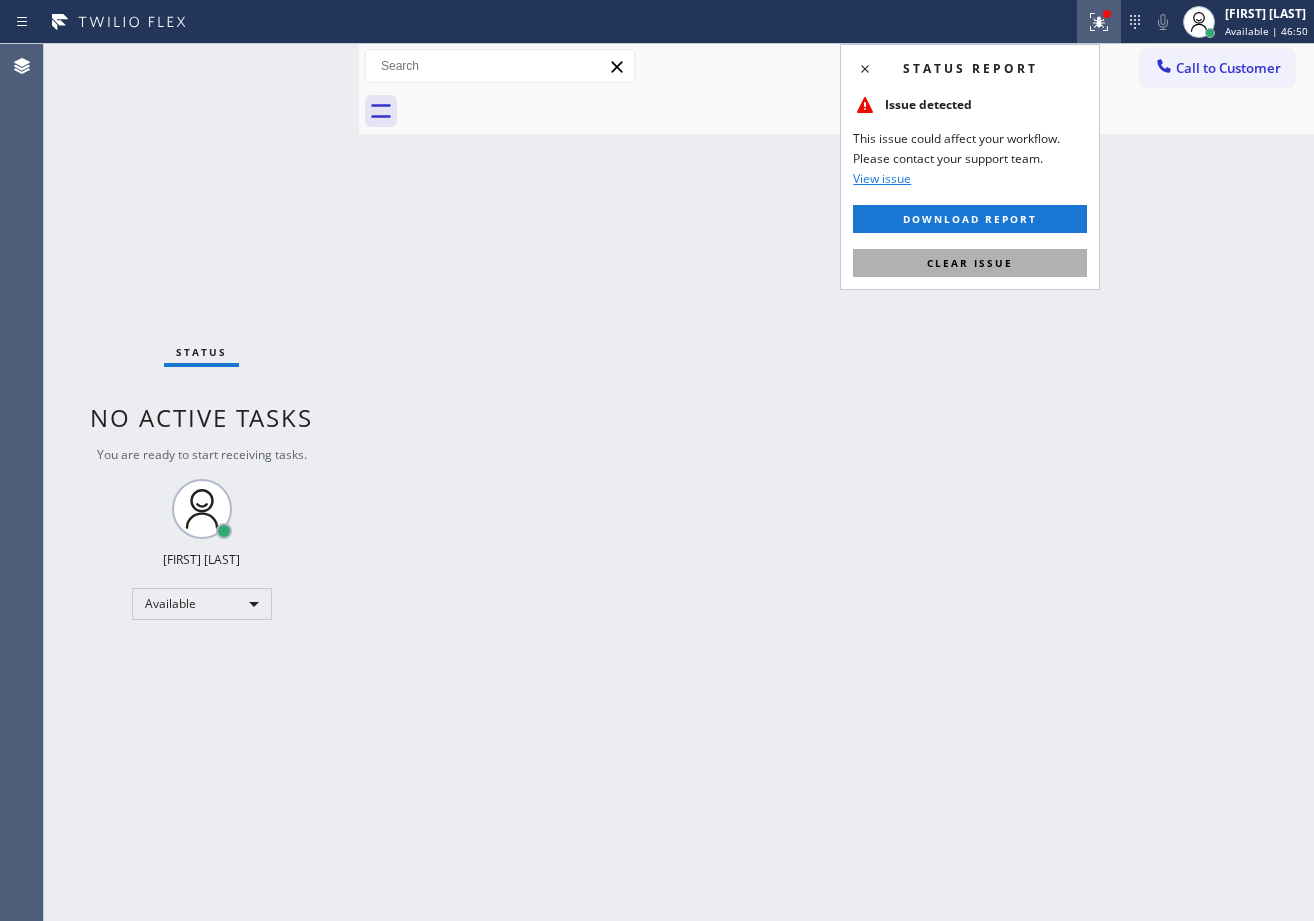 click on "Clear issue" at bounding box center (970, 263) 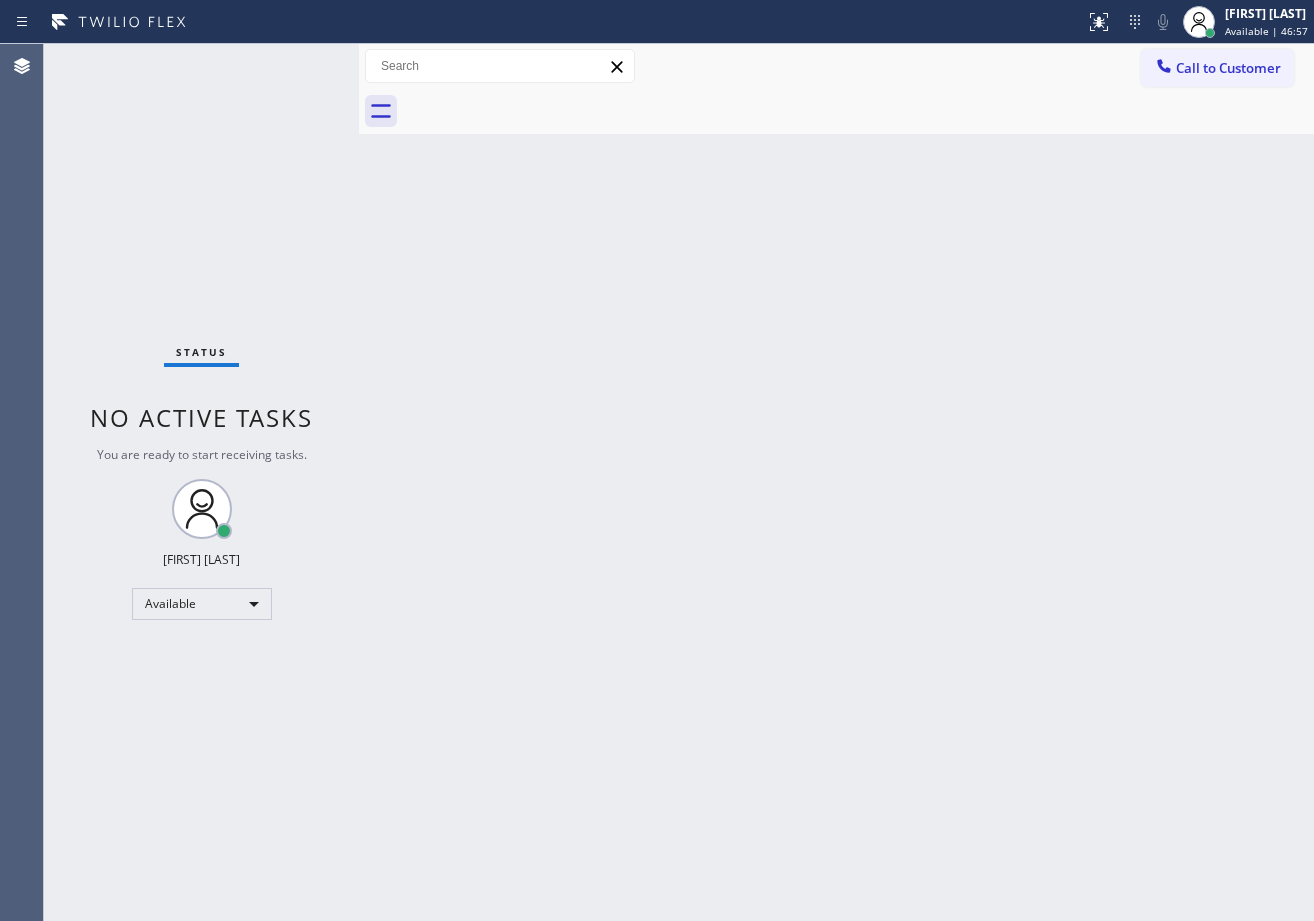 drag, startPoint x: 1262, startPoint y: 21, endPoint x: 1242, endPoint y: 52, distance: 36.891735 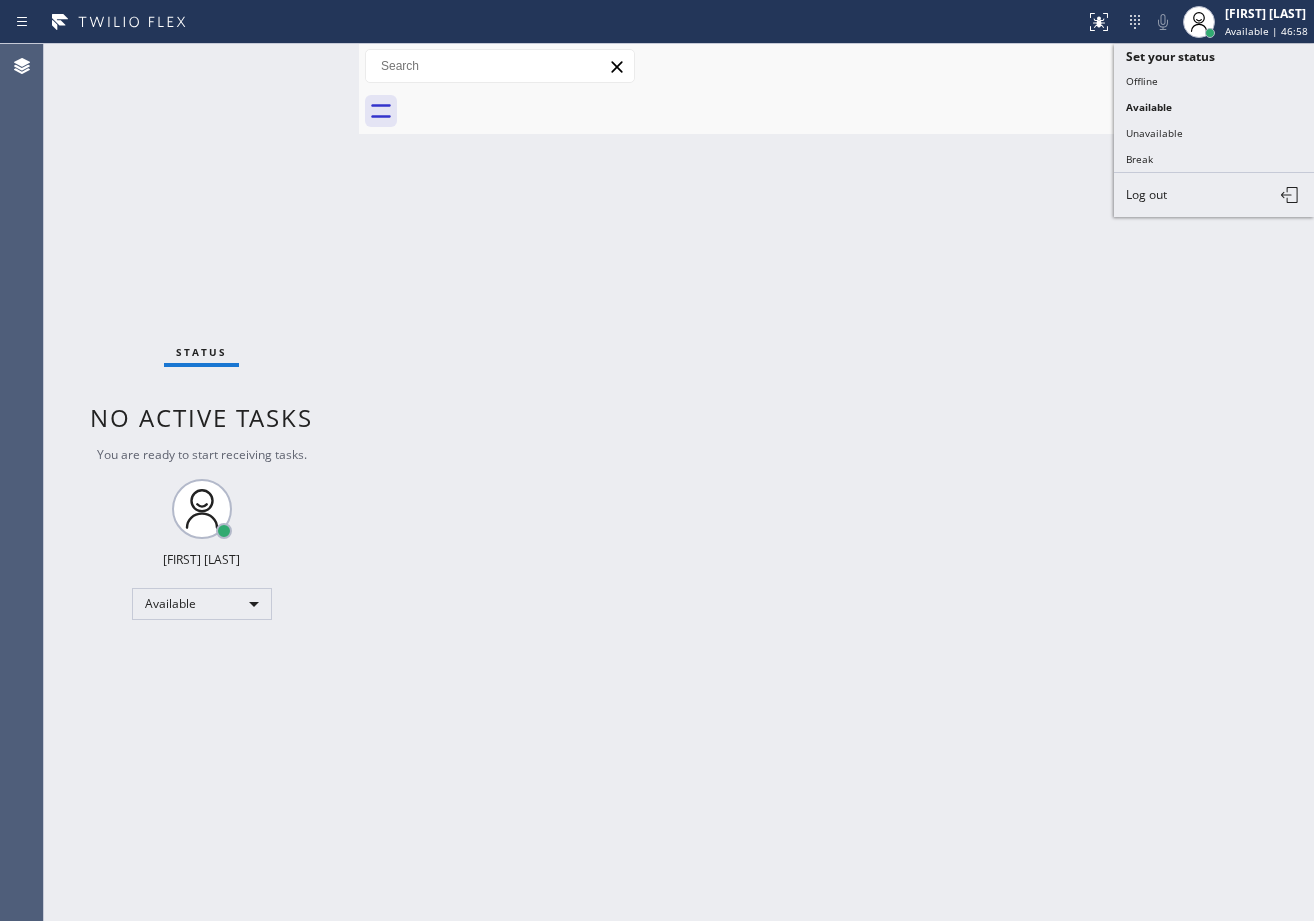 drag, startPoint x: 1170, startPoint y: 156, endPoint x: 1160, endPoint y: 236, distance: 80.622574 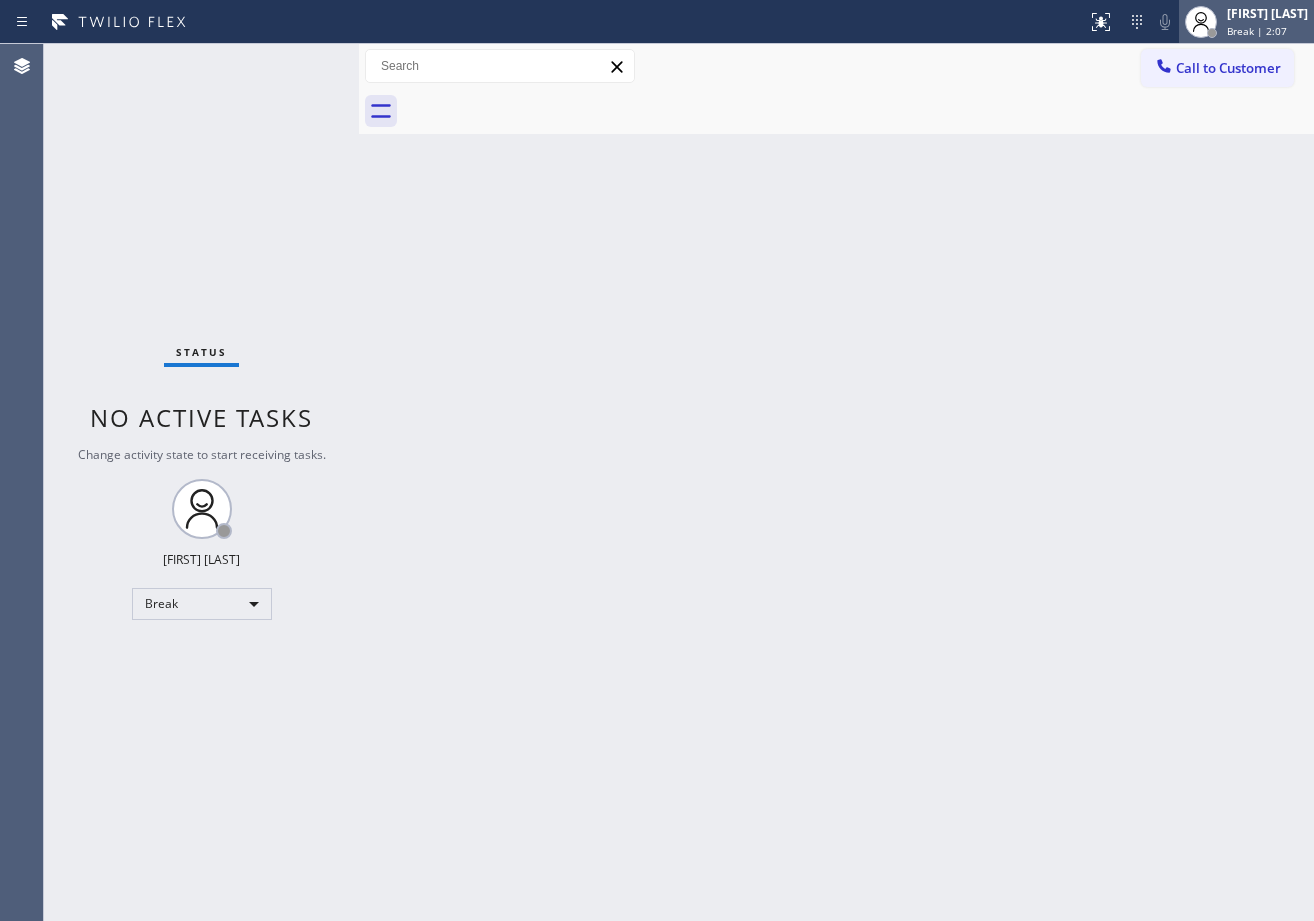 click on "[FIRST] [LAST]" at bounding box center [1267, 13] 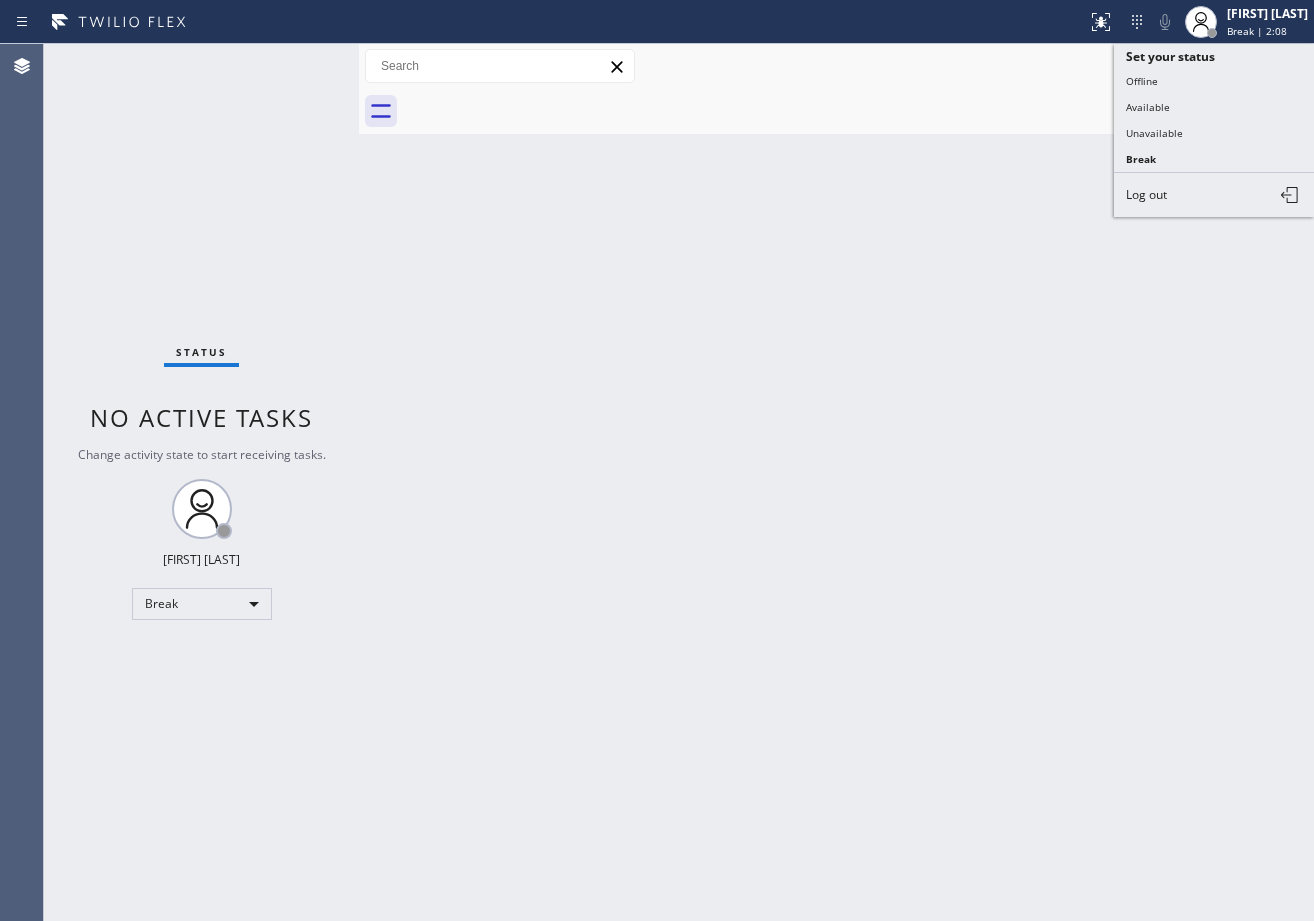 click on "Available" at bounding box center [1214, 107] 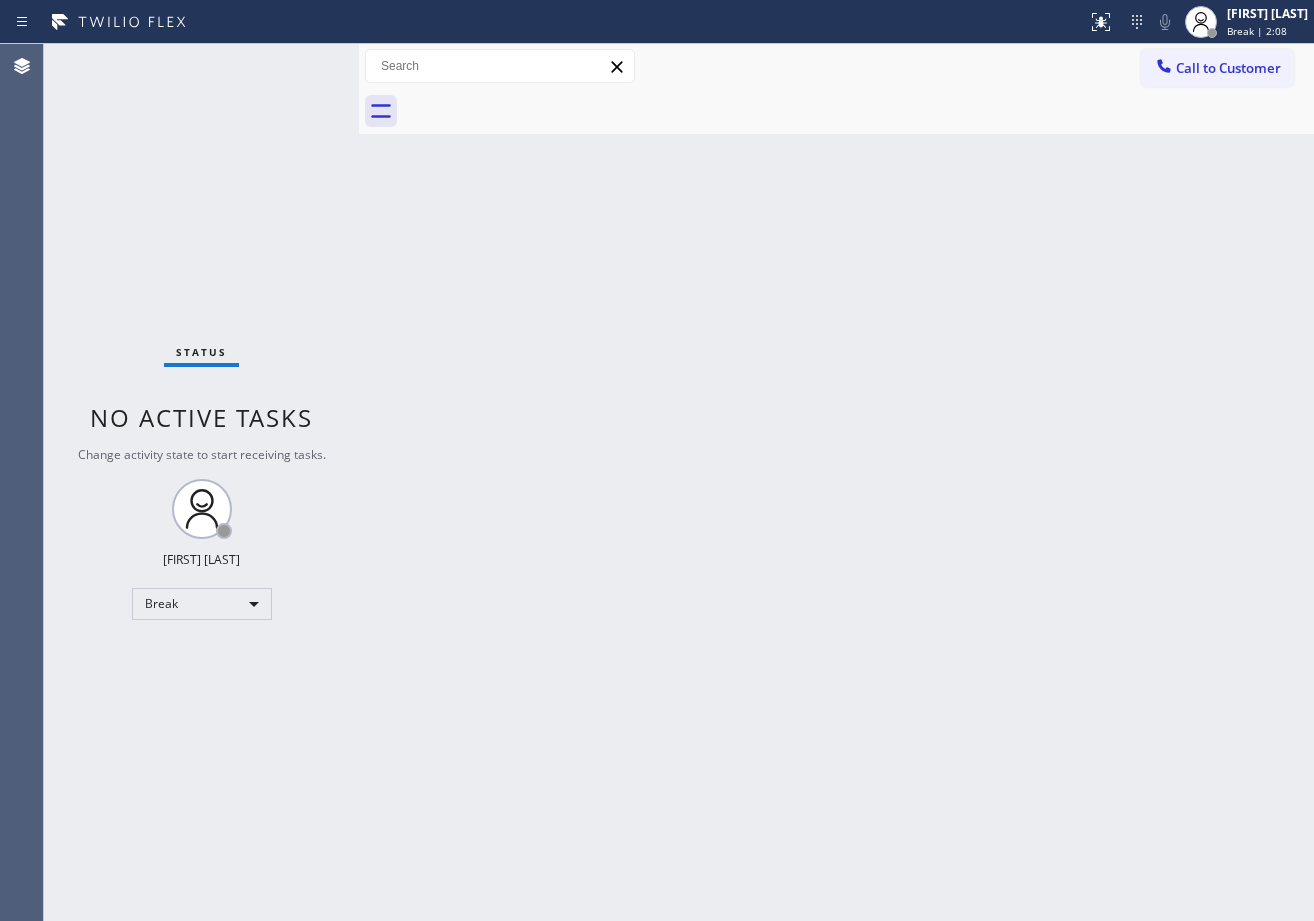 drag, startPoint x: 1154, startPoint y: 233, endPoint x: 1131, endPoint y: 244, distance: 25.495098 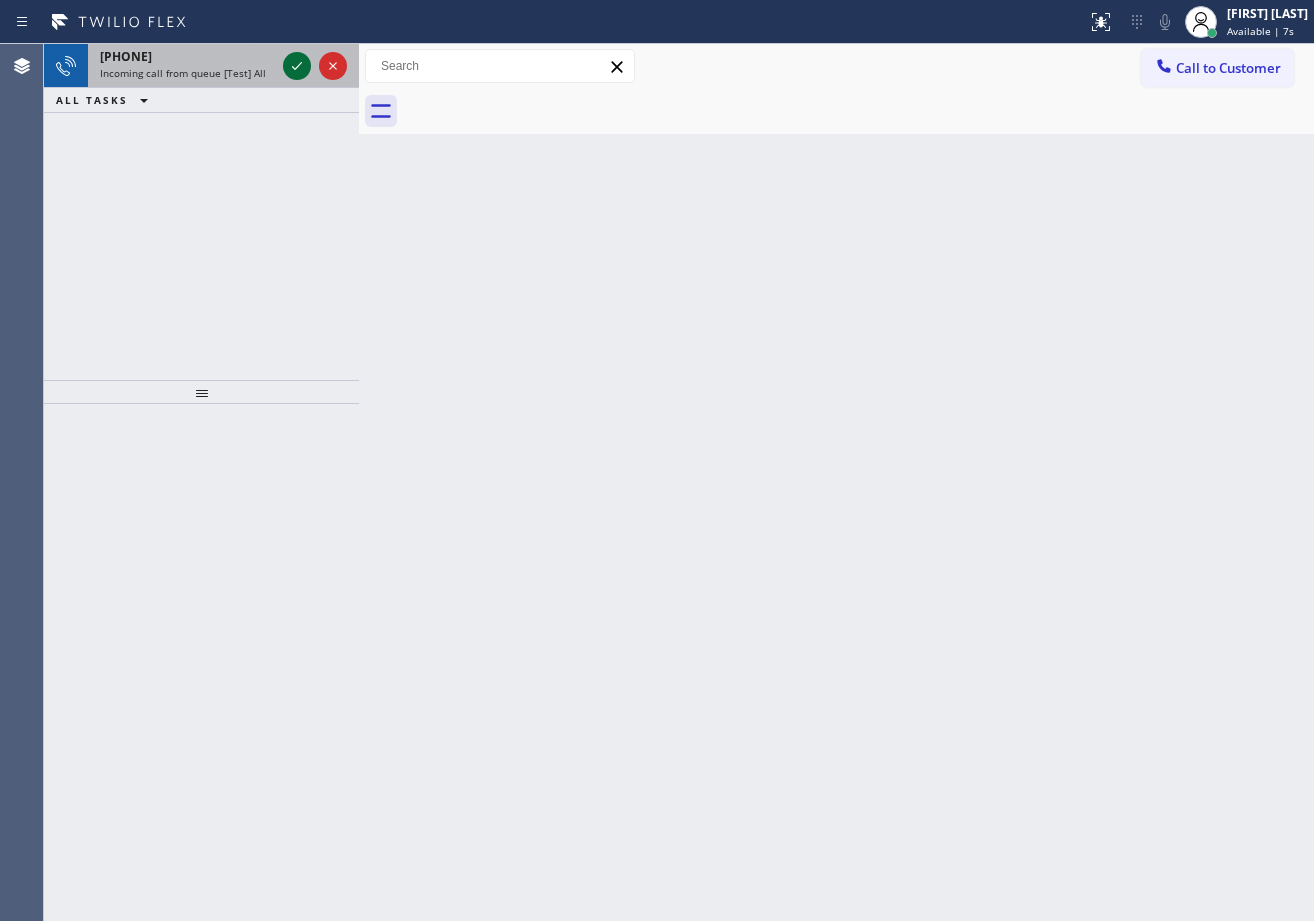 click 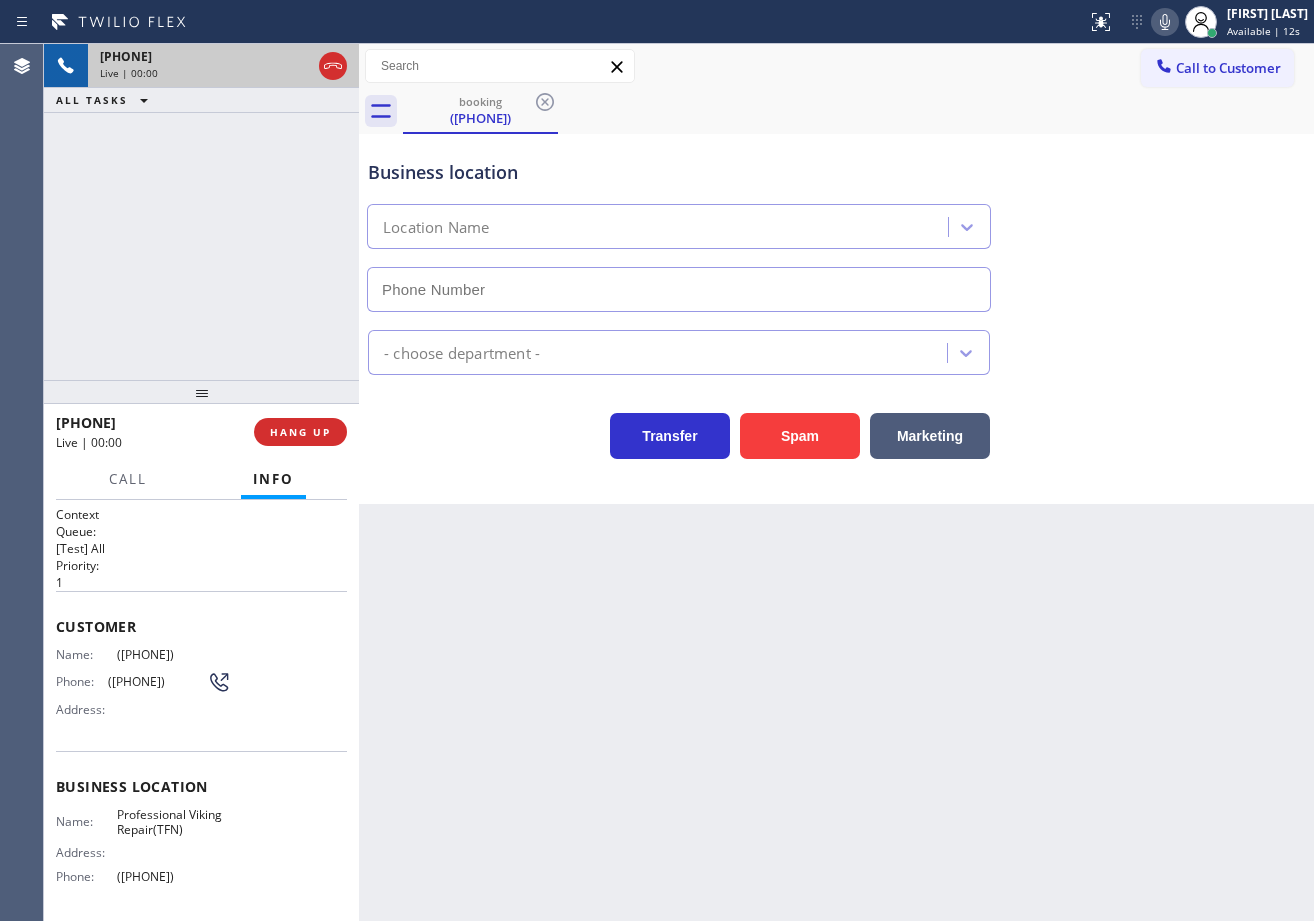 type on "([PHONE])" 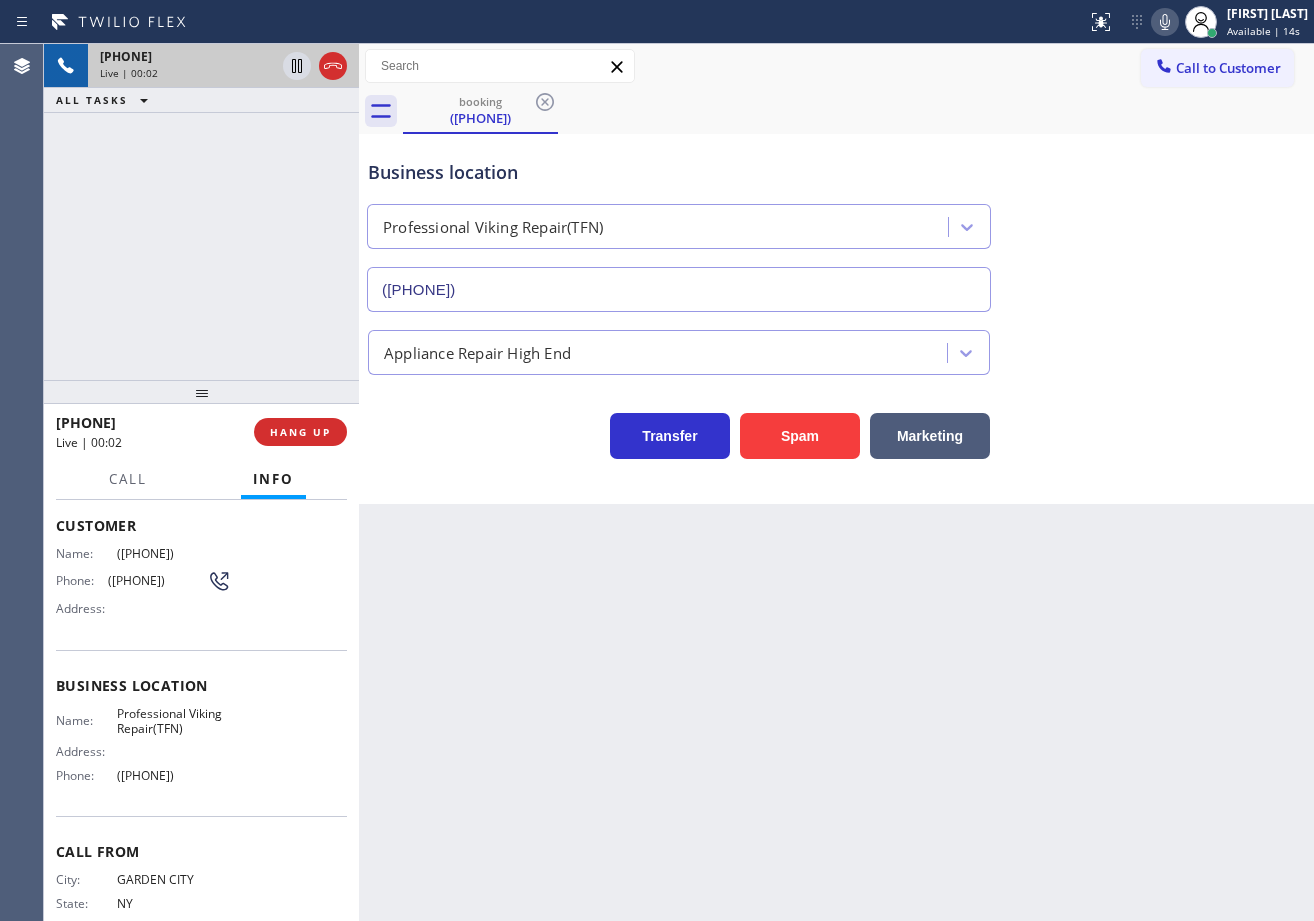 scroll, scrollTop: 154, scrollLeft: 0, axis: vertical 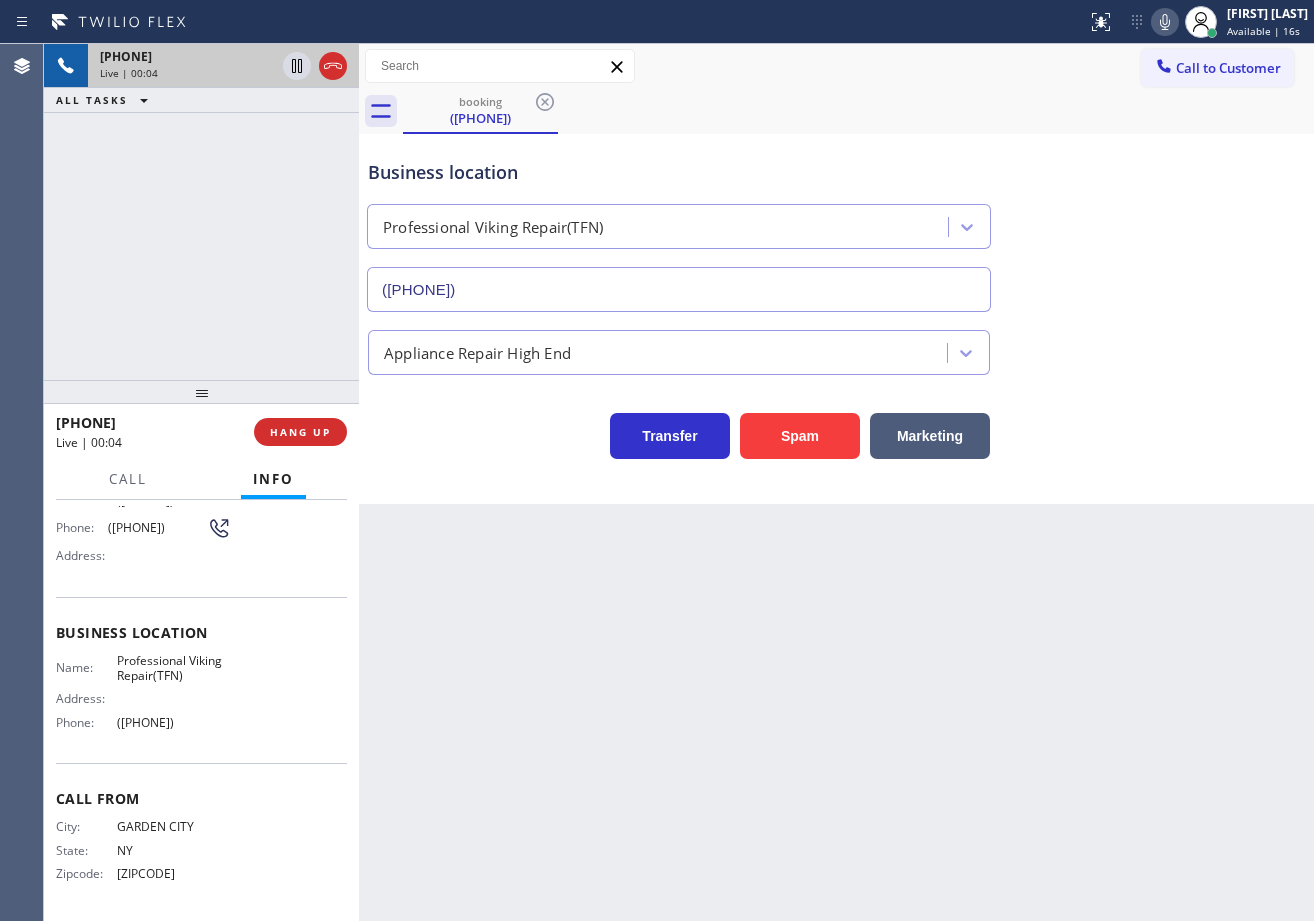 click on "Back to Dashboard Change Sender ID Customers Technicians Select a contact Outbound call Technician Search Technician Your caller id phone number Your caller id phone number Call Technician info Name   Phone none Address none Change Sender ID HVAC +[PHONE] 5 Star Appliance +[PHONE] Appliance Repair +[PHONE] Plumbing +[PHONE] Air Duct Cleaning +[PHONE]  Electricians +[PHONE]  Cancel Change Check personal SMS Reset Change booking [PHONE] Call to Customer Outbound call Location Red Apple Appliance Repair Long Island Your caller id phone number [PHONE] Customer number Call Outbound call Technician Search Technician Your caller id phone number Your caller id phone number Call booking [PHONE] Business location Professional Viking Repair(TFN) [PHONE] Appliance Repair High End Transfer Spam Marketing" at bounding box center (836, 482) 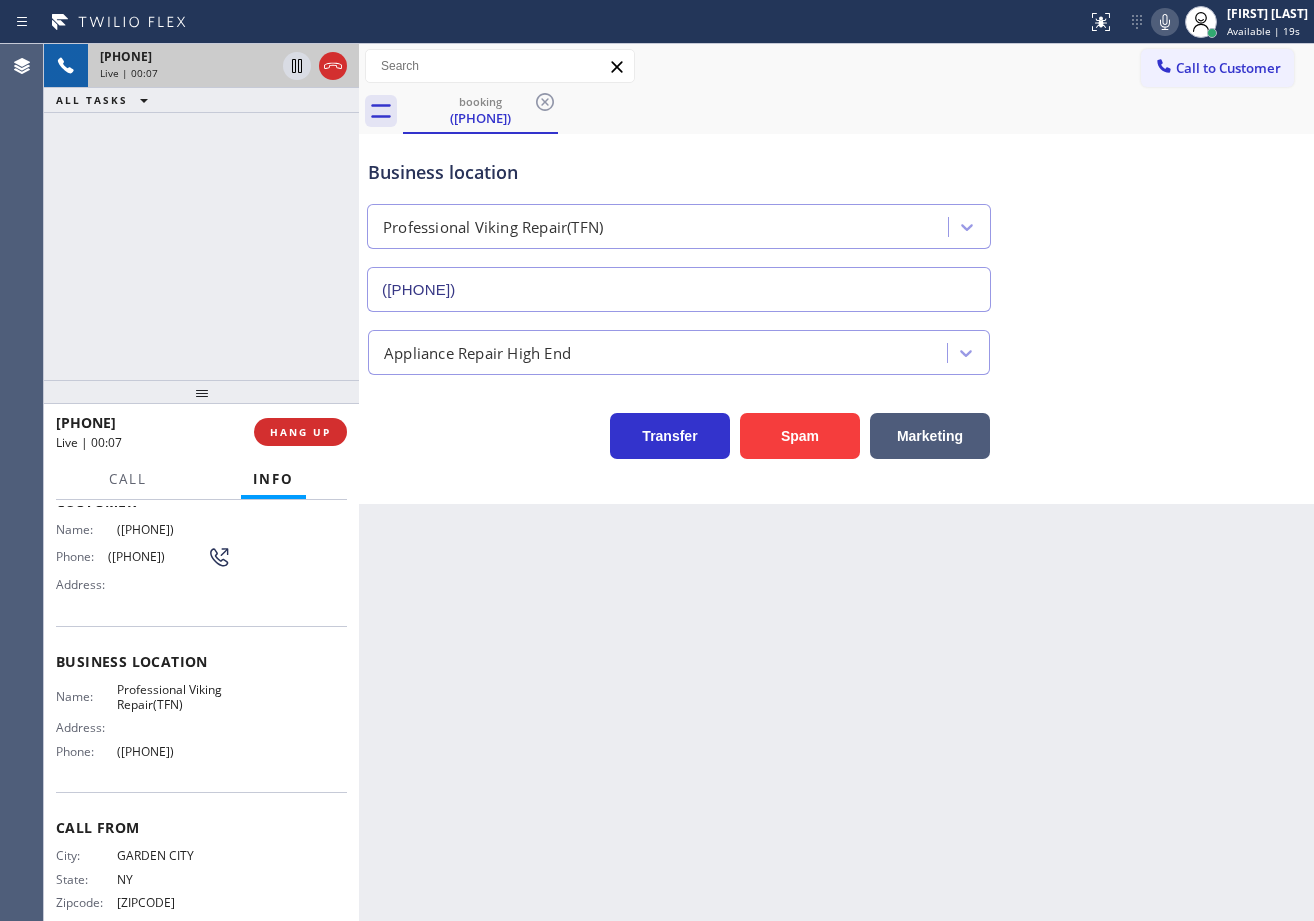 scroll, scrollTop: 1, scrollLeft: 0, axis: vertical 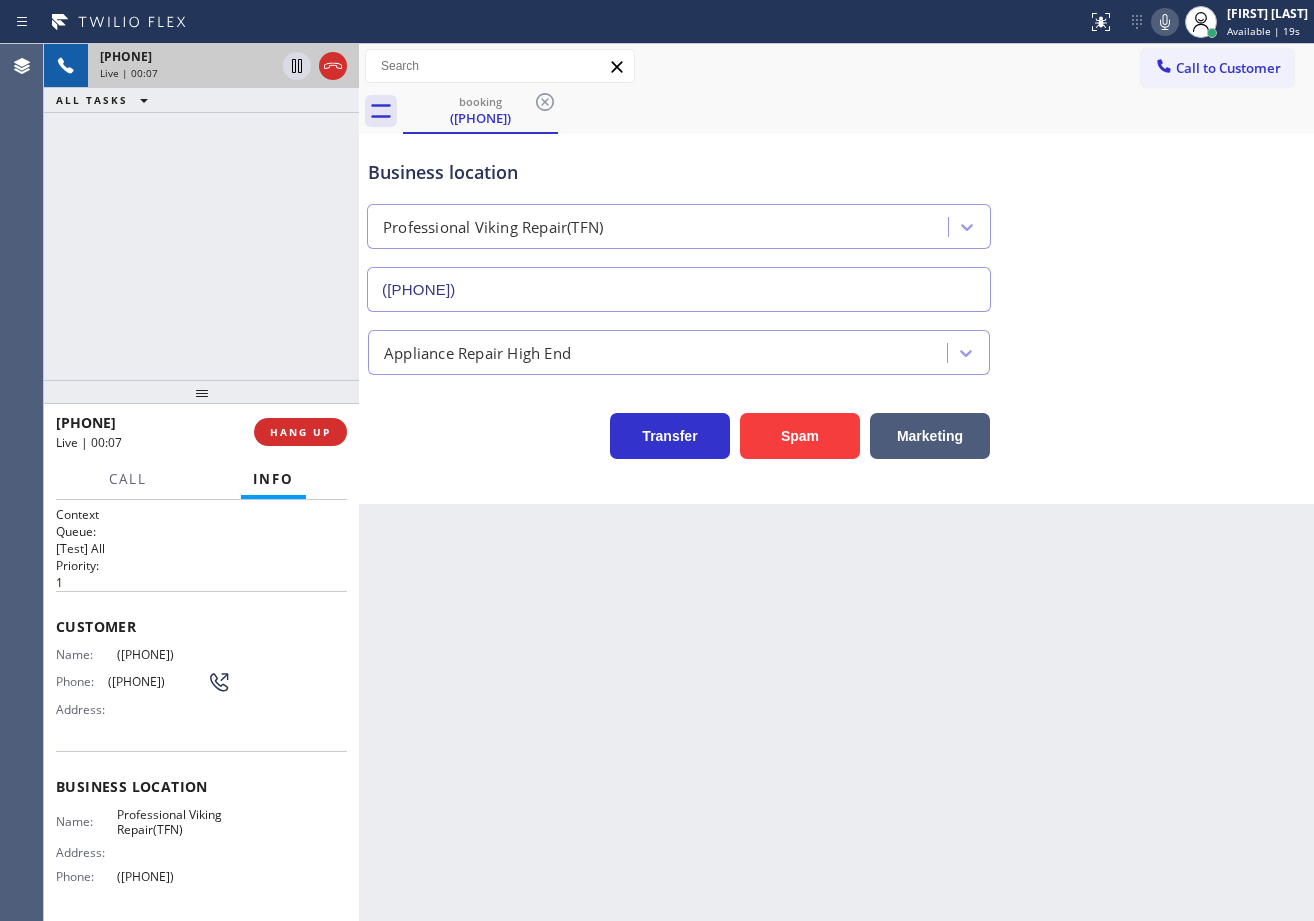 click on "Back to Dashboard Change Sender ID Customers Technicians Select a contact Outbound call Technician Search Technician Your caller id phone number Your caller id phone number Call Technician info Name   Phone none Address none Change Sender ID HVAC +[PHONE] 5 Star Appliance +[PHONE] Appliance Repair +[PHONE] Plumbing +[PHONE] Air Duct Cleaning +[PHONE]  Electricians +[PHONE]  Cancel Change Check personal SMS Reset Change booking [PHONE] Call to Customer Outbound call Location Red Apple Appliance Repair Long Island Your caller id phone number [PHONE] Customer number Call Outbound call Technician Search Technician Your caller id phone number Your caller id phone number Call booking [PHONE] Business location Professional Viking Repair(TFN) [PHONE] Appliance Repair High End Transfer Spam Marketing" at bounding box center [836, 482] 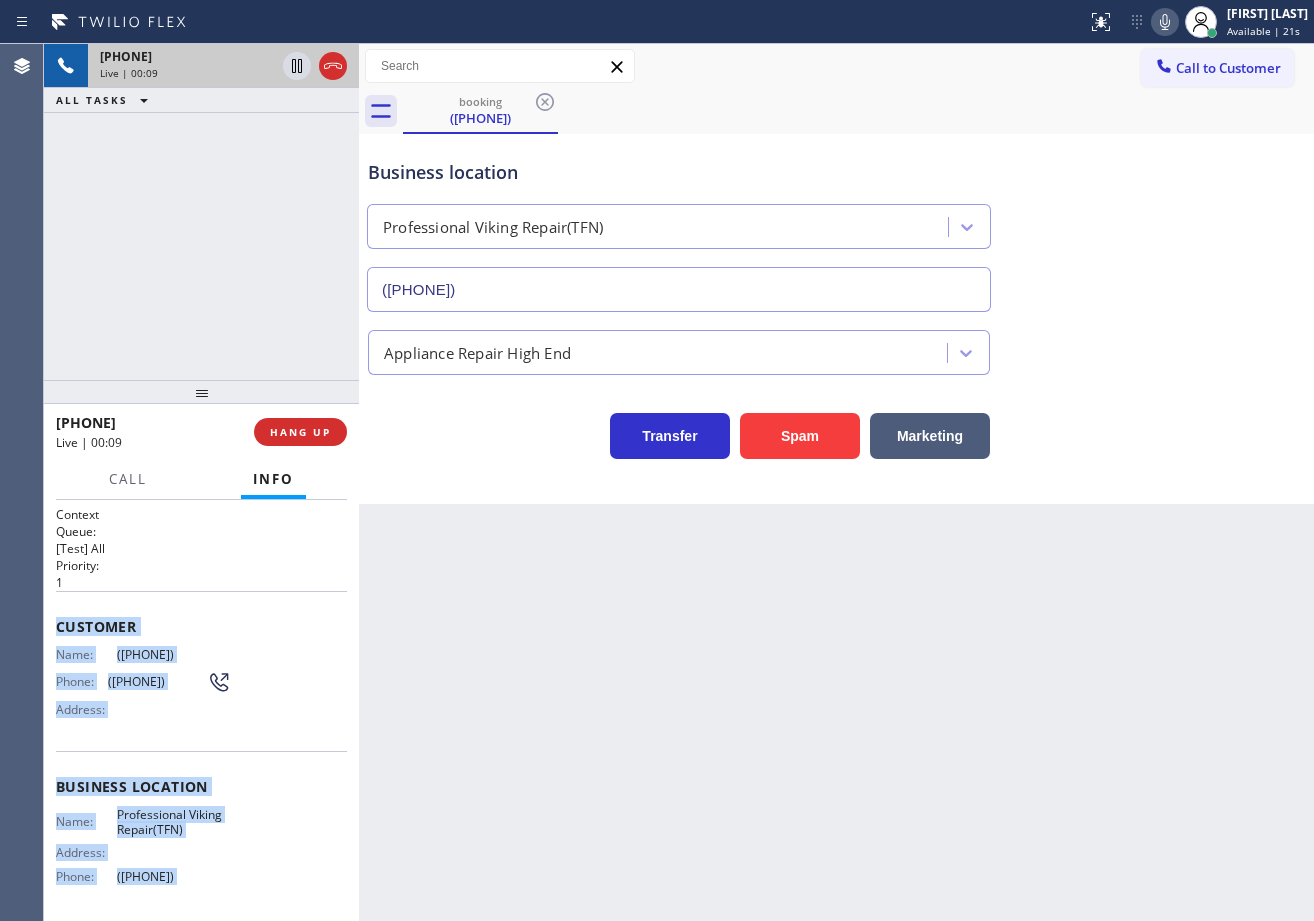scroll, scrollTop: 154, scrollLeft: 0, axis: vertical 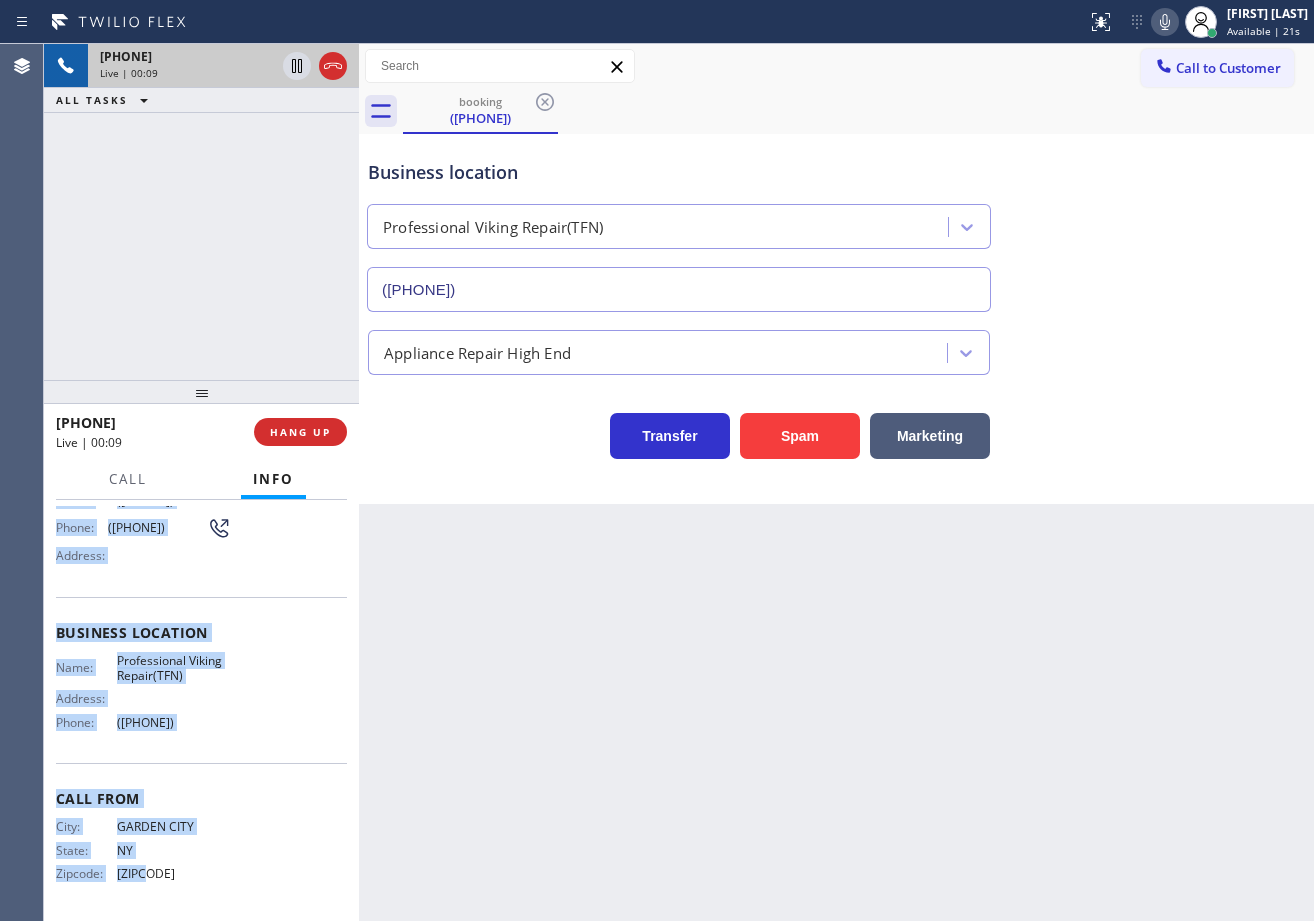 drag, startPoint x: 56, startPoint y: 621, endPoint x: 259, endPoint y: 748, distance: 239.45354 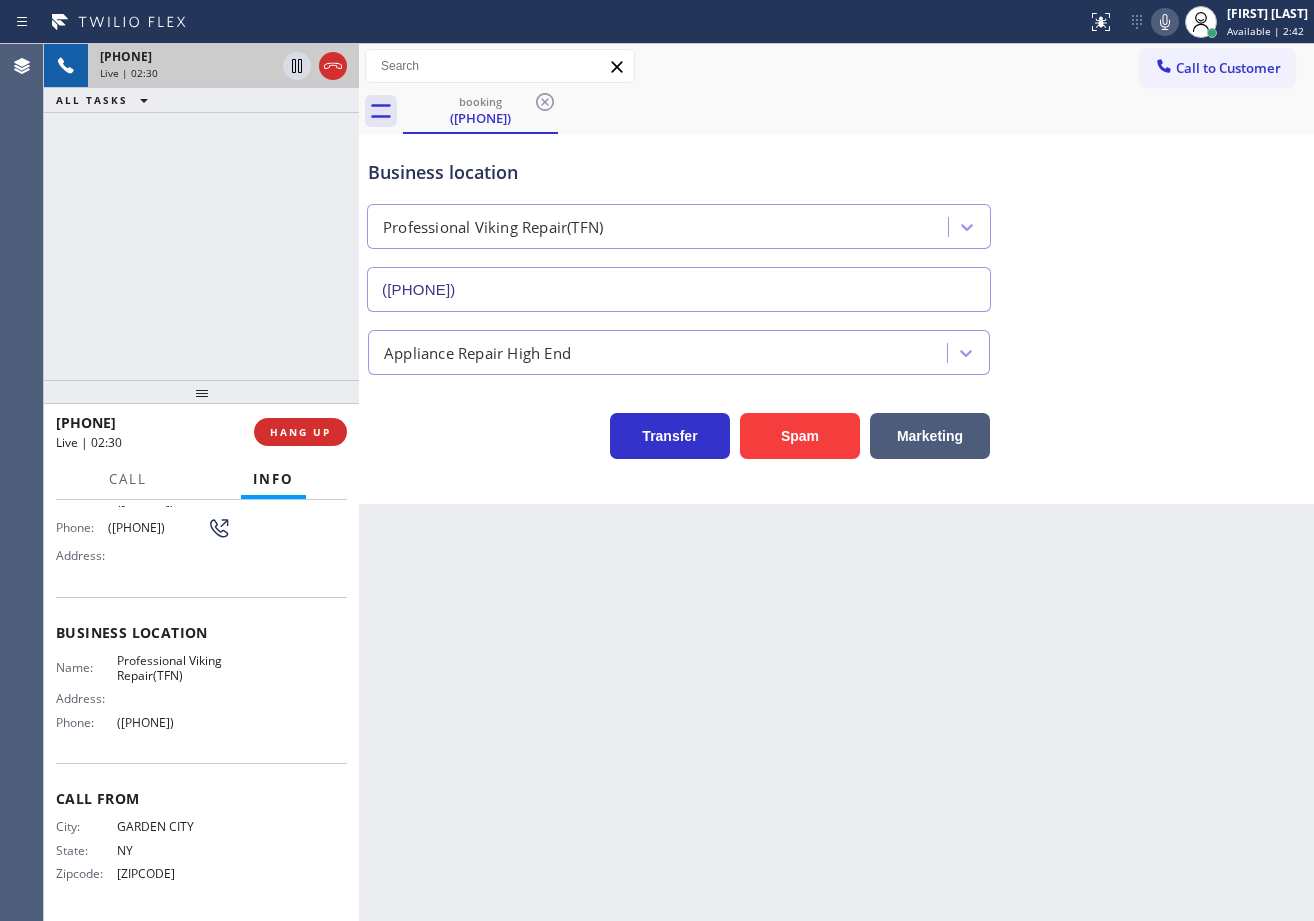click on "[PHONE] Live | 02:30 ALL TASKS ALL TASKS ACTIVE TASKS TASKS IN WRAP UP" at bounding box center [201, 212] 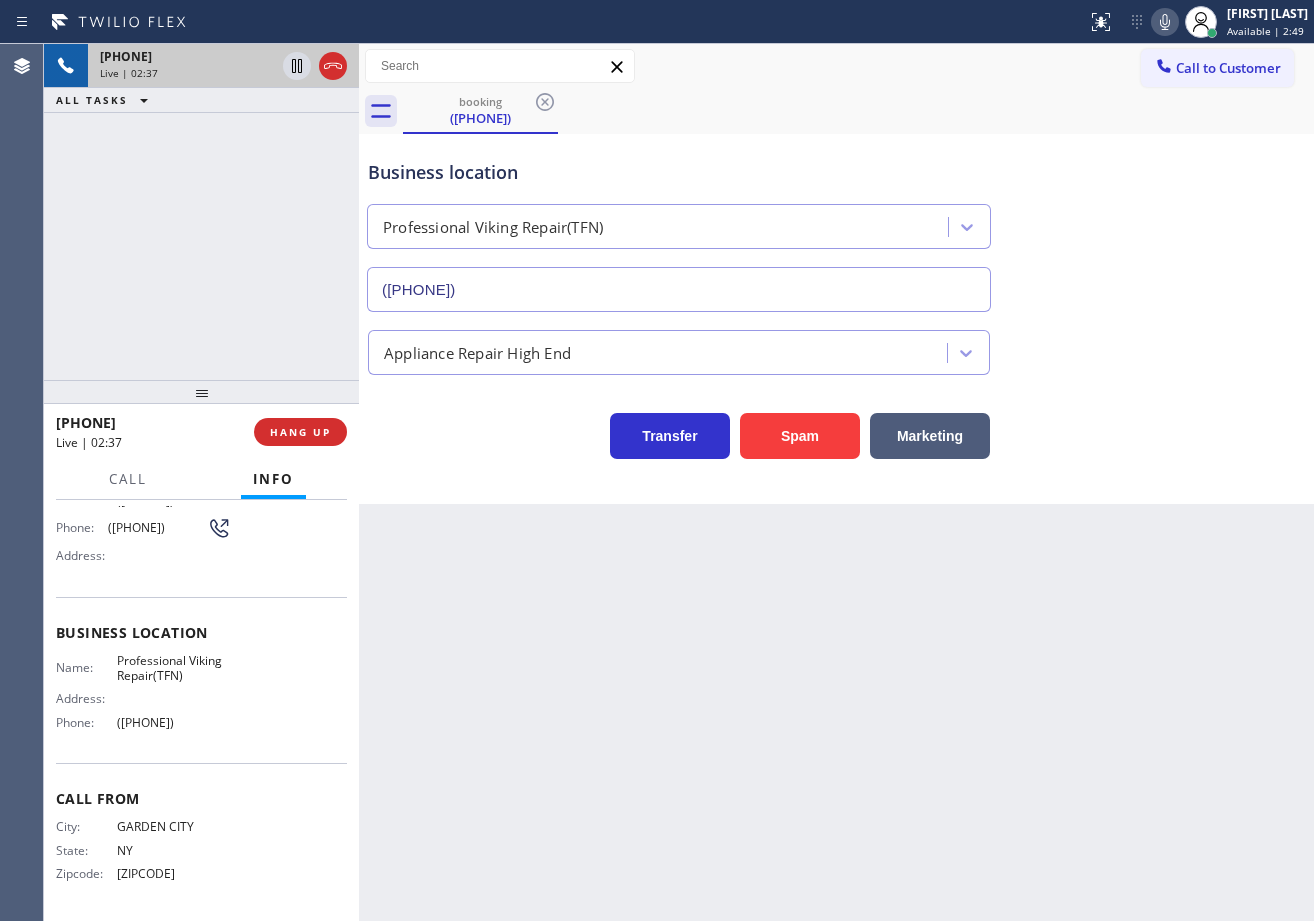 click on "Appliance Repair High End" at bounding box center (836, 348) 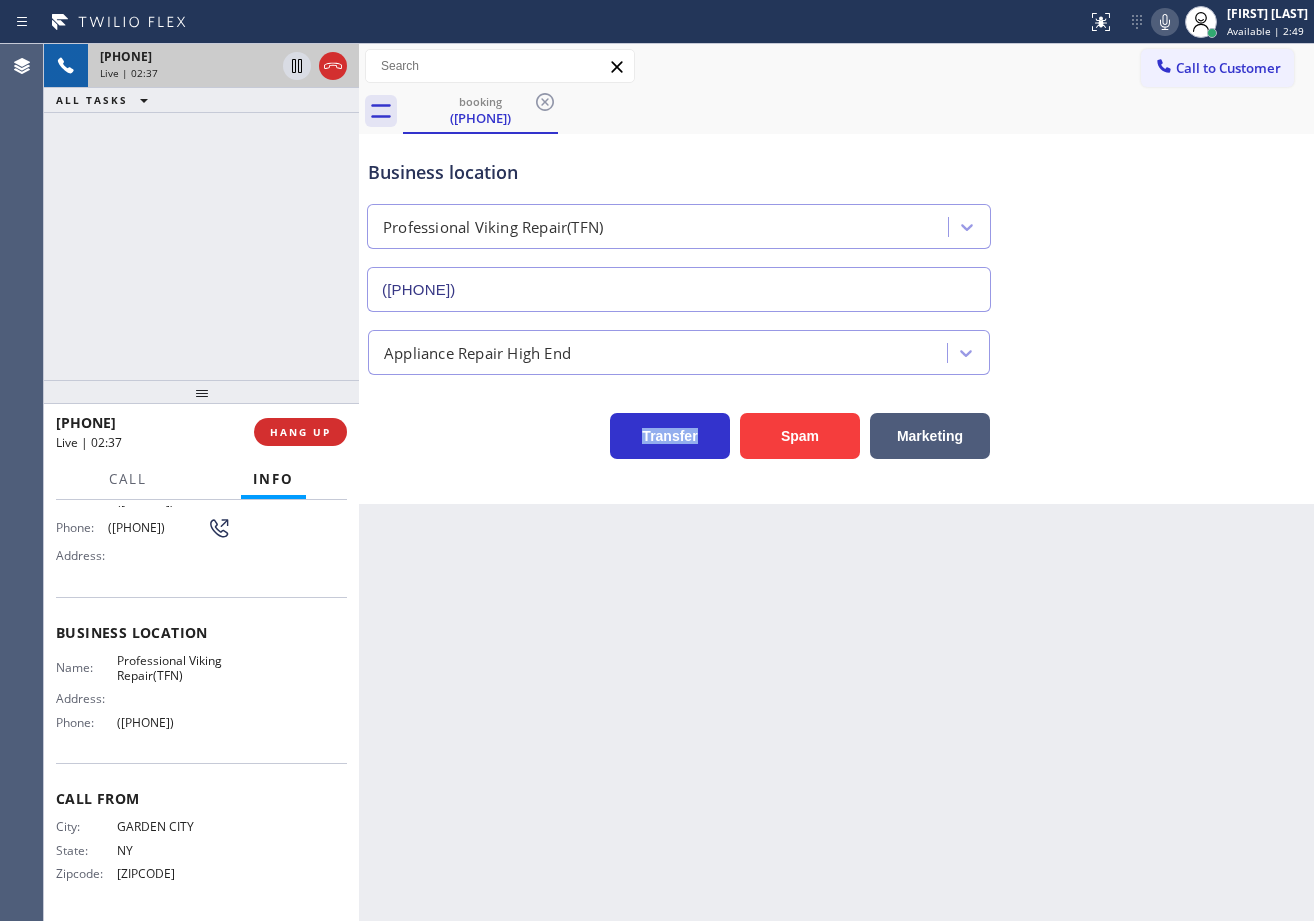 drag, startPoint x: 1207, startPoint y: 327, endPoint x: 1196, endPoint y: 328, distance: 11.045361 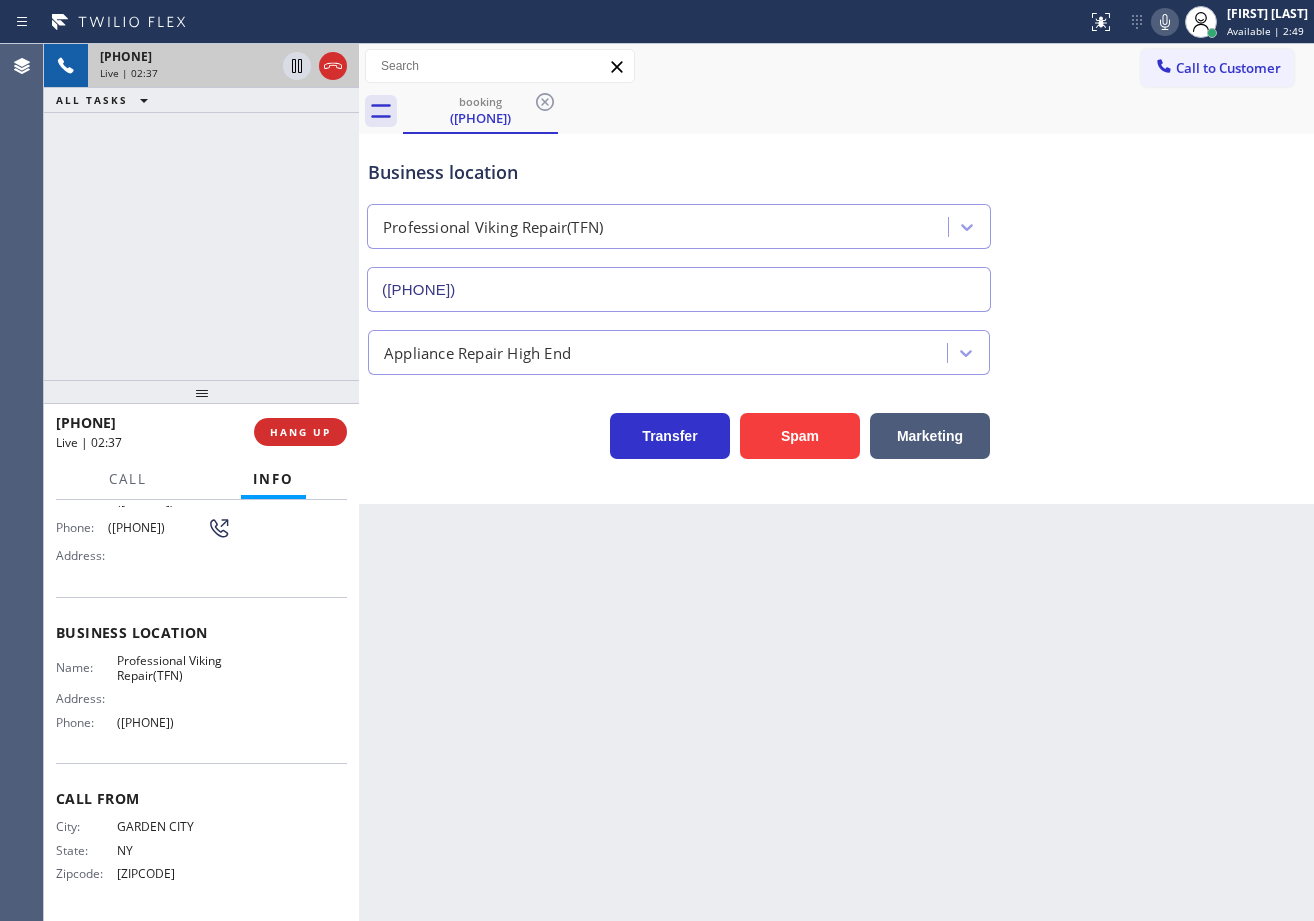drag, startPoint x: 1196, startPoint y: 328, endPoint x: 1185, endPoint y: 330, distance: 11.18034 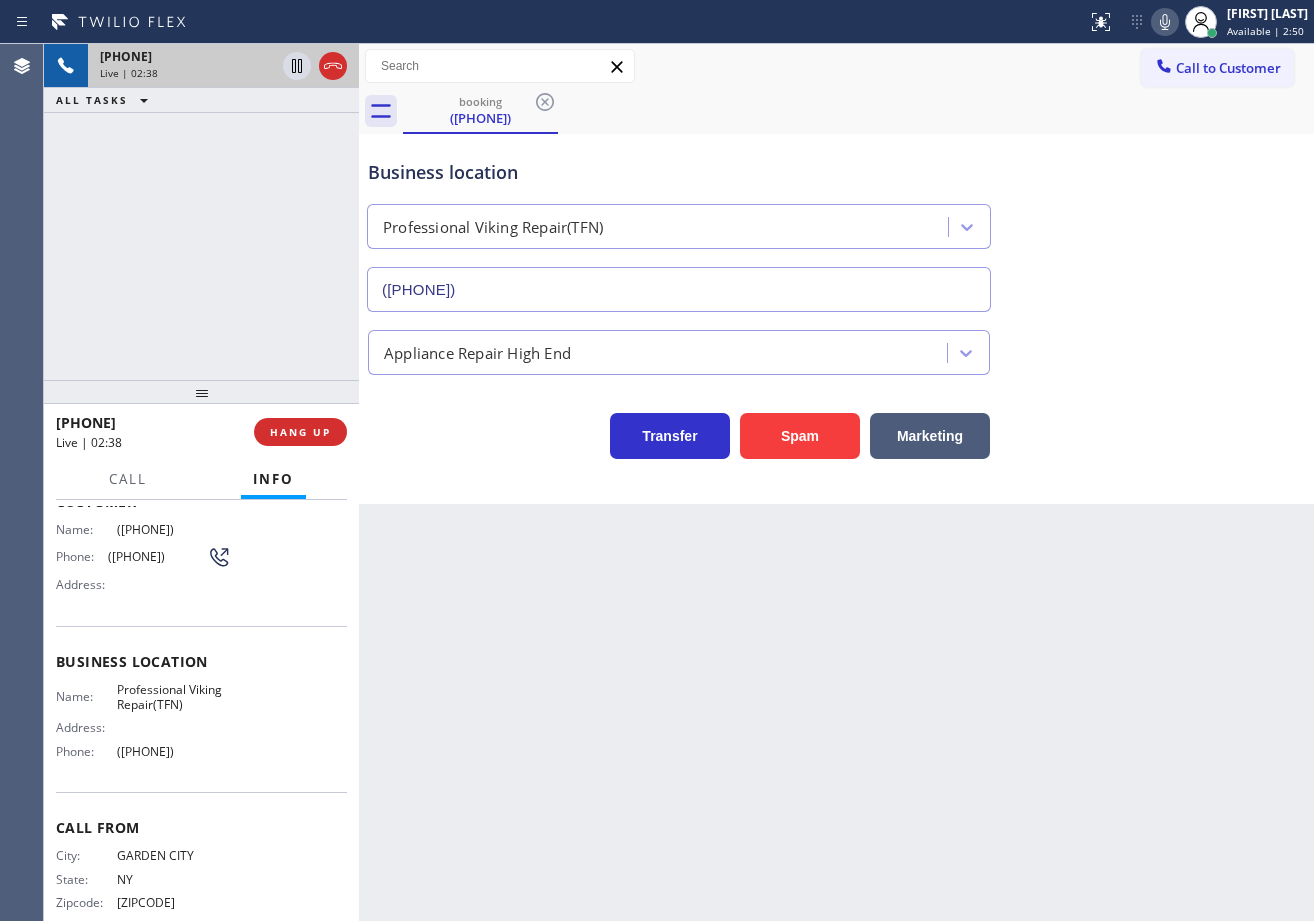 scroll, scrollTop: 6, scrollLeft: 0, axis: vertical 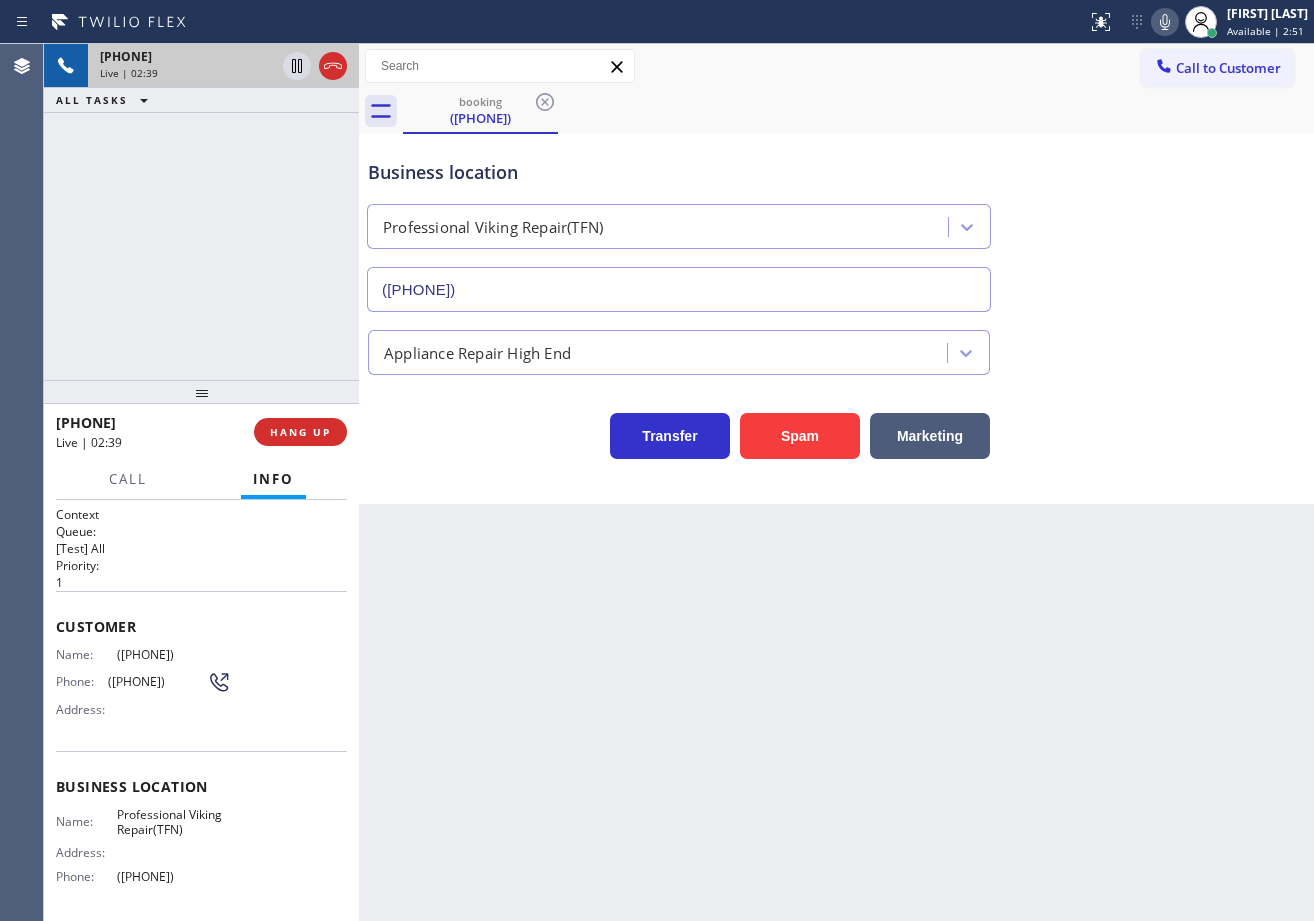 drag, startPoint x: 1034, startPoint y: 678, endPoint x: 1142, endPoint y: 319, distance: 374.8933 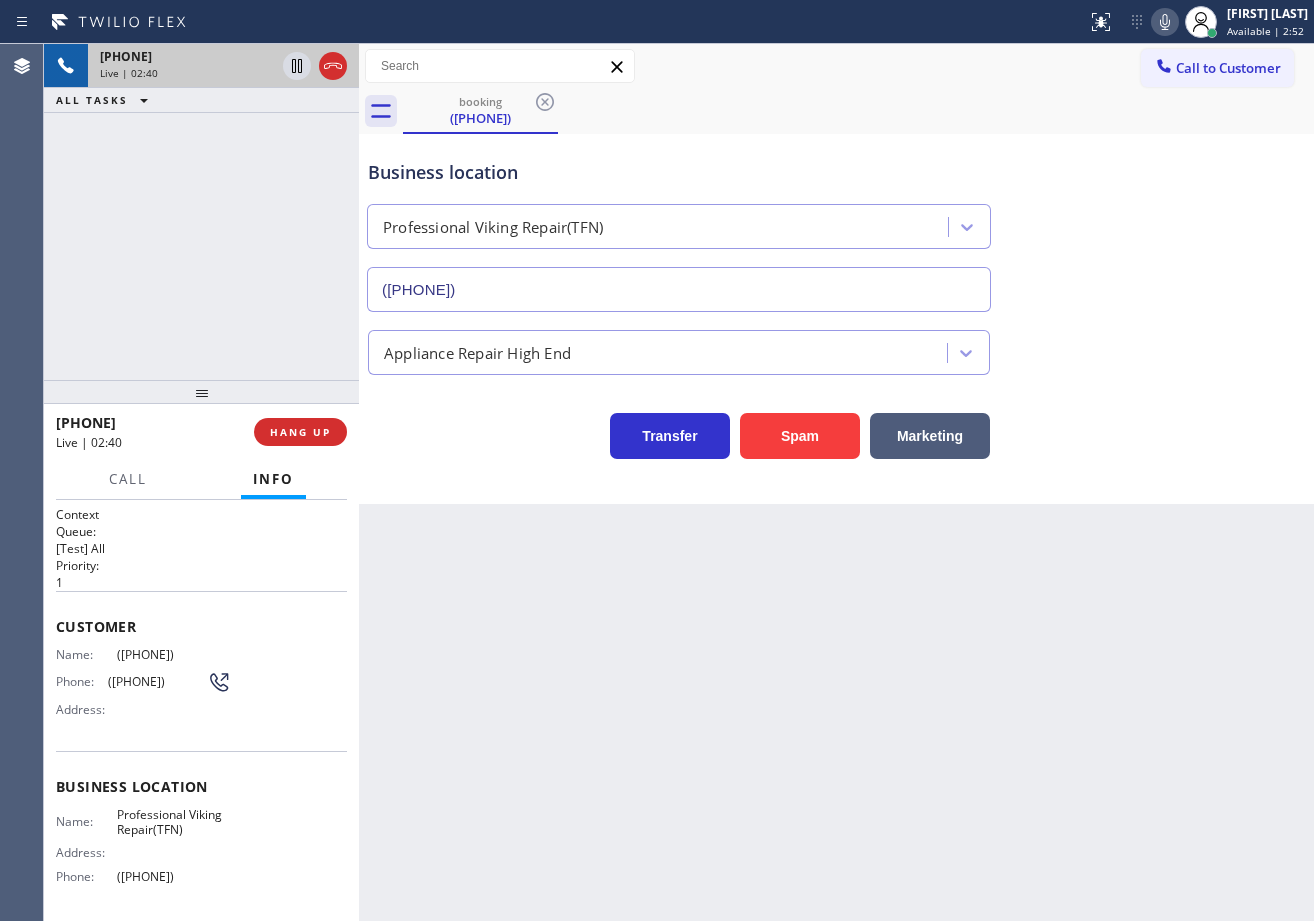 click 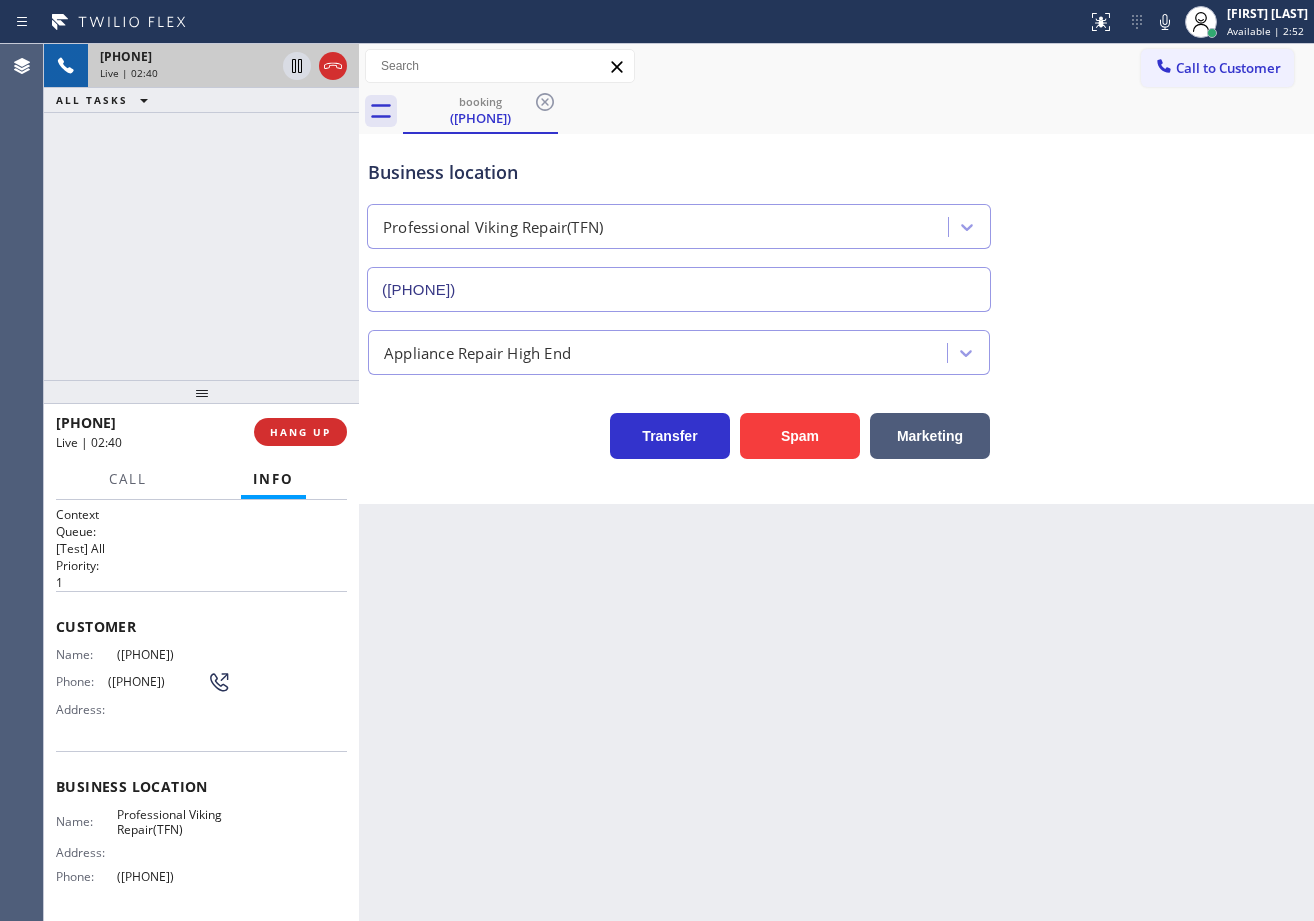 click on "Business location Professional Viking Repair(TFN) [PHONE]" at bounding box center [836, 221] 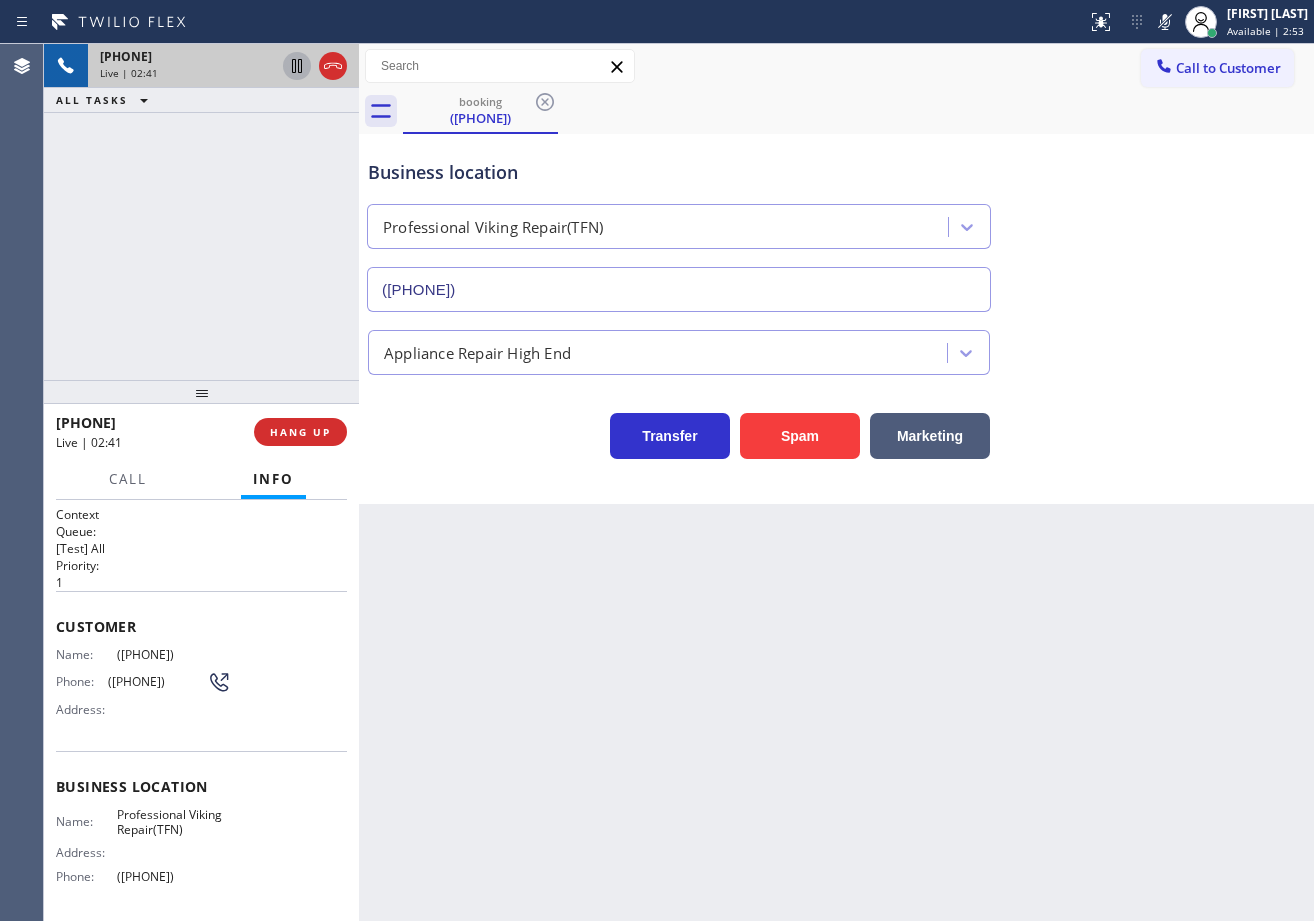 click 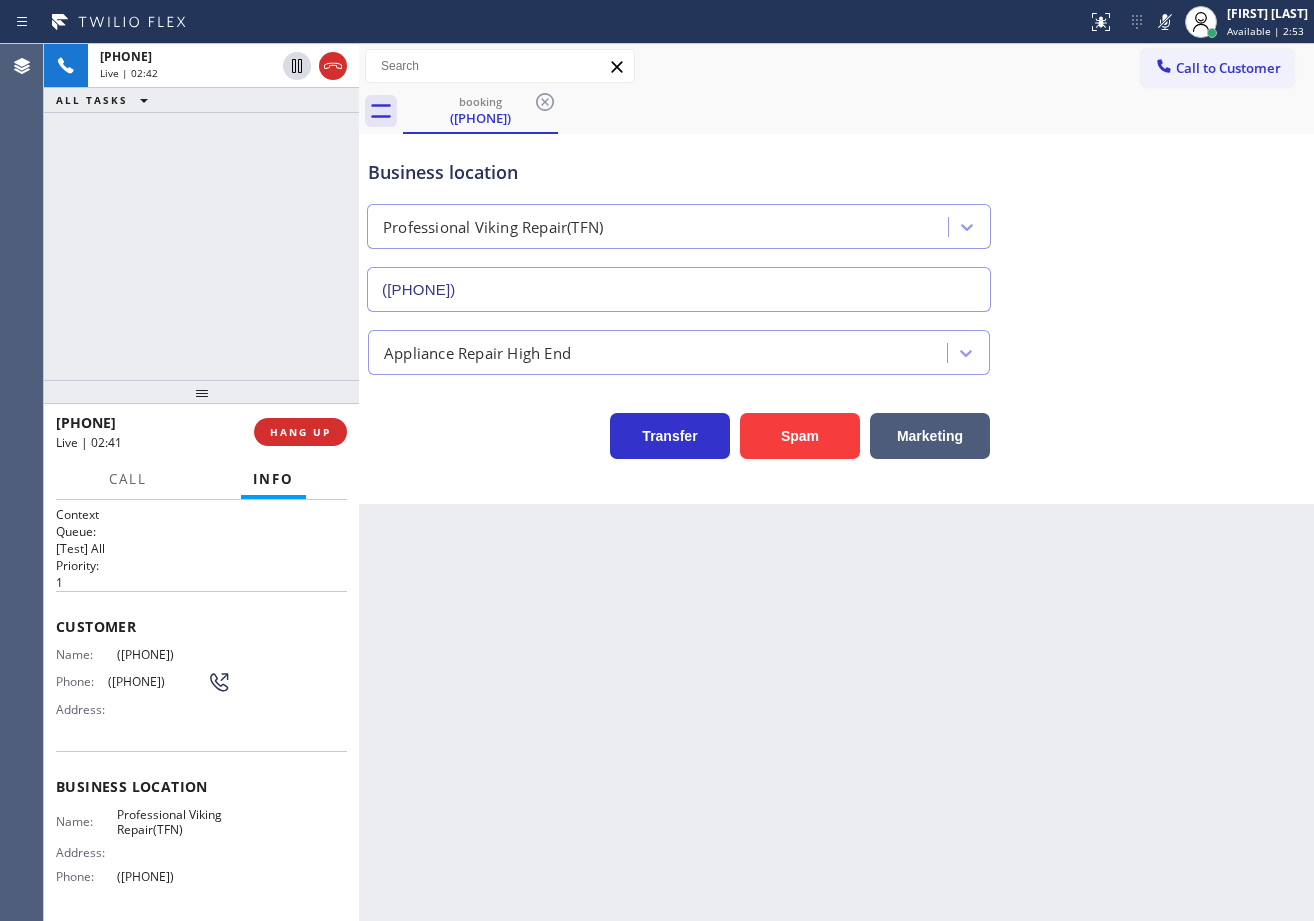drag, startPoint x: 247, startPoint y: 147, endPoint x: 1139, endPoint y: 388, distance: 923.9832 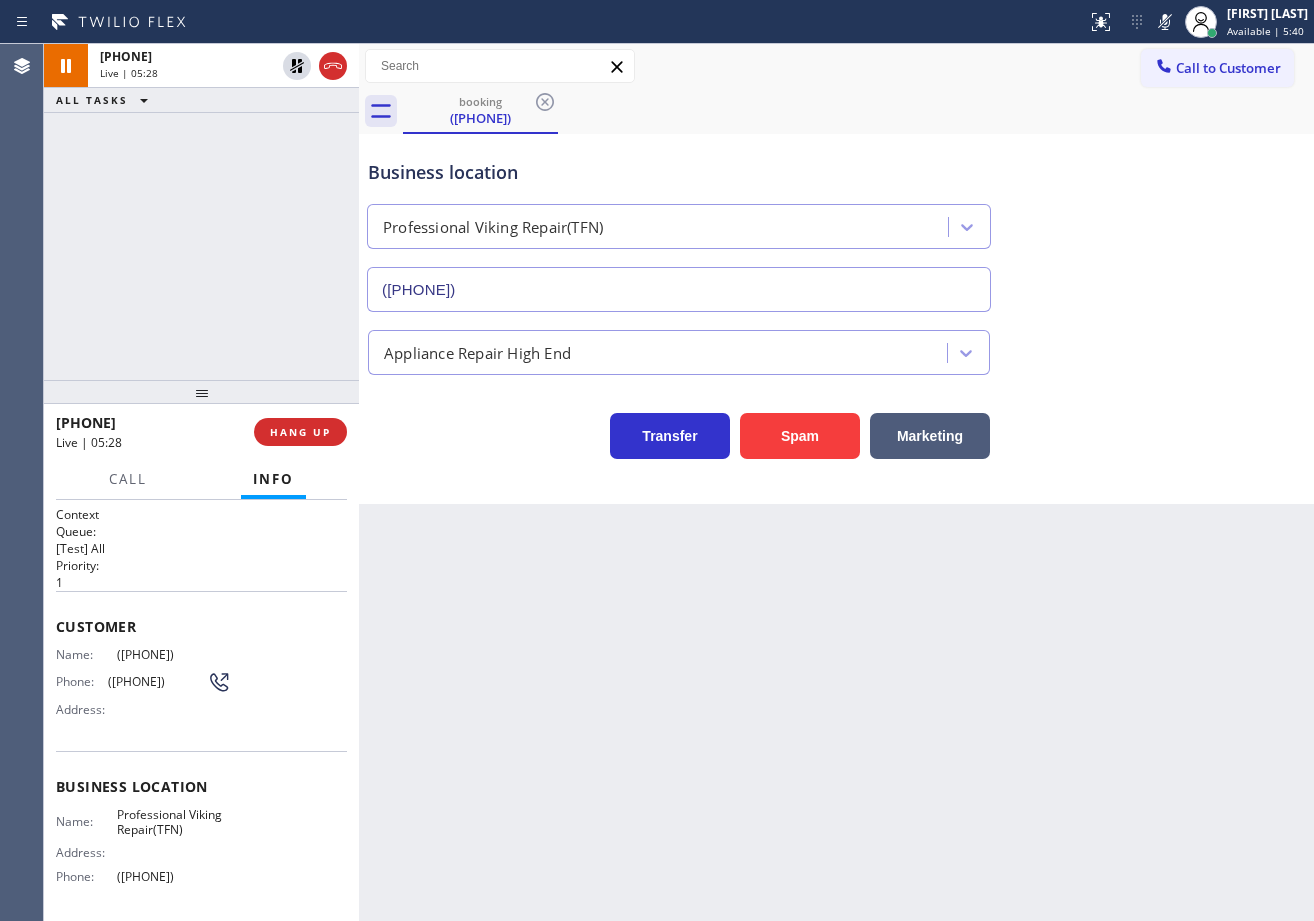 click on "Business location Professional Viking Repair(TFN) [PHONE]" at bounding box center (679, 225) 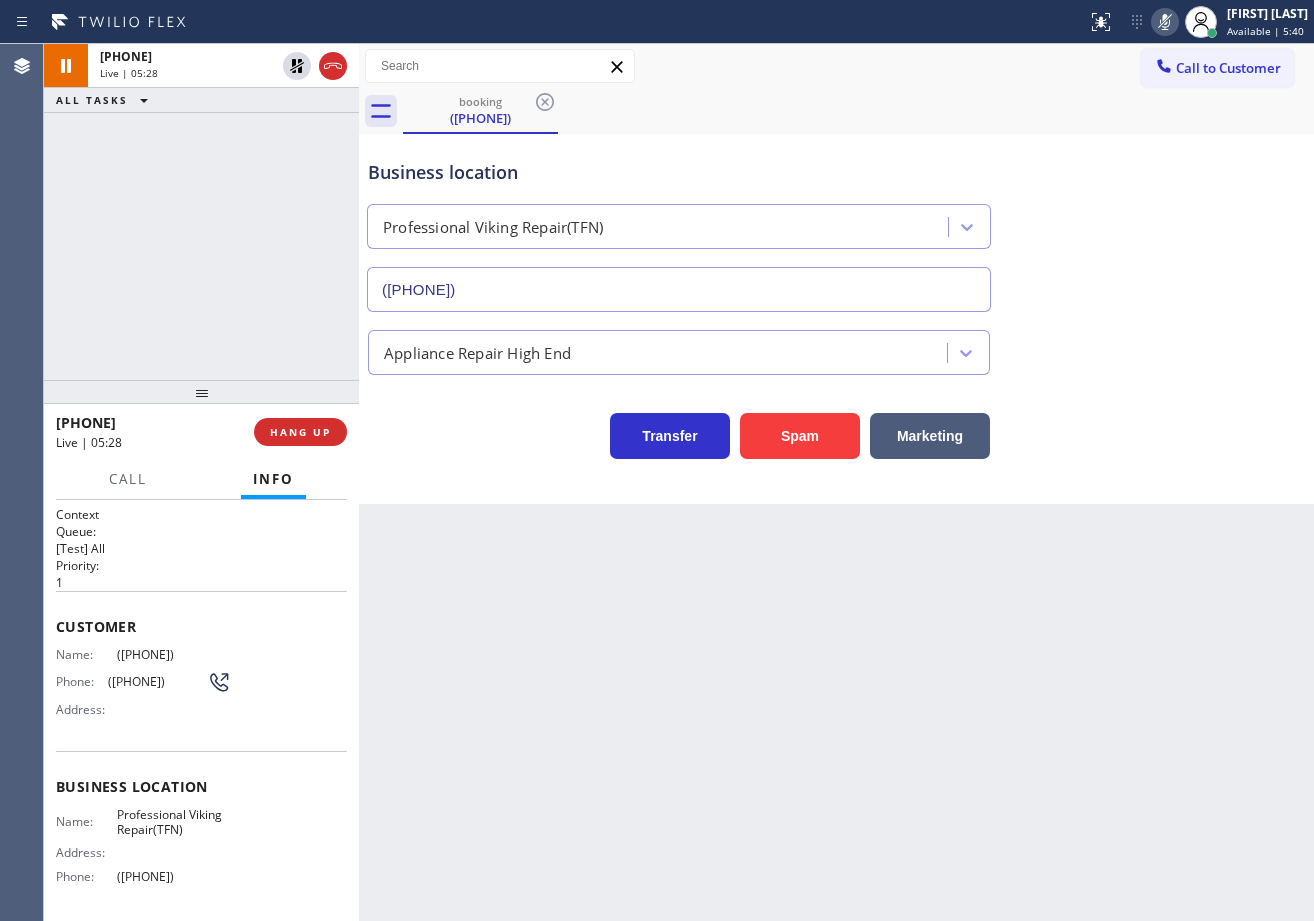 click 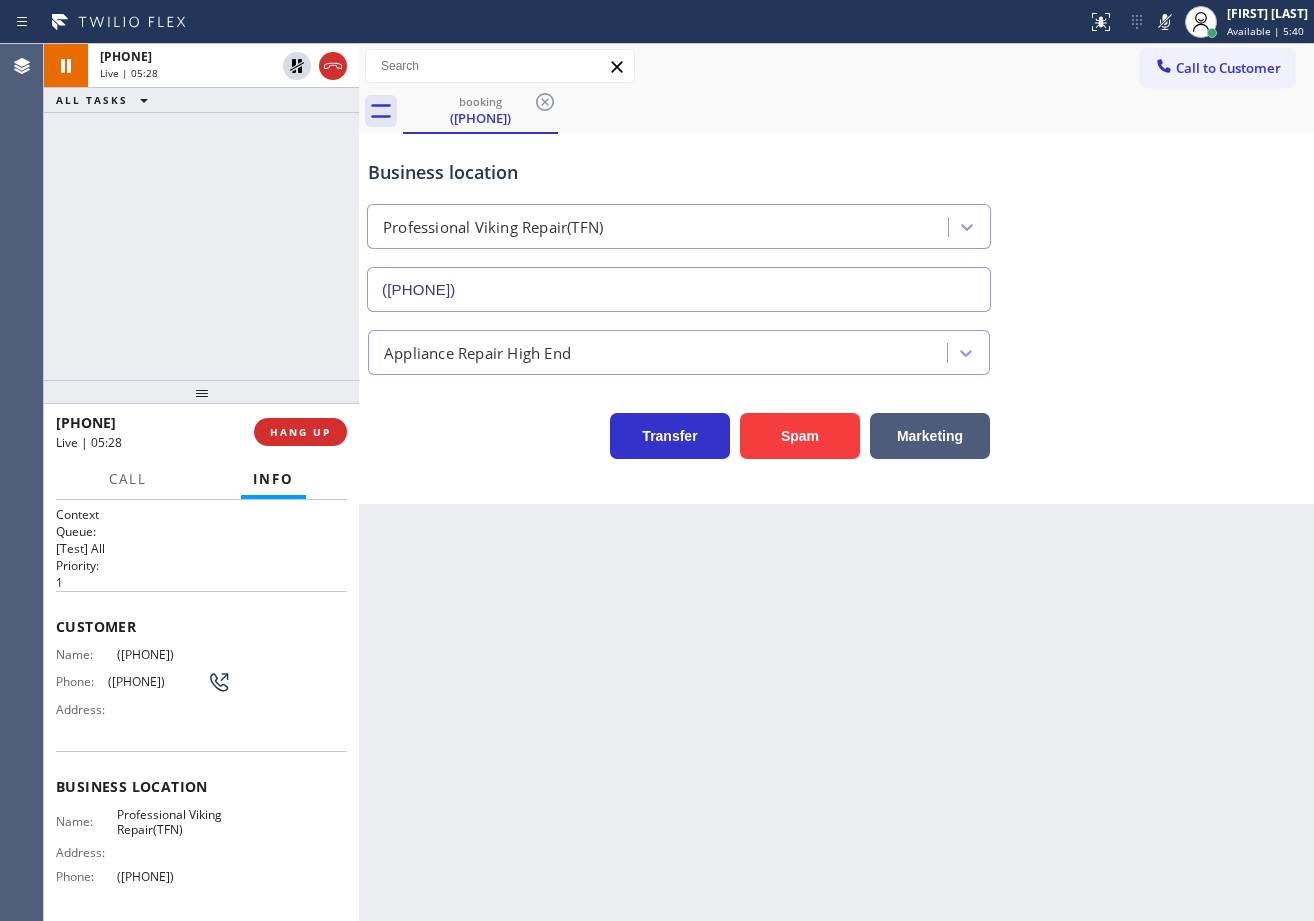click on "booking [PHONE]" at bounding box center (858, 111) 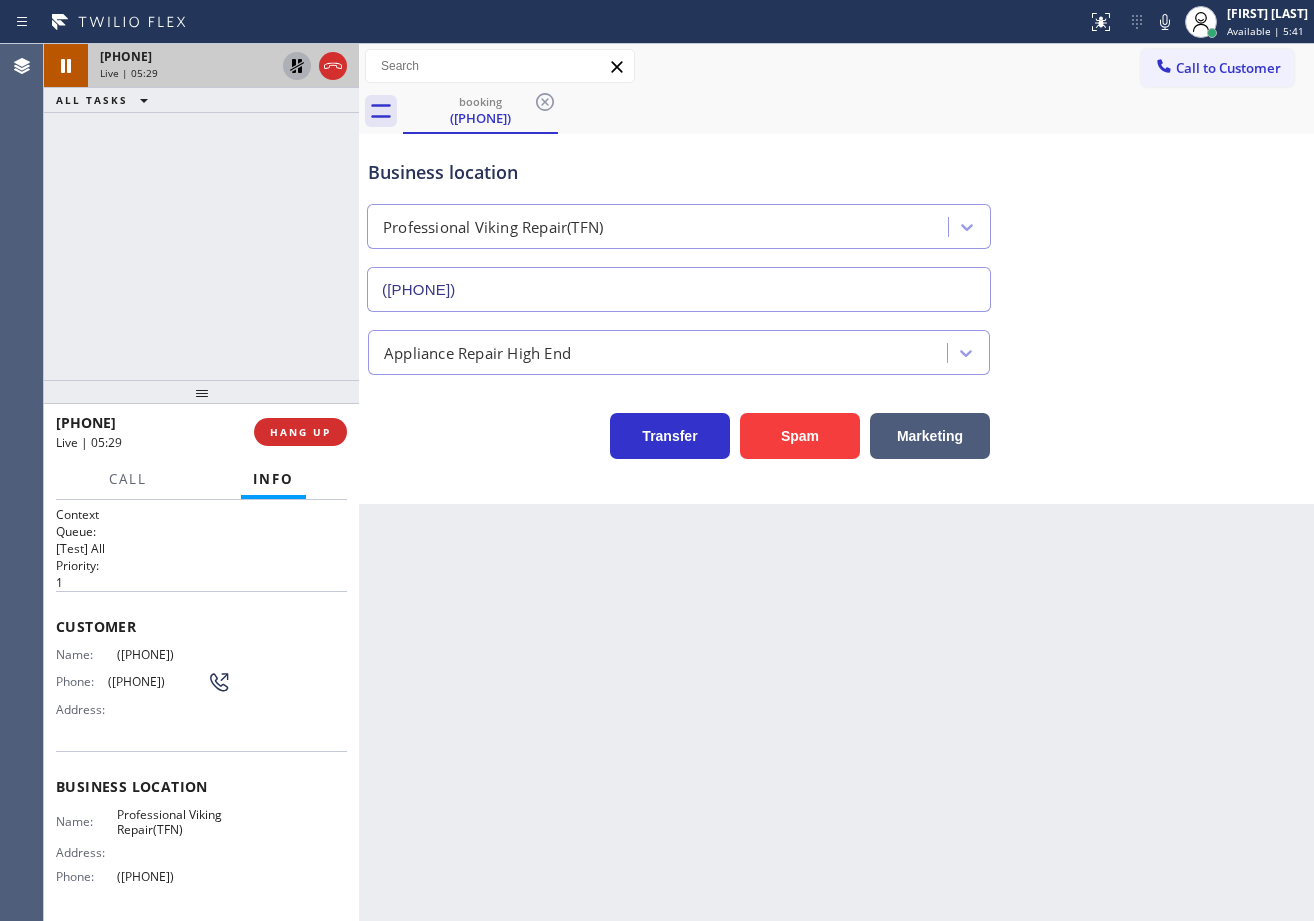 click 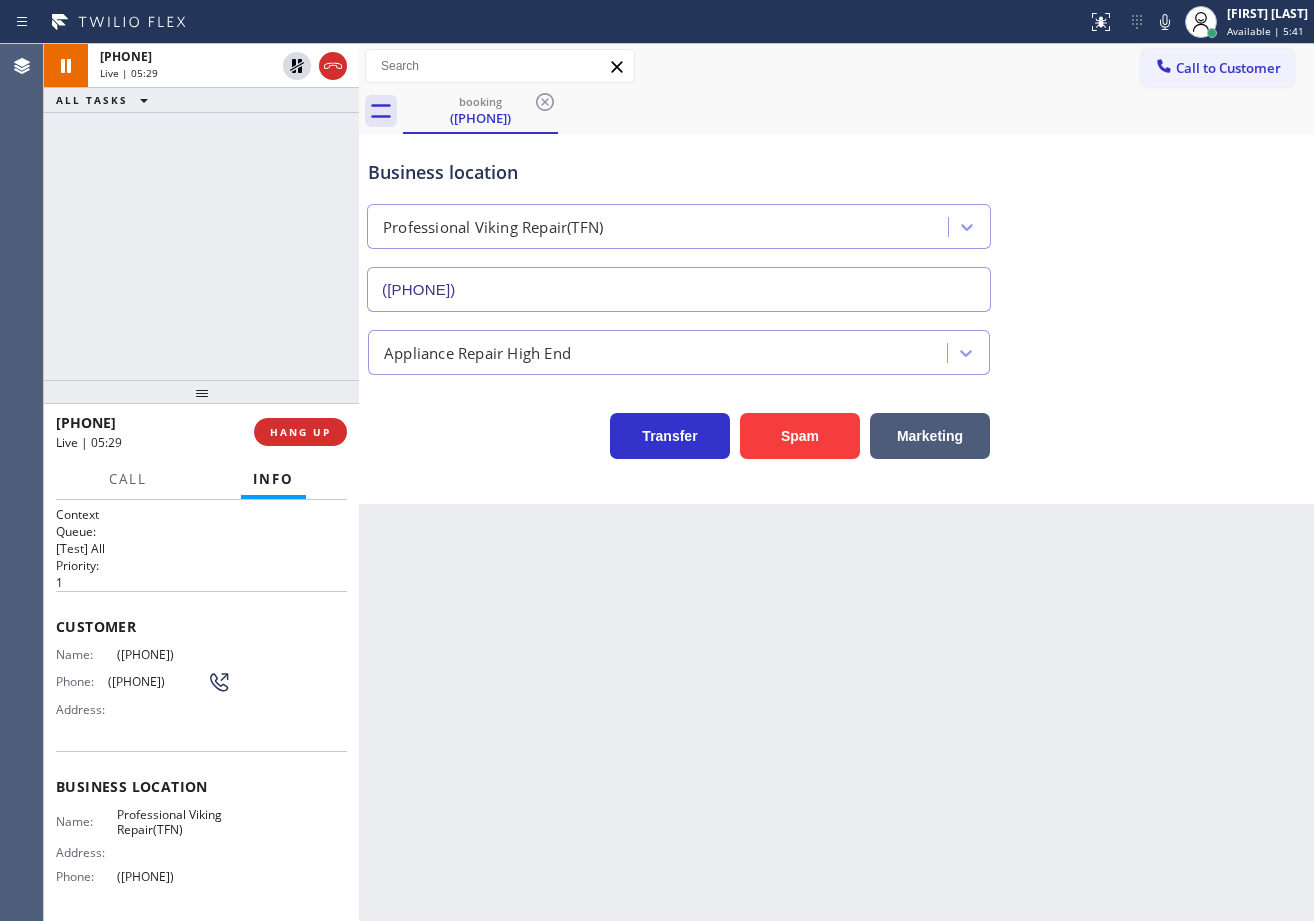 click on "[PHONE] Live | 05:29 ALL TASKS ALL TASKS ACTIVE TASKS TASKS IN WRAP UP" at bounding box center [201, 212] 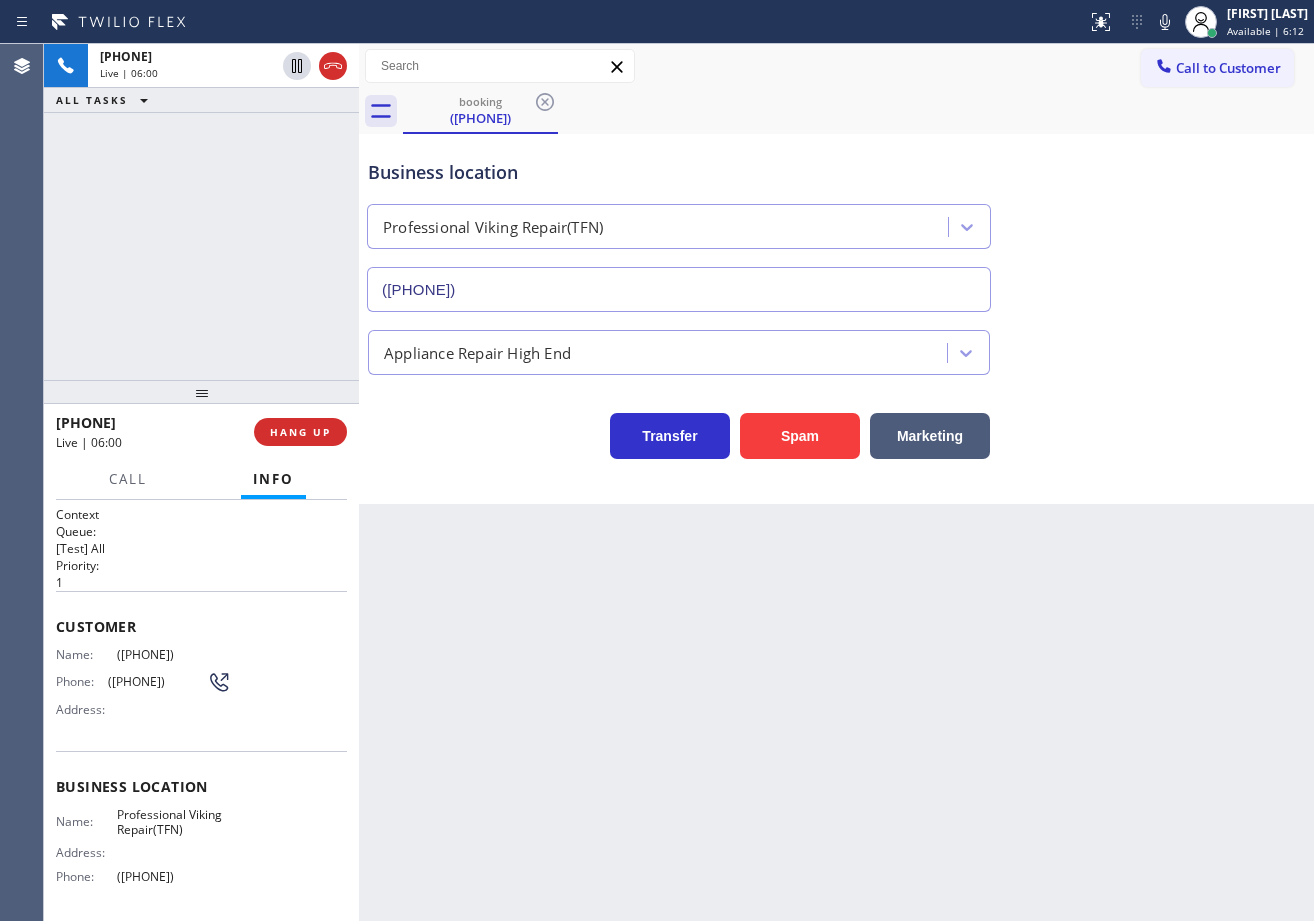 click on "booking [PHONE]" at bounding box center (858, 111) 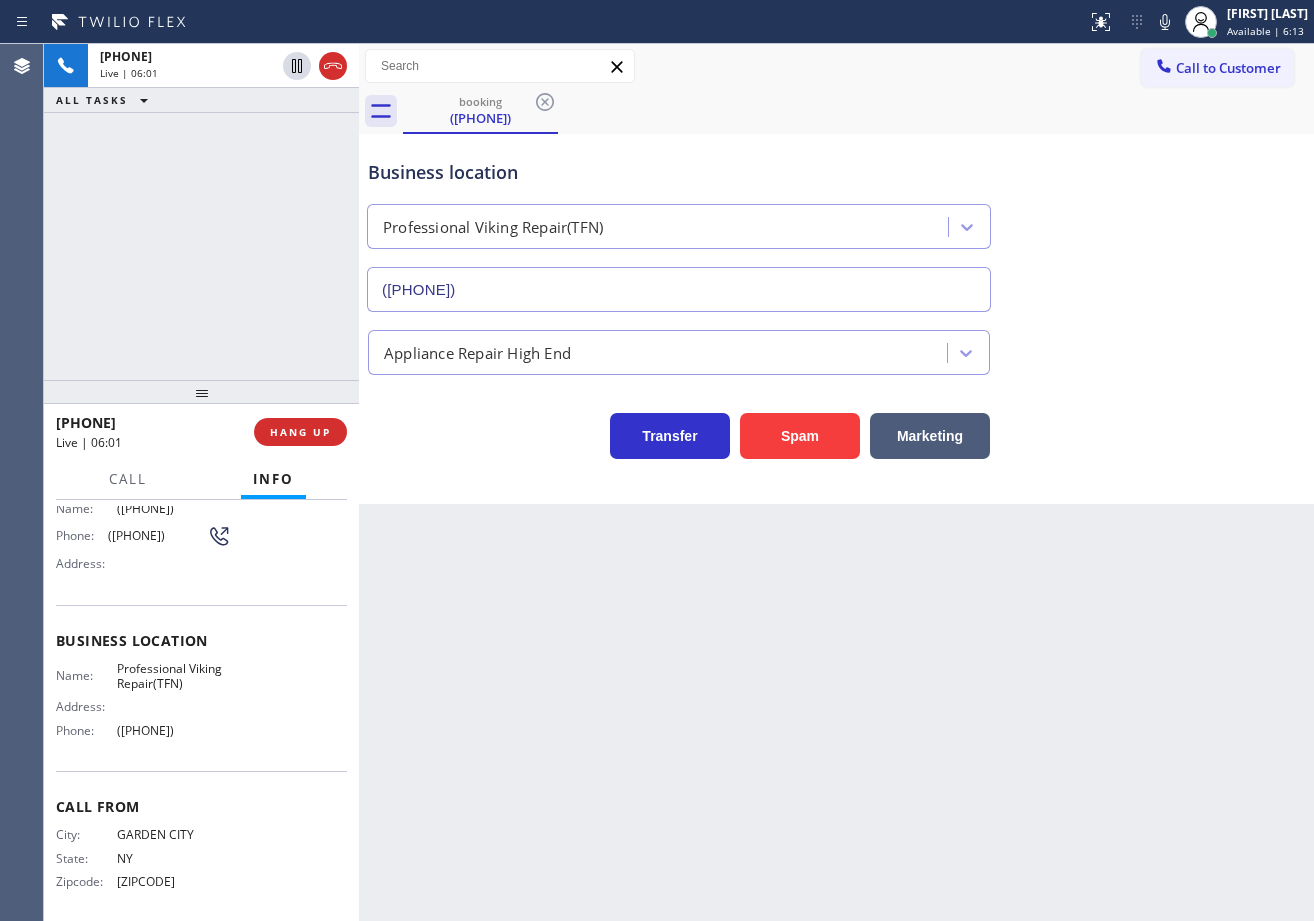 scroll, scrollTop: 0, scrollLeft: 0, axis: both 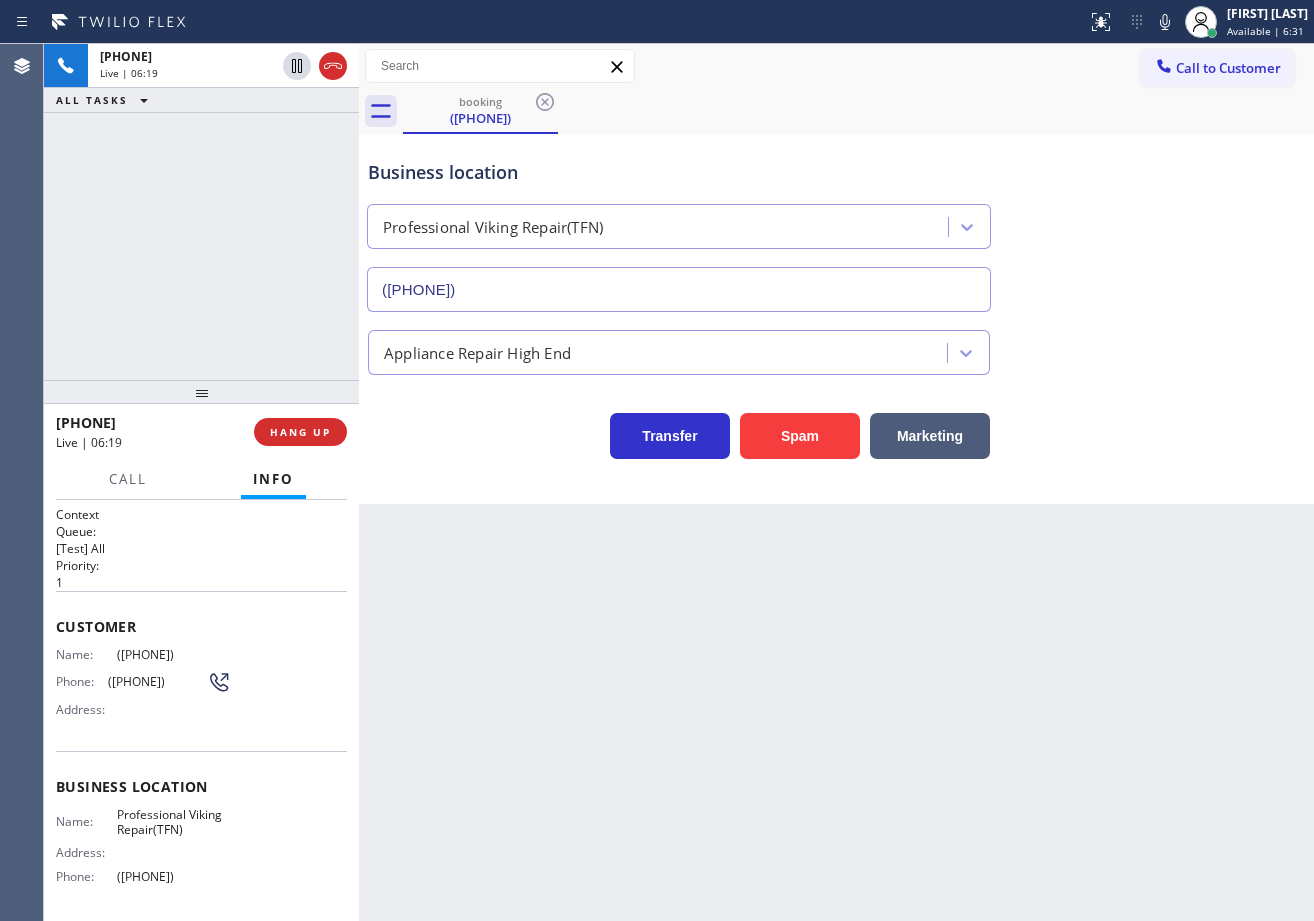 drag, startPoint x: 890, startPoint y: 116, endPoint x: 895, endPoint y: 129, distance: 13.928389 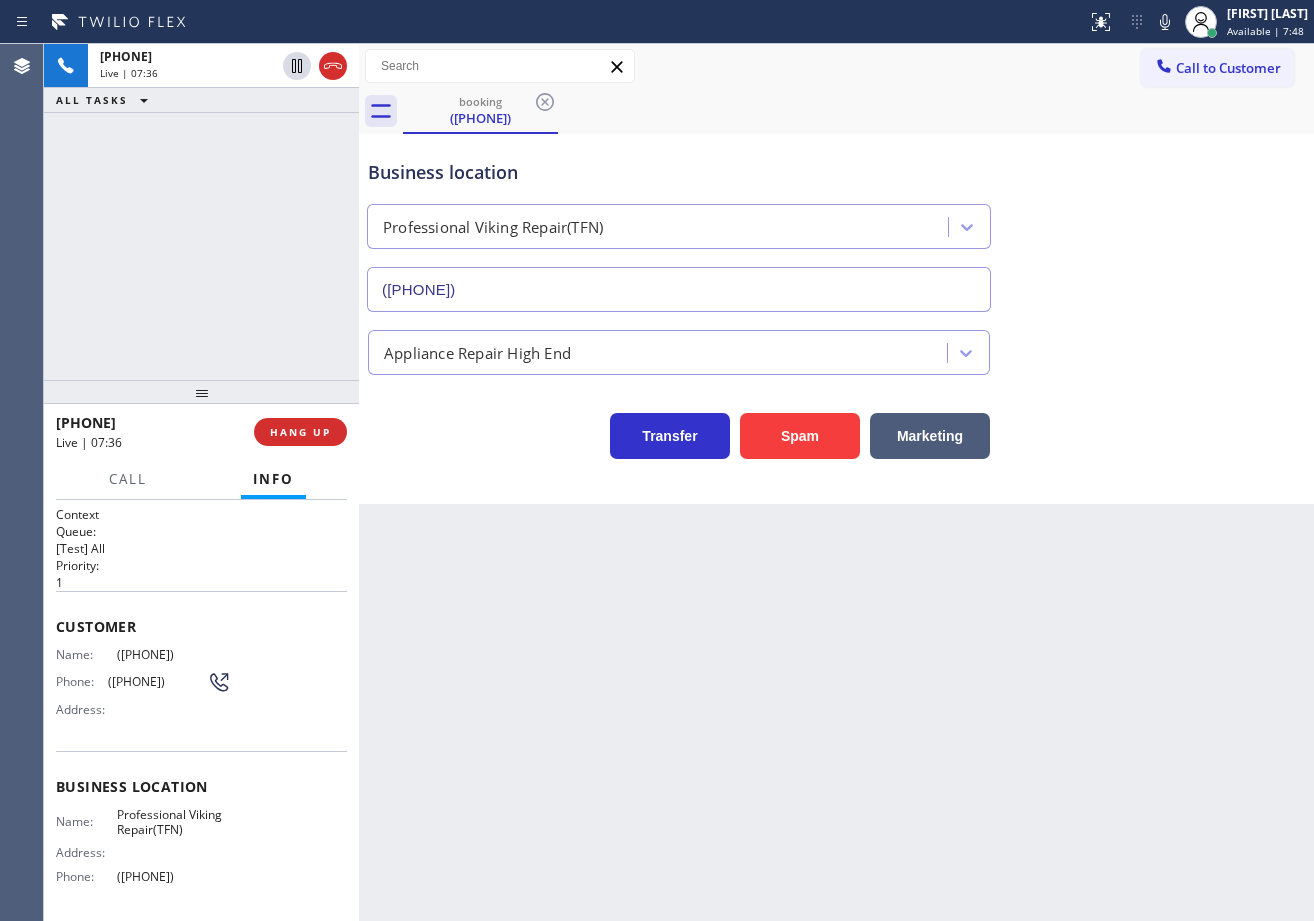click on "Business location Professional Viking Repair(TFN) ([PHONE]) Appliance Repair High End Transfer Spam Marketing" at bounding box center (836, 319) 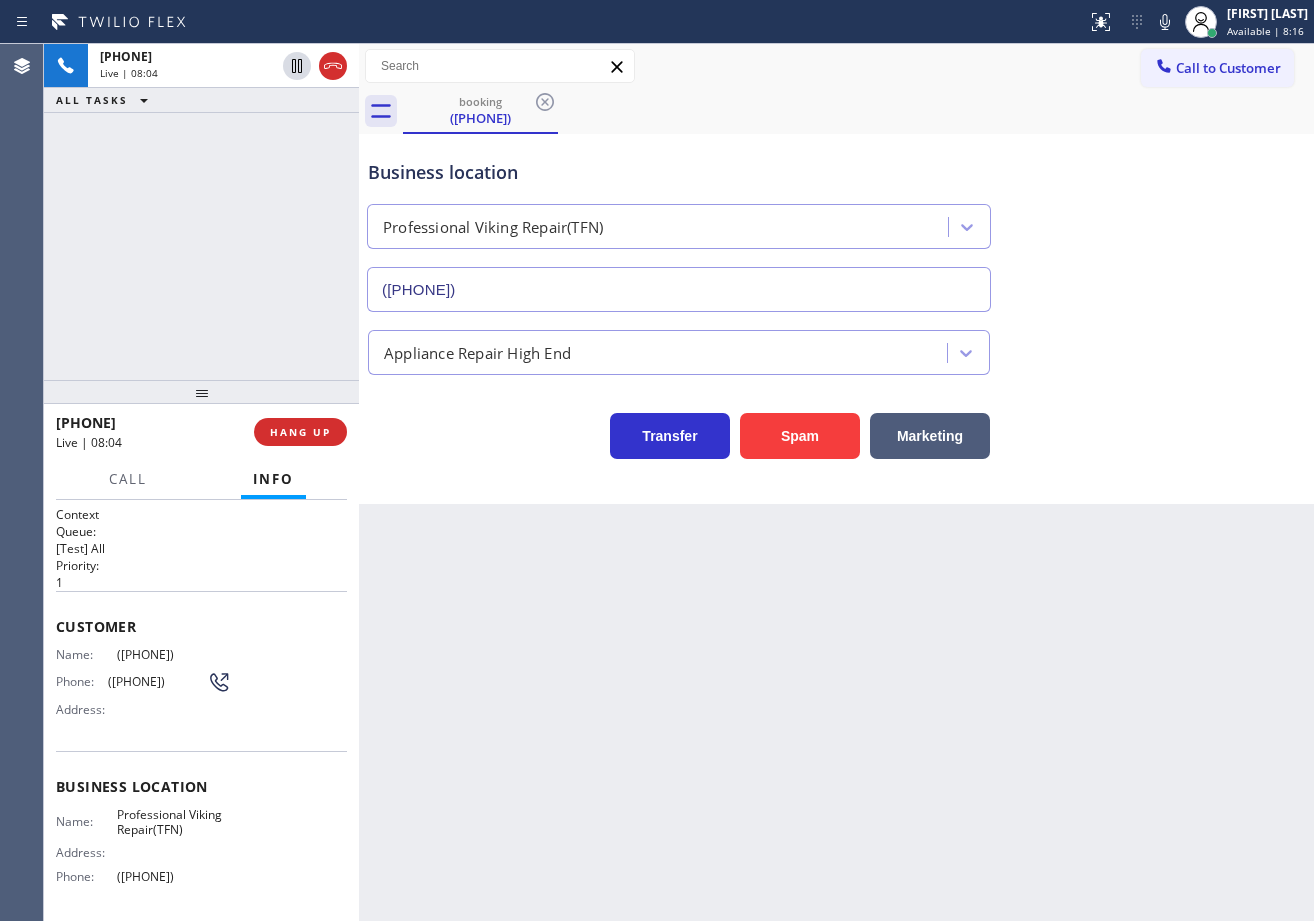 click on "Back to Dashboard Change Sender ID Customers Technicians Select a contact Outbound call Technician Search Technician Your caller id phone number Your caller id phone number Call Technician info Name   Phone none Address none Change Sender ID HVAC +[PHONE] 5 Star Appliance +[PHONE] Appliance Repair +[PHONE] Plumbing +[PHONE] Air Duct Cleaning +[PHONE]  Electricians +[PHONE]  Cancel Change Check personal SMS Reset Change booking [PHONE] Call to Customer Outbound call Location Red Apple Appliance Repair Long Island Your caller id phone number [PHONE] Customer number Call Outbound call Technician Search Technician Your caller id phone number Your caller id phone number Call booking [PHONE] Business location Professional Viking Repair(TFN) [PHONE] Appliance Repair High End Transfer Spam Marketing" at bounding box center [836, 482] 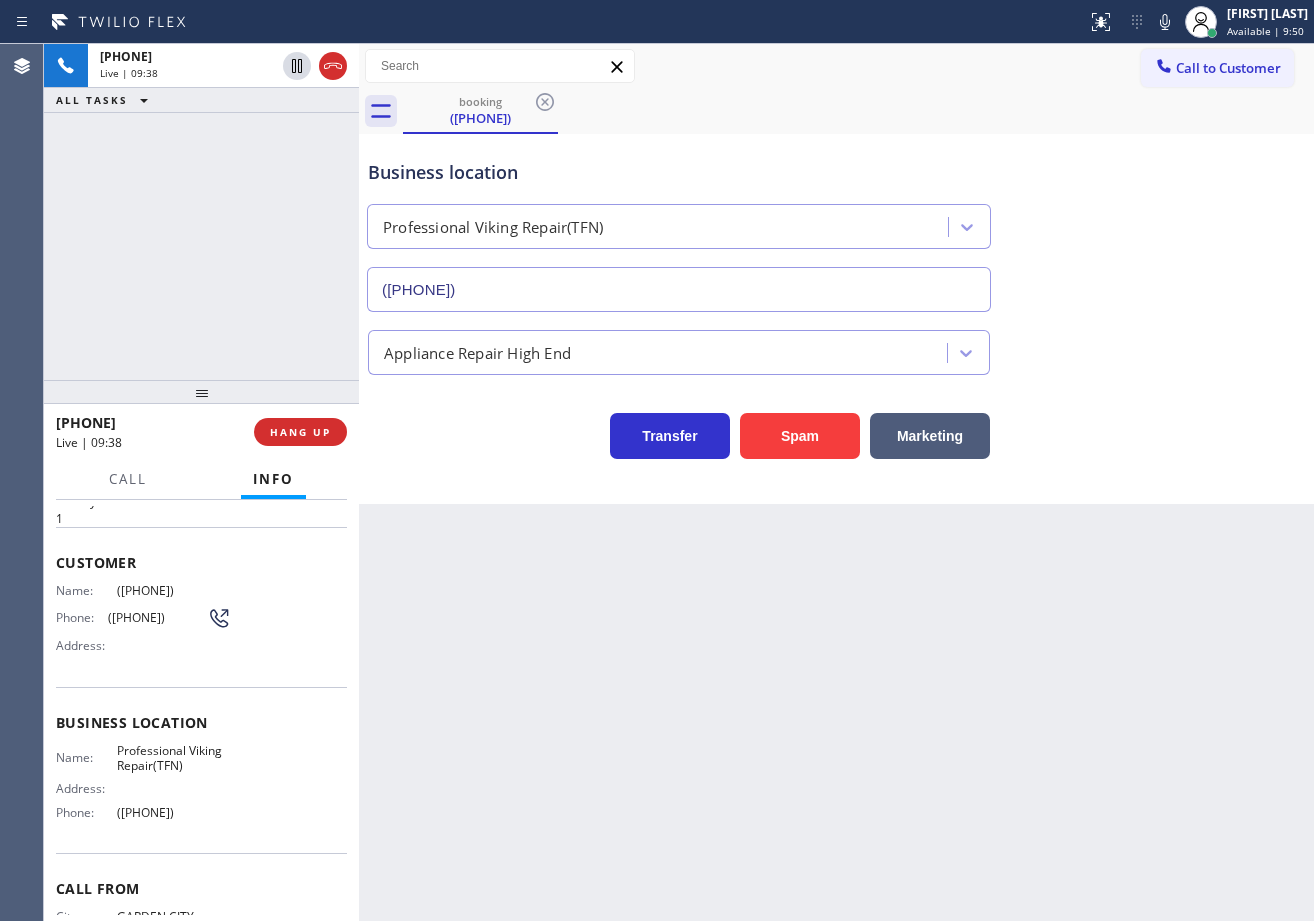 scroll, scrollTop: 0, scrollLeft: 0, axis: both 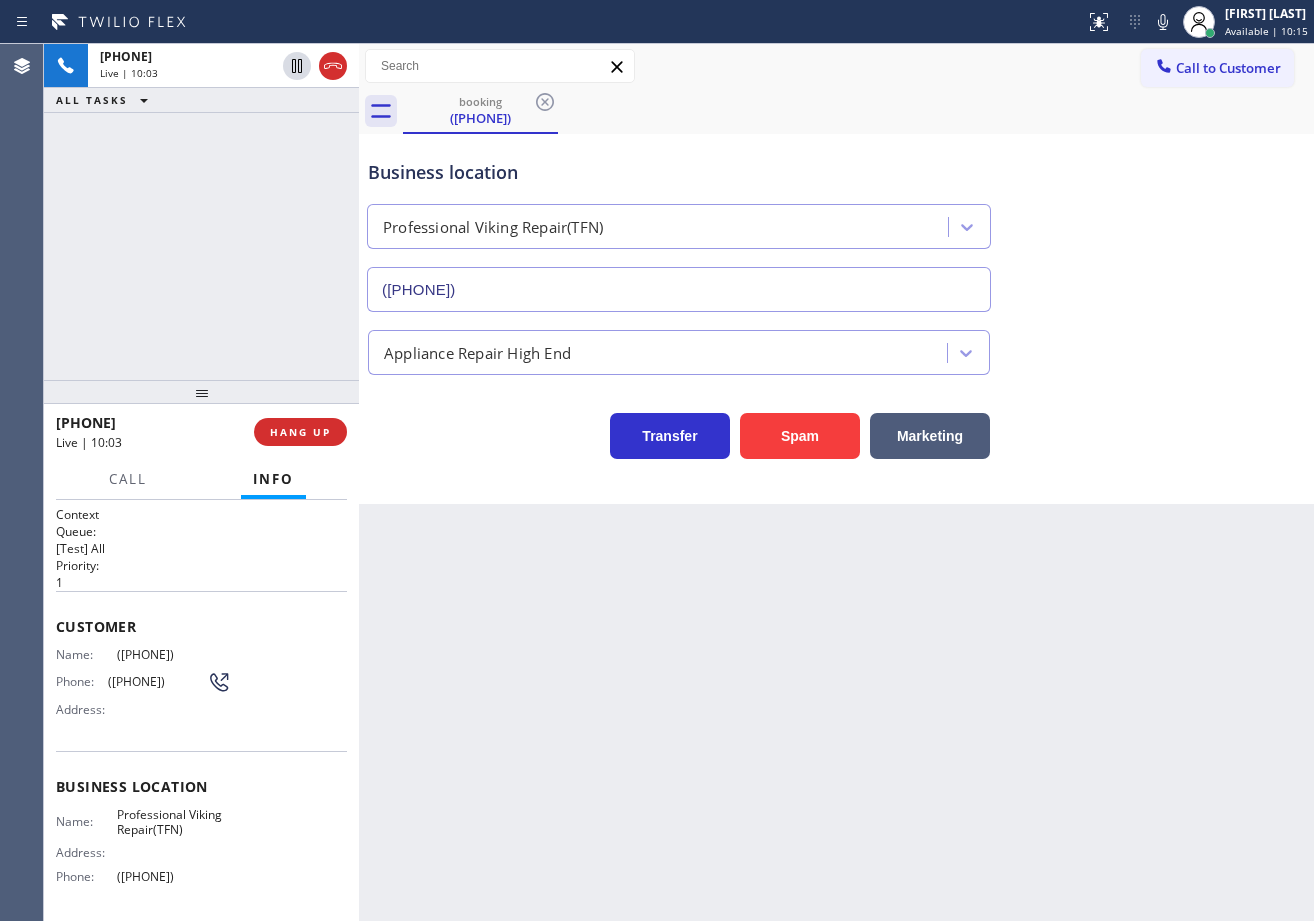 click on "Appliance Repair High End" at bounding box center [836, 348] 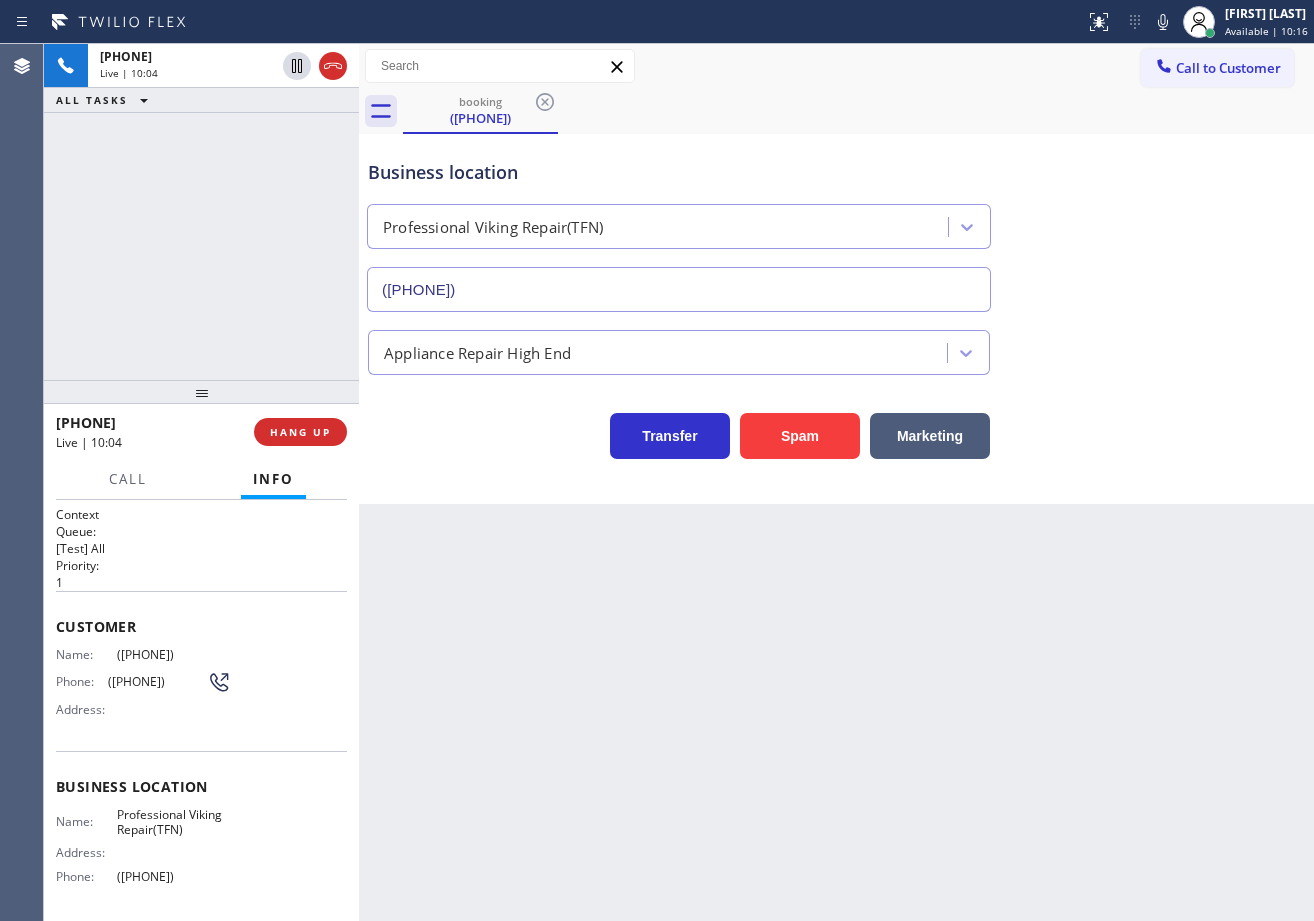 click on "Transfer Spam Marketing" at bounding box center [836, 417] 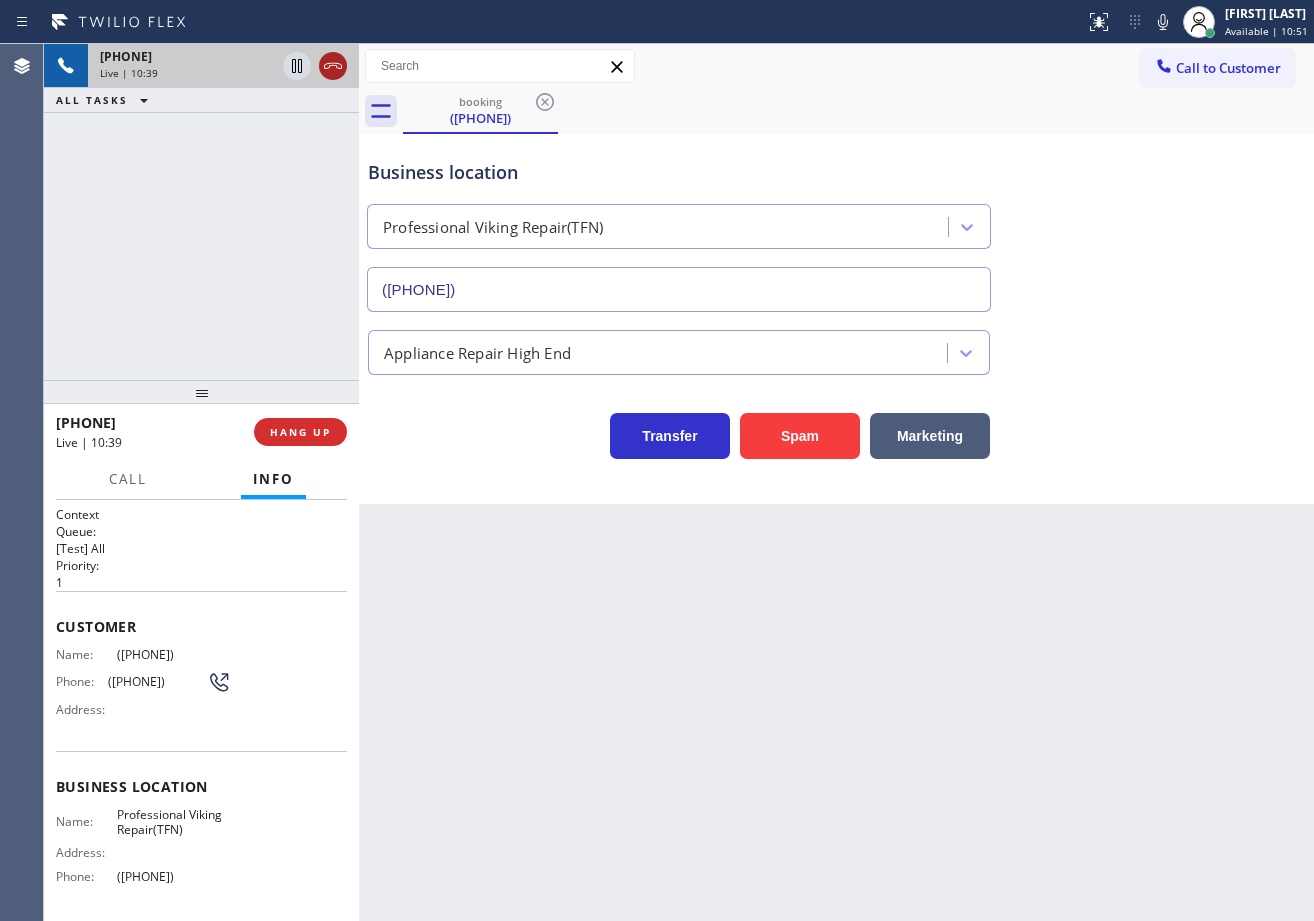 click 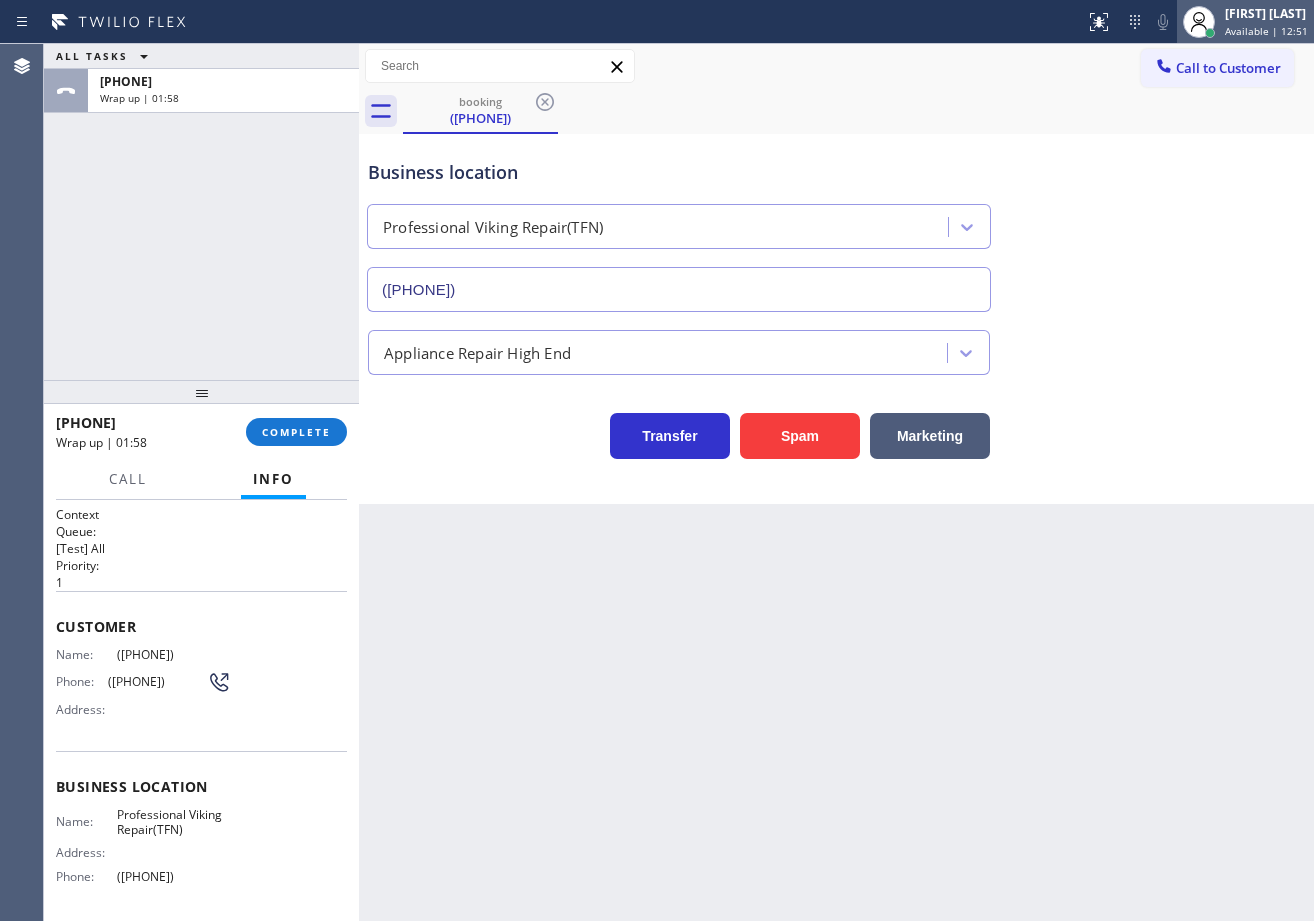 click on "[FIRST] [LAST]" at bounding box center (1266, 13) 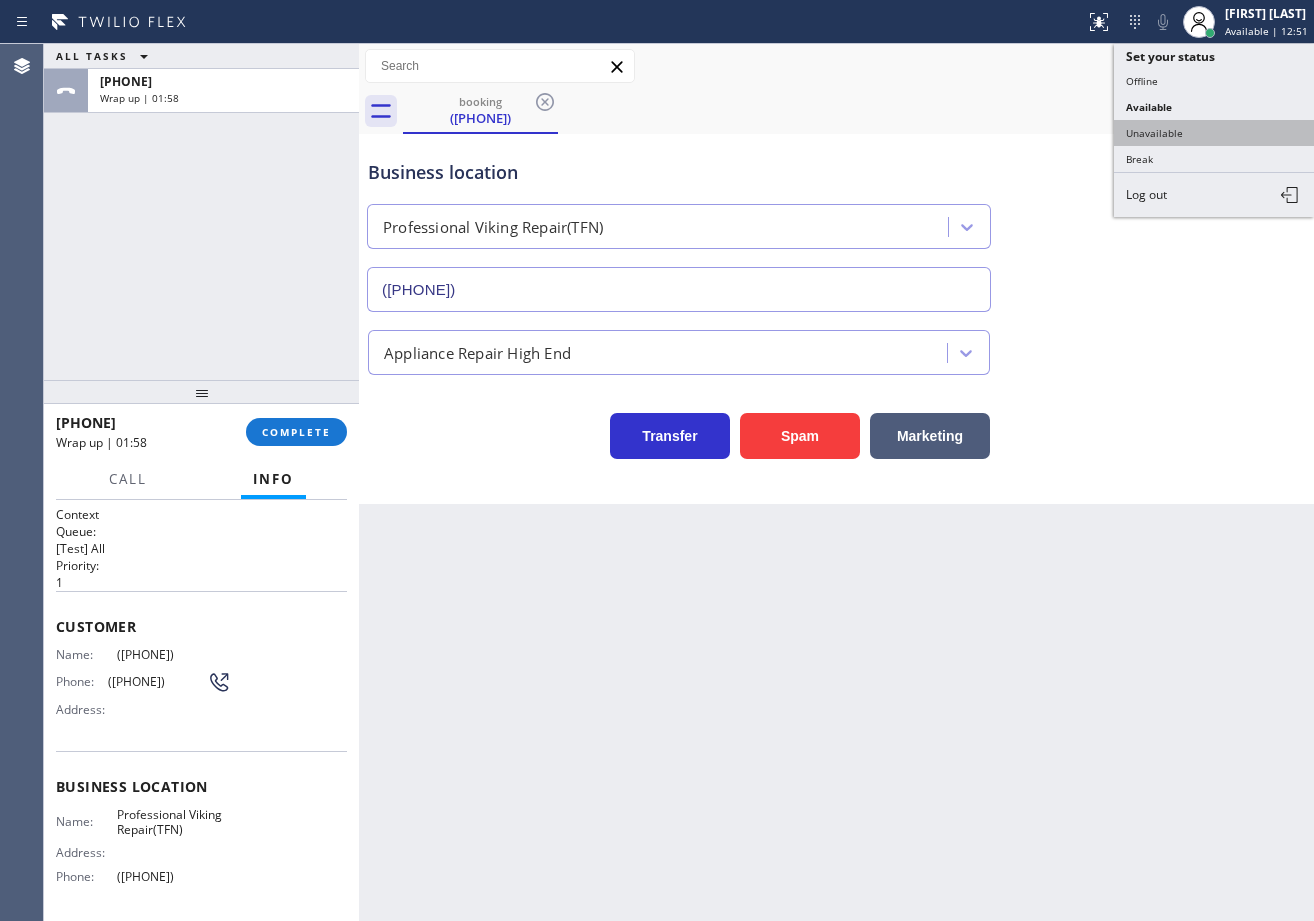 click on "Unavailable" at bounding box center (1214, 133) 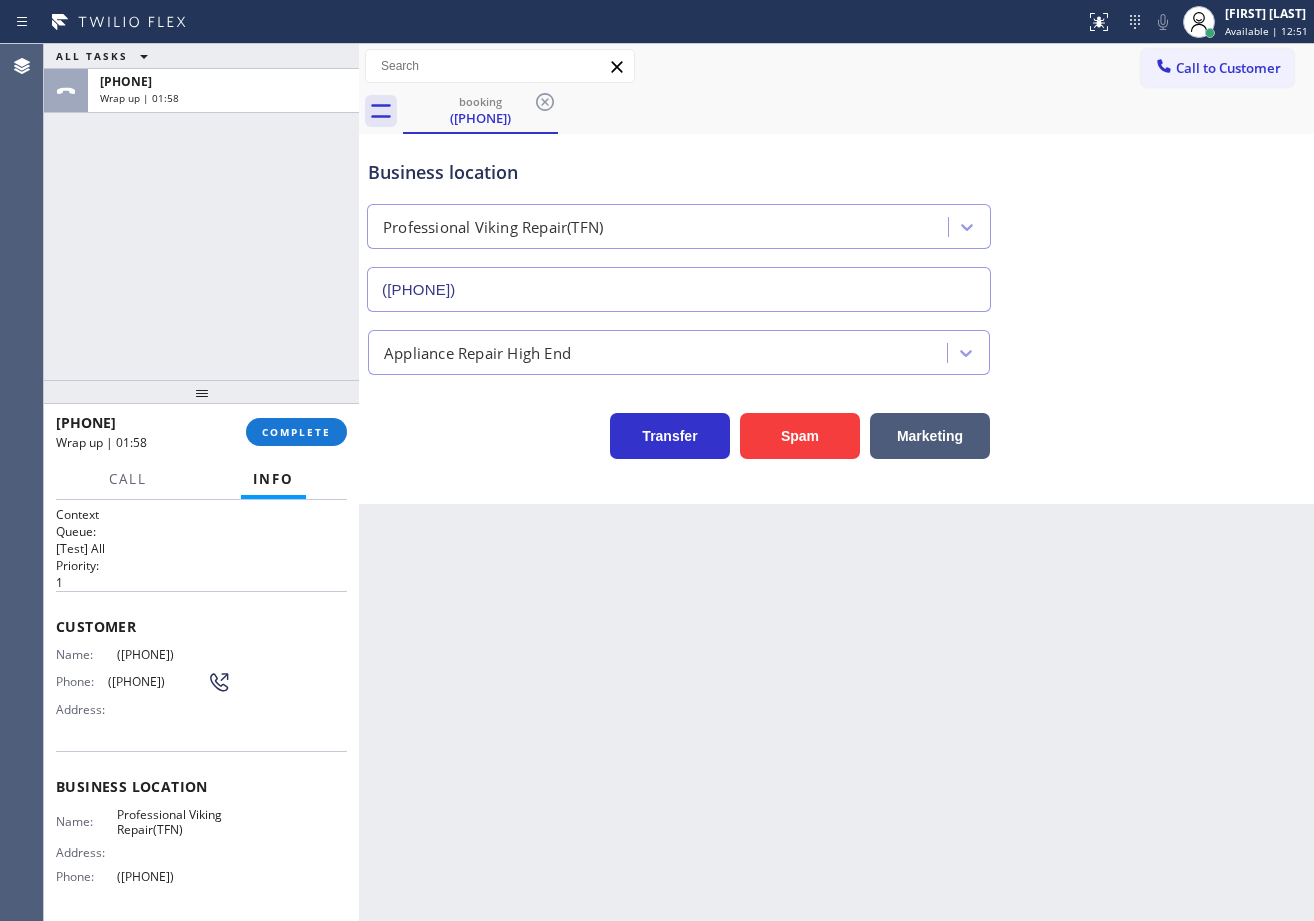 click on "Business location Professional Viking Repair(TFN) [PHONE]" at bounding box center [836, 221] 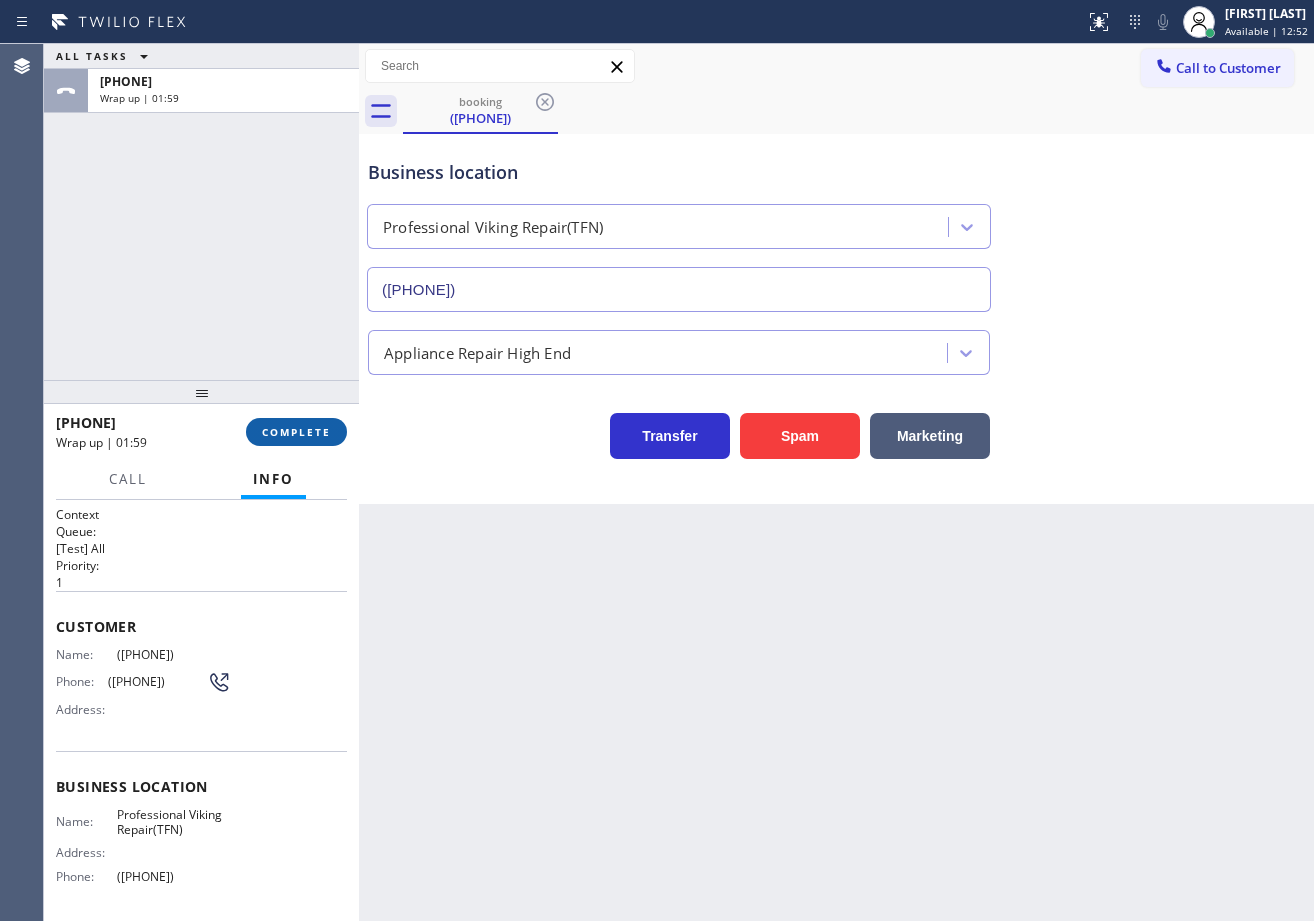 click on "COMPLETE" at bounding box center (296, 432) 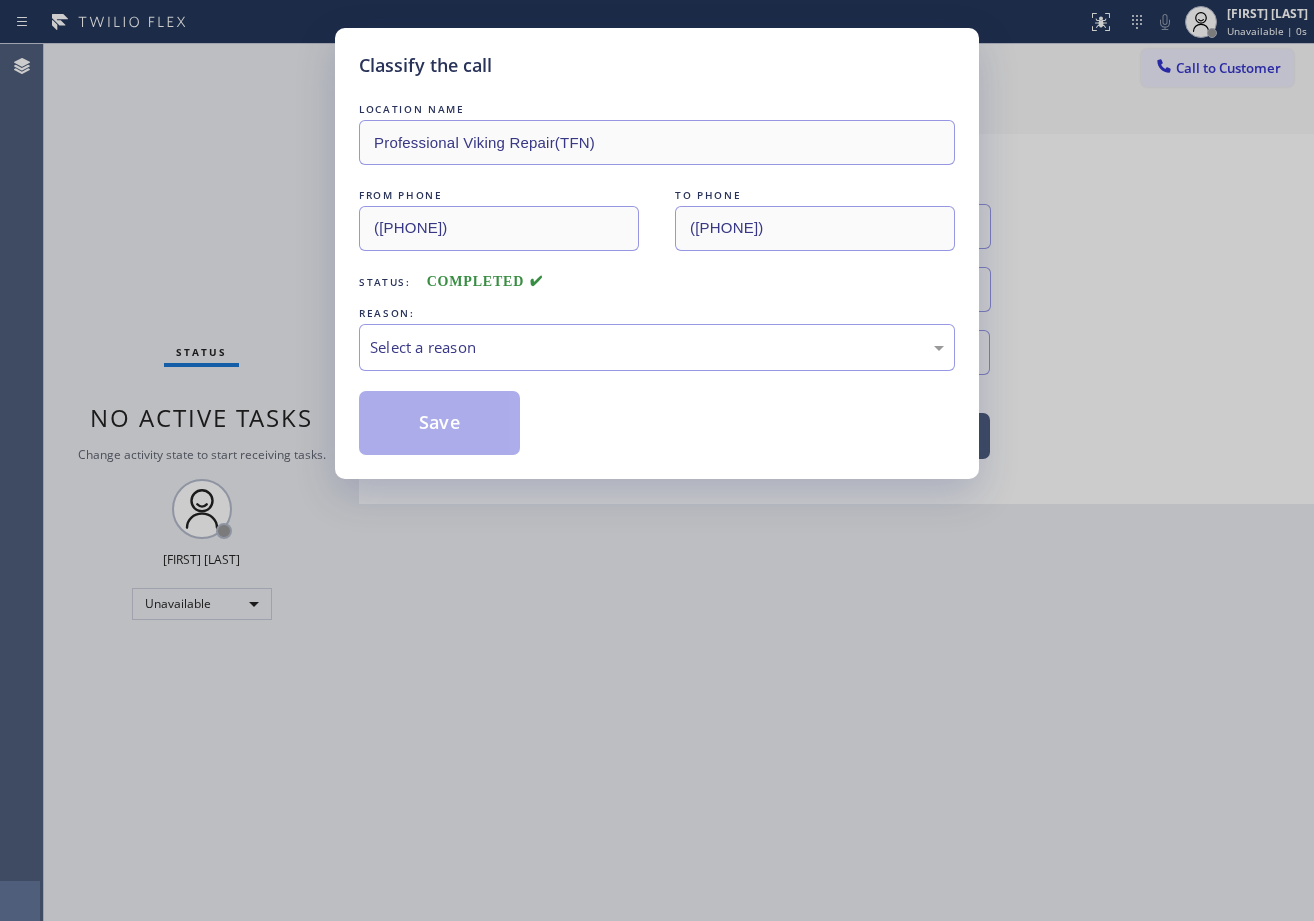 click on "LOCATION NAME Professional Viking Repair(TFN) FROM PHONE ([PHONE]) TO PHONE ([PHONE]) Status: COMPLETED REASON: Select a reason Save" at bounding box center [657, 277] 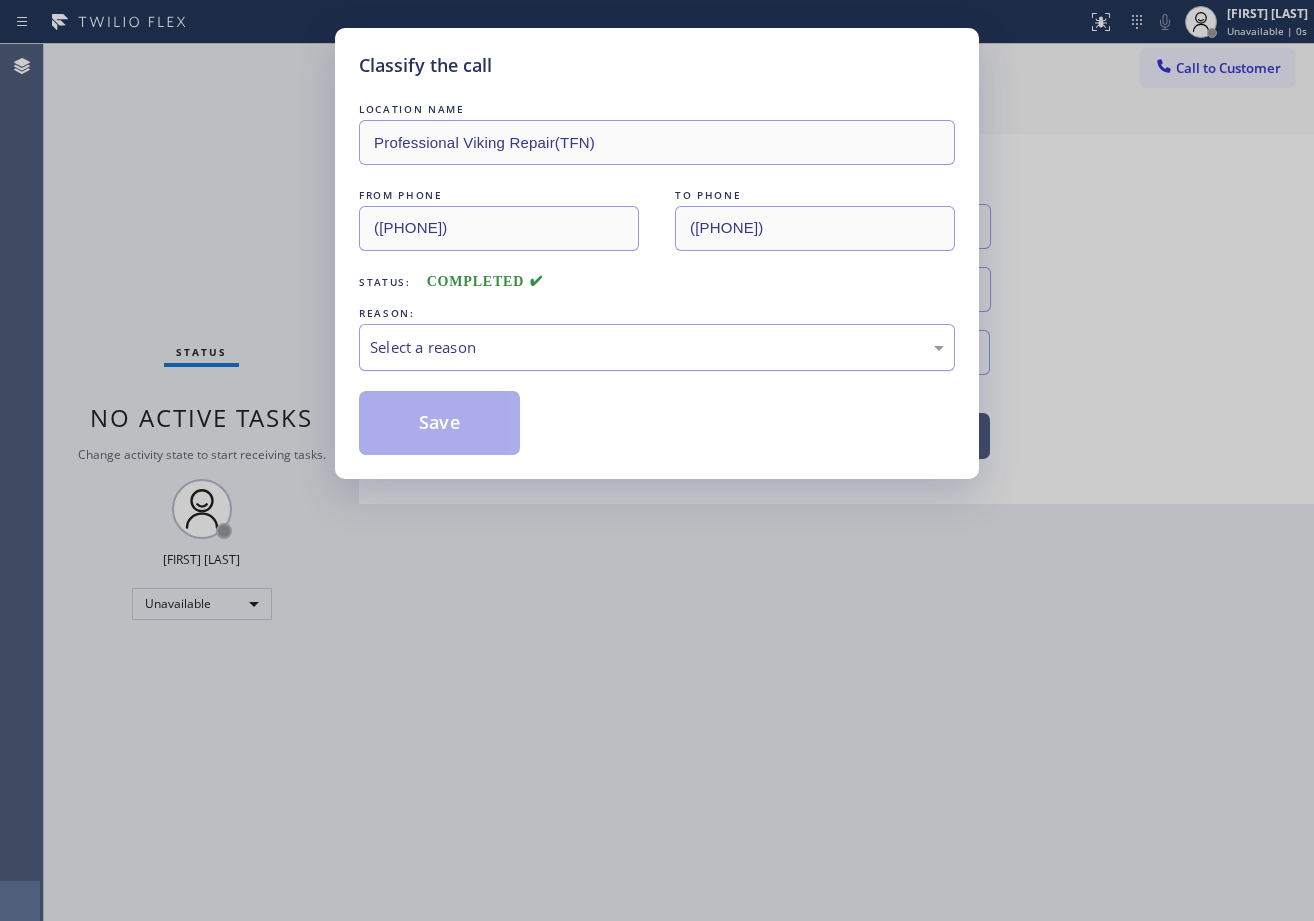 drag, startPoint x: 446, startPoint y: 338, endPoint x: 450, endPoint y: 366, distance: 28.284271 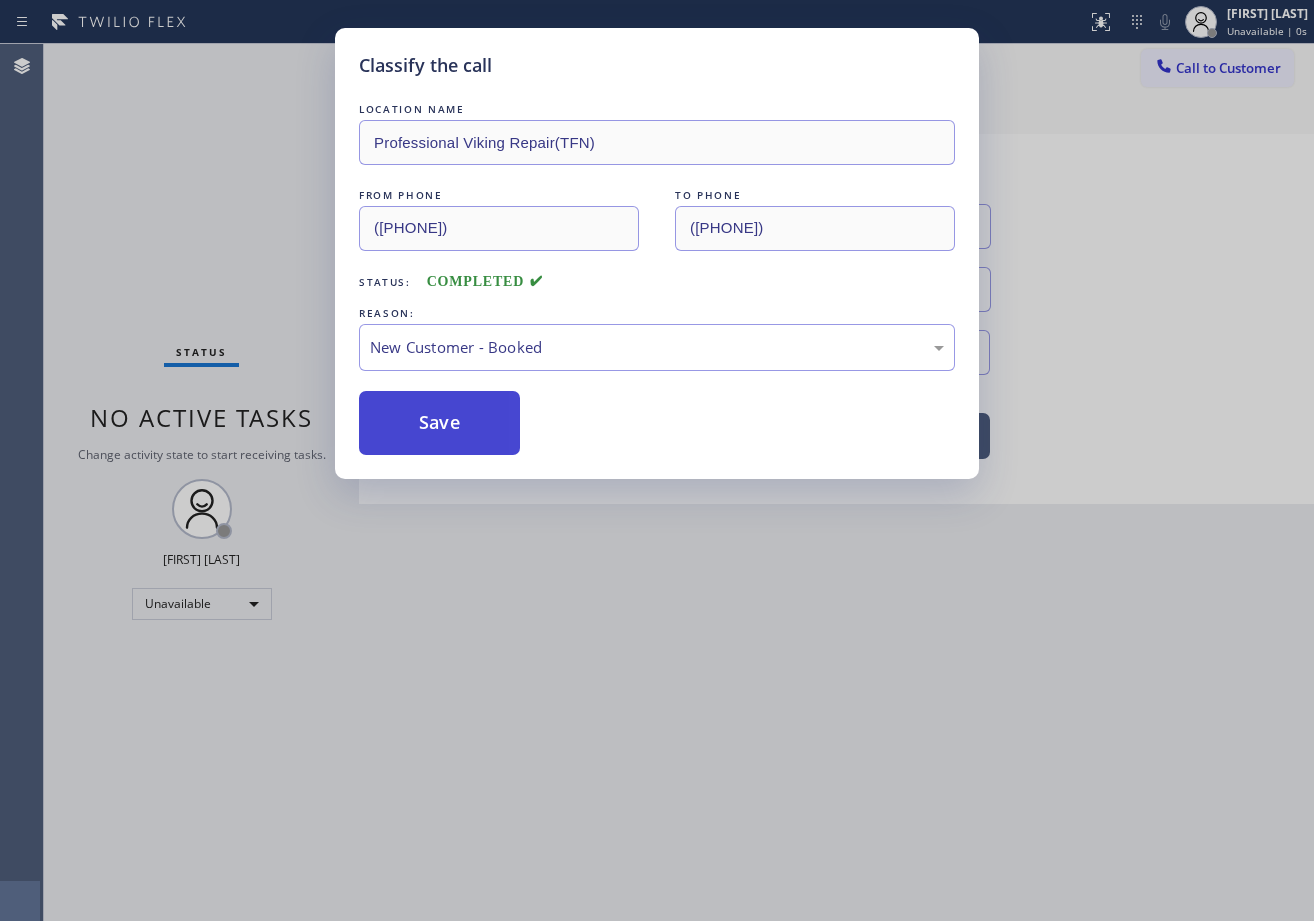 click on "Save" at bounding box center (439, 423) 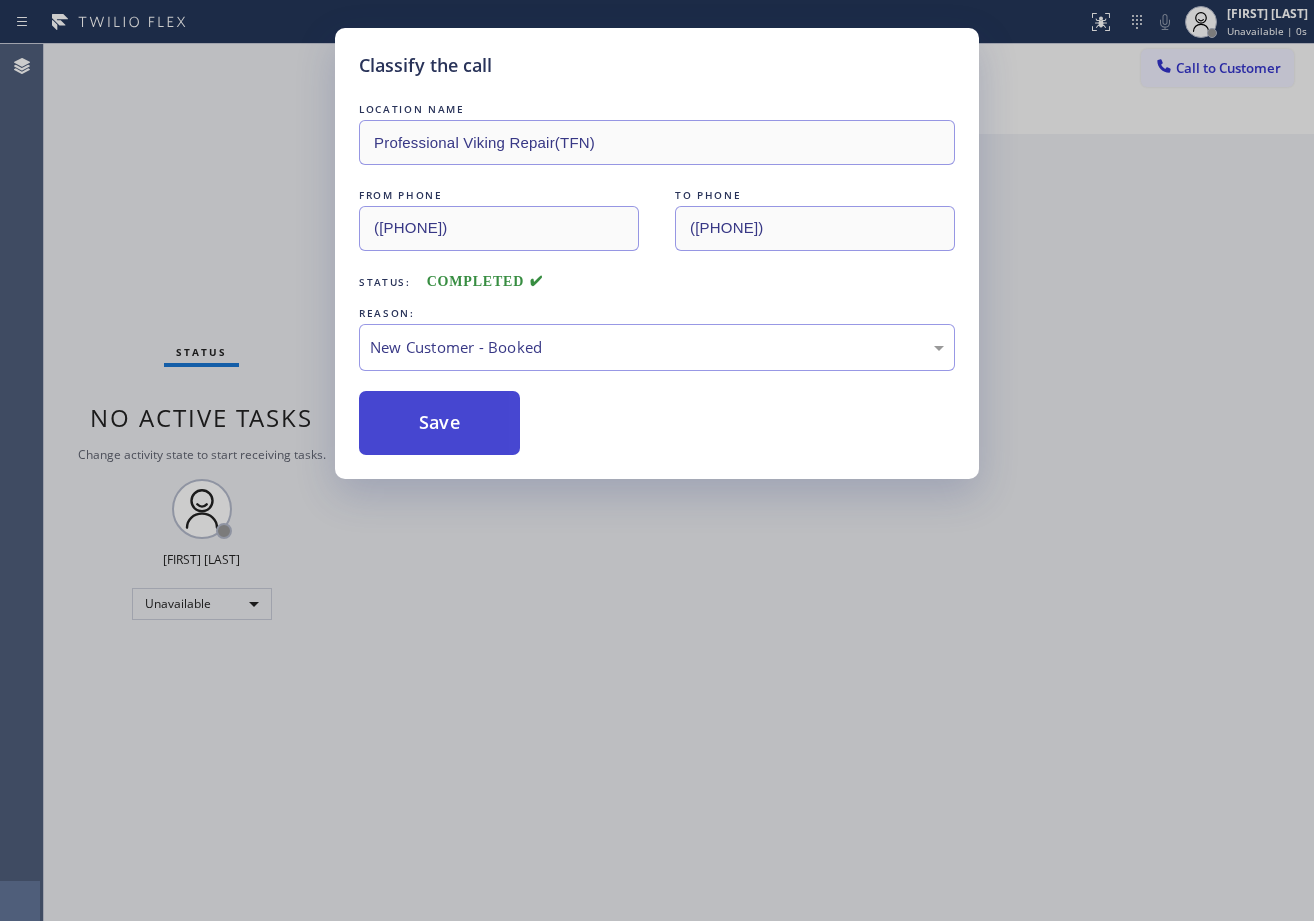 click on "Save" at bounding box center (439, 423) 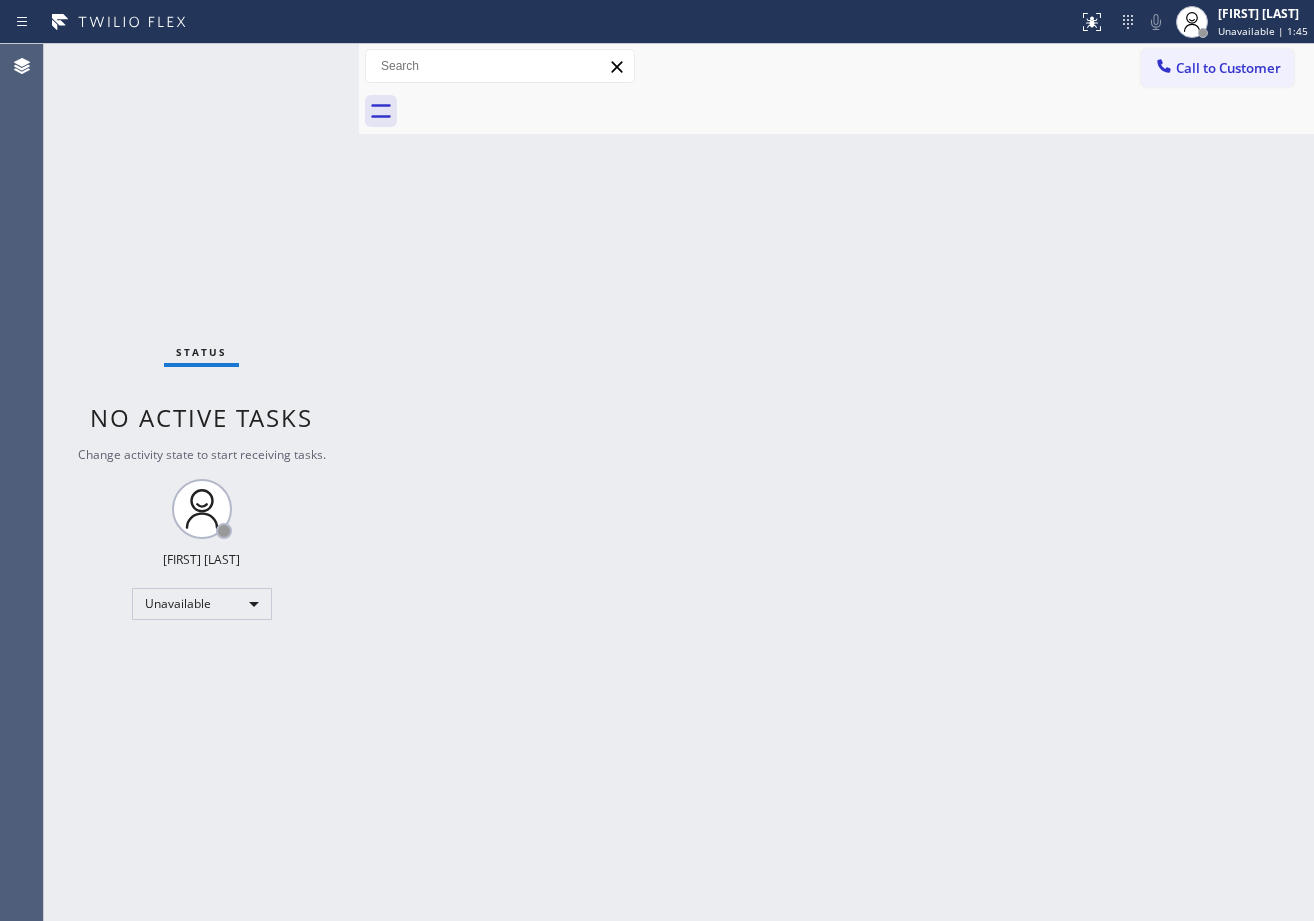click on "Back to Dashboard Change Sender ID Customers Technicians Select a contact Outbound call Technician Search Technician Your caller id phone number Your caller id phone number Call Technician info Name   Phone none Address none Change Sender ID HVAC [PHONE] 5 Star Appliance [PHONE] Appliance Repair [PHONE] Plumbing [PHONE] Air Duct Cleaning [PHONE]  Electricians [PHONE] Cancel Change Check personal SMS Reset Change No tabs Call to Customer Outbound call Location Red Apple Appliance Repair Long Island Your caller id phone number ([PHONE]) Customer number Call Outbound call Technician Search Technician Your caller id phone number Your caller id phone number Call" at bounding box center [836, 482] 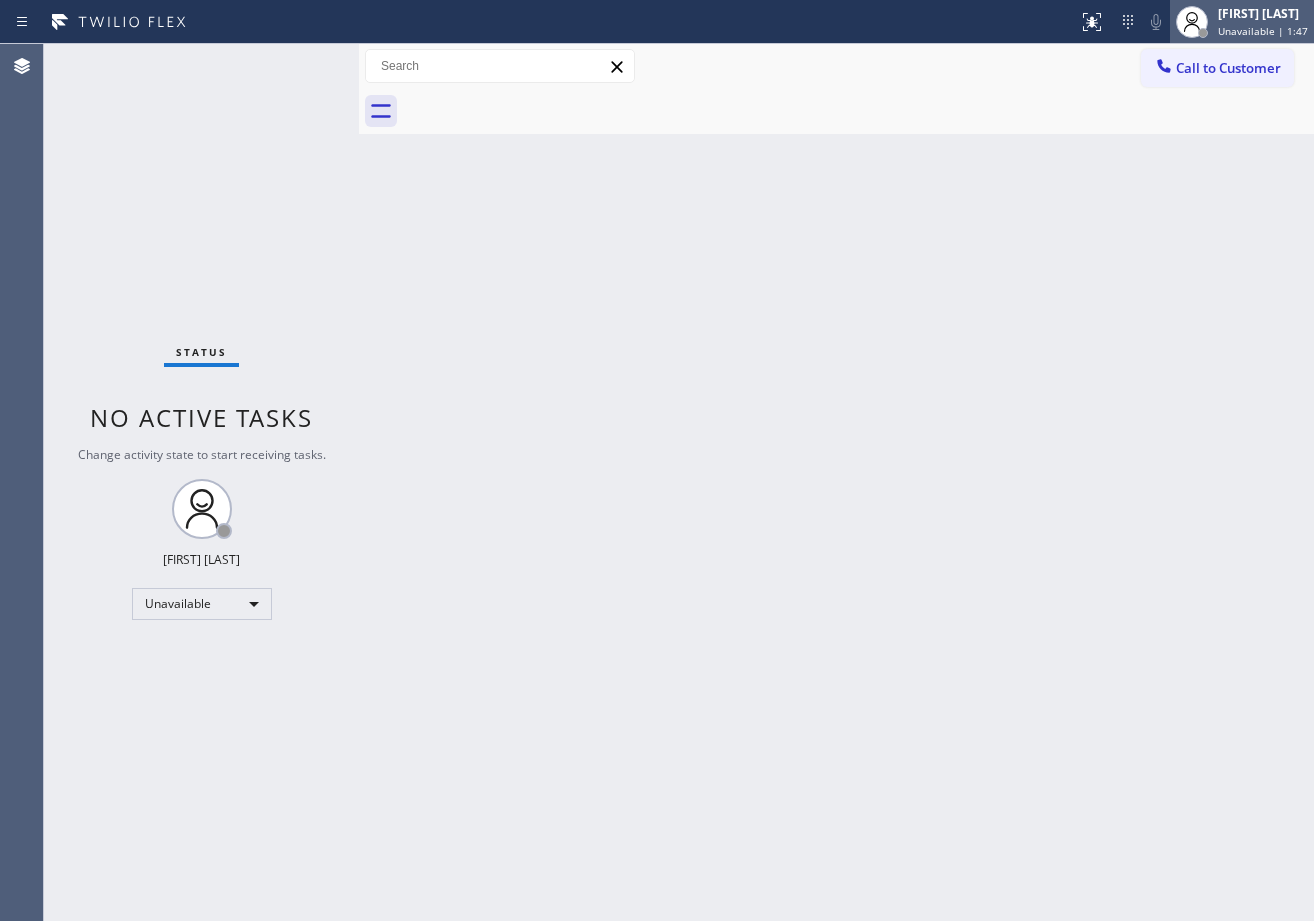 click at bounding box center (1192, 22) 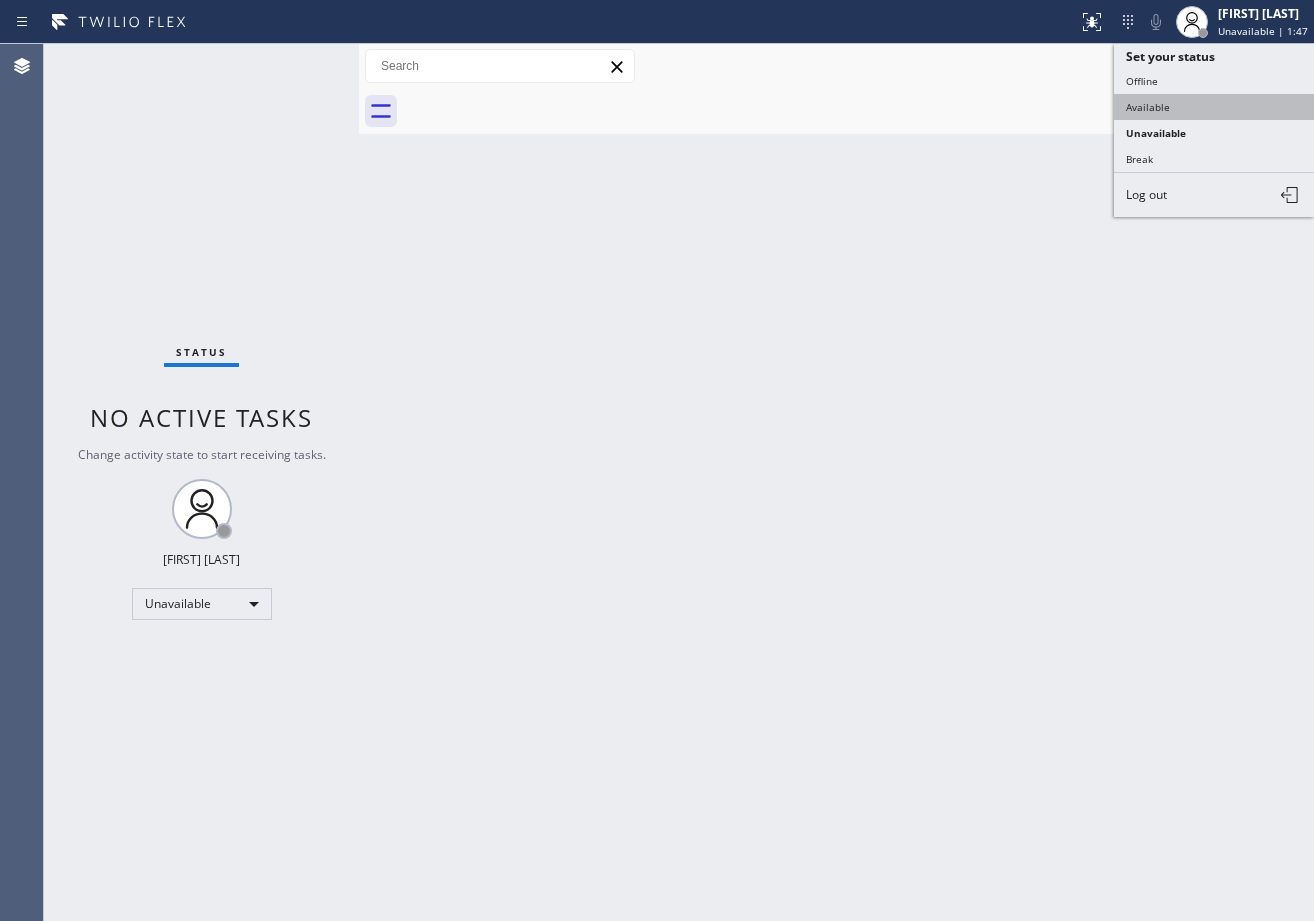 click on "Available" at bounding box center (1214, 107) 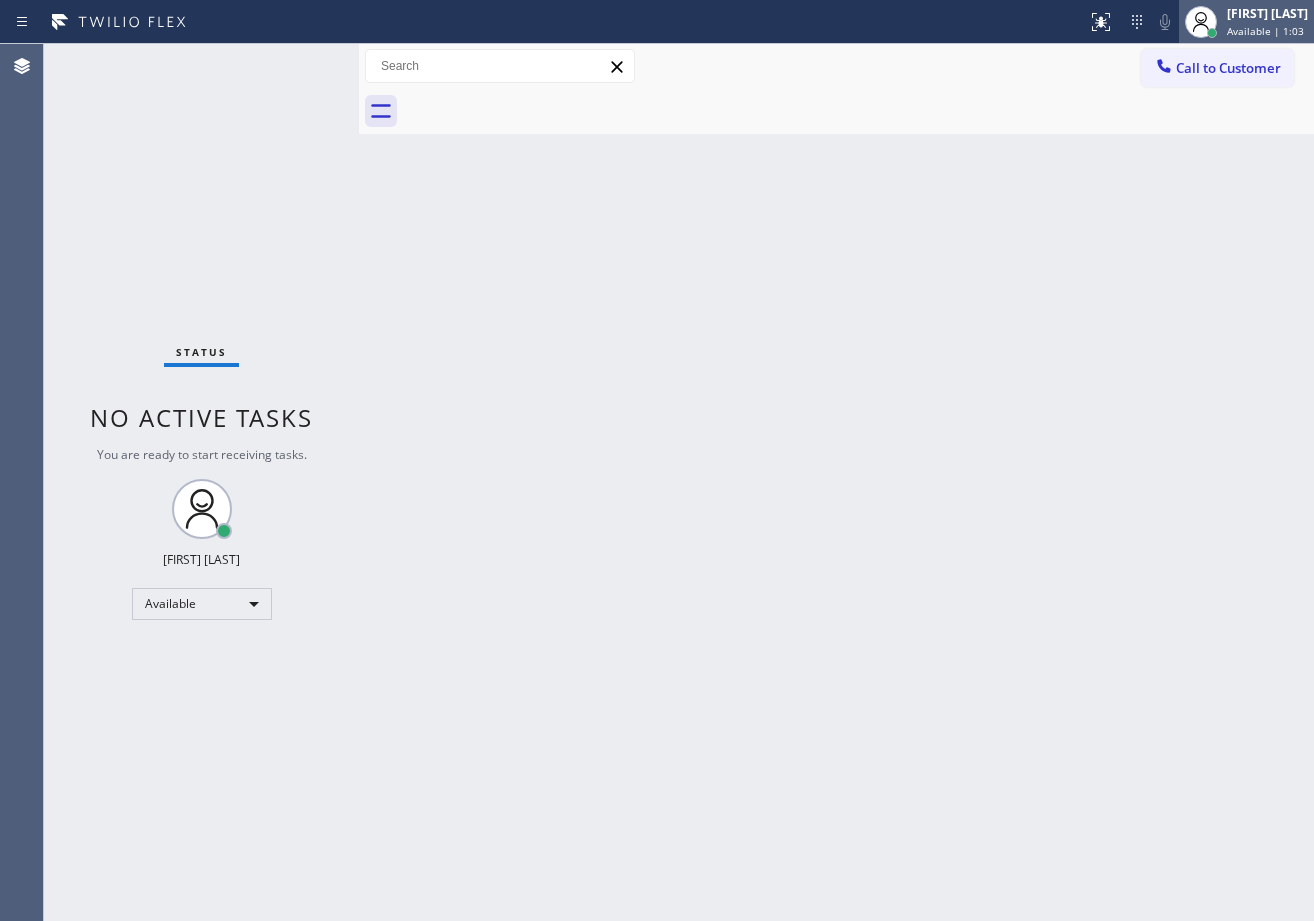 click on "[FIRST] [LAST] Available | 1:03" at bounding box center (1268, 21) 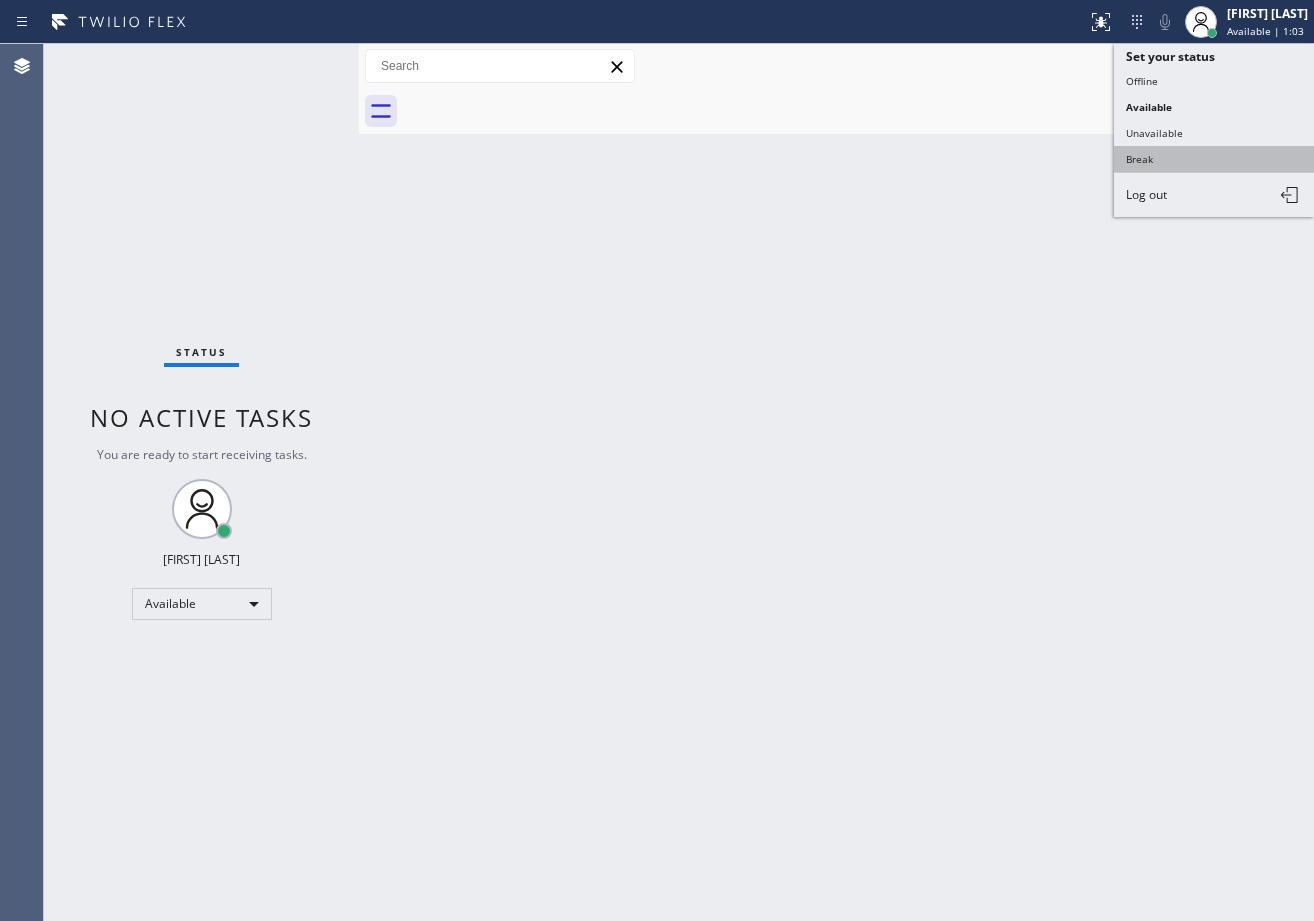 click on "Break" at bounding box center (1214, 159) 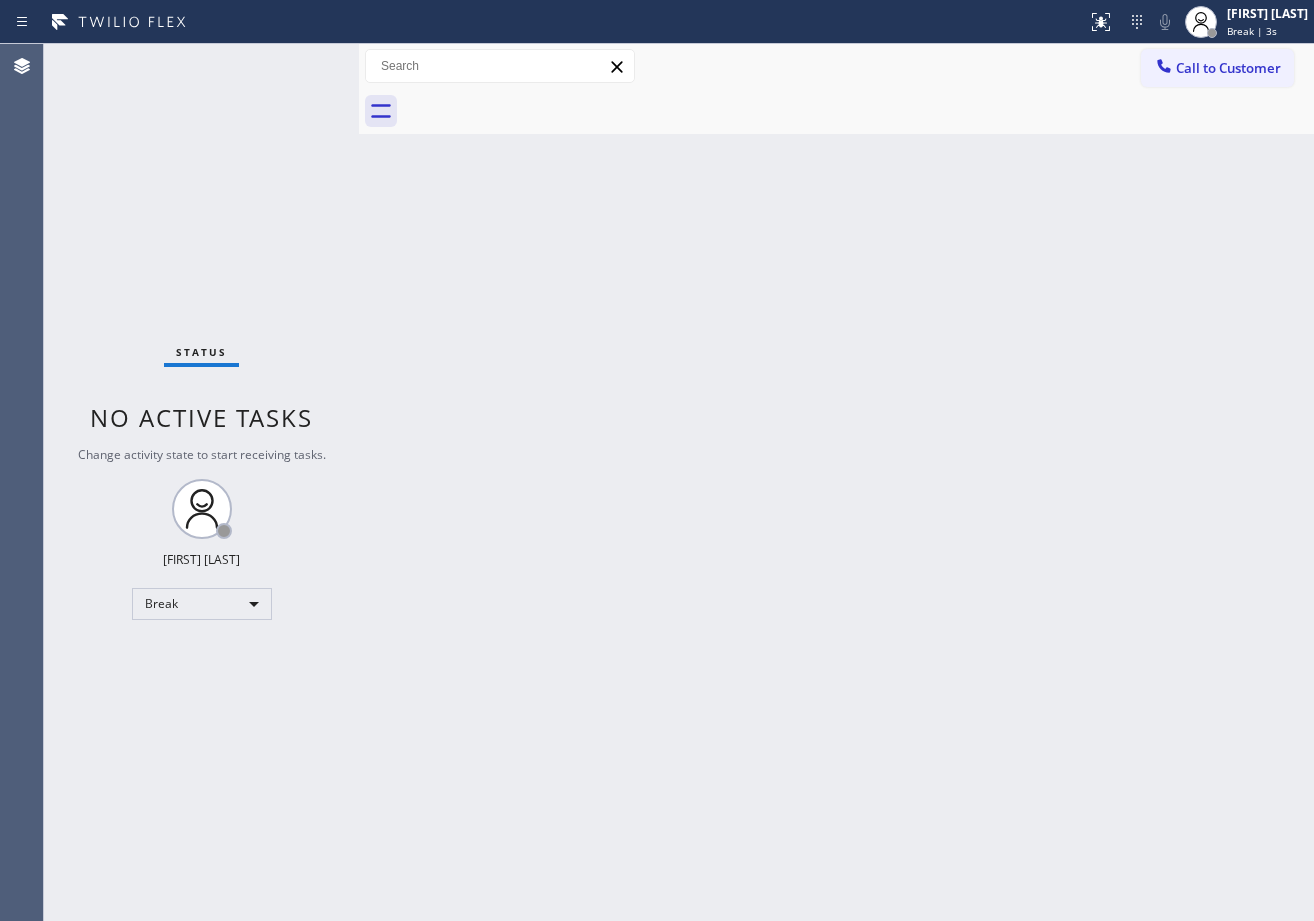 drag, startPoint x: 902, startPoint y: 139, endPoint x: 938, endPoint y: 237, distance: 104.40307 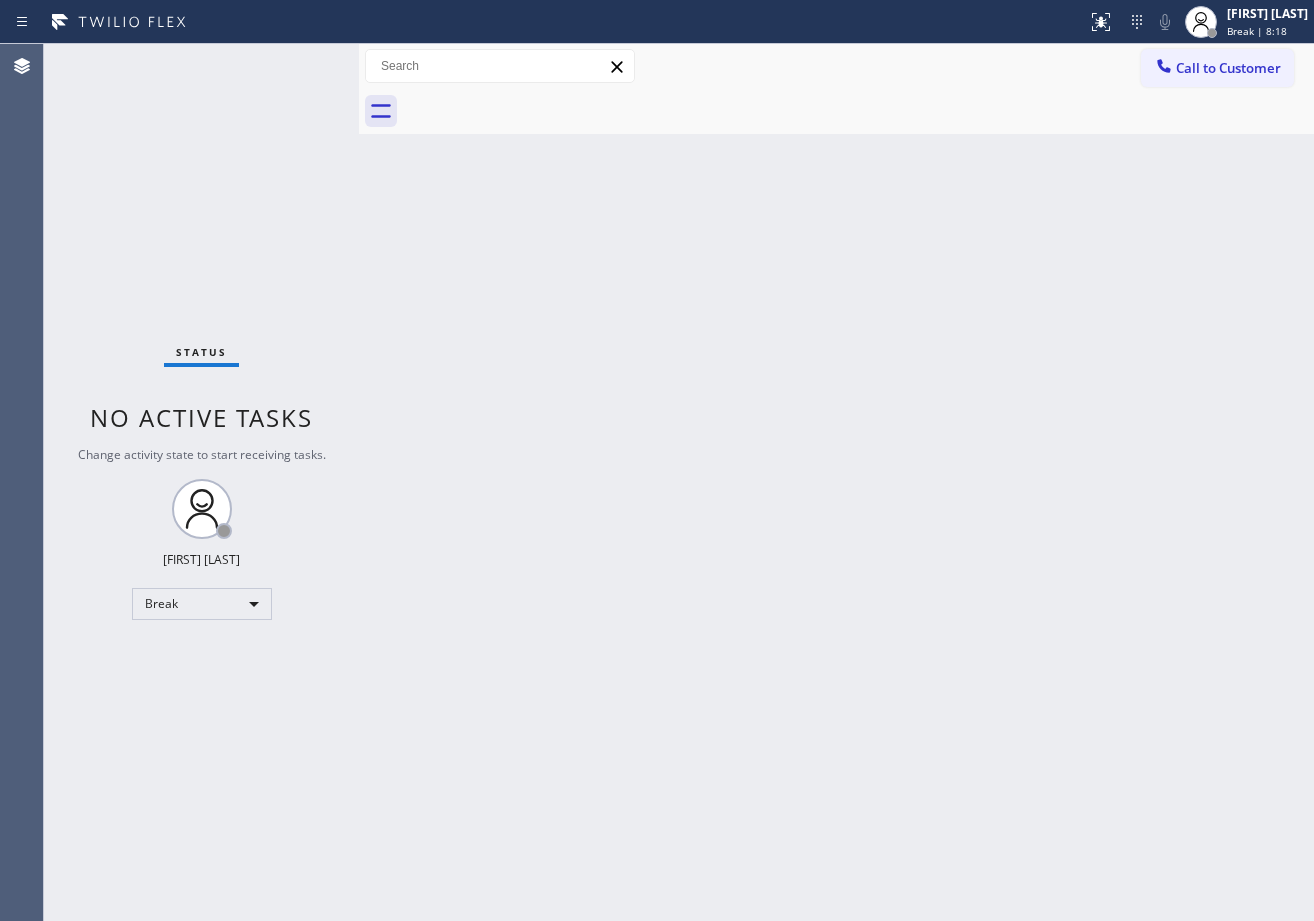 drag, startPoint x: 848, startPoint y: 570, endPoint x: 926, endPoint y: 604, distance: 85.08819 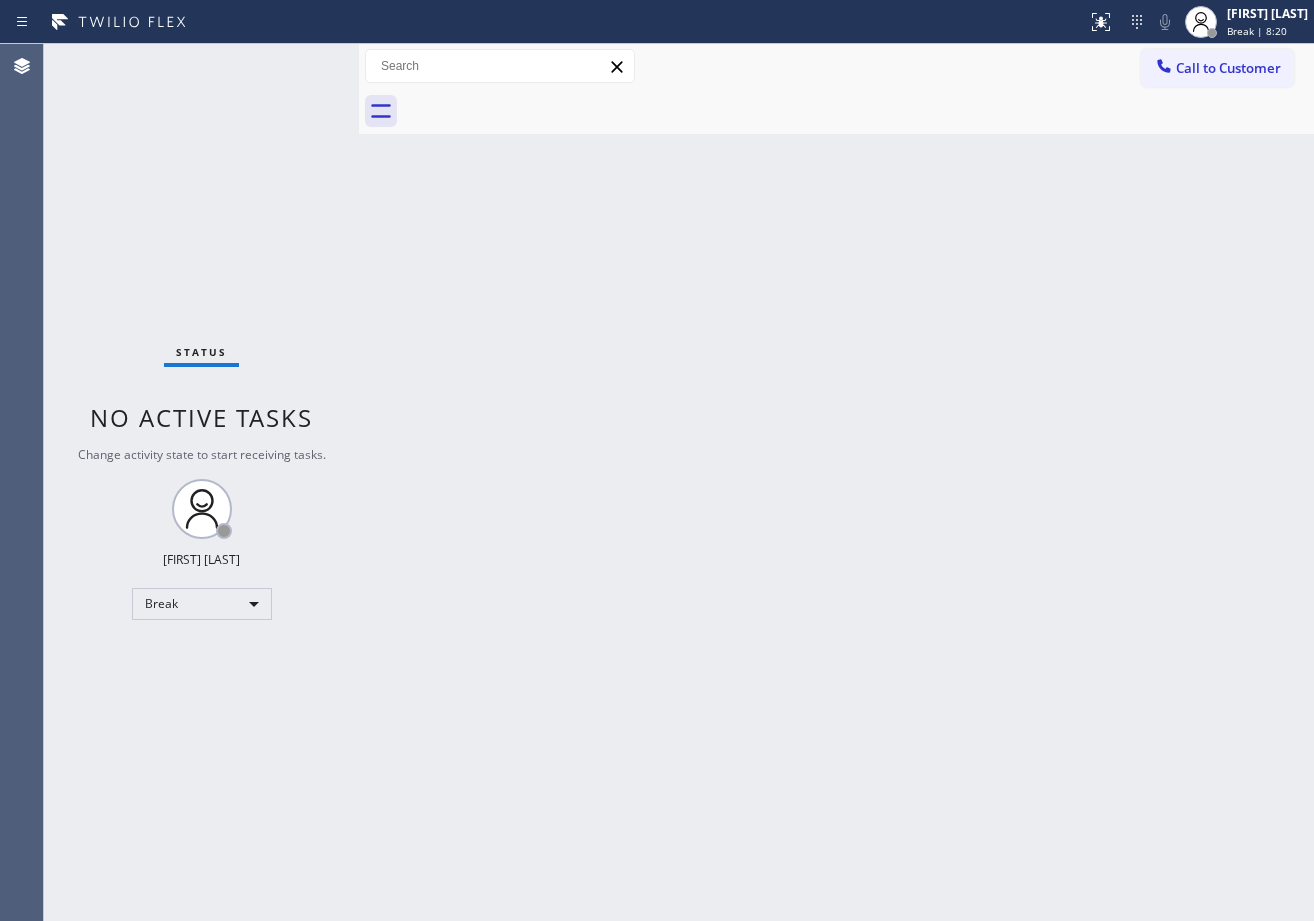 click on "Status   No active tasks     Change activity state to start receiving tasks.   [FIRST] [LAST] Break" at bounding box center [201, 482] 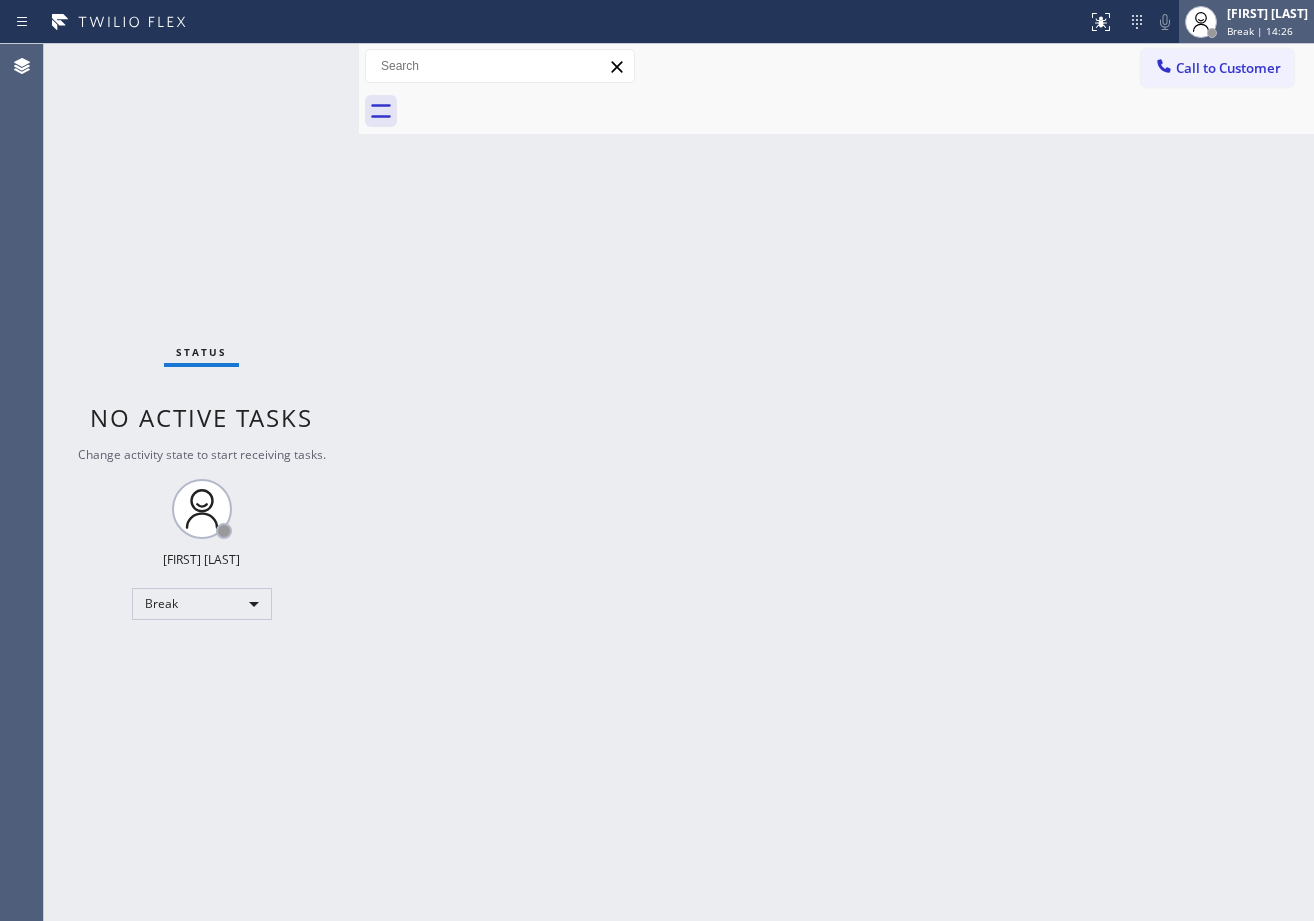 click on "Break | 14:26" at bounding box center [1260, 31] 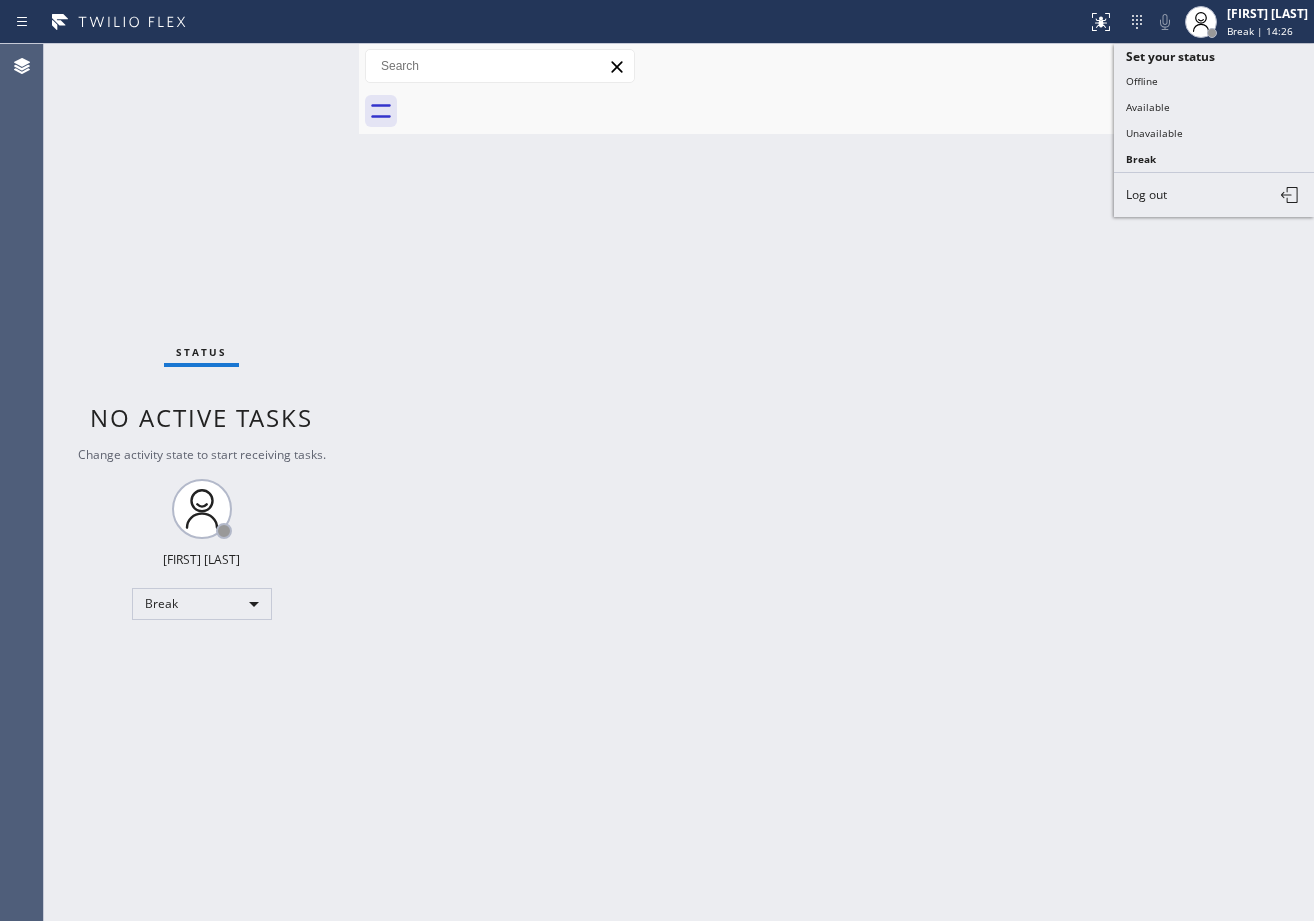 click on "Unavailable" at bounding box center [1214, 133] 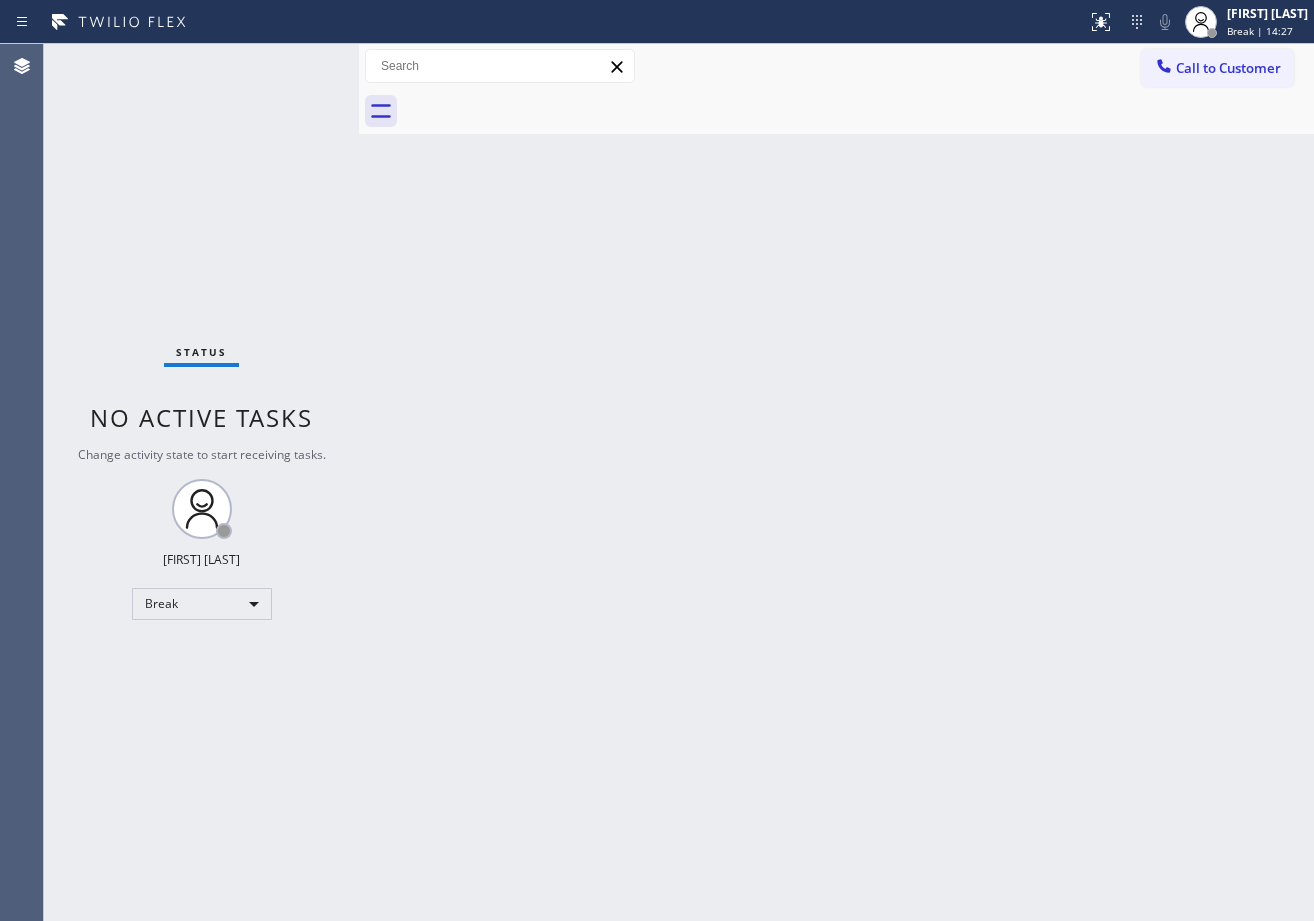 click on "Back to Dashboard Change Sender ID Customers Technicians Select a contact Outbound call Technician Search Technician Your caller id phone number Your caller id phone number Call Technician info Name   Phone none Address none Change Sender ID HVAC [PHONE] 5 Star Appliance [PHONE] Appliance Repair [PHONE] Plumbing [PHONE] Air Duct Cleaning [PHONE]  Electricians [PHONE] Cancel Change Check personal SMS Reset Change No tabs Call to Customer Outbound call Location Red Apple Appliance Repair Long Island Your caller id phone number ([PHONE]) Customer number Call Outbound call Technician Search Technician Your caller id phone number Your caller id phone number Call" at bounding box center (836, 482) 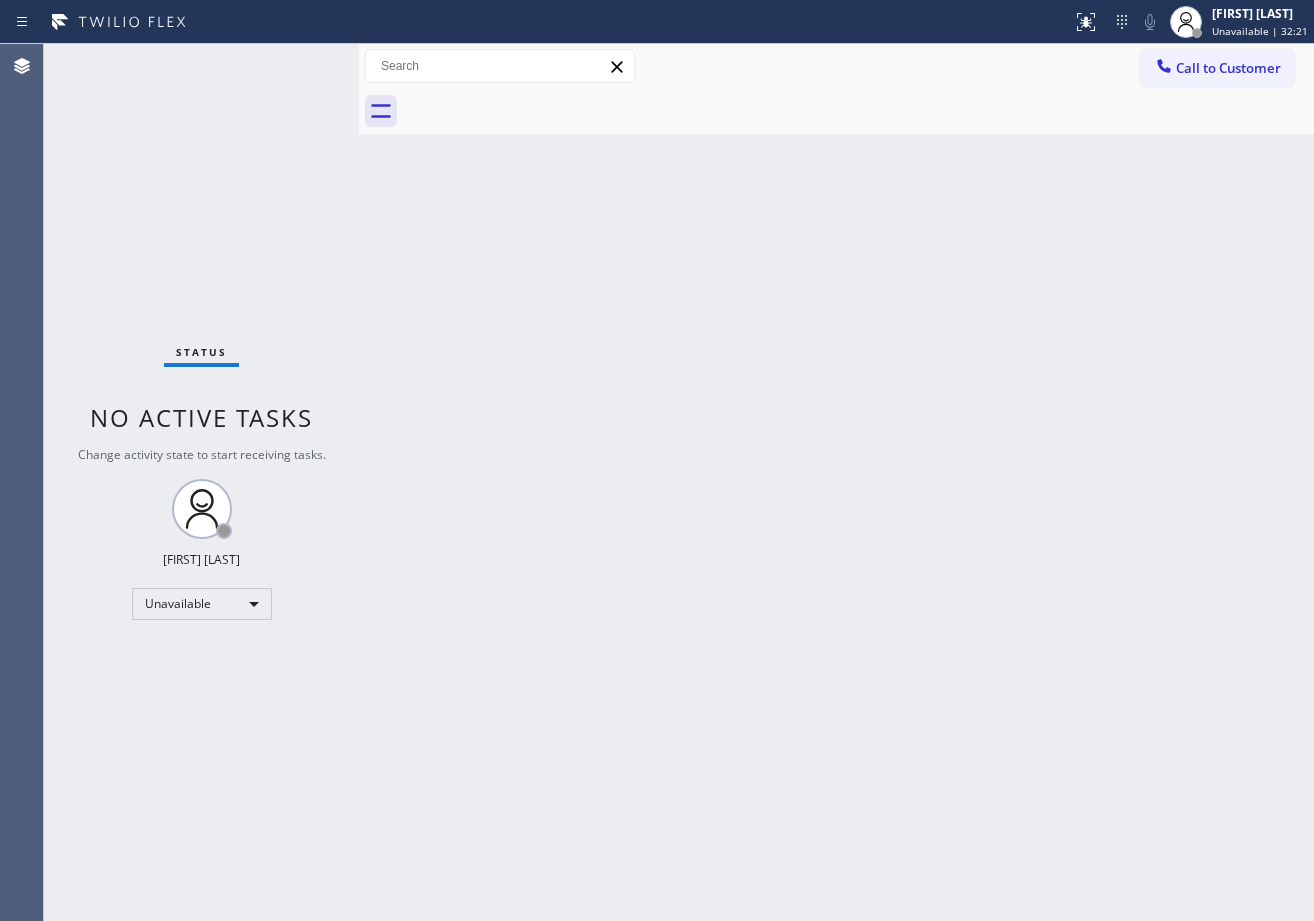 drag, startPoint x: 1196, startPoint y: 31, endPoint x: 1173, endPoint y: 83, distance: 56.859474 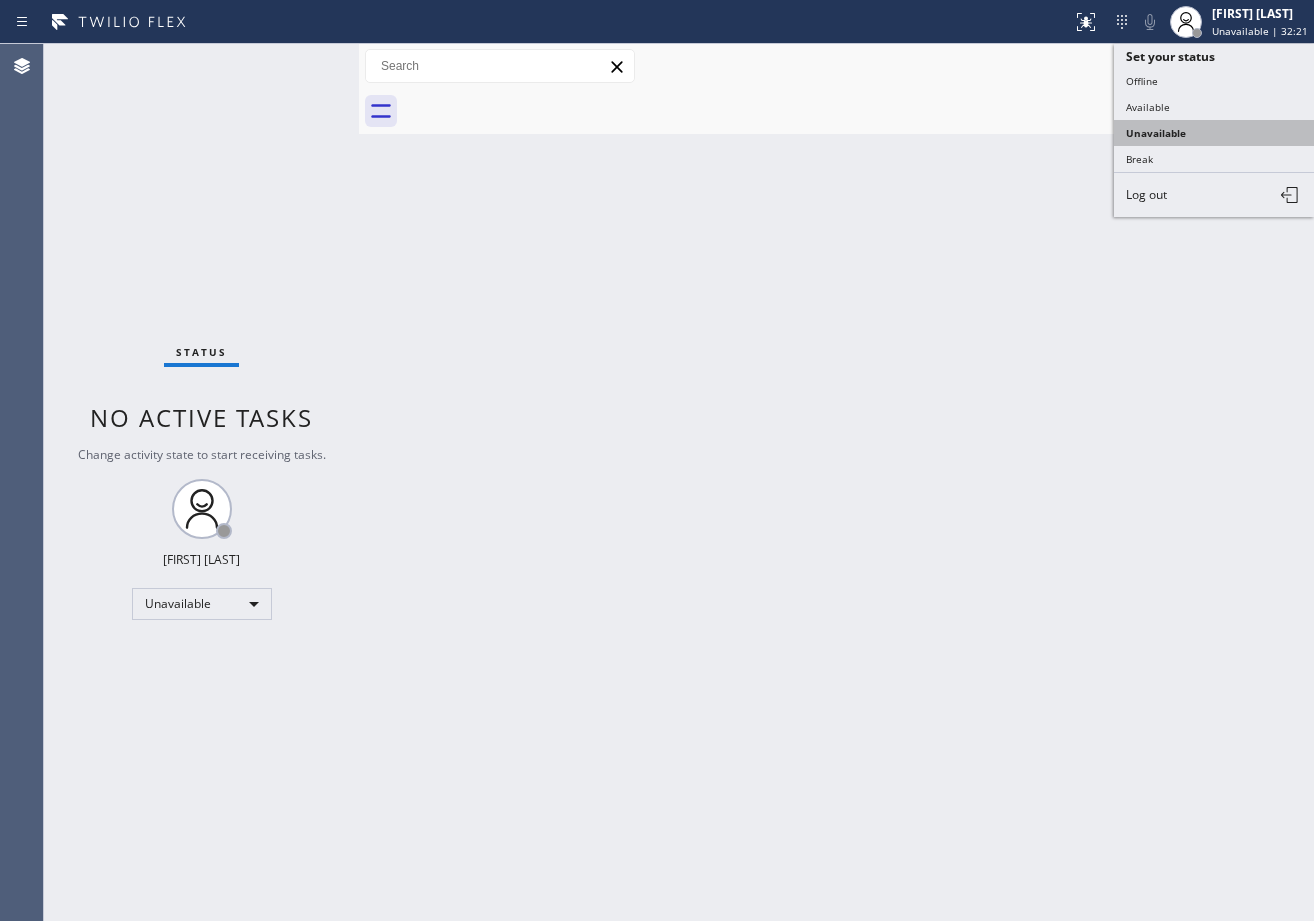 click on "Unavailable" at bounding box center (1214, 133) 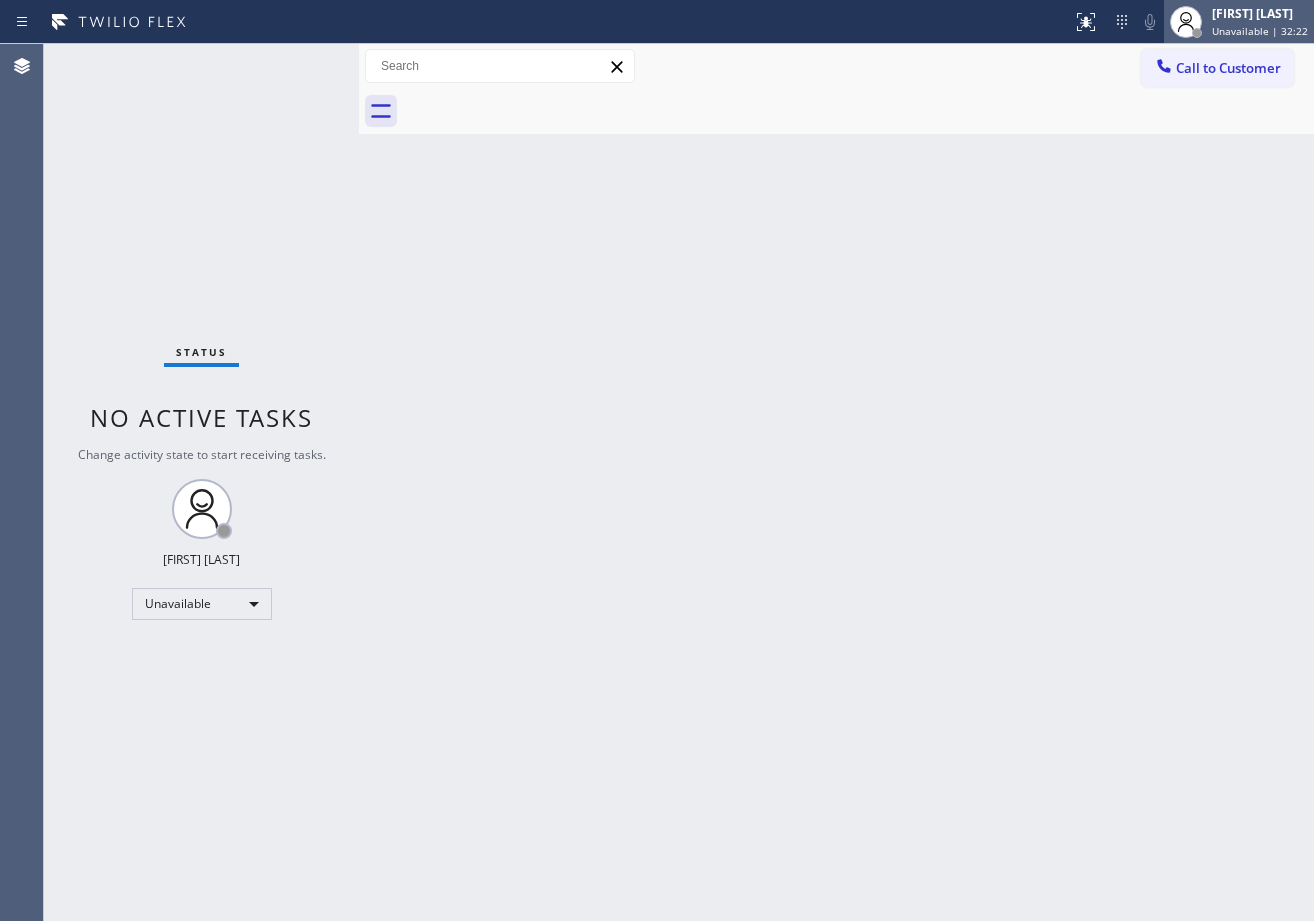 click on "Unavailable | 32:22" at bounding box center [1260, 31] 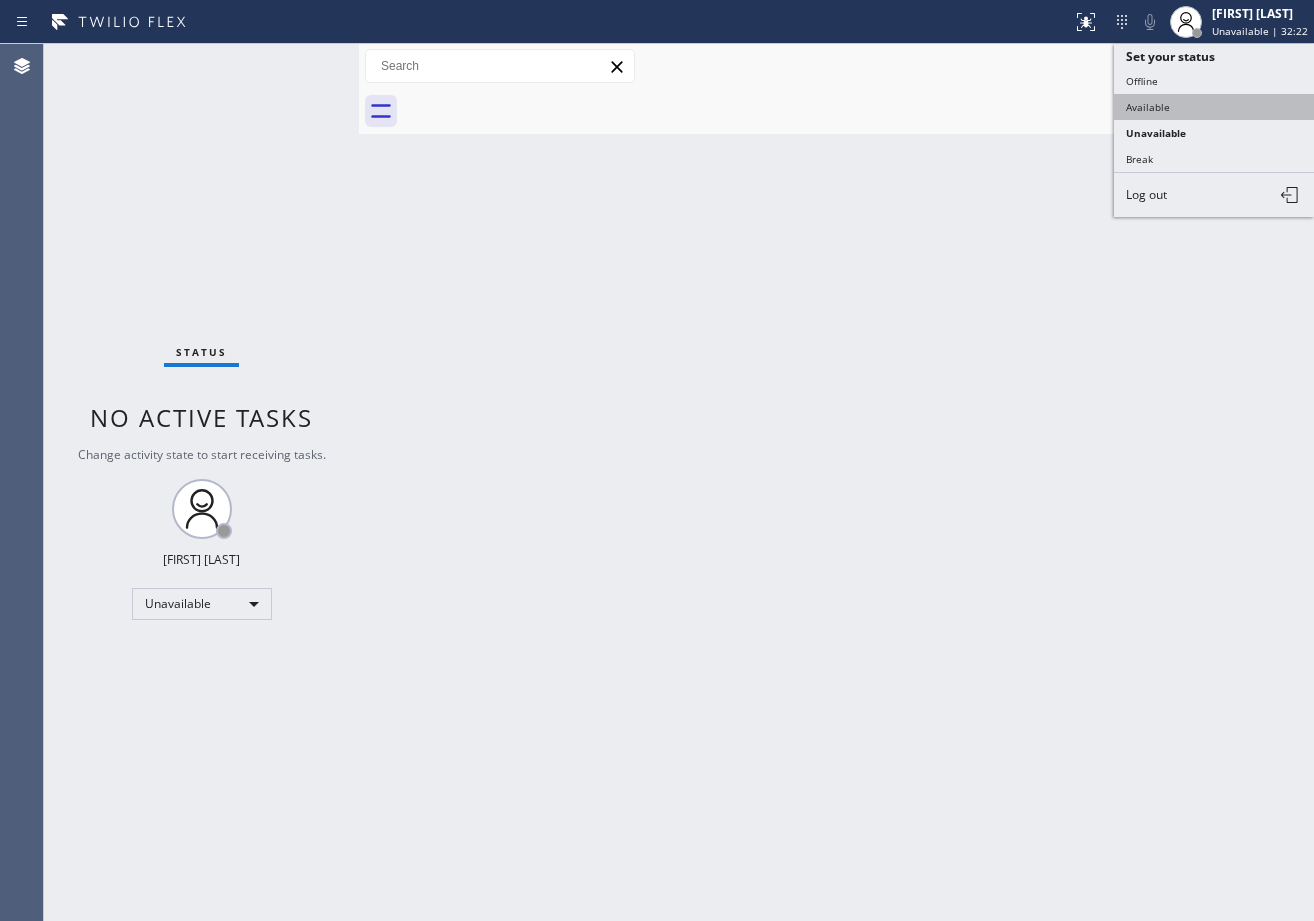 click on "Available" at bounding box center (1214, 107) 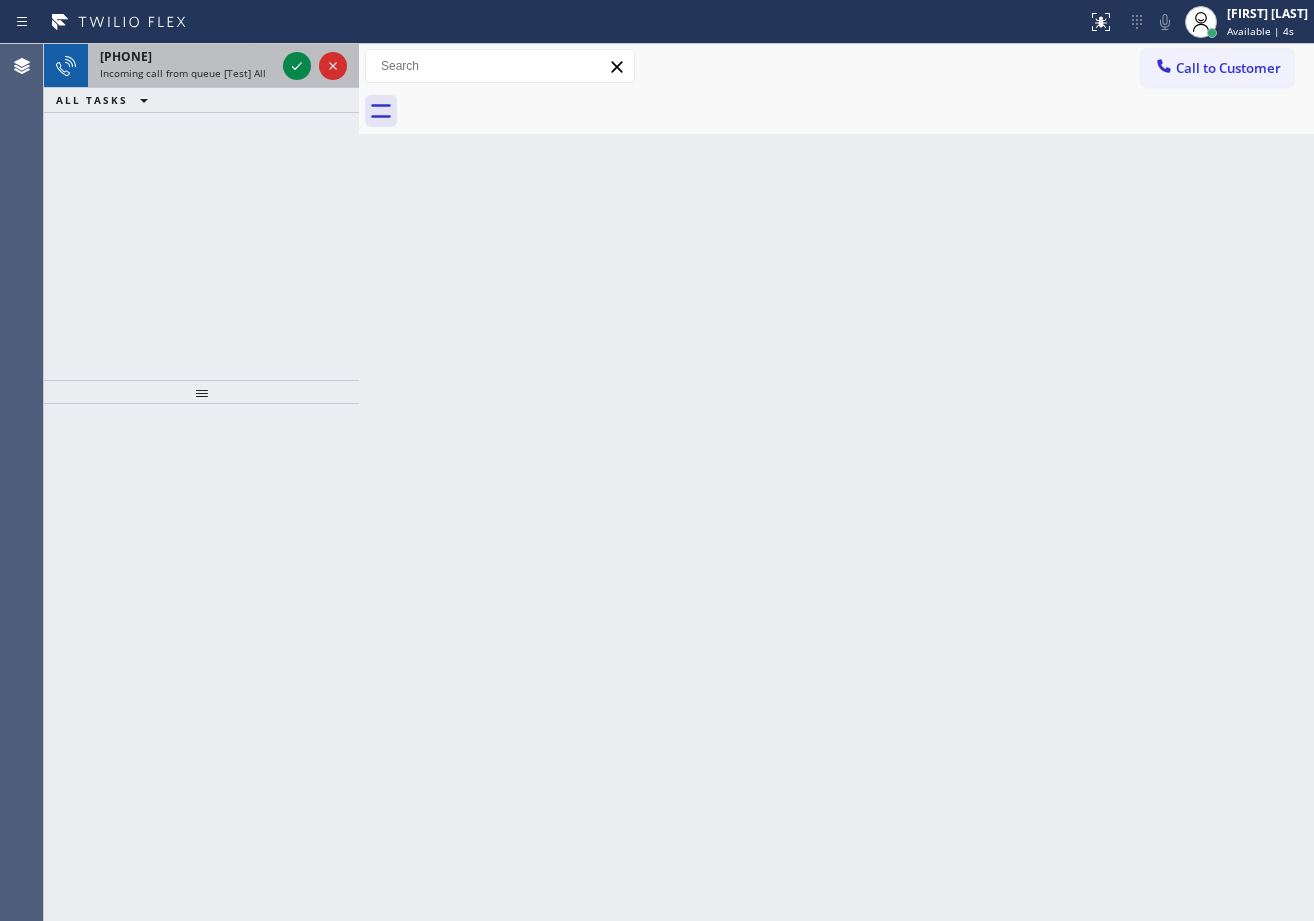 click on "Incoming call from queue [Test] All" at bounding box center [187, 73] 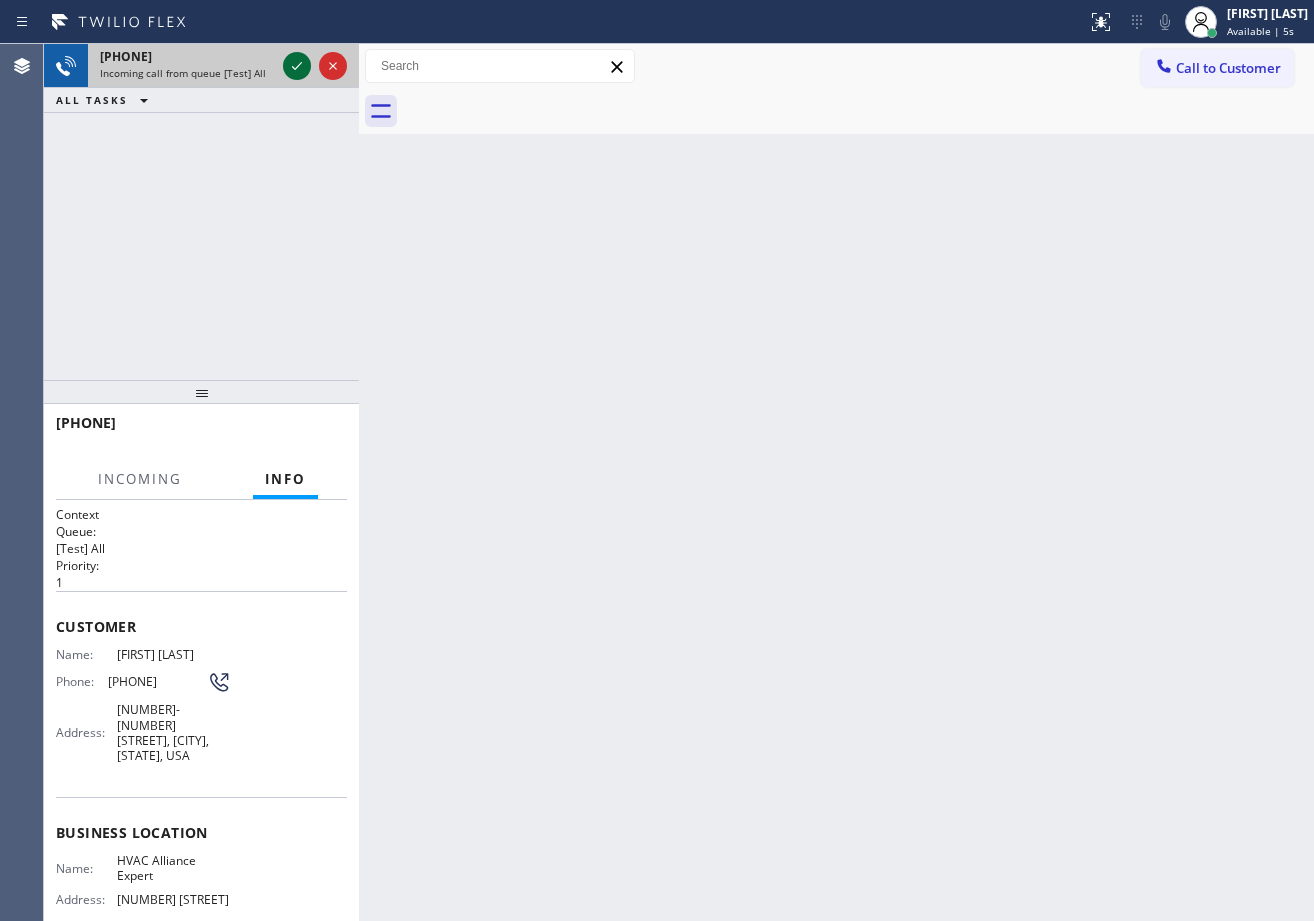 drag, startPoint x: 281, startPoint y: 64, endPoint x: 293, endPoint y: 61, distance: 12.369317 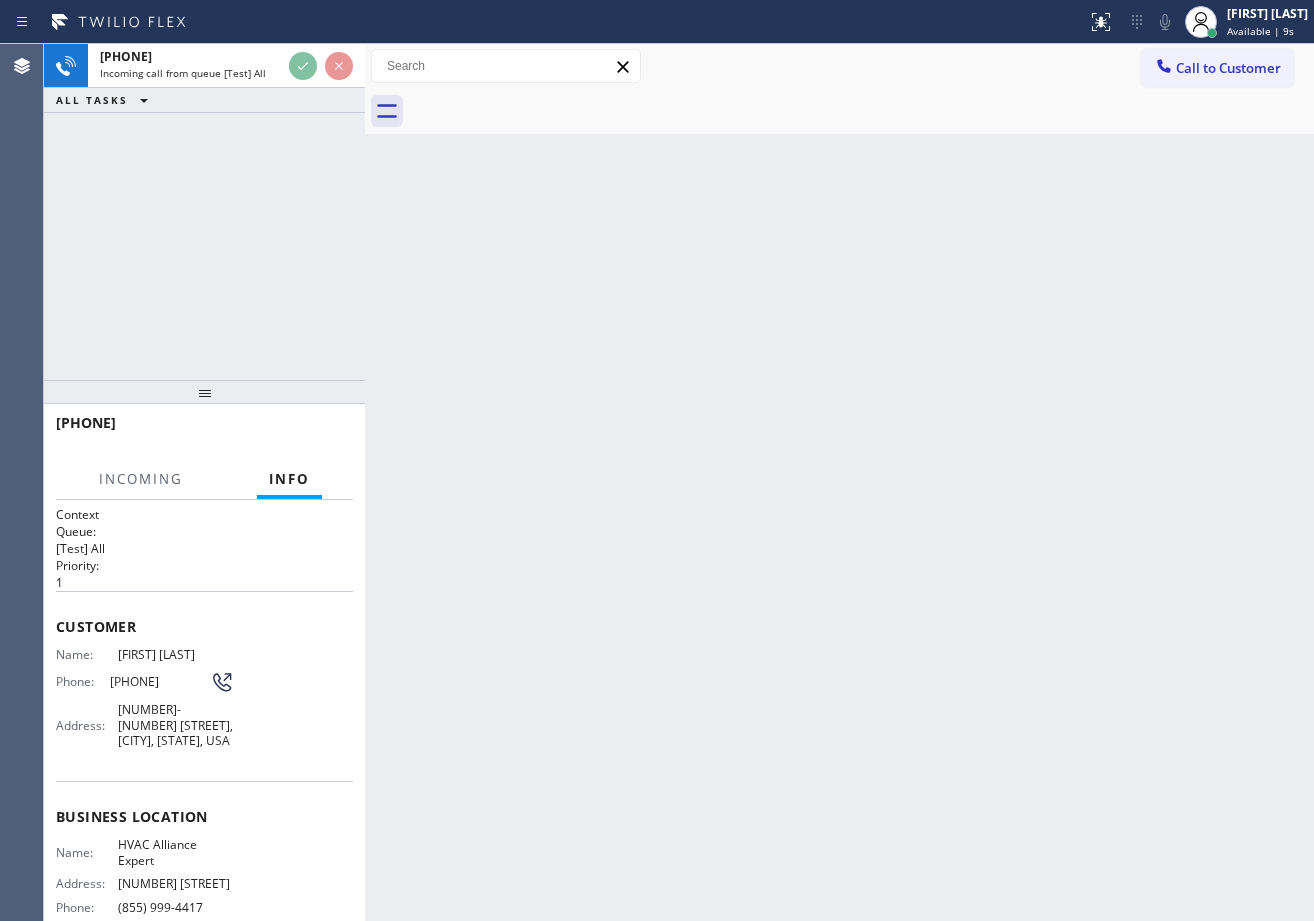 click at bounding box center [365, 482] 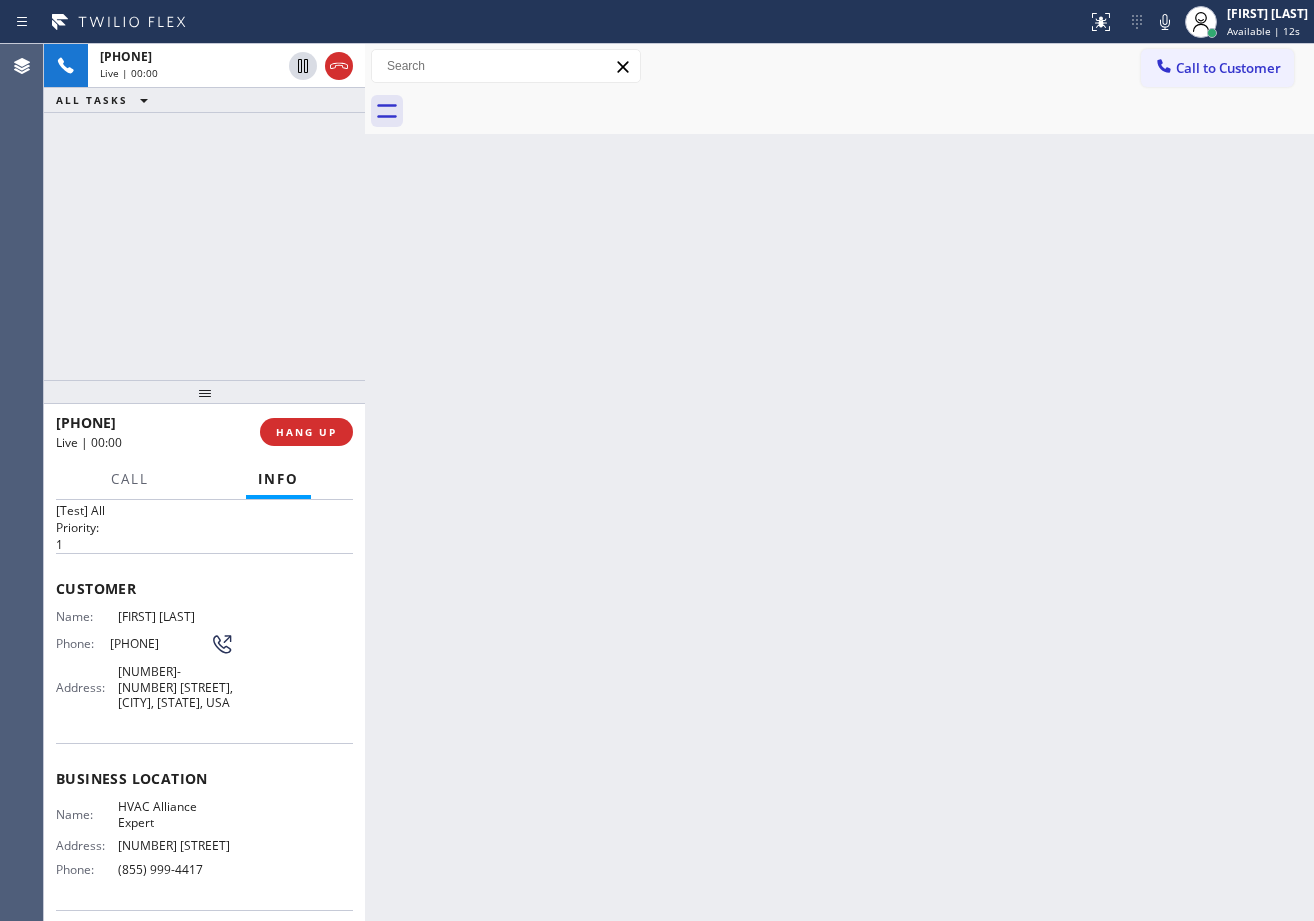 scroll, scrollTop: 0, scrollLeft: 0, axis: both 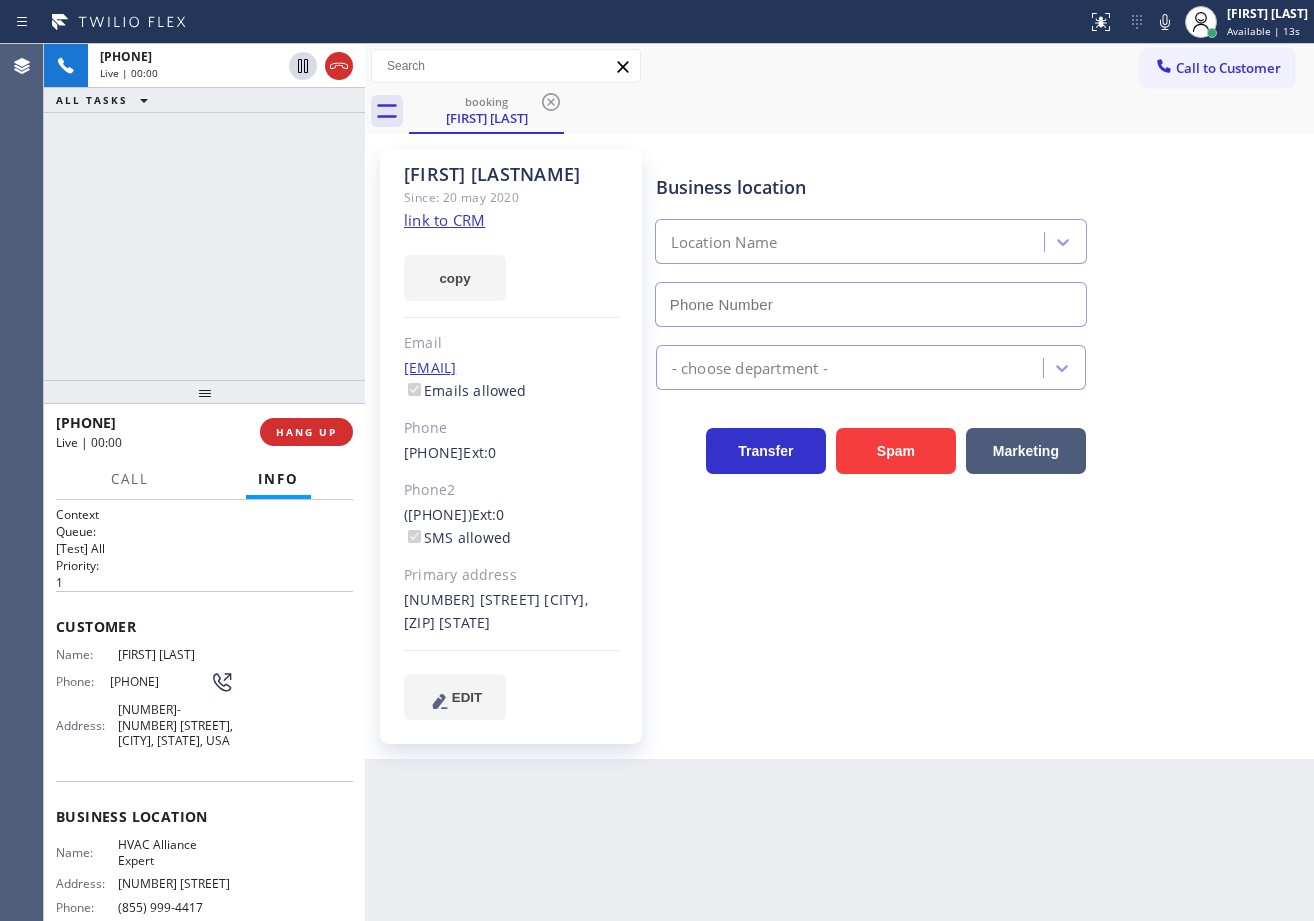 type on "(855) 999-4417" 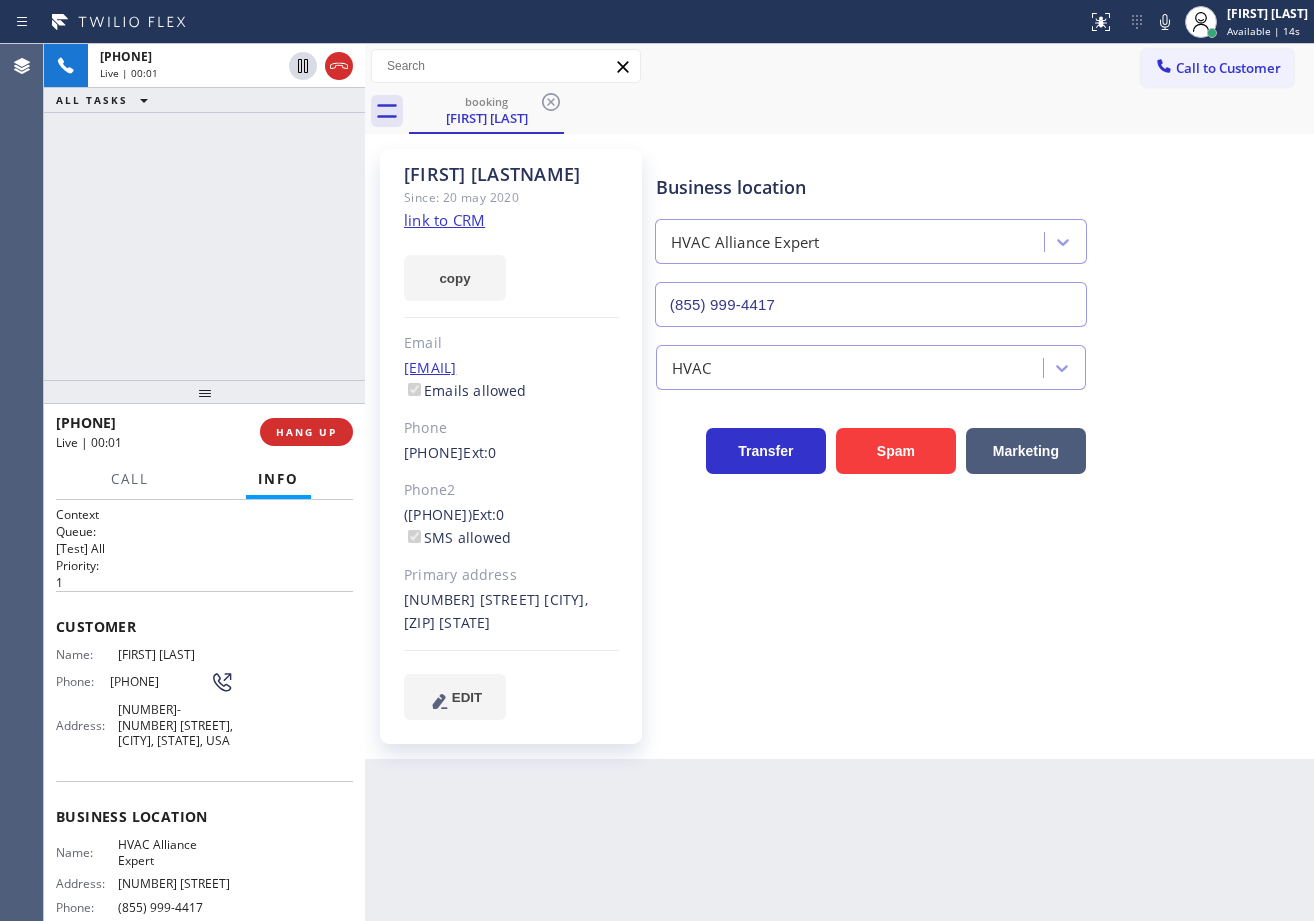 click on "link to CRM" 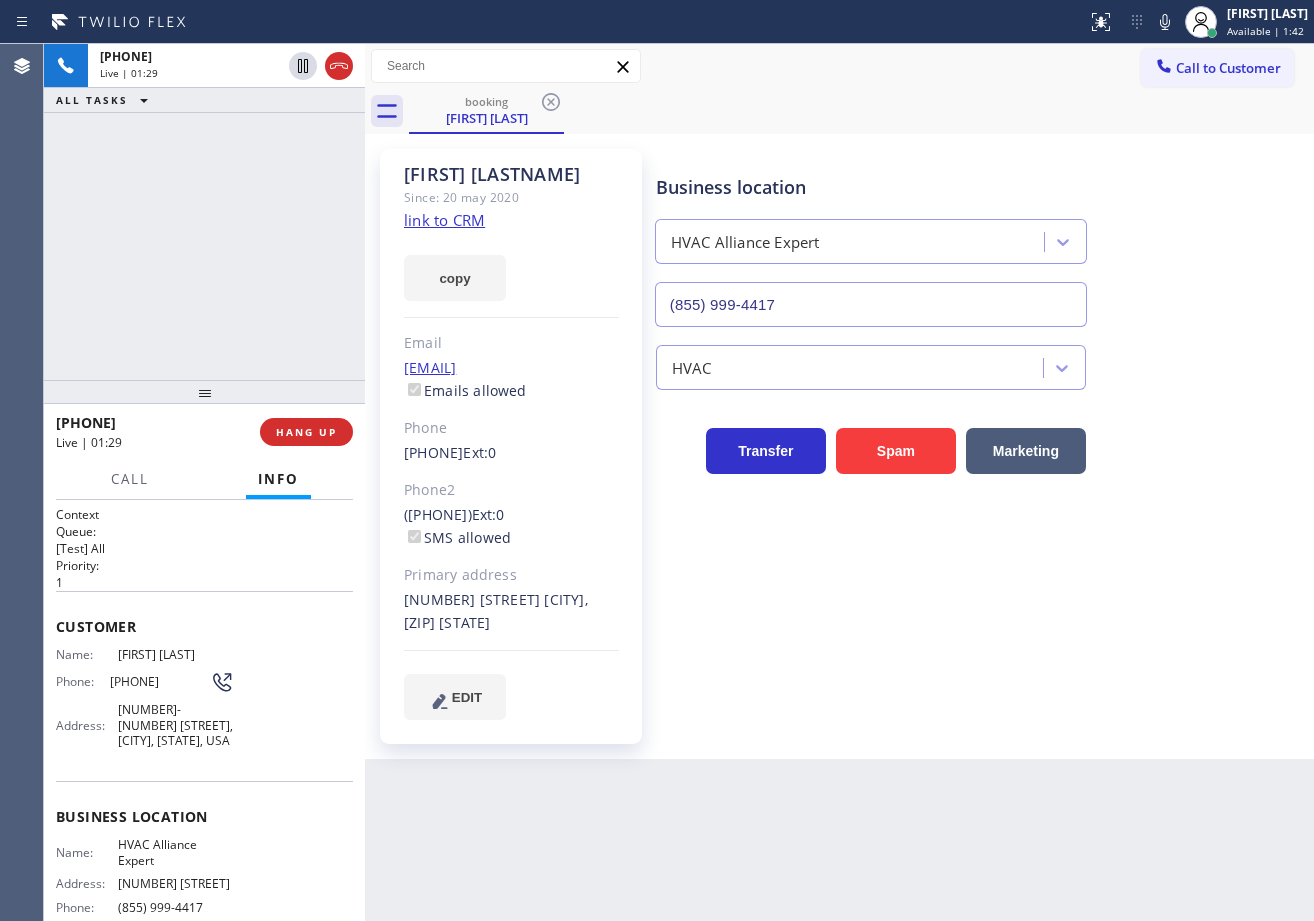 click on "[PHONE] Live | 01:29 ALL TASKS ALL TASKS ACTIVE TASKS TASKS IN WRAP UP" at bounding box center [204, 212] 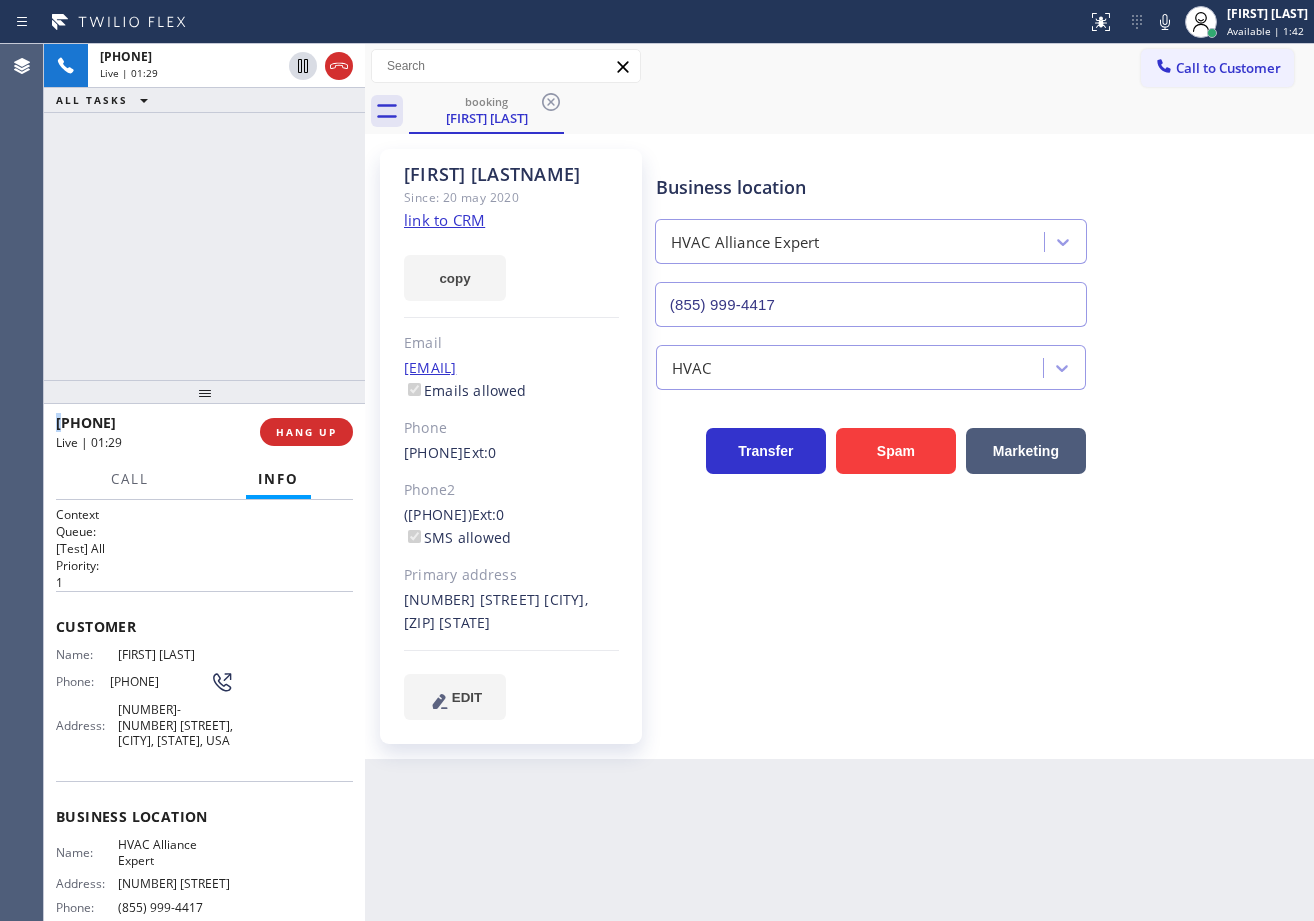 drag, startPoint x: 213, startPoint y: 191, endPoint x: 167, endPoint y: 203, distance: 47.539455 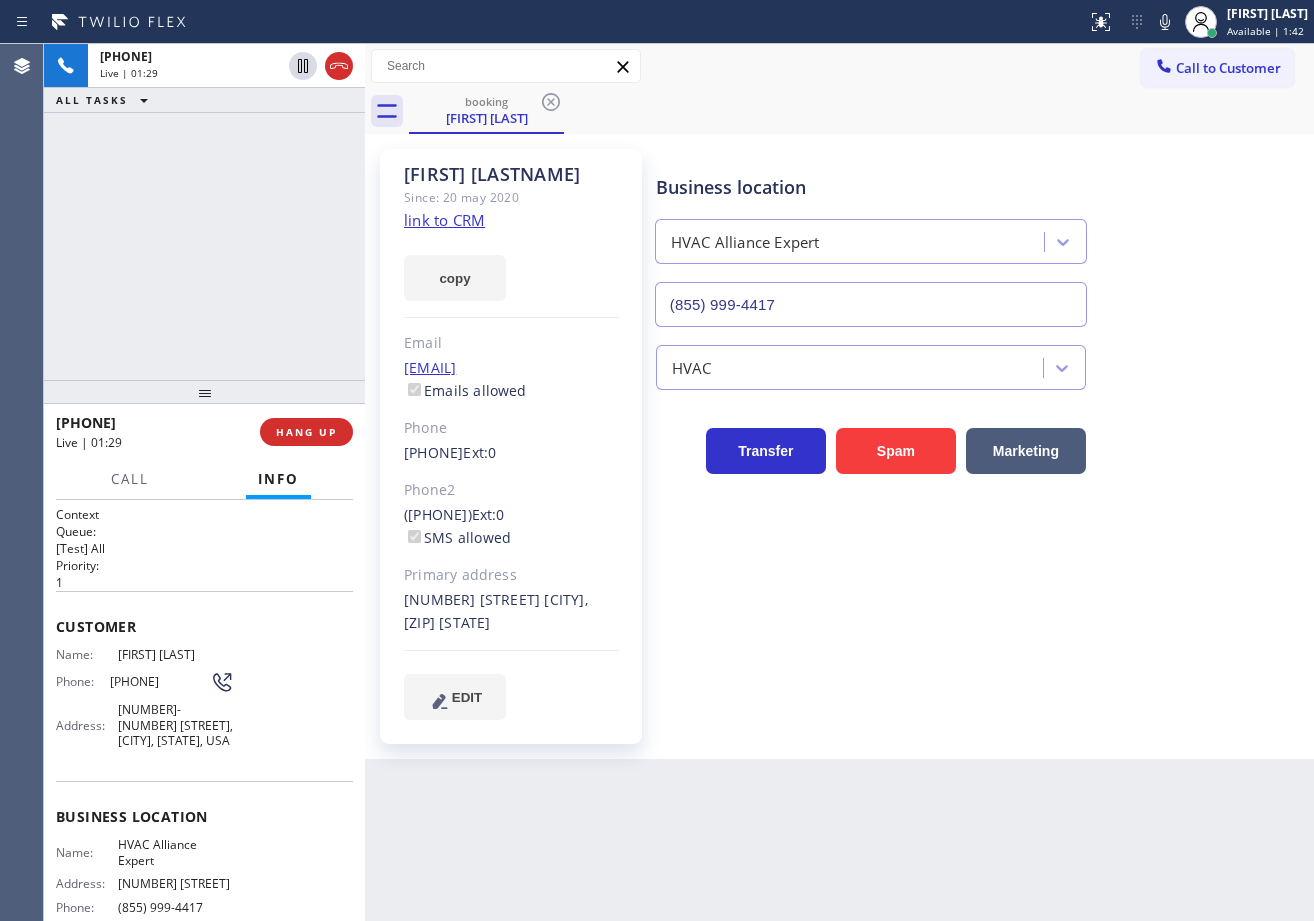 click on "[PHONE] Live | 01:29 ALL TASKS ALL TASKS ACTIVE TASKS TASKS IN WRAP UP" at bounding box center [204, 212] 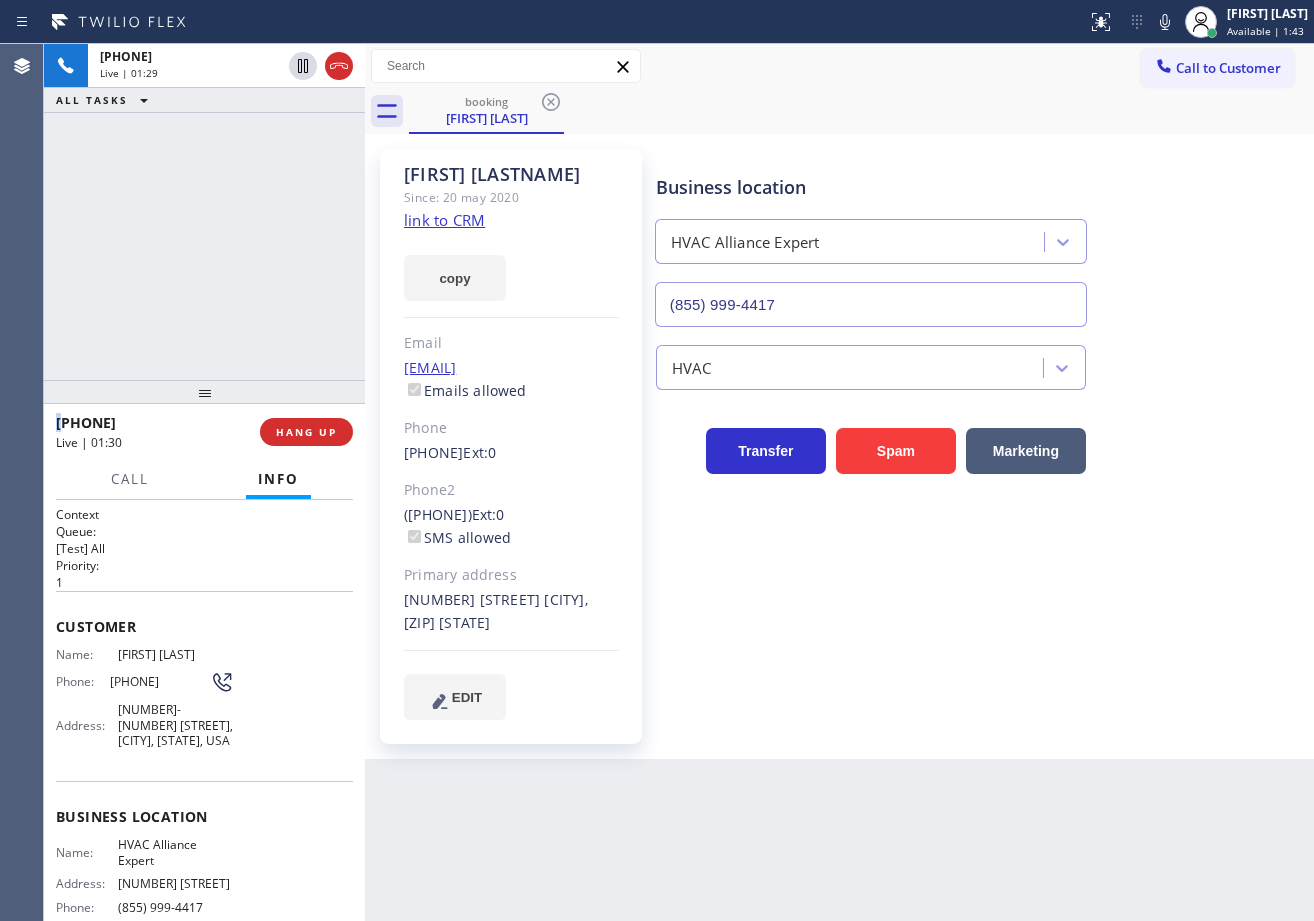 click on "[PHONE] Live | 01:29 ALL TASKS ALL TASKS ACTIVE TASKS TASKS IN WRAP UP" at bounding box center (204, 212) 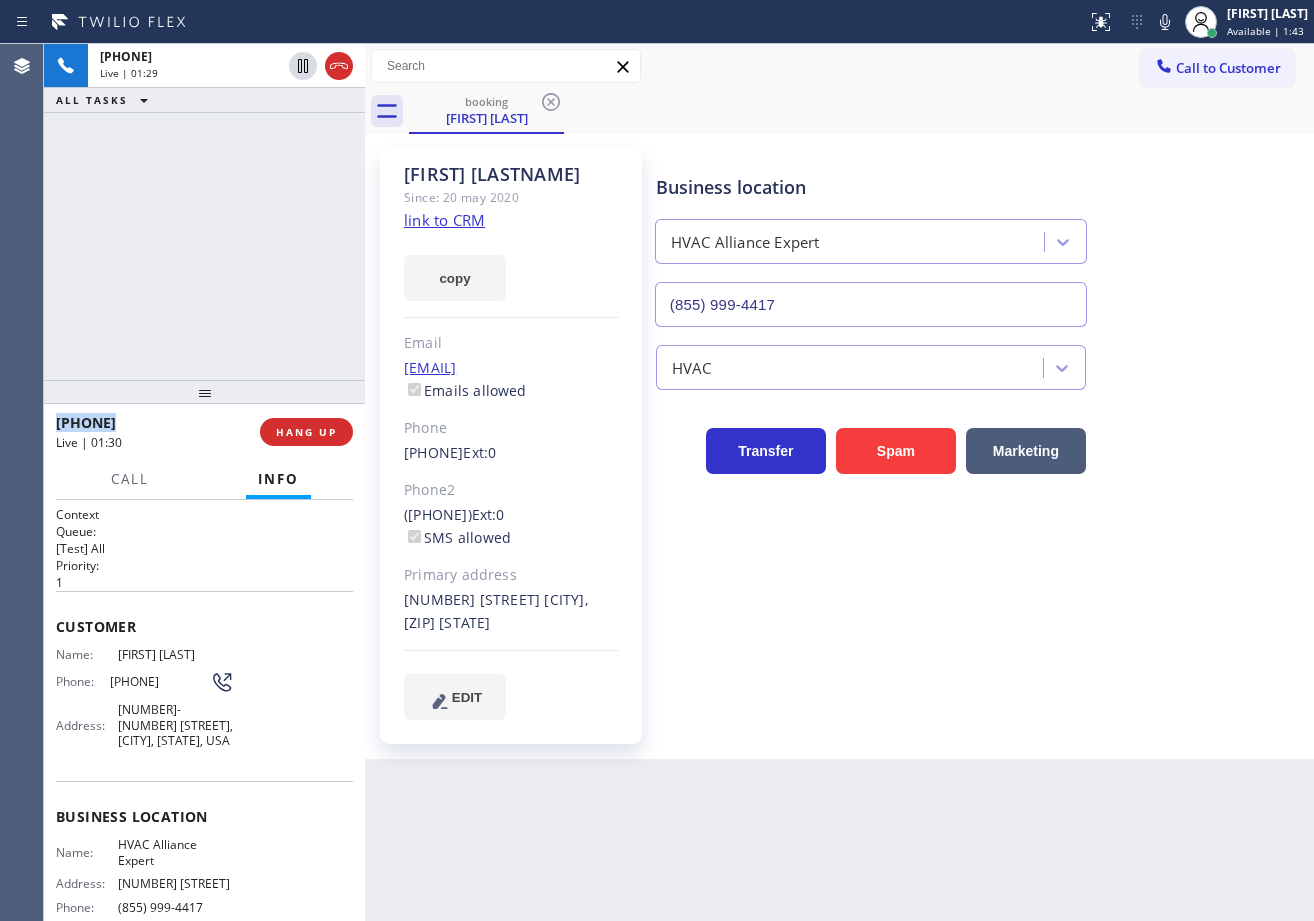 click on "[PHONE] Live | 01:29 ALL TASKS ALL TASKS ACTIVE TASKS TASKS IN WRAP UP" at bounding box center [204, 212] 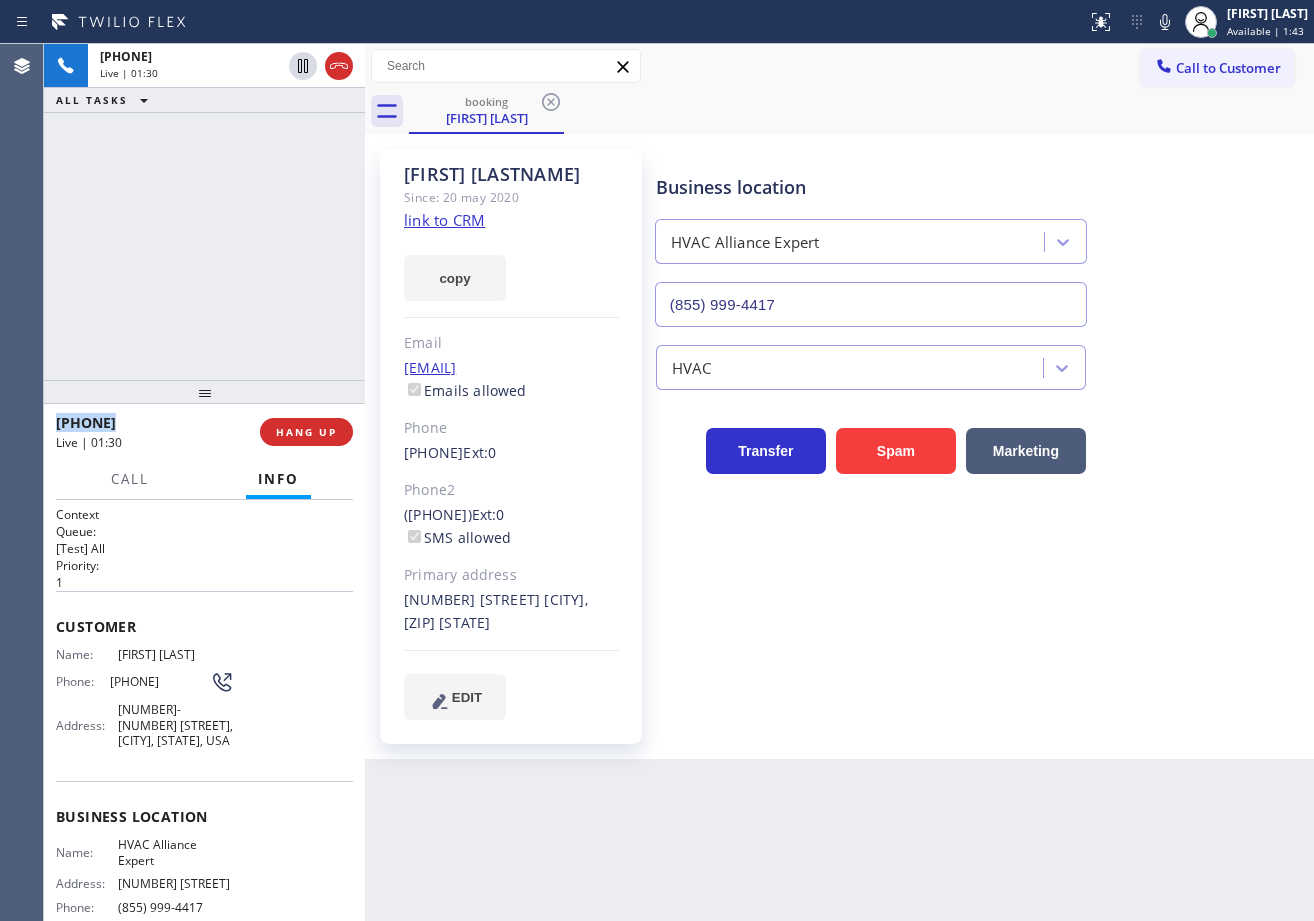 click on "[PHONE] Live | 01:30 ALL TASKS ALL TASKS ACTIVE TASKS TASKS IN WRAP UP" at bounding box center [204, 212] 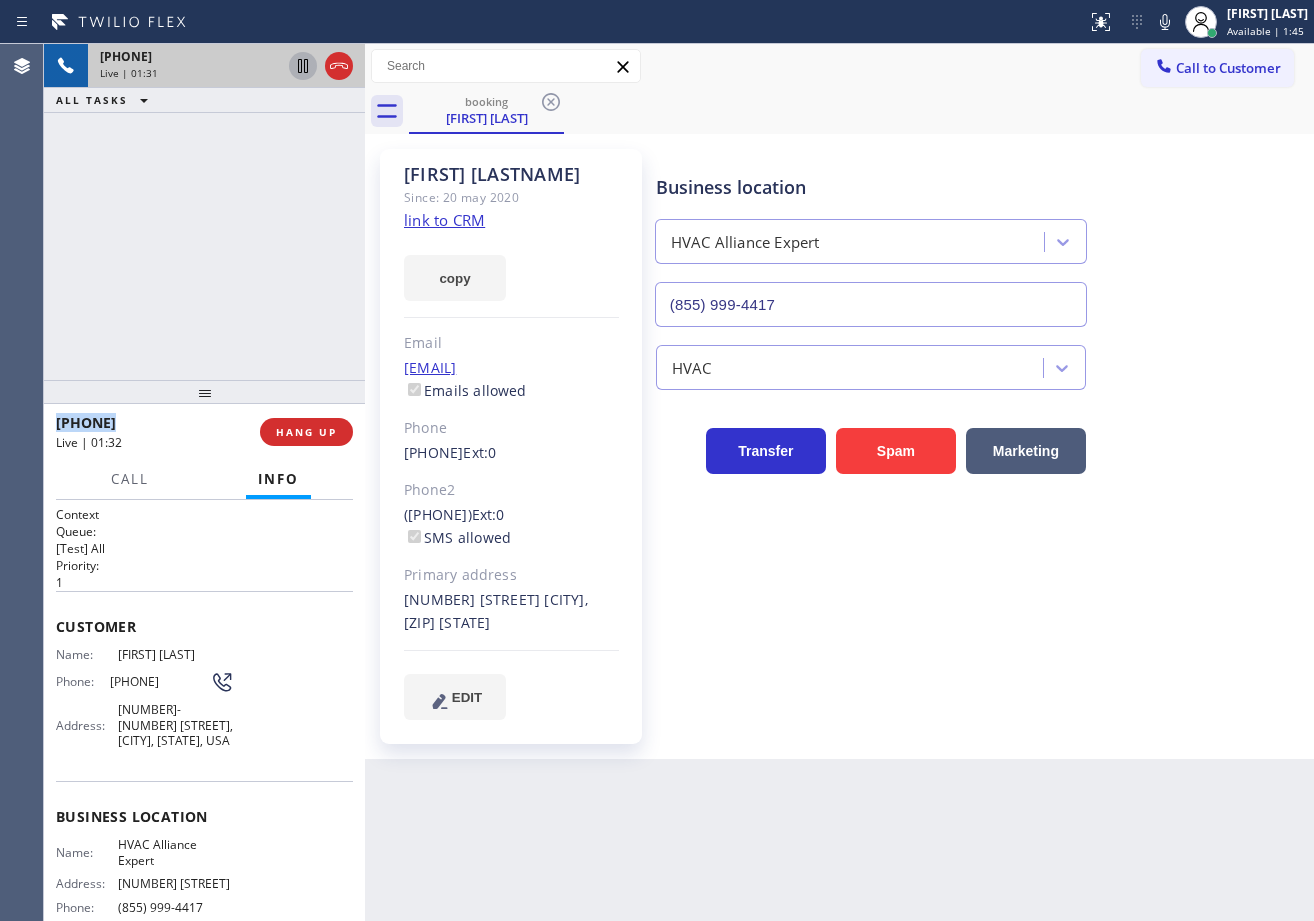 click 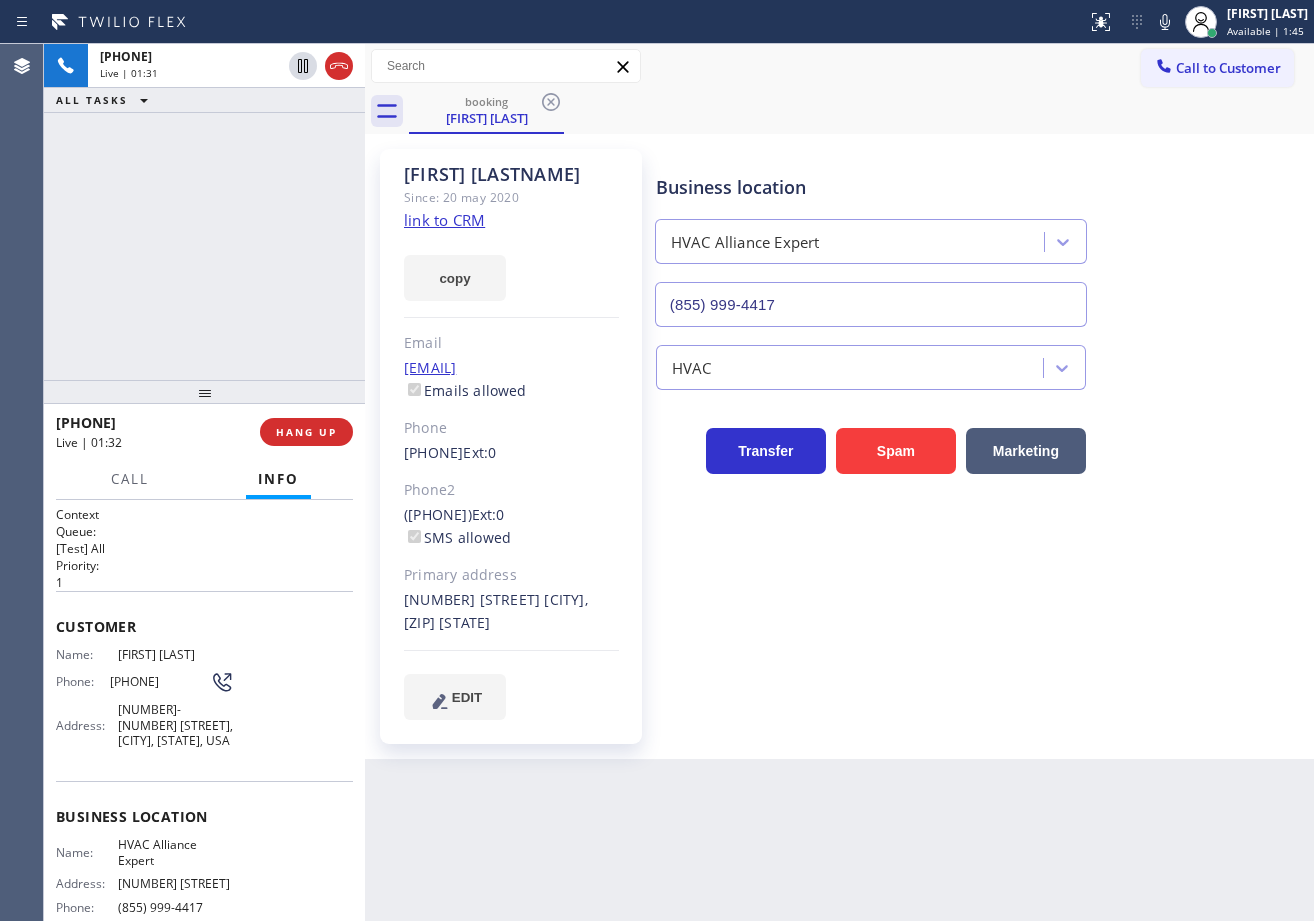 click on "[PHONE] Live | 01:31 ALL TASKS ALL TASKS ACTIVE TASKS TASKS IN WRAP UP" at bounding box center (204, 212) 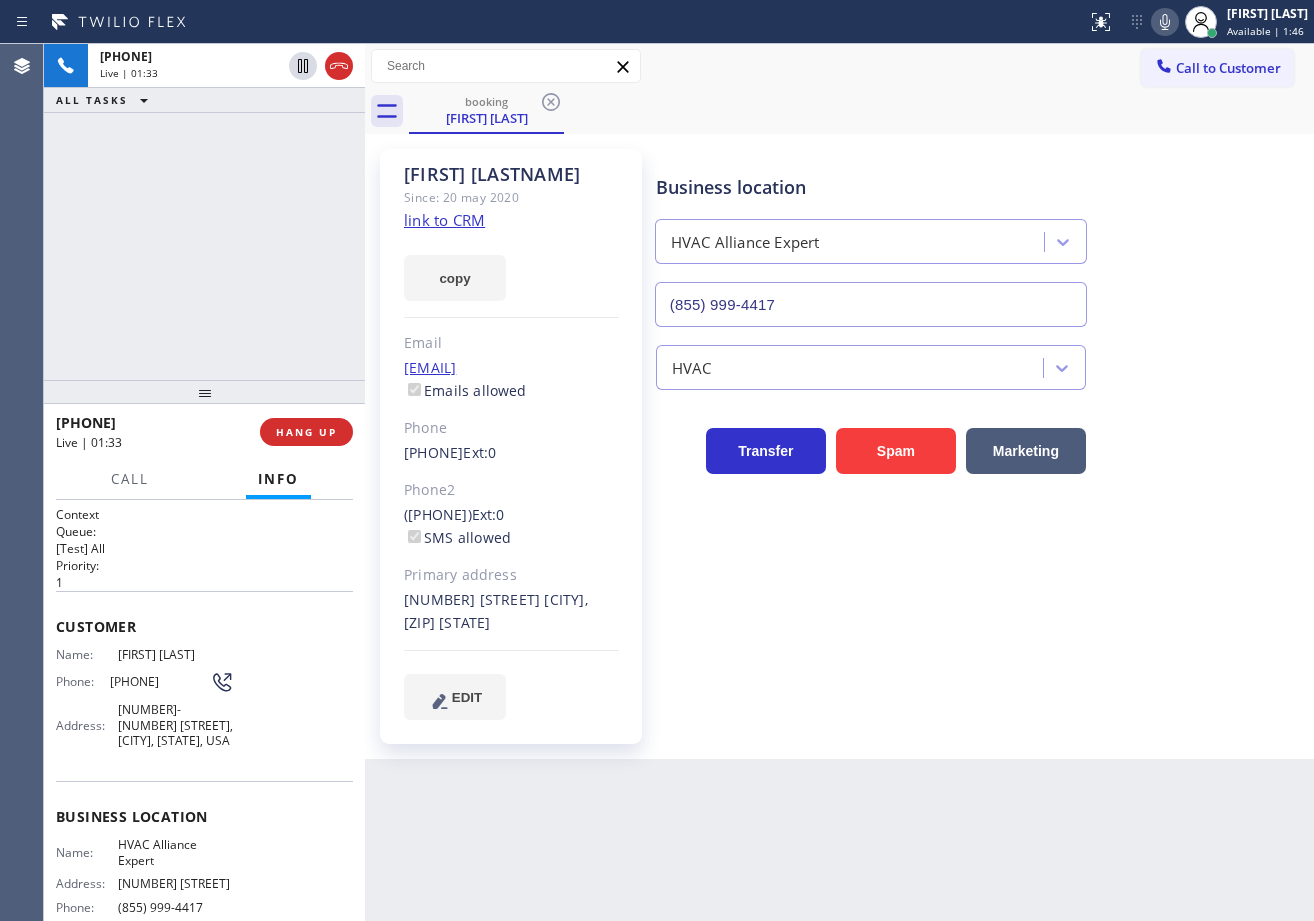 click 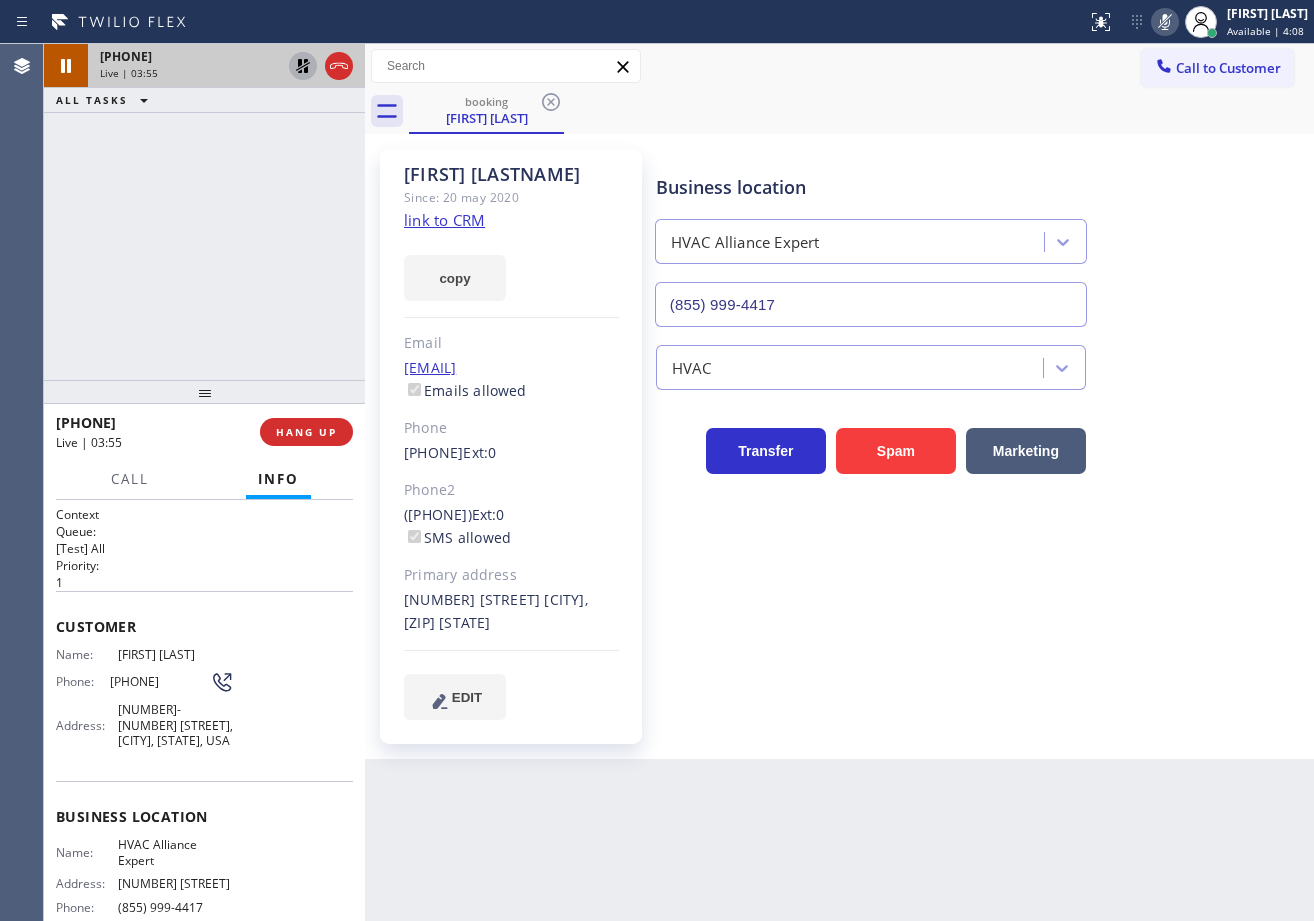 click 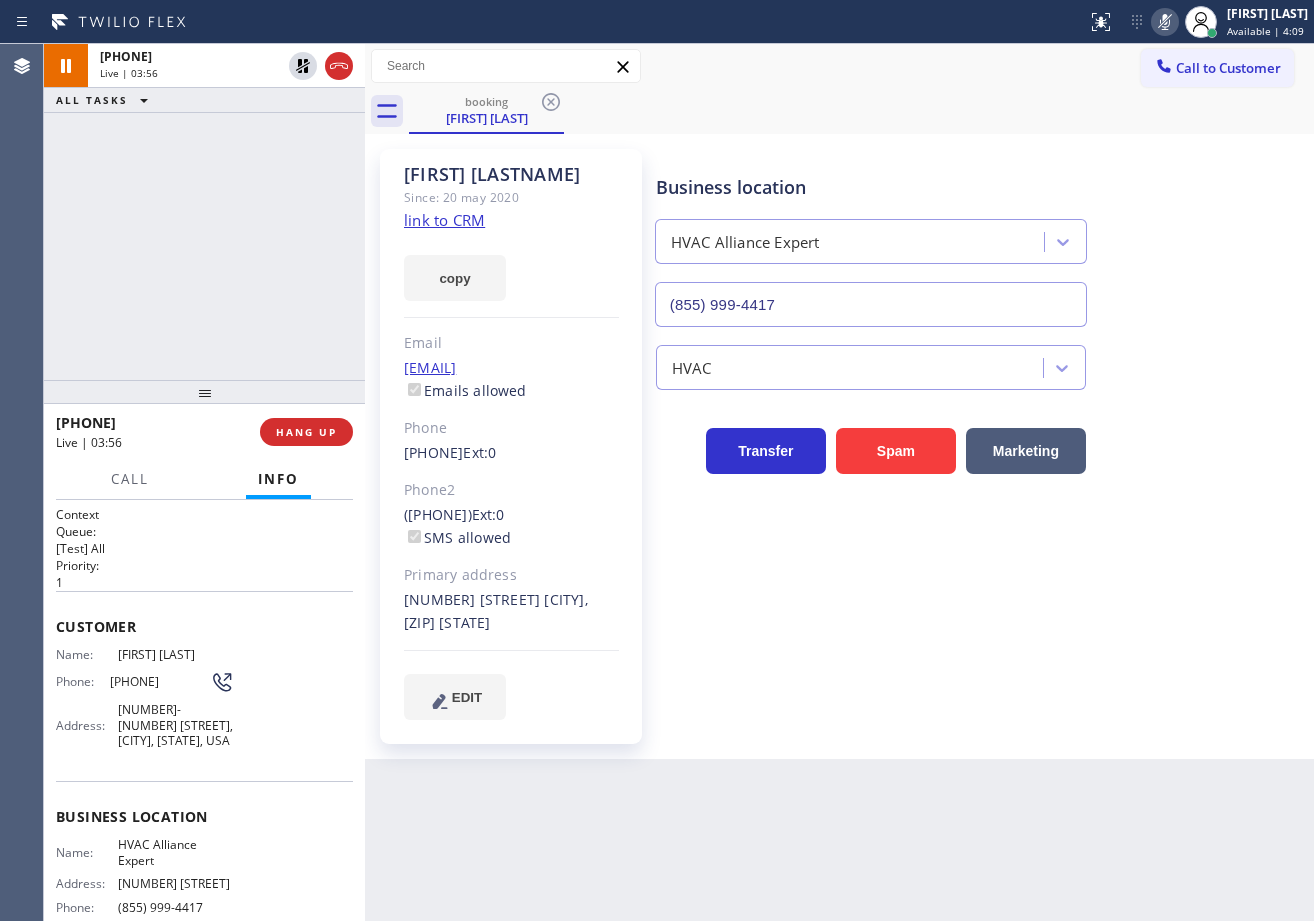 click 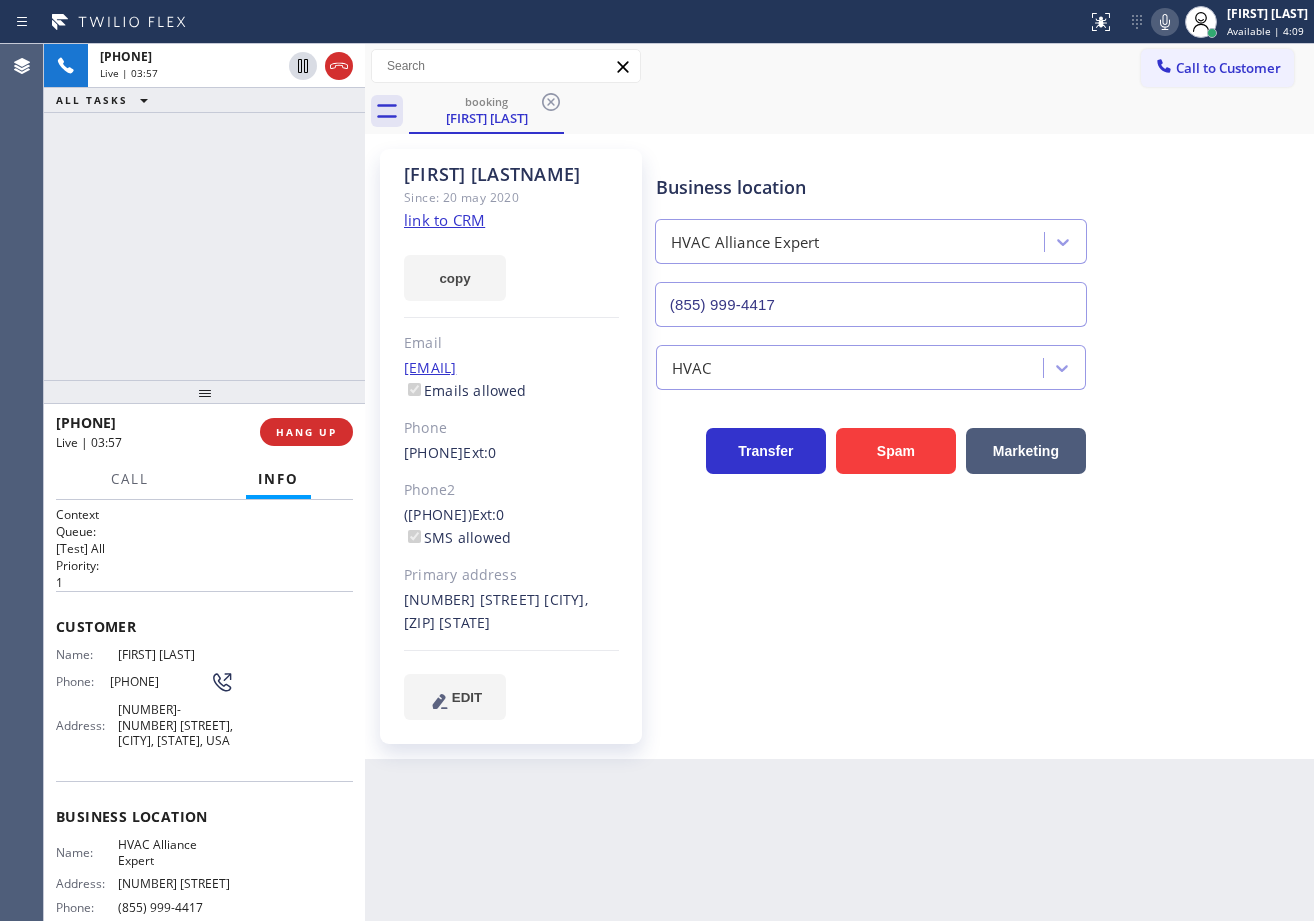 click on "Business location HVAC Alliance Expert [PHONE]" at bounding box center (980, 236) 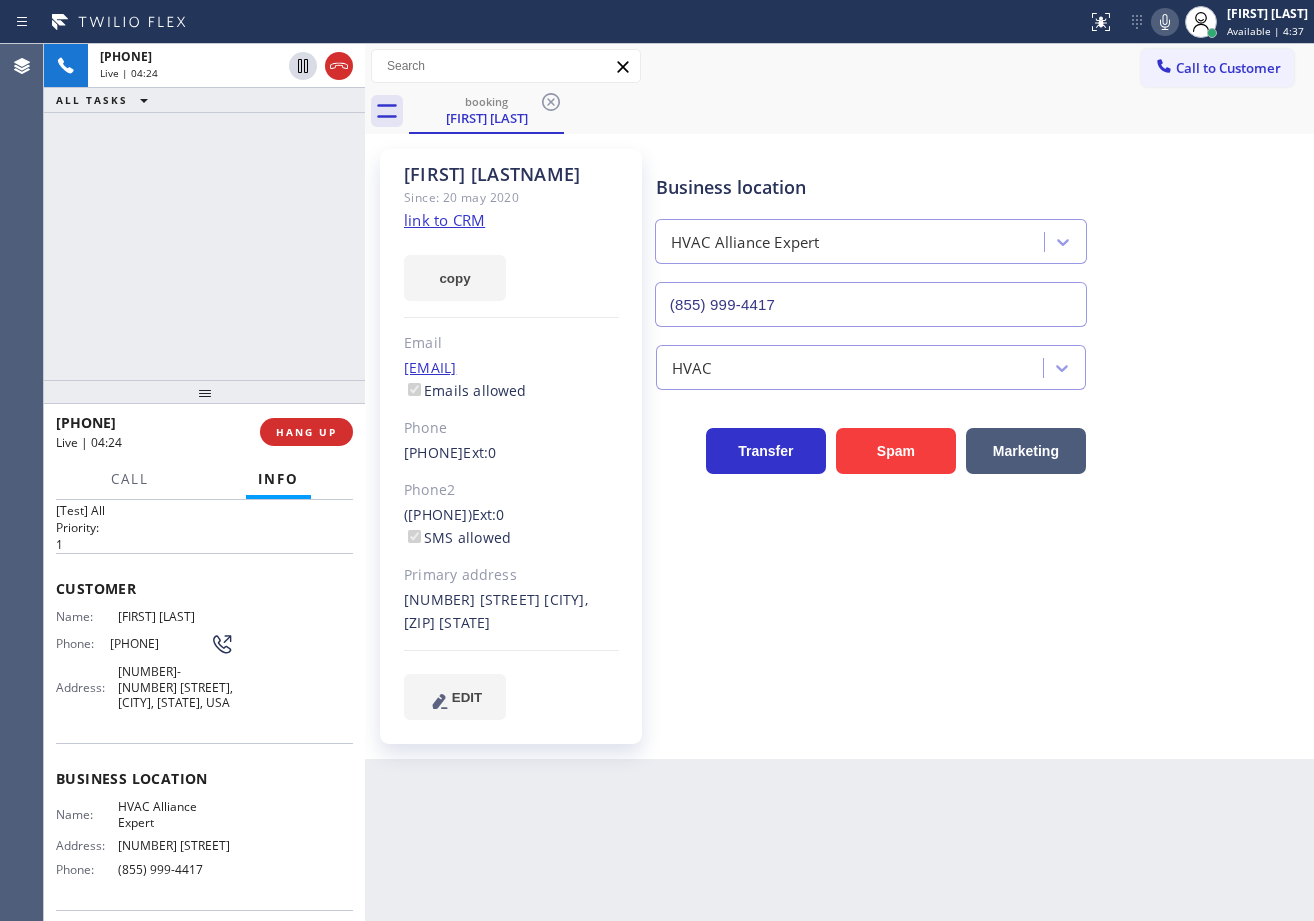 scroll, scrollTop: 0, scrollLeft: 0, axis: both 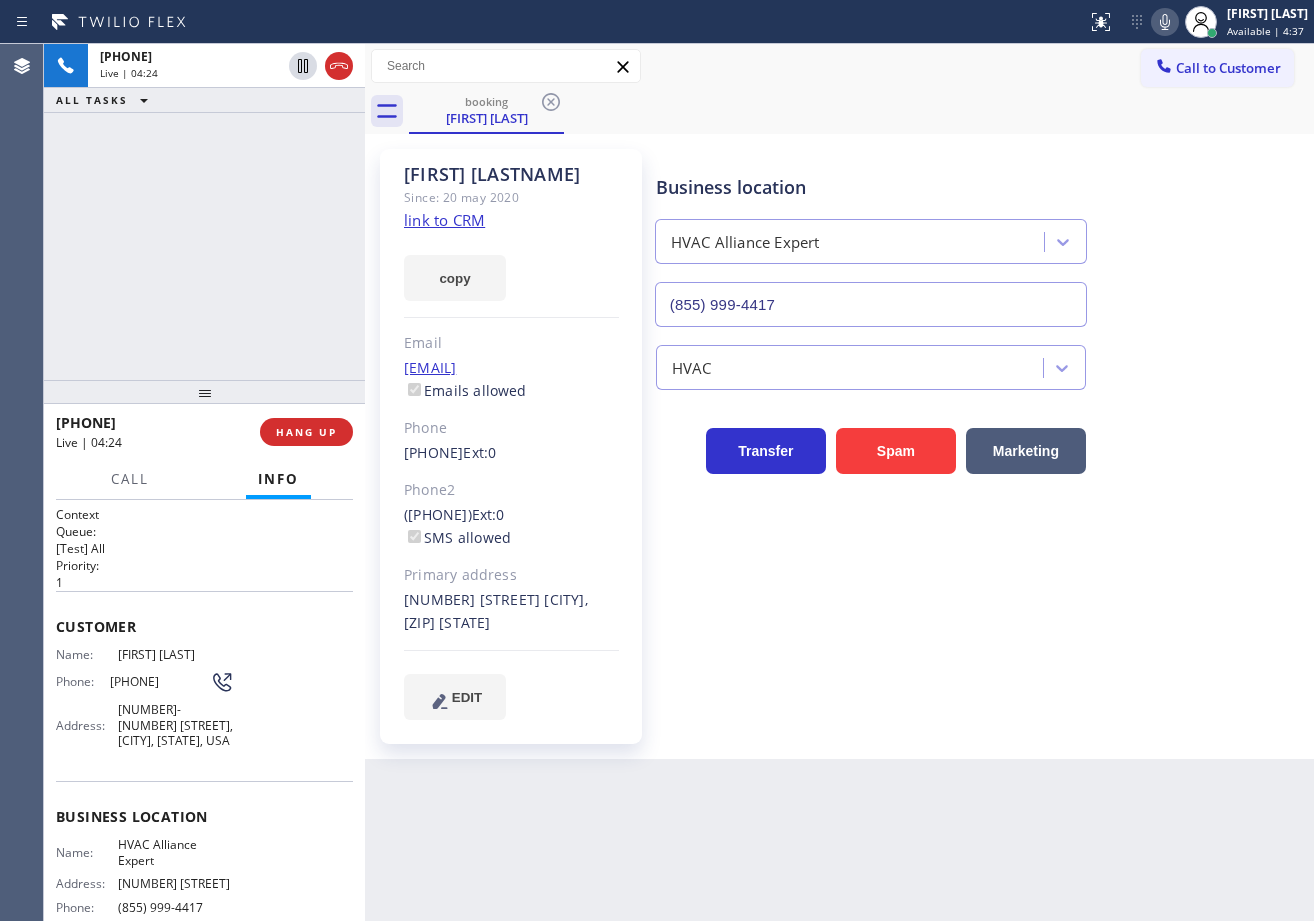 click on "[PHONE] Live | 04:24 ALL TASKS ALL TASKS ACTIVE TASKS TASKS IN WRAP UP" at bounding box center (204, 212) 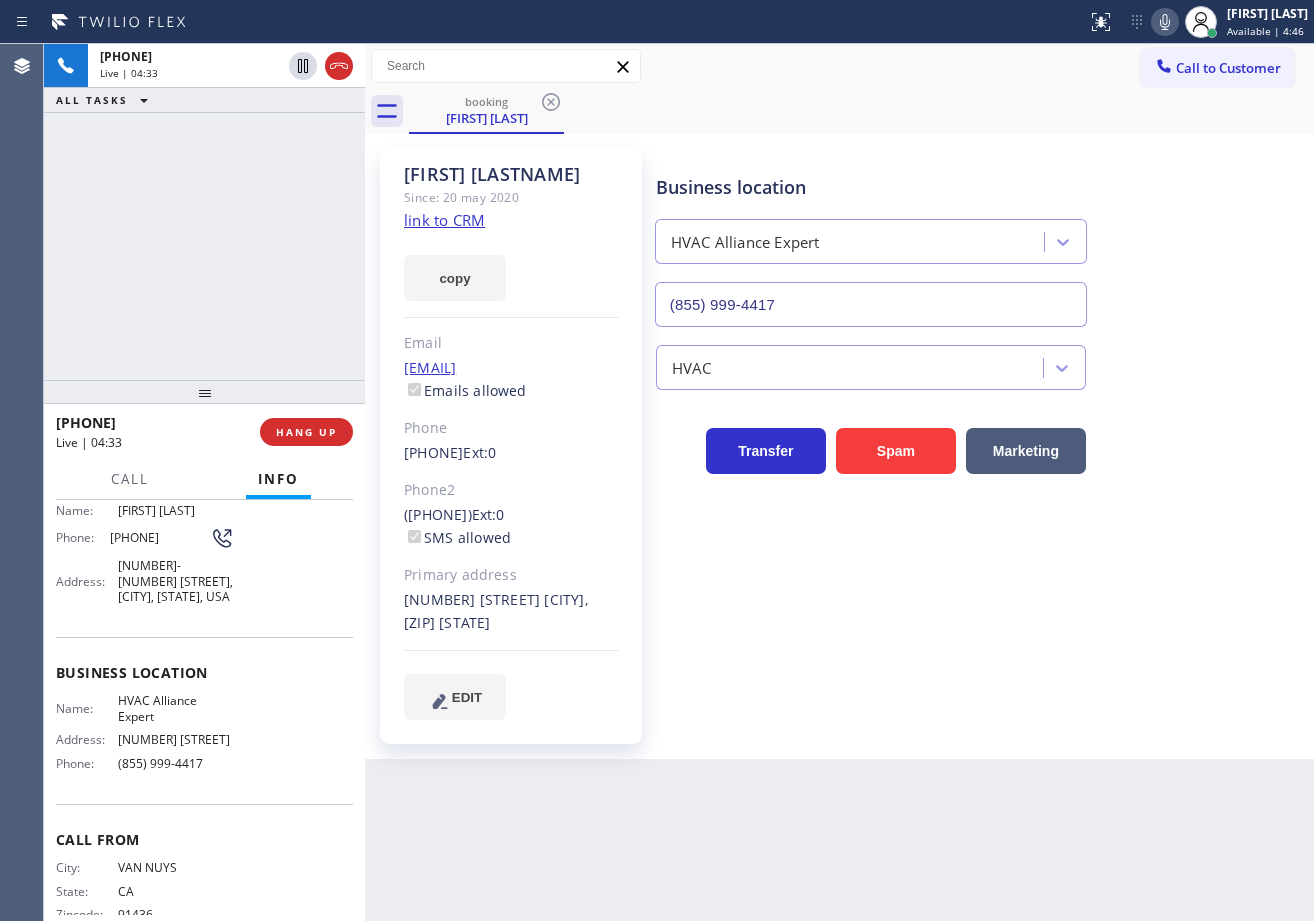 scroll, scrollTop: 0, scrollLeft: 0, axis: both 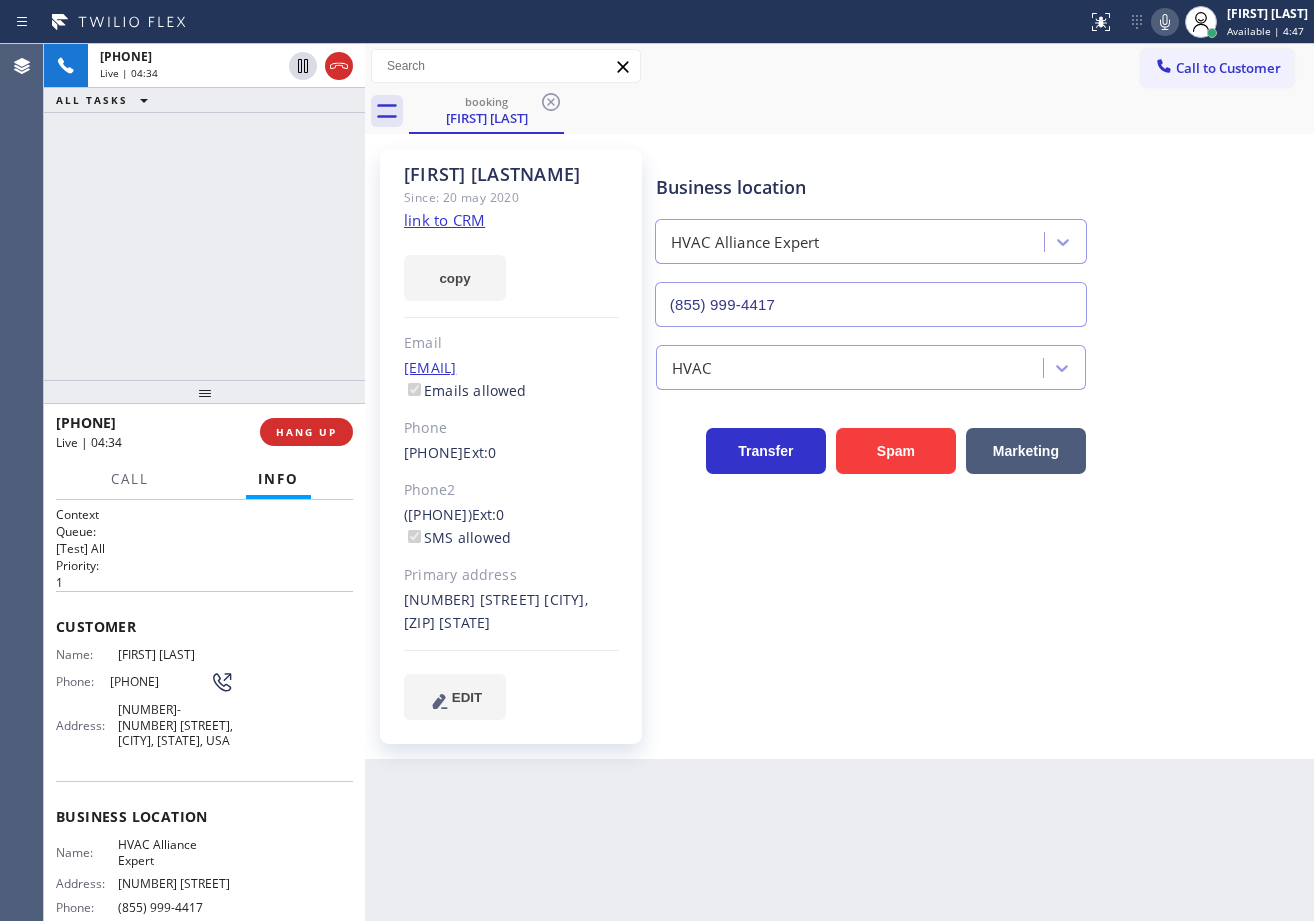 click on "[PHONE] Live | 04:34 ALL TASKS ALL TASKS ACTIVE TASKS TASKS IN WRAP UP" at bounding box center (204, 212) 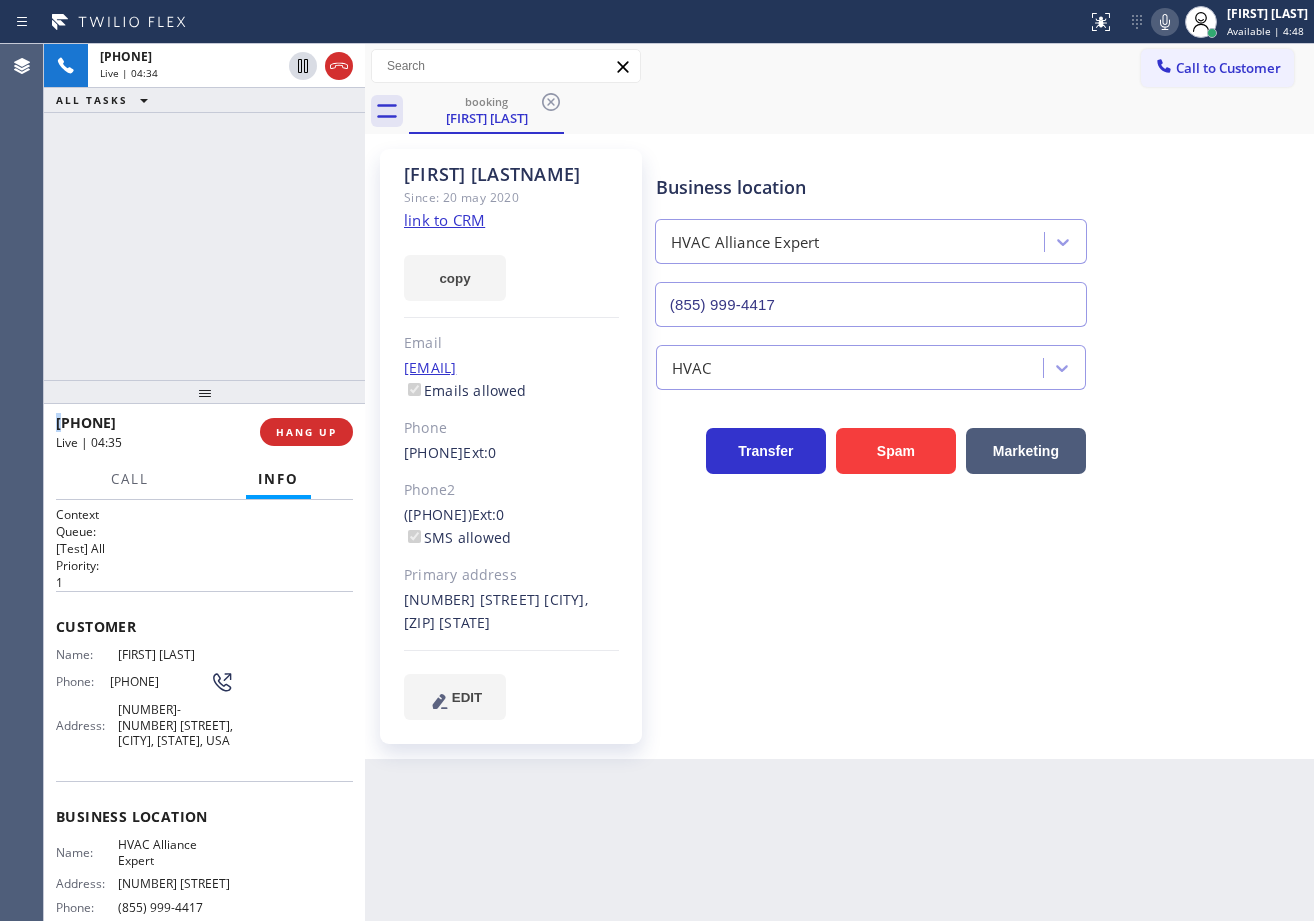 click on "[PHONE] Live | 04:34 ALL TASKS ALL TASKS ACTIVE TASKS TASKS IN WRAP UP" at bounding box center [204, 212] 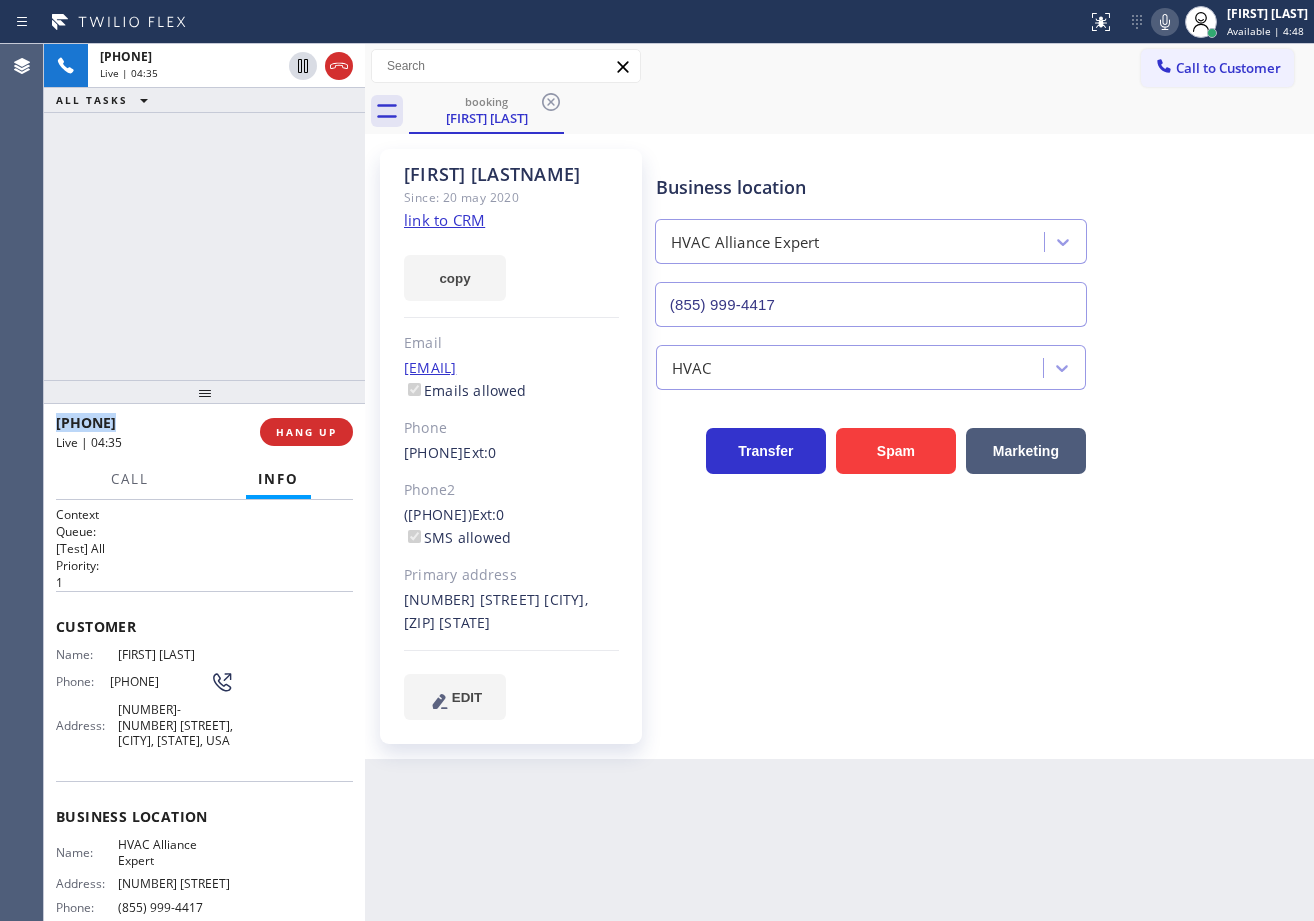 click on "[PHONE] Live | 04:35 ALL TASKS ALL TASKS ACTIVE TASKS TASKS IN WRAP UP" at bounding box center (204, 212) 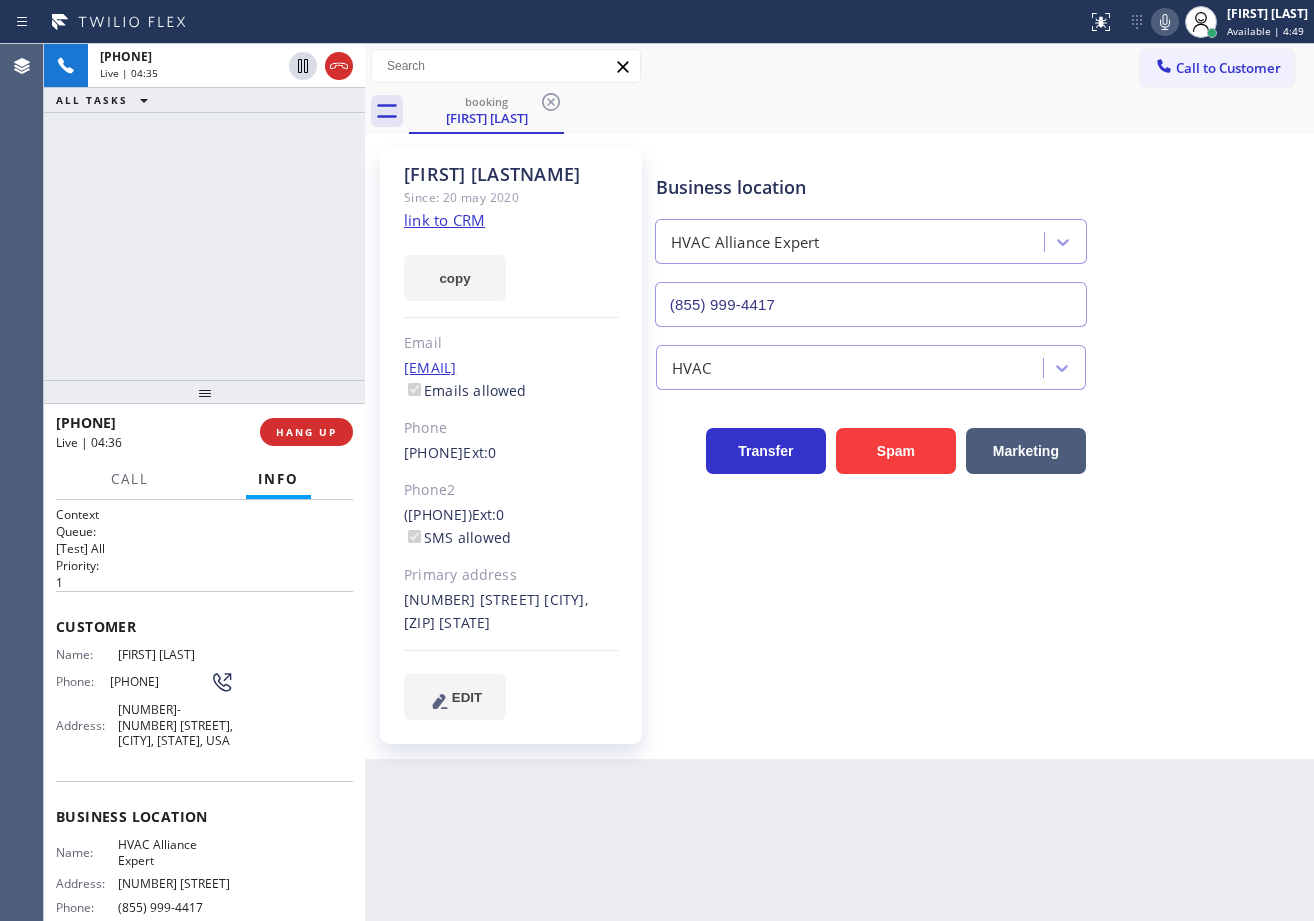 click on "[PHONE] Live | 04:35 ALL TASKS ALL TASKS ACTIVE TASKS TASKS IN WRAP UP" at bounding box center [204, 212] 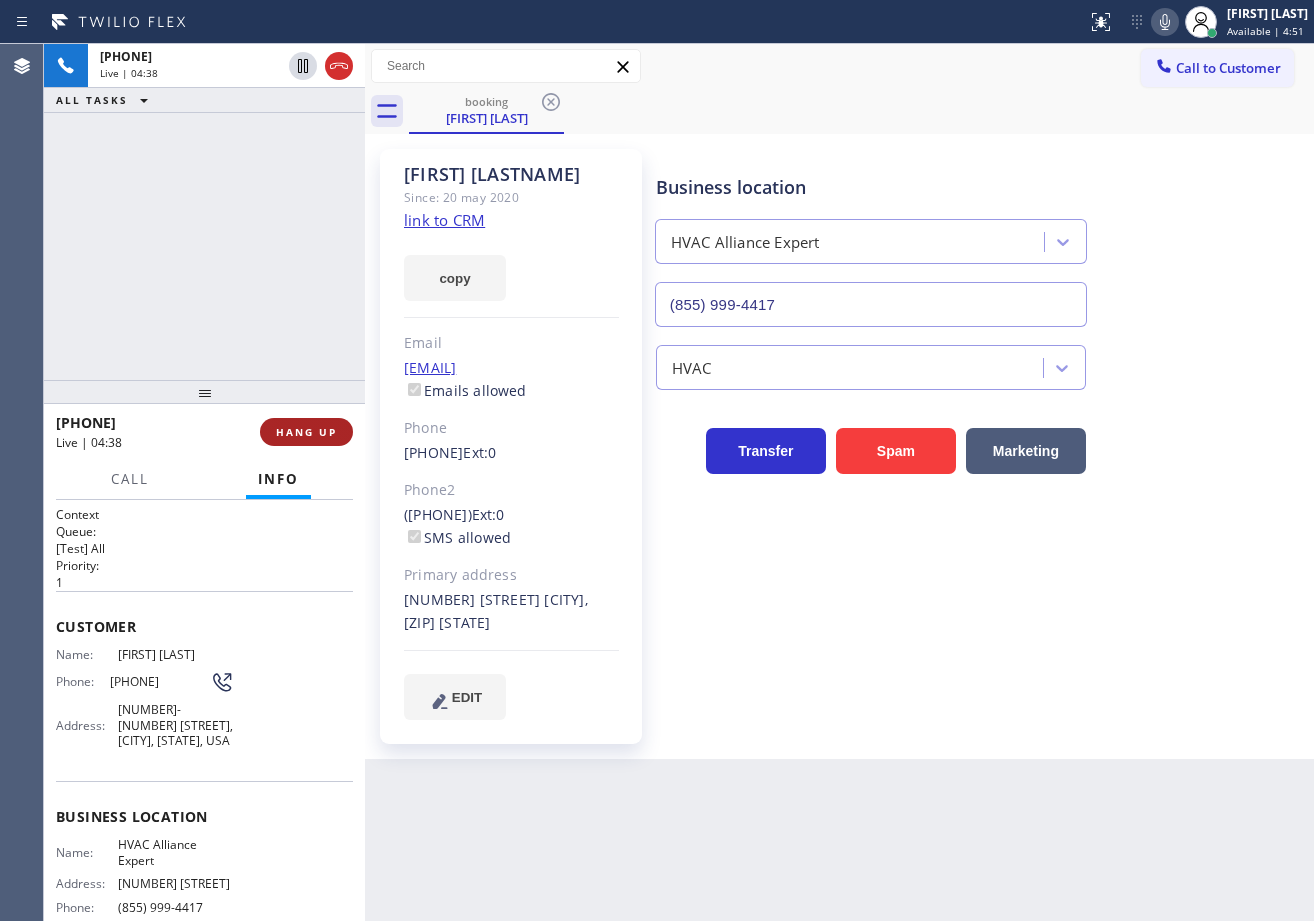 click on "HANG UP" at bounding box center [306, 432] 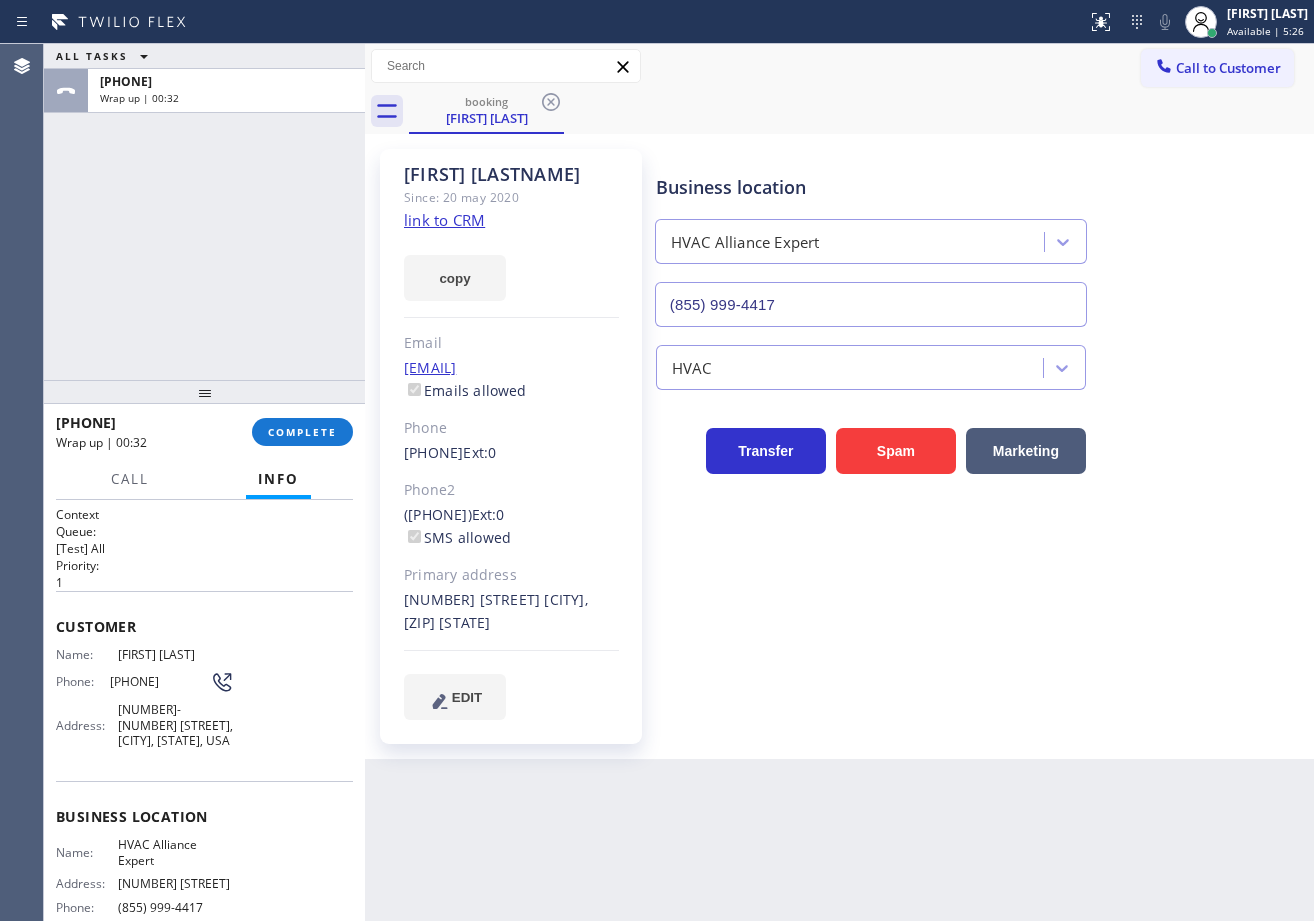 click on "ALL TASKS ALL TASKS ACTIVE TASKS TASKS IN WRAP UP [PHONE] Wrap up | 00:32" at bounding box center (204, 212) 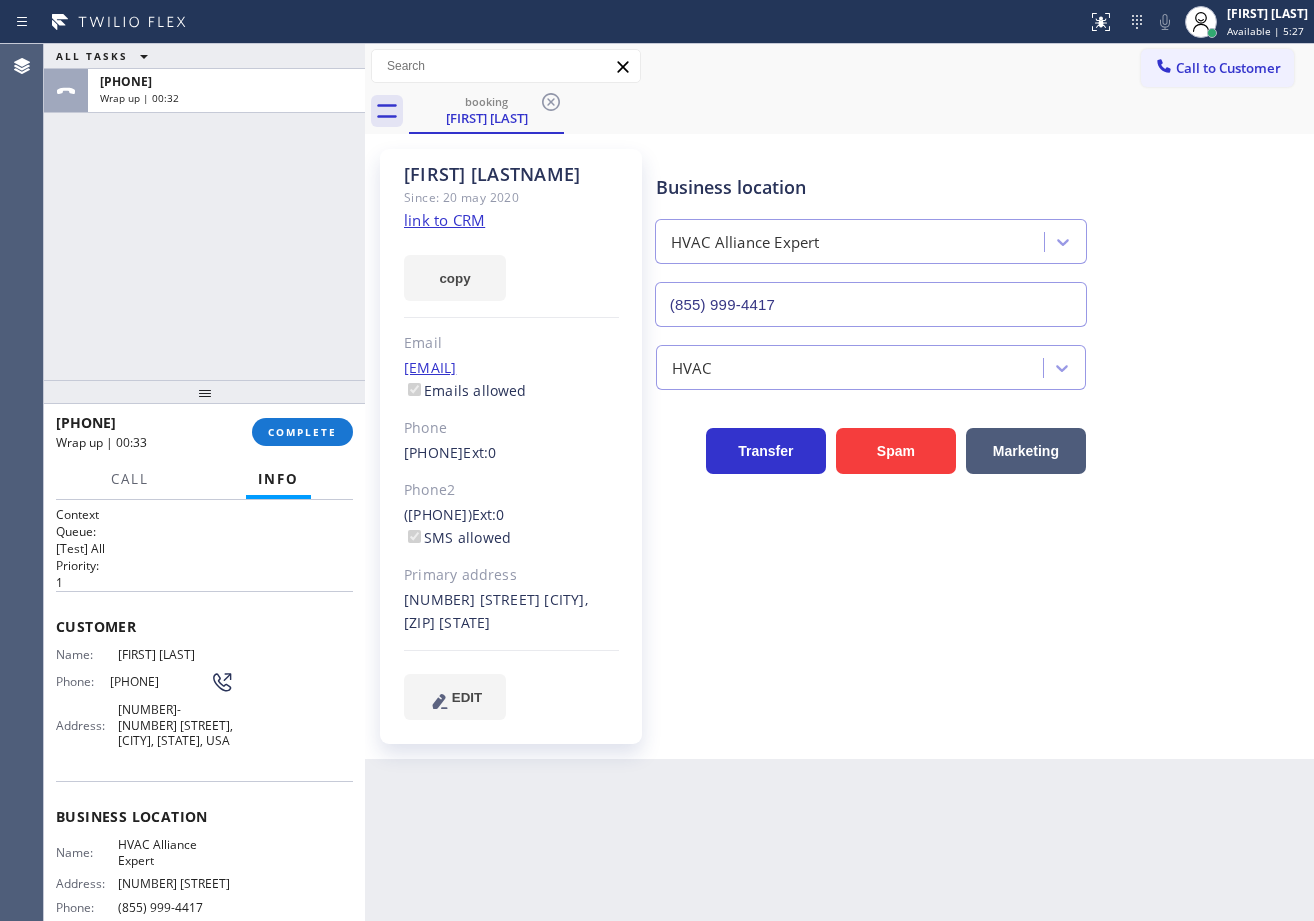 click on "[PHONE] Wrap up | 00:33 COMPLETE" at bounding box center [204, 432] 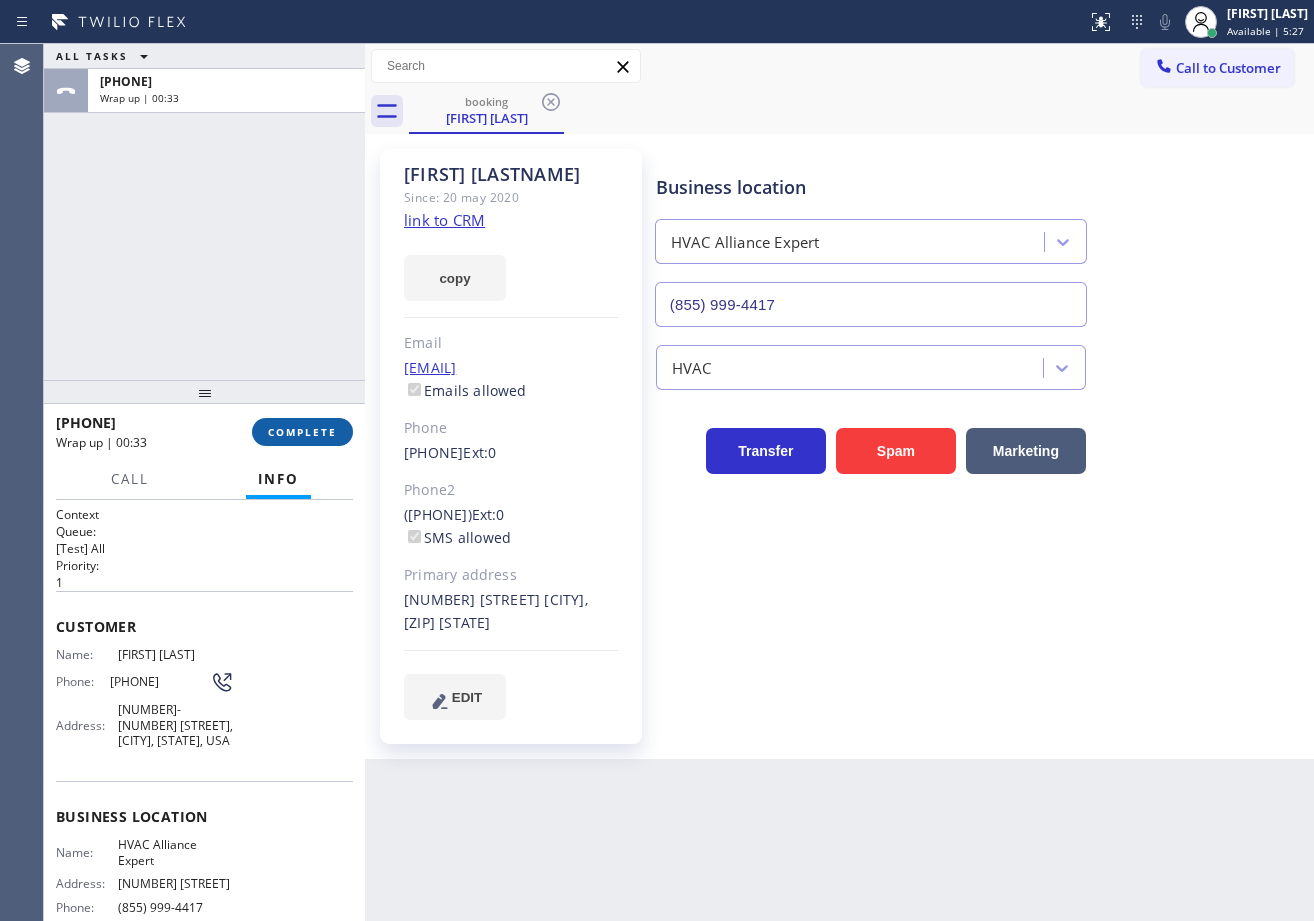 drag, startPoint x: 268, startPoint y: 446, endPoint x: 272, endPoint y: 436, distance: 10.770329 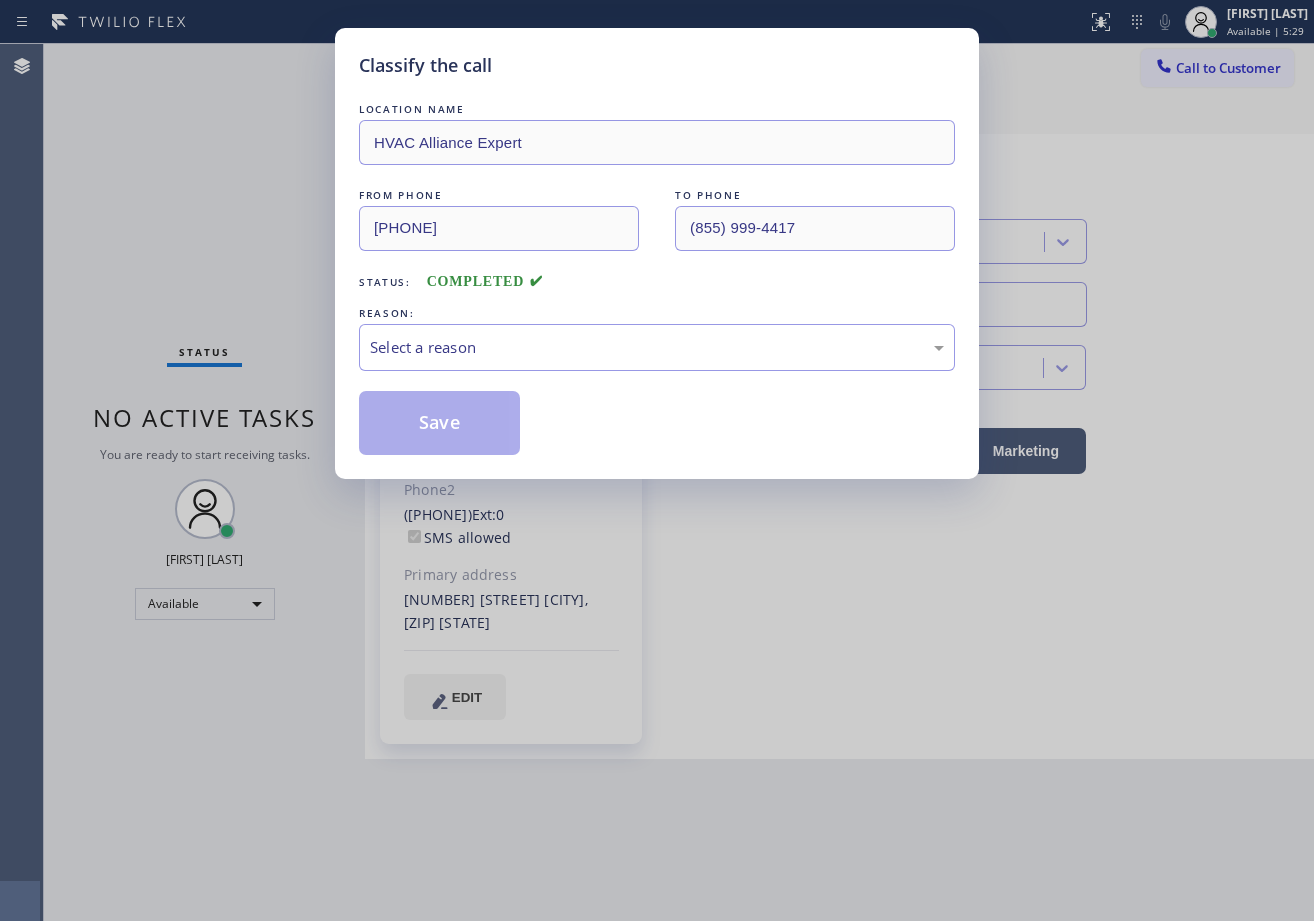 click on "LOCATION NAME HVAC Alliance Expert FROM PHONE [PHONE] TO PHONE [PHONE] Status: COMPLETED REASON: Select a reason Save" at bounding box center [657, 277] 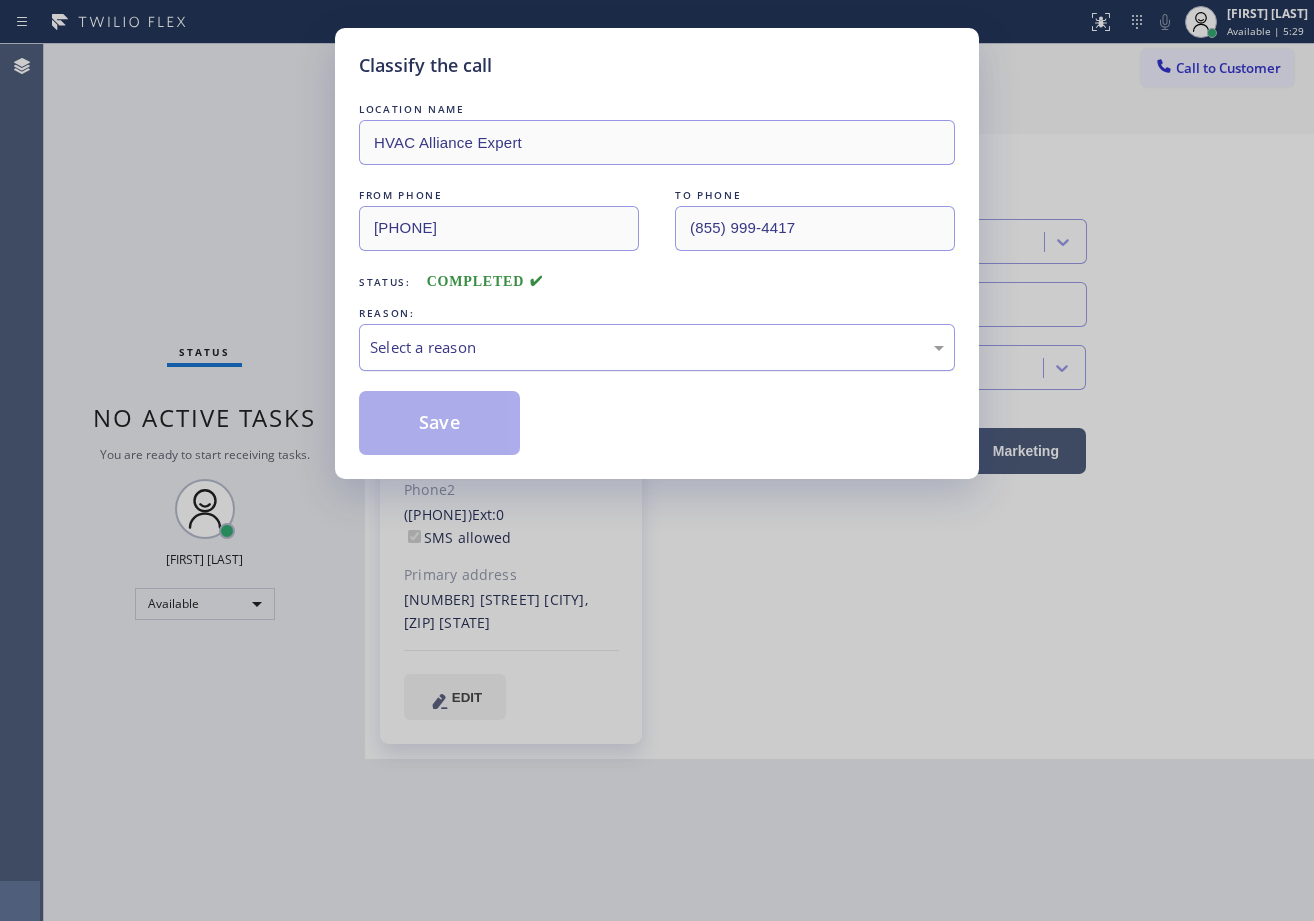 click on "Select a reason" at bounding box center (657, 347) 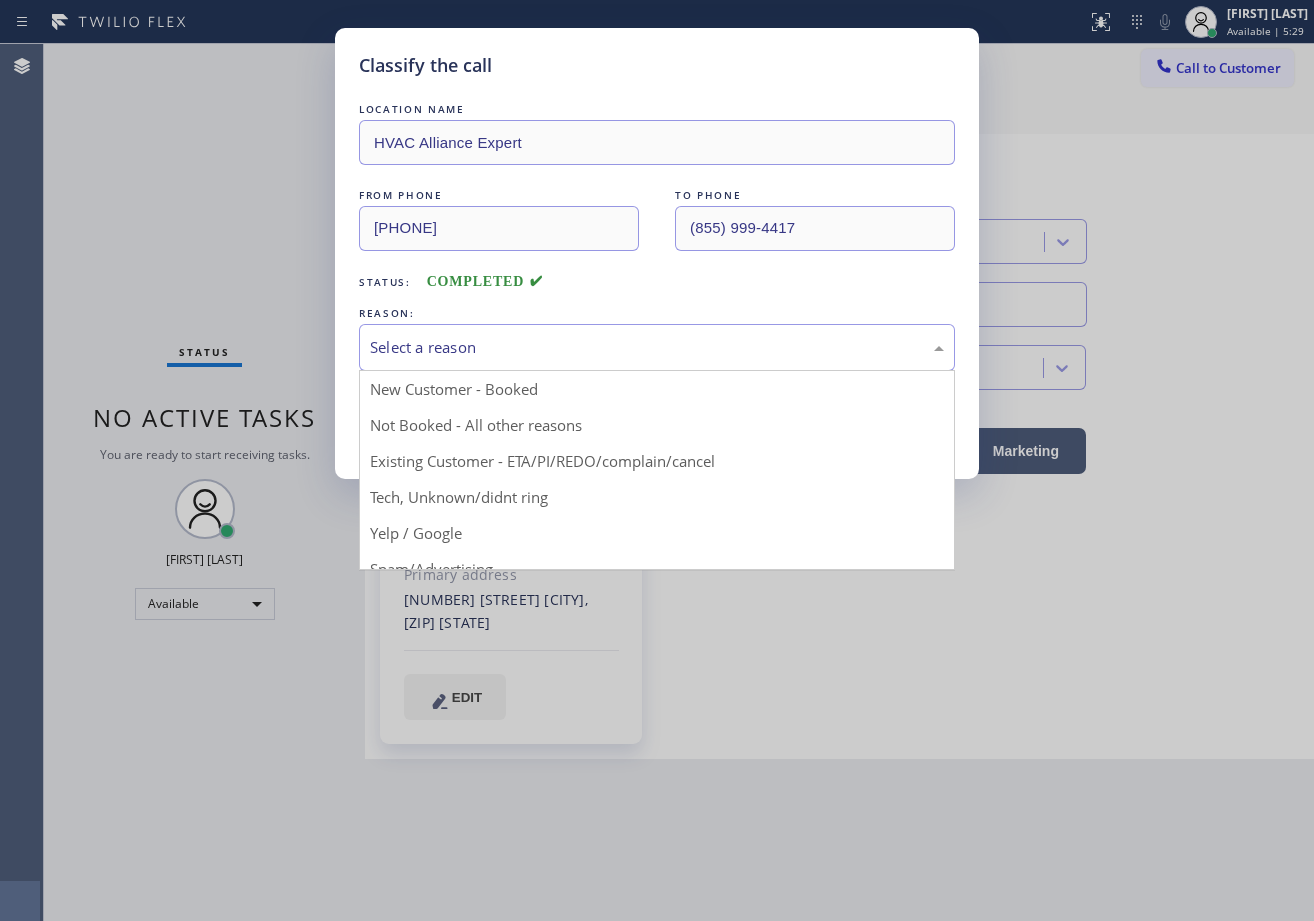 click on "Save" at bounding box center [439, 423] 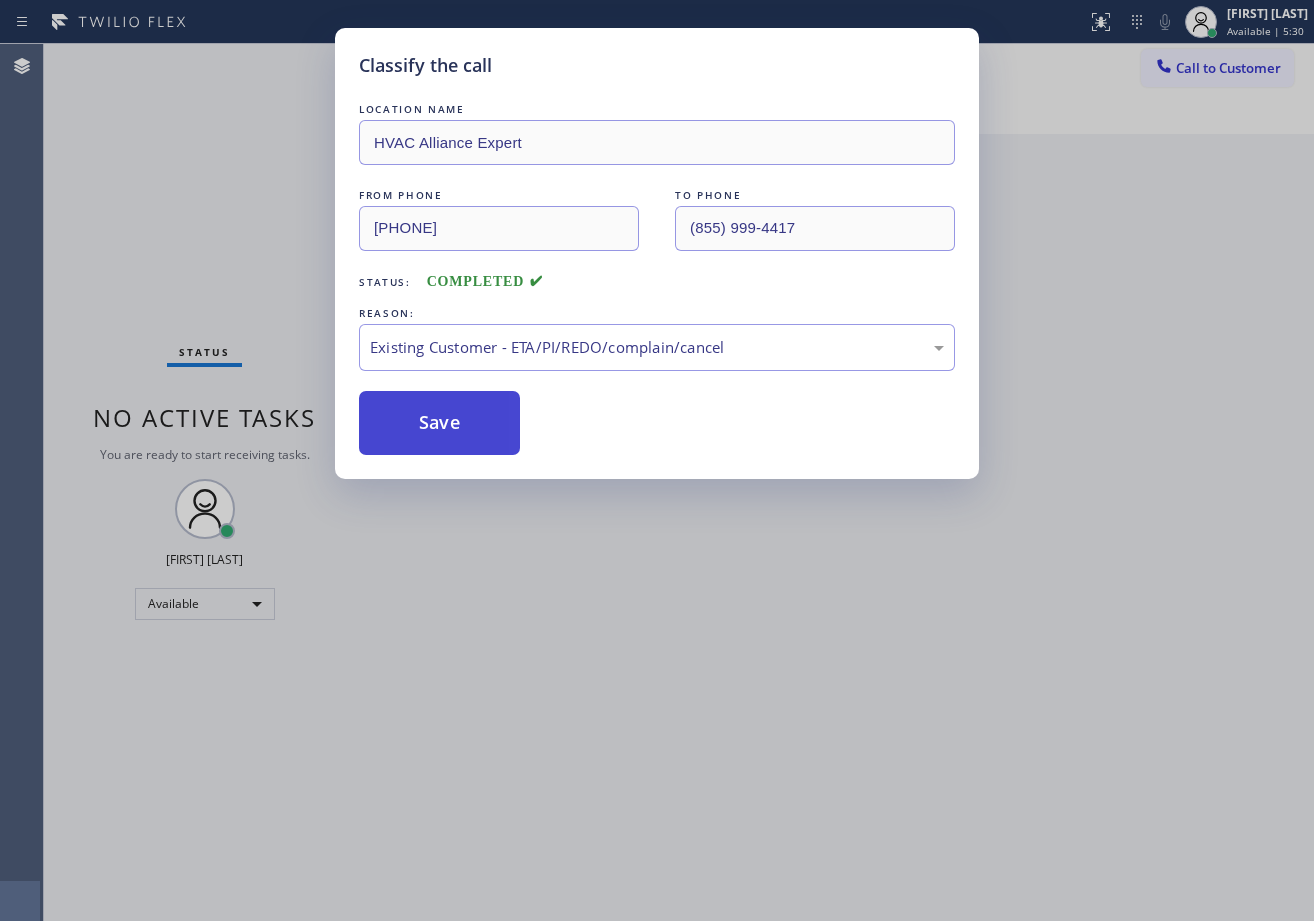 click on "Save" at bounding box center (439, 423) 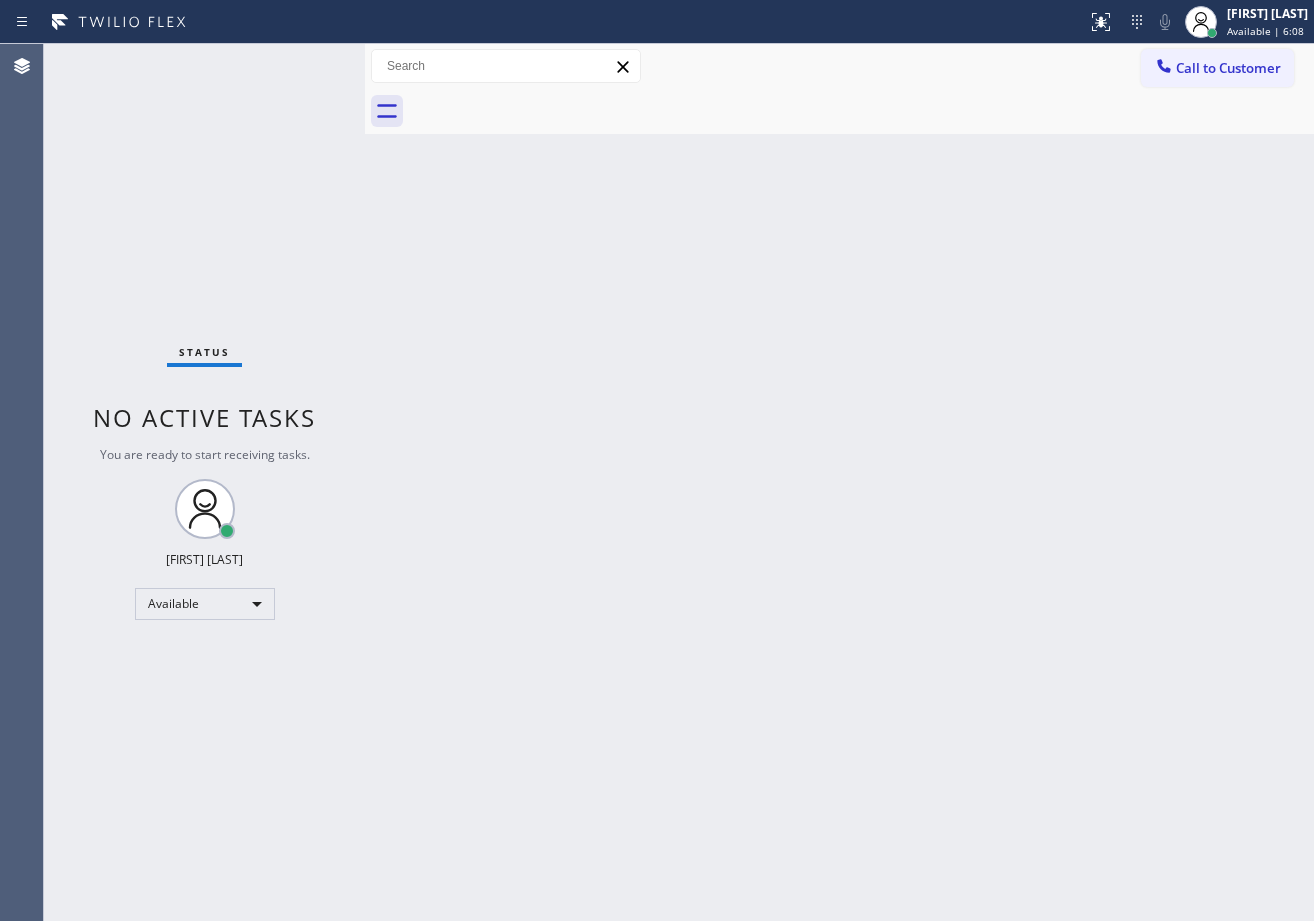 click at bounding box center [861, 111] 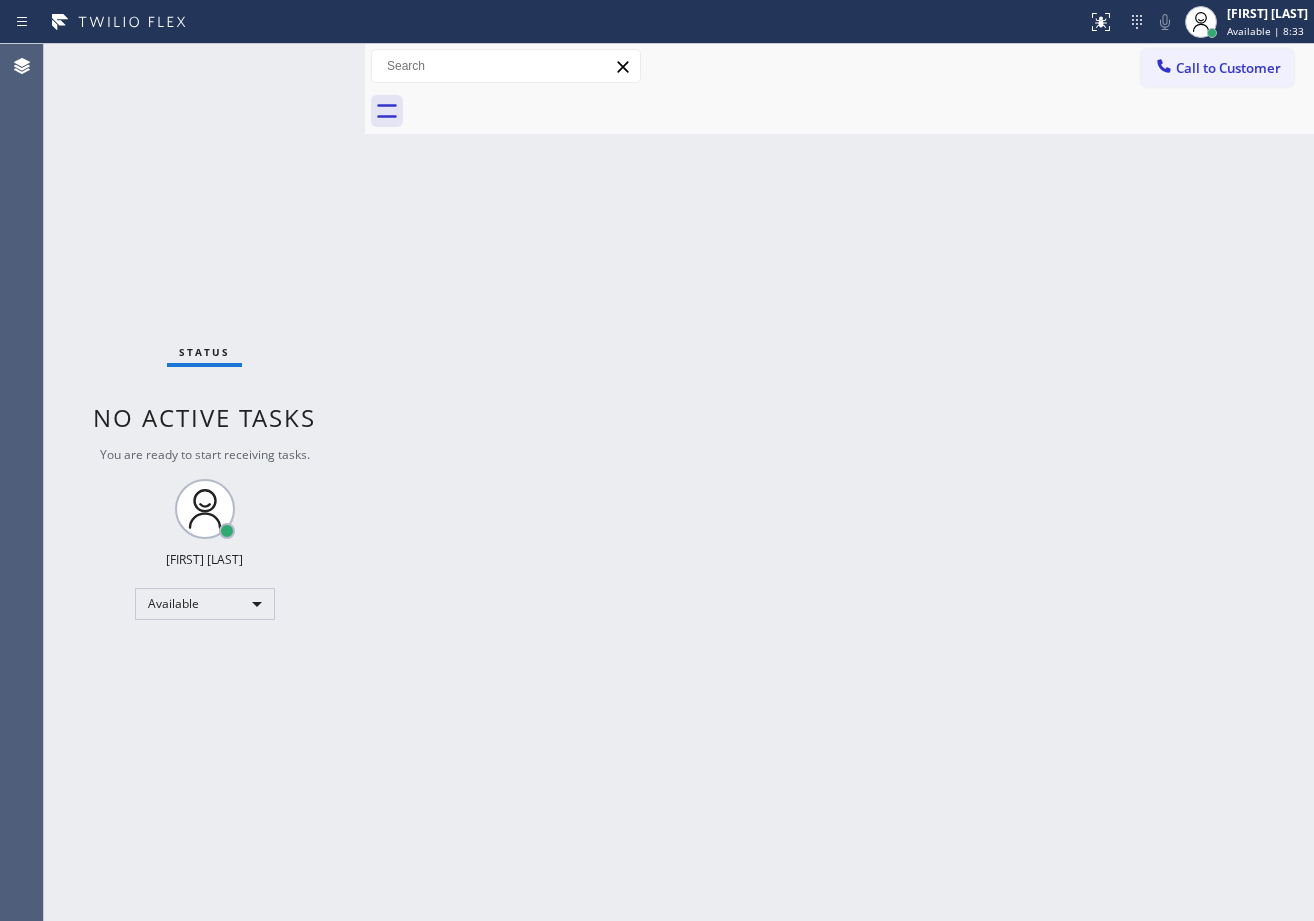 click on "Status   No active tasks     You are ready to start receiving tasks.   [FIRST] [LAST] Available" at bounding box center [204, 482] 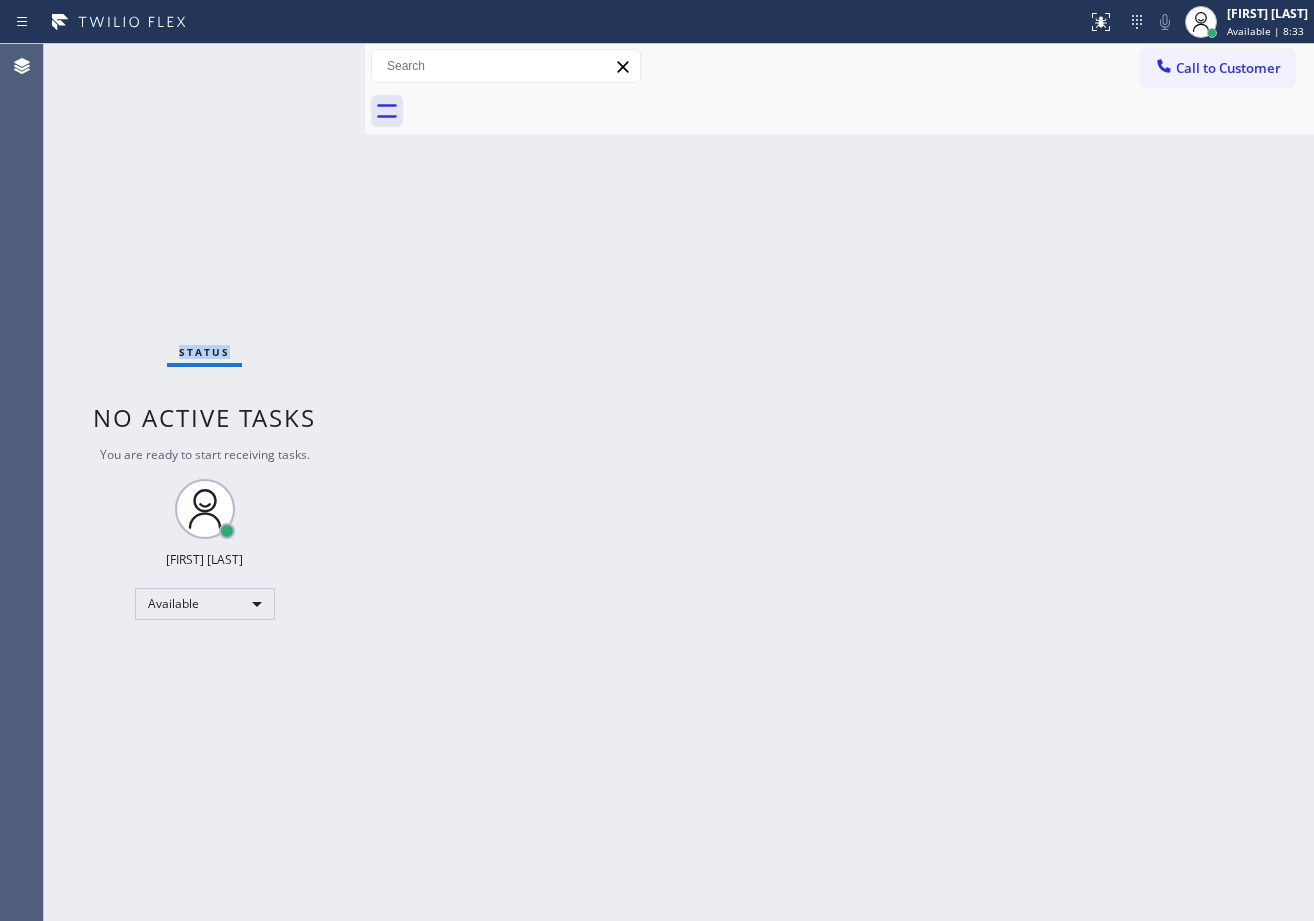 click on "Status   No active tasks     You are ready to start receiving tasks.   [FIRST] [LAST] Available" at bounding box center [204, 482] 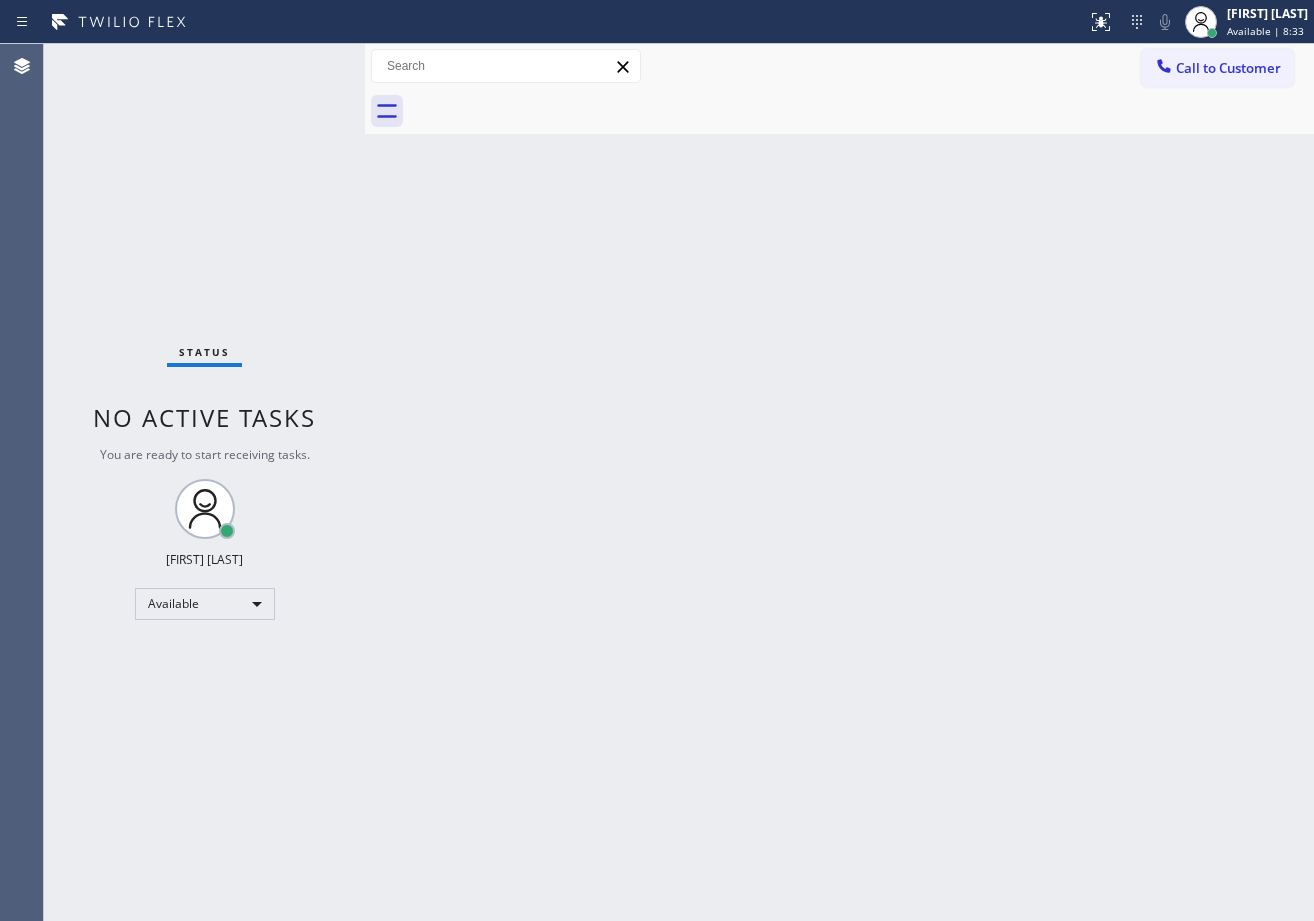 drag, startPoint x: 662, startPoint y: 565, endPoint x: 968, endPoint y: 728, distance: 346.70593 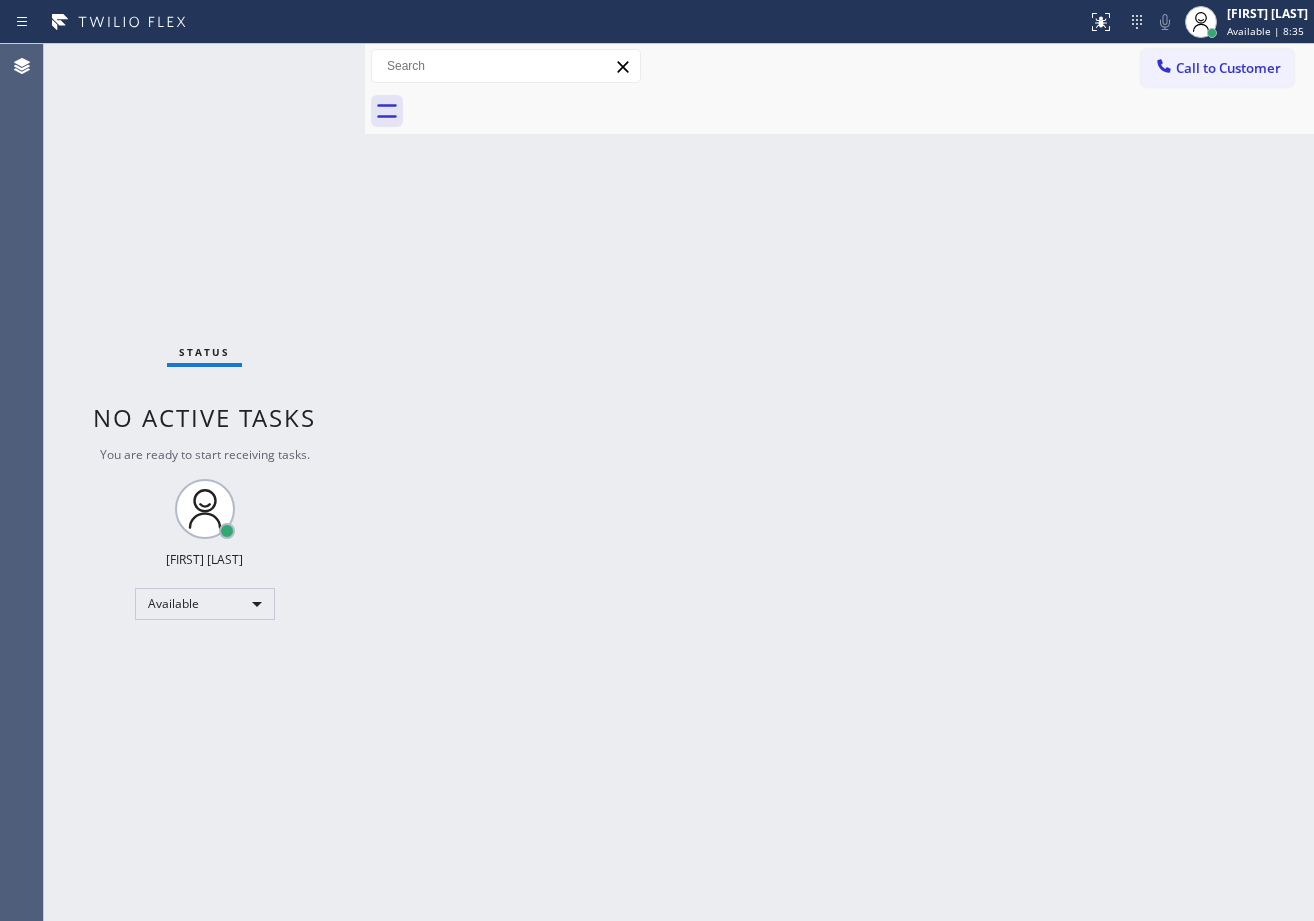 click on "Back to Dashboard Change Sender ID Customers Technicians Select a contact Outbound call Technician Search Technician Your caller id phone number Your caller id phone number Call Technician info Name   Phone none Address none Change Sender ID HVAC [PHONE] 5 Star Appliance [PHONE] Appliance Repair [PHONE] Plumbing [PHONE] Air Duct Cleaning [PHONE]  Electricians [PHONE] Cancel Change Check personal SMS Reset Change No tabs Call to Customer Outbound call Location Red Apple Appliance Repair Long Island Your caller id phone number ([PHONE]) Customer number Call Outbound call Technician Search Technician Your caller id phone number Your caller id phone number Call" at bounding box center (839, 482) 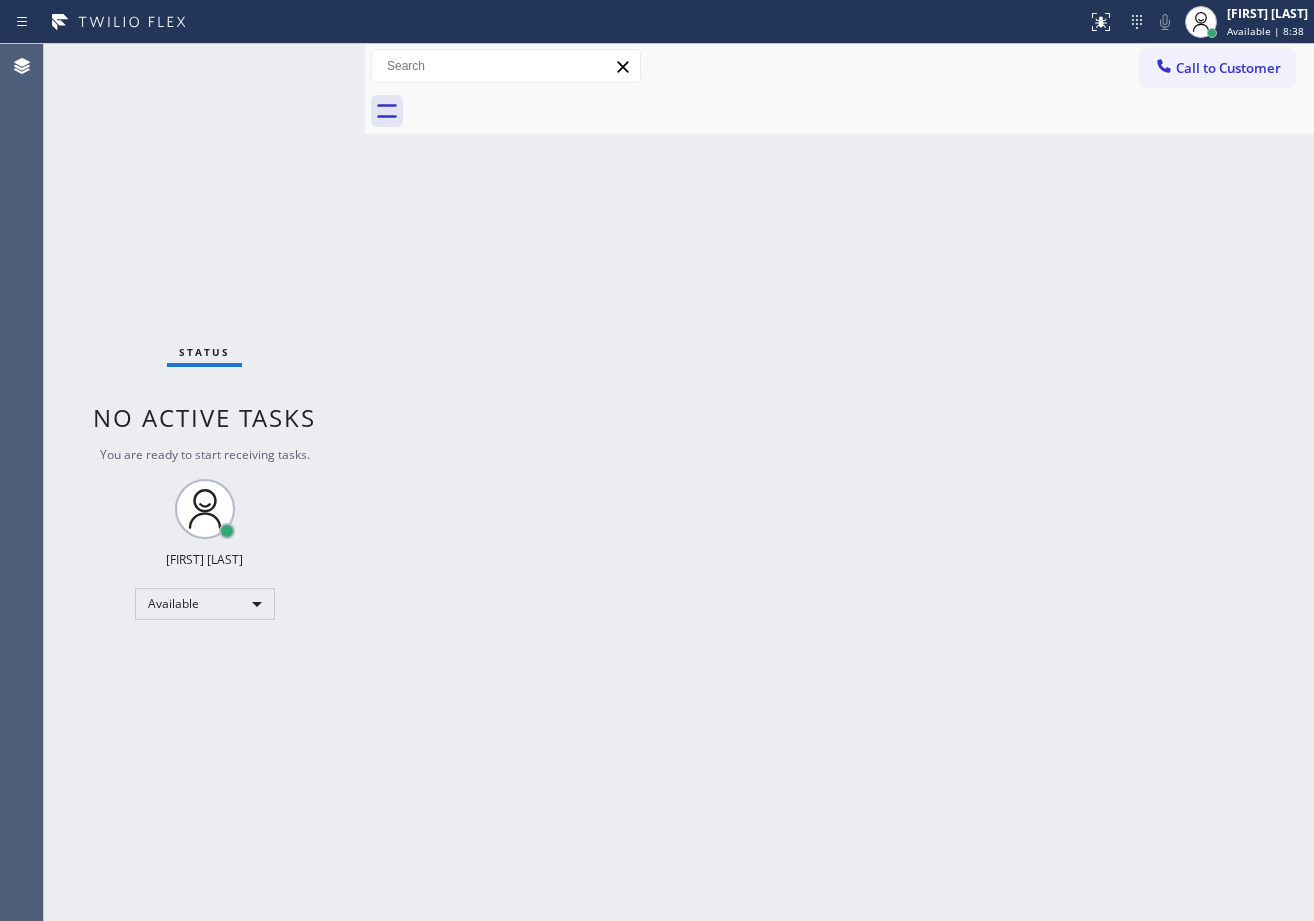 click on "Back to Dashboard Change Sender ID Customers Technicians Select a contact Outbound call Technician Search Technician Your caller id phone number Your caller id phone number Call Technician info Name   Phone none Address none Change Sender ID HVAC [PHONE] 5 Star Appliance [PHONE] Appliance Repair [PHONE] Plumbing [PHONE] Air Duct Cleaning [PHONE]  Electricians [PHONE] Cancel Change Check personal SMS Reset Change No tabs Call to Customer Outbound call Location Red Apple Appliance Repair Long Island Your caller id phone number ([PHONE]) Customer number Call Outbound call Technician Search Technician Your caller id phone number Your caller id phone number Call" at bounding box center [839, 482] 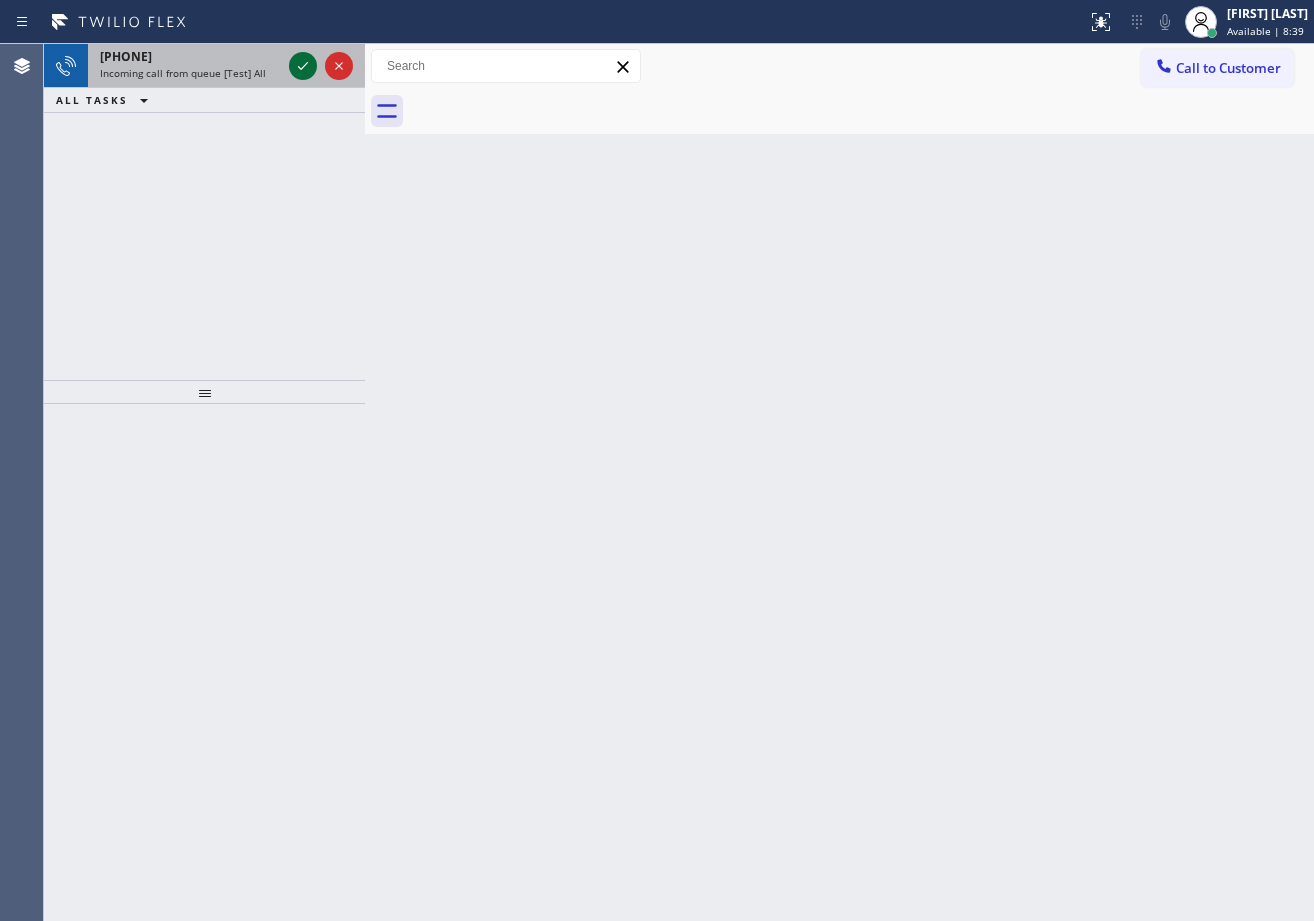 click 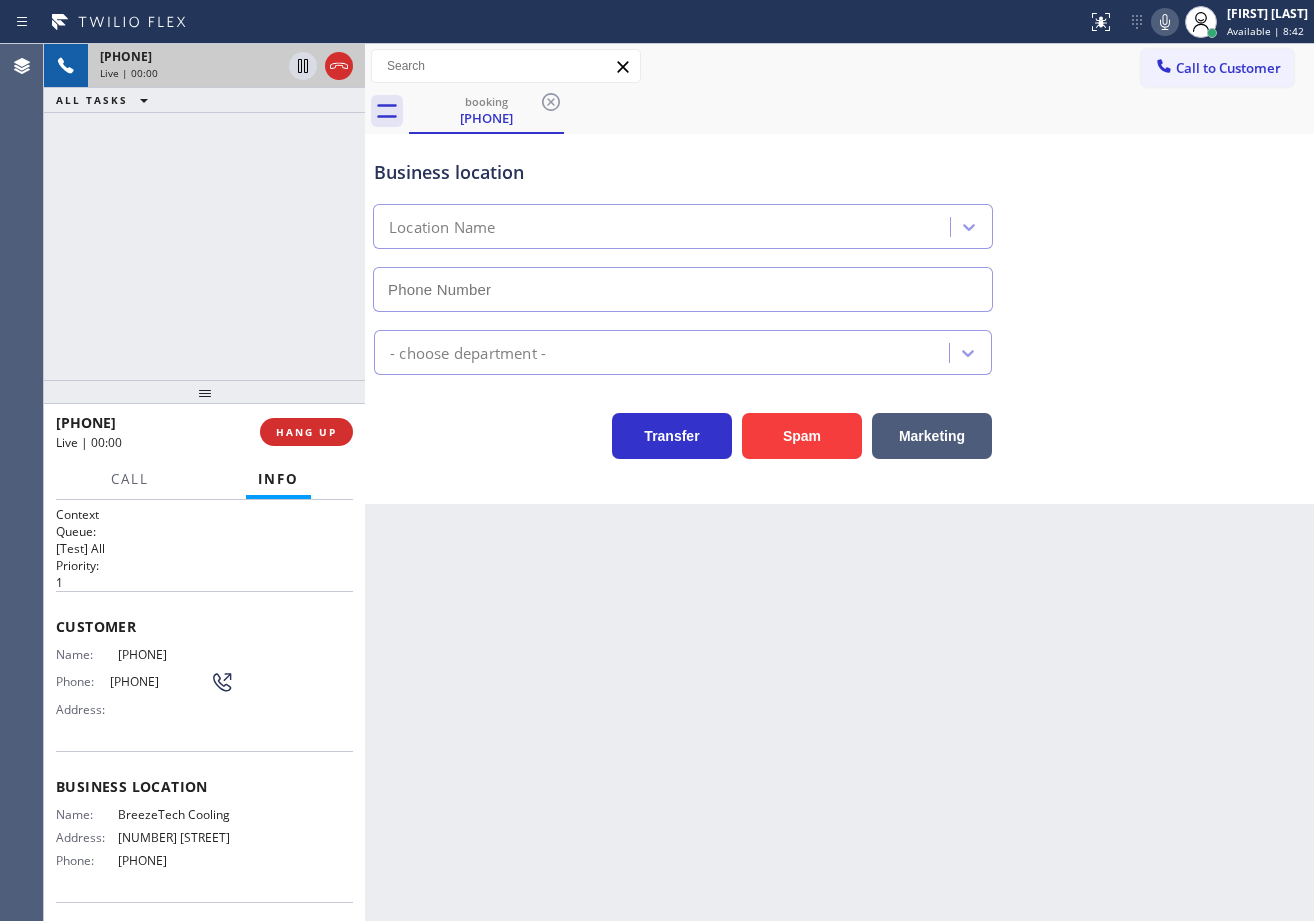 type on "[PHONE]" 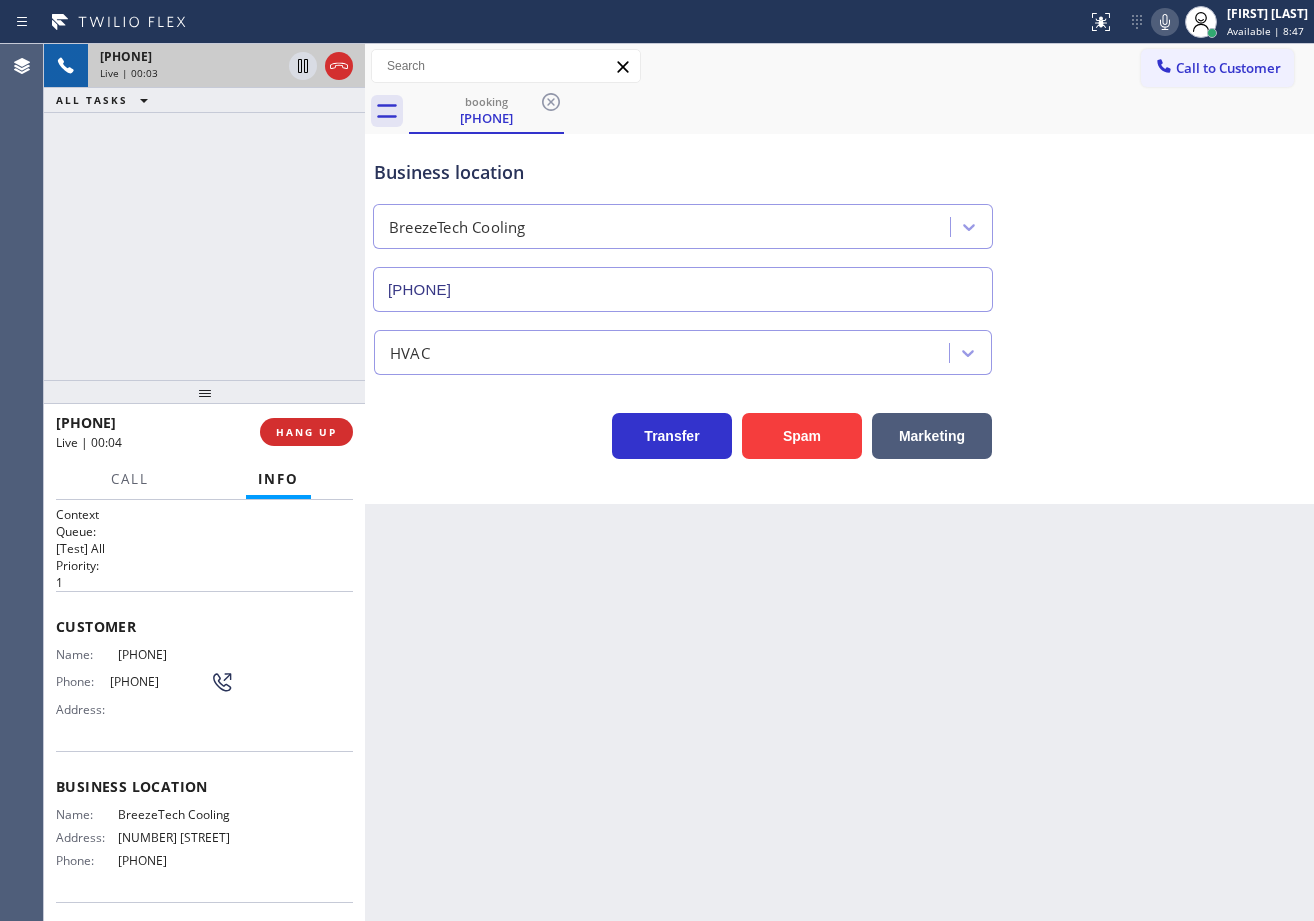 click on "[PHONE] Live | 00:03 ALL TASKS ALL TASKS ACTIVE TASKS TASKS IN WRAP UP" at bounding box center (204, 212) 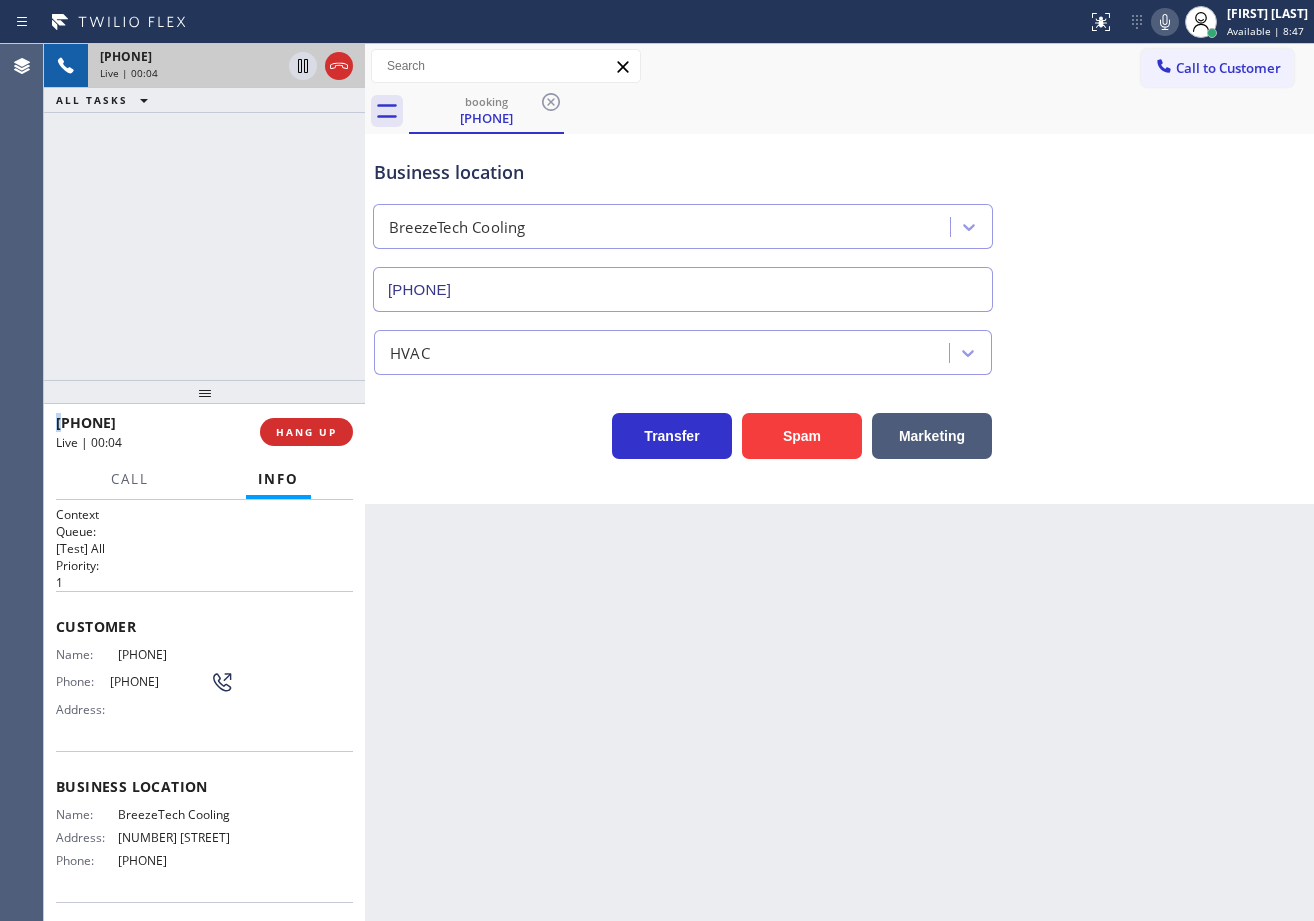 click on "[PHONE] Live | 00:04 ALL TASKS ALL TASKS ACTIVE TASKS TASKS IN WRAP UP" at bounding box center [204, 212] 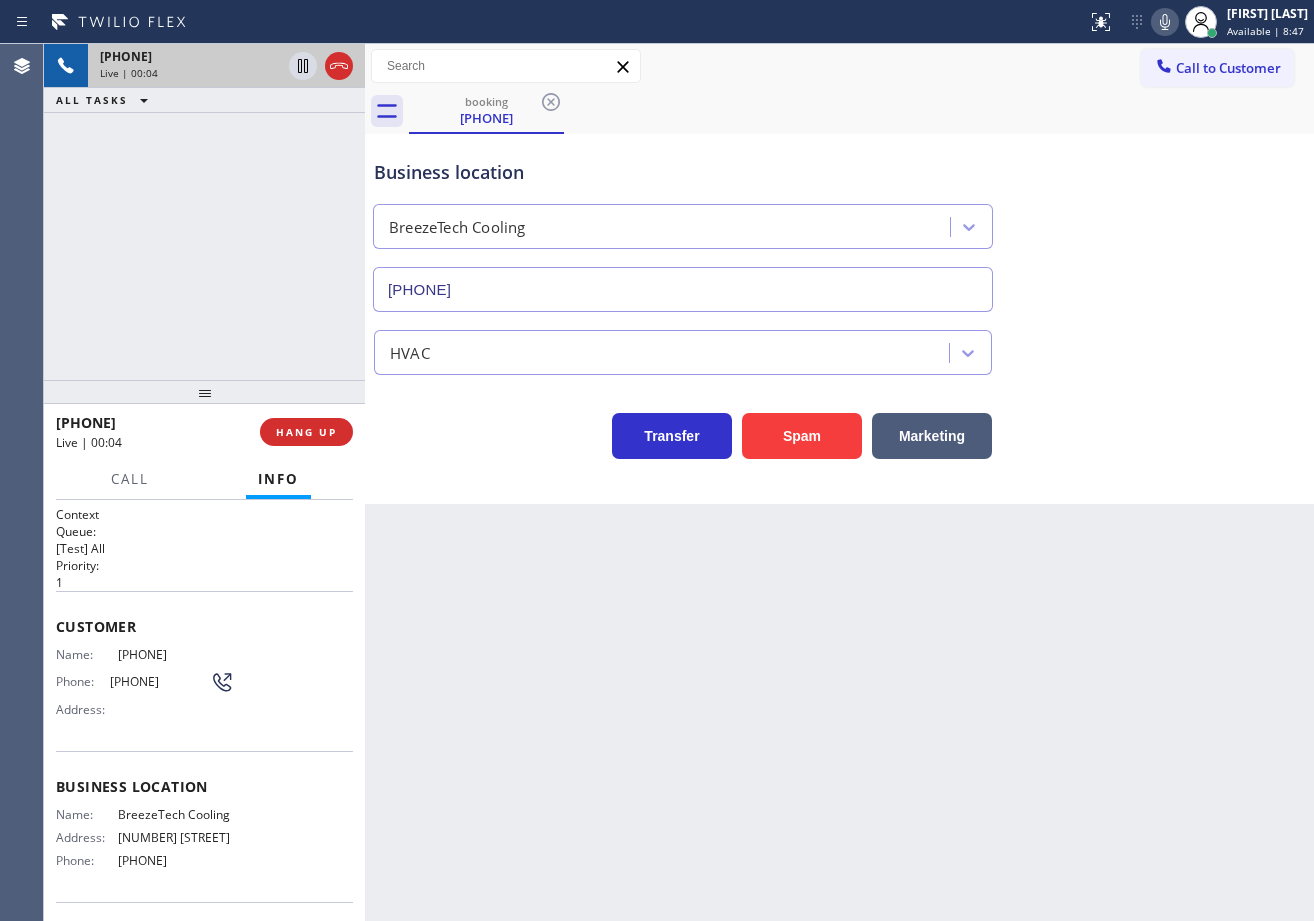 click on "[PHONE] Live | 00:04 ALL TASKS ALL TASKS ACTIVE TASKS TASKS IN WRAP UP" at bounding box center [204, 212] 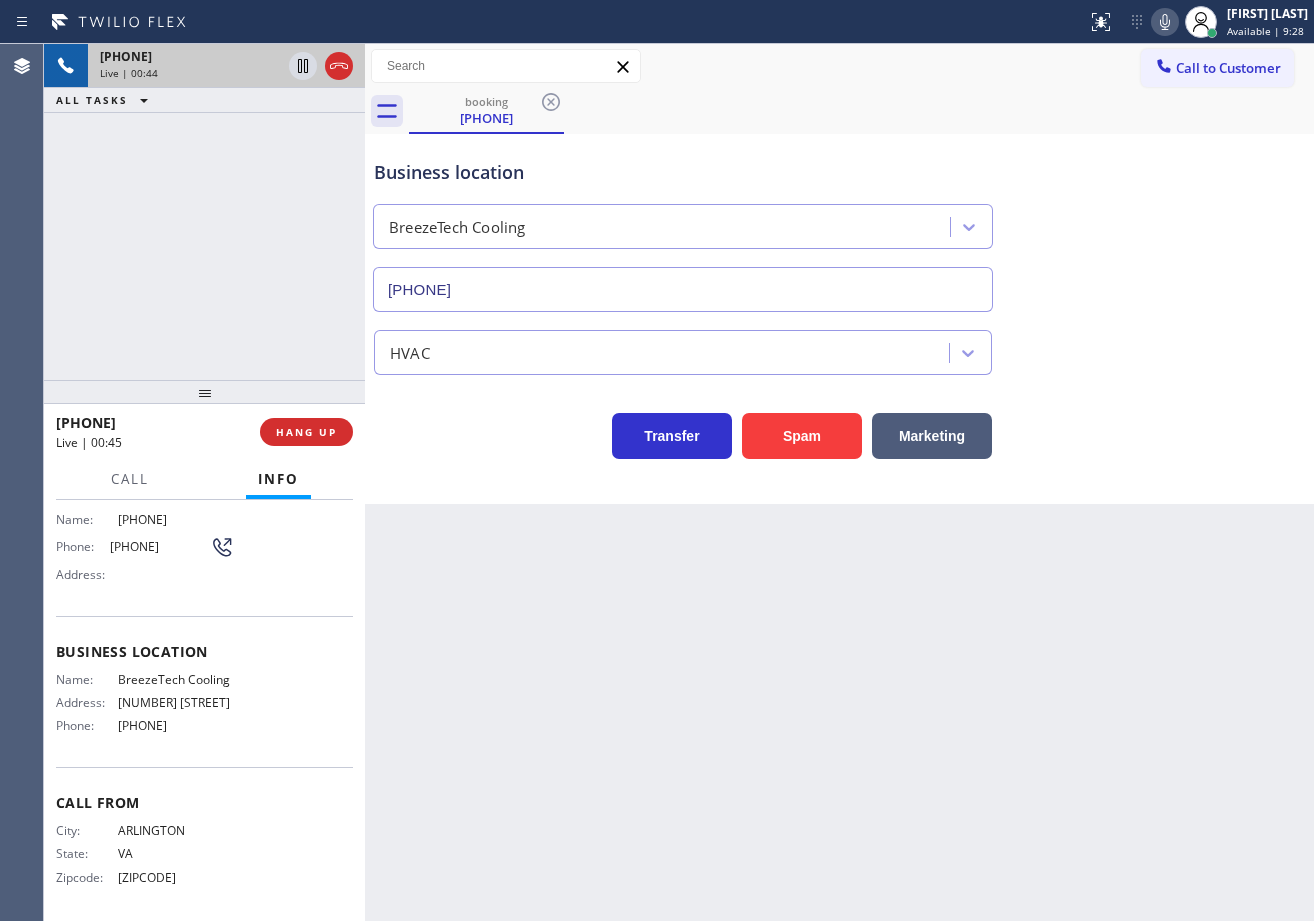 scroll, scrollTop: 138, scrollLeft: 0, axis: vertical 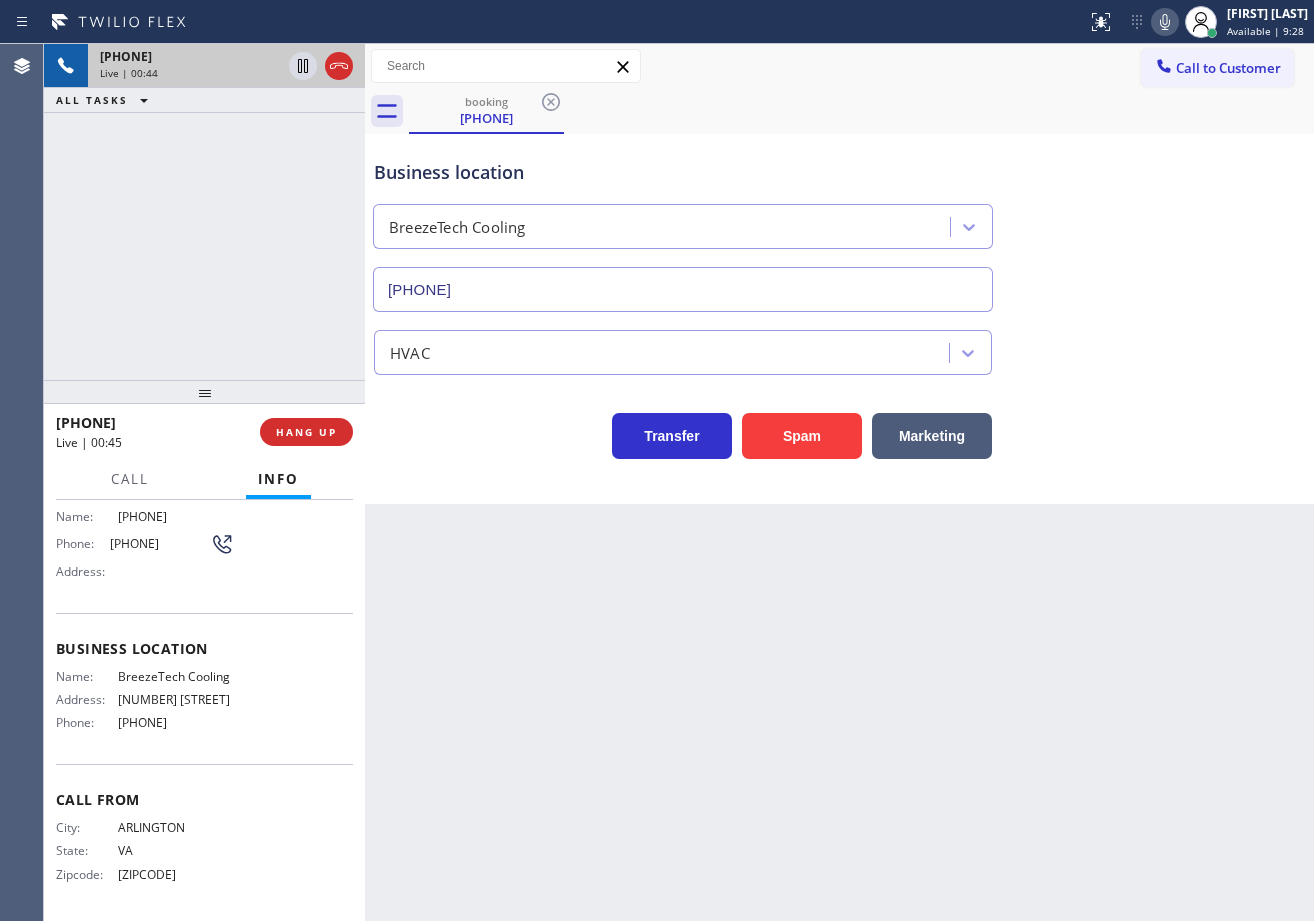 click on "[PHONE] Live | 00:44 ALL TASKS ALL TASKS ACTIVE TASKS TASKS IN WRAP UP" at bounding box center [204, 212] 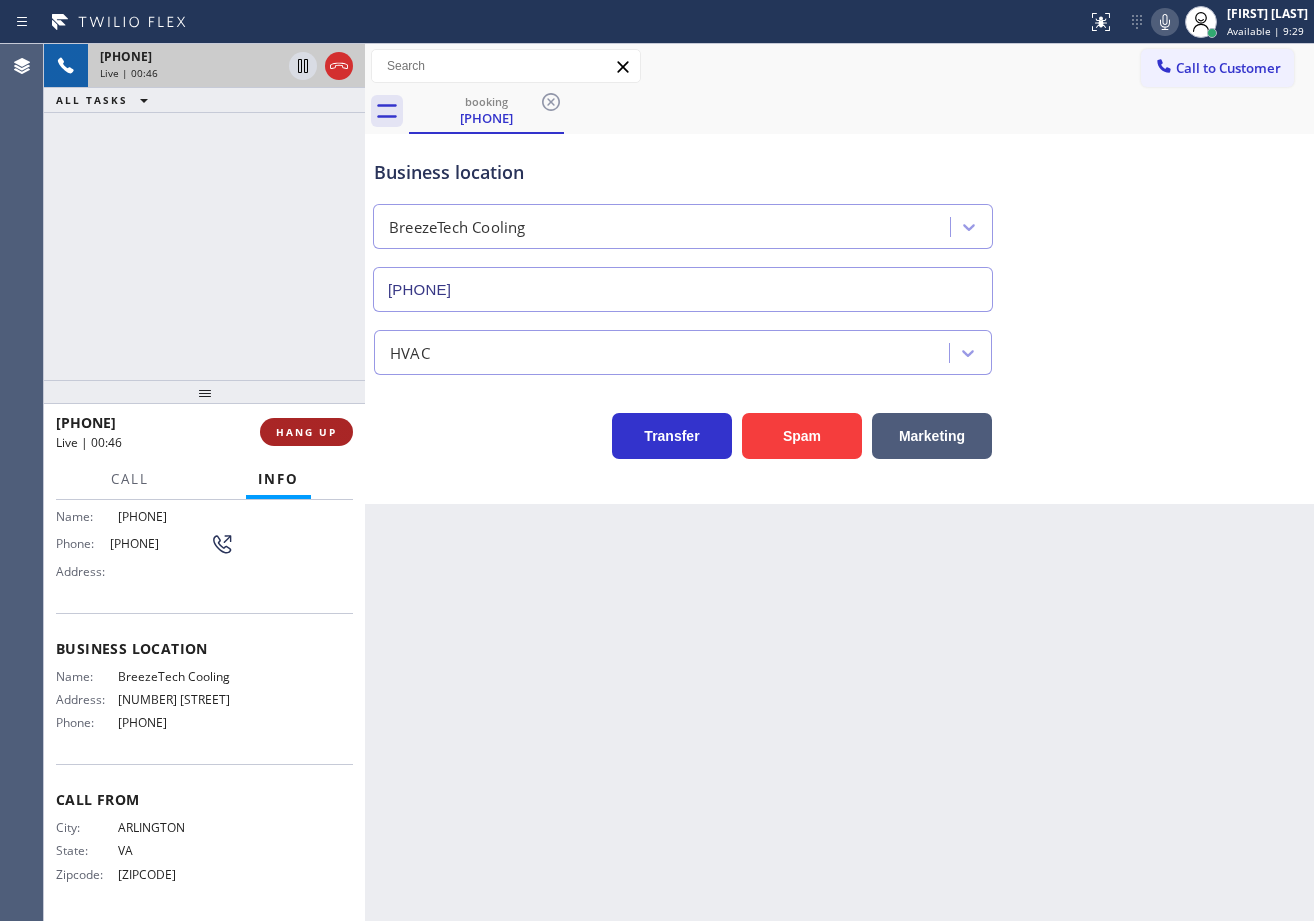 click on "HANG UP" at bounding box center [306, 432] 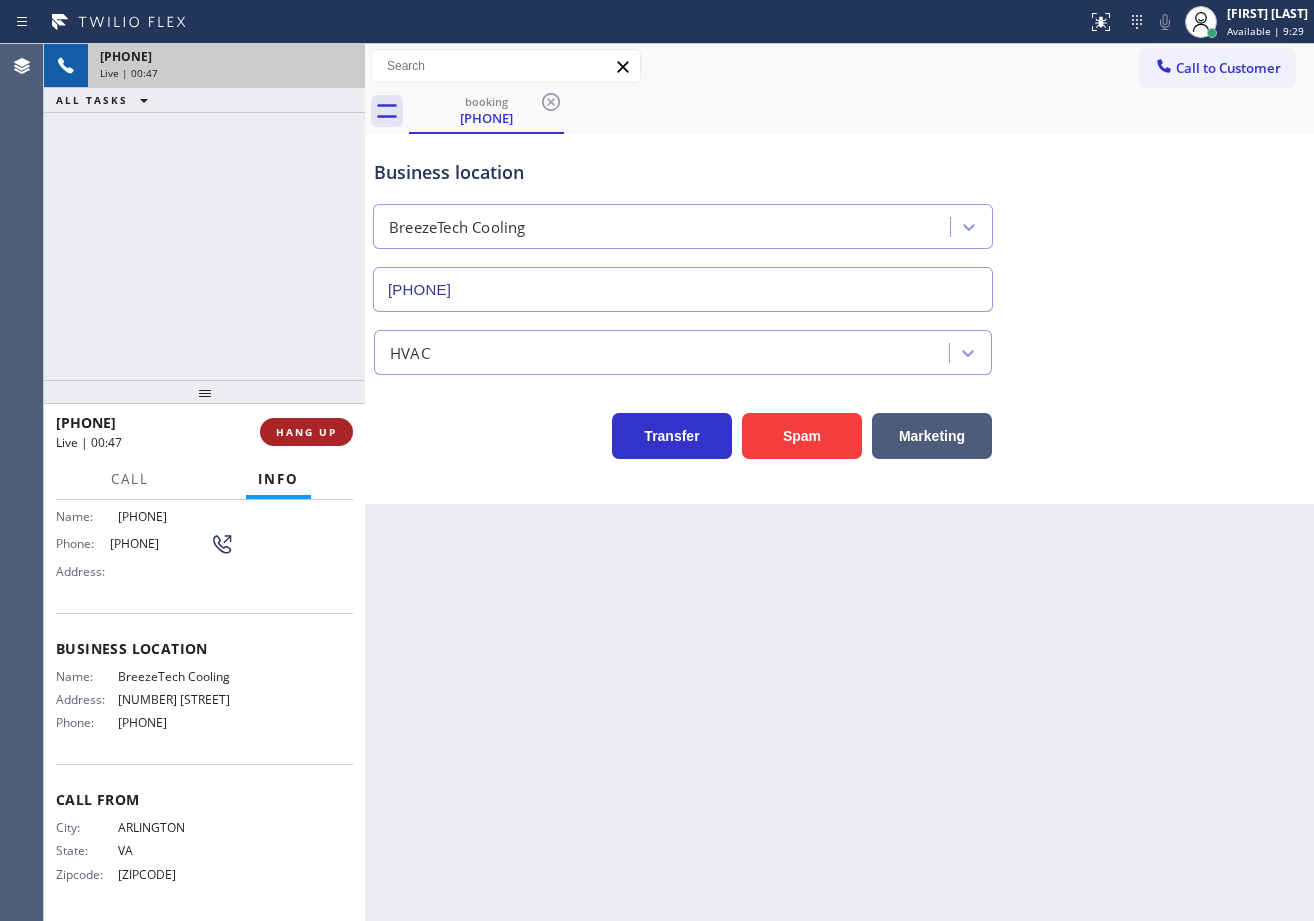 click on "HANG UP" at bounding box center (306, 432) 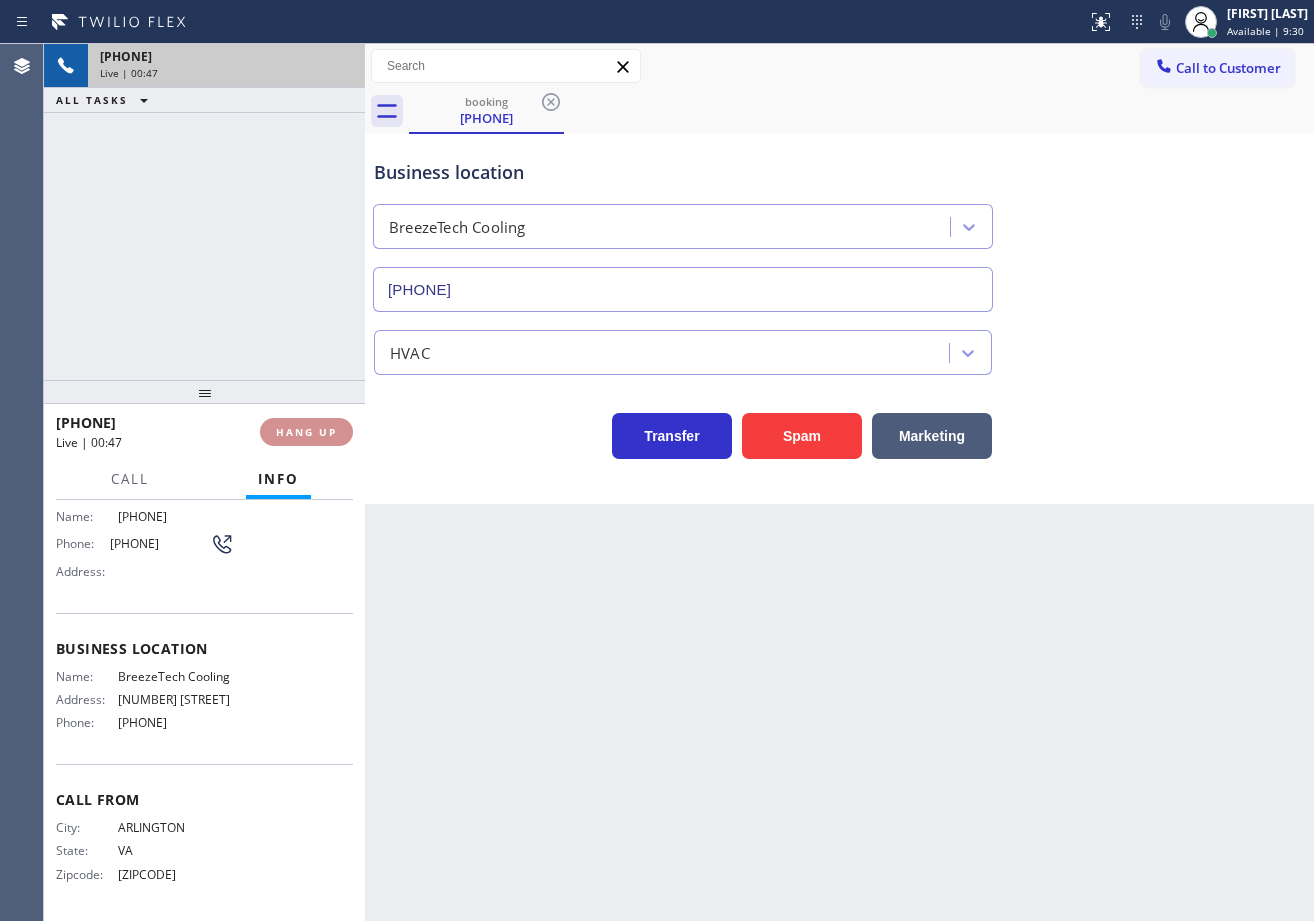 click on "HANG UP" at bounding box center (306, 432) 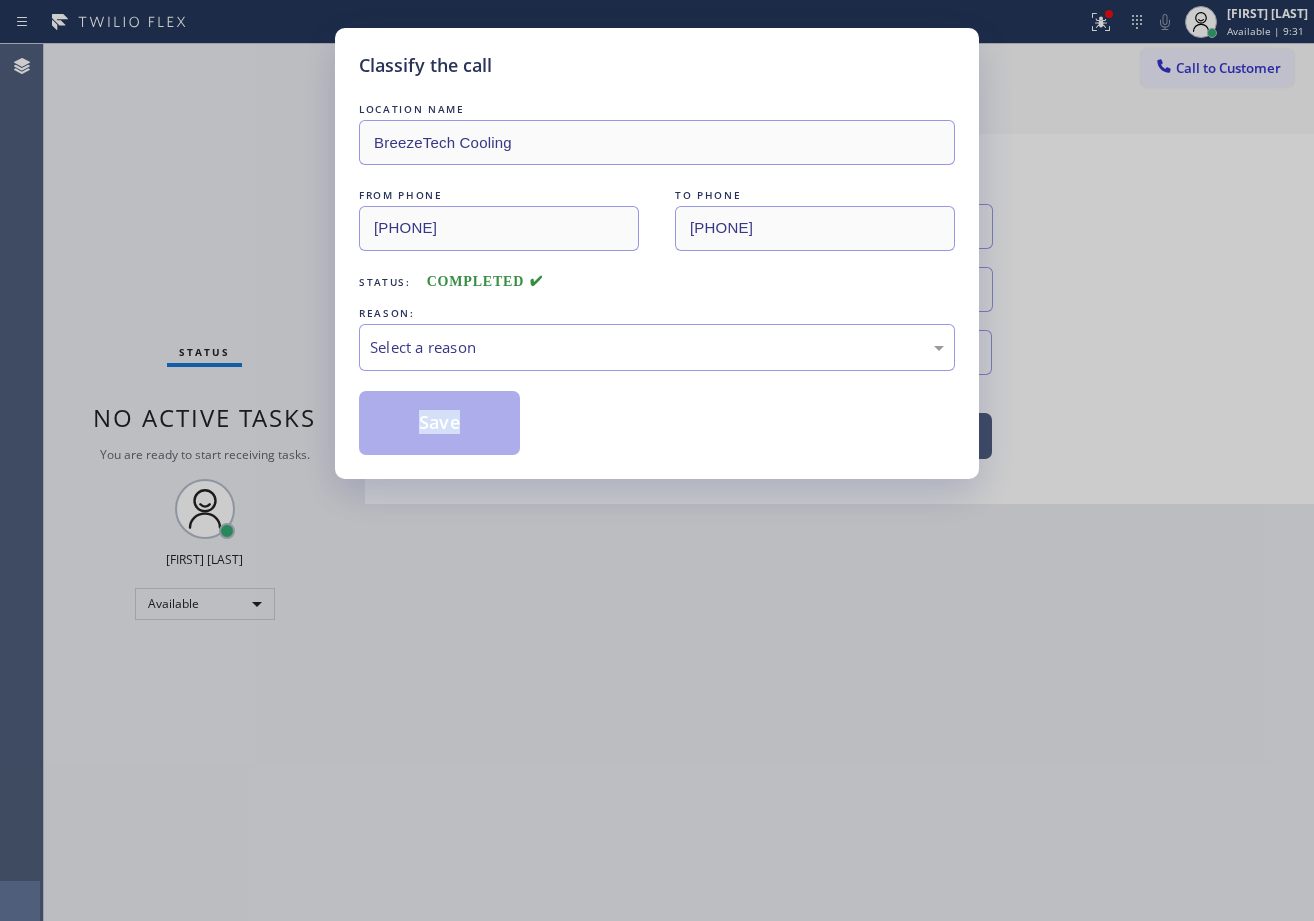click on "Classify the call LOCATION NAME BreezeTech Cooling FROM PHONE [PHONE] TO PHONE [PHONE] Status: COMPLETED REASON: Select a reason Save" at bounding box center [657, 460] 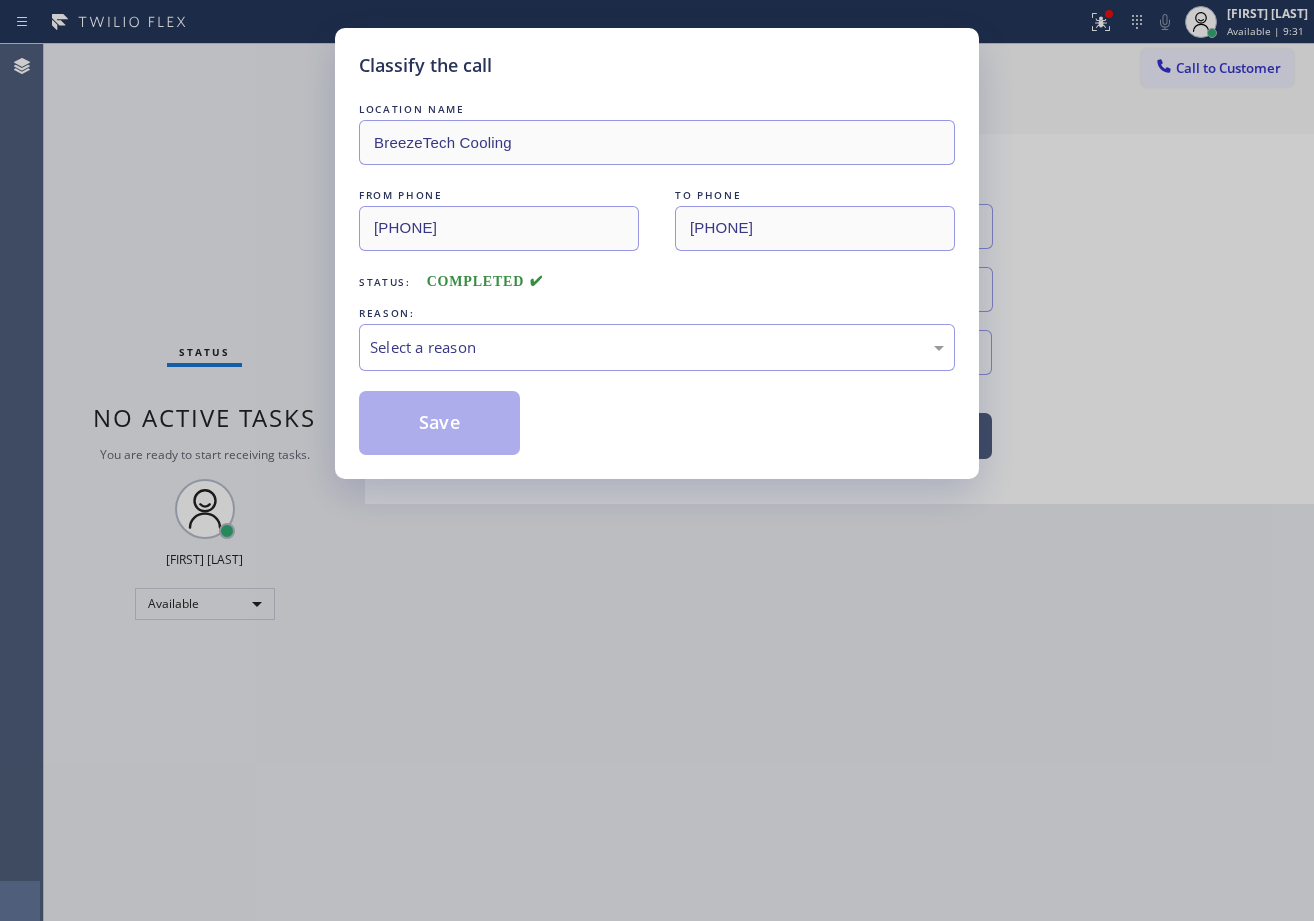 click on "REASON:" at bounding box center [657, 313] 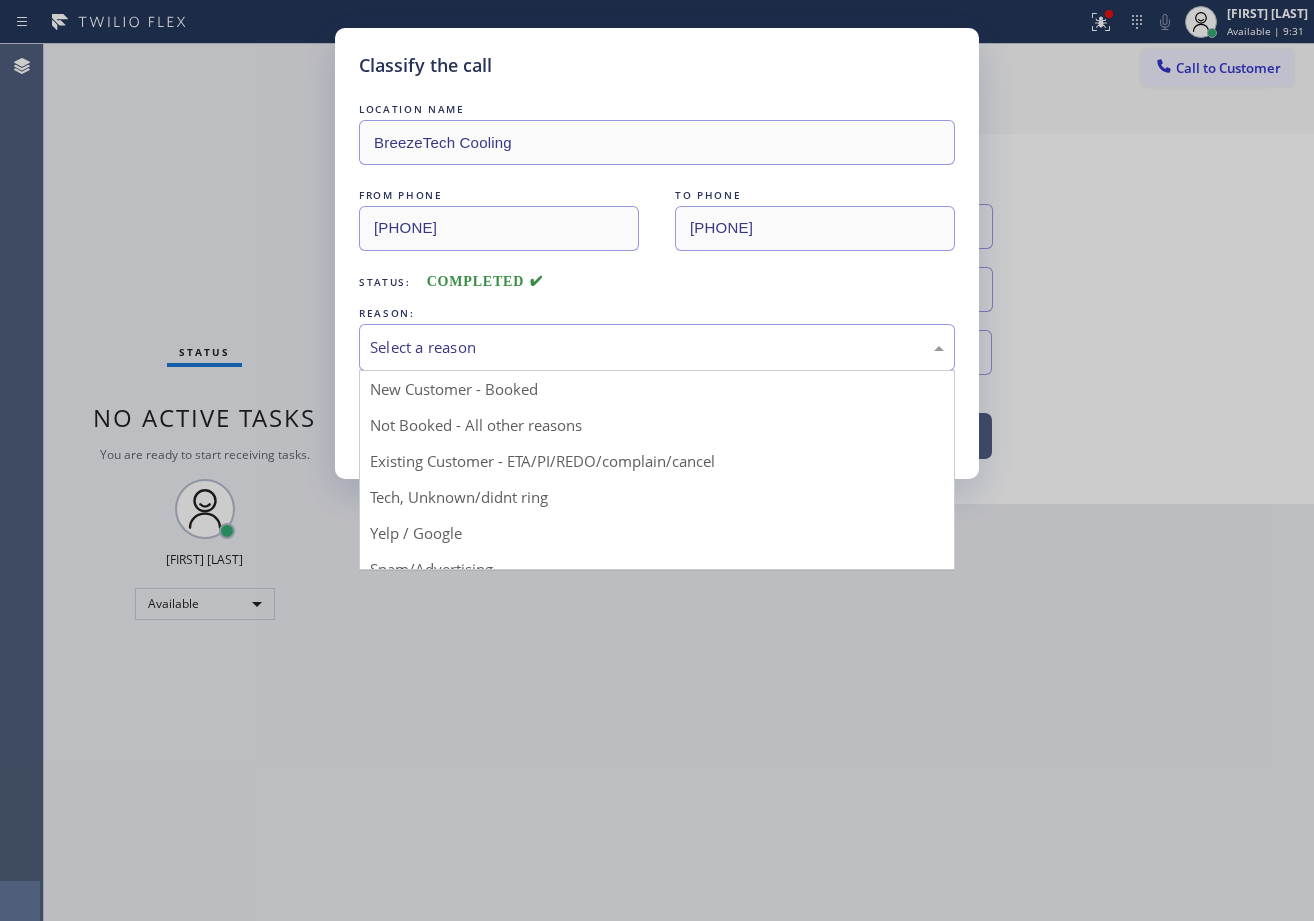 click on "Select a reason" at bounding box center (657, 347) 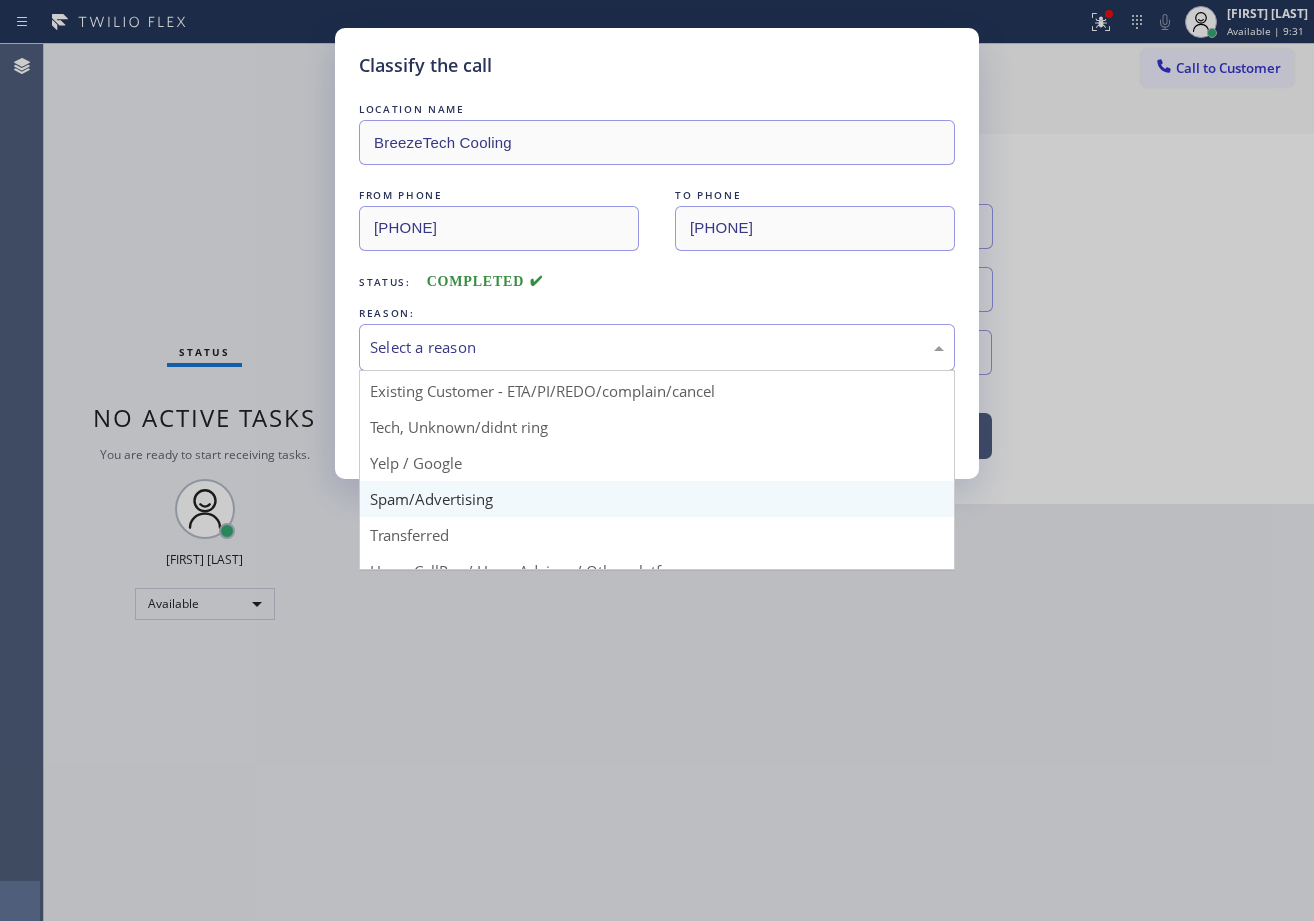 scroll, scrollTop: 126, scrollLeft: 0, axis: vertical 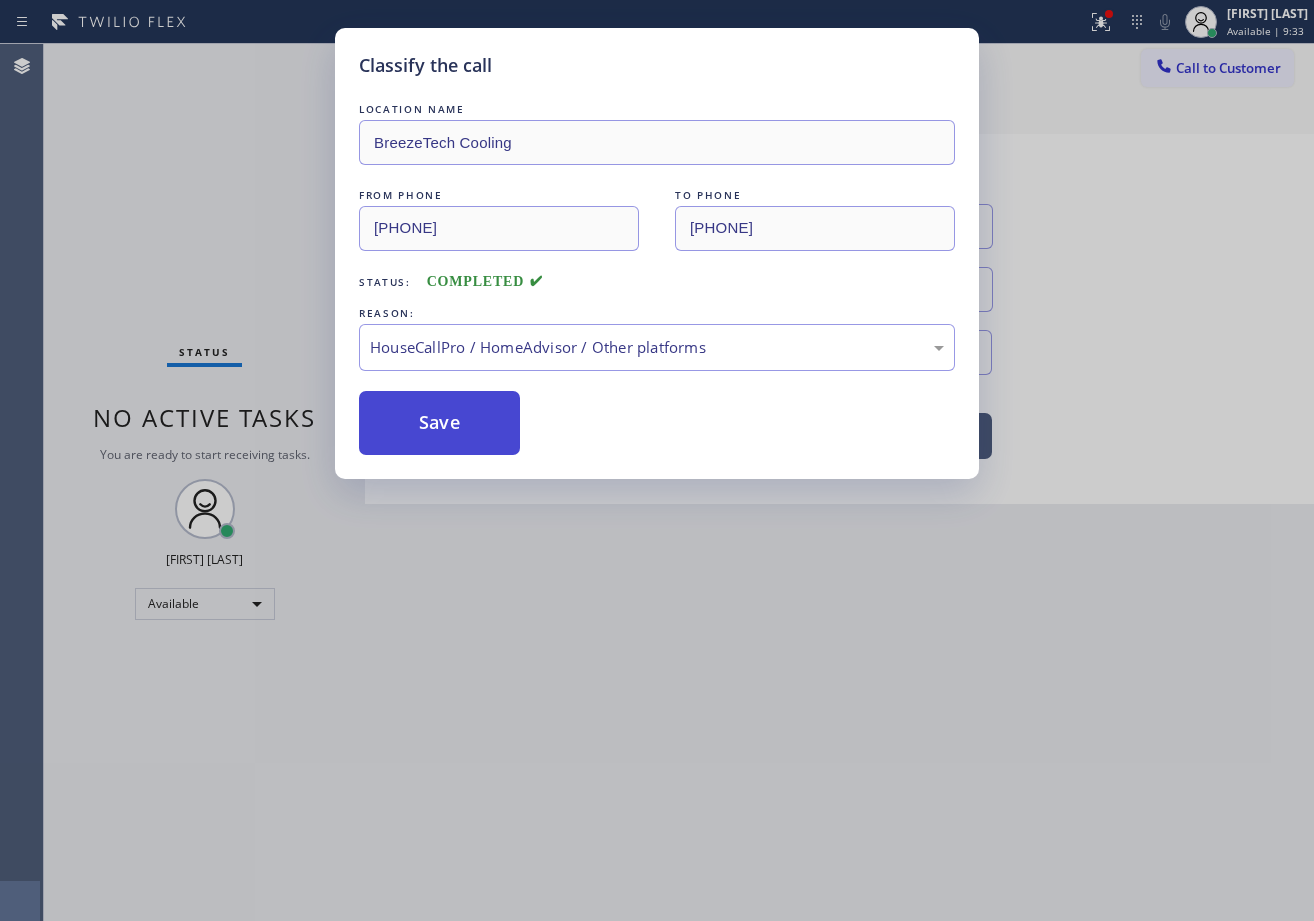 click on "Save" at bounding box center (439, 423) 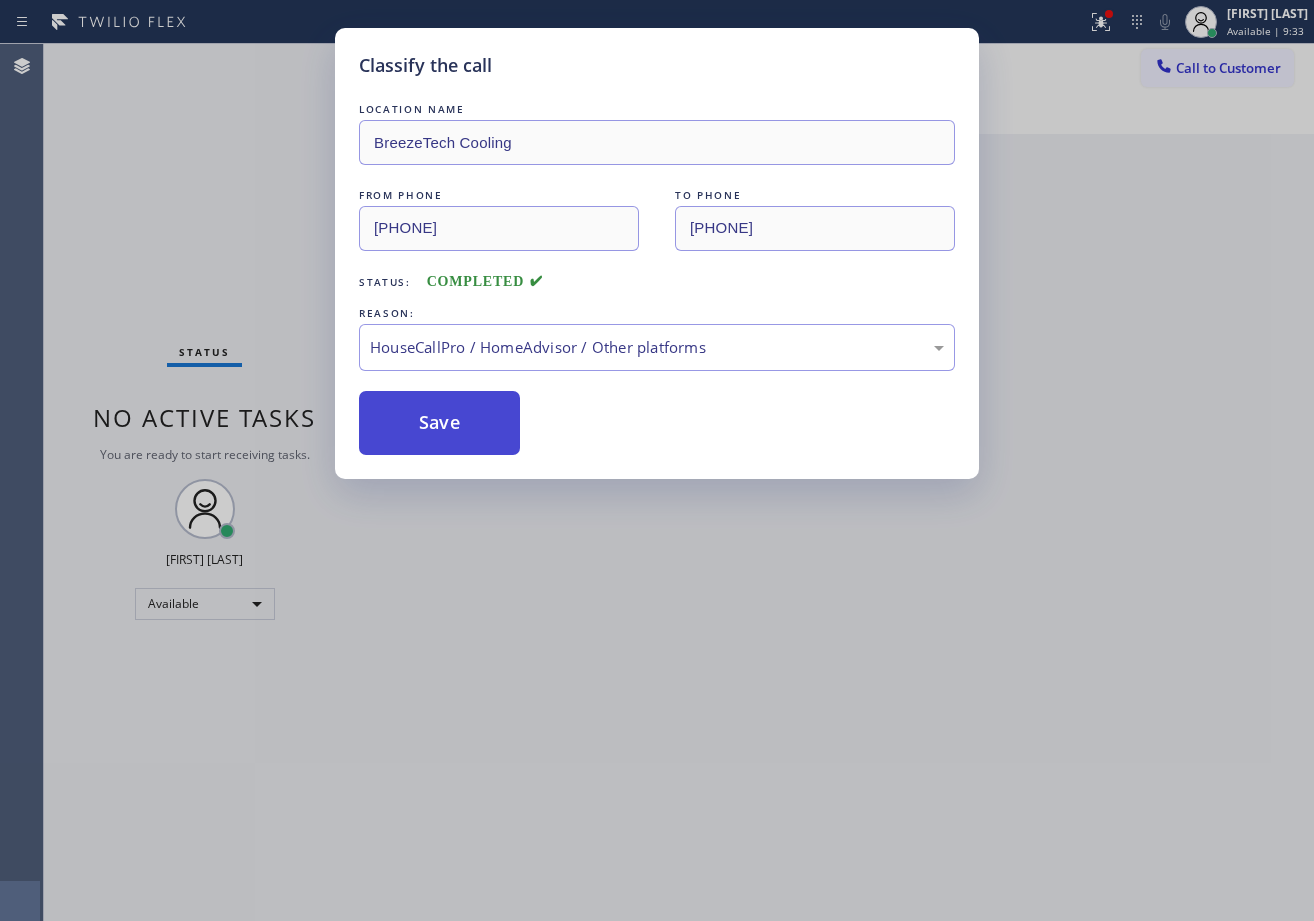 click on "Save" at bounding box center [439, 423] 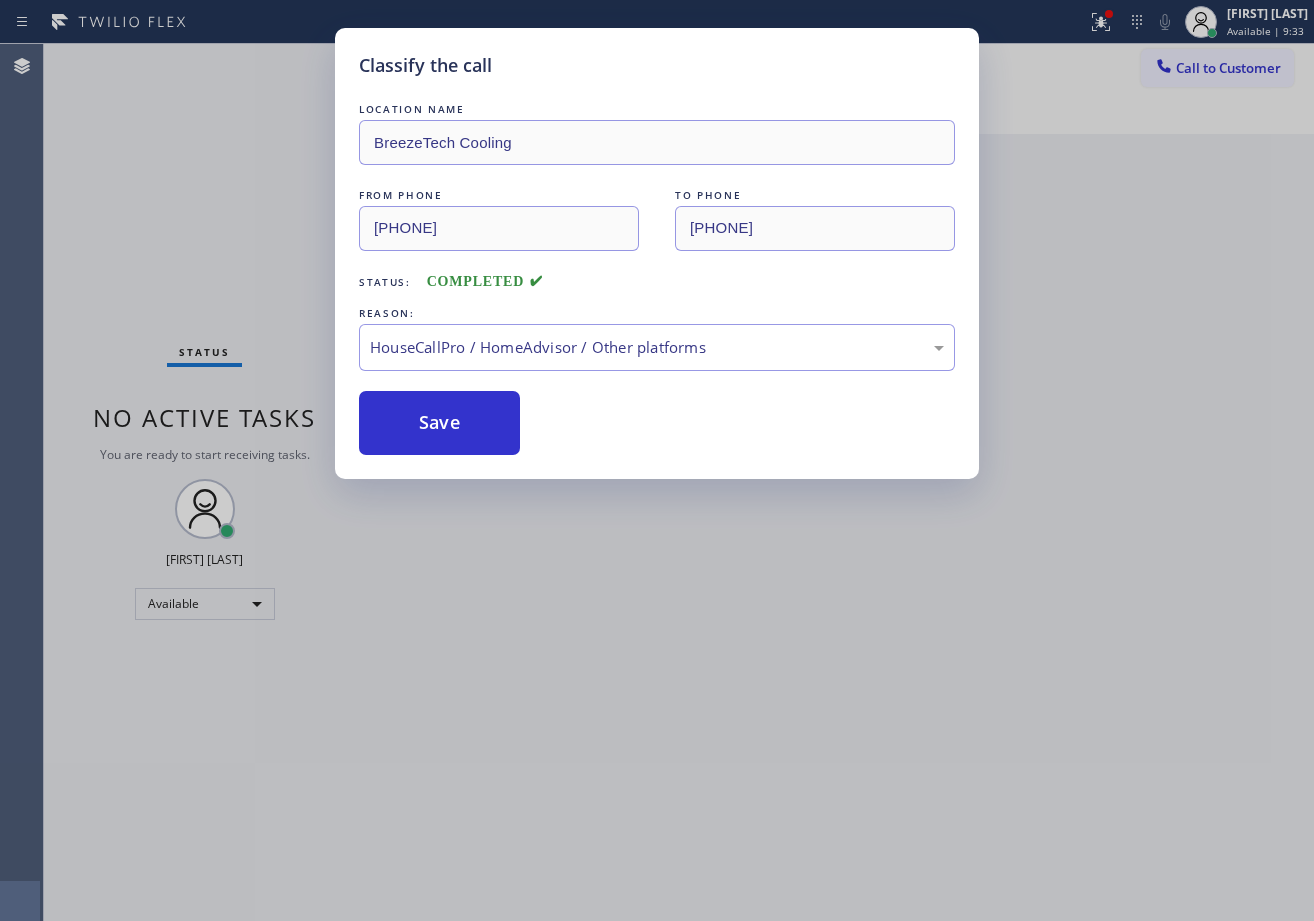 drag, startPoint x: 551, startPoint y: 591, endPoint x: 1255, endPoint y: 758, distance: 723.53644 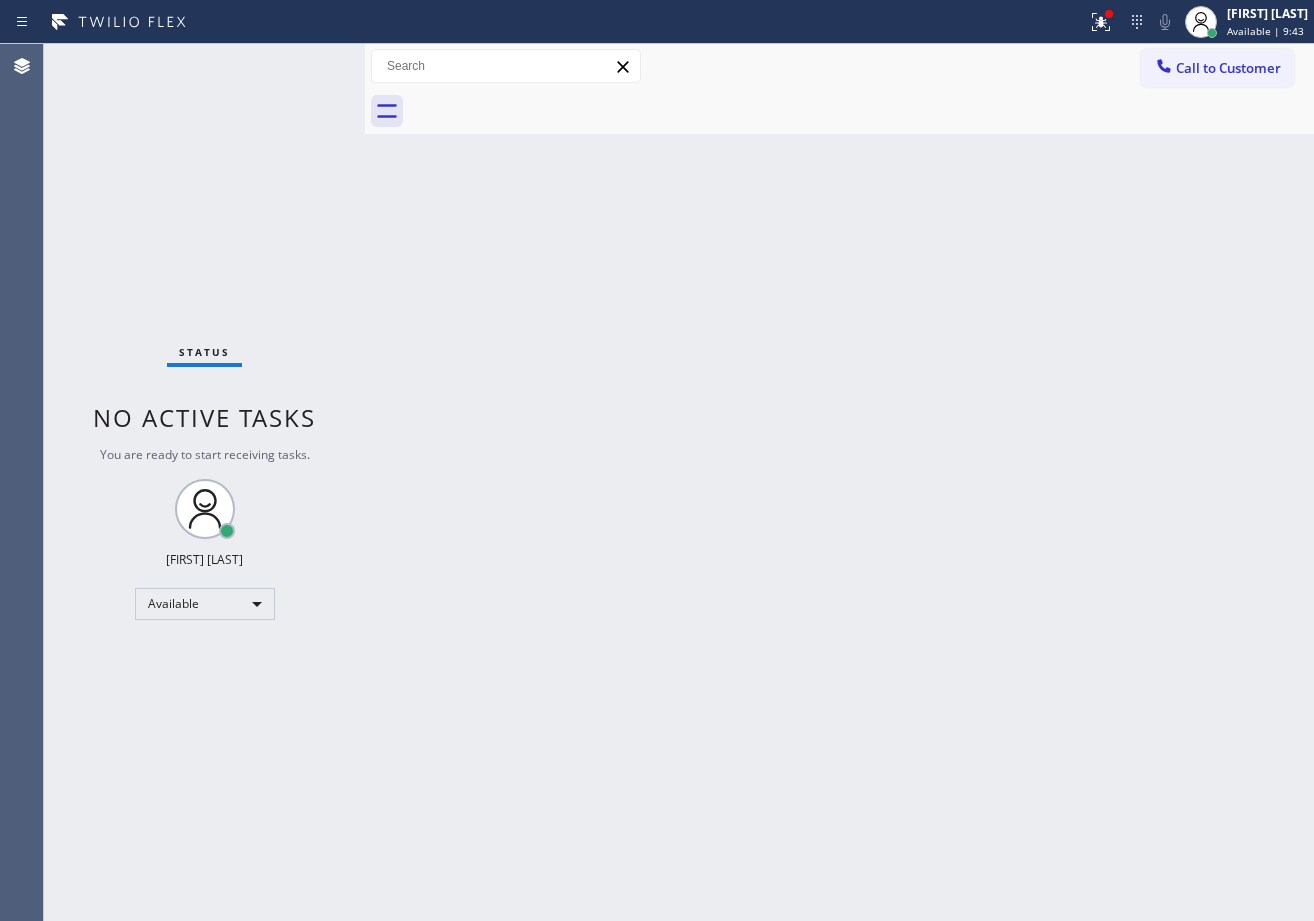 click at bounding box center [861, 111] 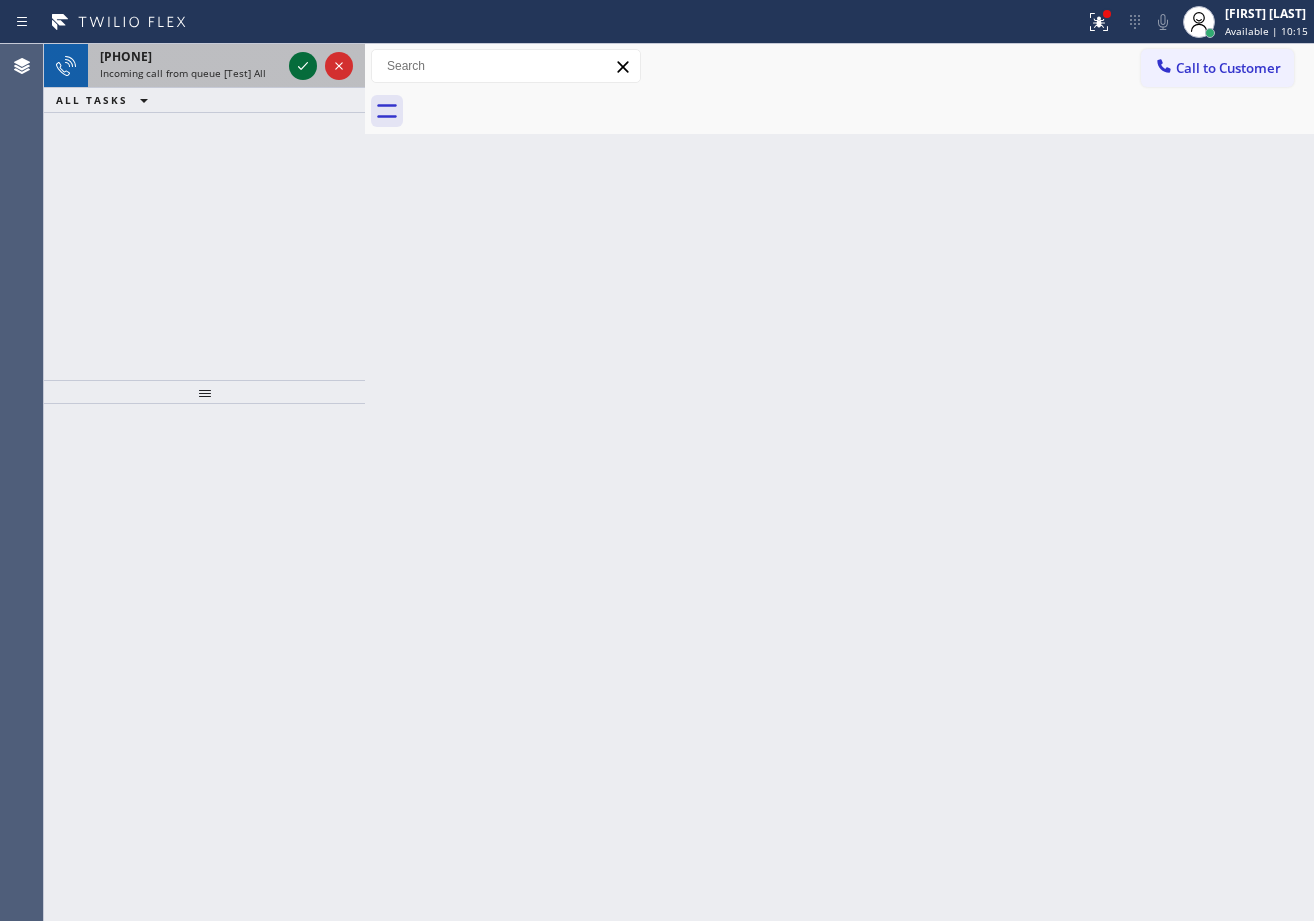 click at bounding box center [321, 66] 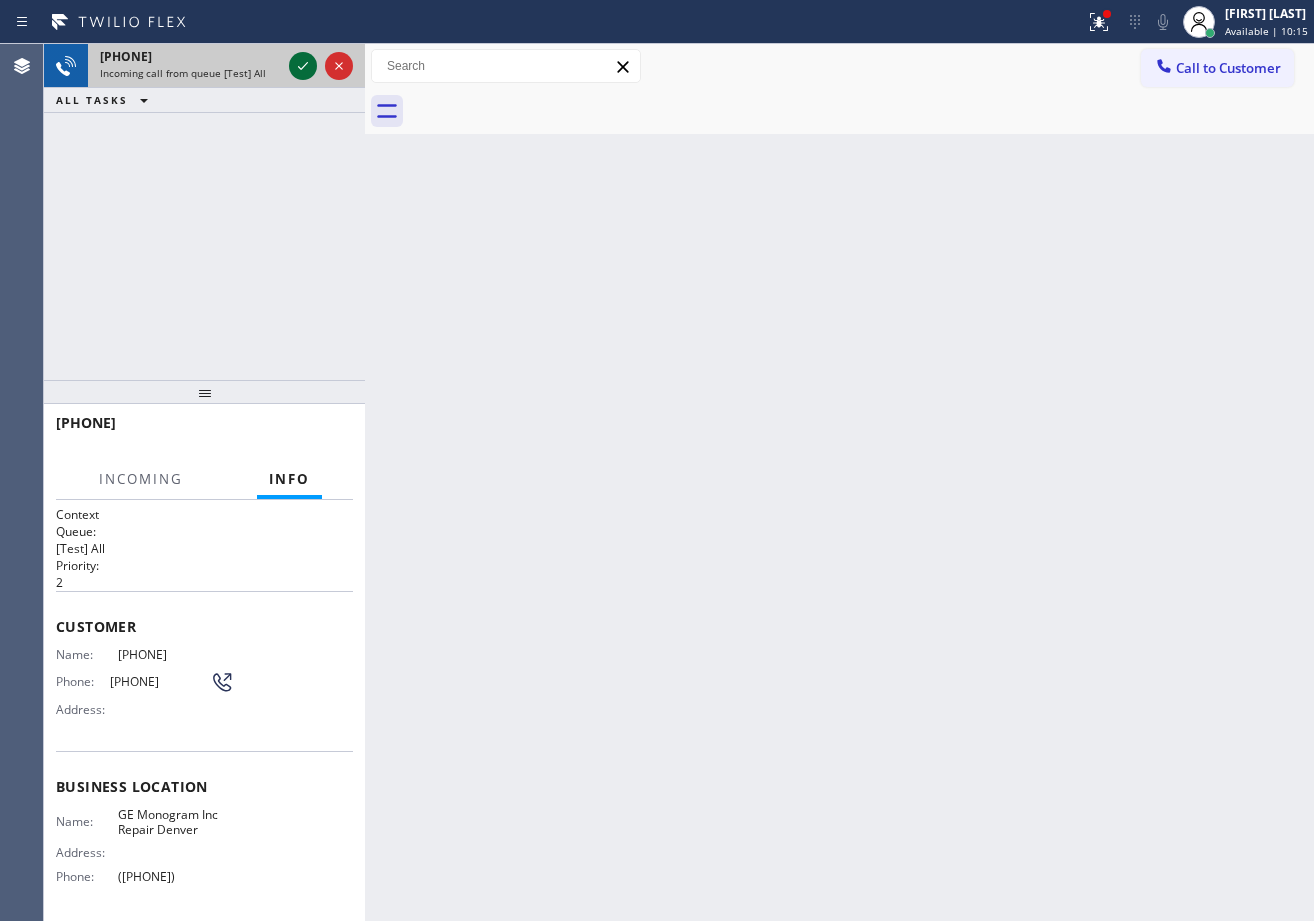 click 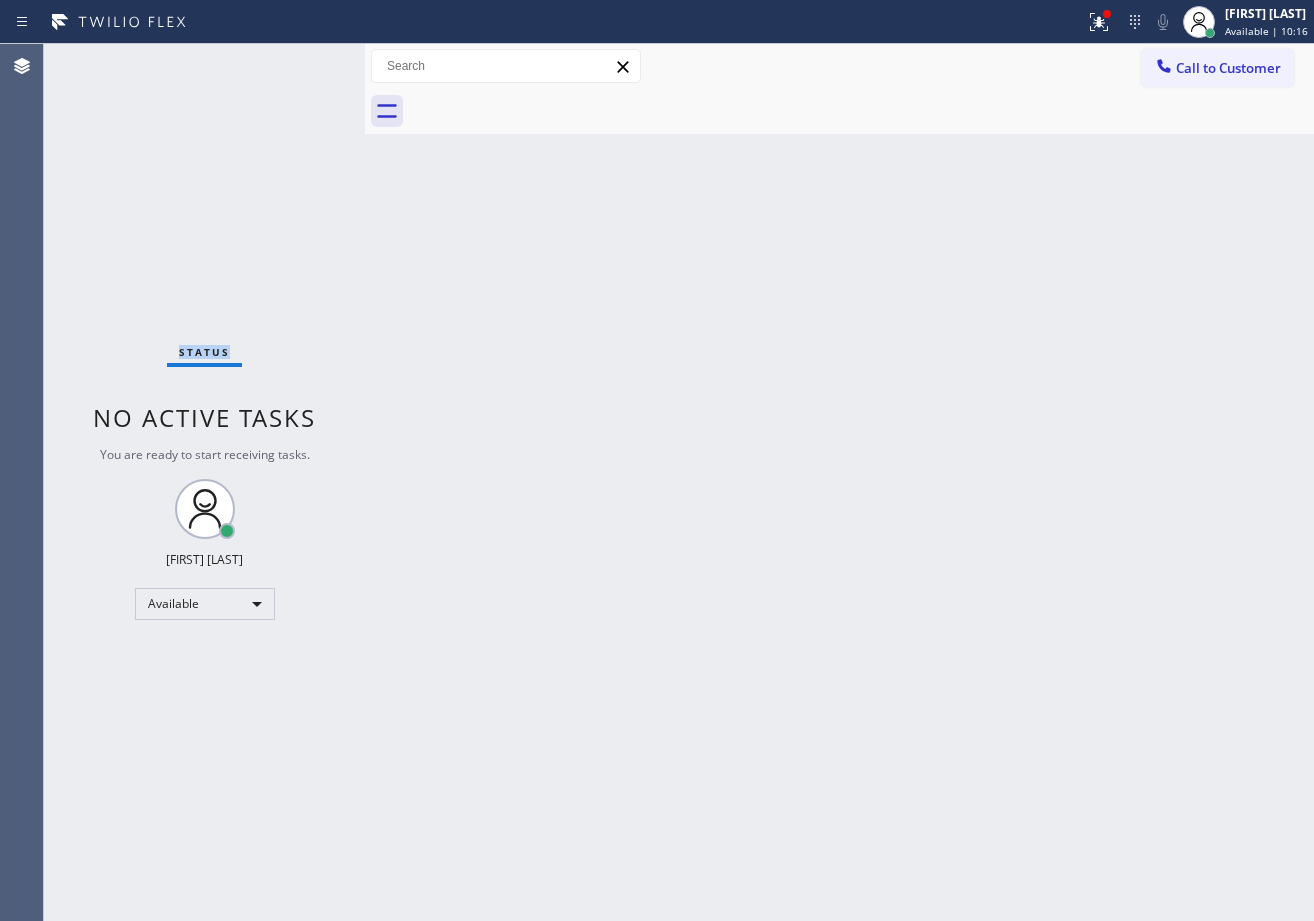 click on "Status   No active tasks     You are ready to start receiving tasks.   [FIRST] [LAST] Available" at bounding box center [204, 482] 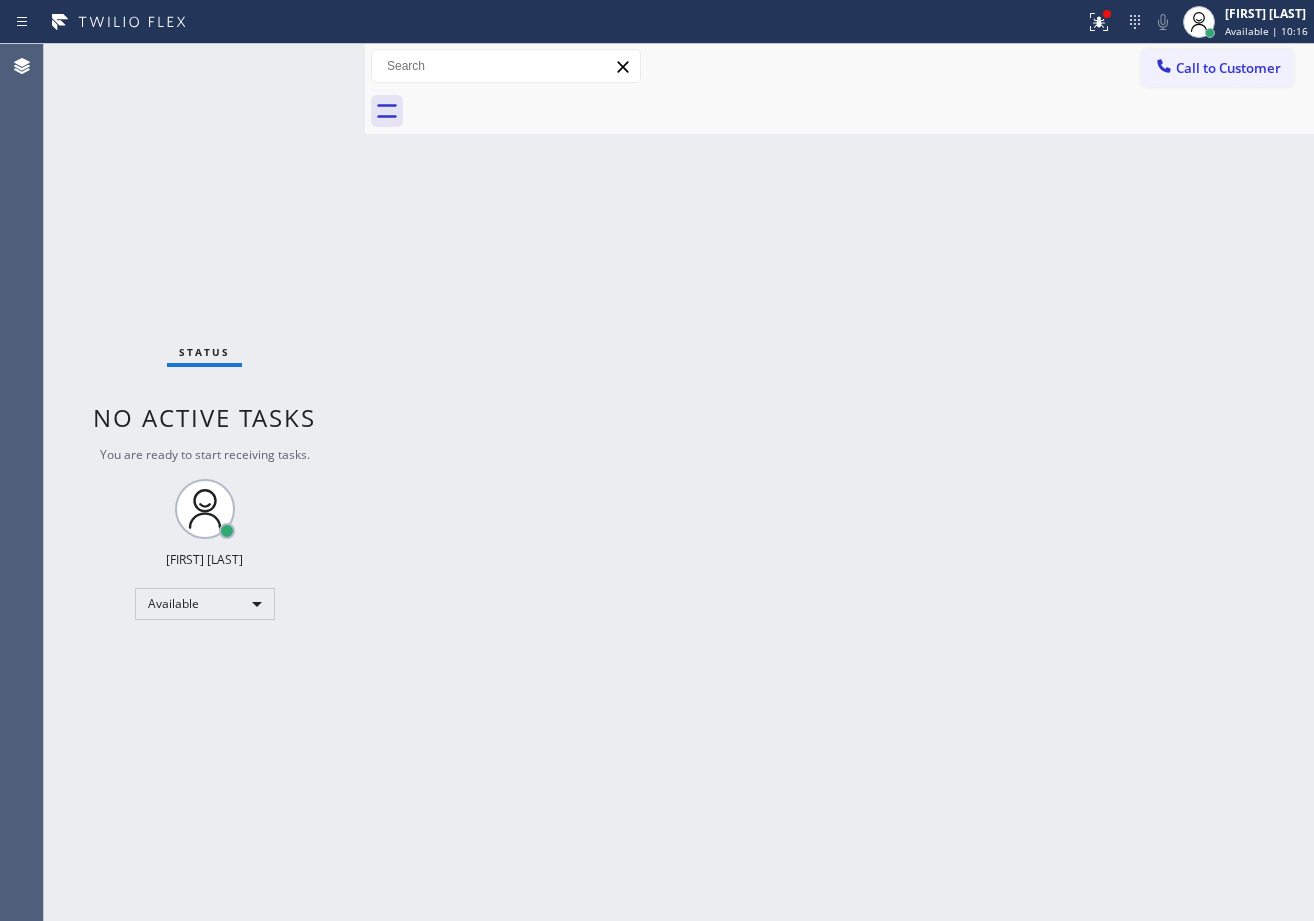 click on "Back to Dashboard Change Sender ID Customers Technicians Select a contact Outbound call Technician Search Technician Your caller id phone number Your caller id phone number Call Technician info Name   Phone none Address none Change Sender ID HVAC [PHONE] 5 Star Appliance [PHONE] Appliance Repair [PHONE] Plumbing [PHONE] Air Duct Cleaning [PHONE]  Electricians [PHONE] Cancel Change Check personal SMS Reset Change No tabs Call to Customer Outbound call Location Red Apple Appliance Repair Long Island Your caller id phone number ([PHONE]) Customer number Call Outbound call Technician Search Technician Your caller id phone number Your caller id phone number Call" at bounding box center [839, 482] 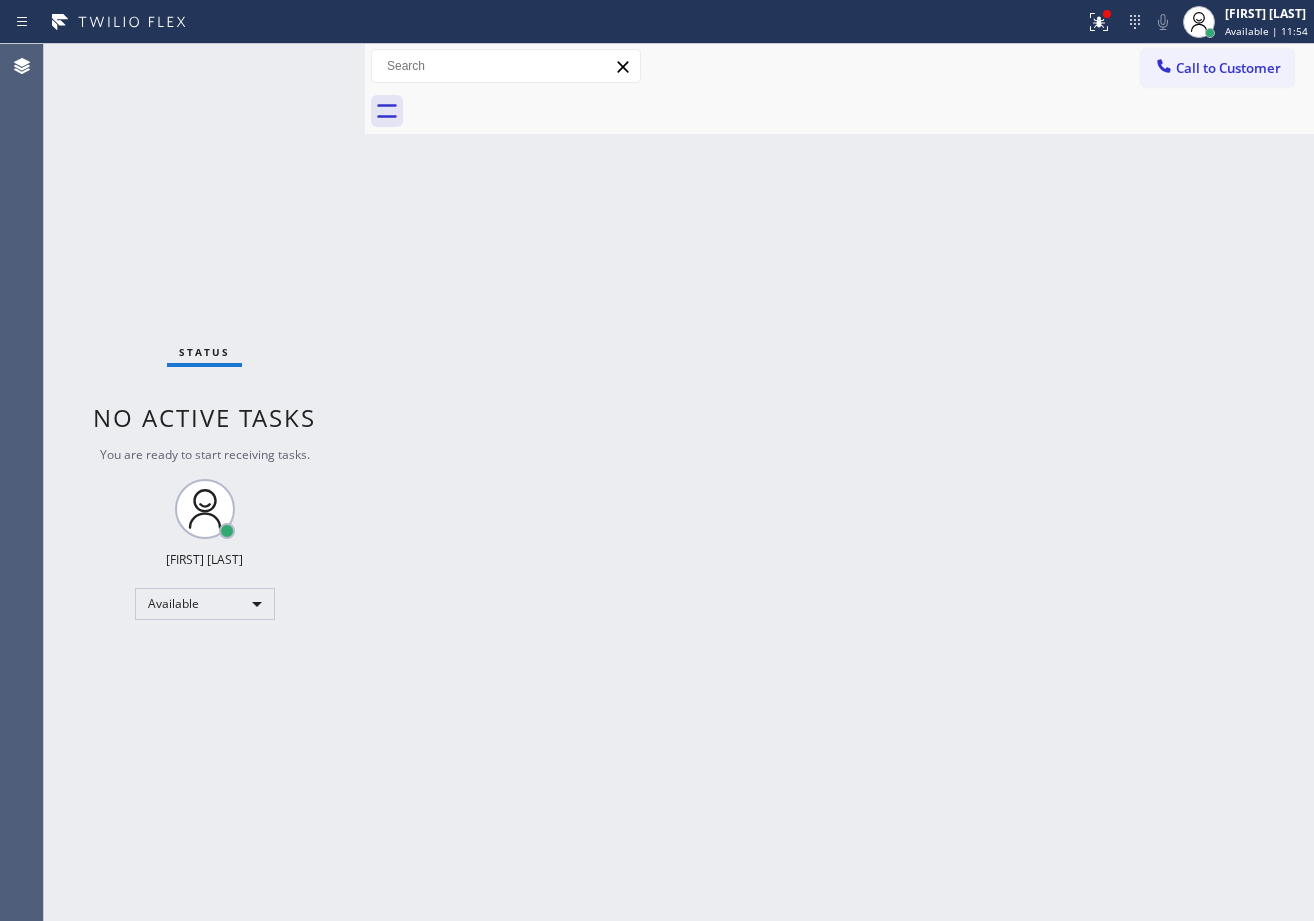 click on "Status   No active tasks     You are ready to start receiving tasks.   [FIRST] [LAST] Available" at bounding box center [204, 482] 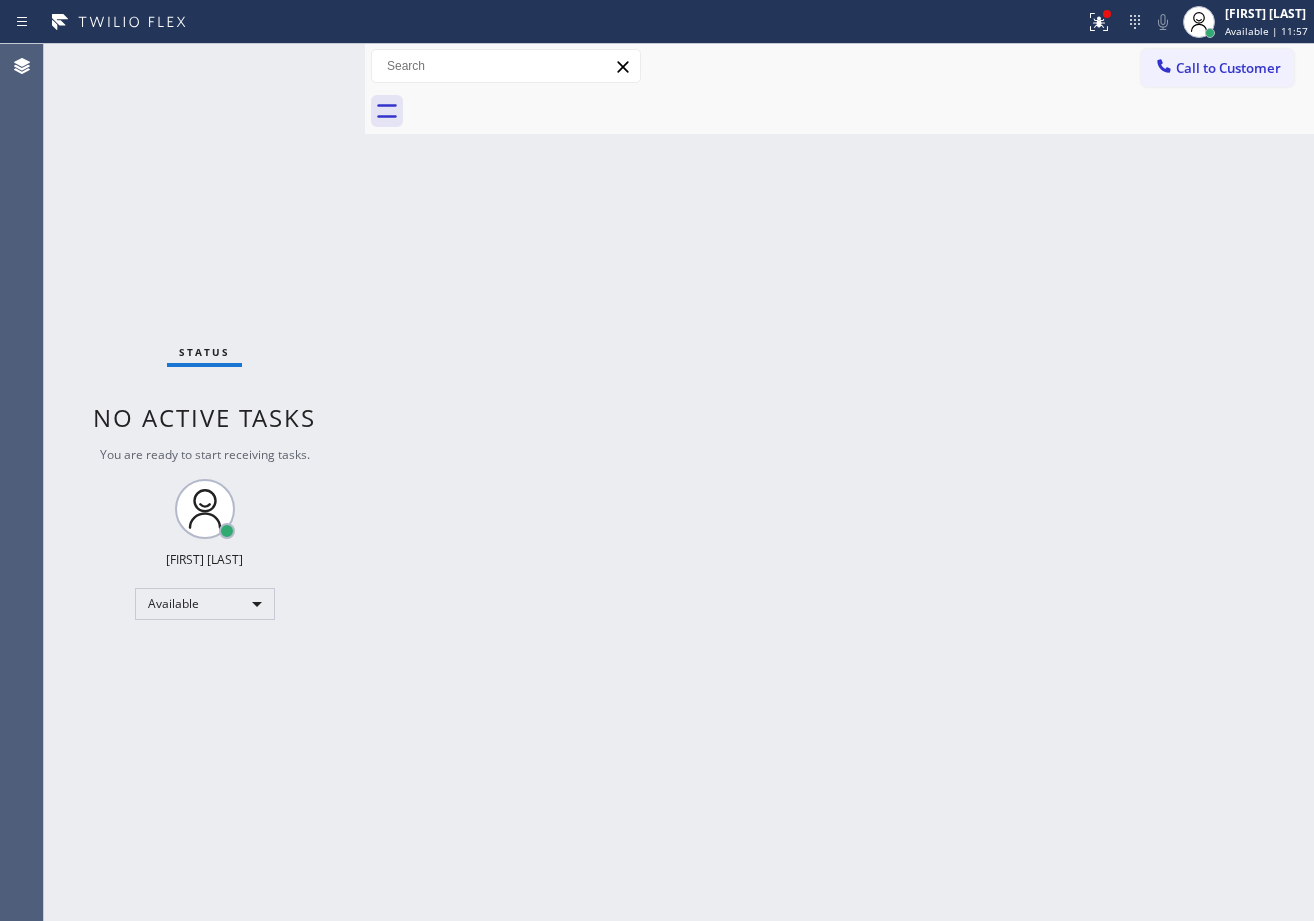 click on "Back to Dashboard Change Sender ID Customers Technicians Select a contact Outbound call Technician Search Technician Your caller id phone number Your caller id phone number Call Technician info Name   Phone none Address none Change Sender ID HVAC [PHONE] 5 Star Appliance [PHONE] Appliance Repair [PHONE] Plumbing [PHONE] Air Duct Cleaning [PHONE]  Electricians [PHONE] Cancel Change Check personal SMS Reset Change No tabs Call to Customer Outbound call Location Red Apple Appliance Repair Long Island Your caller id phone number ([PHONE]) Customer number Call Outbound call Technician Search Technician Your caller id phone number Your caller id phone number Call" at bounding box center [839, 482] 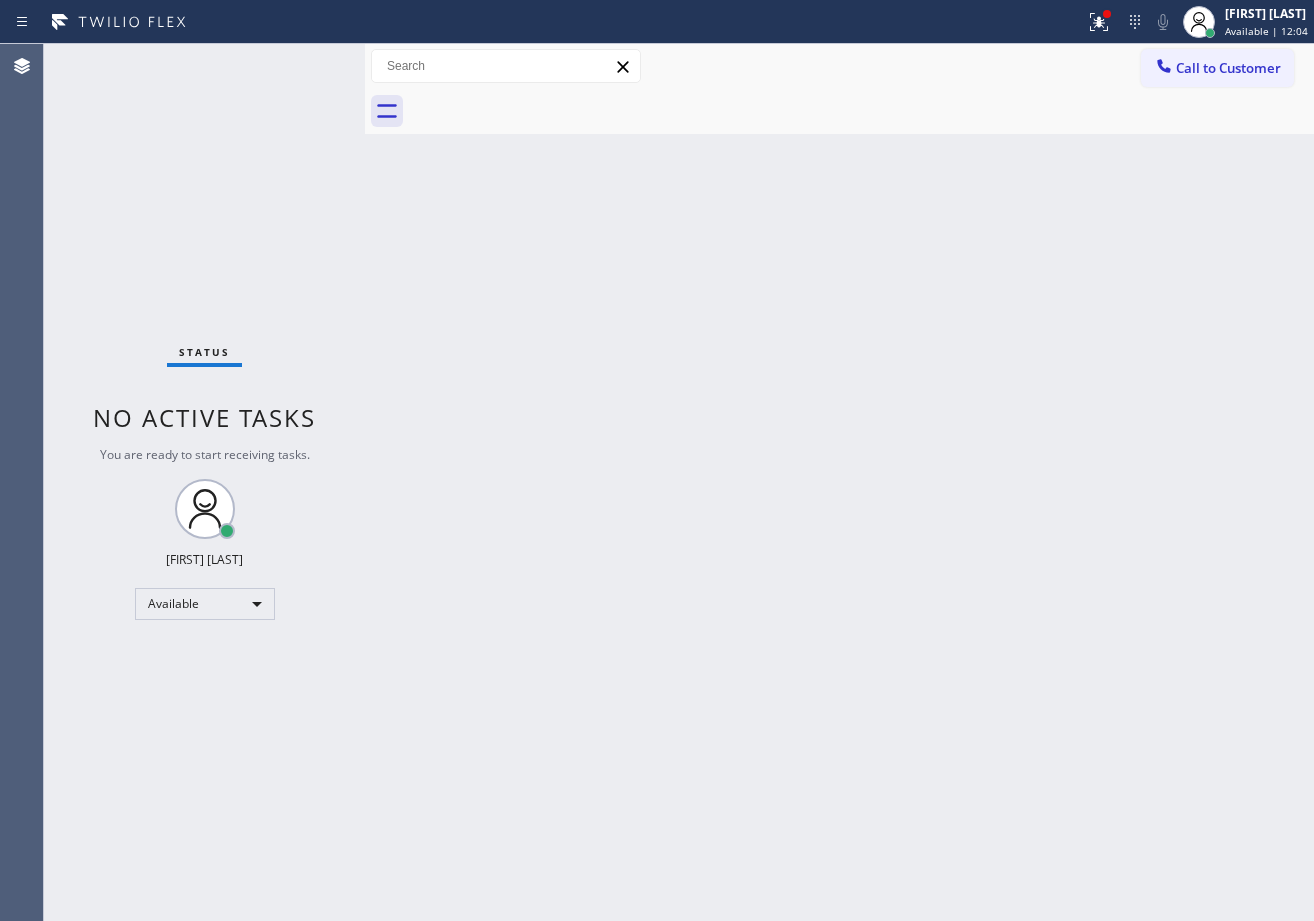 click on "Back to Dashboard Change Sender ID Customers Technicians Select a contact Outbound call Technician Search Technician Your caller id phone number Your caller id phone number Call Technician info Name   Phone none Address none Change Sender ID HVAC [PHONE] 5 Star Appliance [PHONE] Appliance Repair [PHONE] Plumbing [PHONE] Air Duct Cleaning [PHONE]  Electricians [PHONE] Cancel Change Check personal SMS Reset Change No tabs Call to Customer Outbound call Location Red Apple Appliance Repair Long Island Your caller id phone number ([PHONE]) Customer number Call Outbound call Technician Search Technician Your caller id phone number Your caller id phone number Call" at bounding box center [839, 482] 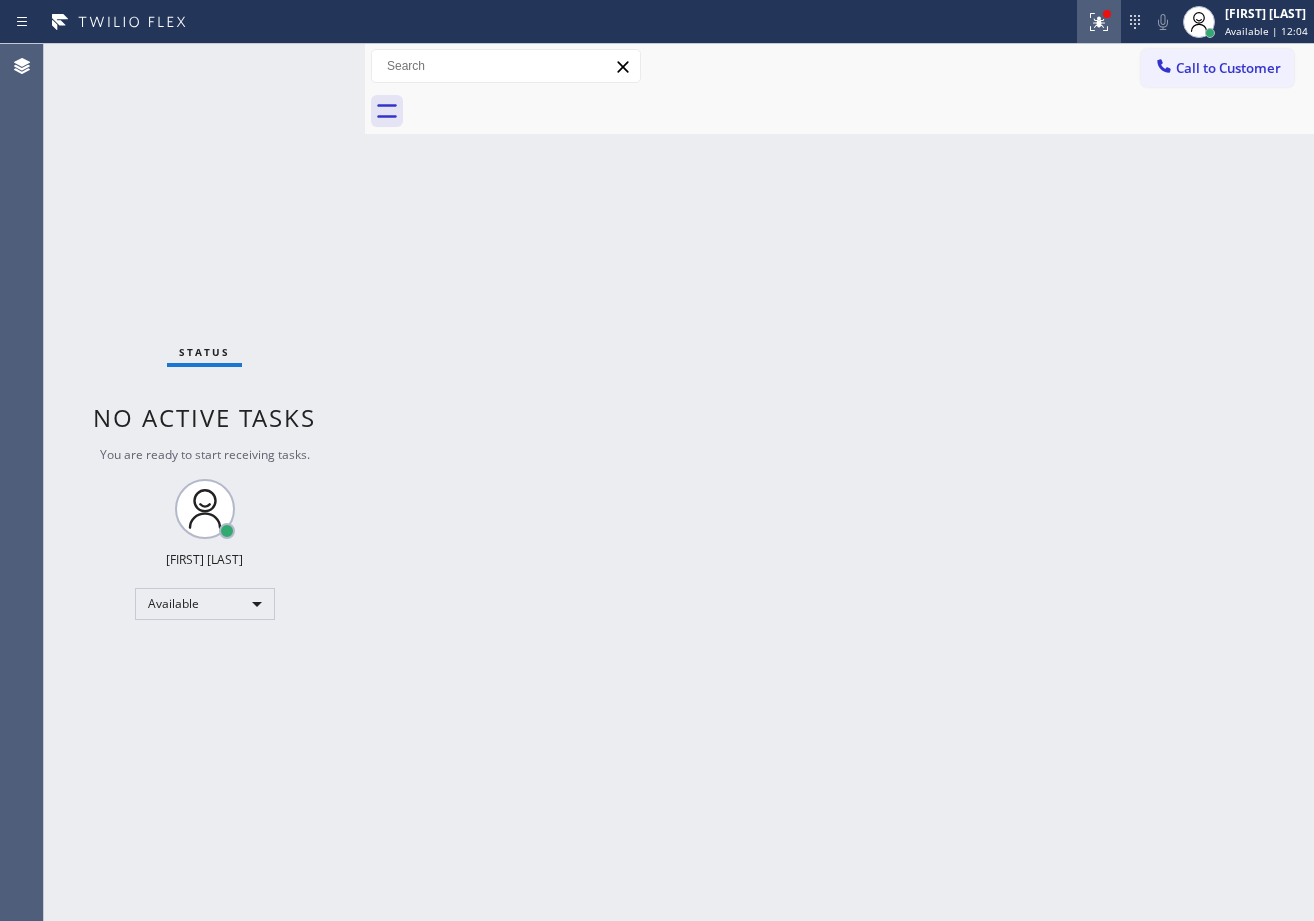 click 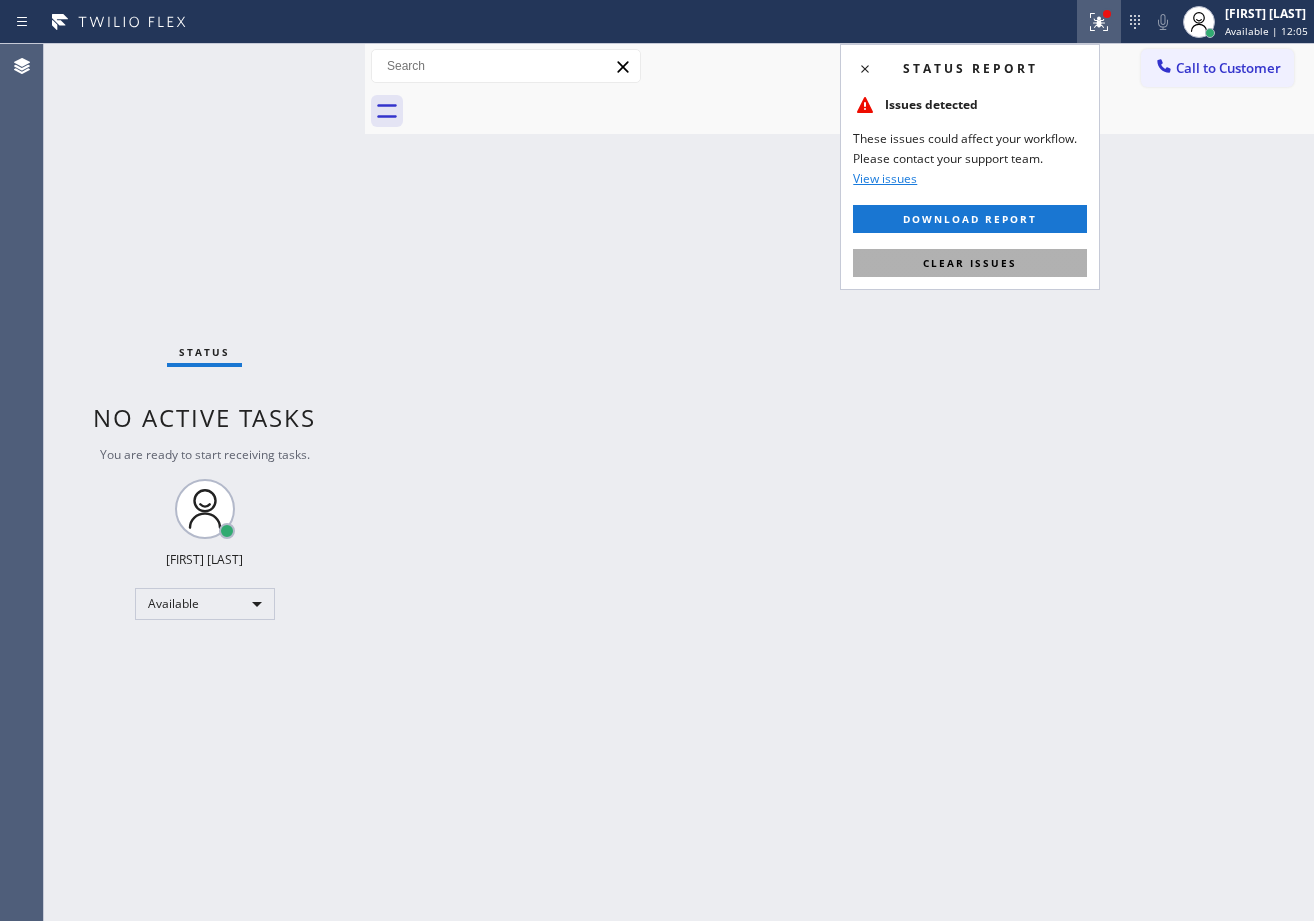 click on "Clear issues" at bounding box center [970, 263] 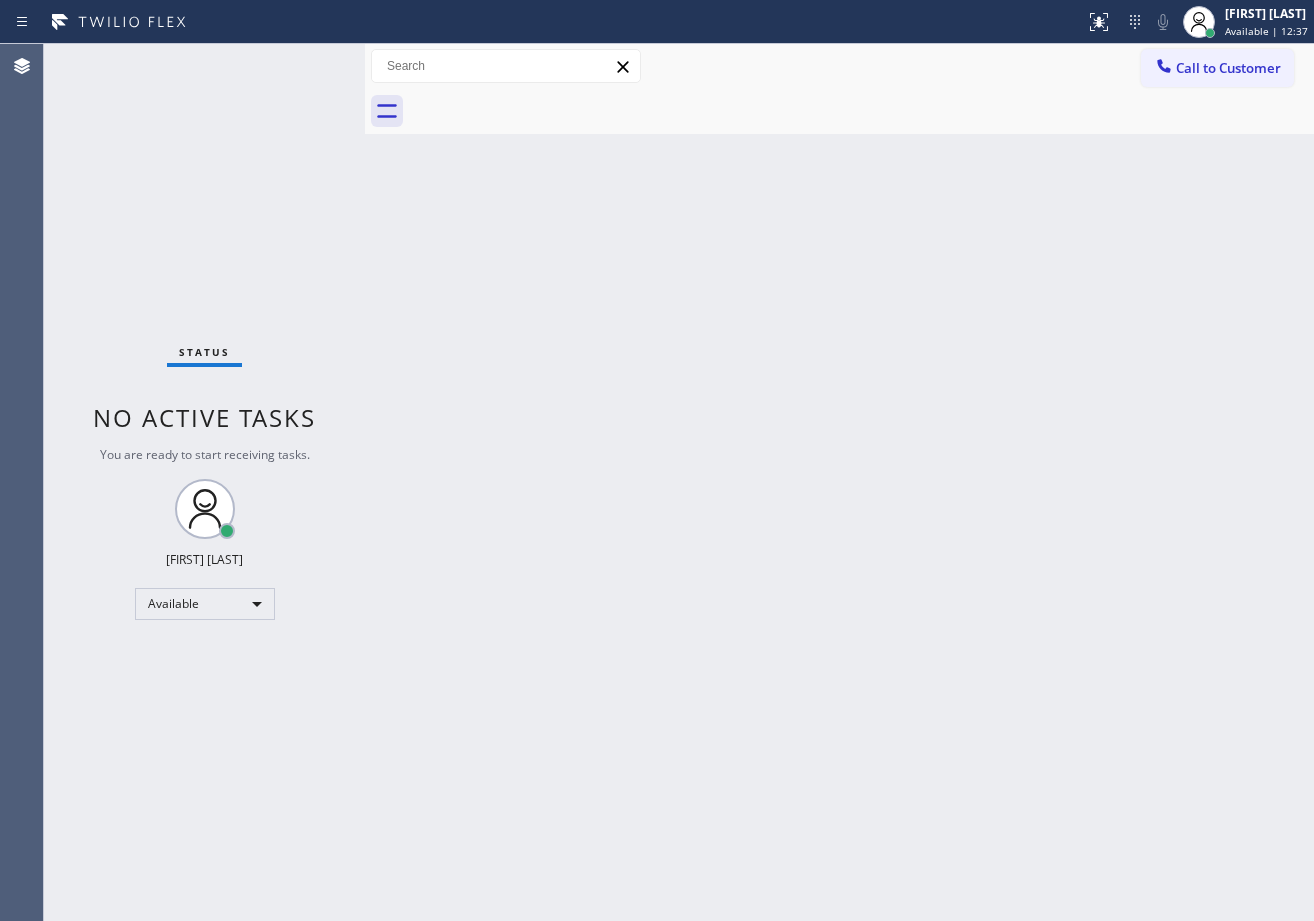 click on "Back to Dashboard Change Sender ID Customers Technicians Select a contact Outbound call Technician Search Technician Your caller id phone number Your caller id phone number Call Technician info Name   Phone none Address none Change Sender ID HVAC [PHONE] 5 Star Appliance [PHONE] Appliance Repair [PHONE] Plumbing [PHONE] Air Duct Cleaning [PHONE]  Electricians [PHONE] Cancel Change Check personal SMS Reset Change No tabs Call to Customer Outbound call Location Red Apple Appliance Repair Long Island Your caller id phone number ([PHONE]) Customer number Call Outbound call Technician Search Technician Your caller id phone number Your caller id phone number Call" at bounding box center [839, 482] 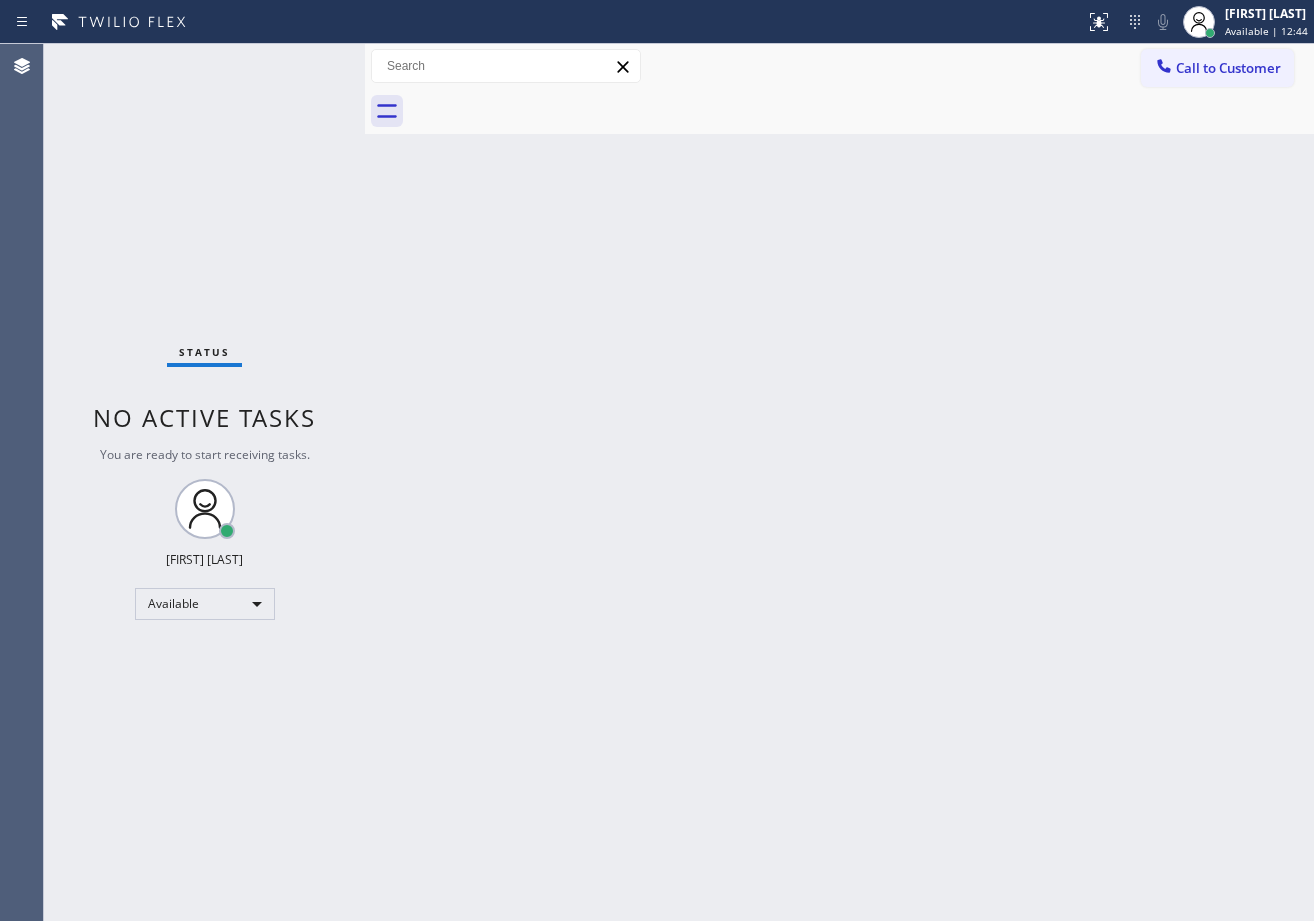 click on "Back to Dashboard Change Sender ID Customers Technicians Select a contact Outbound call Technician Search Technician Your caller id phone number Your caller id phone number Call Technician info Name   Phone none Address none Change Sender ID HVAC [PHONE] 5 Star Appliance [PHONE] Appliance Repair [PHONE] Plumbing [PHONE] Air Duct Cleaning [PHONE]  Electricians [PHONE] Cancel Change Check personal SMS Reset Change No tabs Call to Customer Outbound call Location Red Apple Appliance Repair Long Island Your caller id phone number ([PHONE]) Customer number Call Outbound call Technician Search Technician Your caller id phone number Your caller id phone number Call" at bounding box center [839, 482] 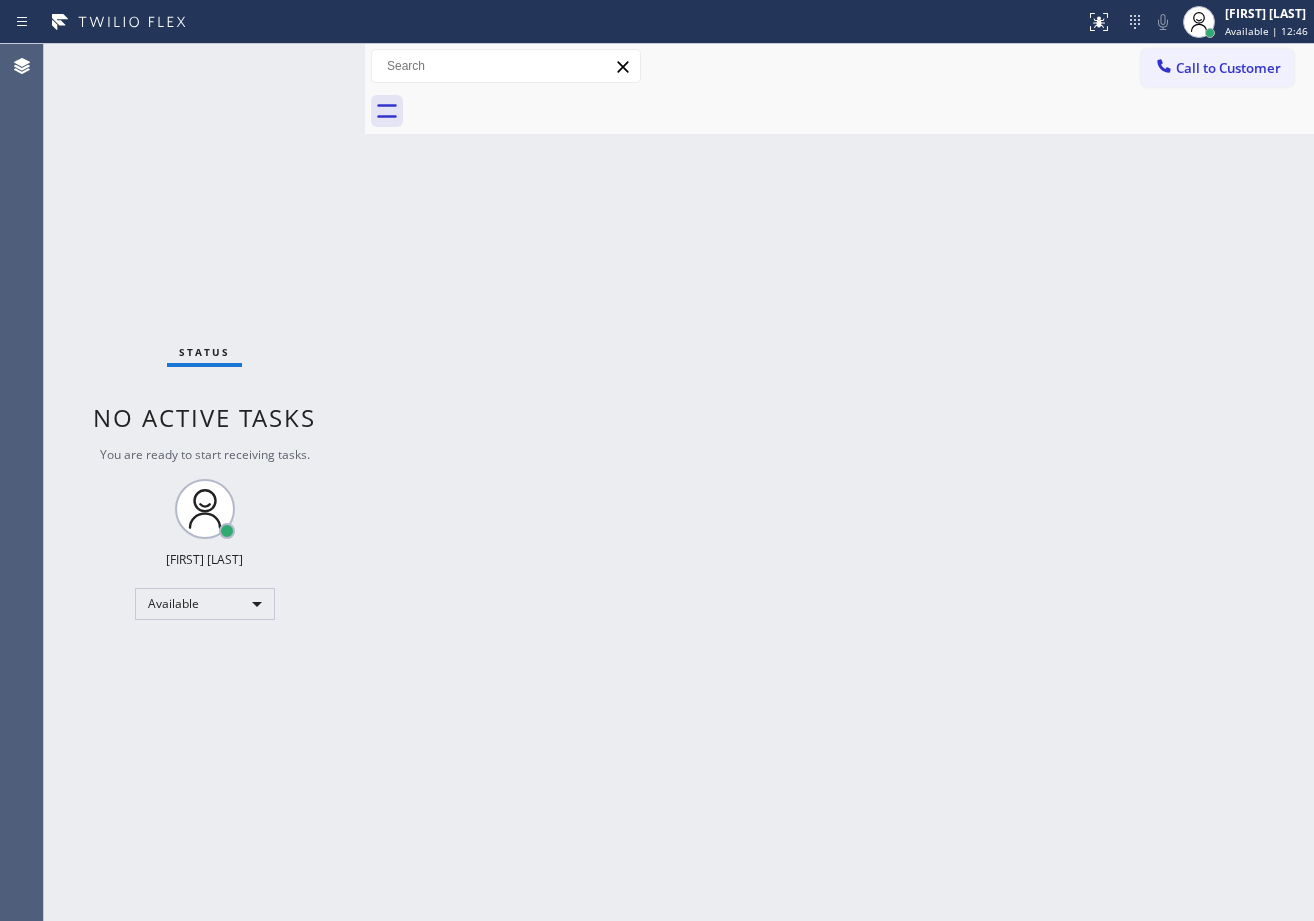 click on "Back to Dashboard Change Sender ID Customers Technicians Select a contact Outbound call Technician Search Technician Your caller id phone number Your caller id phone number Call Technician info Name   Phone none Address none Change Sender ID HVAC [PHONE] 5 Star Appliance [PHONE] Appliance Repair [PHONE] Plumbing [PHONE] Air Duct Cleaning [PHONE]  Electricians [PHONE] Cancel Change Check personal SMS Reset Change No tabs Call to Customer Outbound call Location Red Apple Appliance Repair Long Island Your caller id phone number ([PHONE]) Customer number Call Outbound call Technician Search Technician Your caller id phone number Your caller id phone number Call" at bounding box center (839, 482) 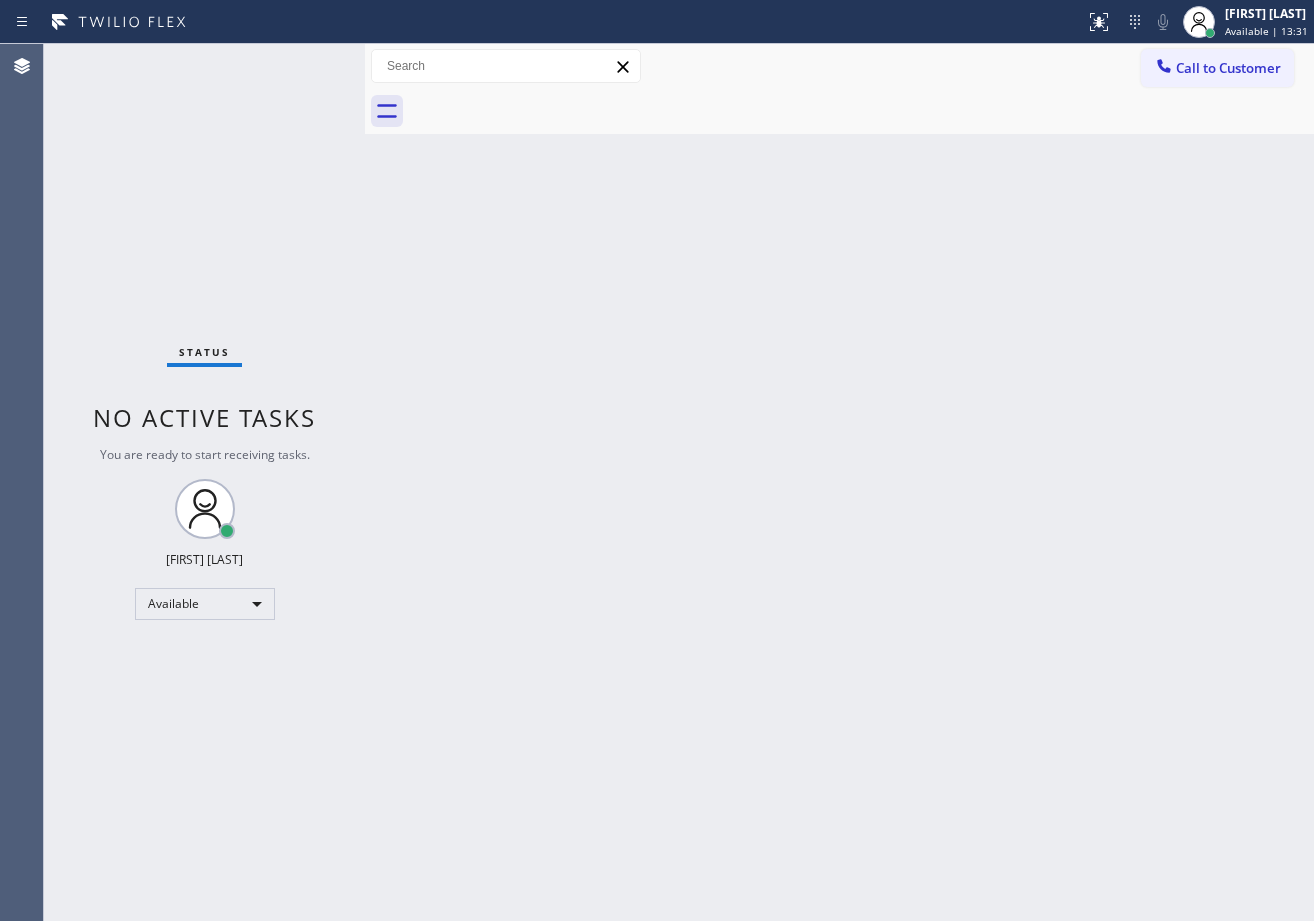 click on "Status   No active tasks     You are ready to start receiving tasks.   [FIRST] [LAST] Available" at bounding box center (204, 482) 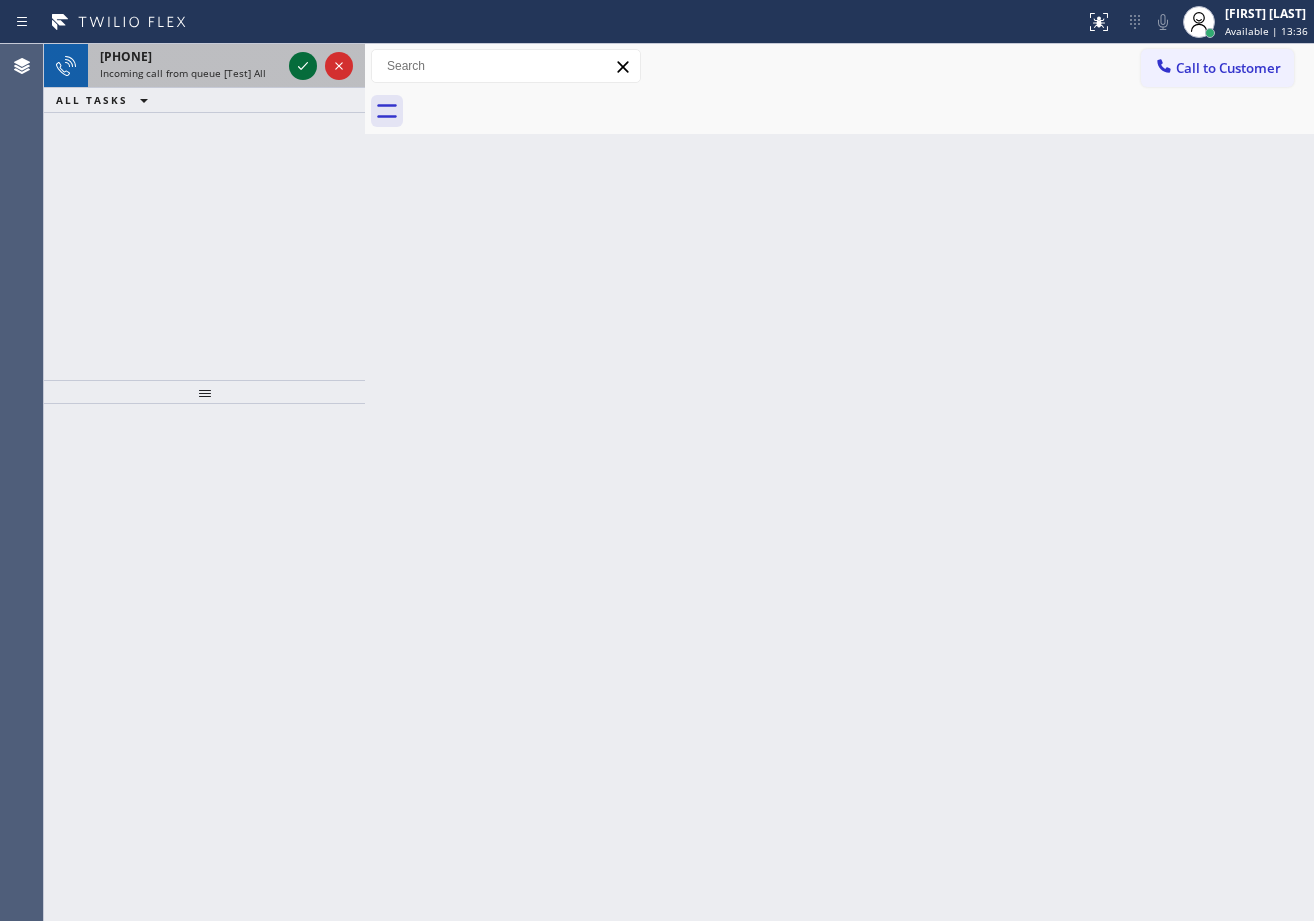 click 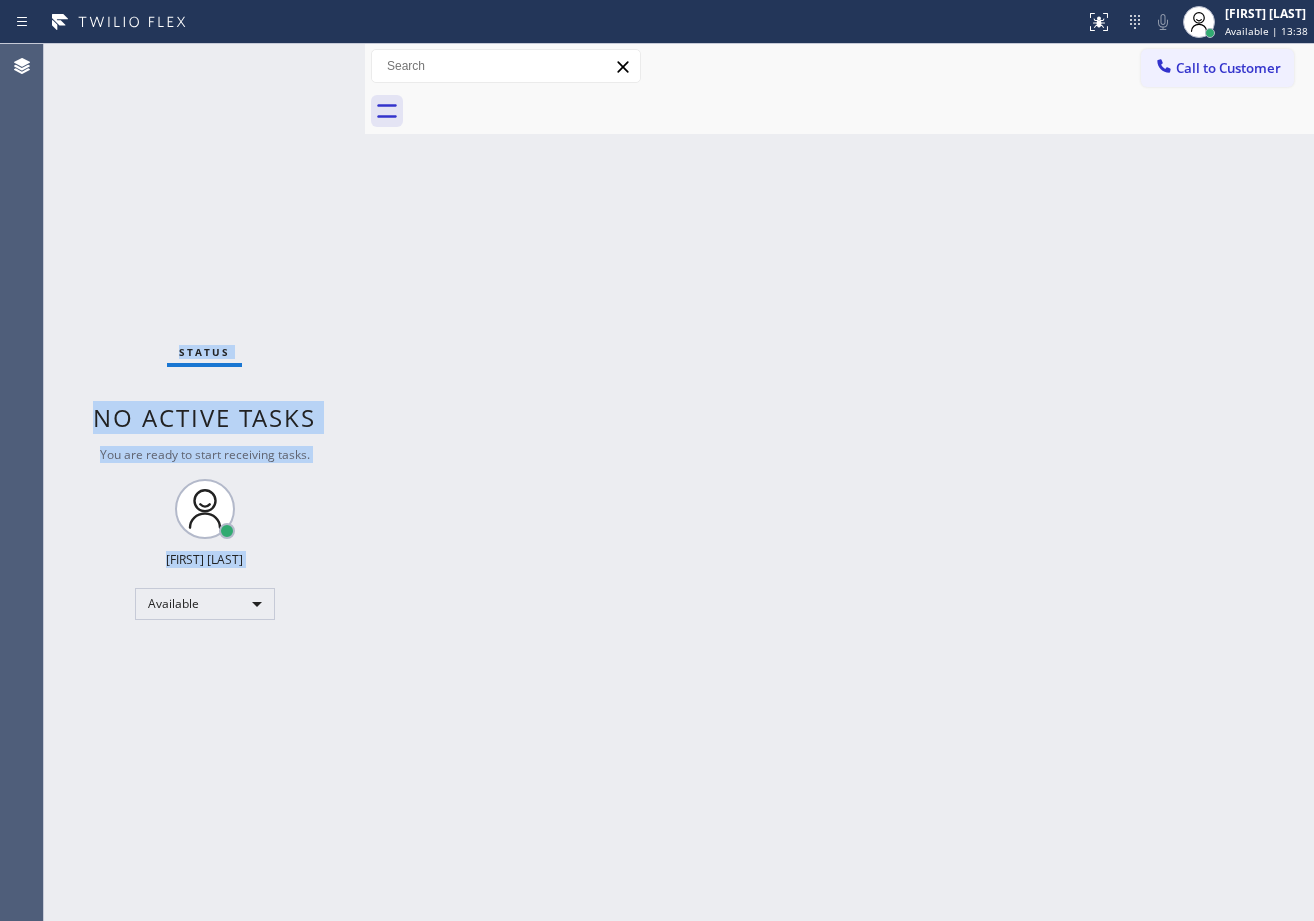 click on "Status   No active tasks     You are ready to start receiving tasks.   [FIRST] [LAST] Available" at bounding box center [204, 482] 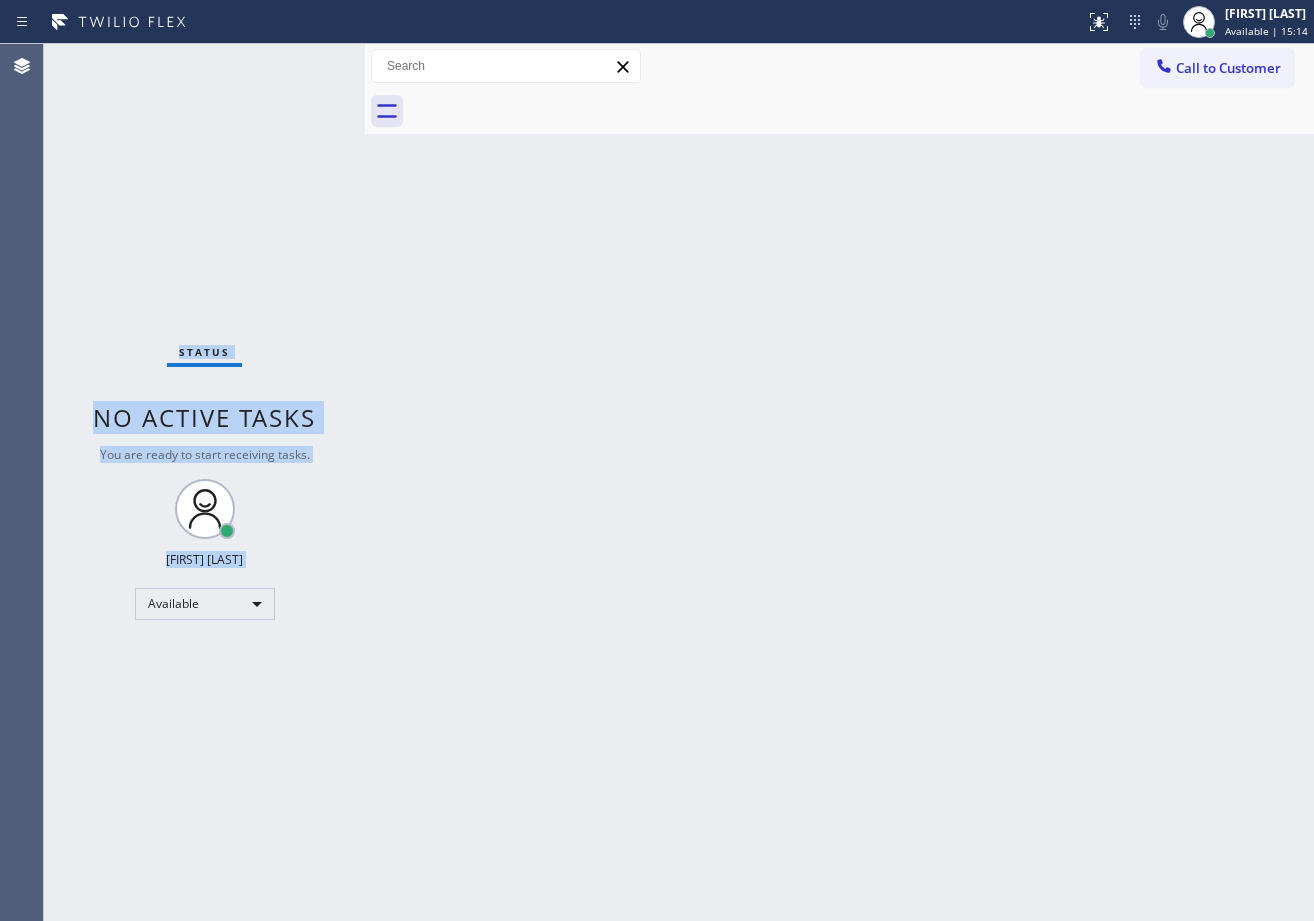 click on "Status   No active tasks     You are ready to start receiving tasks.   [FIRST] [LAST] Available" at bounding box center [204, 482] 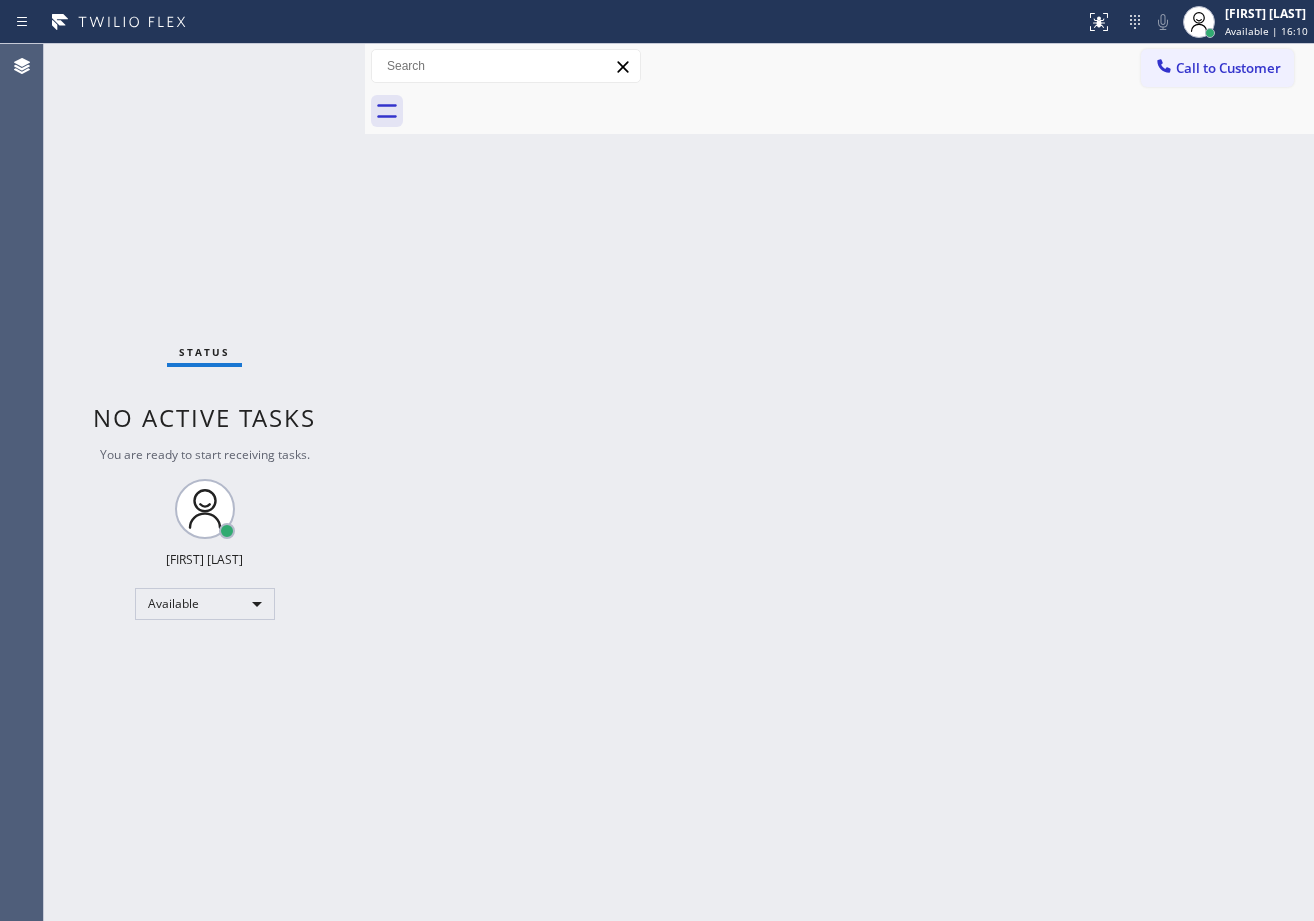click on "Back to Dashboard Change Sender ID Customers Technicians Select a contact Outbound call Technician Search Technician Your caller id phone number Your caller id phone number Call Technician info Name   Phone none Address none Change Sender ID HVAC [PHONE] 5 Star Appliance [PHONE] Appliance Repair [PHONE] Plumbing [PHONE] Air Duct Cleaning [PHONE]  Electricians [PHONE] Cancel Change Check personal SMS Reset Change No tabs Call to Customer Outbound call Location Red Apple Appliance Repair Long Island Your caller id phone number ([PHONE]) Customer number Call Outbound call Technician Search Technician Your caller id phone number Your caller id phone number Call" at bounding box center [839, 482] 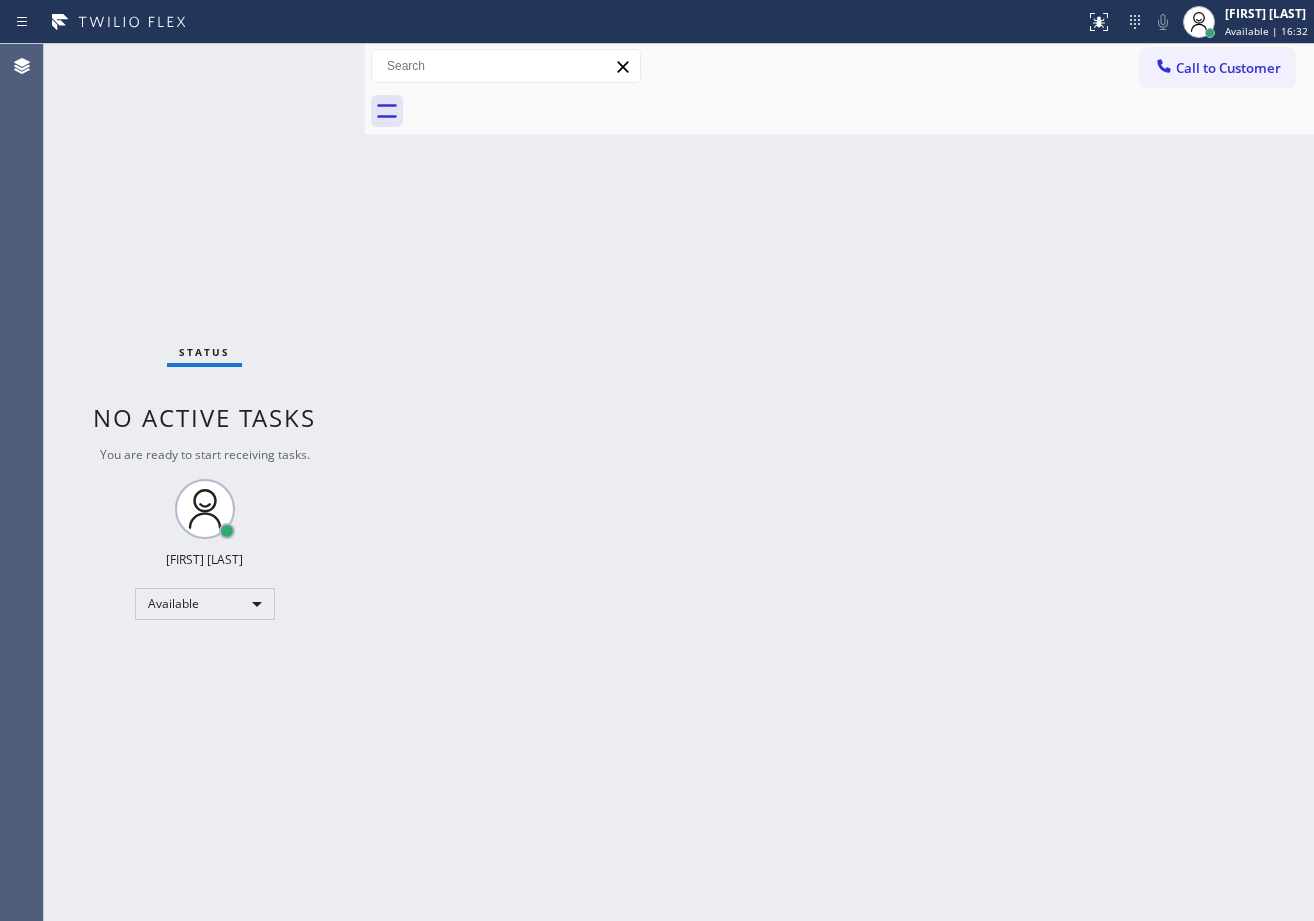drag, startPoint x: 326, startPoint y: 75, endPoint x: 319, endPoint y: 66, distance: 11.401754 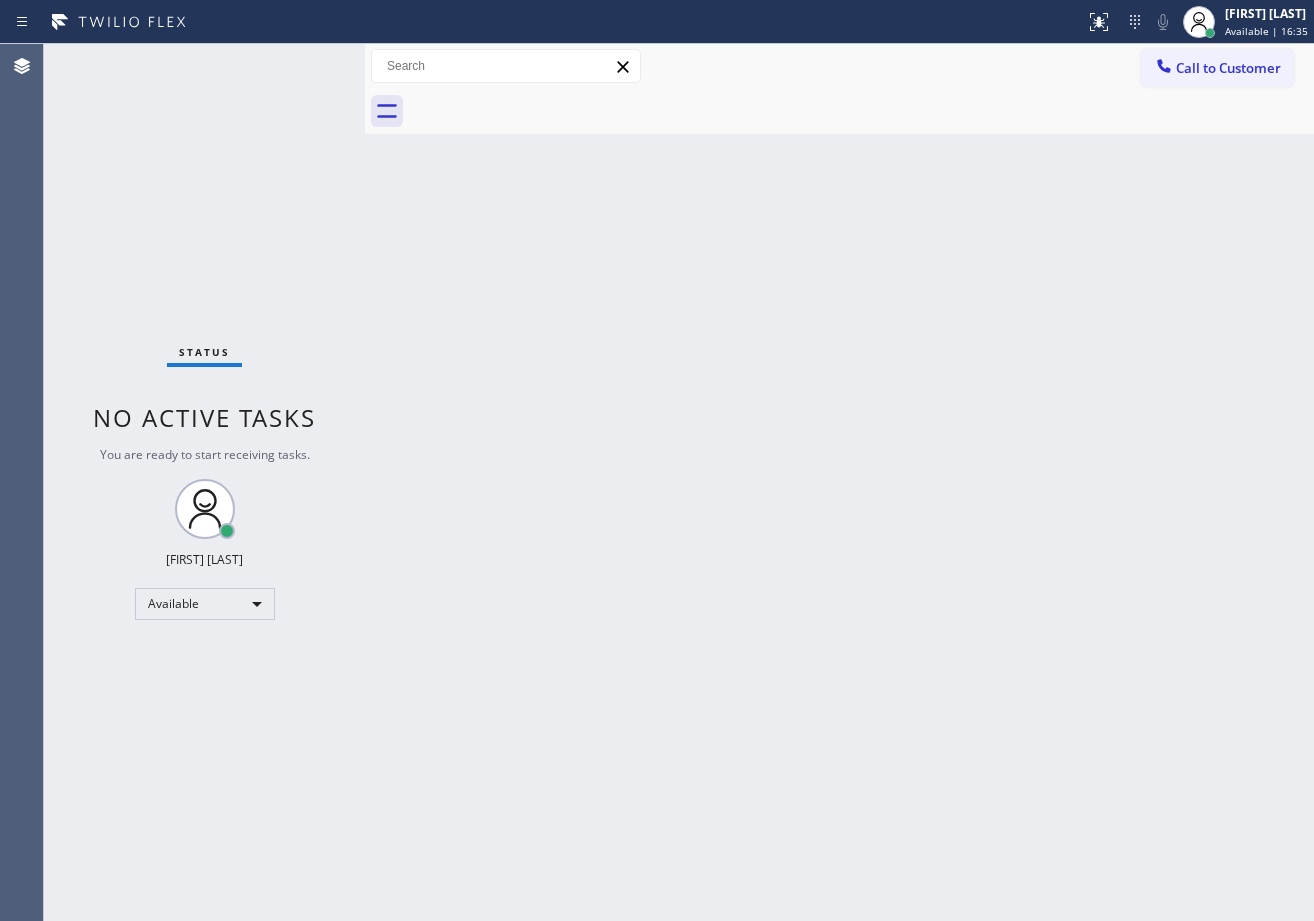 click on "Back to Dashboard Change Sender ID Customers Technicians Select a contact Outbound call Technician Search Technician Your caller id phone number Your caller id phone number Call Technician info Name   Phone none Address none Change Sender ID HVAC [PHONE] 5 Star Appliance [PHONE] Appliance Repair [PHONE] Plumbing [PHONE] Air Duct Cleaning [PHONE]  Electricians [PHONE] Cancel Change Check personal SMS Reset Change No tabs Call to Customer Outbound call Location Red Apple Appliance Repair Long Island Your caller id phone number ([PHONE]) Customer number Call Outbound call Technician Search Technician Your caller id phone number Your caller id phone number Call" at bounding box center (839, 482) 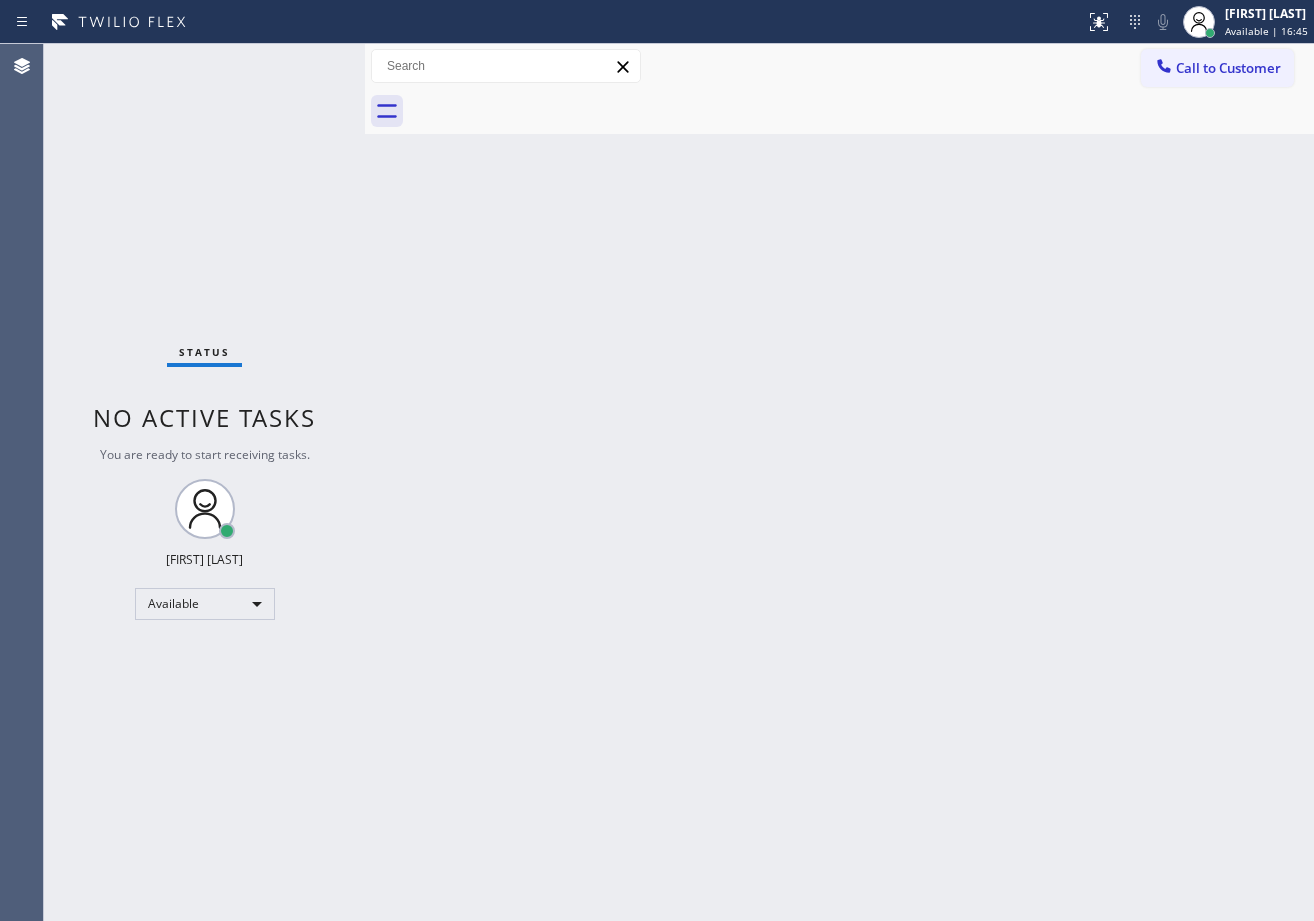 drag, startPoint x: 285, startPoint y: 70, endPoint x: 312, endPoint y: 66, distance: 27.294687 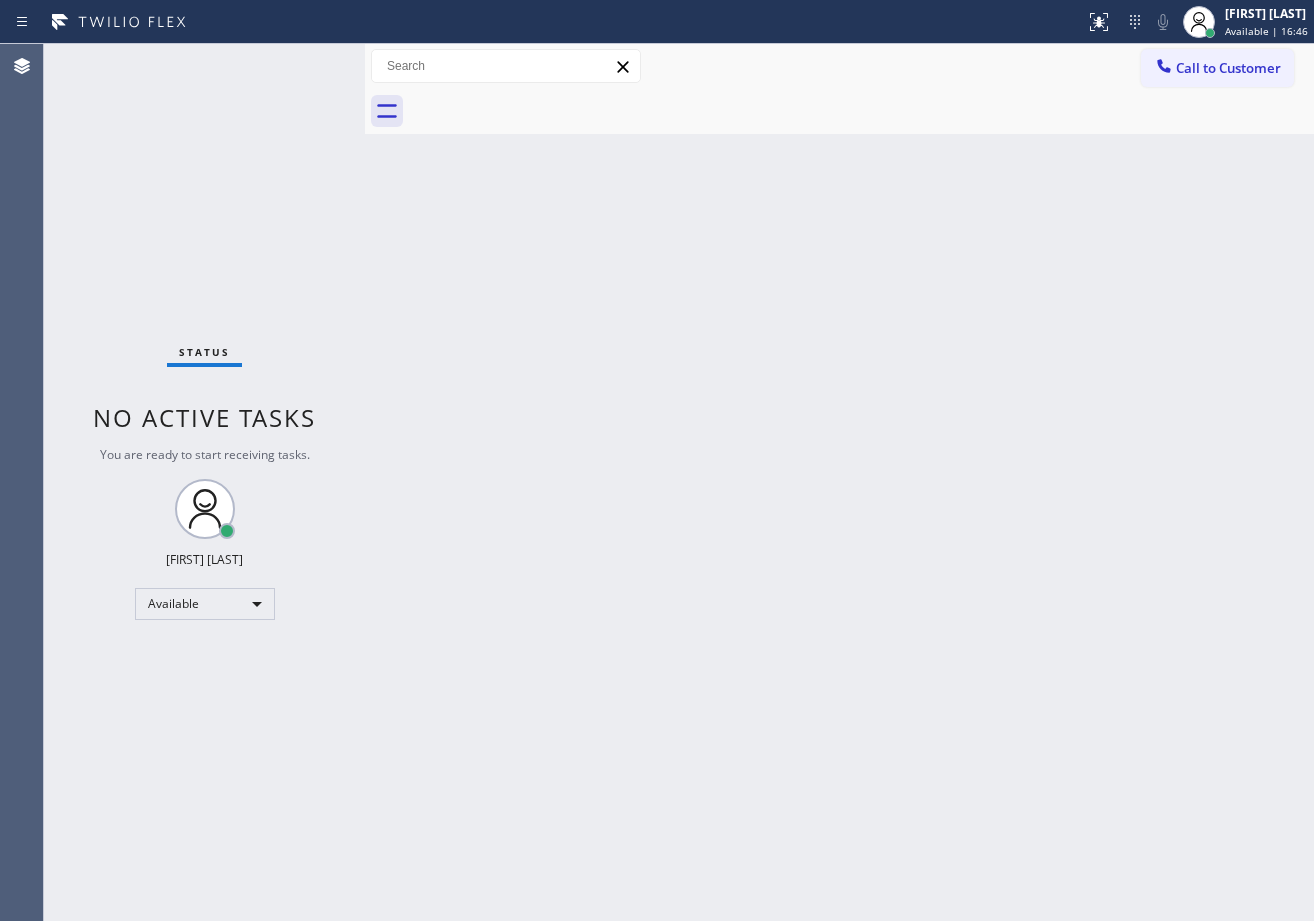 click on "Status   No active tasks     You are ready to start receiving tasks.   [FIRST] [LAST] Available" at bounding box center [204, 482] 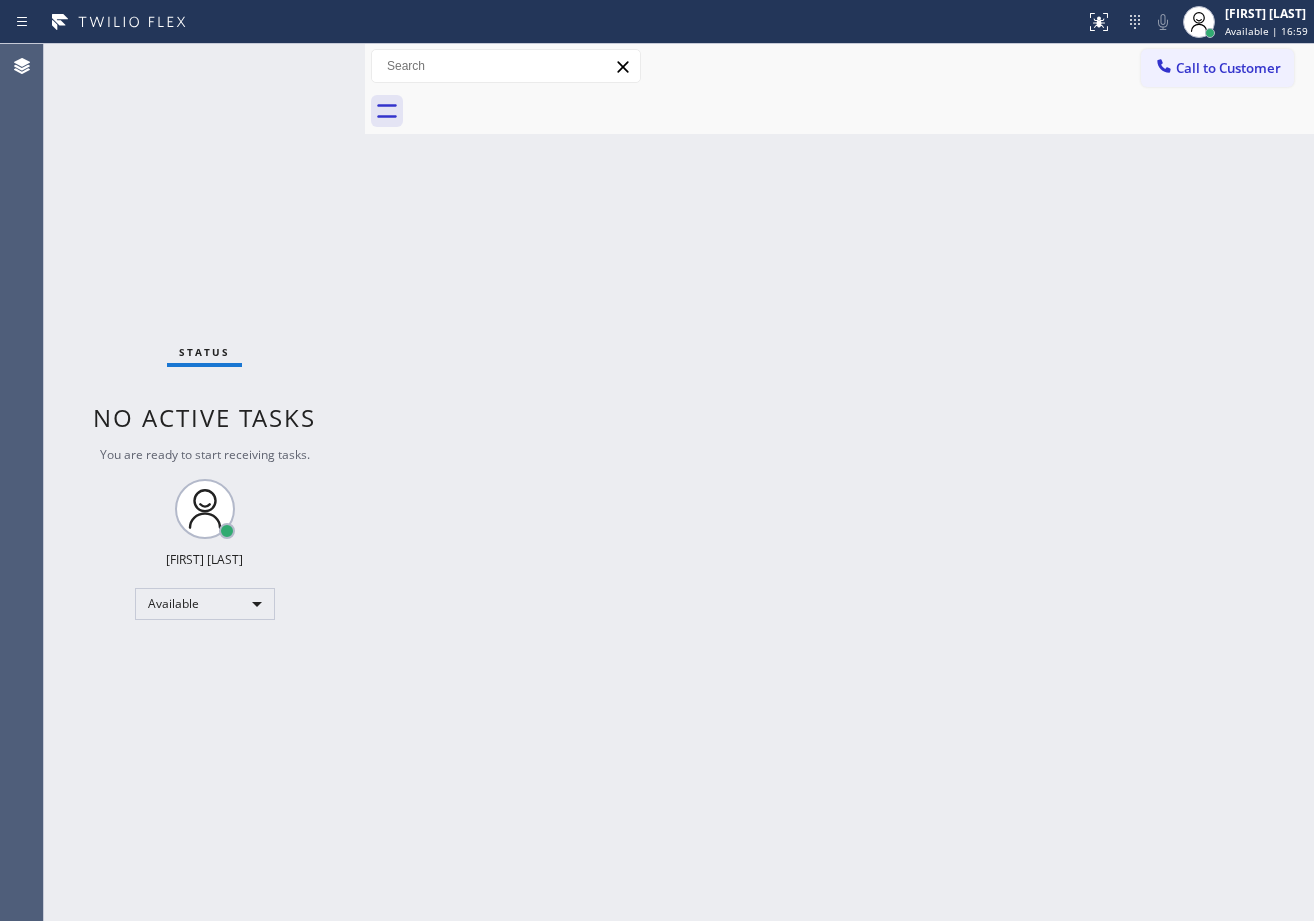 click on "Status   No active tasks     You are ready to start receiving tasks.   [FIRST] [LAST] Available" at bounding box center (204, 482) 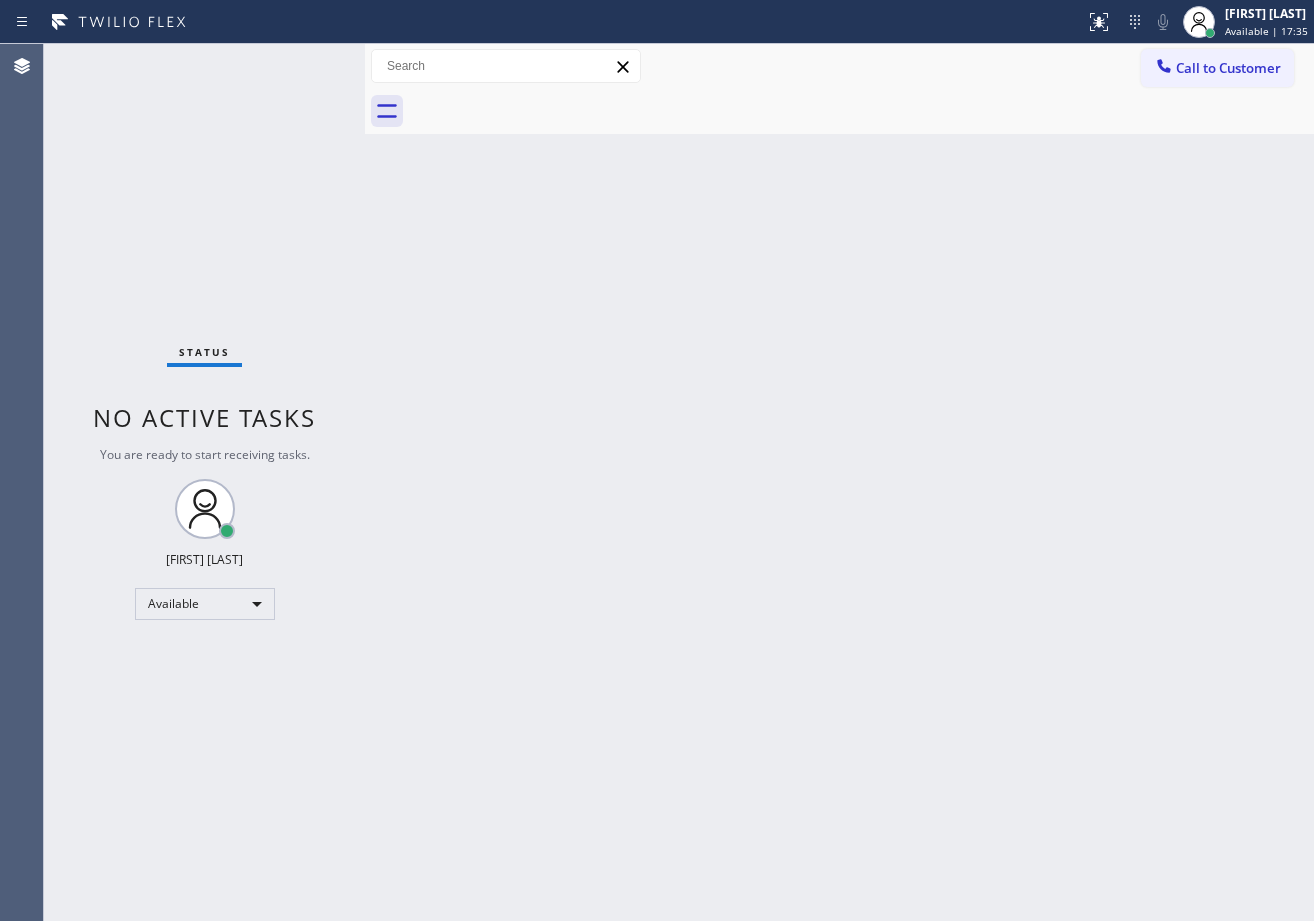 click on "Back to Dashboard Change Sender ID Customers Technicians Select a contact Outbound call Technician Search Technician Your caller id phone number Your caller id phone number Call Technician info Name   Phone none Address none Change Sender ID HVAC [PHONE] 5 Star Appliance [PHONE] Appliance Repair [PHONE] Plumbing [PHONE] Air Duct Cleaning [PHONE]  Electricians [PHONE] Cancel Change Check personal SMS Reset Change No tabs Call to Customer Outbound call Location Red Apple Appliance Repair Long Island Your caller id phone number ([PHONE]) Customer number Call Outbound call Technician Search Technician Your caller id phone number Your caller id phone number Call" at bounding box center [839, 482] 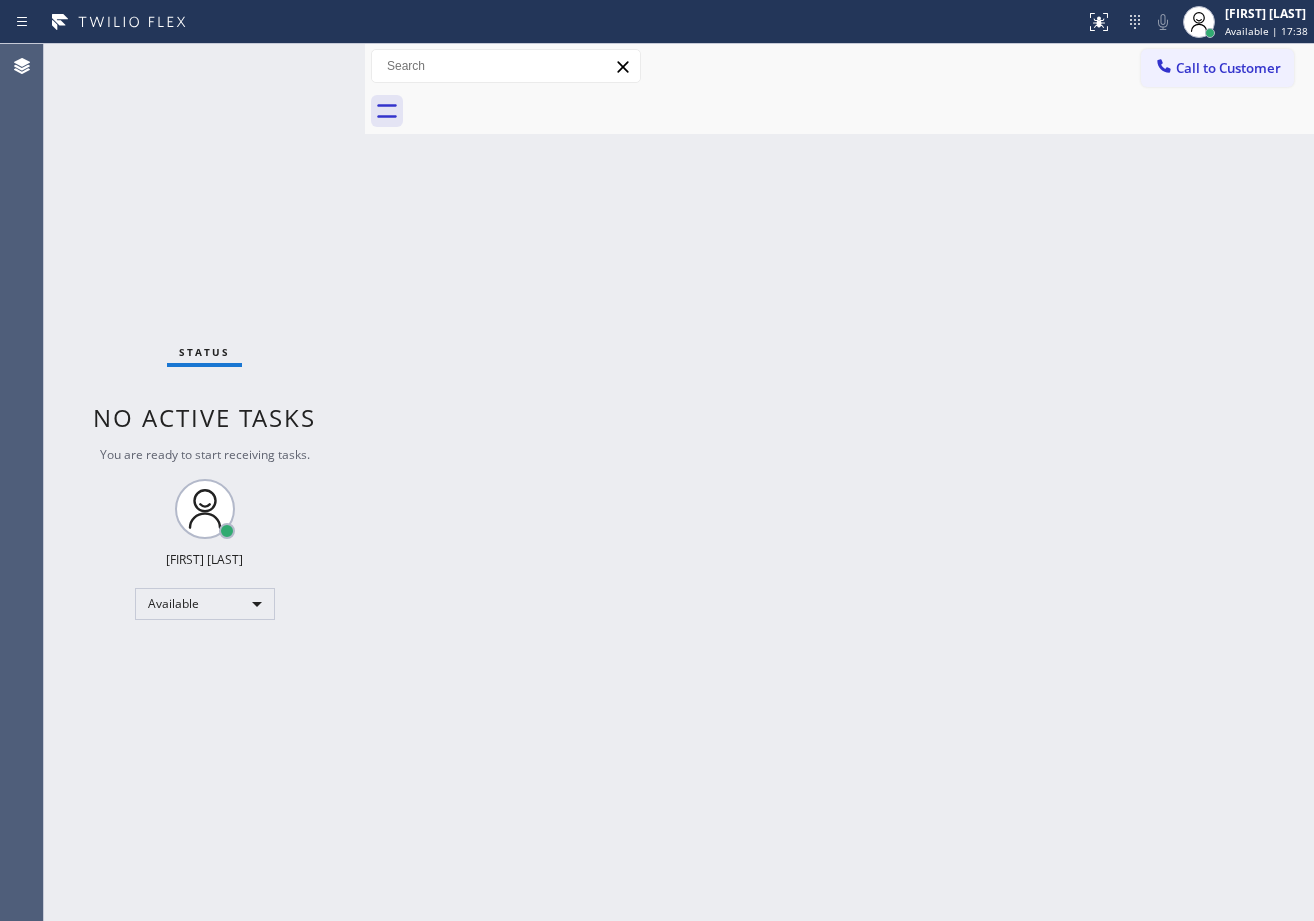 drag, startPoint x: 516, startPoint y: 424, endPoint x: 683, endPoint y: 765, distance: 379.69724 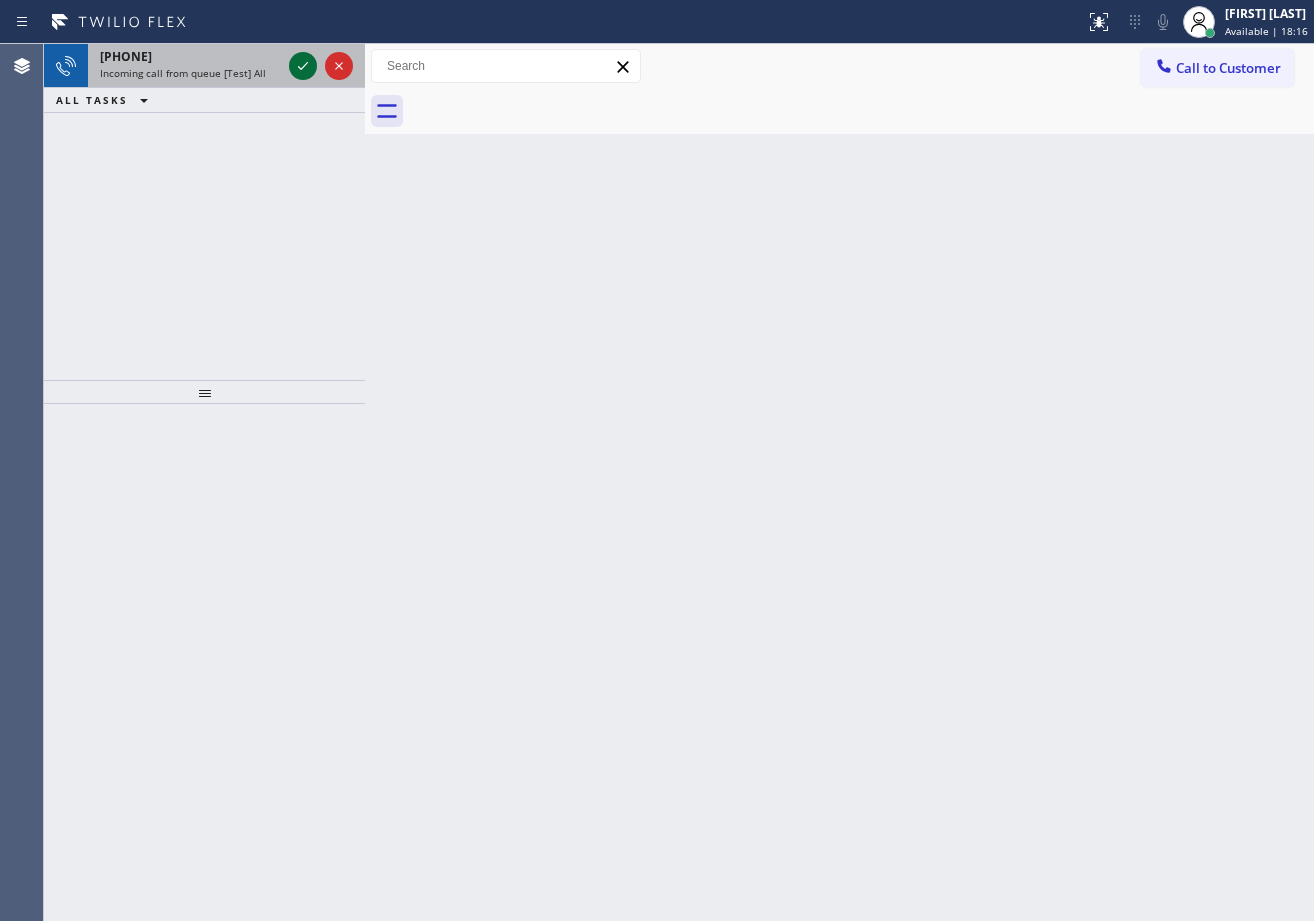 click 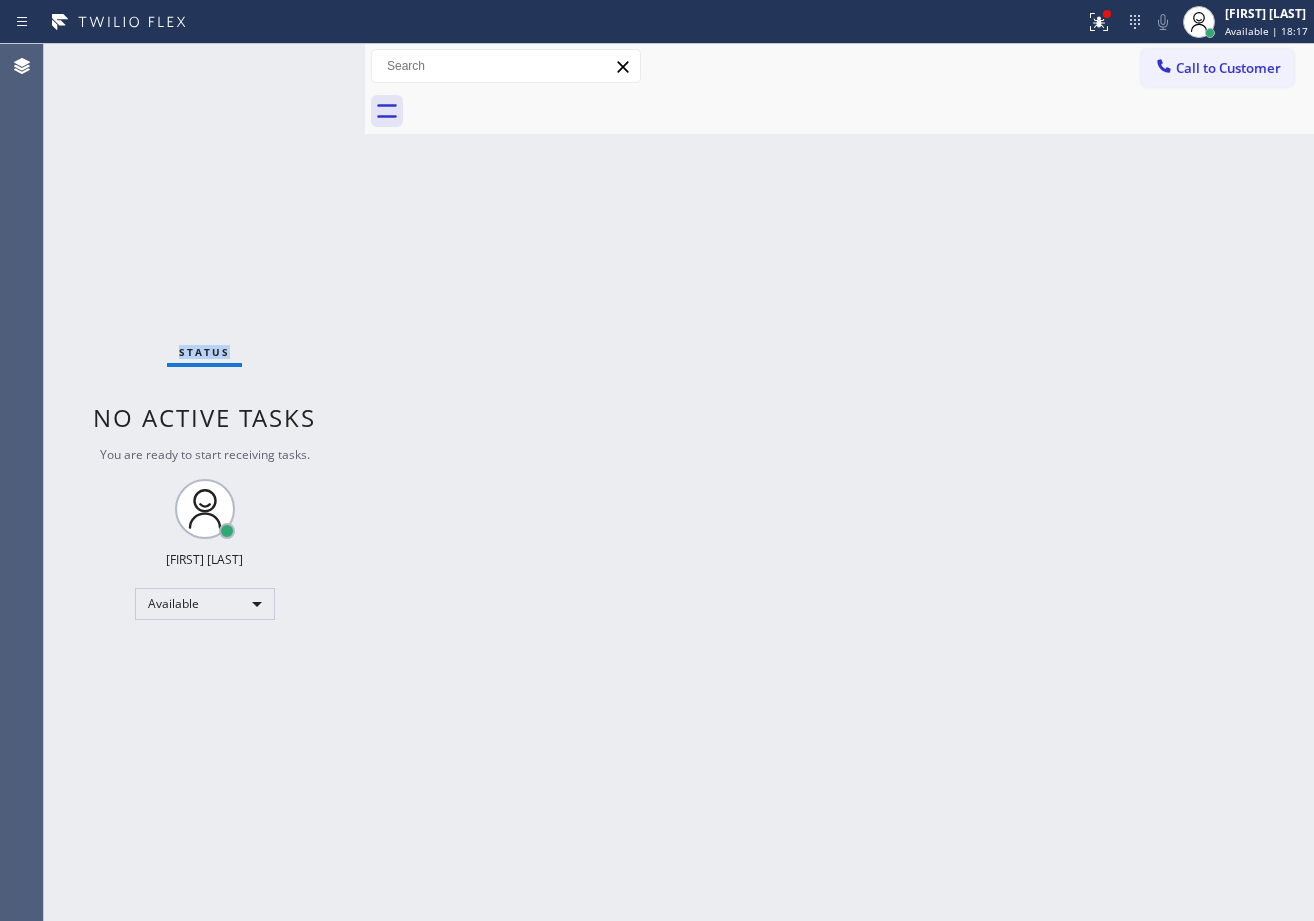 click on "Status   No active tasks     You are ready to start receiving tasks.   [FIRST] [LAST] Available" at bounding box center [204, 482] 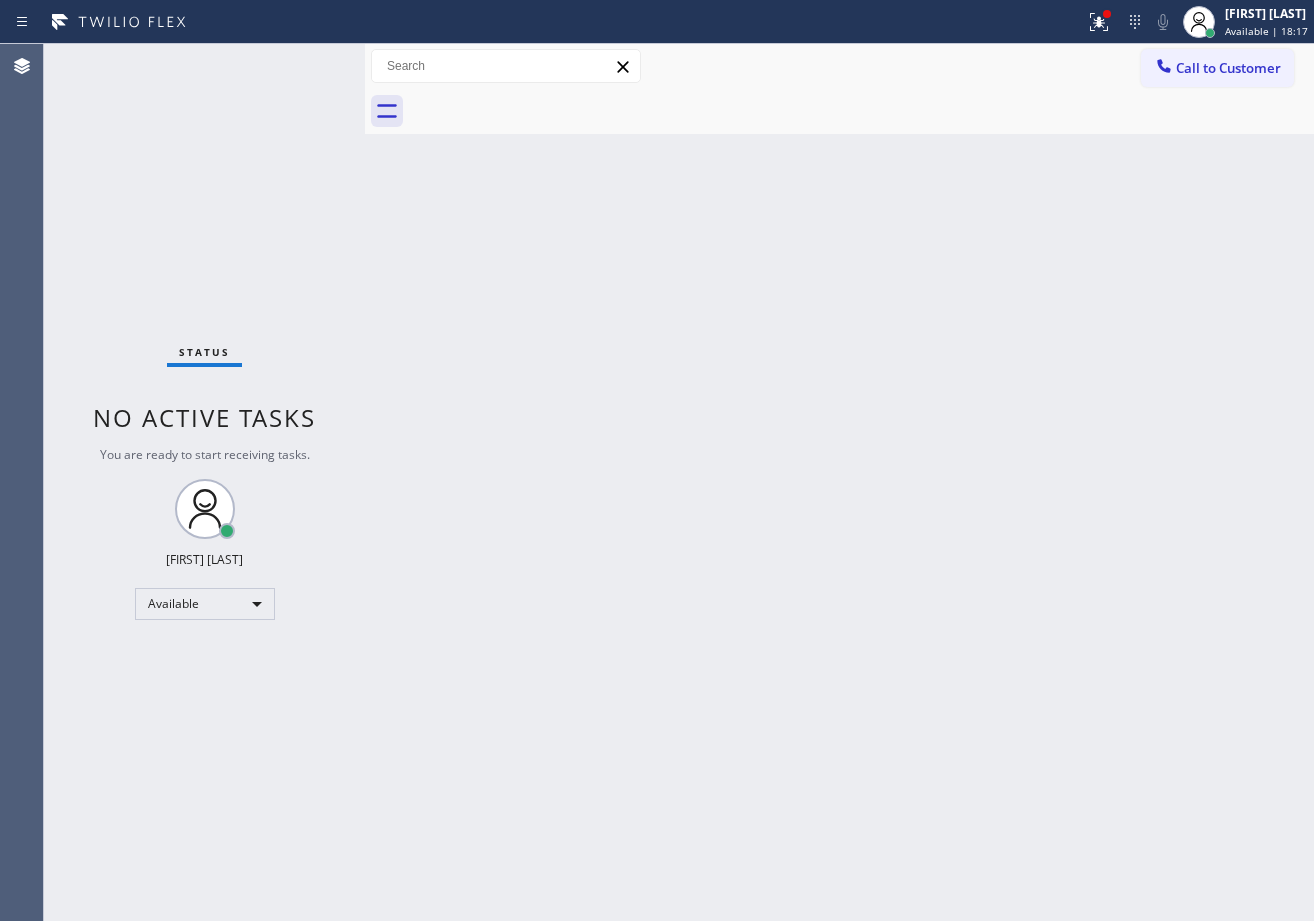 click on "Back to Dashboard Change Sender ID Customers Technicians Select a contact Outbound call Technician Search Technician Your caller id phone number Your caller id phone number Call Technician info Name   Phone none Address none Change Sender ID HVAC [PHONE] 5 Star Appliance [PHONE] Appliance Repair [PHONE] Plumbing [PHONE] Air Duct Cleaning [PHONE]  Electricians [PHONE] Cancel Change Check personal SMS Reset Change No tabs Call to Customer Outbound call Location Red Apple Appliance Repair Long Island Your caller id phone number ([PHONE]) Customer number Call Outbound call Technician Search Technician Your caller id phone number Your caller id phone number Call" at bounding box center [839, 482] 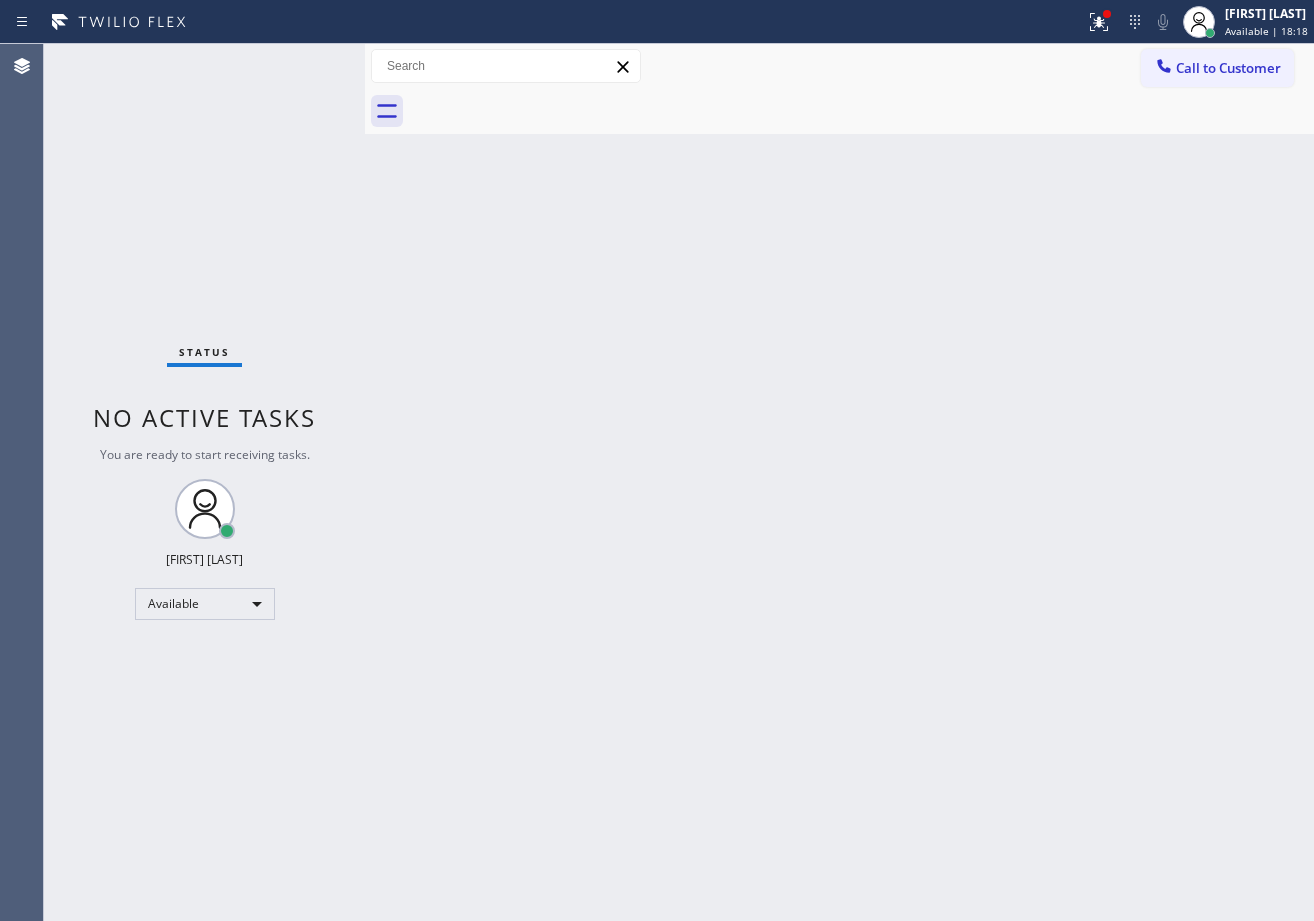 drag, startPoint x: 1071, startPoint y: 21, endPoint x: 1022, endPoint y: 166, distance: 153.05554 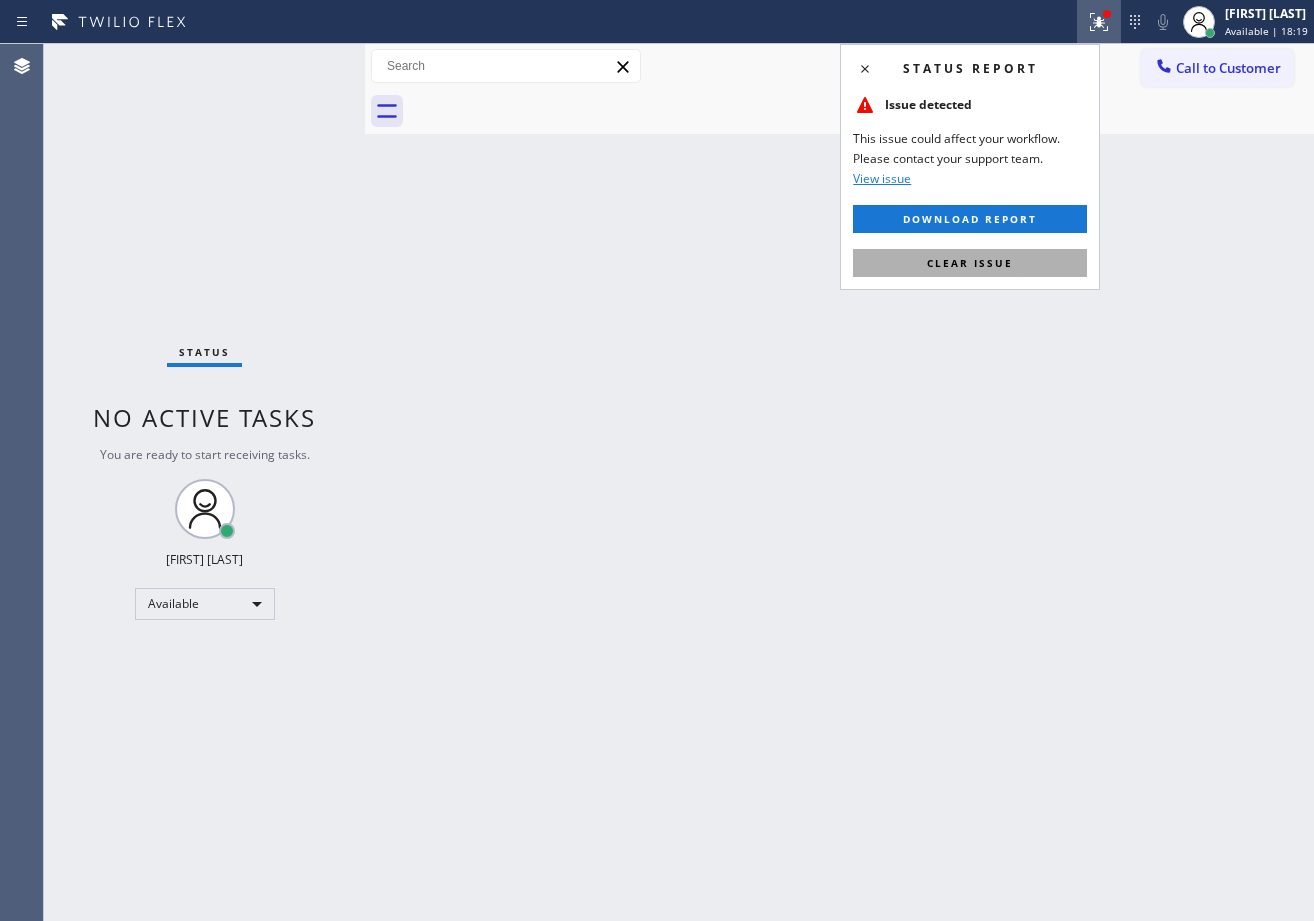 click on "Clear issue" at bounding box center [970, 263] 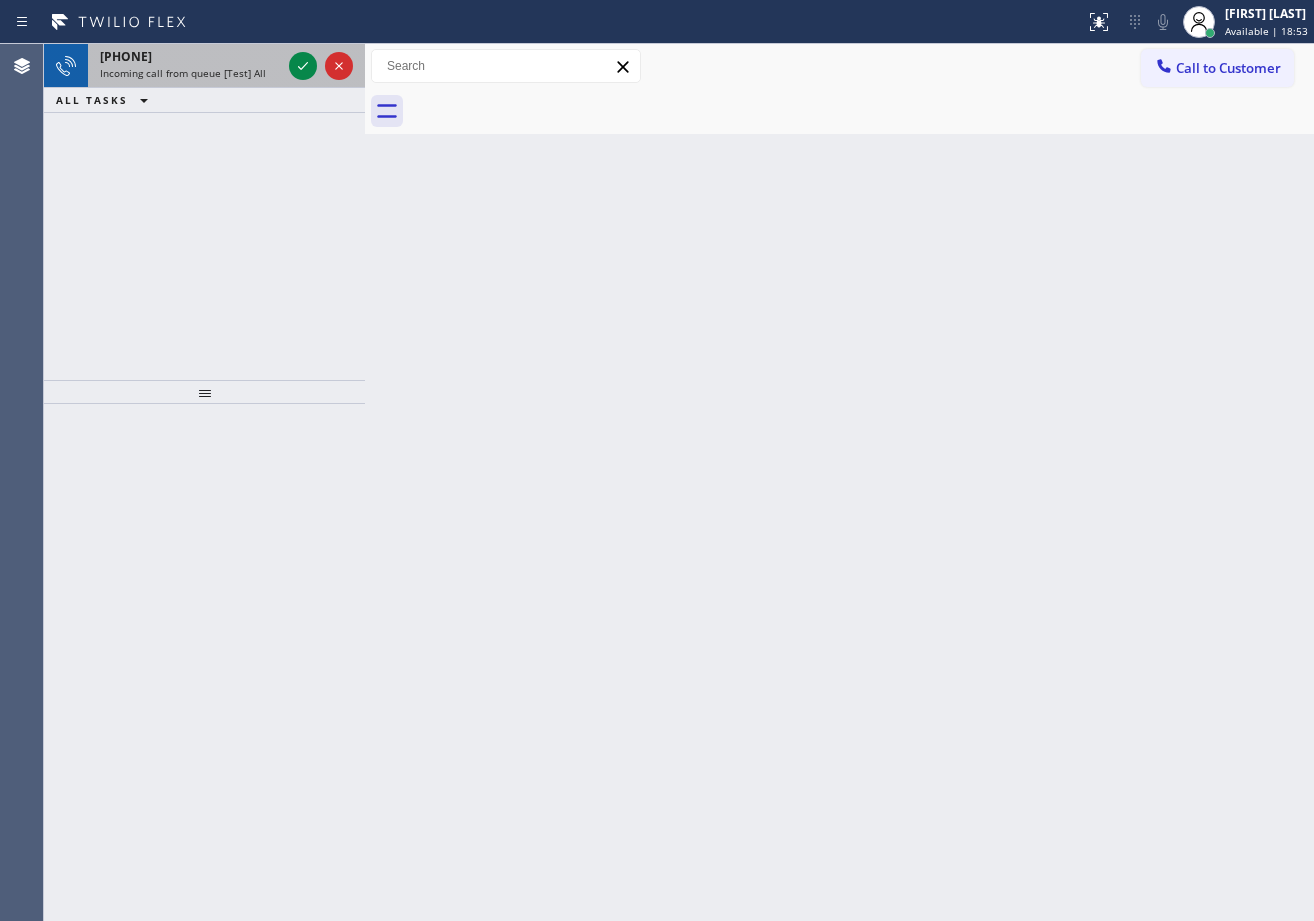 click on "Incoming call from queue [Test] All" at bounding box center [190, 73] 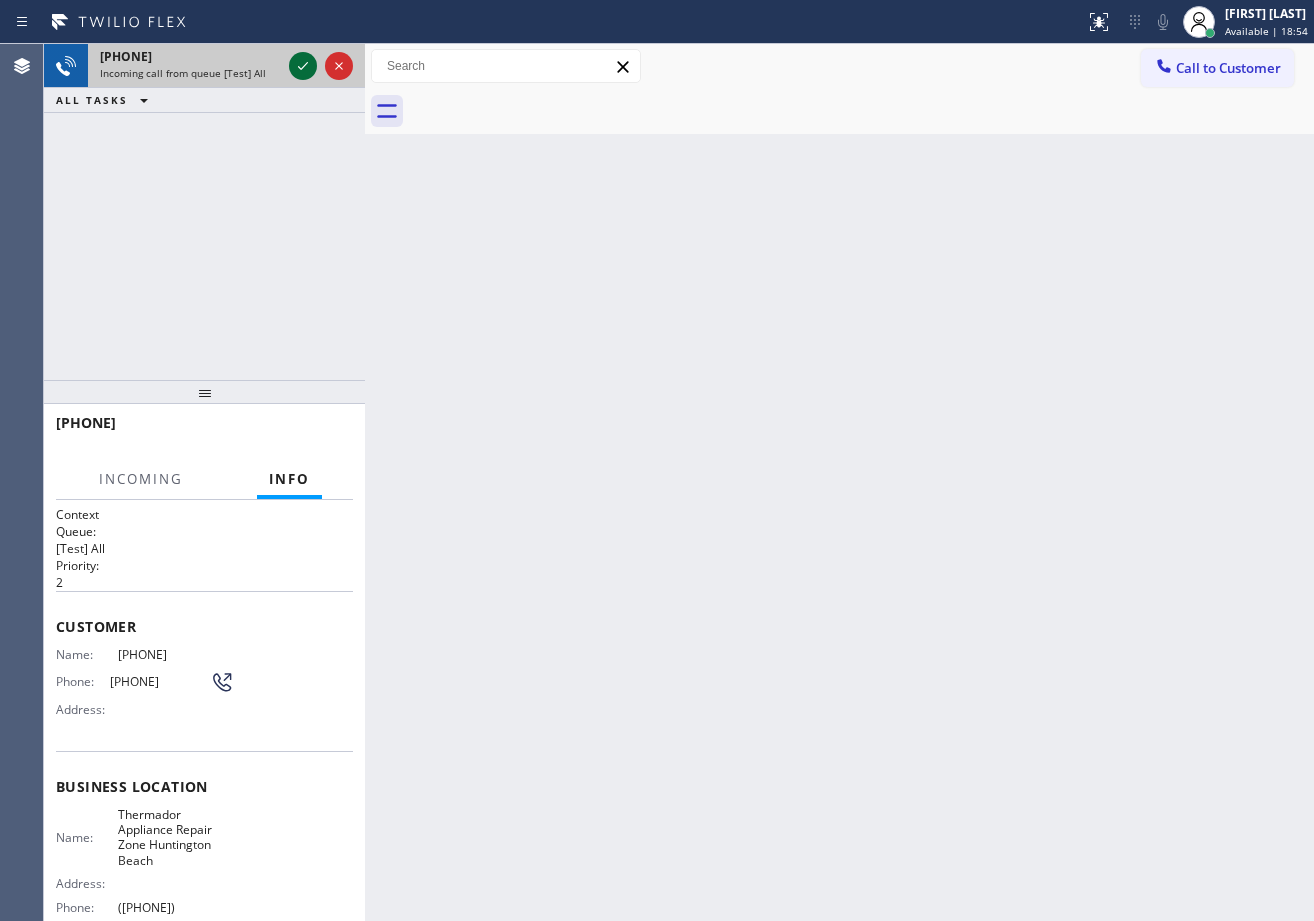 click 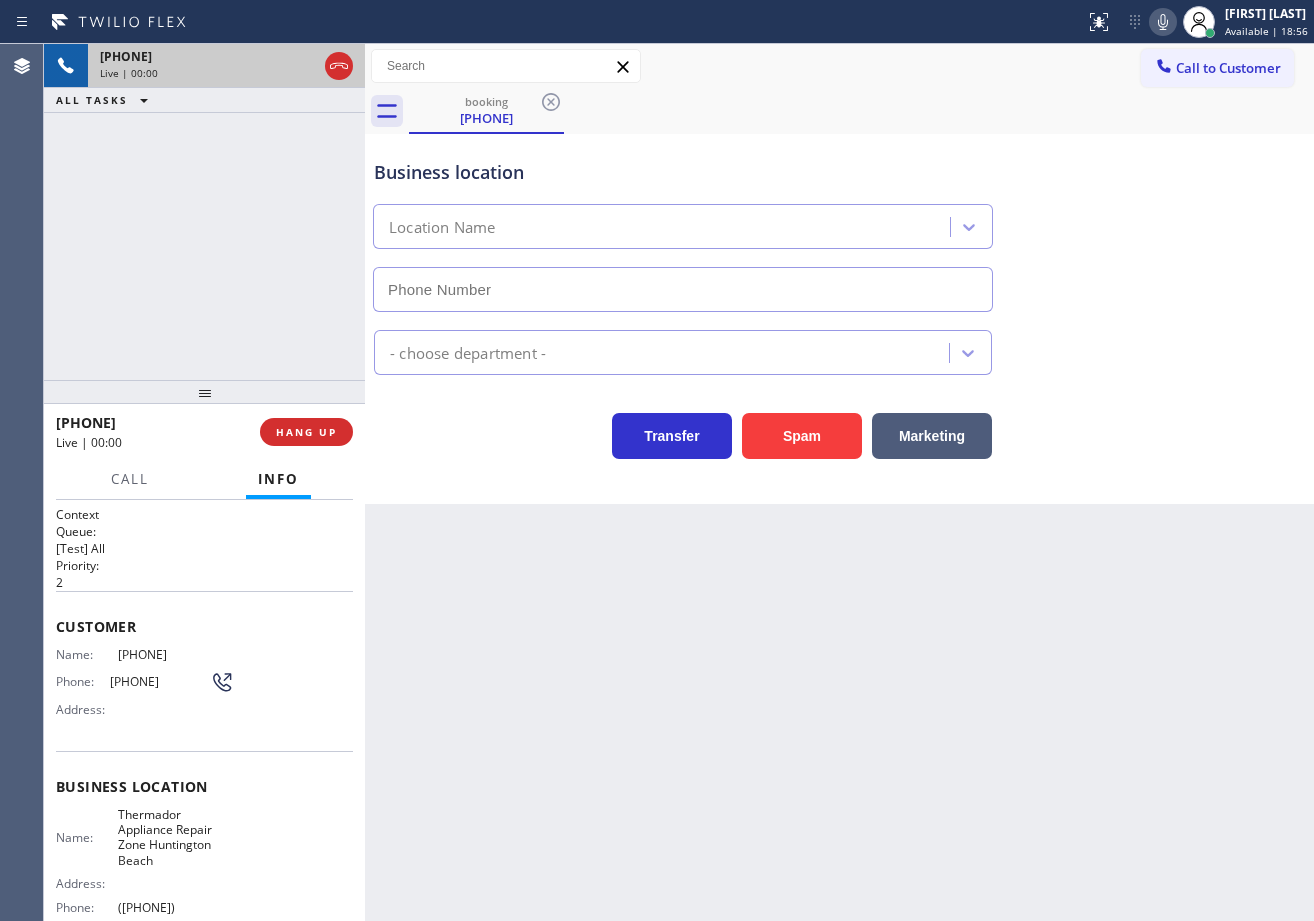 type on "([PHONE])" 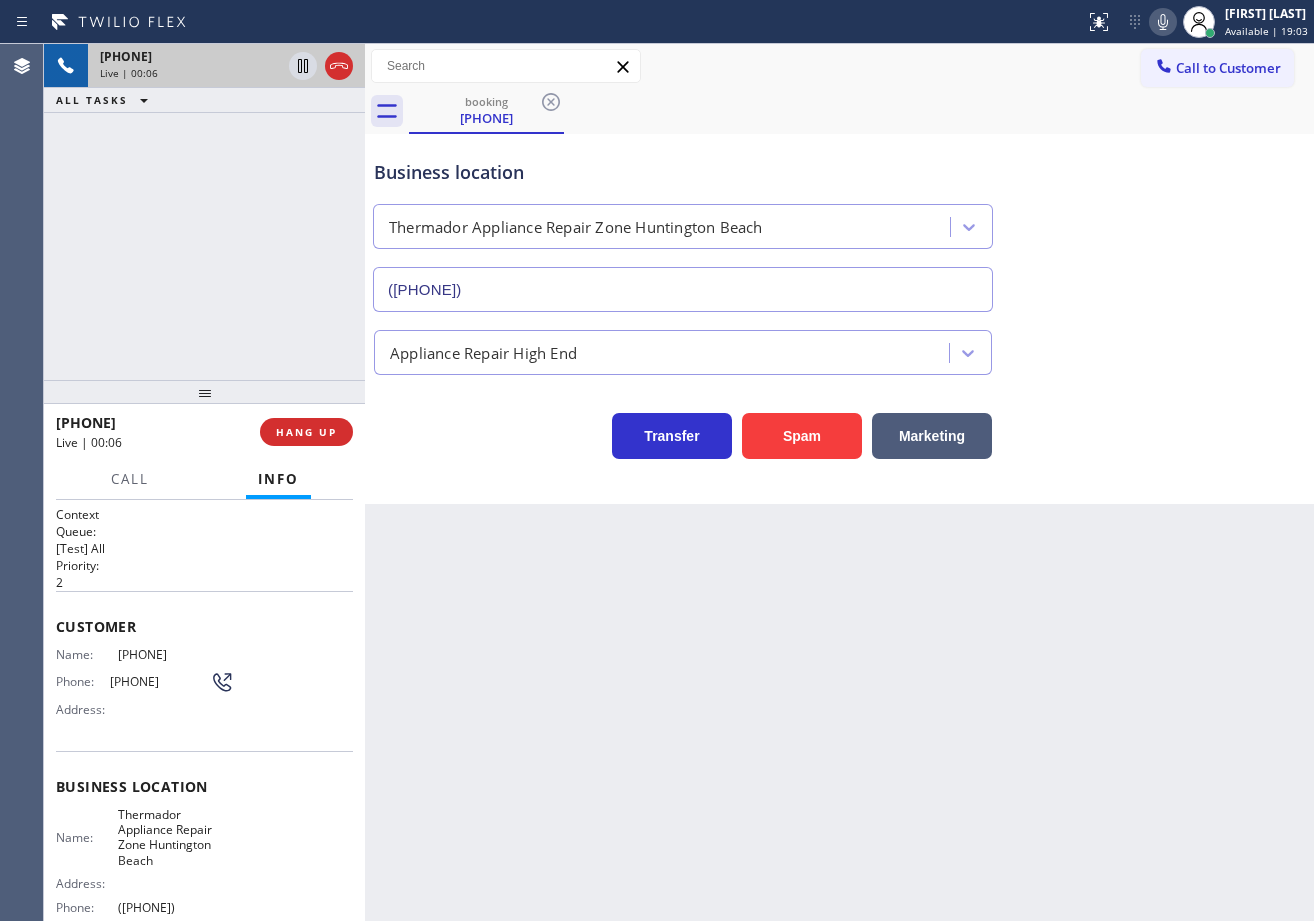 scroll, scrollTop: 100, scrollLeft: 0, axis: vertical 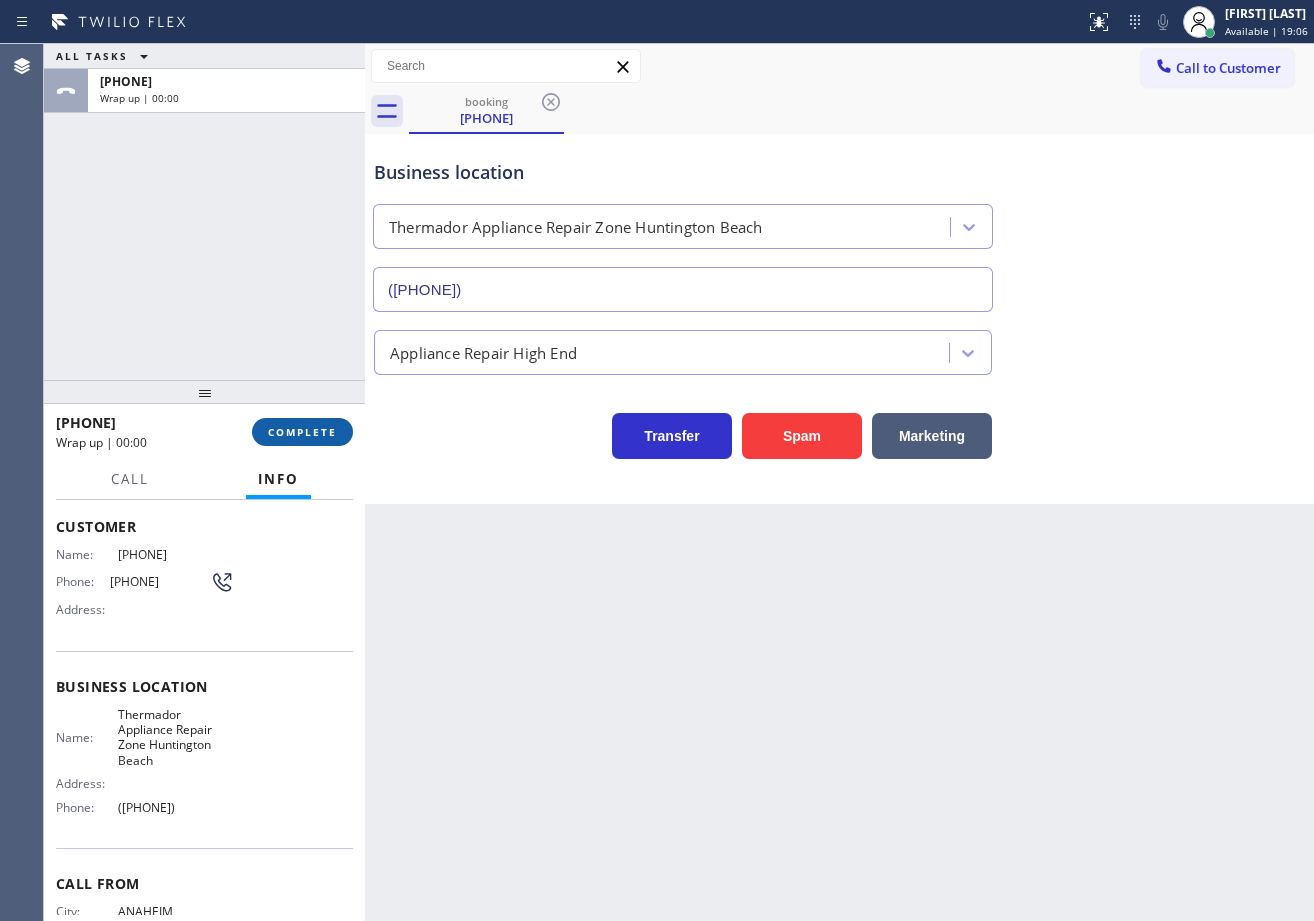 click on "COMPLETE" at bounding box center (302, 432) 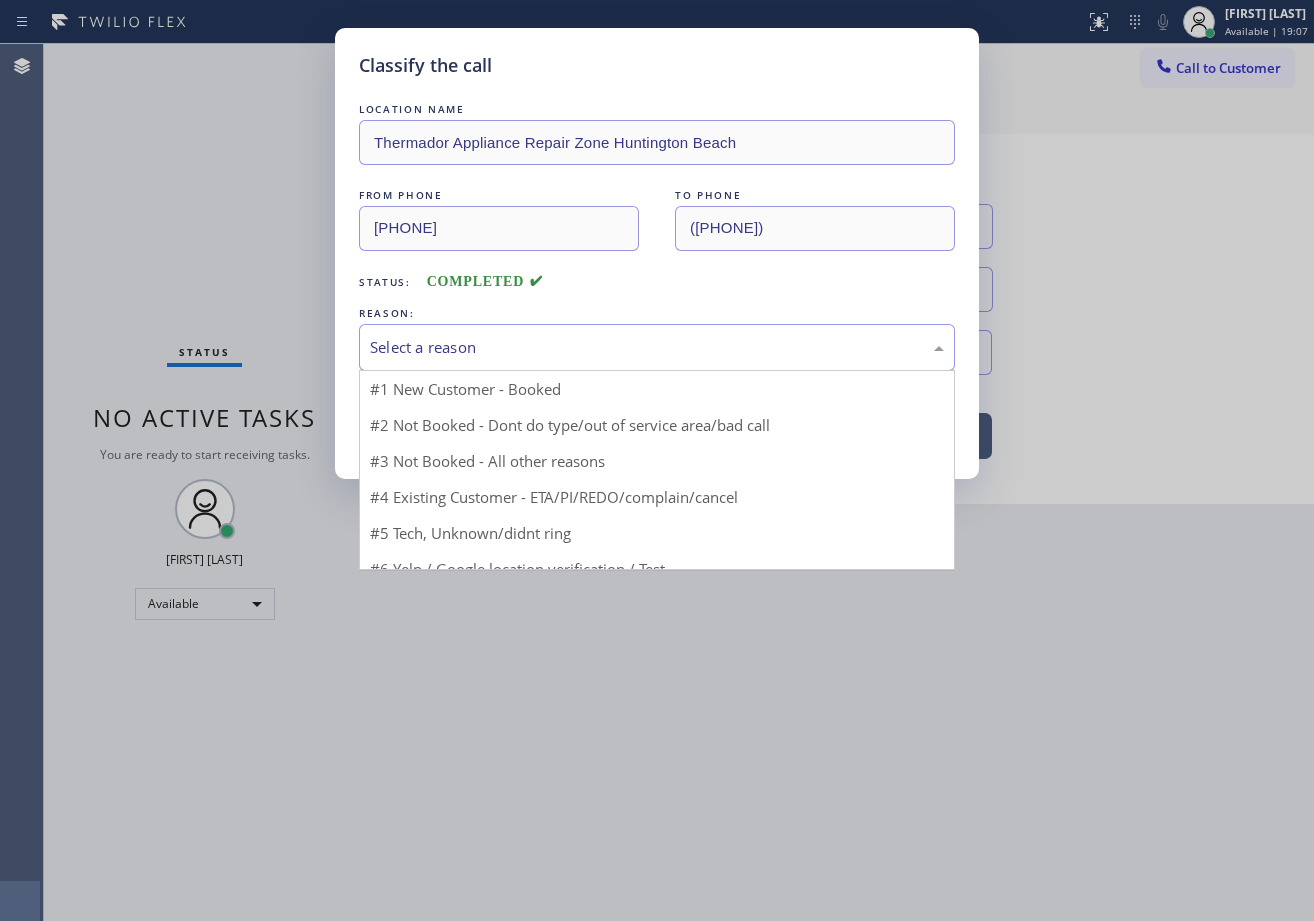 click on "Select a reason" at bounding box center [657, 347] 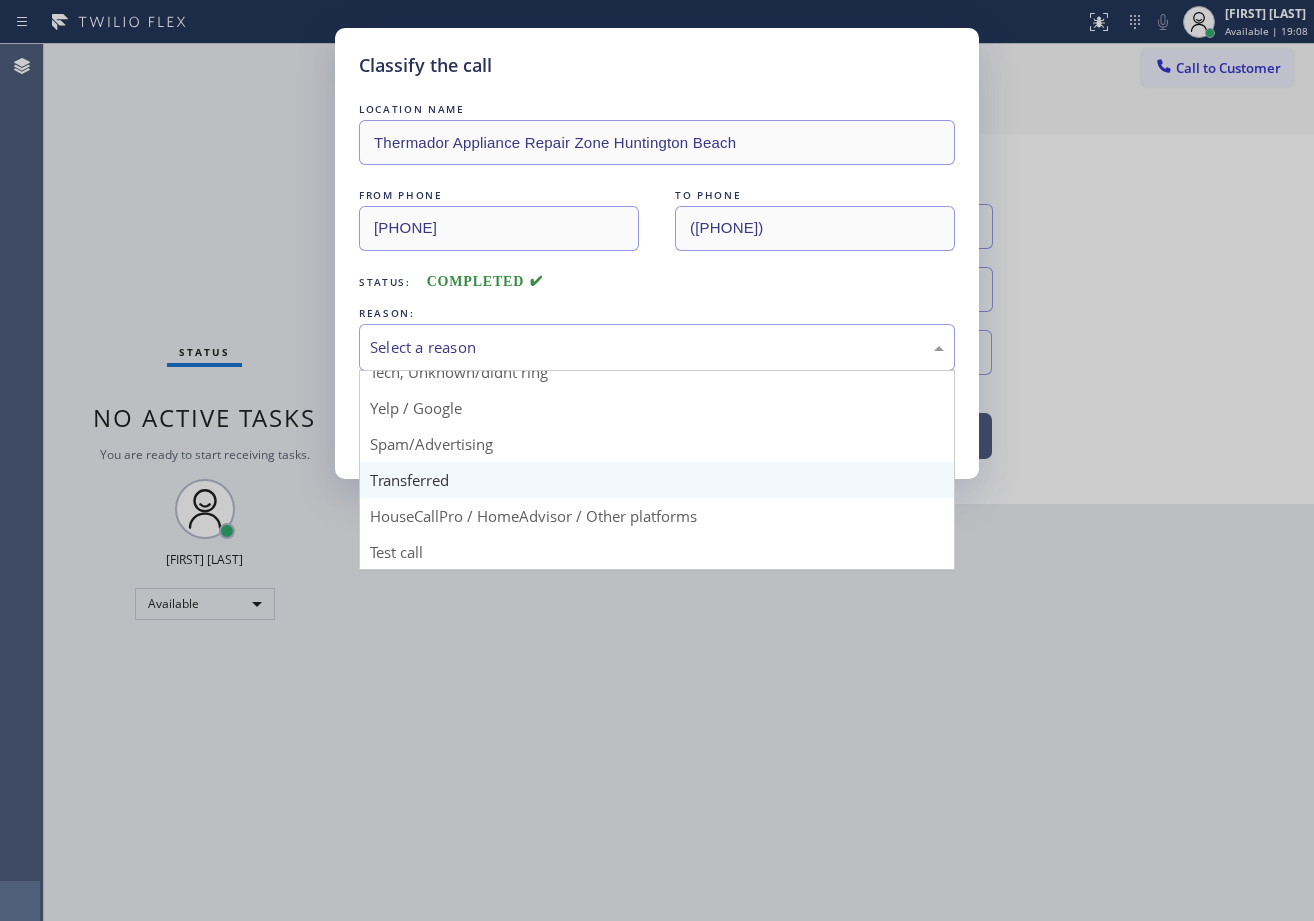 scroll, scrollTop: 126, scrollLeft: 0, axis: vertical 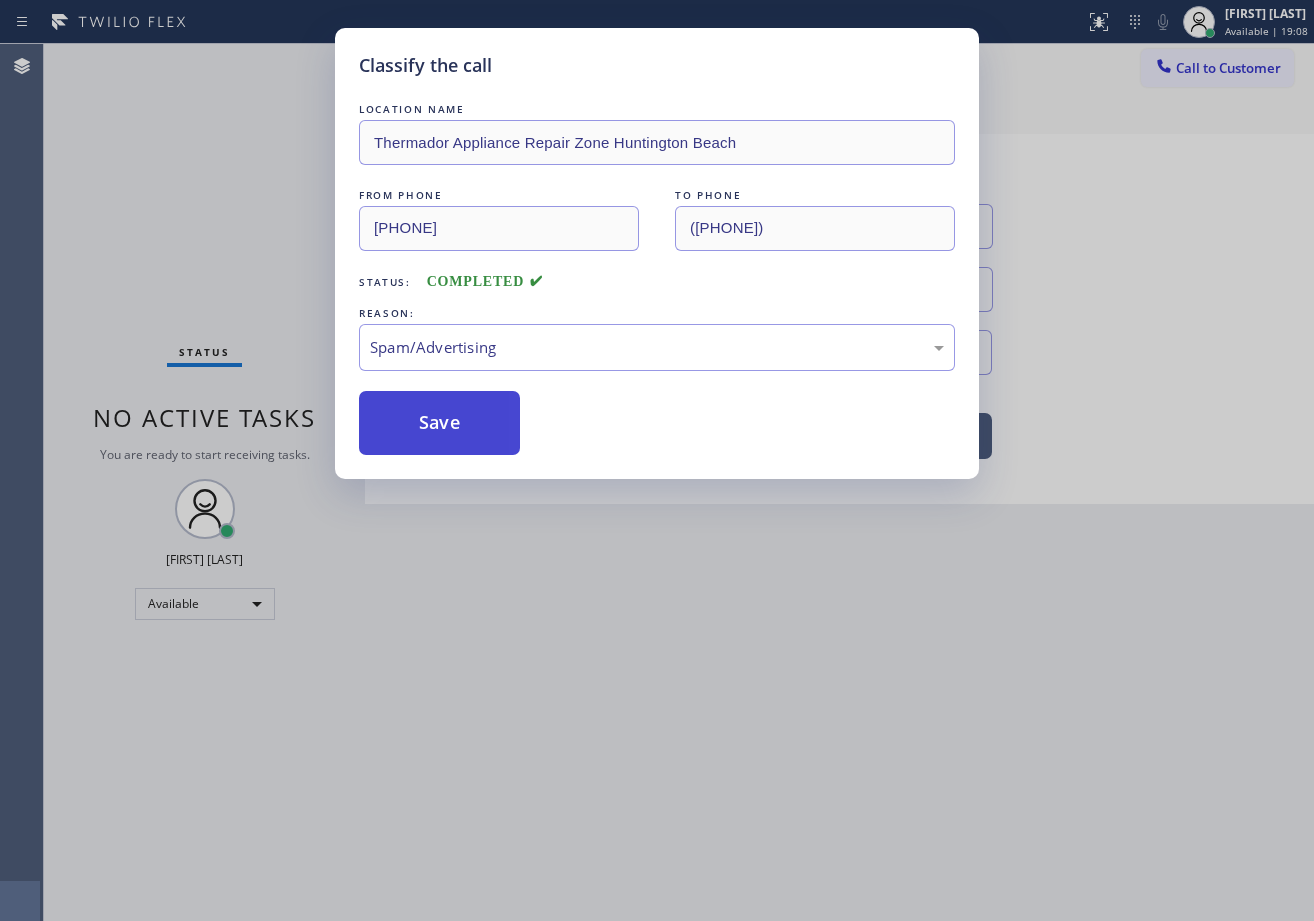 click on "Save" at bounding box center [439, 423] 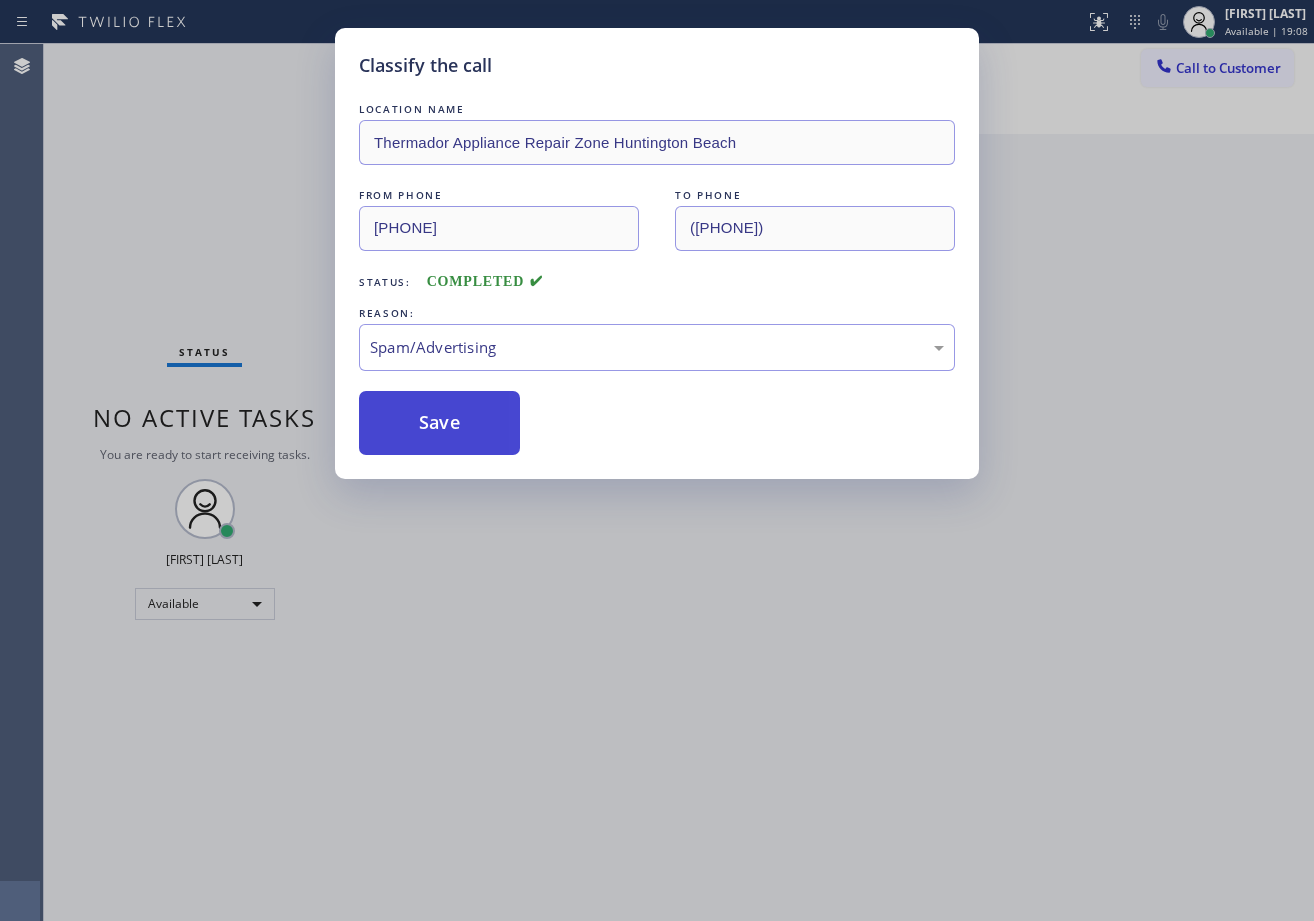click on "Save" at bounding box center (439, 423) 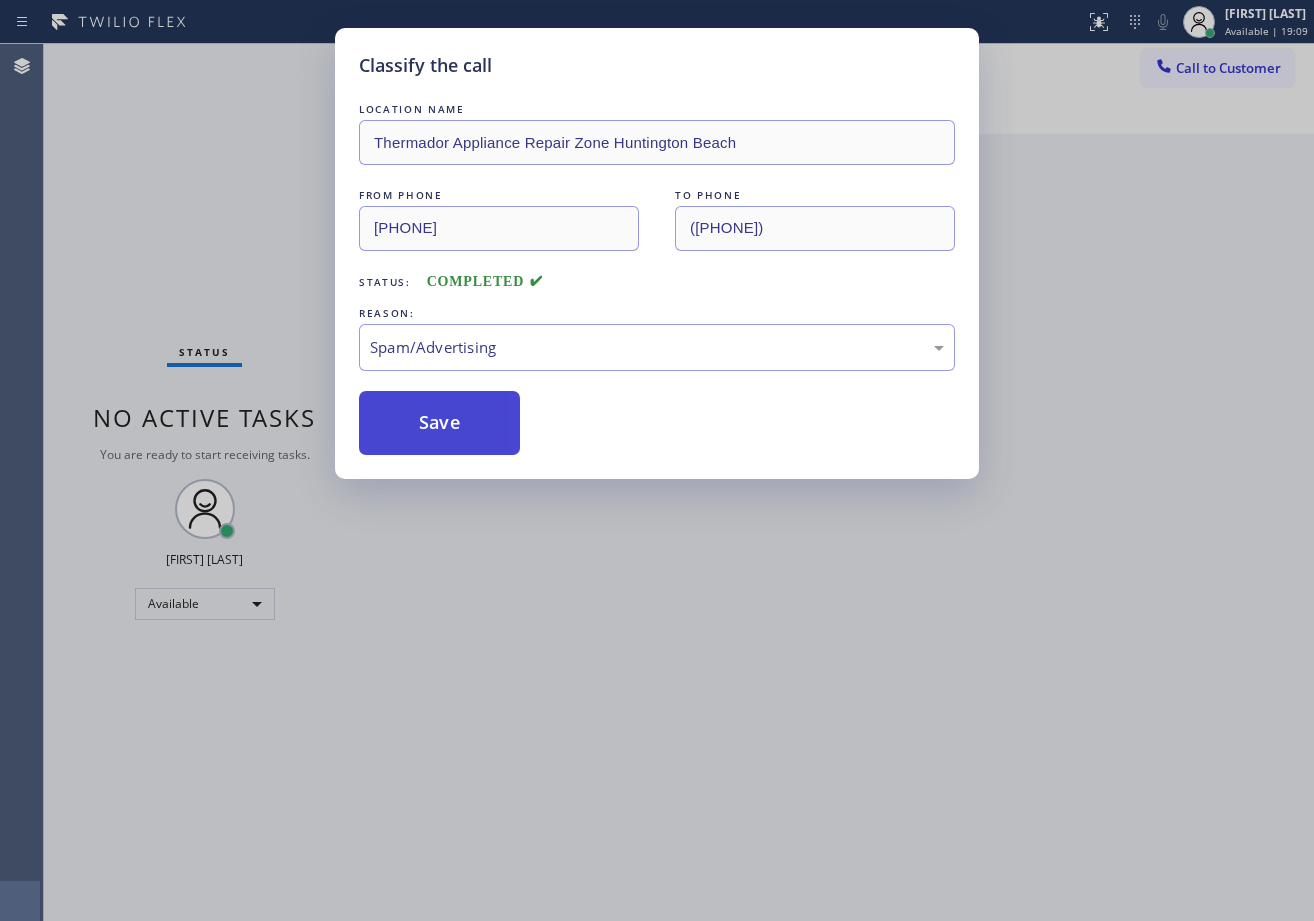 click on "Save" at bounding box center (439, 423) 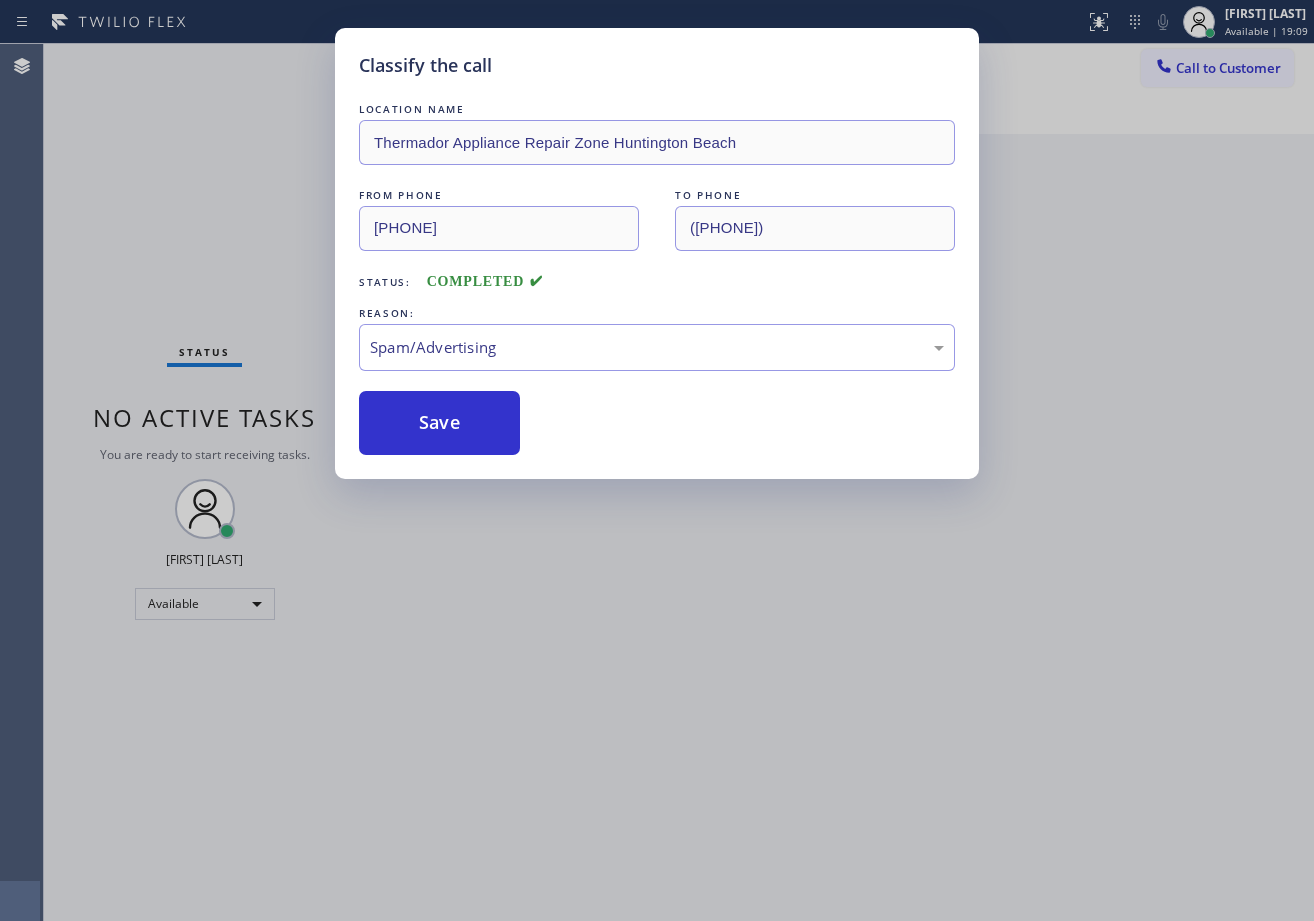 drag, startPoint x: 616, startPoint y: 587, endPoint x: 642, endPoint y: 603, distance: 30.528675 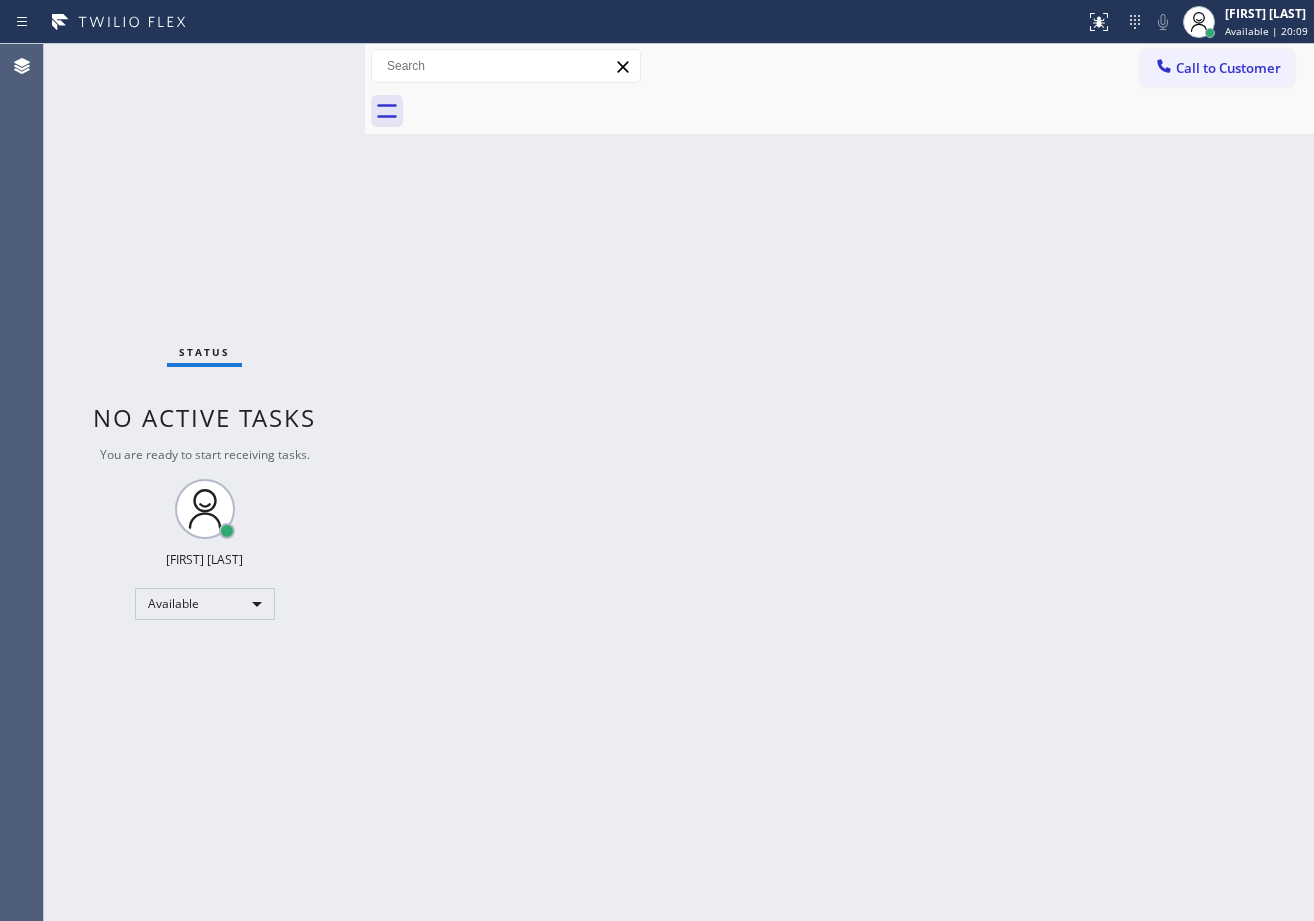 click on "Back to Dashboard Change Sender ID Customers Technicians Select a contact Outbound call Technician Search Technician Your caller id phone number Your caller id phone number Call Technician info Name   Phone none Address none Change Sender ID HVAC [PHONE] 5 Star Appliance [PHONE] Appliance Repair [PHONE] Plumbing [PHONE] Air Duct Cleaning [PHONE]  Electricians [PHONE] Cancel Change Check personal SMS Reset Change No tabs Call to Customer Outbound call Location Red Apple Appliance Repair Long Island Your caller id phone number ([PHONE]) Customer number Call Outbound call Technician Search Technician Your caller id phone number Your caller id phone number Call" at bounding box center [839, 482] 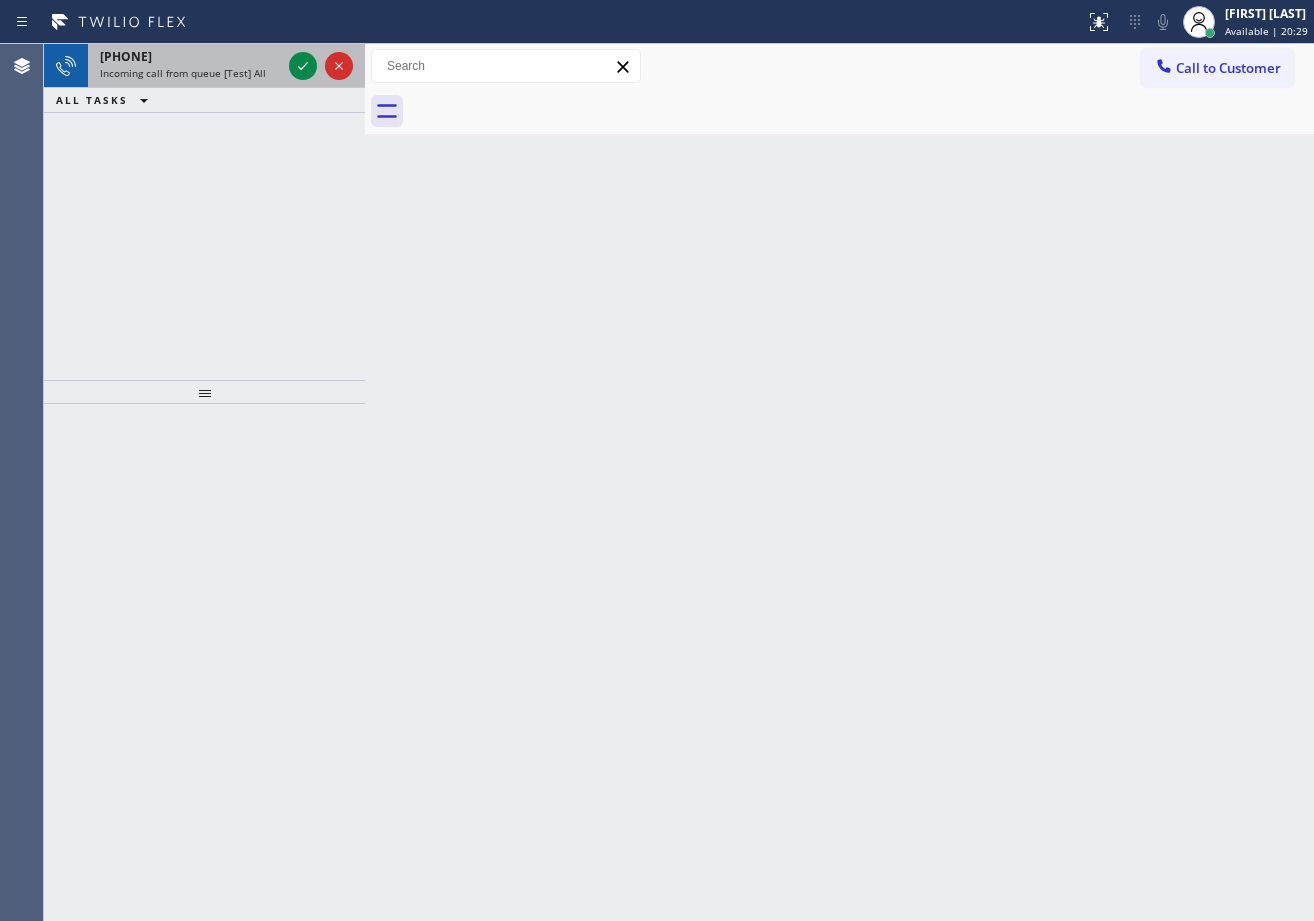 click at bounding box center (321, 66) 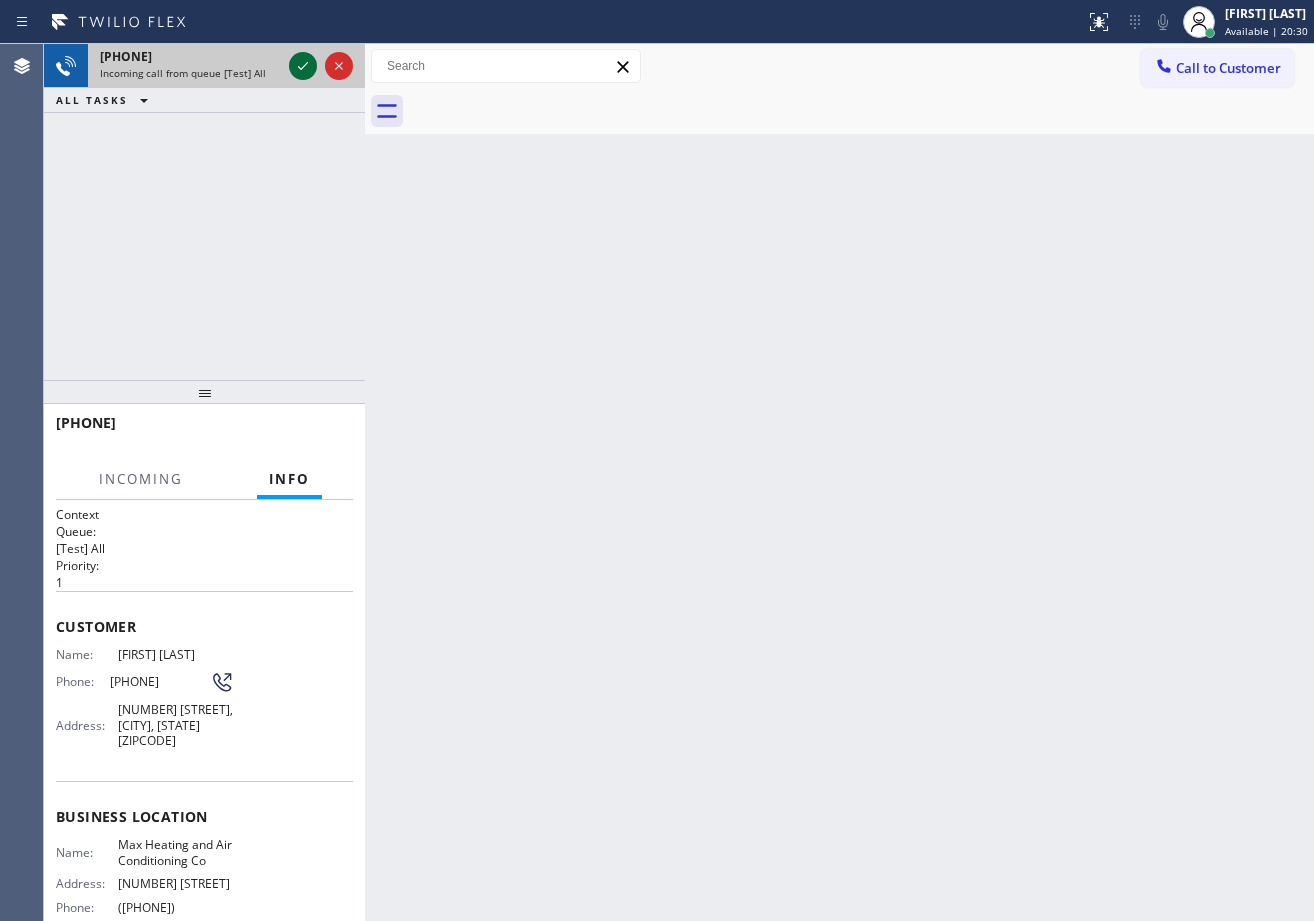click 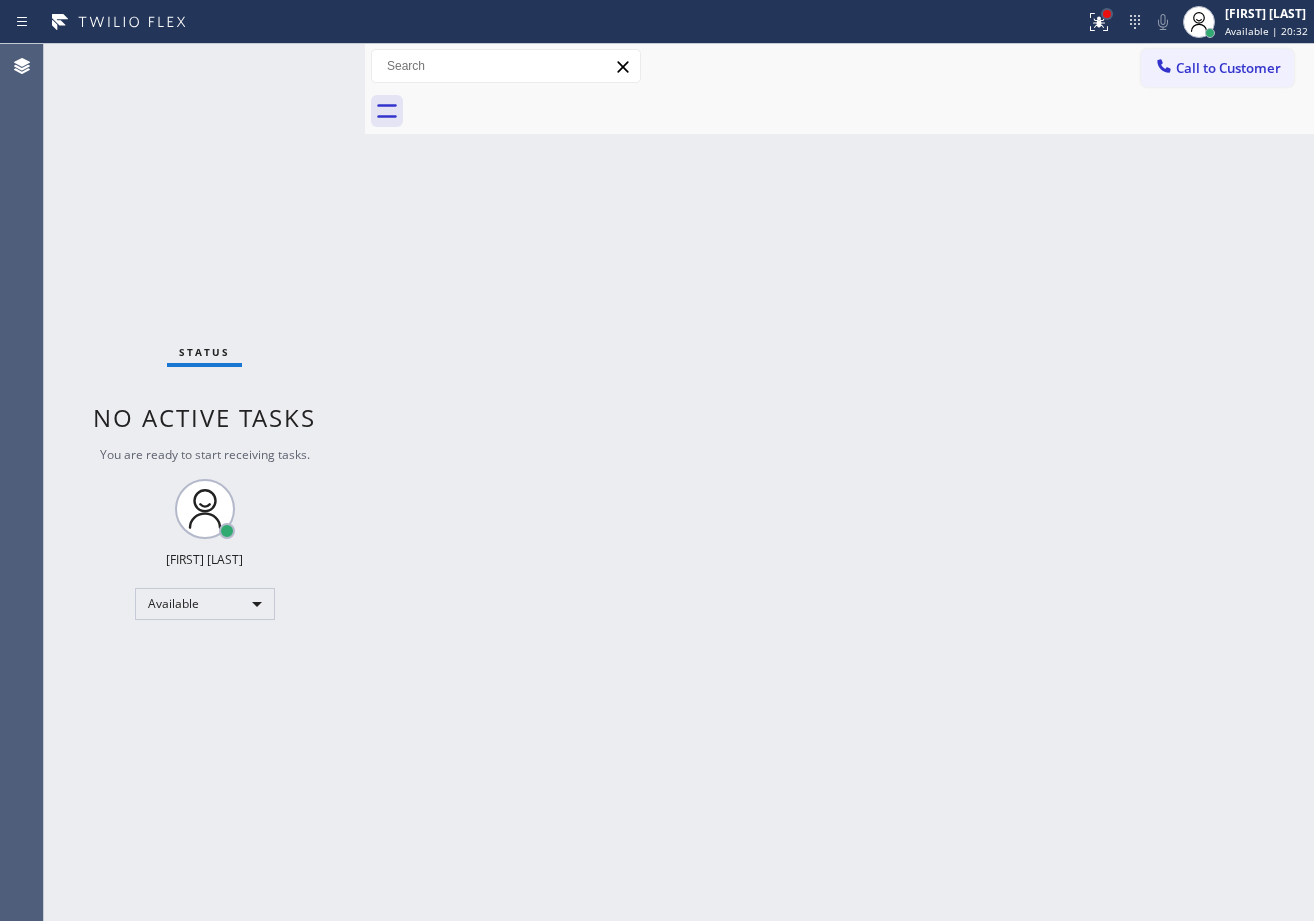 click at bounding box center (1107, 14) 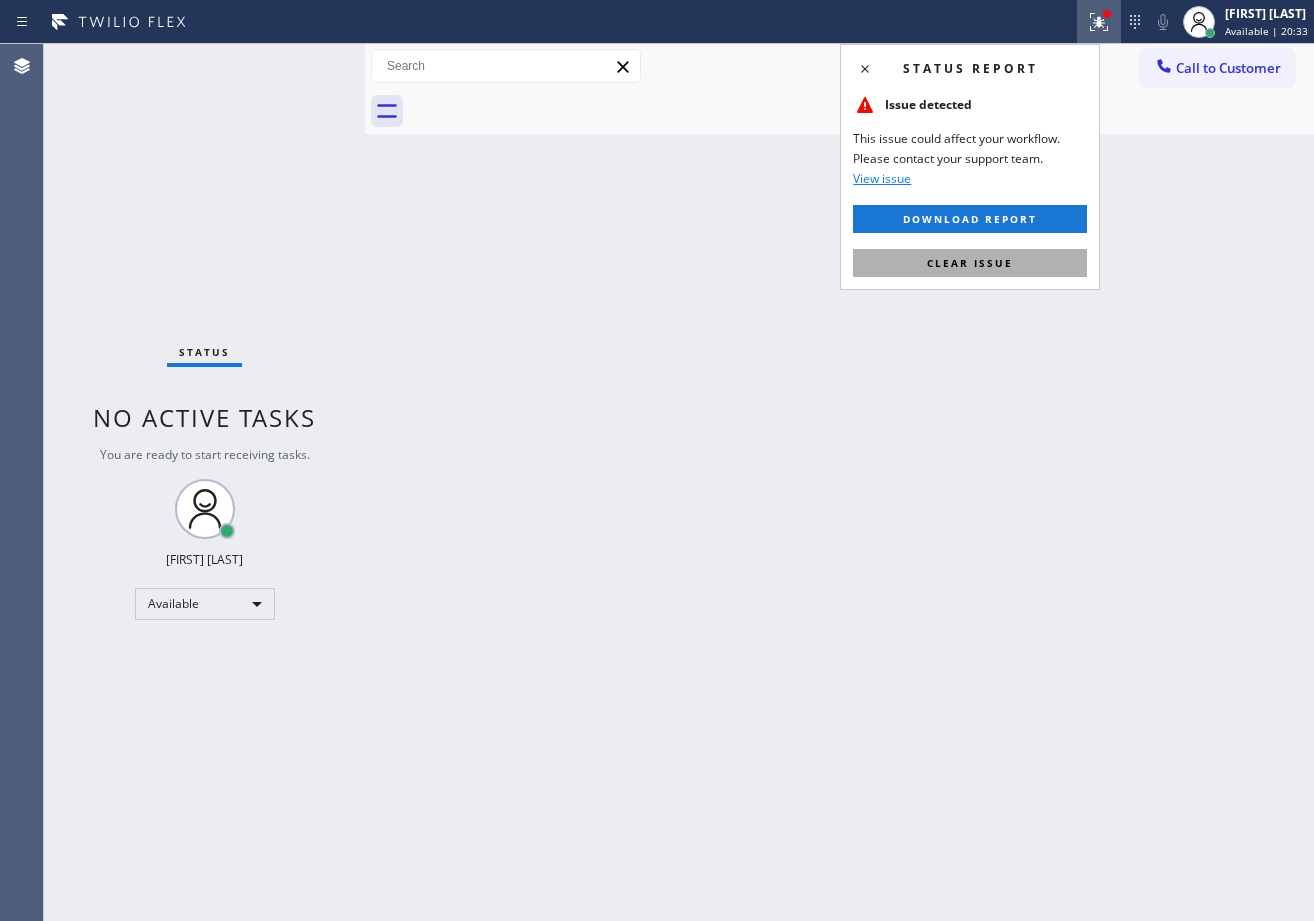 click on "Clear issue" at bounding box center (970, 263) 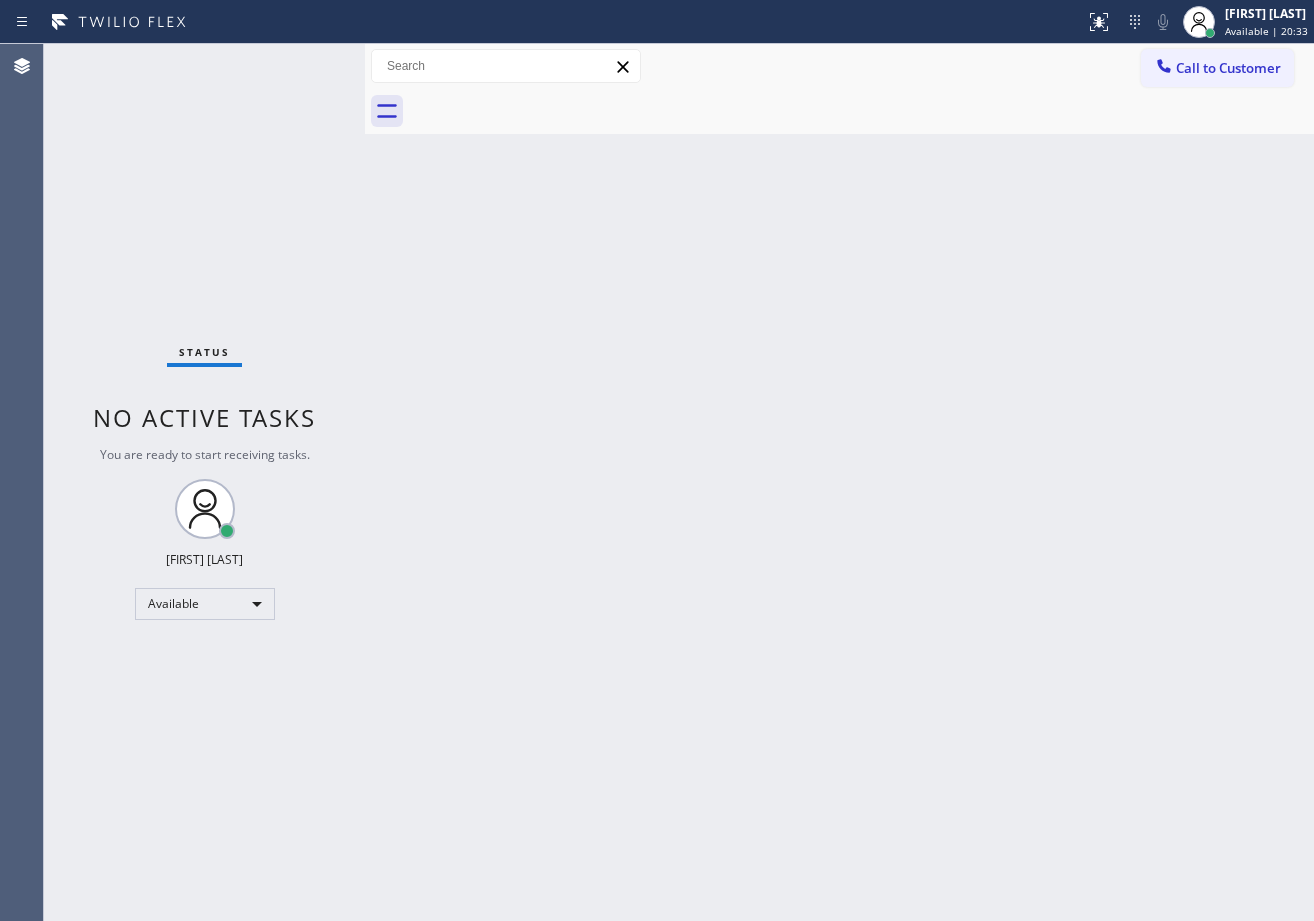 drag, startPoint x: 1039, startPoint y: 341, endPoint x: 1044, endPoint y: 371, distance: 30.413813 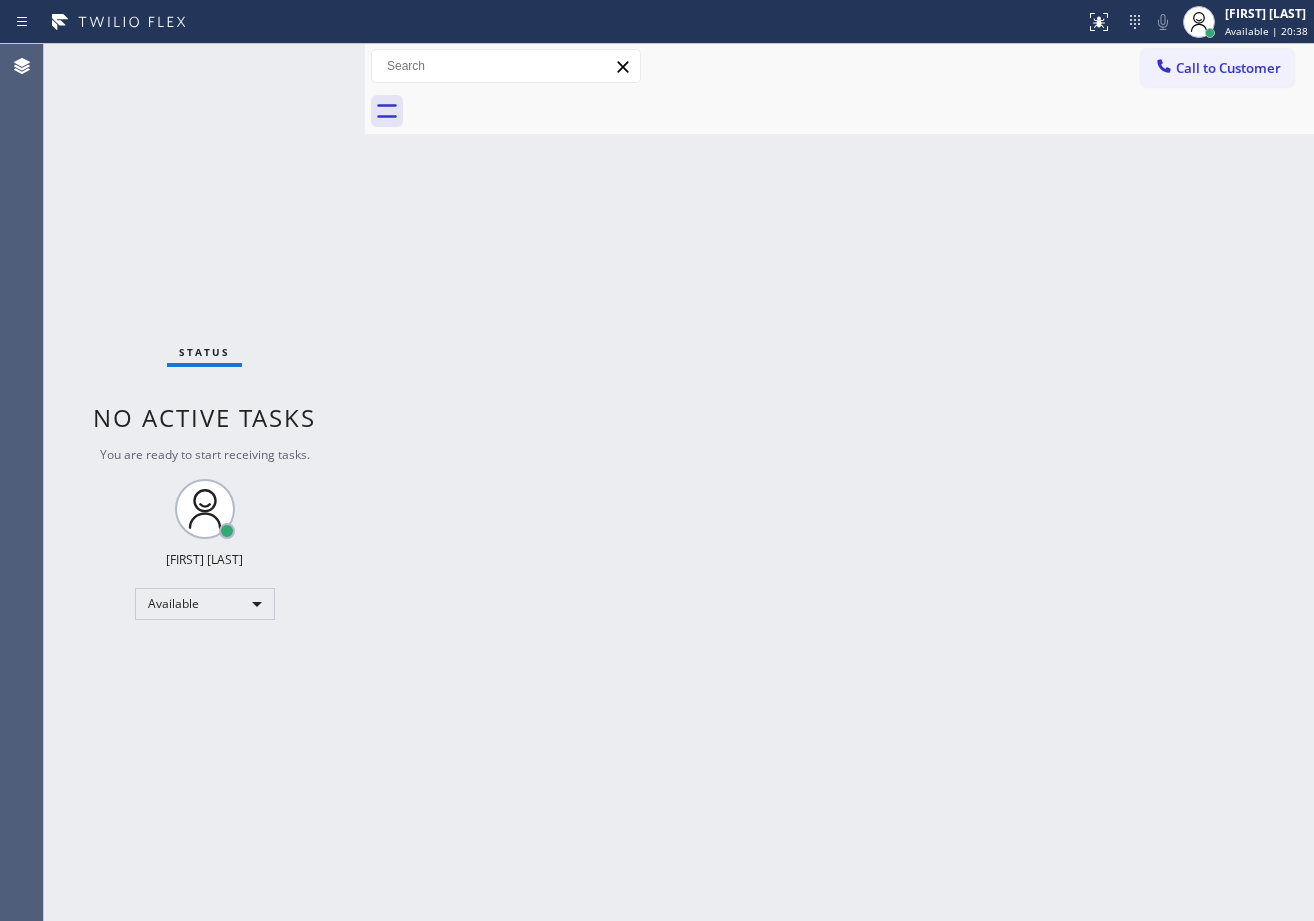drag, startPoint x: 235, startPoint y: 59, endPoint x: 267, endPoint y: 70, distance: 33.83785 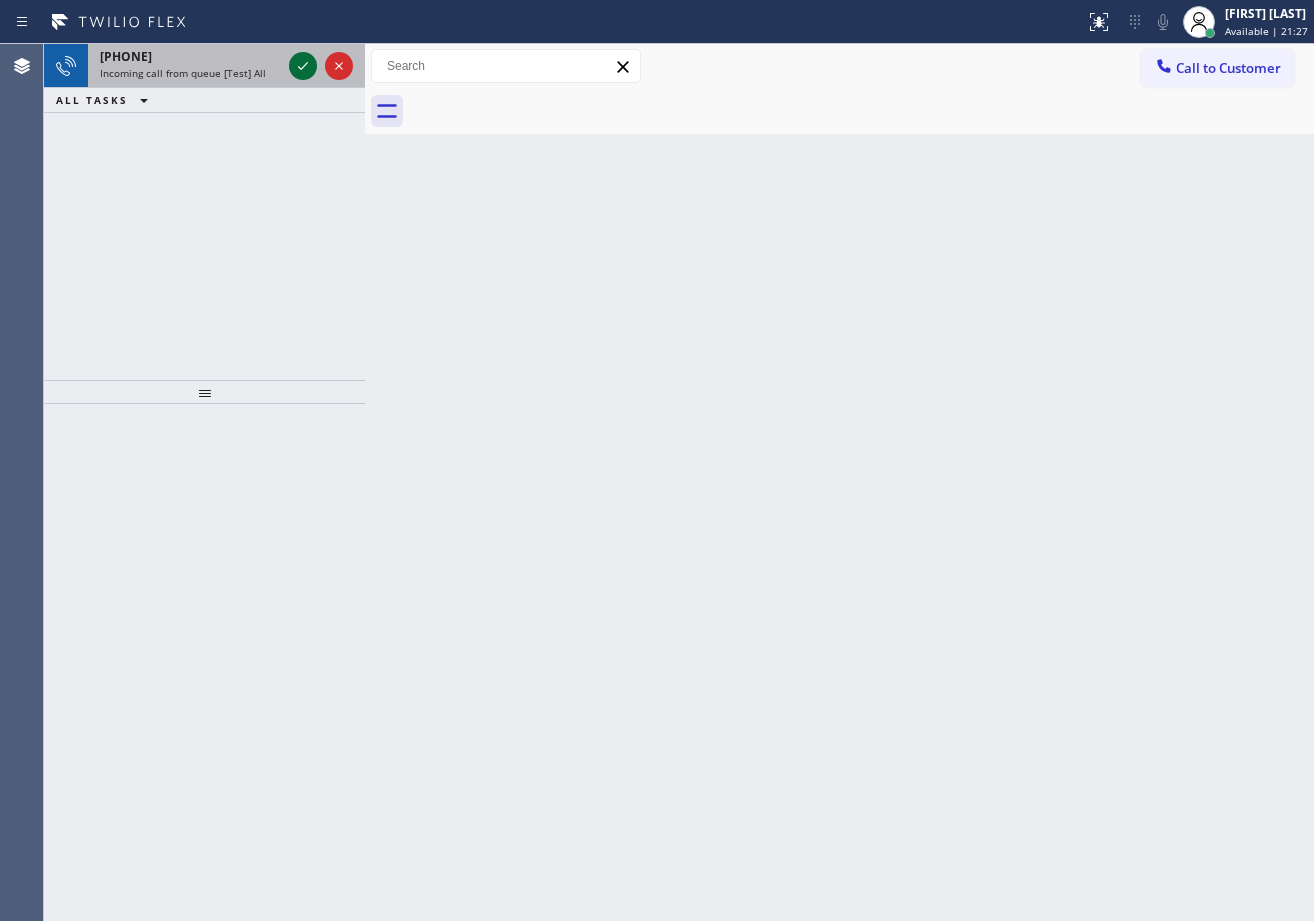 click 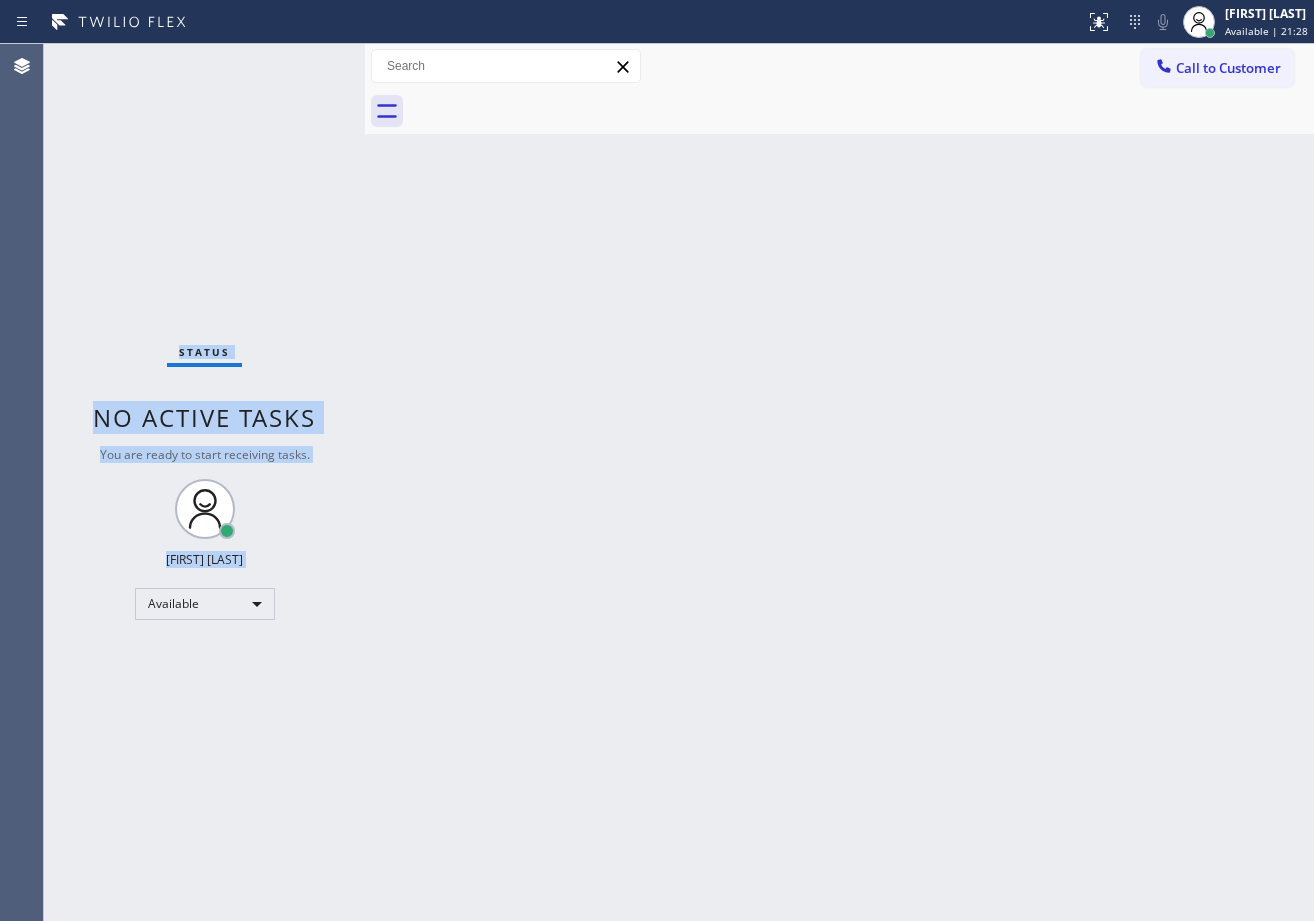 click on "Status   No active tasks     You are ready to start receiving tasks.   [FIRST] [LAST] Available" at bounding box center (204, 482) 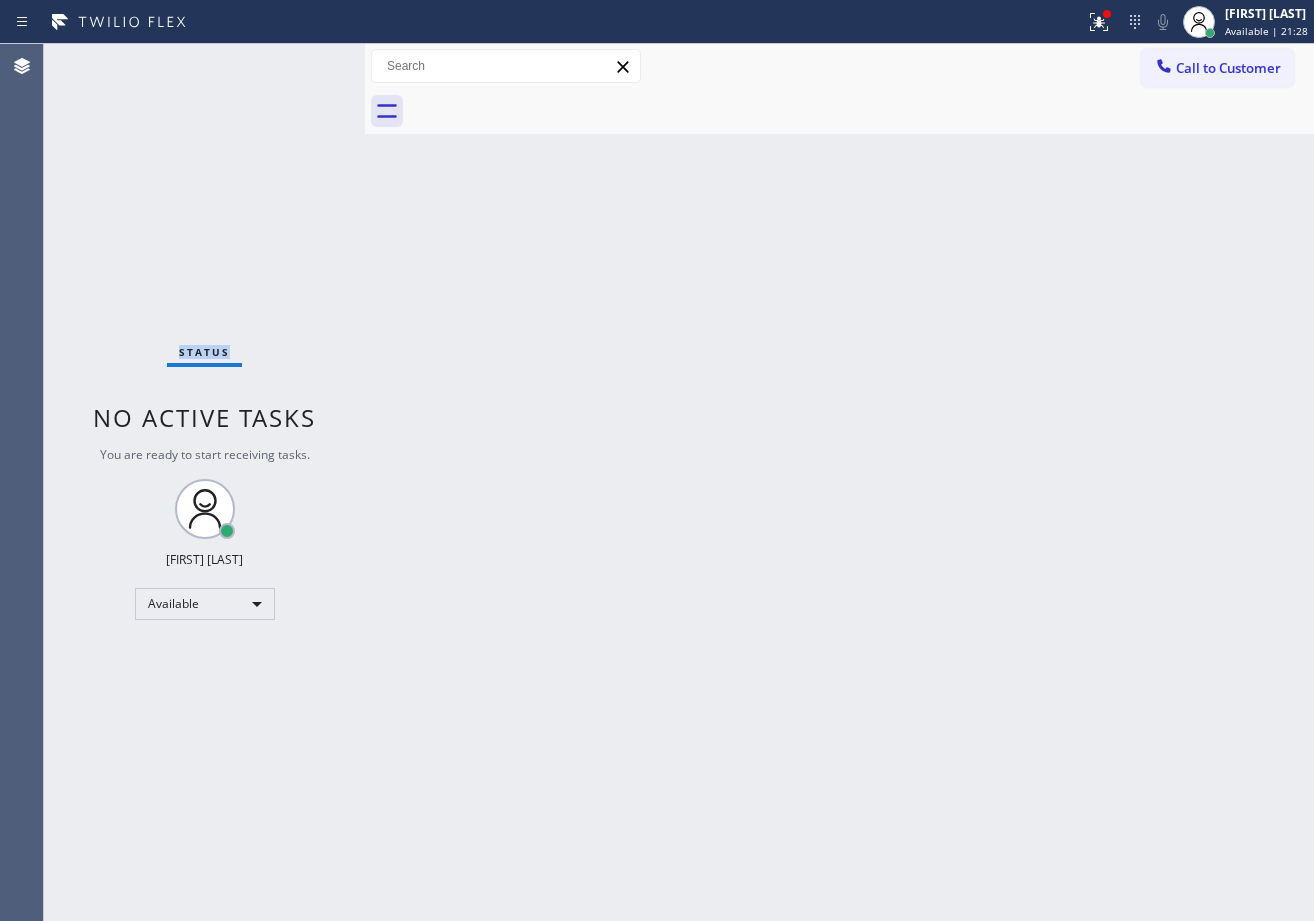 click on "Status   No active tasks     You are ready to start receiving tasks.   [FIRST] [LAST] Available" at bounding box center (204, 482) 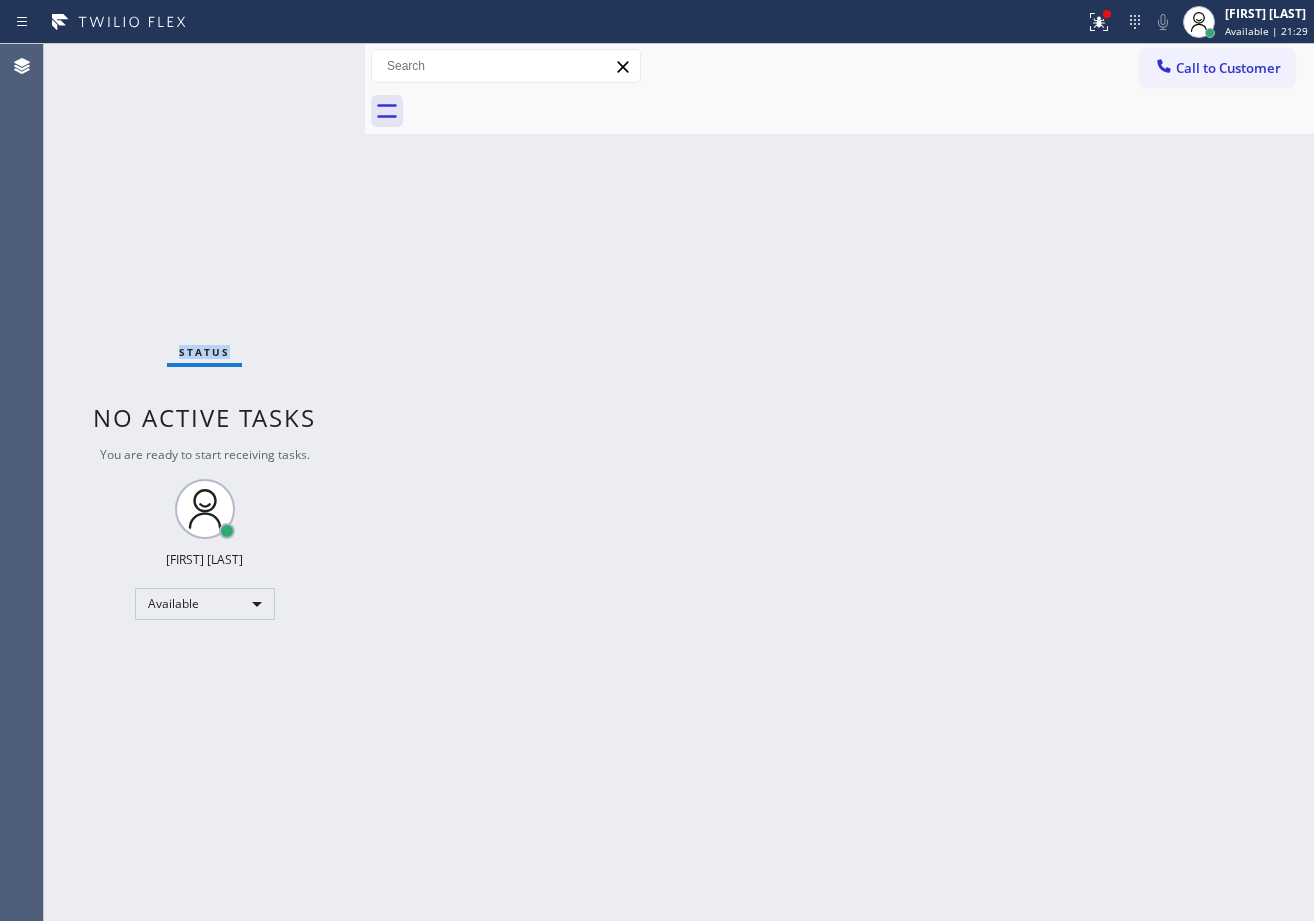 click on "Status   No active tasks     You are ready to start receiving tasks.   [FIRST] [LAST] Available" at bounding box center (204, 482) 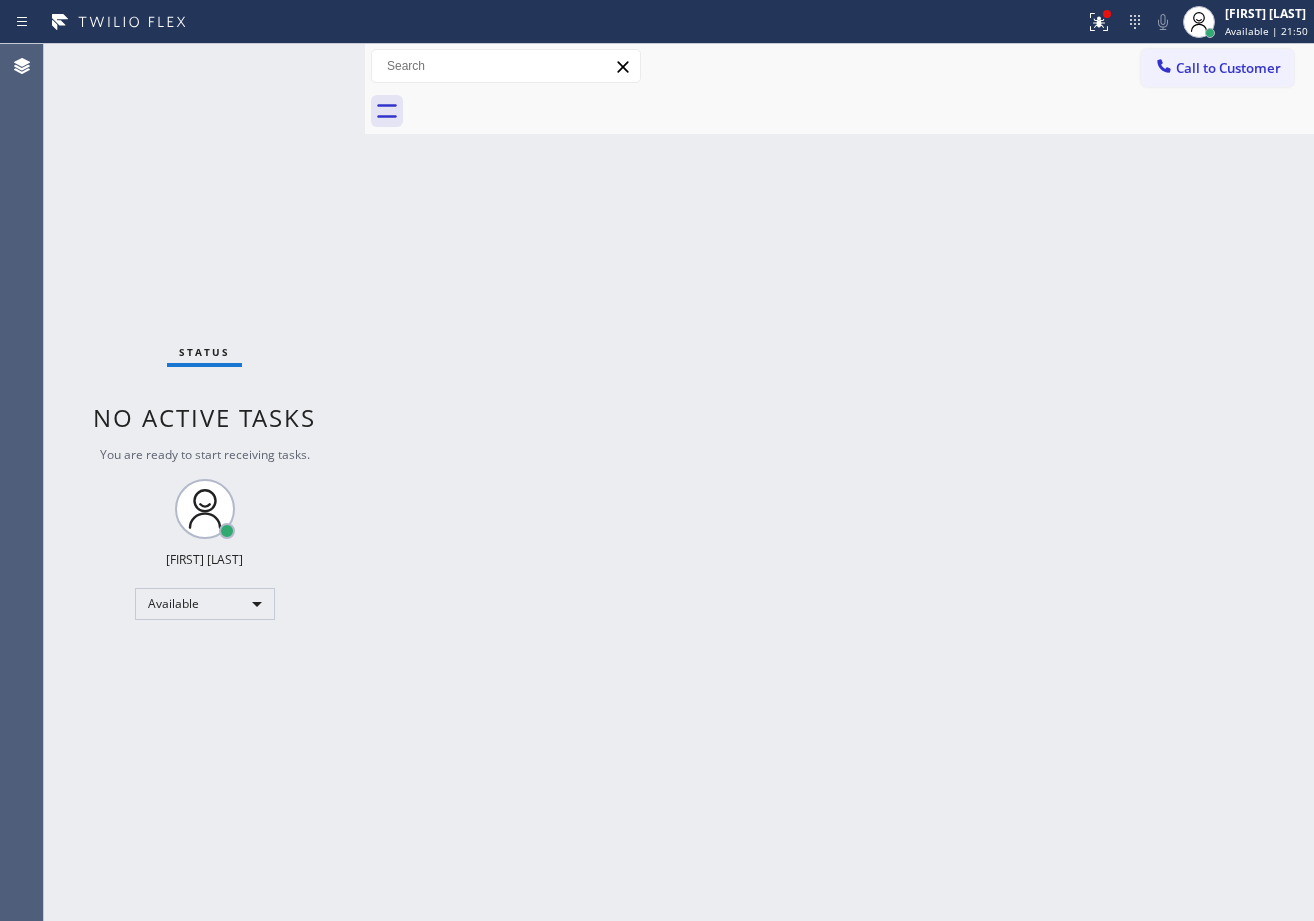 click on "Status   No active tasks     You are ready to start receiving tasks.   [FIRST] [LAST] Available" at bounding box center (204, 482) 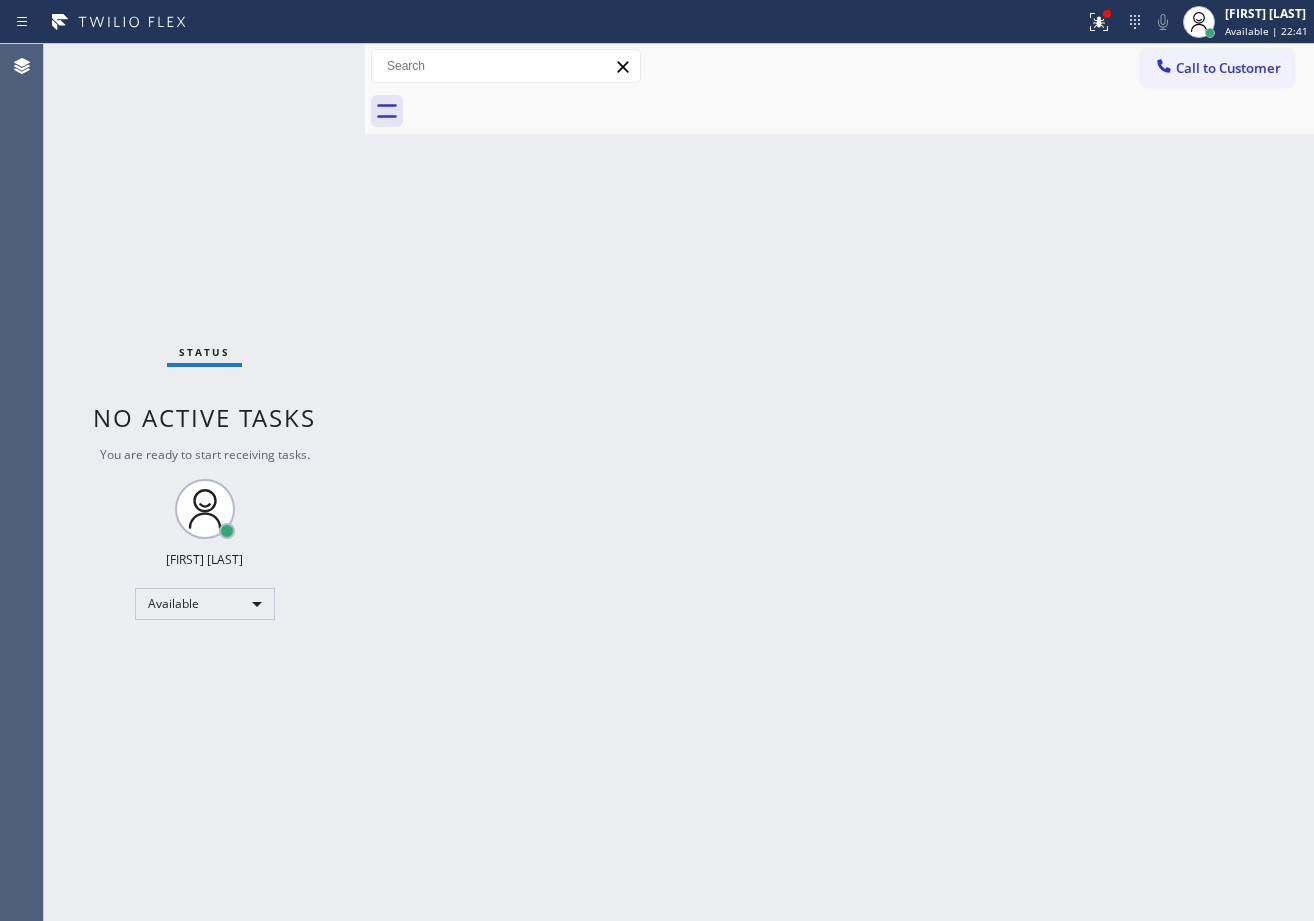 drag, startPoint x: 269, startPoint y: 139, endPoint x: 322, endPoint y: 157, distance: 55.97321 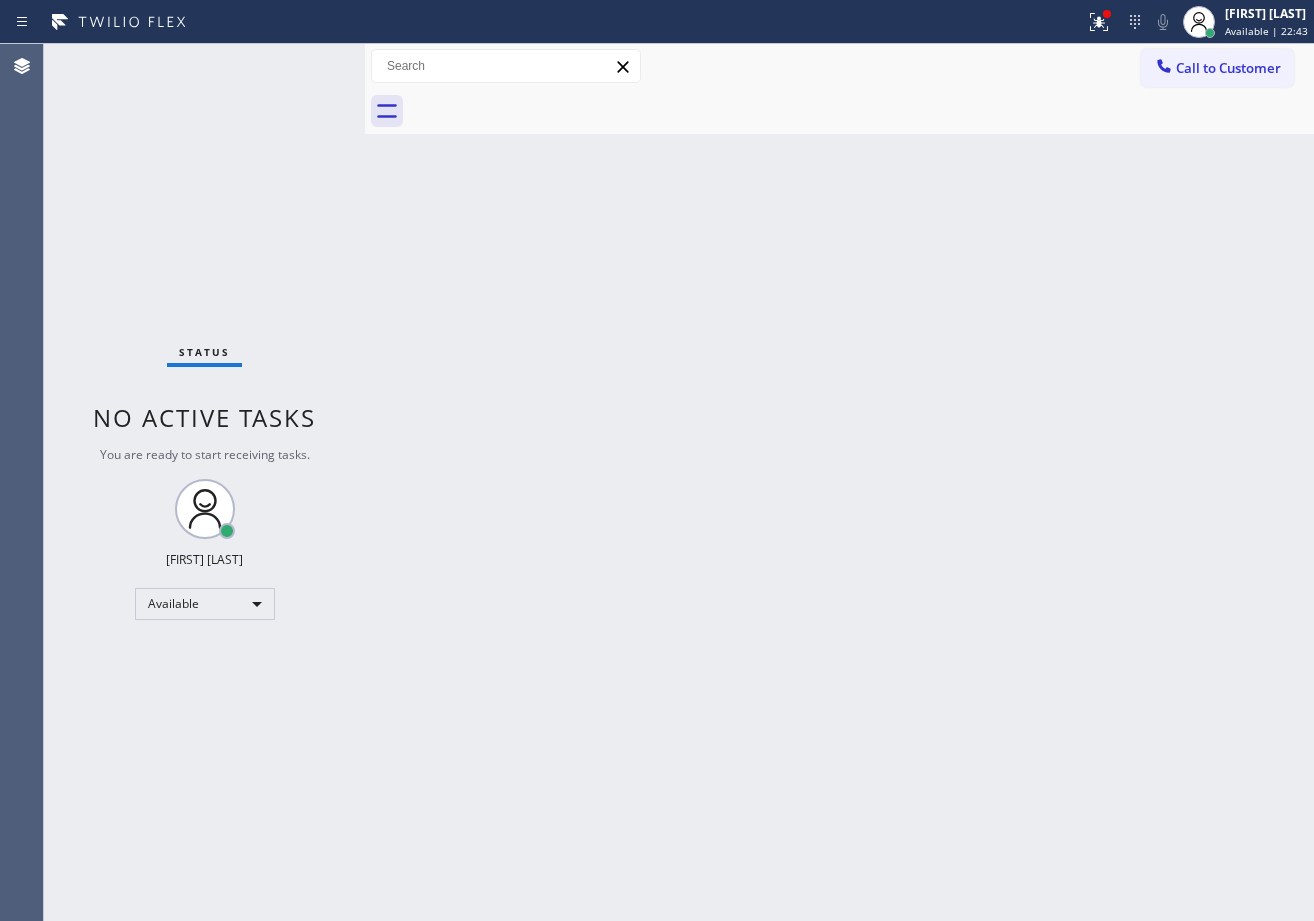 click on "Back to Dashboard Change Sender ID Customers Technicians Select a contact Outbound call Technician Search Technician Your caller id phone number Your caller id phone number Call Technician info Name   Phone none Address none Change Sender ID HVAC [PHONE] 5 Star Appliance [PHONE] Appliance Repair [PHONE] Plumbing [PHONE] Air Duct Cleaning [PHONE]  Electricians [PHONE] Cancel Change Check personal SMS Reset Change No tabs Call to Customer Outbound call Location Red Apple Appliance Repair Long Island Your caller id phone number ([PHONE]) Customer number Call Outbound call Technician Search Technician Your caller id phone number Your caller id phone number Call" at bounding box center (839, 482) 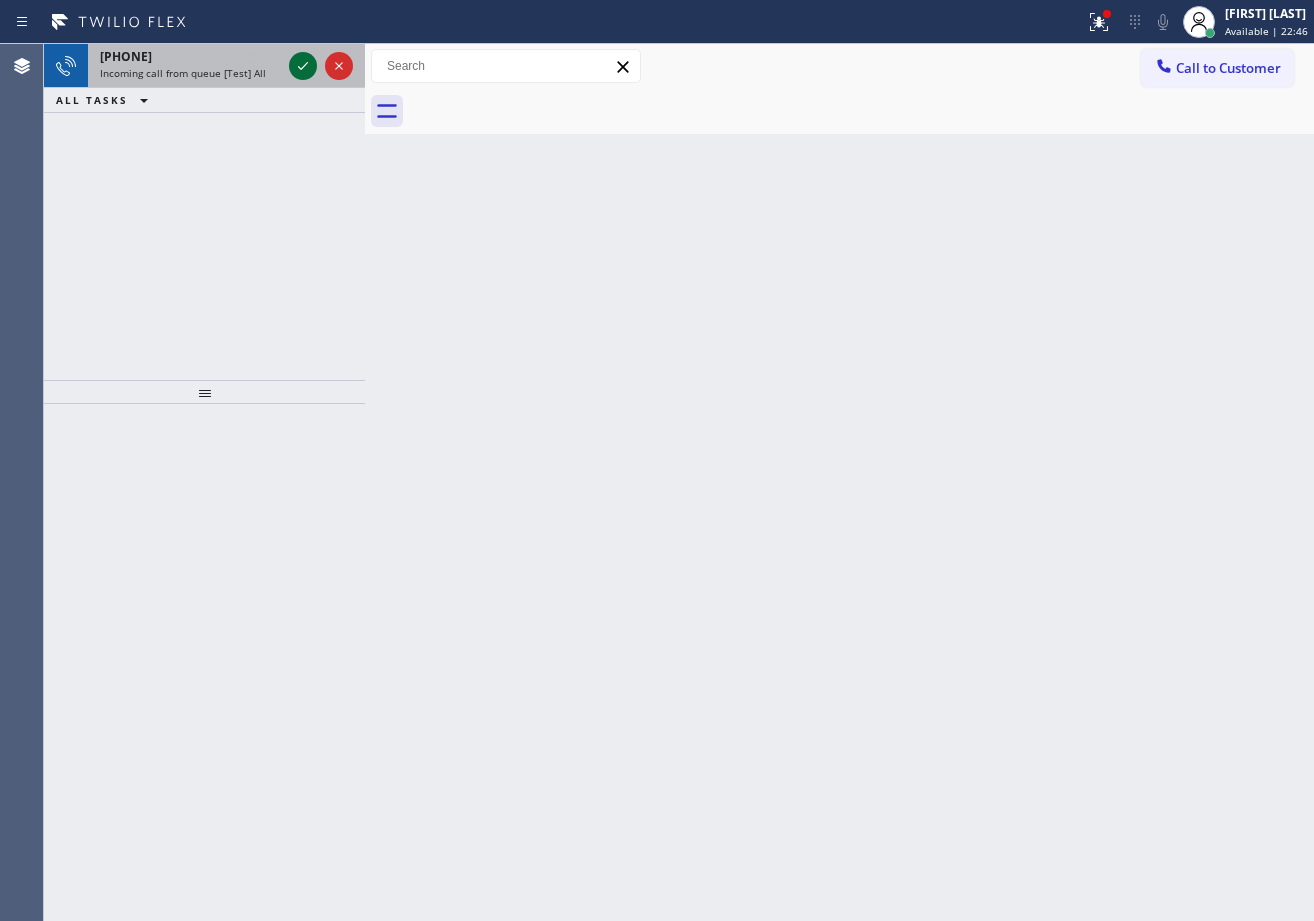 click 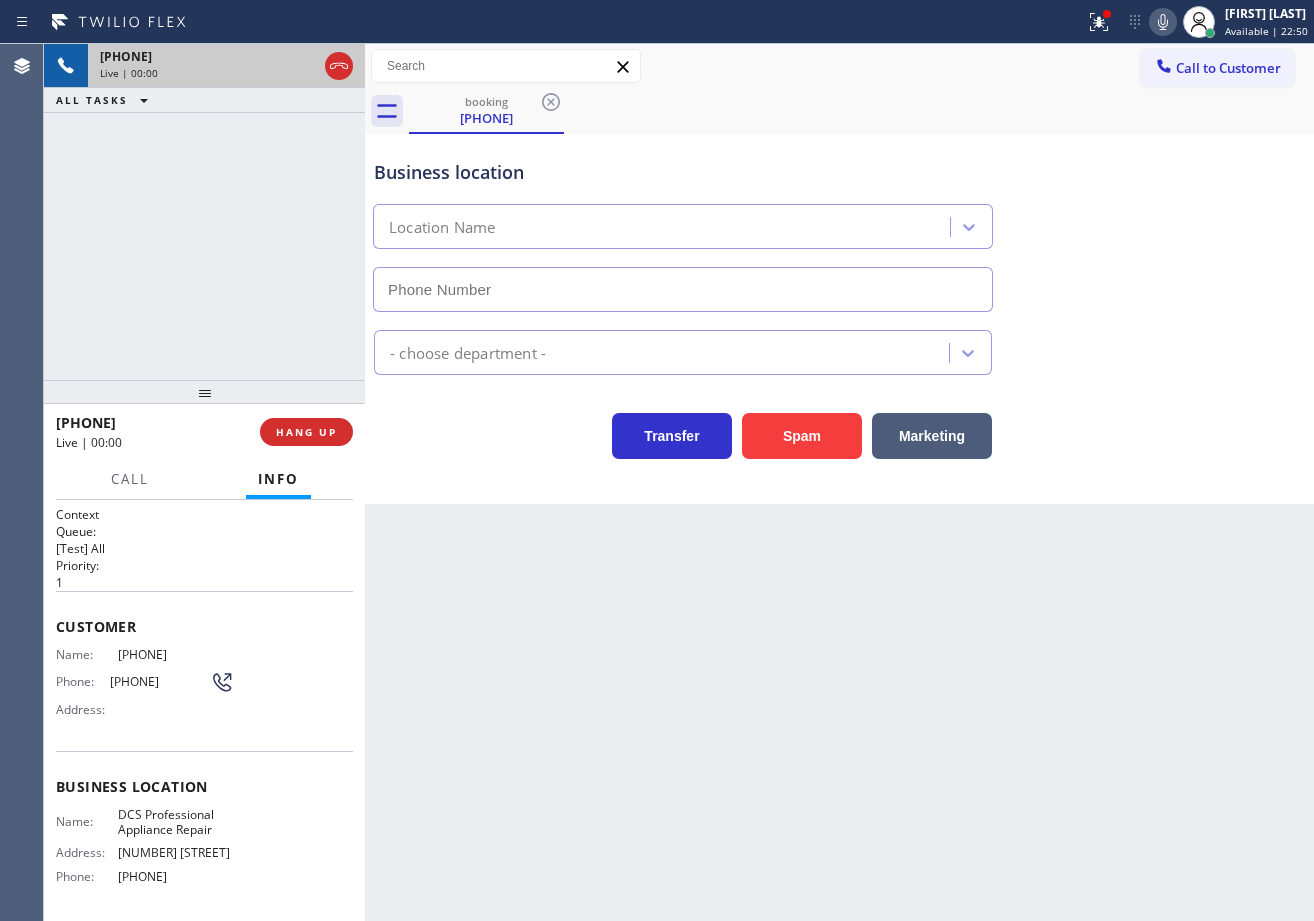 type on "[PHONE]" 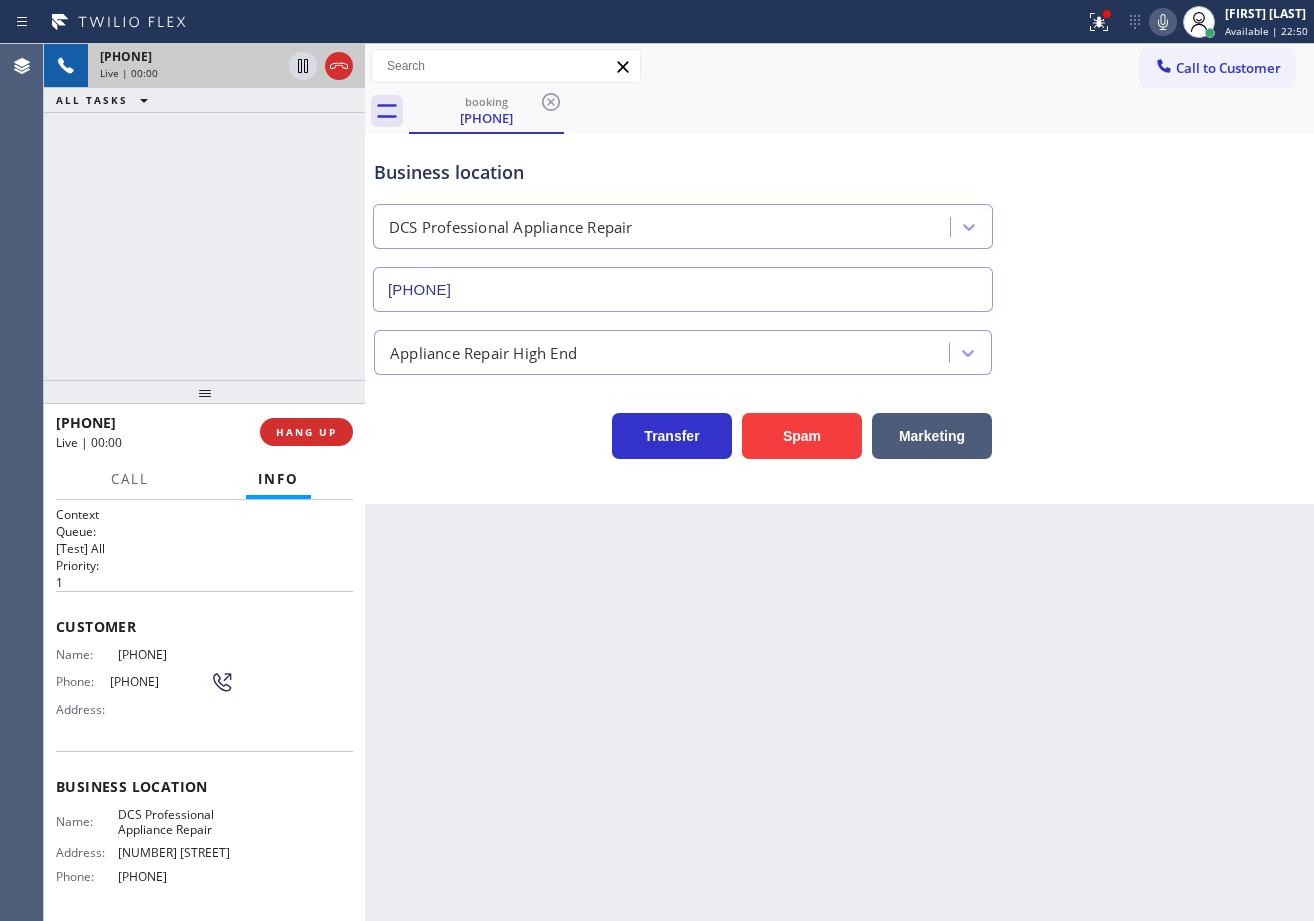 click on "Business location DCS Professional Appliance Repair ([PHONE]) Appliance Repair High End Transfer Spam Marketing" at bounding box center (839, 319) 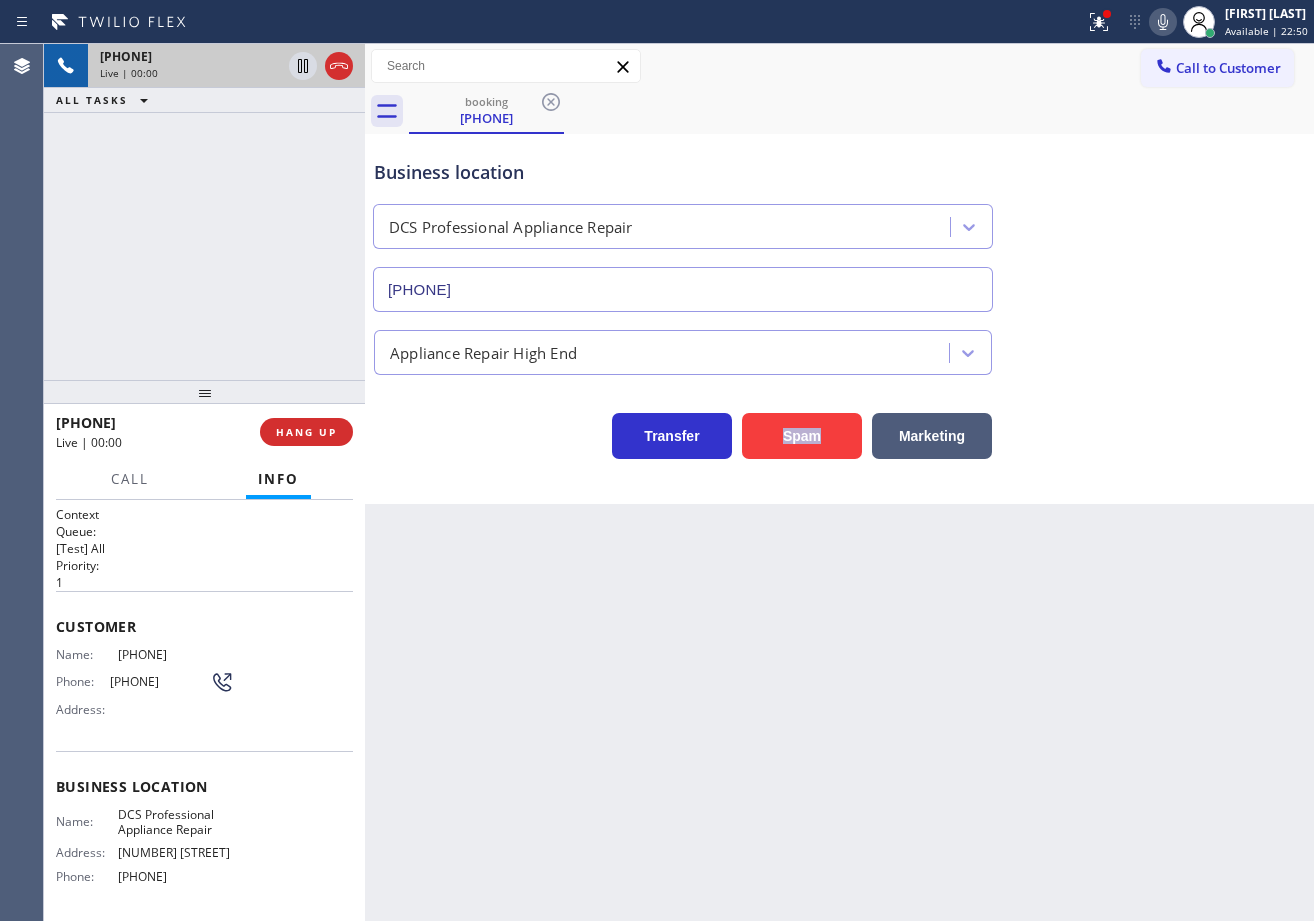click on "Business location DCS Professional Appliance Repair ([PHONE]) Appliance Repair High End Transfer Spam Marketing" at bounding box center [839, 319] 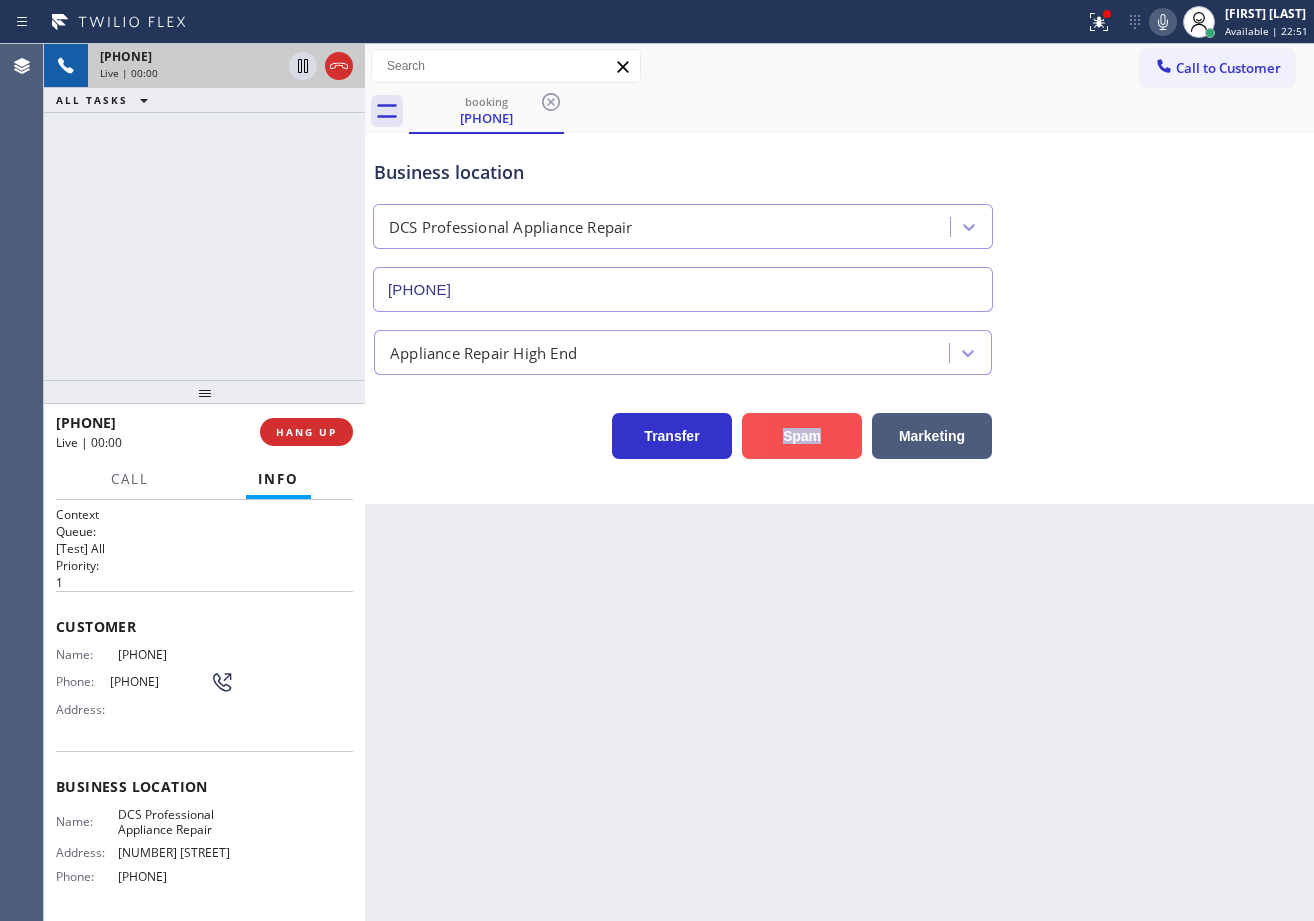 click on "Spam" at bounding box center [802, 436] 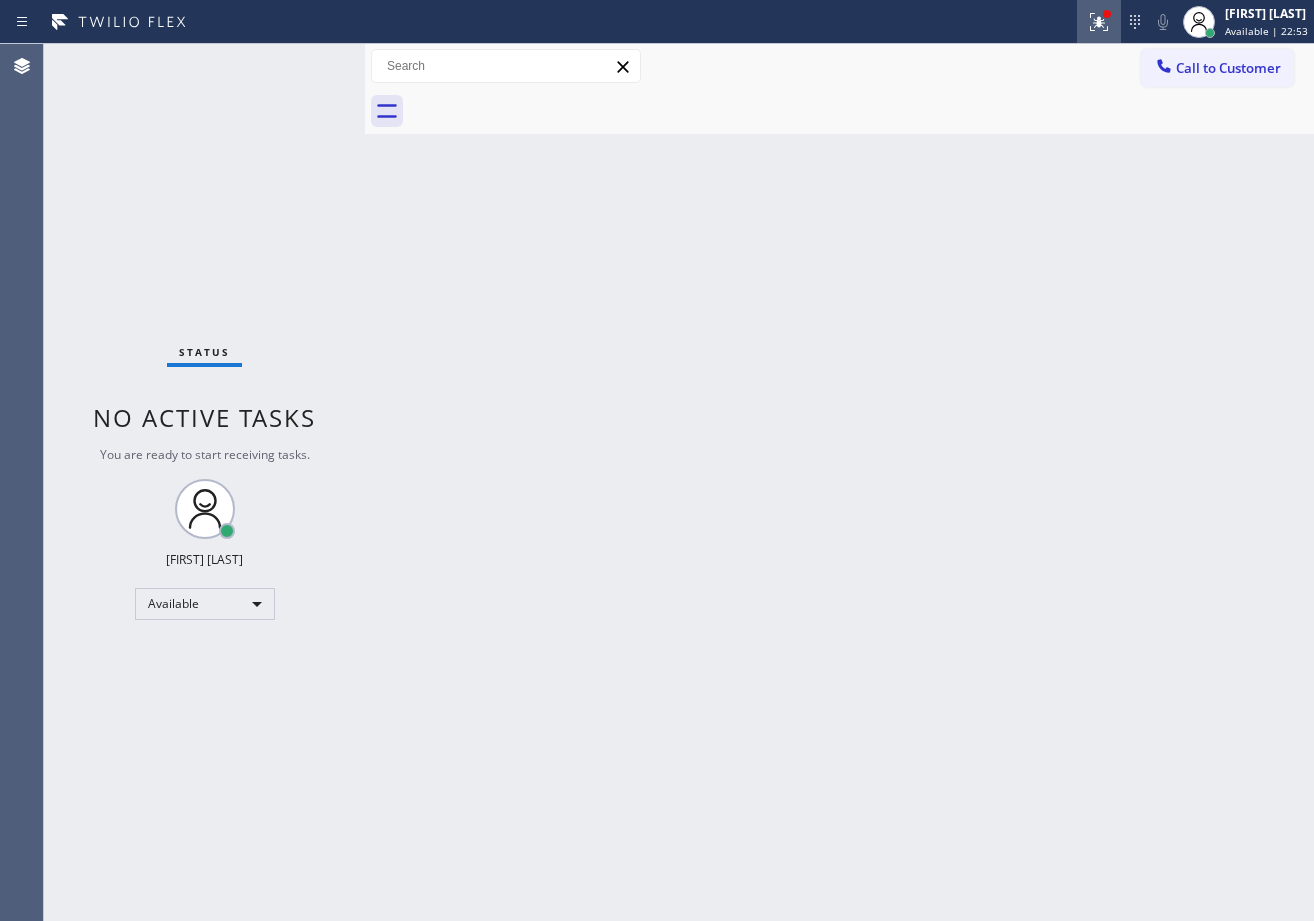 click at bounding box center [1099, 22] 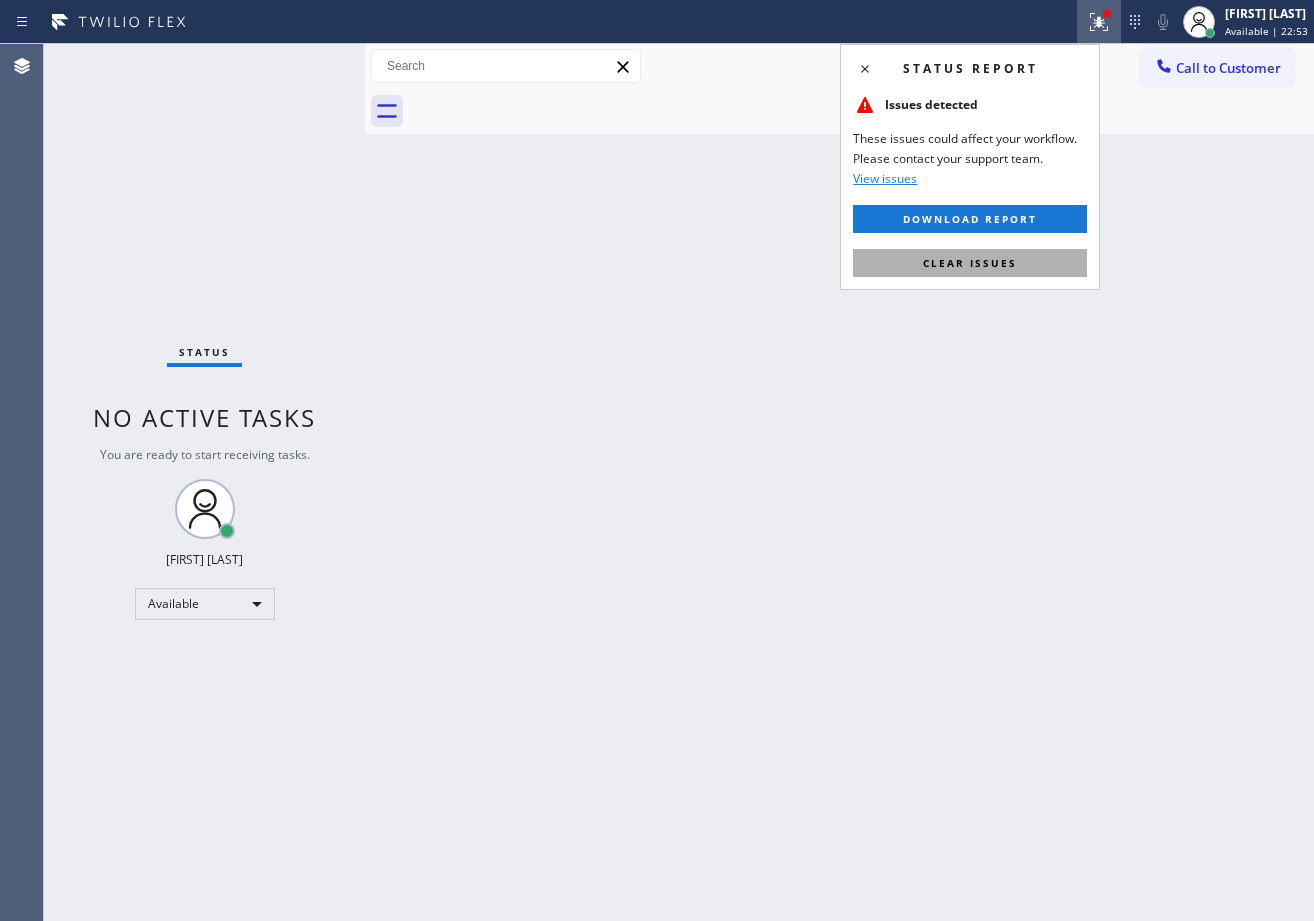 click on "Clear issues" at bounding box center [970, 263] 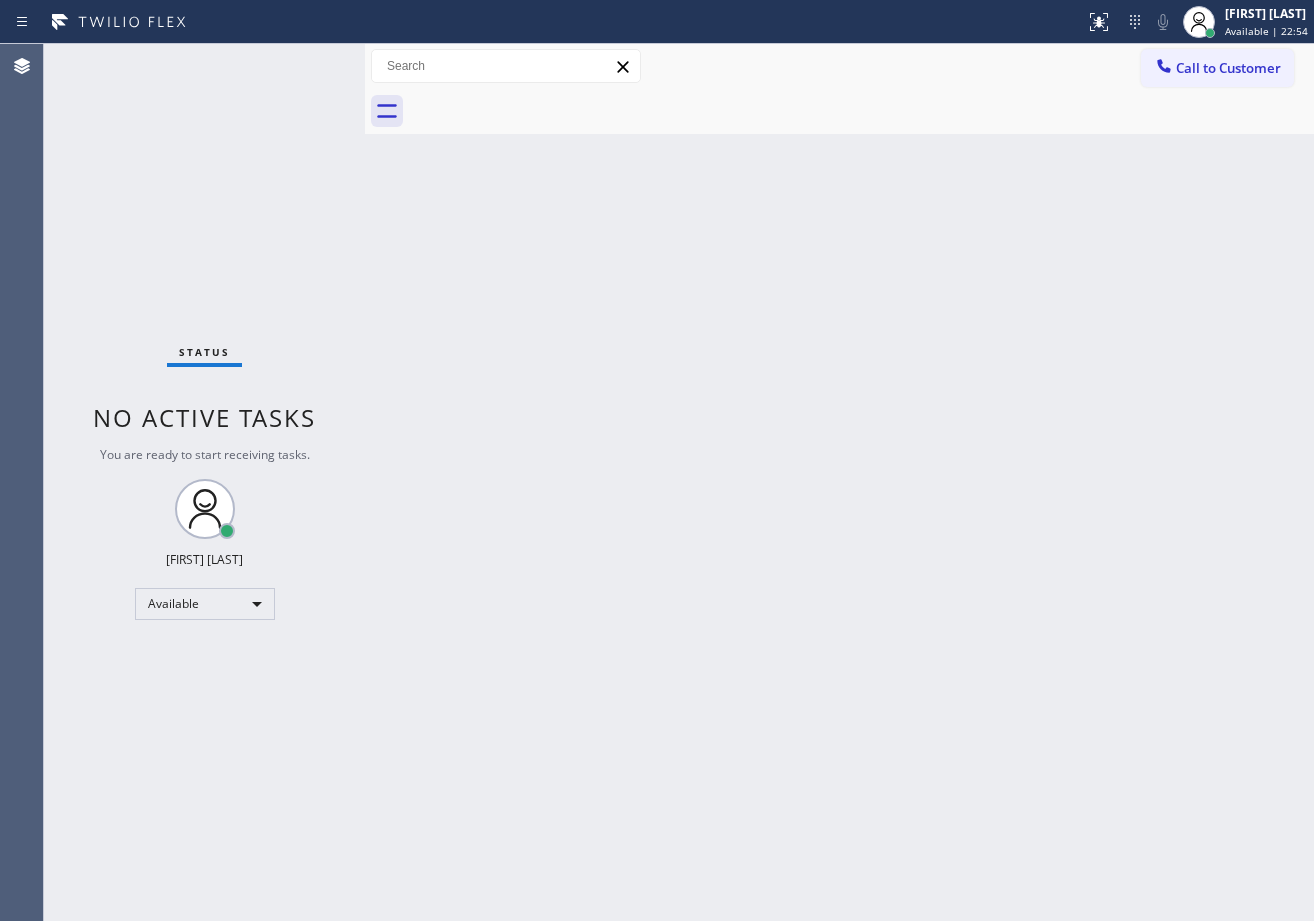 click on "Back to Dashboard Change Sender ID Customers Technicians Select a contact Outbound call Technician Search Technician Your caller id phone number Your caller id phone number Call Technician info Name   Phone none Address none Change Sender ID HVAC [PHONE] 5 Star Appliance [PHONE] Appliance Repair [PHONE] Plumbing [PHONE] Air Duct Cleaning [PHONE]  Electricians [PHONE] Cancel Change Check personal SMS Reset Change No tabs Call to Customer Outbound call Location Red Apple Appliance Repair Long Island Your caller id phone number ([PHONE]) Customer number Call Outbound call Technician Search Technician Your caller id phone number Your caller id phone number Call" at bounding box center [839, 482] 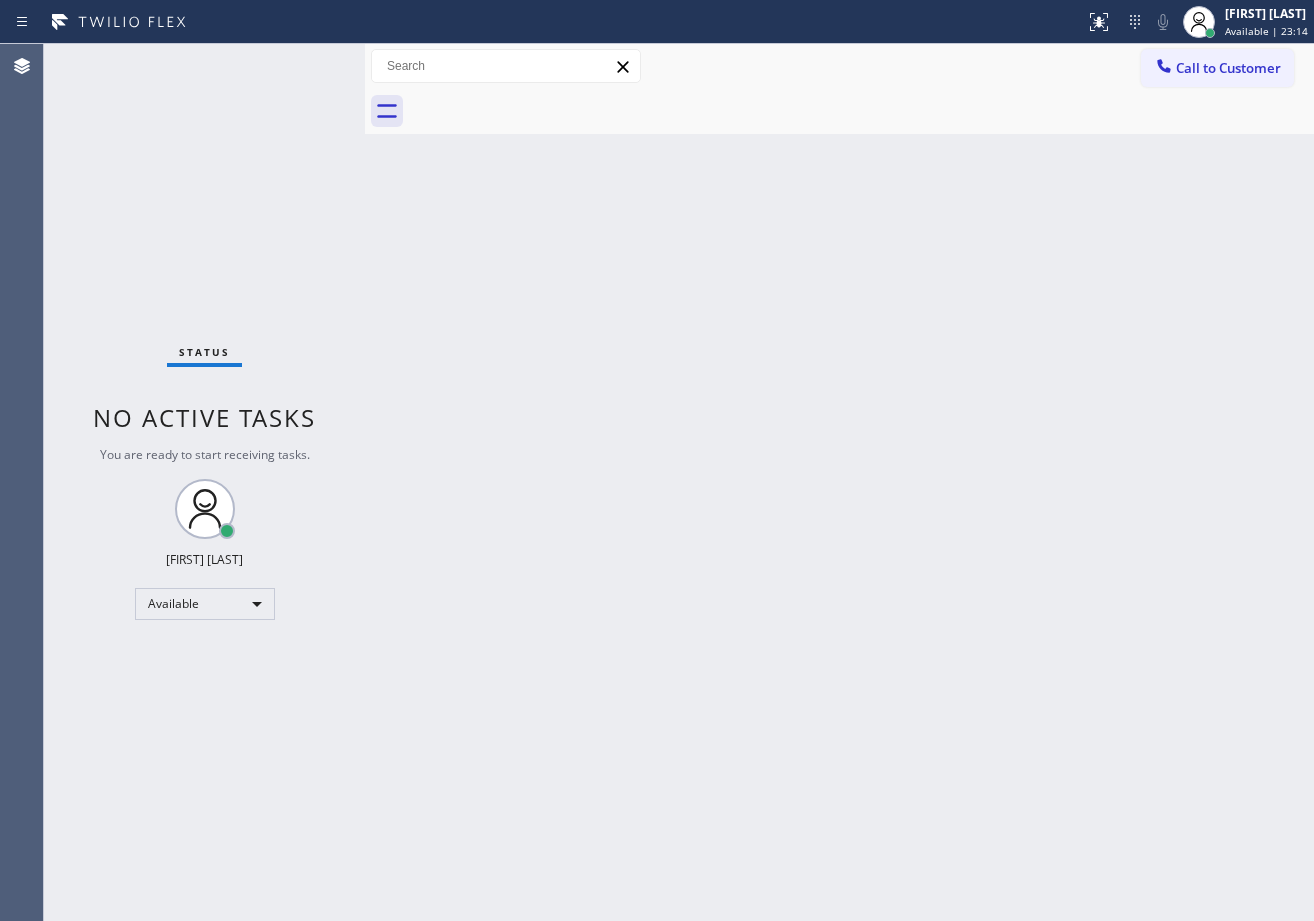 click on "Status   No active tasks     You are ready to start receiving tasks.   [FIRST] [LAST] Available" at bounding box center (204, 482) 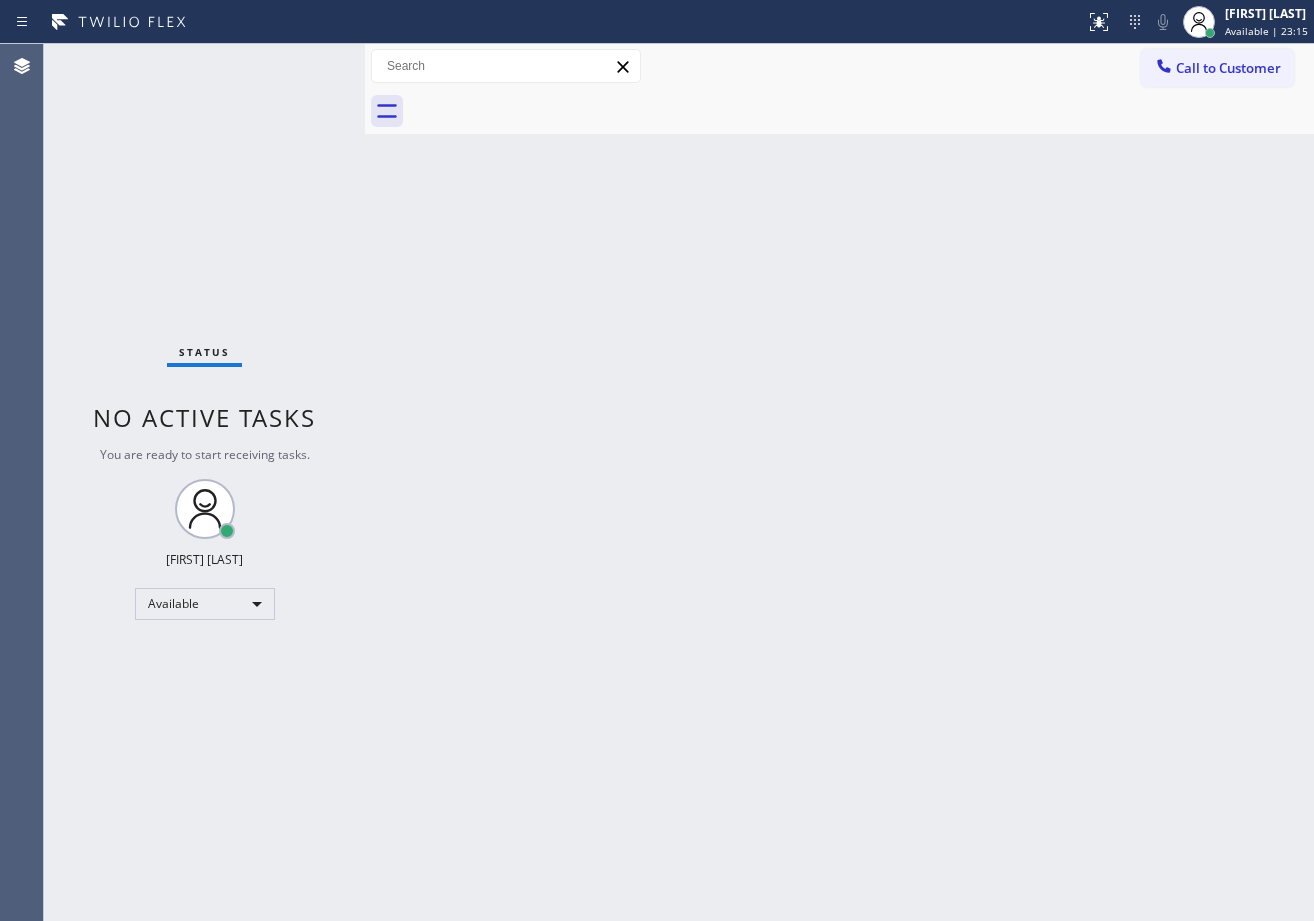 click on "Status   No active tasks     You are ready to start receiving tasks.   [FIRST] [LAST] Available" at bounding box center [204, 482] 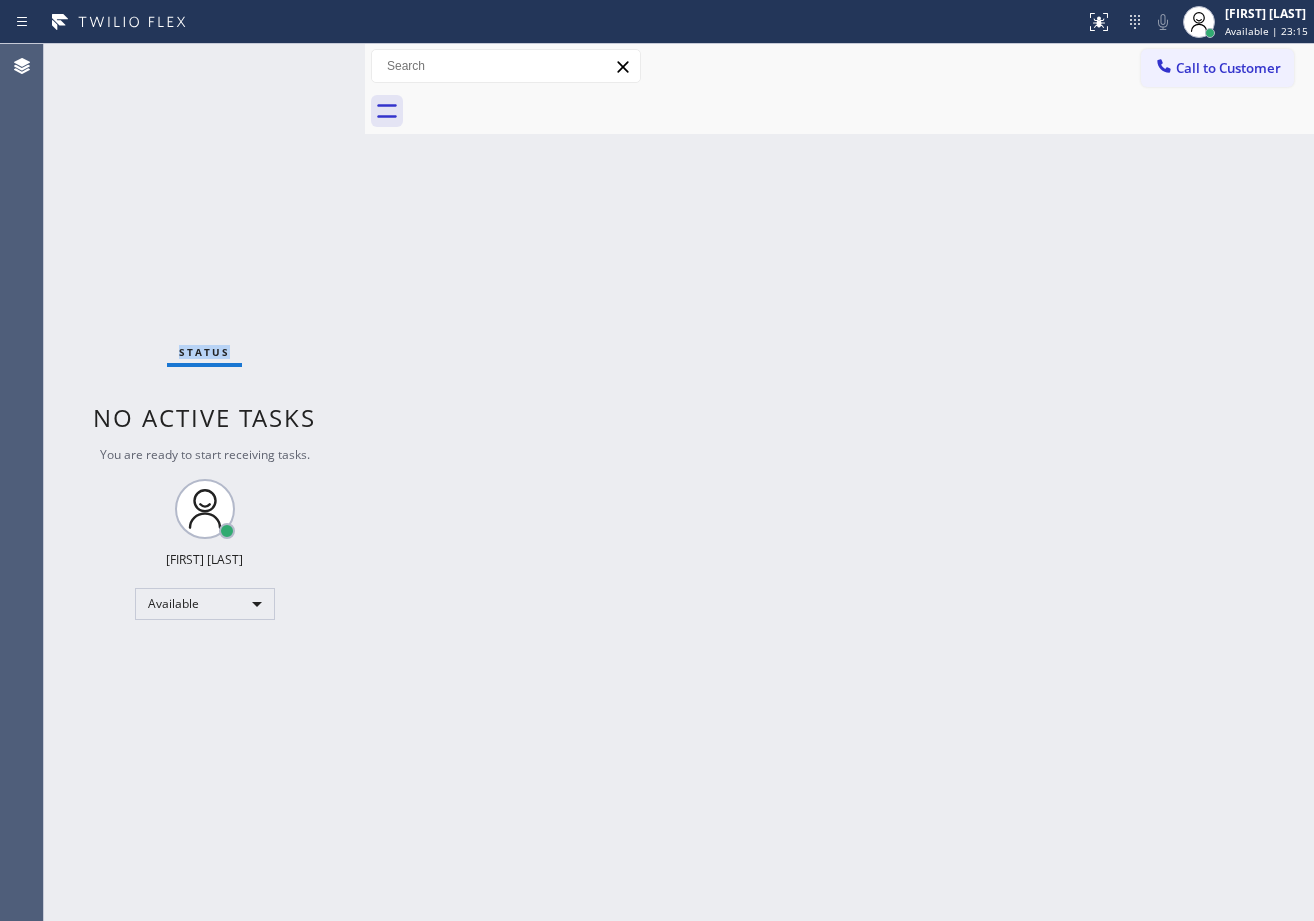 click on "Status   No active tasks     You are ready to start receiving tasks.   [FIRST] [LAST] Available" at bounding box center [204, 482] 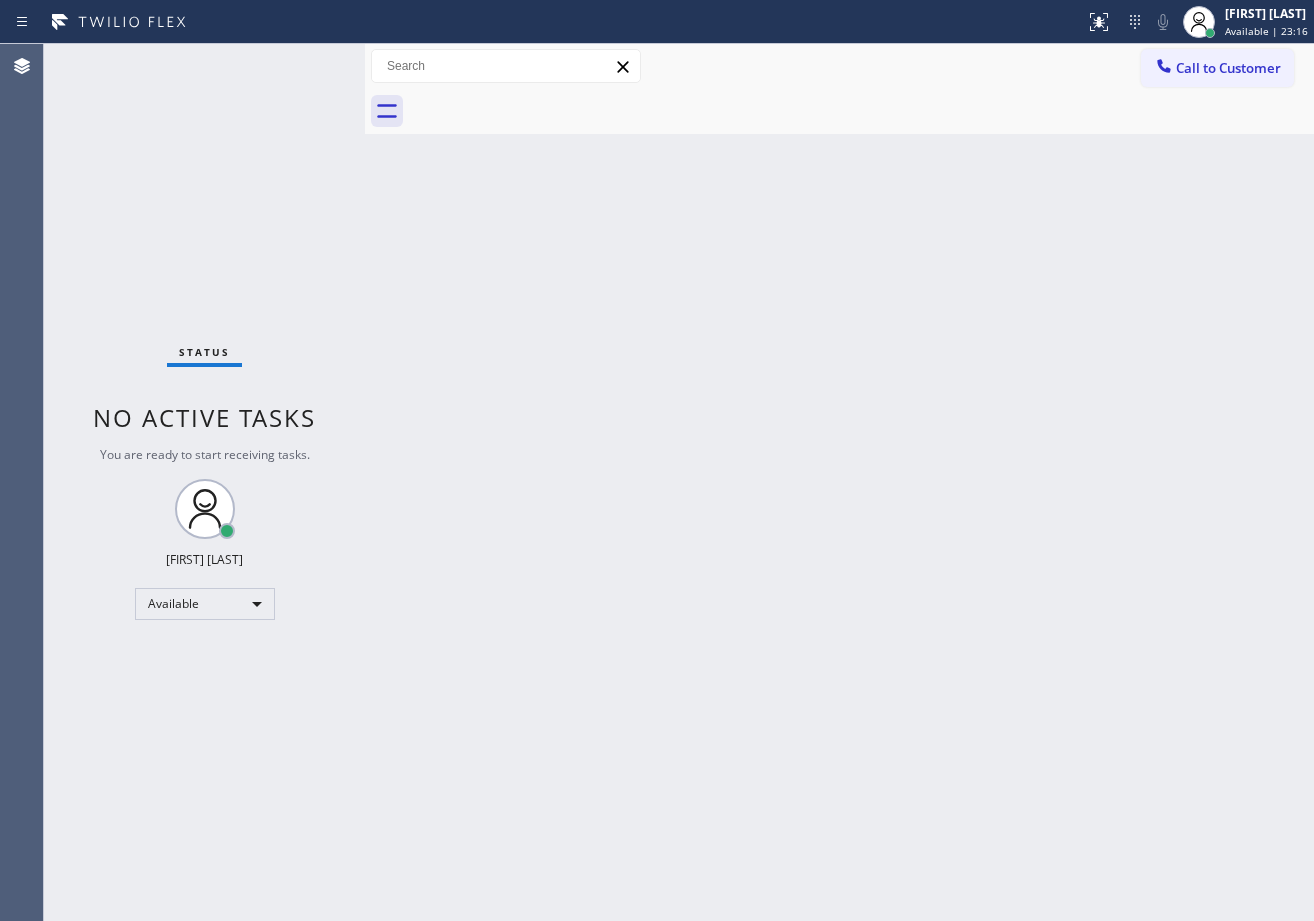 click on "Status   No active tasks     You are ready to start receiving tasks.   [FIRST] [LAST] Available" at bounding box center [204, 482] 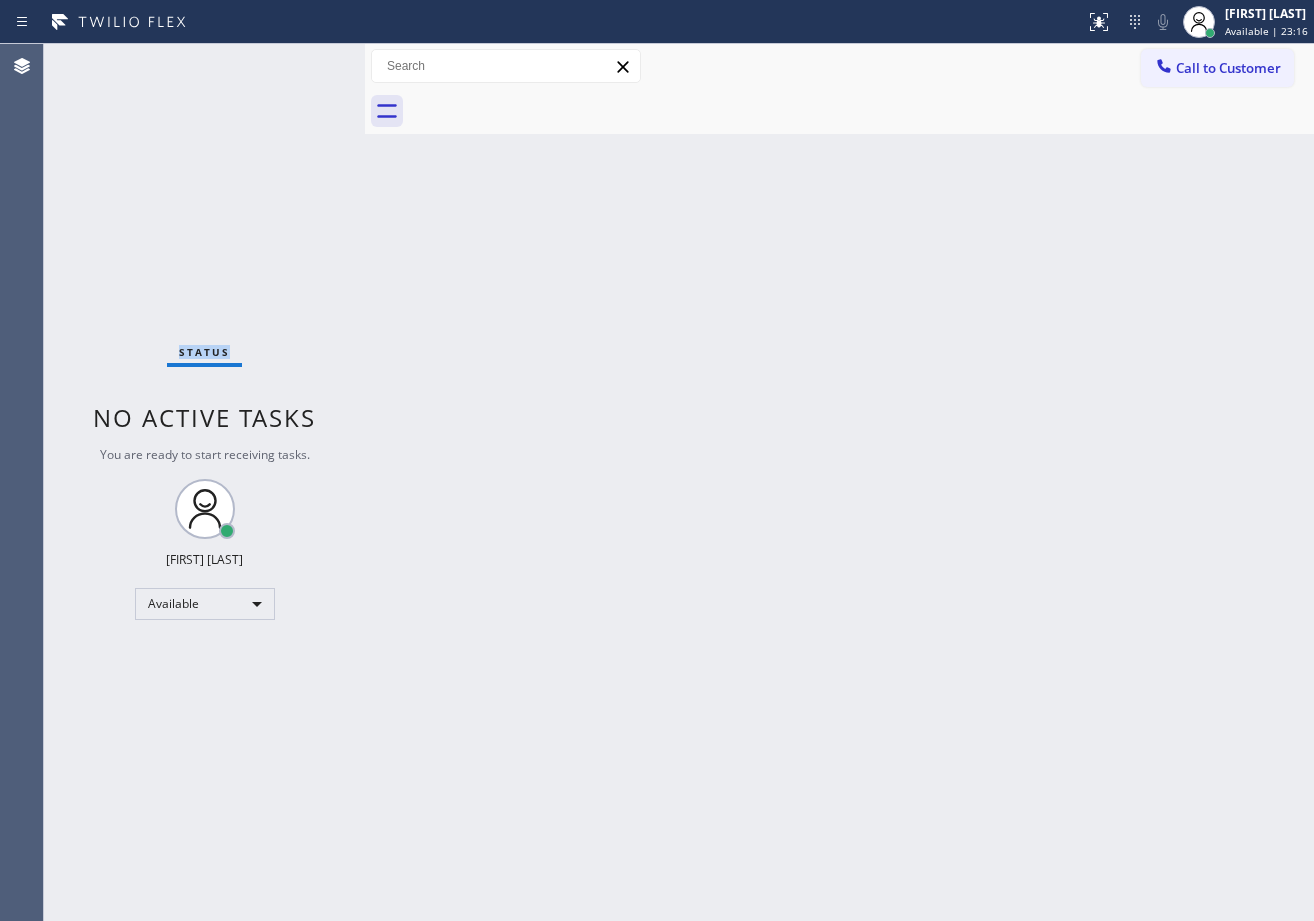 click on "Status   No active tasks     You are ready to start receiving tasks.   [FIRST] [LAST] Available" at bounding box center (204, 482) 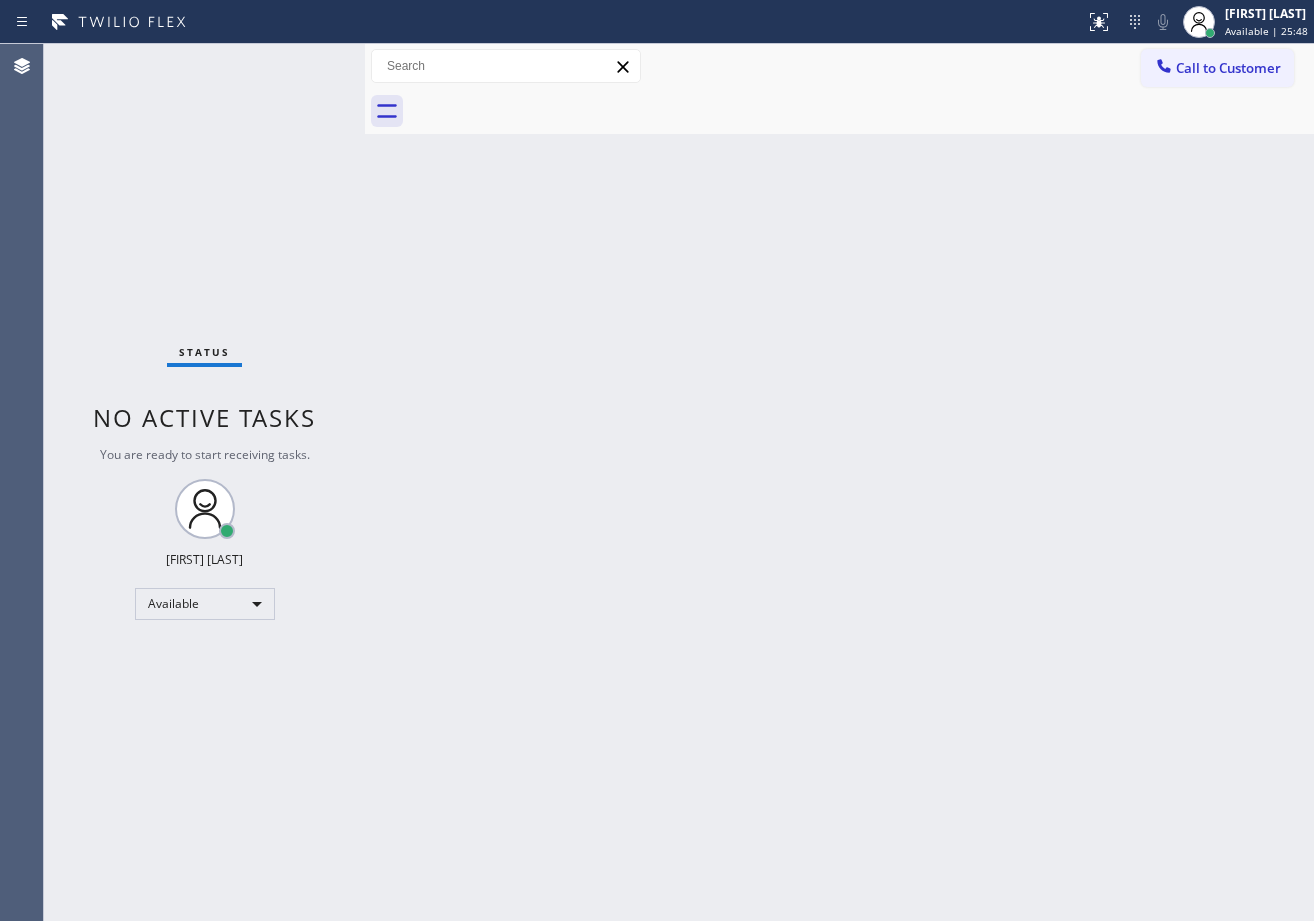 click on "Back to Dashboard Change Sender ID Customers Technicians Select a contact Outbound call Technician Search Technician Your caller id phone number Your caller id phone number Call Technician info Name   Phone none Address none Change Sender ID HVAC [PHONE] 5 Star Appliance [PHONE] Appliance Repair [PHONE] Plumbing [PHONE] Air Duct Cleaning [PHONE]  Electricians [PHONE] Cancel Change Check personal SMS Reset Change No tabs Call to Customer Outbound call Location Red Apple Appliance Repair Long Island Your caller id phone number ([PHONE]) Customer number Call Outbound call Technician Search Technician Your caller id phone number Your caller id phone number Call" at bounding box center (839, 482) 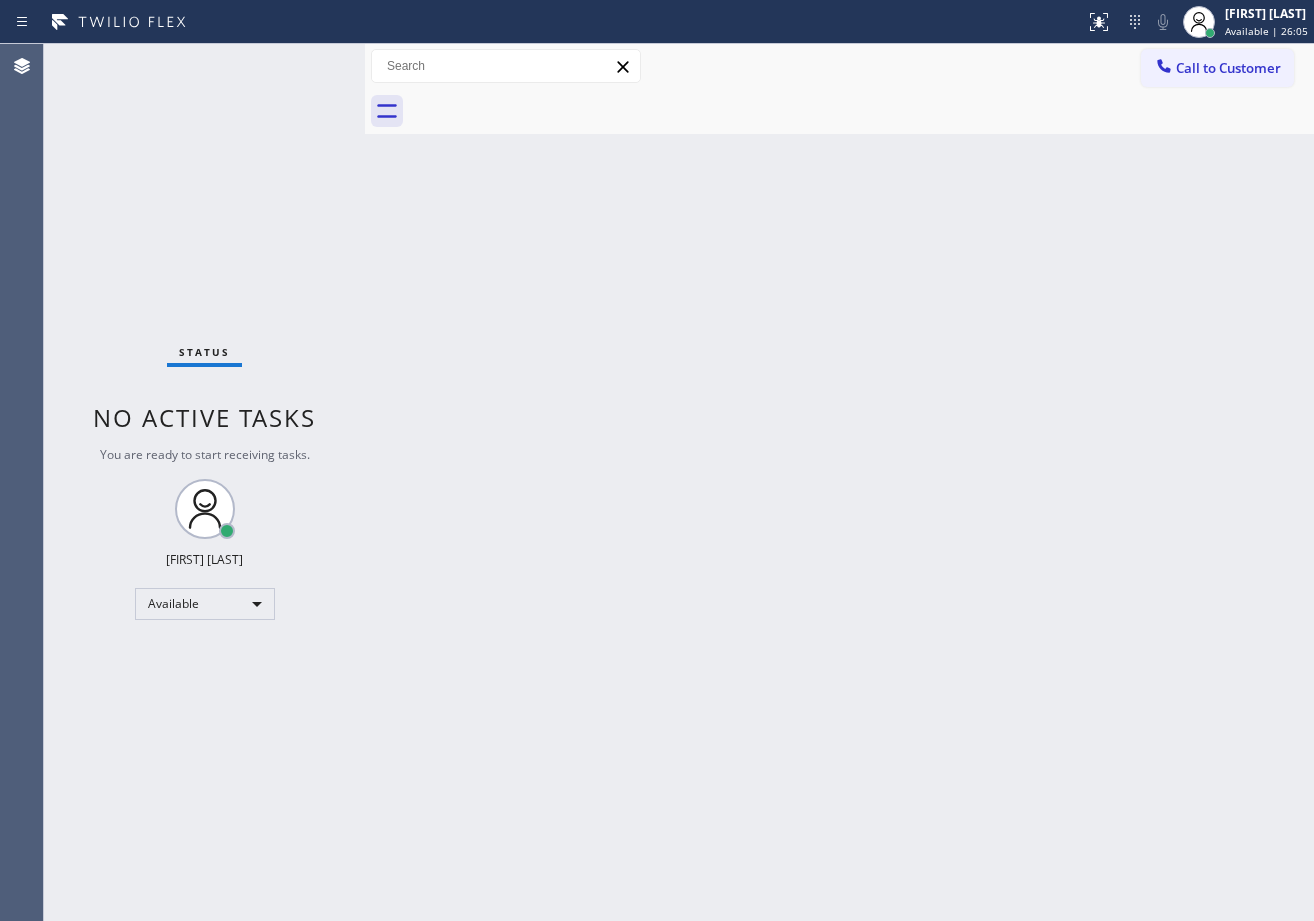 click on "Status   No active tasks     You are ready to start receiving tasks.   [FIRST] [LAST] Available" at bounding box center [204, 482] 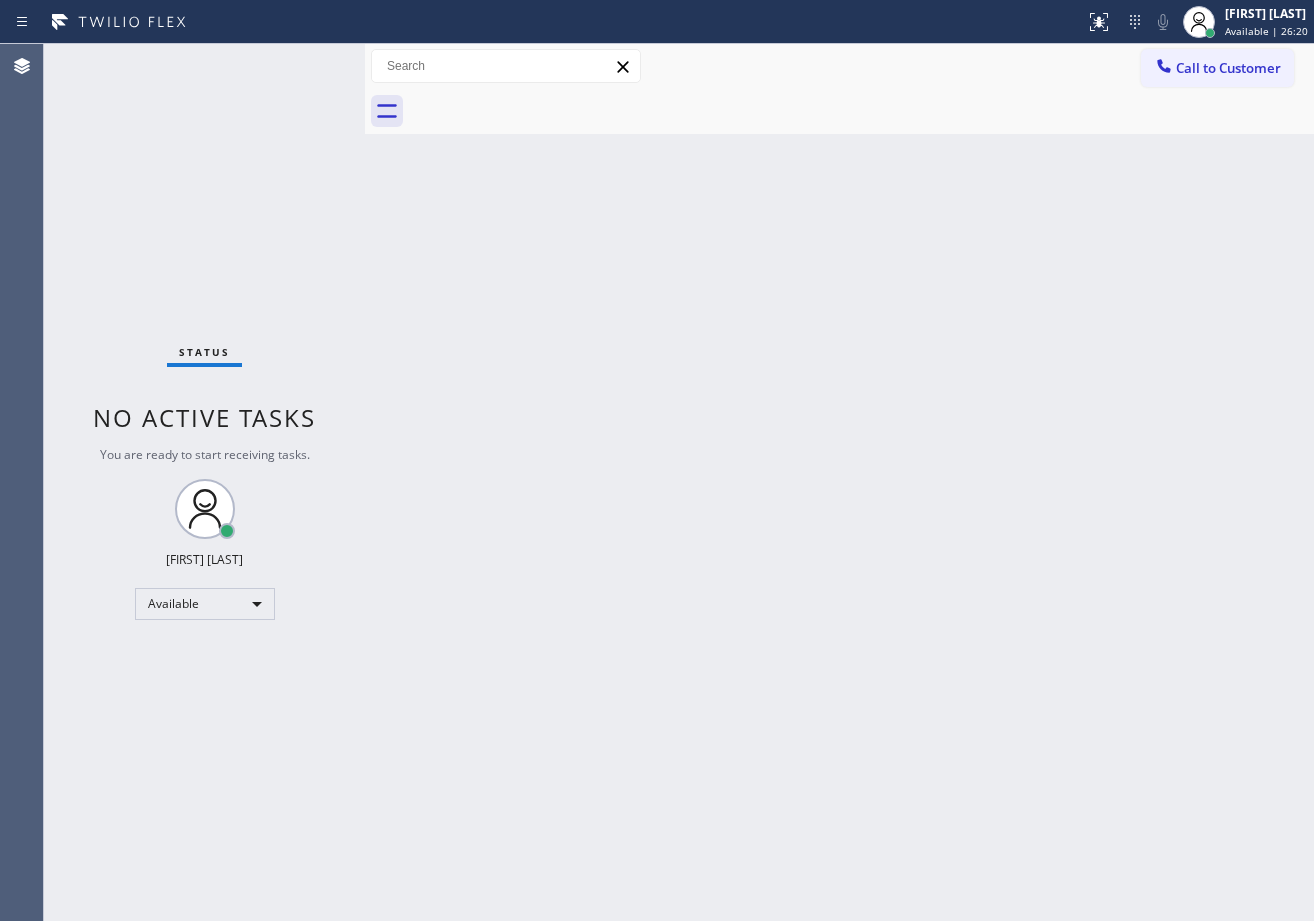 click on "Back to Dashboard Change Sender ID Customers Technicians Select a contact Outbound call Technician Search Technician Your caller id phone number Your caller id phone number Call Technician info Name   Phone none Address none Change Sender ID HVAC [PHONE] 5 Star Appliance [PHONE] Appliance Repair [PHONE] Plumbing [PHONE] Air Duct Cleaning [PHONE]  Electricians [PHONE] Cancel Change Check personal SMS Reset Change No tabs Call to Customer Outbound call Location Red Apple Appliance Repair Long Island Your caller id phone number ([PHONE]) Customer number Call Outbound call Technician Search Technician Your caller id phone number Your caller id phone number Call" at bounding box center (839, 482) 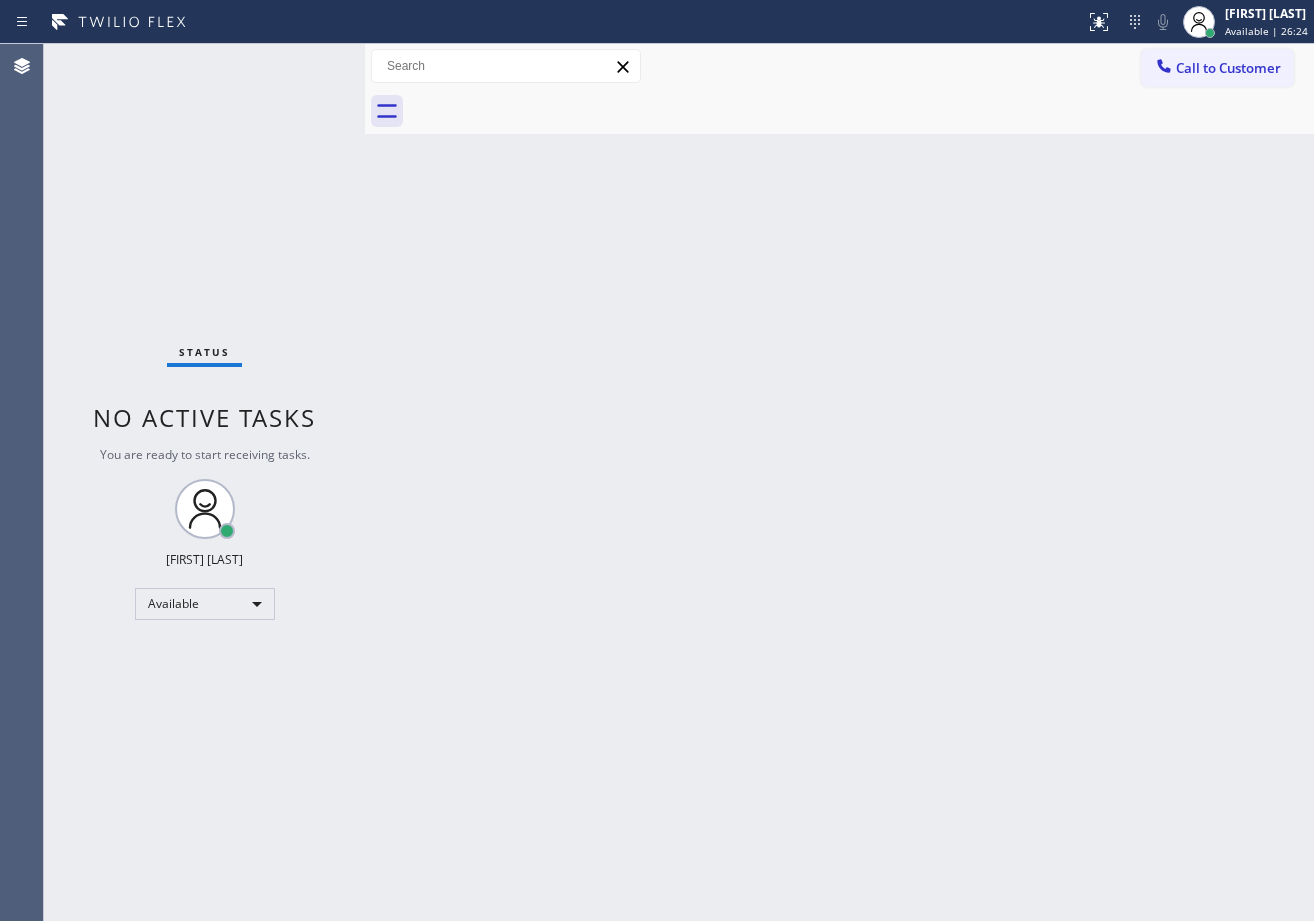 click on "Status   No active tasks     You are ready to start receiving tasks.   [FIRST] [LAST] Available" at bounding box center [204, 482] 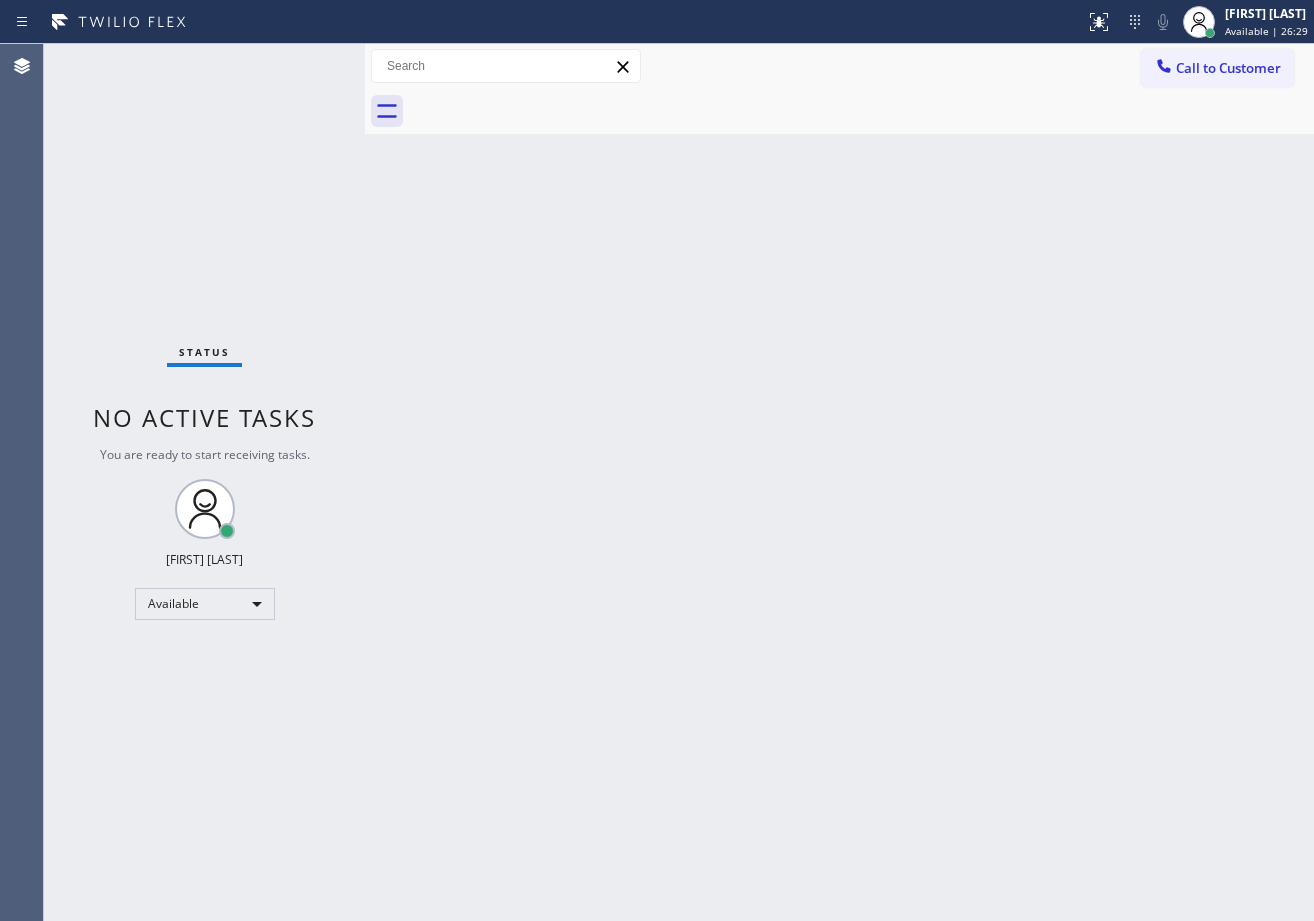 click on "Status   No active tasks     You are ready to start receiving tasks.   [FIRST] [LAST] Available" at bounding box center [204, 482] 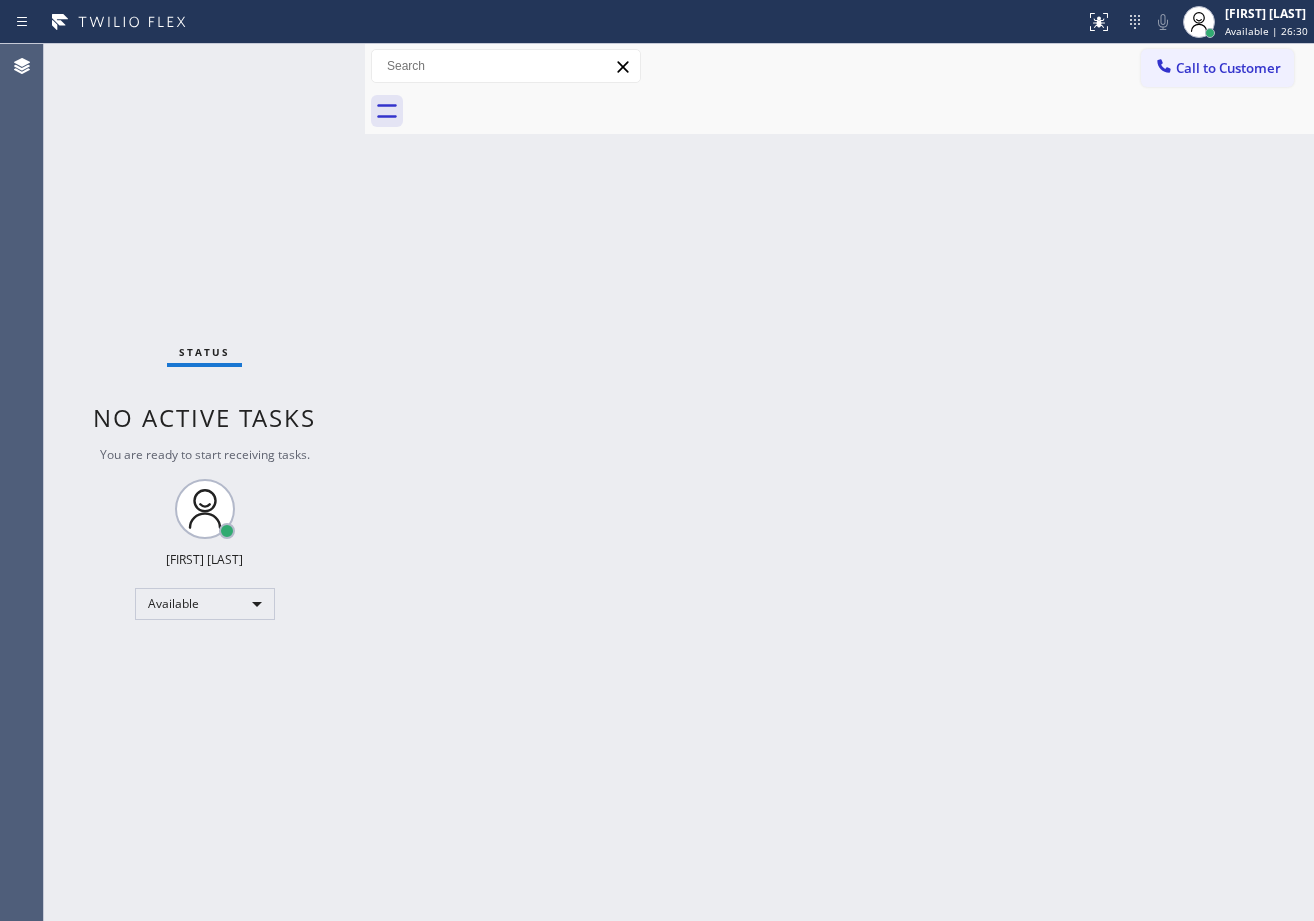 click on "Status   No active tasks     You are ready to start receiving tasks.   [FIRST] [LAST] Available" at bounding box center [204, 482] 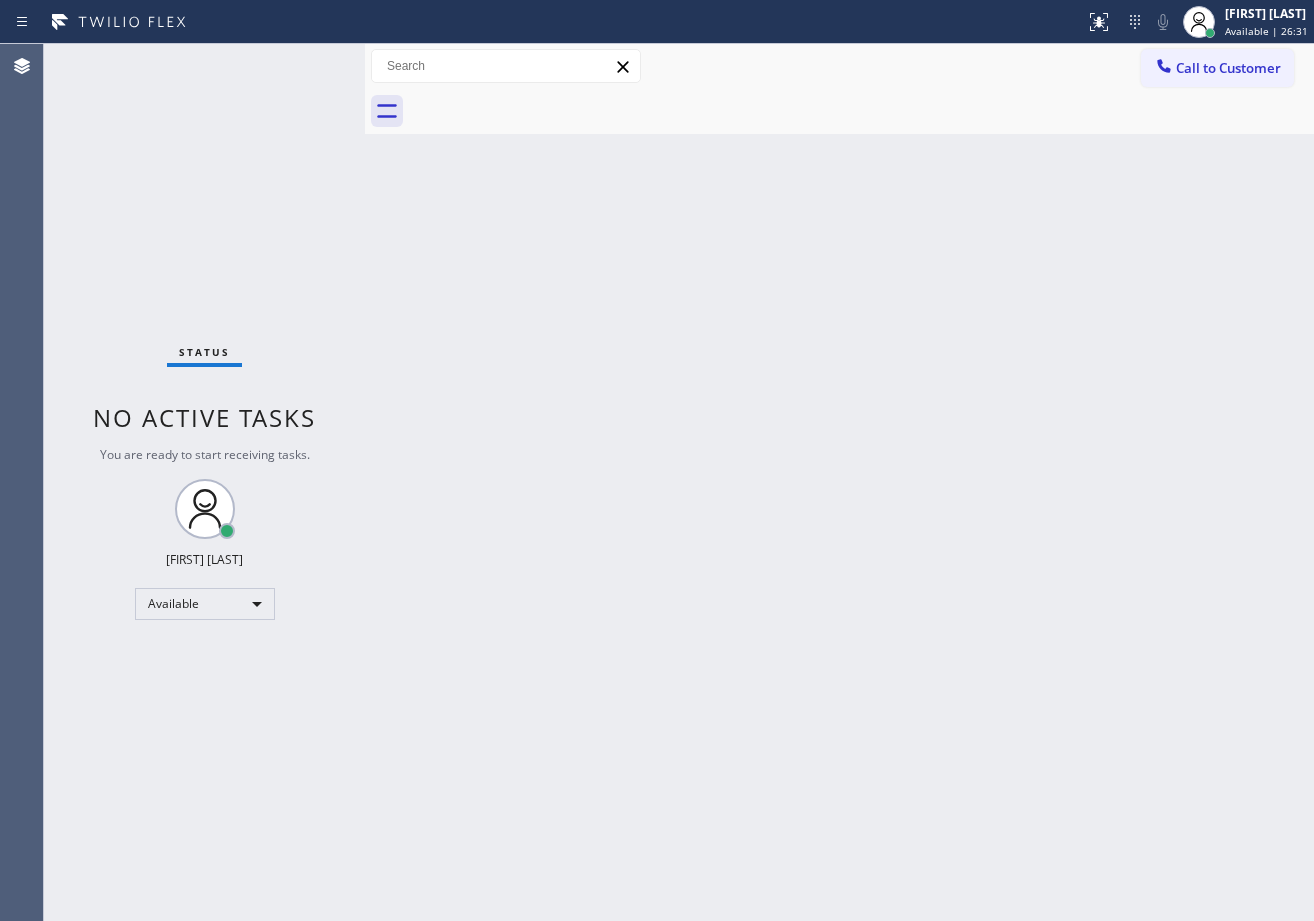click on "Status   No active tasks     You are ready to start receiving tasks.   [FIRST] [LAST] Available" at bounding box center [204, 482] 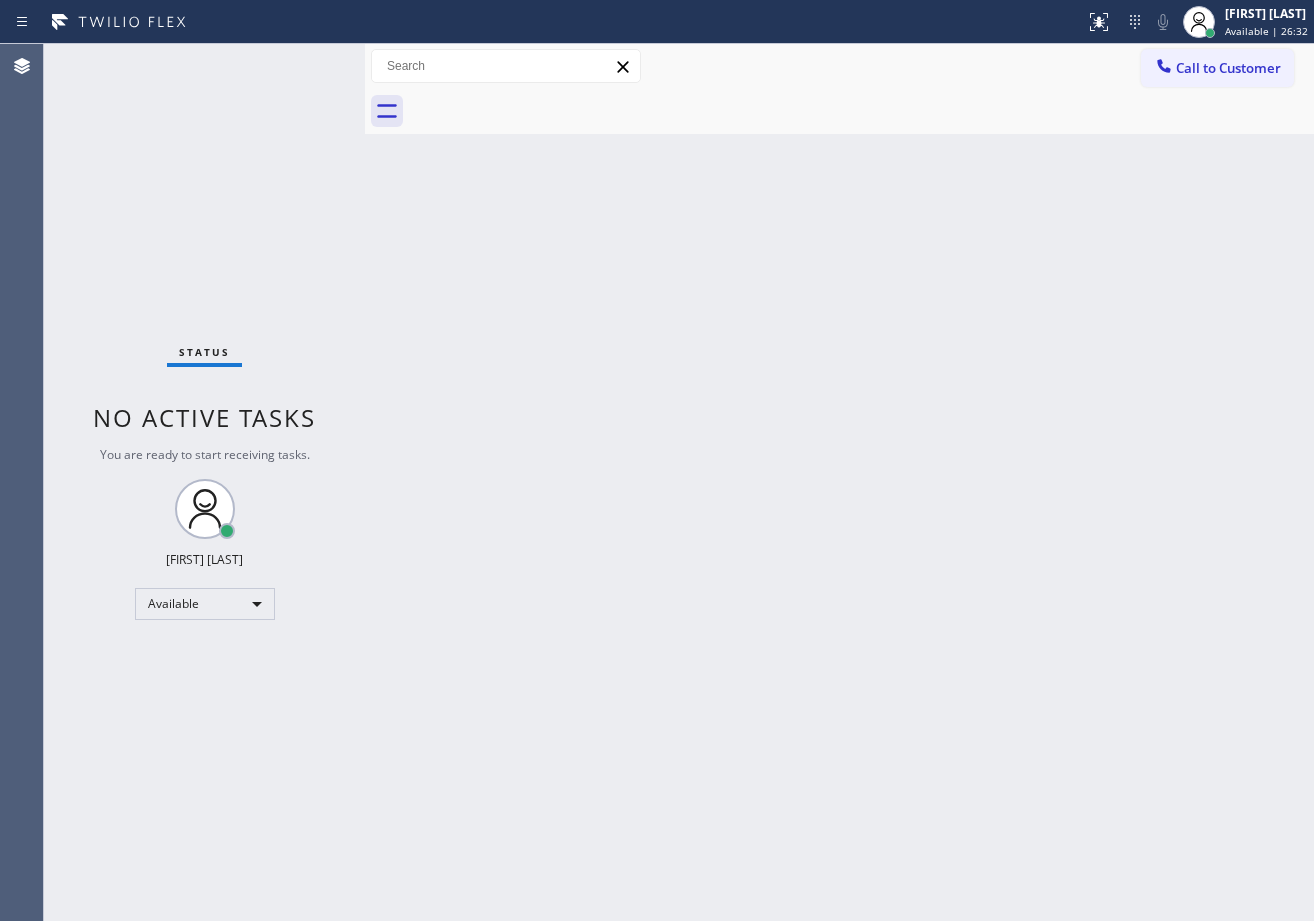 click on "Status   No active tasks     You are ready to start receiving tasks.   [FIRST] [LAST] Available" at bounding box center (204, 482) 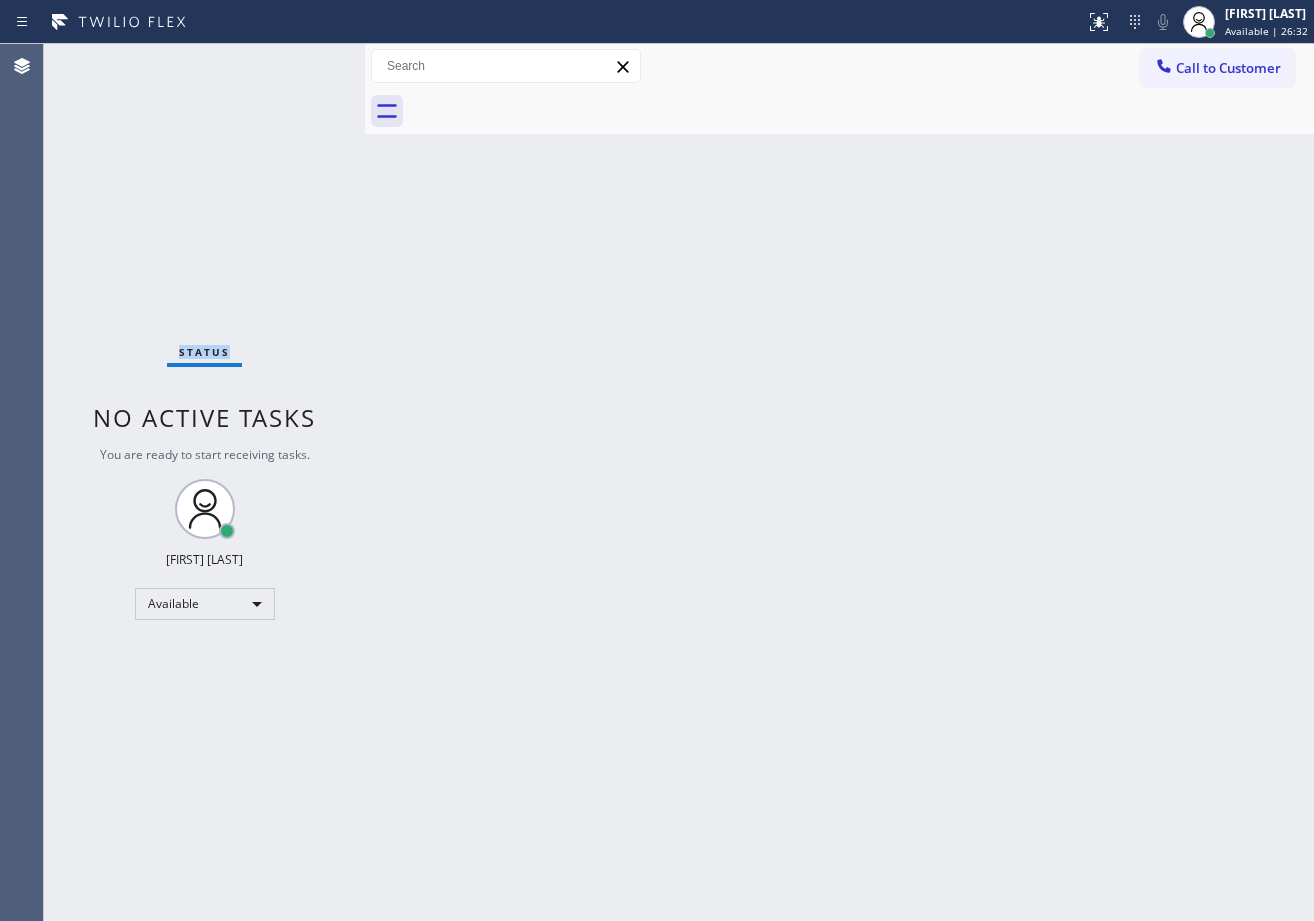 click on "Status   No active tasks     You are ready to start receiving tasks.   [FIRST] [LAST] Available" at bounding box center (204, 482) 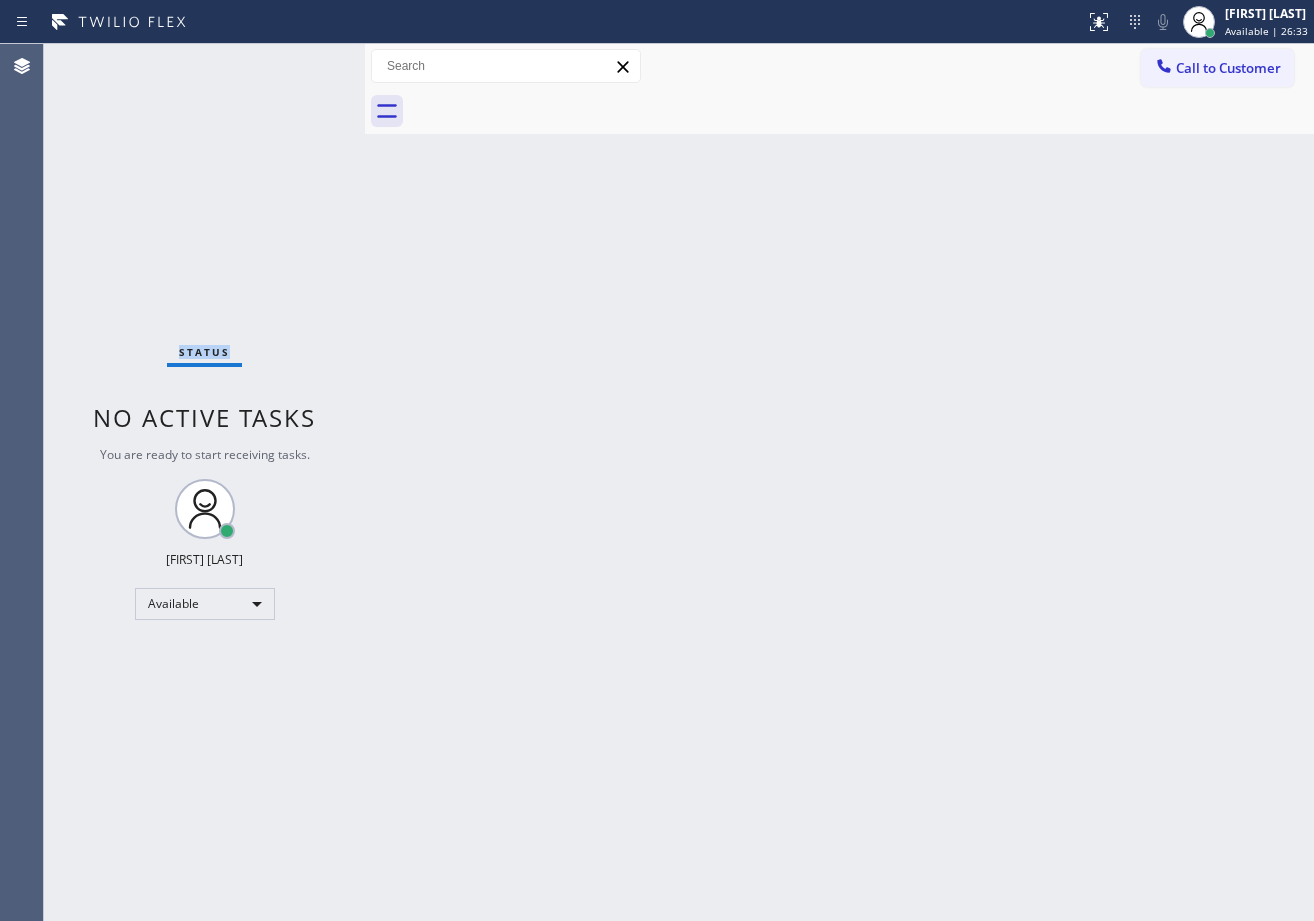 click on "Status   No active tasks     You are ready to start receiving tasks.   [FIRST] [LAST] Available" at bounding box center (204, 482) 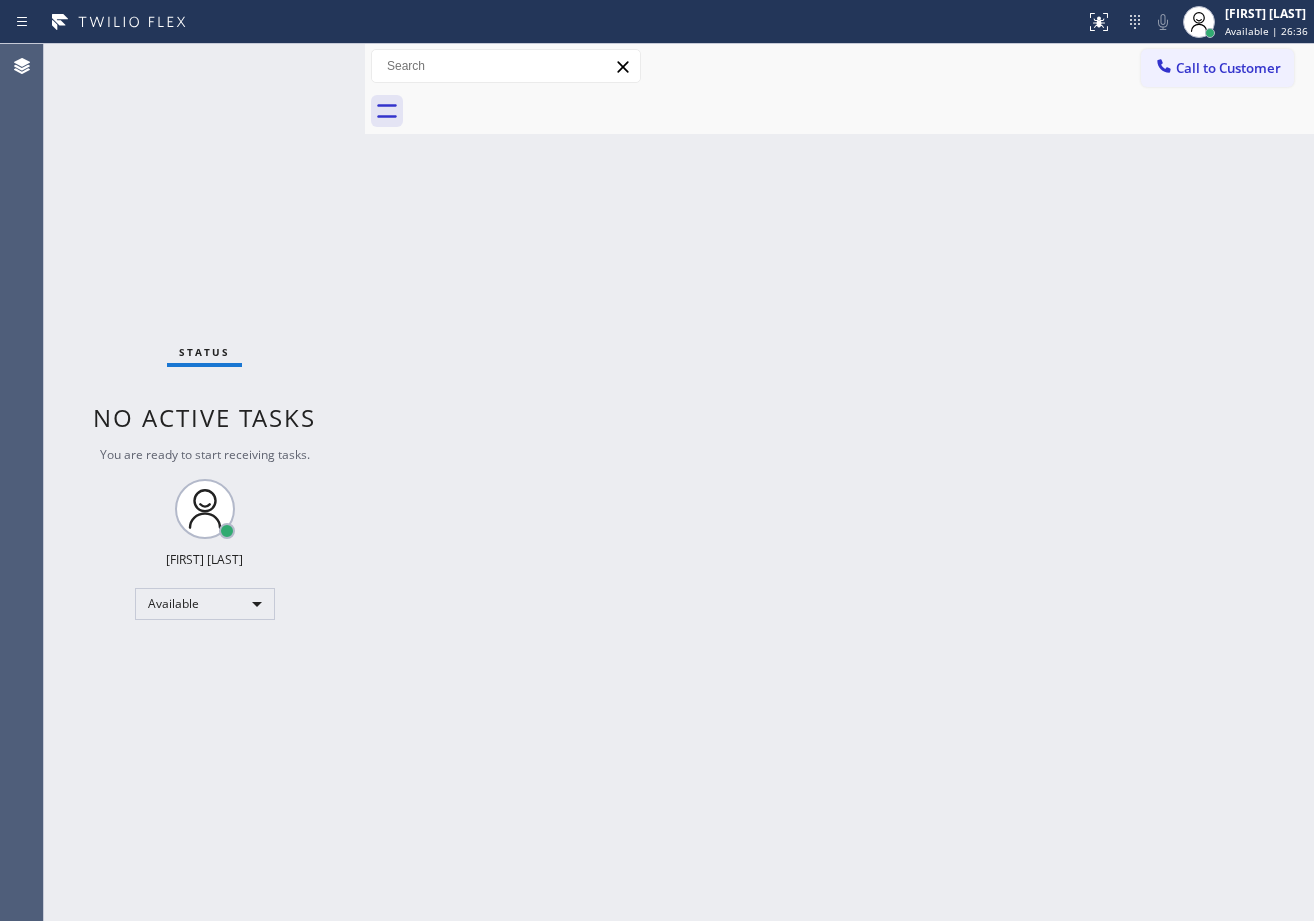 click on "Back to Dashboard Change Sender ID Customers Technicians Select a contact Outbound call Technician Search Technician Your caller id phone number Your caller id phone number Call Technician info Name   Phone none Address none Change Sender ID HVAC [PHONE] 5 Star Appliance [PHONE] Appliance Repair [PHONE] Plumbing [PHONE] Air Duct Cleaning [PHONE]  Electricians [PHONE] Cancel Change Check personal SMS Reset Change No tabs Call to Customer Outbound call Location Red Apple Appliance Repair Long Island Your caller id phone number ([PHONE]) Customer number Call Outbound call Technician Search Technician Your caller id phone number Your caller id phone number Call" at bounding box center (839, 482) 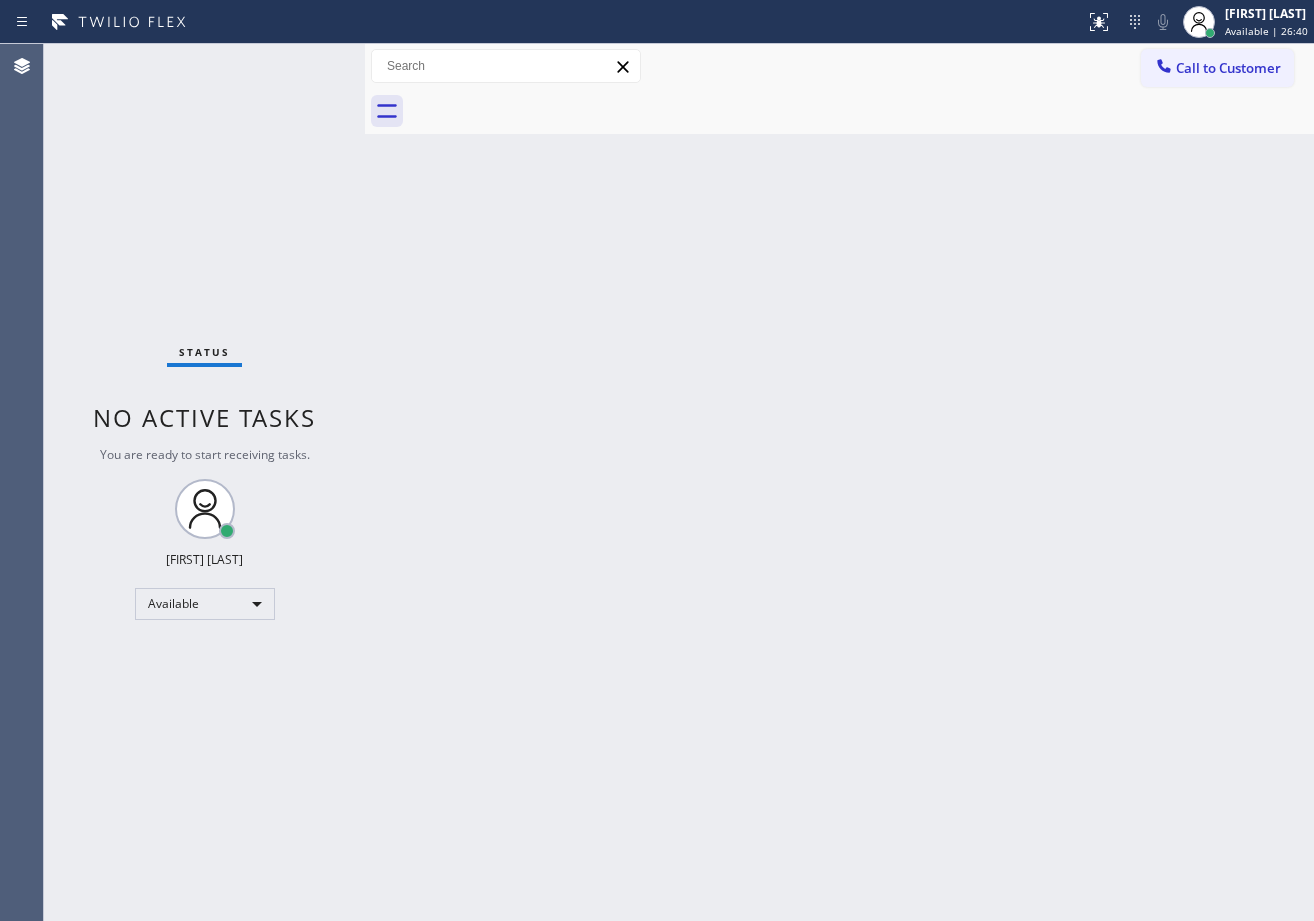 drag, startPoint x: 717, startPoint y: 677, endPoint x: 769, endPoint y: 745, distance: 85.60374 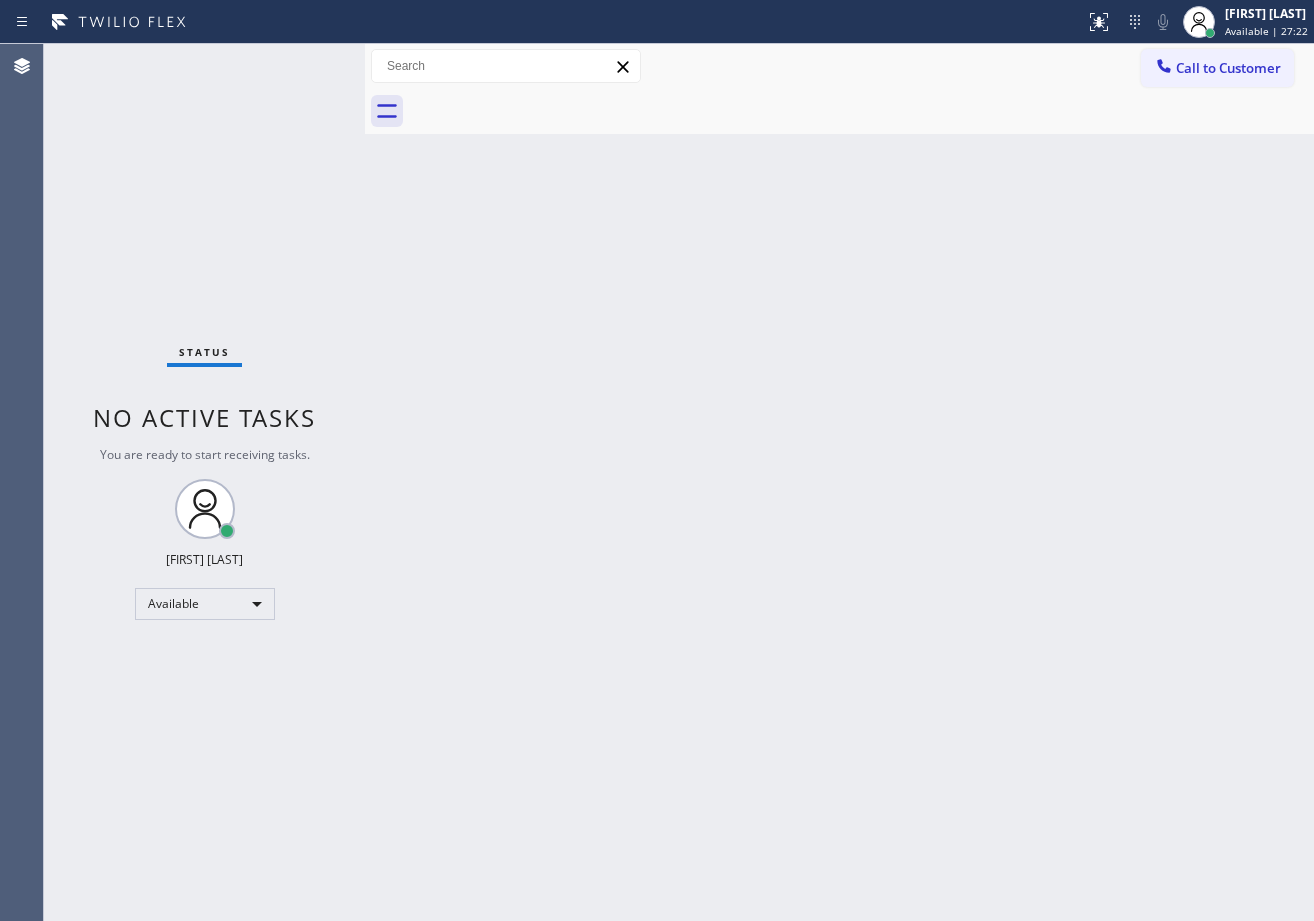 click on "Back to Dashboard Change Sender ID Customers Technicians Select a contact Outbound call Technician Search Technician Your caller id phone number Your caller id phone number Call Technician info Name   Phone none Address none Change Sender ID HVAC [PHONE] 5 Star Appliance [PHONE] Appliance Repair [PHONE] Plumbing [PHONE] Air Duct Cleaning [PHONE]  Electricians [PHONE] Cancel Change Check personal SMS Reset Change No tabs Call to Customer Outbound call Location Red Apple Appliance Repair Long Island Your caller id phone number ([PHONE]) Customer number Call Outbound call Technician Search Technician Your caller id phone number Your caller id phone number Call" at bounding box center [839, 482] 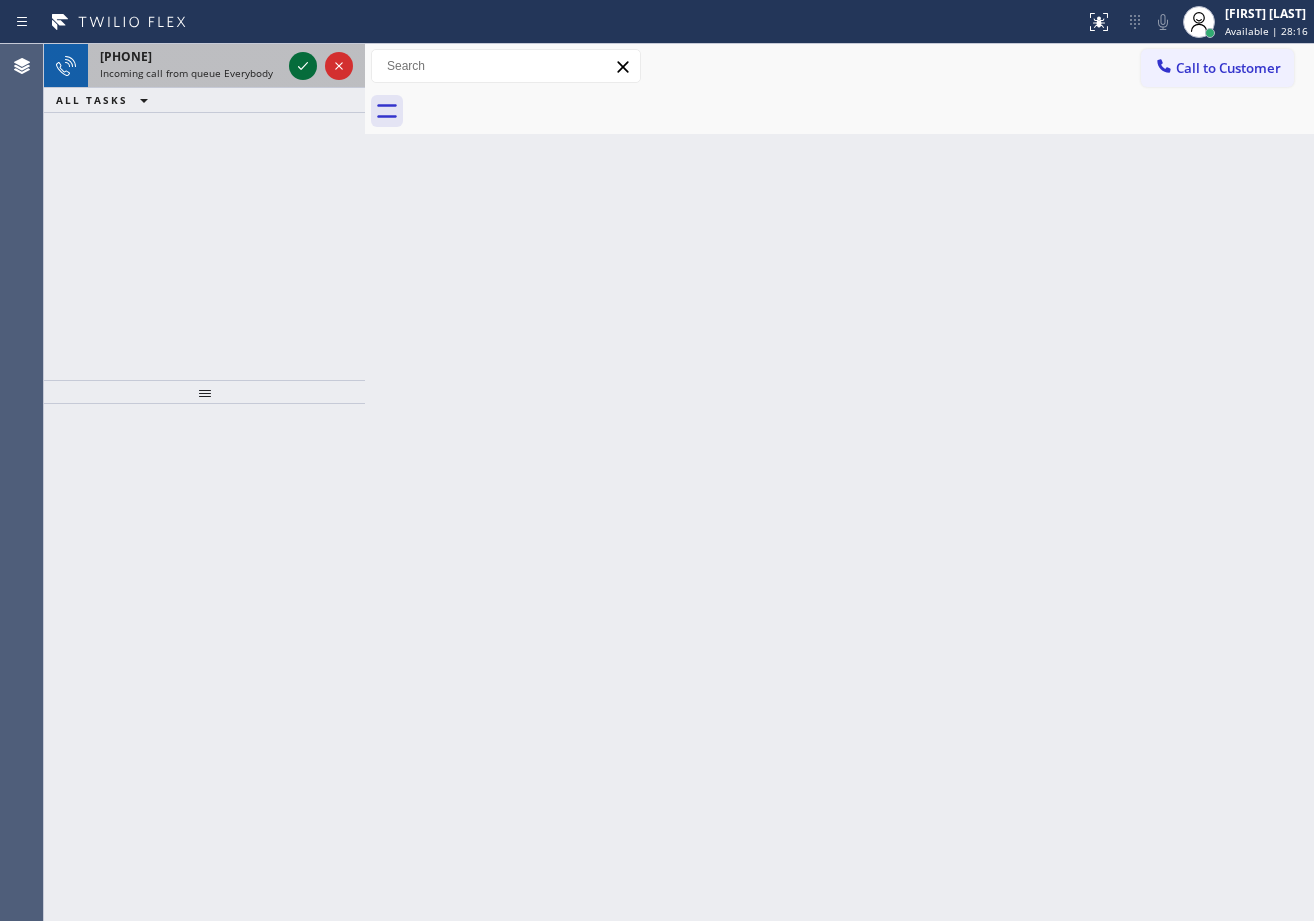 click 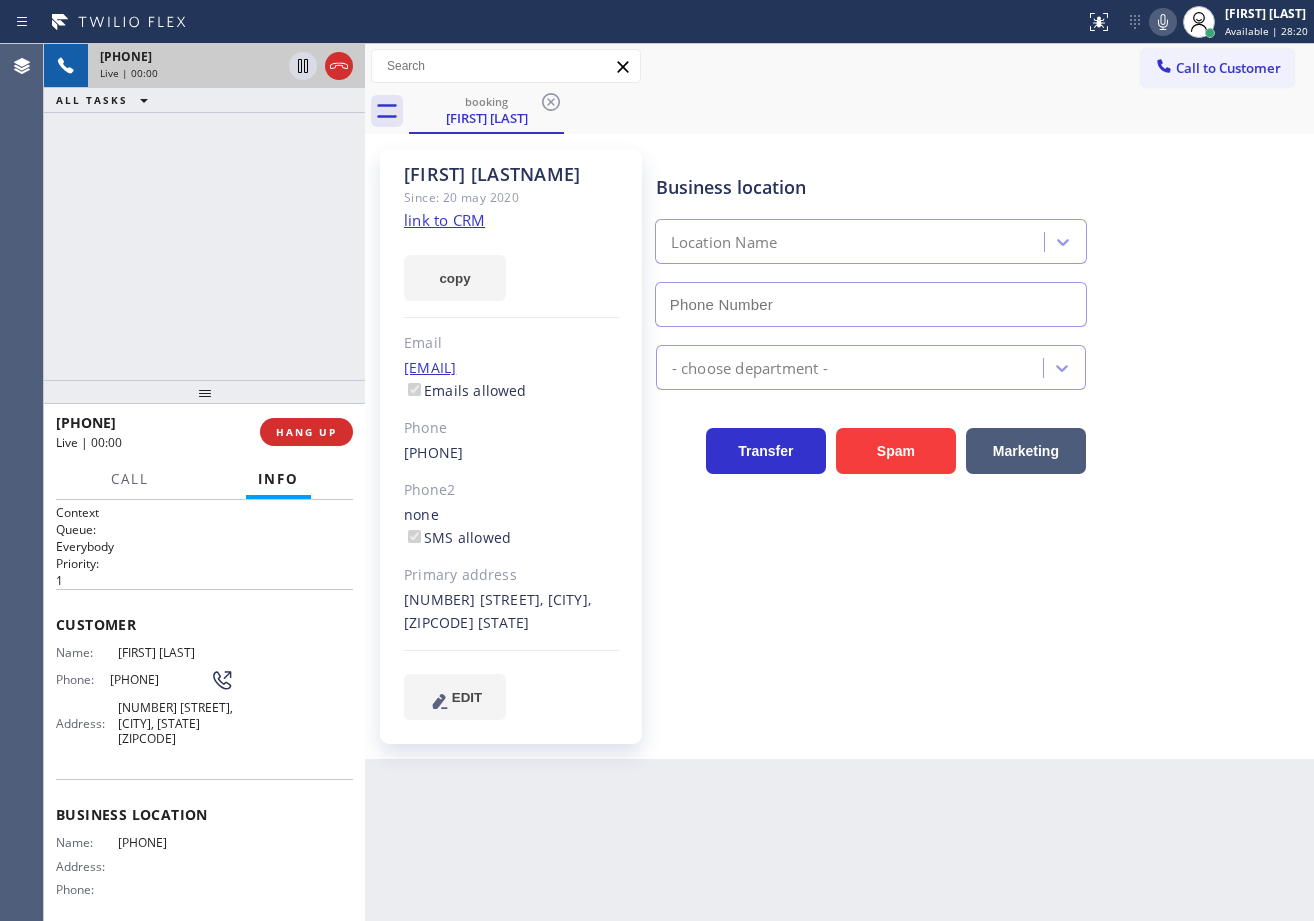 scroll, scrollTop: 0, scrollLeft: 0, axis: both 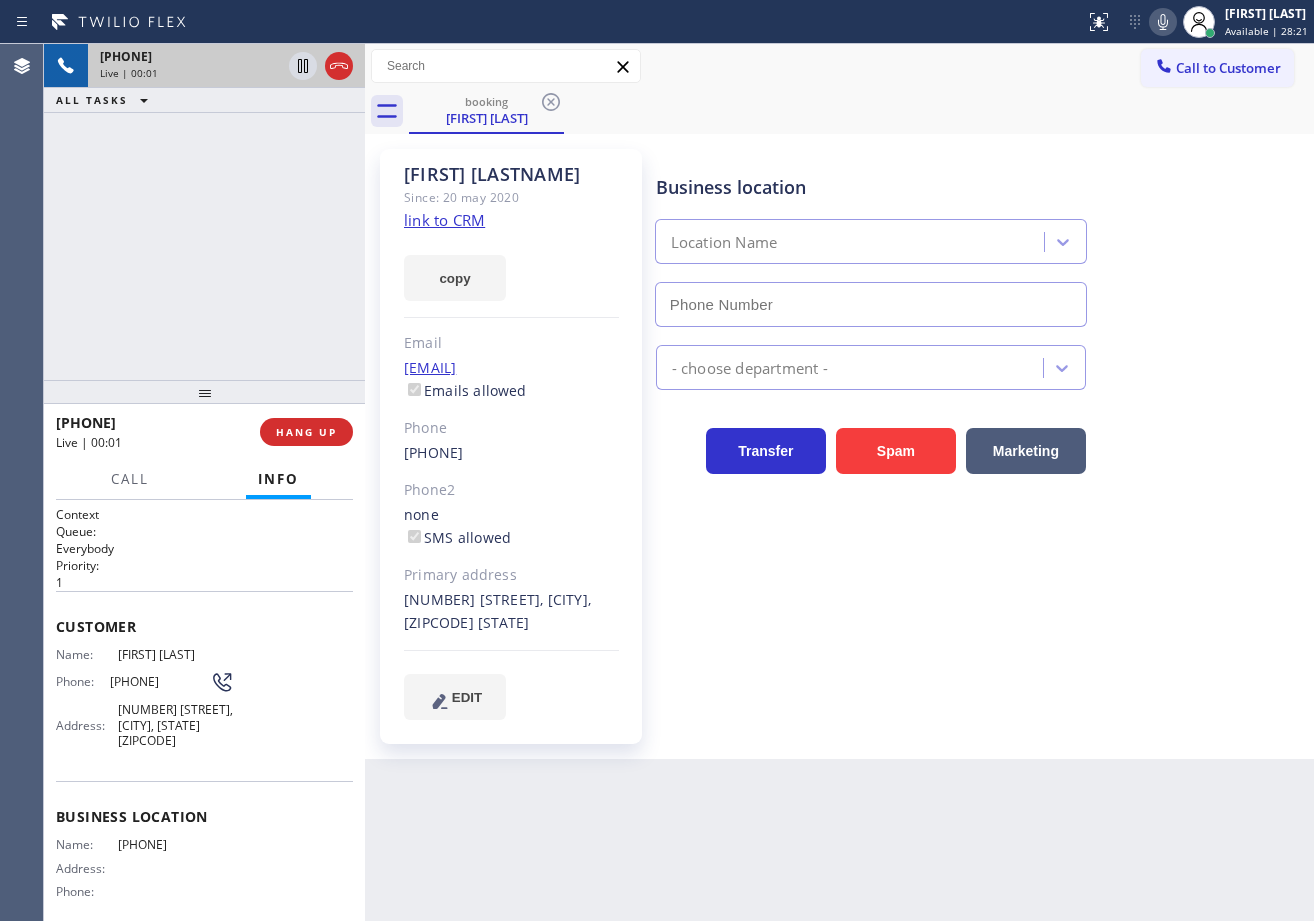 click on "link to CRM" 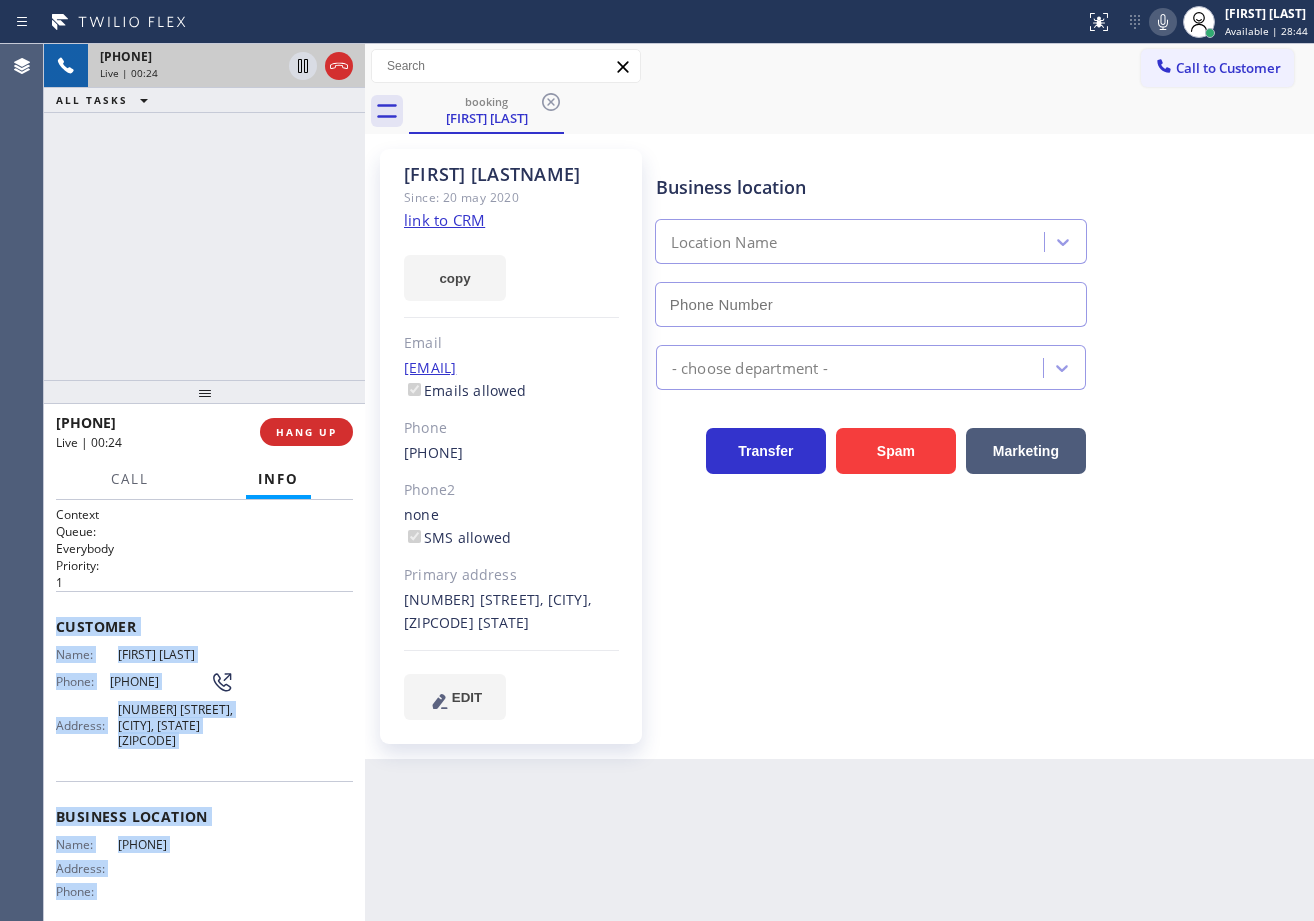 scroll, scrollTop: 154, scrollLeft: 0, axis: vertical 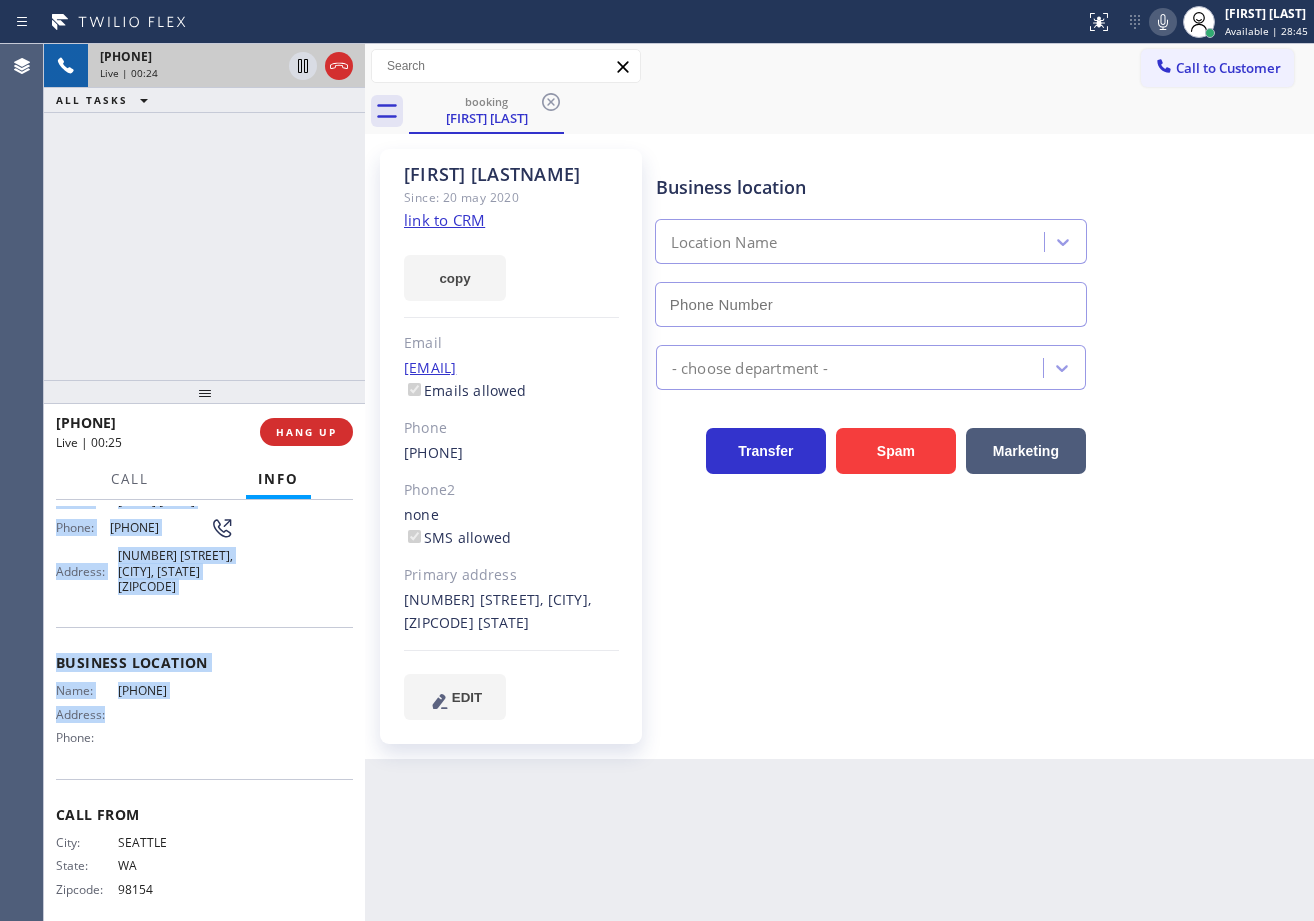 drag, startPoint x: 56, startPoint y: 624, endPoint x: 194, endPoint y: 709, distance: 162.07715 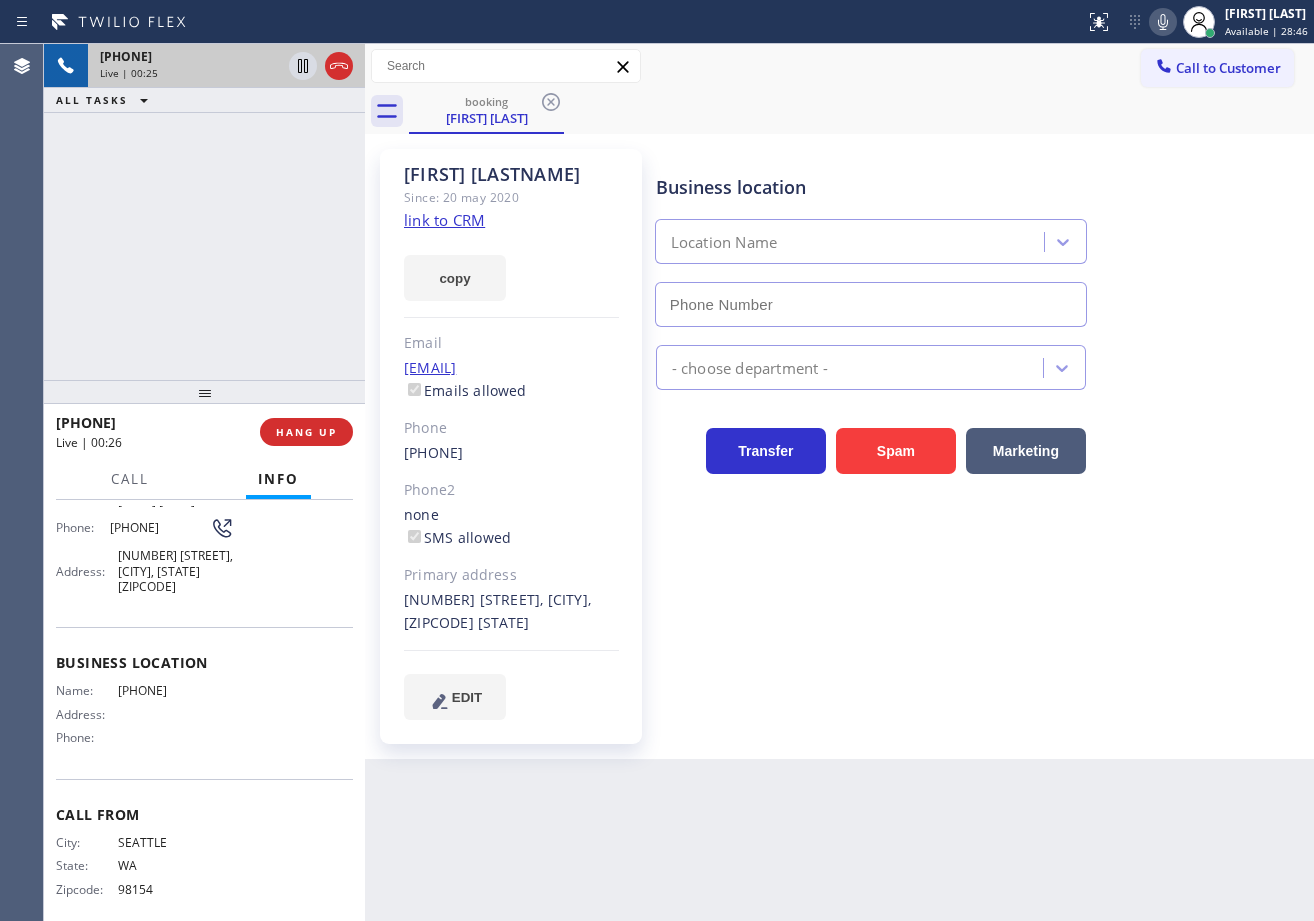 click on "Back to Dashboard Change Sender ID Customers Technicians Select a contact Outbound call Technician Search Technician Your caller id phone number Your caller id phone number Call Technician info Name   Phone none Address none Change Sender ID HVAC [PHONE] 5 Star Appliance [PHONE] Appliance Repair [PHONE] Plumbing [PHONE] Air Duct Cleaning [PHONE]  Electricians [PHONE] Cancel Change Check personal SMS Reset Change booking [FIRST] [LAST] Call to Customer Outbound call Location Search location Your caller id phone number [PHONE] Customer number Call Outbound call Technician Search Technician Your caller id phone number Your caller id phone number Call booking [FIRST] [LAST] [FIRST]    [LAST] Since: 20 may 2020 link to CRM copy Email [EMAIL]  Emails allowed Phone [PHONE] Phone2 none  SMS allowed Primary address  [NUMBER] [STREET] [CITY], [ZIP] [STATE] EDIT Outbound call Location Search location Your caller id phone number [PHONE] Customer number Call Benefits  Transfer" at bounding box center (839, 482) 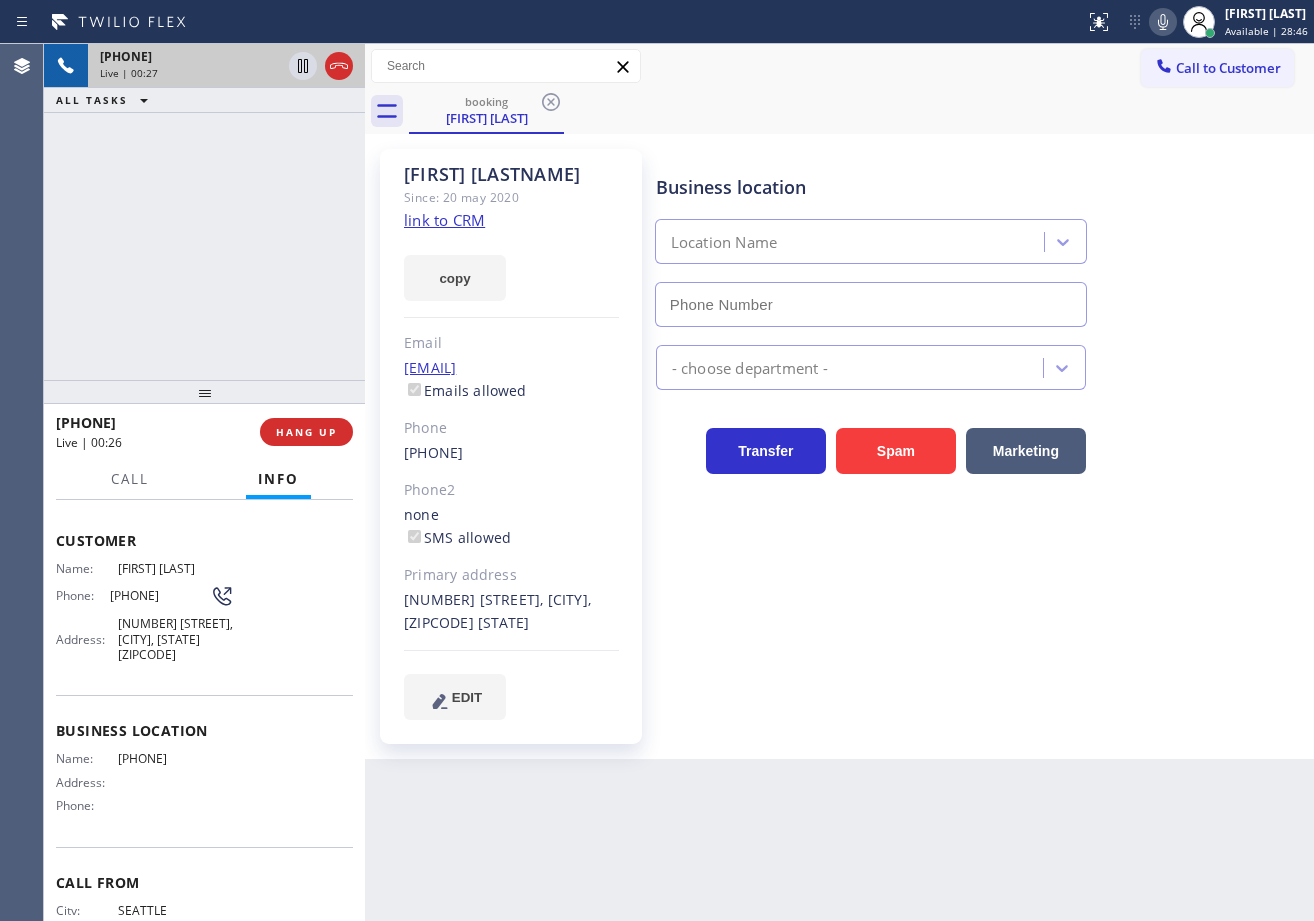 scroll, scrollTop: 0, scrollLeft: 0, axis: both 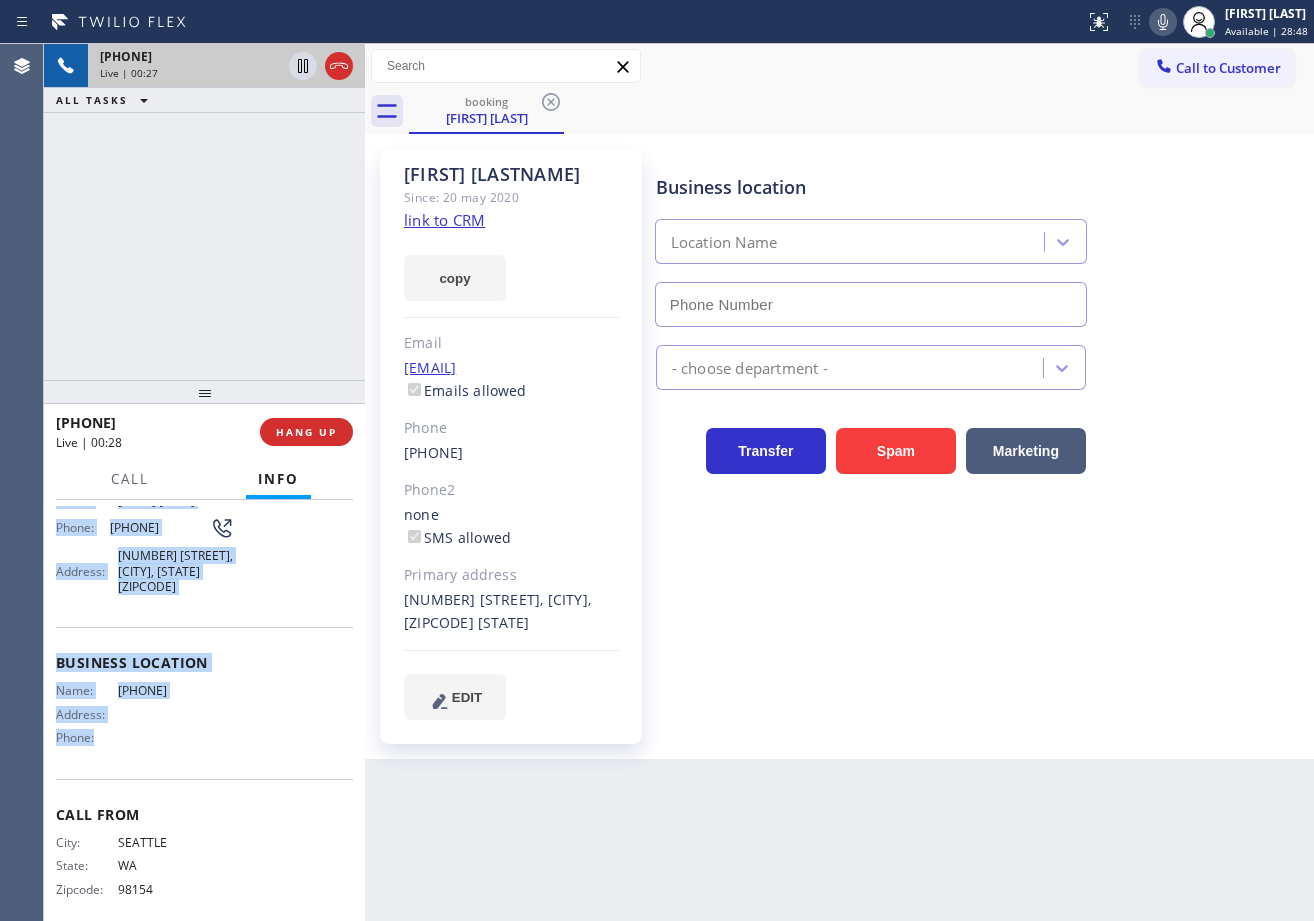drag, startPoint x: 66, startPoint y: 630, endPoint x: 196, endPoint y: 734, distance: 166.48123 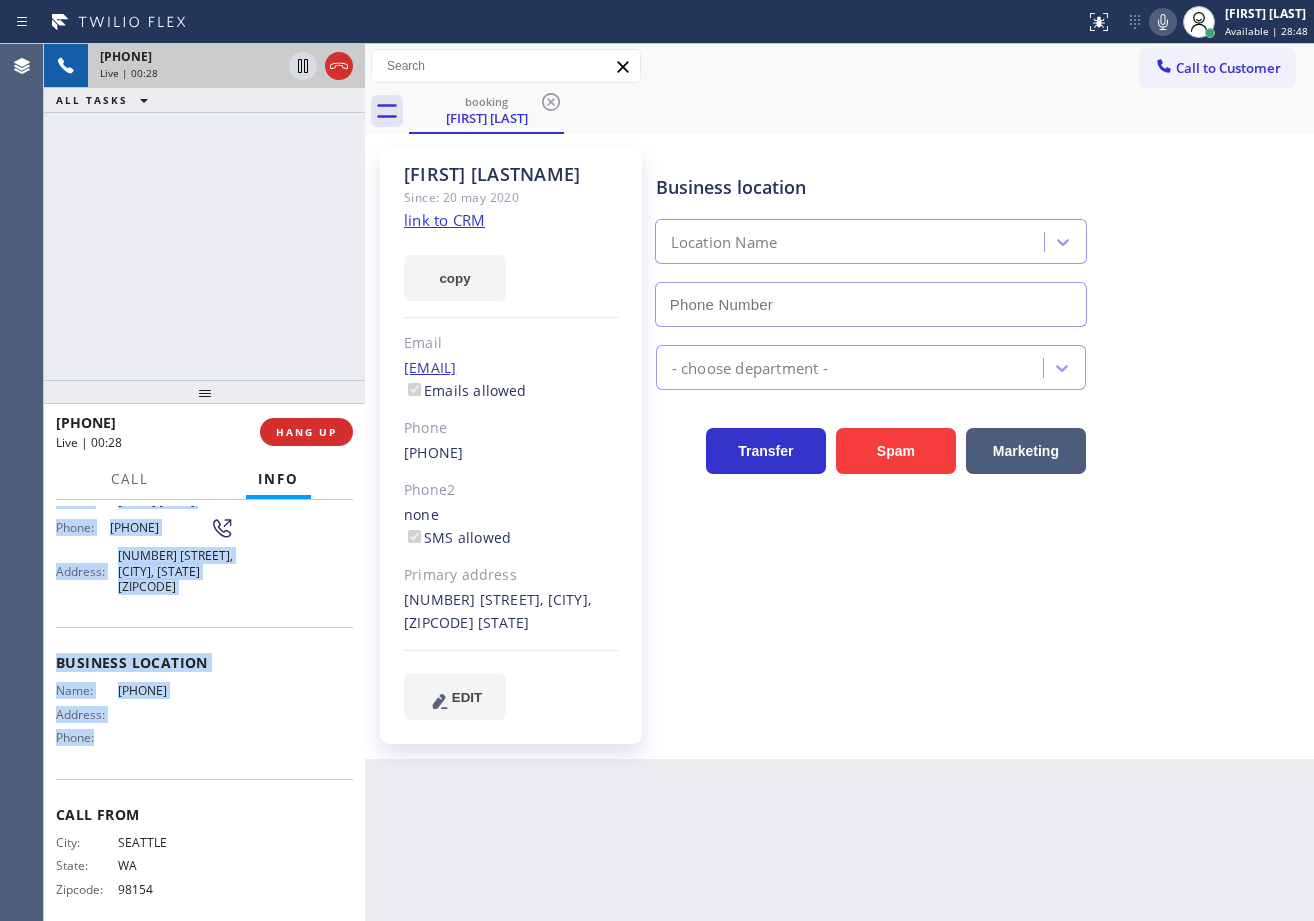 copy on "Customer Name: [FIRST] [LAST] Phone: [PHONE] Address: [NUMBER] [STREET] [CITY], [ZIP] [STATE] Business location Name: [PHONE] Address: Phone:" 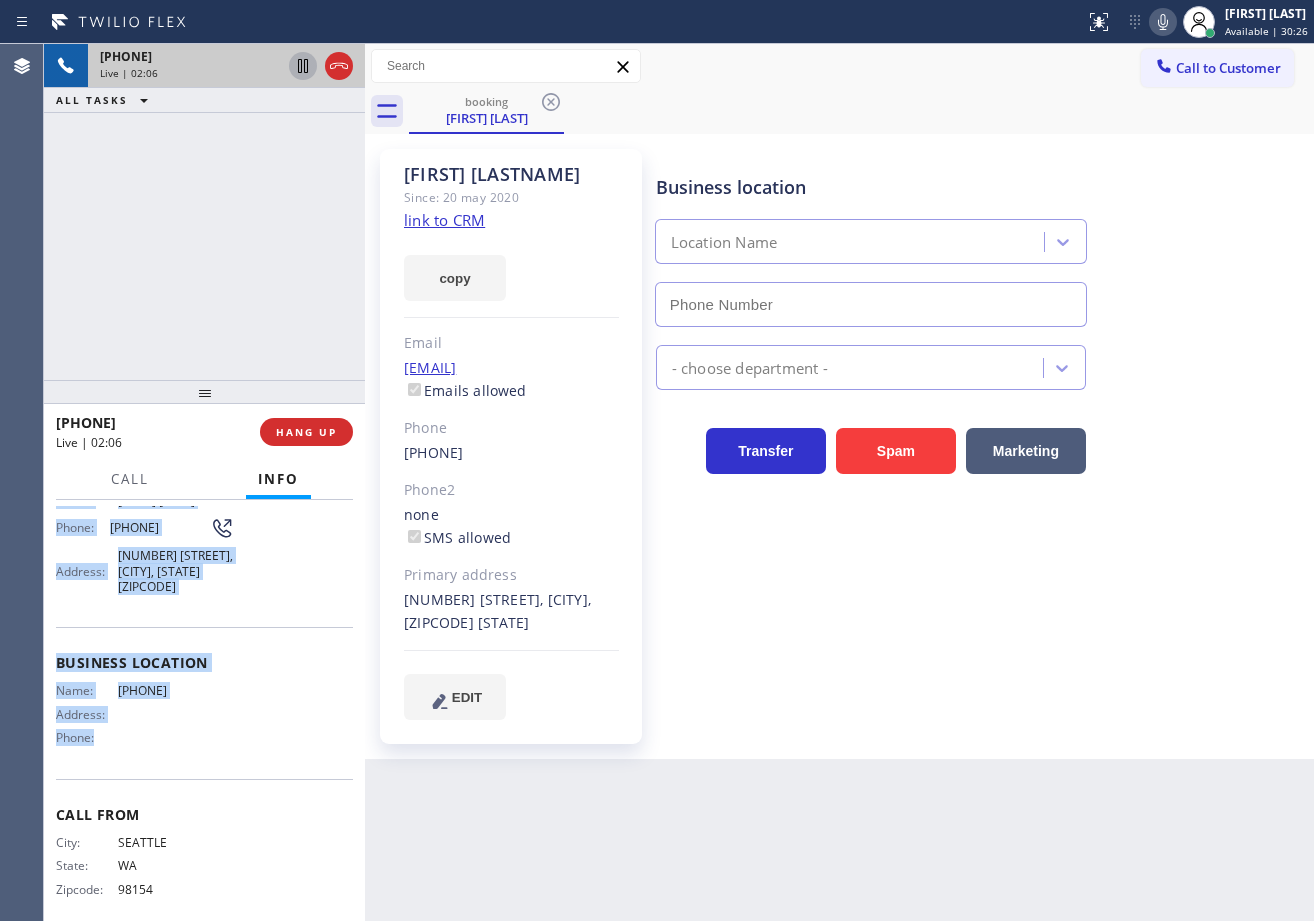 click 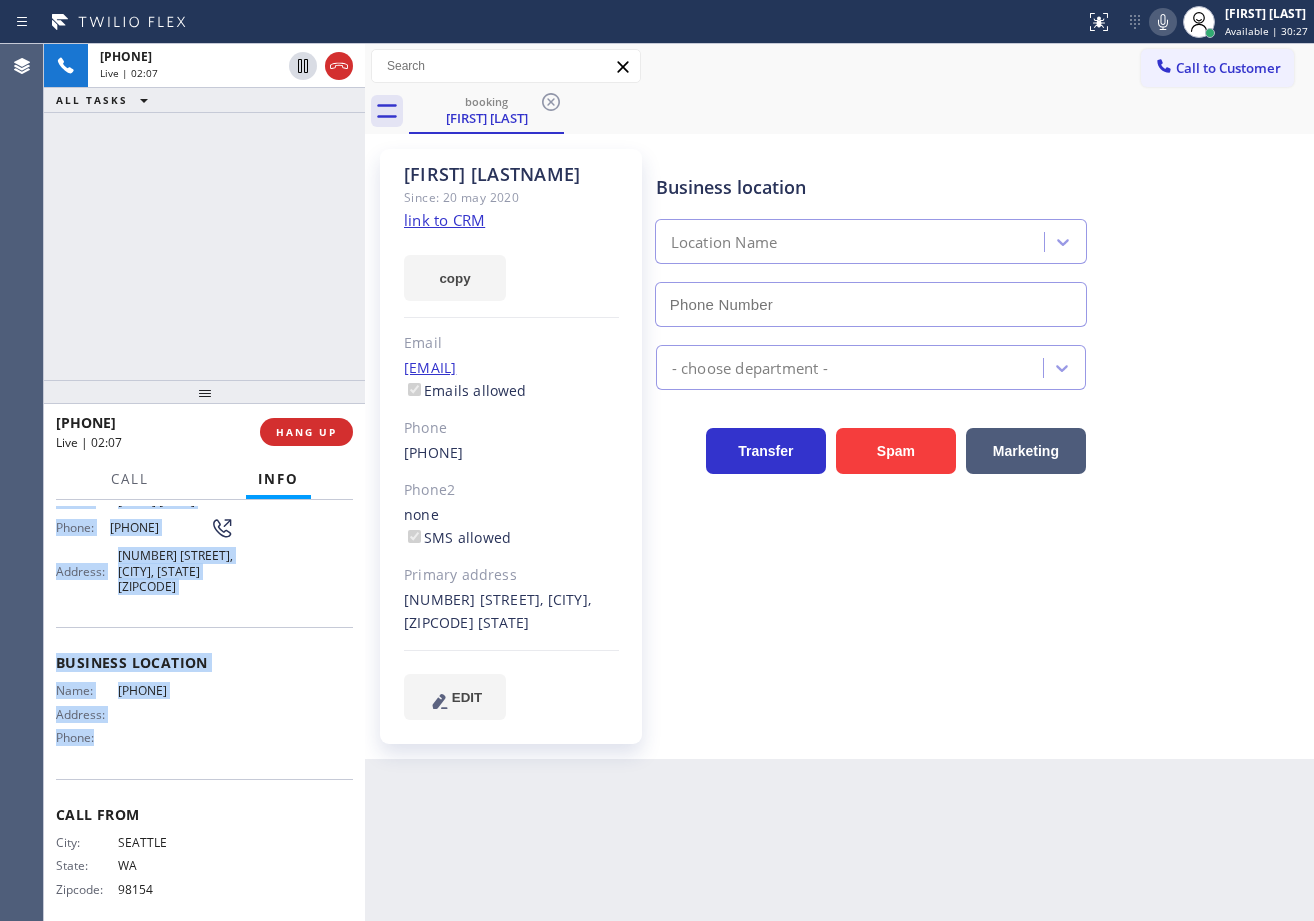 click 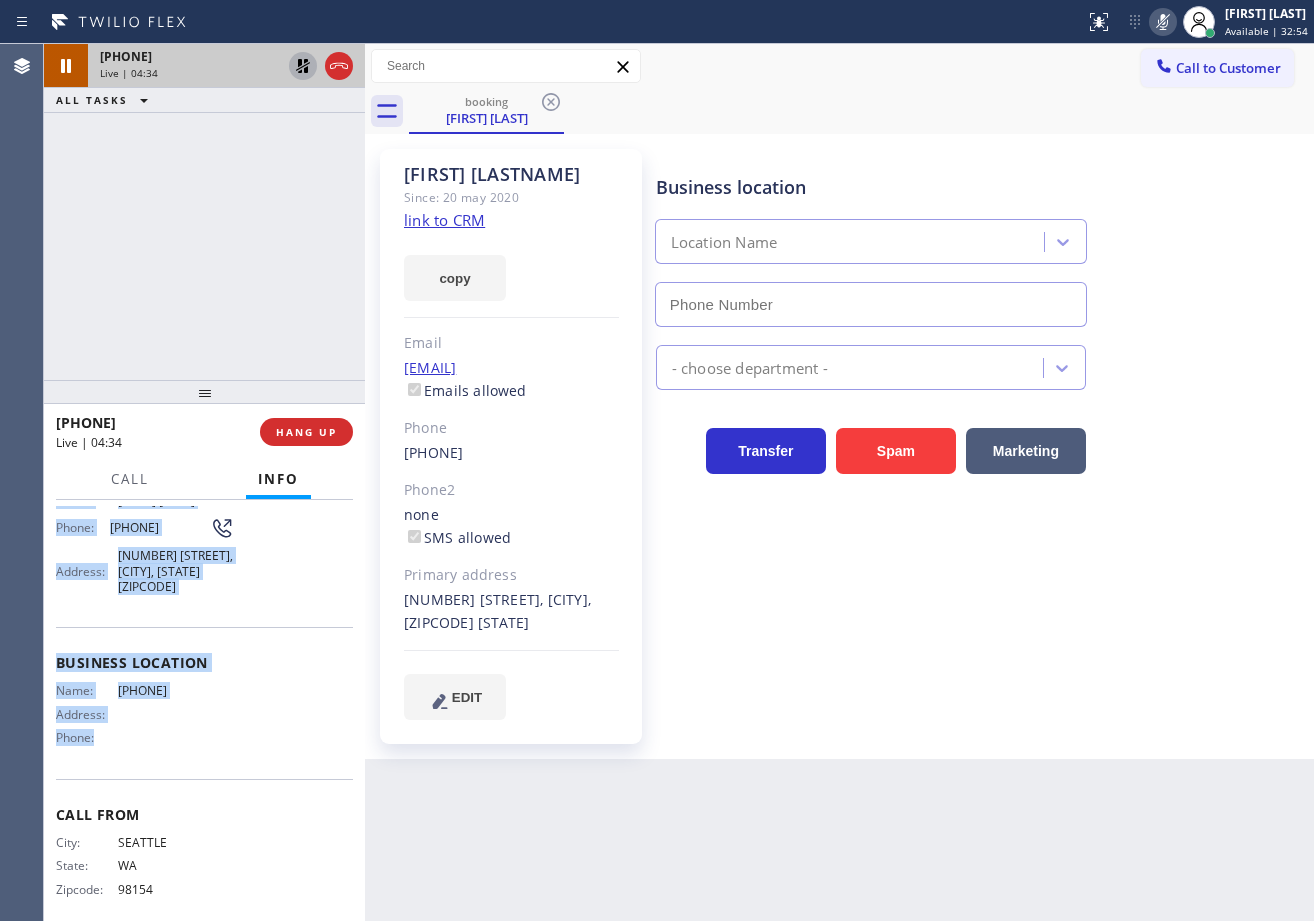 click 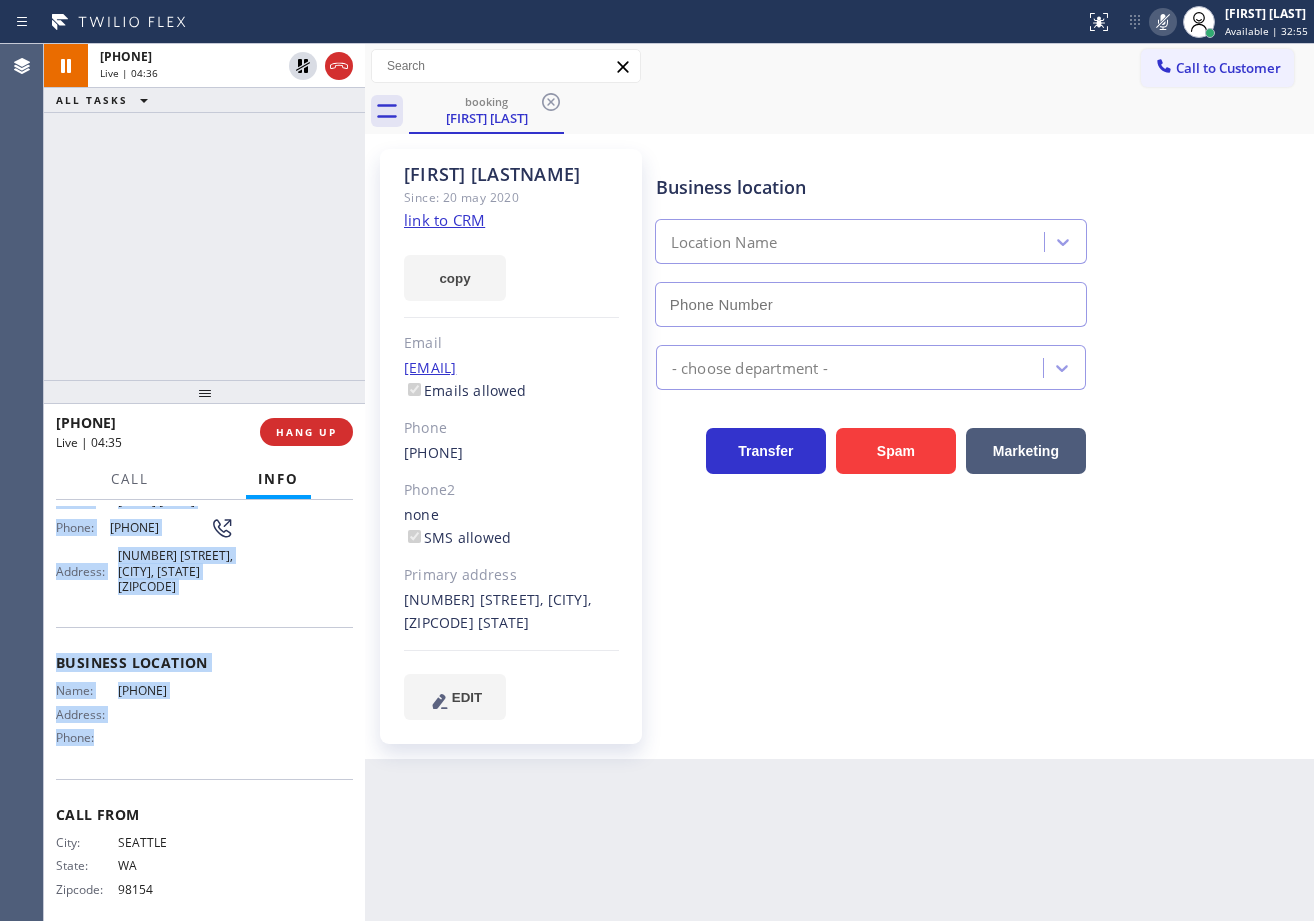 click 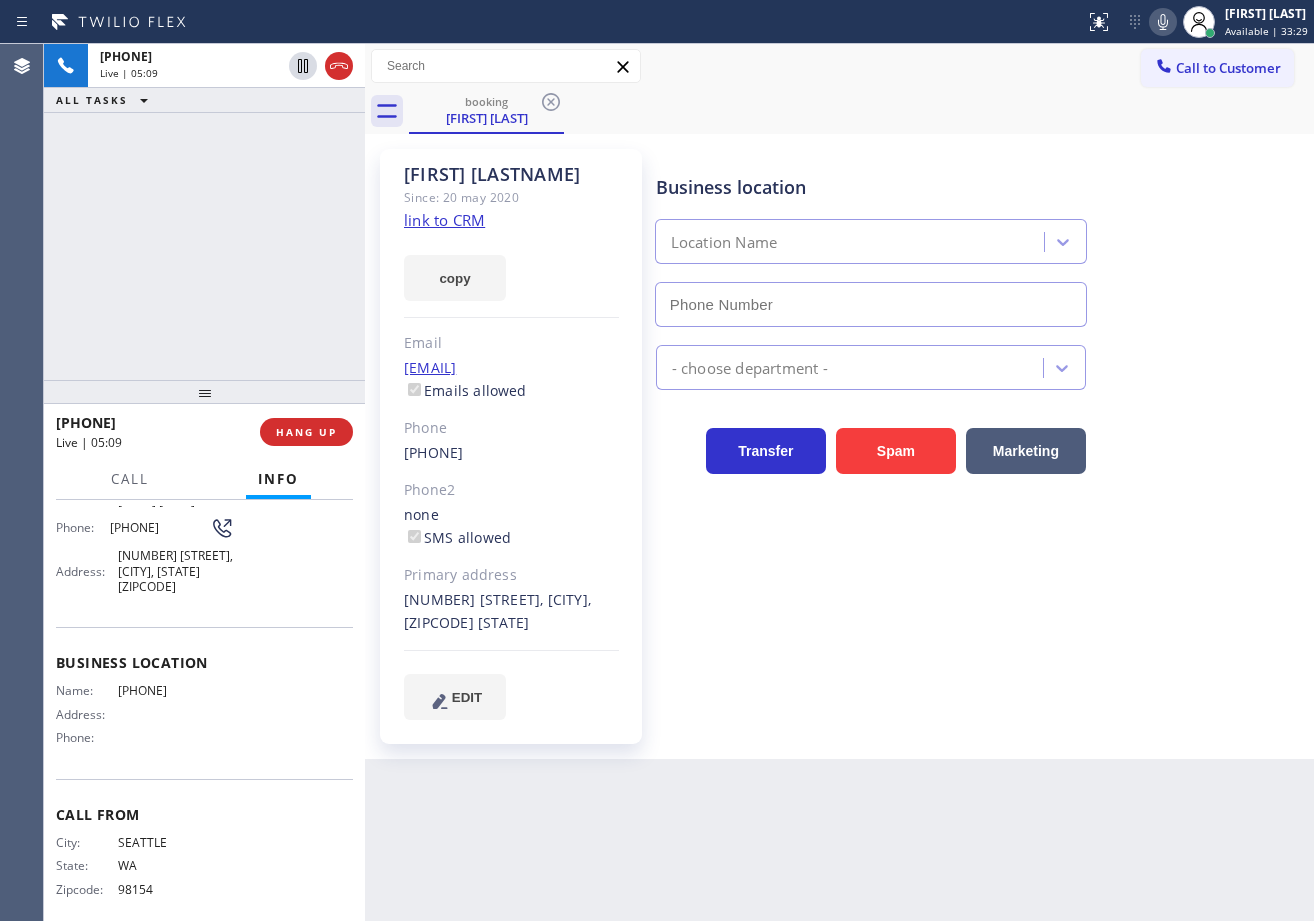 click on "[PHONE] Live | 05:09 ALL TASKS ALL TASKS ACTIVE TASKS TASKS IN WRAP UP" at bounding box center [204, 212] 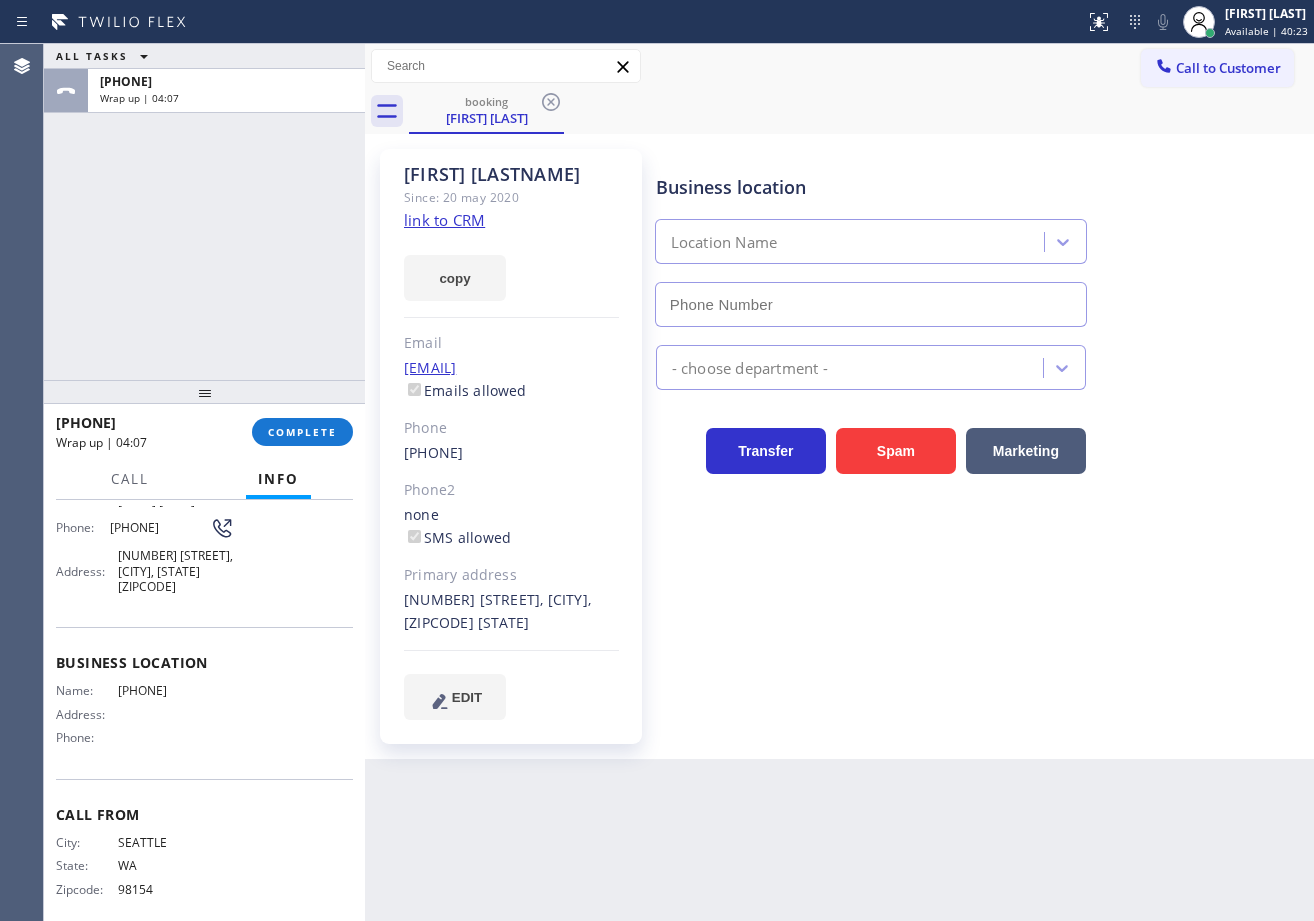 click on "Available | 40:23" at bounding box center [1266, 31] 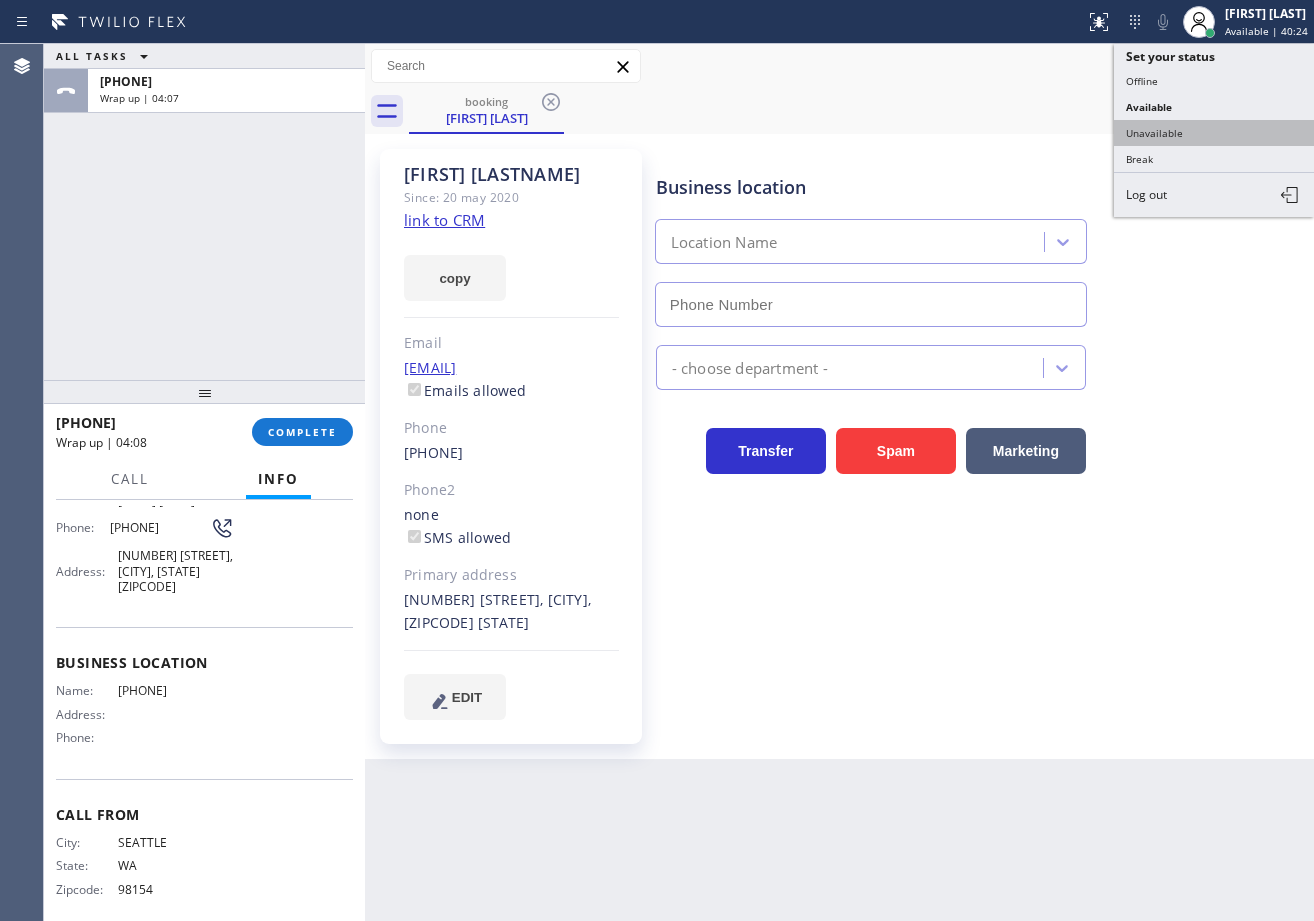 click on "Unavailable" at bounding box center [1214, 133] 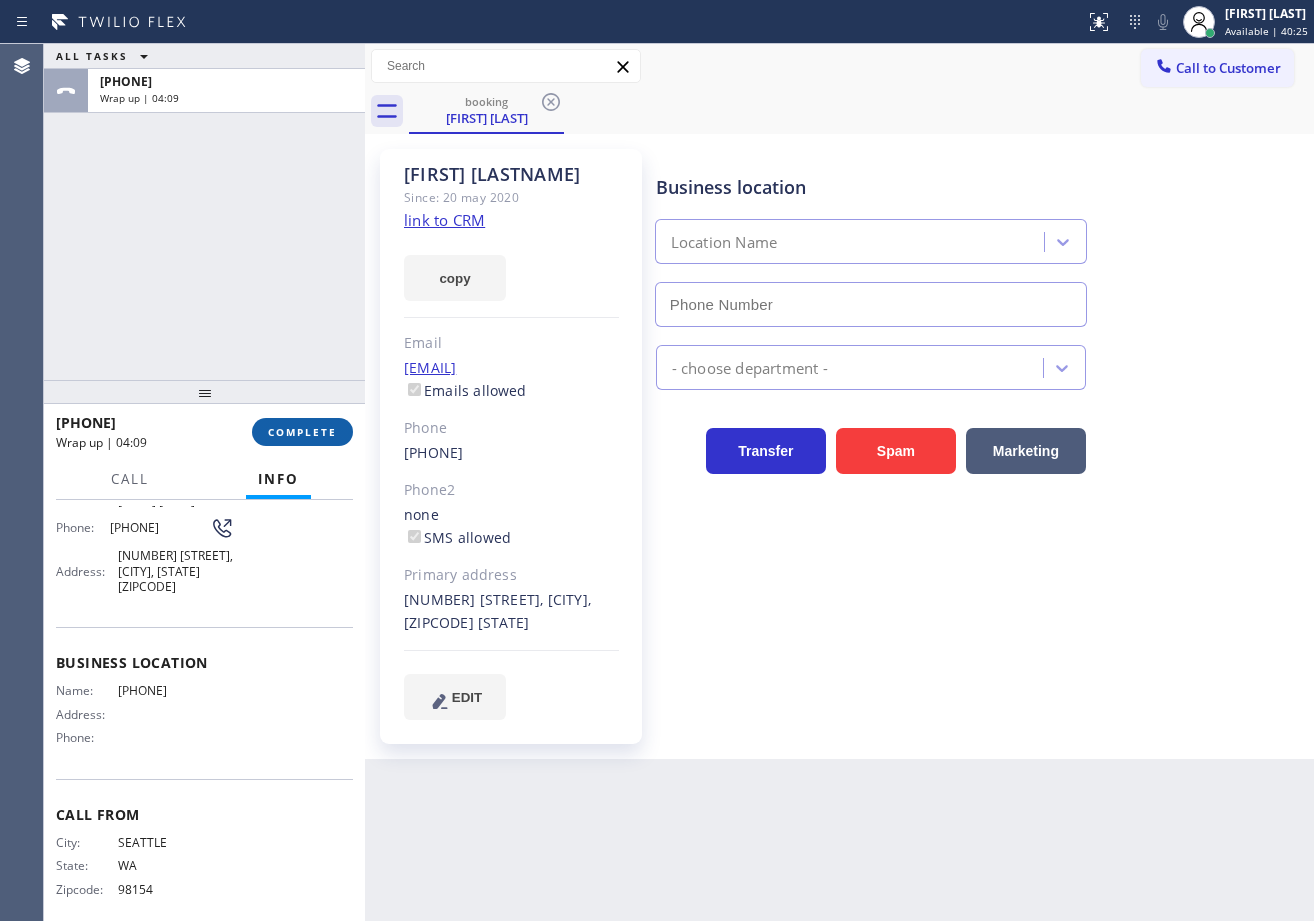 click on "COMPLETE" at bounding box center (302, 432) 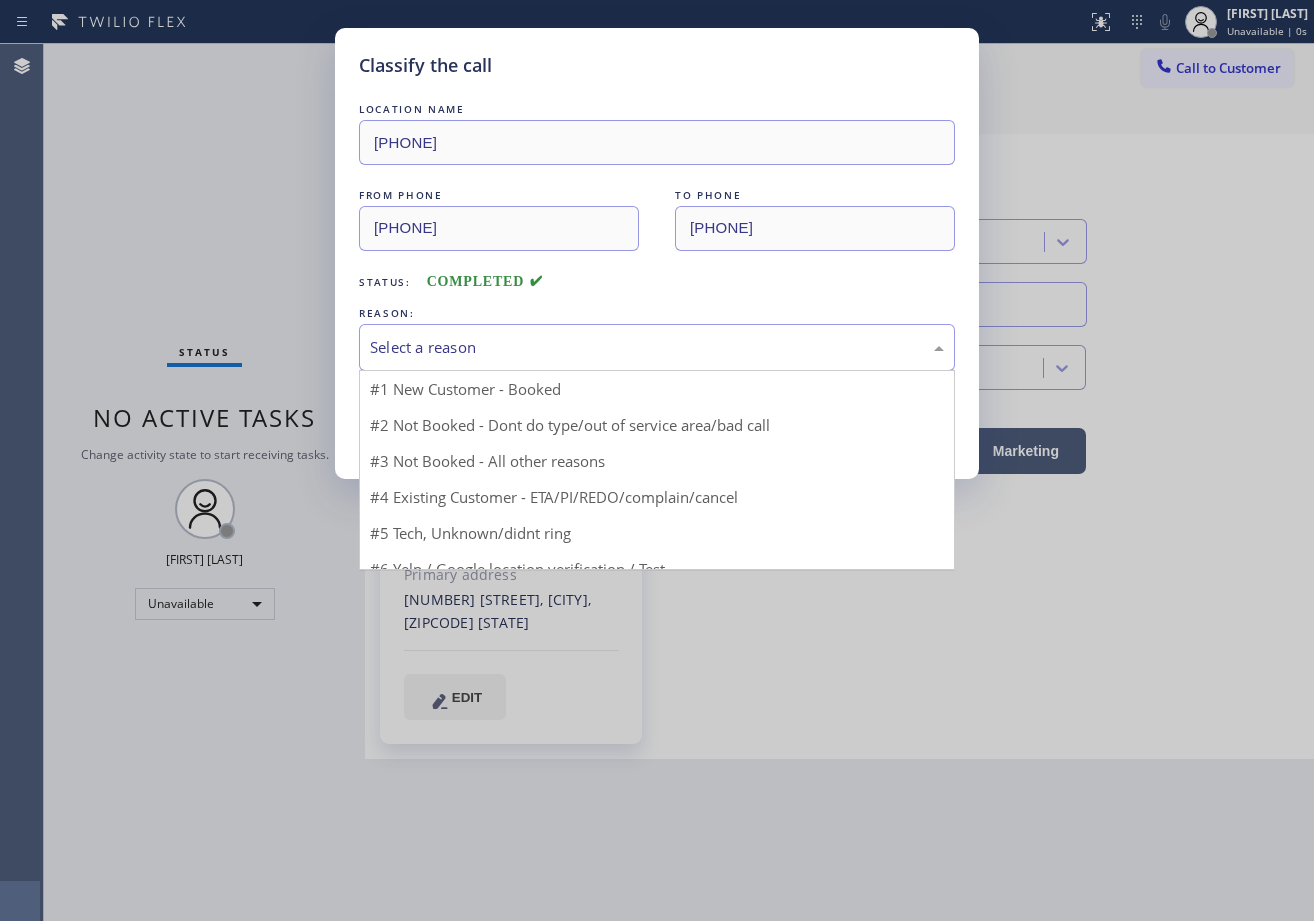 click on "Select a reason" at bounding box center [657, 347] 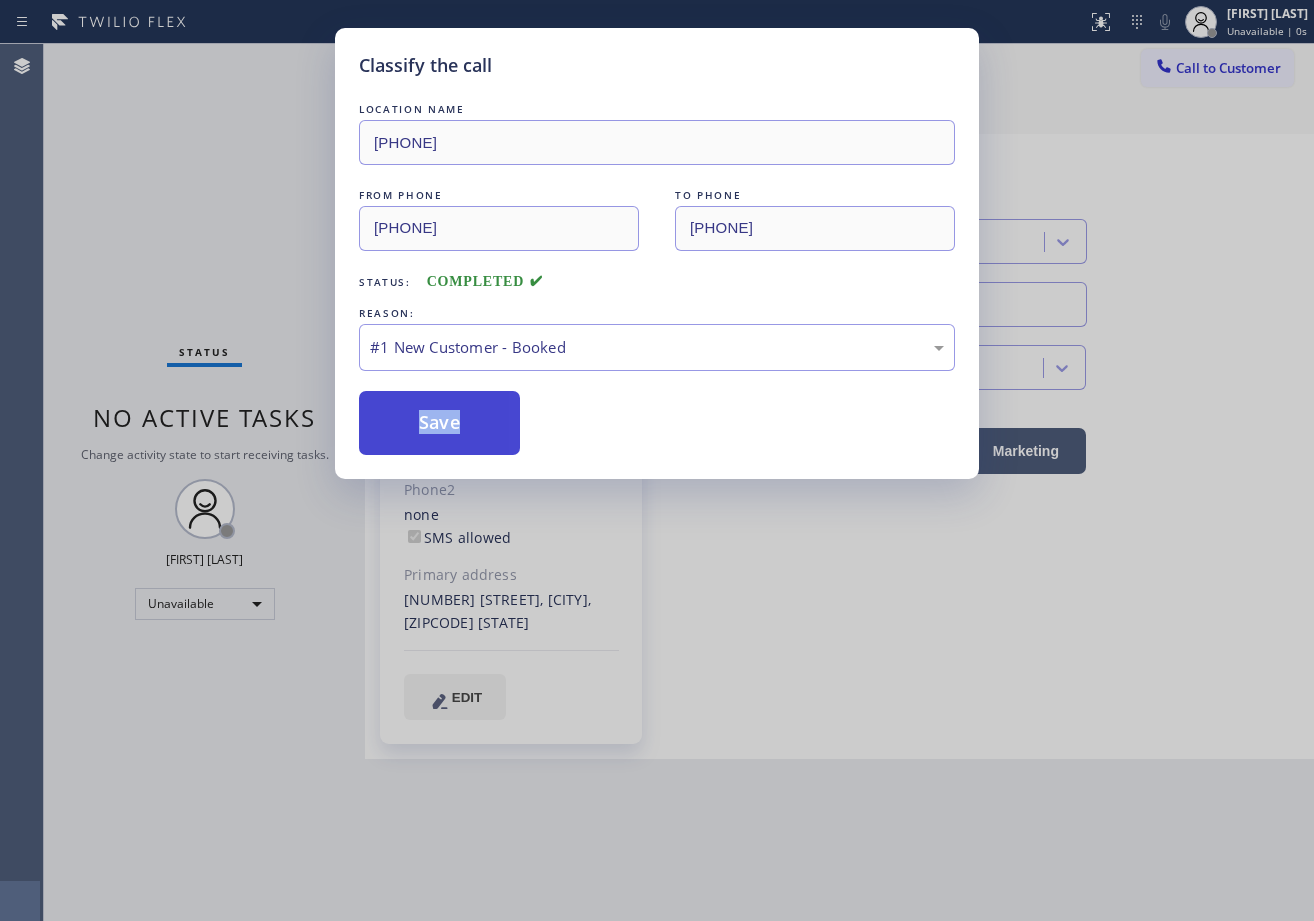 drag, startPoint x: 441, startPoint y: 378, endPoint x: 441, endPoint y: 404, distance: 26 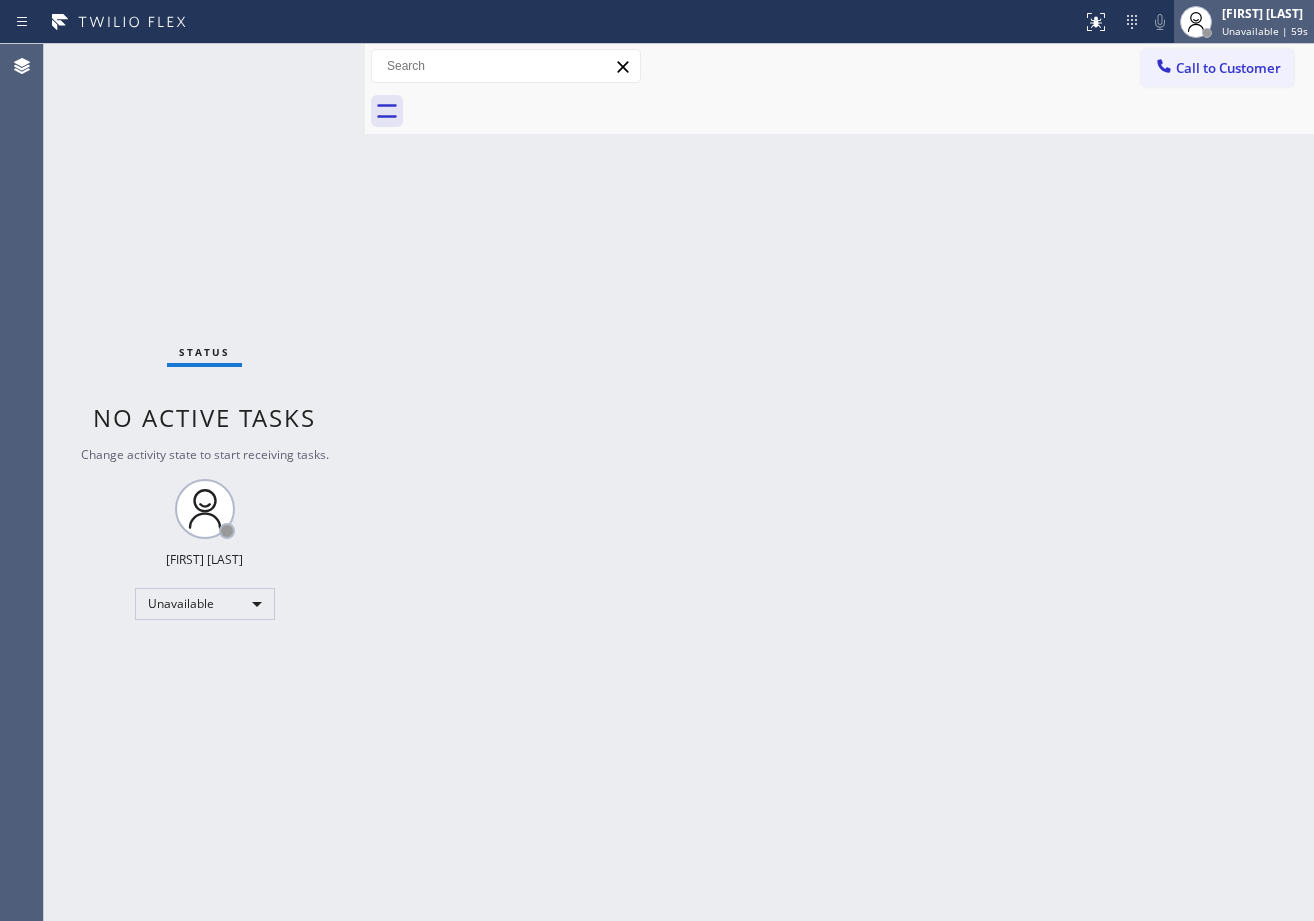 click on "Unavailable | 59s" at bounding box center (1265, 31) 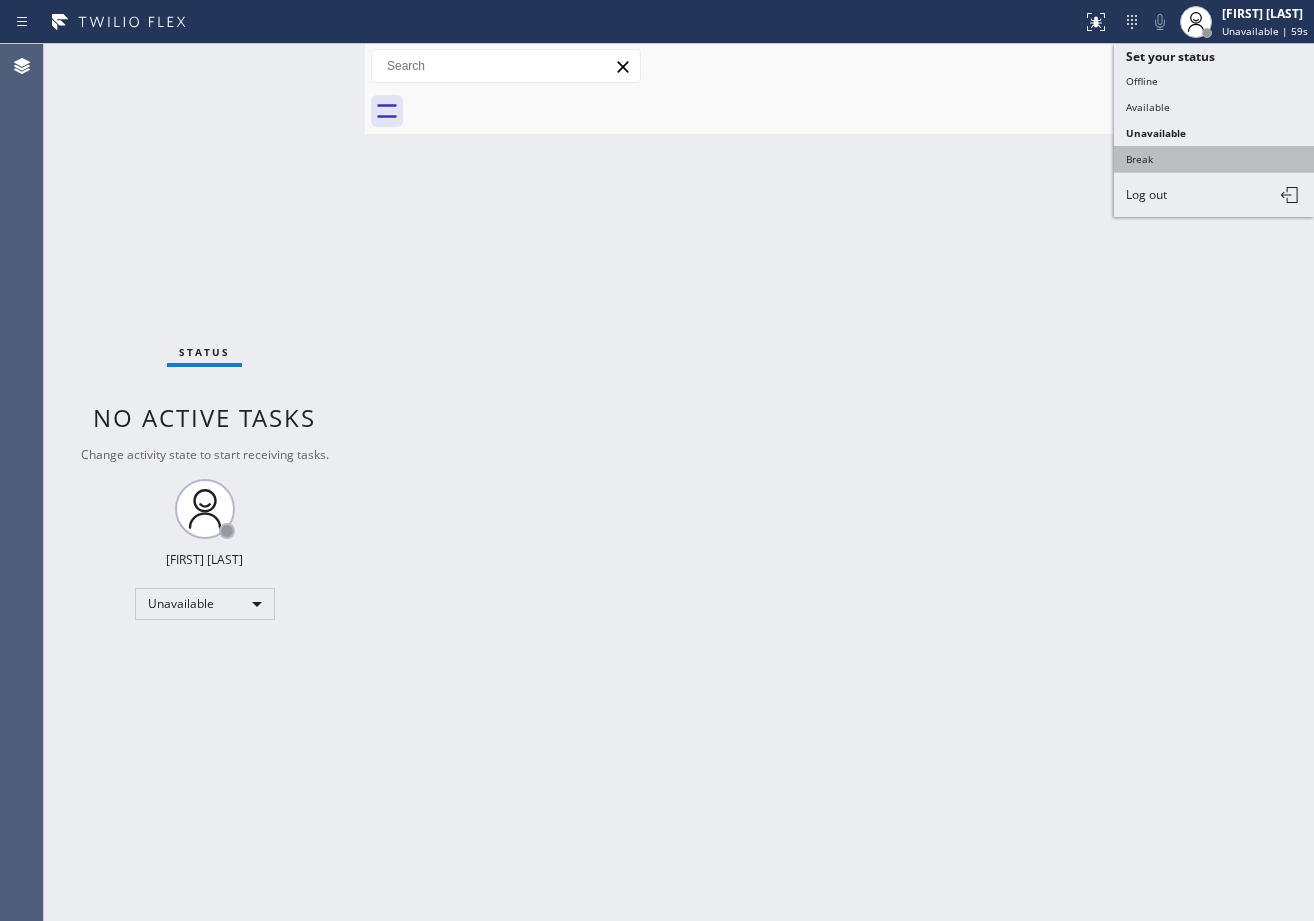 click on "Break" at bounding box center [1214, 159] 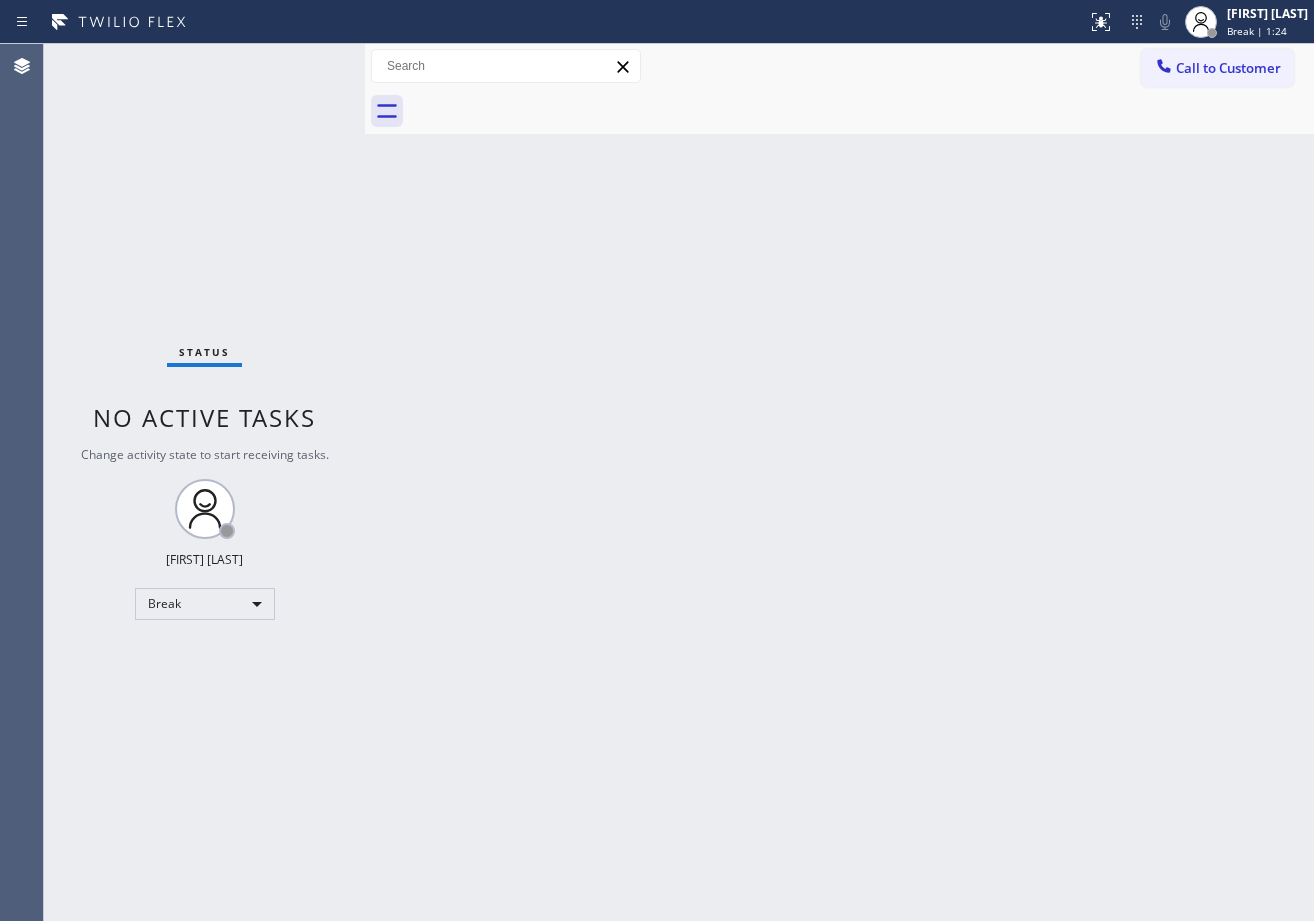 drag, startPoint x: 1258, startPoint y: 14, endPoint x: 1198, endPoint y: 93, distance: 99.20181 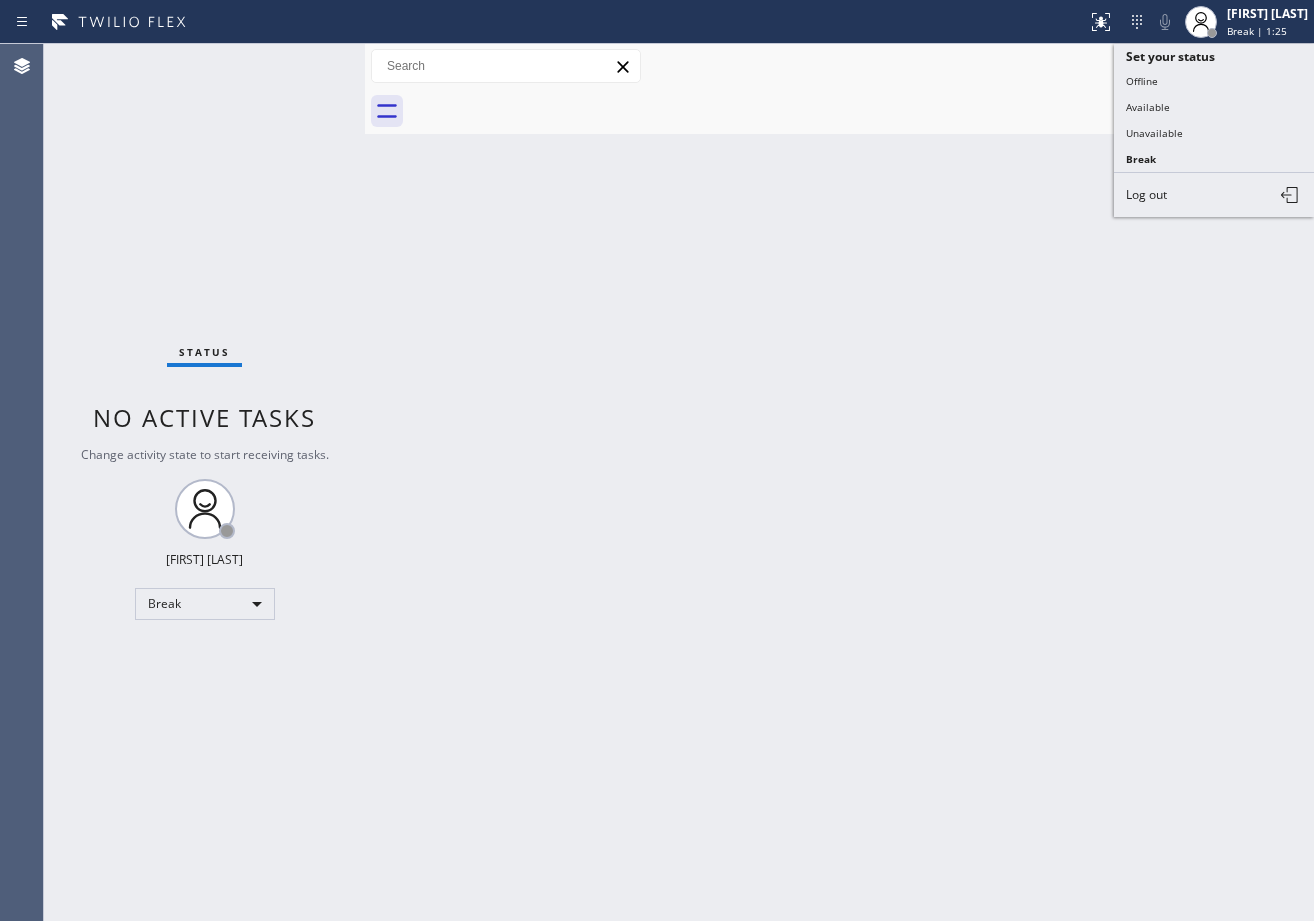 drag, startPoint x: 1179, startPoint y: 112, endPoint x: 1119, endPoint y: 193, distance: 100.80179 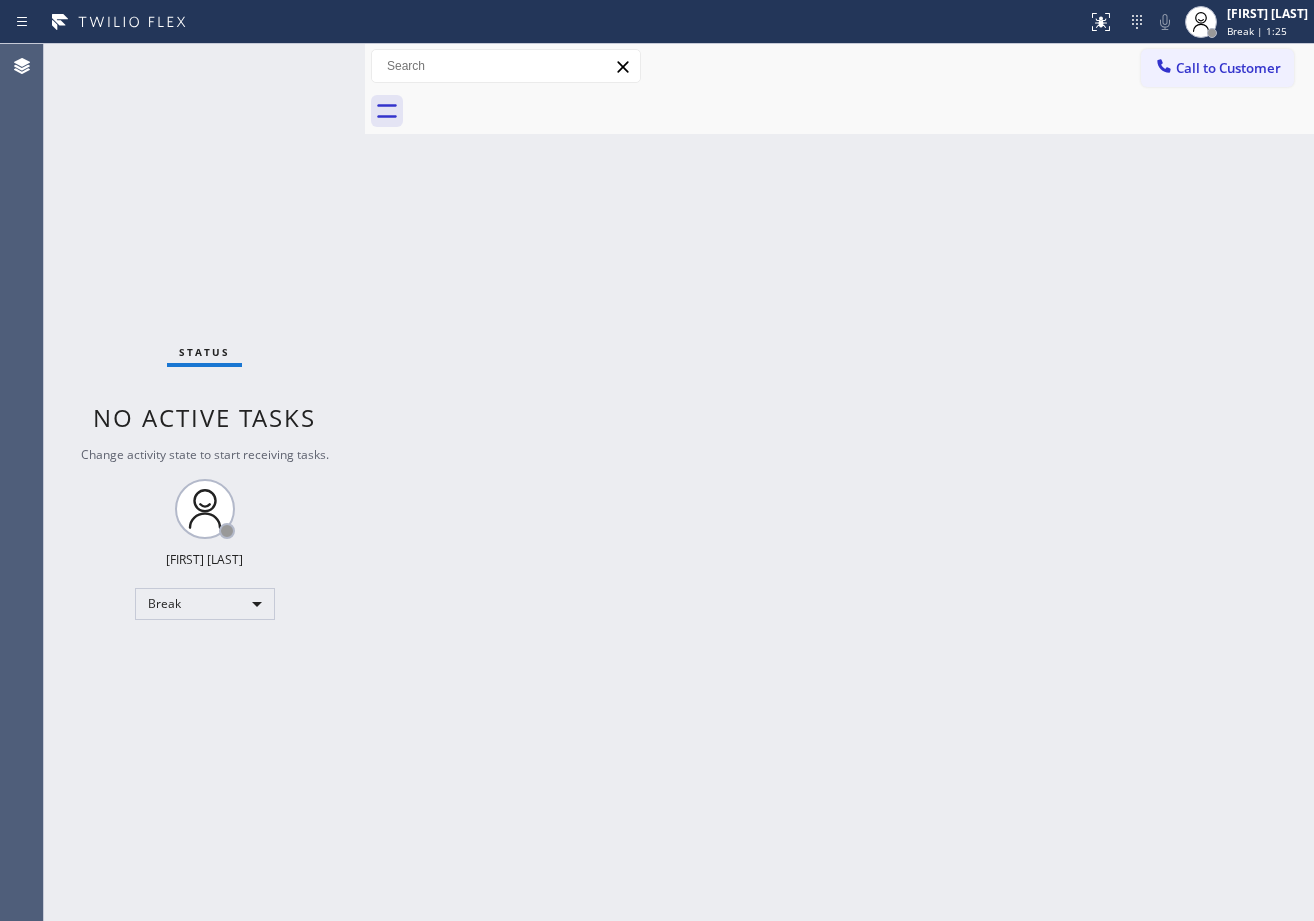 click on "Back to Dashboard Change Sender ID Customers Technicians Select a contact Outbound call Technician Search Technician Your caller id phone number Your caller id phone number Call Technician info Name   Phone none Address none Change Sender ID HVAC +[PHONE] 5 Star Appliance +[PHONE] Appliance Repair +[PHONE] Plumbing +[PHONE] Air Duct Cleaning +[PHONE]  Electricians +[PHONE]  Cancel Change Check personal SMS Reset Change No tabs Call to Customer Outbound call Location Search location Your caller id phone number [PHONE] Customer number Call Outbound call Technician Search Technician Your caller id phone number Your caller id phone number Call" at bounding box center [839, 482] 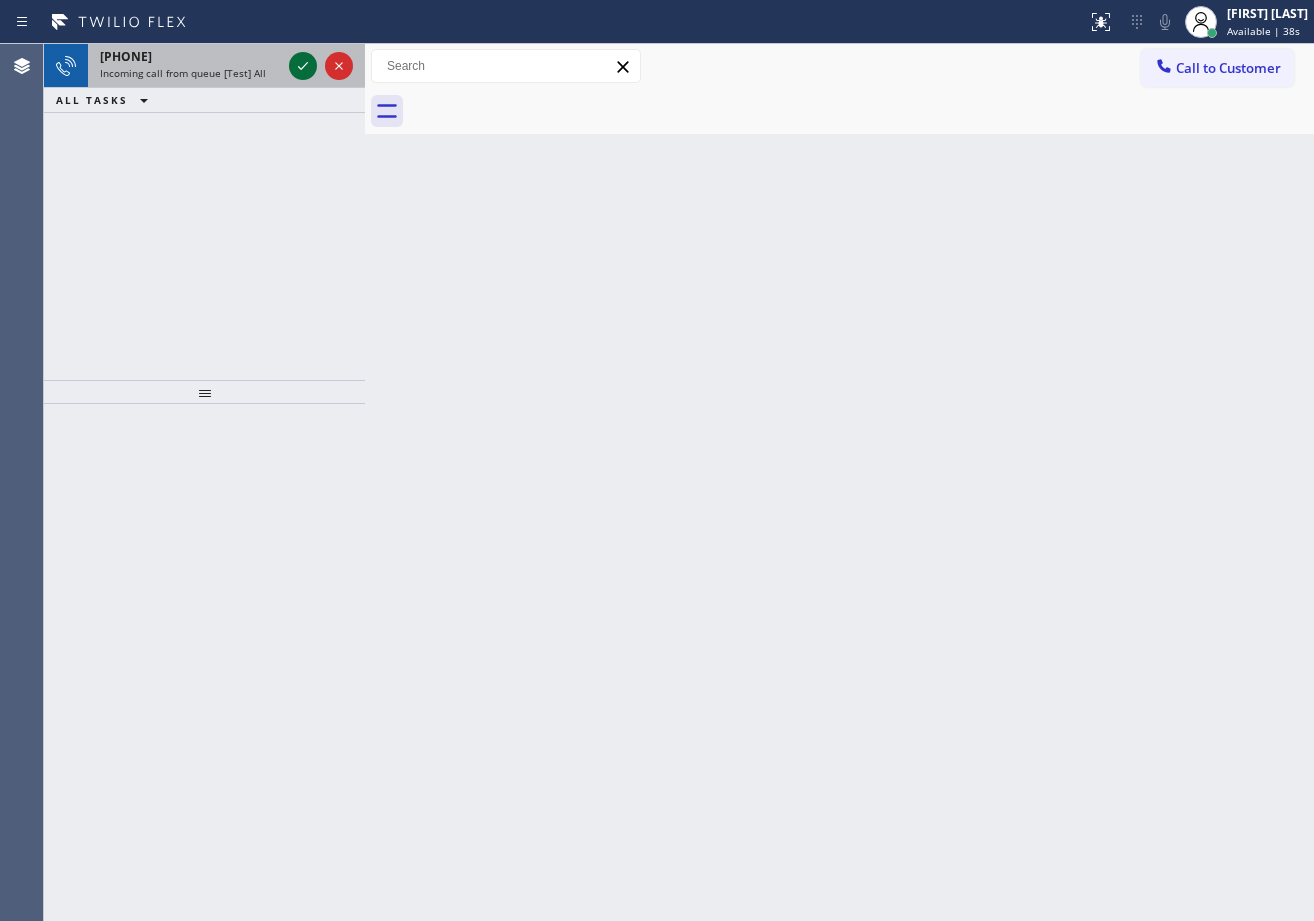 click 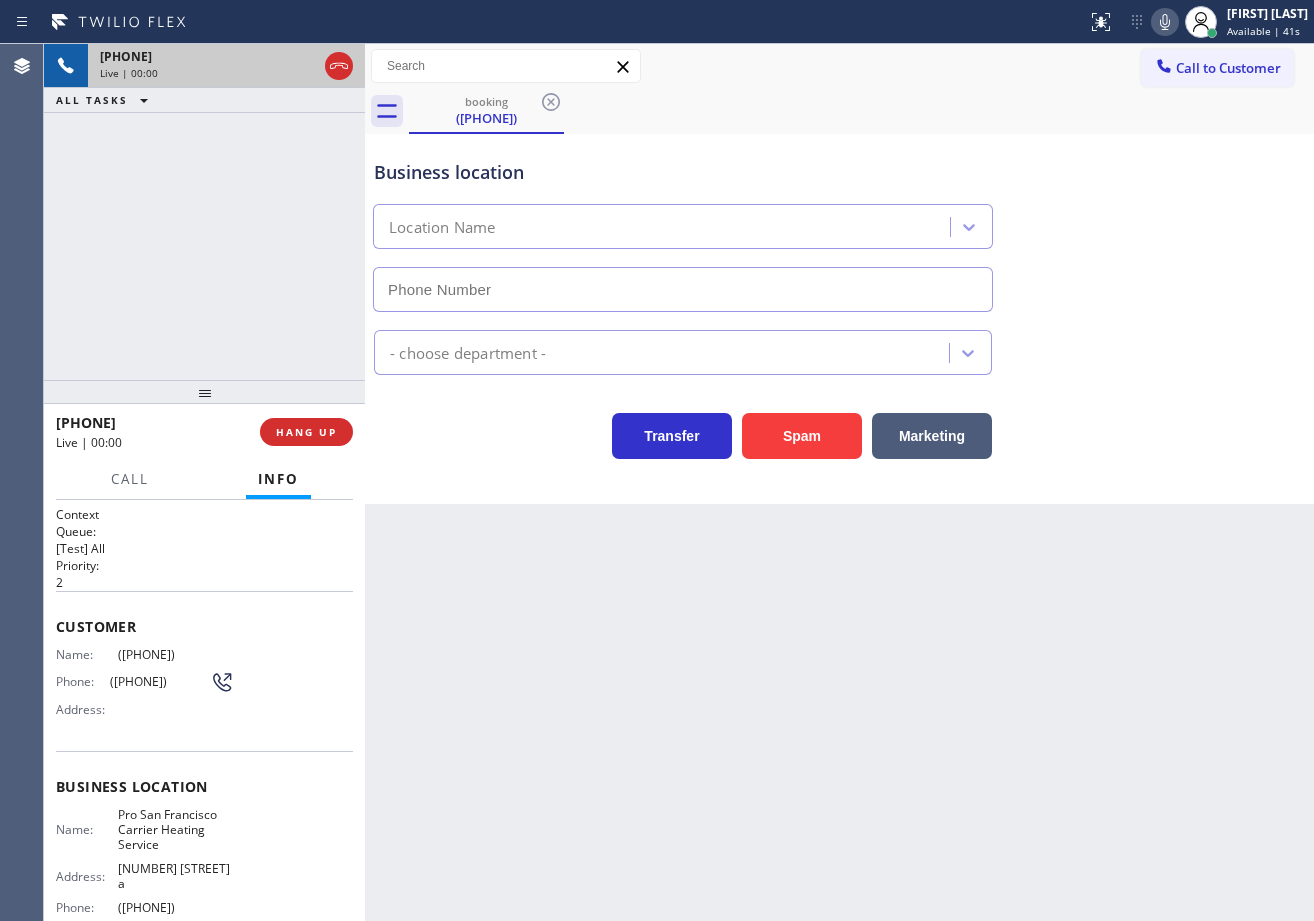 scroll, scrollTop: 0, scrollLeft: 0, axis: both 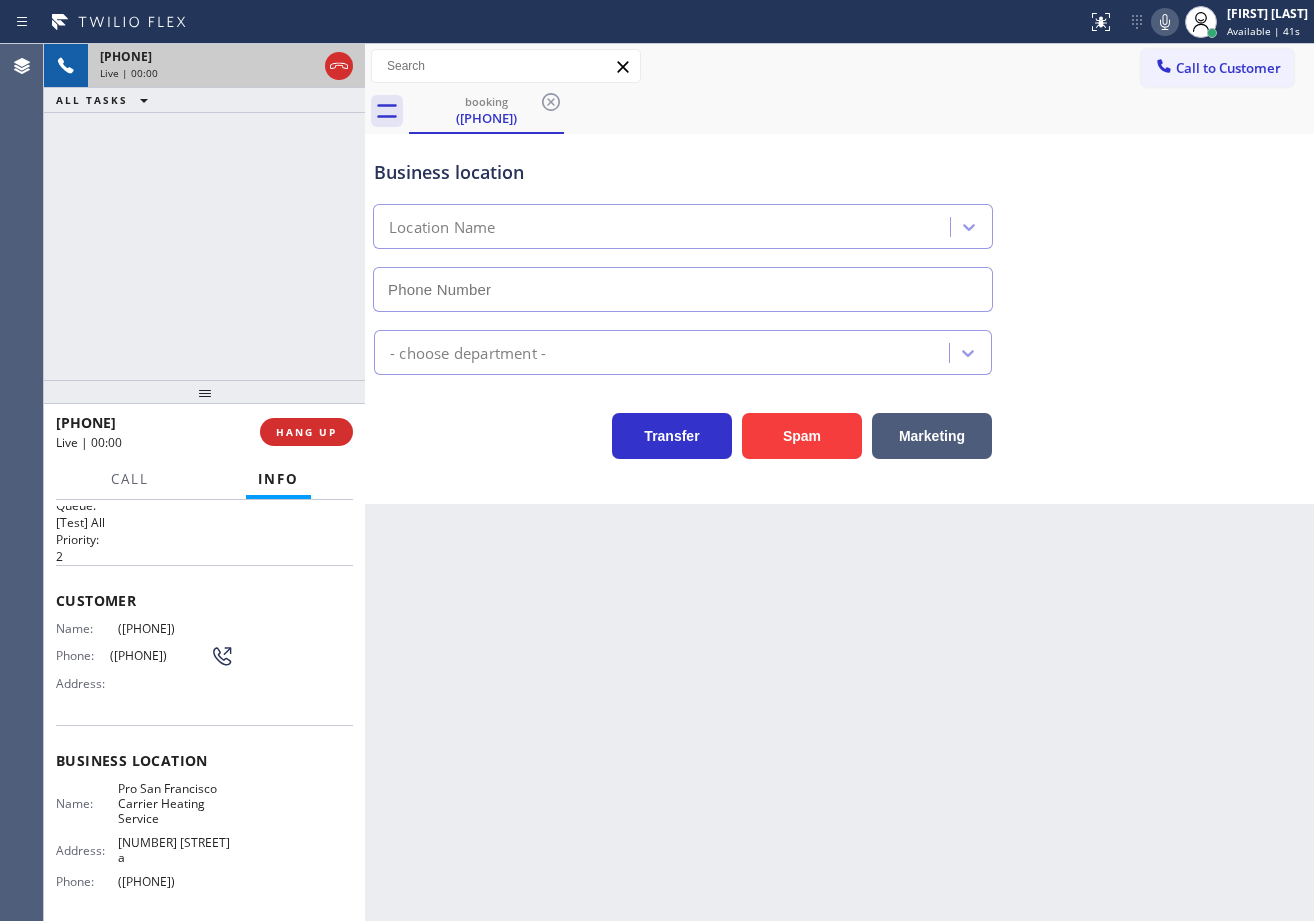 type on "([PHONE])" 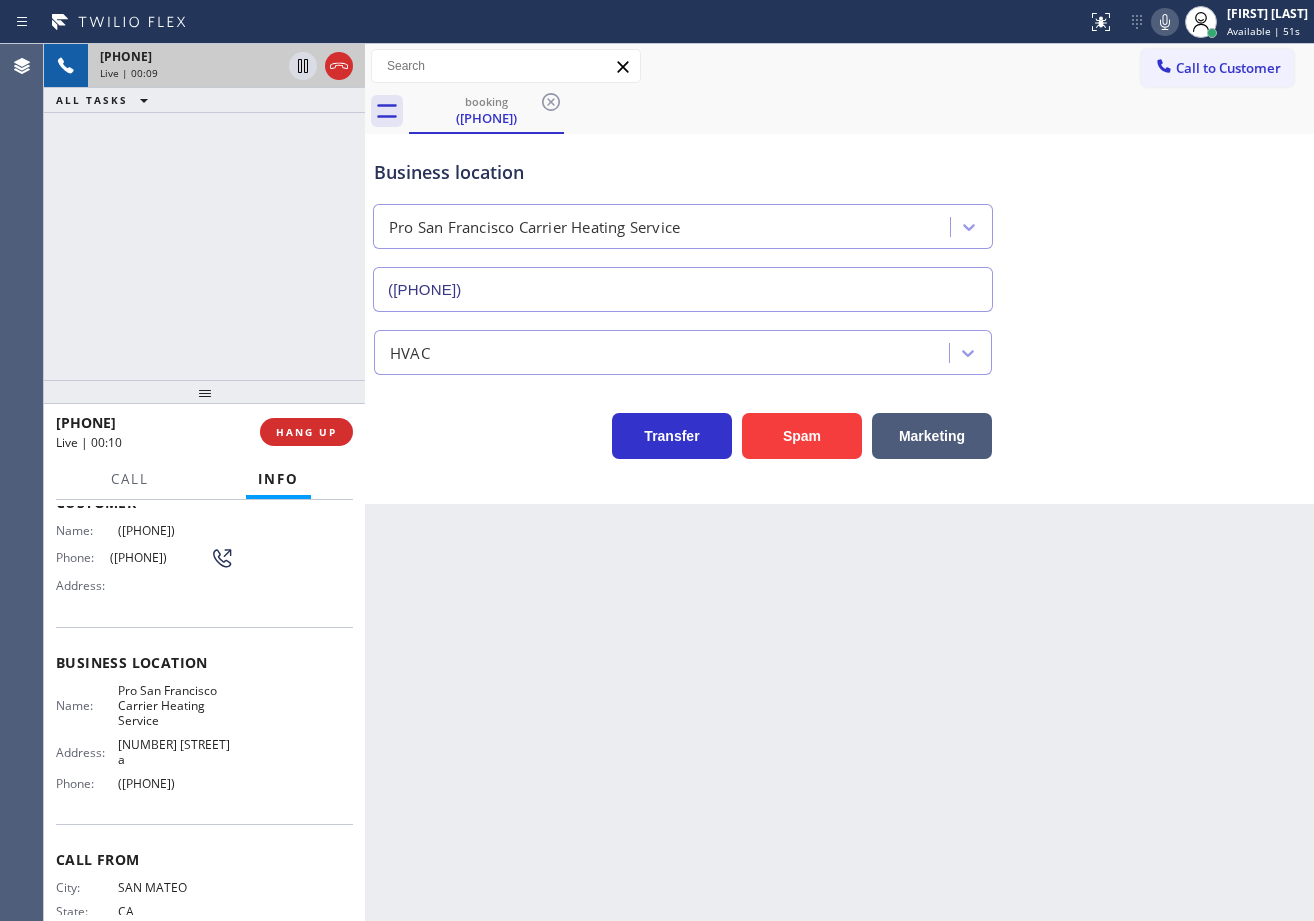 scroll, scrollTop: 0, scrollLeft: 0, axis: both 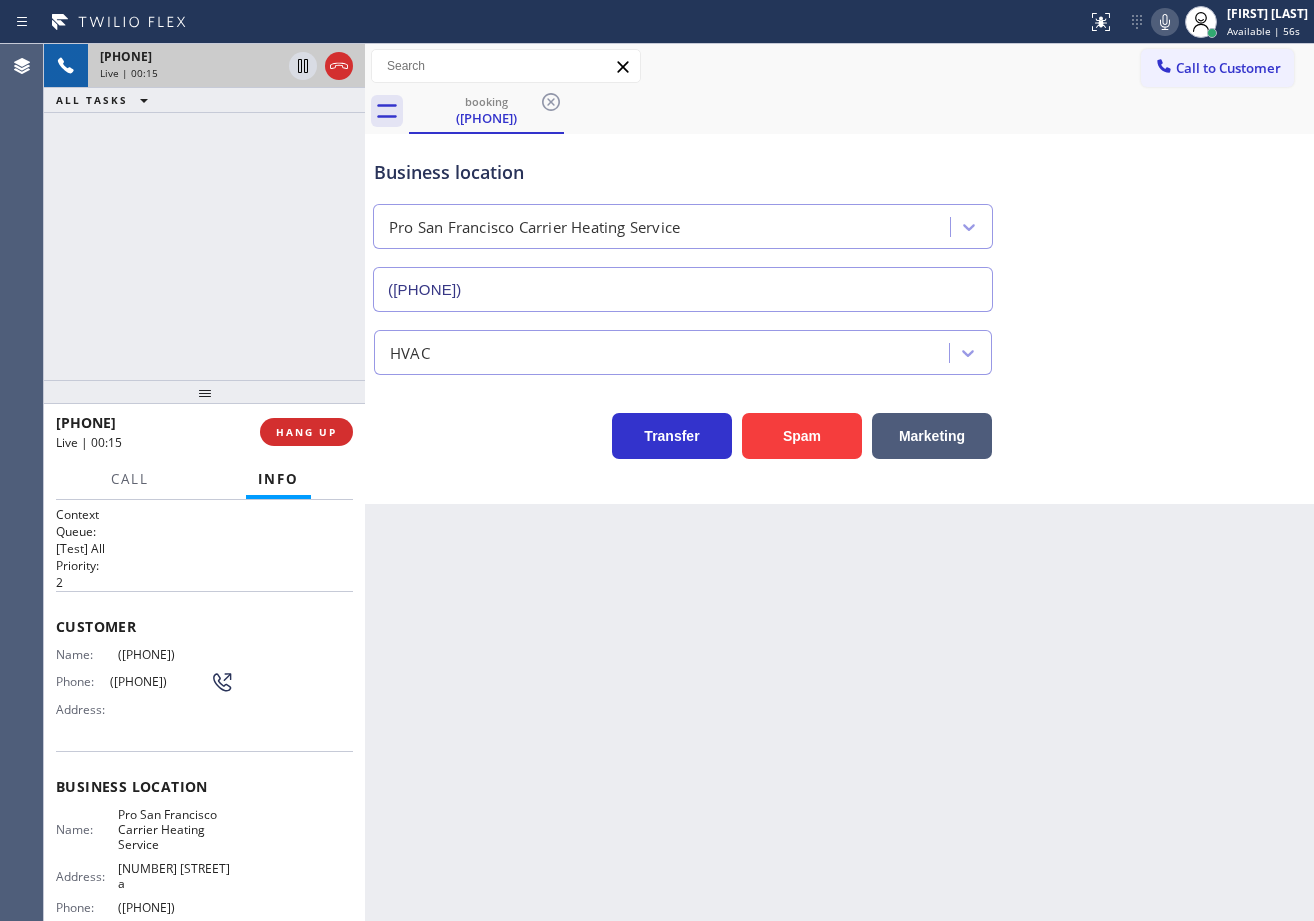 click on "[PHONE] Live | 00:15 ALL TASKS ALL TASKS ACTIVE TASKS TASKS IN WRAP UP" at bounding box center [204, 212] 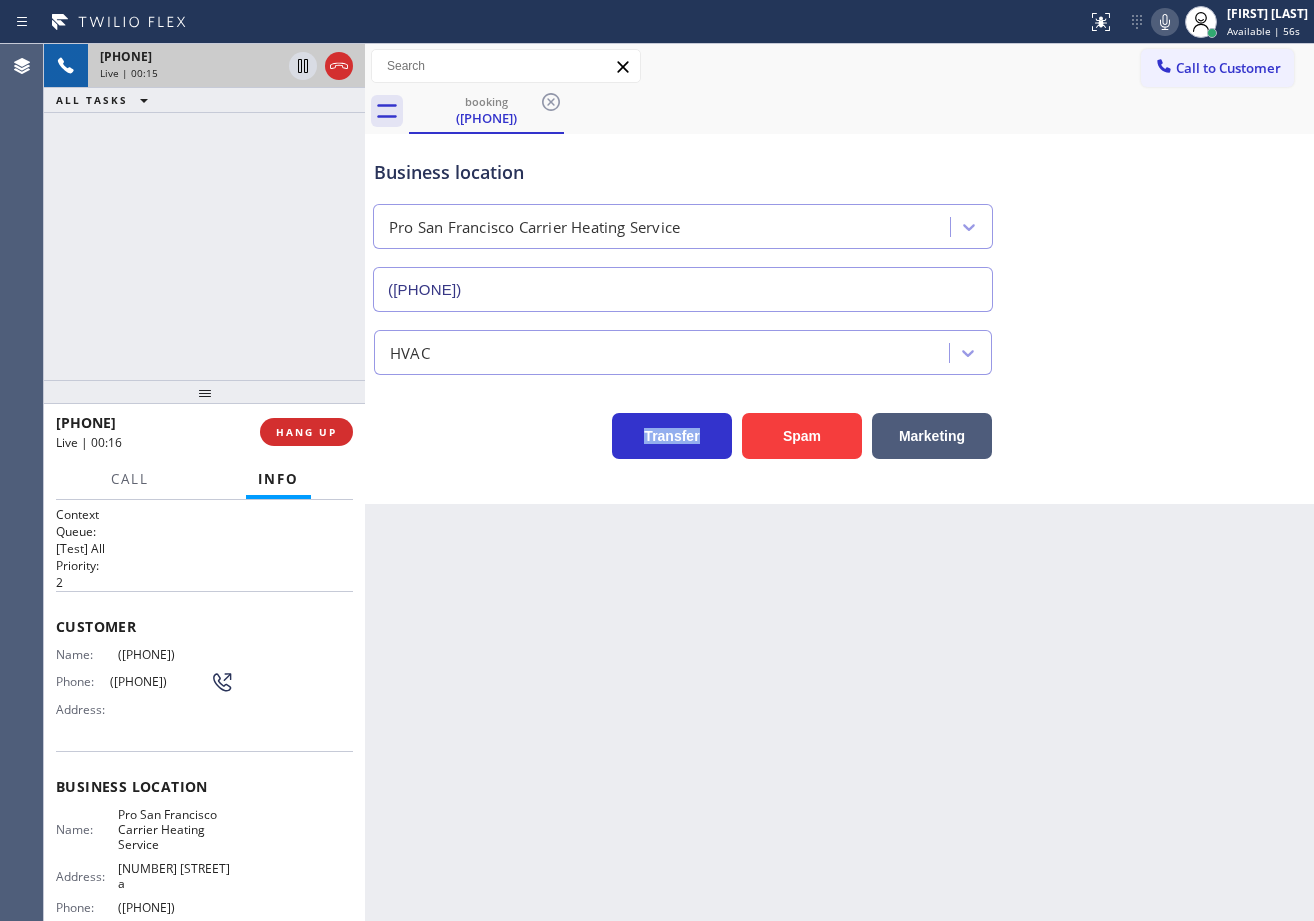 drag, startPoint x: 679, startPoint y: 731, endPoint x: 551, endPoint y: 680, distance: 137.78607 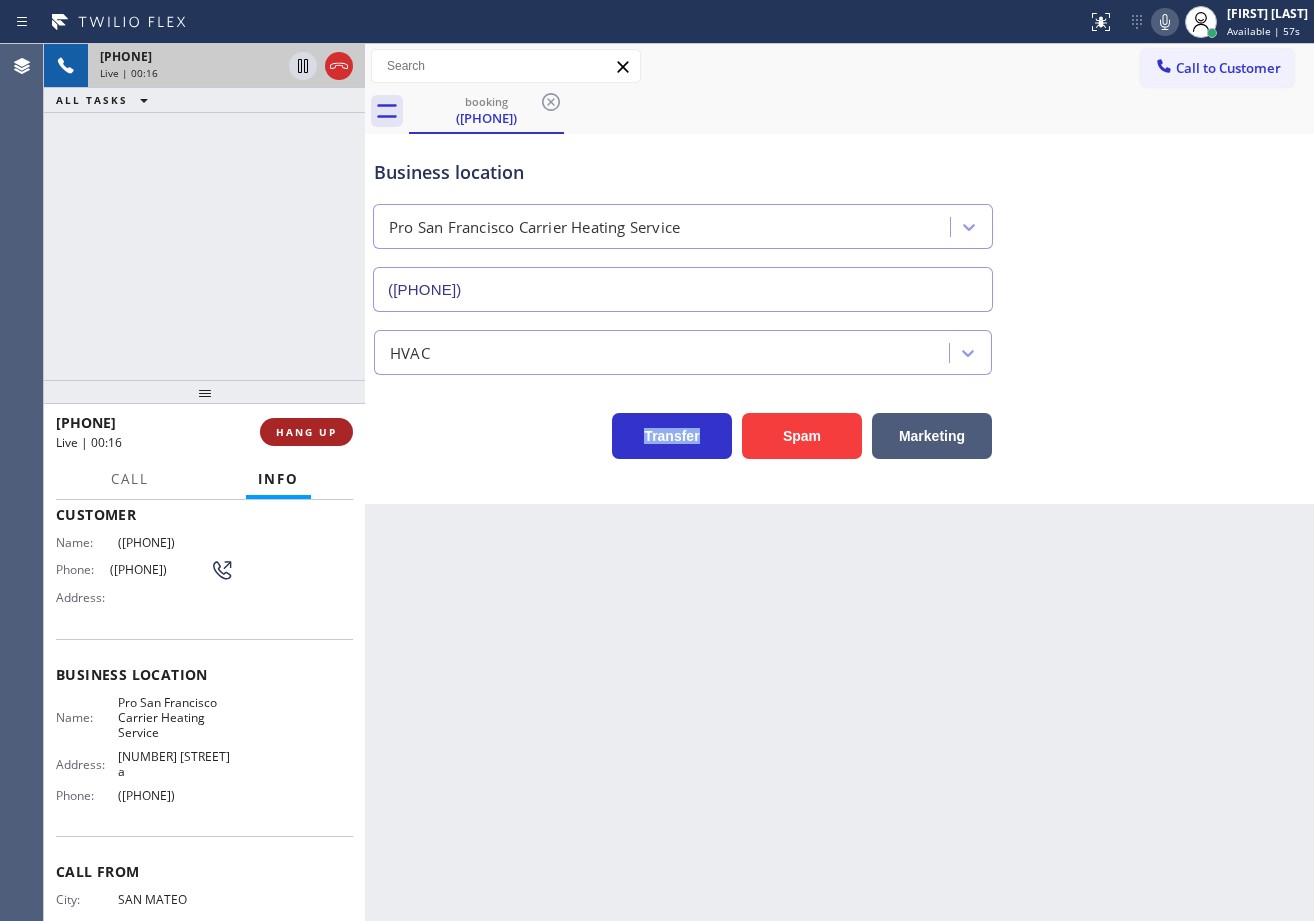 scroll, scrollTop: 0, scrollLeft: 0, axis: both 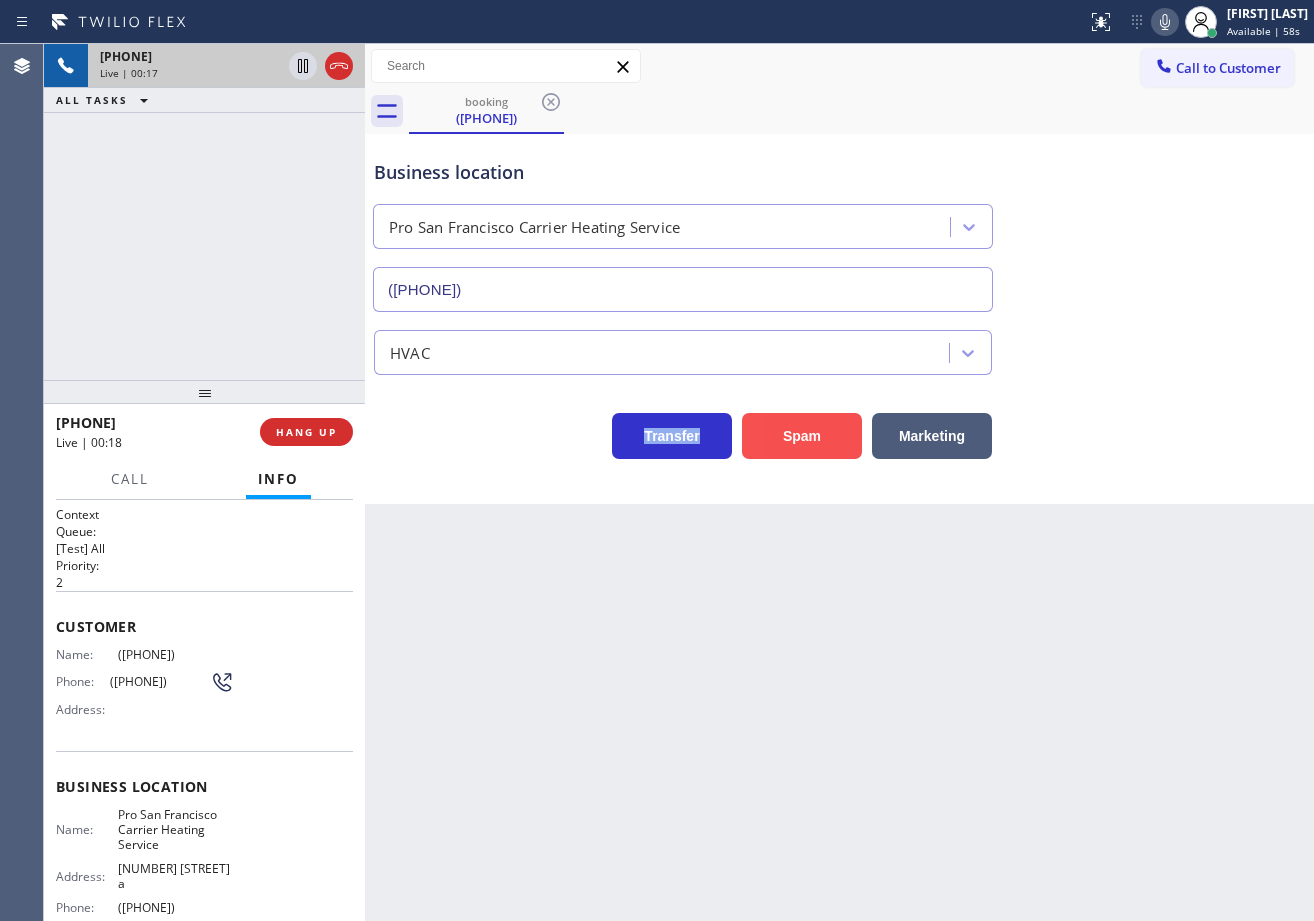 click on "Spam" at bounding box center [802, 436] 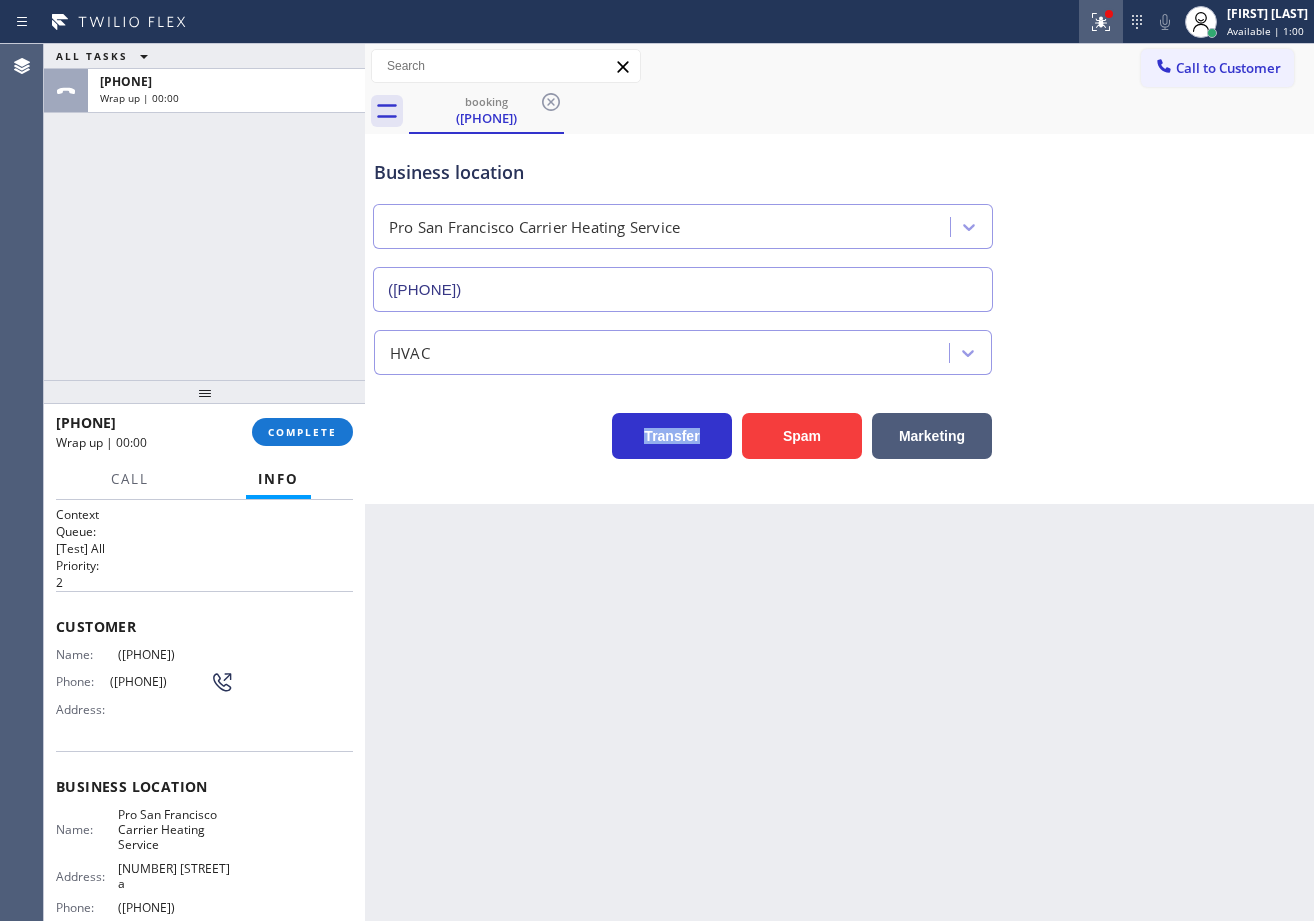 click 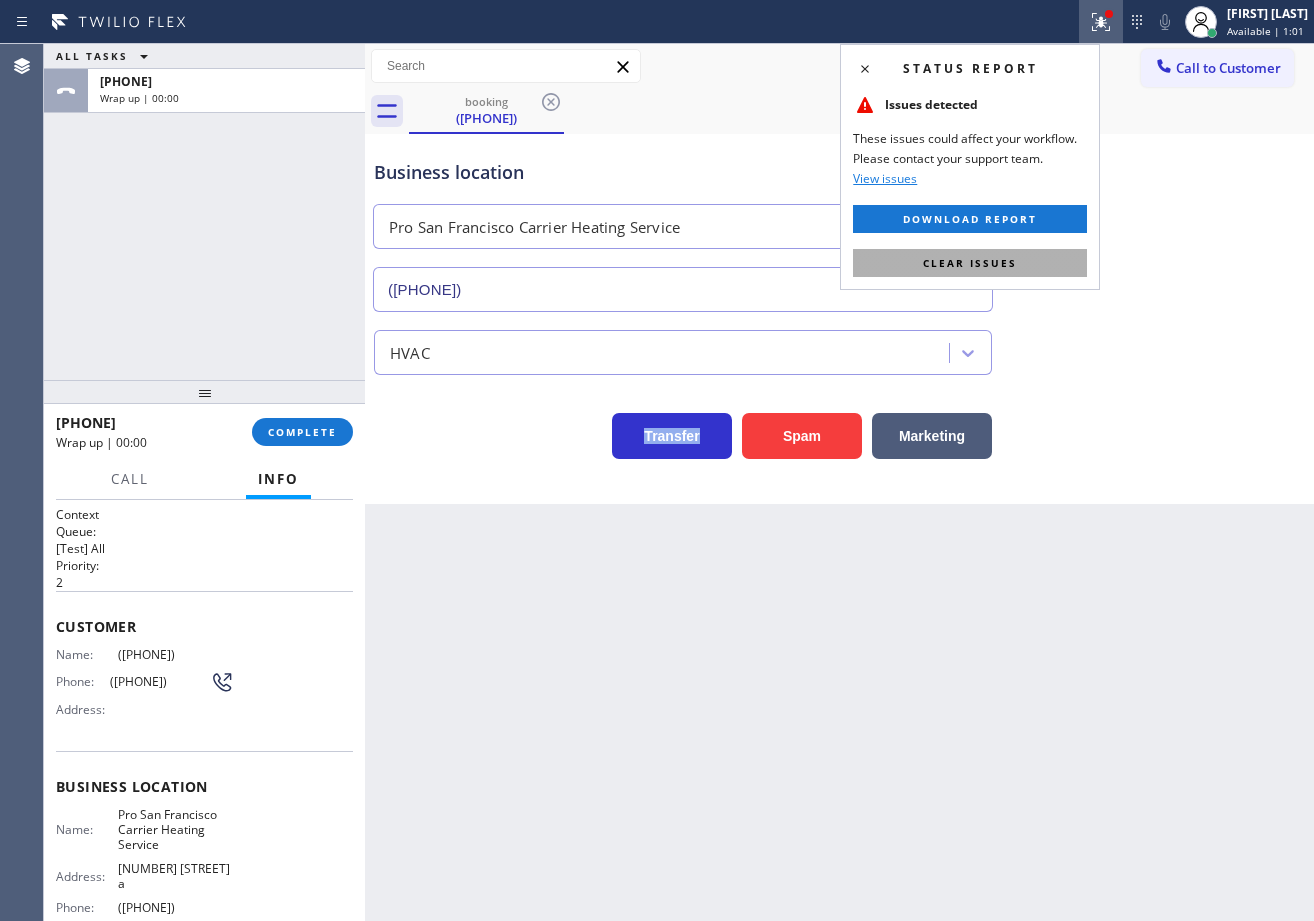 click on "Clear issues" at bounding box center [970, 263] 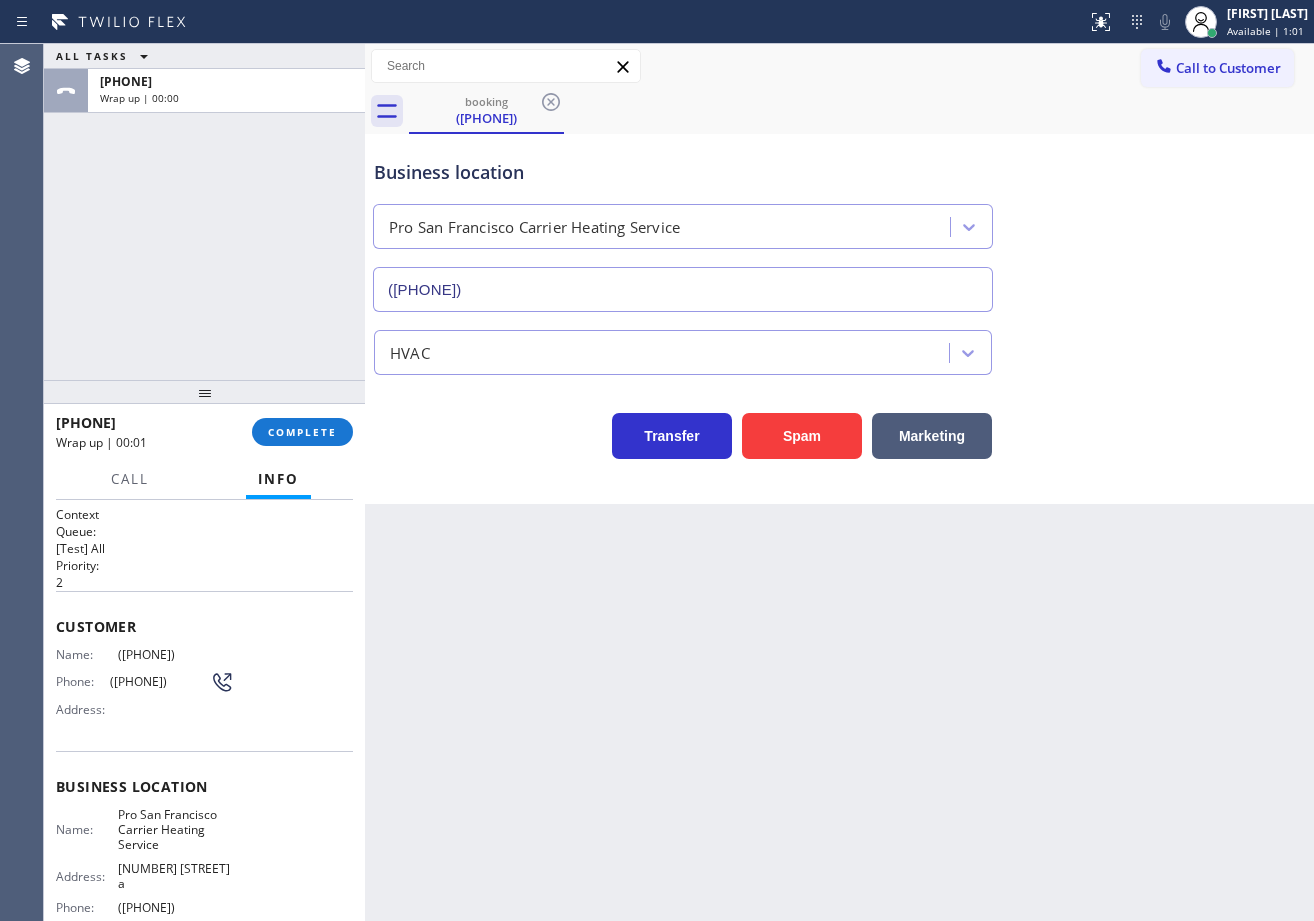 click on "[PHONE] Wrap up | 00:01 COMPLETE" at bounding box center [204, 432] 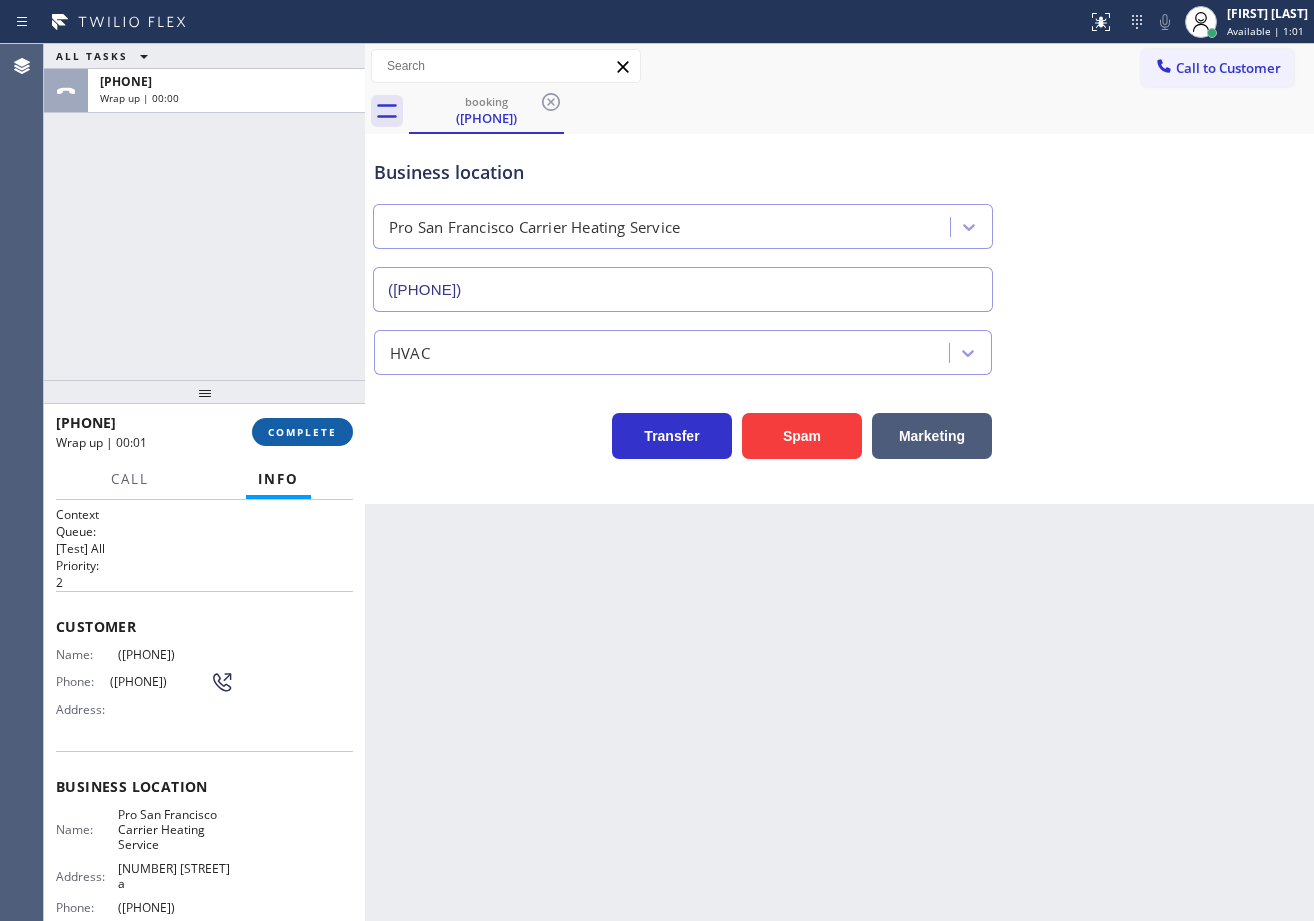 click on "[PHONE] Wrap up | 00:01 COMPLETE" at bounding box center [204, 432] 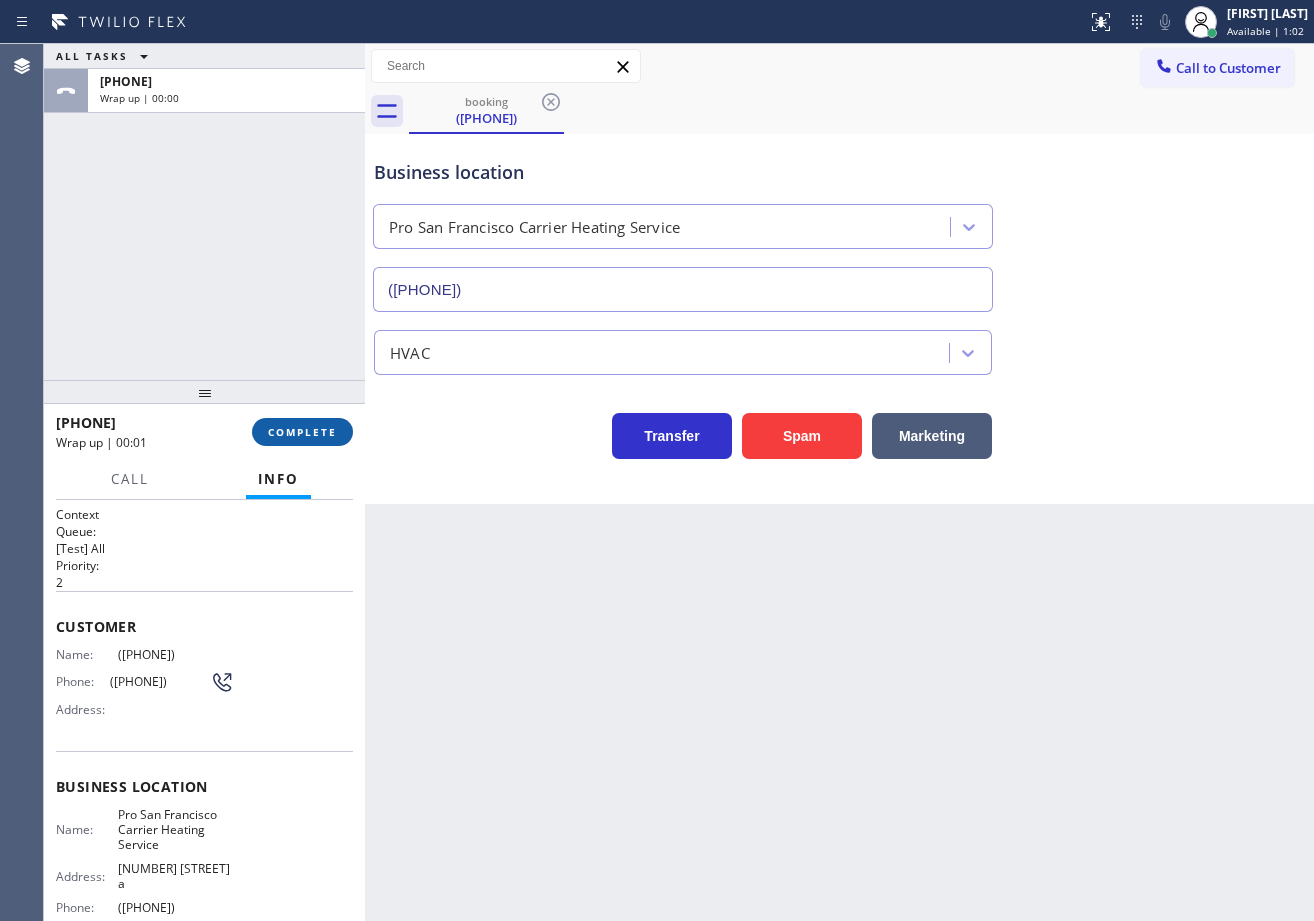 click on "COMPLETE" at bounding box center (302, 432) 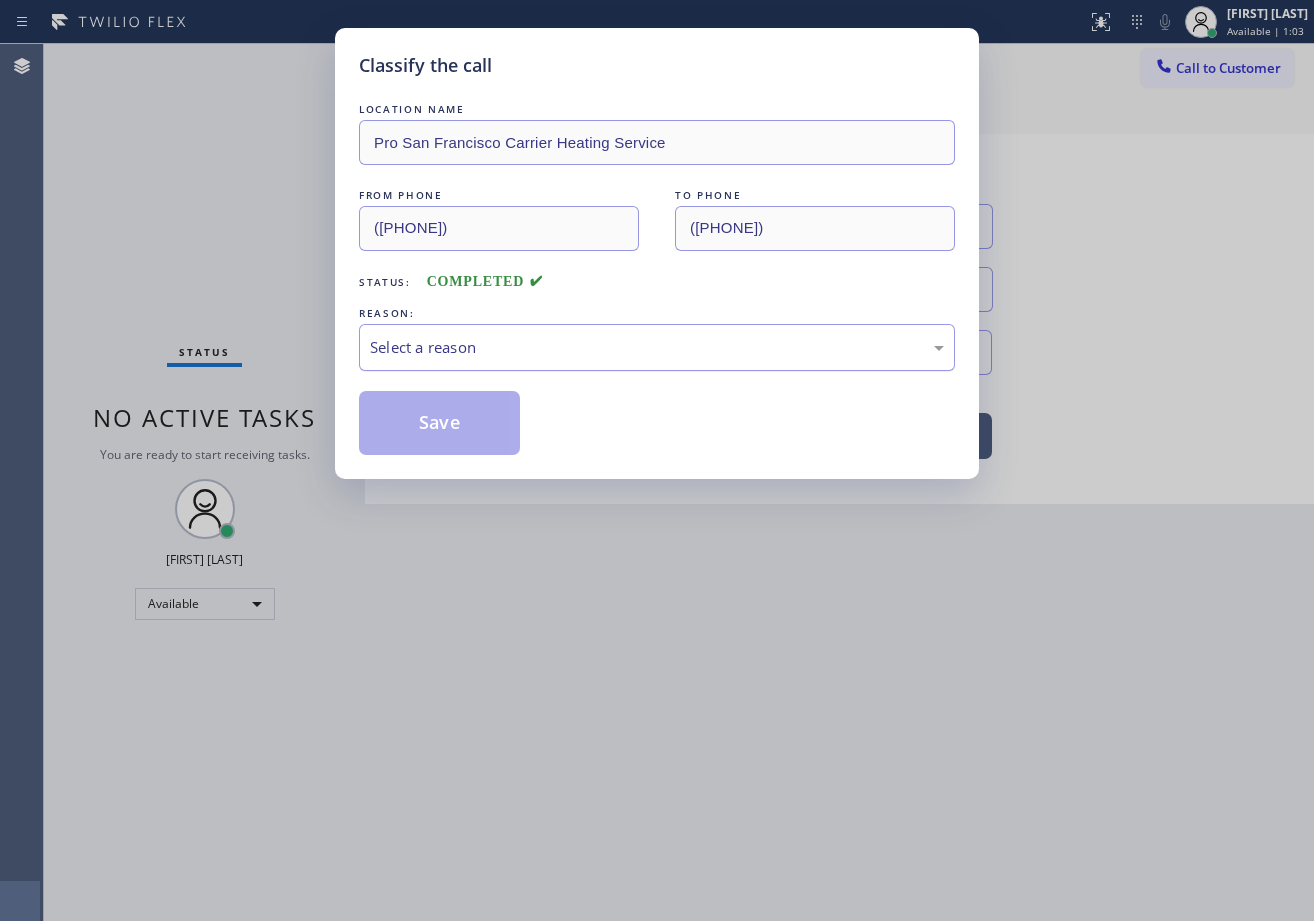 click on "Select a reason" at bounding box center (657, 347) 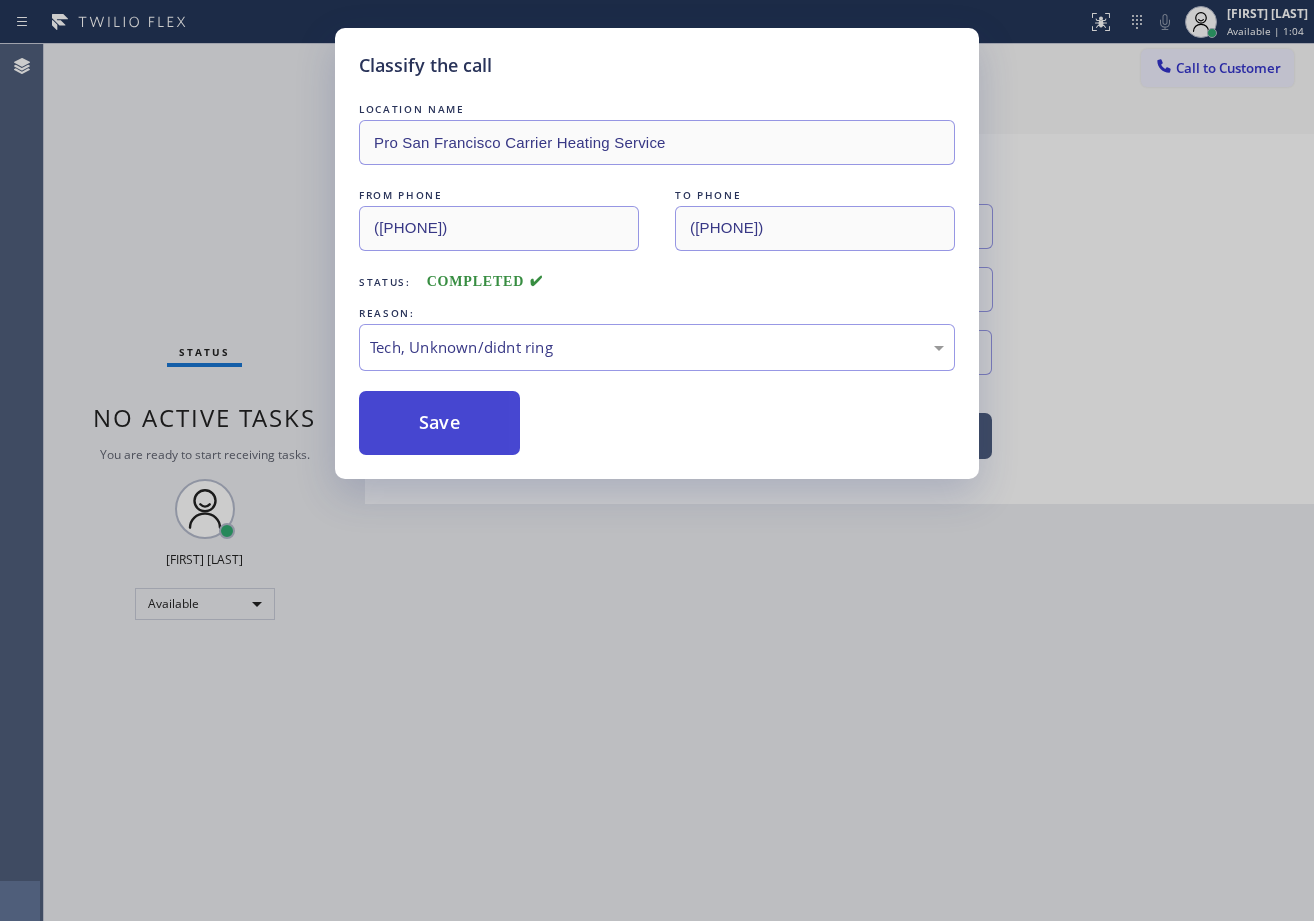 click on "Save" at bounding box center (439, 423) 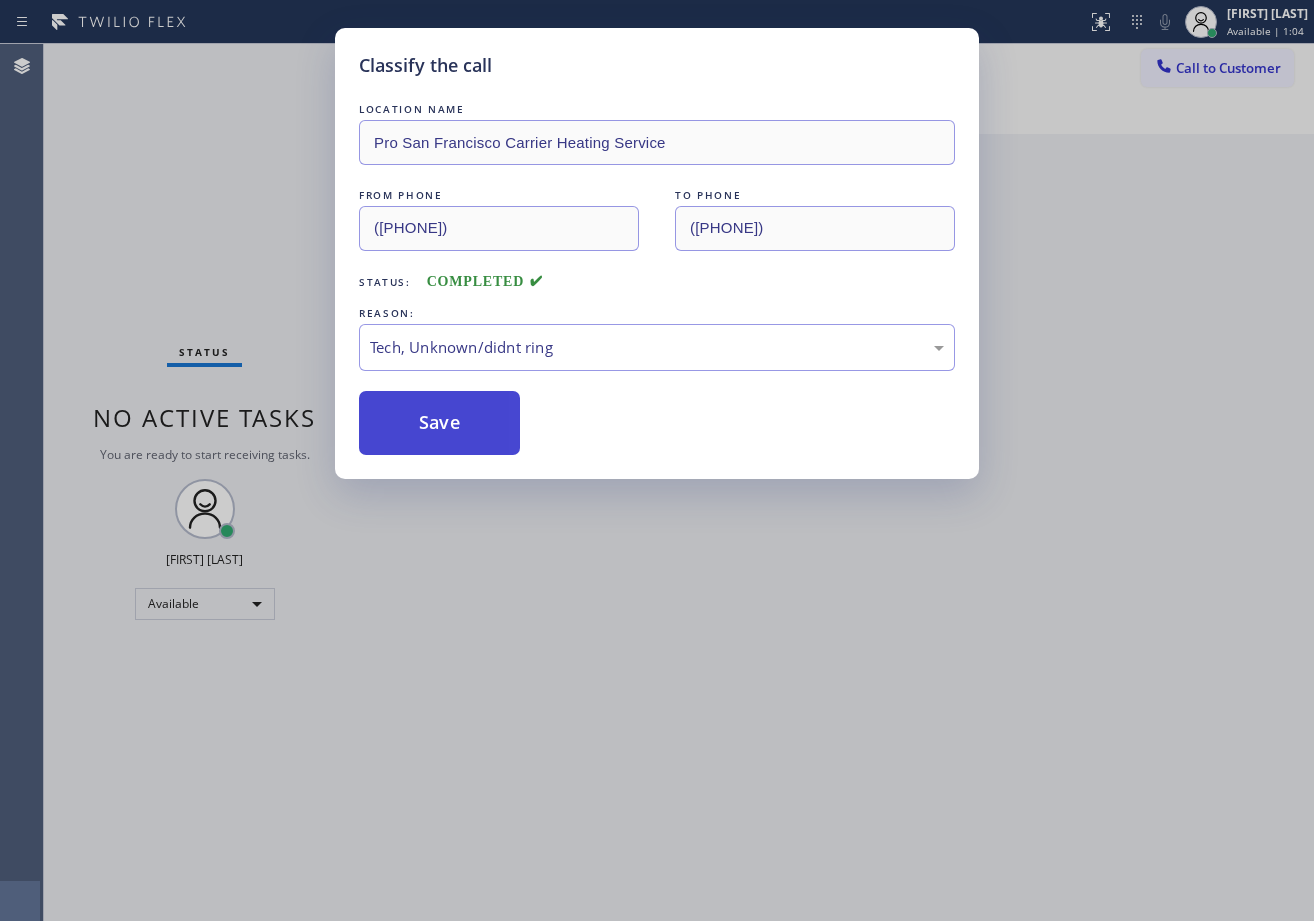 click on "Save" at bounding box center (439, 423) 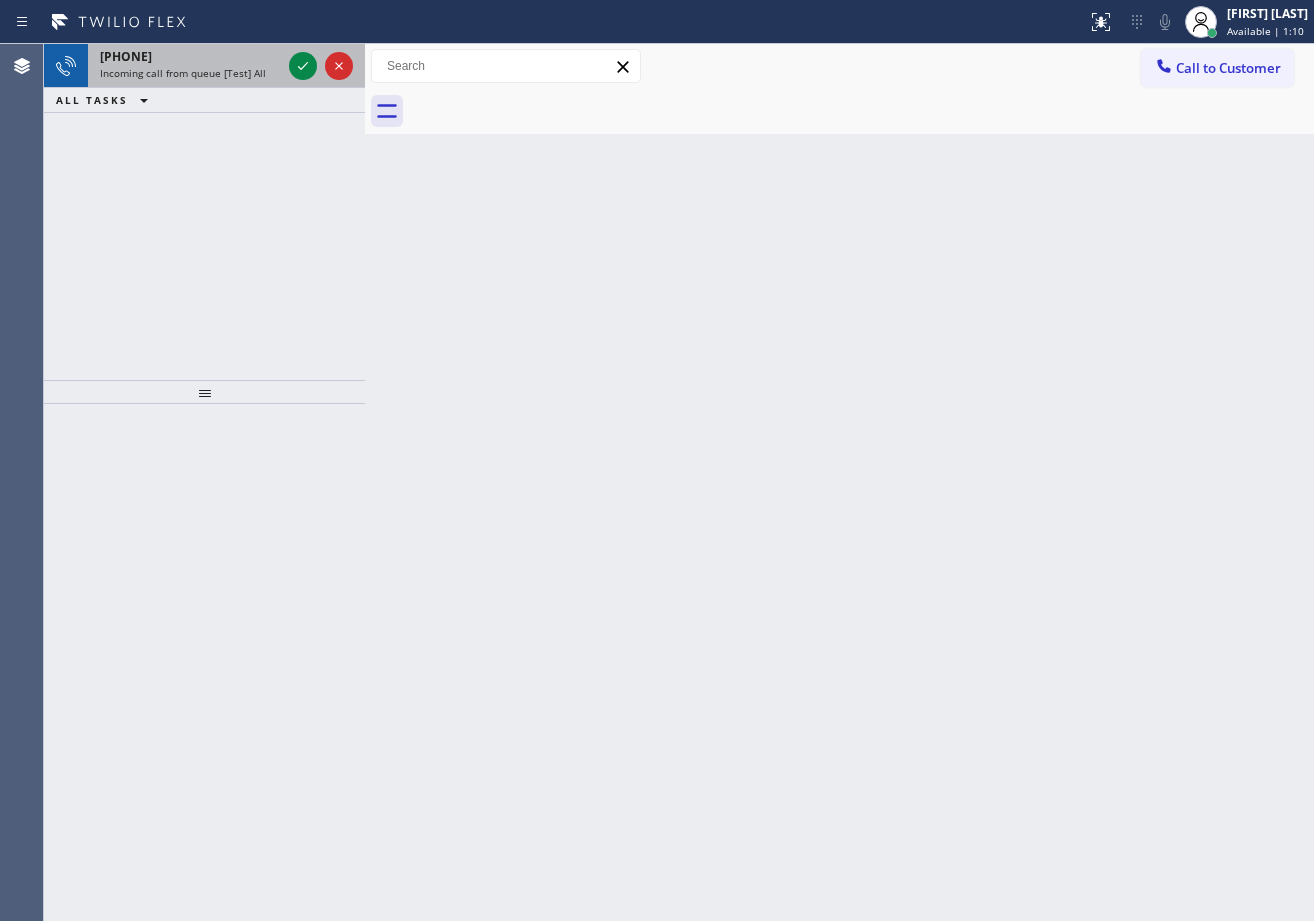 click on "Incoming call from queue [Test] All" at bounding box center [183, 73] 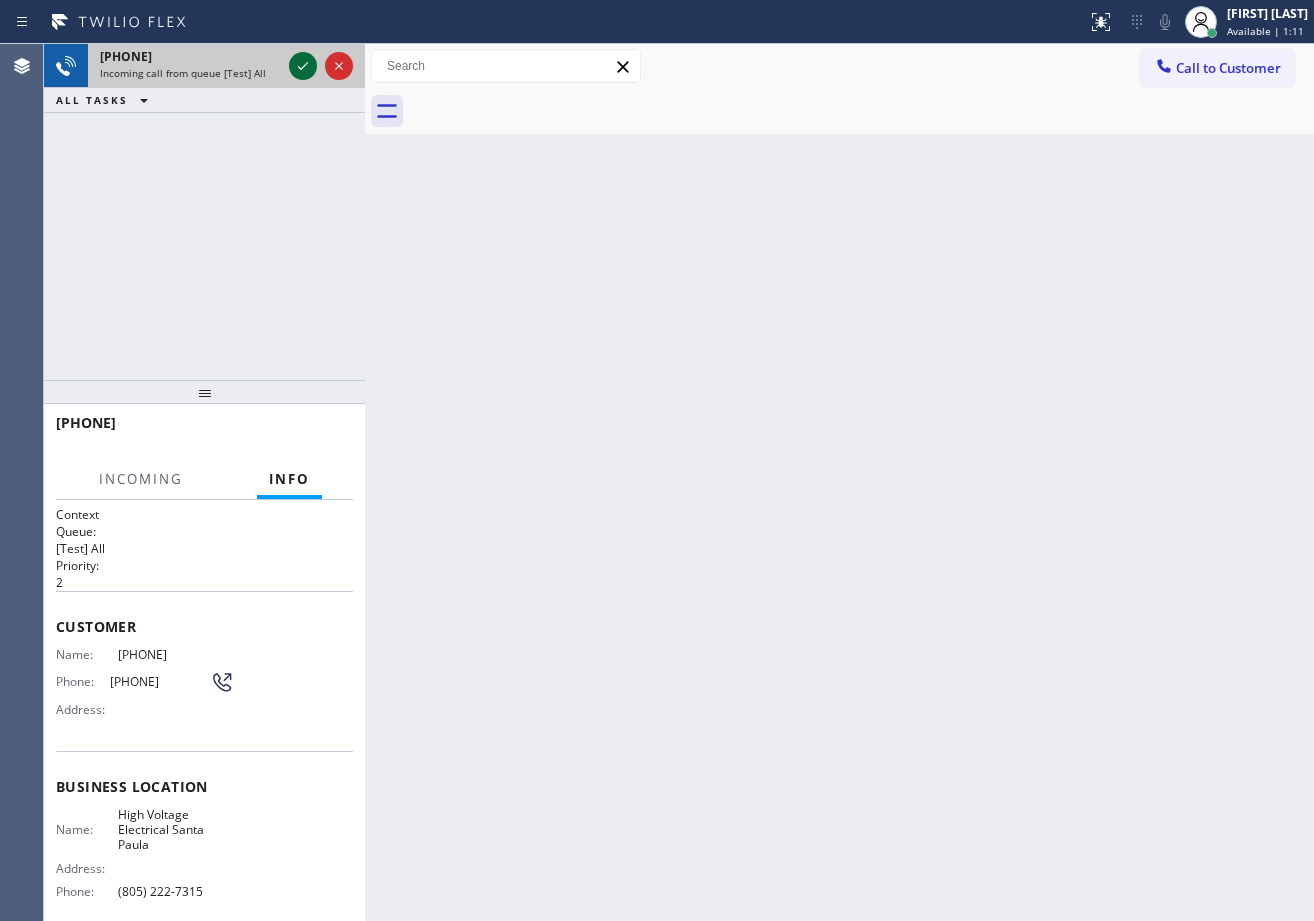 click 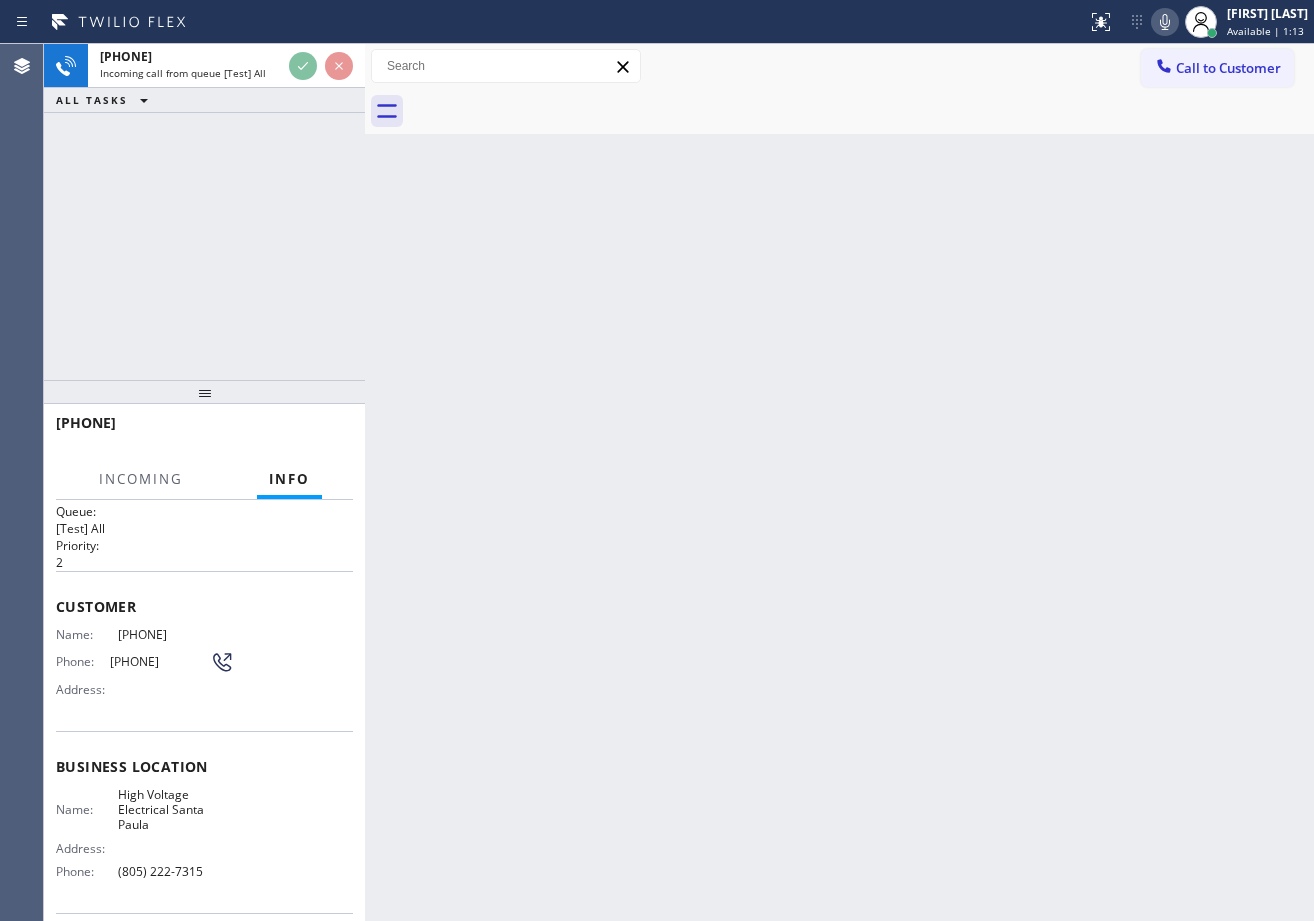 scroll, scrollTop: 0, scrollLeft: 0, axis: both 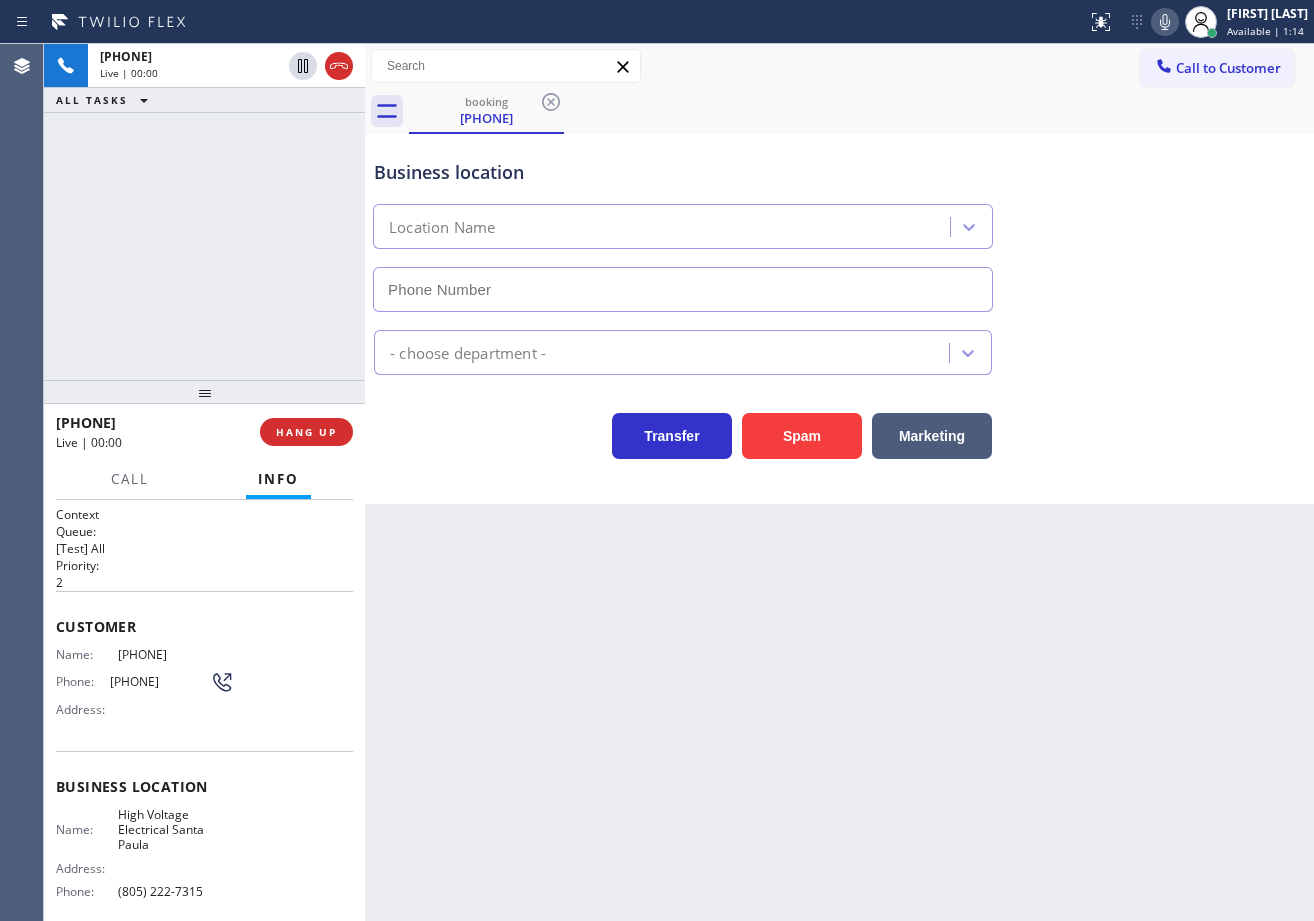 type on "(805) 222-7315" 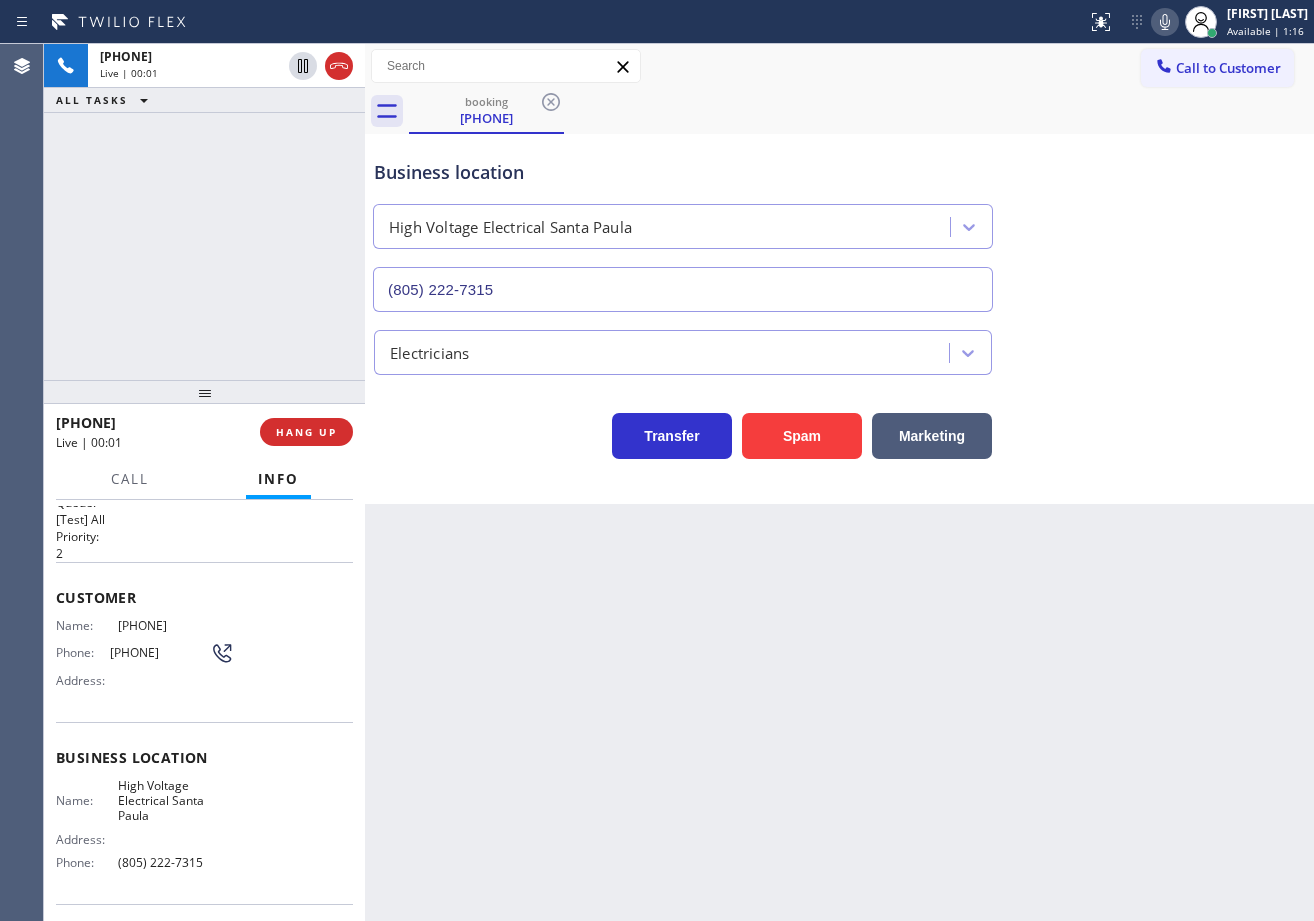 scroll, scrollTop: 0, scrollLeft: 0, axis: both 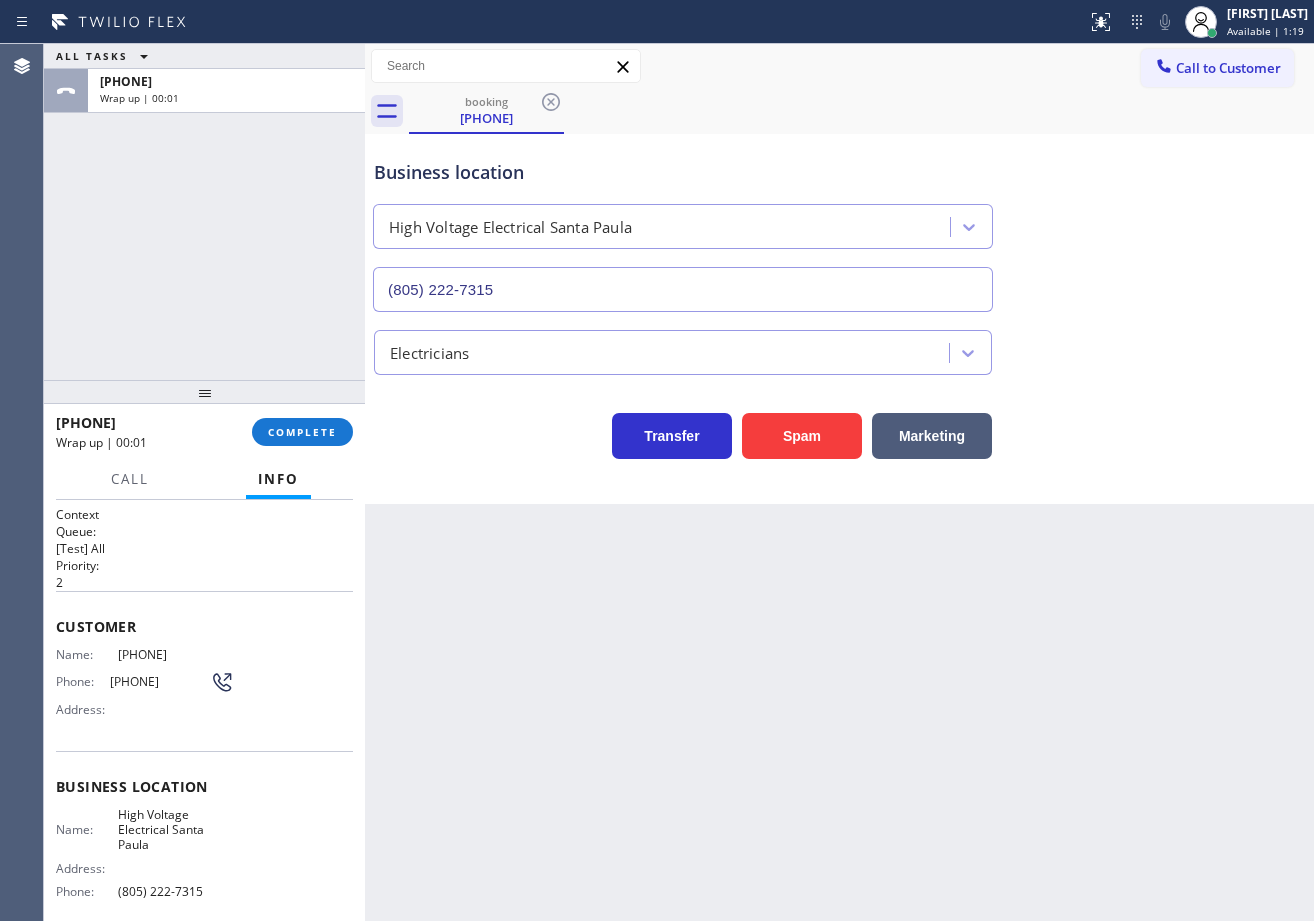 click on "ALL TASKS ALL TASKS ACTIVE TASKS TASKS IN WRAP UP [PHONE] Wrap up | 00:01" at bounding box center [204, 212] 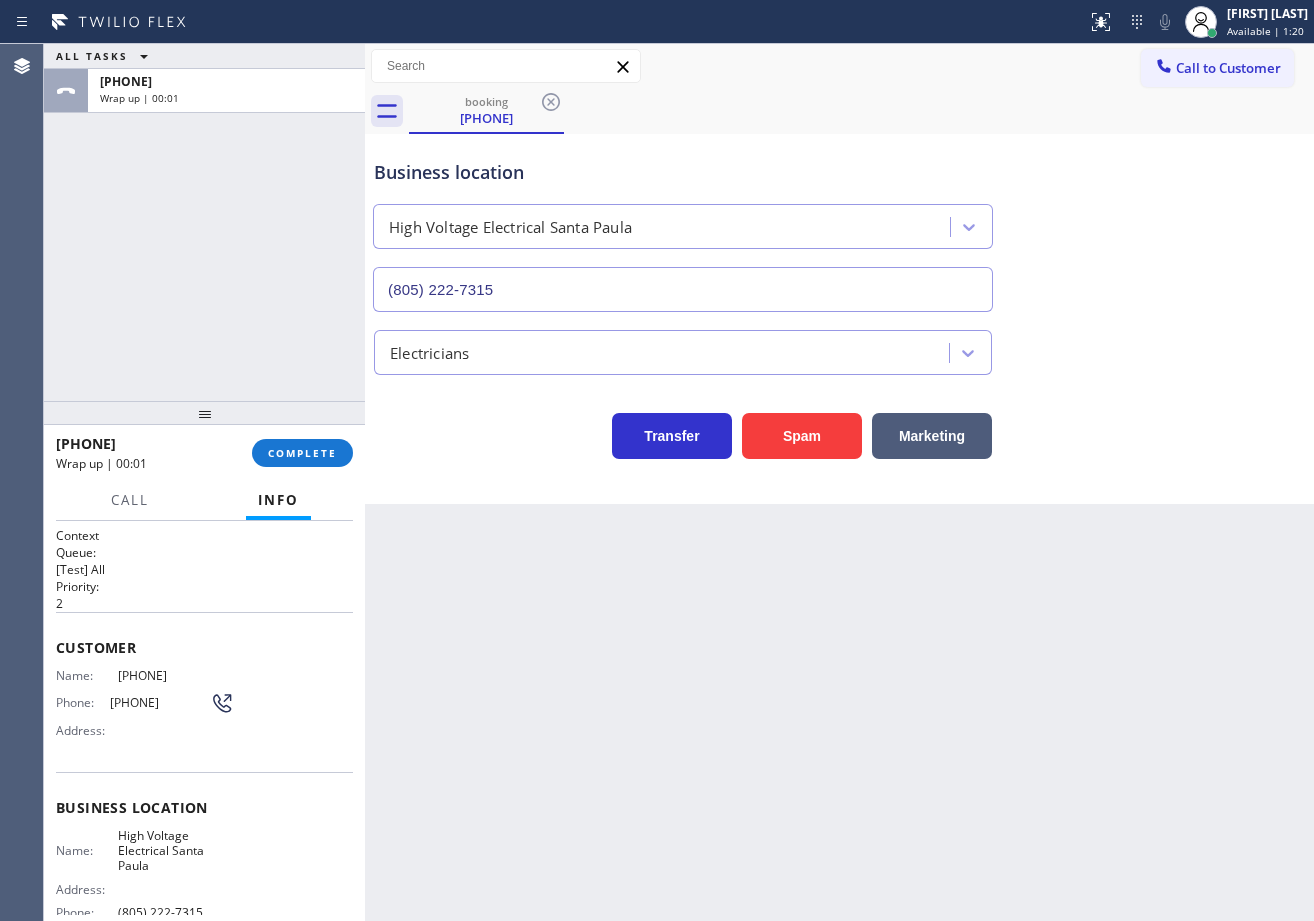click on "[PHONE] Wrap up | 00:01 COMPLETE" at bounding box center (204, 453) 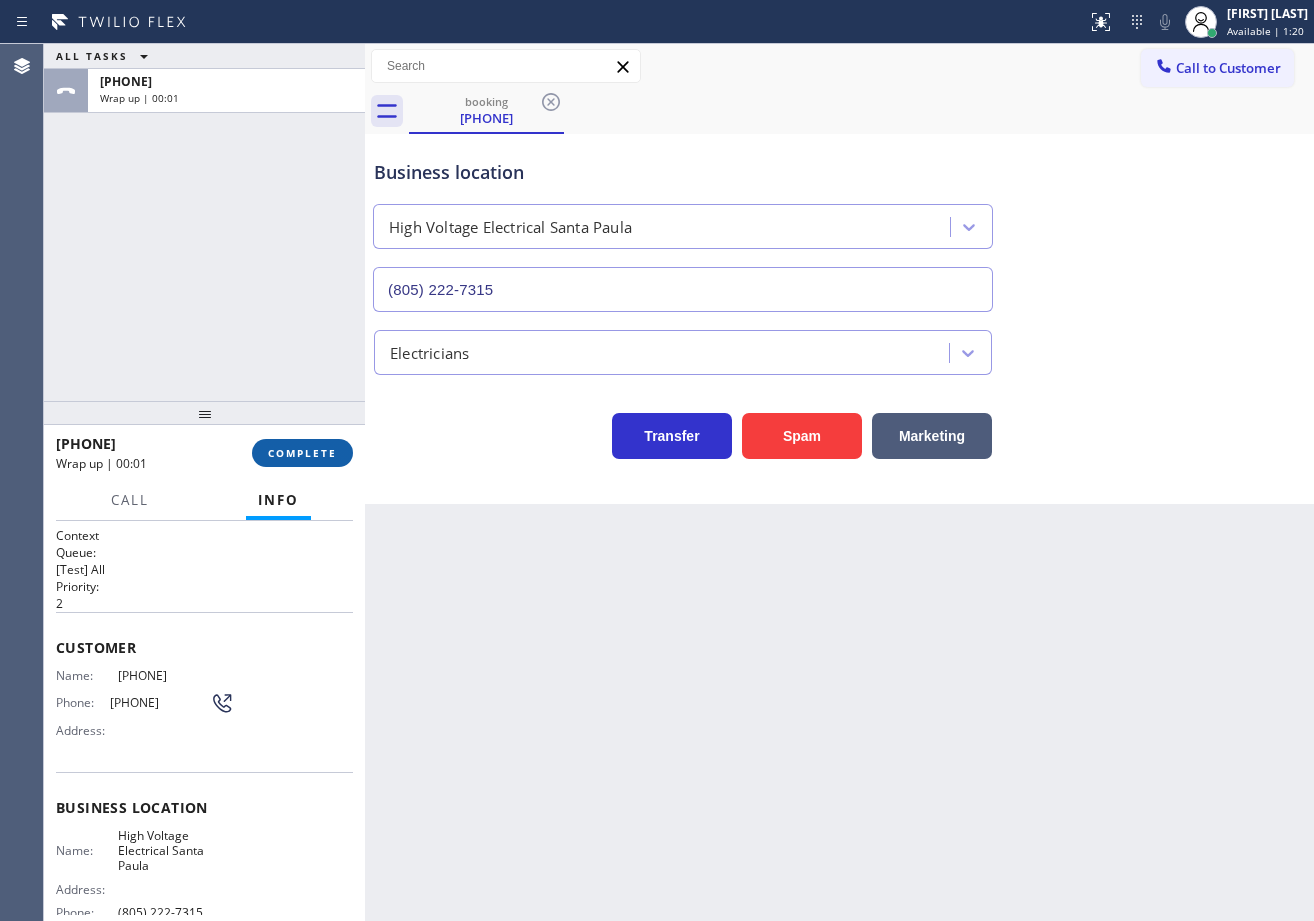 click on "COMPLETE" at bounding box center [302, 453] 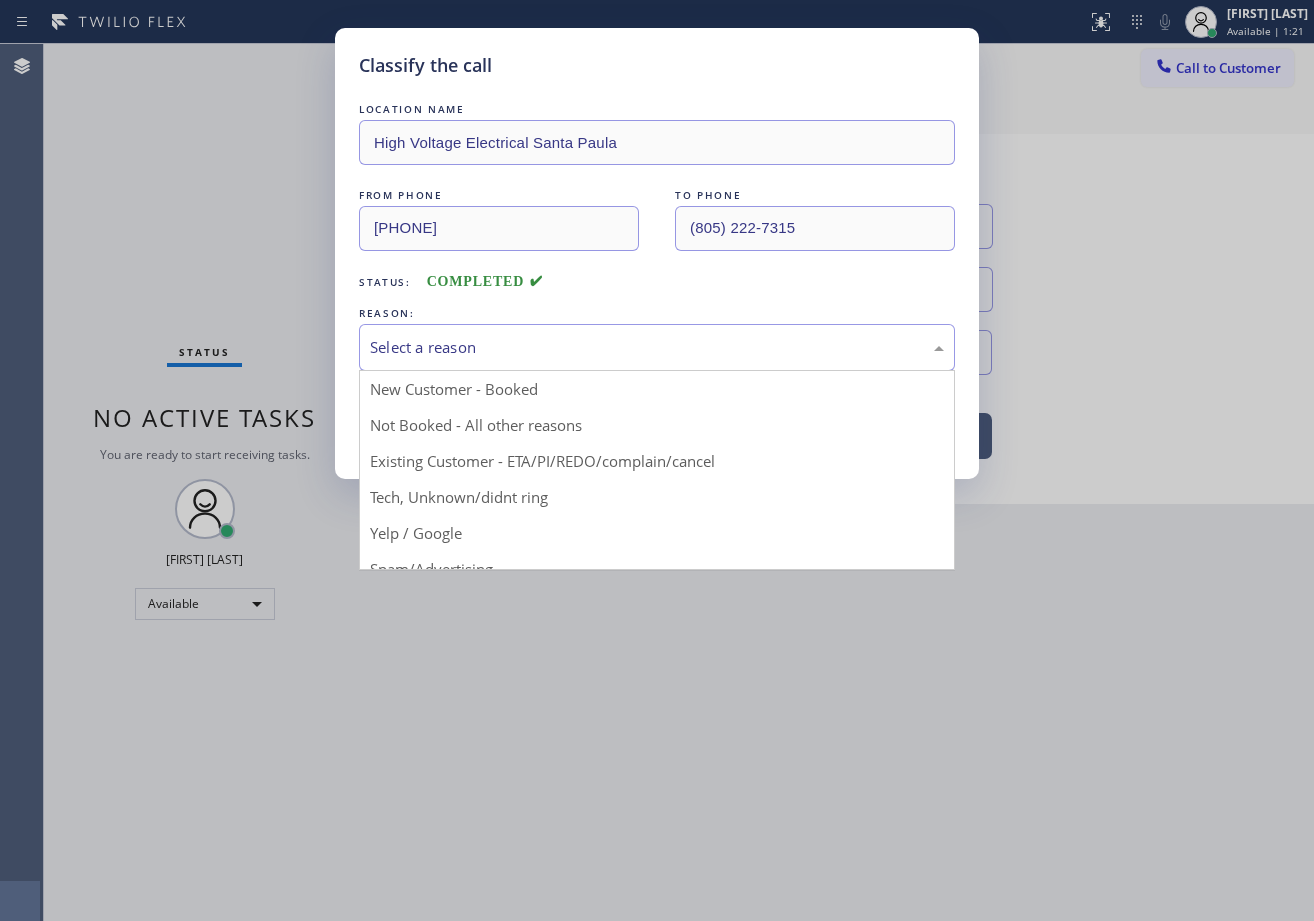 click on "Select a reason" at bounding box center (657, 347) 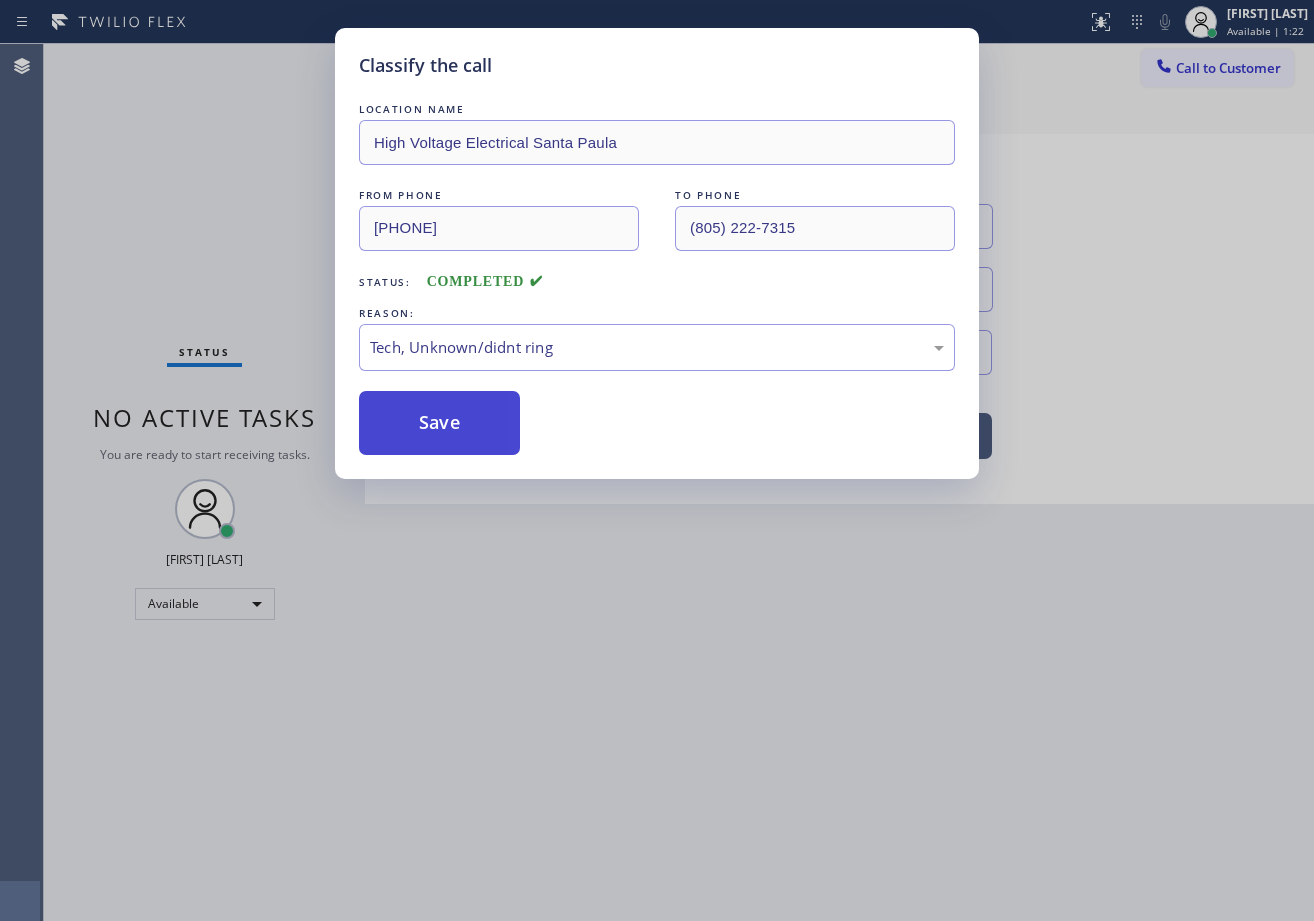 click on "Save" at bounding box center (439, 423) 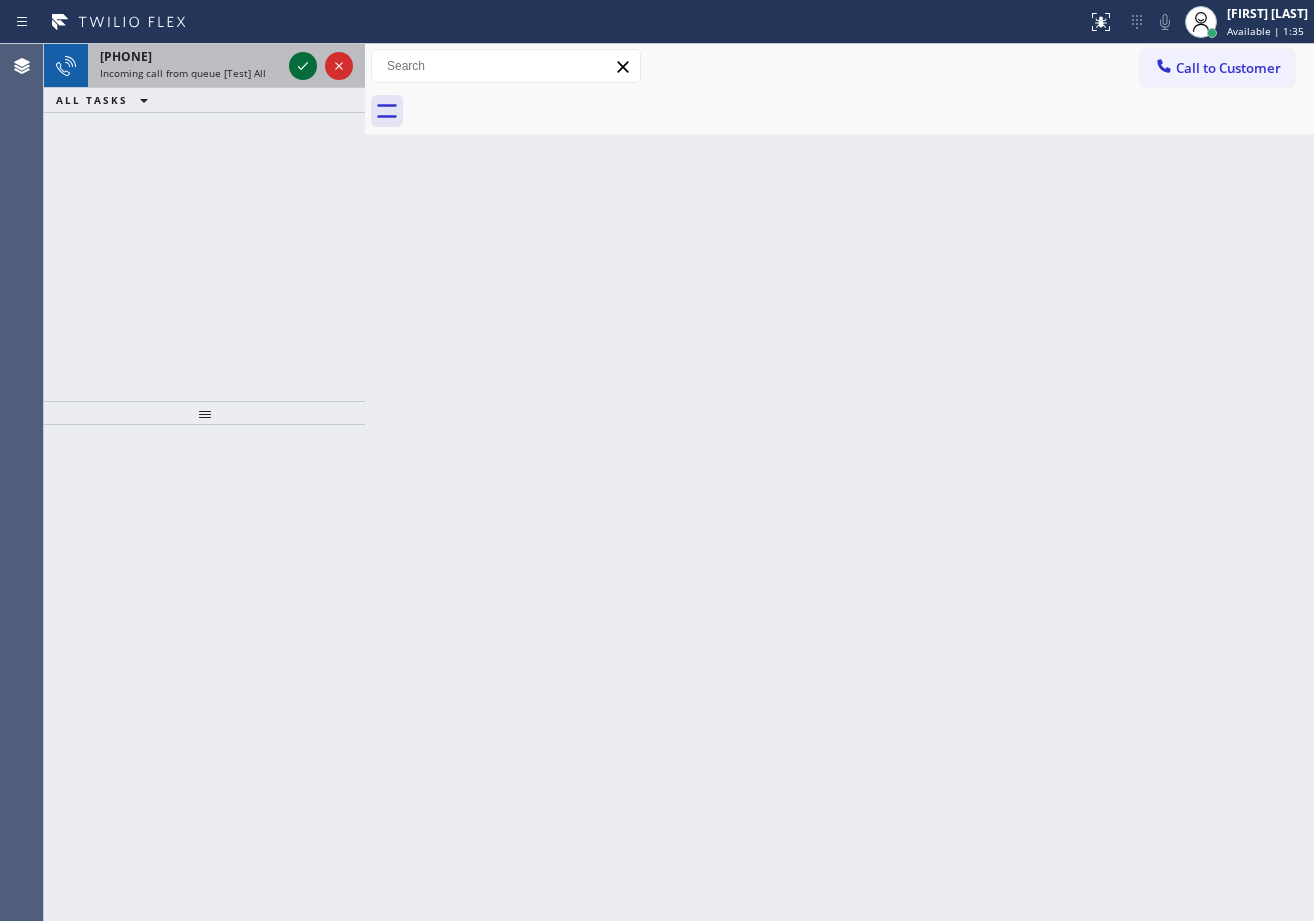 click 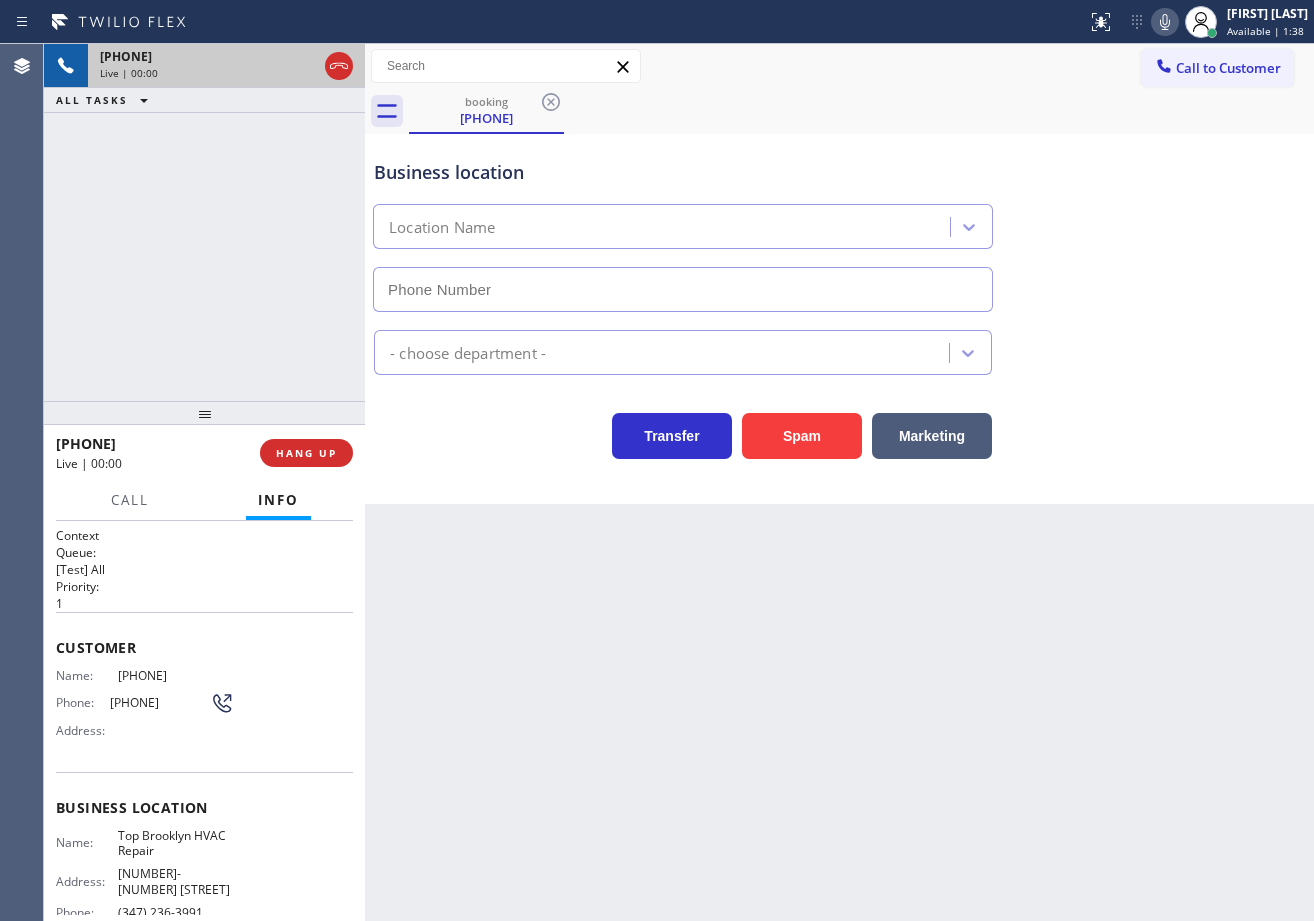 type on "(347) 236-3991" 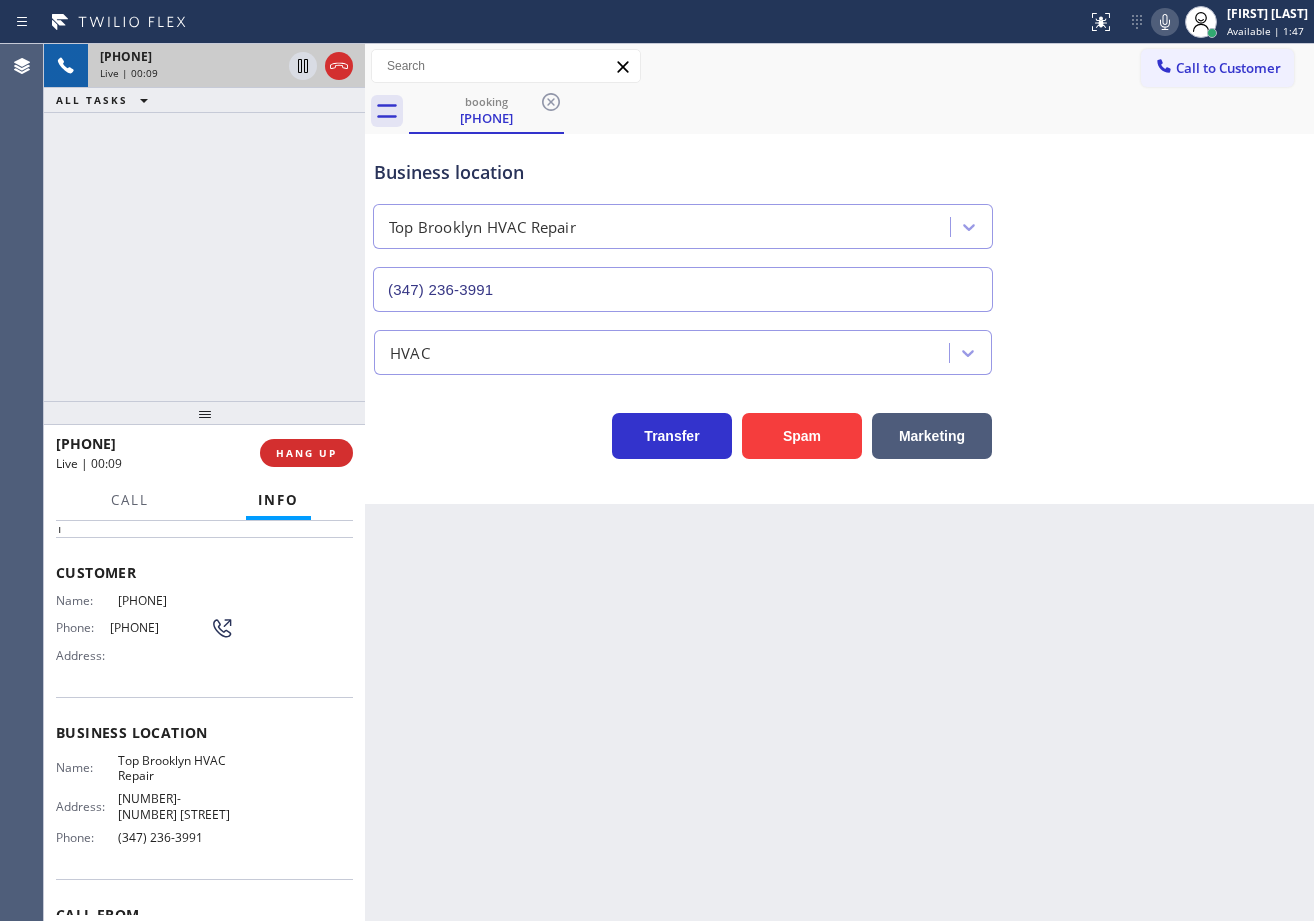 scroll, scrollTop: 0, scrollLeft: 0, axis: both 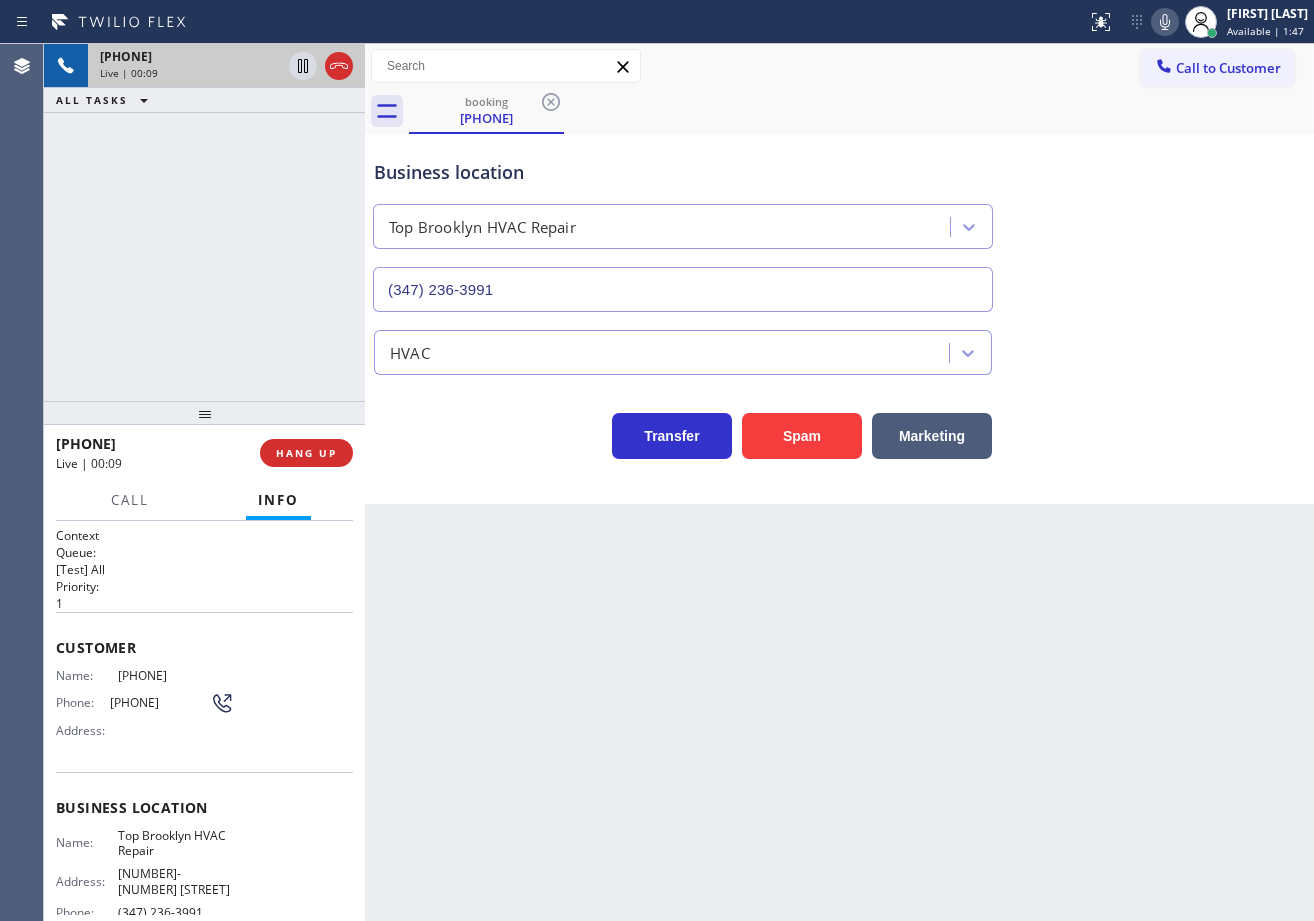 drag, startPoint x: 629, startPoint y: 732, endPoint x: 941, endPoint y: 919, distance: 363.74854 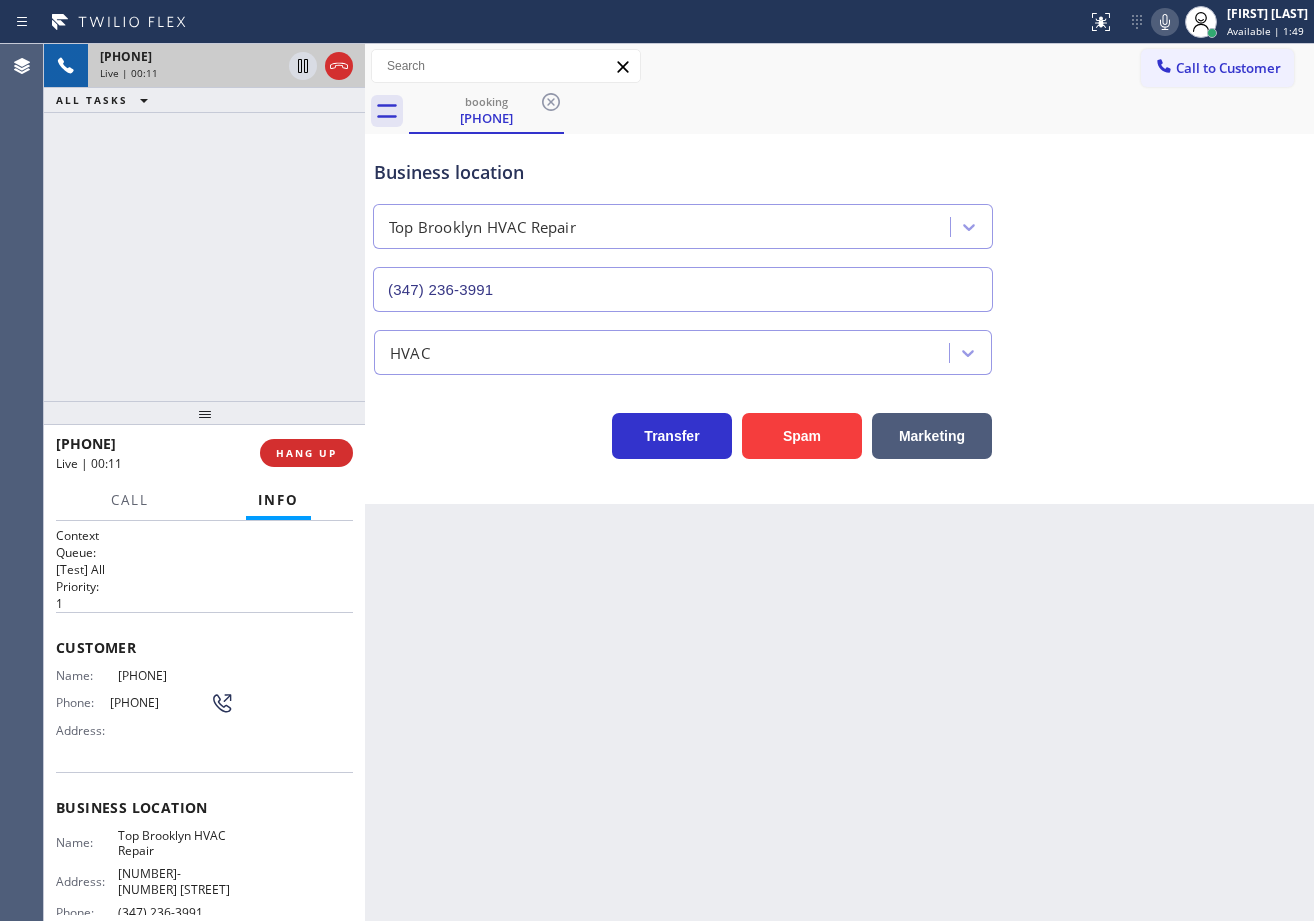 click on "[PHONE] Live | 00:11 ALL TASKS ALL TASKS ACTIVE TASKS TASKS IN WRAP UP" at bounding box center [204, 222] 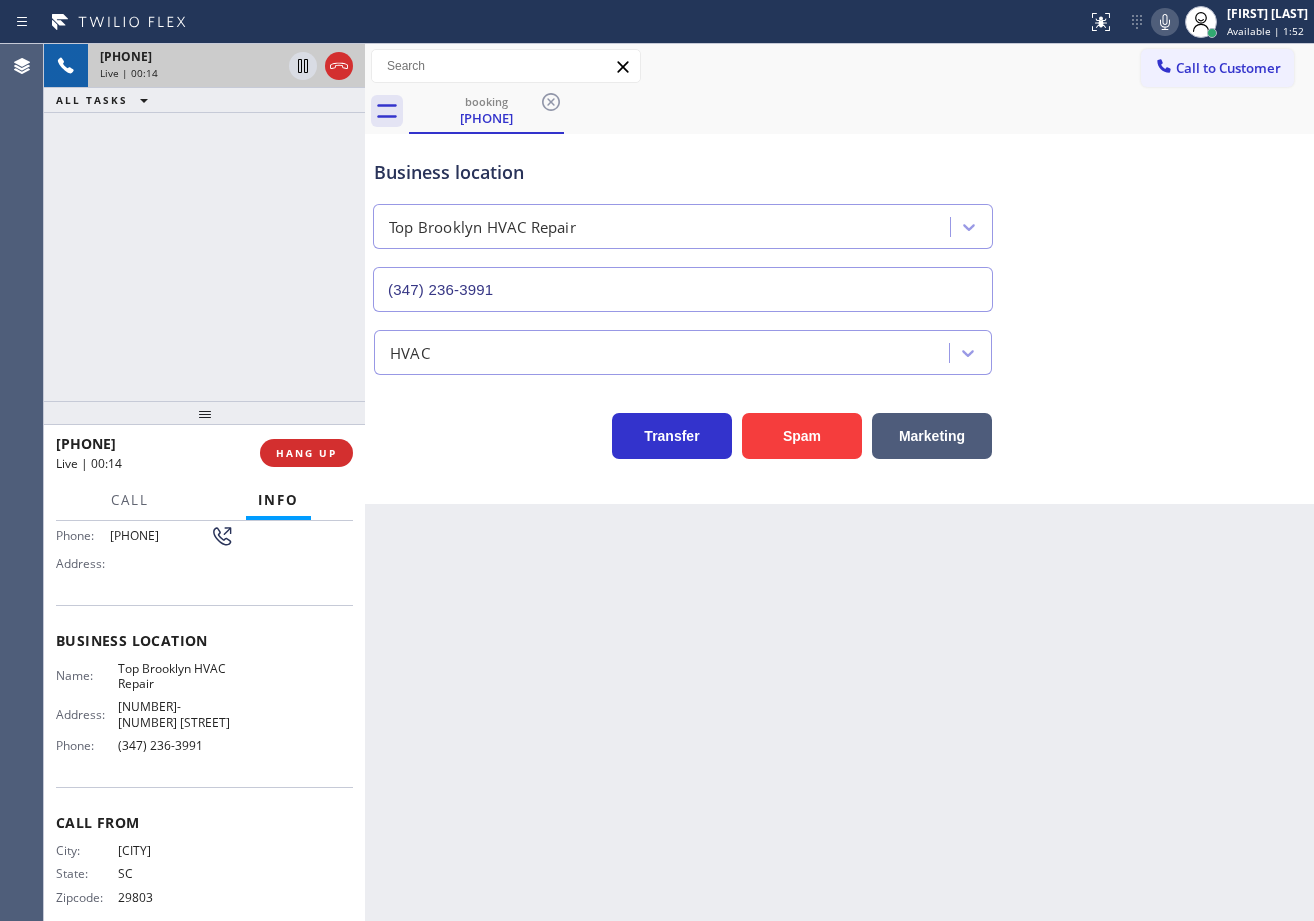 scroll, scrollTop: 0, scrollLeft: 0, axis: both 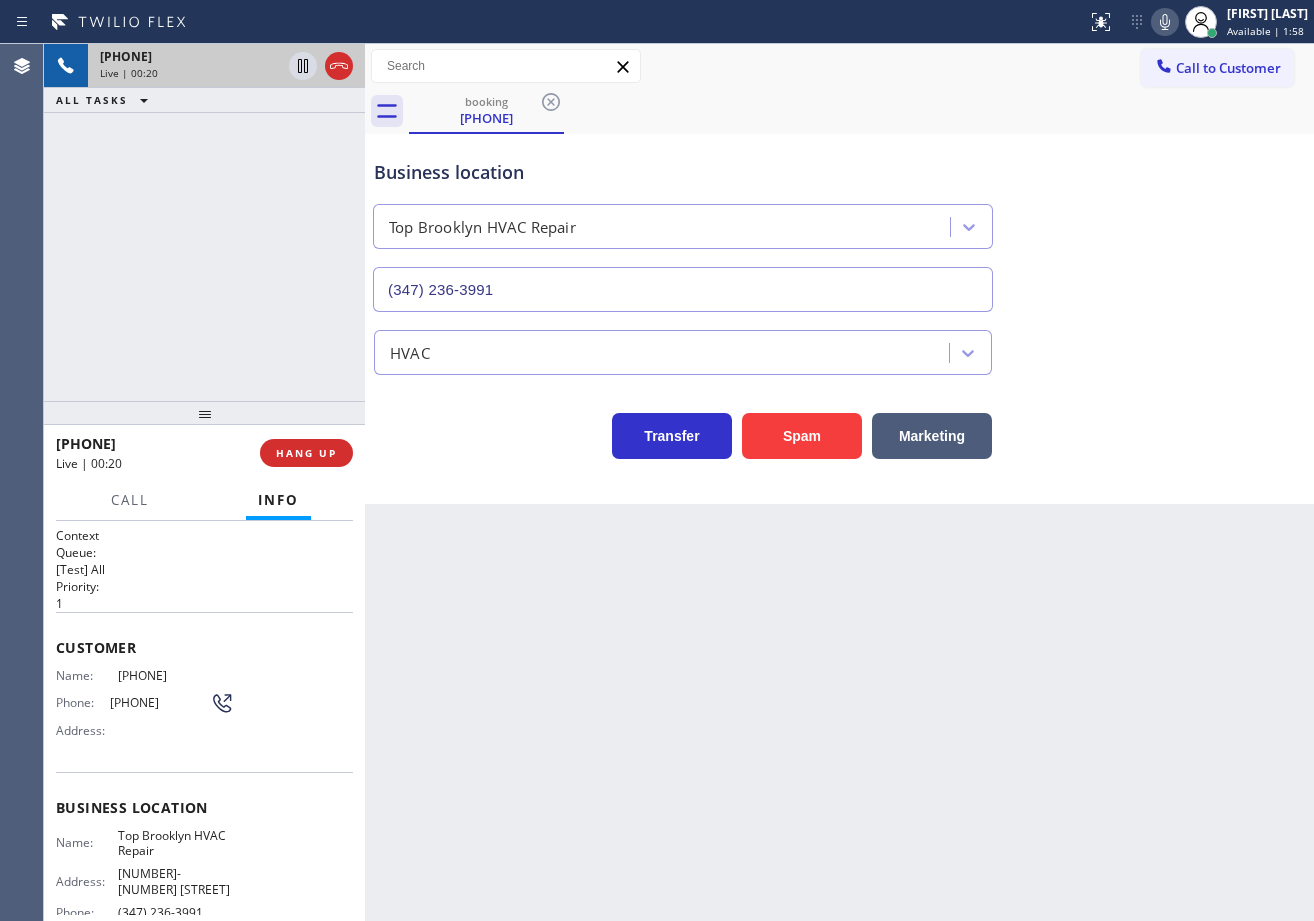 click on "[PHONE] Live | 00:20 ALL TASKS ALL TASKS ACTIVE TASKS TASKS IN WRAP UP" at bounding box center (204, 222) 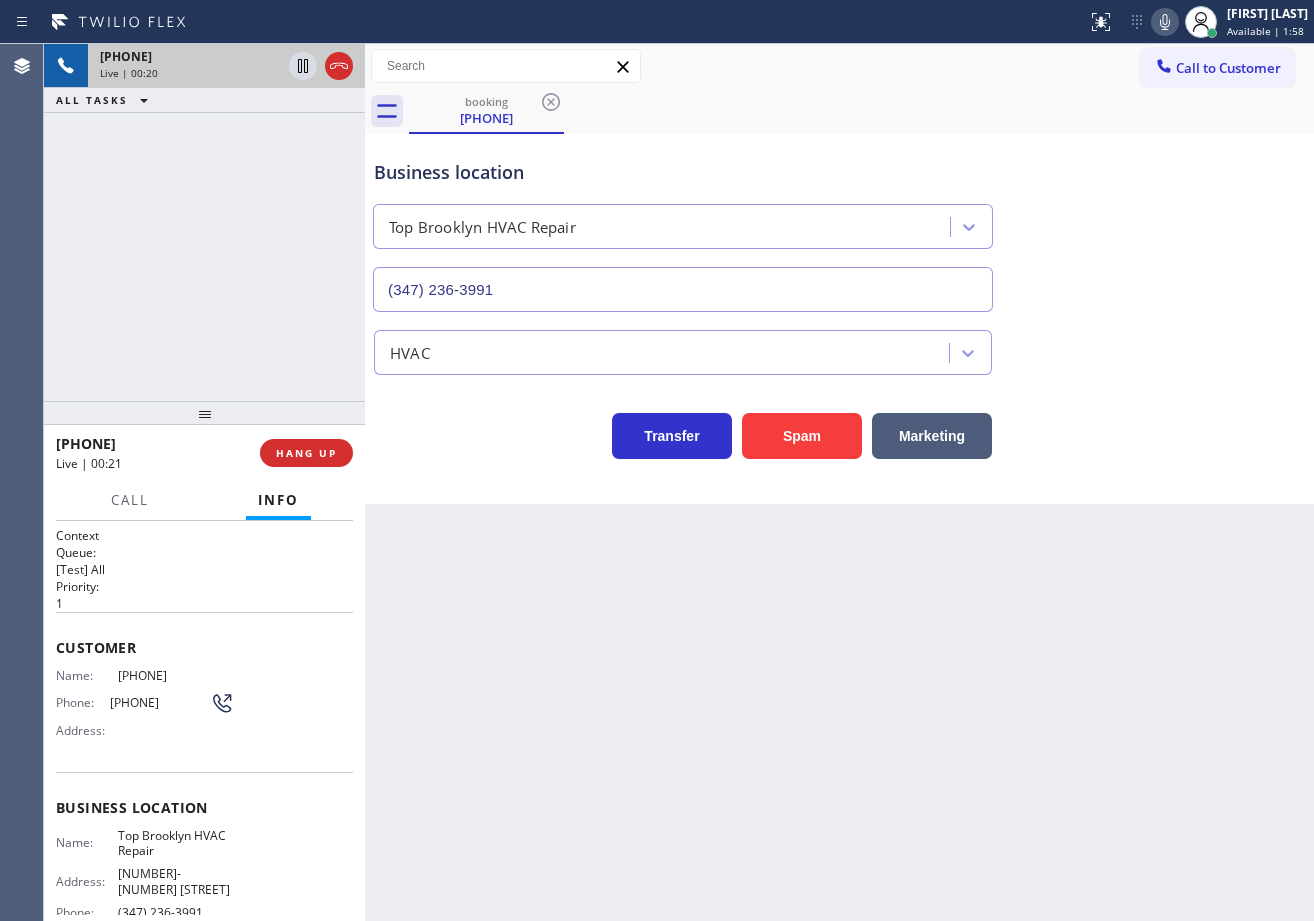 click on "[PHONE] Live | 00:20 ALL TASKS ALL TASKS ACTIVE TASKS TASKS IN WRAP UP" at bounding box center (204, 222) 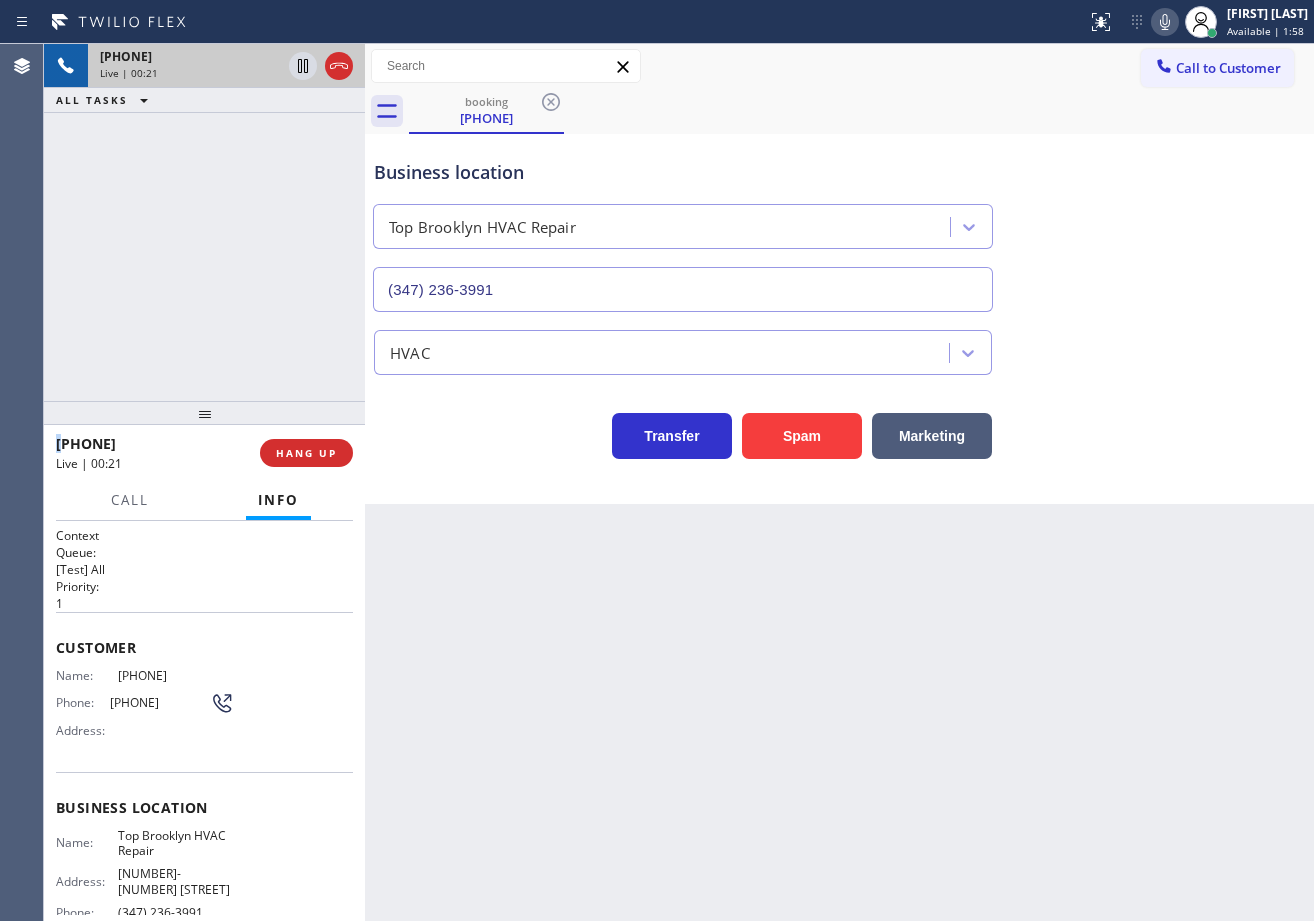 click on "[PHONE] Live | 00:21 ALL TASKS ALL TASKS ACTIVE TASKS TASKS IN WRAP UP" at bounding box center [204, 222] 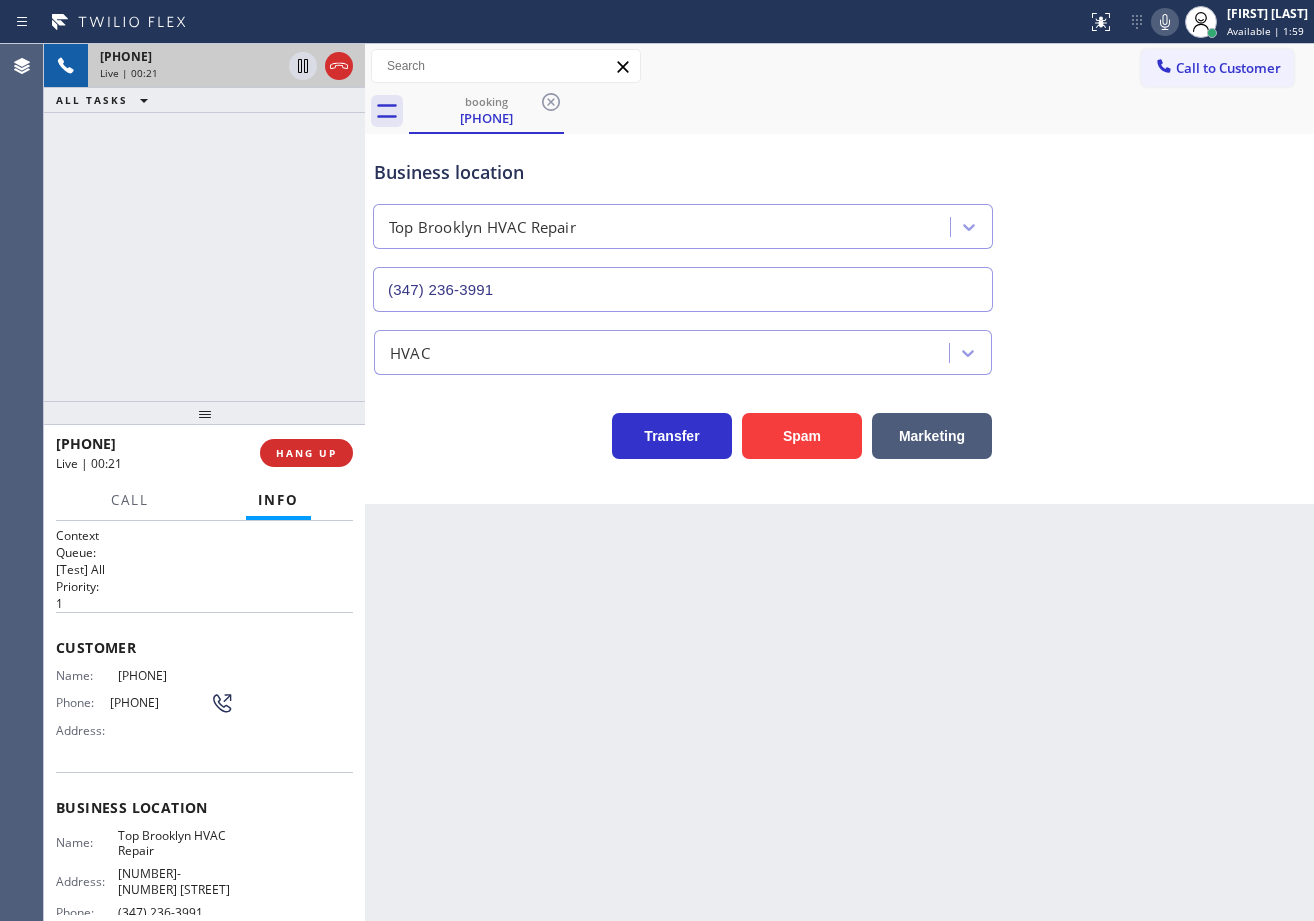 click on "Back to Dashboard Change Sender ID Customers Technicians Select a contact Outbound call Technician Search Technician Your caller id phone number Your caller id phone number Call Technician info Name   Phone none Address none Change Sender ID HVAC [PHONE] 5 Star Appliance [PHONE] Appliance Repair [PHONE] Plumbing [PHONE] Air Duct Cleaning [PHONE]  Electricians [PHONE] Cancel Change Check personal SMS Reset Change booking [PHONE] Call to Customer Outbound call Location Search location Your caller id phone number [PHONE] Customer number Call Outbound call Technician Search Technician Your caller id phone number Your caller id phone number Call booking [PHONE] Business location Top Brooklyn HVAC Repair [PHONE] HVAC Transfer Spam Marketing" at bounding box center (839, 482) 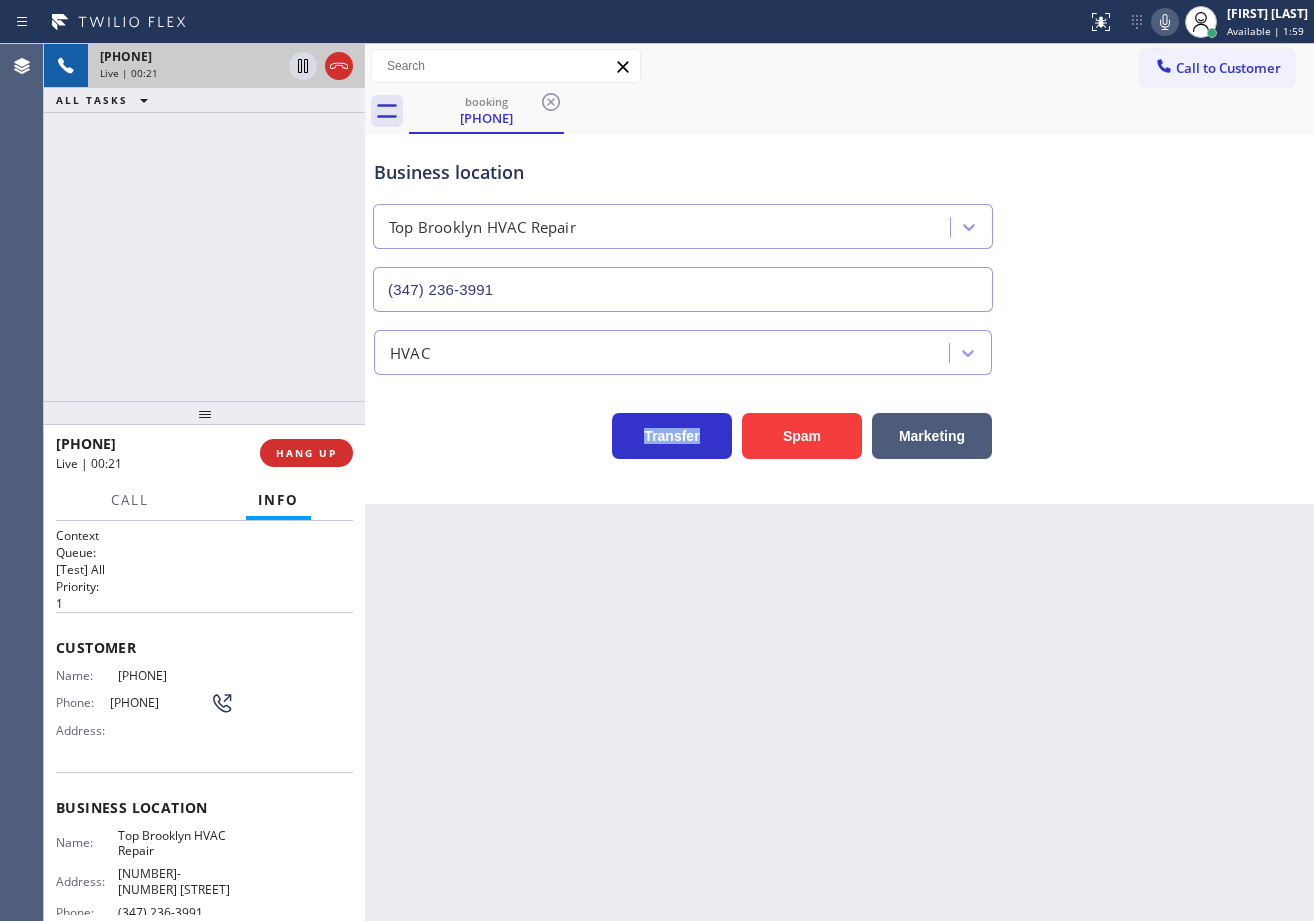 click on "Back to Dashboard Change Sender ID Customers Technicians Select a contact Outbound call Technician Search Technician Your caller id phone number Your caller id phone number Call Technician info Name   Phone none Address none Change Sender ID HVAC [PHONE] 5 Star Appliance [PHONE] Appliance Repair [PHONE] Plumbing [PHONE] Air Duct Cleaning [PHONE]  Electricians [PHONE] Cancel Change Check personal SMS Reset Change booking [PHONE] Call to Customer Outbound call Location Search location Your caller id phone number [PHONE] Customer number Call Outbound call Technician Search Technician Your caller id phone number Your caller id phone number Call booking [PHONE] Business location Top Brooklyn HVAC Repair [PHONE] HVAC Transfer Spam Marketing" at bounding box center [839, 482] 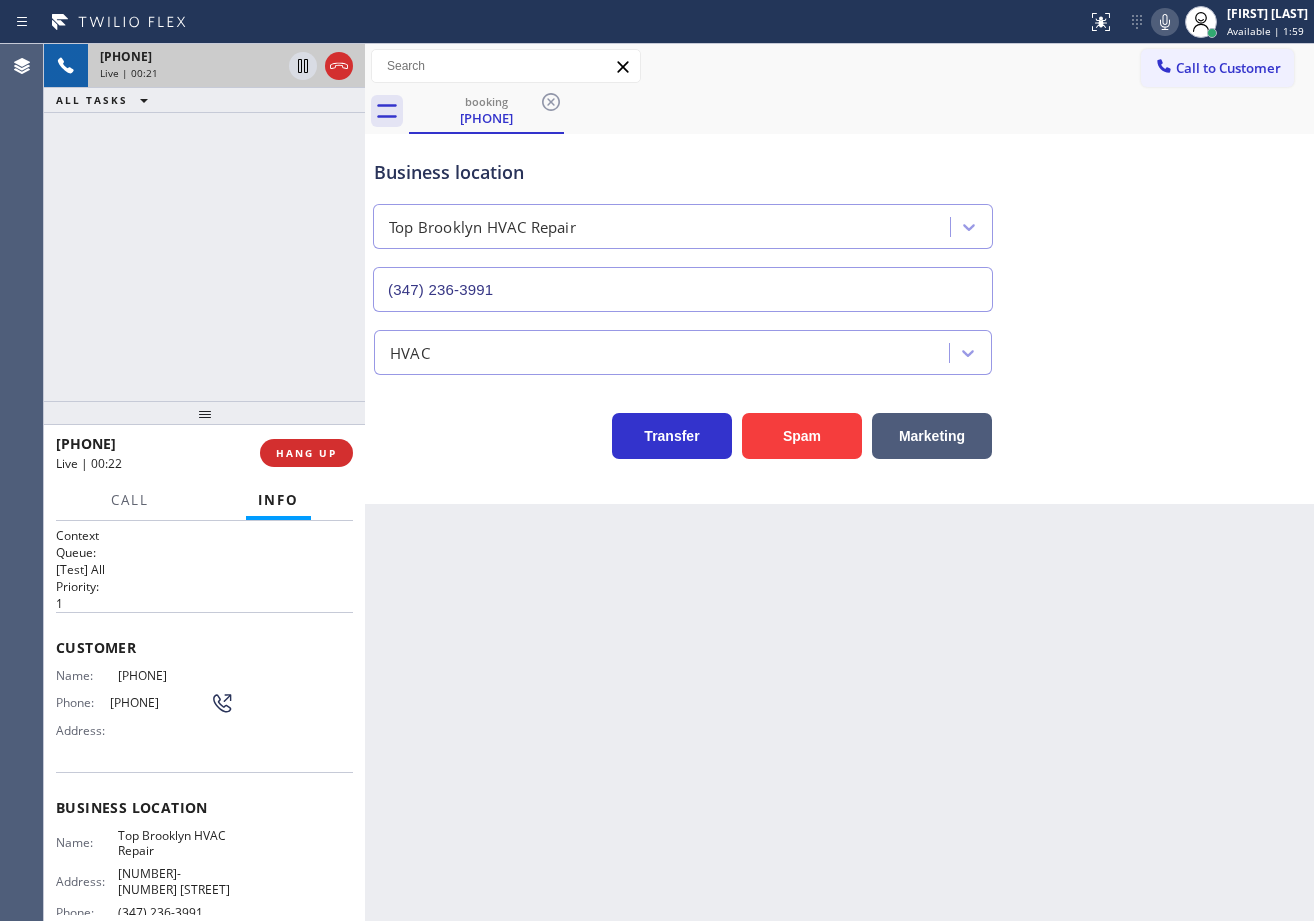 drag, startPoint x: 602, startPoint y: 765, endPoint x: 596, endPoint y: 746, distance: 19.924858 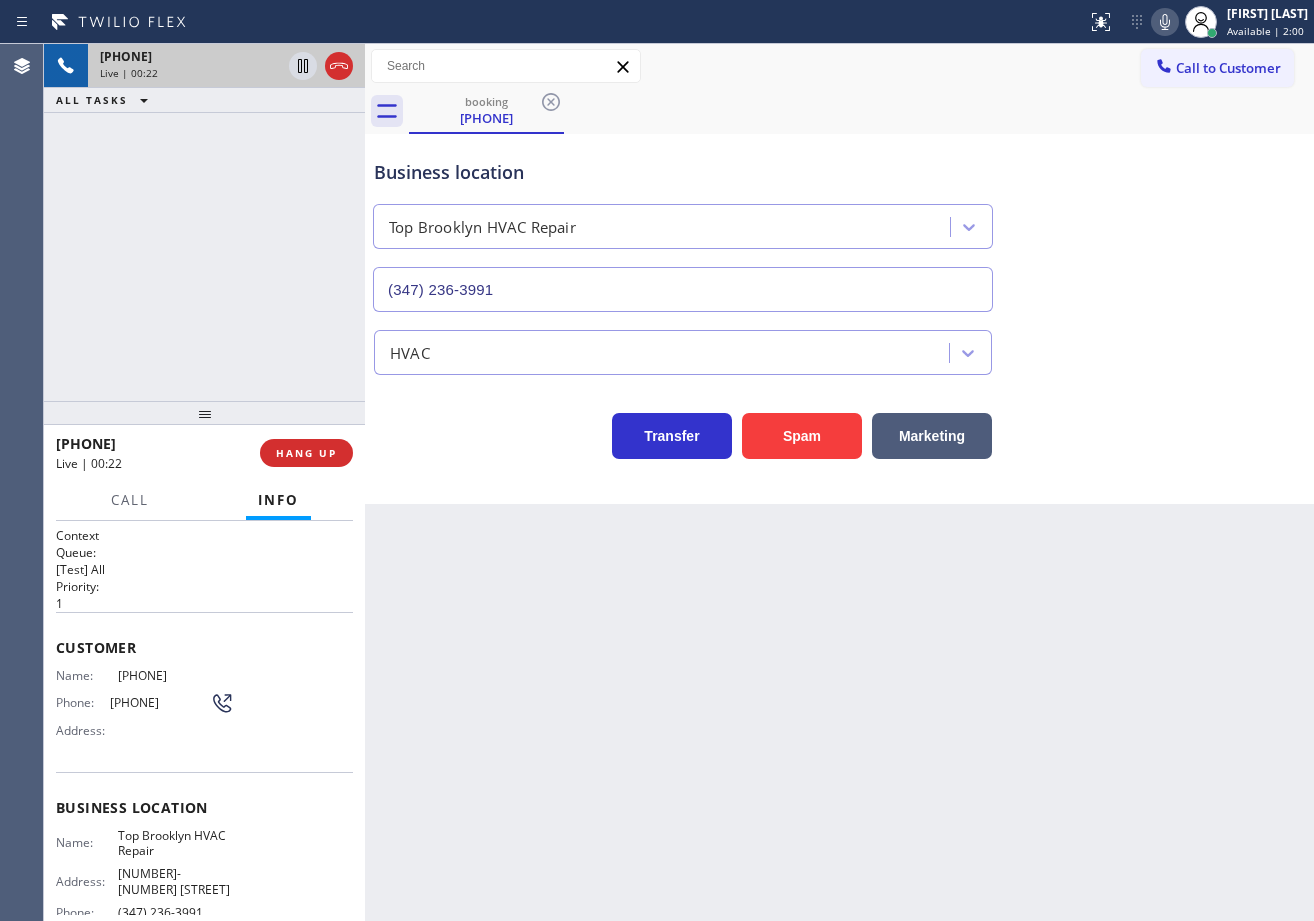click on "[PHONE] Live | 00:22 ALL TASKS ALL TASKS ACTIVE TASKS TASKS IN WRAP UP" at bounding box center [204, 222] 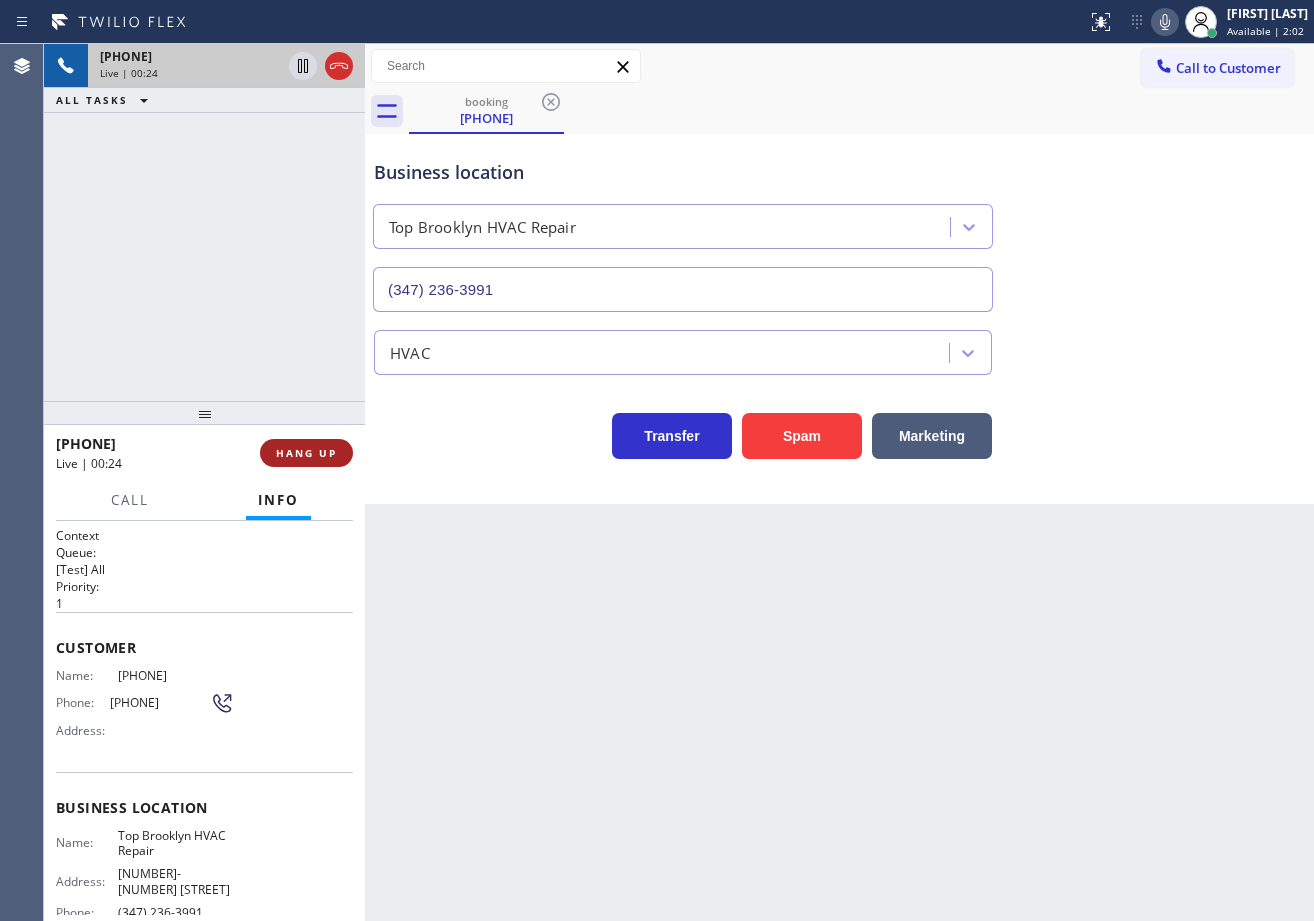 click on "HANG UP" at bounding box center (306, 453) 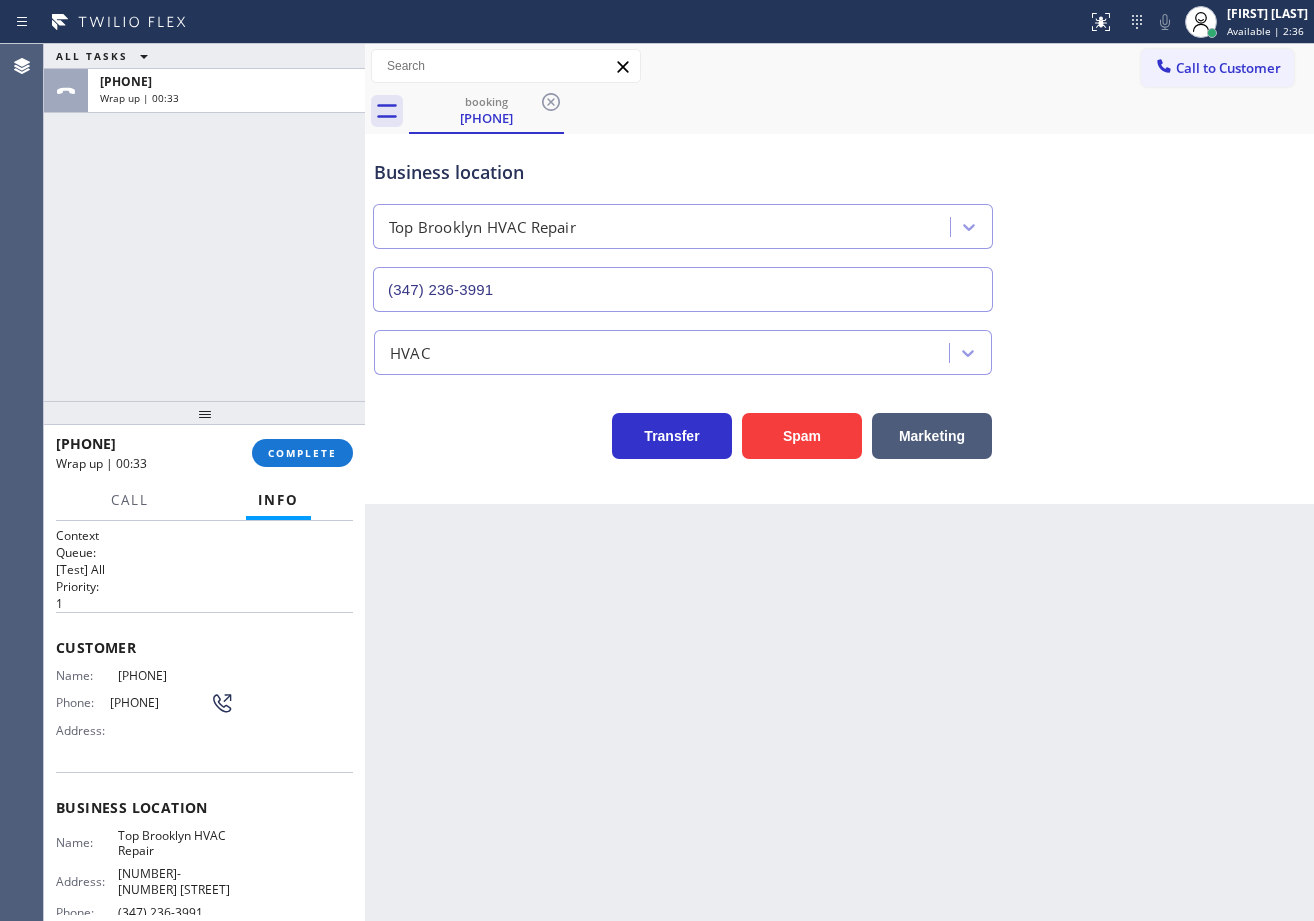 click on "ALL TASKS ALL TASKS ACTIVE TASKS TASKS IN WRAP UP [PHONE] Wrap up | 00:33" at bounding box center [204, 222] 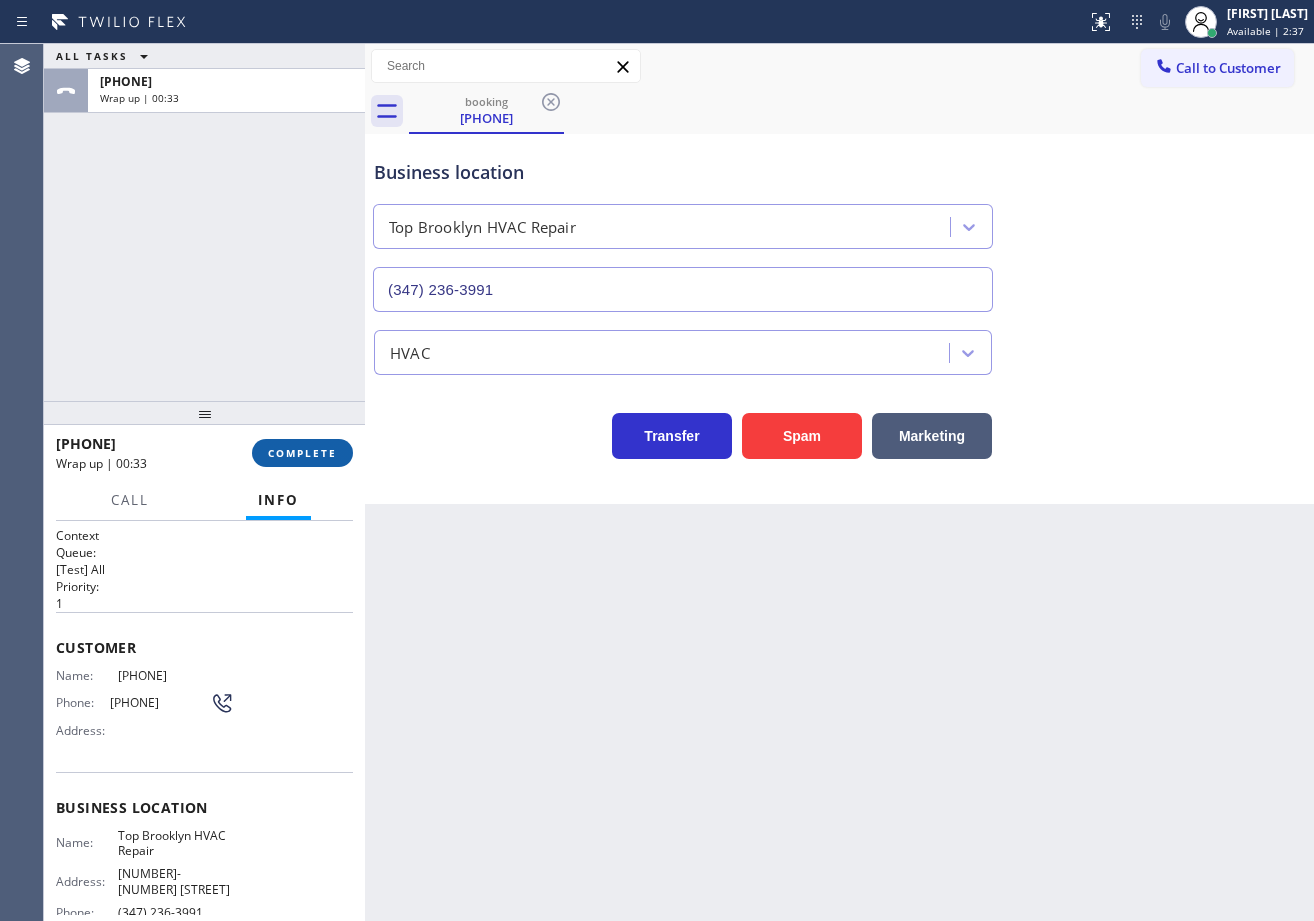 click on "COMPLETE" at bounding box center [302, 453] 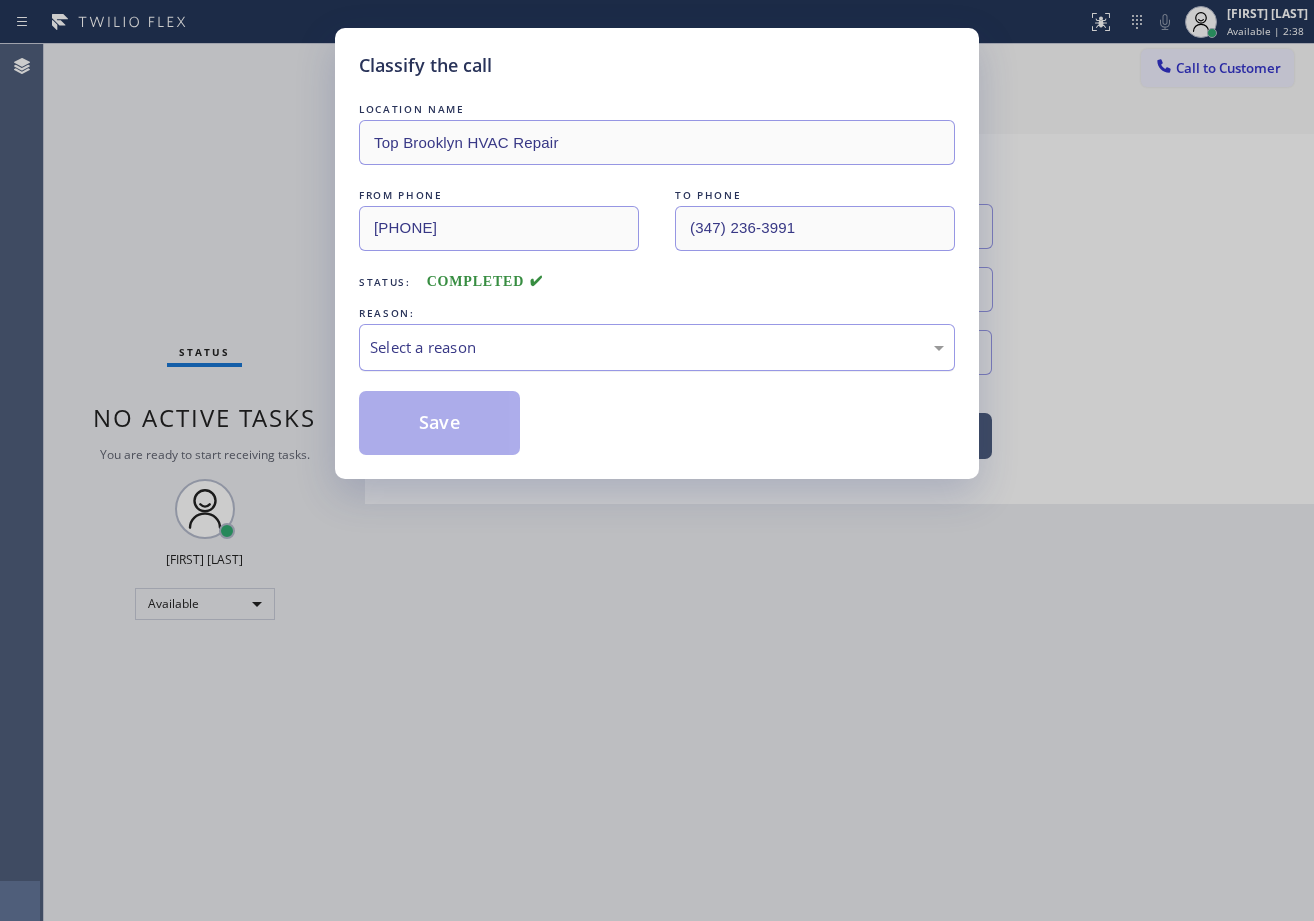 click on "Select a reason" at bounding box center (657, 347) 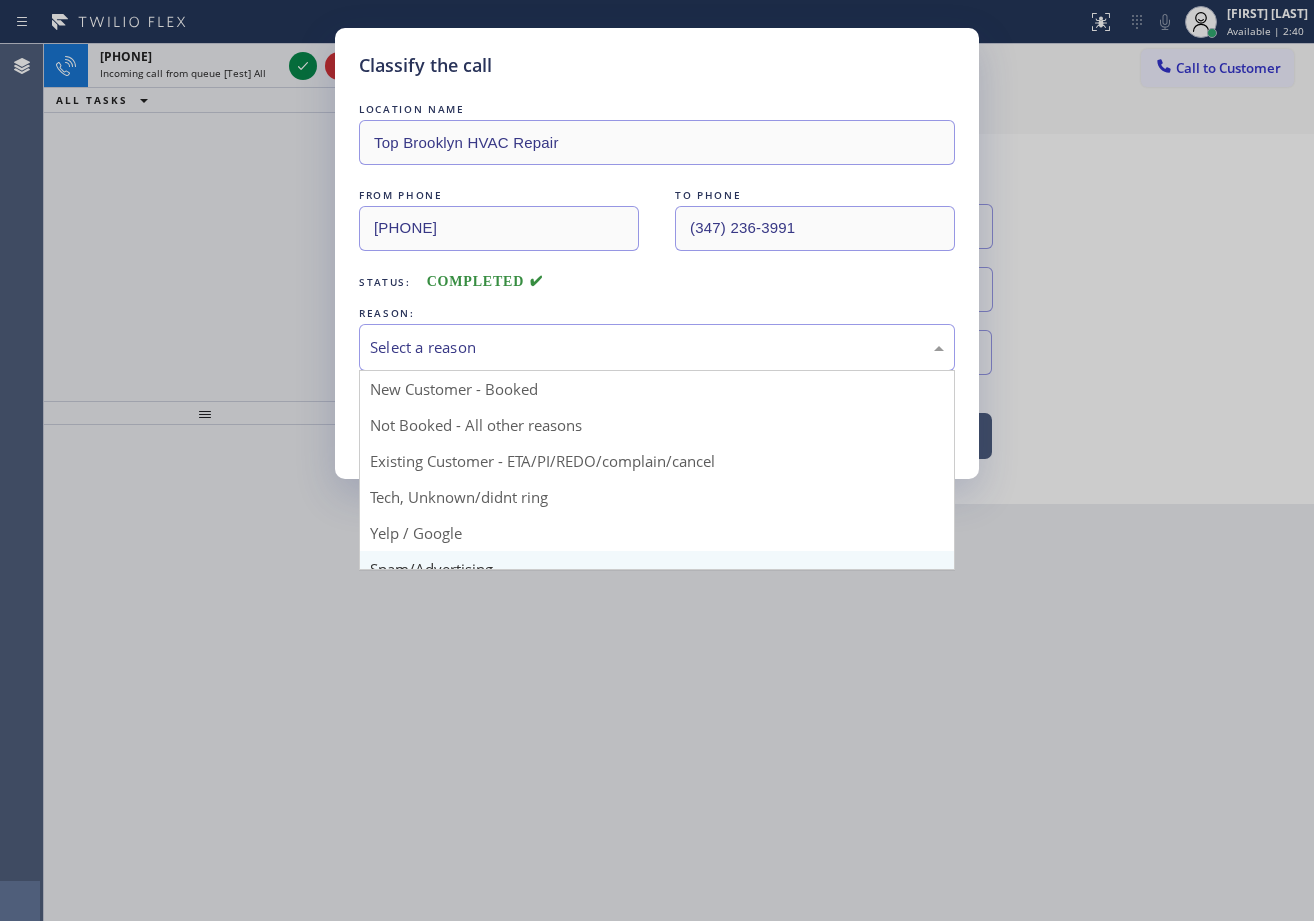 scroll, scrollTop: 126, scrollLeft: 0, axis: vertical 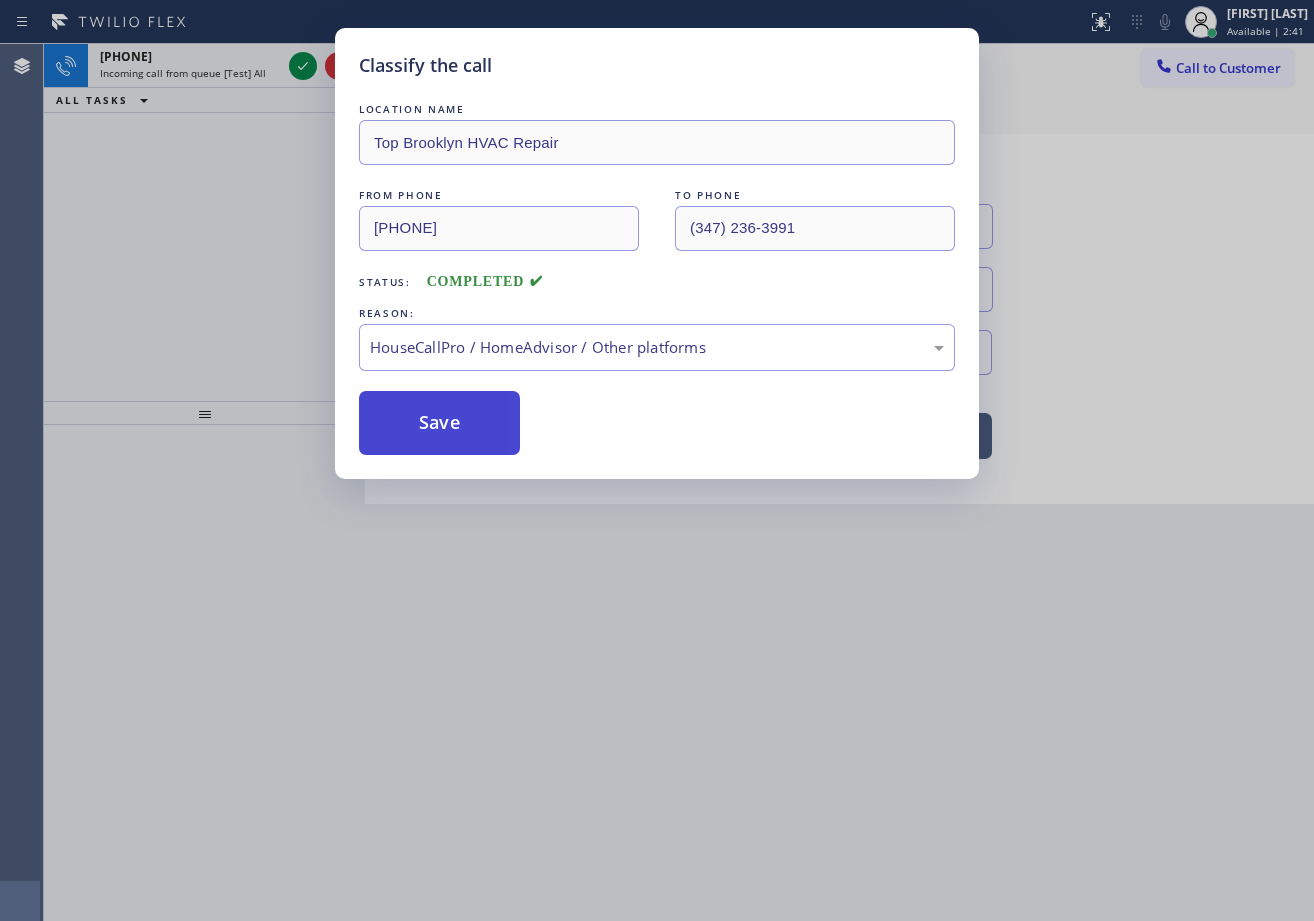 click on "Save" at bounding box center (439, 423) 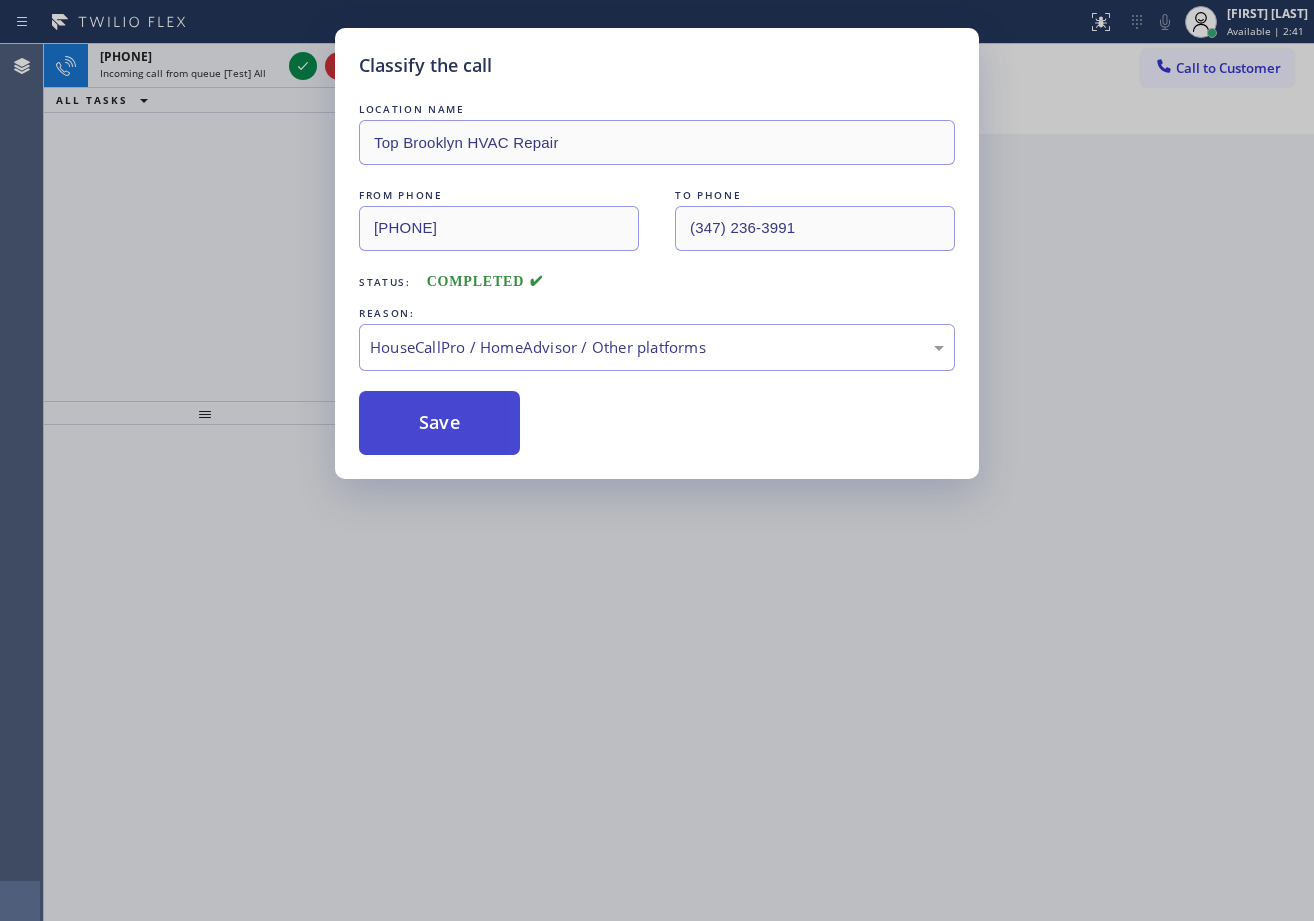 click on "Save" at bounding box center (439, 423) 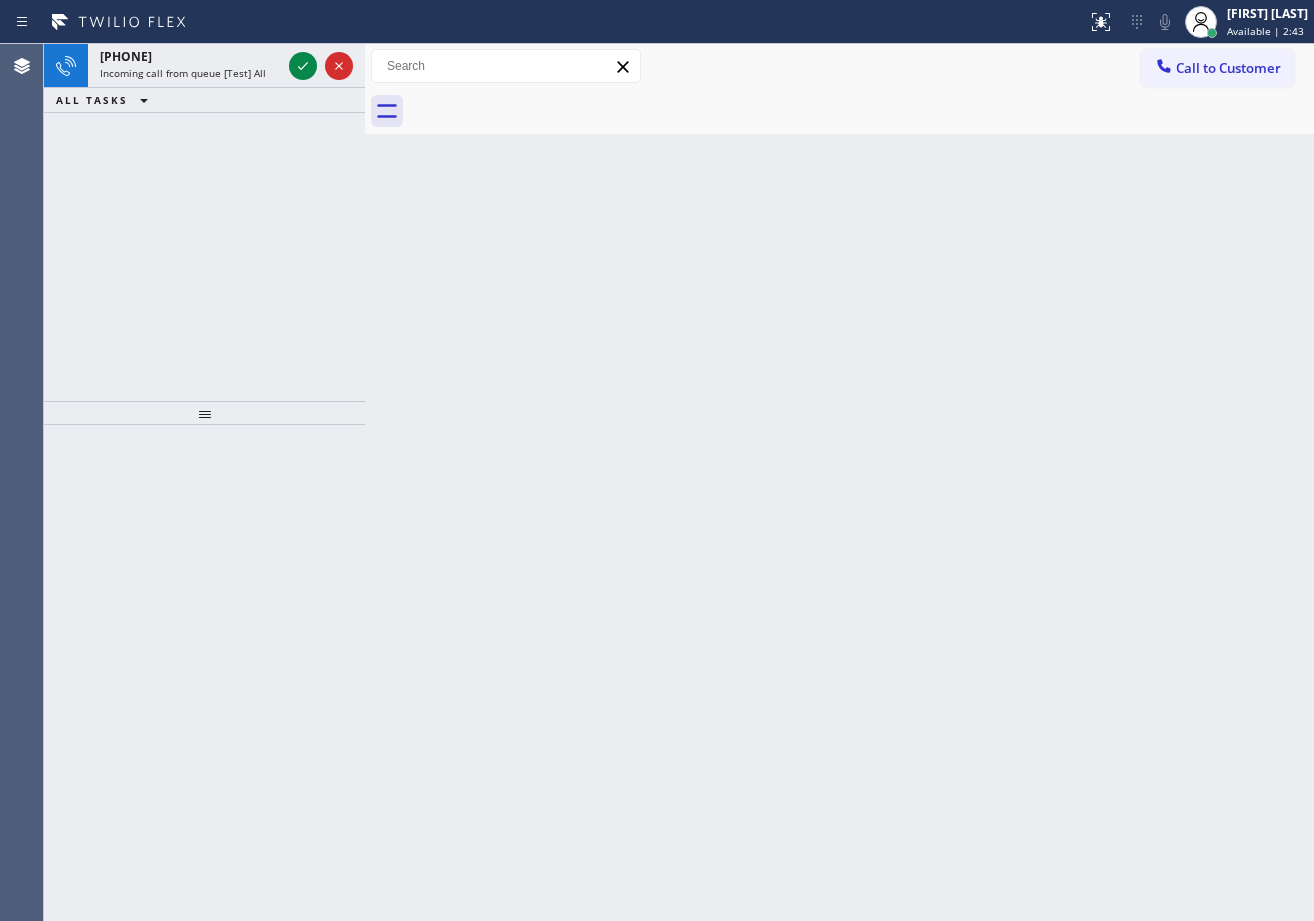 click 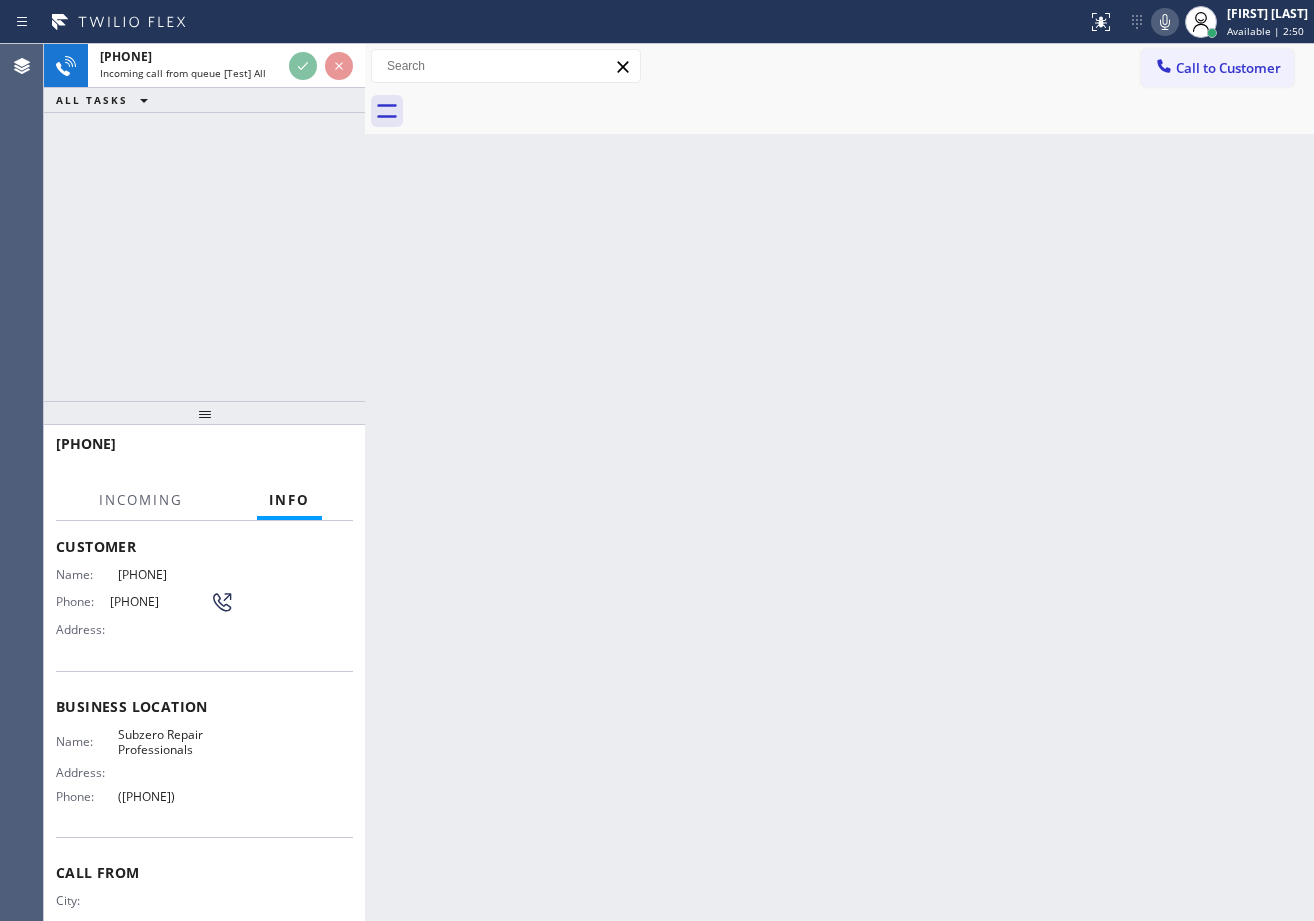 scroll, scrollTop: 175, scrollLeft: 0, axis: vertical 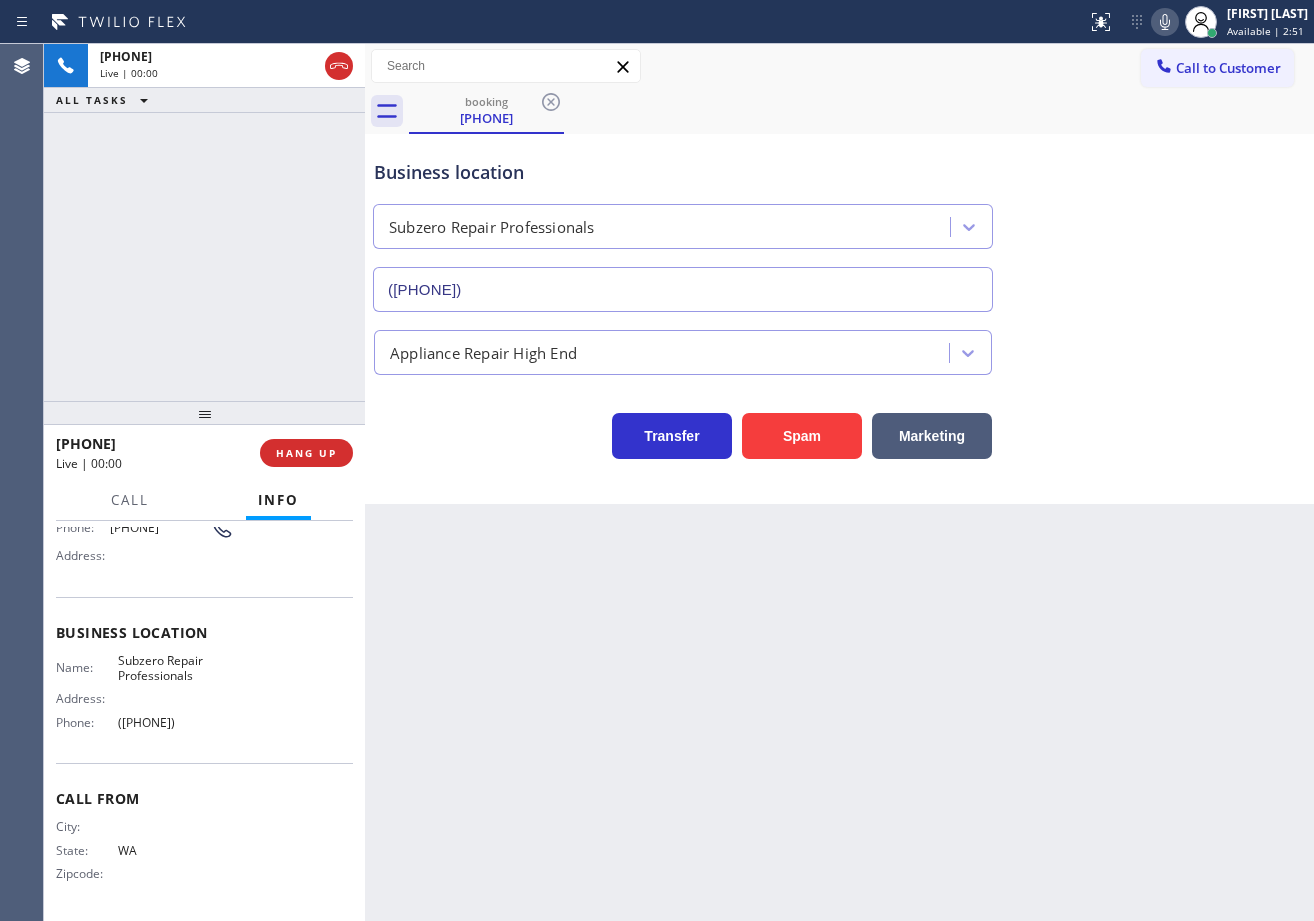 type on "([PHONE])" 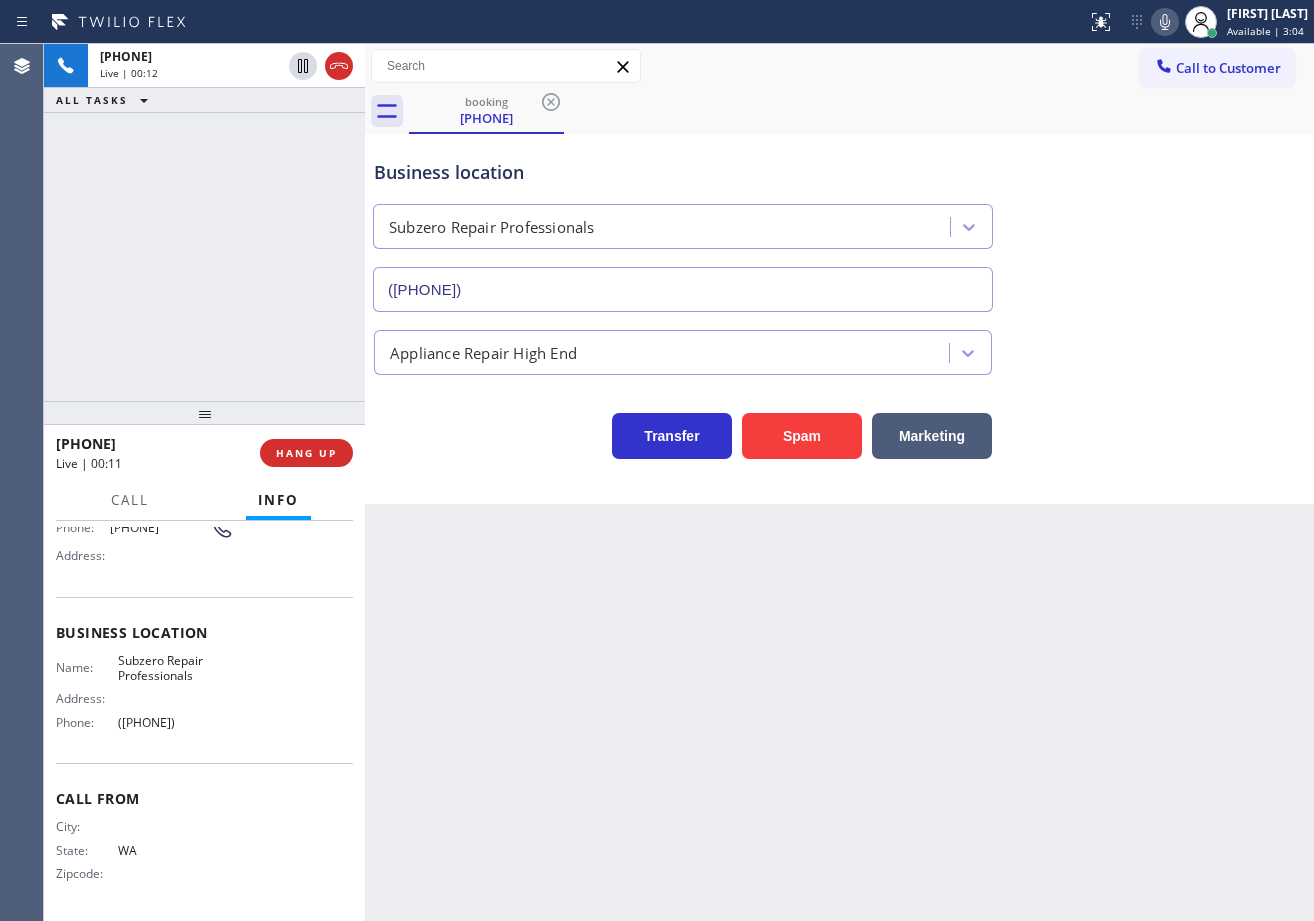 scroll, scrollTop: 0, scrollLeft: 0, axis: both 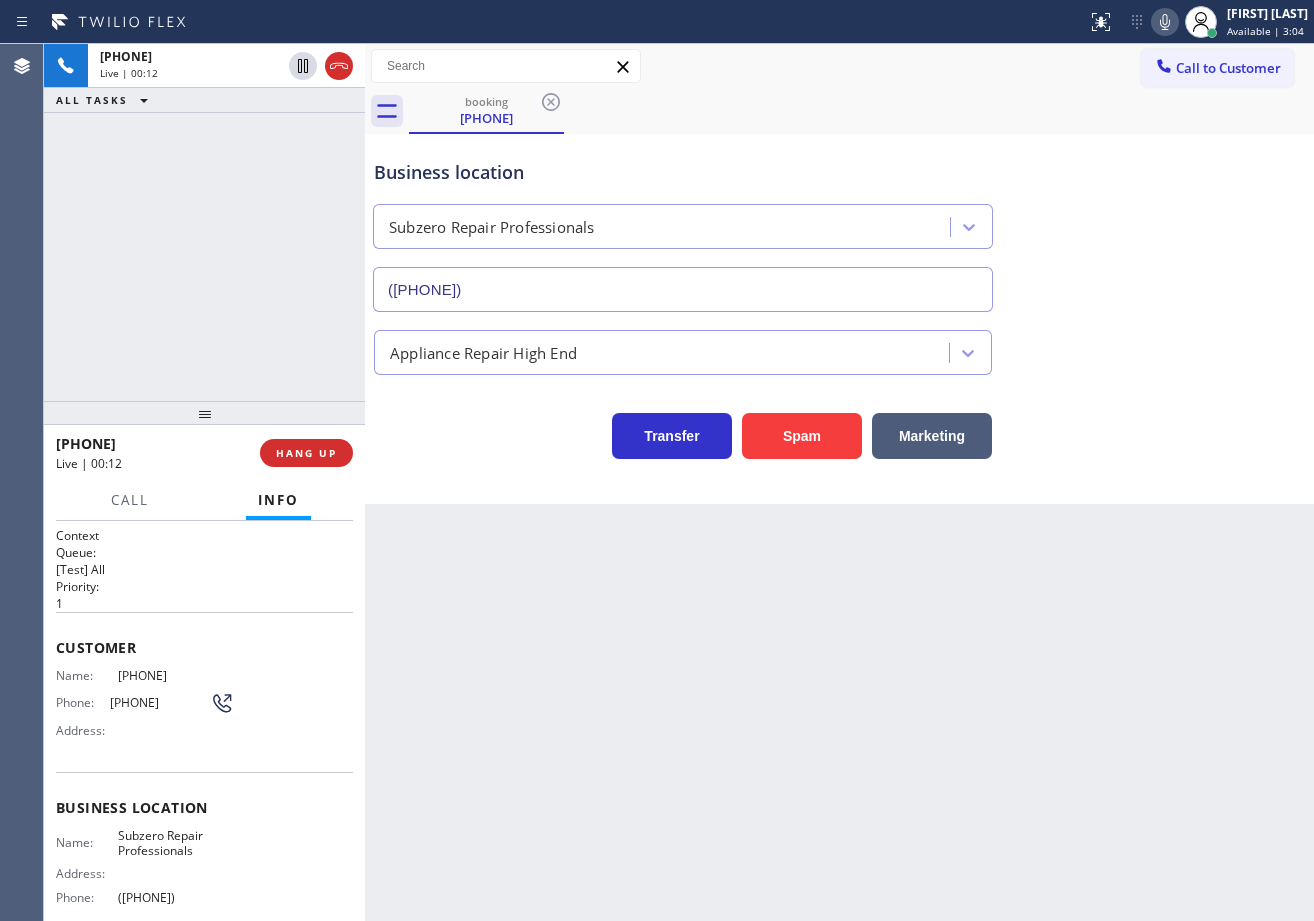 drag, startPoint x: 678, startPoint y: 695, endPoint x: 276, endPoint y: 678, distance: 402.35928 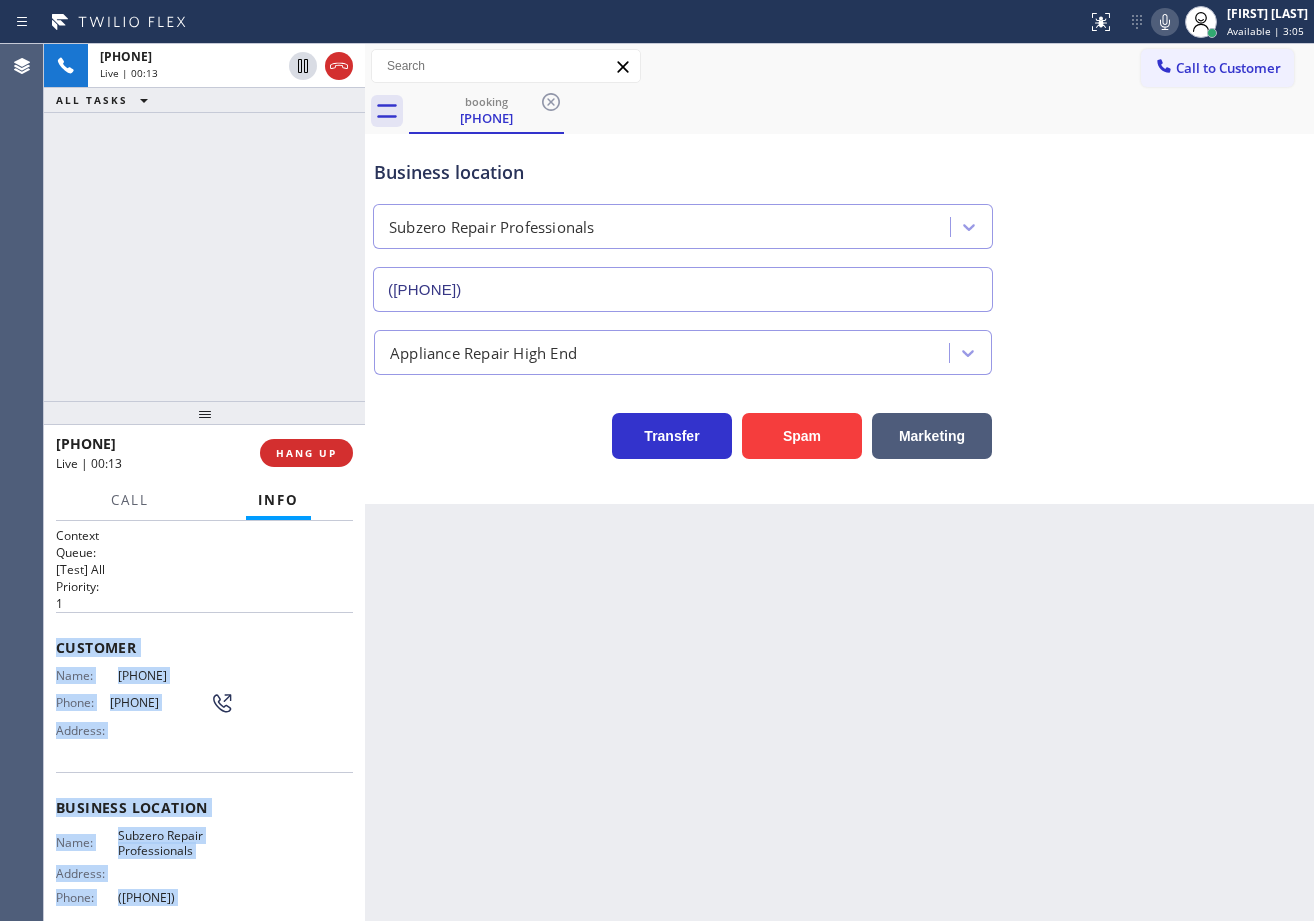 scroll, scrollTop: 175, scrollLeft: 0, axis: vertical 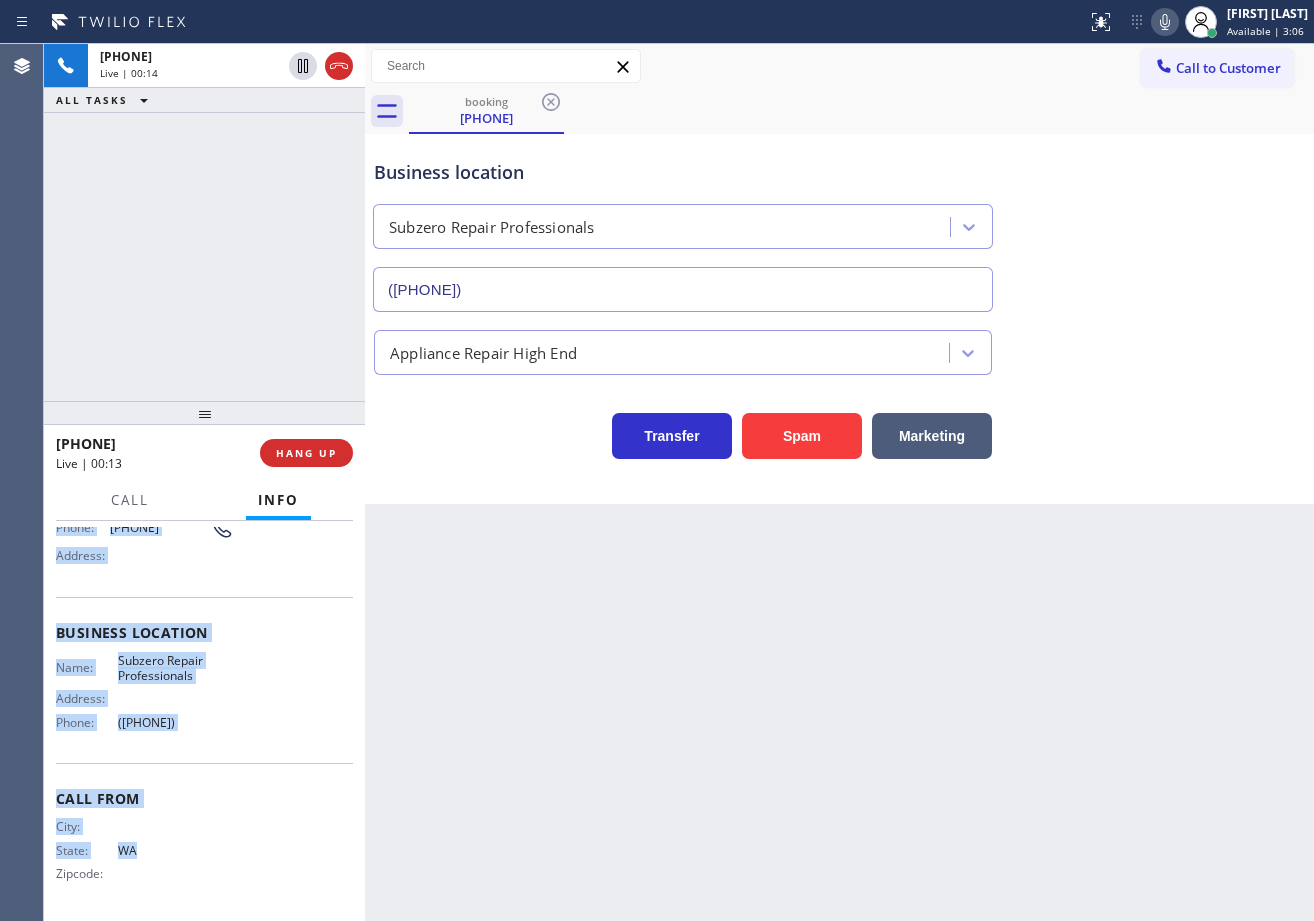 drag, startPoint x: 50, startPoint y: 644, endPoint x: 266, endPoint y: 745, distance: 238.44705 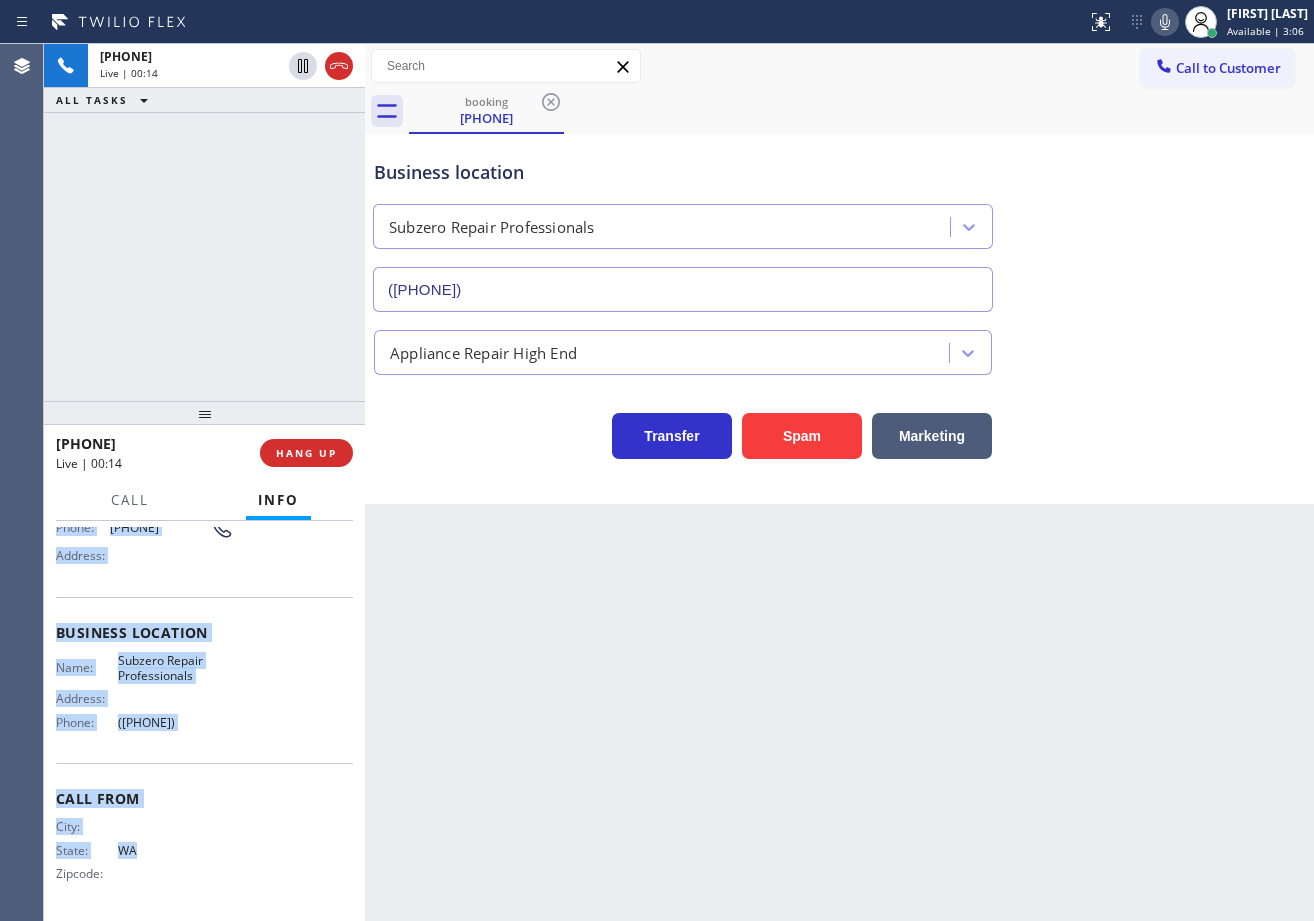 copy on "Customer Name: [PHONE] Phone: [PHONE] Address: Business location Name: Subzero Repair  Professionals Address:   Phone: [PHONE]" 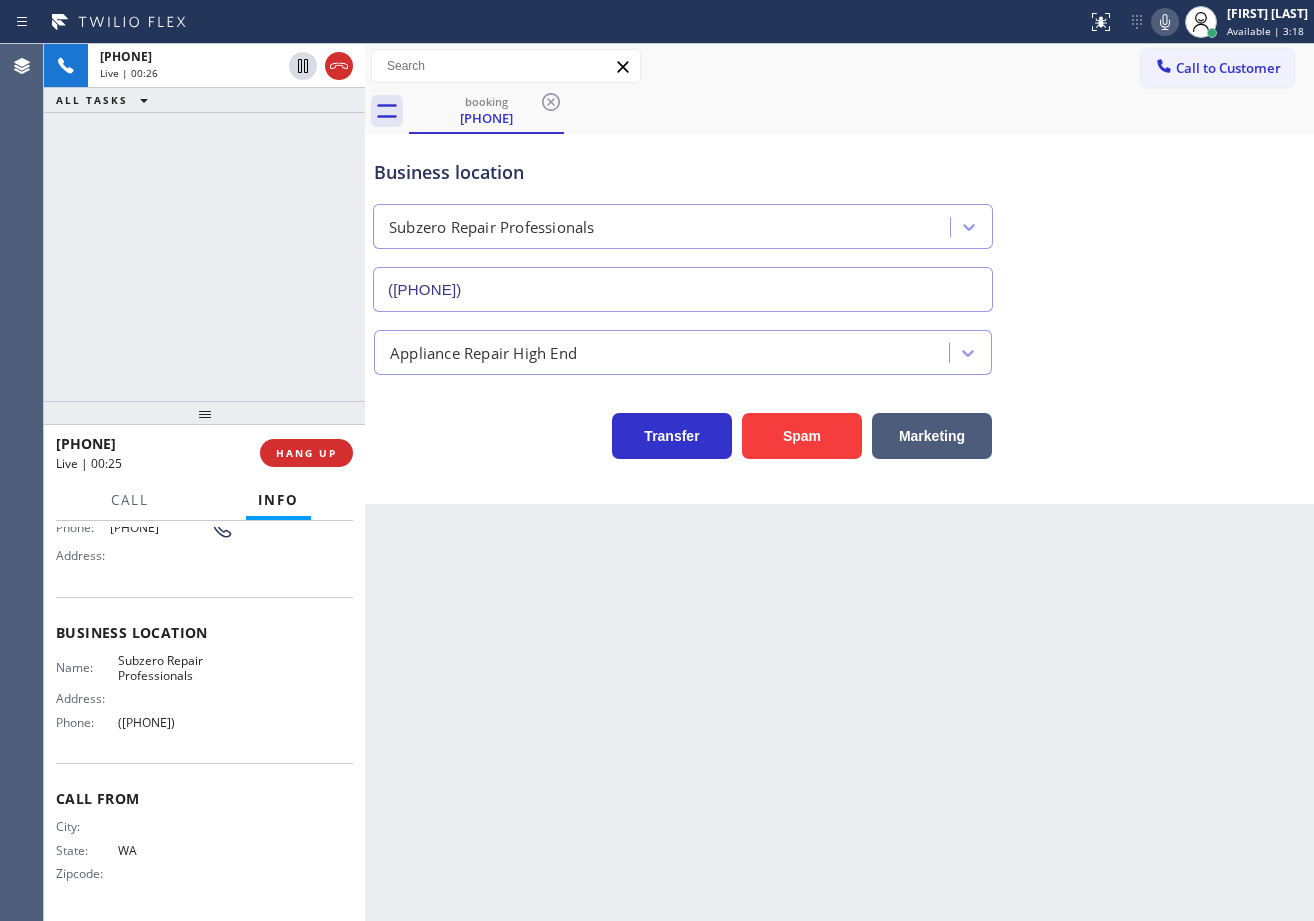 click on "Back to Dashboard Change Sender ID Customers Technicians Select a contact Outbound call Technician Search Technician Your caller id phone number Your caller id phone number Call Technician info Name   Phone none Address none Change Sender ID HVAC [PHONE] 5 Star Appliance [PHONE] Appliance Repair [PHONE] Plumbing [PHONE] Air Duct Cleaning [PHONE]  Electricians [PHONE] Cancel Change Check personal SMS Reset Change booking ([PHONE]) Call to Customer Outbound call Location Search location Your caller id phone number ([PHONE]) Customer number Call Outbound call Technician Search Technician Your caller id phone number Your caller id phone number Call booking ([PHONE]) Business location Subzero Repair  Professionals ([PHONE]) Appliance Repair High End Transfer Spam Marketing" at bounding box center [839, 482] 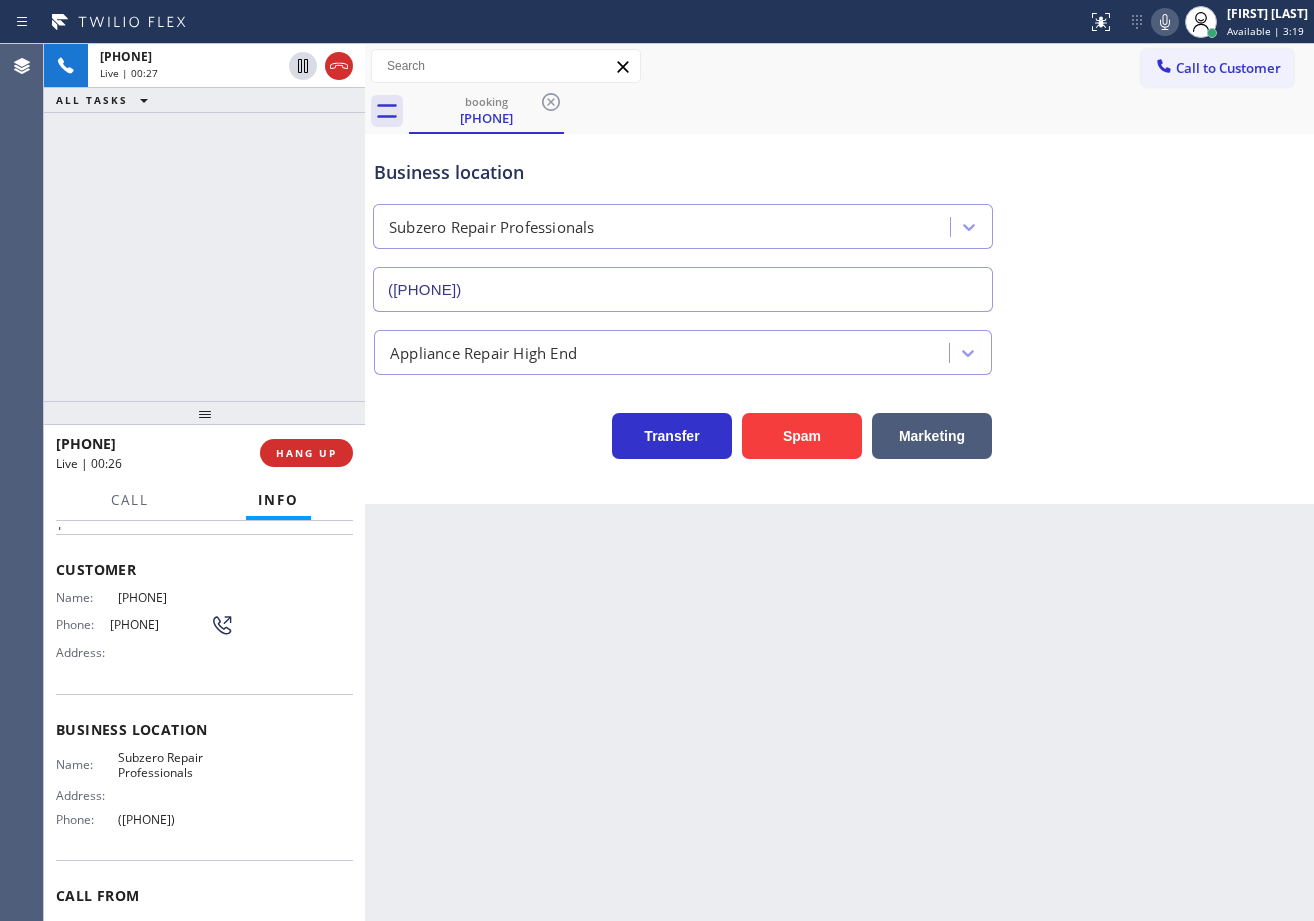 scroll, scrollTop: 175, scrollLeft: 0, axis: vertical 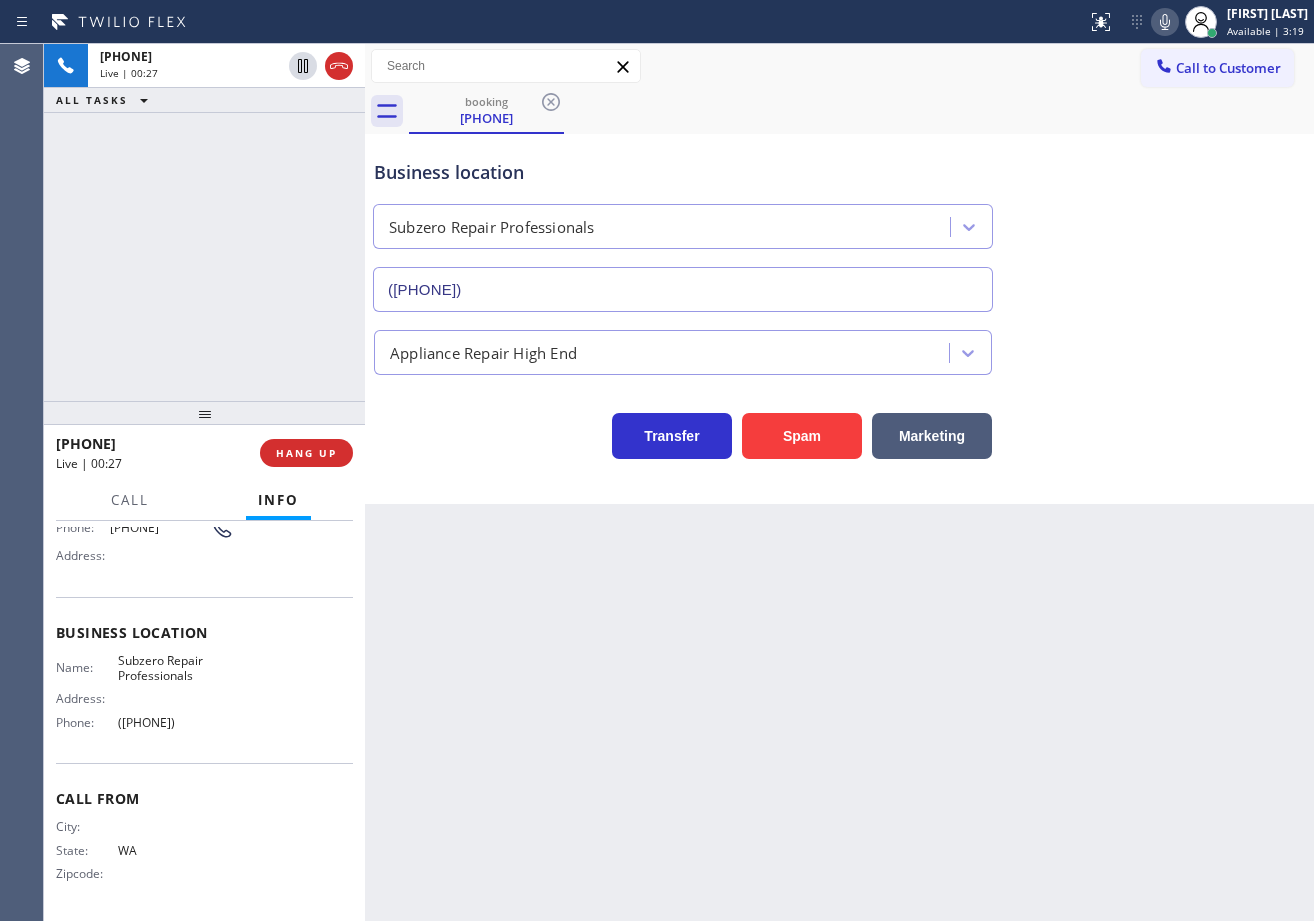 click on "([PHONE])" at bounding box center (176, 722) 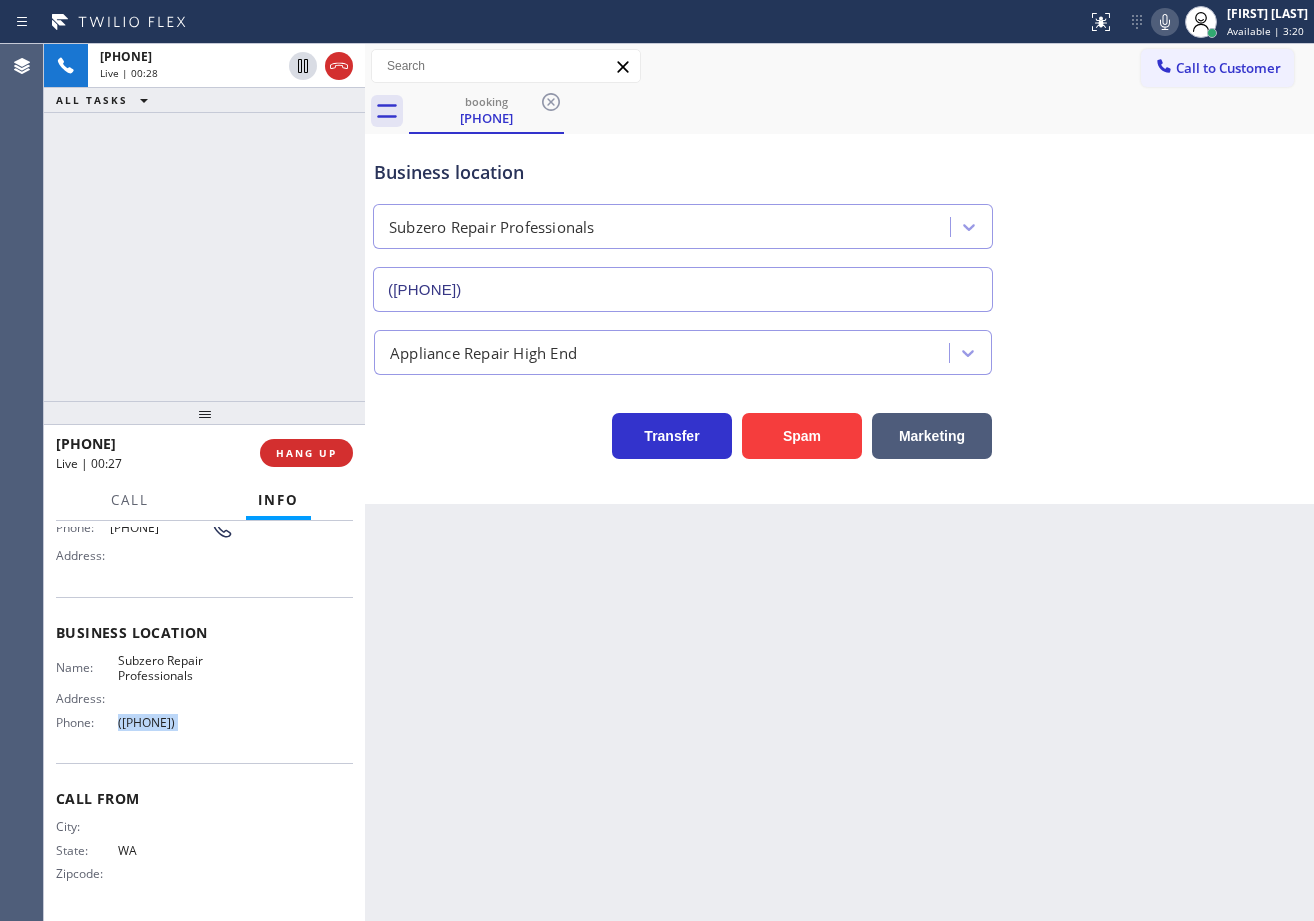 click on "([PHONE])" at bounding box center (176, 722) 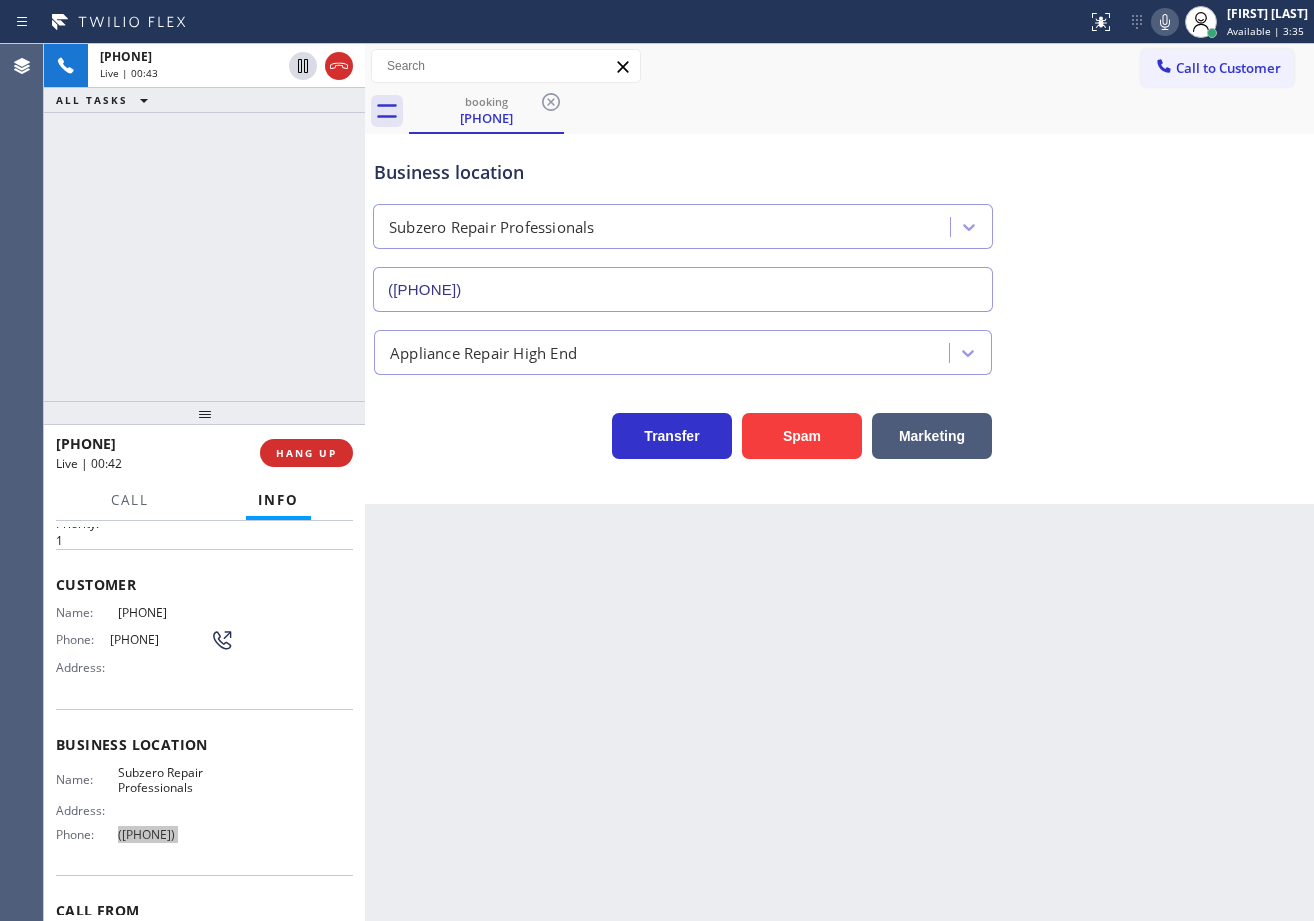 scroll, scrollTop: 0, scrollLeft: 0, axis: both 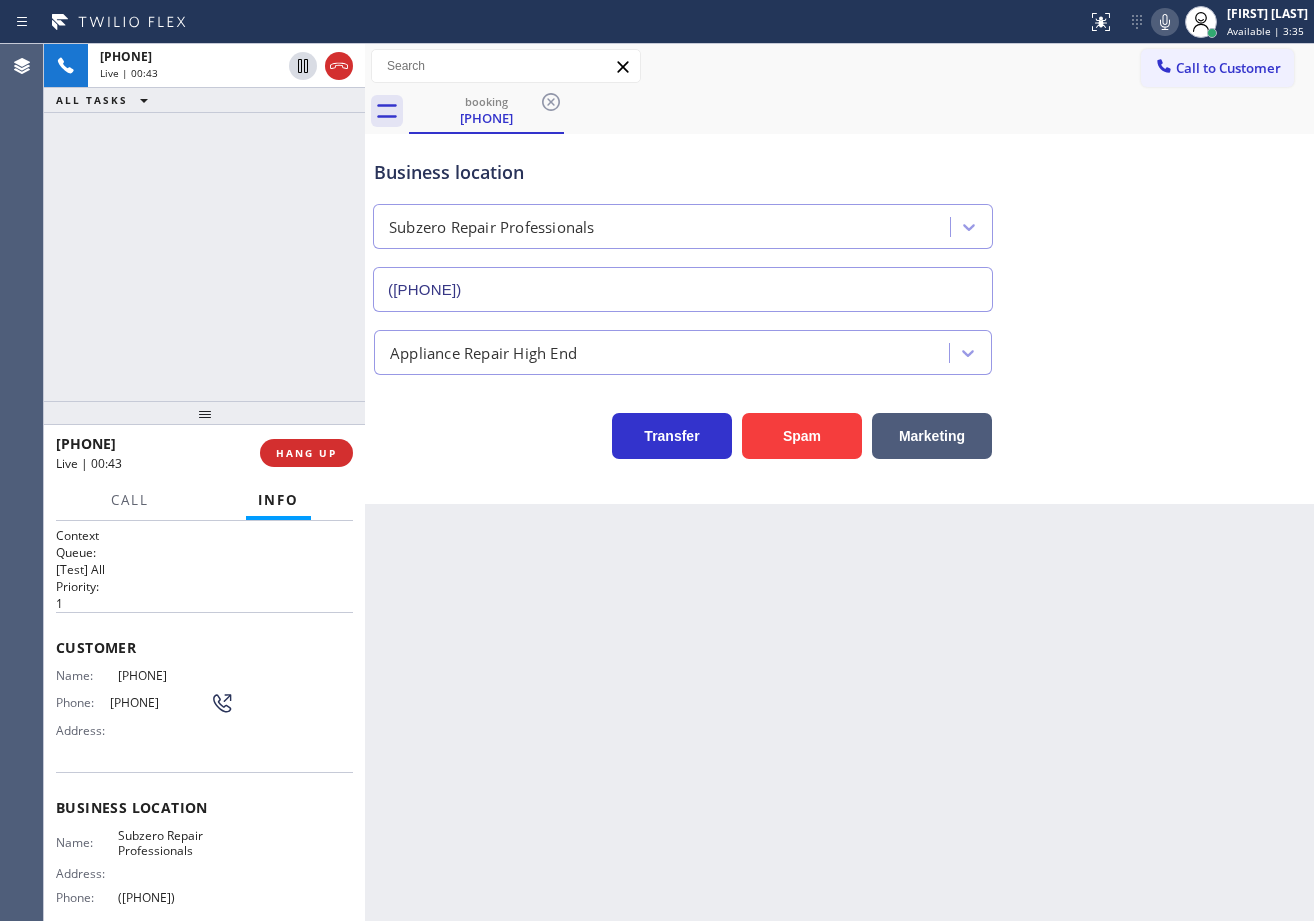 click on "Back to Dashboard Change Sender ID Customers Technicians Select a contact Outbound call Technician Search Technician Your caller id phone number Your caller id phone number Call Technician info Name   Phone none Address none Change Sender ID HVAC [PHONE] 5 Star Appliance [PHONE] Appliance Repair [PHONE] Plumbing [PHONE] Air Duct Cleaning [PHONE]  Electricians [PHONE] Cancel Change Check personal SMS Reset Change booking ([PHONE]) Call to Customer Outbound call Location Search location Your caller id phone number ([PHONE]) Customer number Call Outbound call Technician Search Technician Your caller id phone number Your caller id phone number Call booking ([PHONE]) Business location Subzero Repair  Professionals ([PHONE]) Appliance Repair High End Transfer Spam Marketing" at bounding box center [839, 482] 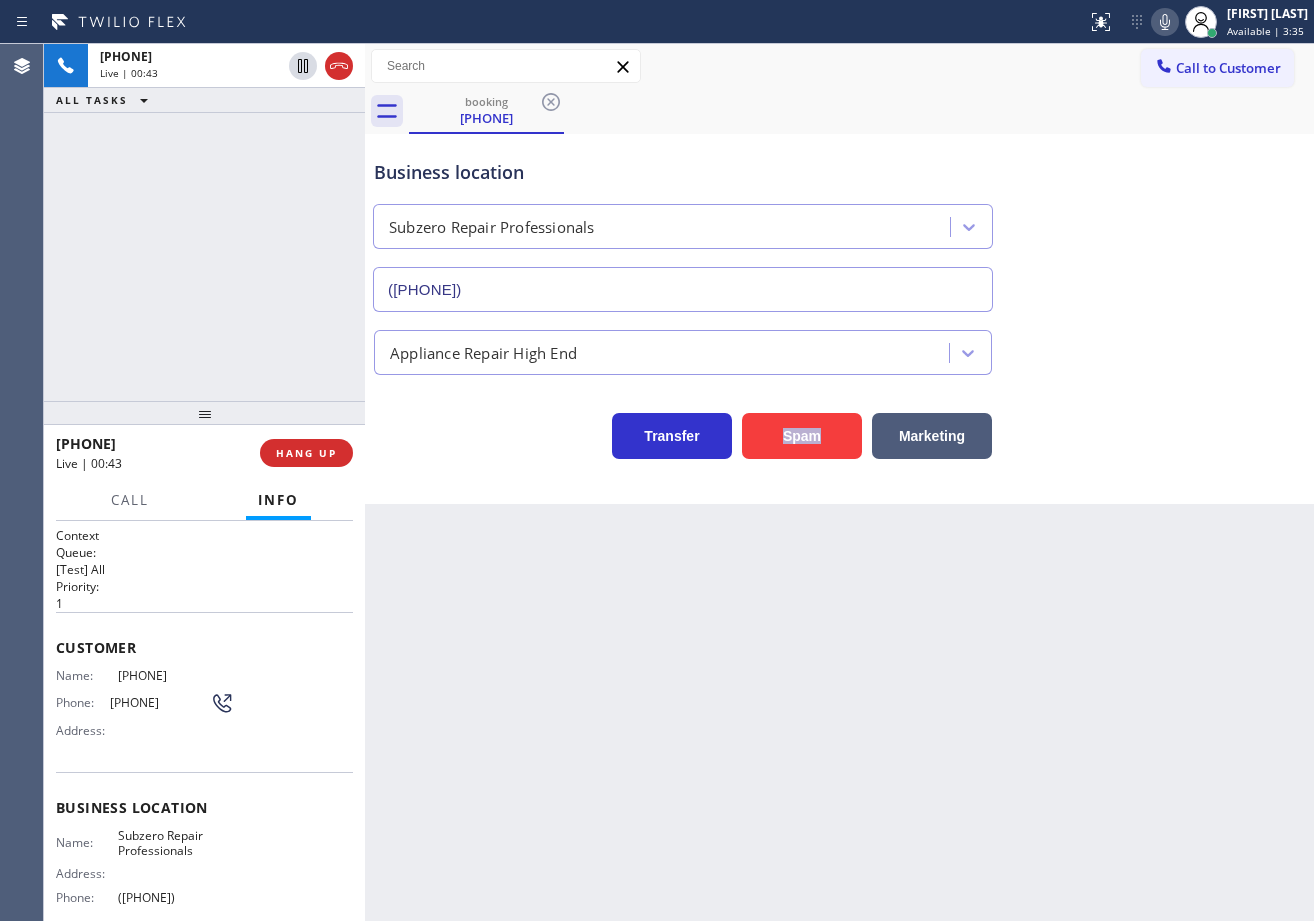 click on "Back to Dashboard Change Sender ID Customers Technicians Select a contact Outbound call Technician Search Technician Your caller id phone number Your caller id phone number Call Technician info Name   Phone none Address none Change Sender ID HVAC [PHONE] 5 Star Appliance [PHONE] Appliance Repair [PHONE] Plumbing [PHONE] Air Duct Cleaning [PHONE]  Electricians [PHONE] Cancel Change Check personal SMS Reset Change booking ([PHONE]) Call to Customer Outbound call Location Search location Your caller id phone number ([PHONE]) Customer number Call Outbound call Technician Search Technician Your caller id phone number Your caller id phone number Call booking ([PHONE]) Business location Subzero Repair  Professionals ([PHONE]) Appliance Repair High End Transfer Spam Marketing" at bounding box center [839, 482] 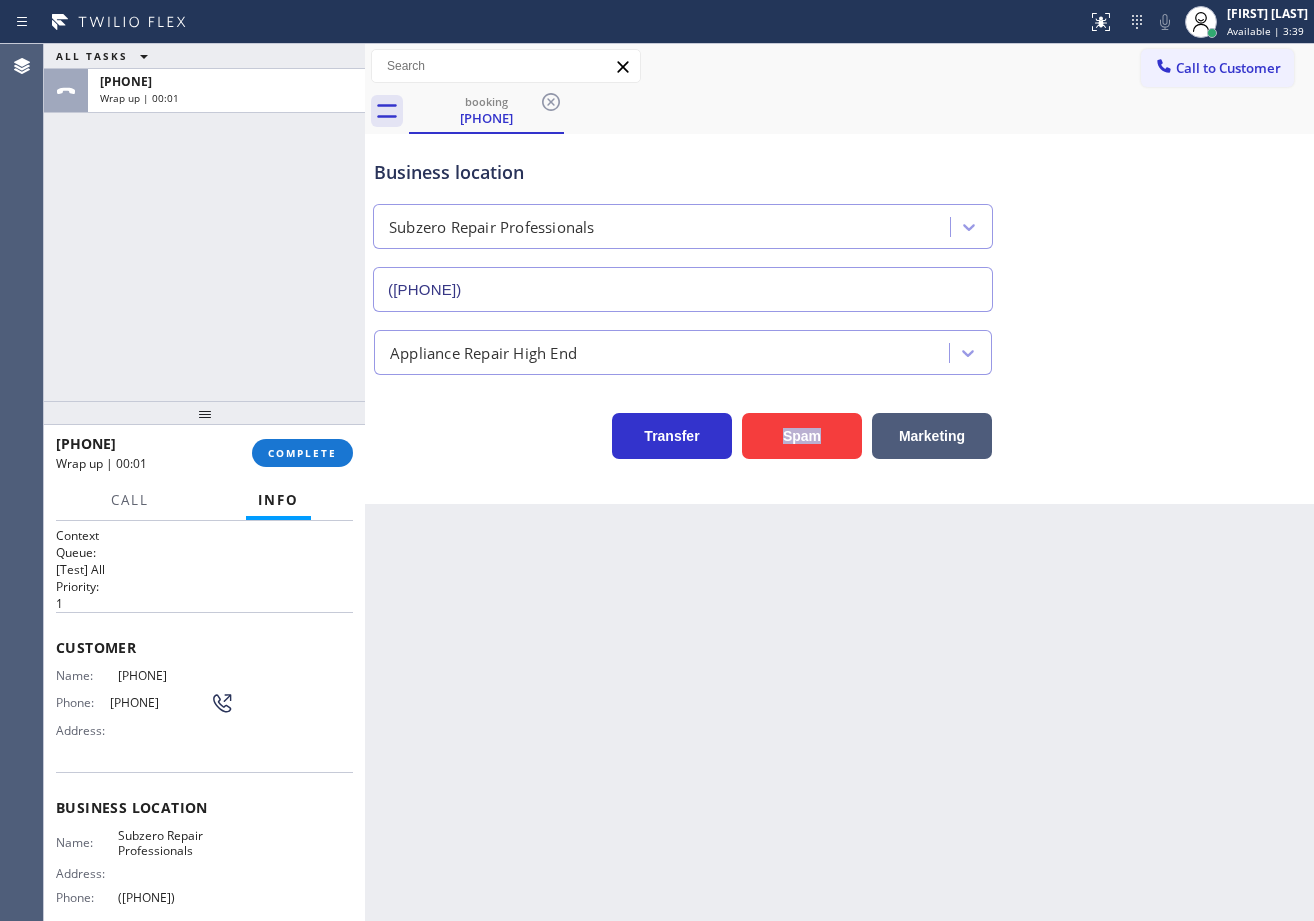 drag, startPoint x: 291, startPoint y: 452, endPoint x: 722, endPoint y: 658, distance: 477.6997 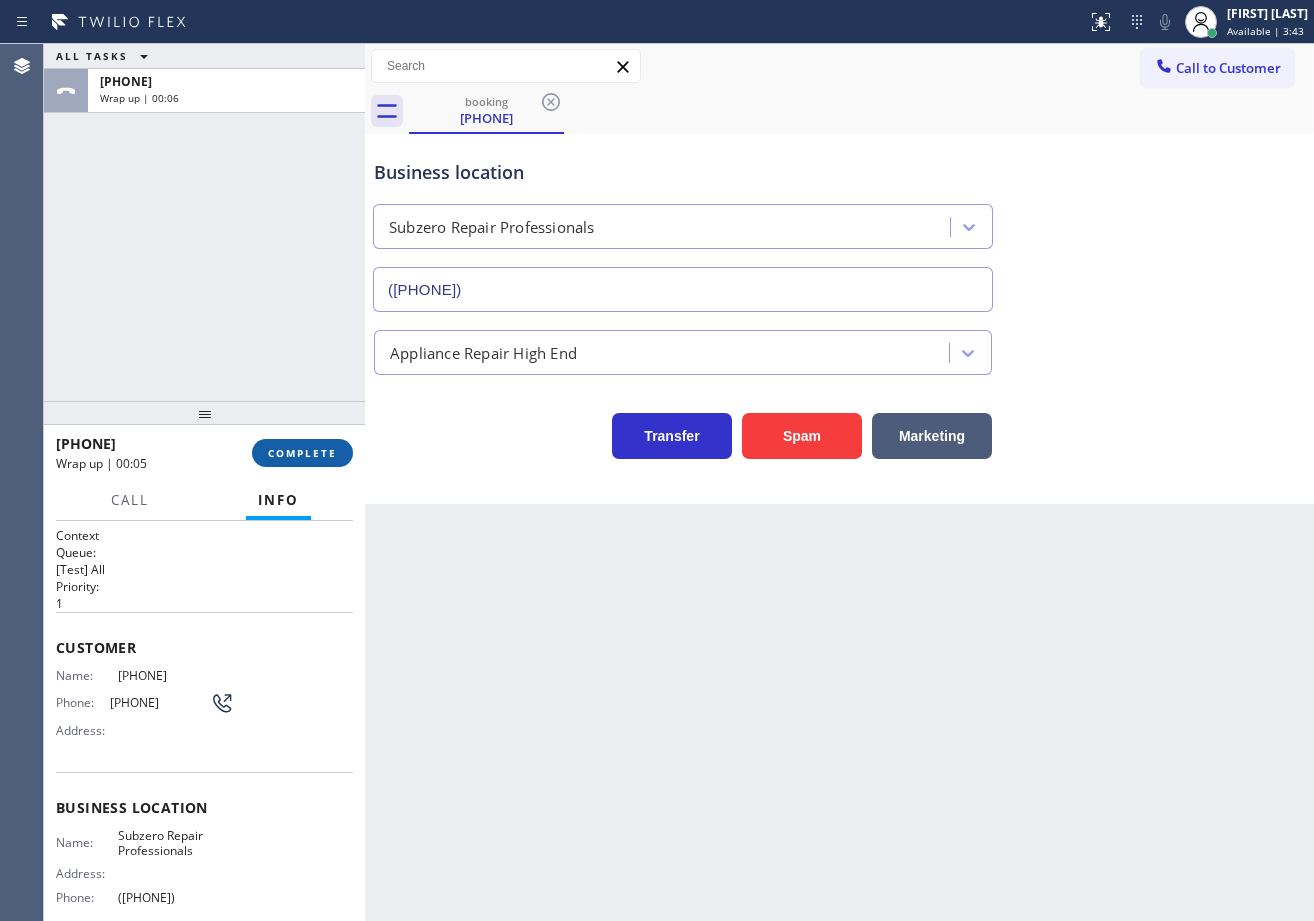 click on "COMPLETE" at bounding box center [302, 453] 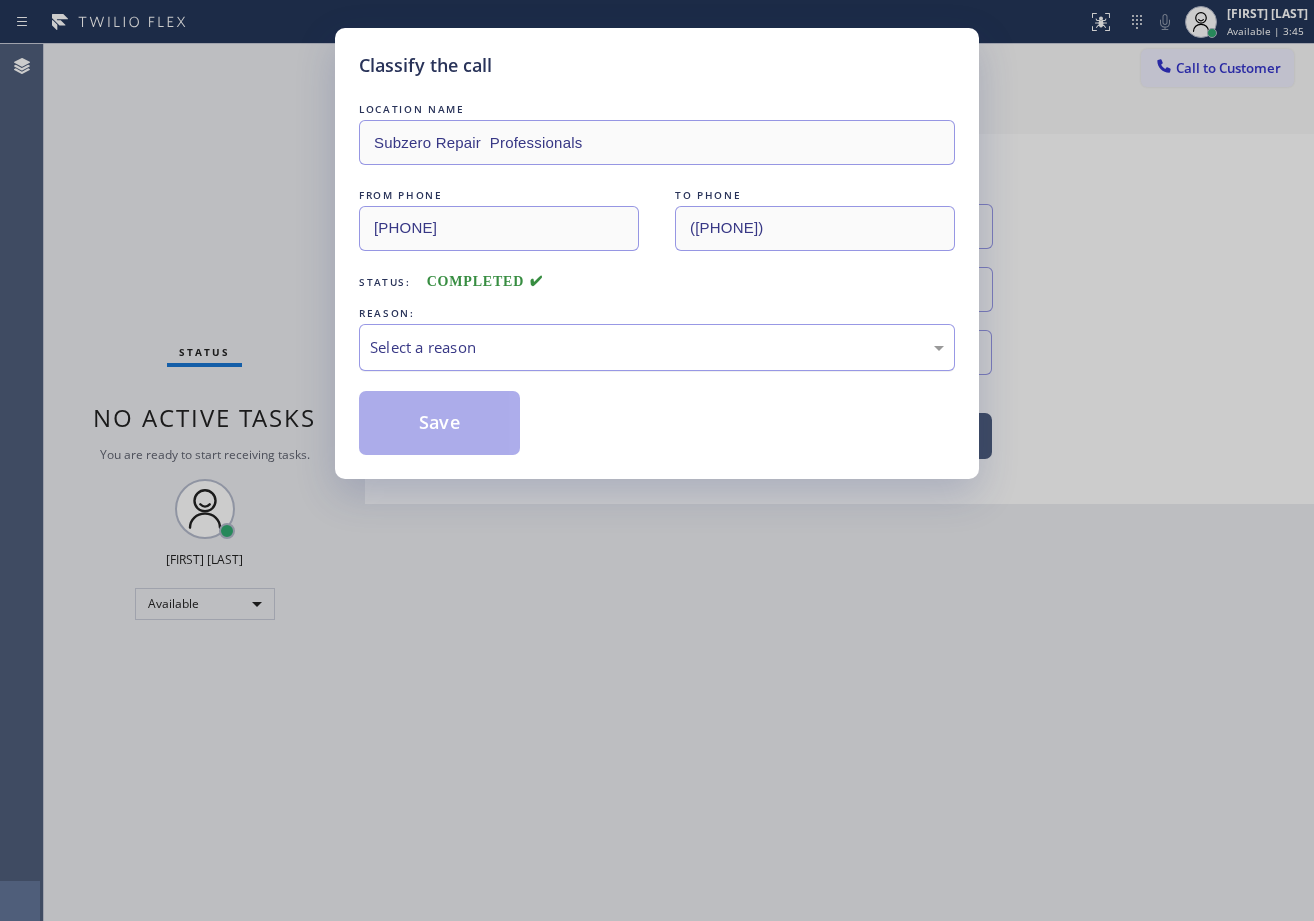 click on "Select a reason" at bounding box center (657, 347) 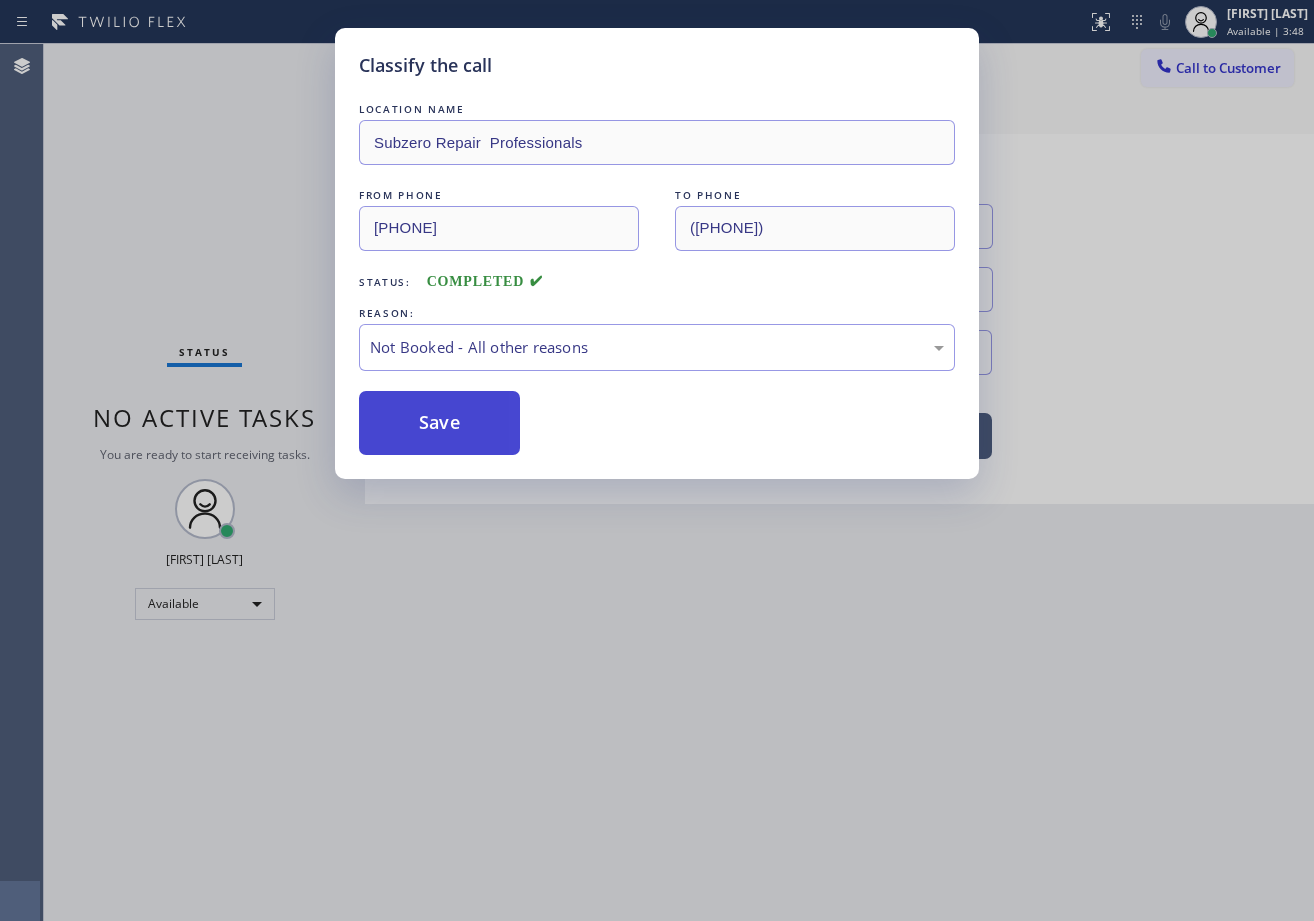 click on "Save" at bounding box center [439, 423] 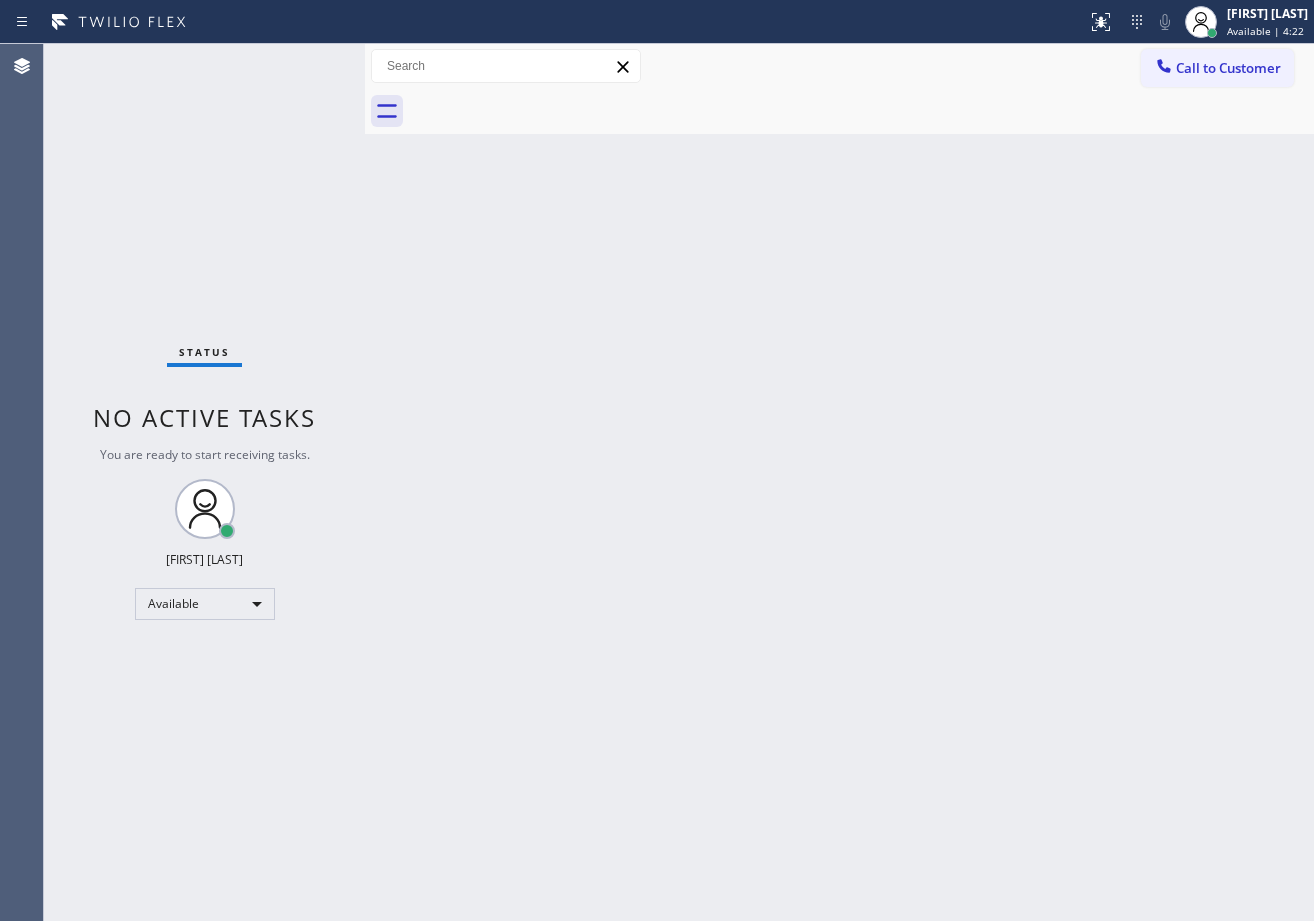click on "Status   No active tasks     You are ready to start receiving tasks.   [FIRST] [LAST] Available" at bounding box center [204, 482] 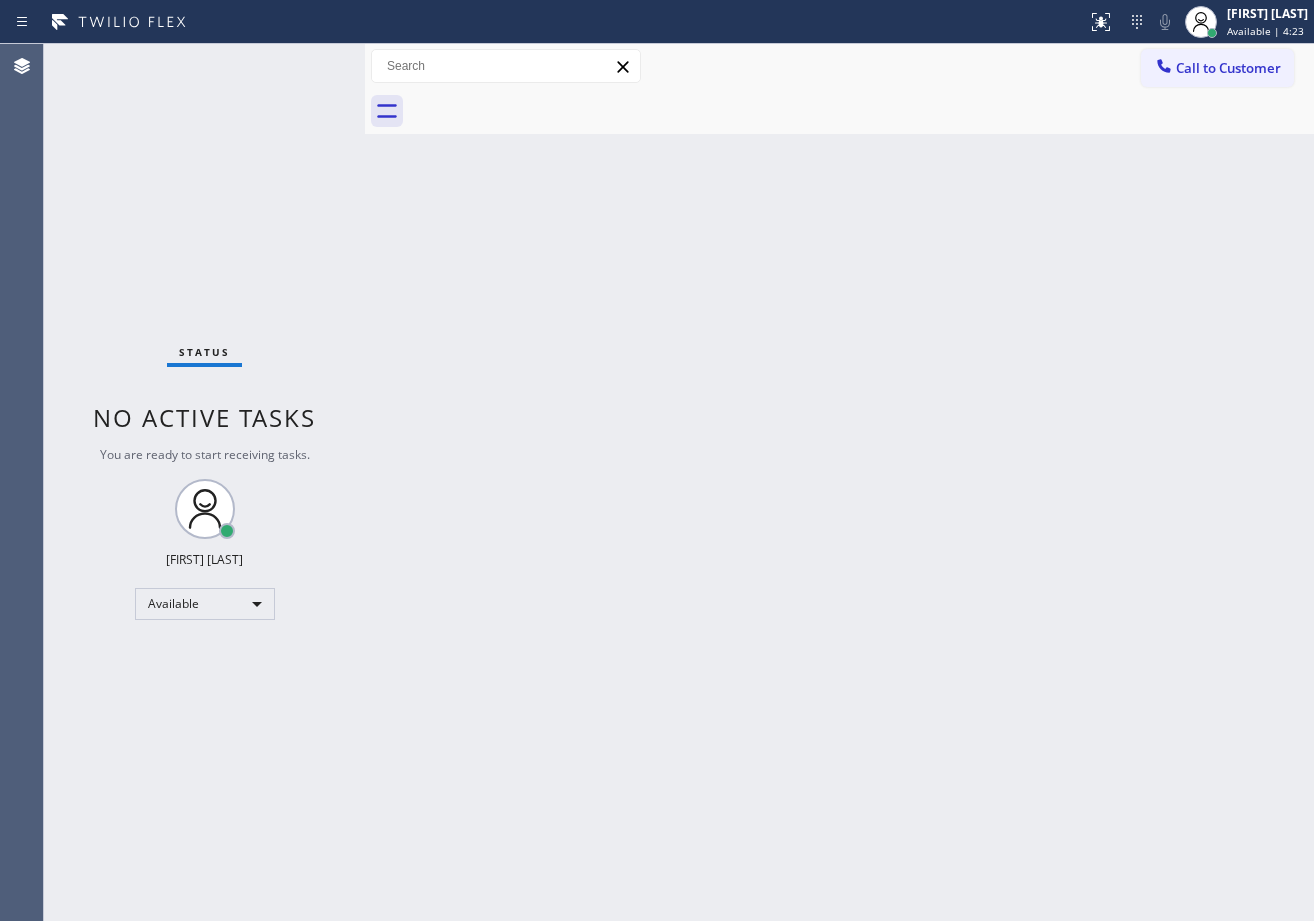click at bounding box center (543, 22) 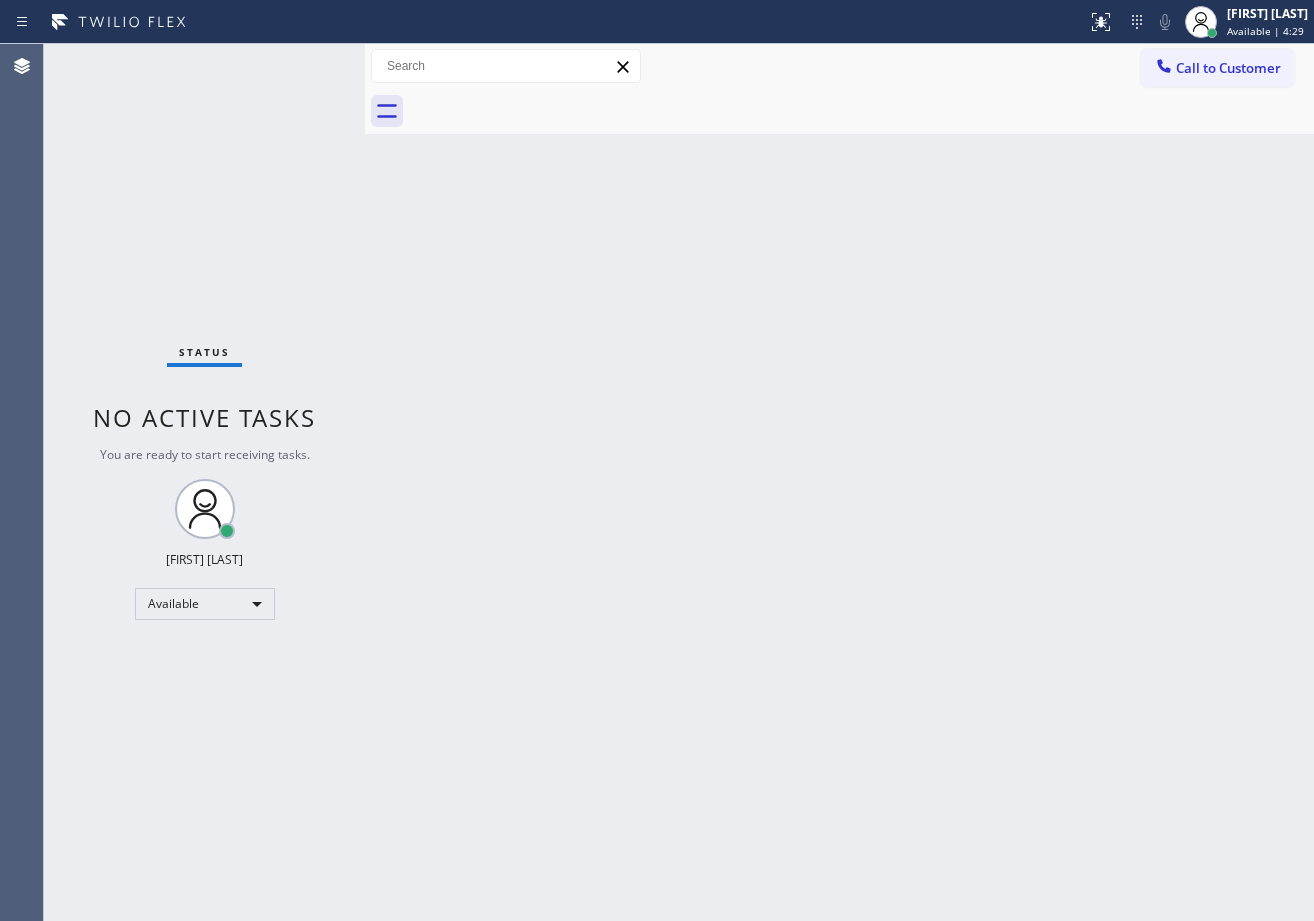 click on "Back to Dashboard Change Sender ID Customers Technicians Select a contact Outbound call Technician Search Technician Your caller id phone number Your caller id phone number Call Technician info Name   Phone none Address none Change Sender ID HVAC +[PHONE] 5 Star Appliance +[PHONE] Appliance Repair +[PHONE] Plumbing +[PHONE] Air Duct Cleaning +[PHONE]  Electricians +[PHONE]  Cancel Change Check personal SMS Reset Change No tabs Call to Customer Outbound call Location Search location Your caller id phone number [PHONE] Customer number Call Outbound call Technician Search Technician Your caller id phone number Your caller id phone number Call" at bounding box center [839, 482] 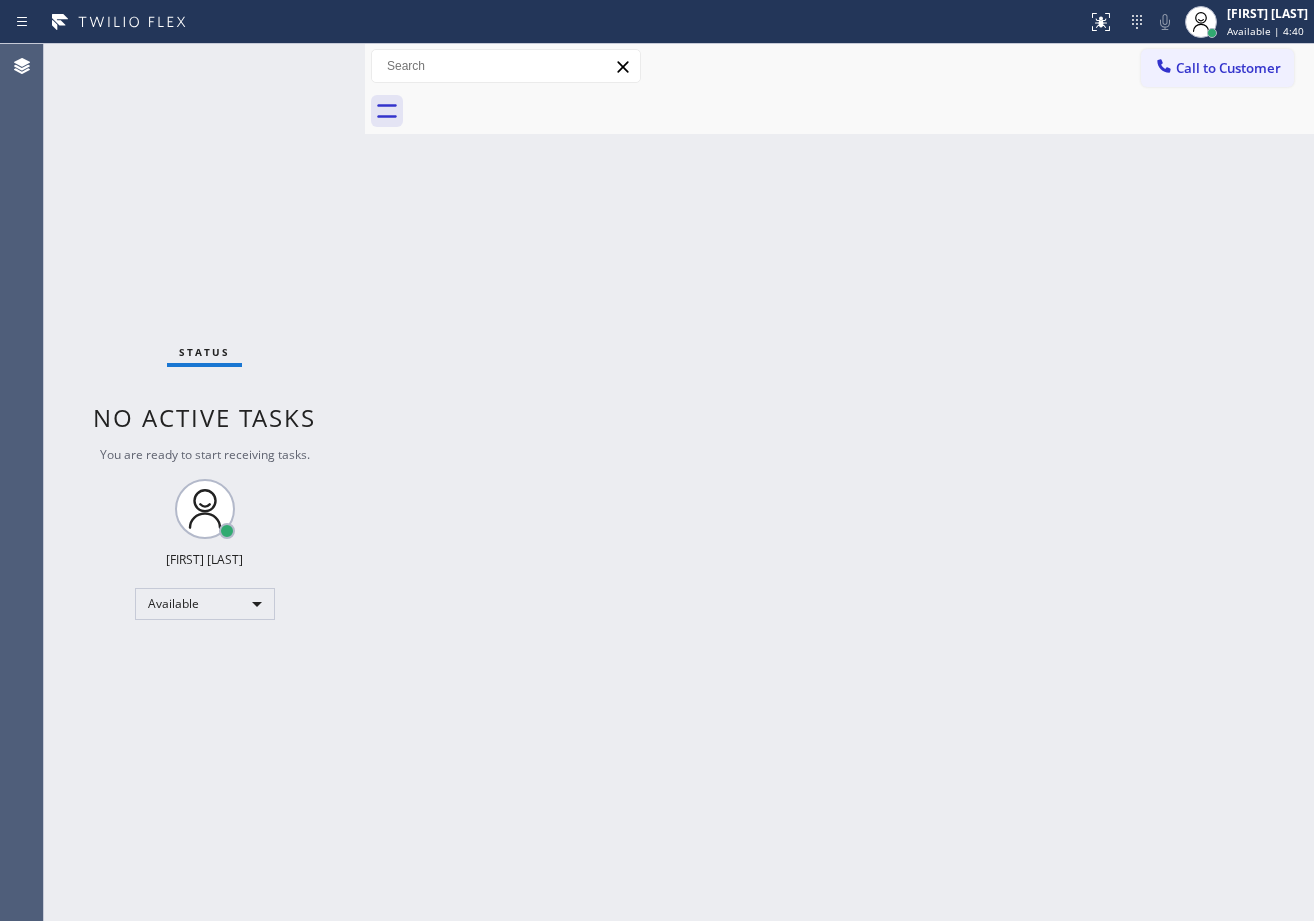 click on "Status   No active tasks     You are ready to start receiving tasks.   [FIRST] [LAST] Available" at bounding box center [204, 482] 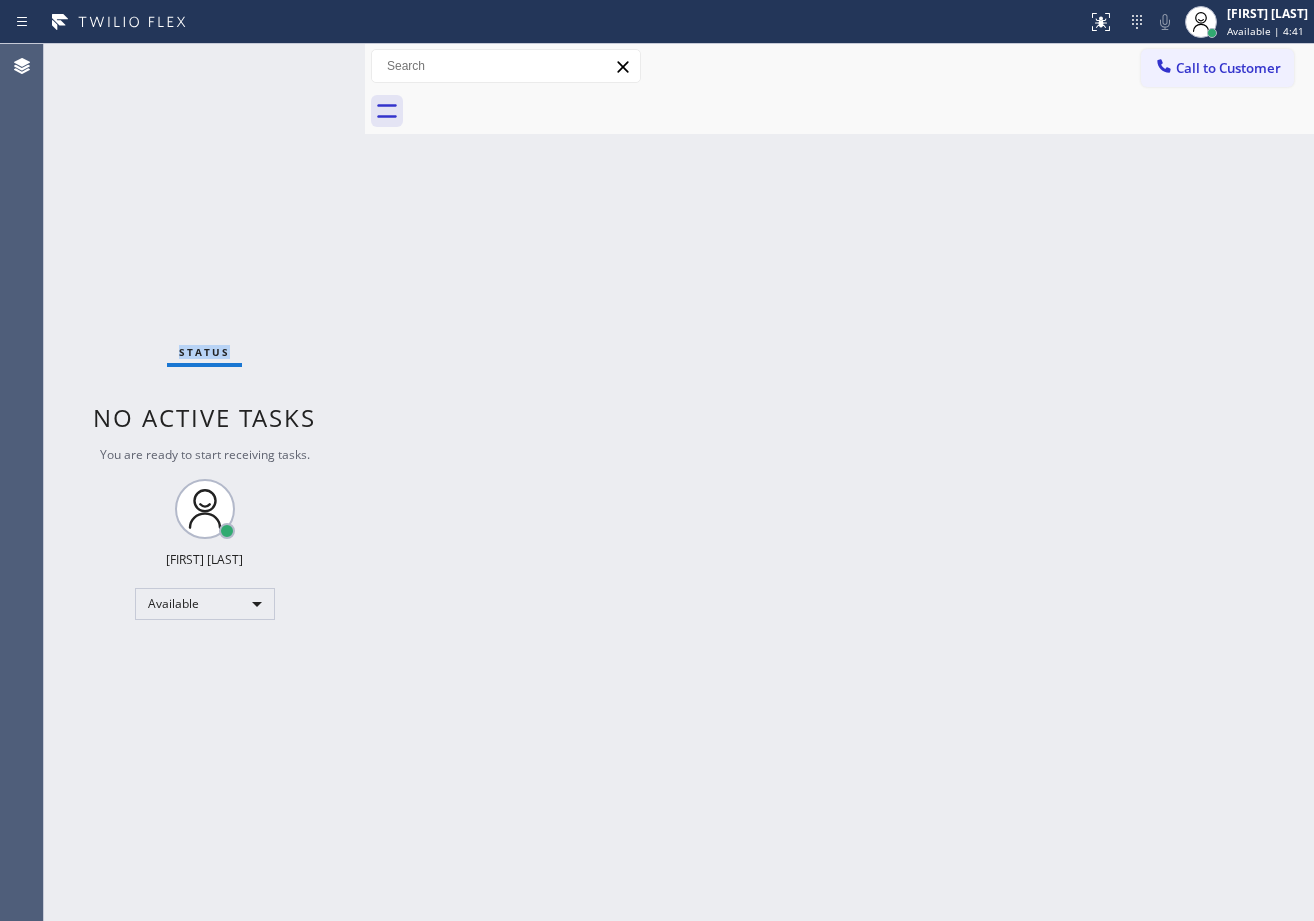 click on "Status   No active tasks     You are ready to start receiving tasks.   [FIRST] [LAST] Available" at bounding box center (204, 482) 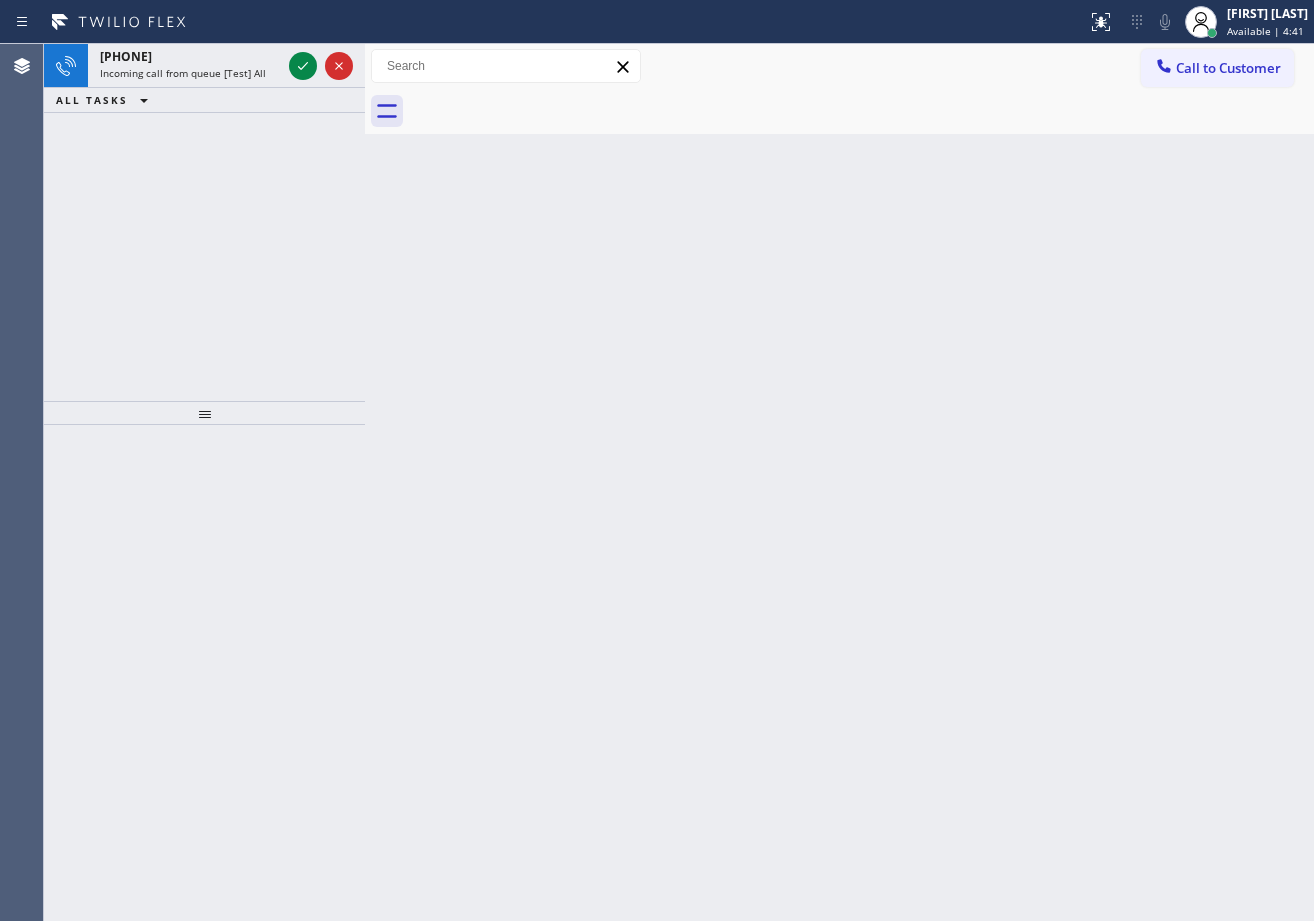 click 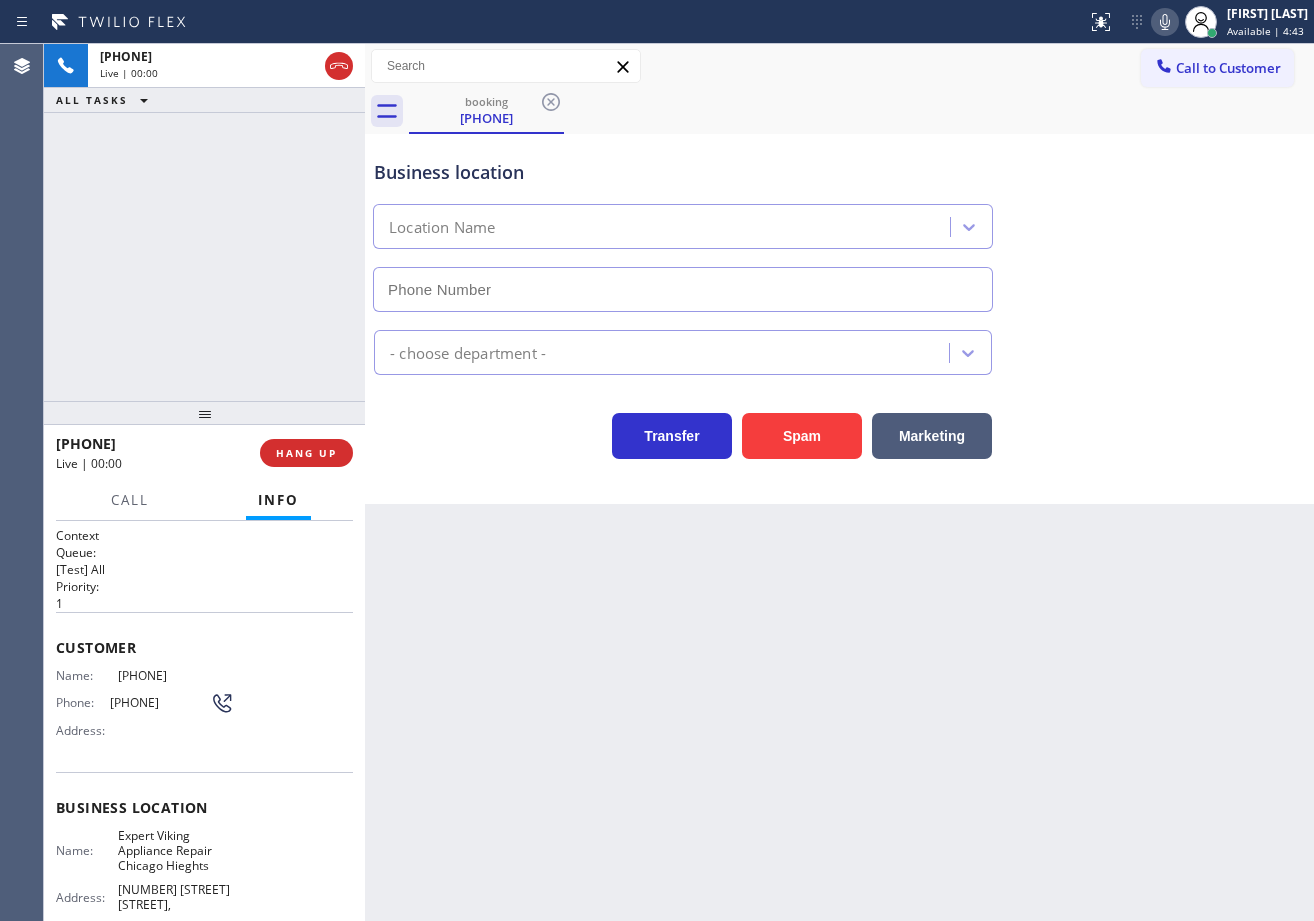 type on "[PHONE]" 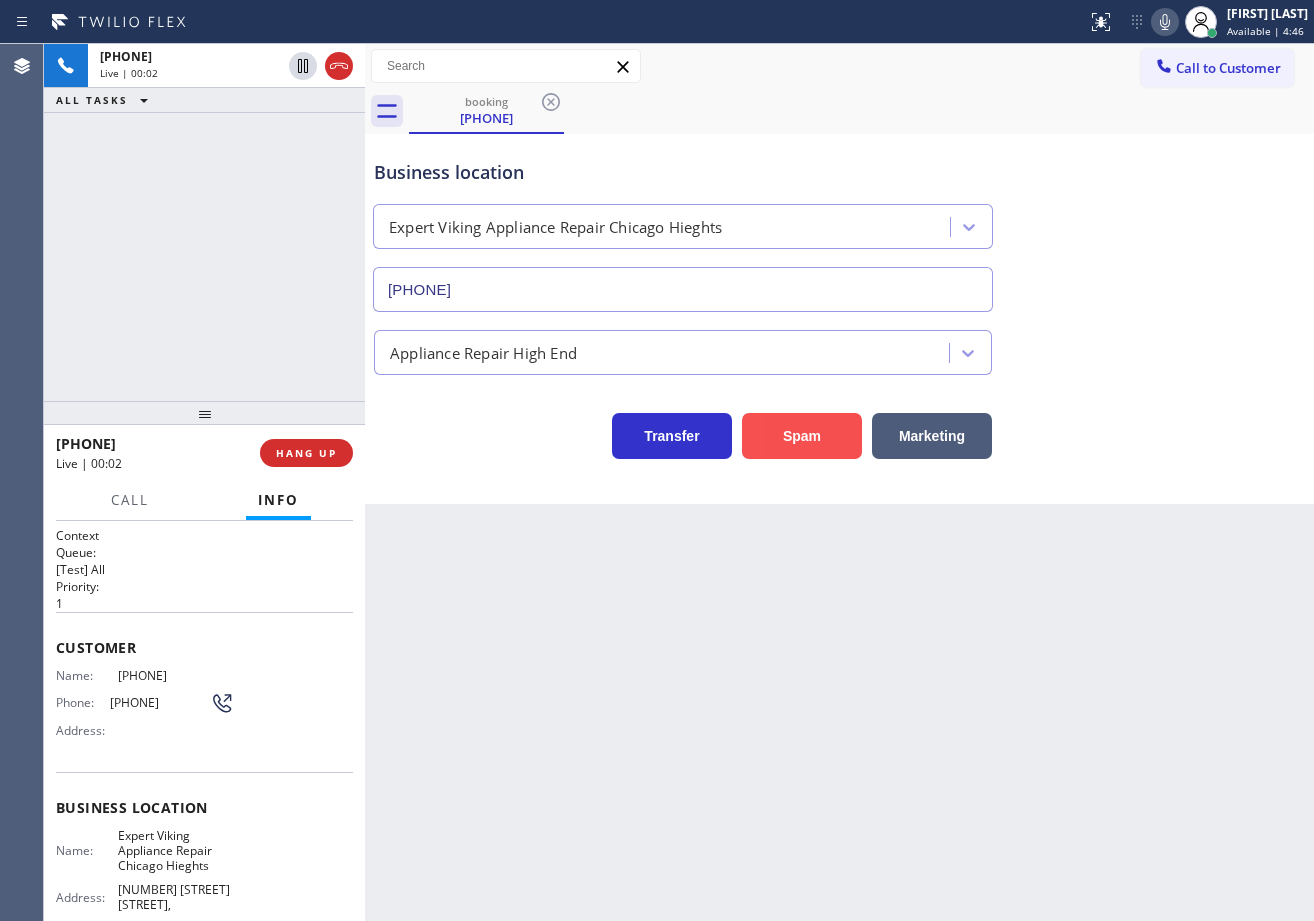 click on "Spam" at bounding box center (802, 436) 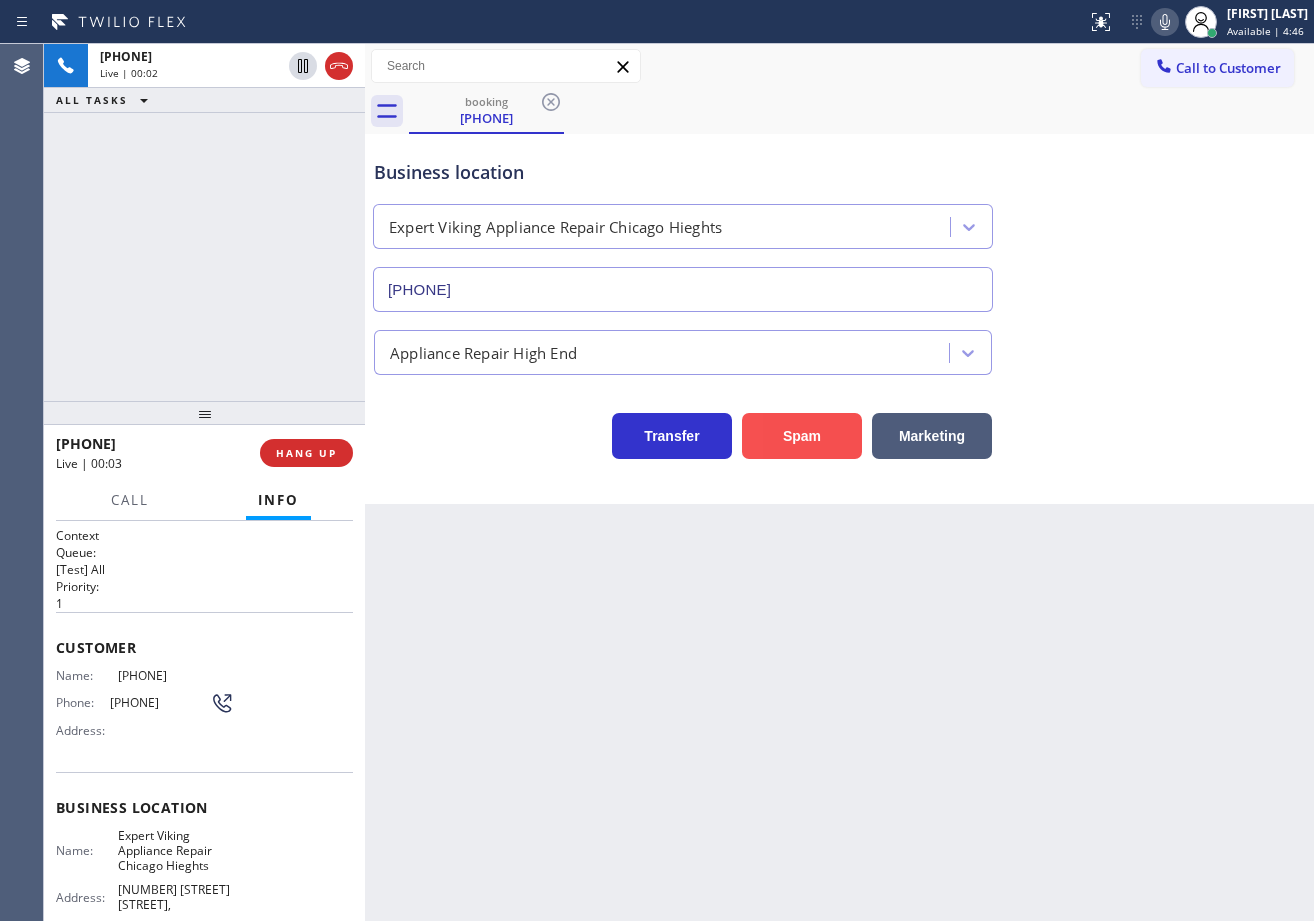 click on "Spam" at bounding box center [802, 436] 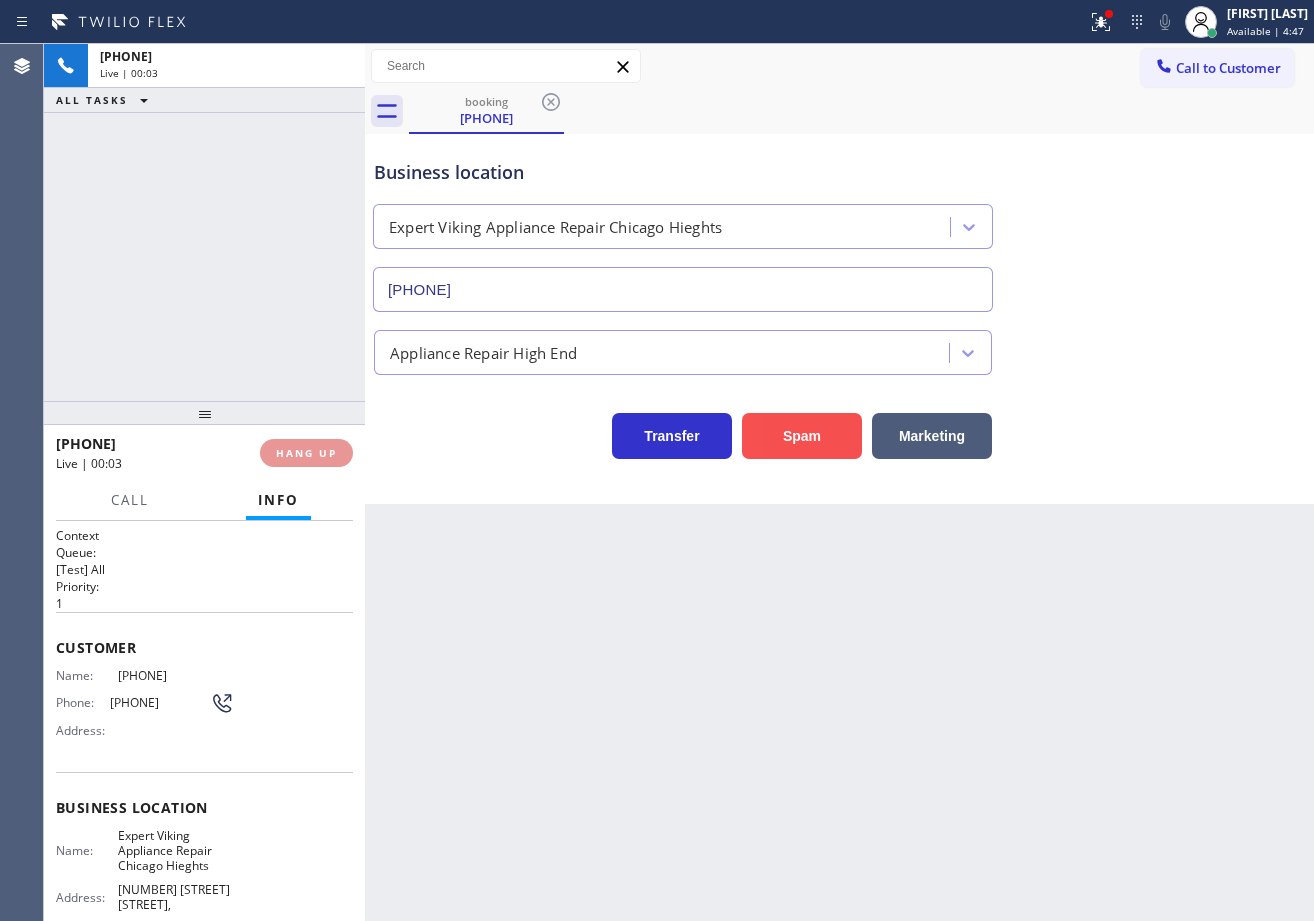 click on "Spam" at bounding box center (802, 436) 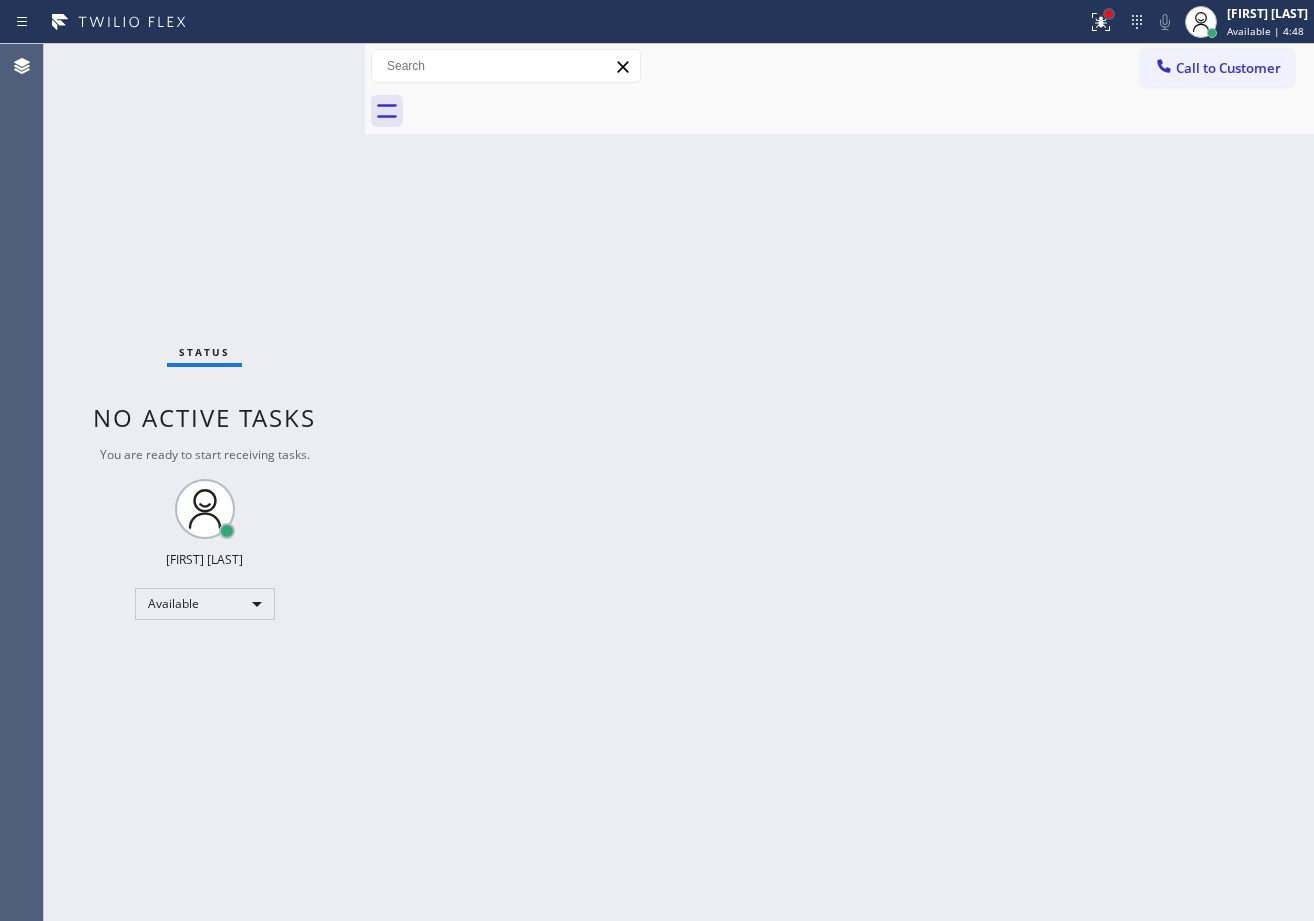 click at bounding box center [1109, 14] 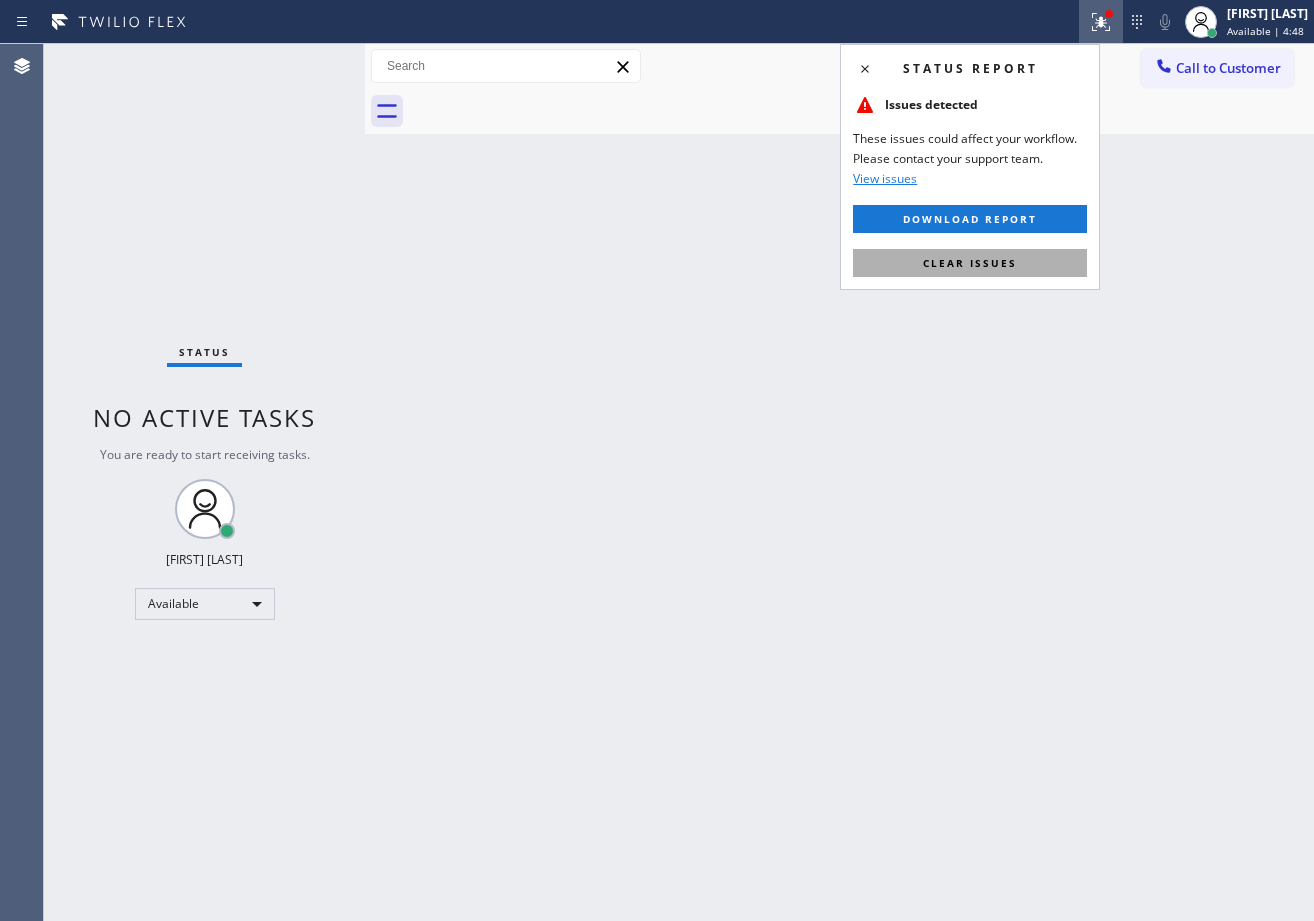 click on "Clear issues" at bounding box center (970, 263) 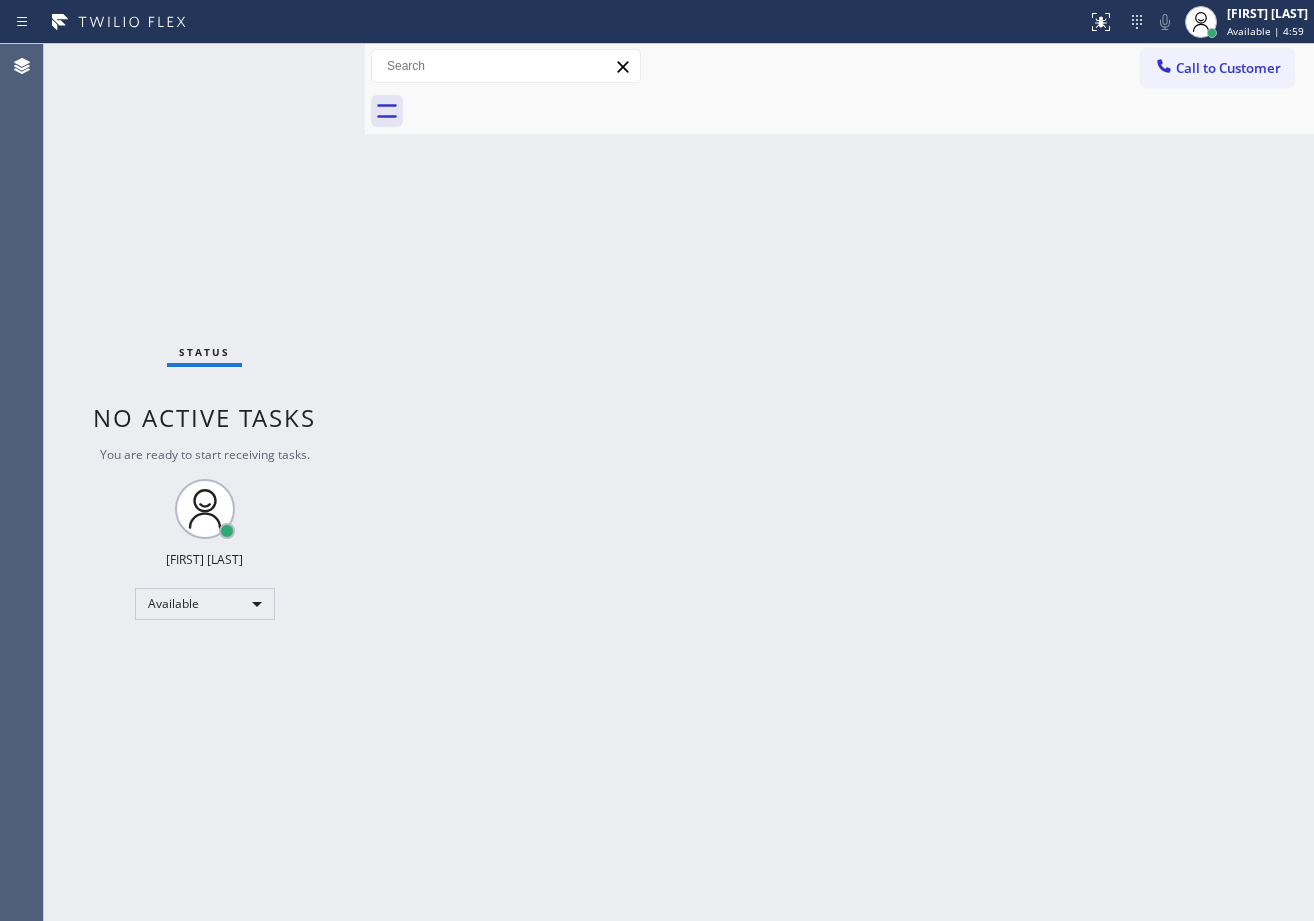 click on "Back to Dashboard Change Sender ID Customers Technicians Select a contact Outbound call Technician Search Technician Your caller id phone number Your caller id phone number Call Technician info Name   Phone none Address none Change Sender ID HVAC +[PHONE] 5 Star Appliance +[PHONE] Appliance Repair +[PHONE] Plumbing +[PHONE] Air Duct Cleaning +[PHONE]  Electricians +[PHONE]  Cancel Change Check personal SMS Reset Change No tabs Call to Customer Outbound call Location Search location Your caller id phone number [PHONE] Customer number Call Outbound call Technician Search Technician Your caller id phone number Your caller id phone number Call" at bounding box center (839, 482) 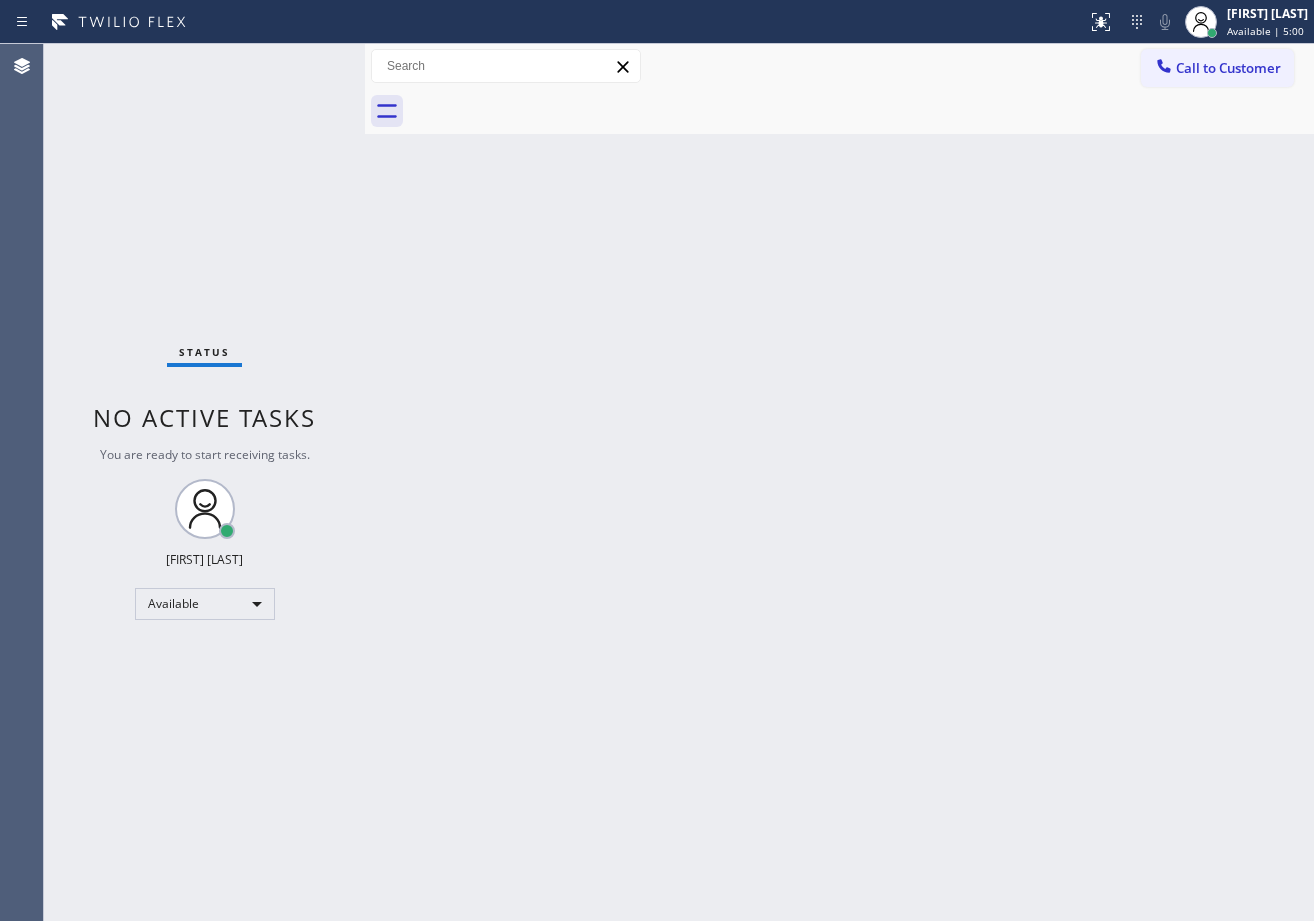 click on "Back to Dashboard Change Sender ID Customers Technicians Select a contact Outbound call Technician Search Technician Your caller id phone number Your caller id phone number Call Technician info Name   Phone none Address none Change Sender ID HVAC +[PHONE] 5 Star Appliance +[PHONE] Appliance Repair +[PHONE] Plumbing +[PHONE] Air Duct Cleaning +[PHONE]  Electricians +[PHONE]  Cancel Change Check personal SMS Reset Change No tabs Call to Customer Outbound call Location Search location Your caller id phone number [PHONE] Customer number Call Outbound call Technician Search Technician Your caller id phone number Your caller id phone number Call" at bounding box center (839, 482) 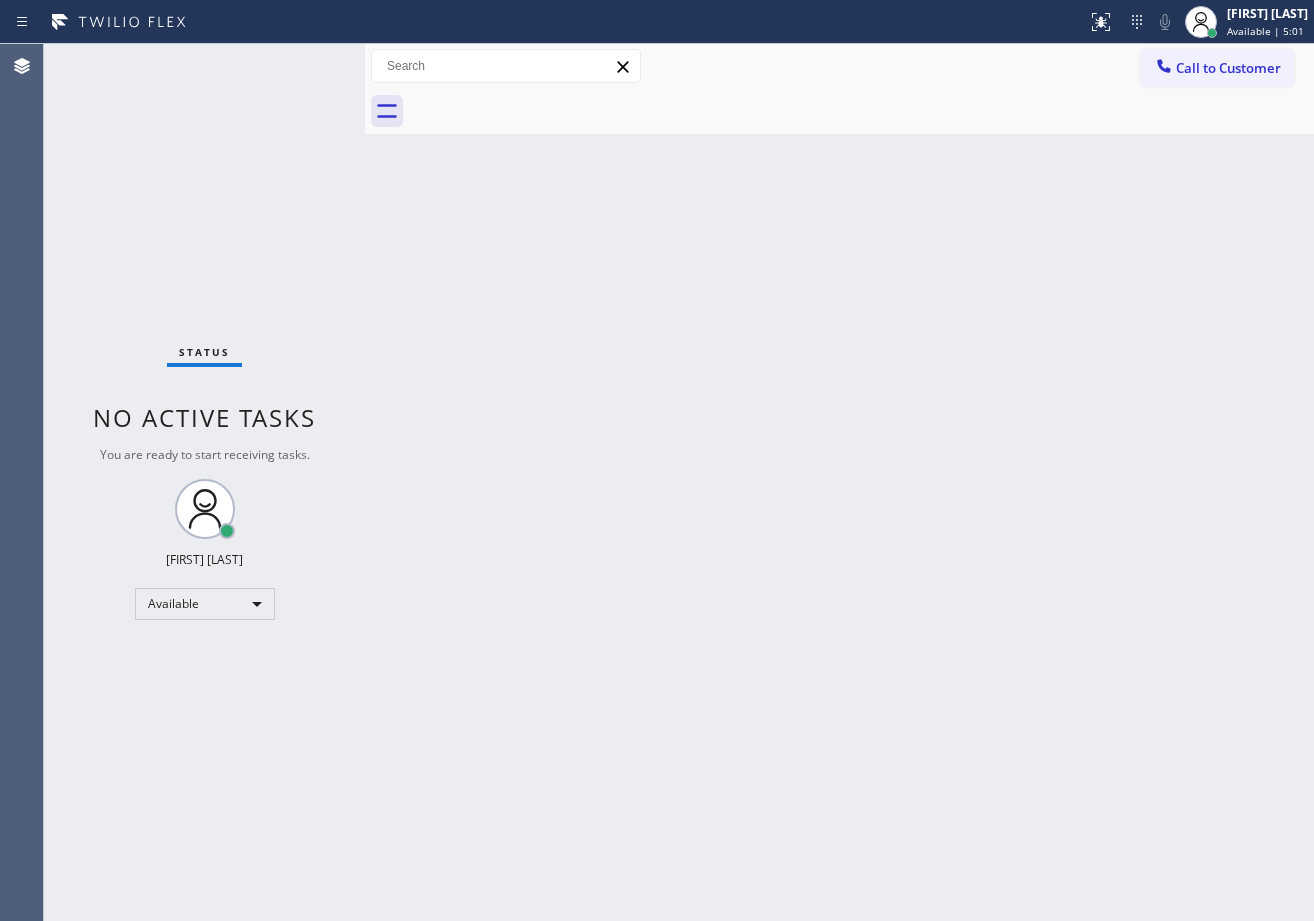 click on "Back to Dashboard Change Sender ID Customers Technicians Select a contact Outbound call Technician Search Technician Your caller id phone number Your caller id phone number Call Technician info Name   Phone none Address none Change Sender ID HVAC +[PHONE] 5 Star Appliance +[PHONE] Appliance Repair +[PHONE] Plumbing +[PHONE] Air Duct Cleaning +[PHONE]  Electricians +[PHONE]  Cancel Change Check personal SMS Reset Change No tabs Call to Customer Outbound call Location Search location Your caller id phone number [PHONE] Customer number Call Outbound call Technician Search Technician Your caller id phone number Your caller id phone number Call" at bounding box center (839, 482) 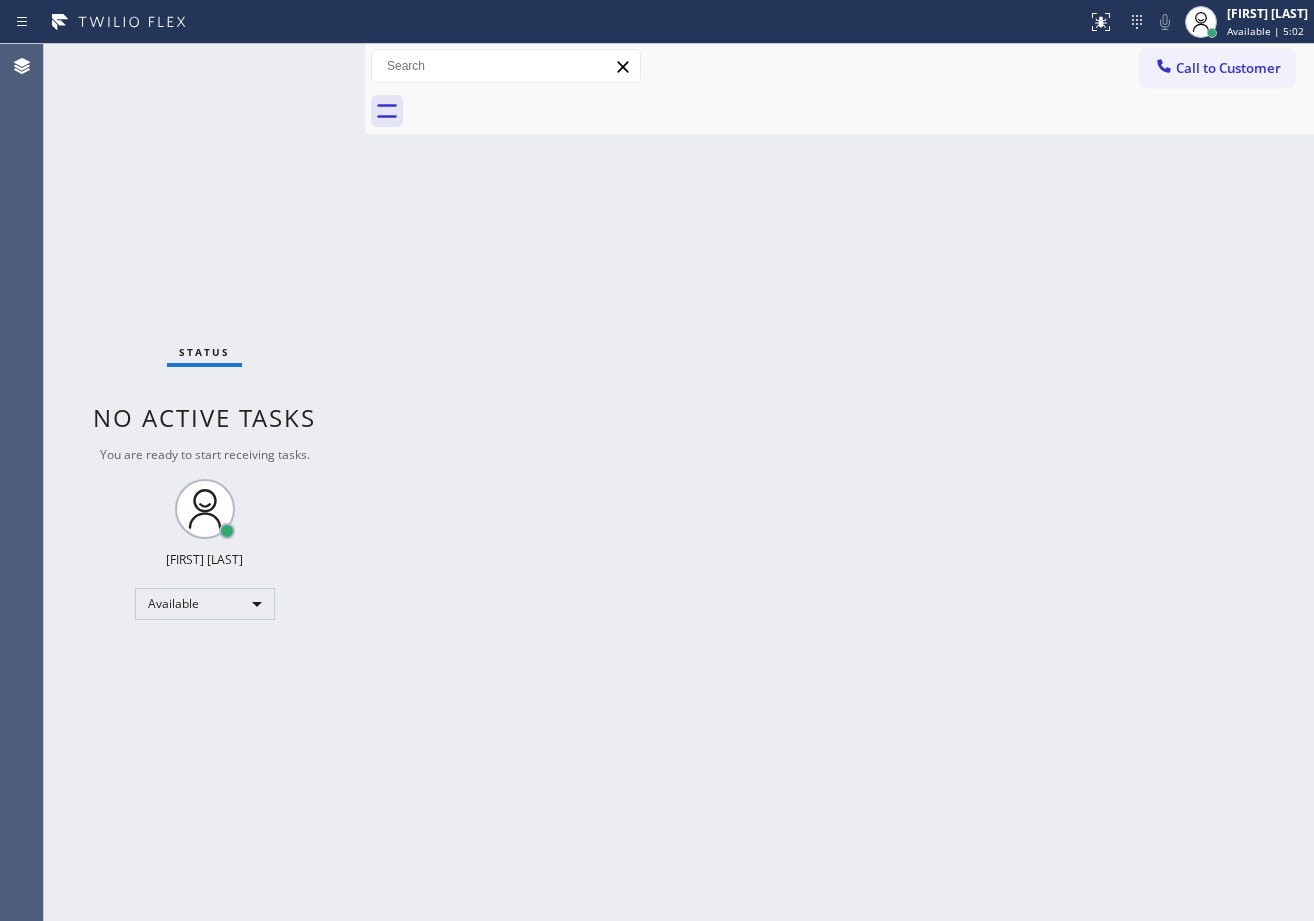 click on "Back to Dashboard Change Sender ID Customers Technicians Select a contact Outbound call Technician Search Technician Your caller id phone number Your caller id phone number Call Technician info Name   Phone none Address none Change Sender ID HVAC +[PHONE] 5 Star Appliance +[PHONE] Appliance Repair +[PHONE] Plumbing +[PHONE] Air Duct Cleaning +[PHONE]  Electricians +[PHONE]  Cancel Change Check personal SMS Reset Change No tabs Call to Customer Outbound call Location Search location Your caller id phone number [PHONE] Customer number Call Outbound call Technician Search Technician Your caller id phone number Your caller id phone number Call" at bounding box center [839, 482] 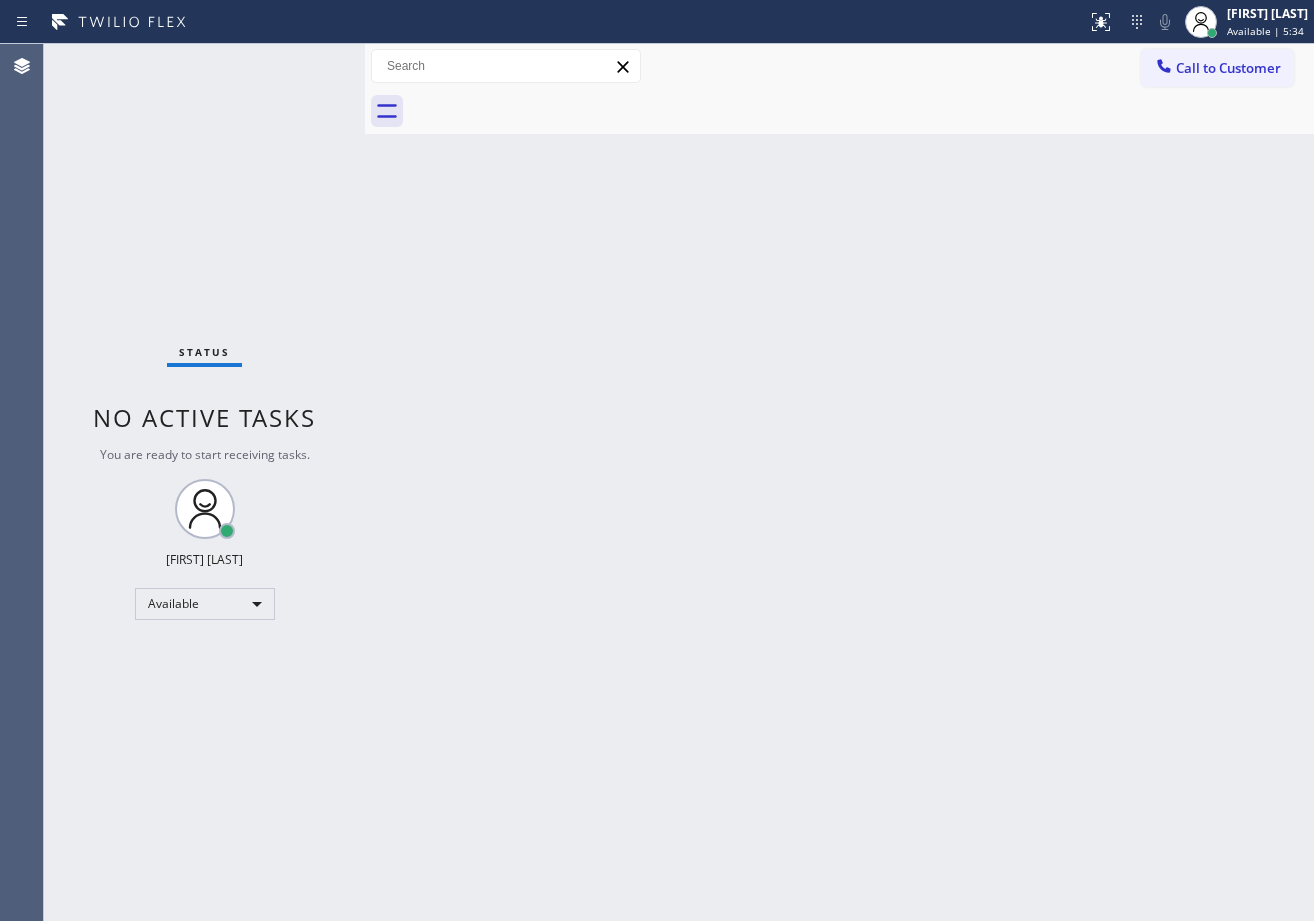 click on "Back to Dashboard Change Sender ID Customers Technicians Select a contact Outbound call Technician Search Technician Your caller id phone number Your caller id phone number Call Technician info Name   Phone none Address none Change Sender ID HVAC +[PHONE] 5 Star Appliance +[PHONE] Appliance Repair +[PHONE] Plumbing +[PHONE] Air Duct Cleaning +[PHONE]  Electricians +[PHONE]  Cancel Change Check personal SMS Reset Change No tabs Call to Customer Outbound call Location Search location Your caller id phone number [PHONE] Customer number Call Outbound call Technician Search Technician Your caller id phone number Your caller id phone number Call" at bounding box center (839, 482) 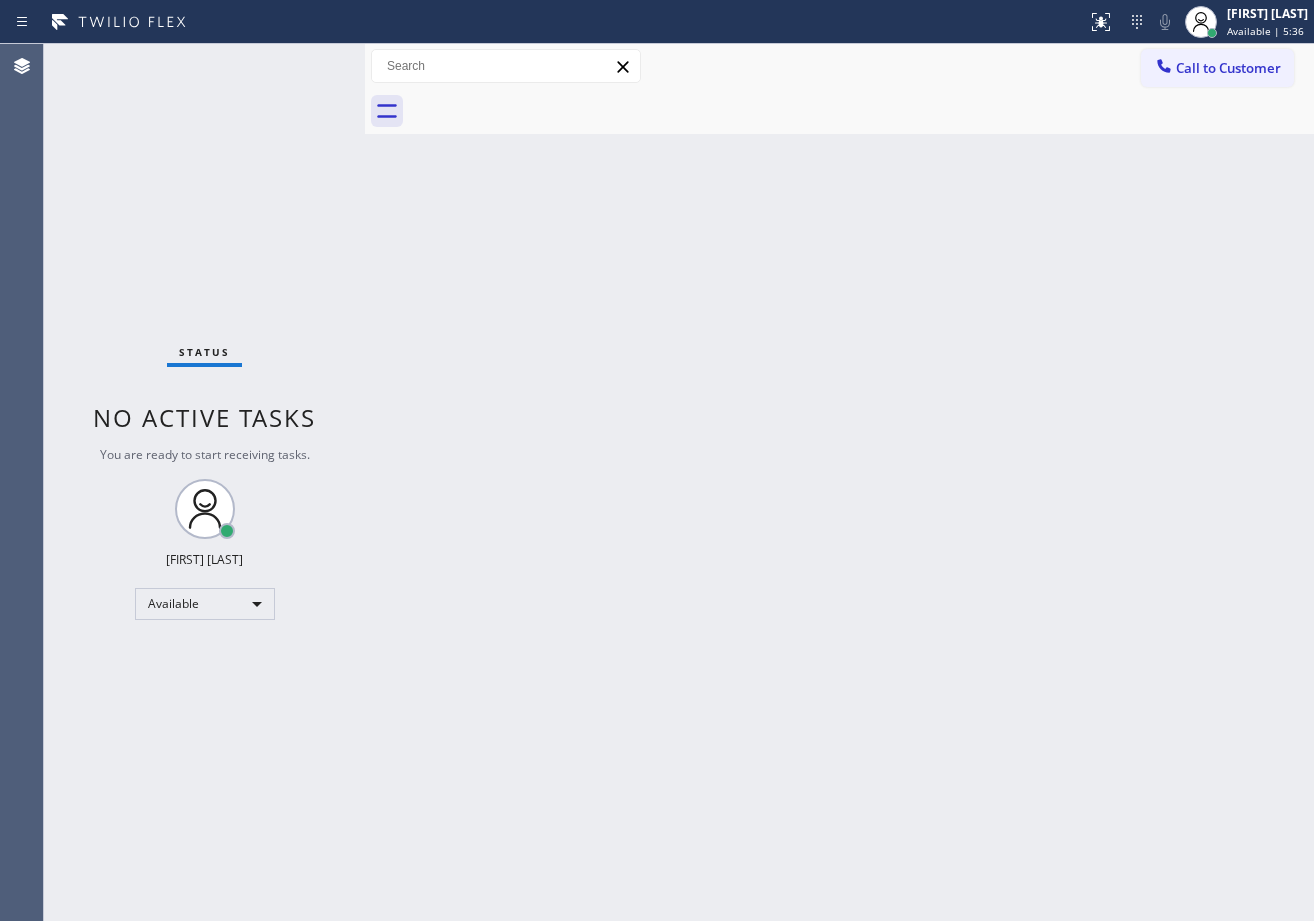 drag, startPoint x: 496, startPoint y: 357, endPoint x: 516, endPoint y: 353, distance: 20.396078 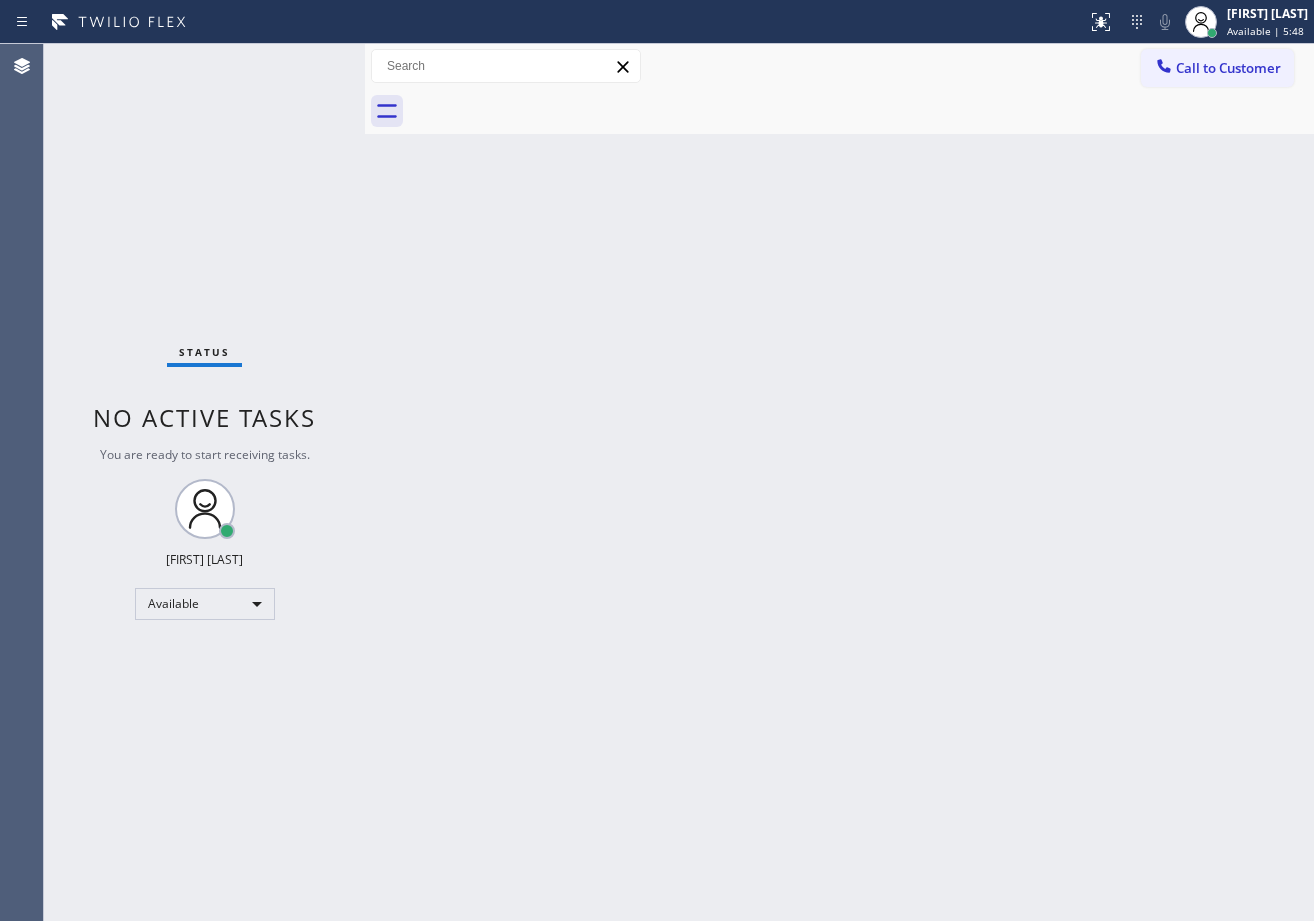 drag, startPoint x: 966, startPoint y: 635, endPoint x: 967, endPoint y: 645, distance: 10.049875 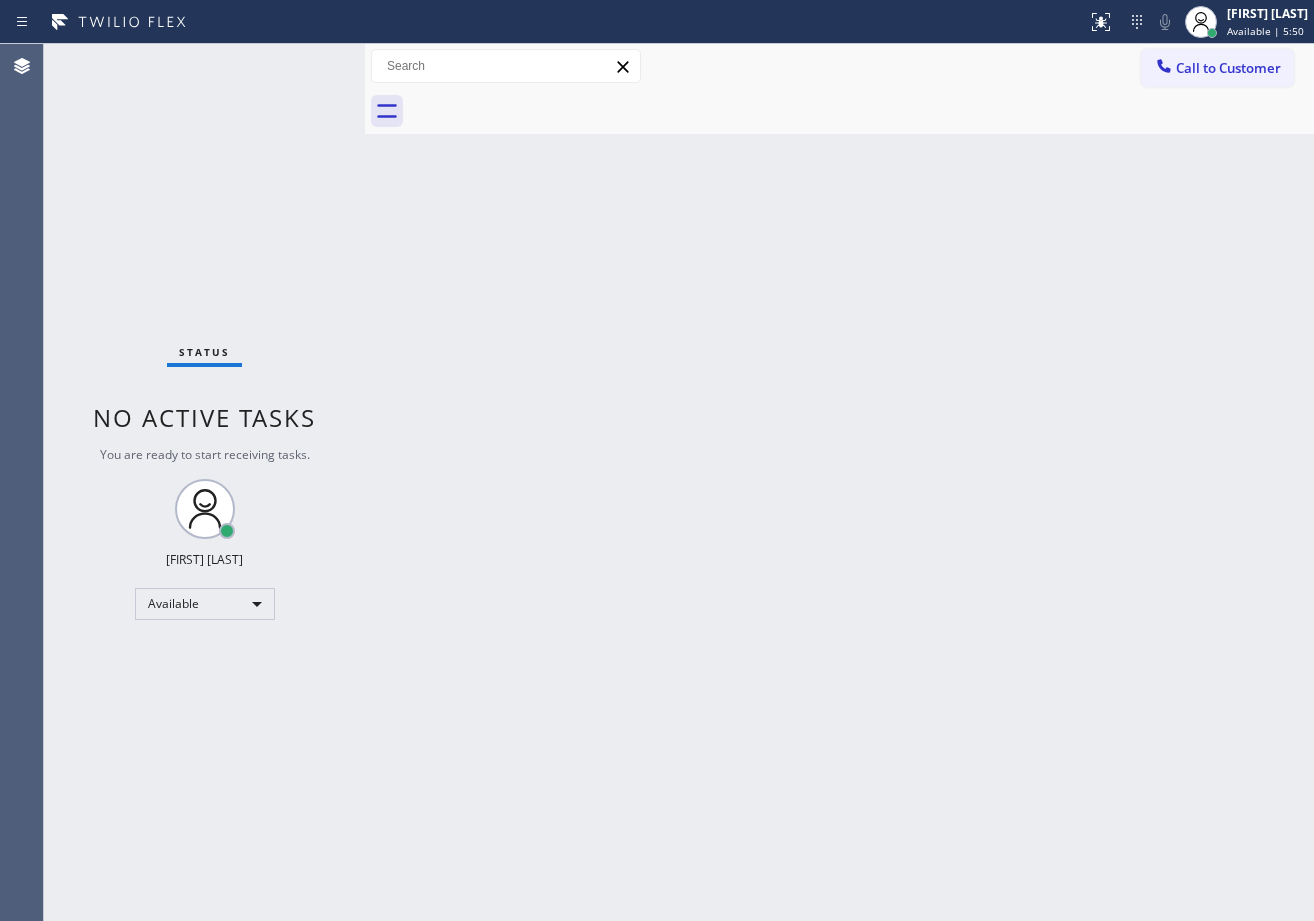 click on "Back to Dashboard Change Sender ID Customers Technicians Select a contact Outbound call Technician Search Technician Your caller id phone number Your caller id phone number Call Technician info Name   Phone none Address none Change Sender ID HVAC +[PHONE] 5 Star Appliance +[PHONE] Appliance Repair +[PHONE] Plumbing +[PHONE] Air Duct Cleaning +[PHONE]  Electricians +[PHONE]  Cancel Change Check personal SMS Reset Change No tabs Call to Customer Outbound call Location Search location Your caller id phone number [PHONE] Customer number Call Outbound call Technician Search Technician Your caller id phone number Your caller id phone number Call" at bounding box center [839, 482] 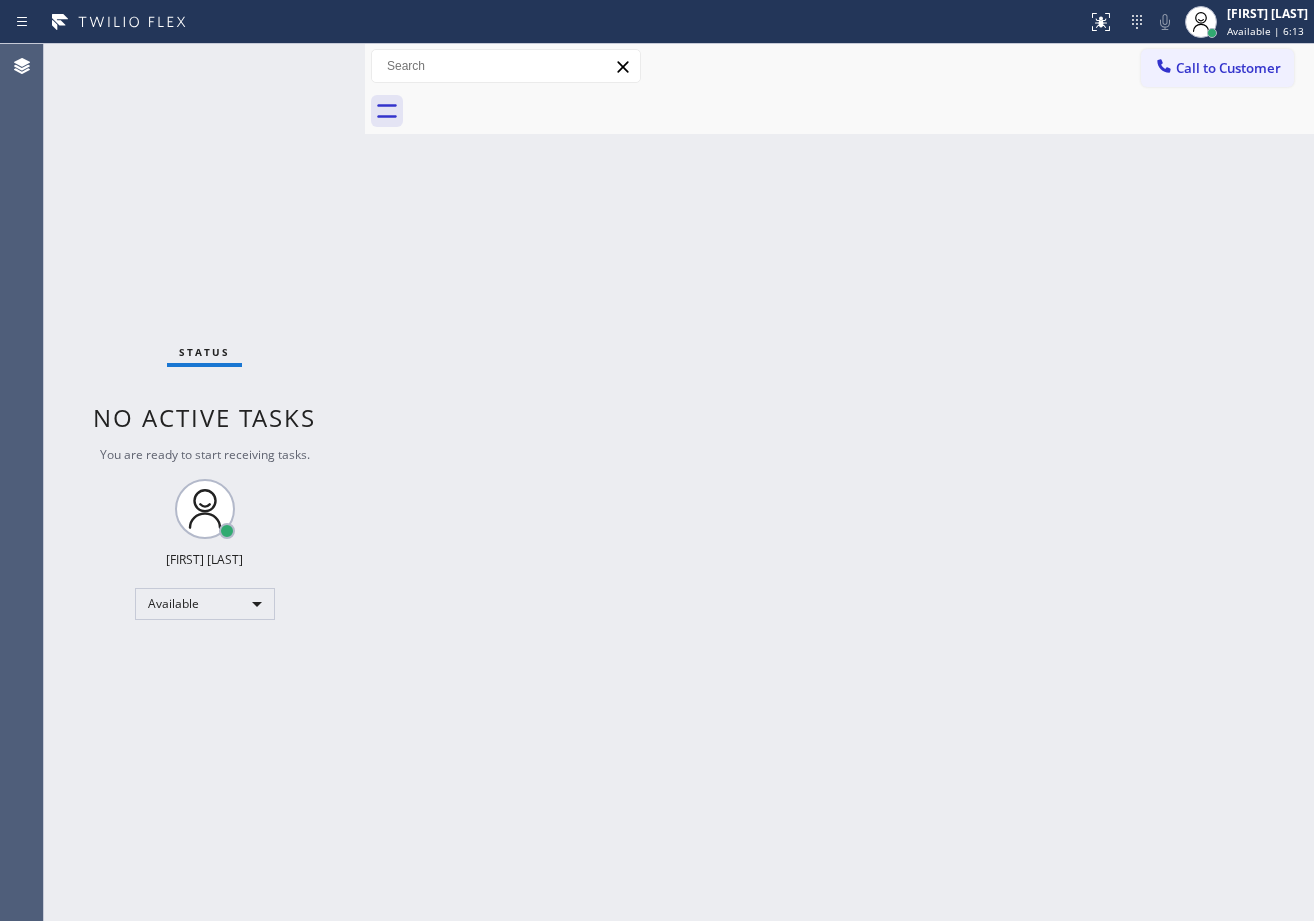 click on "Back to Dashboard Change Sender ID Customers Technicians Select a contact Outbound call Technician Search Technician Your caller id phone number Your caller id phone number Call Technician info Name   Phone none Address none Change Sender ID HVAC +[PHONE] 5 Star Appliance +[PHONE] Appliance Repair +[PHONE] Plumbing +[PHONE] Air Duct Cleaning +[PHONE]  Electricians +[PHONE]  Cancel Change Check personal SMS Reset Change No tabs Call to Customer Outbound call Location Search location Your caller id phone number [PHONE] Customer number Call Outbound call Technician Search Technician Your caller id phone number Your caller id phone number Call" at bounding box center [839, 482] 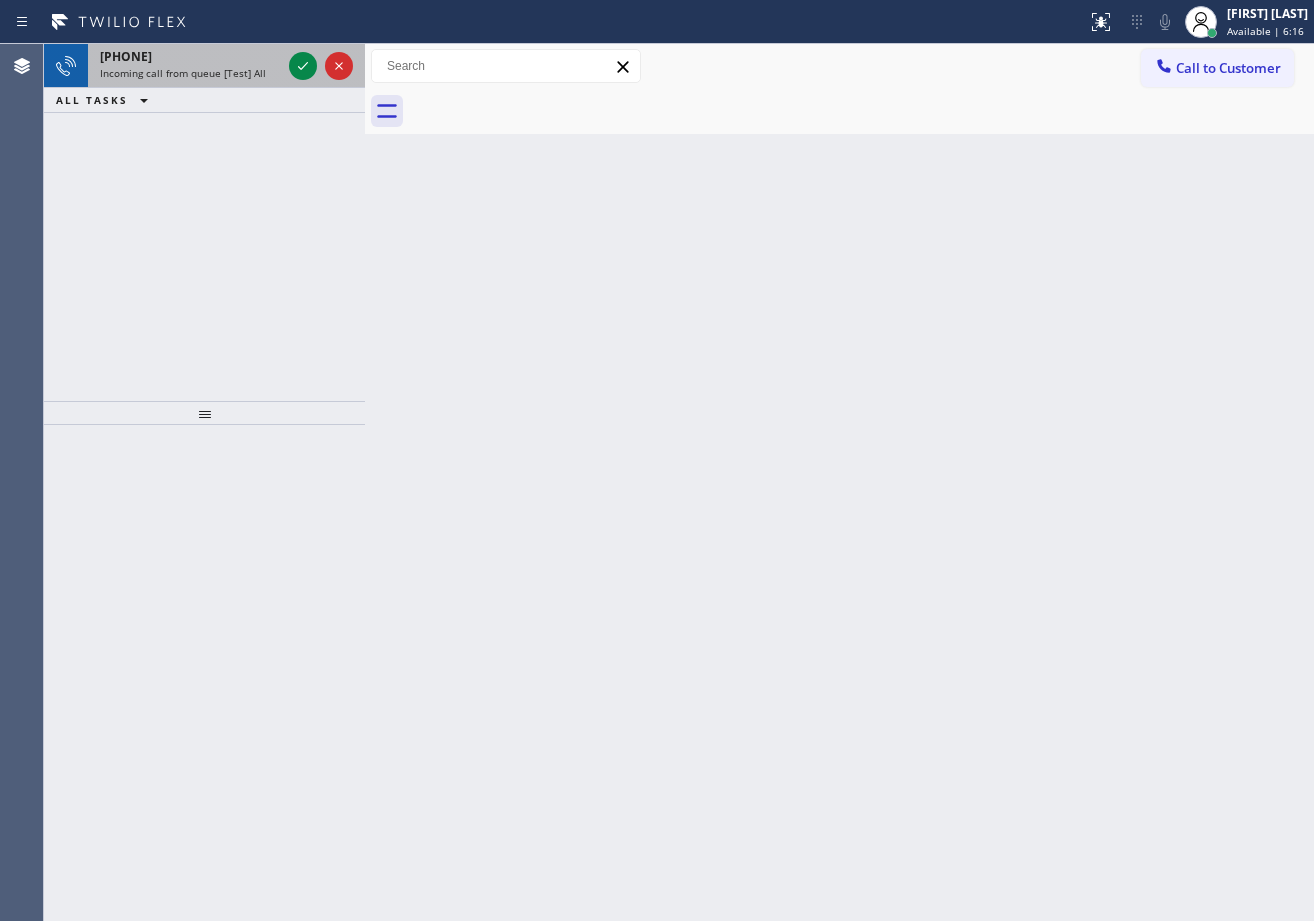 click on "[PHONE] Incoming call from queue [Test] All" at bounding box center (186, 66) 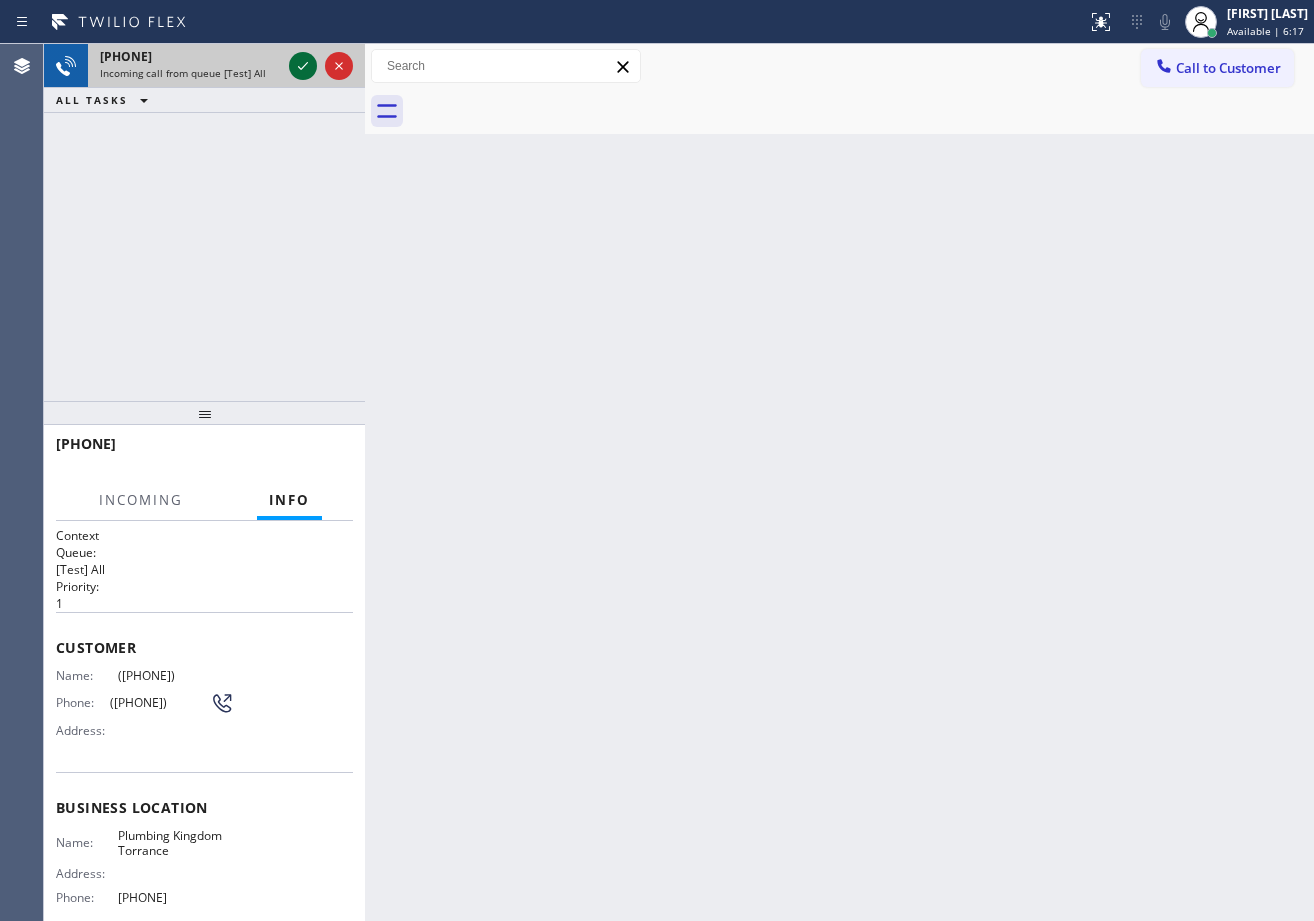 click 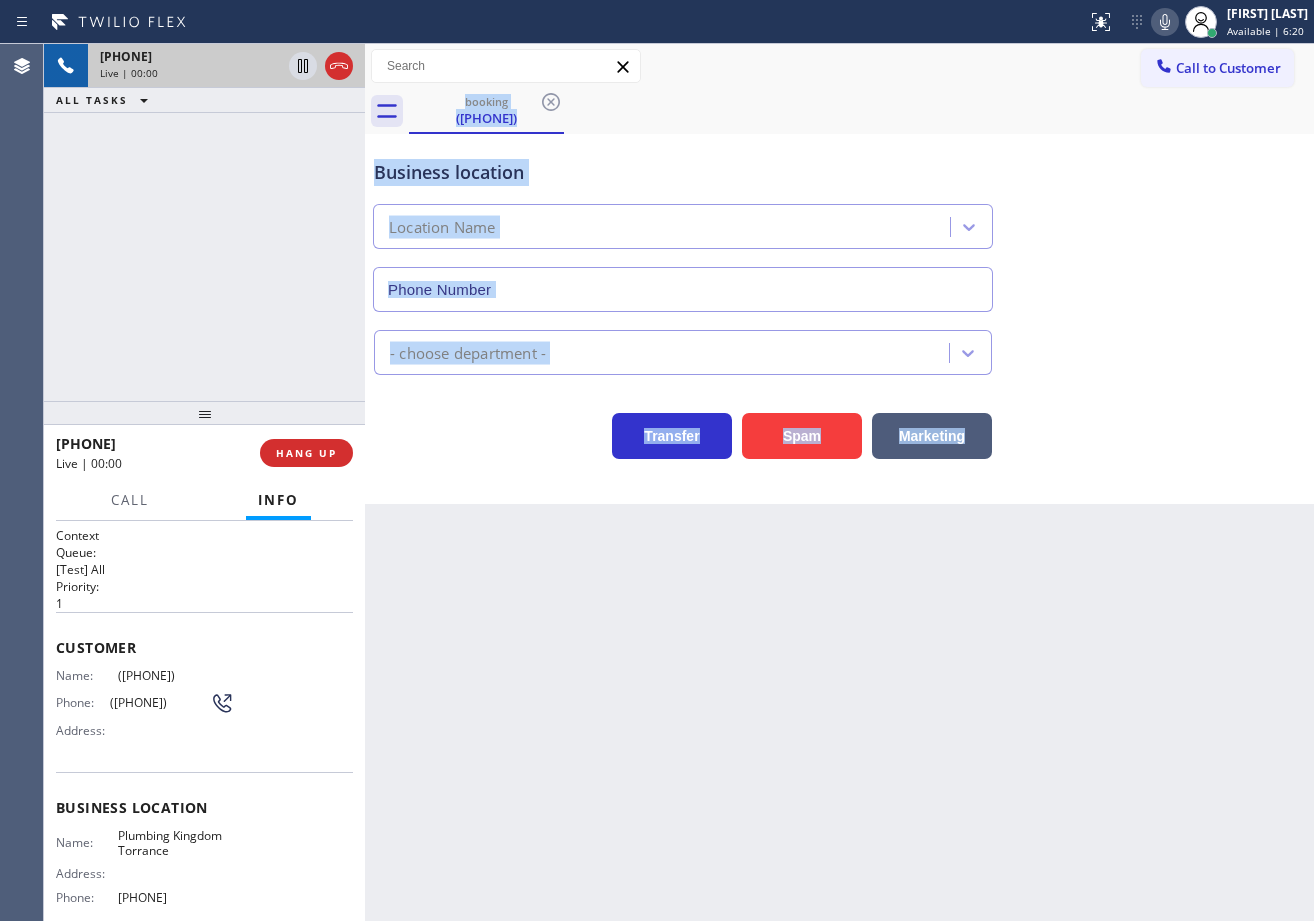 scroll, scrollTop: 168, scrollLeft: 0, axis: vertical 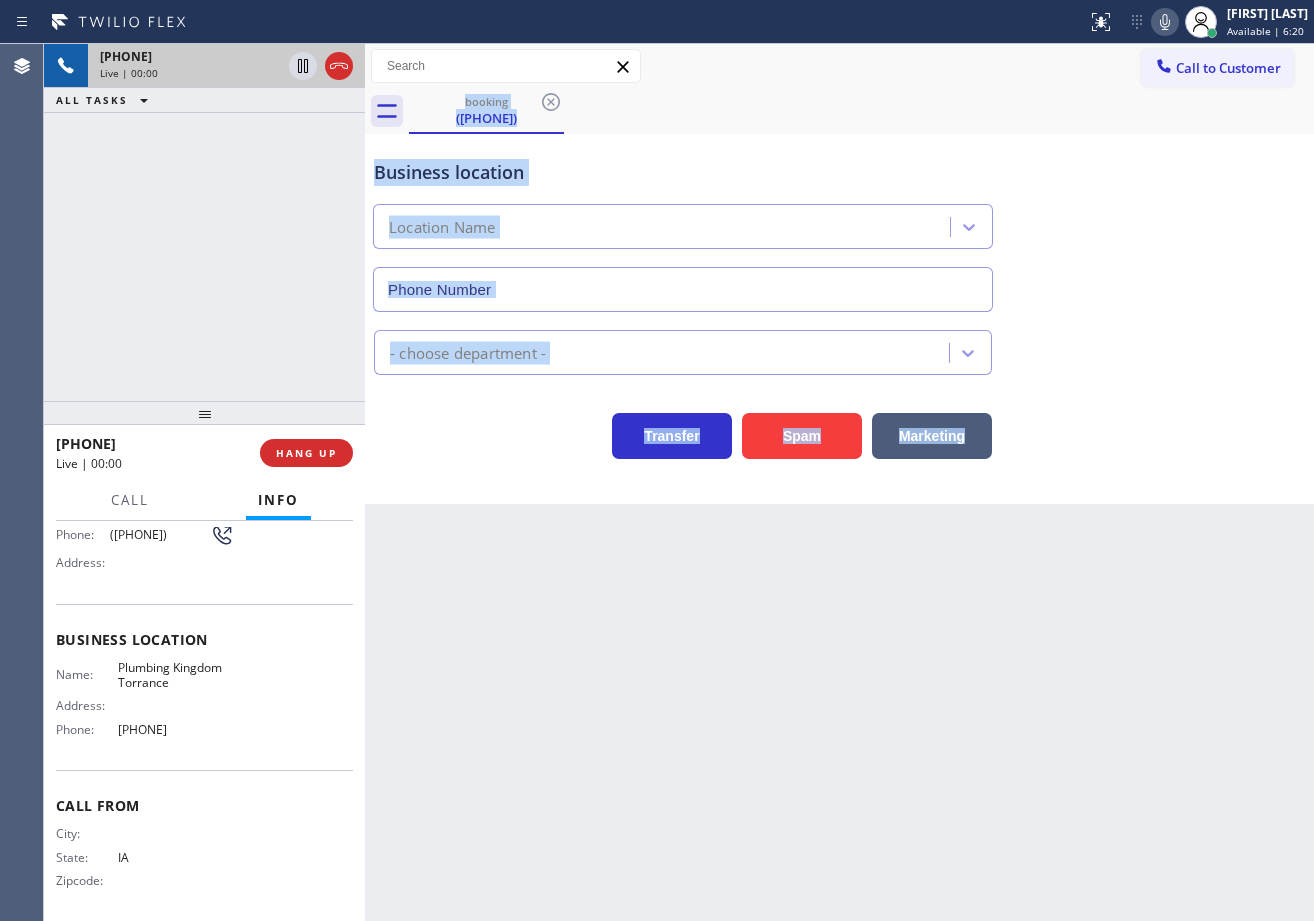 type on "[PHONE]" 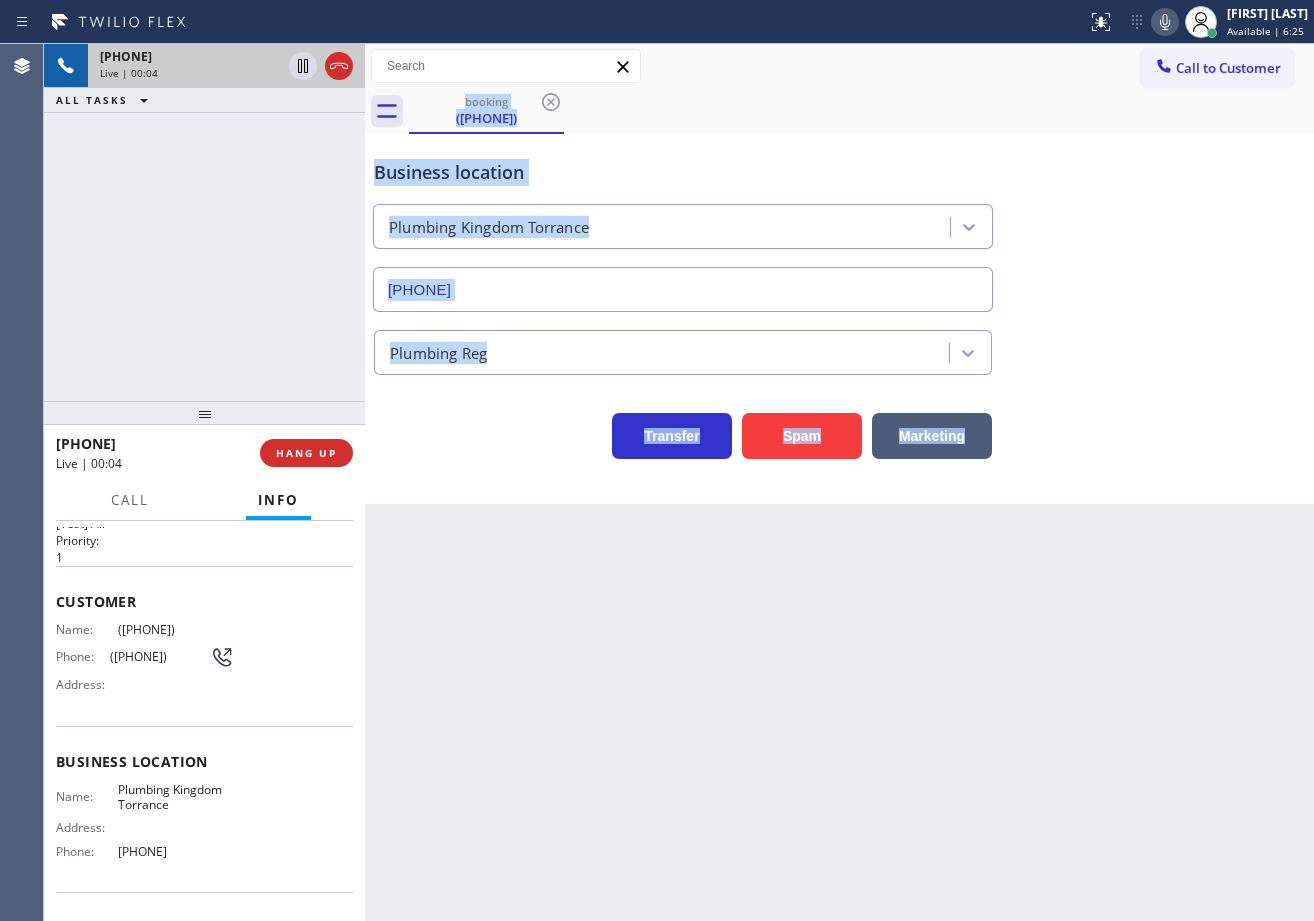 scroll, scrollTop: 0, scrollLeft: 0, axis: both 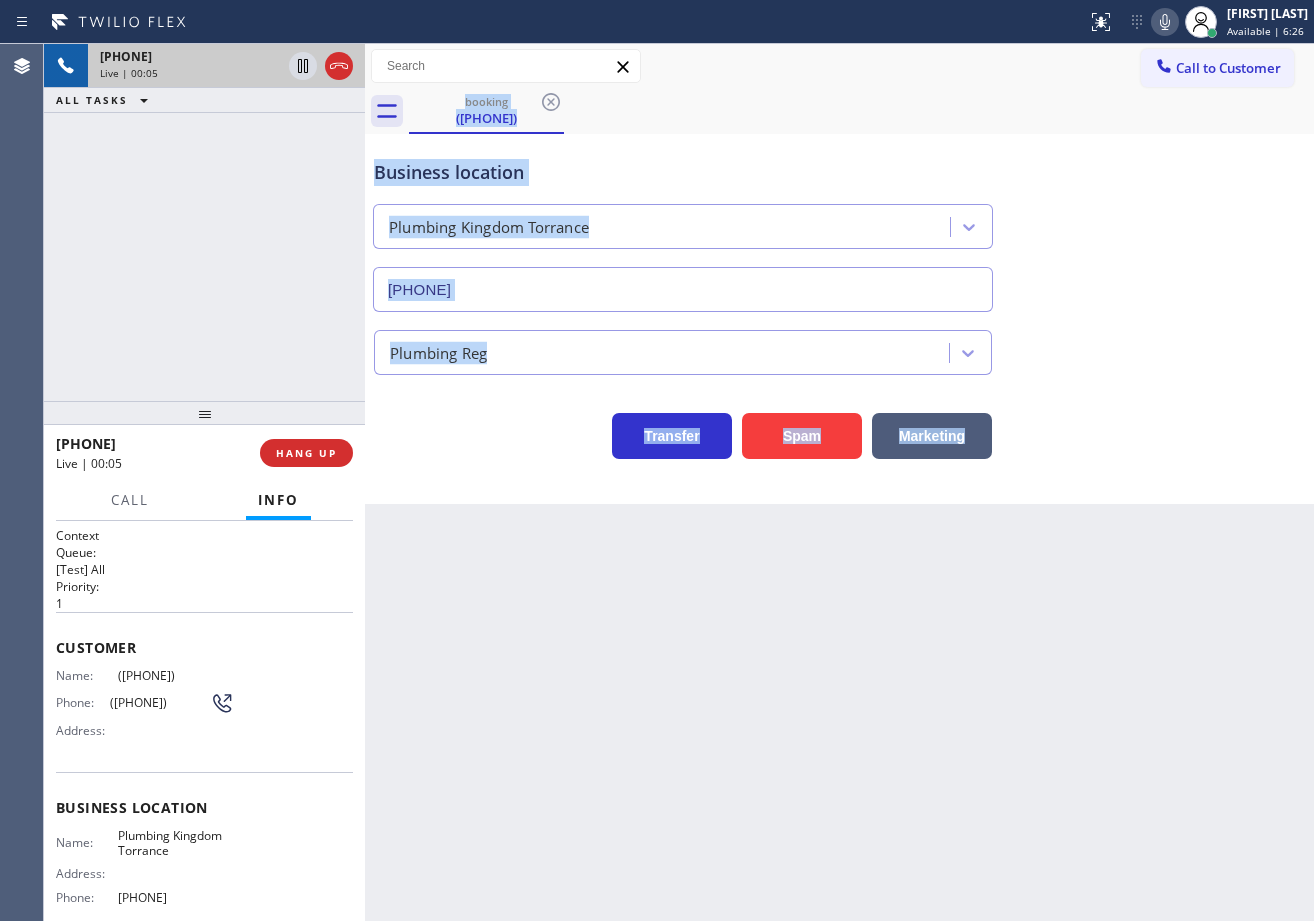 drag, startPoint x: 699, startPoint y: 665, endPoint x: 190, endPoint y: 409, distance: 569.7517 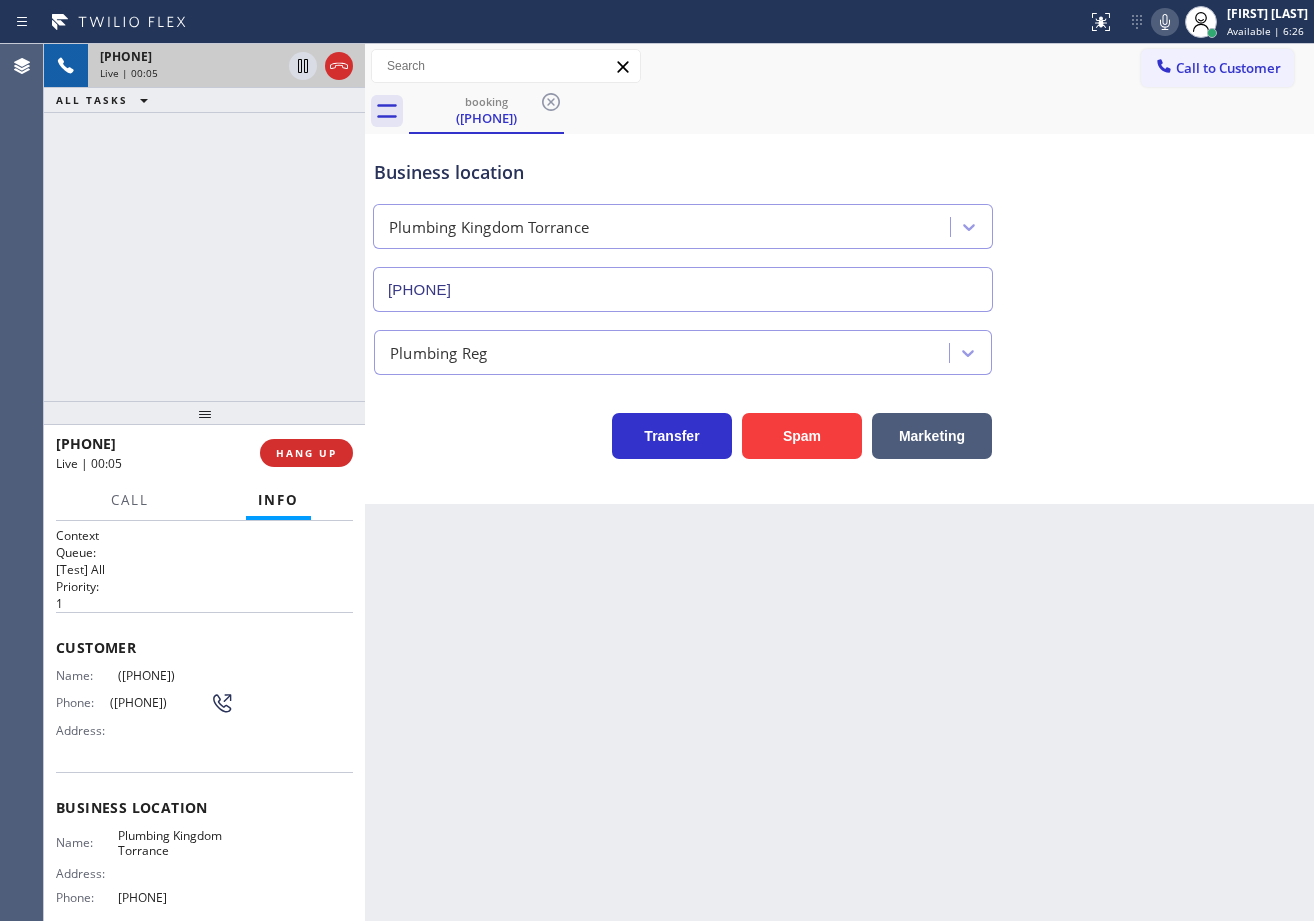 click on "[PHONE] Live | 00:05 ALL TASKS ALL TASKS ACTIVE TASKS TASKS IN WRAP UP" at bounding box center [204, 222] 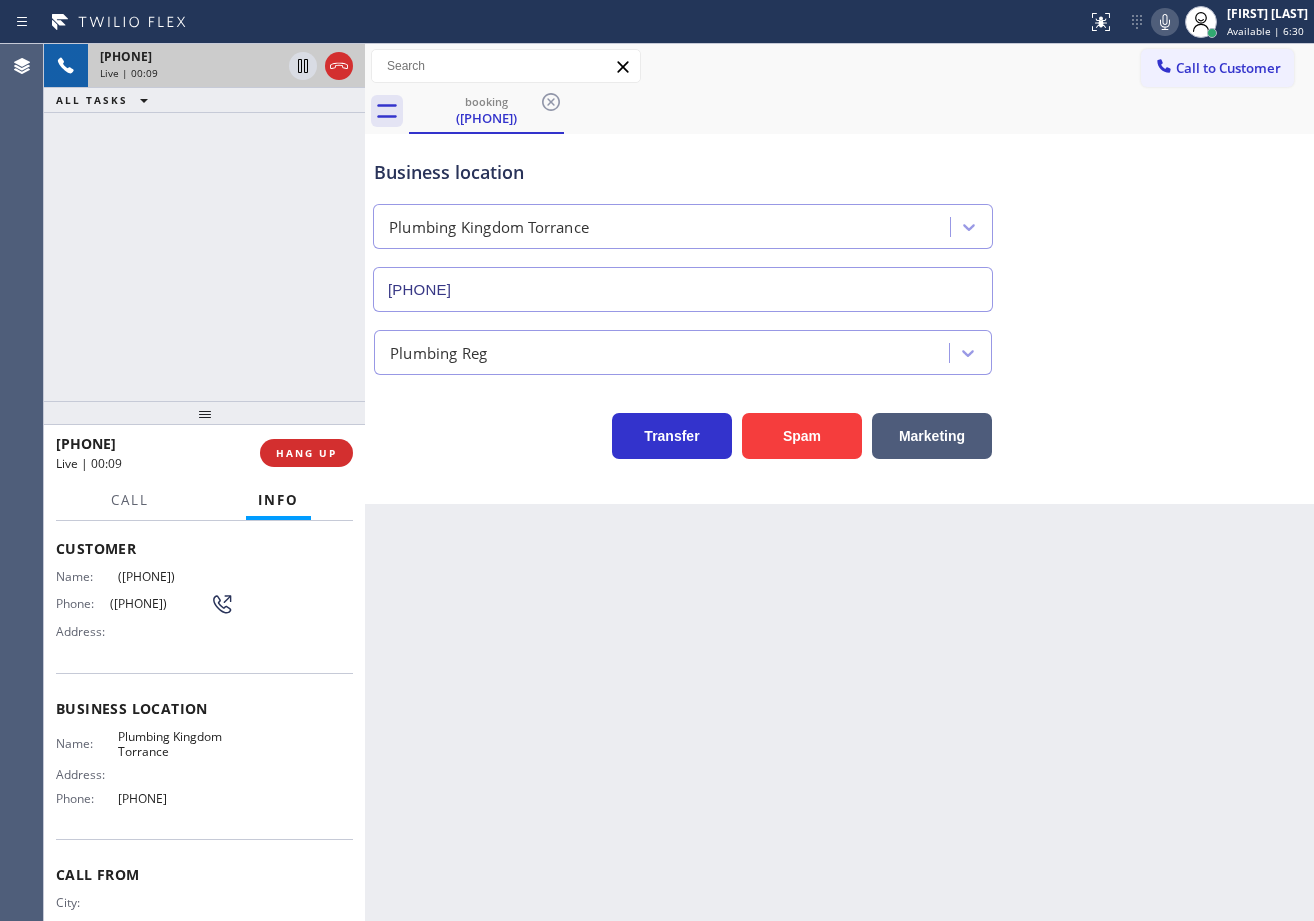 scroll, scrollTop: 0, scrollLeft: 0, axis: both 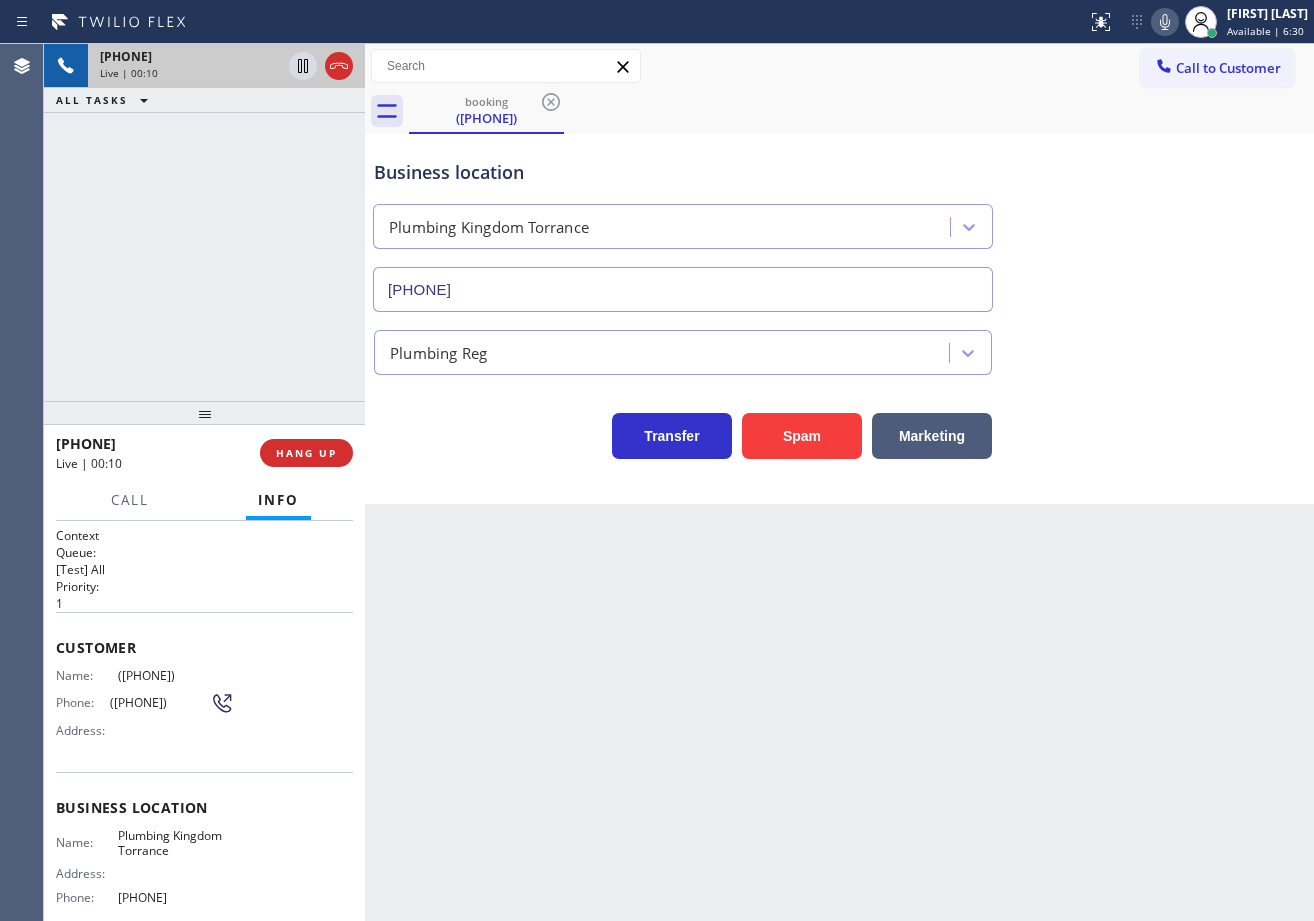 click on "[PHONE] Live | 00:10 ALL TASKS ALL TASKS ACTIVE TASKS TASKS IN WRAP UP" at bounding box center (204, 222) 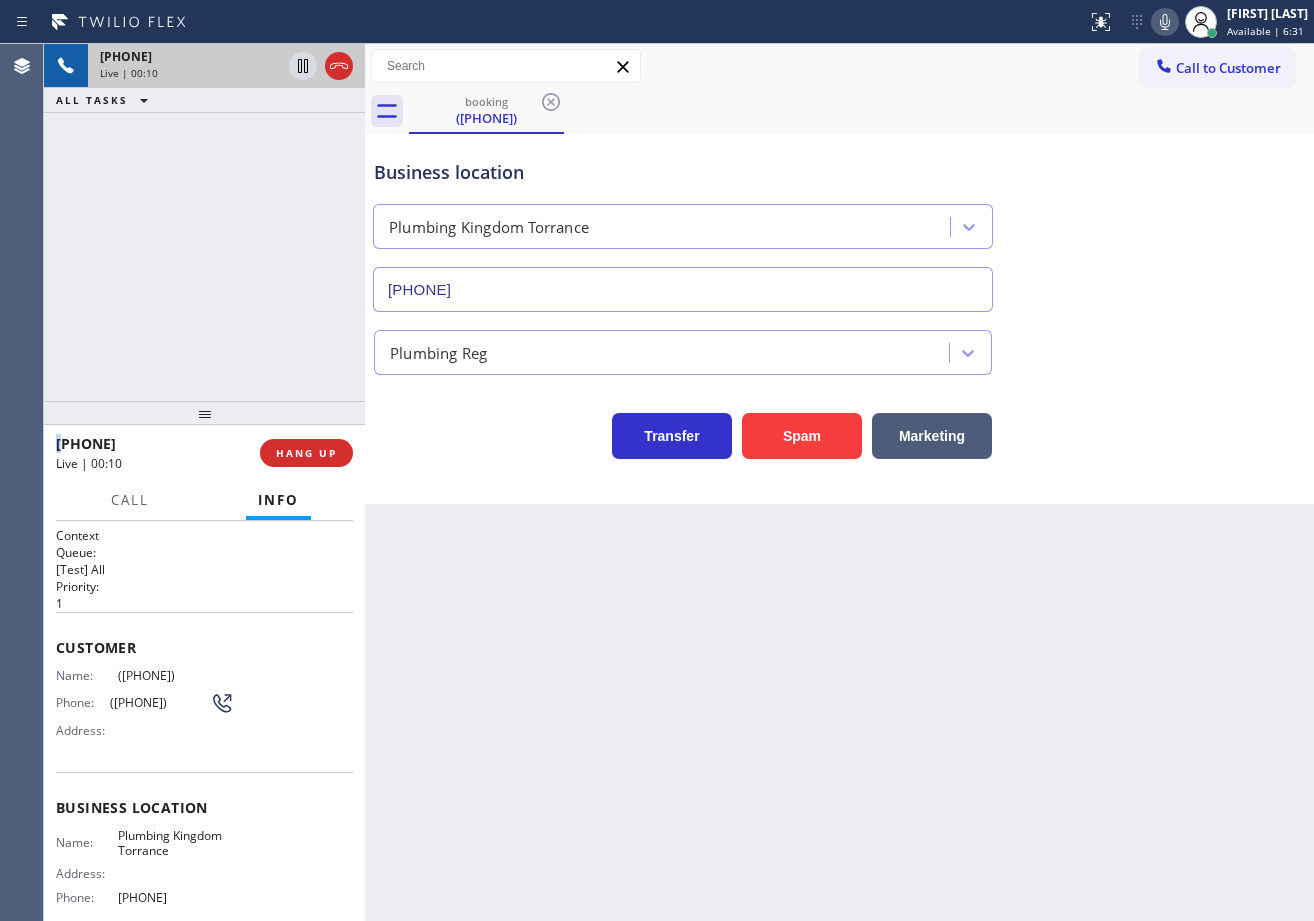 click on "[PHONE] Live | 00:10 ALL TASKS ALL TASKS ACTIVE TASKS TASKS IN WRAP UP" at bounding box center [204, 222] 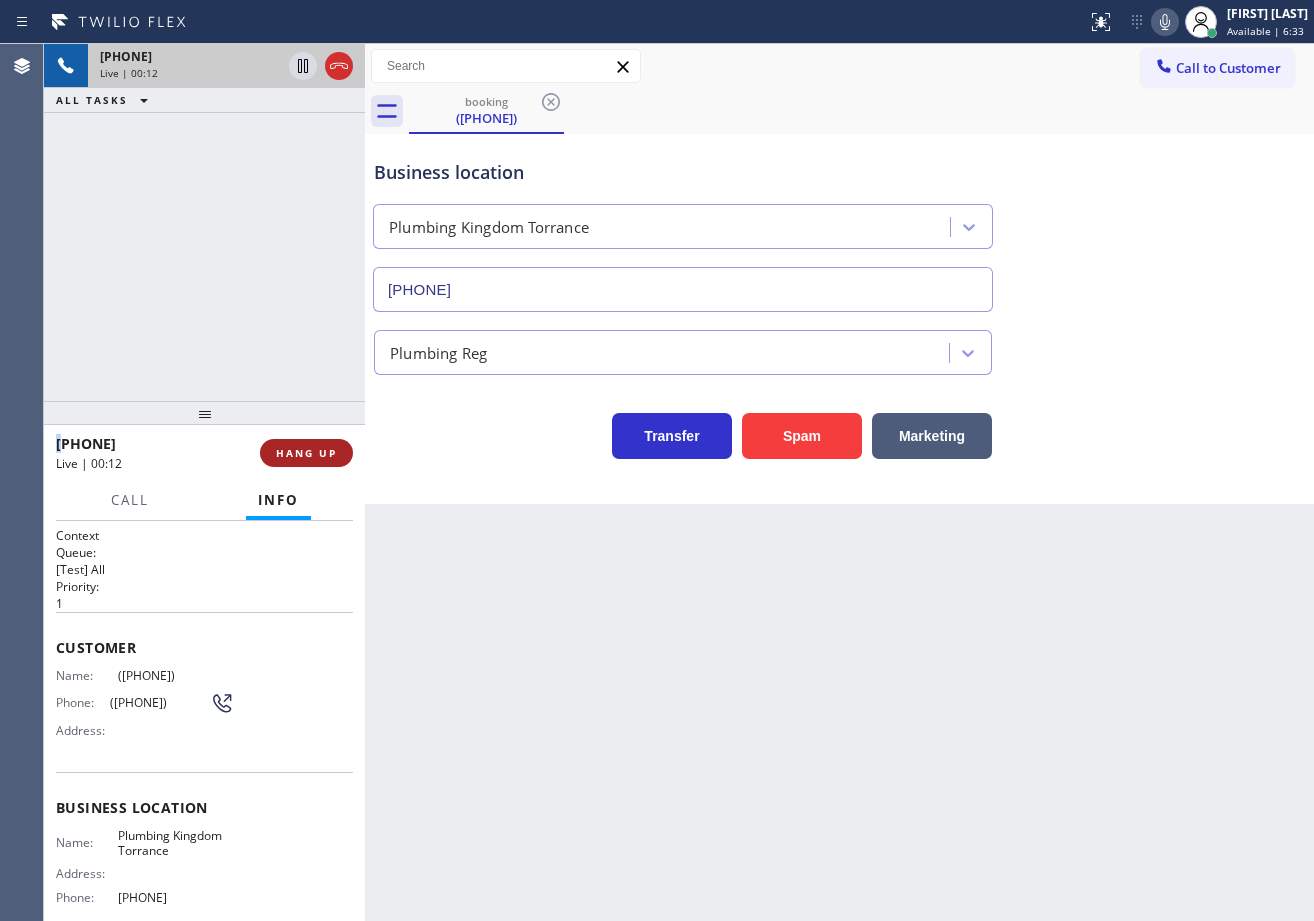 click on "HANG UP" at bounding box center [306, 453] 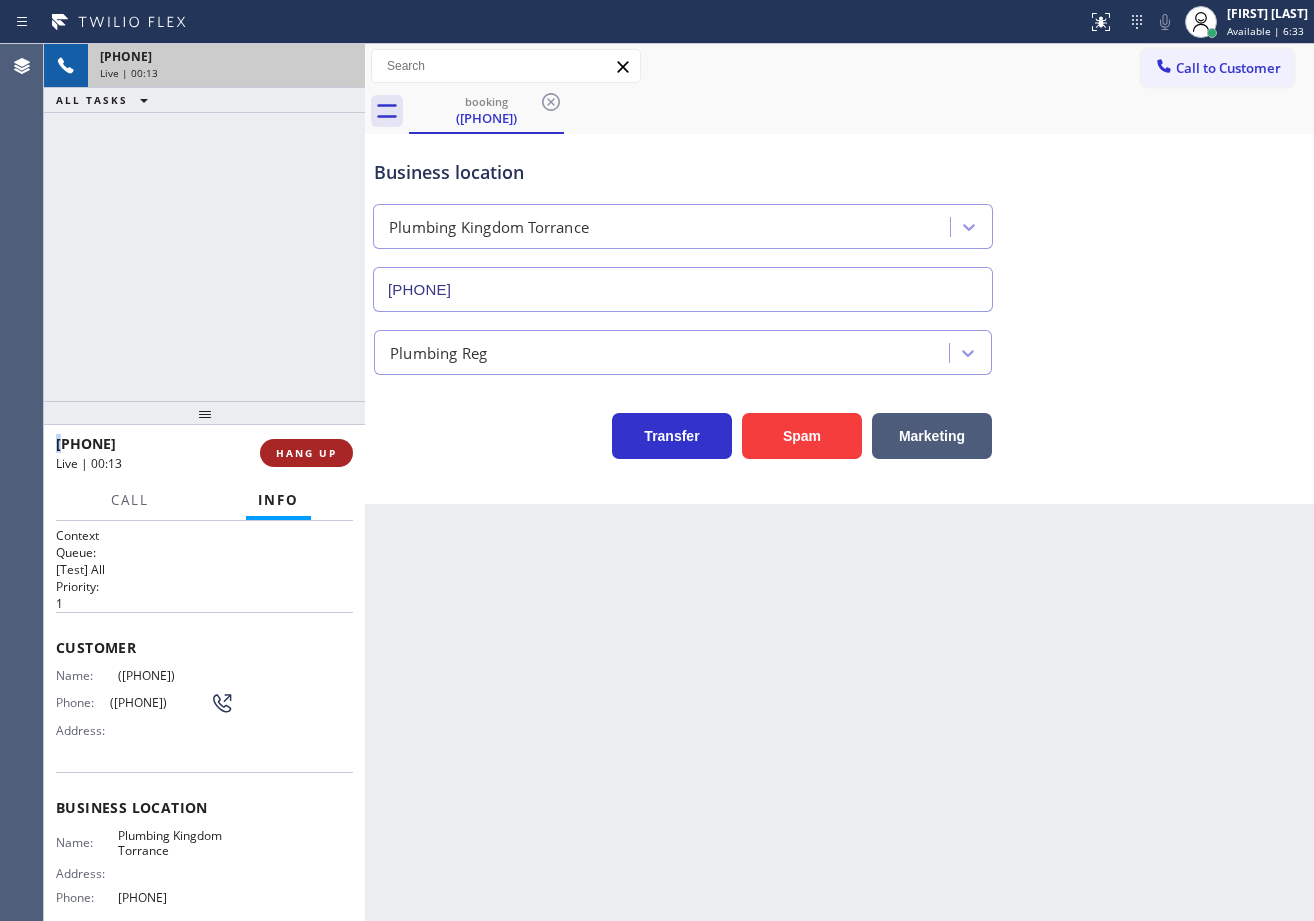 click on "HANG UP" at bounding box center (306, 453) 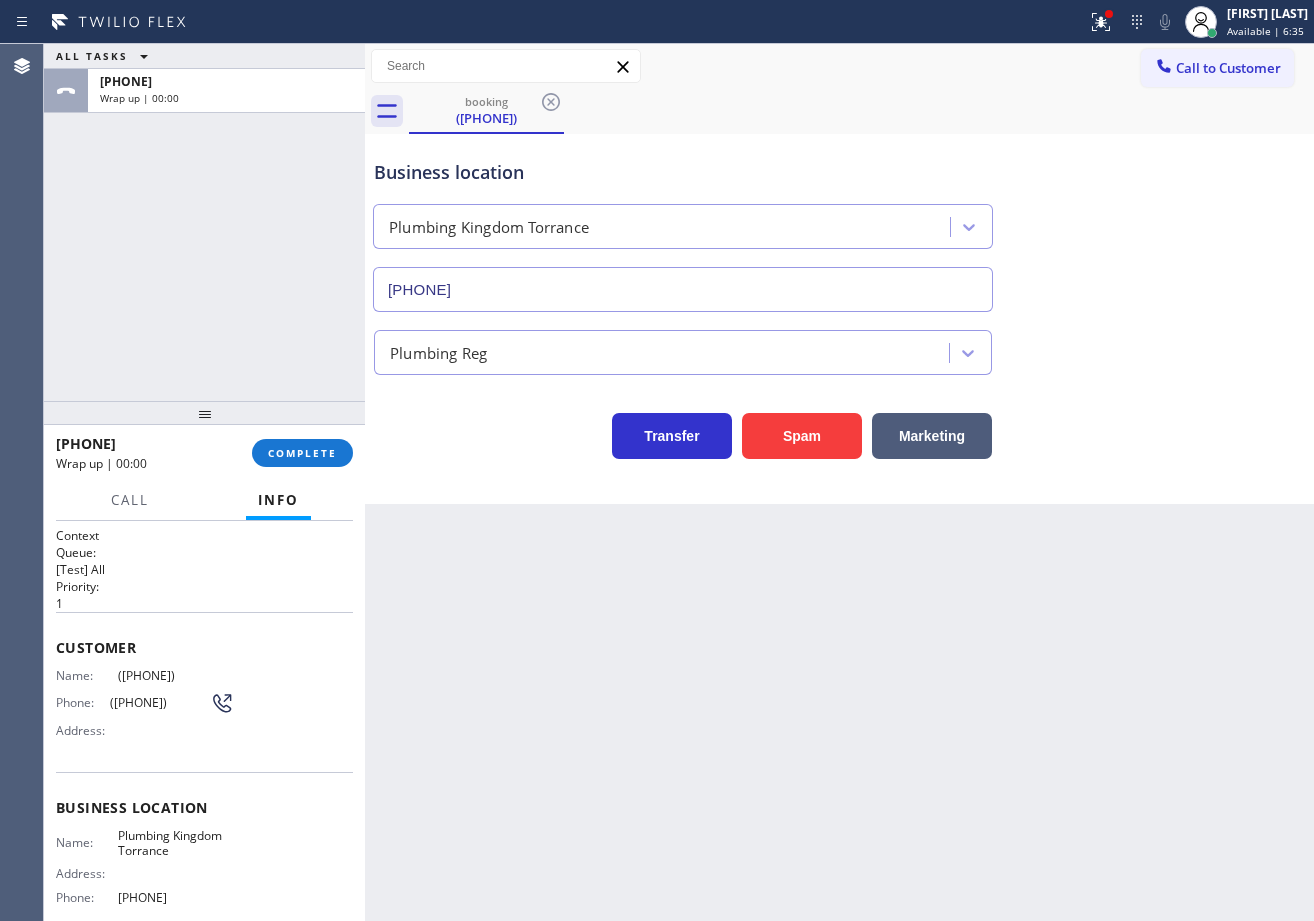 click on "[PHONE] Wrap up | 00:00 COMPLETE" at bounding box center [204, 453] 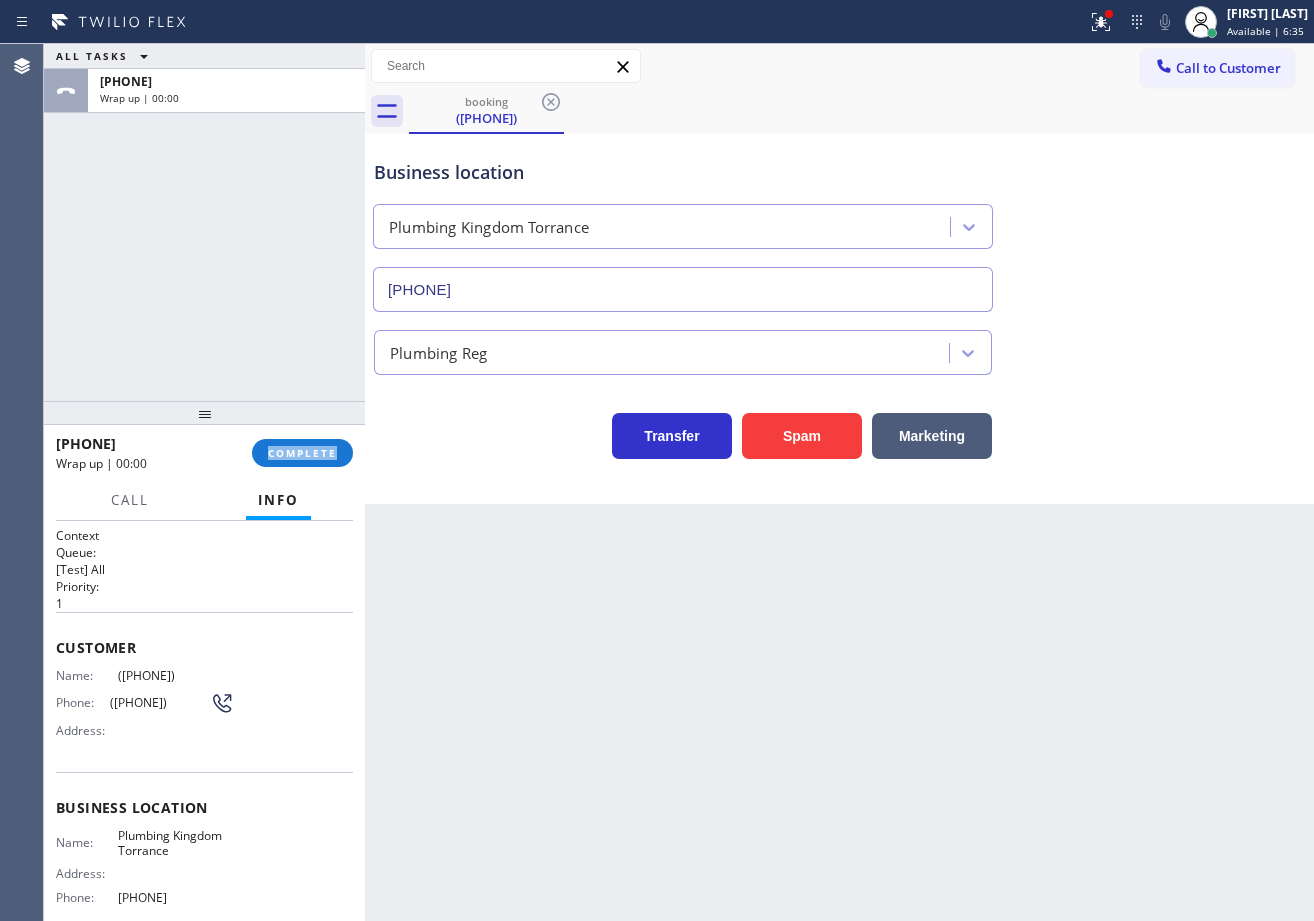 click on "[PHONE] Wrap up | 00:00 COMPLETE" at bounding box center (204, 453) 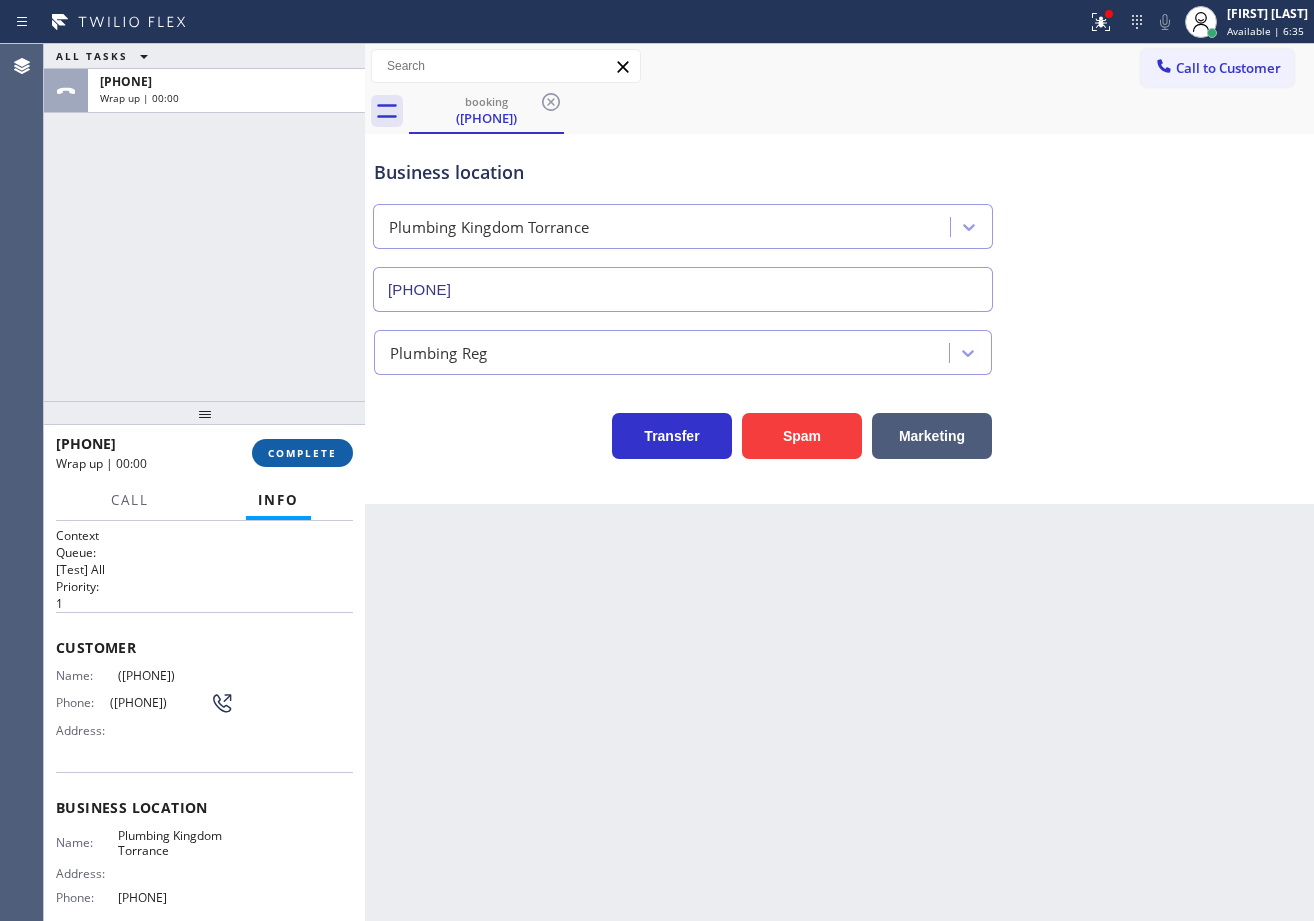 click on "COMPLETE" at bounding box center (302, 453) 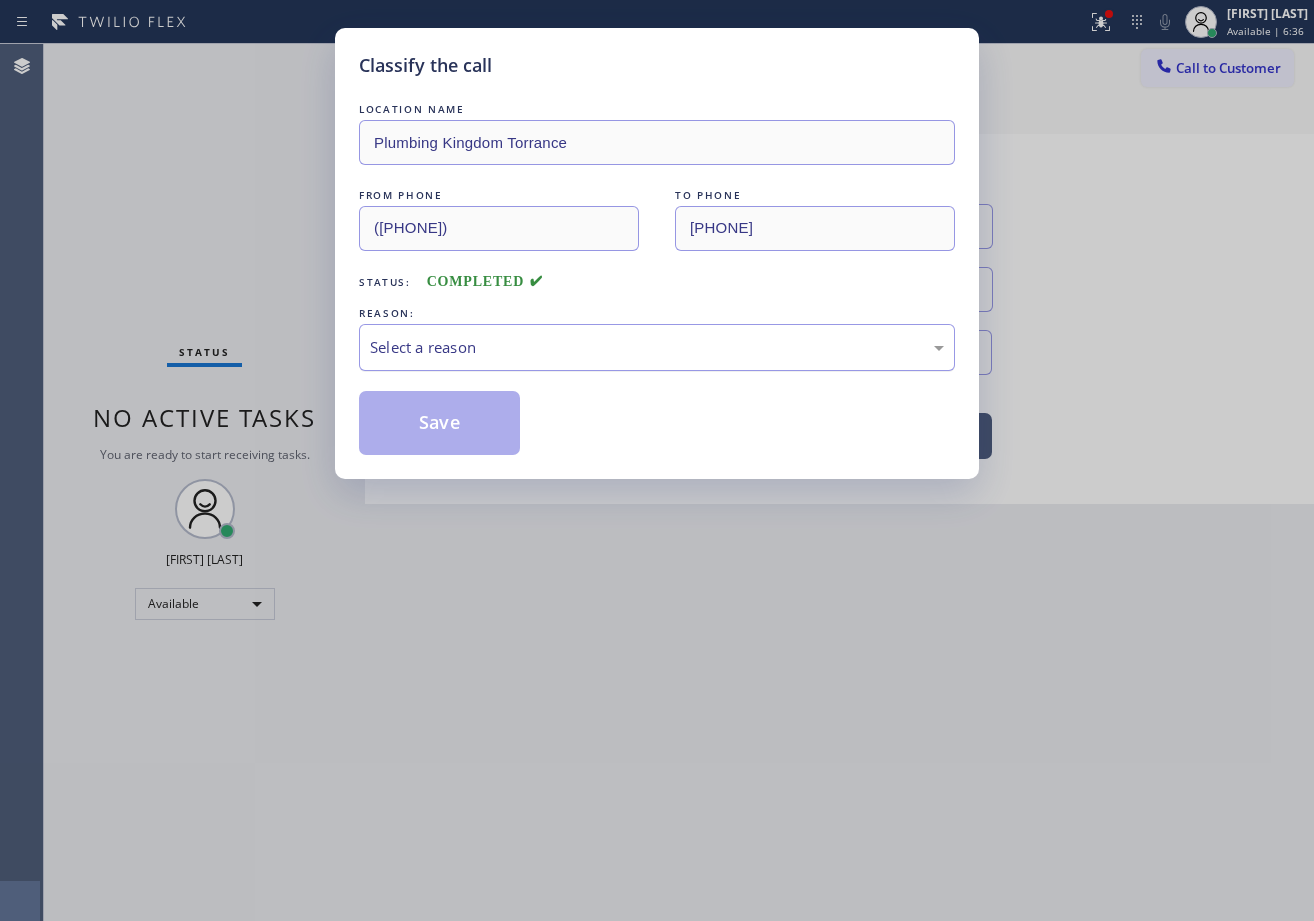 click on "Select a reason" at bounding box center [657, 347] 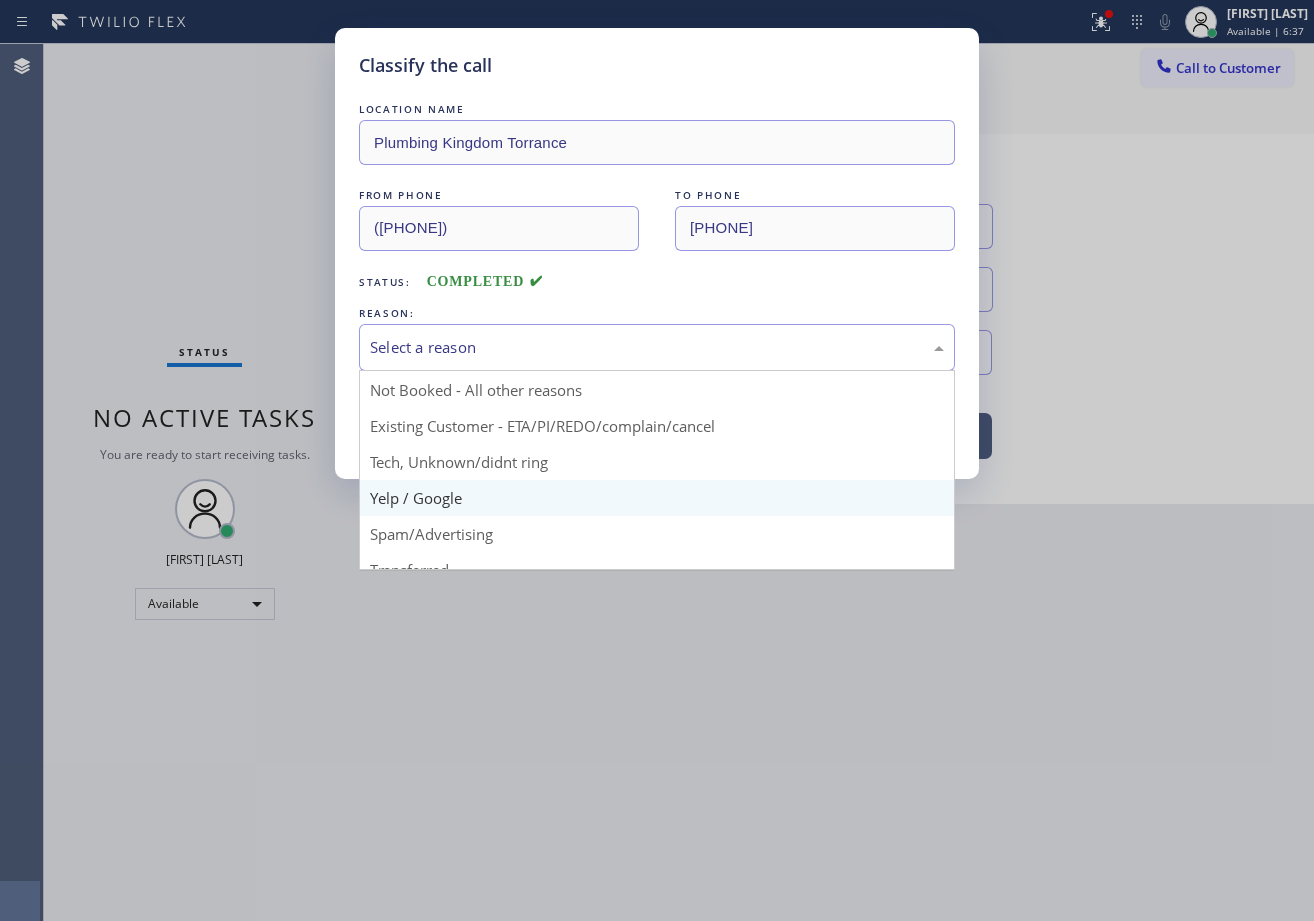 scroll, scrollTop: 54, scrollLeft: 0, axis: vertical 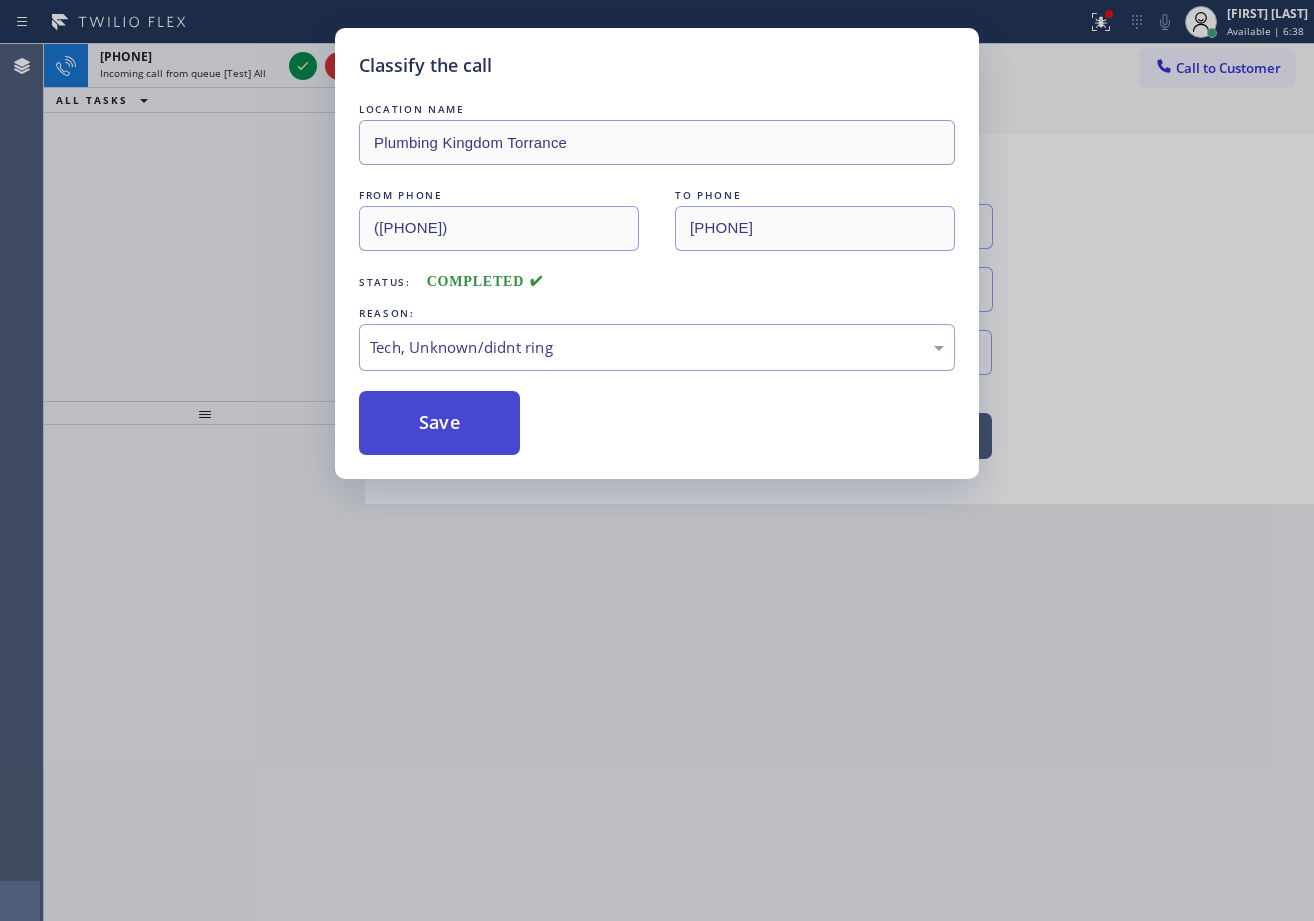 click on "Save" at bounding box center (439, 423) 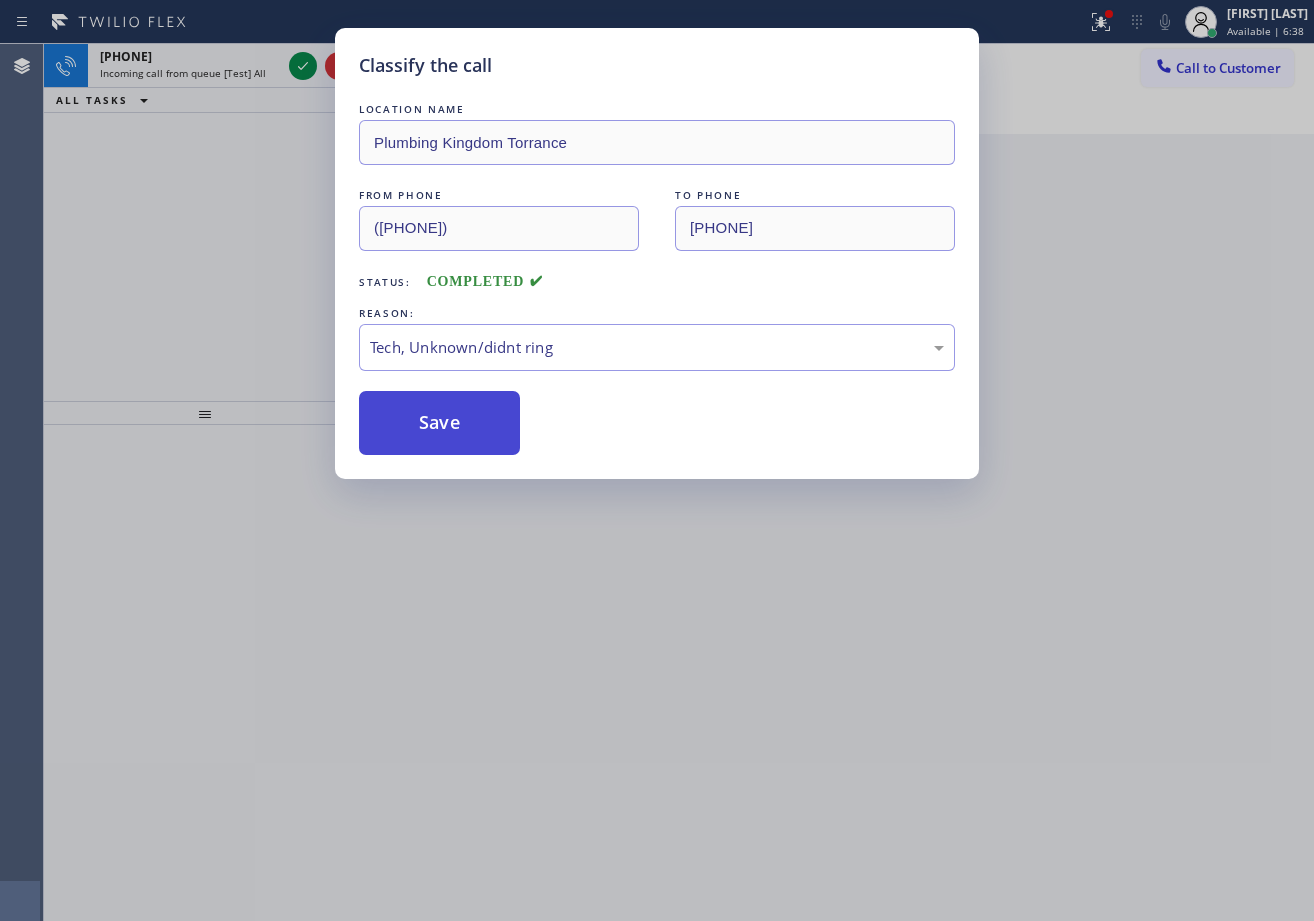 click on "Save" at bounding box center [439, 423] 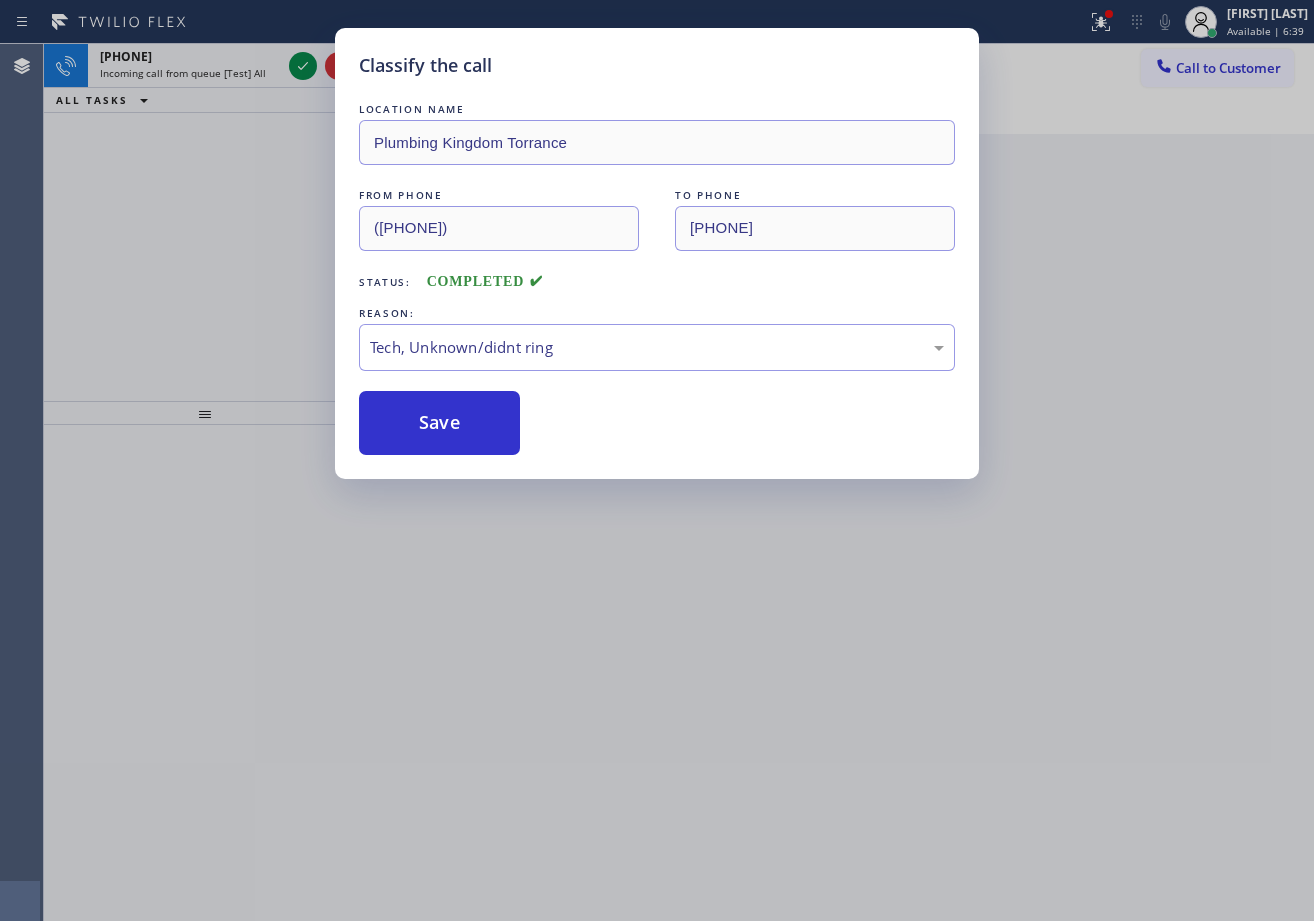 click on "Classify the call LOCATION NAME Plumbing Kingdom Torrance FROM PHONE [PHONE] TO PHONE [PHONE] Status: COMPLETED REASON: Tech, Unknown/didnt ring Save" at bounding box center [657, 460] 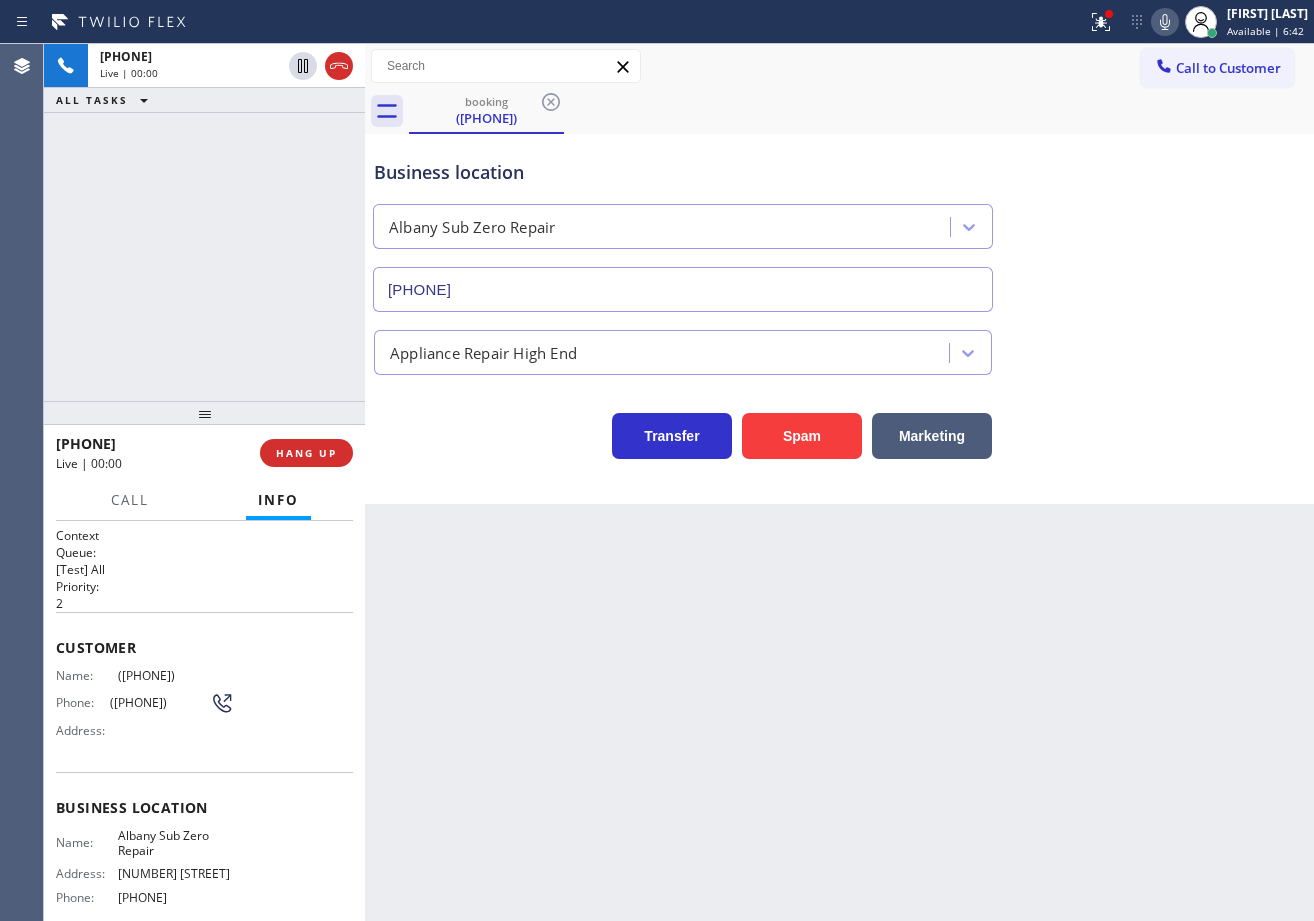 type on "[PHONE]" 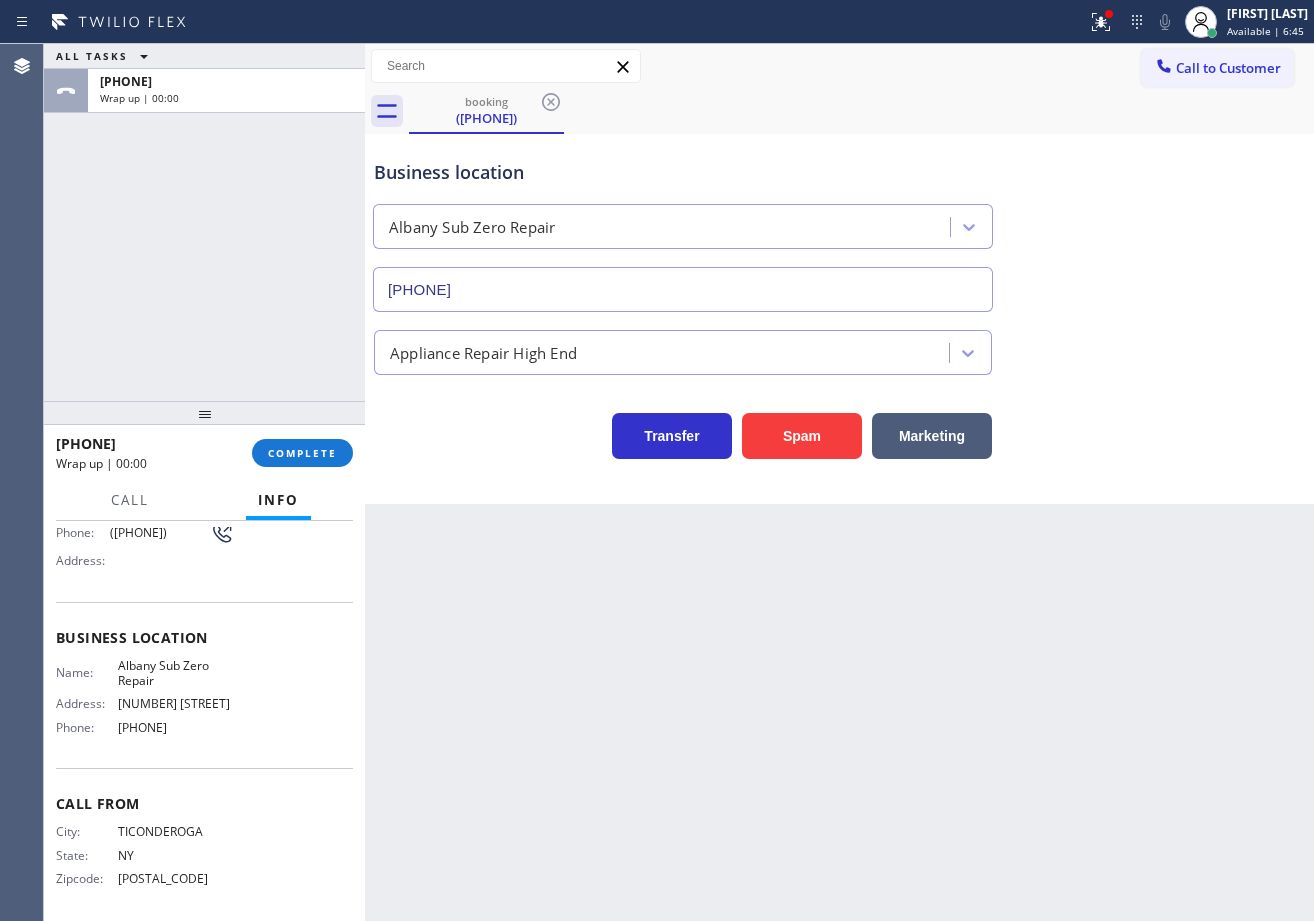scroll, scrollTop: 175, scrollLeft: 0, axis: vertical 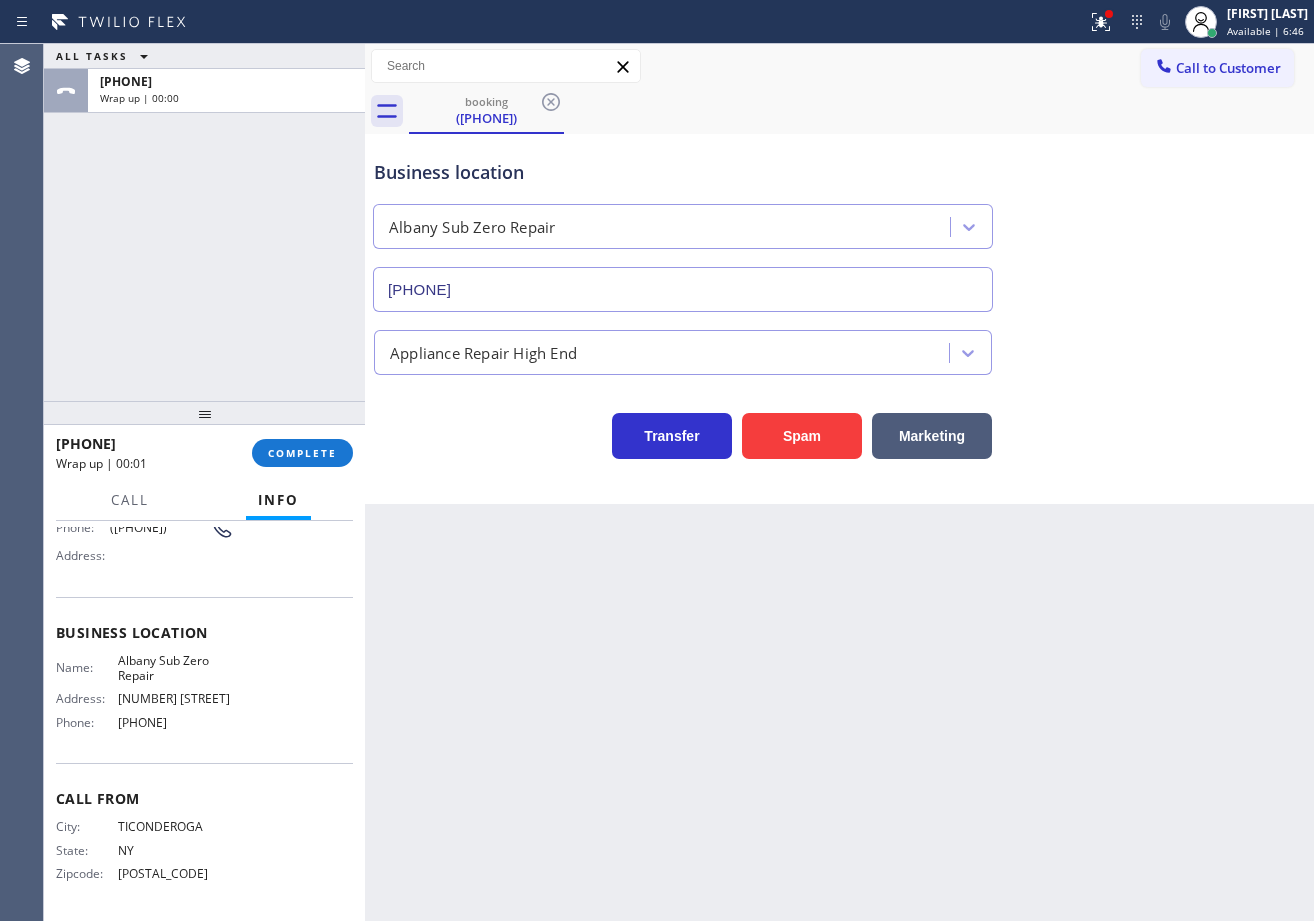 click on "Back to Dashboard Change Sender ID Customers Technicians Select a contact Outbound call Technician Search Technician Your caller id phone number Your caller id phone number Call Technician info Name   Phone none Address none Change Sender ID HVAC [PHONE] 5 Star Appliance [PHONE] Appliance Repair [PHONE] Plumbing [PHONE] Air Duct Cleaning [PHONE]  Electricians [PHONE] Cancel Change Check personal SMS Reset Change booking ([PHONE]) Call to Customer Outbound call Location Search location Your caller id phone number ([PHONE]) Customer number Call Outbound call Technician Search Technician Your caller id phone number Your caller id phone number Call booking ([PHONE]) Business location Albany Sub Zero Repair ([PHONE]) Appliance Repair High End Transfer Spam Marketing" at bounding box center [839, 482] 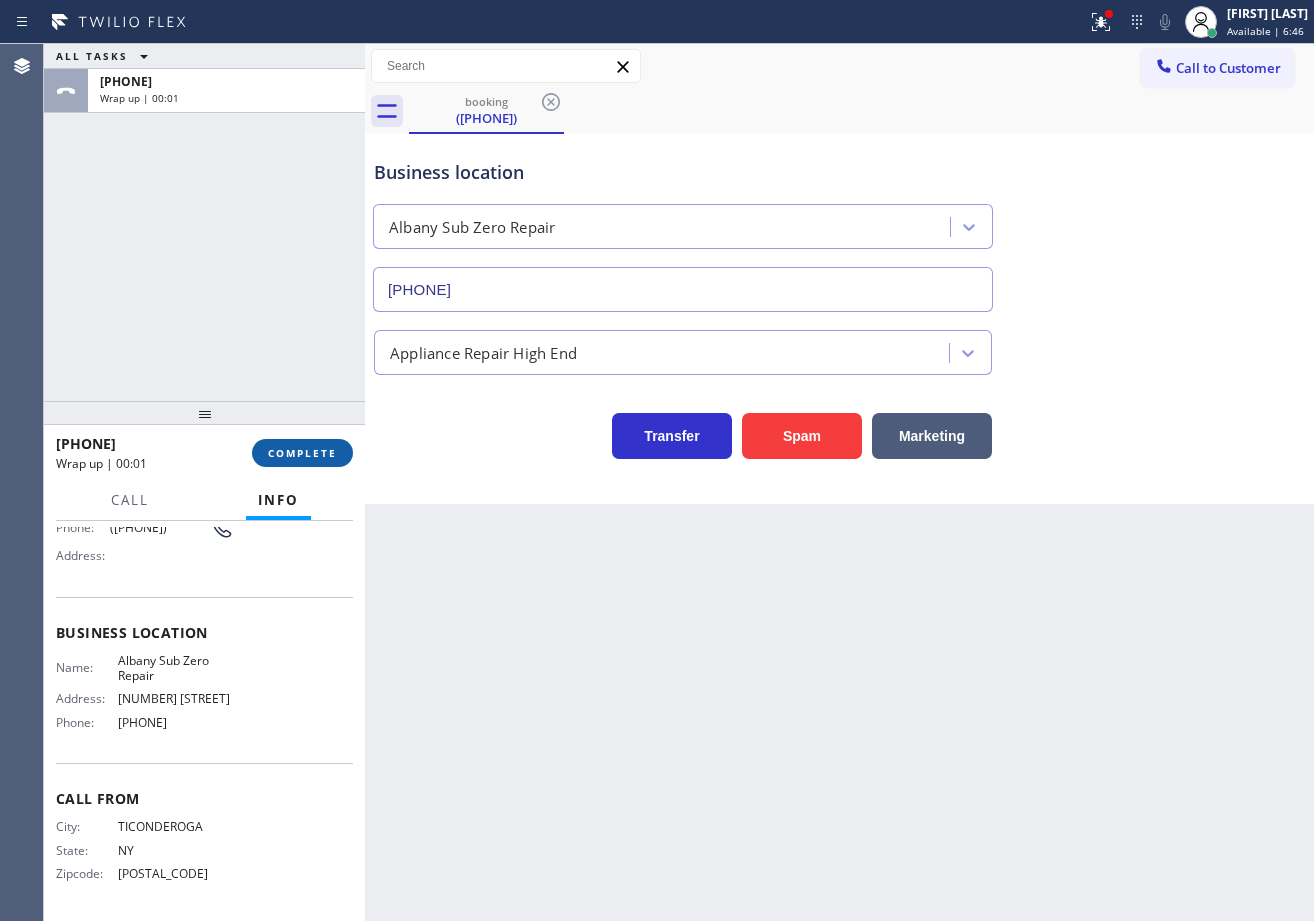 click on "COMPLETE" at bounding box center (302, 453) 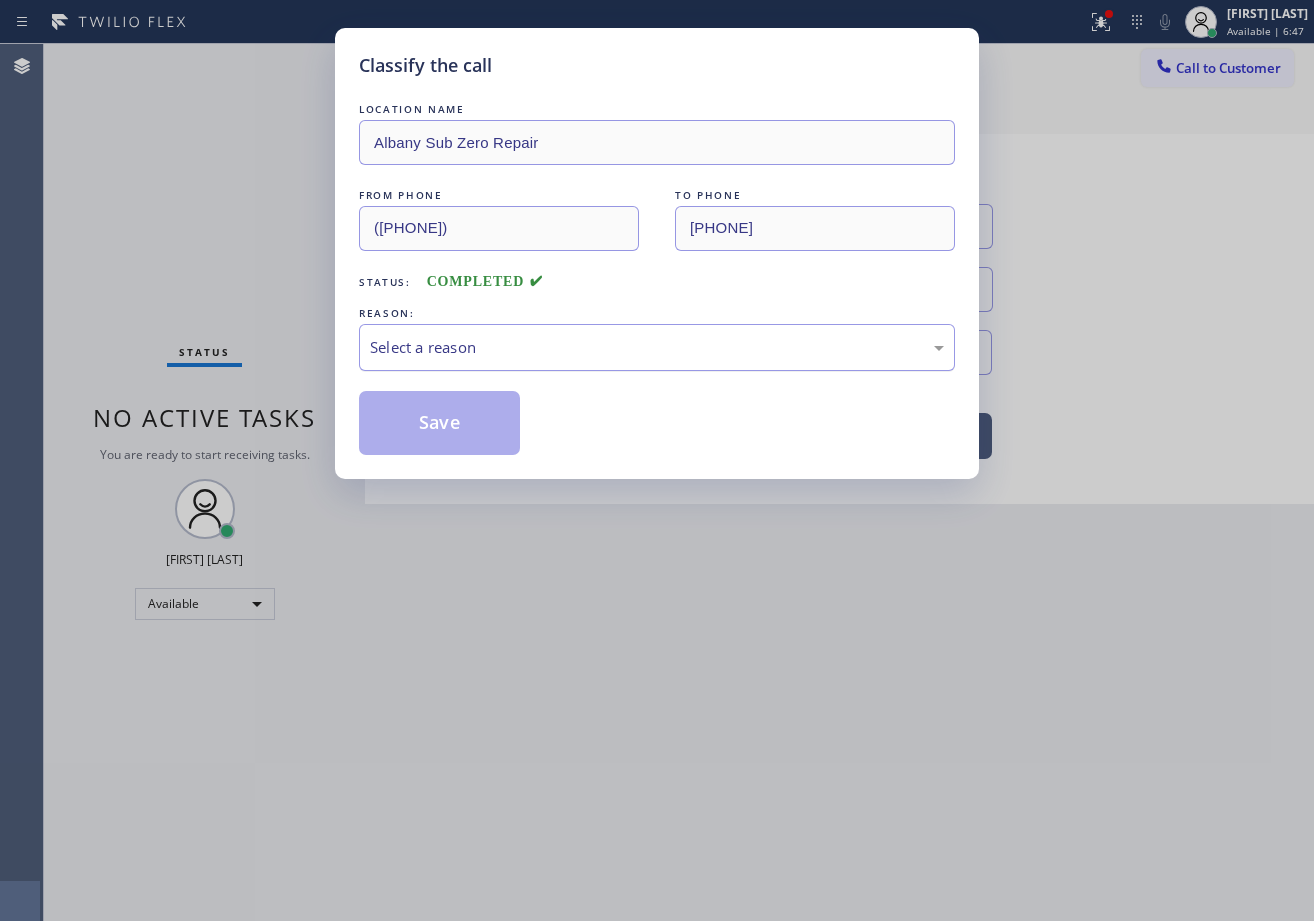 click on "Select a reason" at bounding box center (657, 347) 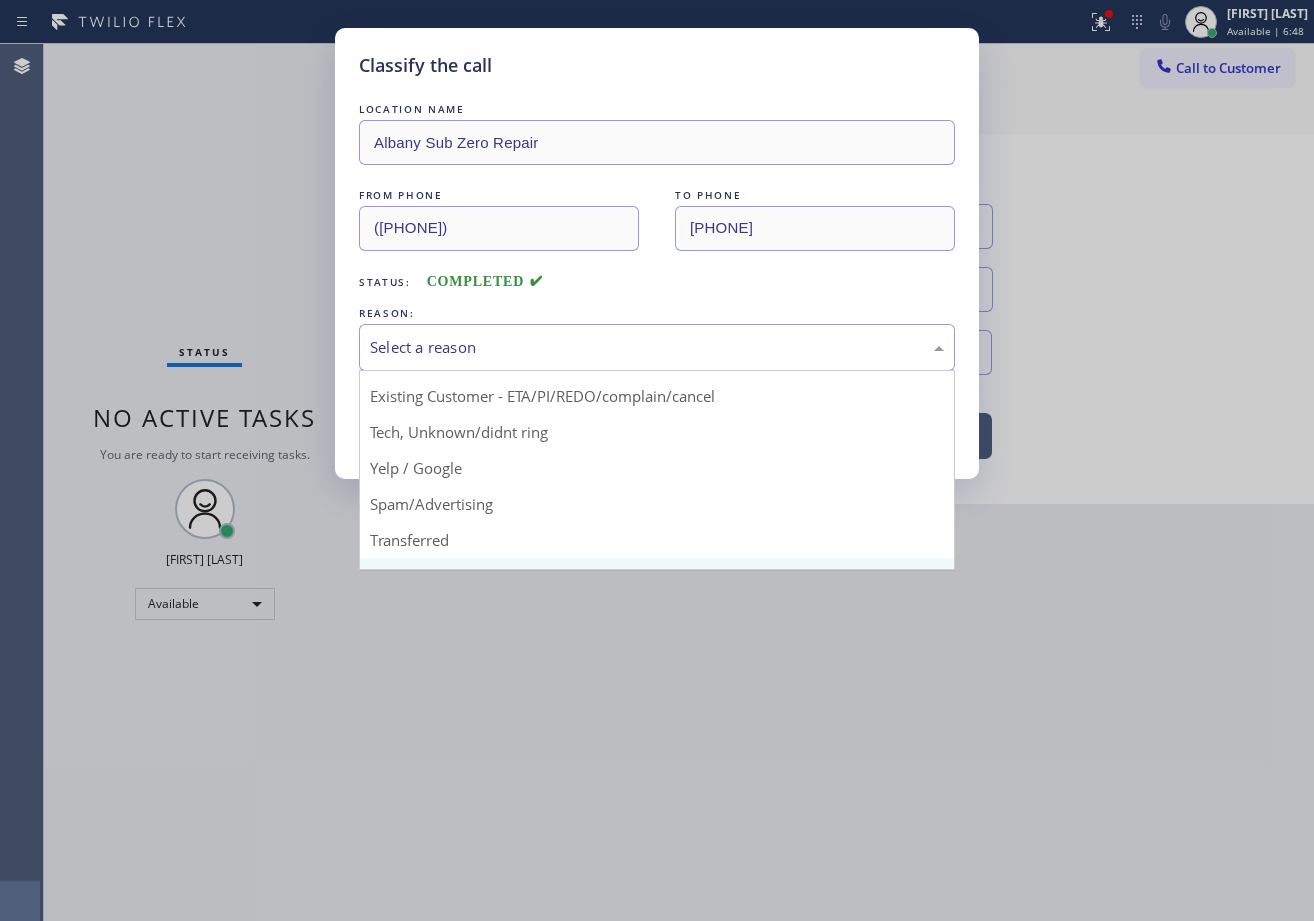 scroll, scrollTop: 100, scrollLeft: 0, axis: vertical 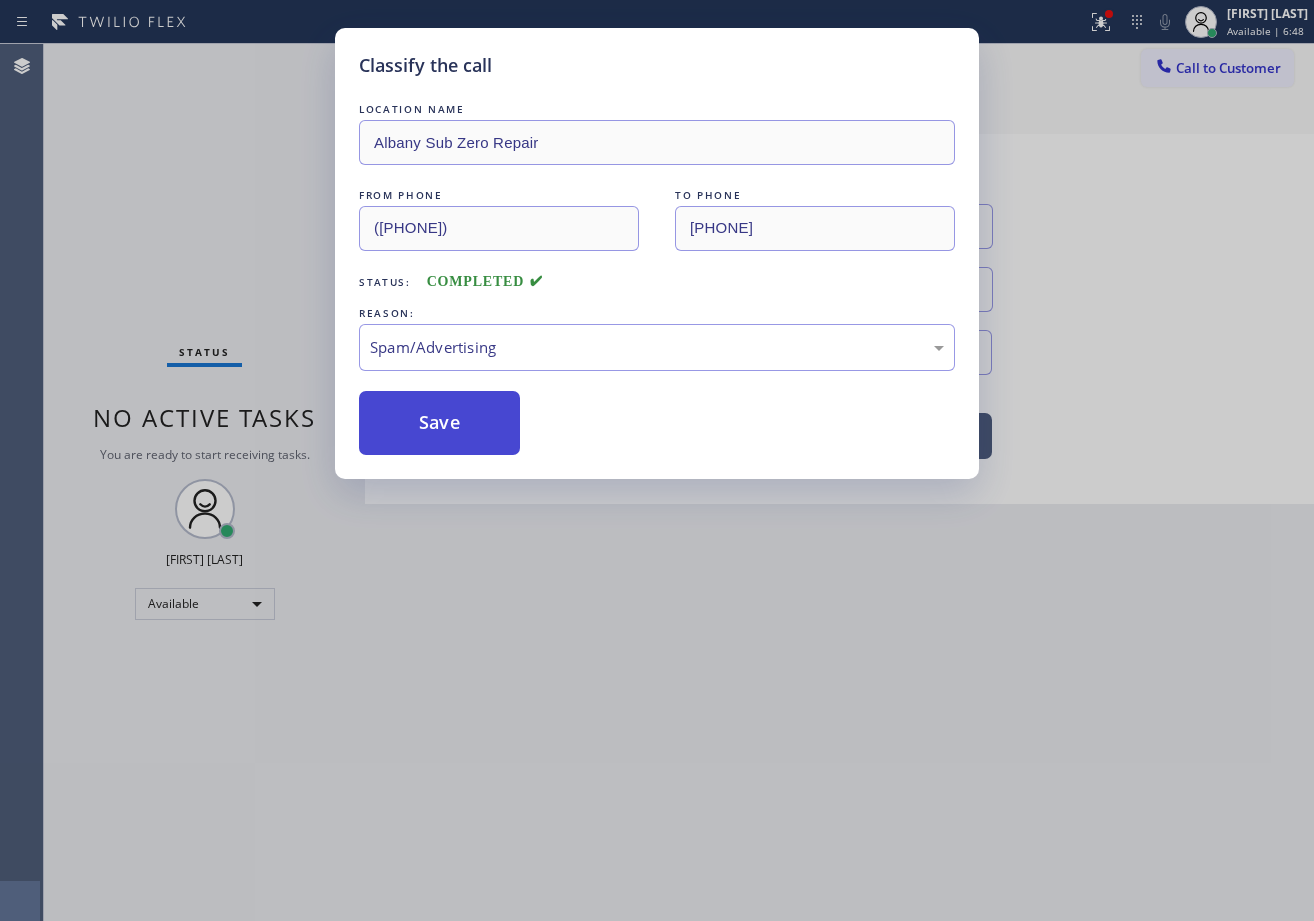 click on "Save" at bounding box center (439, 423) 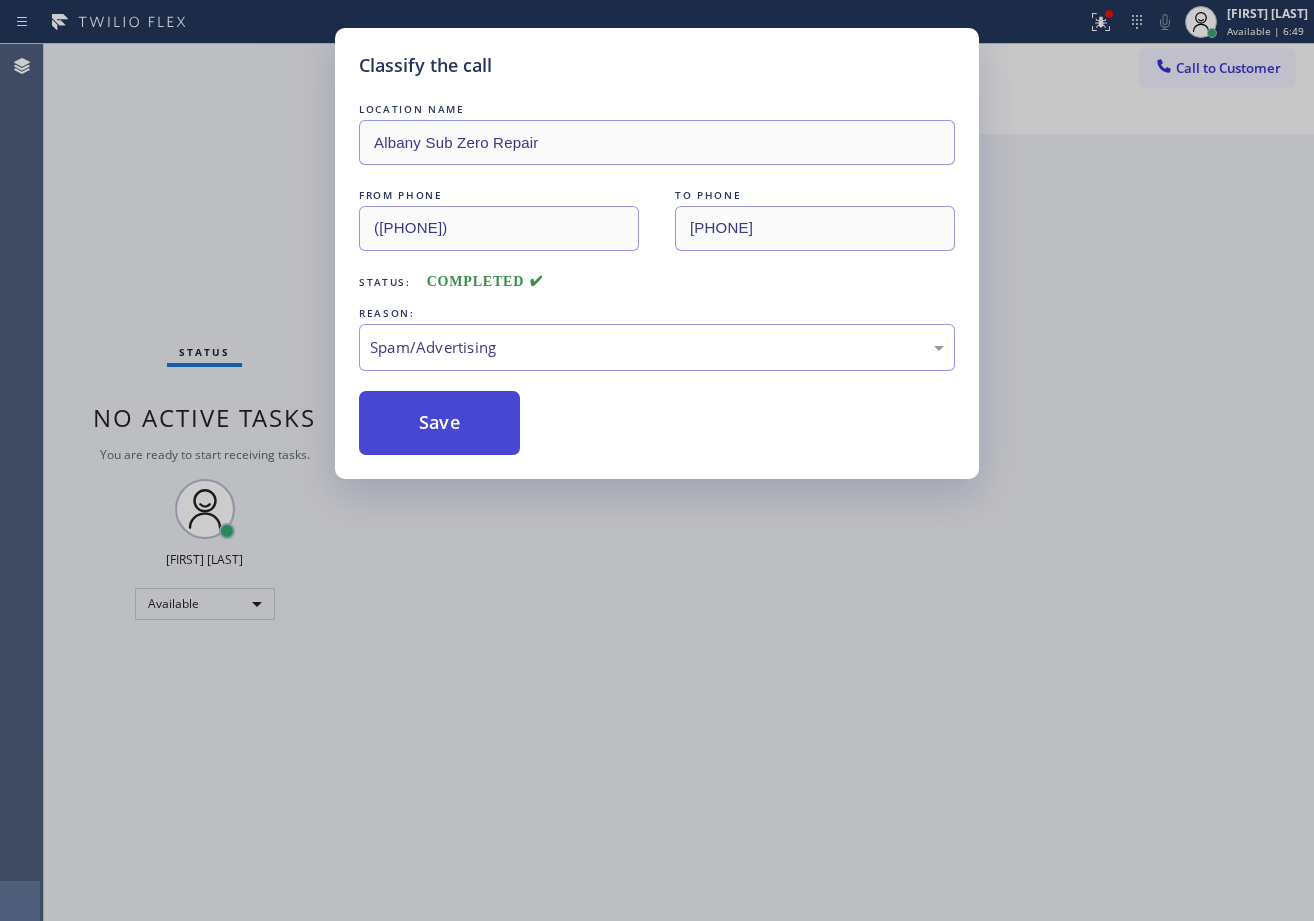 click on "Save" at bounding box center (439, 423) 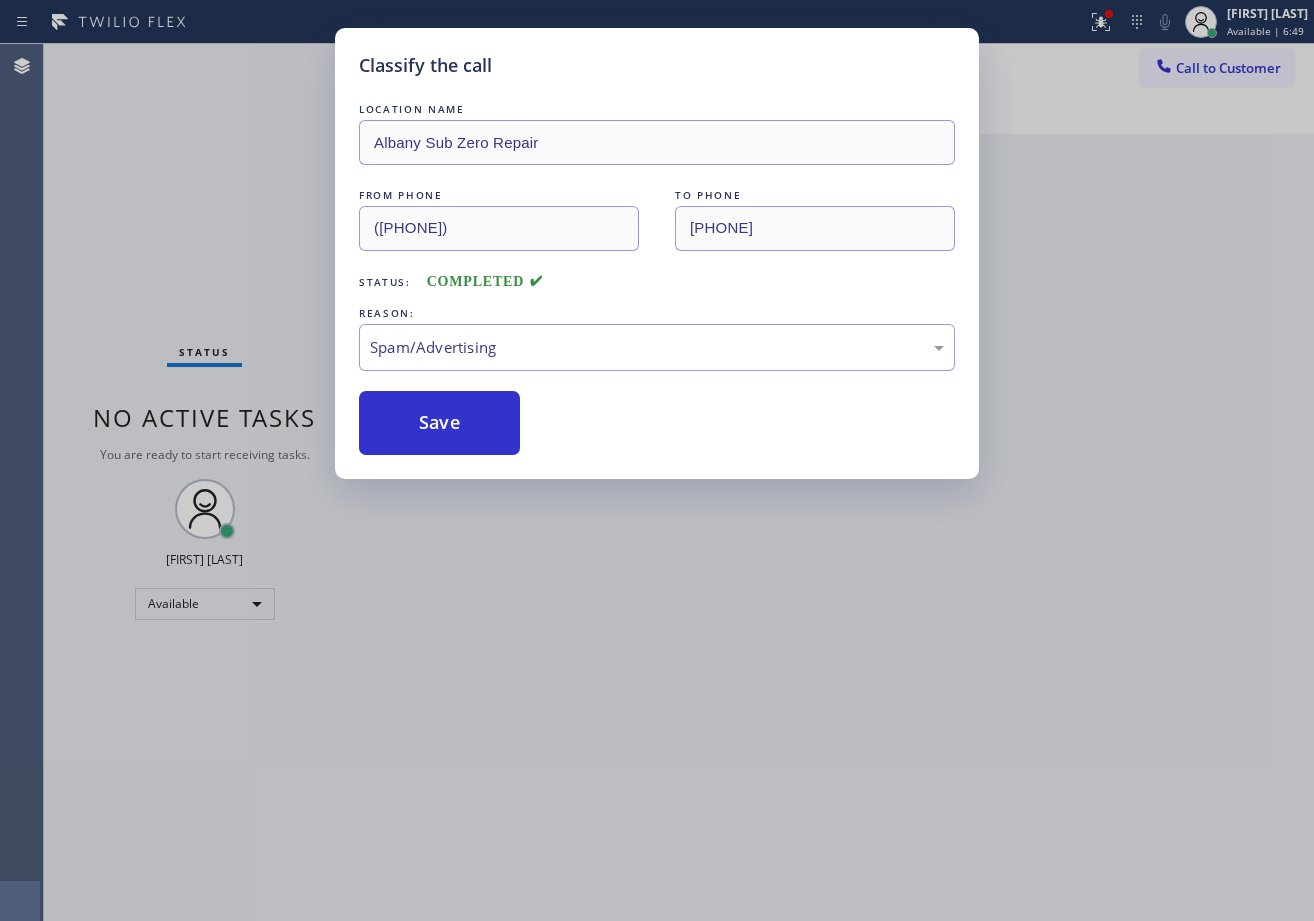 drag, startPoint x: 438, startPoint y: 443, endPoint x: 478, endPoint y: 511, distance: 78.892334 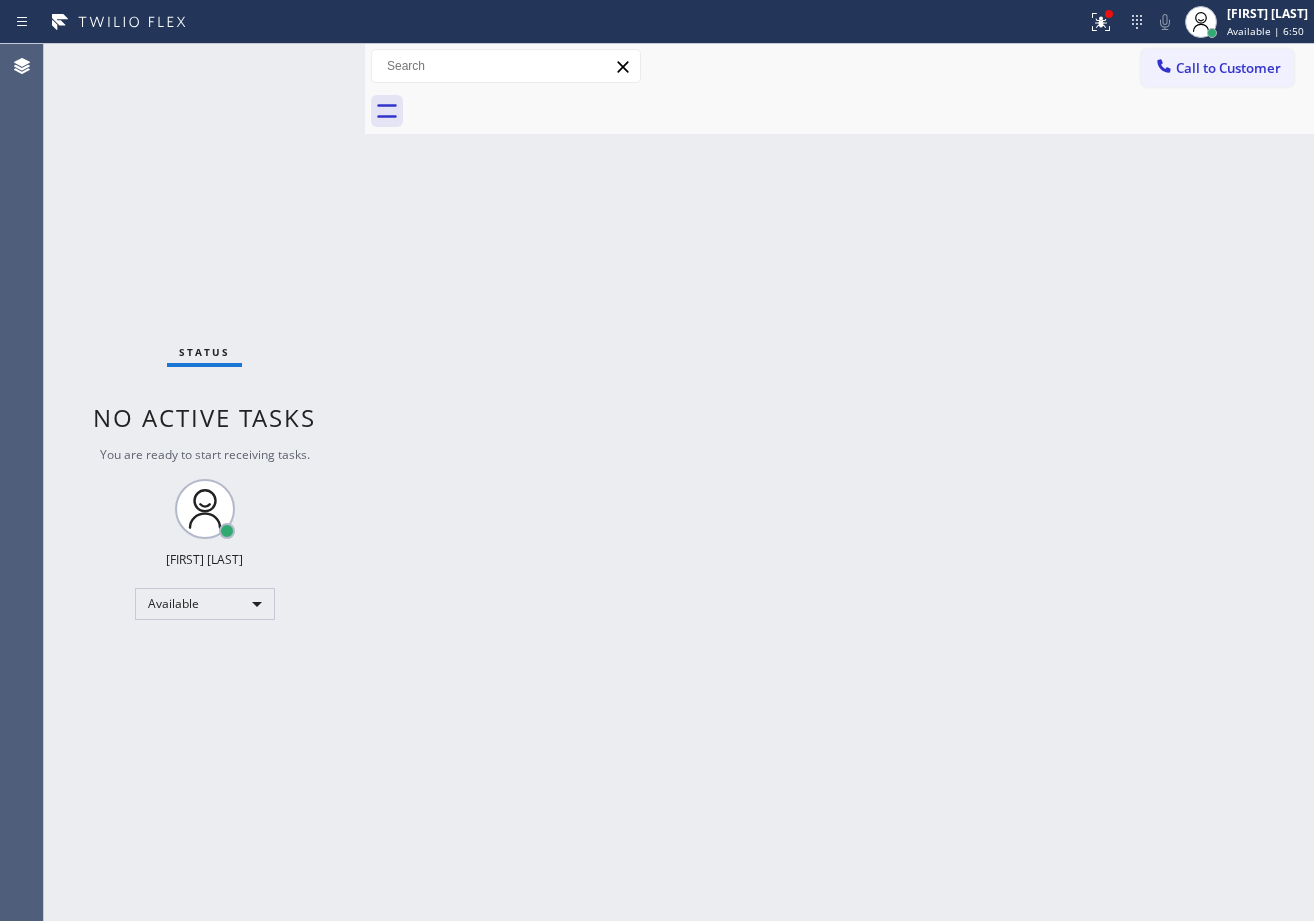 drag, startPoint x: 1070, startPoint y: 18, endPoint x: 1026, endPoint y: 93, distance: 86.95401 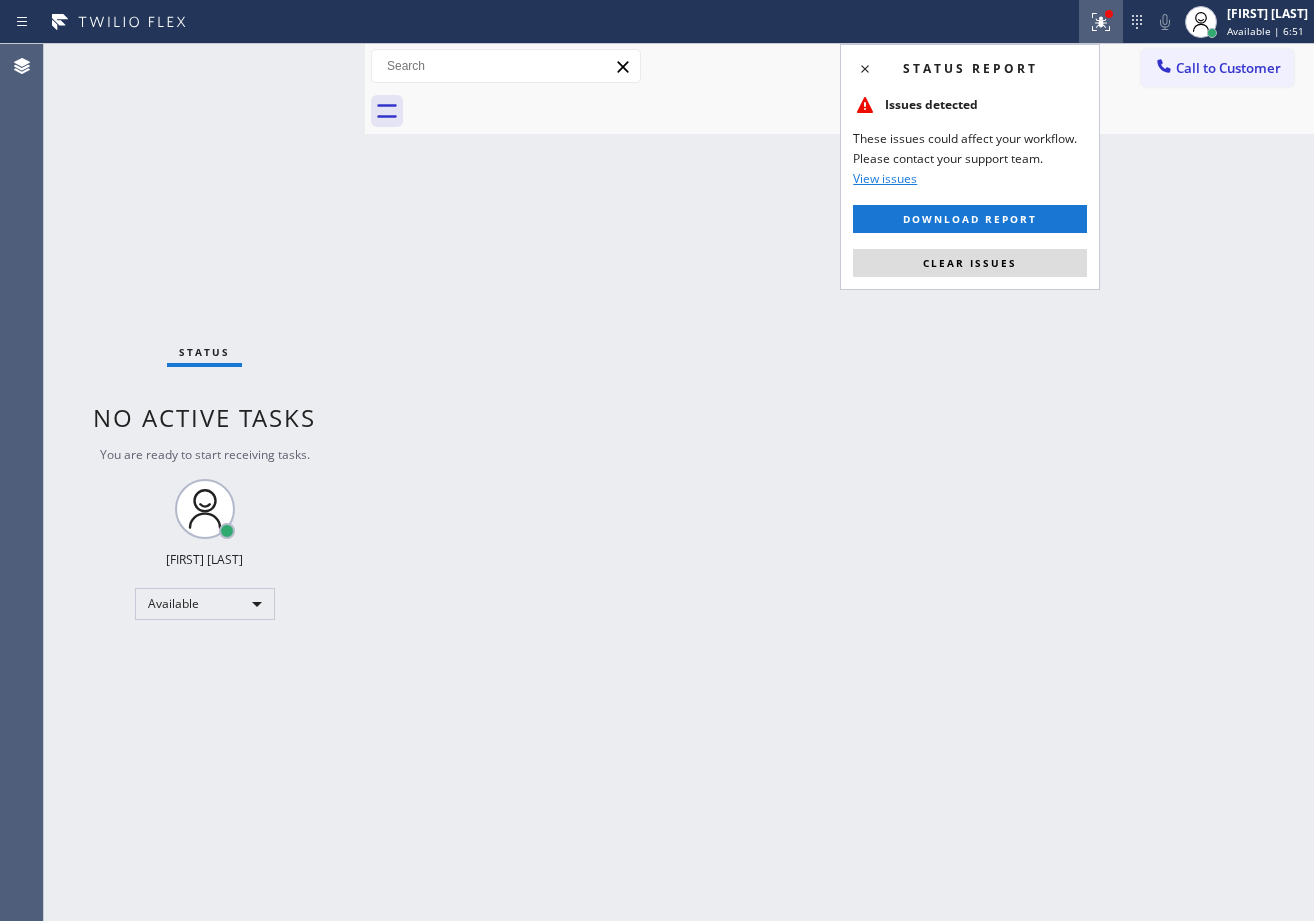 click on "Clear issues" at bounding box center (970, 263) 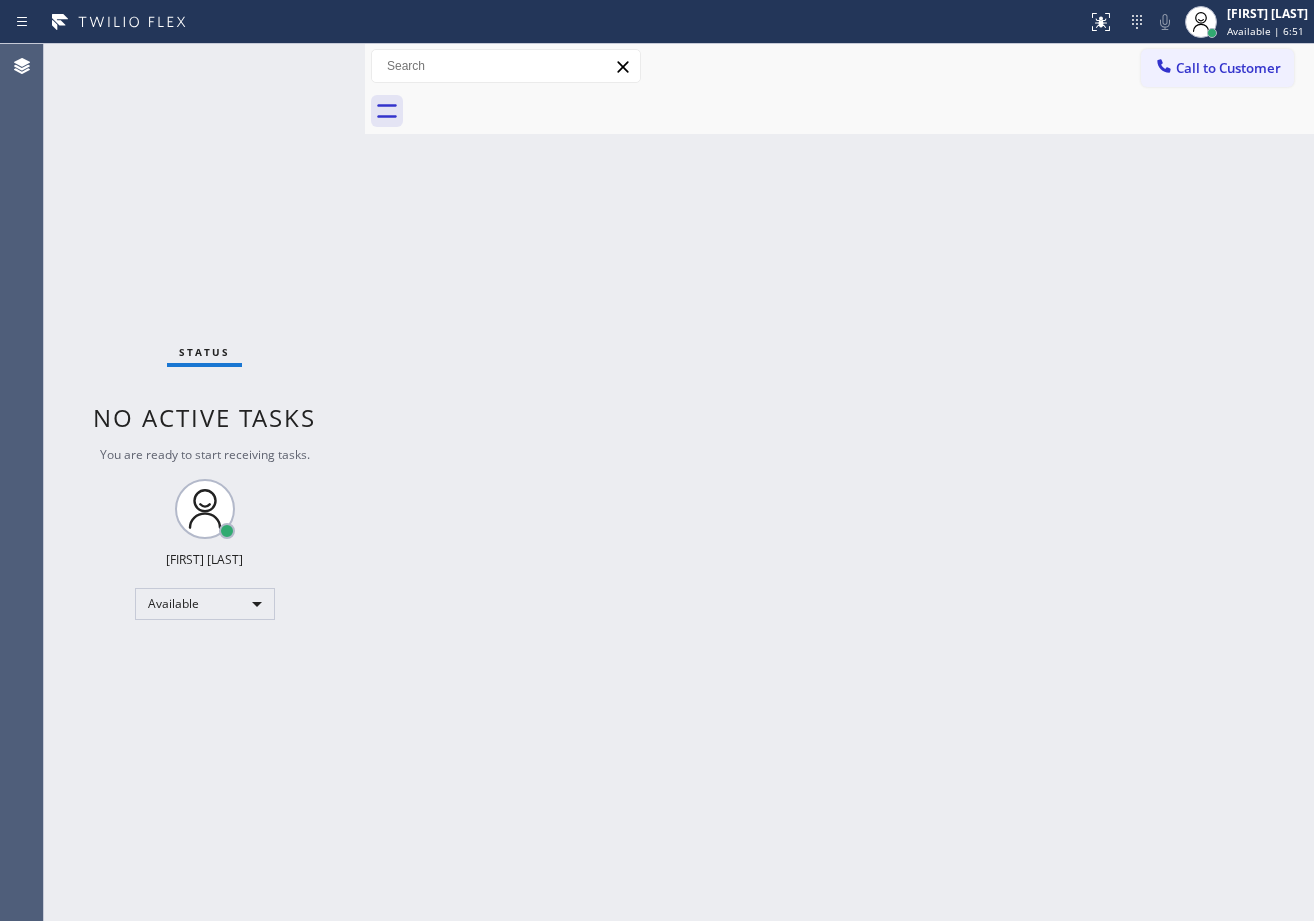 click on "Back to Dashboard Change Sender ID Customers Technicians Select a contact Outbound call Technician Search Technician Your caller id phone number Your caller id phone number Call Technician info Name   Phone none Address none Change Sender ID HVAC +[PHONE] 5 Star Appliance +[PHONE] Appliance Repair +[PHONE] Plumbing +[PHONE] Air Duct Cleaning +[PHONE]  Electricians +[PHONE]  Cancel Change Check personal SMS Reset Change No tabs Call to Customer Outbound call Location Search location Your caller id phone number [PHONE] Customer number Call Outbound call Technician Search Technician Your caller id phone number Your caller id phone number Call" at bounding box center (839, 482) 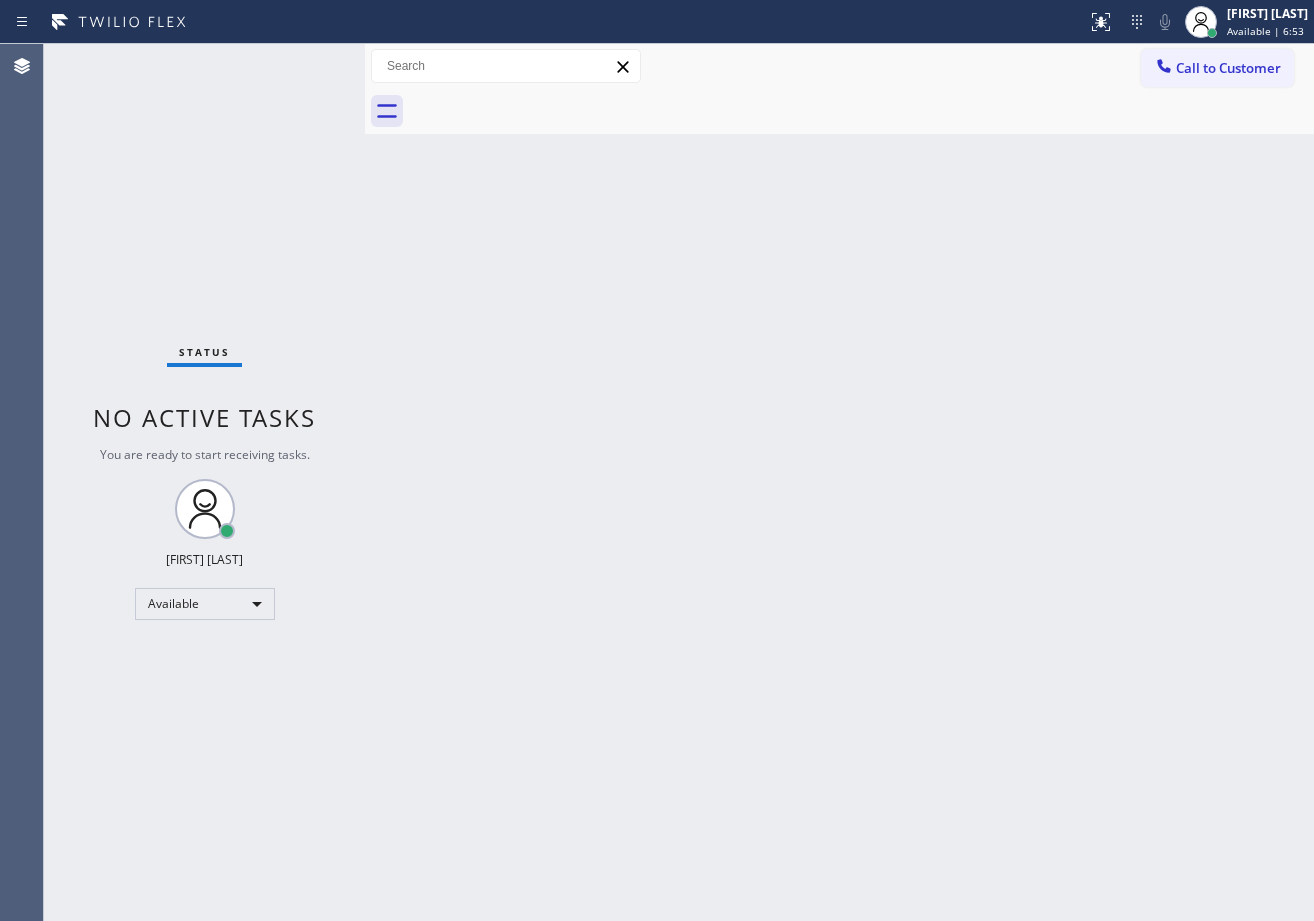 drag, startPoint x: 472, startPoint y: 392, endPoint x: 471, endPoint y: 420, distance: 28.01785 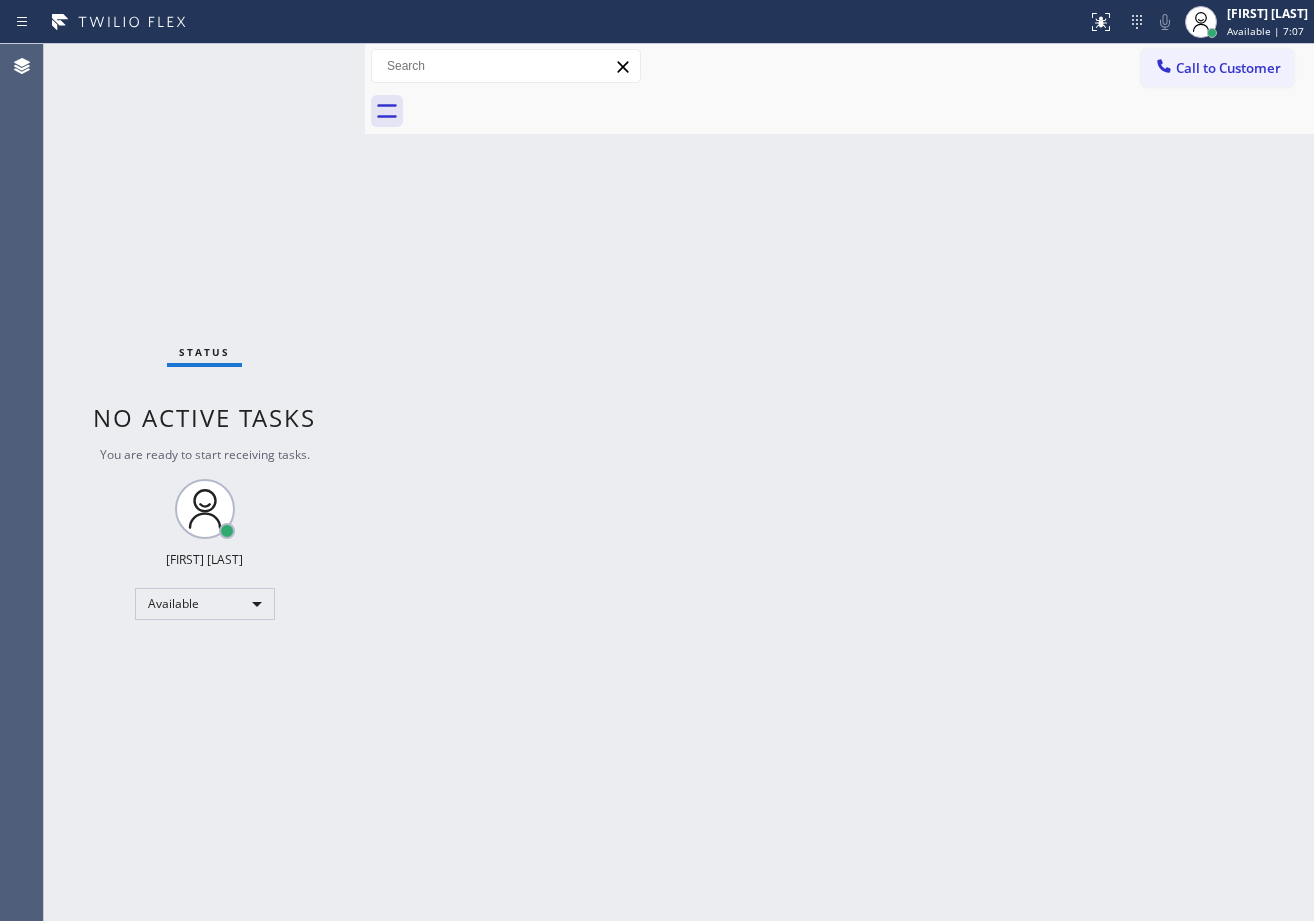 click on "Back to Dashboard Change Sender ID Customers Technicians Select a contact Outbound call Technician Search Technician Your caller id phone number Your caller id phone number Call Technician info Name   Phone none Address none Change Sender ID HVAC +[PHONE] 5 Star Appliance +[PHONE] Appliance Repair +[PHONE] Plumbing +[PHONE] Air Duct Cleaning +[PHONE]  Electricians +[PHONE]  Cancel Change Check personal SMS Reset Change No tabs Call to Customer Outbound call Location Search location Your caller id phone number [PHONE] Customer number Call Outbound call Technician Search Technician Your caller id phone number Your caller id phone number Call" at bounding box center (839, 482) 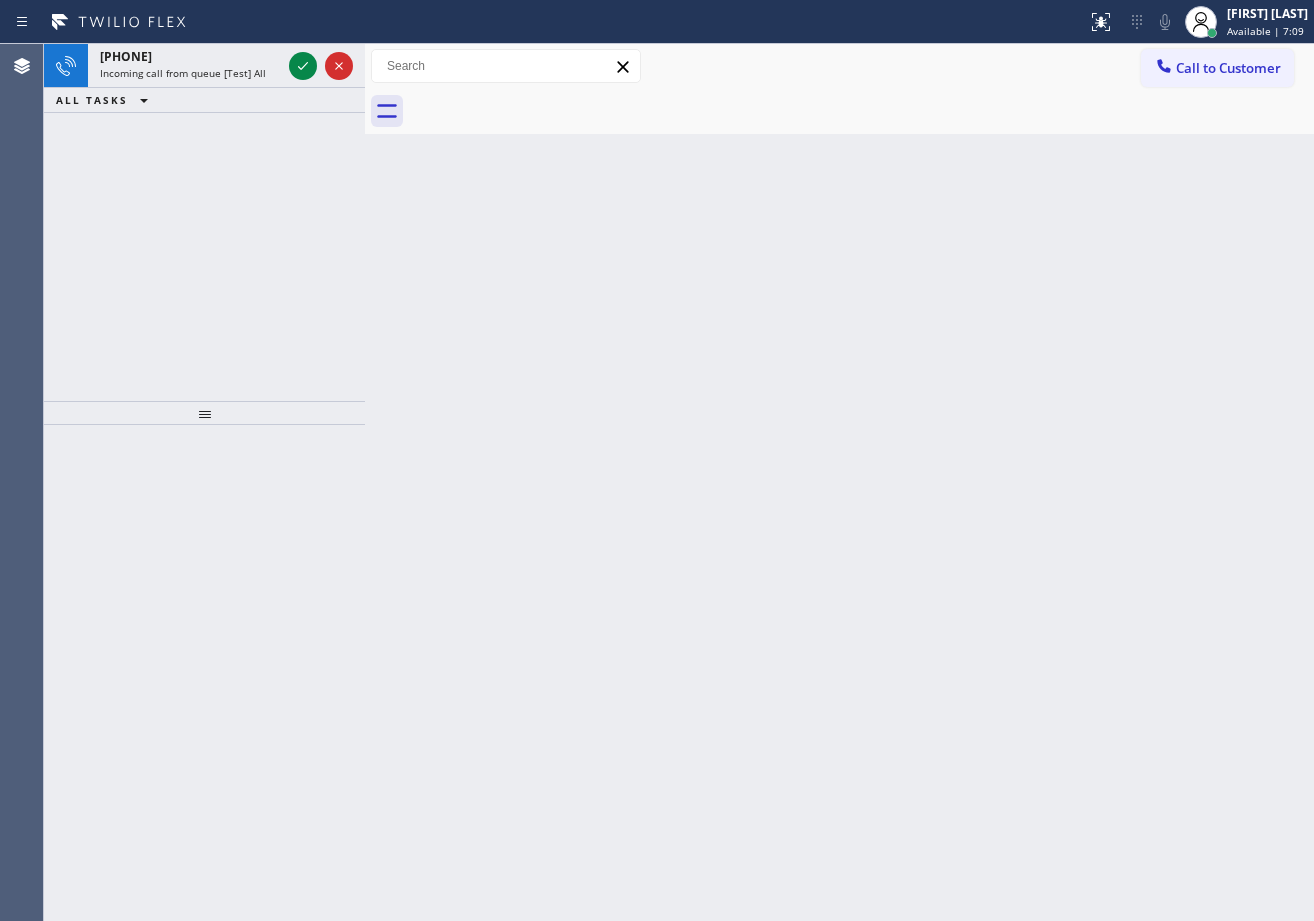 drag, startPoint x: 618, startPoint y: 566, endPoint x: 589, endPoint y: 551, distance: 32.649654 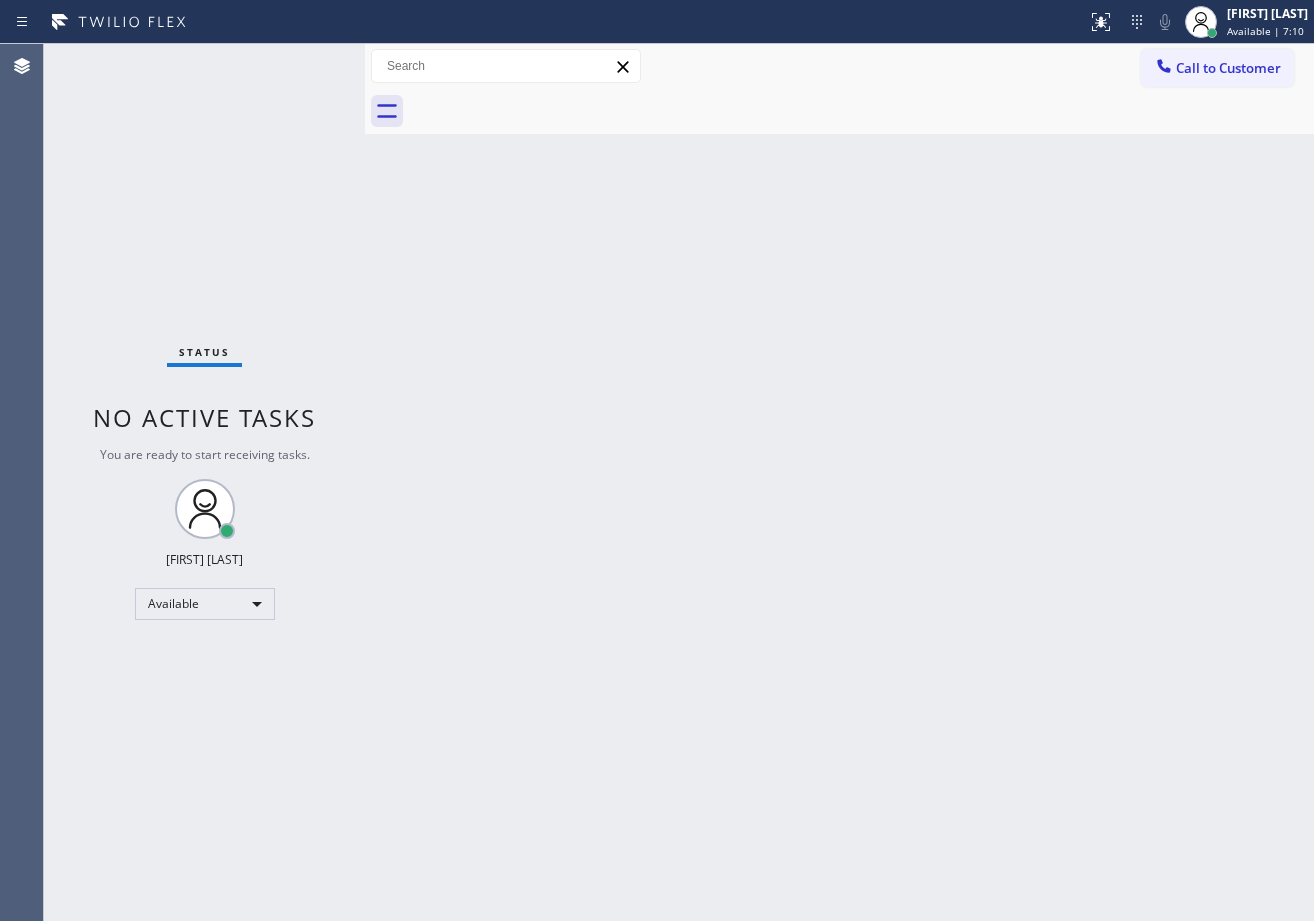 click on "Status   No active tasks     You are ready to start receiving tasks.   [FIRST] [LAST] Available" at bounding box center (204, 482) 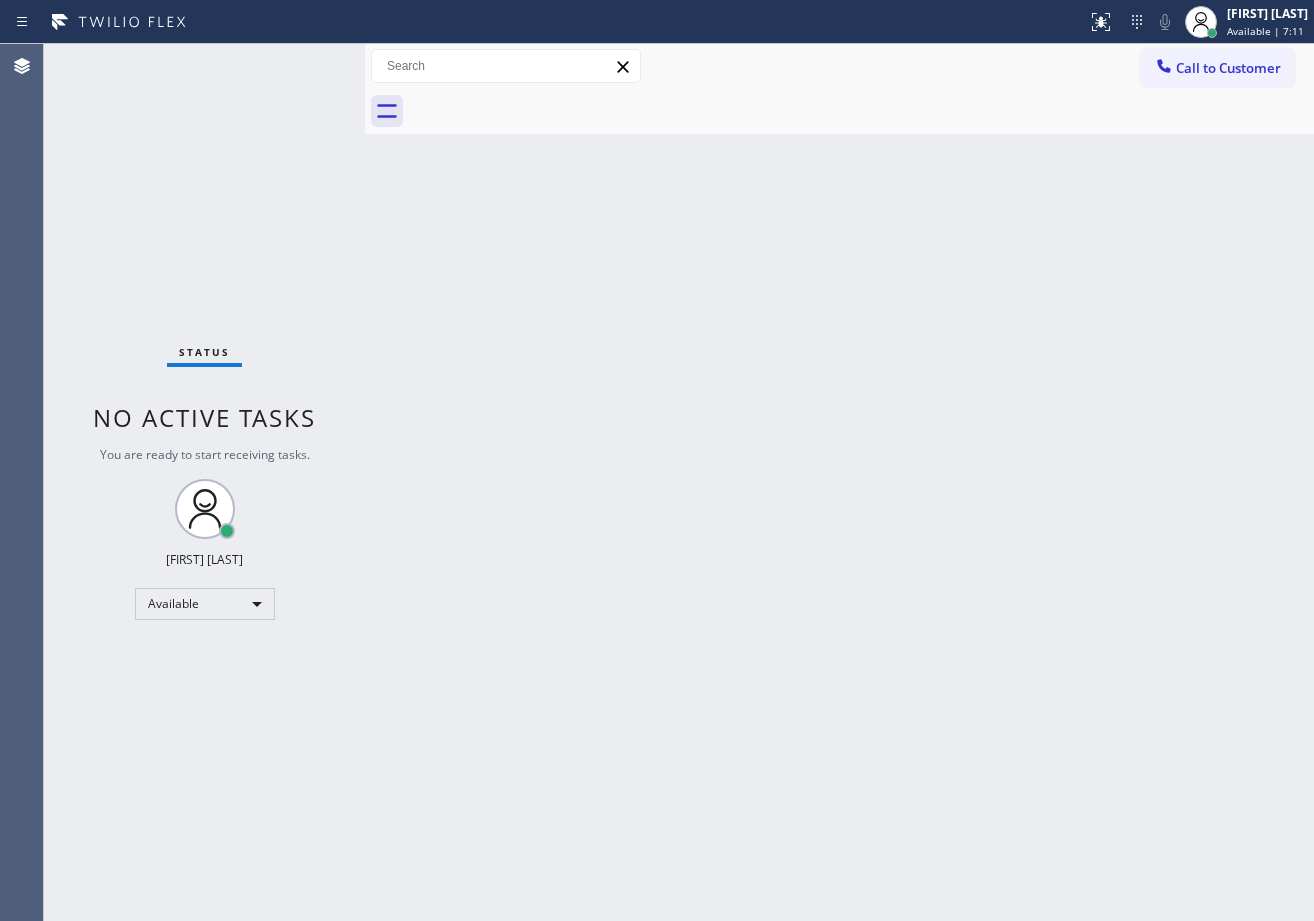 drag, startPoint x: 662, startPoint y: 504, endPoint x: 800, endPoint y: 670, distance: 215.87033 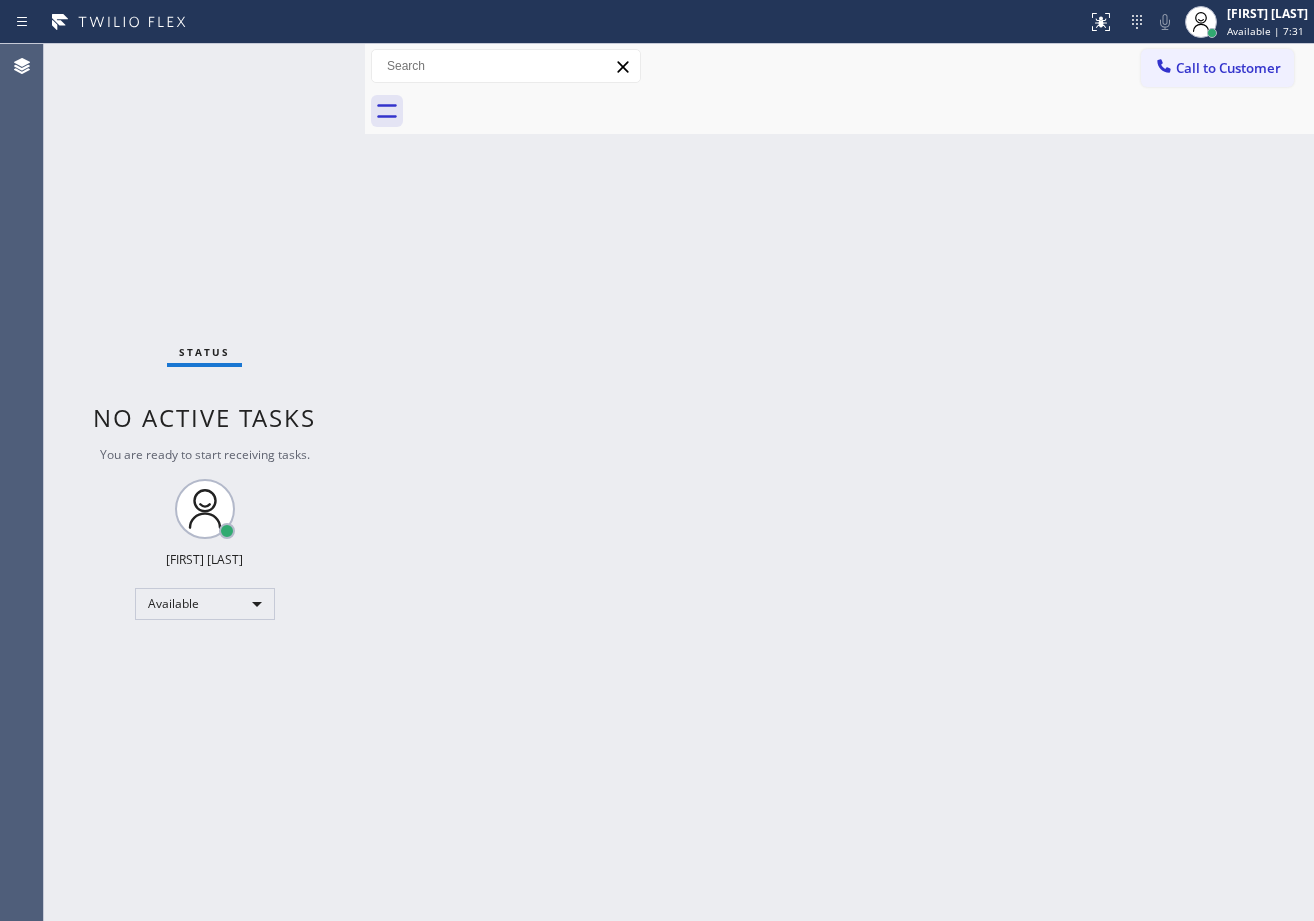 click on "Status   No active tasks     You are ready to start receiving tasks.   [FIRST] [LAST] Available" at bounding box center (204, 482) 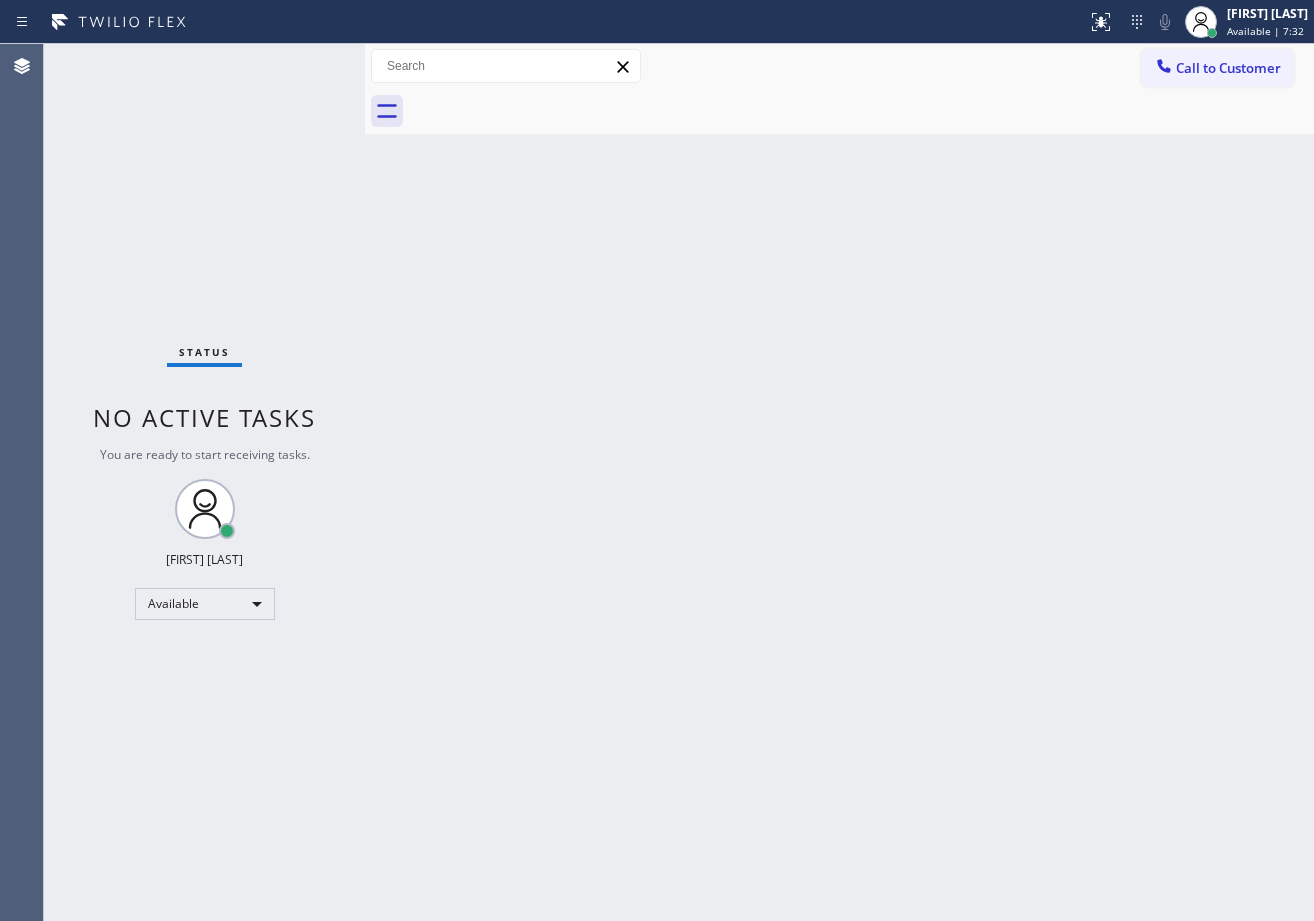 click on "Status   No active tasks     You are ready to start receiving tasks.   [FIRST] [LAST] Available" at bounding box center (204, 482) 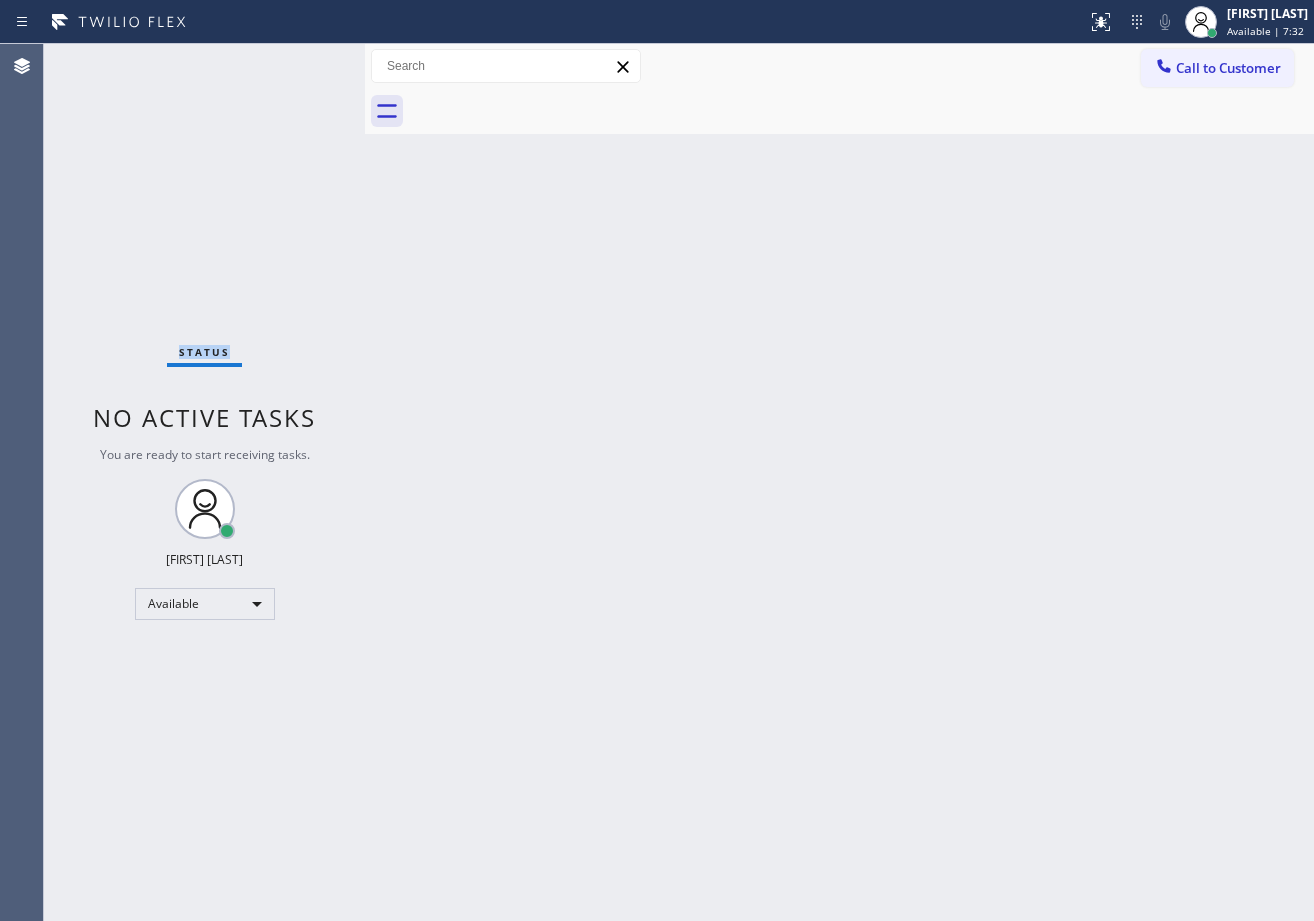 click on "Status   No active tasks     You are ready to start receiving tasks.   [FIRST] [LAST] Available" at bounding box center [204, 482] 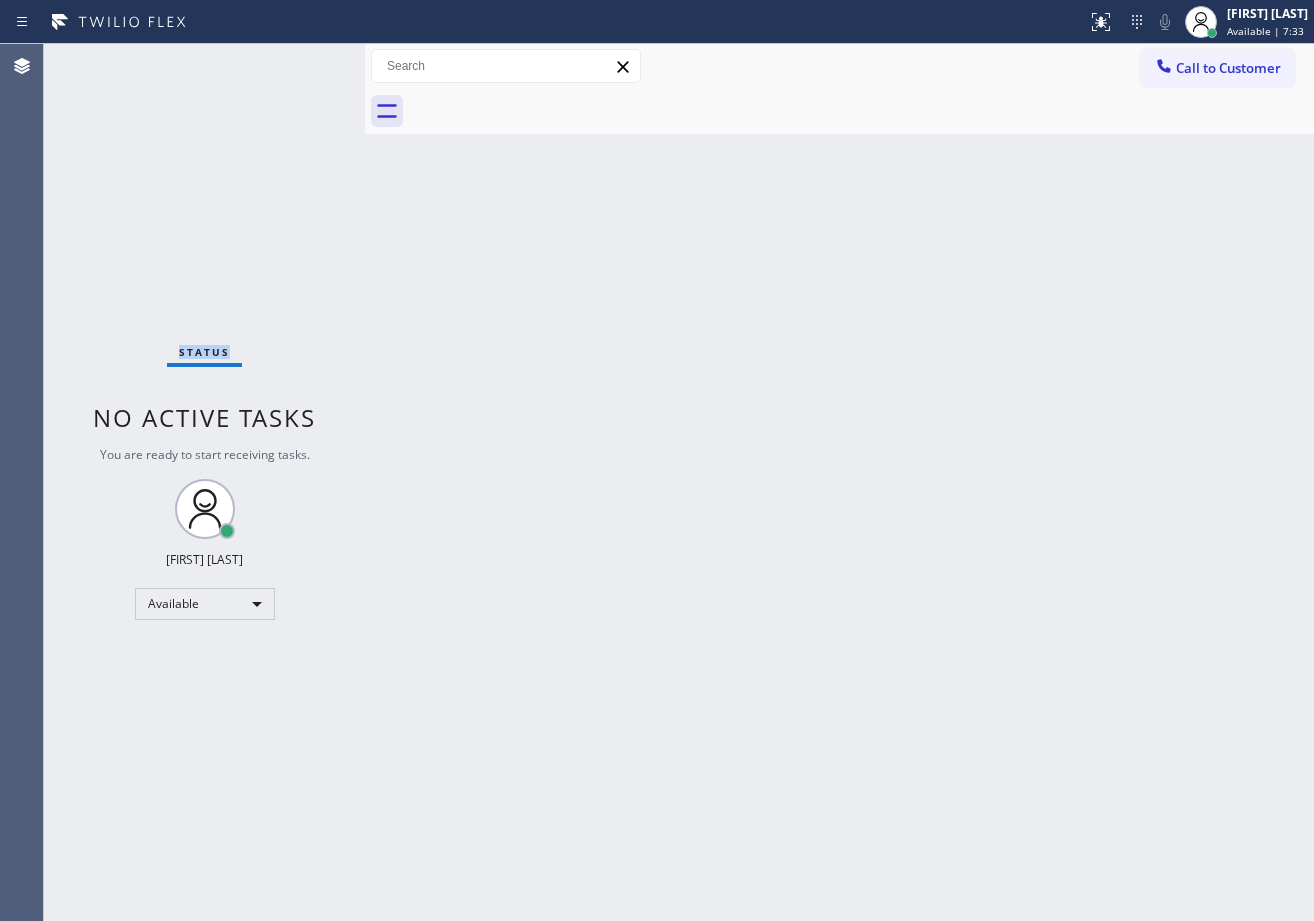 click on "Status   No active tasks     You are ready to start receiving tasks.   [FIRST] [LAST] Available" at bounding box center [204, 482] 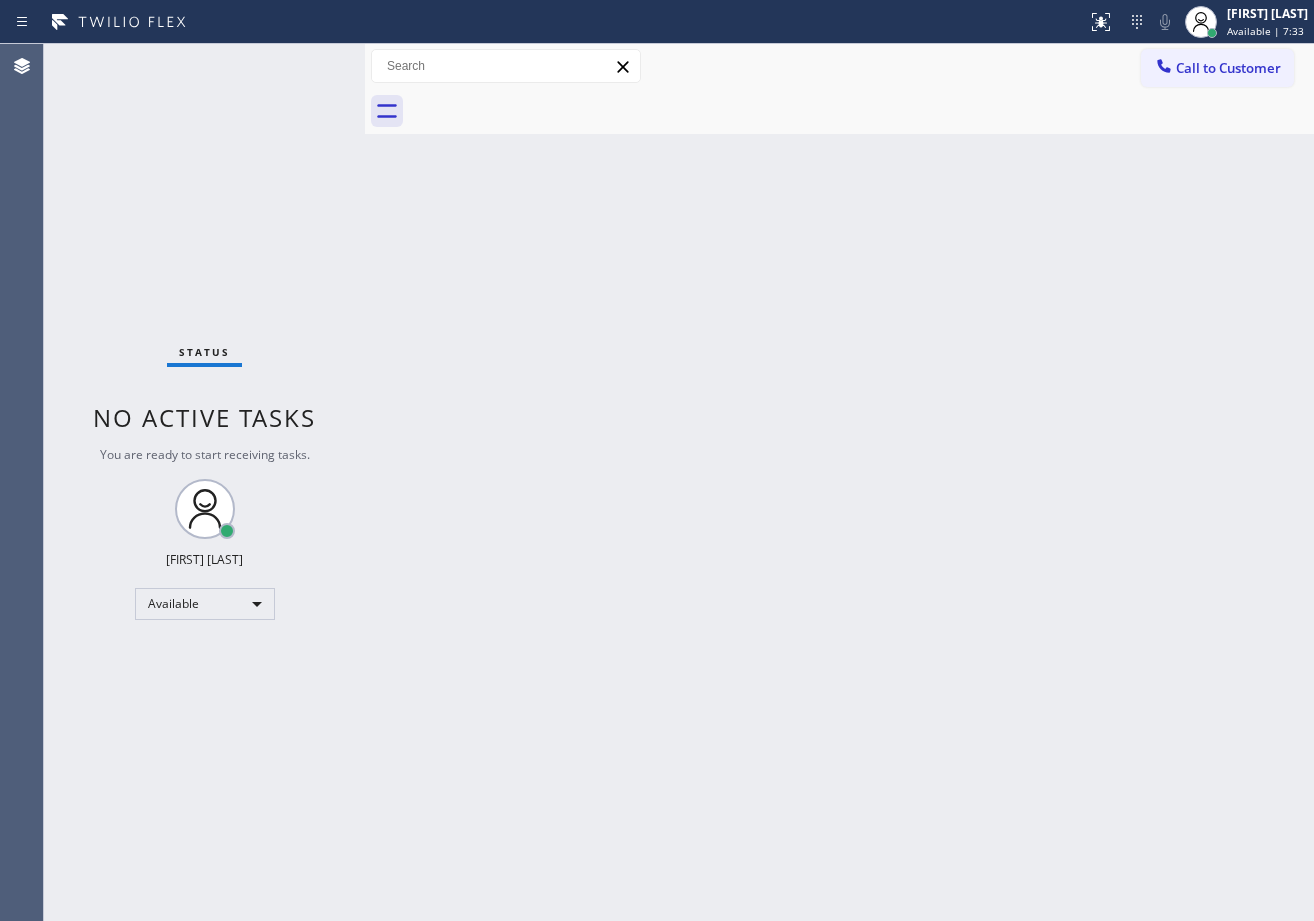 click on "Status   No active tasks     You are ready to start receiving tasks.   [FIRST] [LAST] Available" at bounding box center [204, 482] 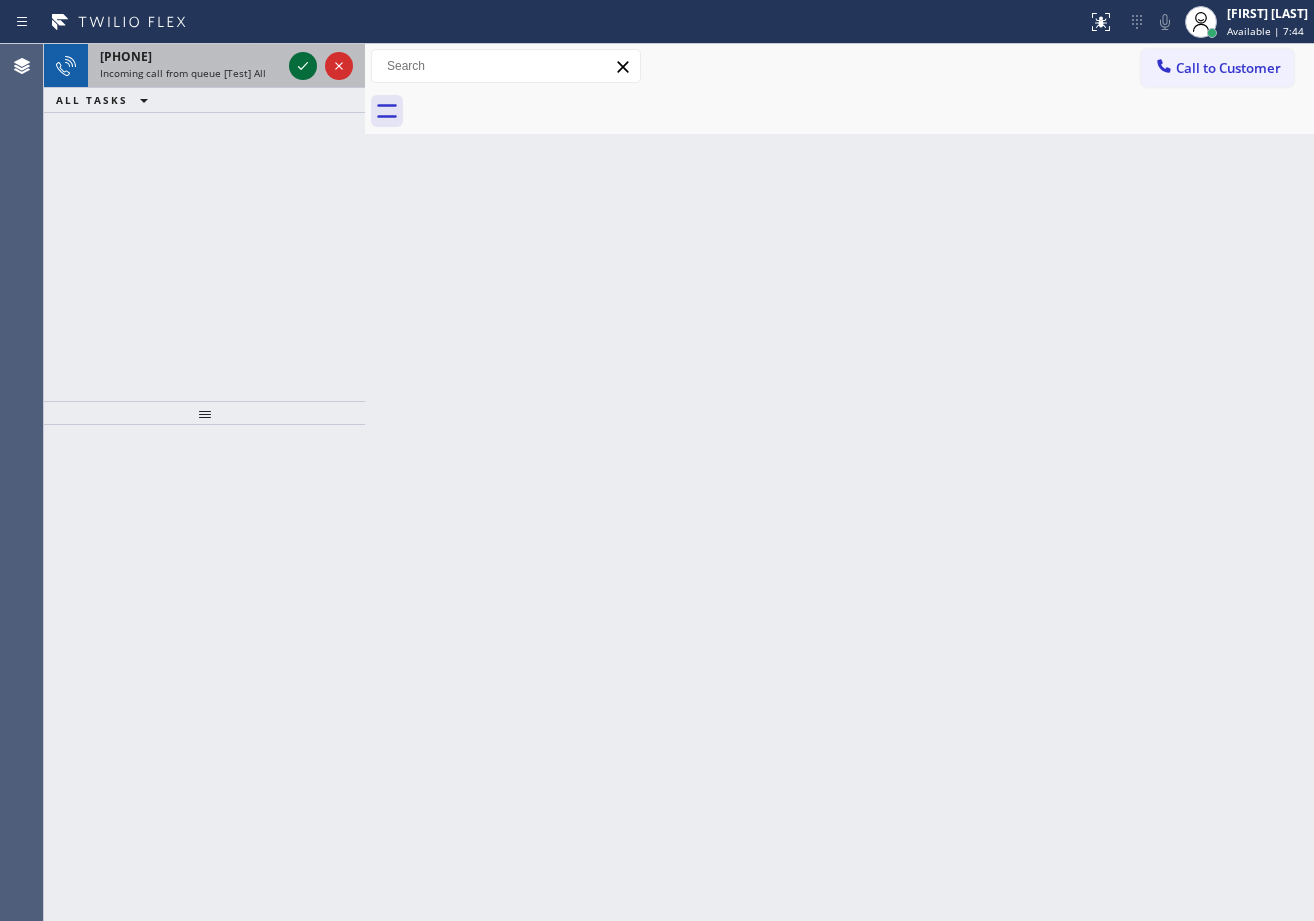 click 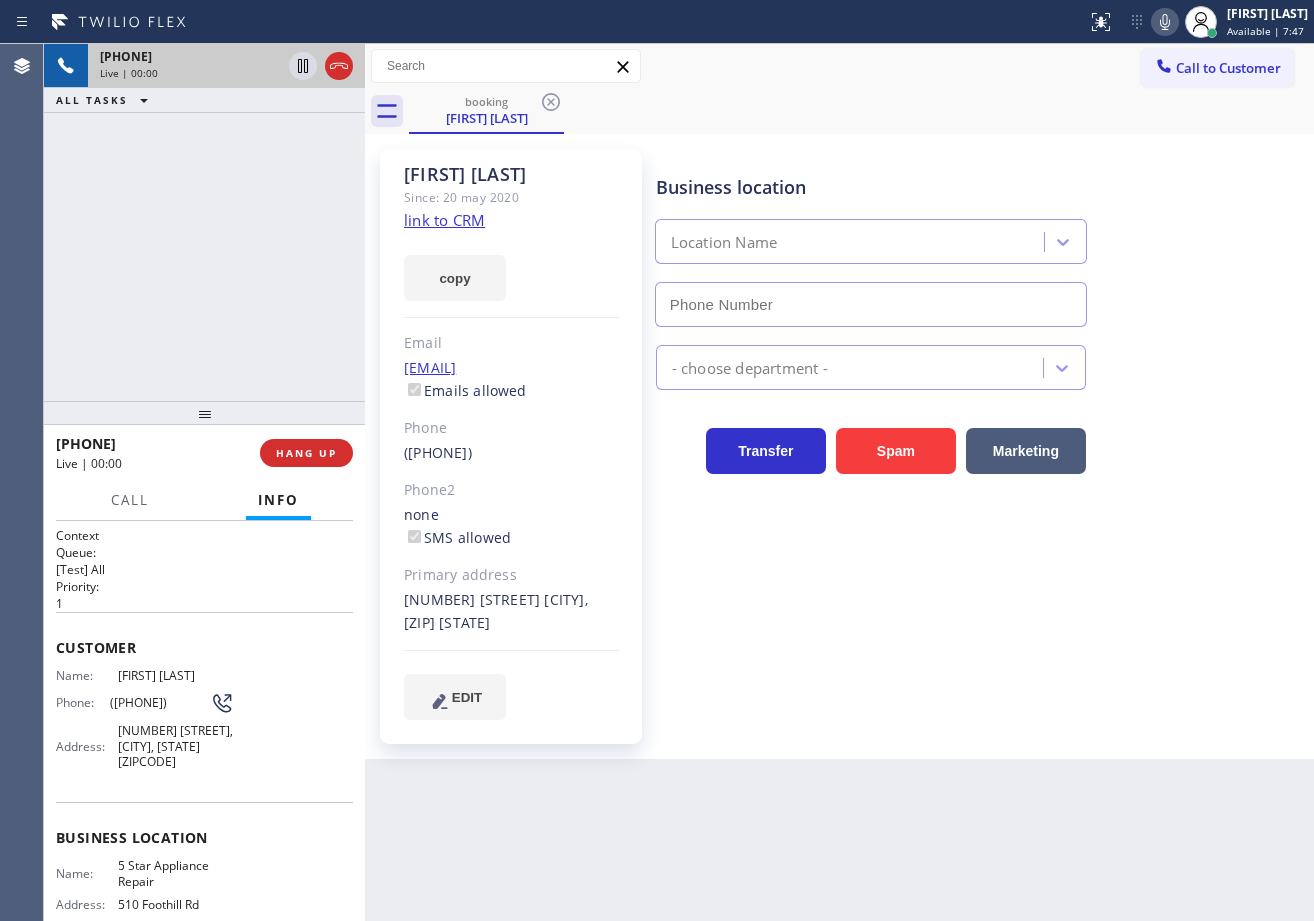 type on "([PHONE])" 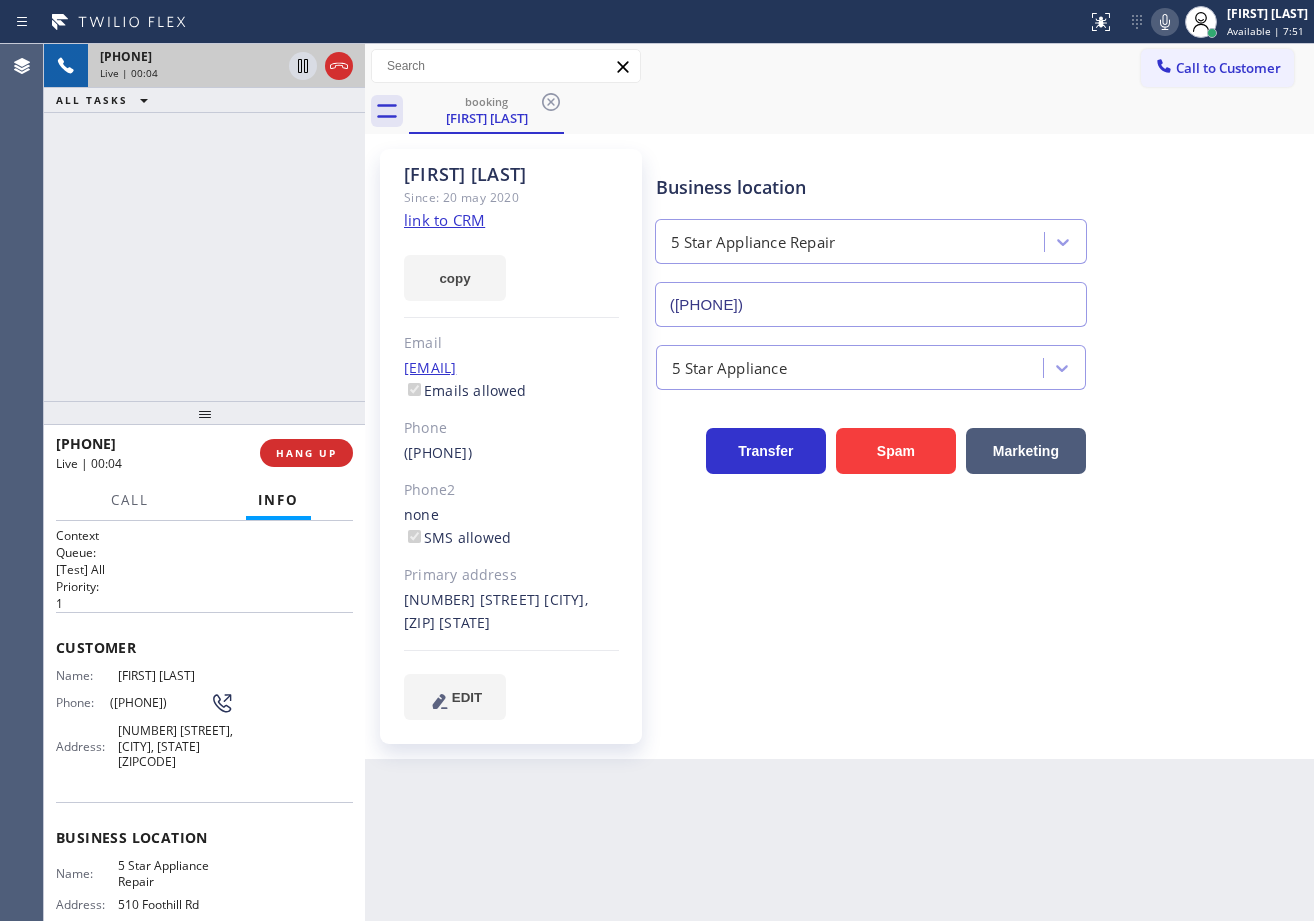 click on "link to CRM" 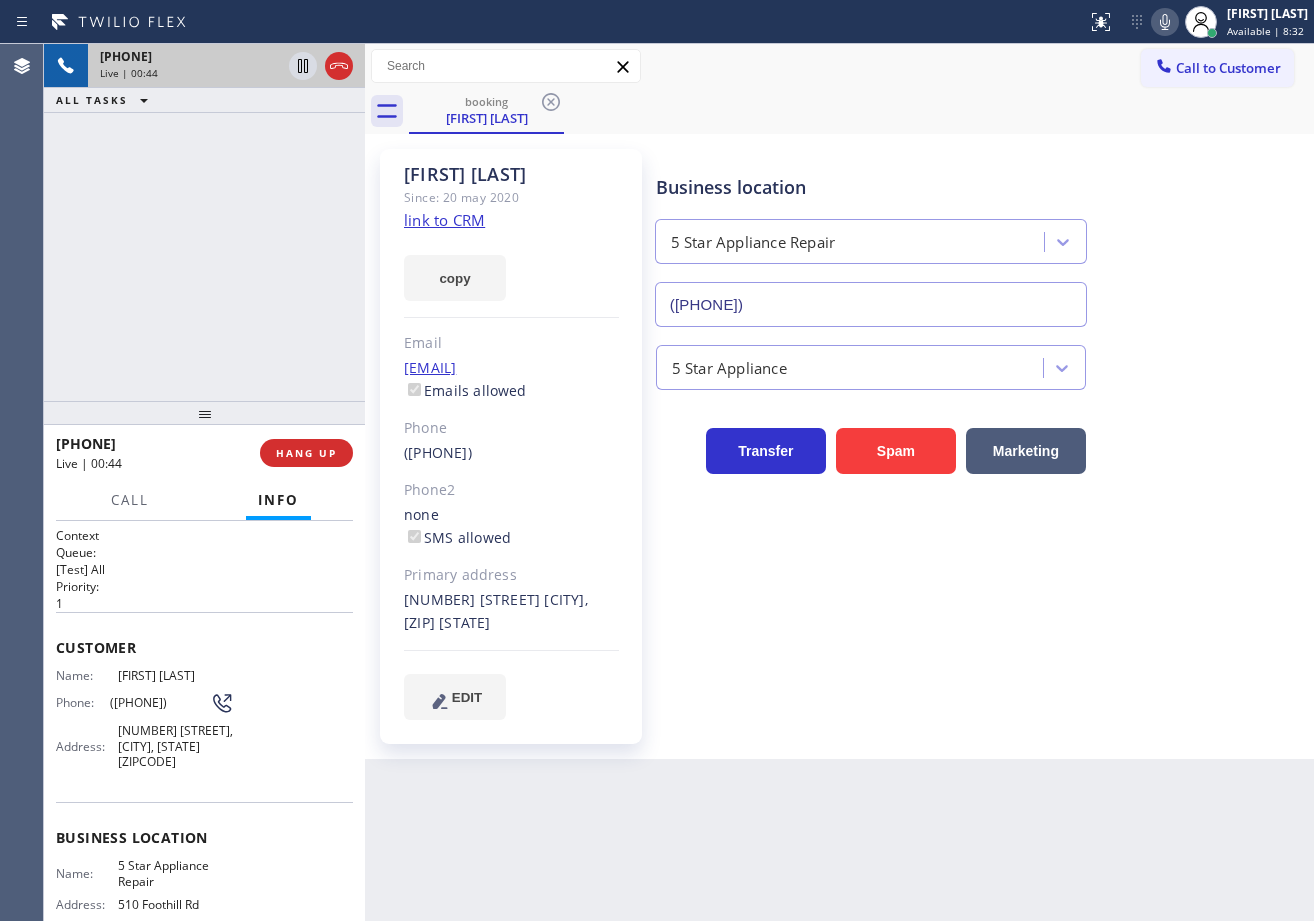 click on "booking [FIRST] [LAST]" at bounding box center [861, 111] 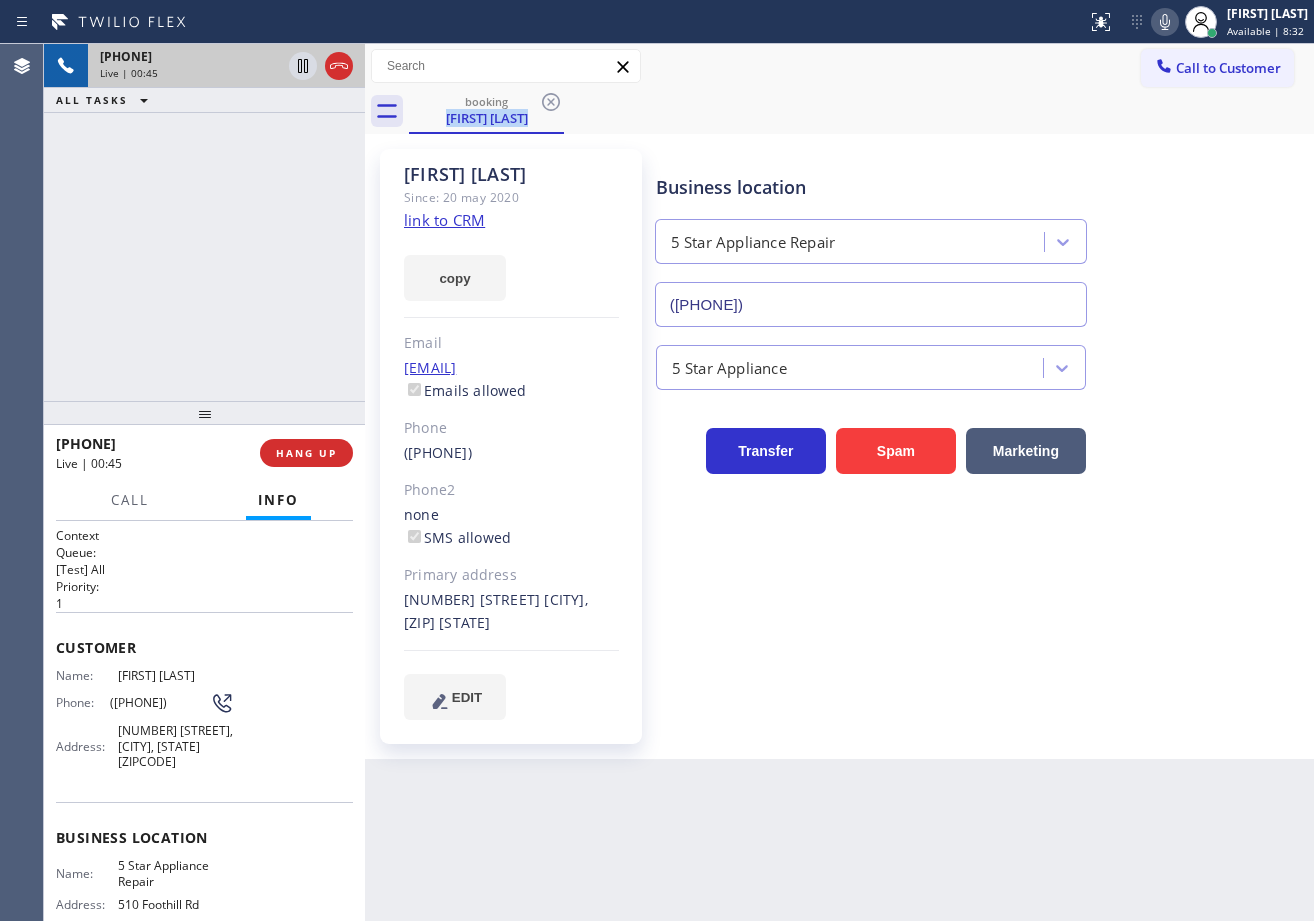 click on "booking [FIRST] [LAST]" at bounding box center [861, 111] 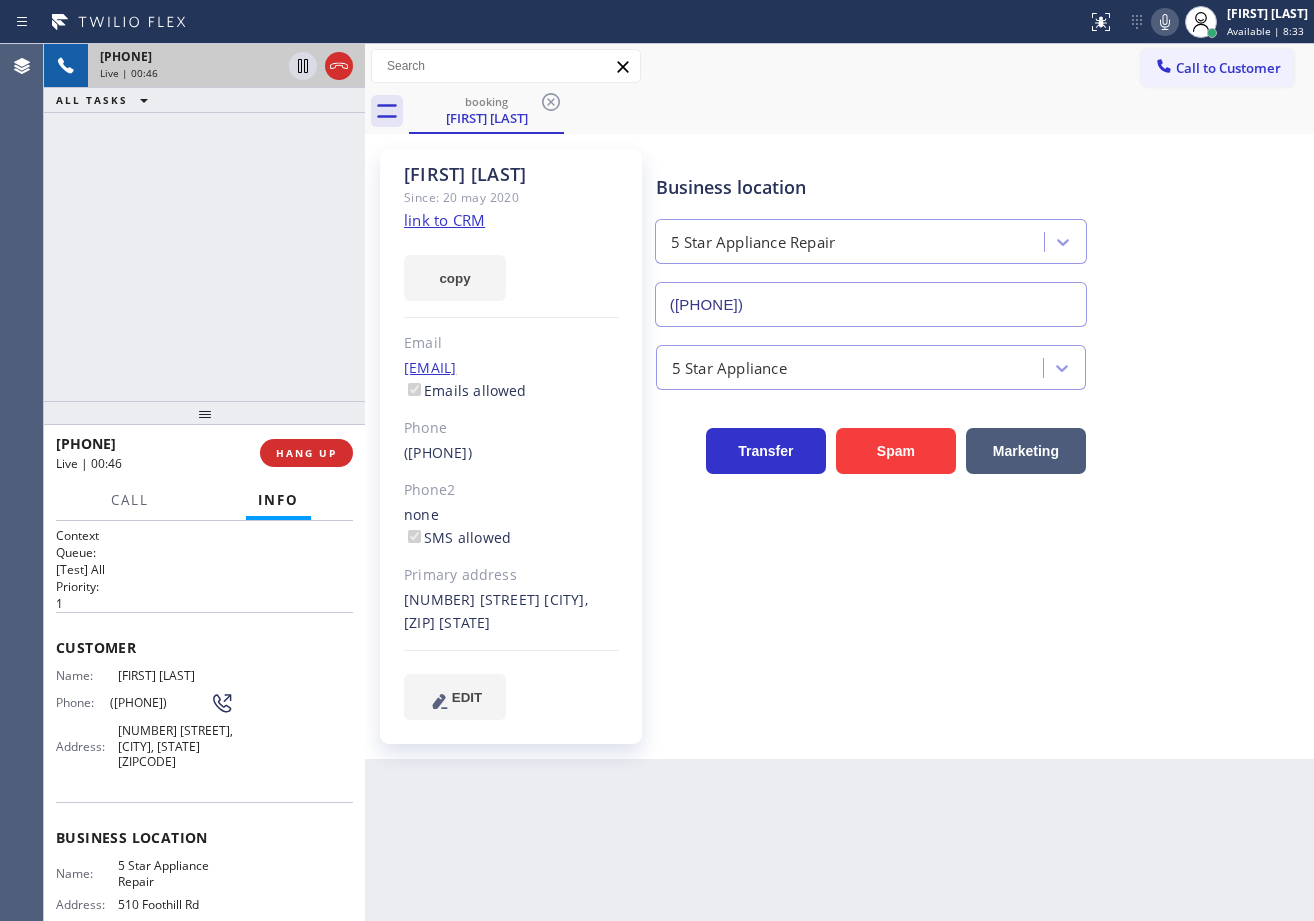 click on "[PHONE] Live | 00:46 ALL TASKS ALL TASKS ACTIVE TASKS TASKS IN WRAP UP" at bounding box center [204, 222] 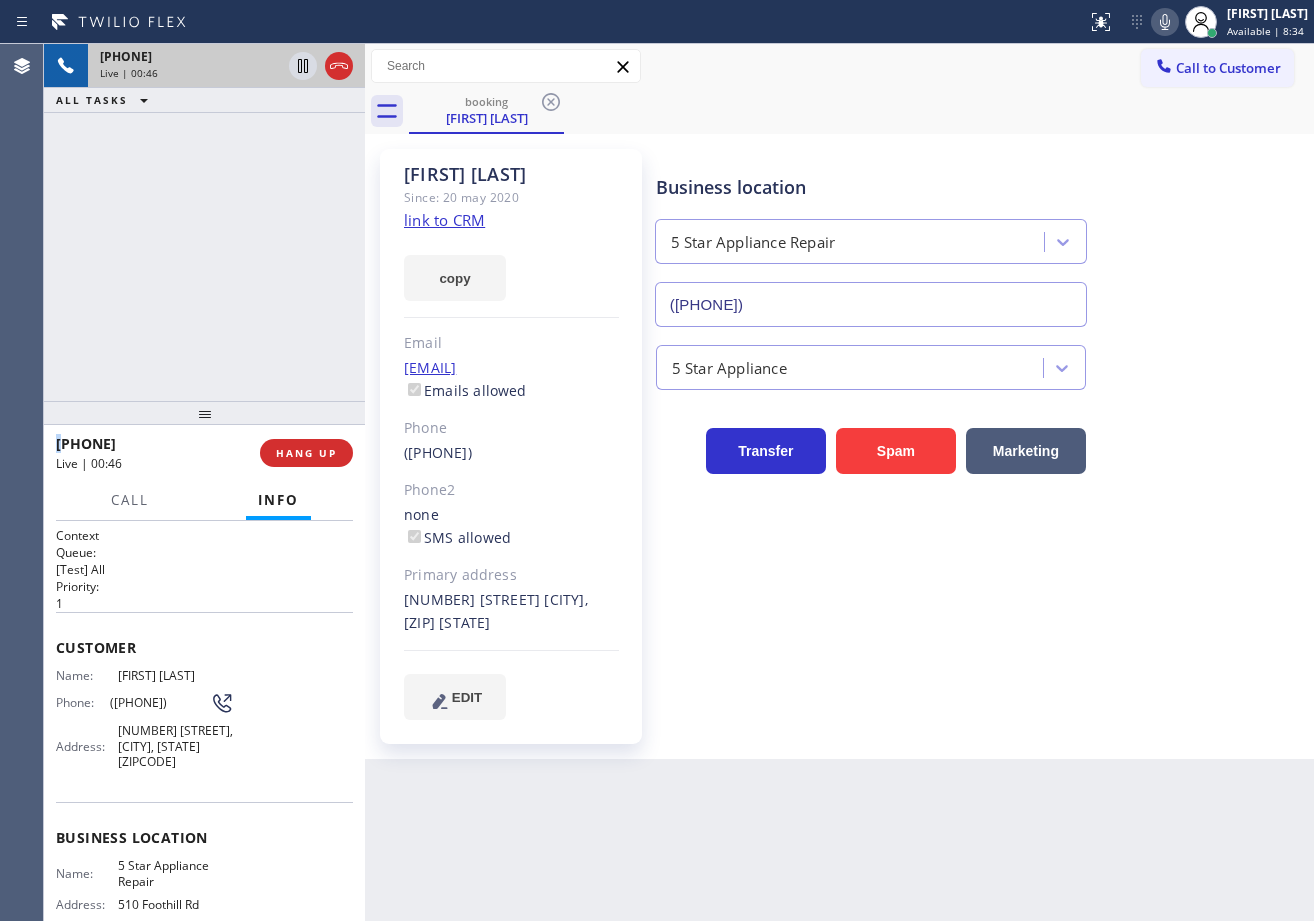 click on "[PHONE] Live | 00:46 ALL TASKS ALL TASKS ACTIVE TASKS TASKS IN WRAP UP" at bounding box center [204, 222] 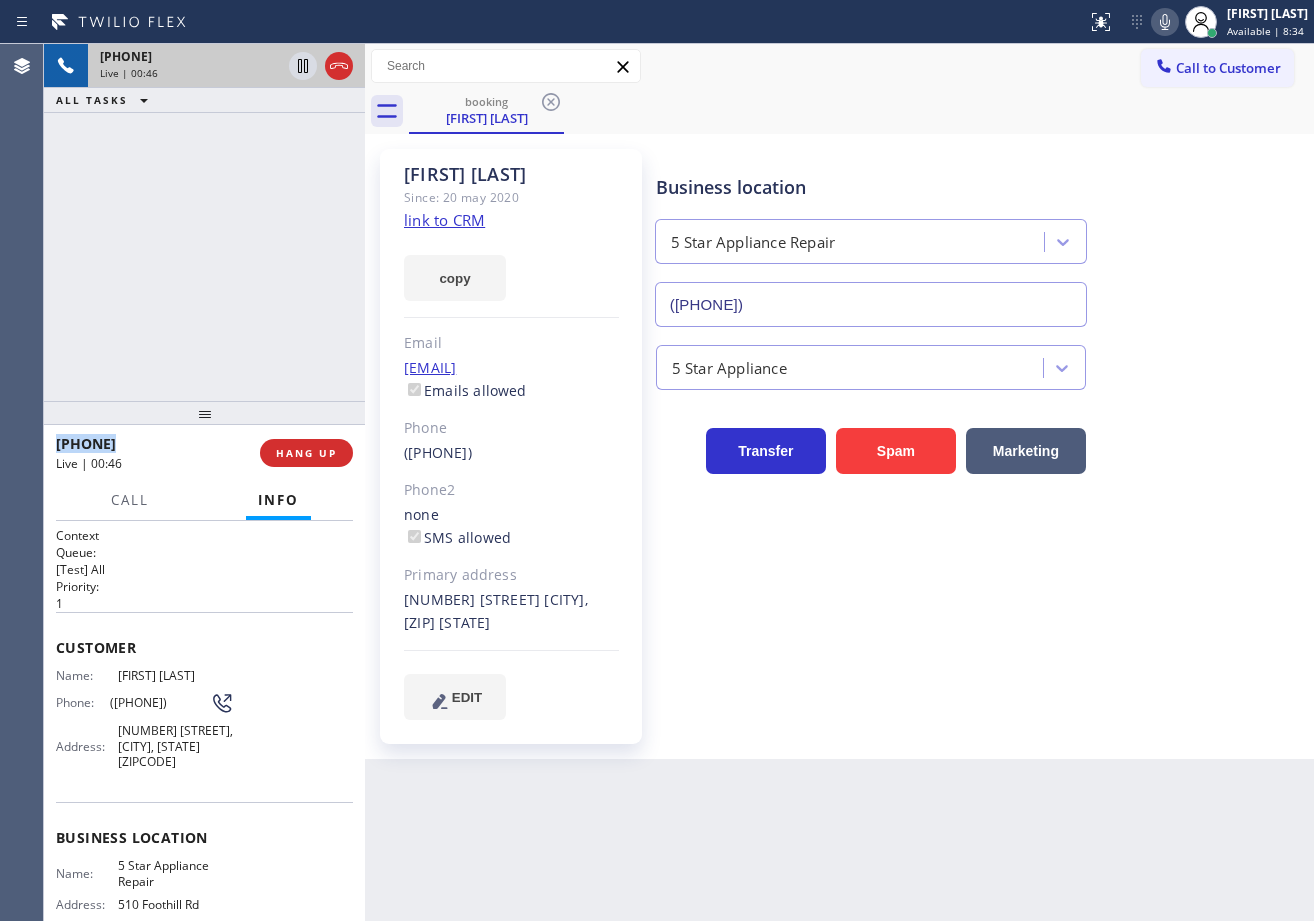 click on "[PHONE] Live | 00:46 ALL TASKS ALL TASKS ACTIVE TASKS TASKS IN WRAP UP" at bounding box center [204, 222] 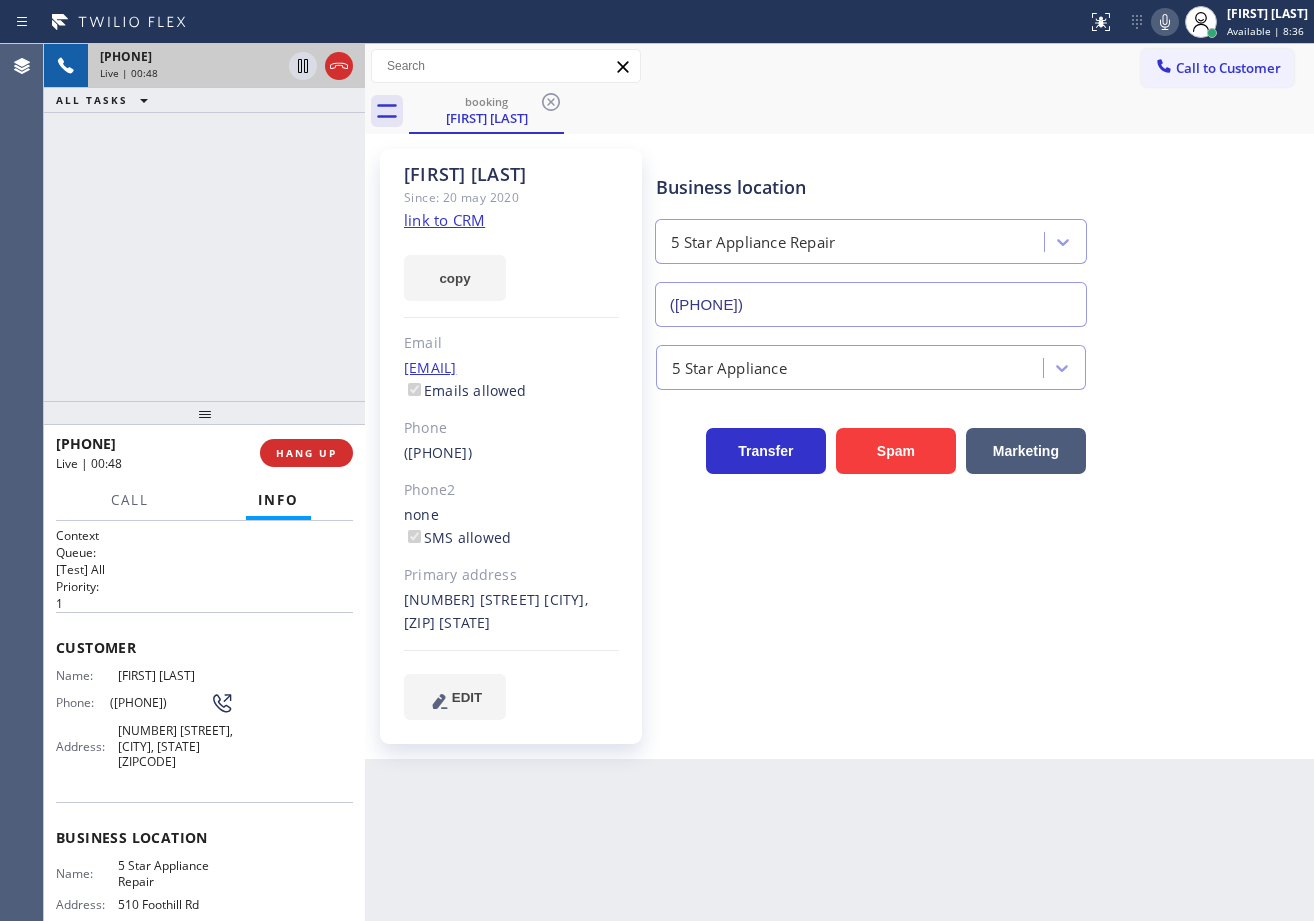 click on "[PHONE] Live | 00:48 ALL TASKS ALL TASKS ACTIVE TASKS TASKS IN WRAP UP" at bounding box center (204, 222) 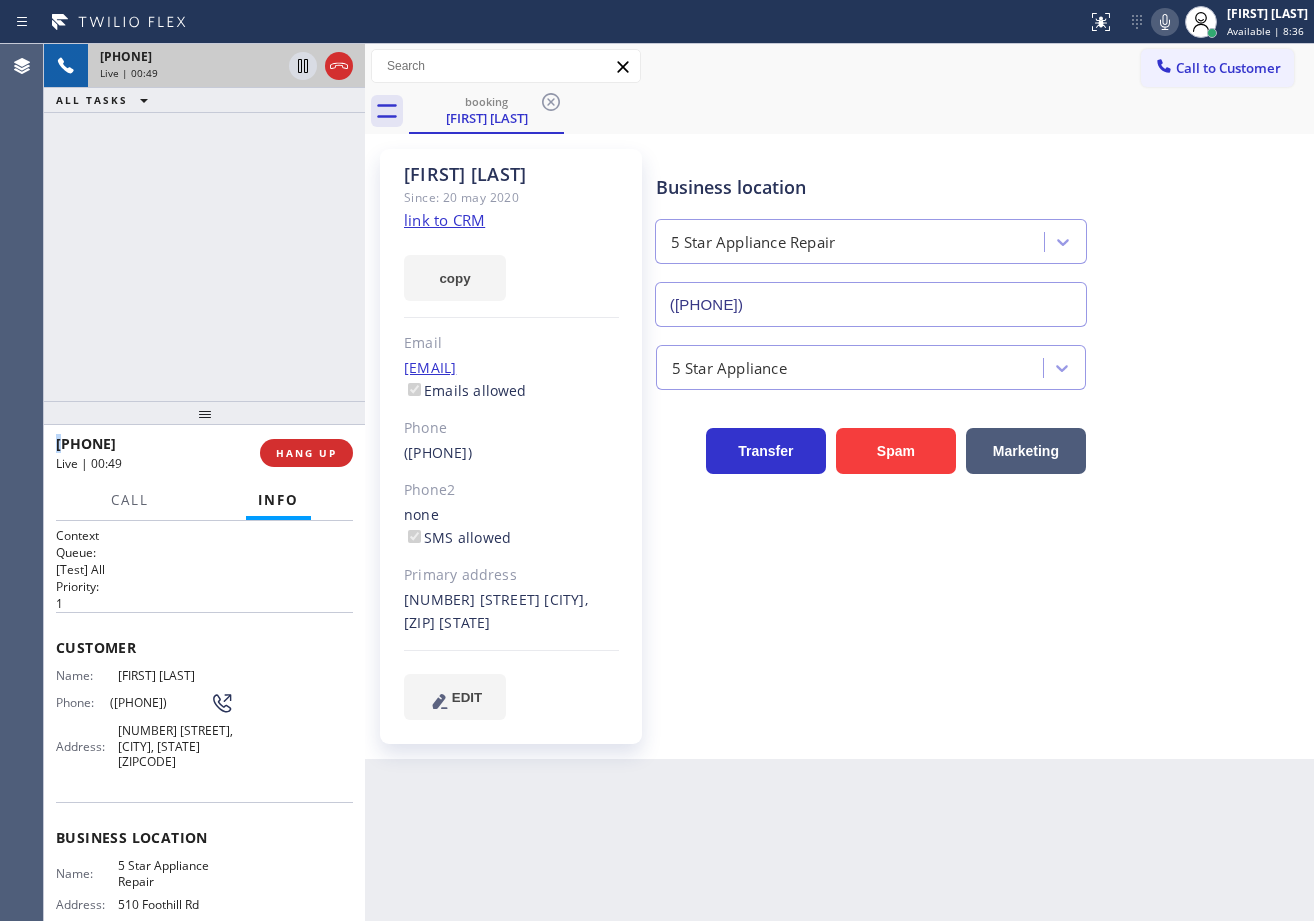 click on "[PHONE] Live | 00:49 ALL TASKS ALL TASKS ACTIVE TASKS TASKS IN WRAP UP" at bounding box center [204, 222] 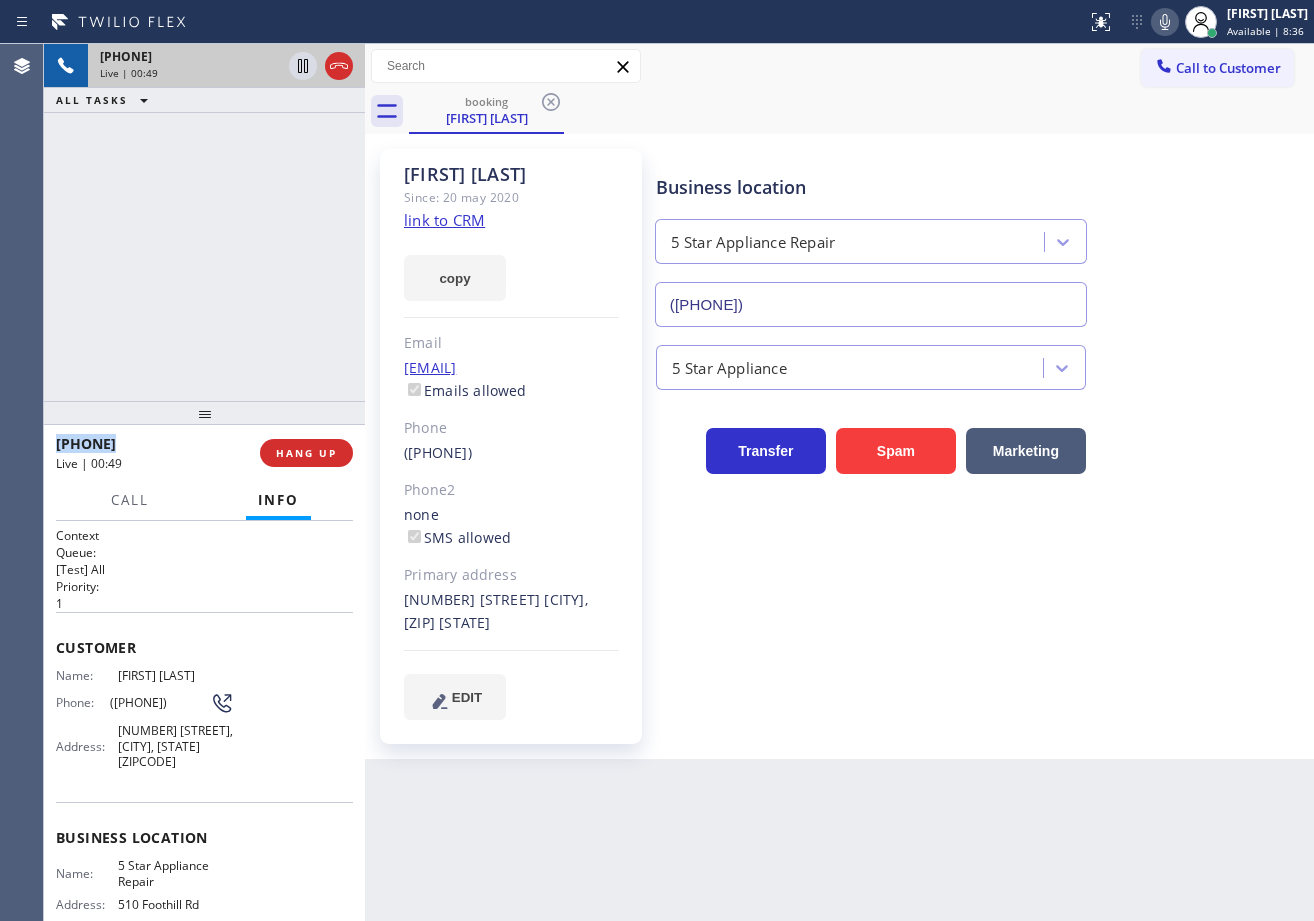 click on "[PHONE] Live | 00:49 ALL TASKS ALL TASKS ACTIVE TASKS TASKS IN WRAP UP" at bounding box center [204, 222] 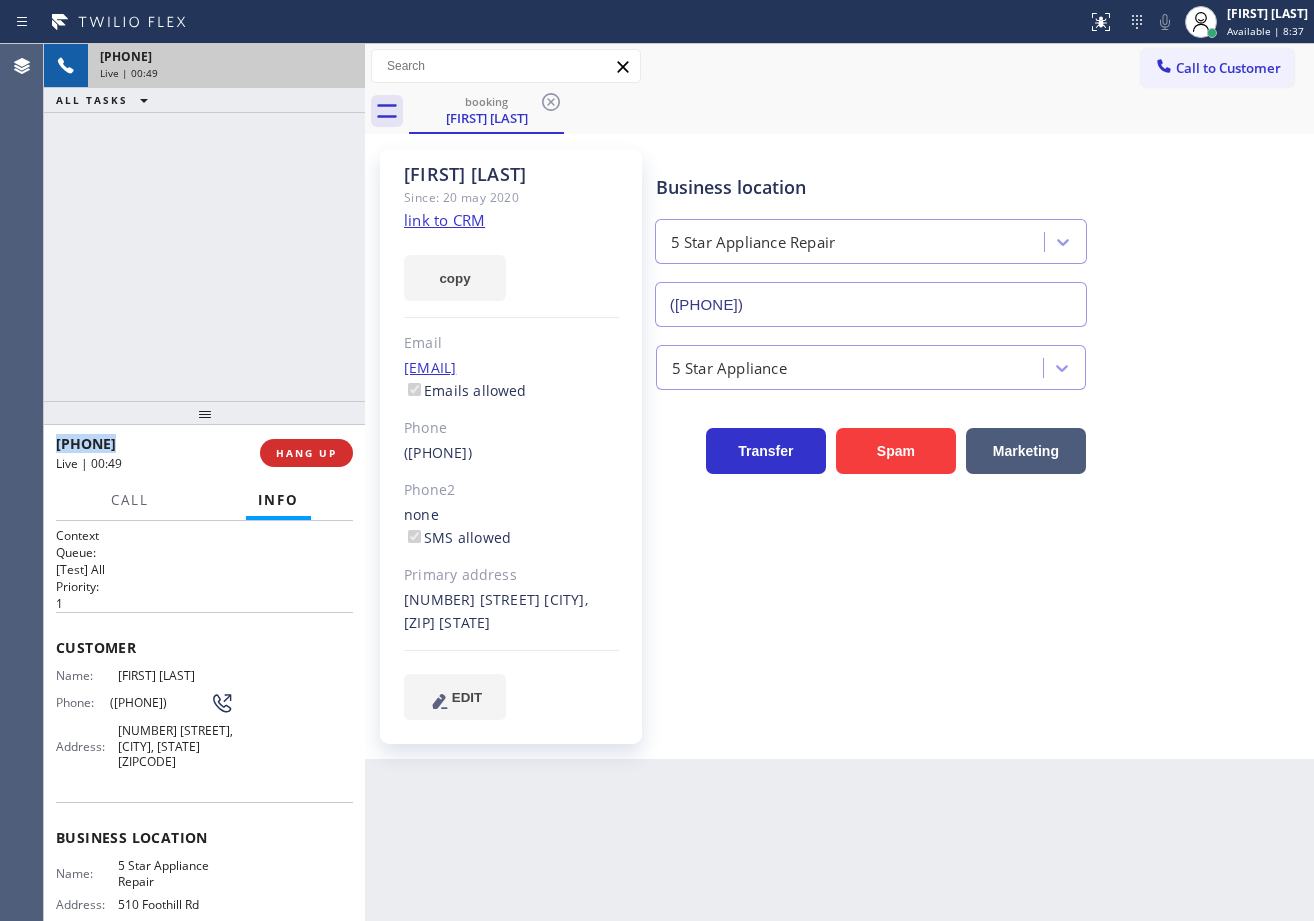 click on "[PHONE] Live | 00:49 ALL TASKS ALL TASKS ACTIVE TASKS TASKS IN WRAP UP" at bounding box center [204, 222] 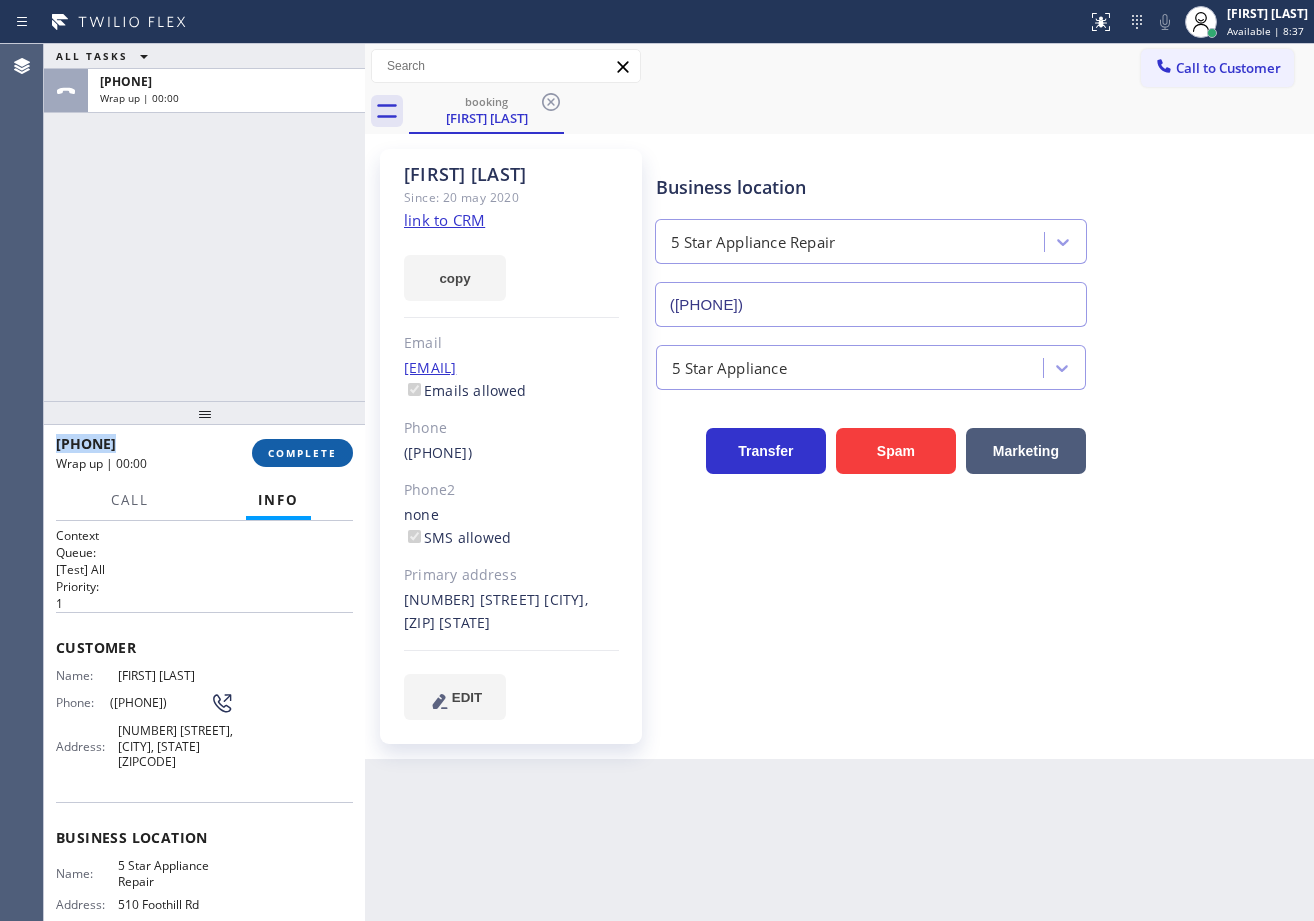 click on "COMPLETE" at bounding box center (302, 453) 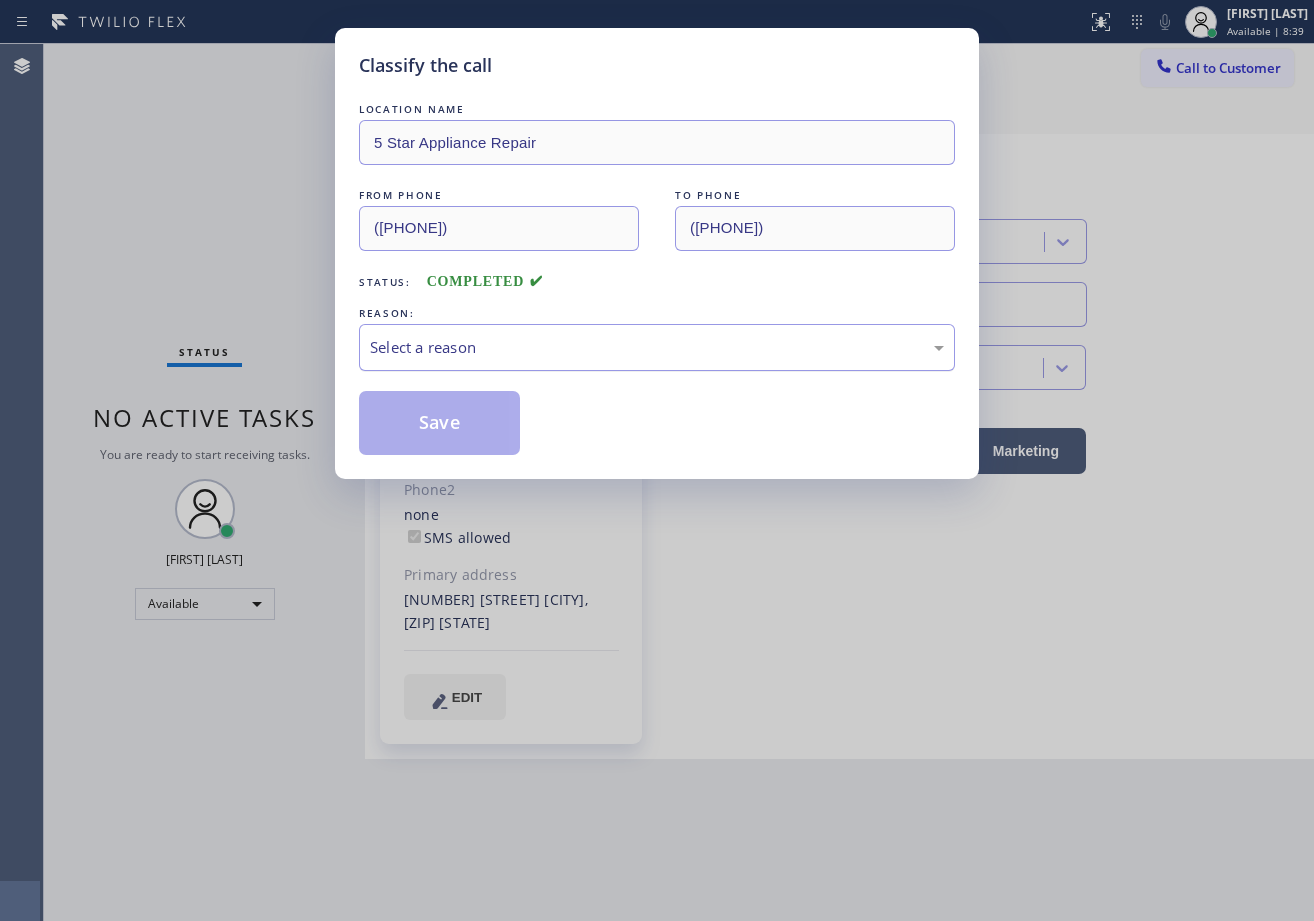 click on "Select a reason" at bounding box center (657, 347) 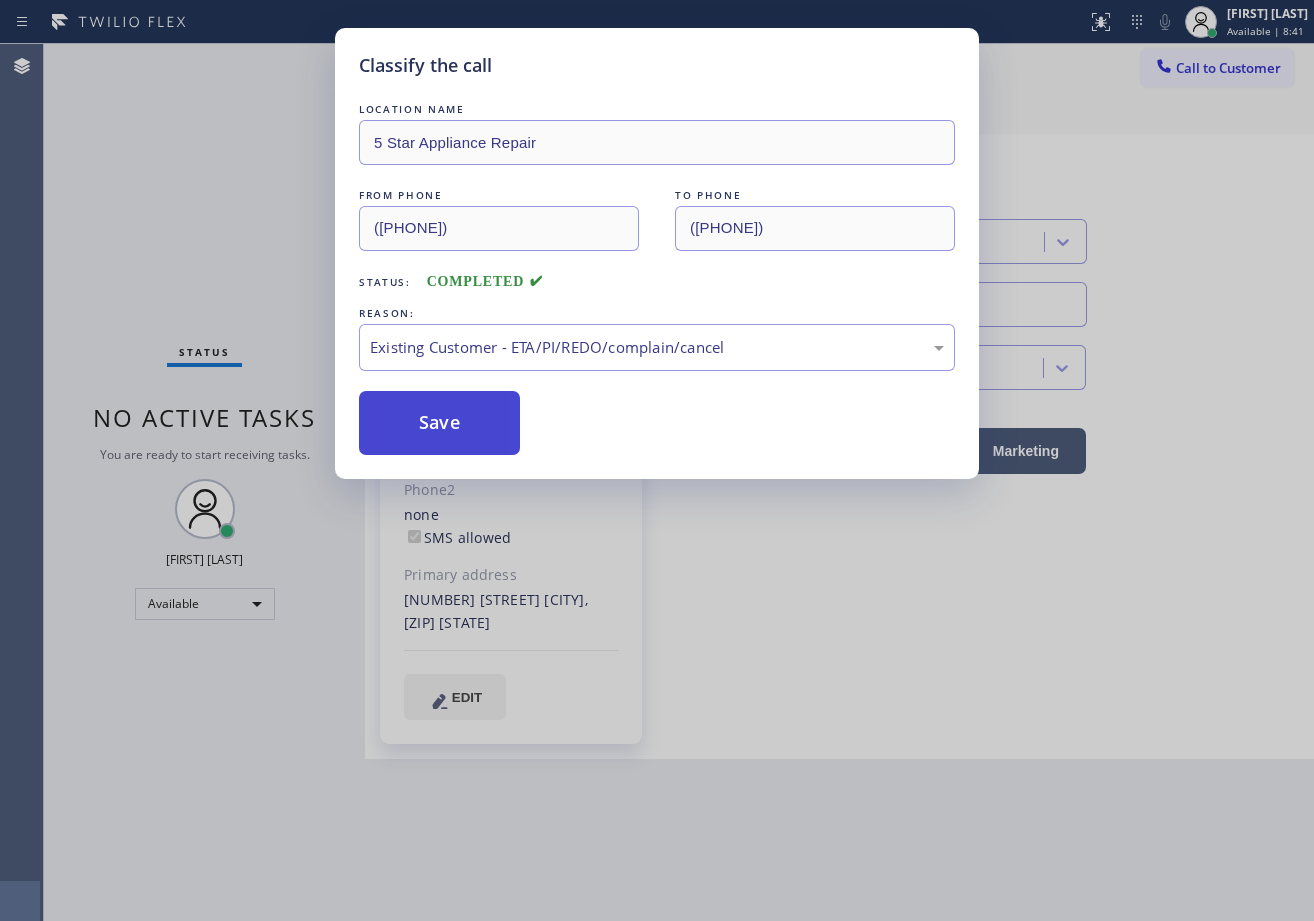click on "Save" at bounding box center [439, 423] 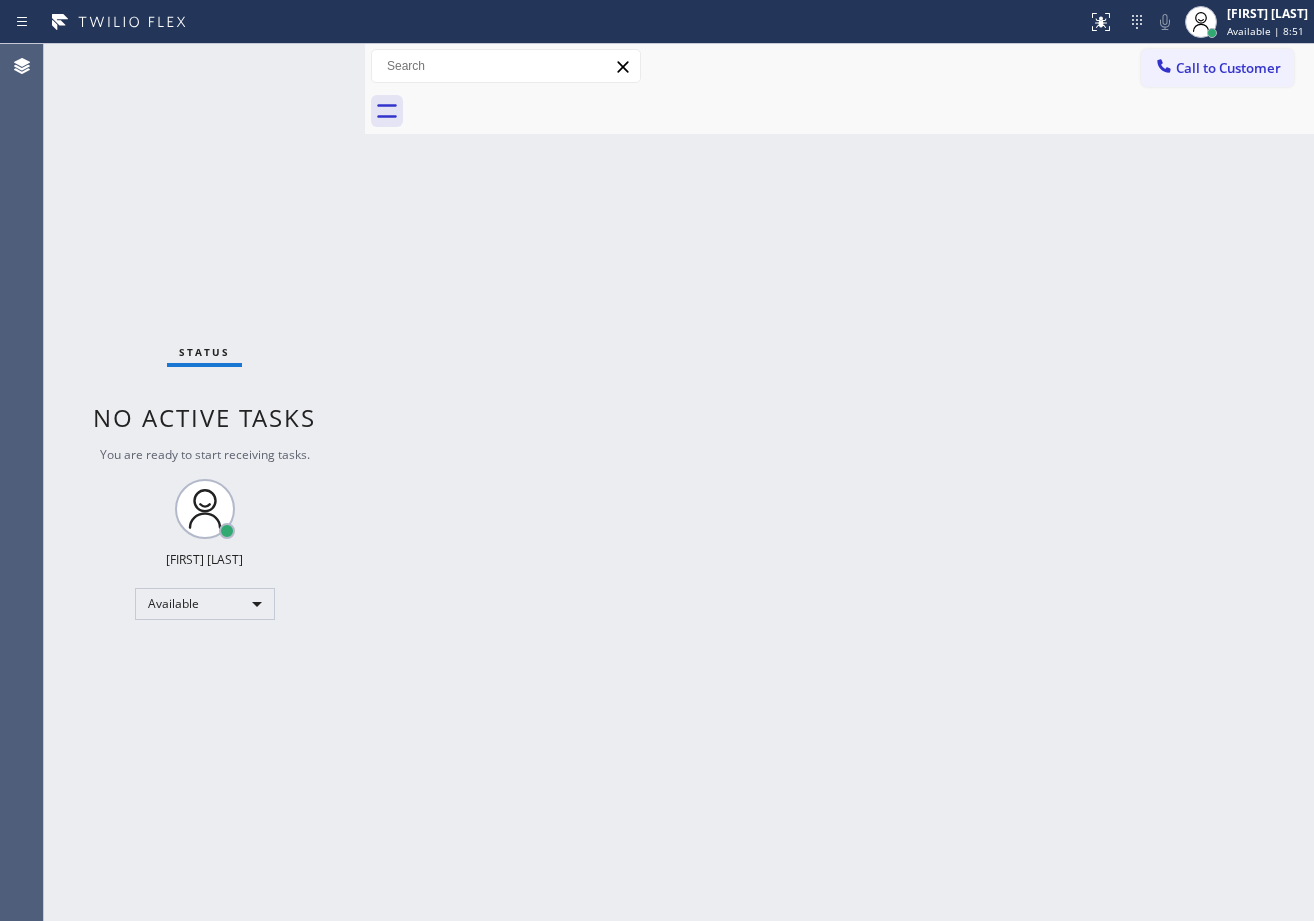 click on "Back to Dashboard Change Sender ID Customers Technicians Select a contact Outbound call Technician Search Technician Your caller id phone number Your caller id phone number Call Technician info Name   Phone none Address none Change Sender ID HVAC +[PHONE] 5 Star Appliance +[PHONE] Appliance Repair +[PHONE] Plumbing +[PHONE] Air Duct Cleaning +[PHONE]  Electricians +[PHONE]  Cancel Change Check personal SMS Reset Change No tabs Call to Customer Outbound call Location Search location Your caller id phone number [PHONE] Customer number Call Outbound call Technician Search Technician Your caller id phone number Your caller id phone number Call" at bounding box center (839, 482) 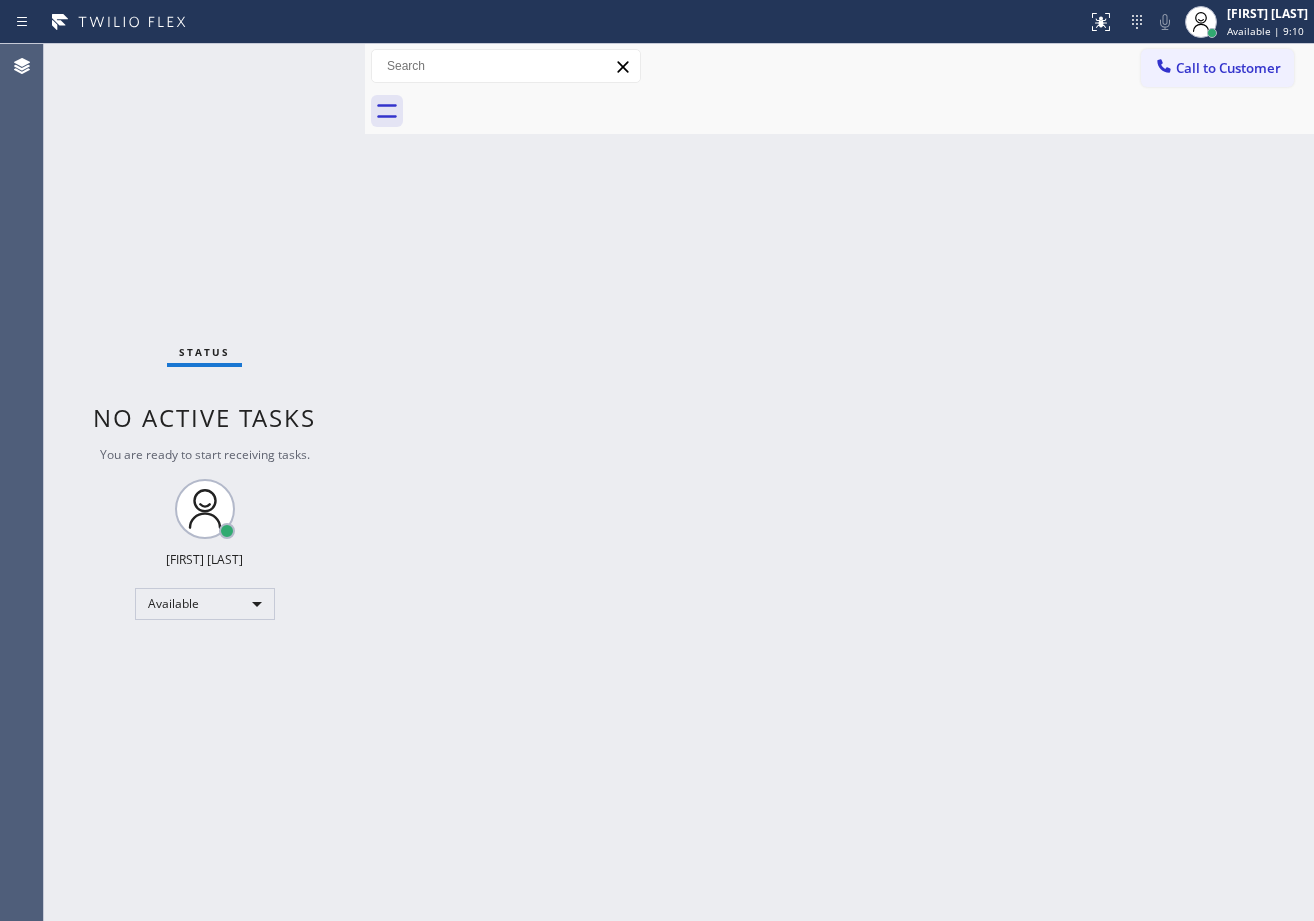 drag, startPoint x: 683, startPoint y: 517, endPoint x: 749, endPoint y: 560, distance: 78.77182 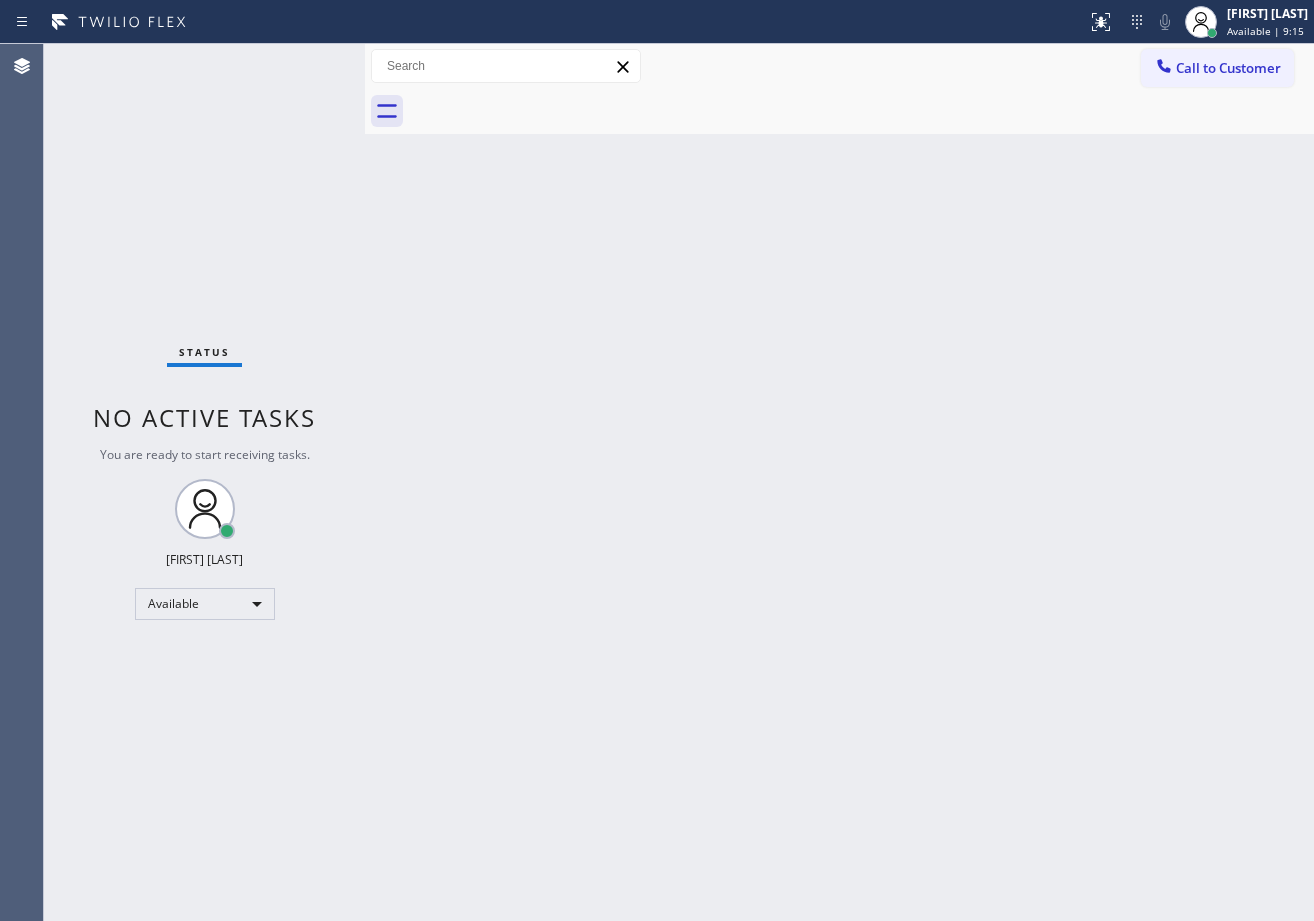 click on "Back to Dashboard Change Sender ID Customers Technicians Select a contact Outbound call Technician Search Technician Your caller id phone number Your caller id phone number Call Technician info Name   Phone none Address none Change Sender ID HVAC +[PHONE] 5 Star Appliance +[PHONE] Appliance Repair +[PHONE] Plumbing +[PHONE] Air Duct Cleaning +[PHONE]  Electricians +[PHONE]  Cancel Change Check personal SMS Reset Change No tabs Call to Customer Outbound call Location Search location Your caller id phone number [PHONE] Customer number Call Outbound call Technician Search Technician Your caller id phone number Your caller id phone number Call" at bounding box center (839, 482) 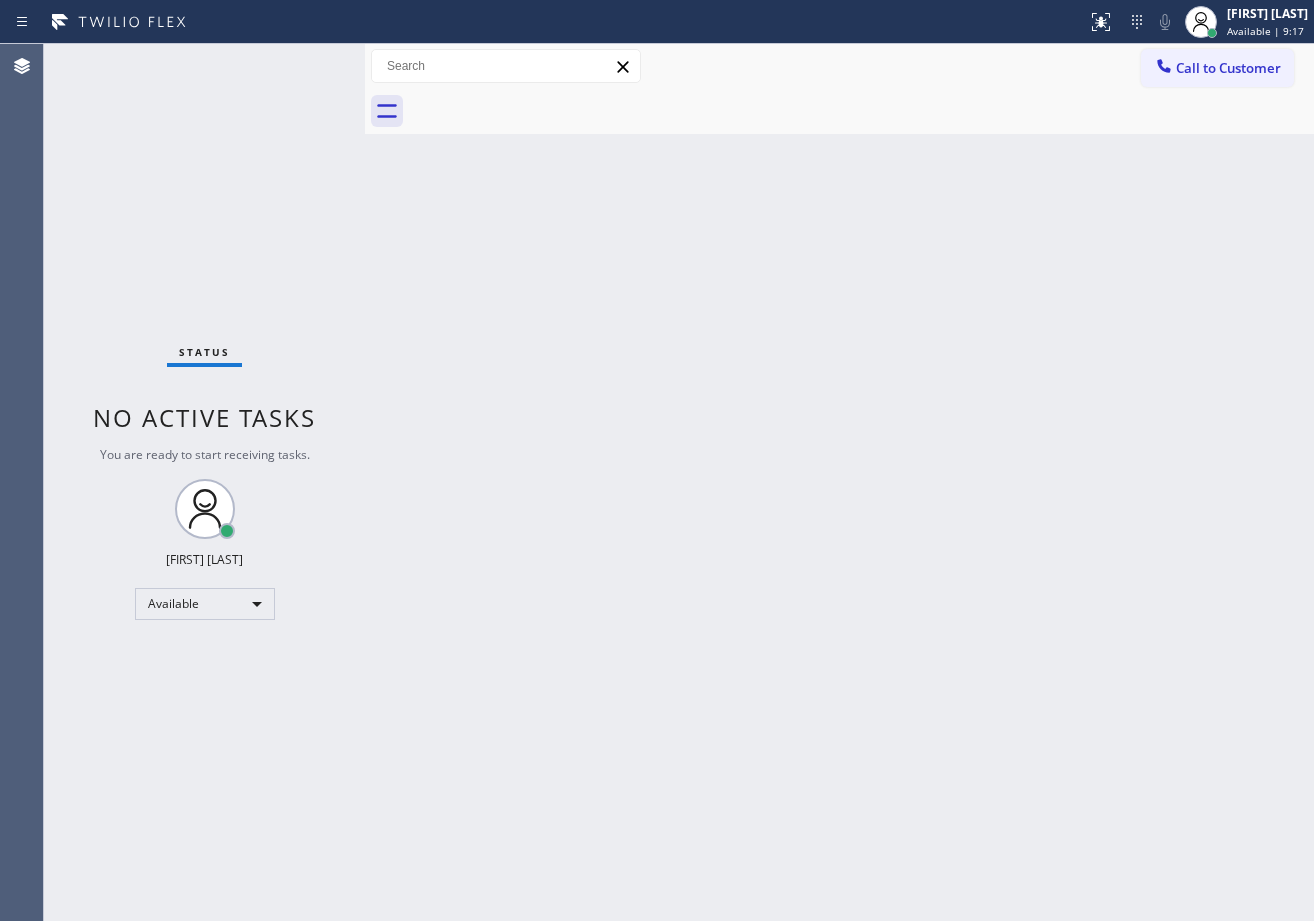 click on "Back to Dashboard Change Sender ID Customers Technicians Select a contact Outbound call Technician Search Technician Your caller id phone number Your caller id phone number Call Technician info Name   Phone none Address none Change Sender ID HVAC +[PHONE] 5 Star Appliance +[PHONE] Appliance Repair +[PHONE] Plumbing +[PHONE] Air Duct Cleaning +[PHONE]  Electricians +[PHONE]  Cancel Change Check personal SMS Reset Change No tabs Call to Customer Outbound call Location Search location Your caller id phone number [PHONE] Customer number Call Outbound call Technician Search Technician Your caller id phone number Your caller id phone number Call" at bounding box center [839, 482] 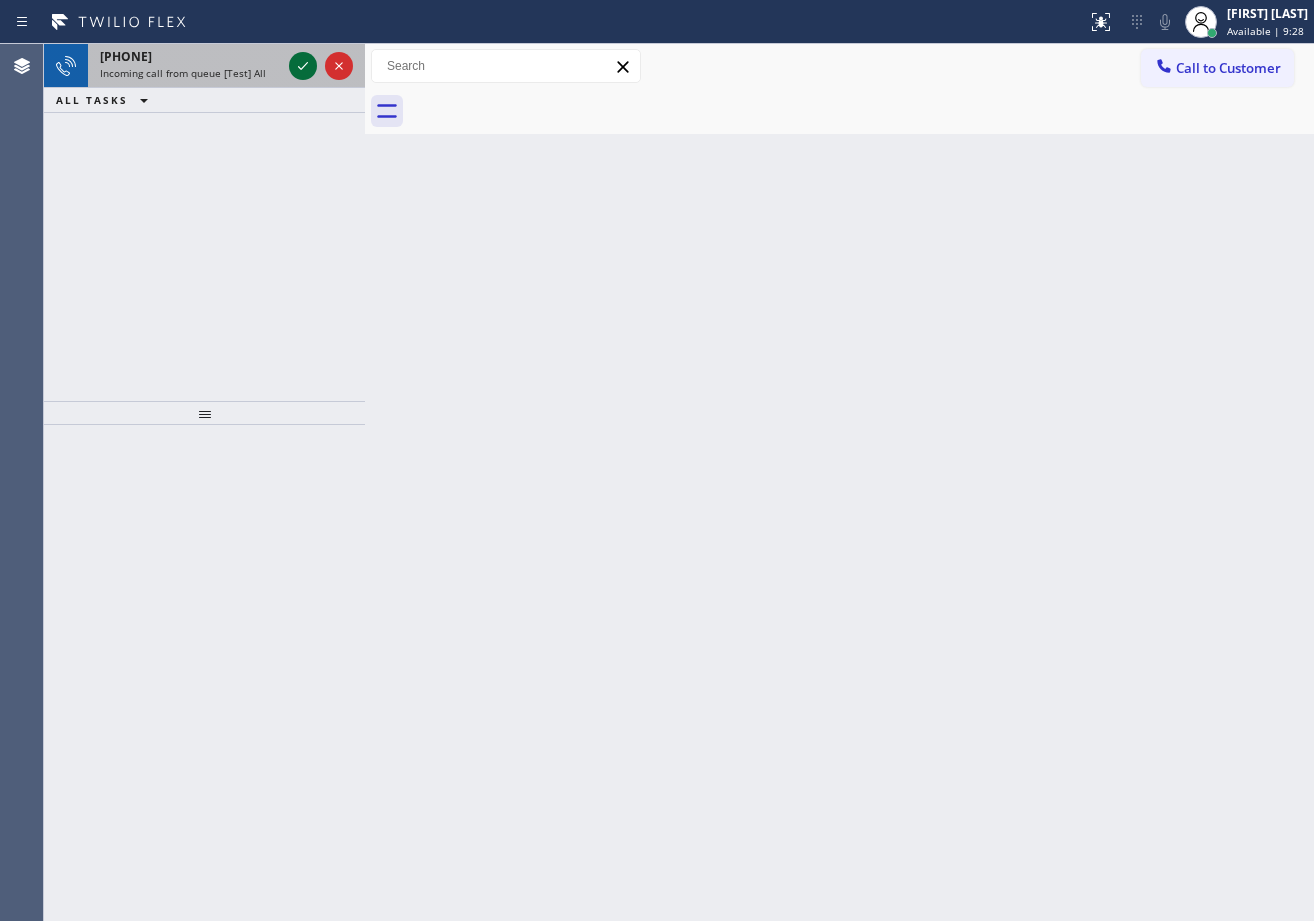 click at bounding box center [303, 66] 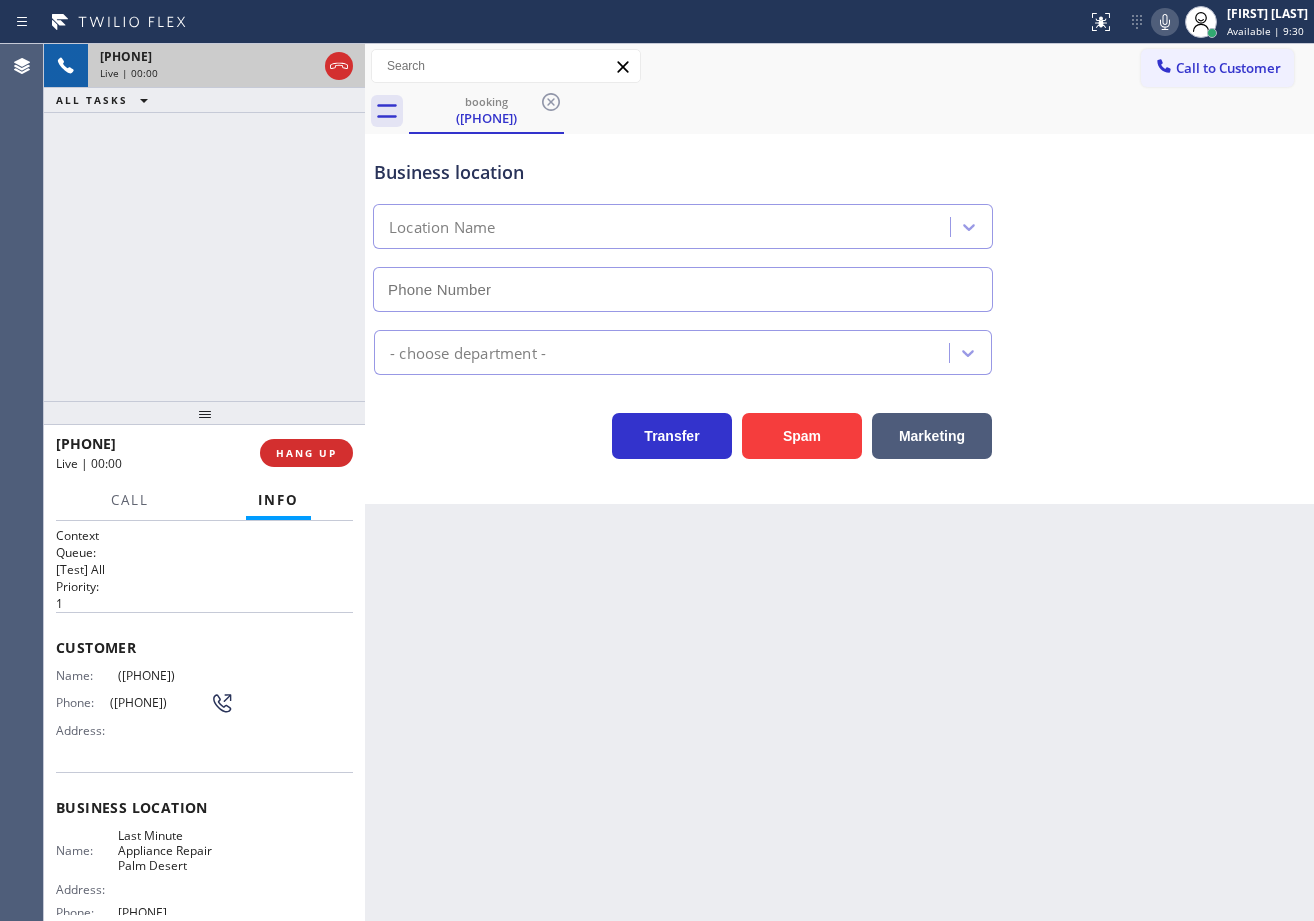 type on "[PHONE]" 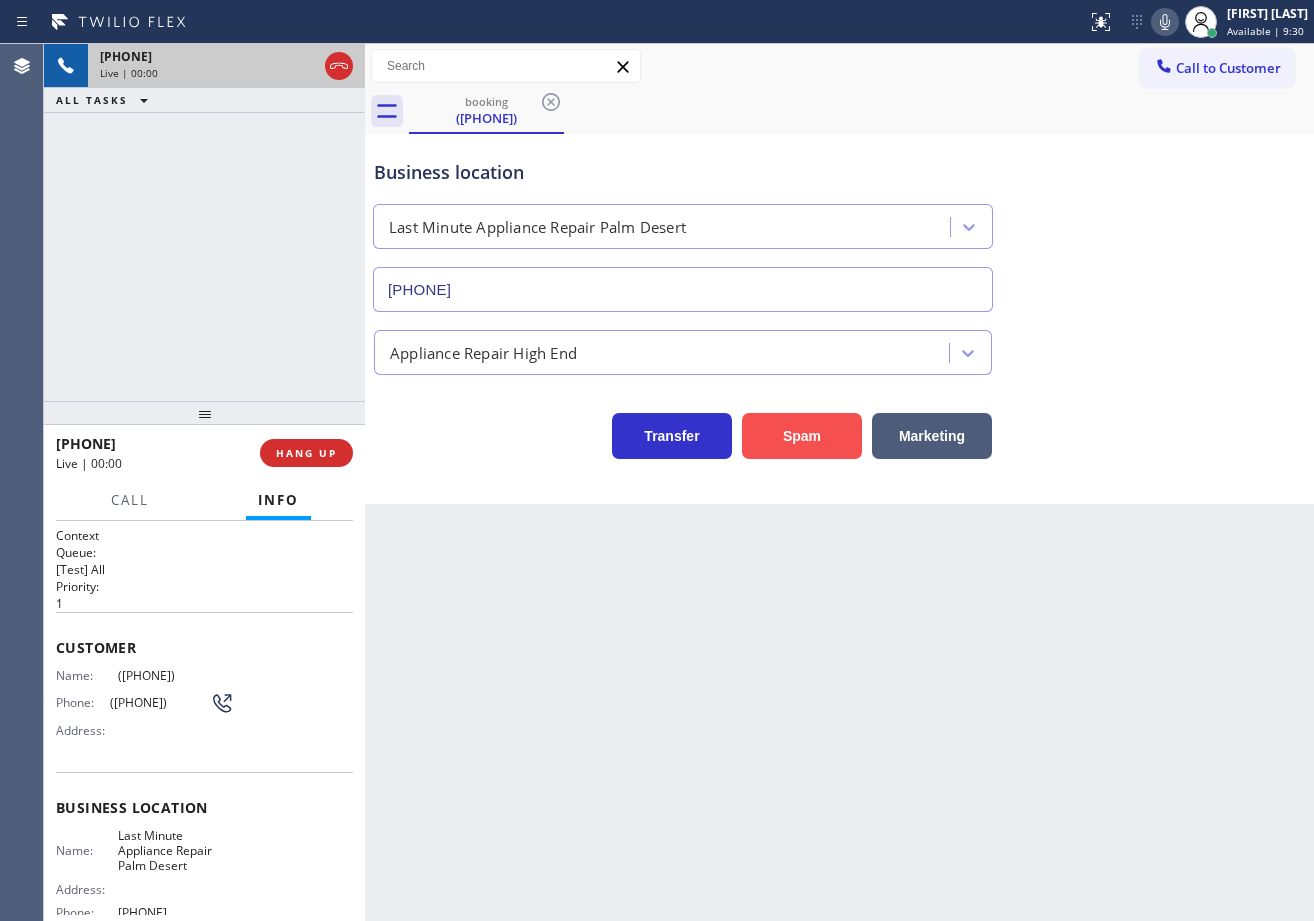 click on "Spam" at bounding box center (802, 436) 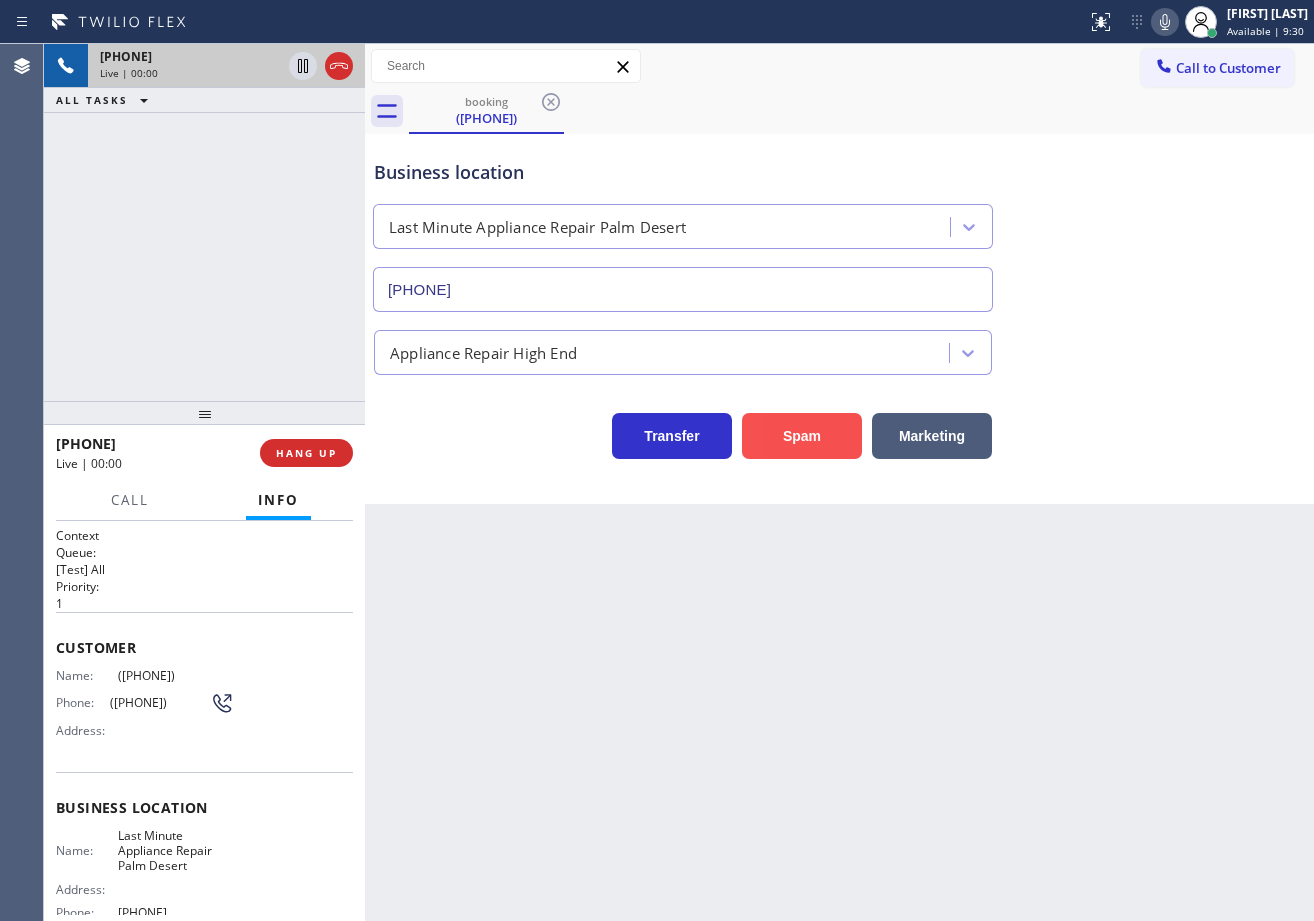 click on "Spam" at bounding box center [802, 436] 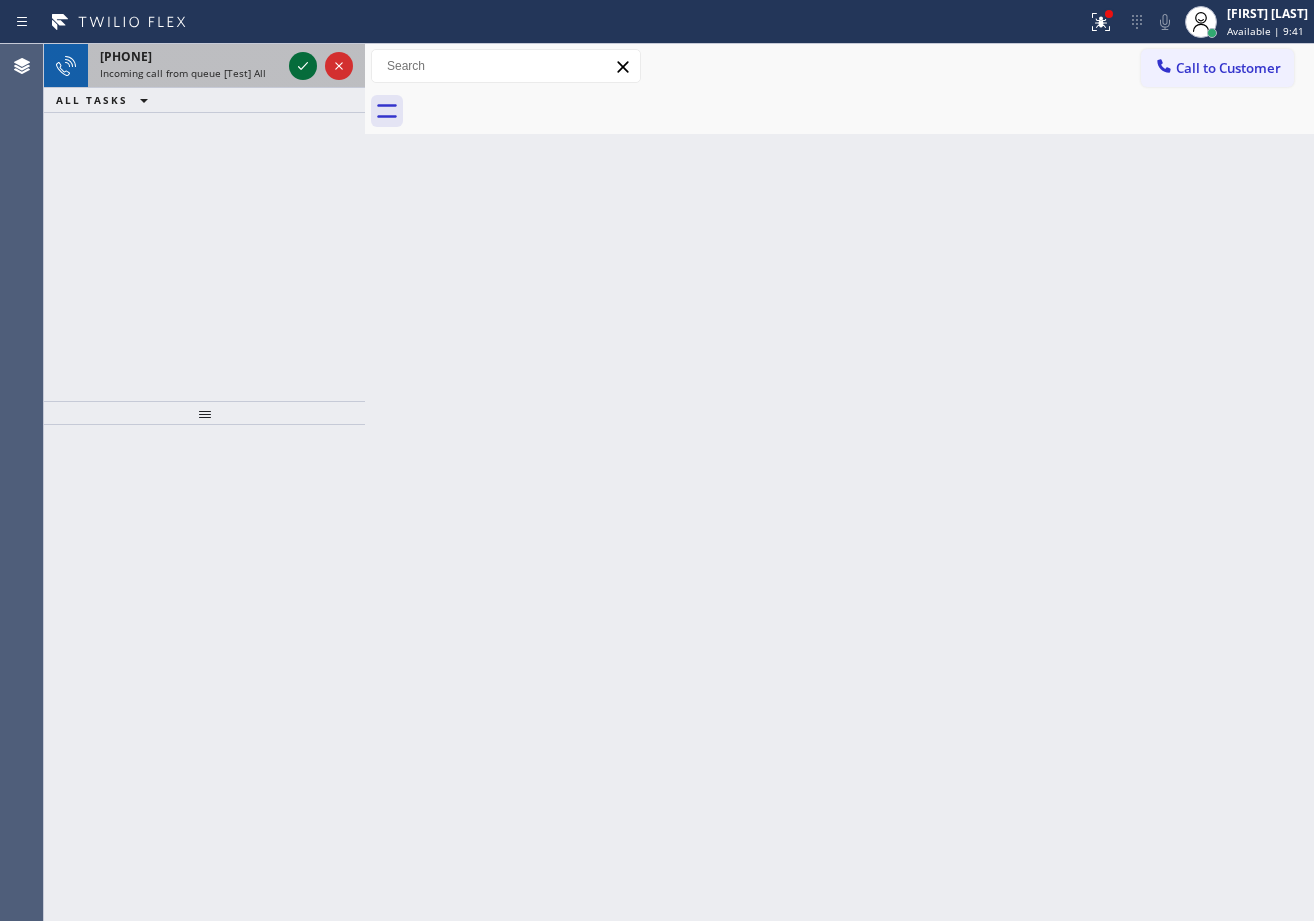 click 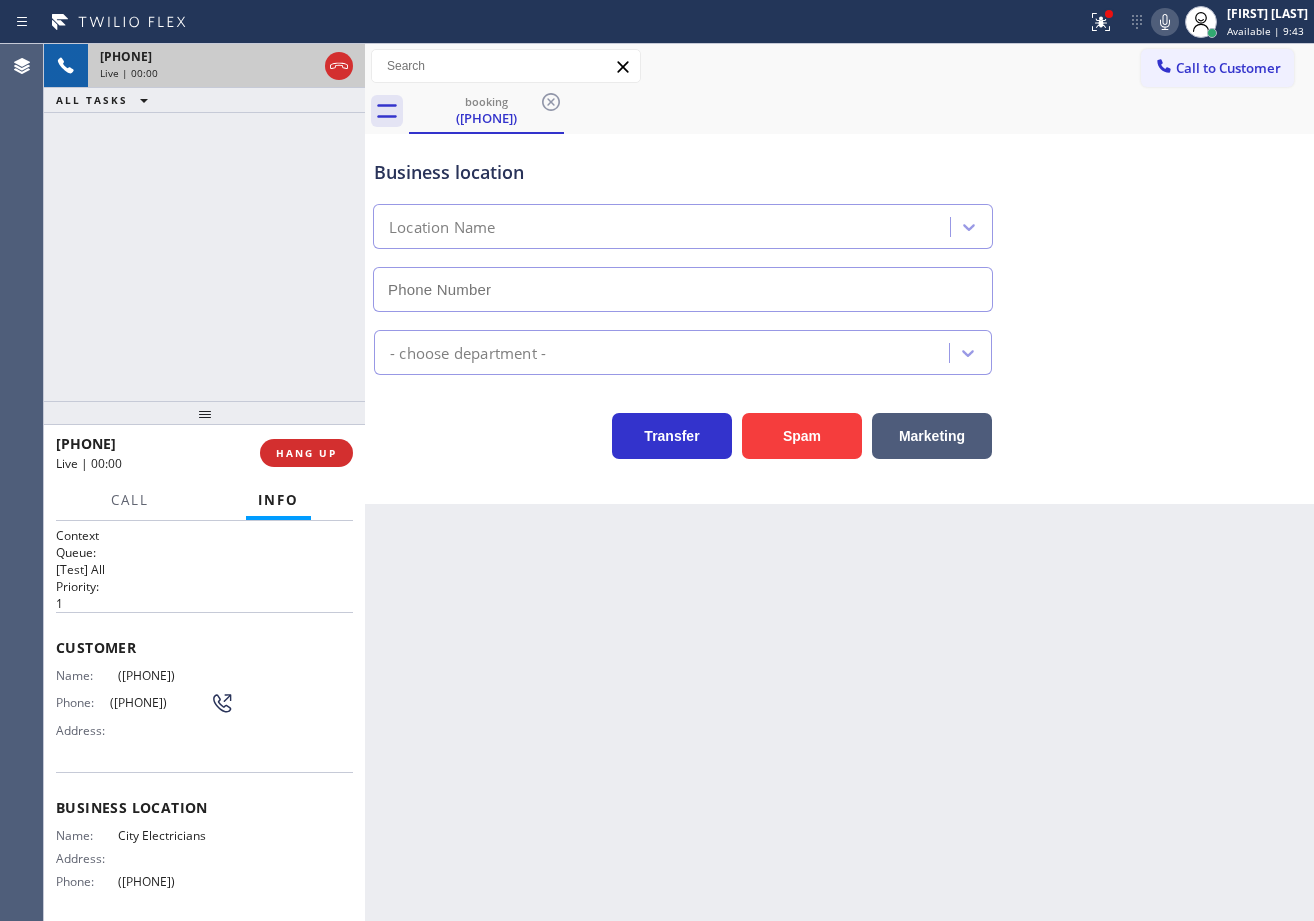 type on "([PHONE])" 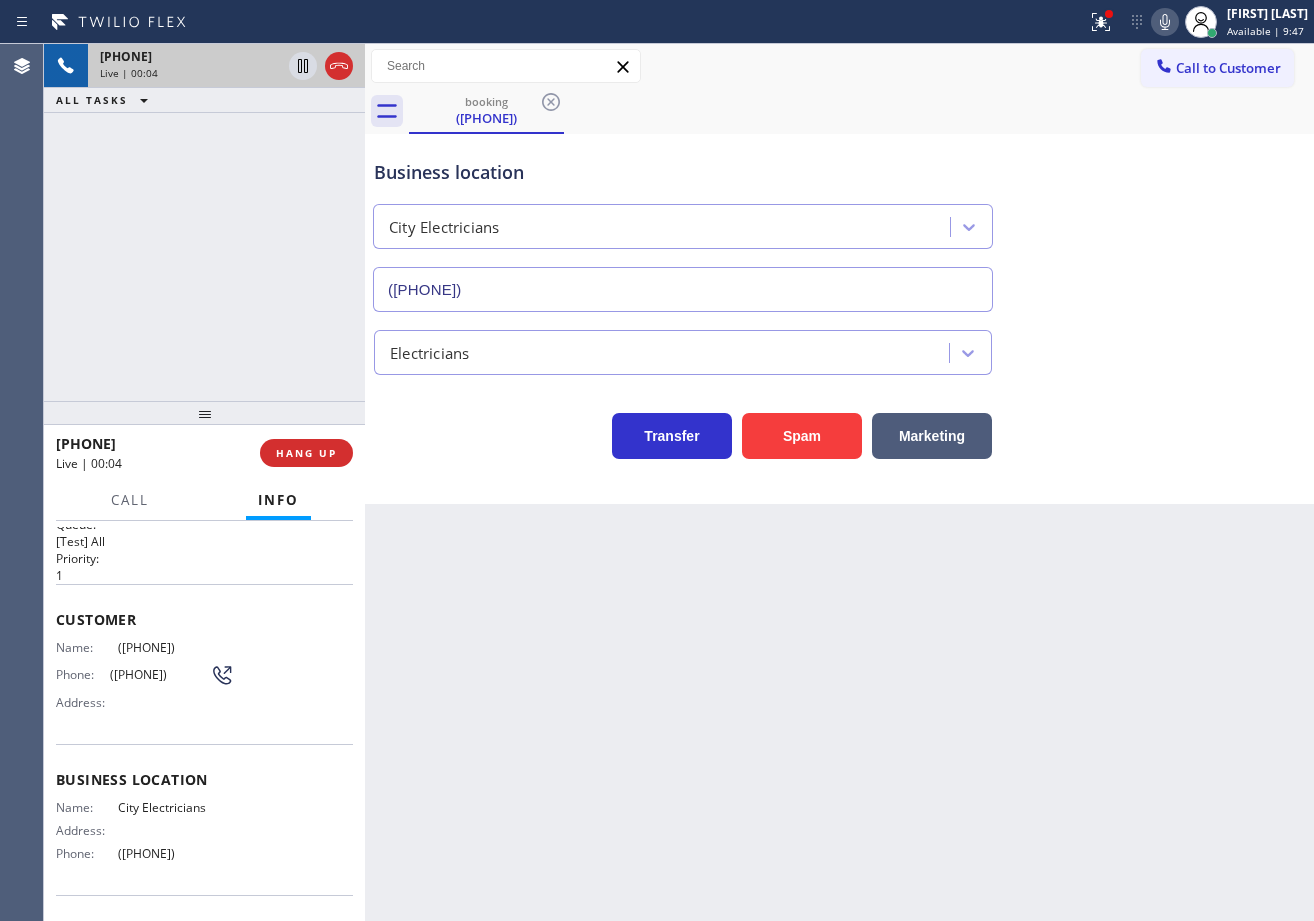 scroll, scrollTop: 159, scrollLeft: 0, axis: vertical 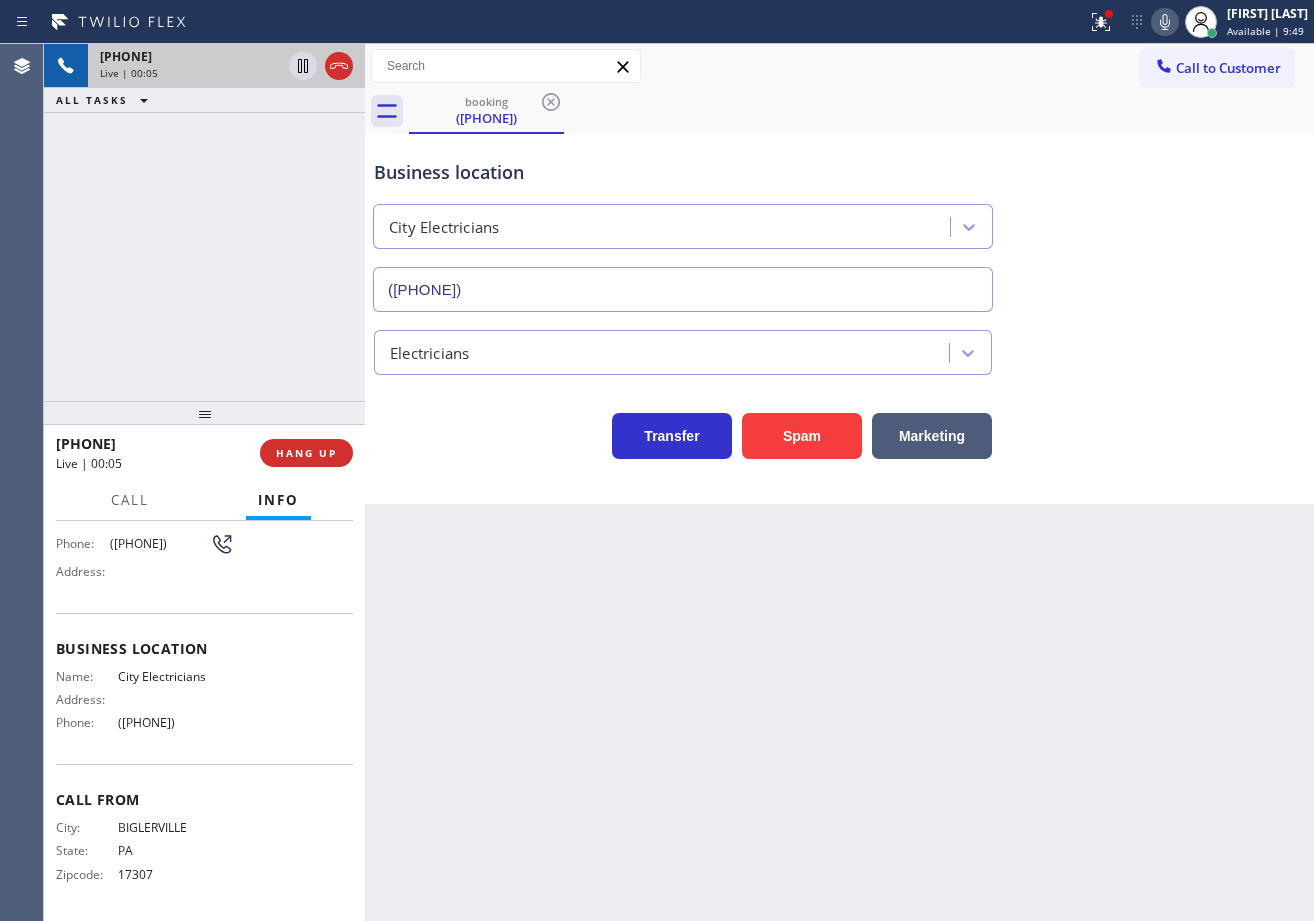 click 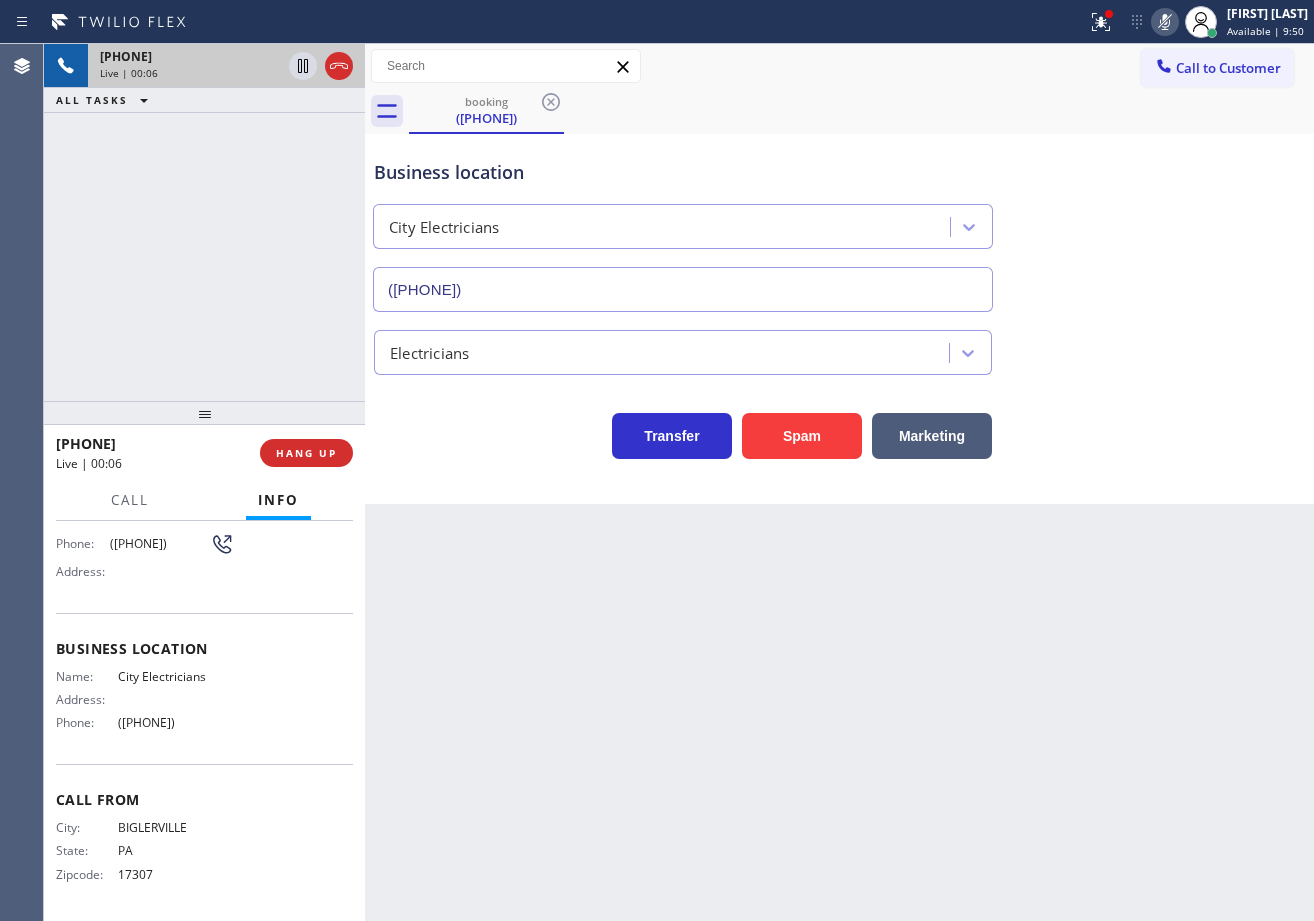 click 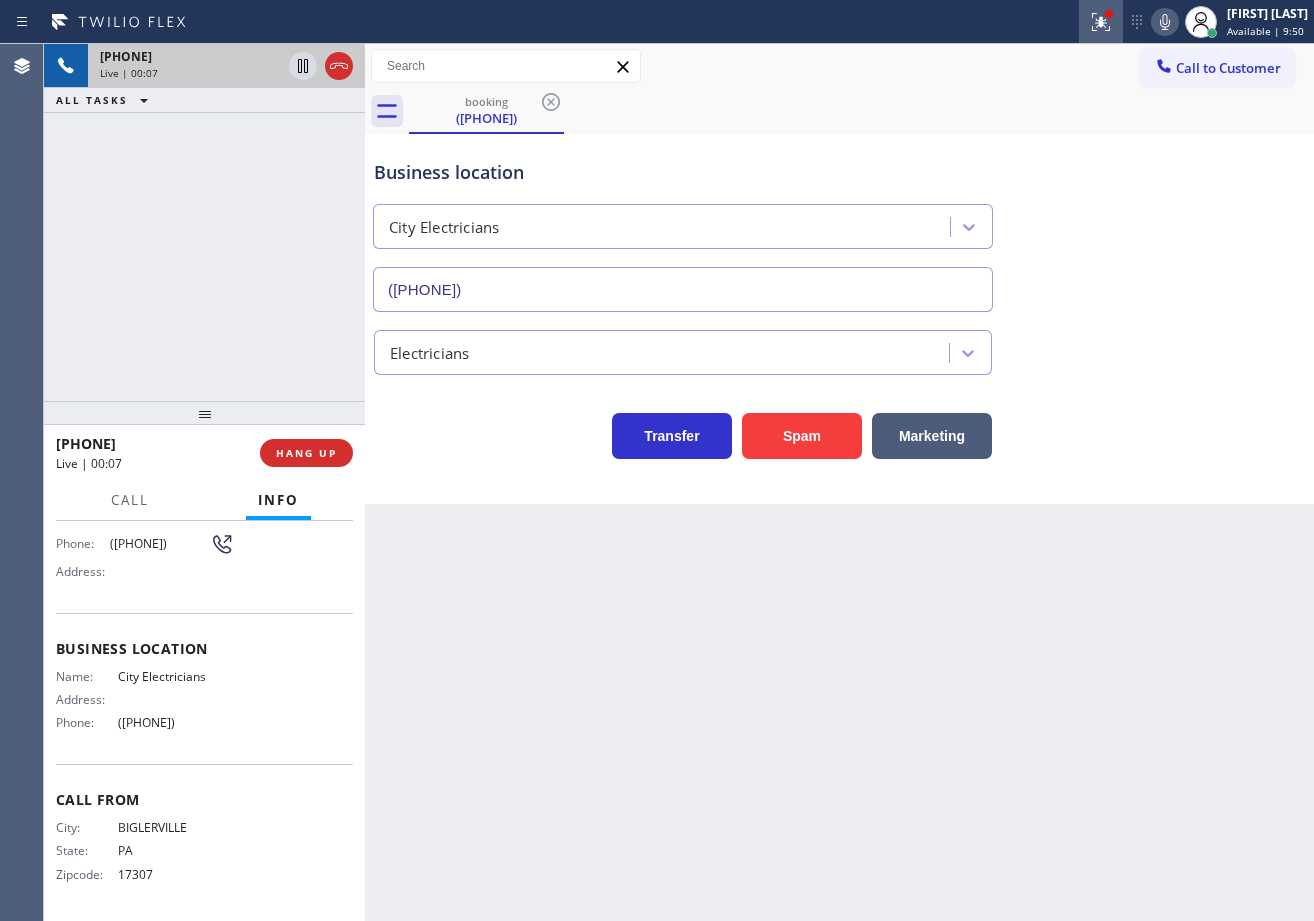 click 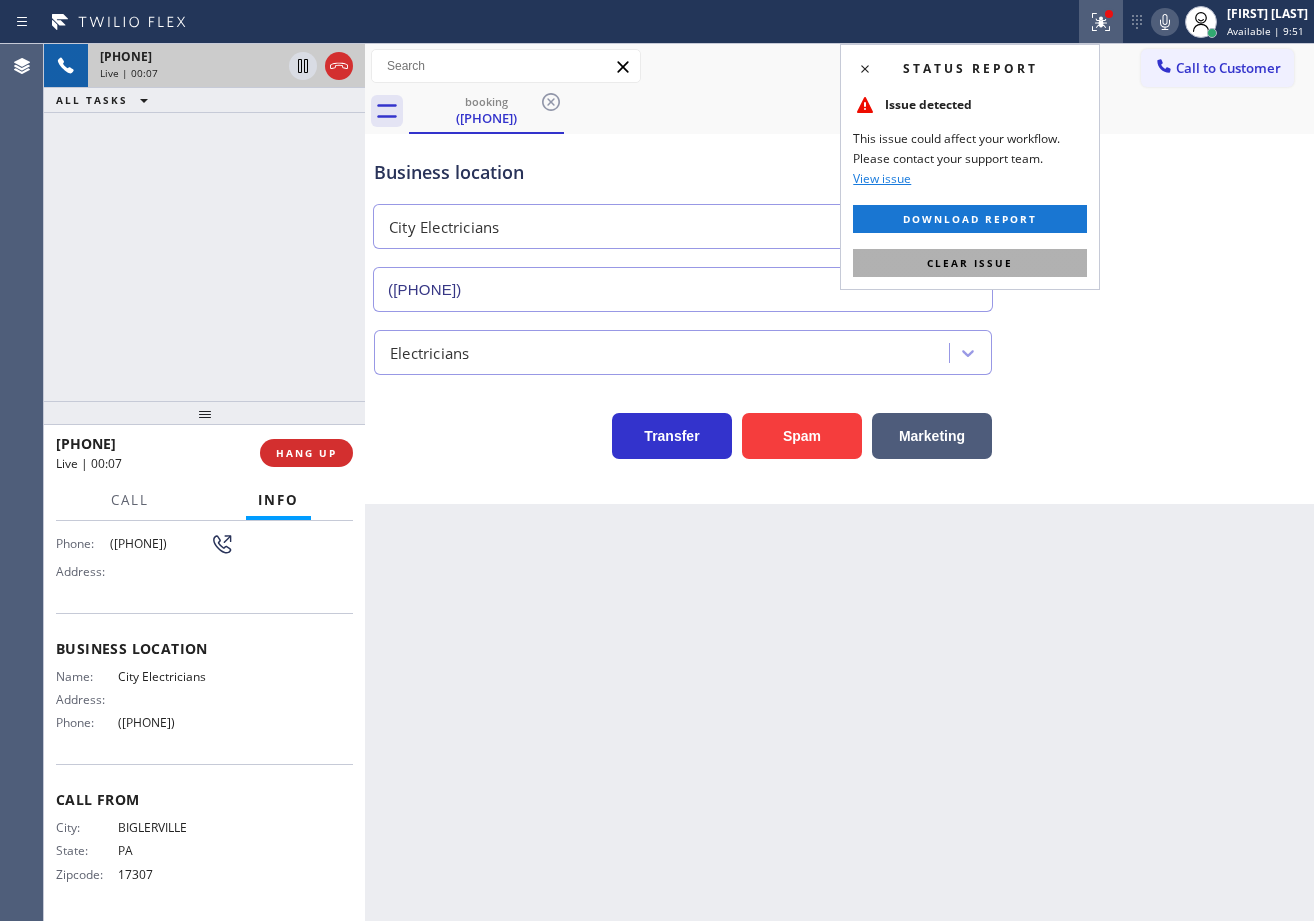click on "Clear issue" at bounding box center (970, 263) 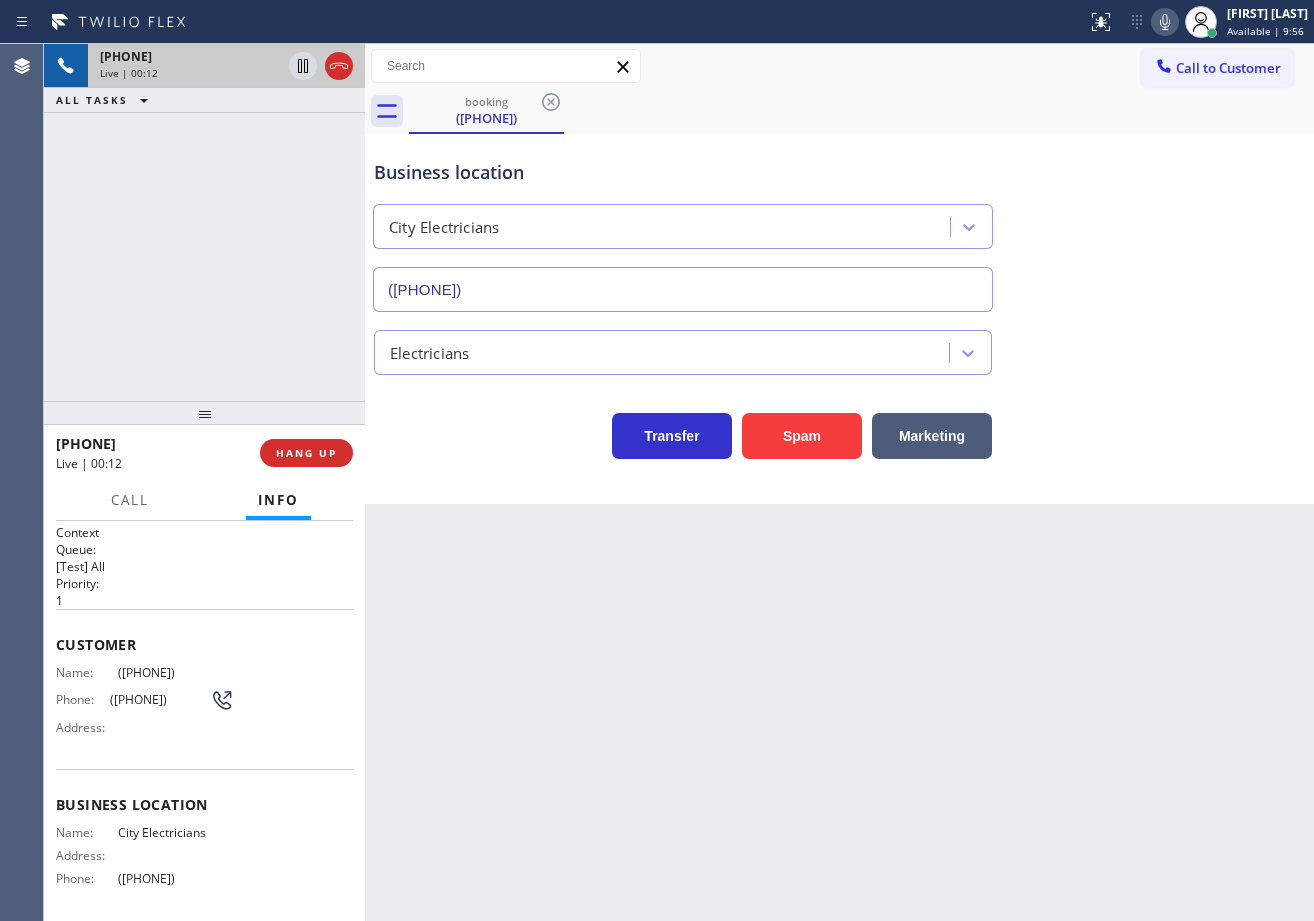scroll, scrollTop: 0, scrollLeft: 0, axis: both 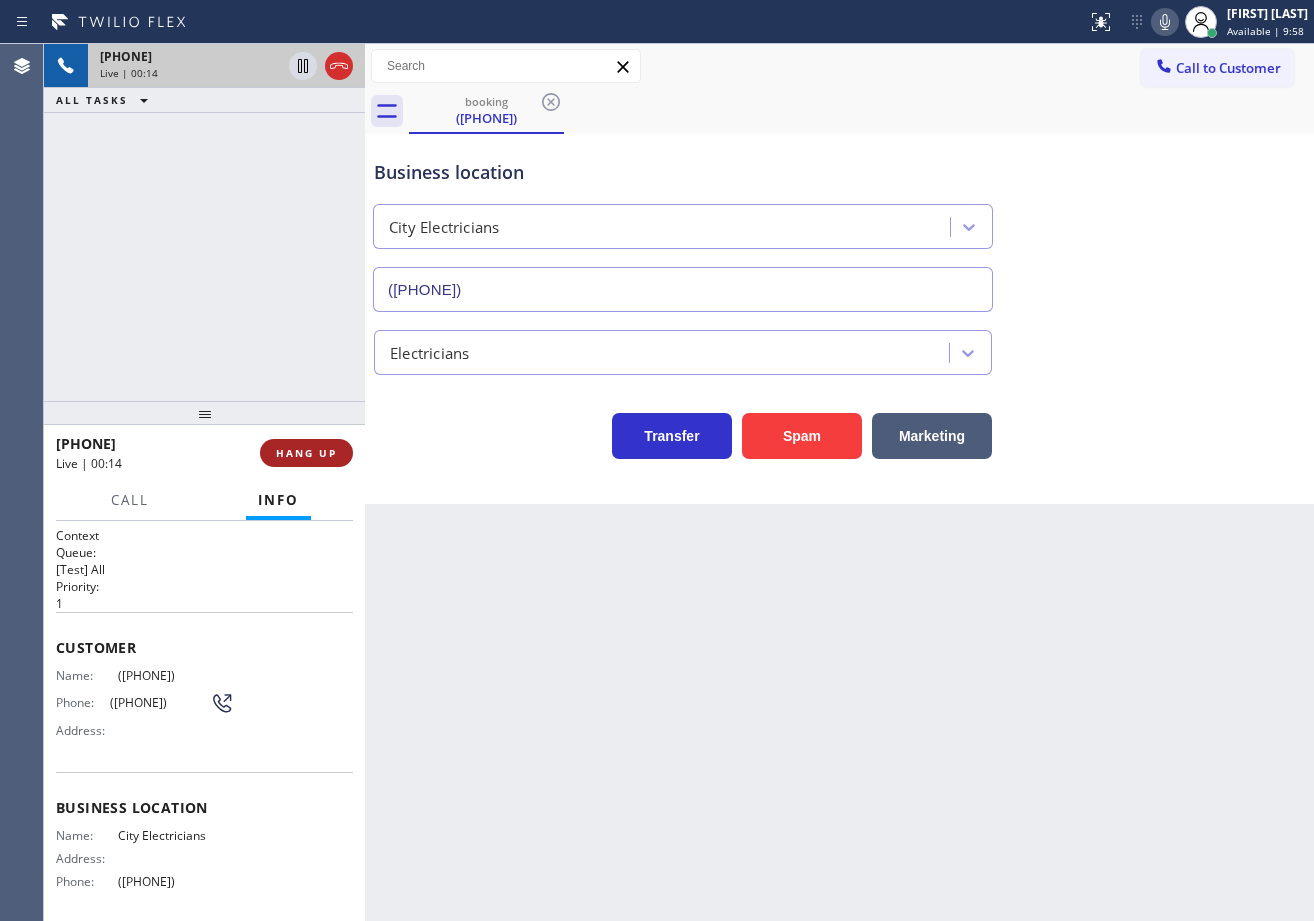 click on "HANG UP" at bounding box center (306, 453) 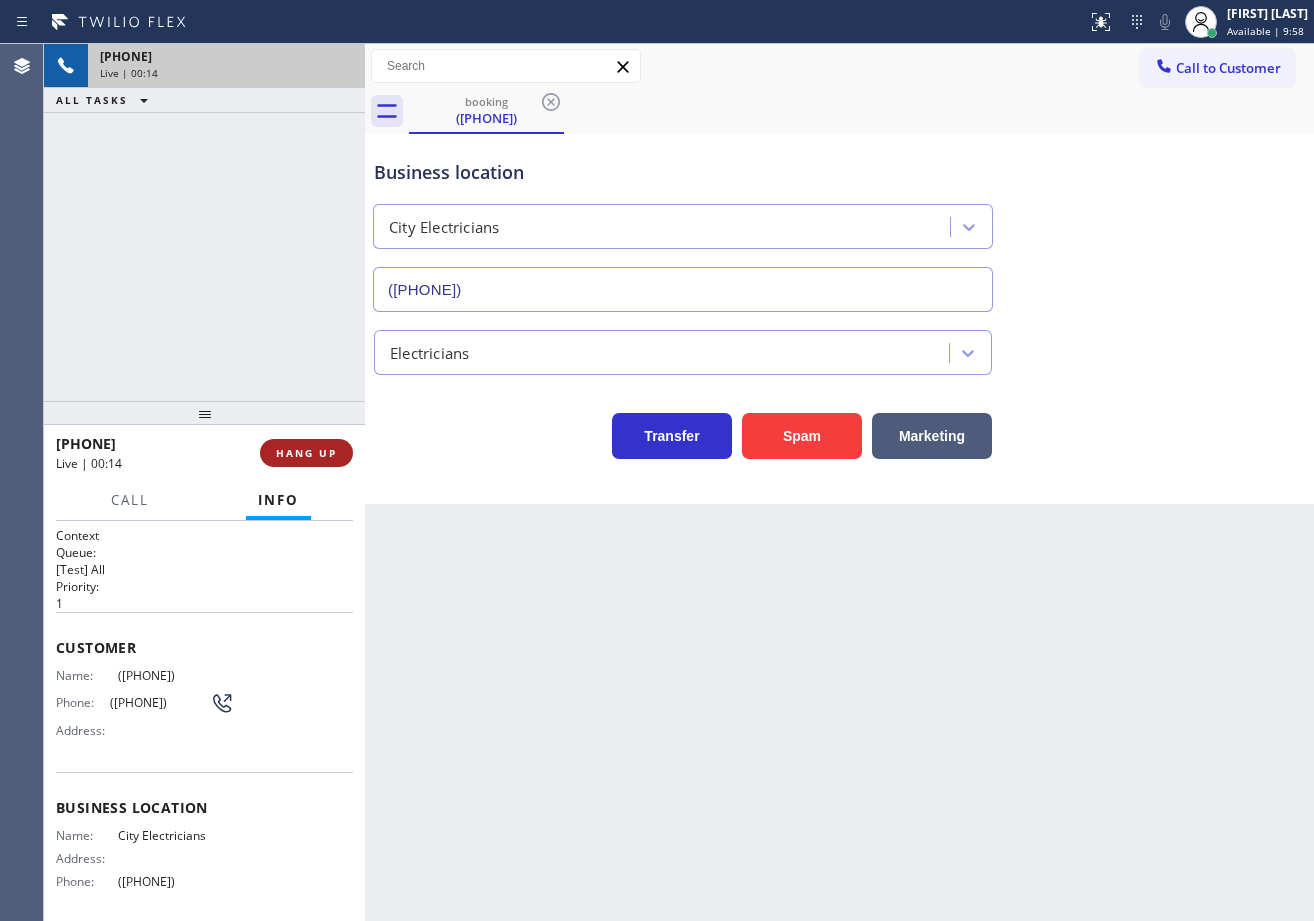 click on "HANG UP" at bounding box center [306, 453] 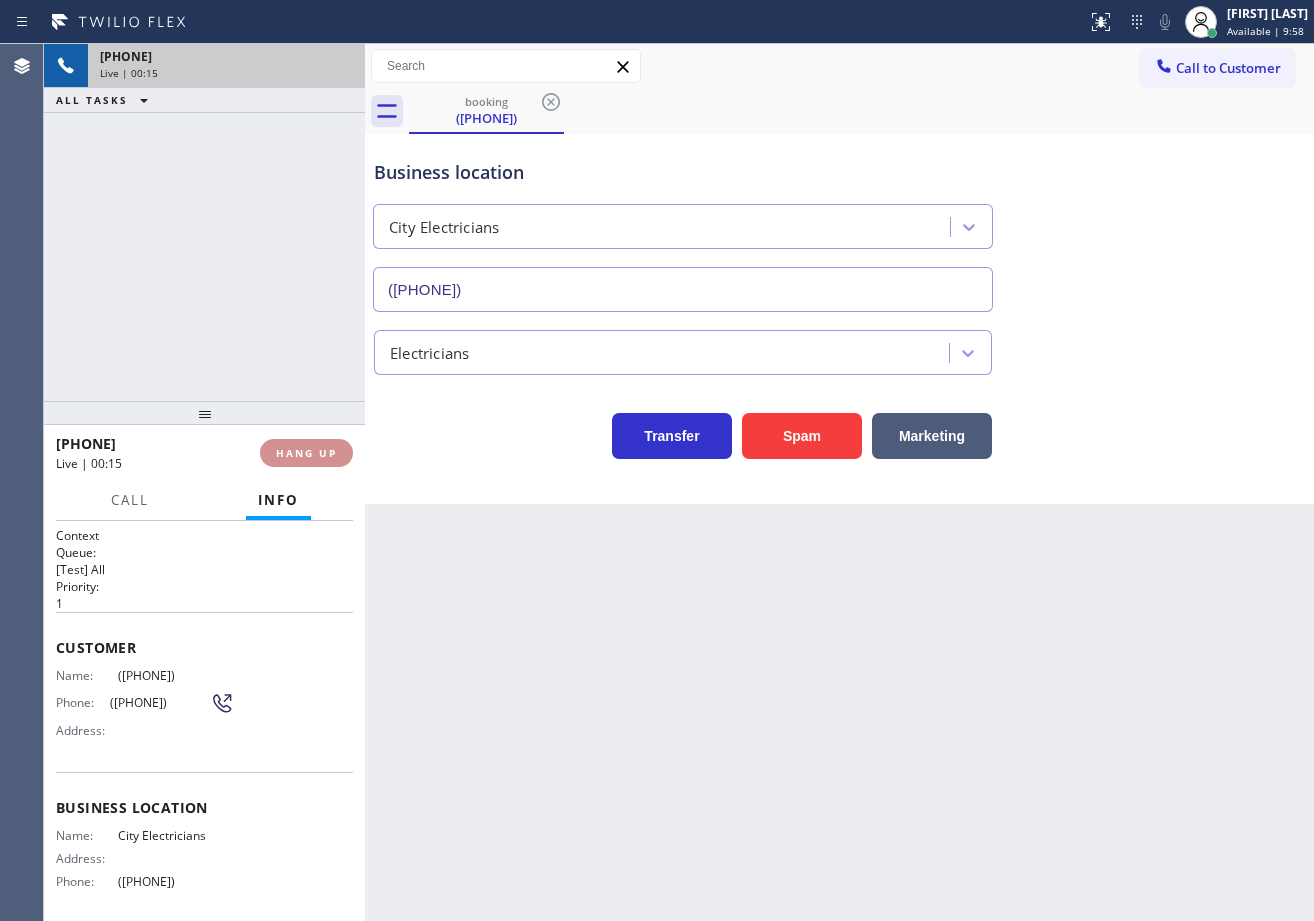 click on "HANG UP" at bounding box center [306, 453] 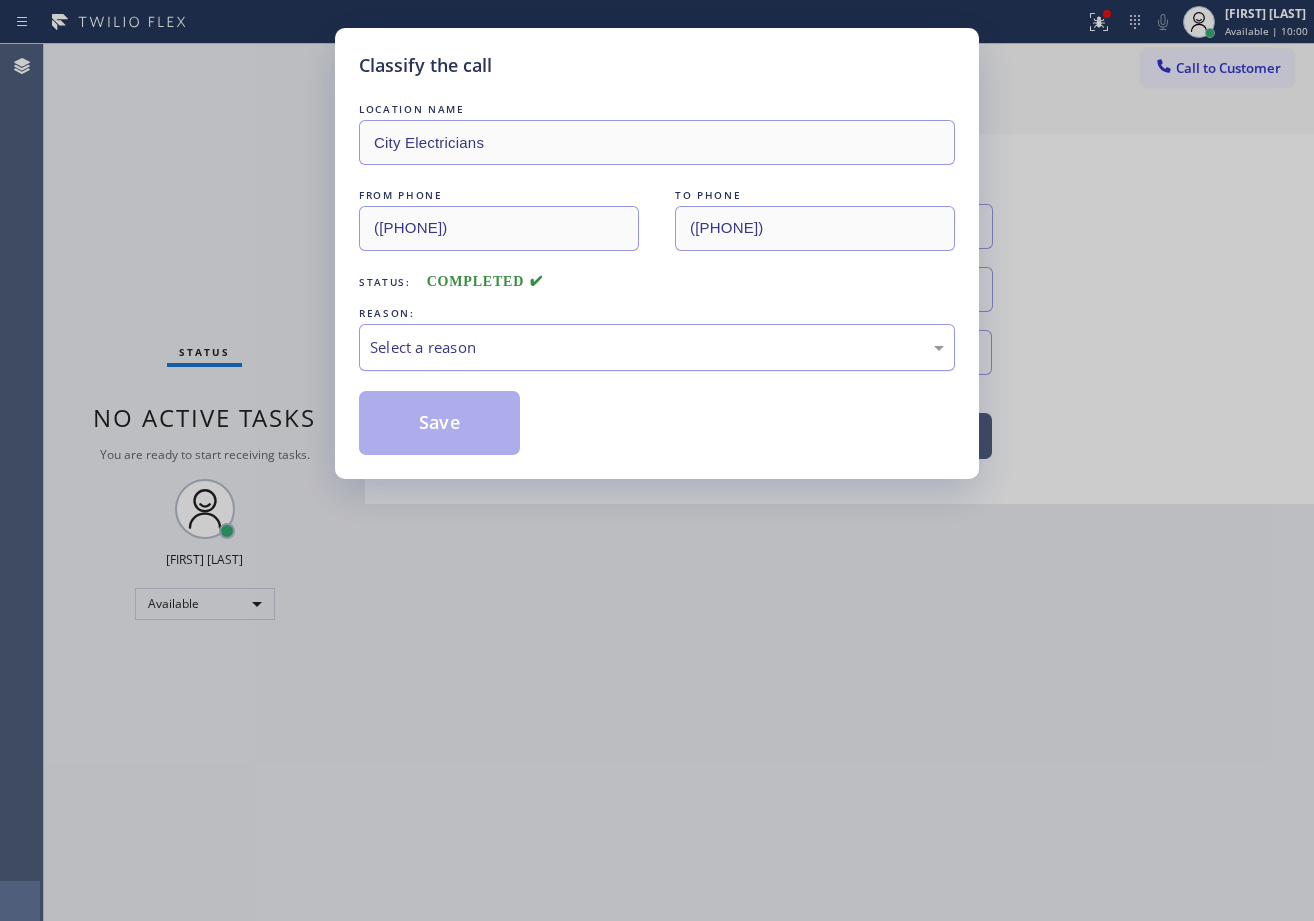 click on "Select a reason" at bounding box center (657, 347) 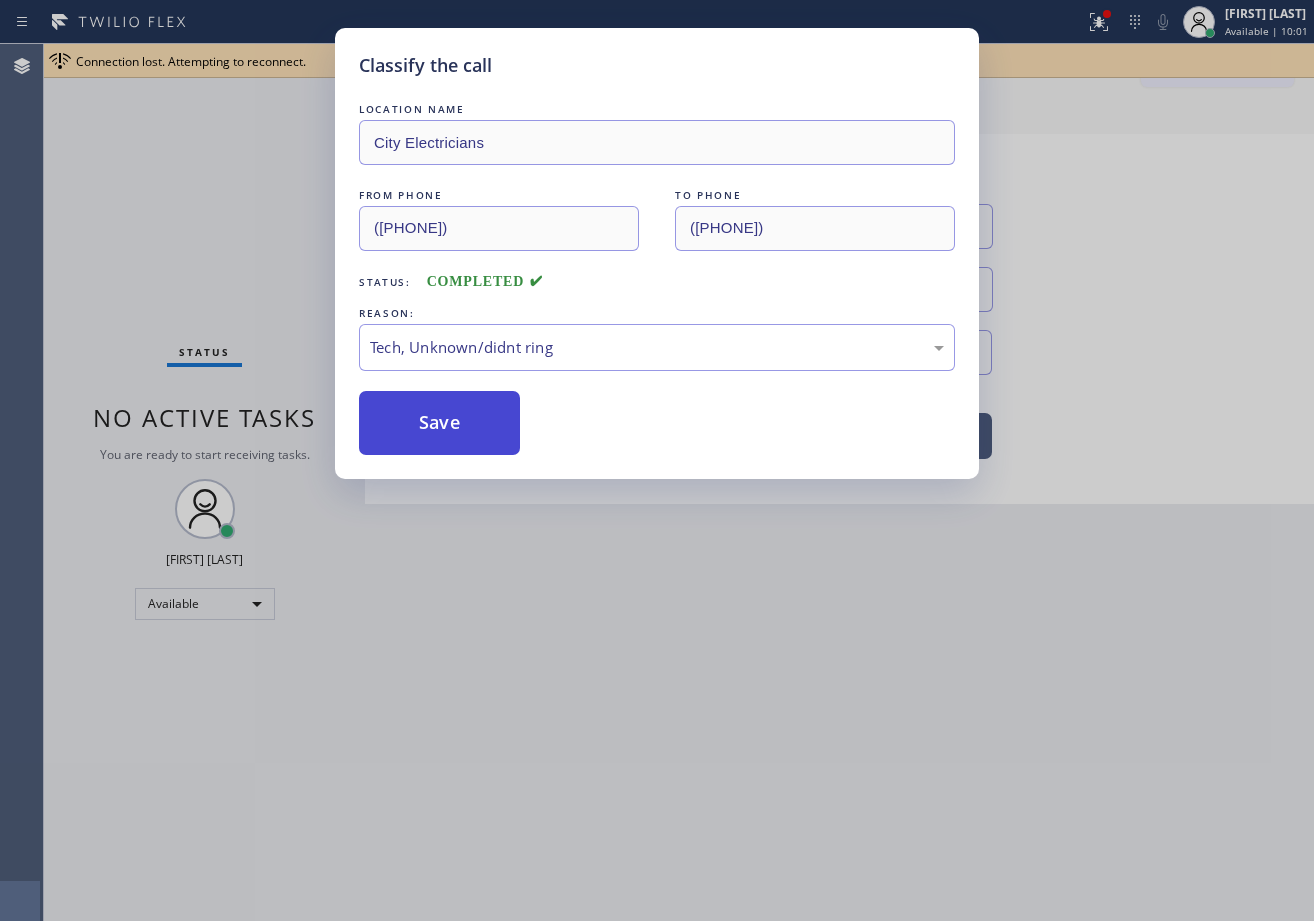click on "Save" at bounding box center [439, 423] 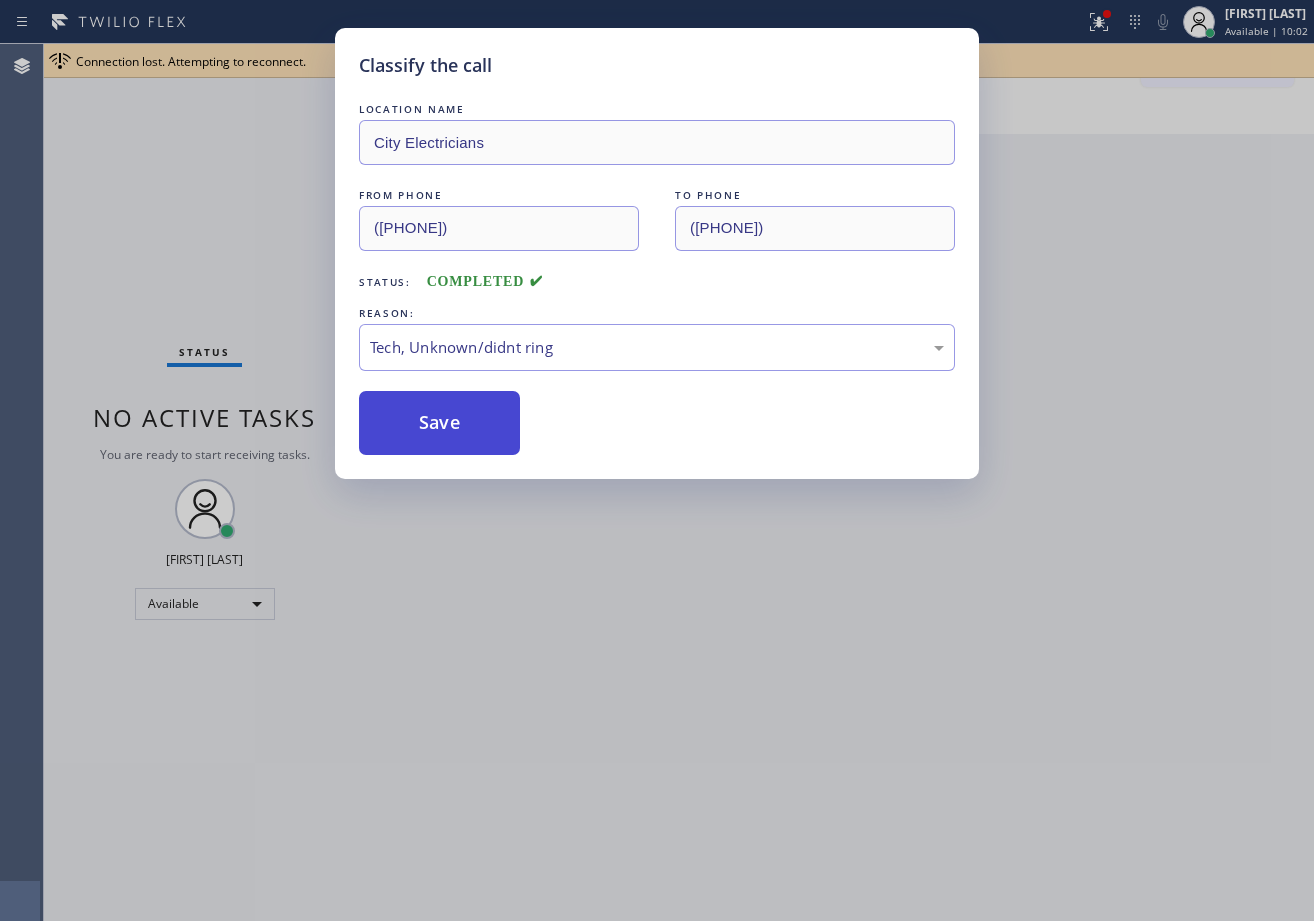 click on "Save" at bounding box center (439, 423) 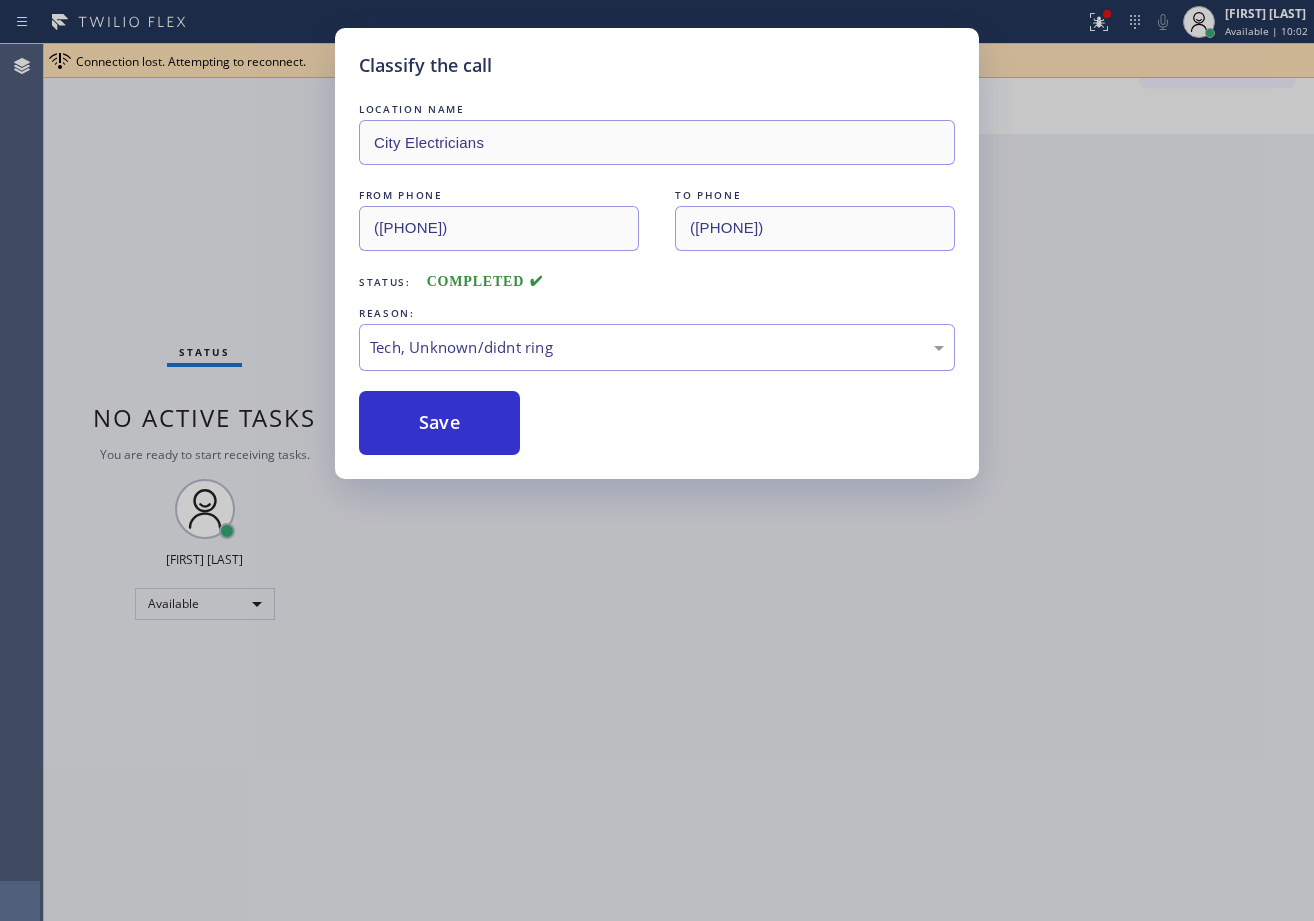 drag, startPoint x: 641, startPoint y: 708, endPoint x: 775, endPoint y: 914, distance: 245.74783 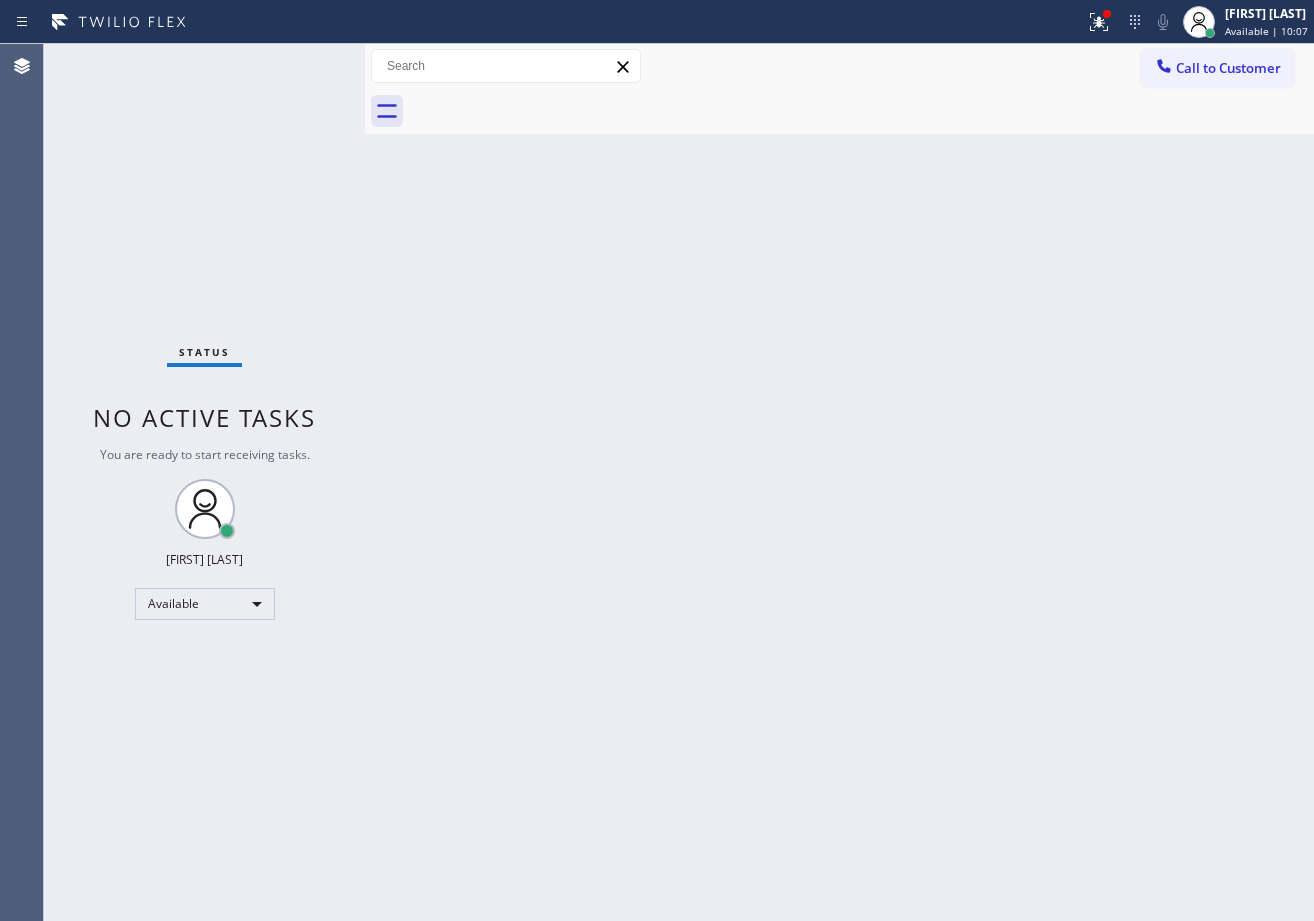 click on "Back to Dashboard Change Sender ID Customers Technicians Select a contact Outbound call Technician Search Technician Your caller id phone number Your caller id phone number Call Technician info Name   Phone none Address none Change Sender ID HVAC +[PHONE] 5 Star Appliance +[PHONE] Appliance Repair +[PHONE] Plumbing +[PHONE] Air Duct Cleaning +[PHONE]  Electricians +[PHONE]  Cancel Change Check personal SMS Reset Change No tabs Call to Customer Outbound call Location Search location Your caller id phone number [PHONE] Customer number Call Outbound call Technician Search Technician Your caller id phone number Your caller id phone number Call" at bounding box center [839, 482] 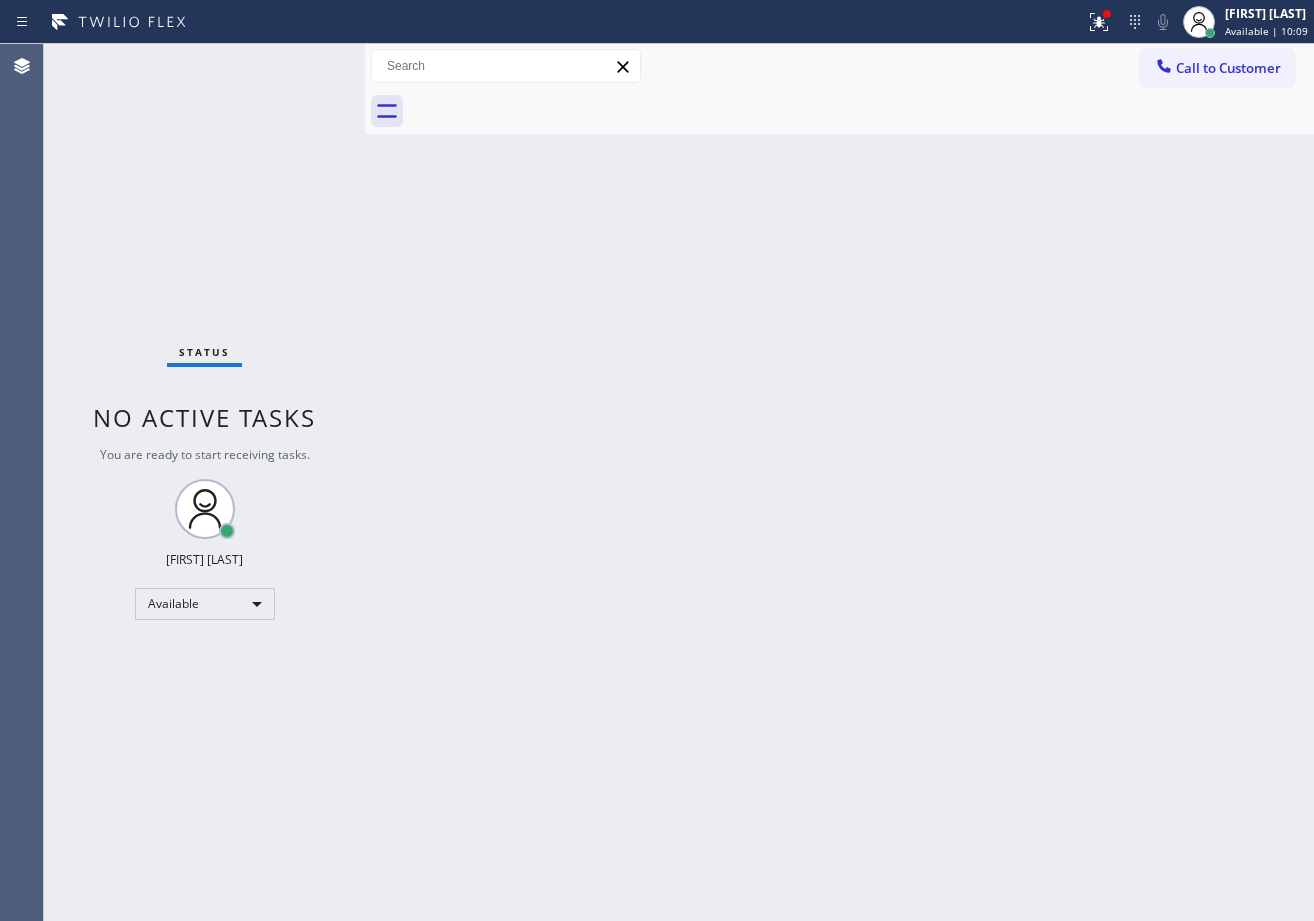 click on "Back to Dashboard Change Sender ID Customers Technicians Select a contact Outbound call Technician Search Technician Your caller id phone number Your caller id phone number Call Technician info Name   Phone none Address none Change Sender ID HVAC +[PHONE] 5 Star Appliance +[PHONE] Appliance Repair +[PHONE] Plumbing +[PHONE] Air Duct Cleaning +[PHONE]  Electricians +[PHONE]  Cancel Change Check personal SMS Reset Change No tabs Call to Customer Outbound call Location Search location Your caller id phone number [PHONE] Customer number Call Outbound call Technician Search Technician Your caller id phone number Your caller id phone number Call" at bounding box center [839, 482] 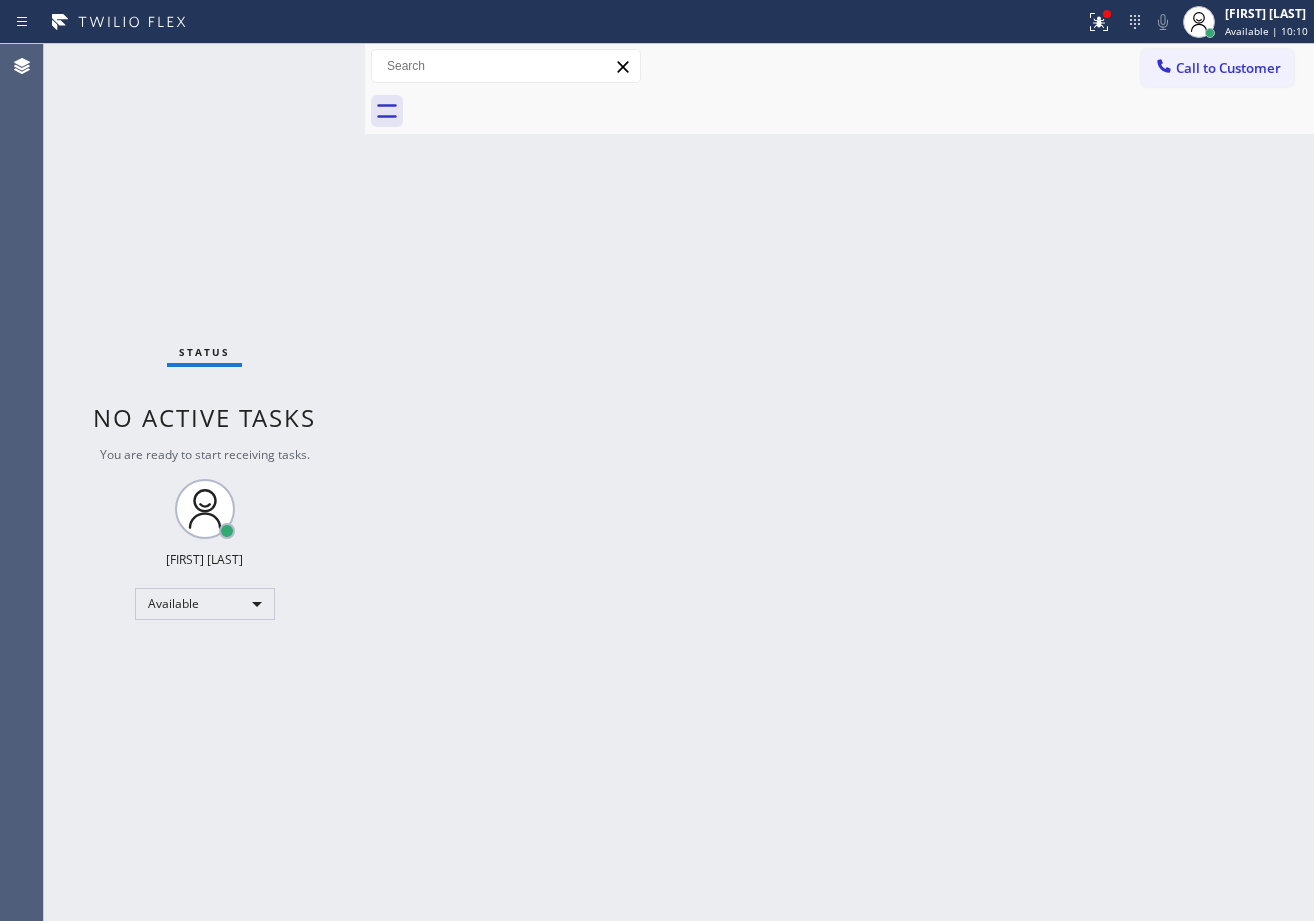 click on "Back to Dashboard Change Sender ID Customers Technicians Select a contact Outbound call Technician Search Technician Your caller id phone number Your caller id phone number Call Technician info Name   Phone none Address none Change Sender ID HVAC +[PHONE] 5 Star Appliance +[PHONE] Appliance Repair +[PHONE] Plumbing +[PHONE] Air Duct Cleaning +[PHONE]  Electricians +[PHONE]  Cancel Change Check personal SMS Reset Change No tabs Call to Customer Outbound call Location Search location Your caller id phone number [PHONE] Customer number Call Outbound call Technician Search Technician Your caller id phone number Your caller id phone number Call" at bounding box center [839, 482] 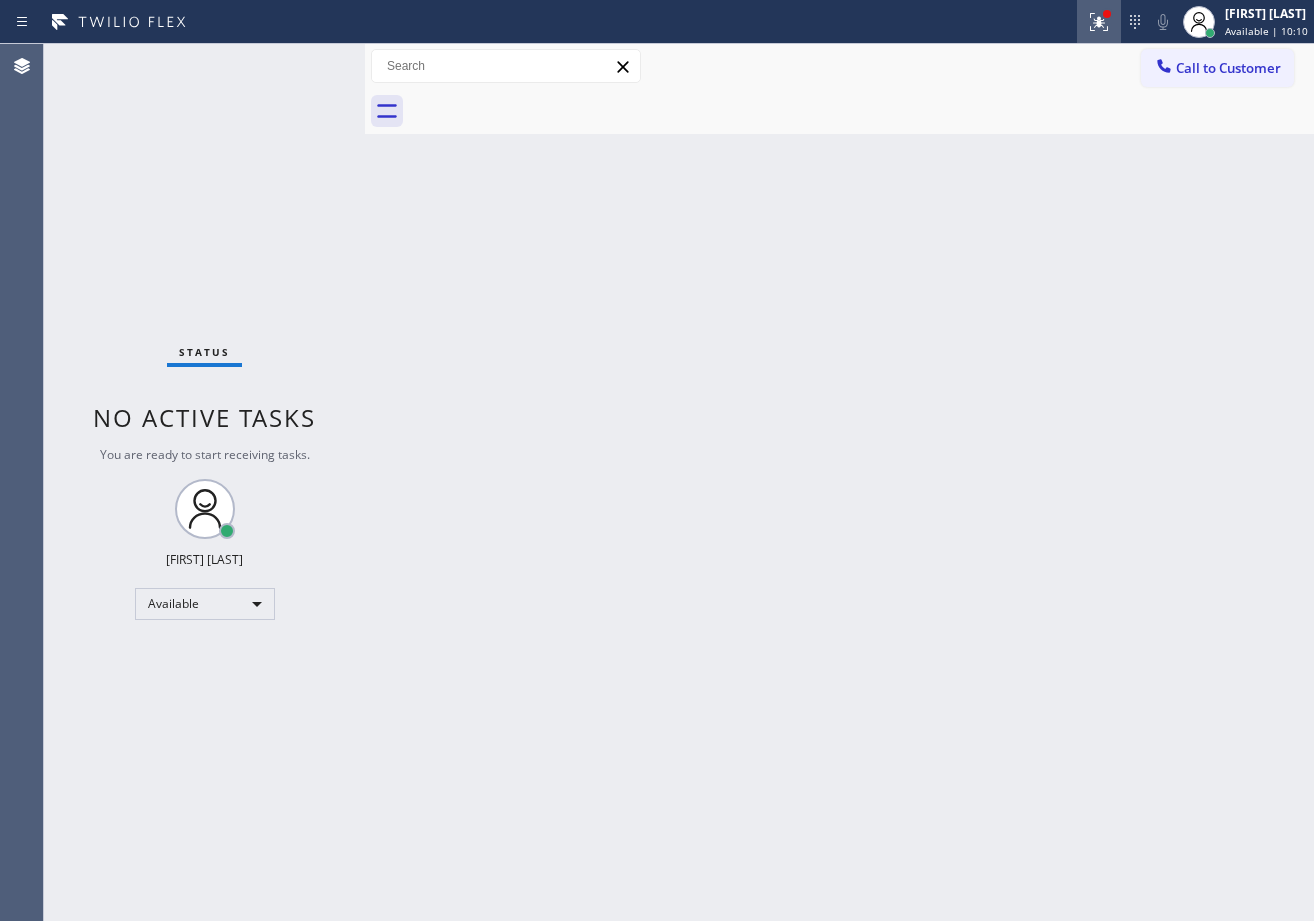 click 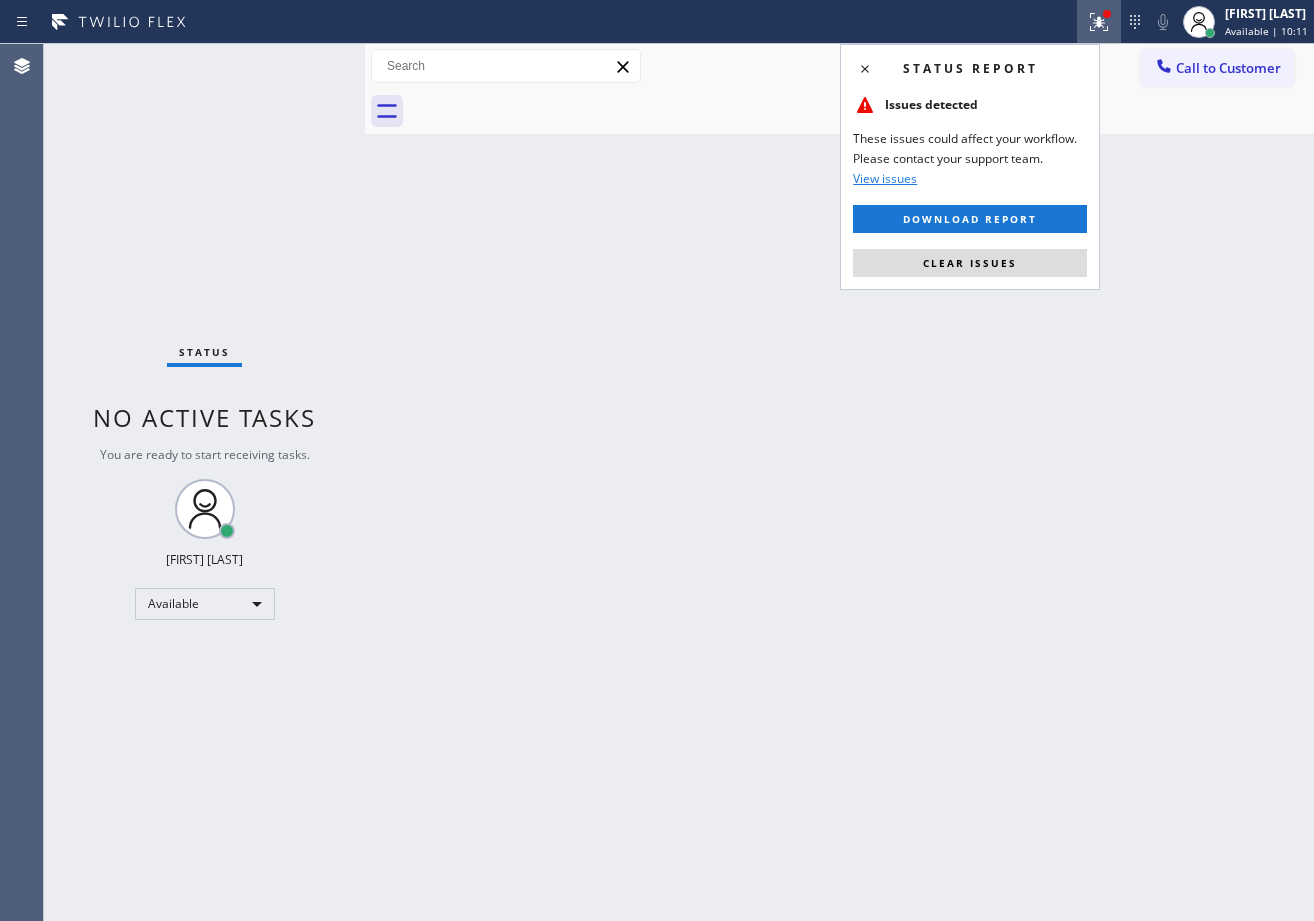 click on "Clear issues" at bounding box center (970, 263) 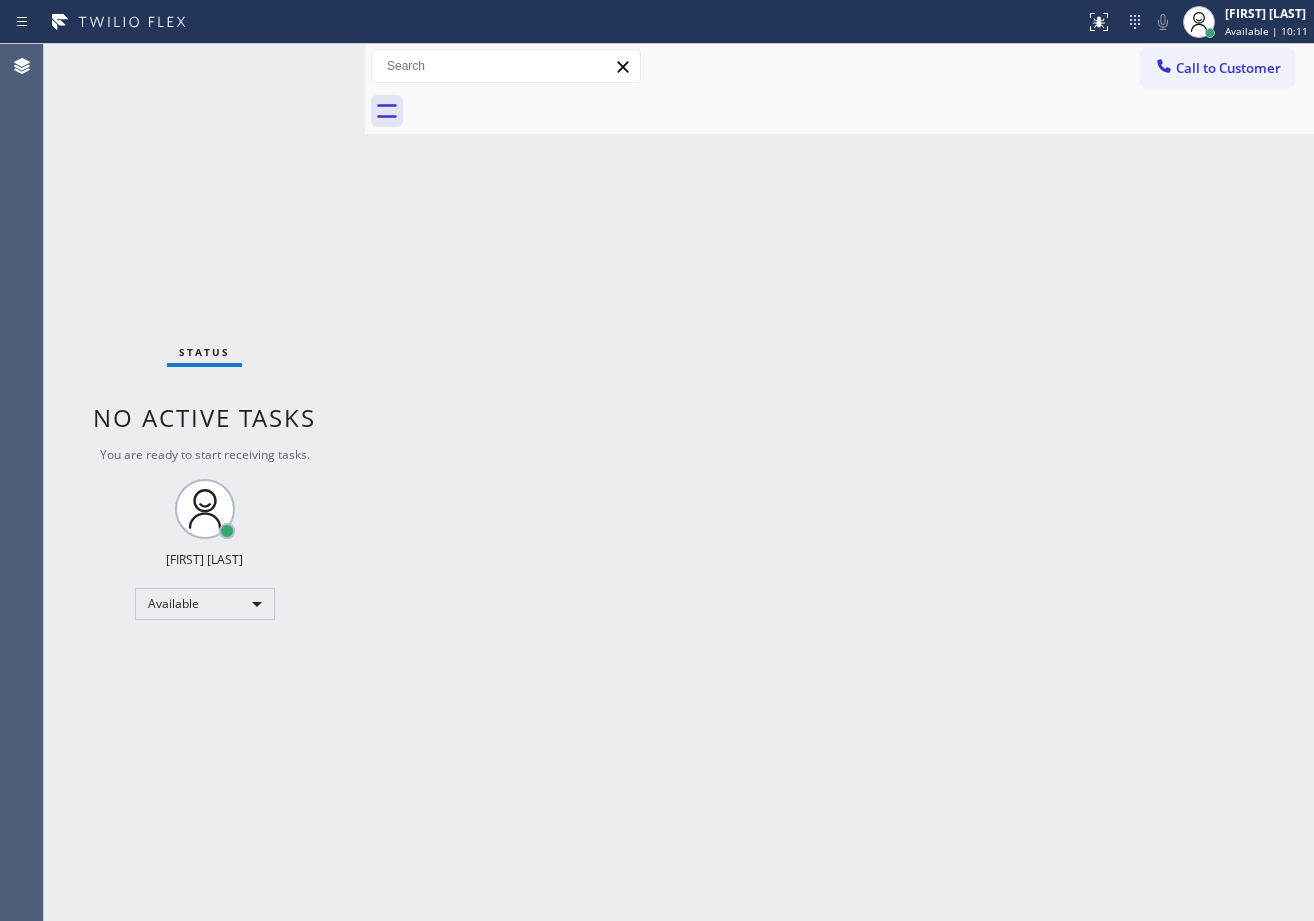 click on "Back to Dashboard Change Sender ID Customers Technicians Select a contact Outbound call Technician Search Technician Your caller id phone number Your caller id phone number Call Technician info Name   Phone none Address none Change Sender ID HVAC +[PHONE] 5 Star Appliance +[PHONE] Appliance Repair +[PHONE] Plumbing +[PHONE] Air Duct Cleaning +[PHONE]  Electricians +[PHONE]  Cancel Change Check personal SMS Reset Change No tabs Call to Customer Outbound call Location Search location Your caller id phone number [PHONE] Customer number Call Outbound call Technician Search Technician Your caller id phone number Your caller id phone number Call" at bounding box center [839, 482] 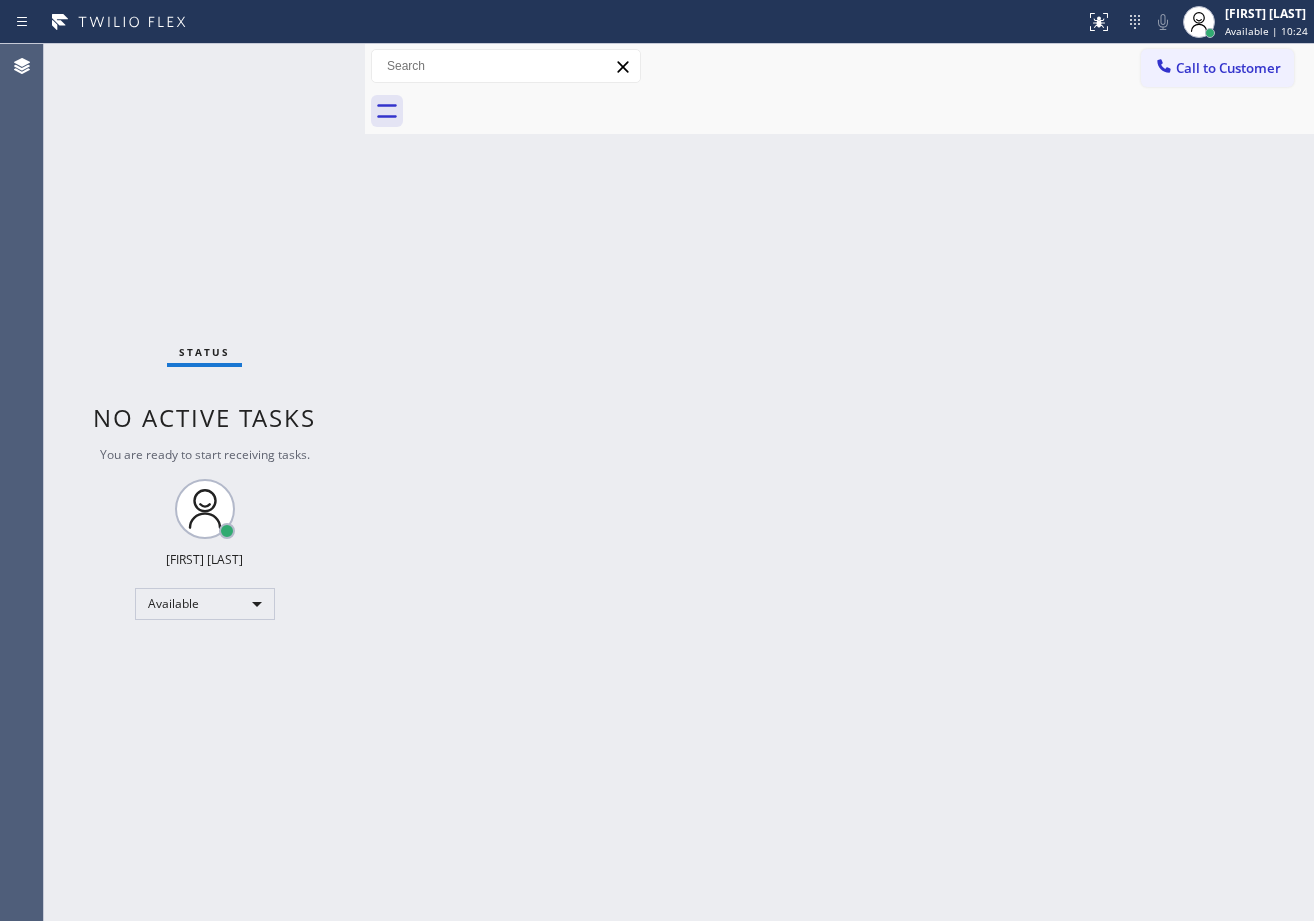 click on "Status report No issues detected If you experience an issue, please download the report and send it to your support team. Download report [FIRST] [LAST] Available | 10:24 Set your status Offline Available Unavailable Break Log out Agent Desktop Classify the call LOCATION NAME LG Repairs Denver FROM PHONE ([PHONE]) TO PHONE ([PHONE]) Status: COMPLETED REASON: Not Booked - All other reasons Save Classify the call LOCATION NAME LG Repairs Denver FROM PHONE ([PHONE]) TO PHONE ([PHONE]) Status: COMPLETED REASON: #1 New Customer - Booked Save Classify the call LOCATION NAME LG Repairs Phoenix FROM PHONE ([PHONE]) TO PHONE ([PHONE]) Status: COMPLETED REASON: #2 Not Booked - Dont do type/out of service area/bad call Save Classify the call LOCATION NAME Sun Valley Plumbers FROM PHONE ([PHONE]) TO PHONE ([PHONE]) Status: COMPLETED REASON: Existing Customer - ETA/PI/REDO/complain/cancel Save Classify the call LOCATION NAME Viking Appliance Repairs Orlando FROM PHONE TO PHONE" at bounding box center (657, 460) 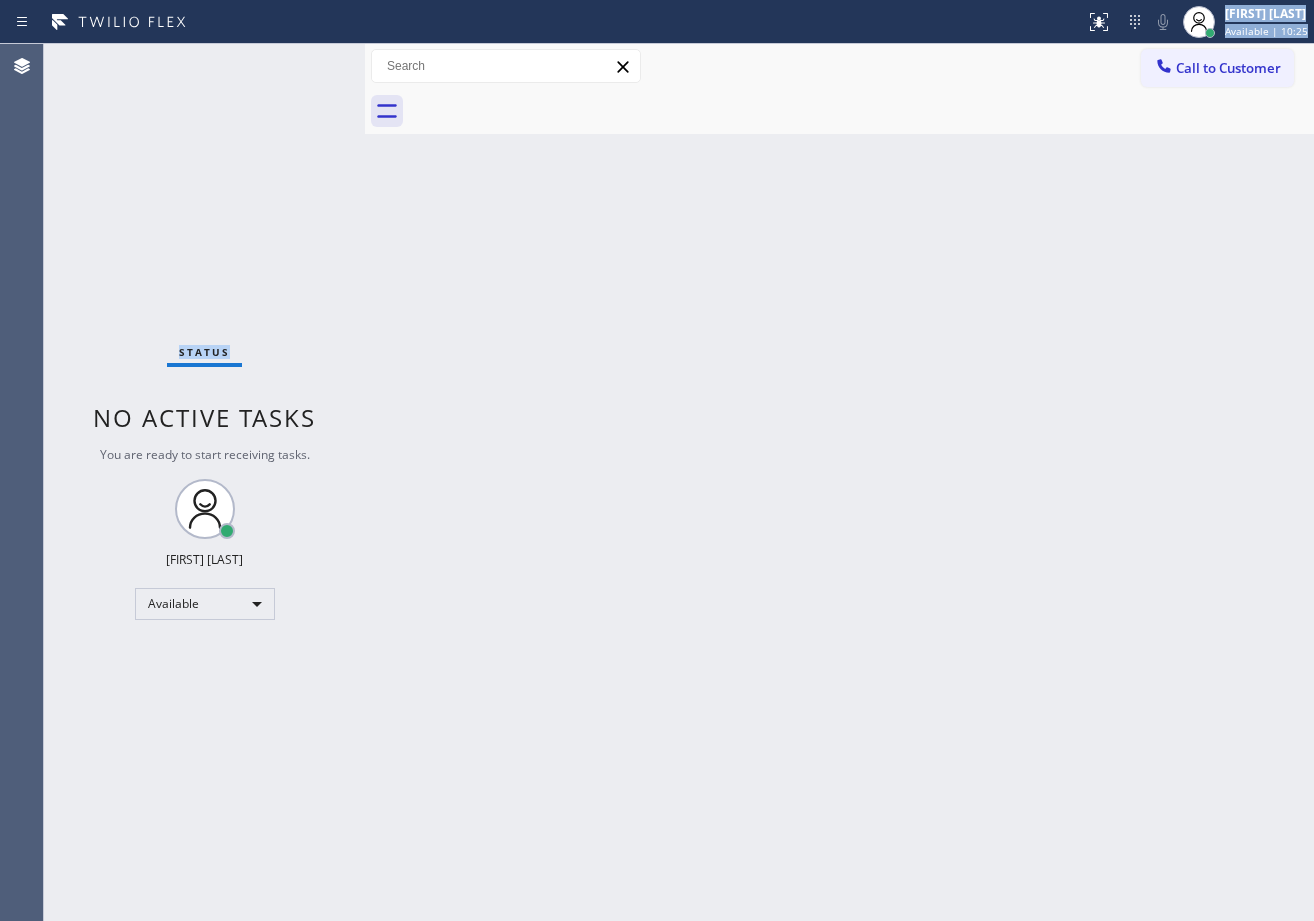 click on "Status   No active tasks     You are ready to start receiving tasks.   [FIRST] [LAST] Available" at bounding box center (204, 482) 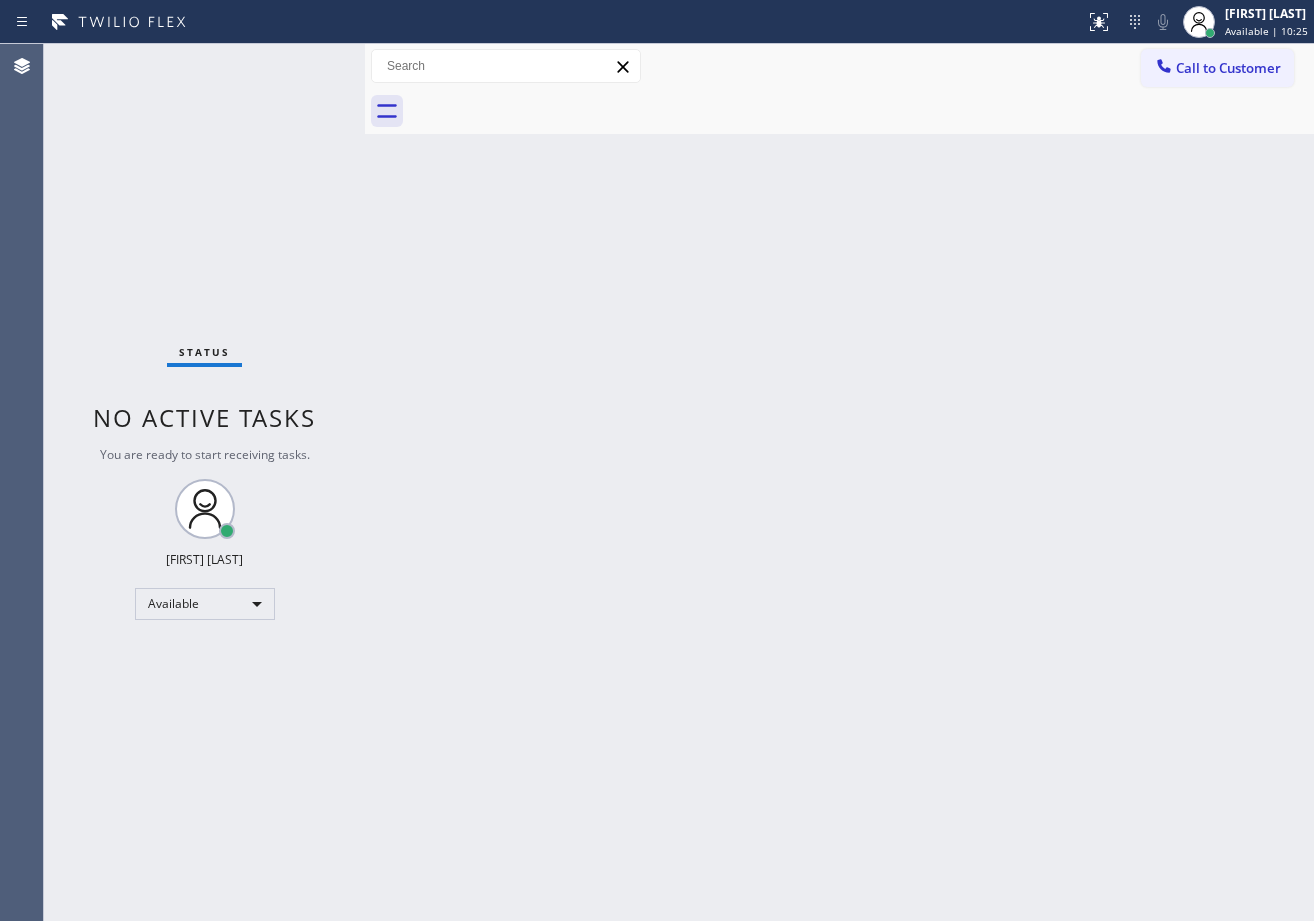 click on "Status   No active tasks     You are ready to start receiving tasks.   [FIRST] [LAST] Available" at bounding box center [204, 482] 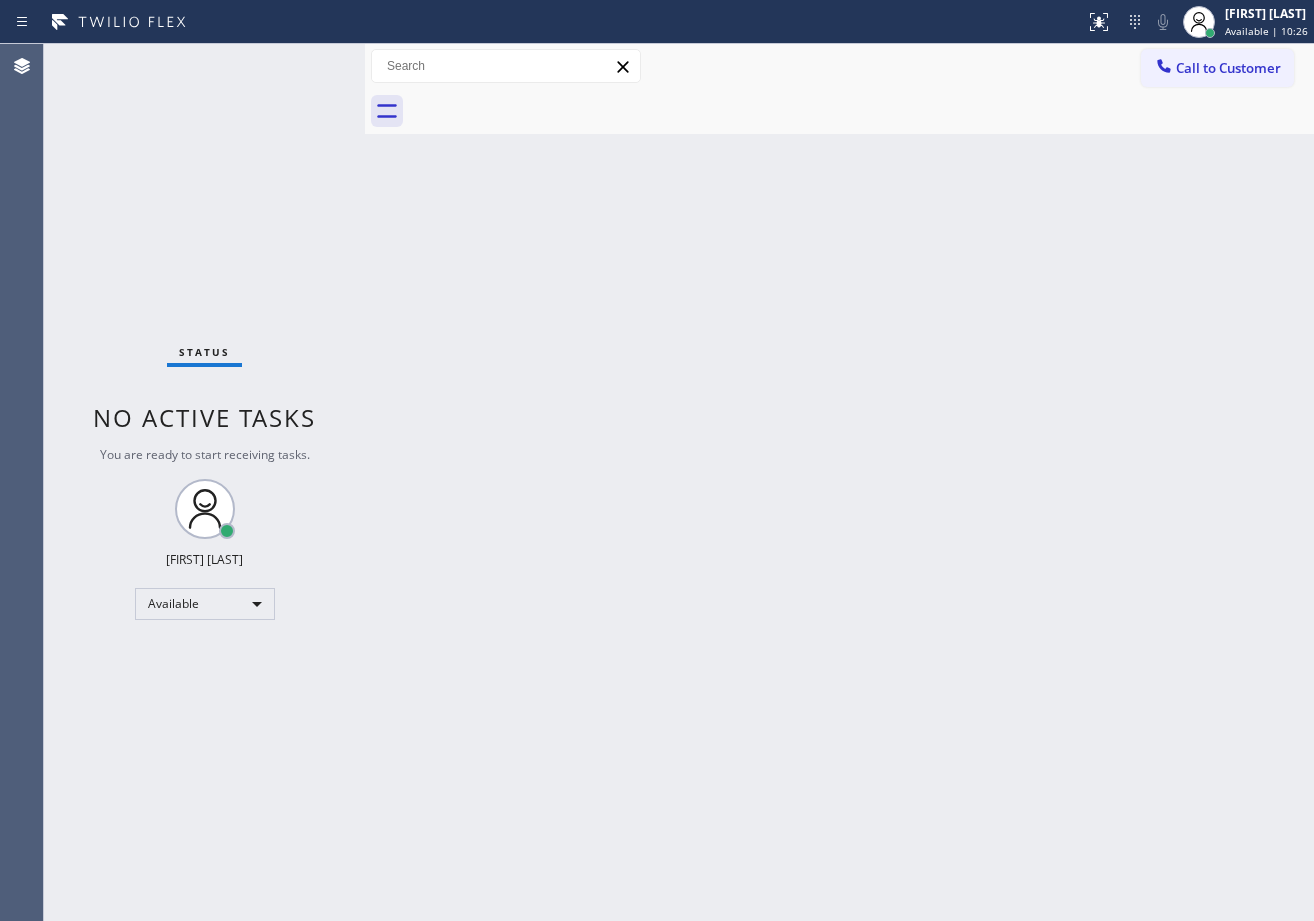 click on "Status   No active tasks     You are ready to start receiving tasks.   [FIRST] [LAST] Available" at bounding box center (204, 482) 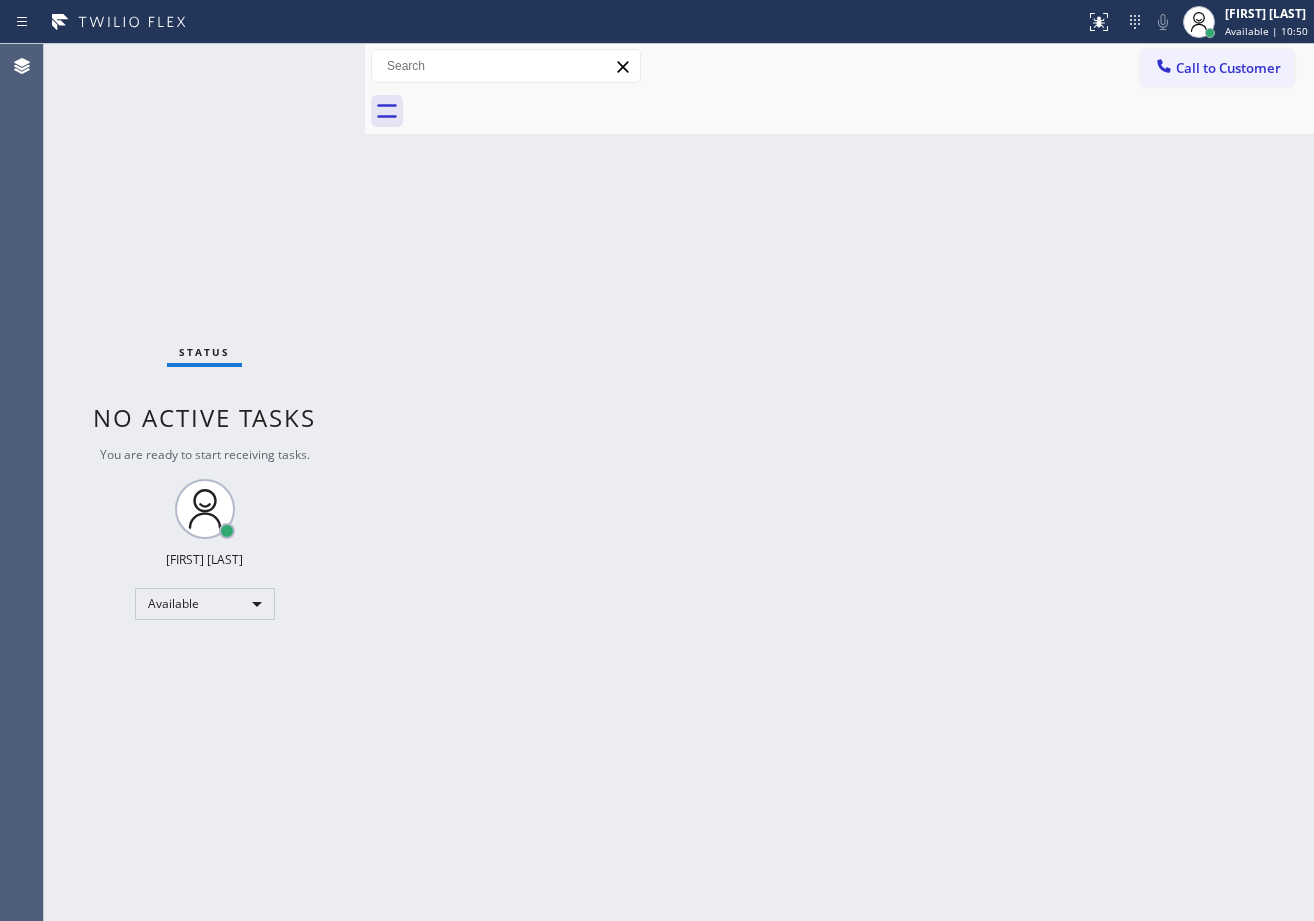 drag, startPoint x: 578, startPoint y: 537, endPoint x: 699, endPoint y: 568, distance: 124.90797 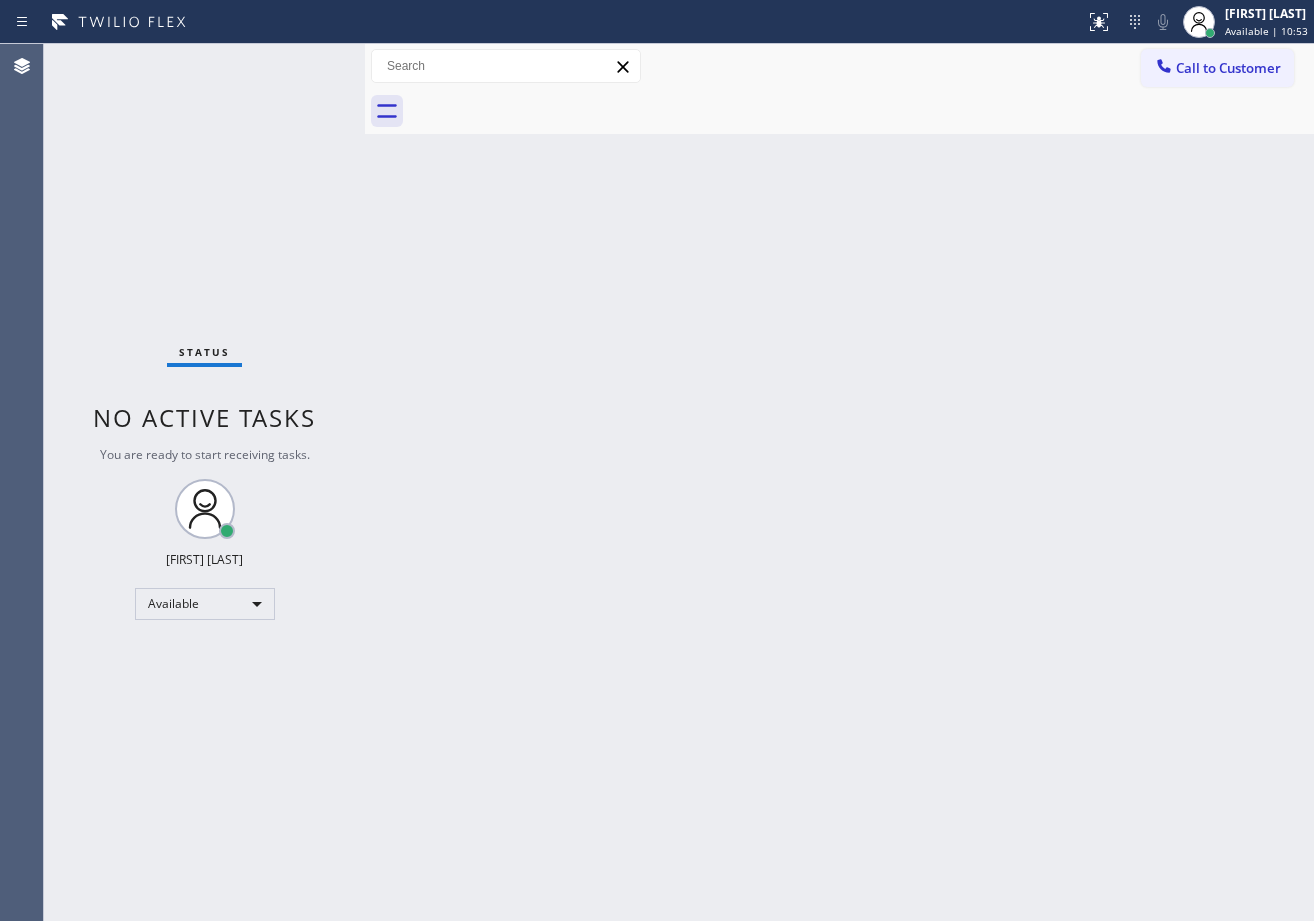 click on "Back to Dashboard Change Sender ID Customers Technicians Select a contact Outbound call Technician Search Technician Your caller id phone number Your caller id phone number Call Technician info Name   Phone none Address none Change Sender ID HVAC +[PHONE] 5 Star Appliance +[PHONE] Appliance Repair +[PHONE] Plumbing +[PHONE] Air Duct Cleaning +[PHONE]  Electricians +[PHONE]  Cancel Change Check personal SMS Reset Change No tabs Call to Customer Outbound call Location Search location Your caller id phone number [PHONE] Customer number Call Outbound call Technician Search Technician Your caller id phone number Your caller id phone number Call" at bounding box center (839, 482) 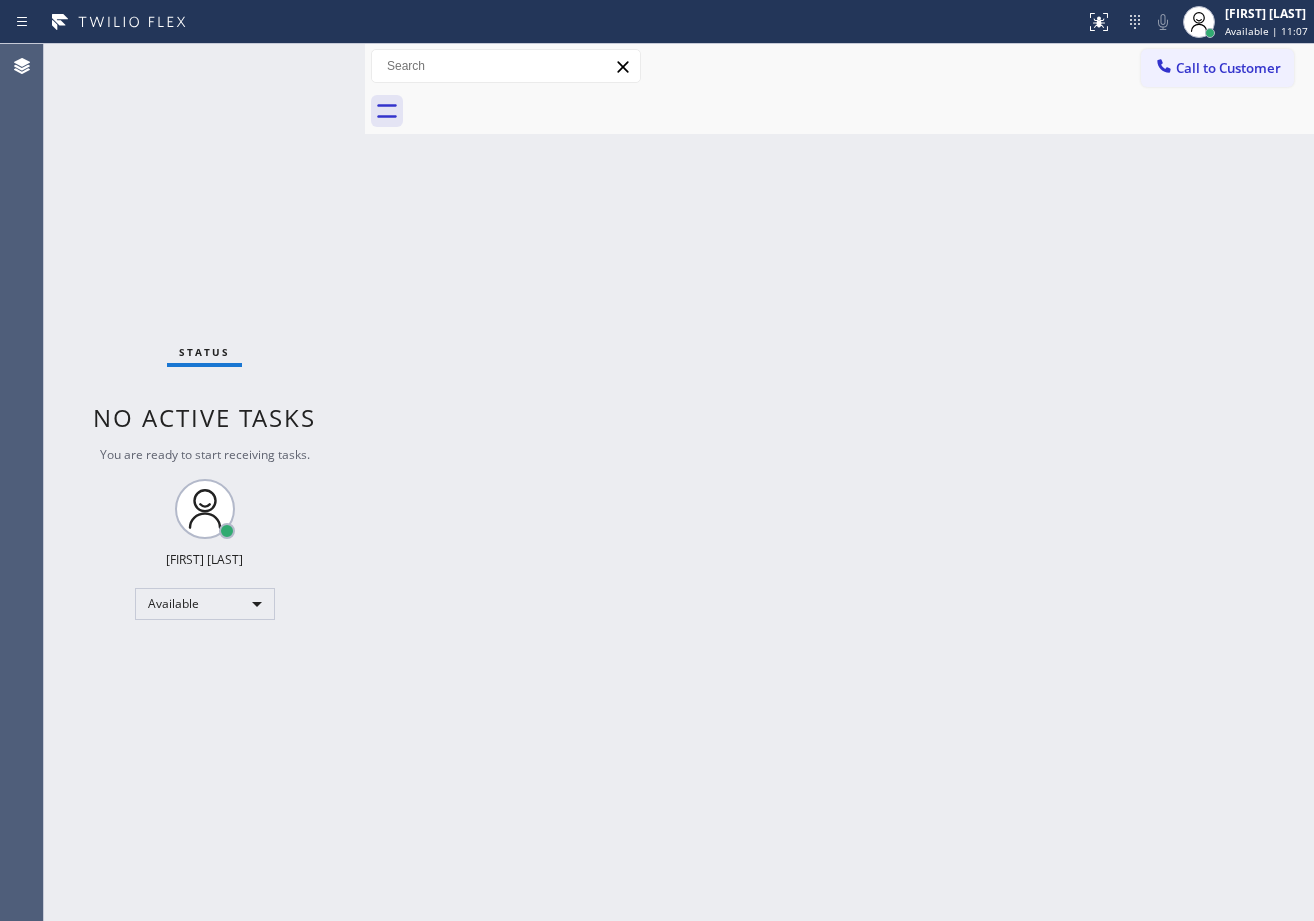 click on "Status   No active tasks     You are ready to start receiving tasks.   [FIRST] [LAST] Available" at bounding box center [204, 482] 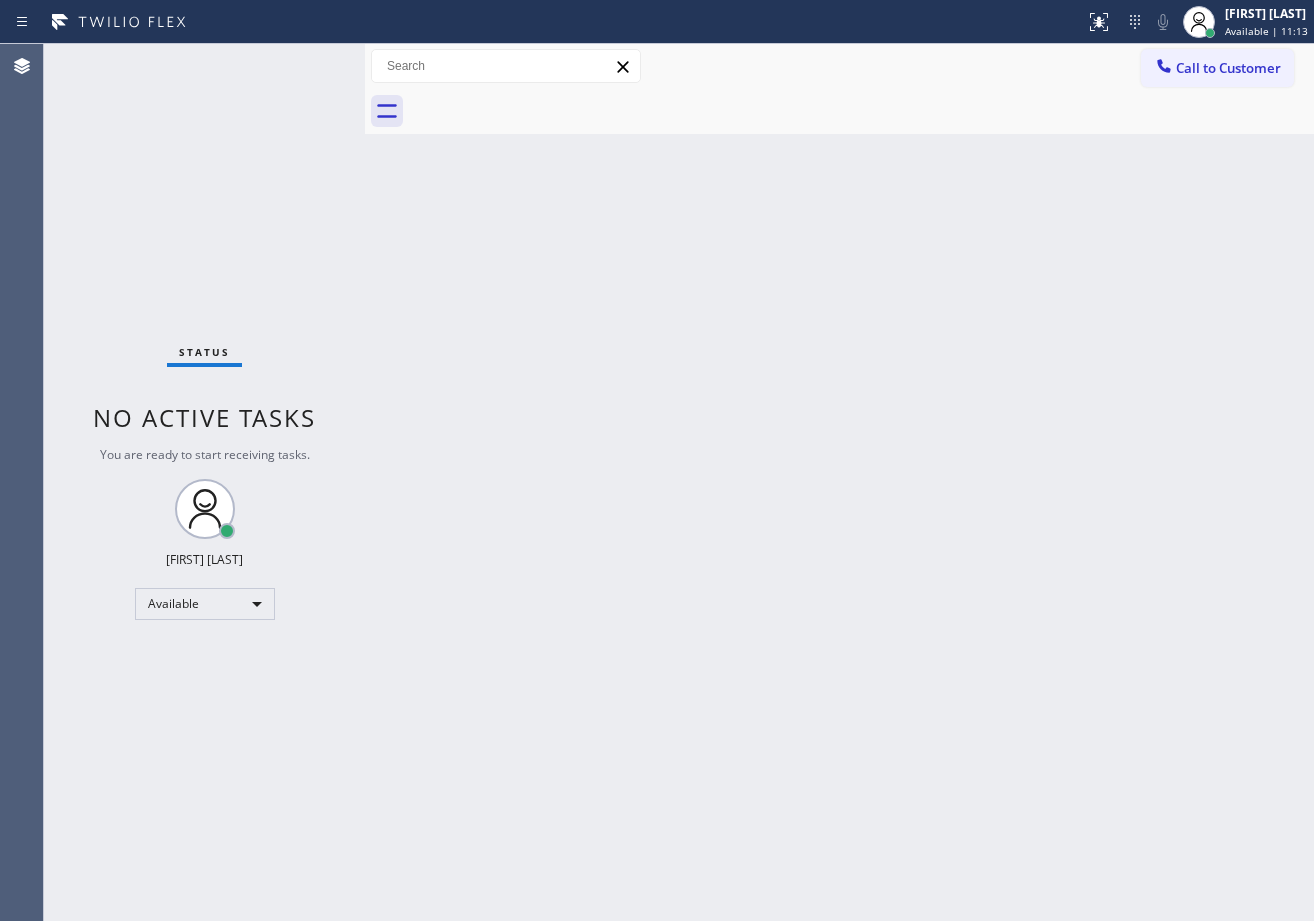 click on "Back to Dashboard Change Sender ID Customers Technicians Select a contact Outbound call Technician Search Technician Your caller id phone number Your caller id phone number Call Technician info Name   Phone none Address none Change Sender ID HVAC +[PHONE] 5 Star Appliance +[PHONE] Appliance Repair +[PHONE] Plumbing +[PHONE] Air Duct Cleaning +[PHONE]  Electricians +[PHONE]  Cancel Change Check personal SMS Reset Change No tabs Call to Customer Outbound call Location Search location Your caller id phone number [PHONE] Customer number Call Outbound call Technician Search Technician Your caller id phone number Your caller id phone number Call" at bounding box center (839, 482) 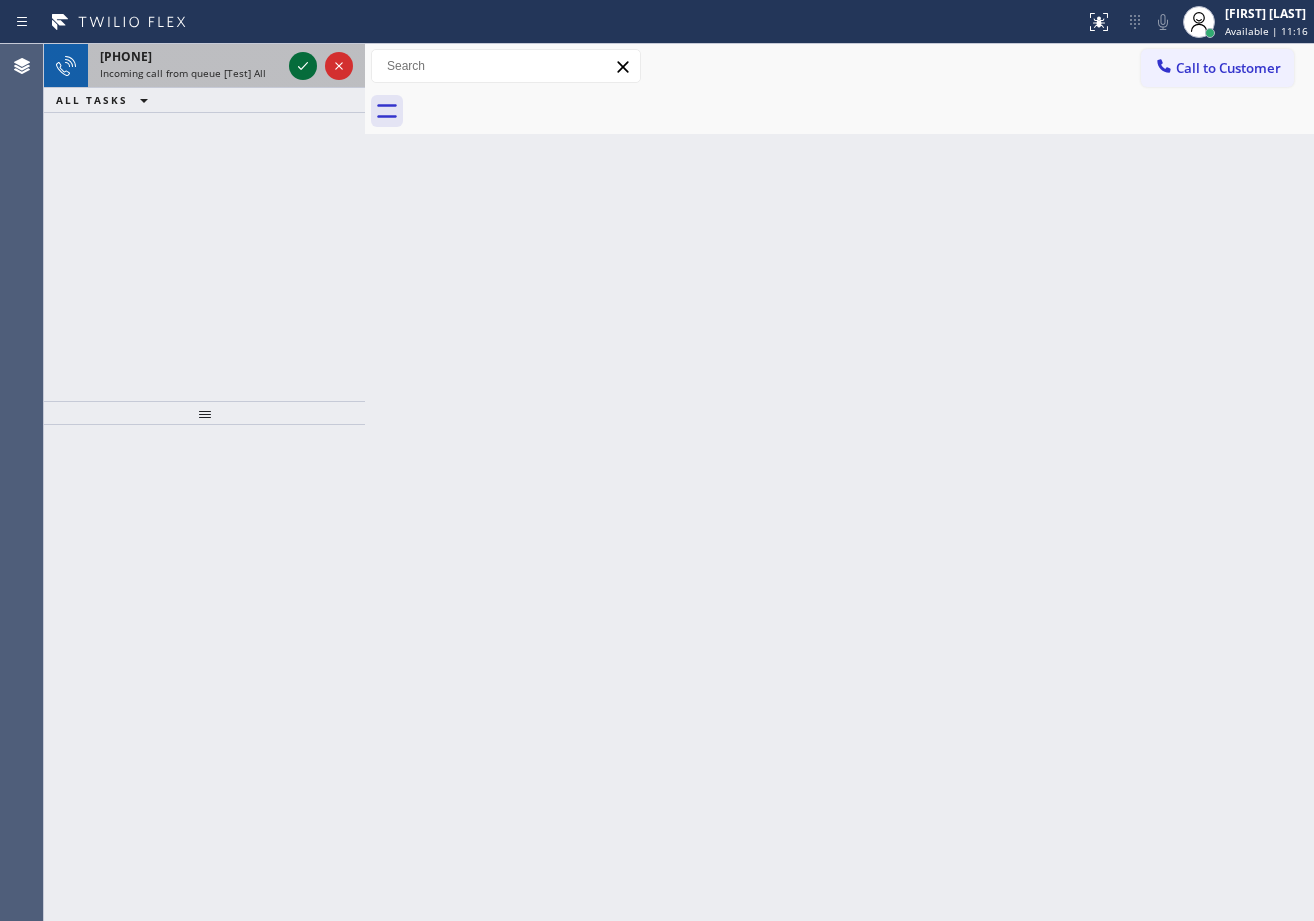 click 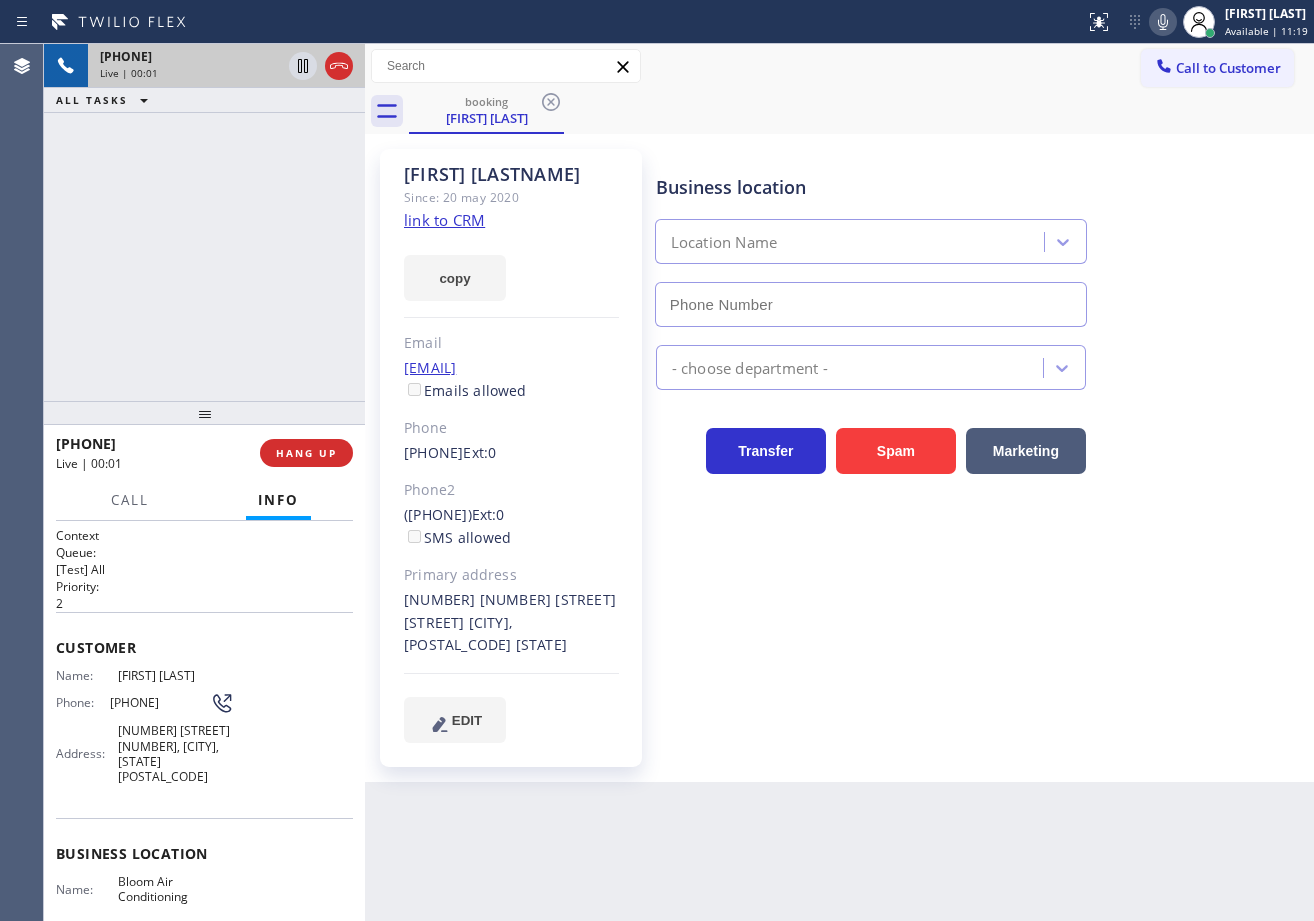 type on "[PHONE]" 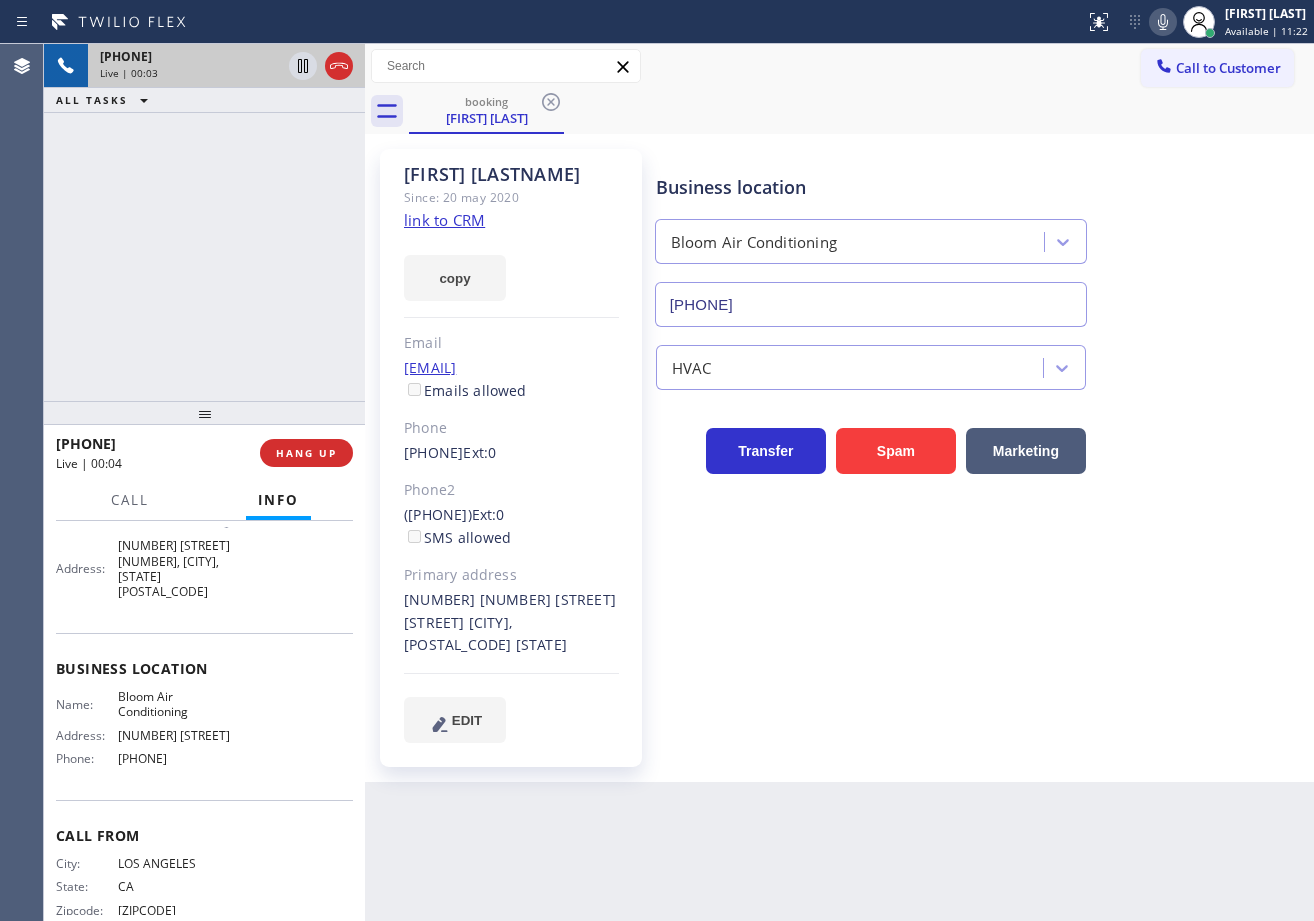 scroll, scrollTop: 0, scrollLeft: 0, axis: both 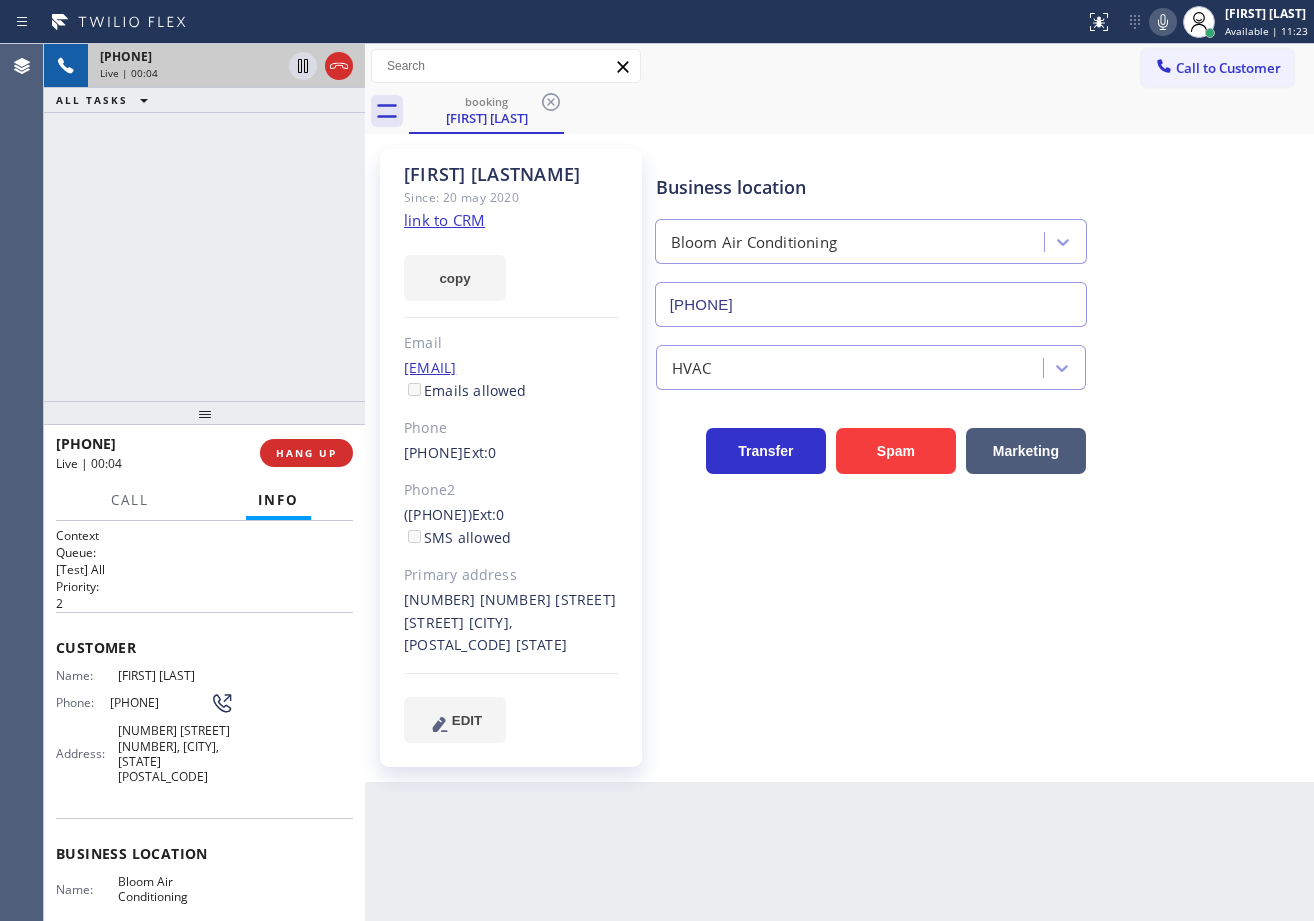 click on "link to CRM" 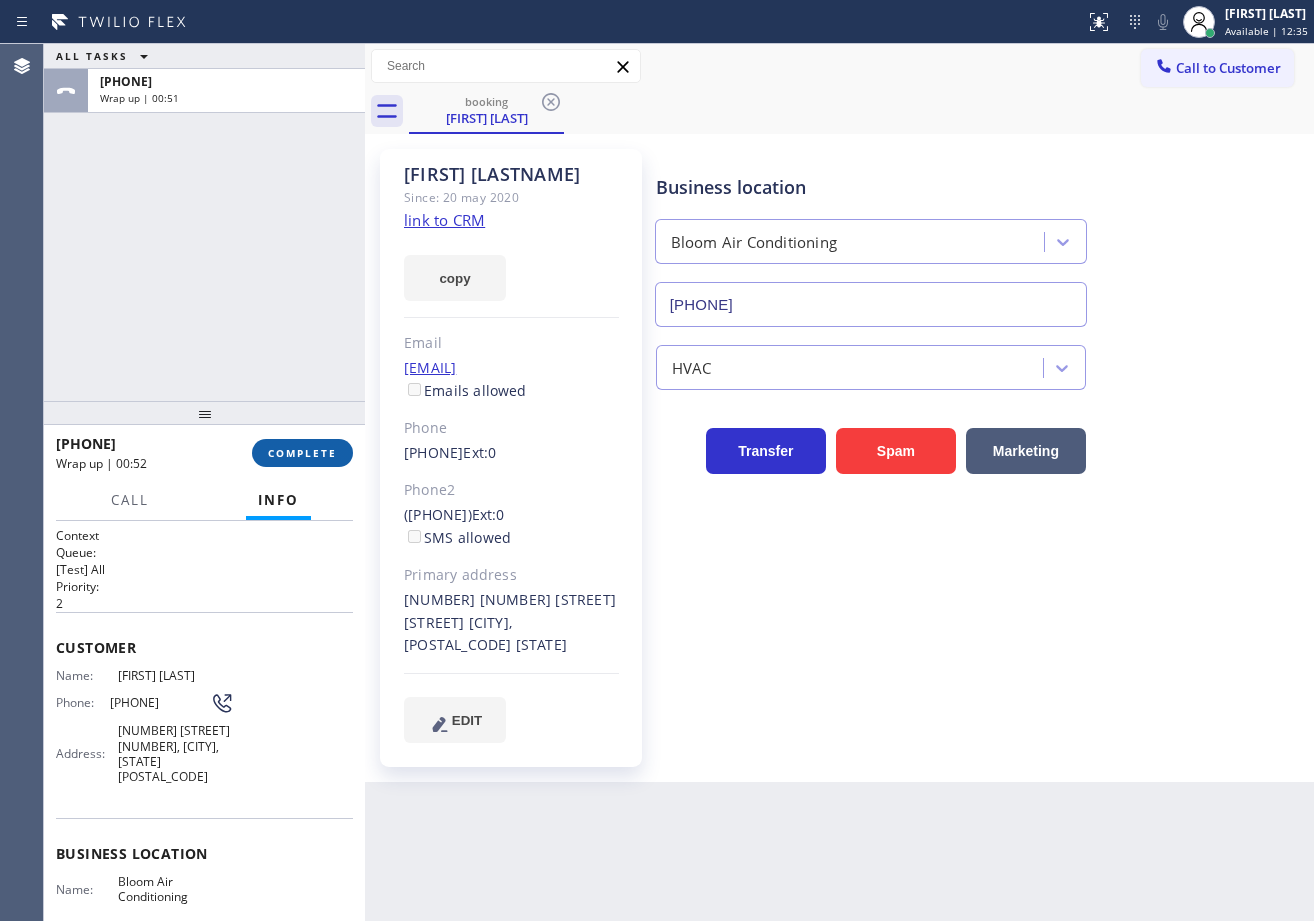 click on "COMPLETE" at bounding box center (302, 453) 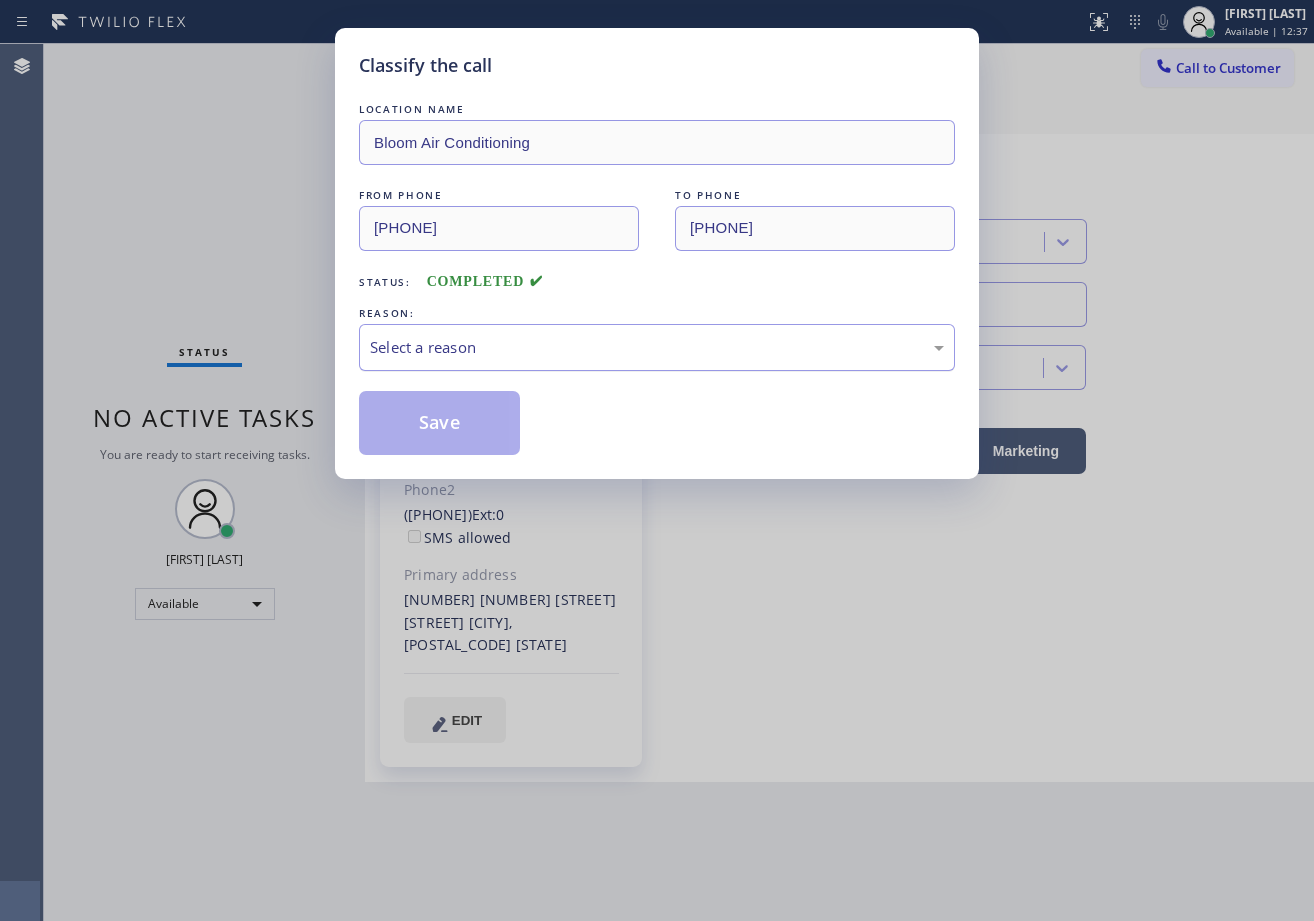 click on "Select a reason" at bounding box center (657, 347) 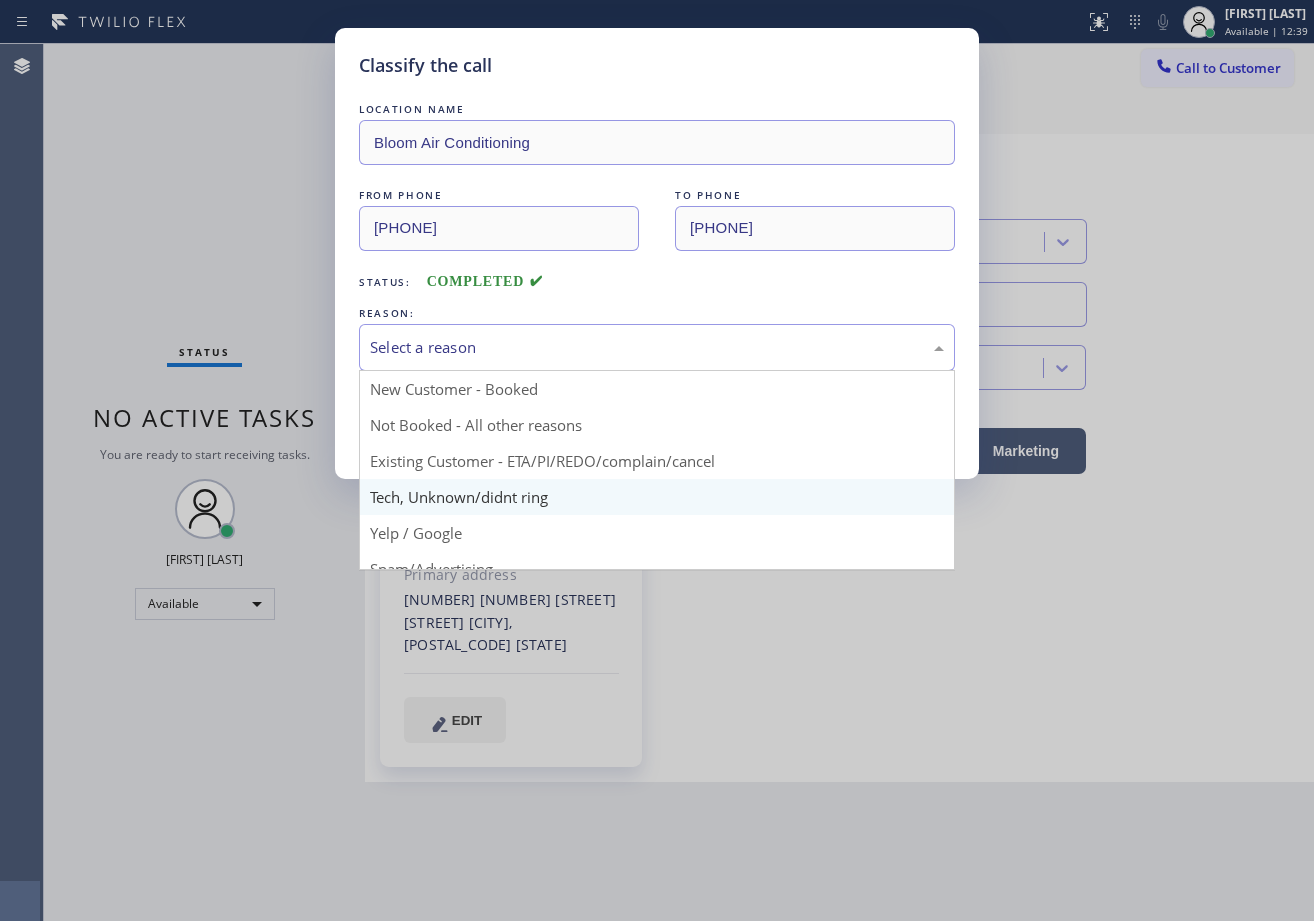 scroll, scrollTop: 126, scrollLeft: 0, axis: vertical 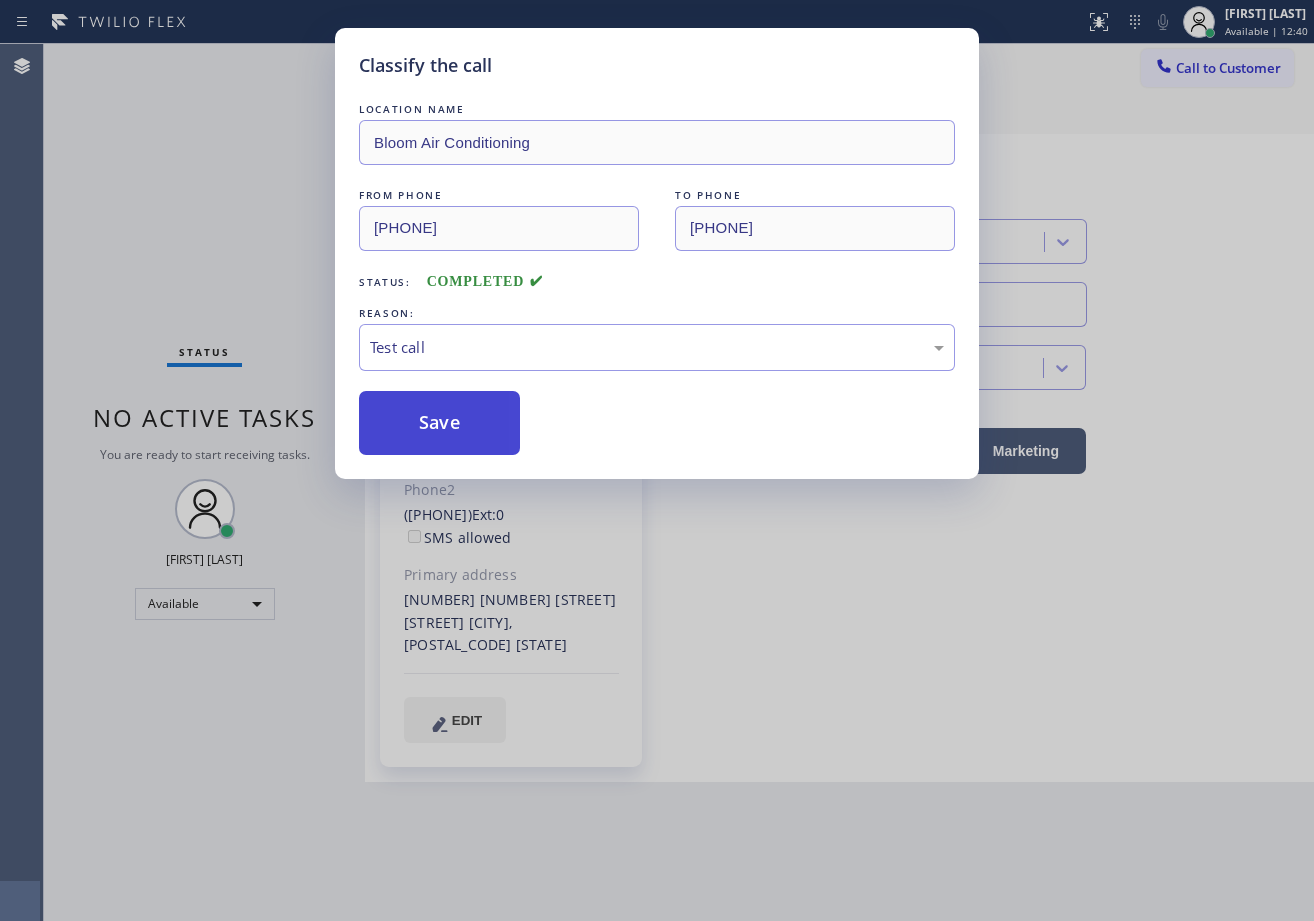 click on "Save" at bounding box center [439, 423] 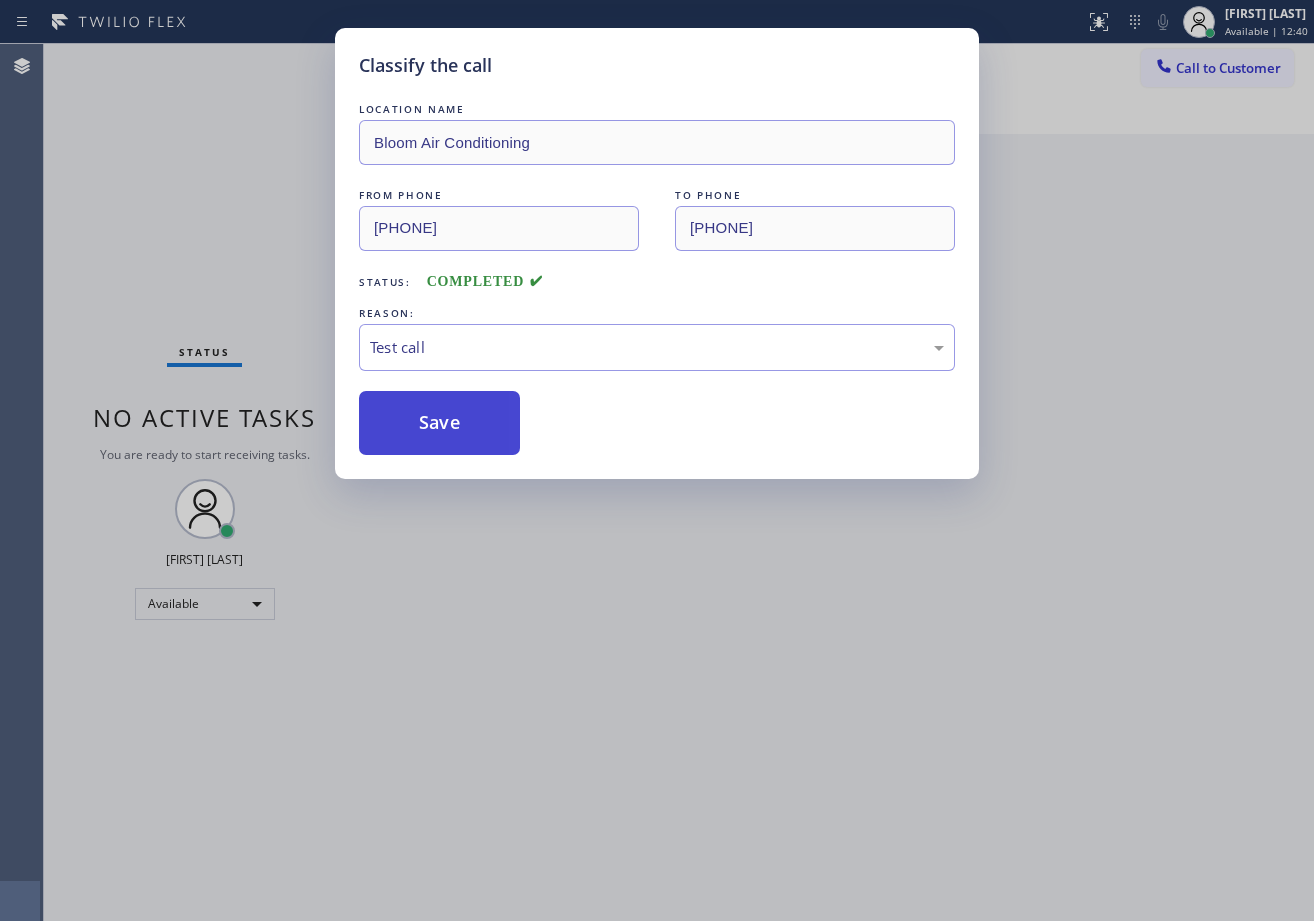 click on "Save" at bounding box center [439, 423] 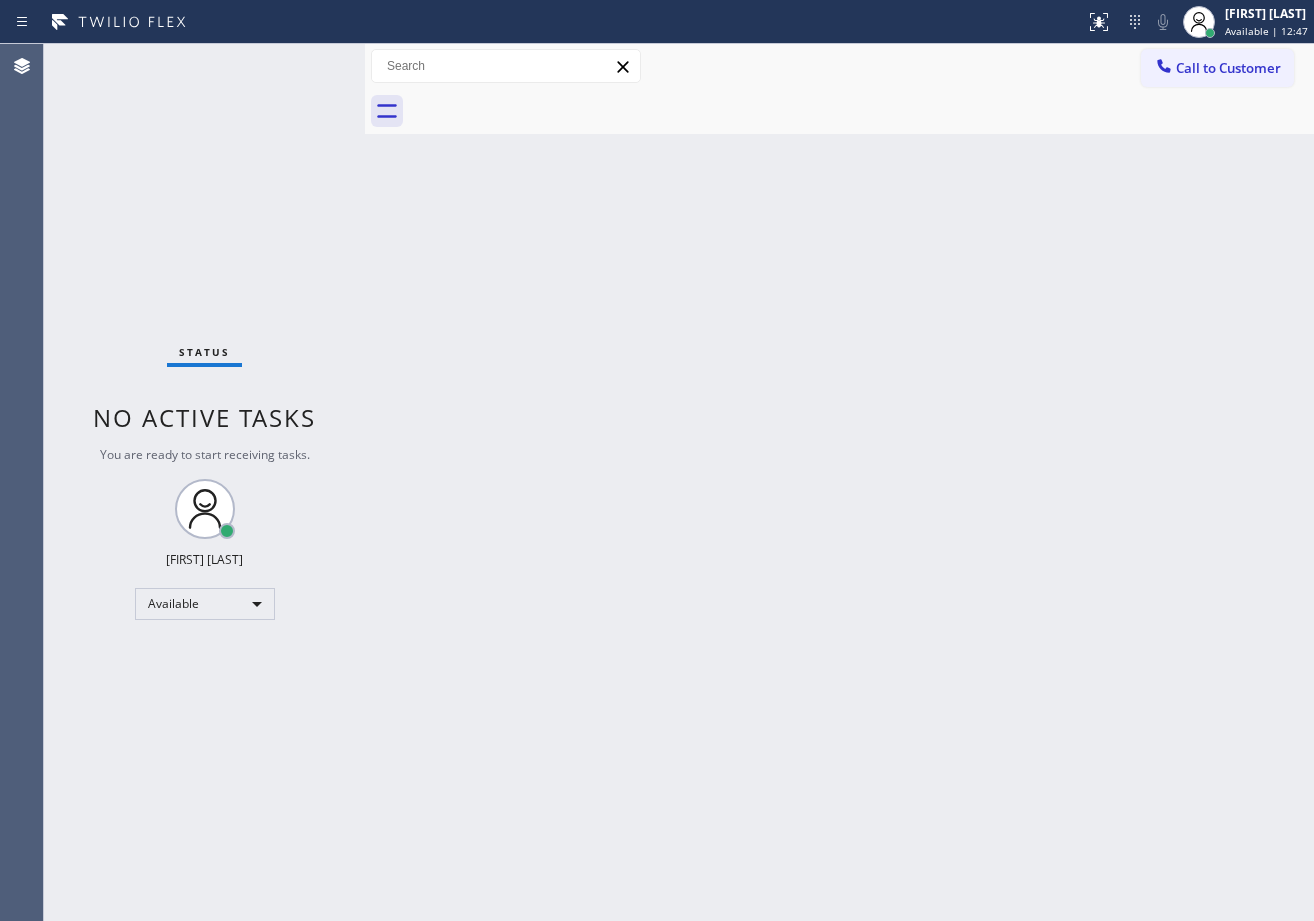 click on "Back to Dashboard Change Sender ID Customers Technicians Select a contact Outbound call Technician Search Technician Your caller id phone number Your caller id phone number Call Technician info Name   Phone none Address none Change Sender ID HVAC +[PHONE] 5 Star Appliance +[PHONE] Appliance Repair +[PHONE] Plumbing +[PHONE] Air Duct Cleaning +[PHONE]  Electricians +[PHONE]  Cancel Change Check personal SMS Reset Change No tabs Call to Customer Outbound call Location Search location Your caller id phone number [PHONE] Customer number Call Outbound call Technician Search Technician Your caller id phone number Your caller id phone number Call" at bounding box center (839, 482) 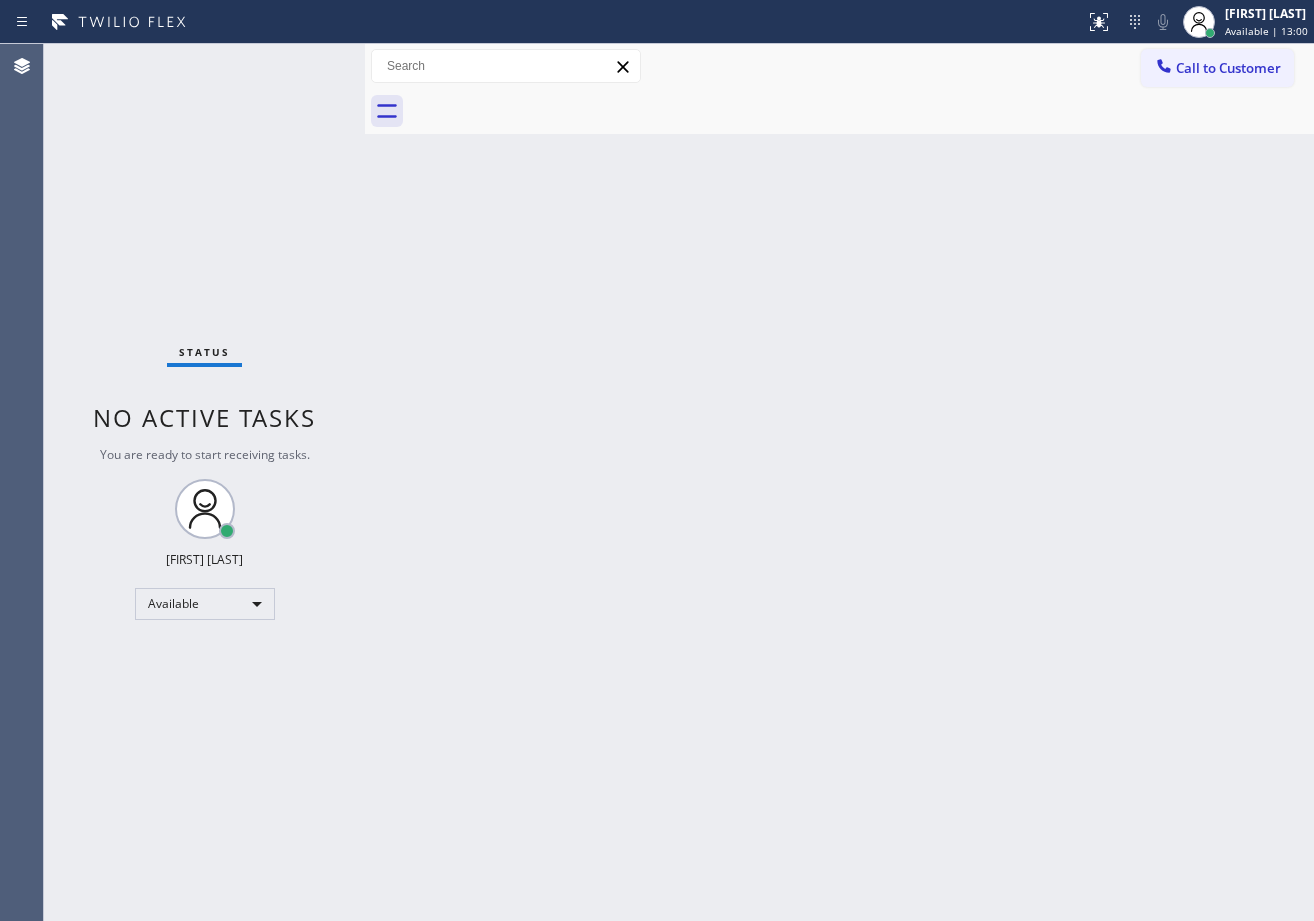 click on "Back to Dashboard Change Sender ID Customers Technicians Select a contact Outbound call Technician Search Technician Your caller id phone number Your caller id phone number Call Technician info Name   Phone none Address none Change Sender ID HVAC +[PHONE] 5 Star Appliance +[PHONE] Appliance Repair +[PHONE] Plumbing +[PHONE] Air Duct Cleaning +[PHONE]  Electricians +[PHONE]  Cancel Change Check personal SMS Reset Change No tabs Call to Customer Outbound call Location Search location Your caller id phone number [PHONE] Customer number Call Outbound call Technician Search Technician Your caller id phone number Your caller id phone number Call" at bounding box center [839, 482] 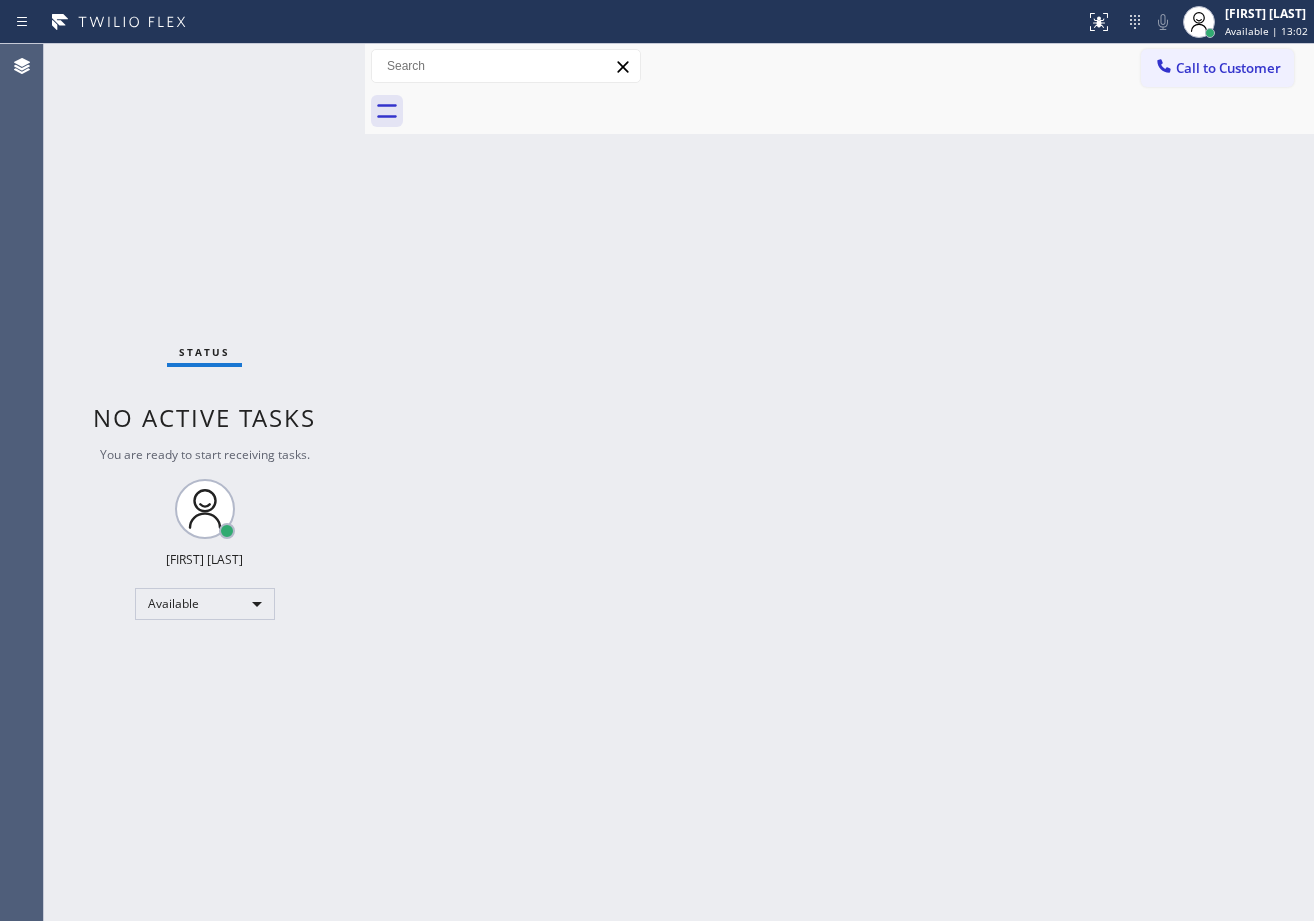 click on "Back to Dashboard Change Sender ID Customers Technicians Select a contact Outbound call Technician Search Technician Your caller id phone number Your caller id phone number Call Technician info Name   Phone none Address none Change Sender ID HVAC +[PHONE] 5 Star Appliance +[PHONE] Appliance Repair +[PHONE] Plumbing +[PHONE] Air Duct Cleaning +[PHONE]  Electricians +[PHONE]  Cancel Change Check personal SMS Reset Change No tabs Call to Customer Outbound call Location Search location Your caller id phone number [PHONE] Customer number Call Outbound call Technician Search Technician Your caller id phone number Your caller id phone number Call" at bounding box center (839, 482) 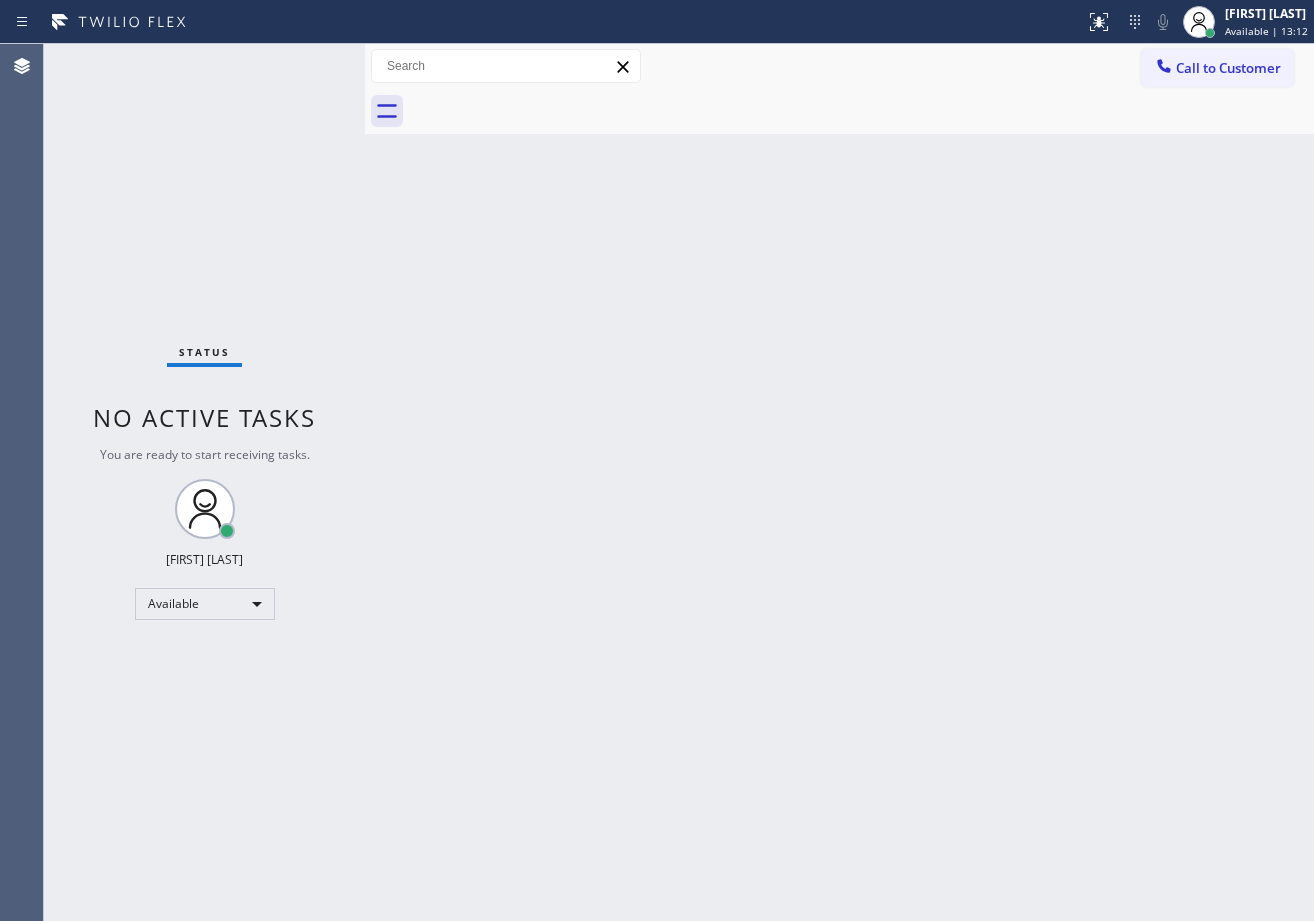 drag, startPoint x: 628, startPoint y: 426, endPoint x: 710, endPoint y: 509, distance: 116.67476 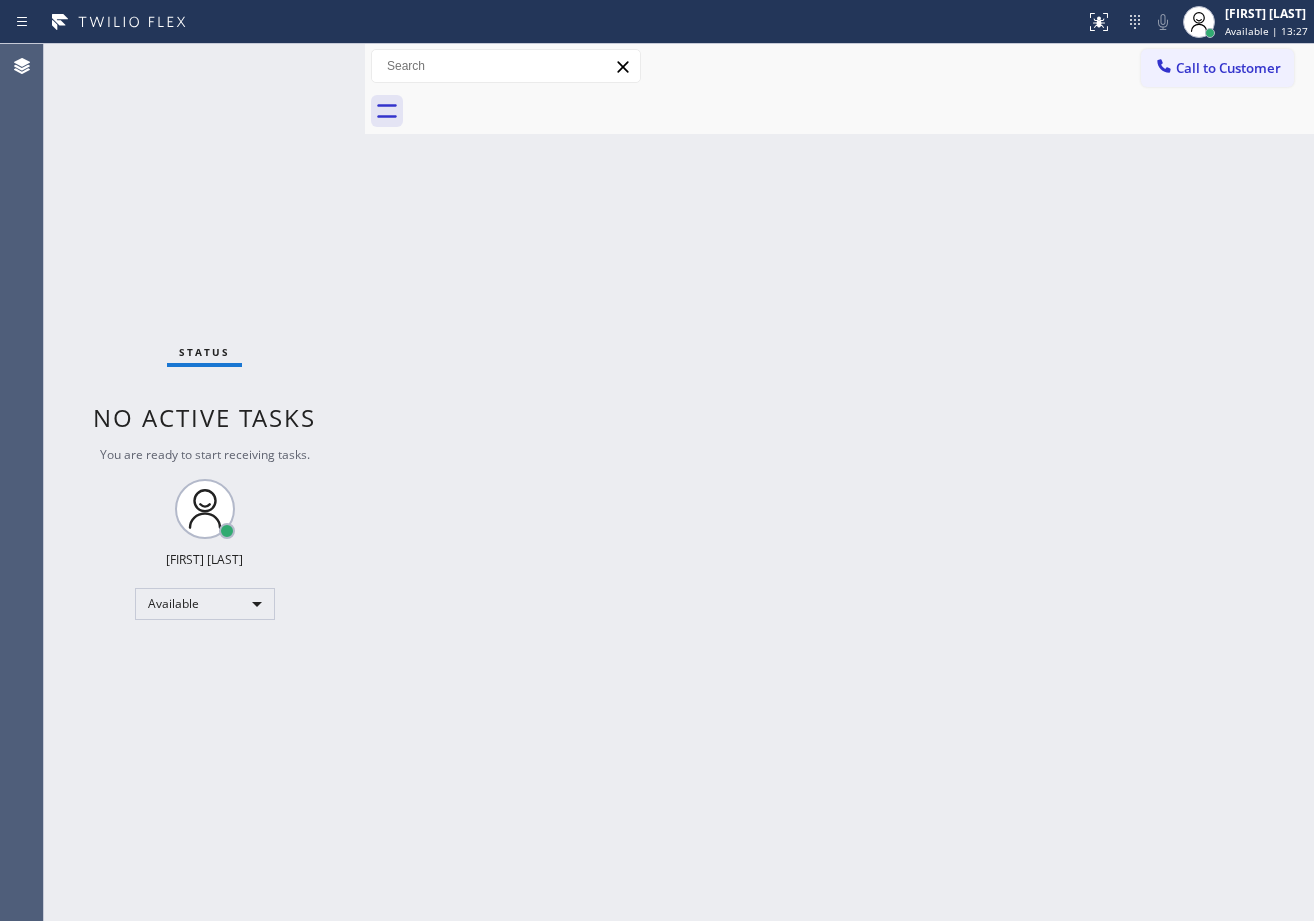 click on "Status   No active tasks     You are ready to start receiving tasks.   [FIRST] [LAST] Available" at bounding box center (204, 482) 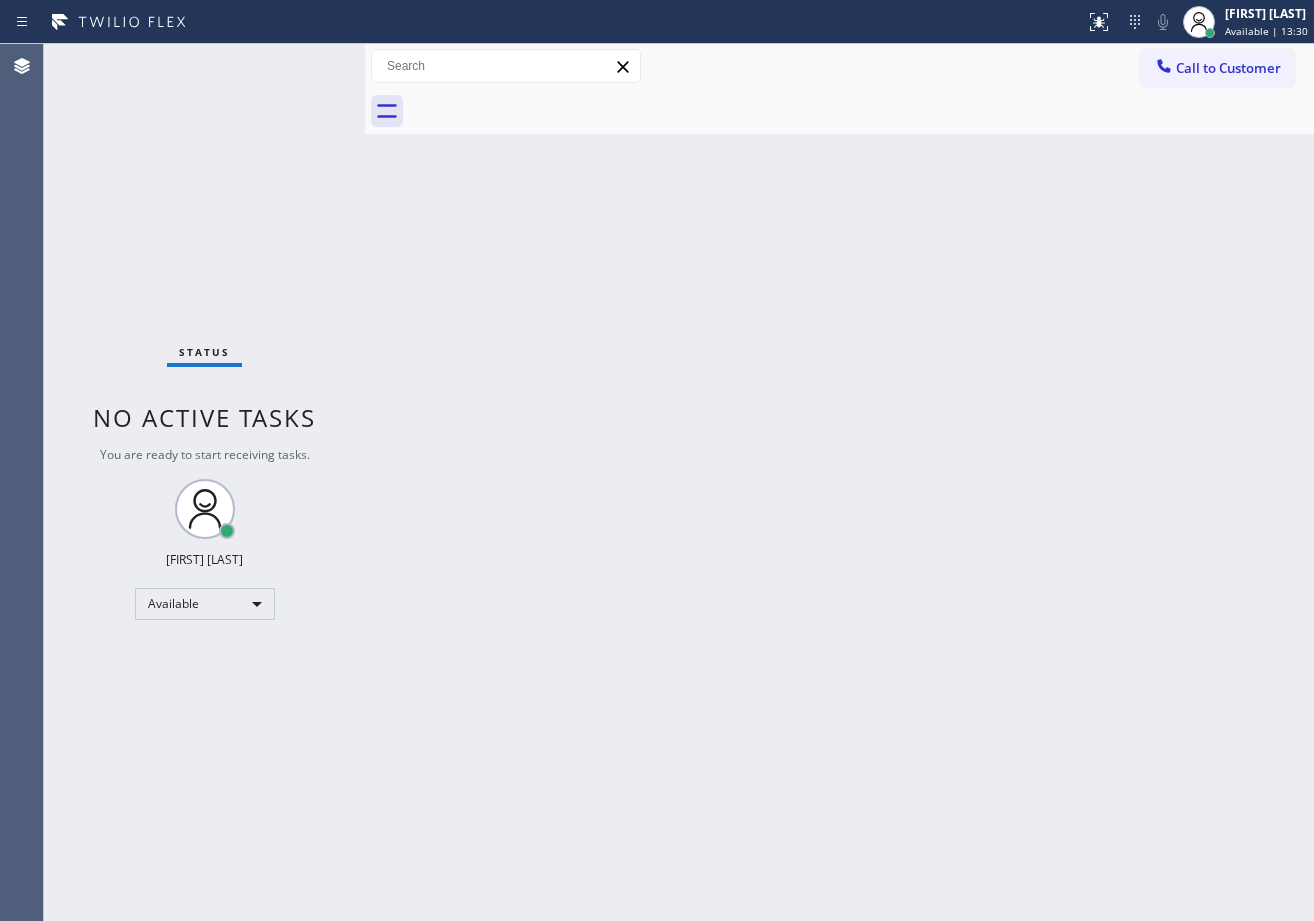click on "Status   No active tasks     You are ready to start receiving tasks.   [FIRST] [LAST] Available" at bounding box center [204, 482] 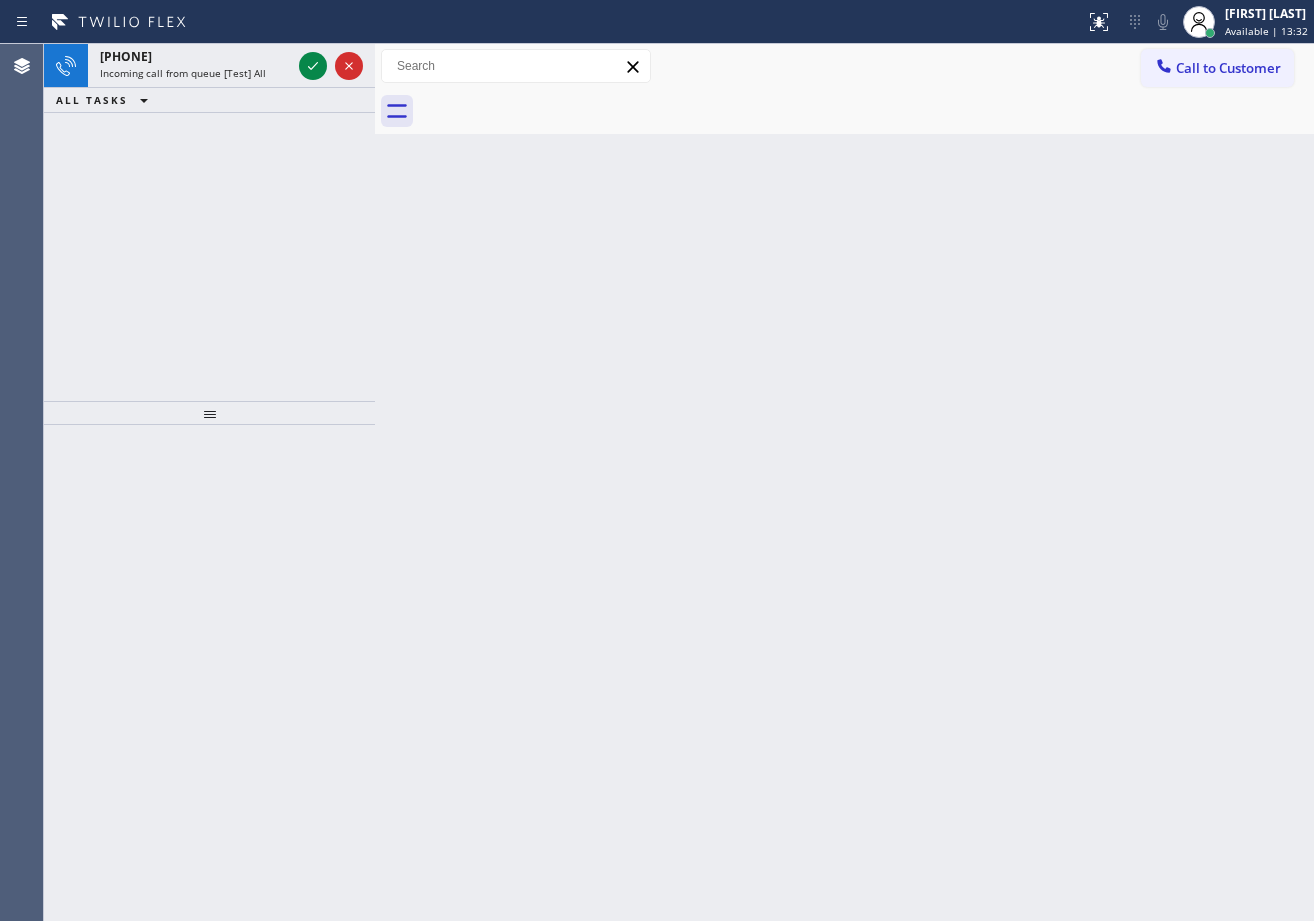 click at bounding box center (375, 482) 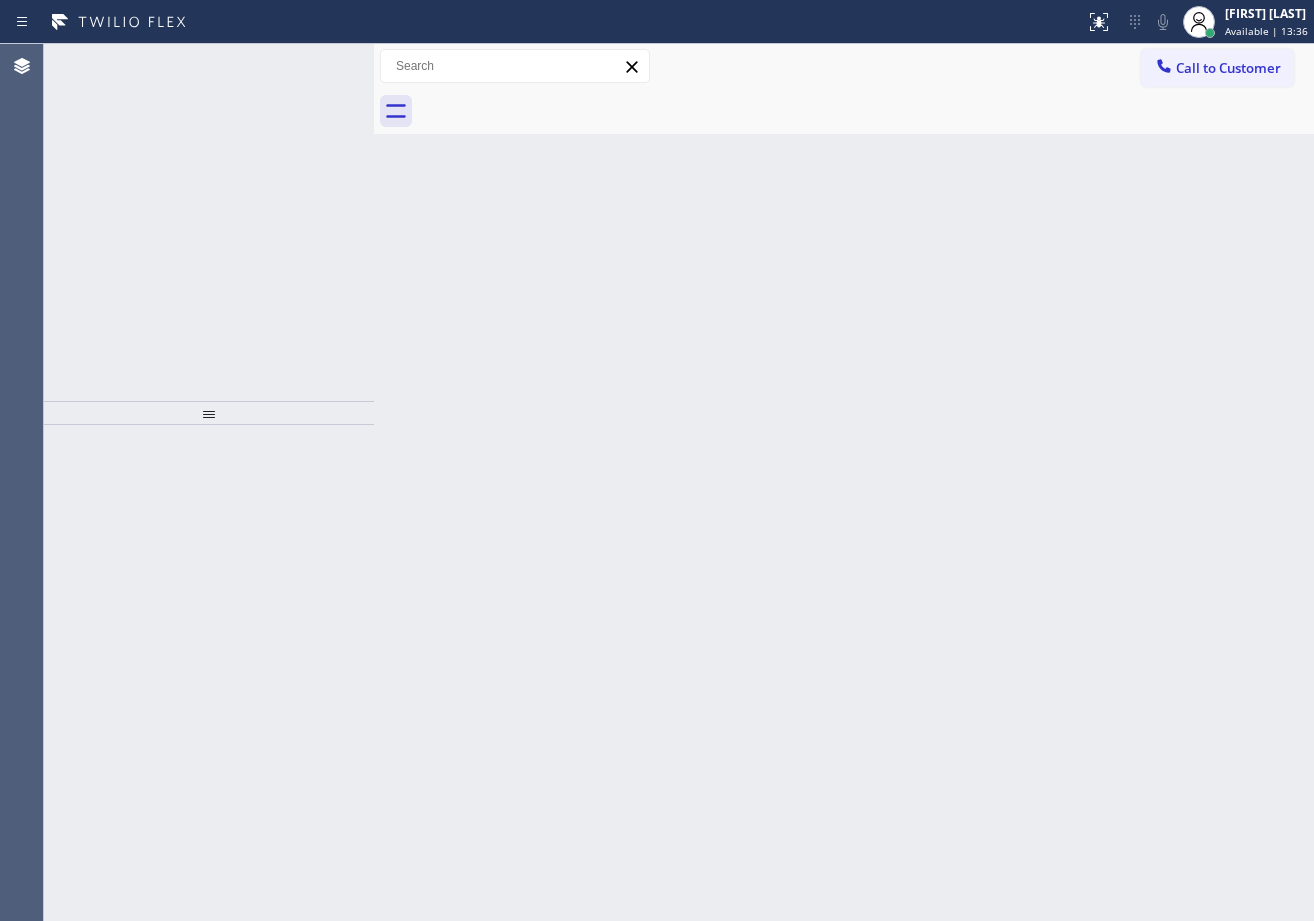 click 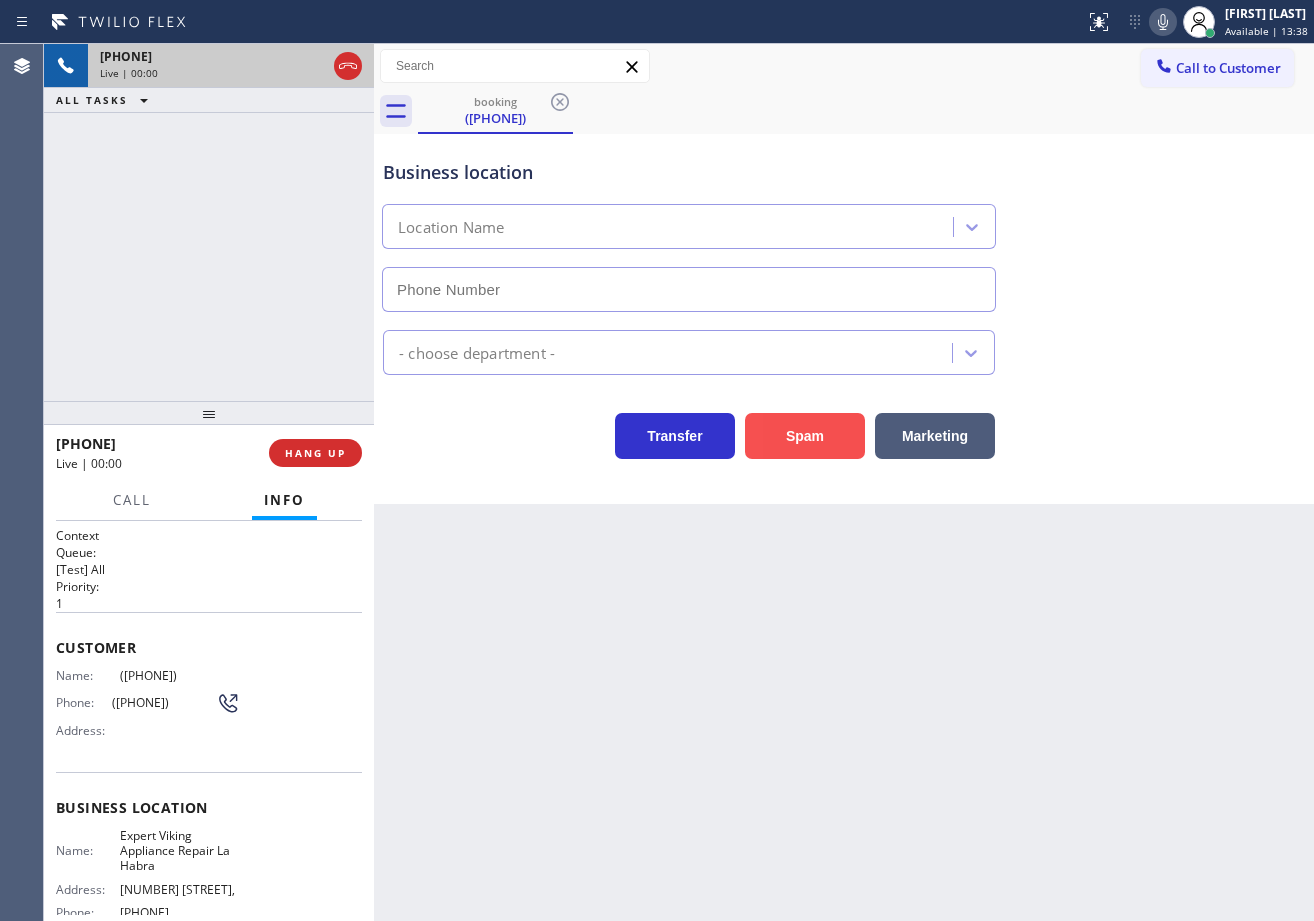 type on "[PHONE]" 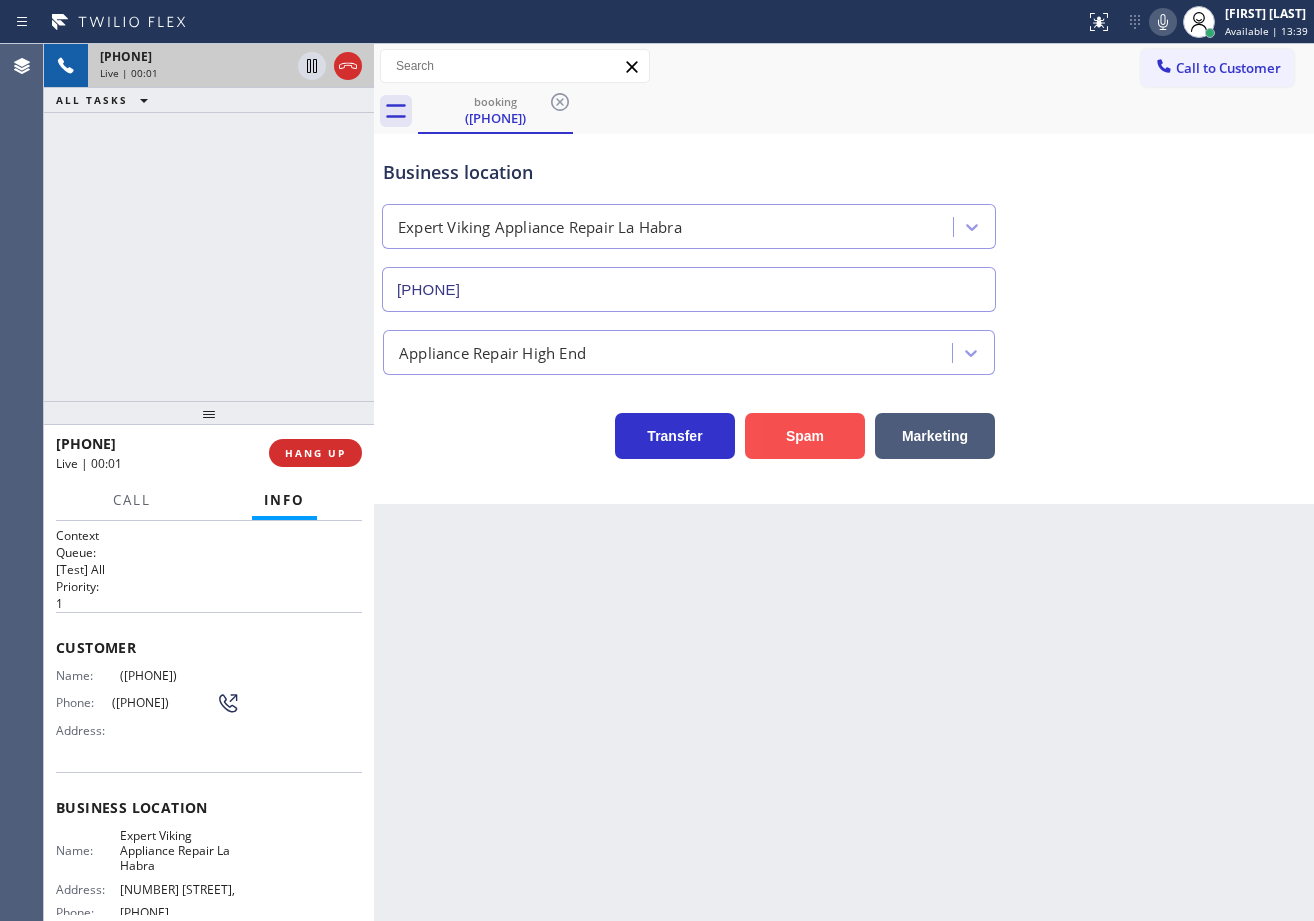 click on "Spam" at bounding box center (805, 436) 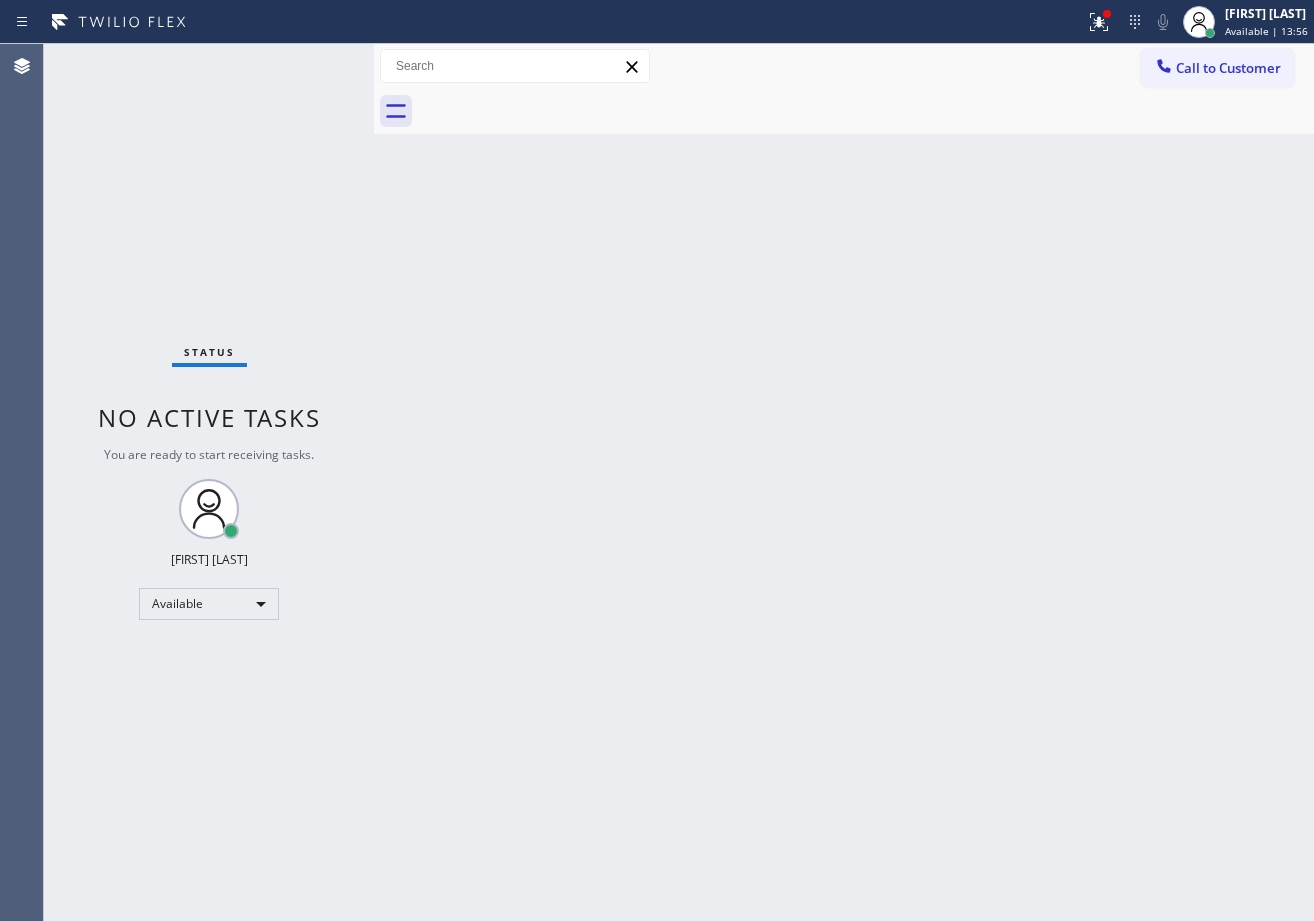 click on "Status   No active tasks     You are ready to start receiving tasks.   [FIRST] [LAST] Available" at bounding box center (209, 482) 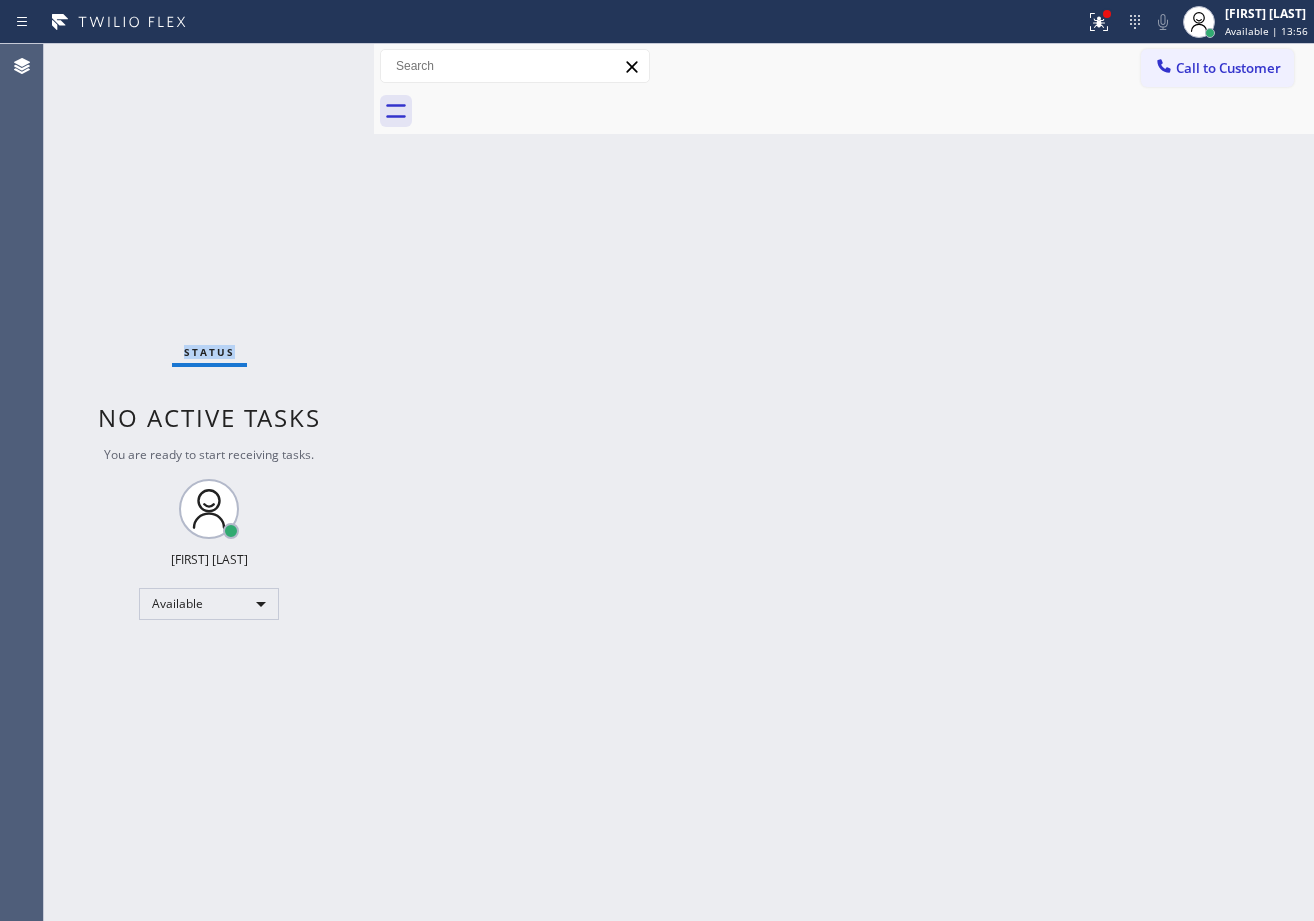 click on "Status   No active tasks     You are ready to start receiving tasks.   [FIRST] [LAST] Available" at bounding box center [209, 482] 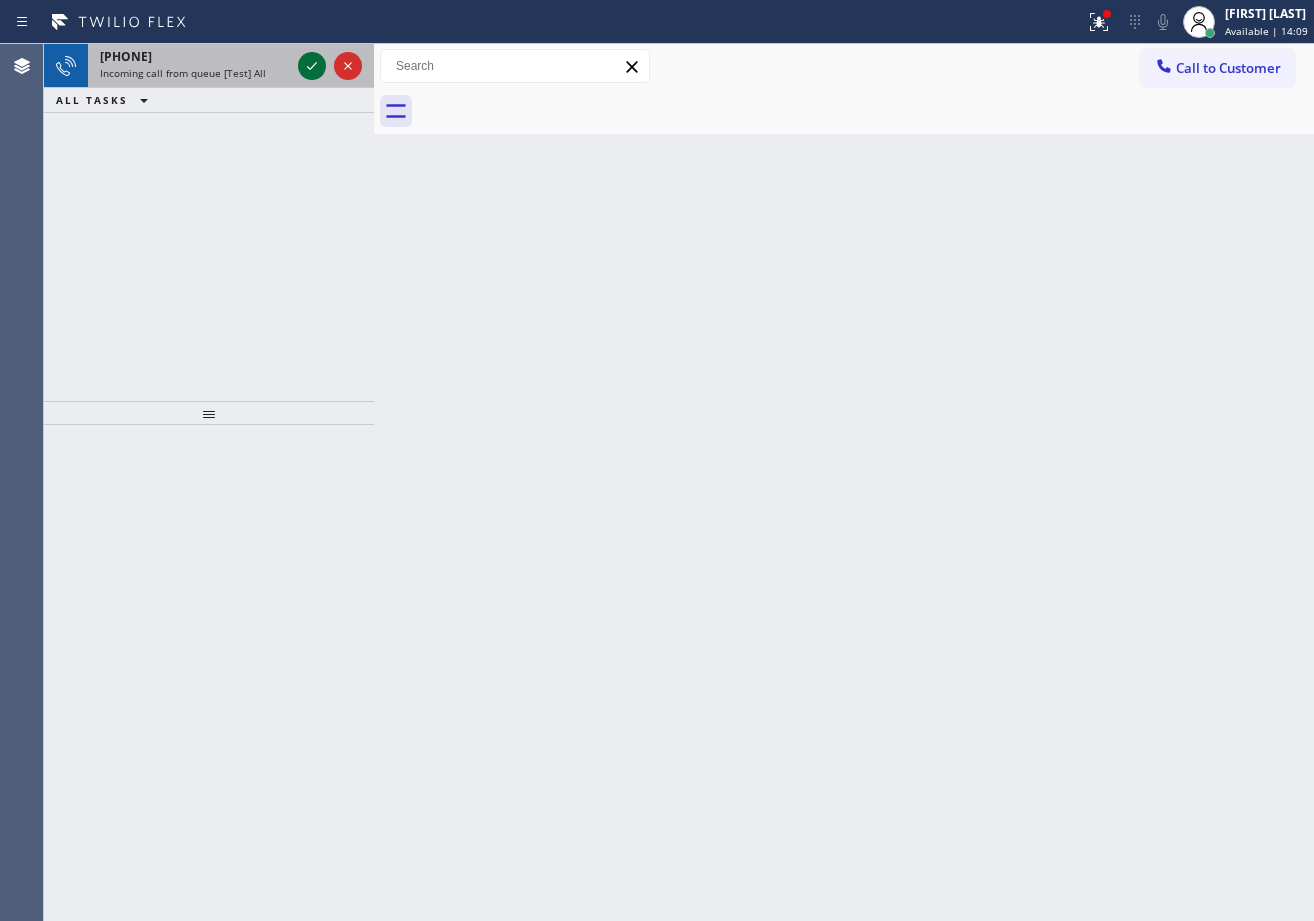 click 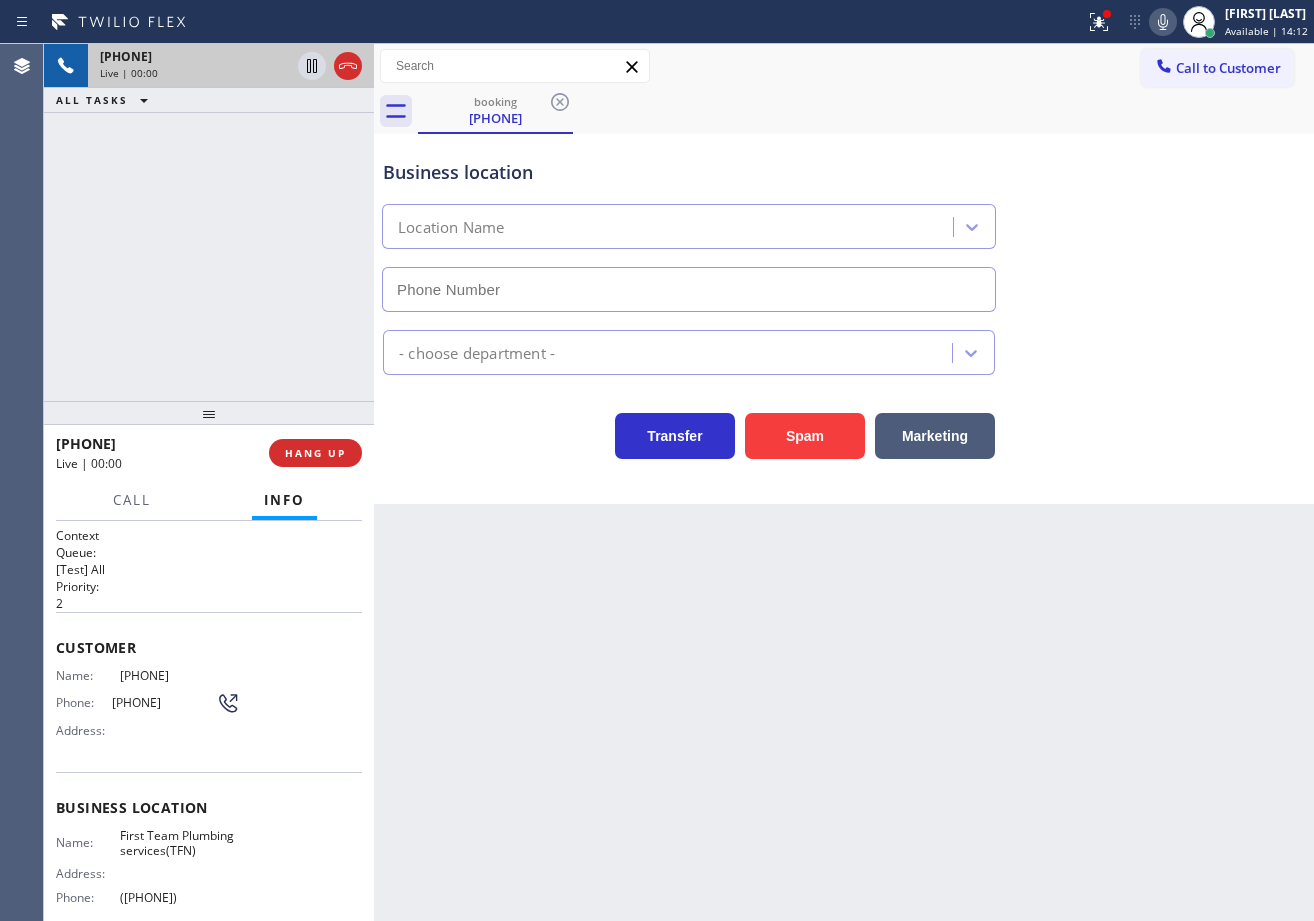 type on "([PHONE])" 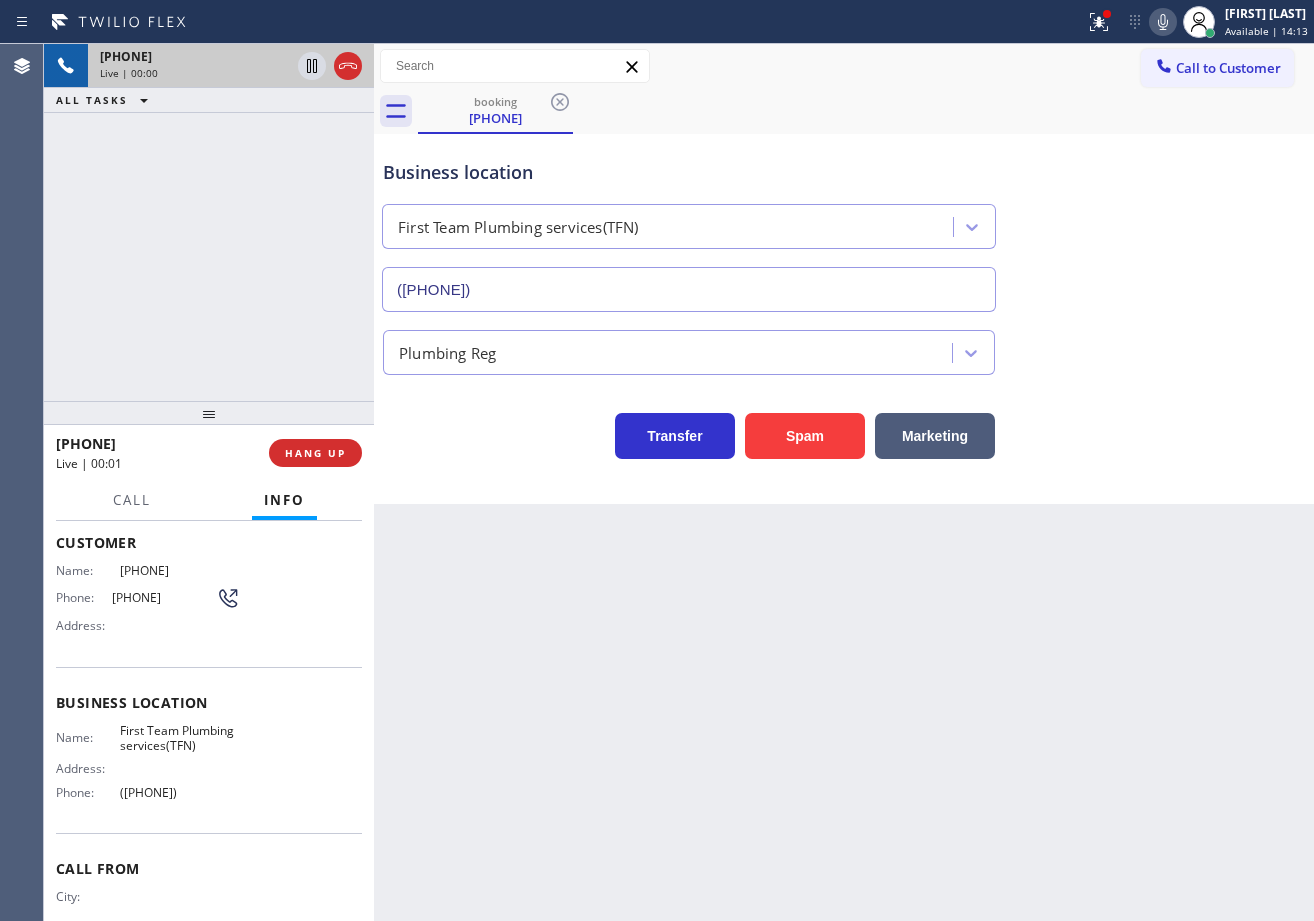 scroll, scrollTop: 0, scrollLeft: 0, axis: both 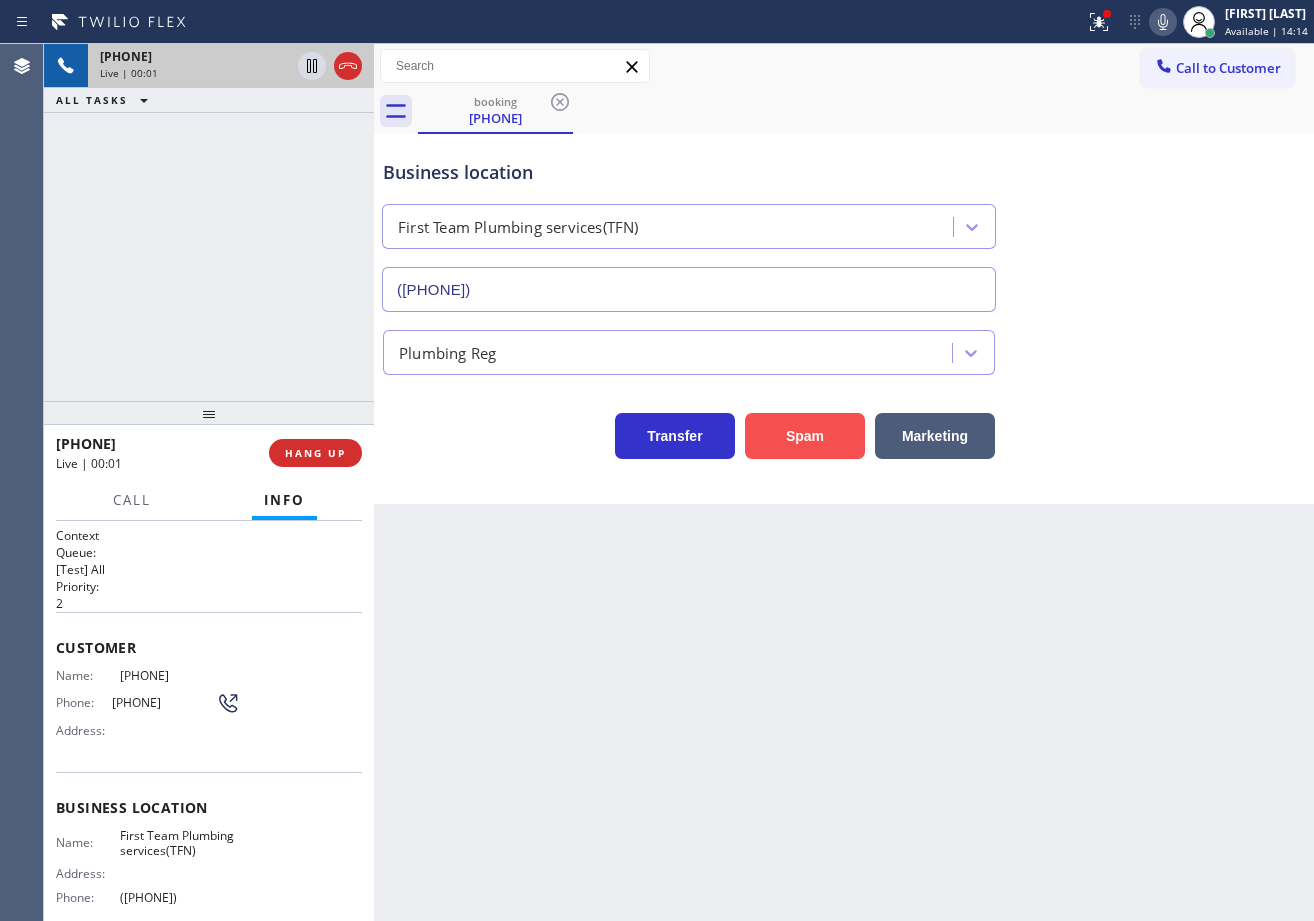click on "Spam" at bounding box center [805, 436] 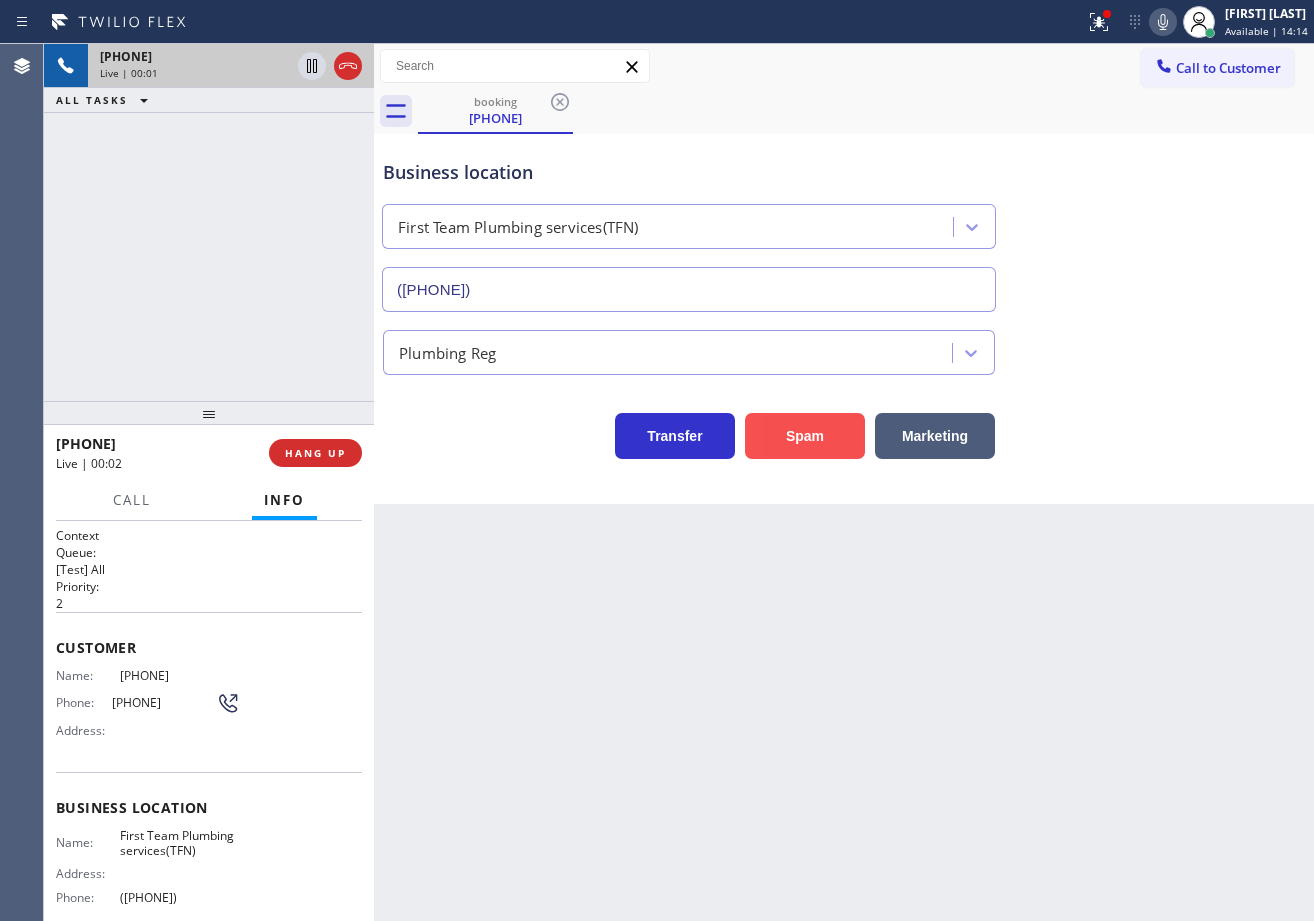 click on "Spam" at bounding box center (805, 436) 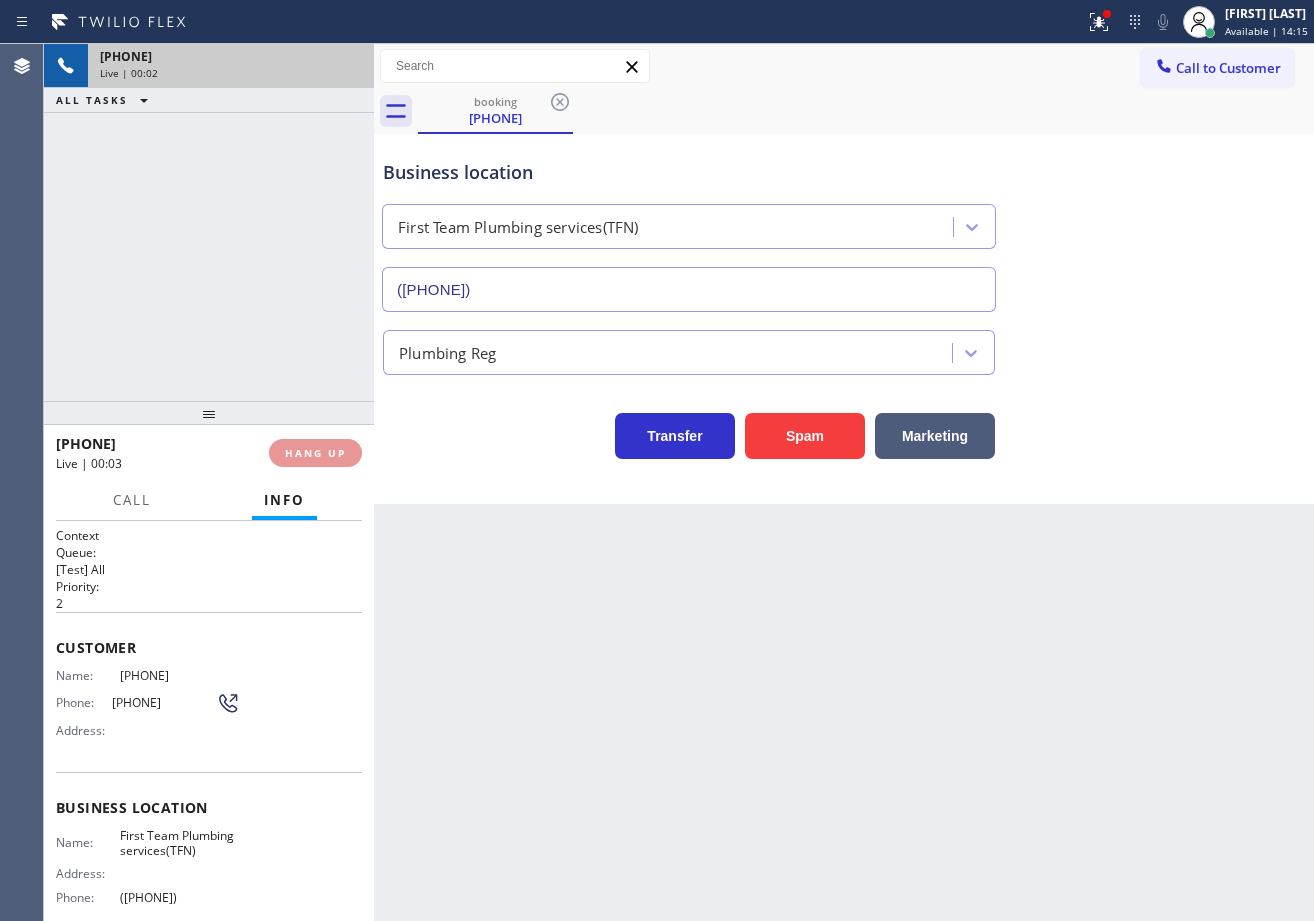 click 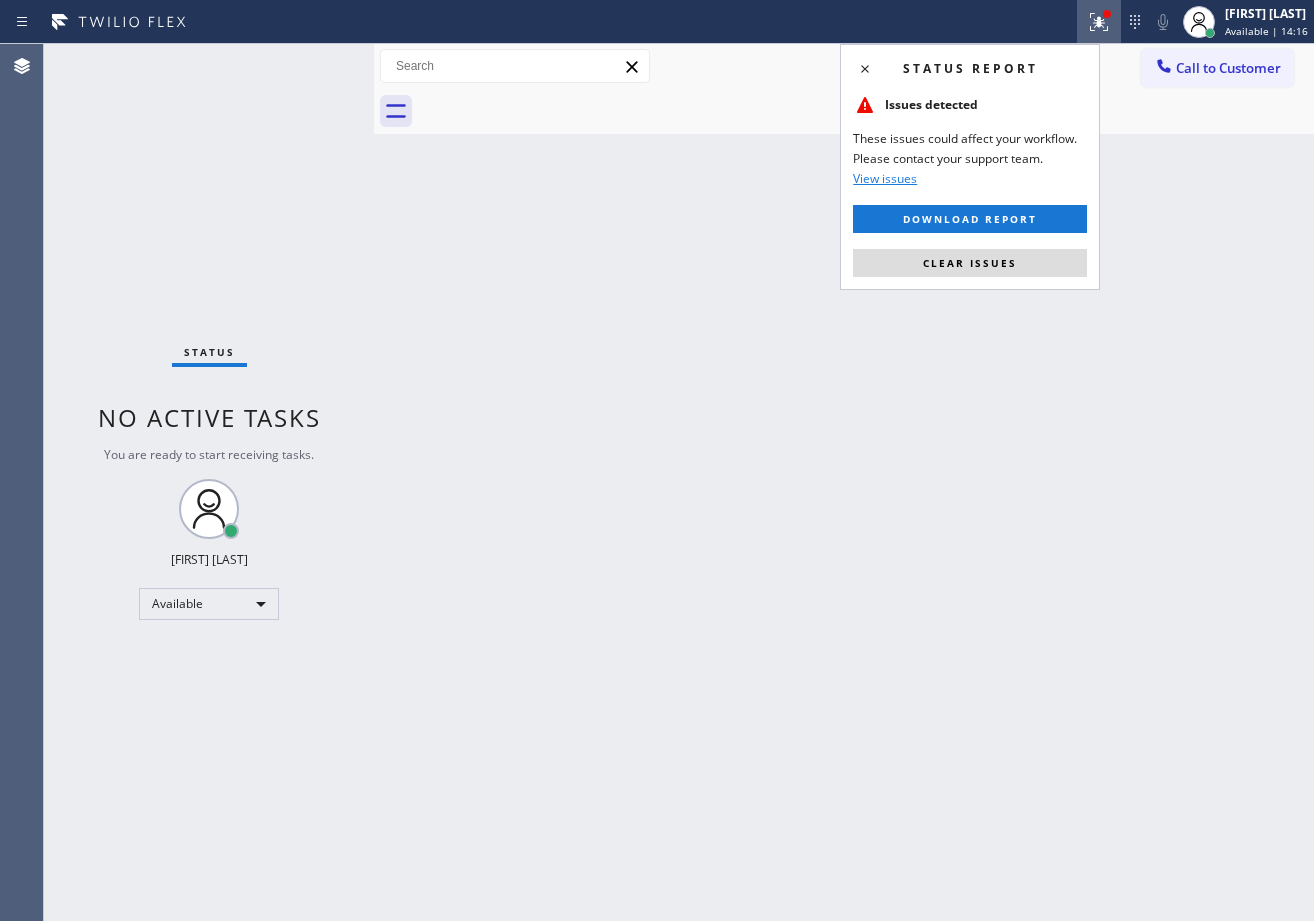 click on "Status report Issues detected These issues could affect your workflow. Please contact your support team. View issues Download report Clear issues" at bounding box center (970, 167) 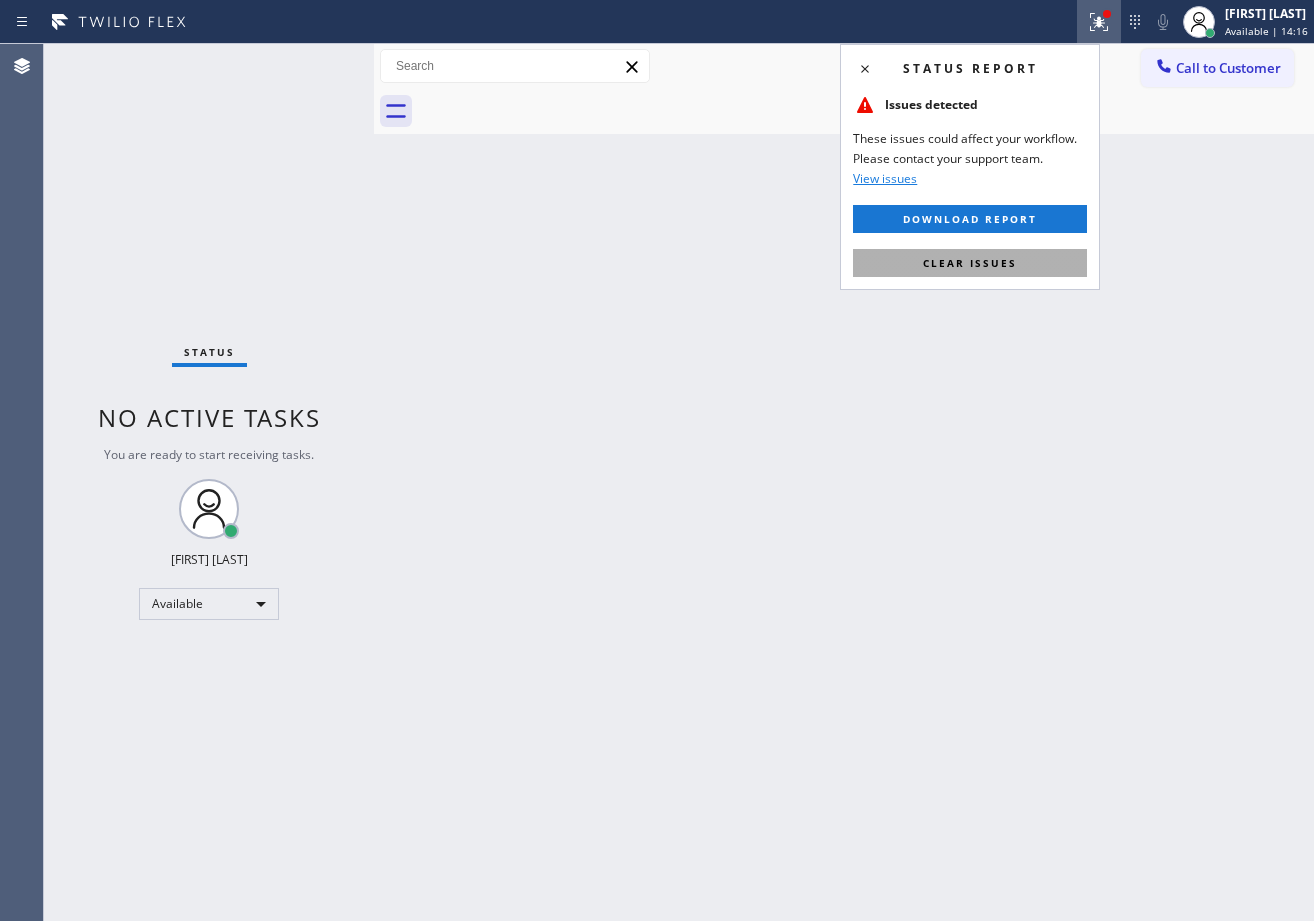 click on "Clear issues" at bounding box center [970, 263] 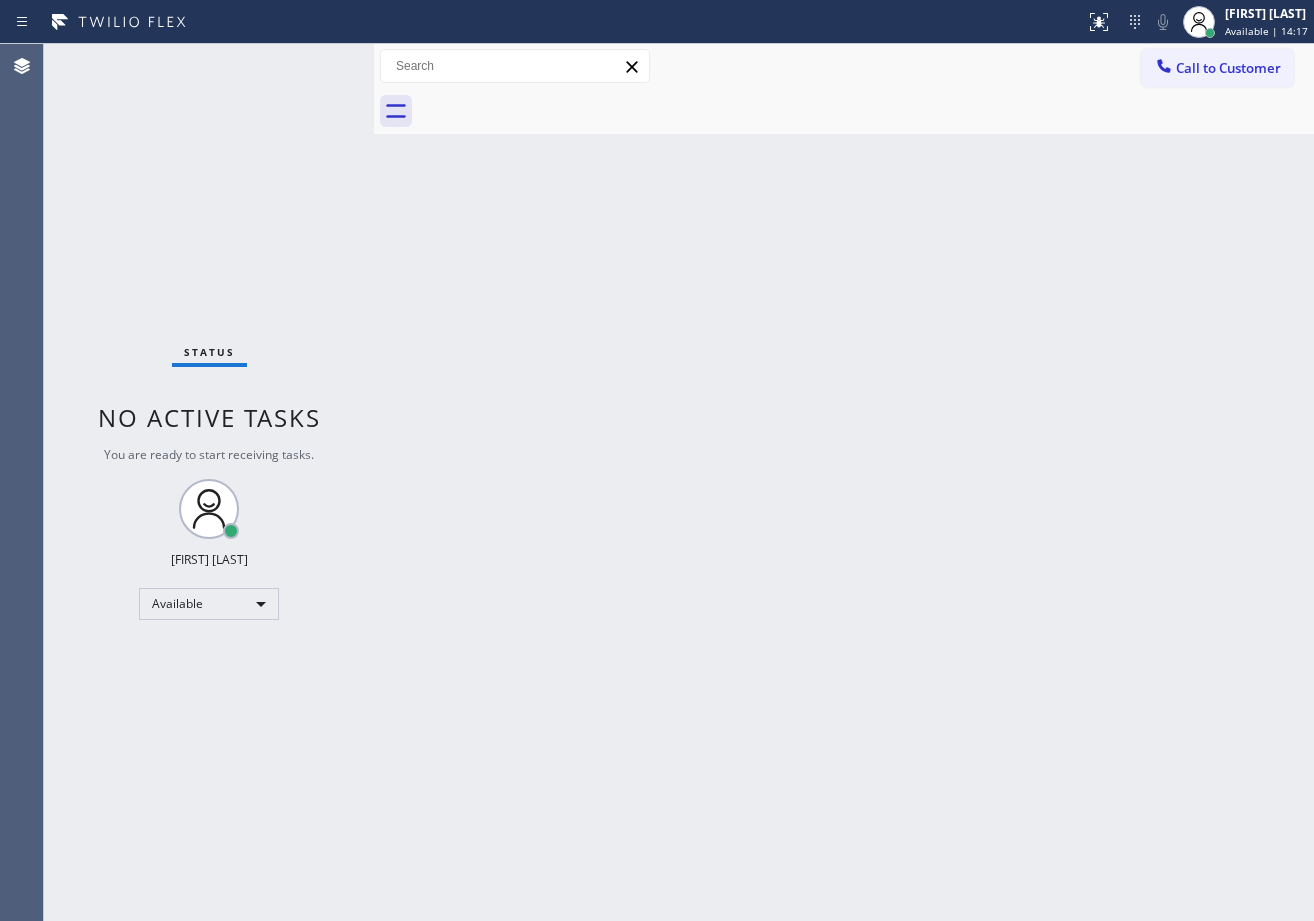 drag, startPoint x: 1017, startPoint y: 500, endPoint x: 983, endPoint y: 830, distance: 331.7469 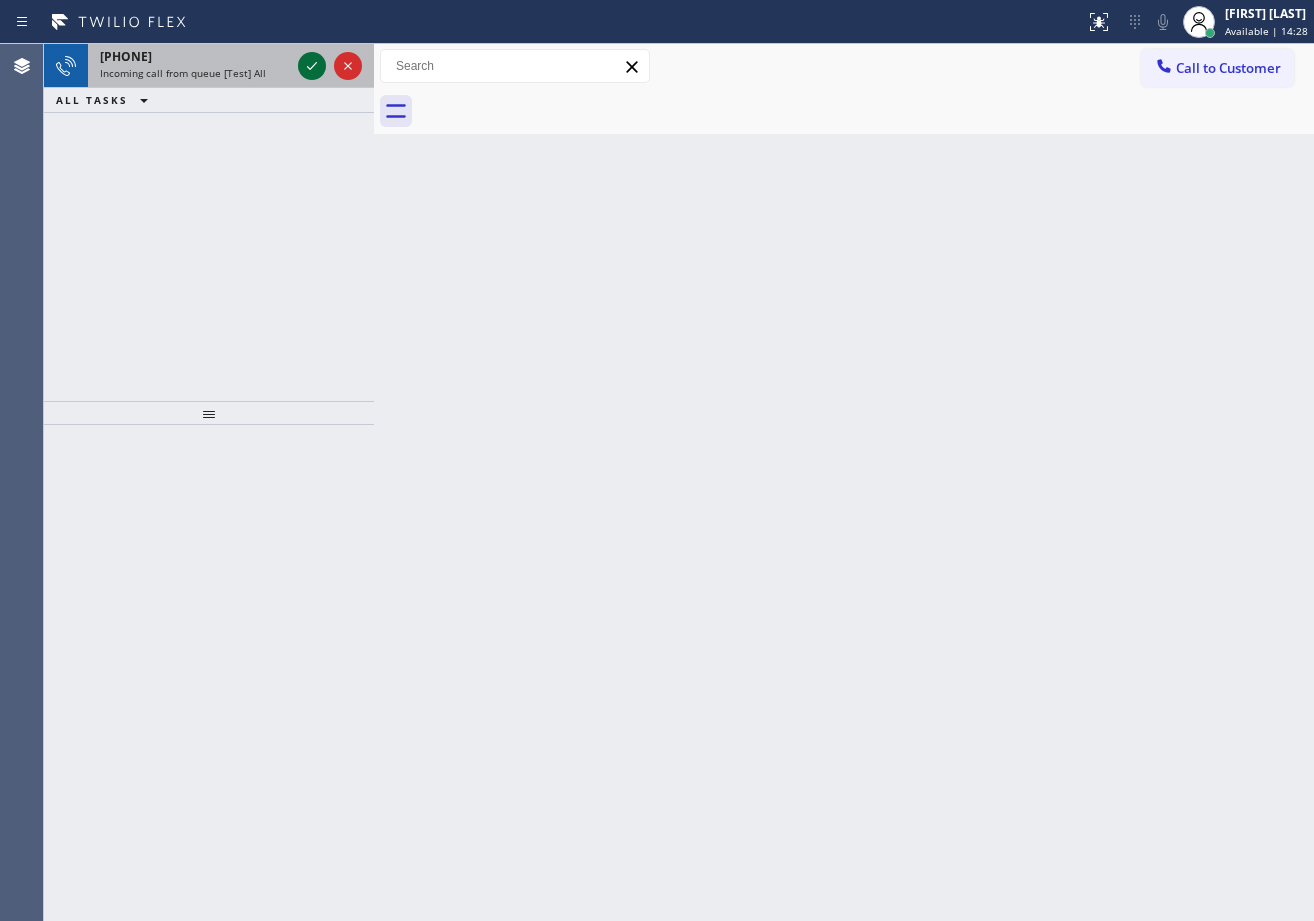 click 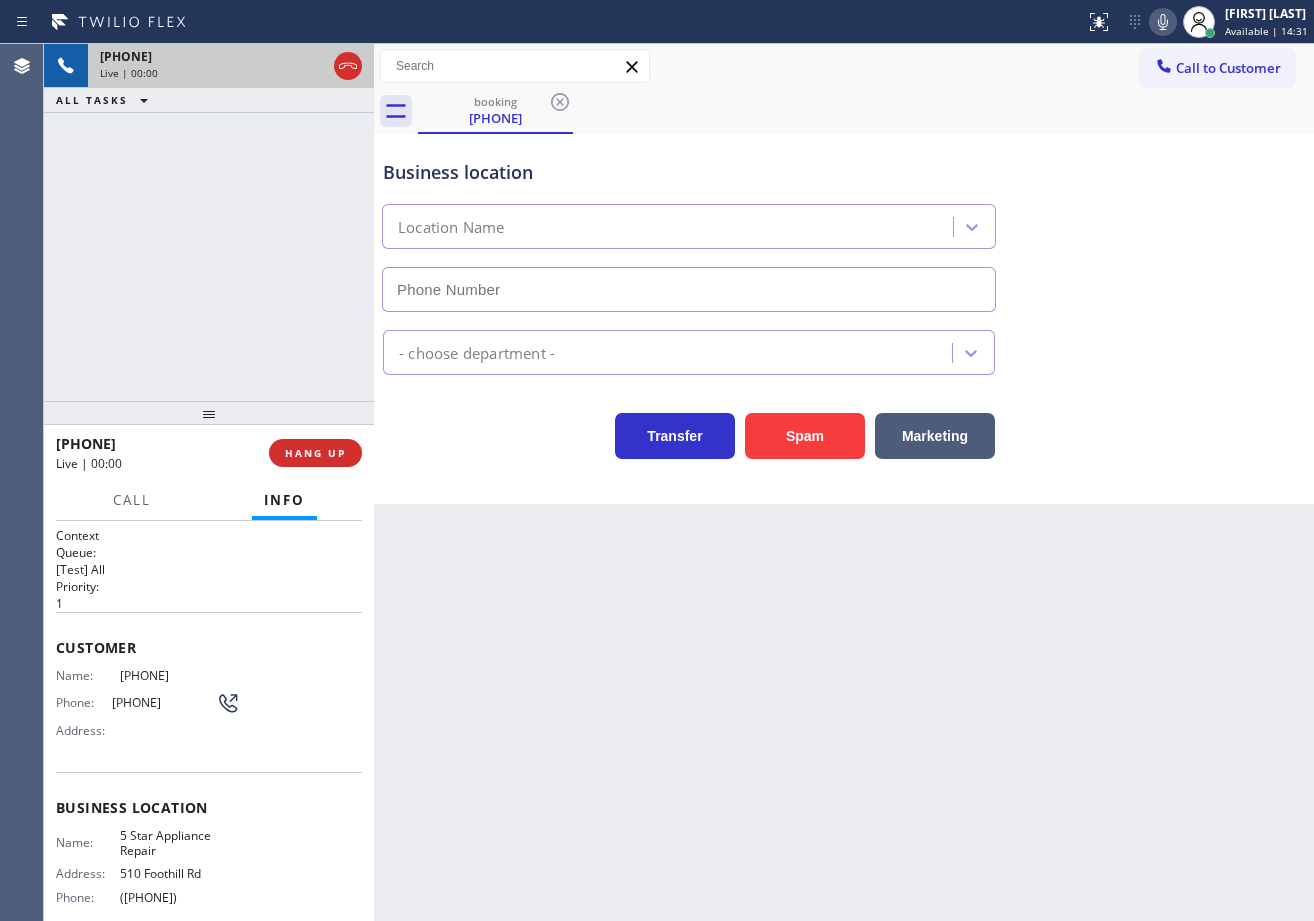 type on "([PHONE])" 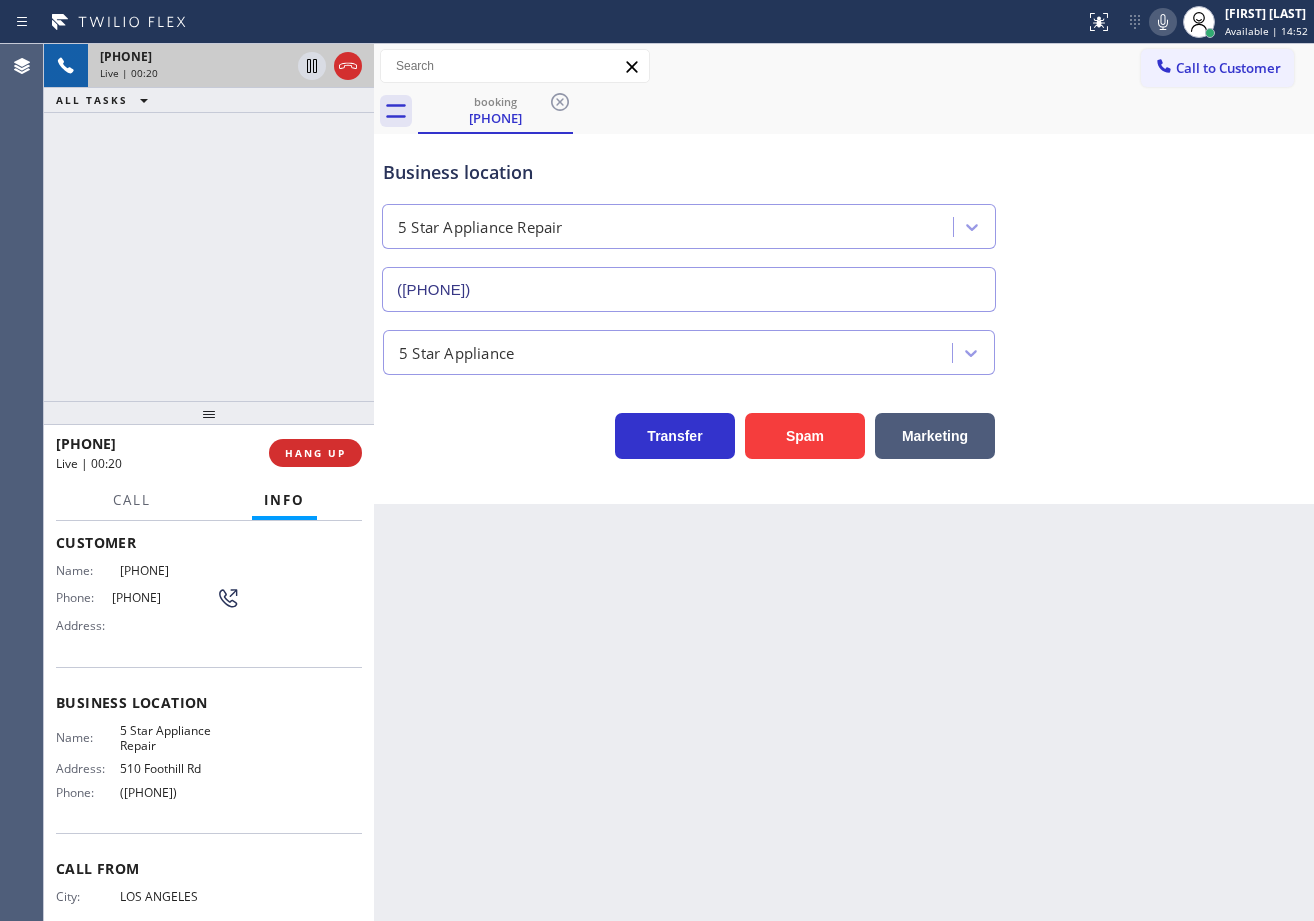 scroll, scrollTop: 0, scrollLeft: 0, axis: both 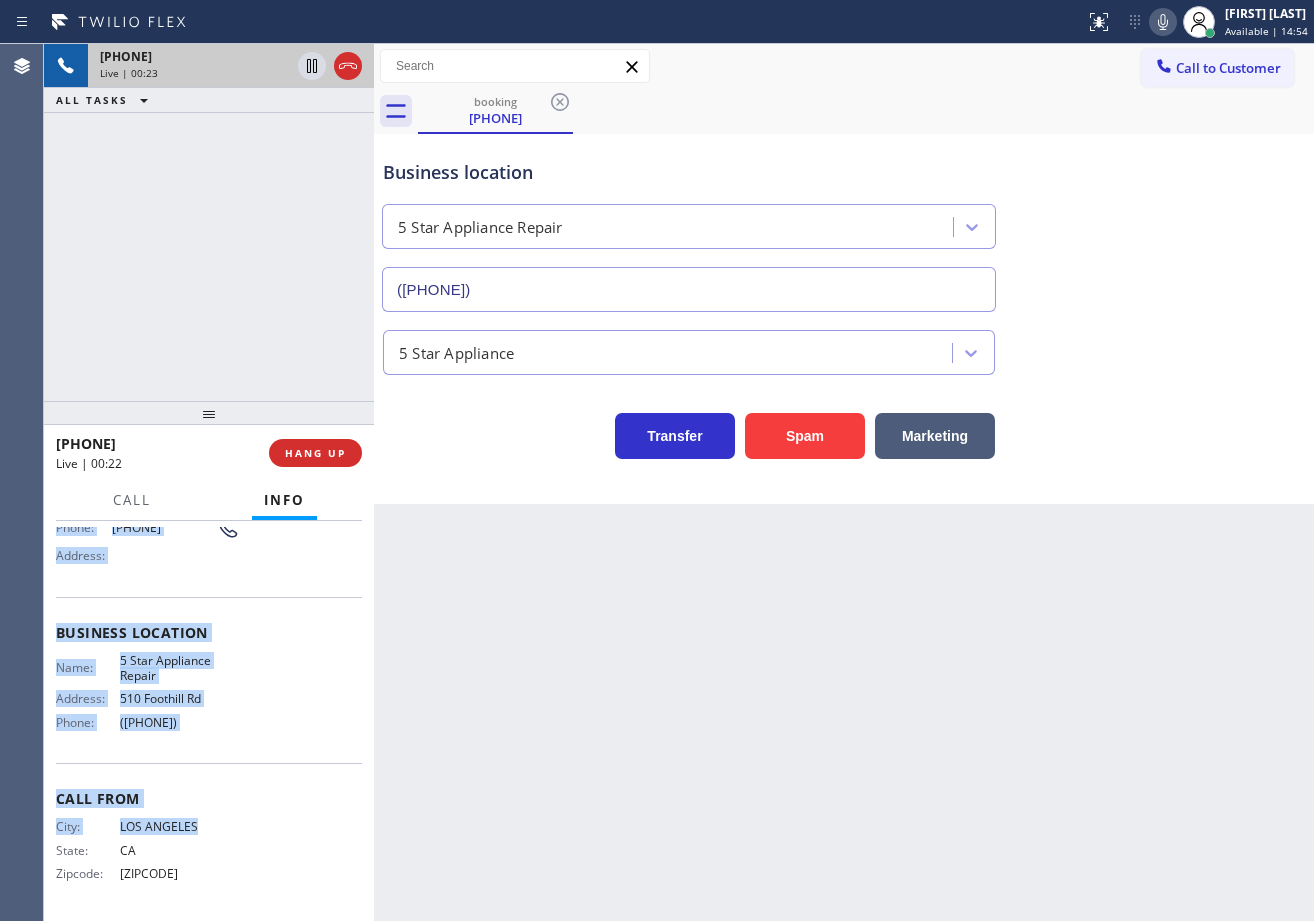 drag, startPoint x: 59, startPoint y: 659, endPoint x: 257, endPoint y: 726, distance: 209.0287 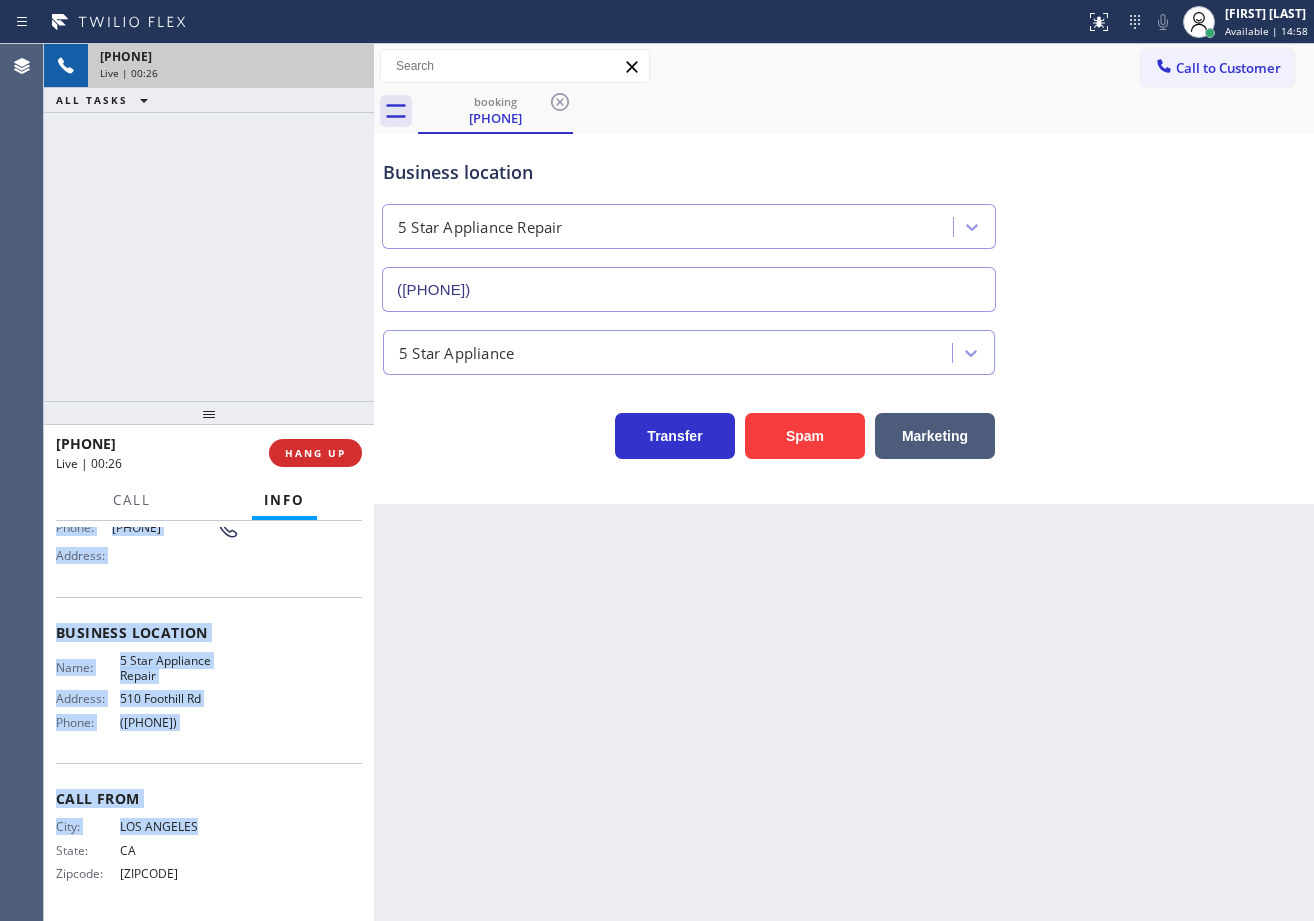 click on "[PHONE] Live | 00:26 ALL TASKS ALL TASKS ACTIVE TASKS TASKS IN WRAP UP" at bounding box center (209, 222) 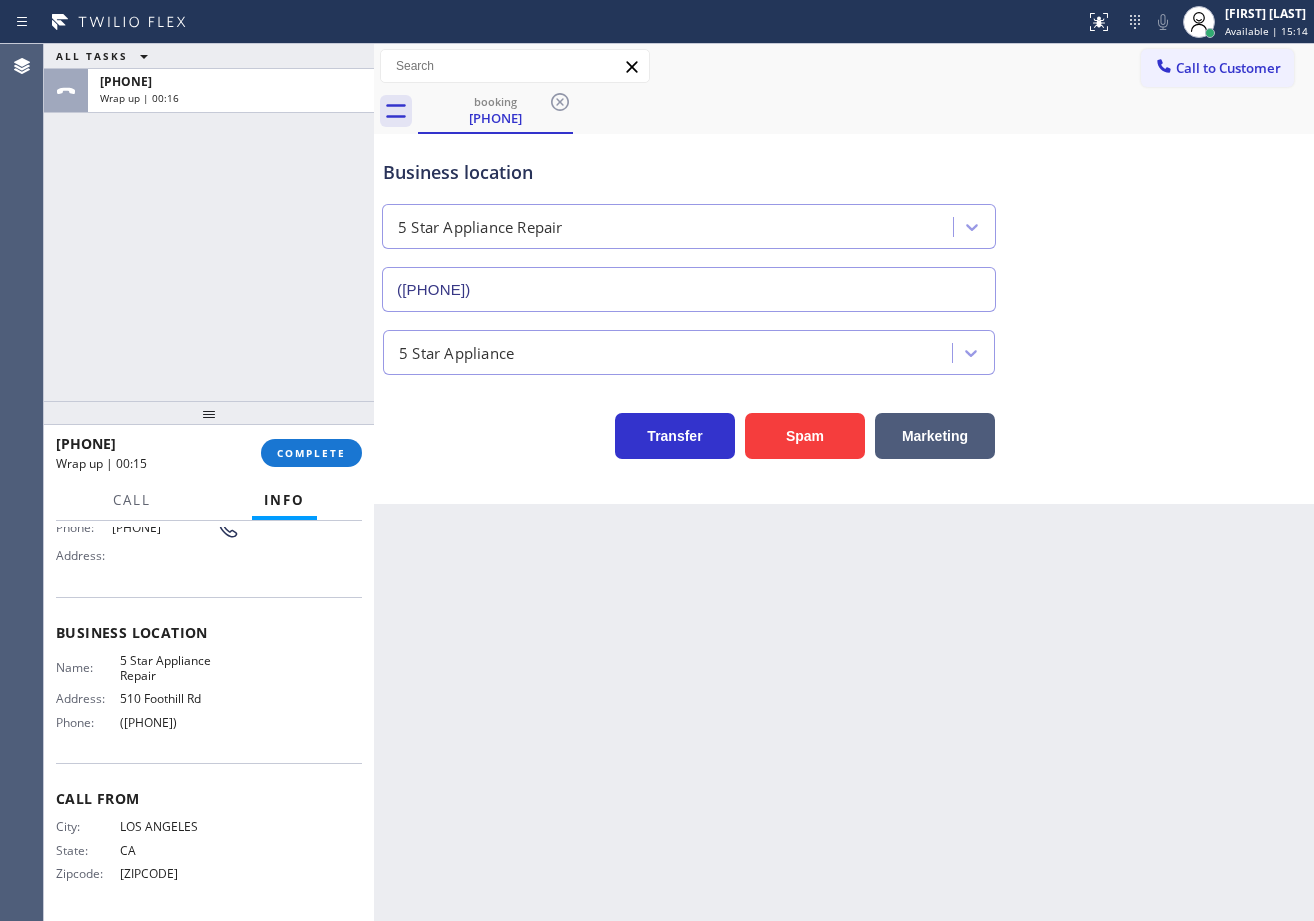 click on "[PHONE] Wrap up | 00:15 COMPLETE" at bounding box center [209, 453] 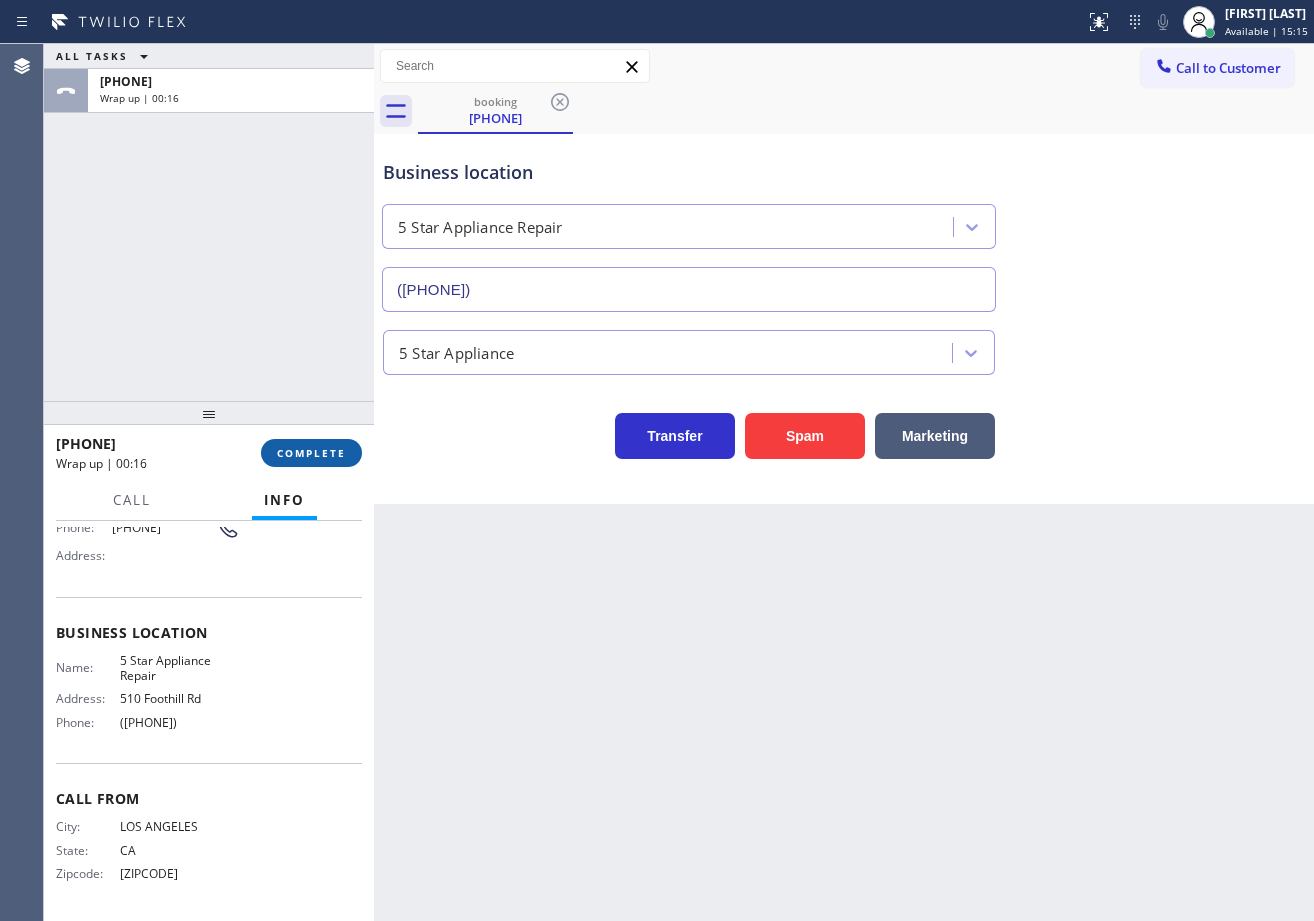 click on "COMPLETE" at bounding box center [311, 453] 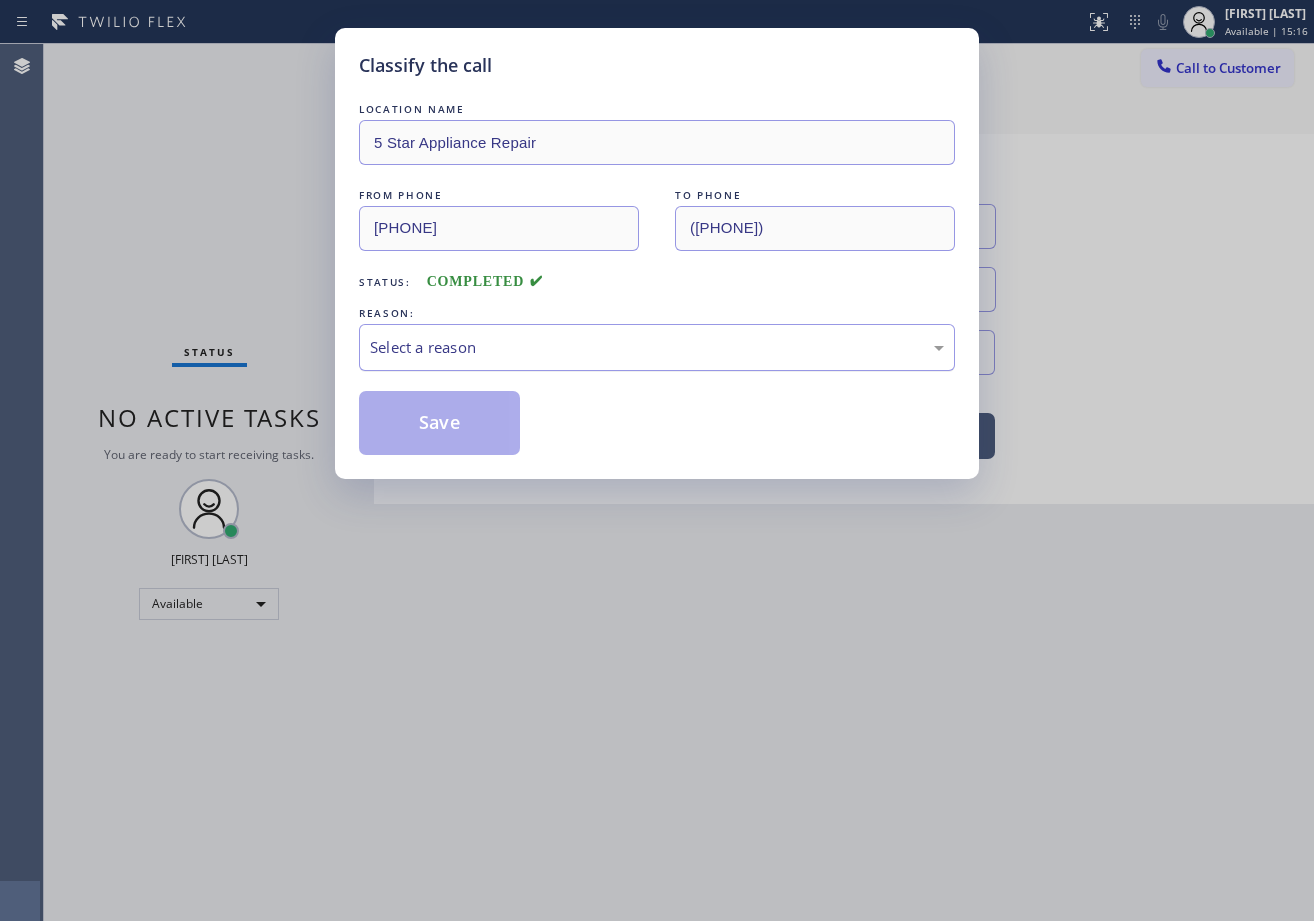 click on "Select a reason" at bounding box center (657, 347) 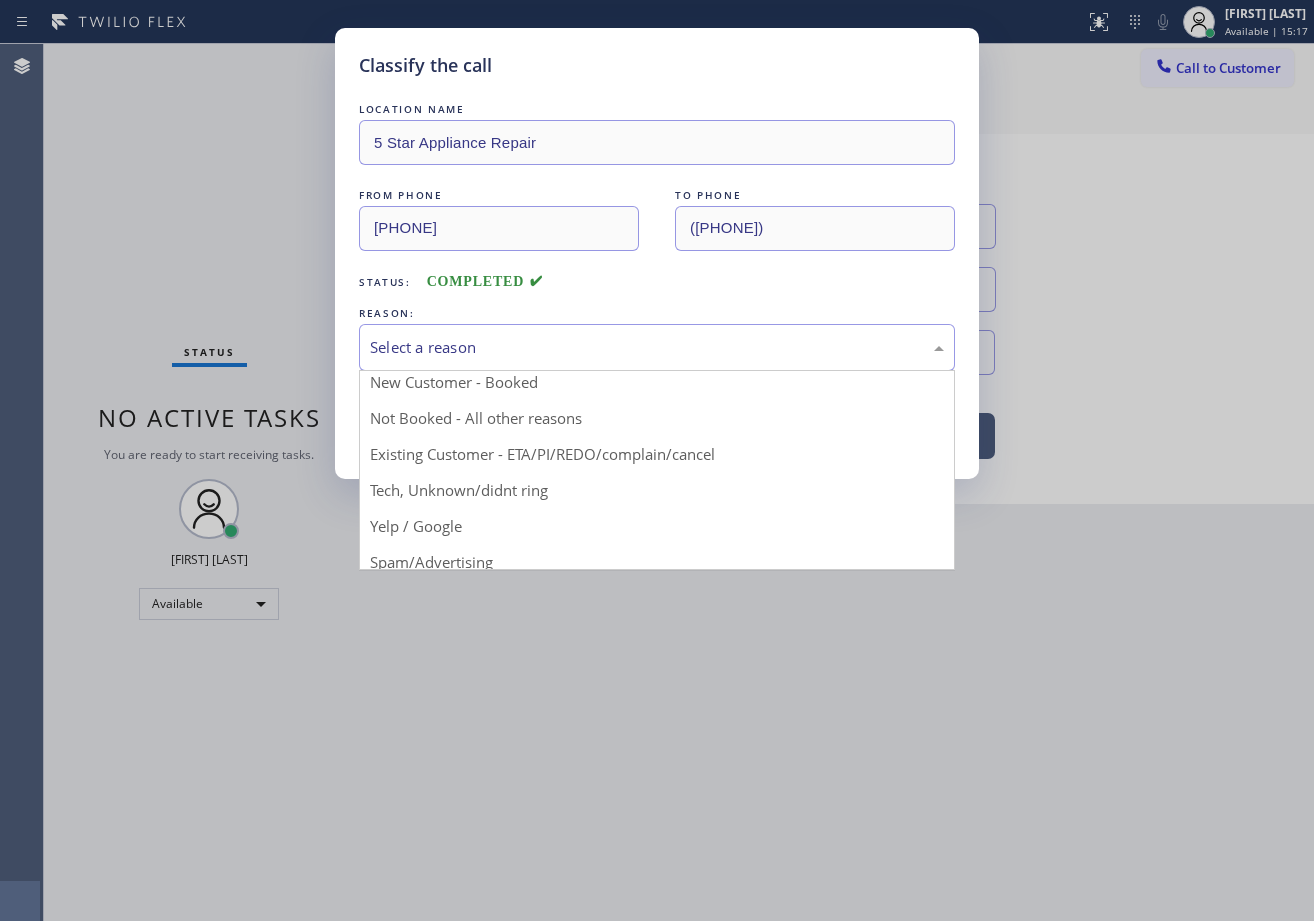 scroll, scrollTop: 0, scrollLeft: 0, axis: both 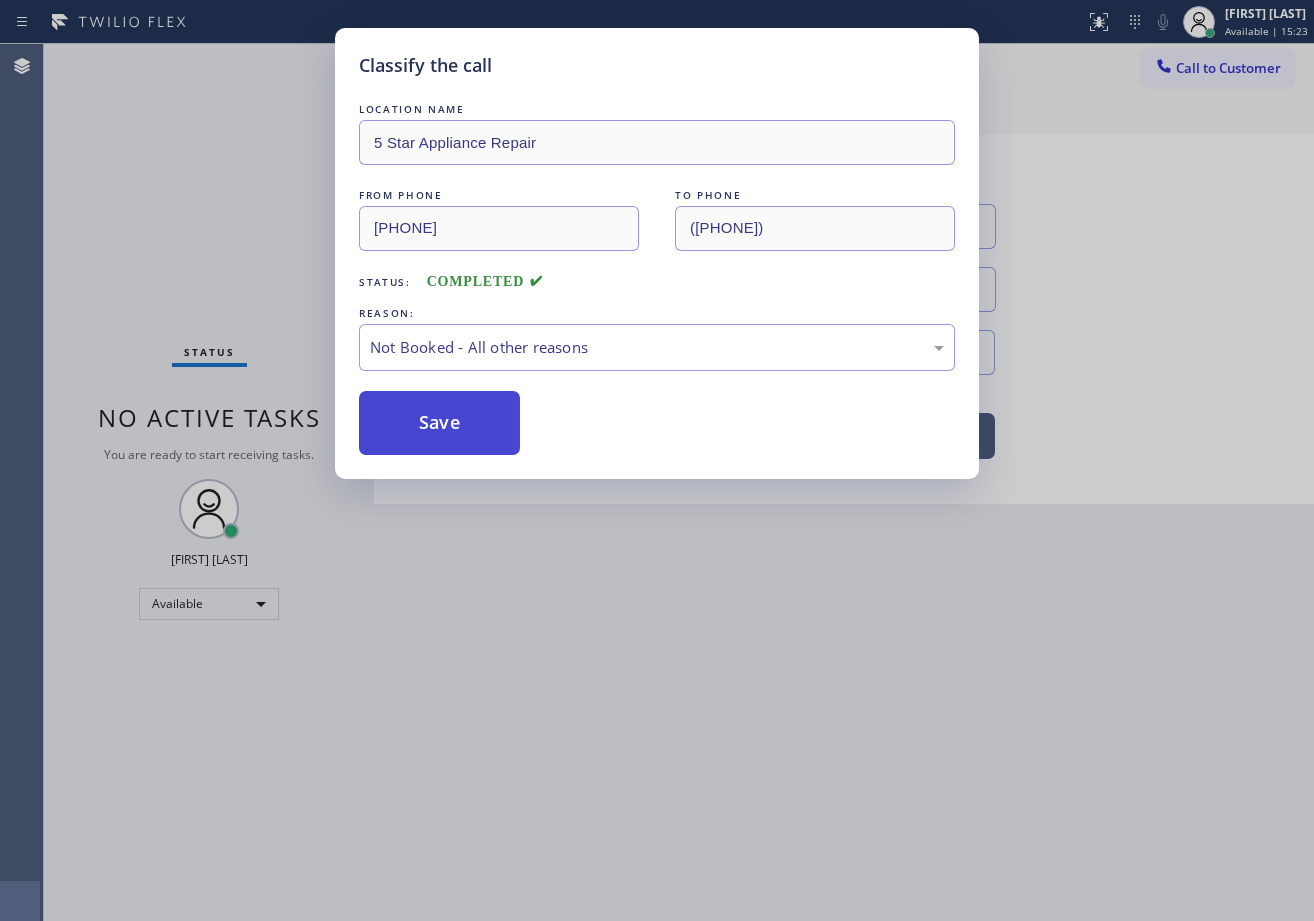 click on "Save" at bounding box center [439, 423] 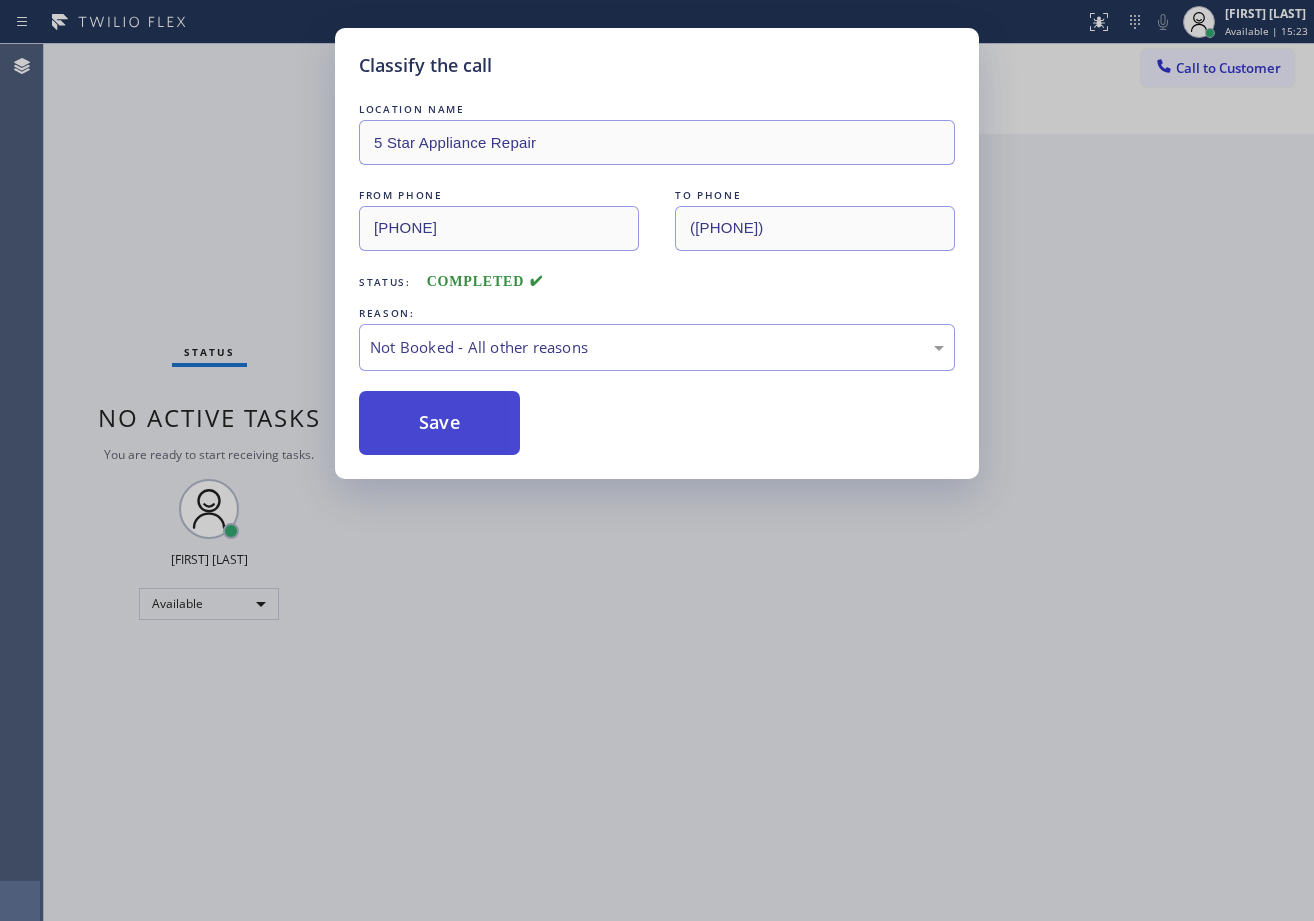 click on "Save" at bounding box center [439, 423] 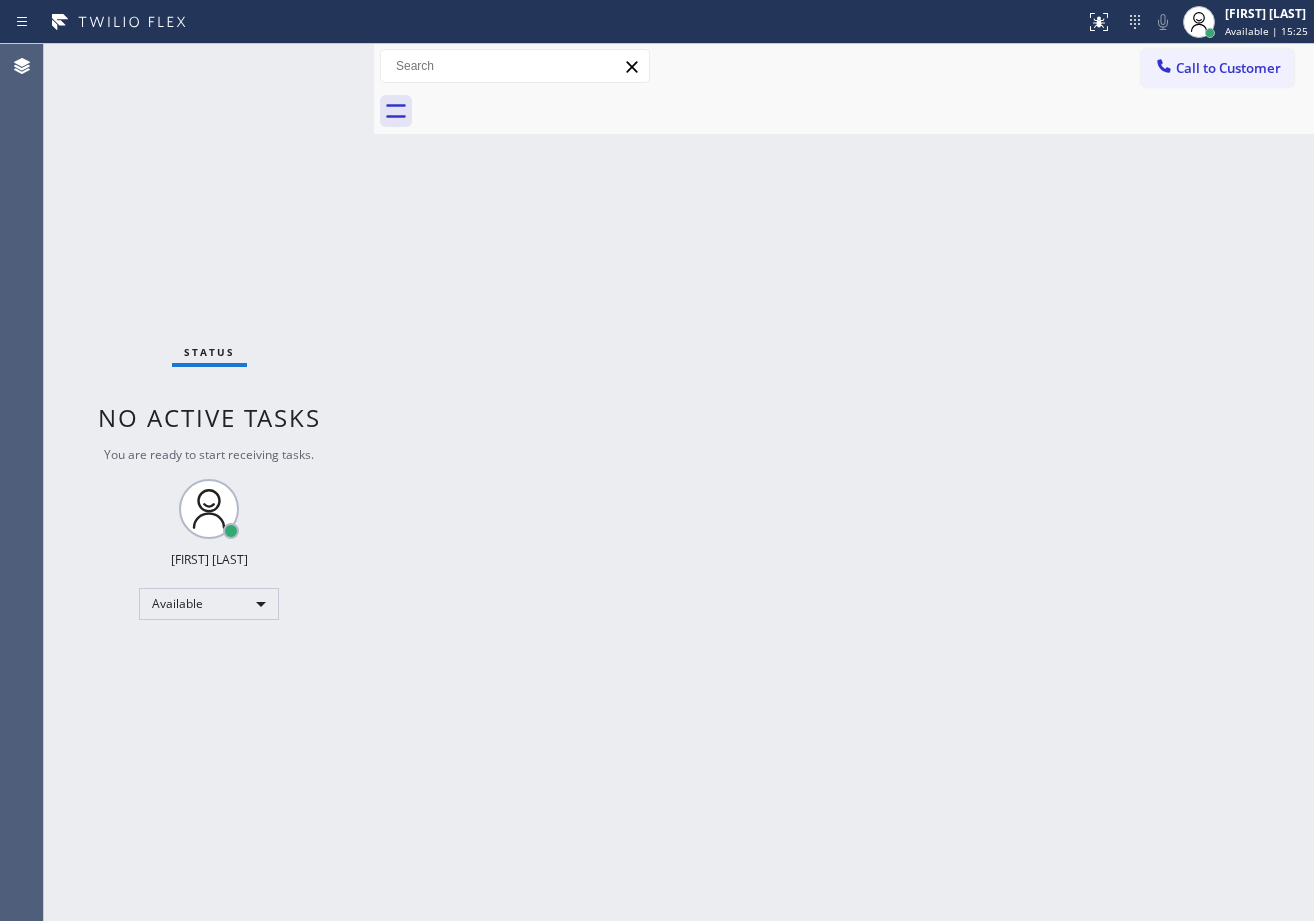click on "Back to Dashboard Change Sender ID Customers Technicians Select a contact Outbound call Technician Search Technician Your caller id phone number Your caller id phone number Call Technician info Name   Phone none Address none Change Sender ID HVAC +[PHONE] 5 Star Appliance +[PHONE] Appliance Repair +[PHONE] Plumbing +[PHONE] Air Duct Cleaning +[PHONE]  Electricians +[PHONE]  Cancel Change Check personal SMS Reset Change No tabs Call to Customer Outbound call Location Search location Your caller id phone number [PHONE] Customer number Call Outbound call Technician Search Technician Your caller id phone number Your caller id phone number Call" at bounding box center [844, 482] 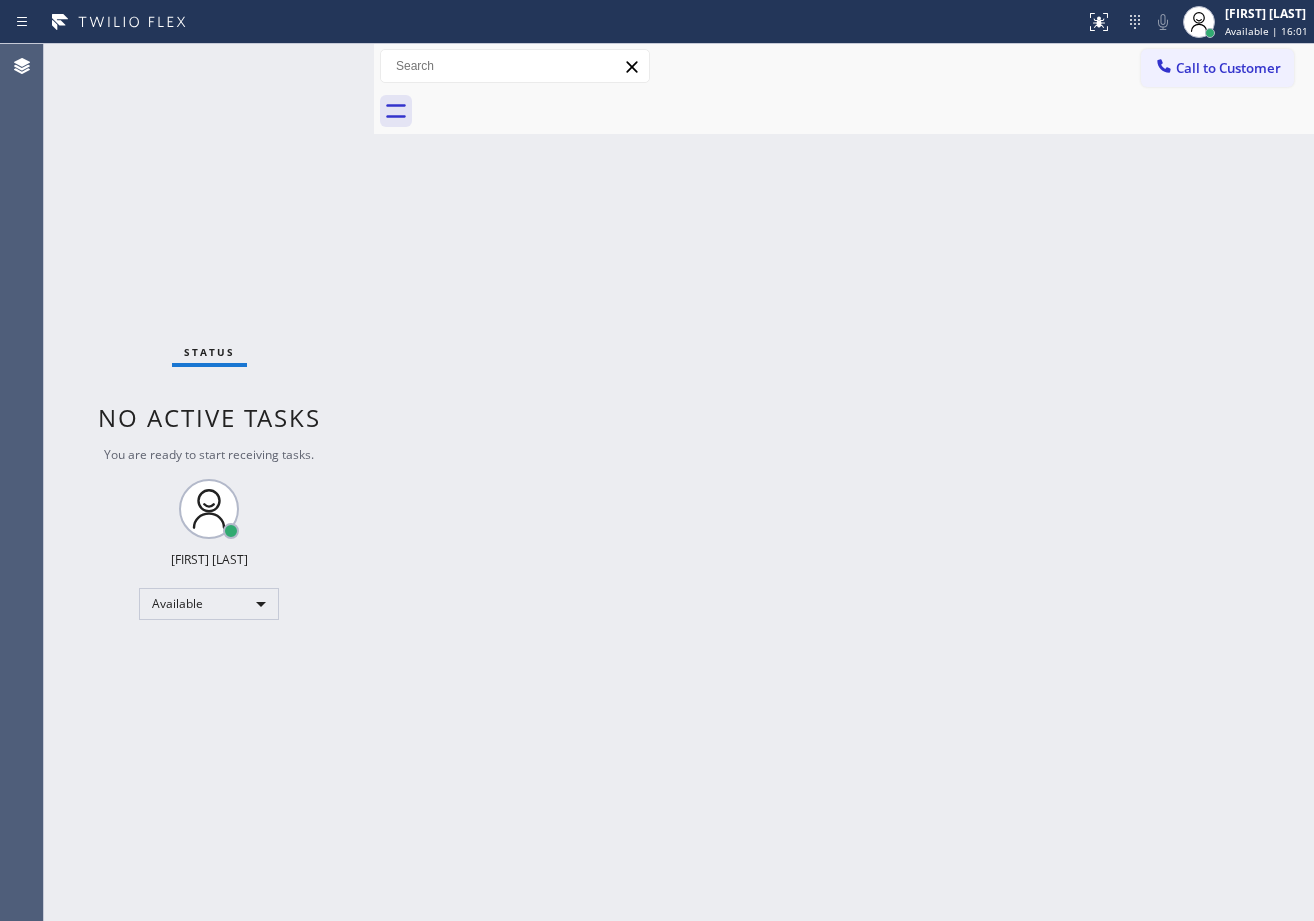 click on "Back to Dashboard Change Sender ID Customers Technicians Select a contact Outbound call Technician Search Technician Your caller id phone number Your caller id phone number Call Technician info Name   Phone none Address none Change Sender ID HVAC +[PHONE] 5 Star Appliance +[PHONE] Appliance Repair +[PHONE] Plumbing +[PHONE] Air Duct Cleaning +[PHONE]  Electricians +[PHONE]  Cancel Change Check personal SMS Reset Change No tabs Call to Customer Outbound call Location Search location Your caller id phone number [PHONE] Customer number Call Outbound call Technician Search Technician Your caller id phone number Your caller id phone number Call" at bounding box center (844, 482) 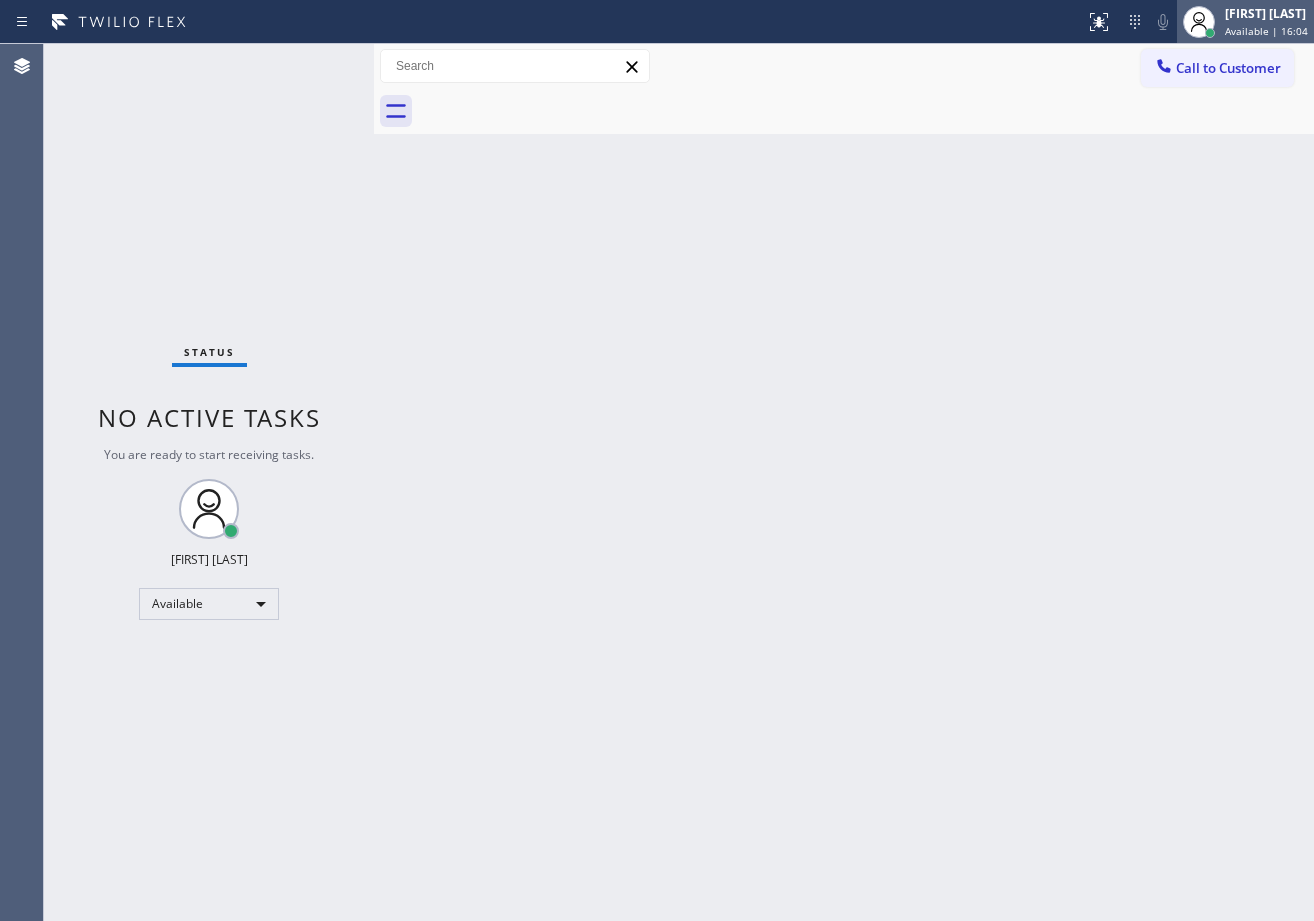click on "[FIRST] [LAST]" at bounding box center (1266, 13) 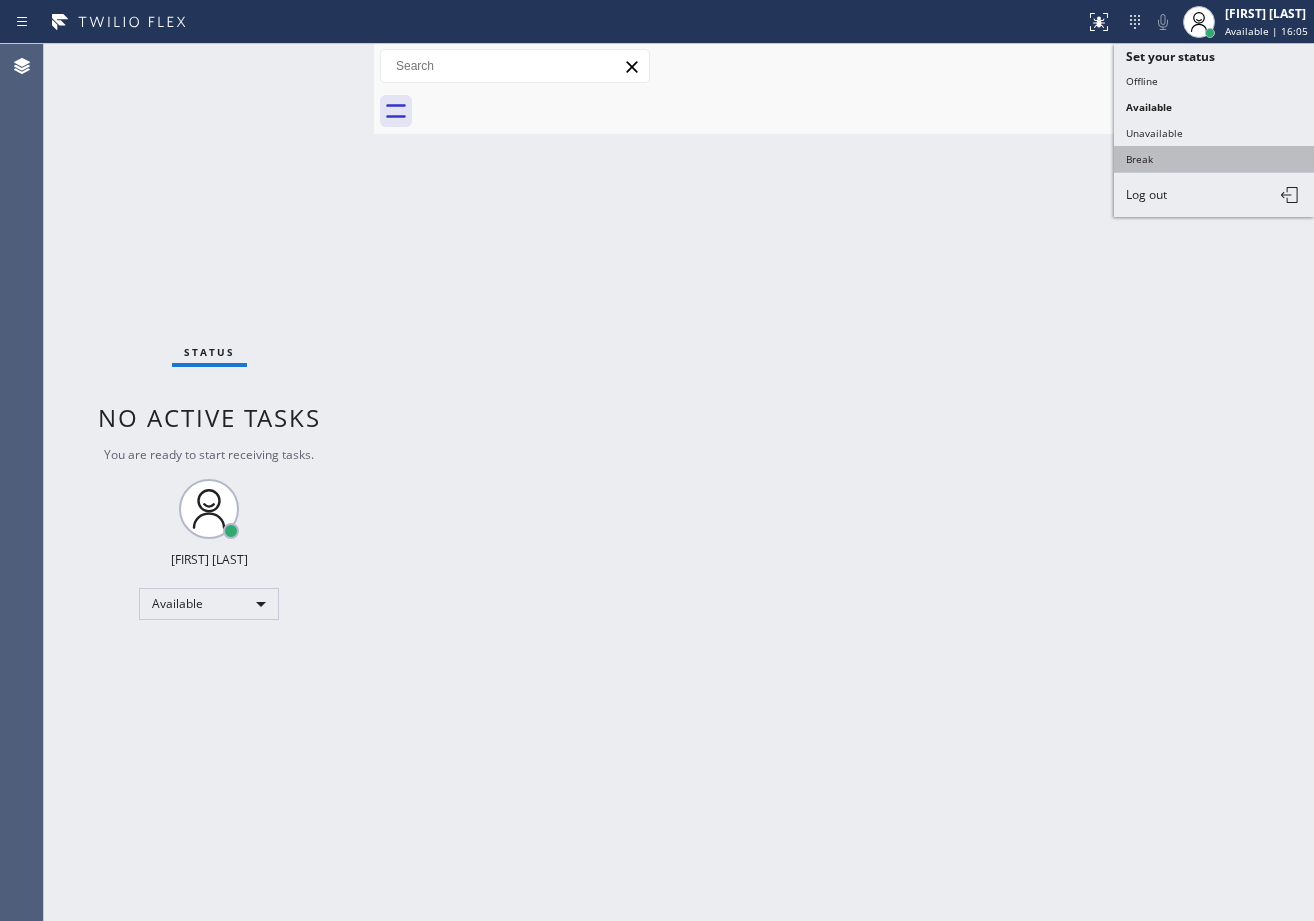click on "Break" at bounding box center (1214, 159) 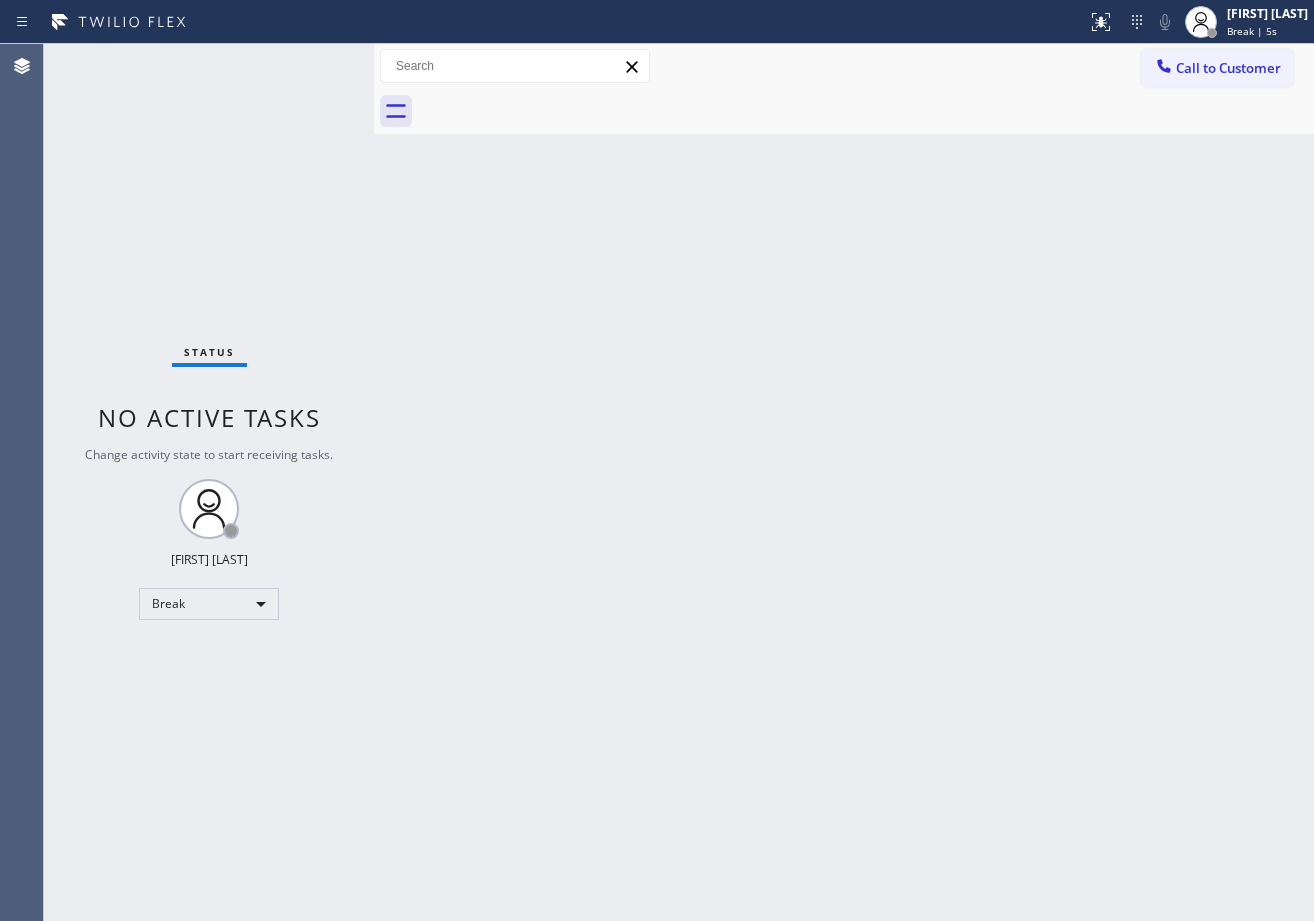 click at bounding box center (866, 111) 